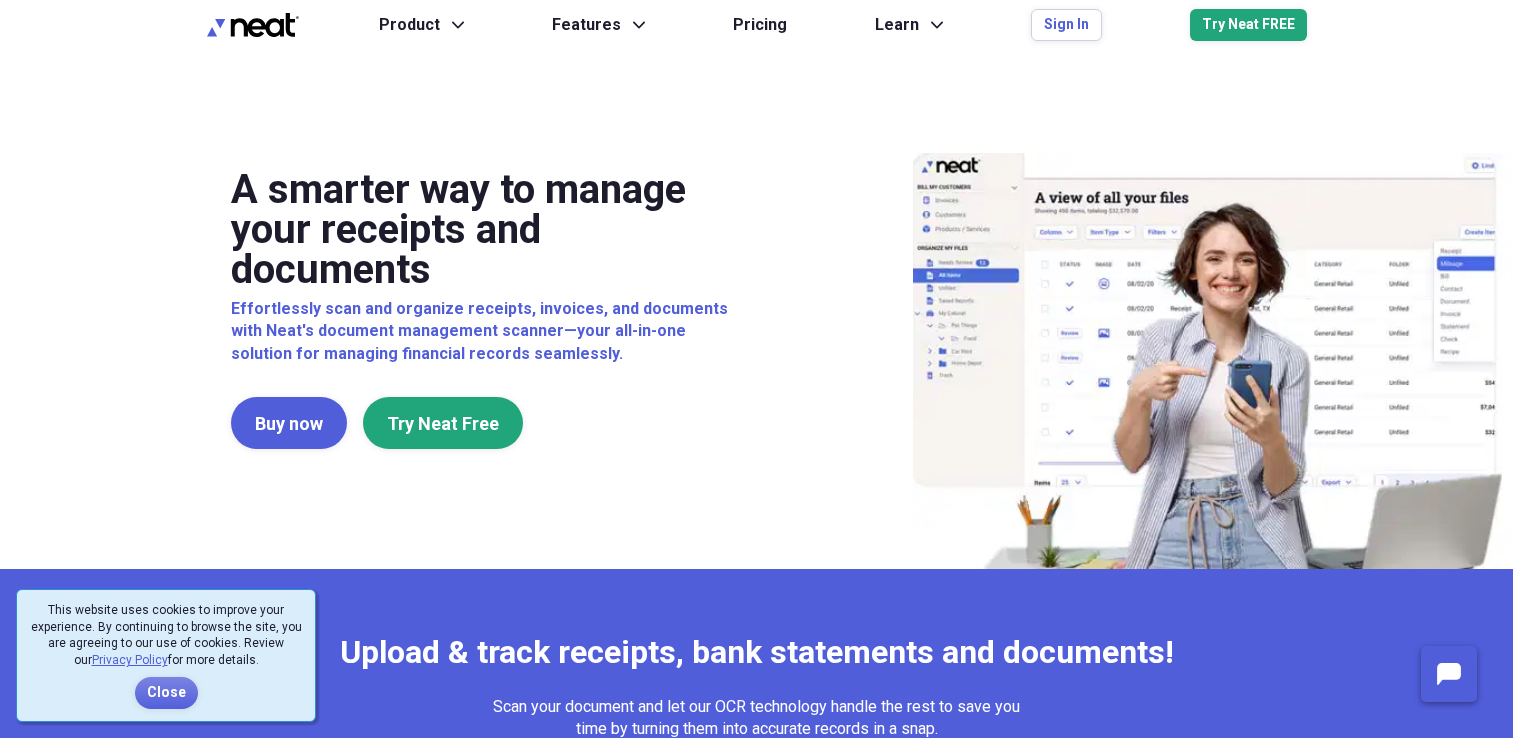 scroll, scrollTop: 0, scrollLeft: 0, axis: both 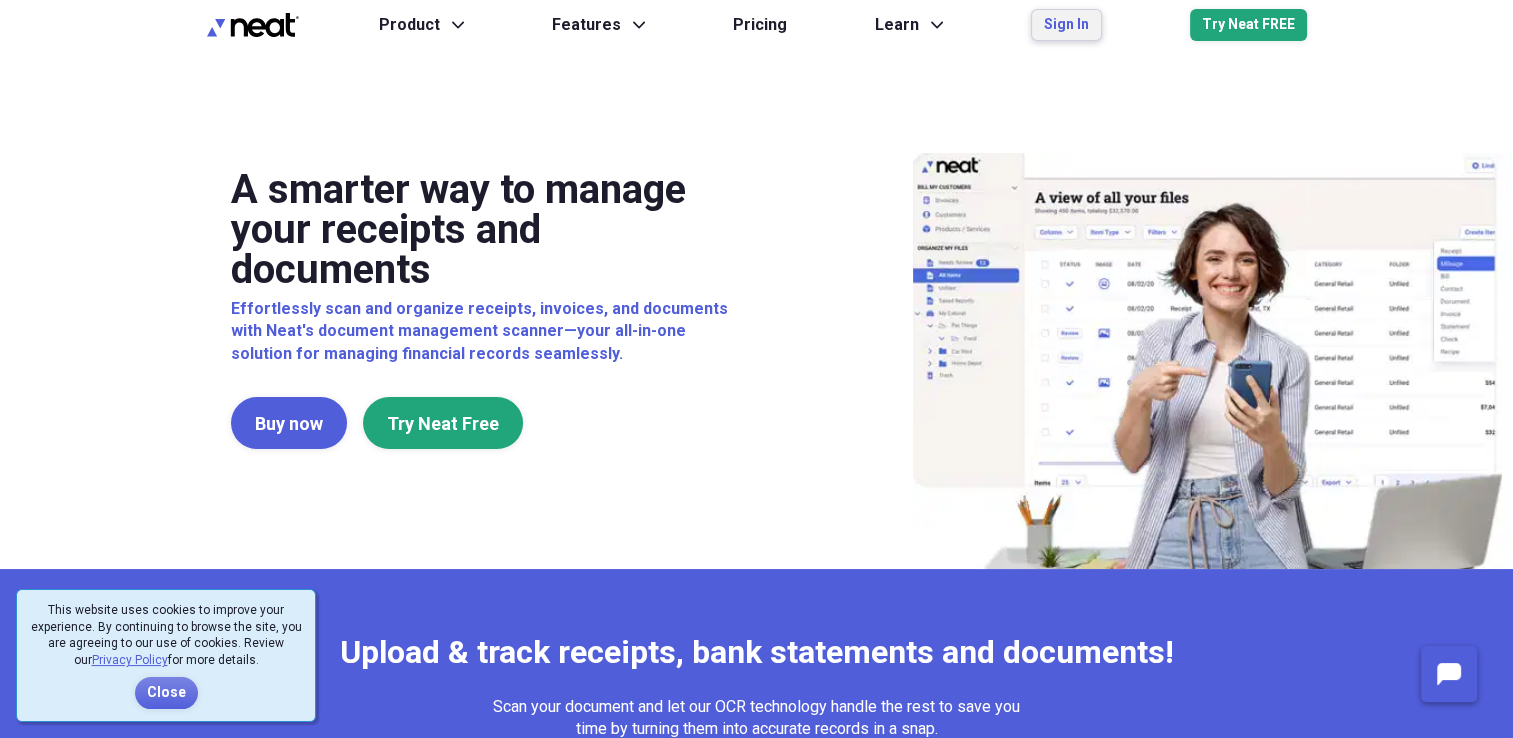click on "Sign In" at bounding box center [1066, 25] 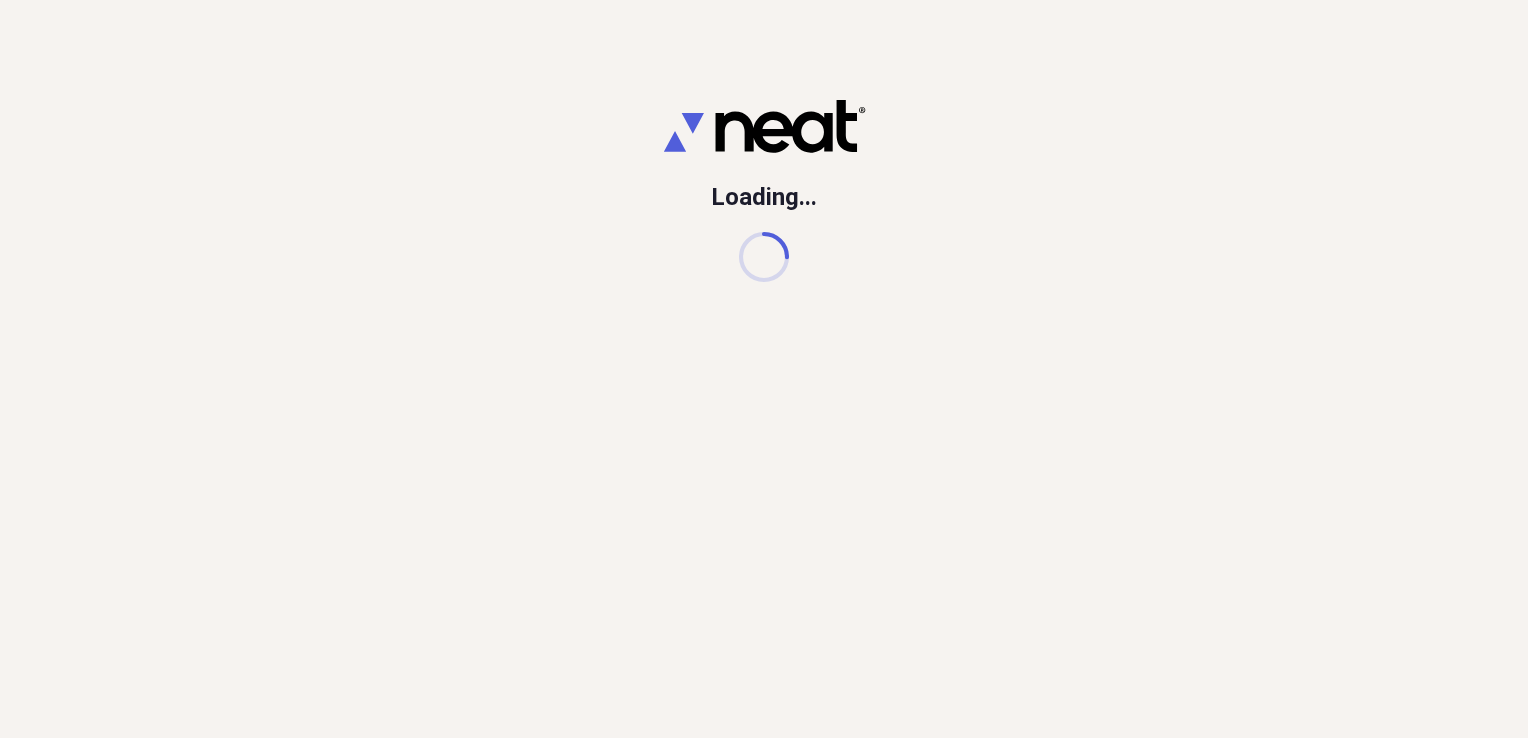 scroll, scrollTop: 0, scrollLeft: 0, axis: both 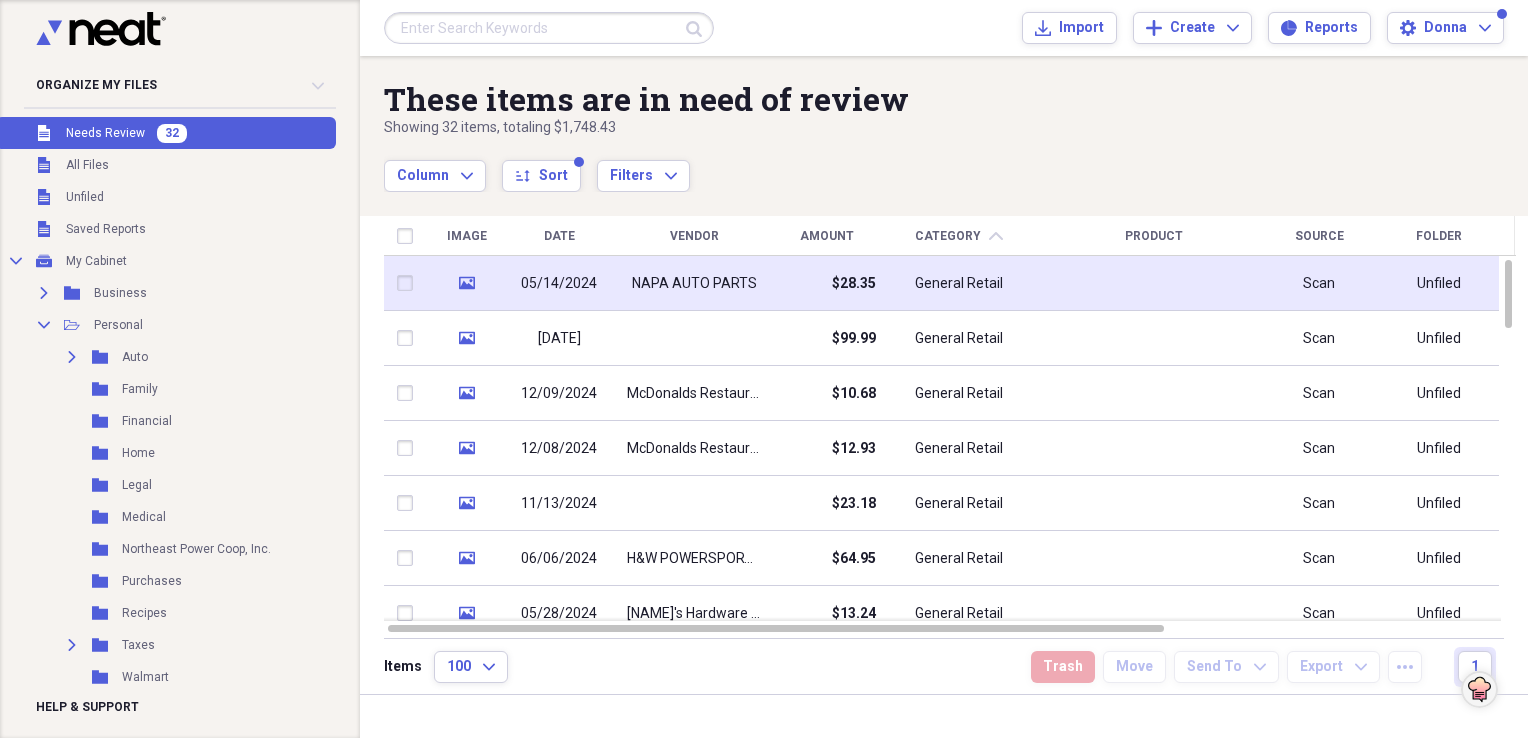 click on "NAPA AUTO PARTS" at bounding box center [694, 284] 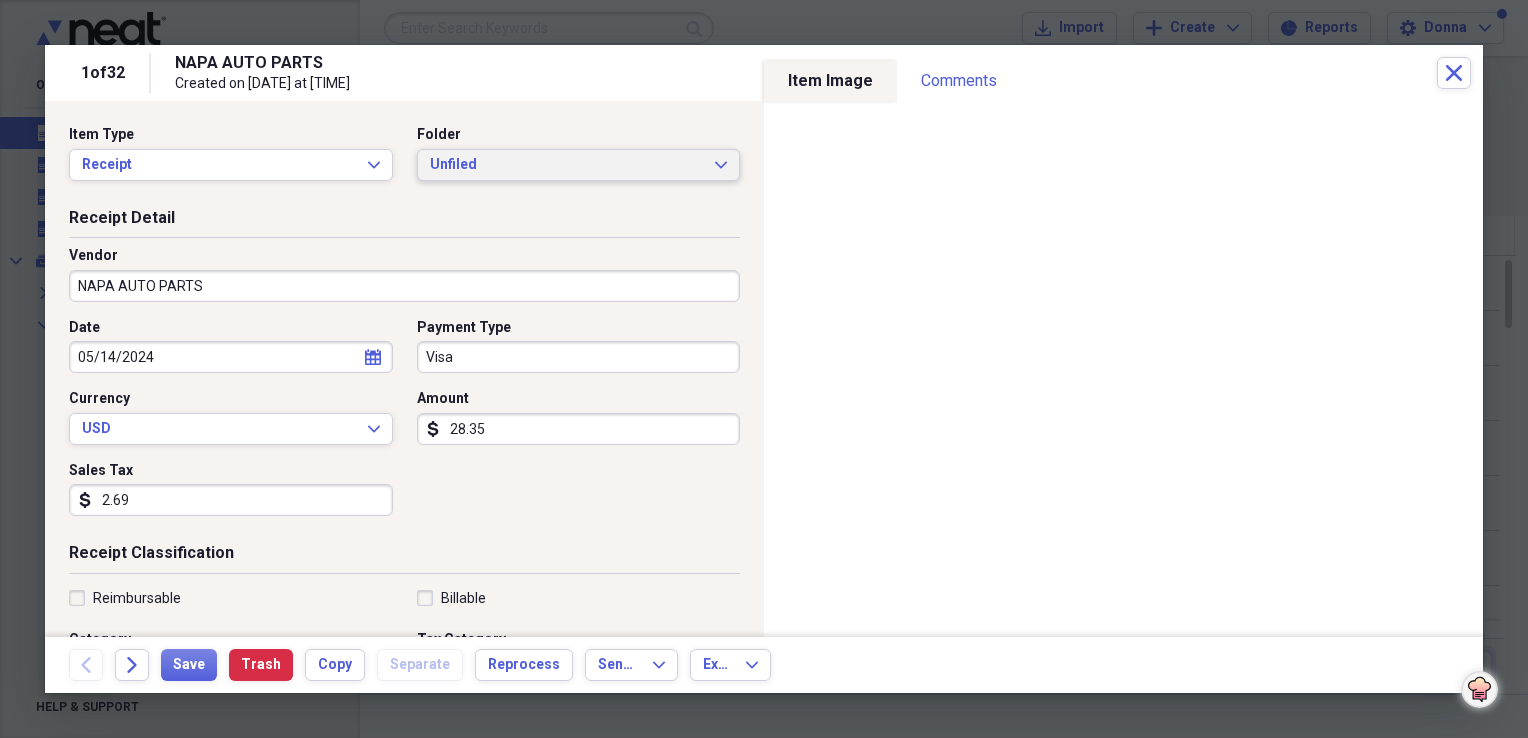 click on "Unfiled Expand" at bounding box center [579, 165] 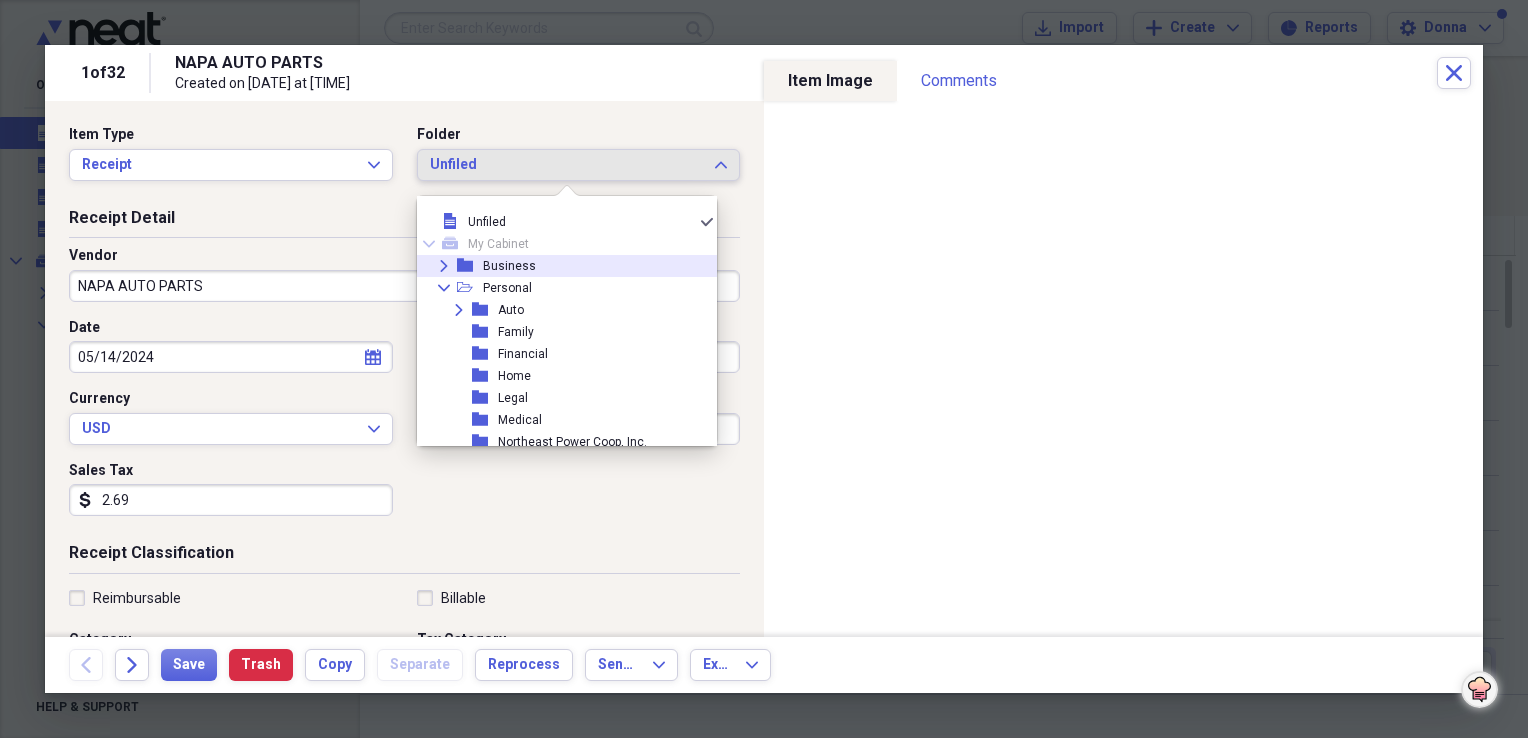 click on "Expand folder Business" at bounding box center (559, 266) 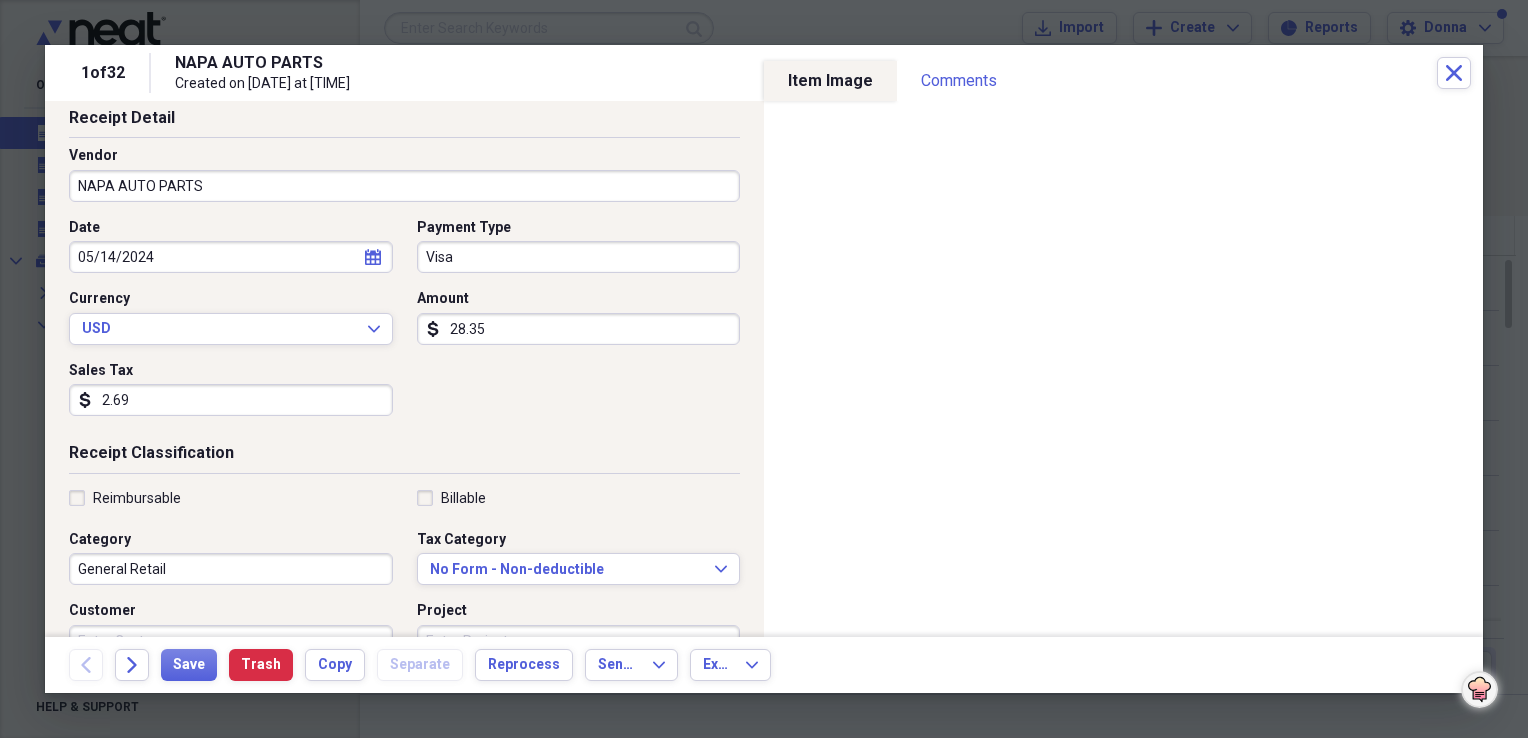 scroll, scrollTop: 200, scrollLeft: 0, axis: vertical 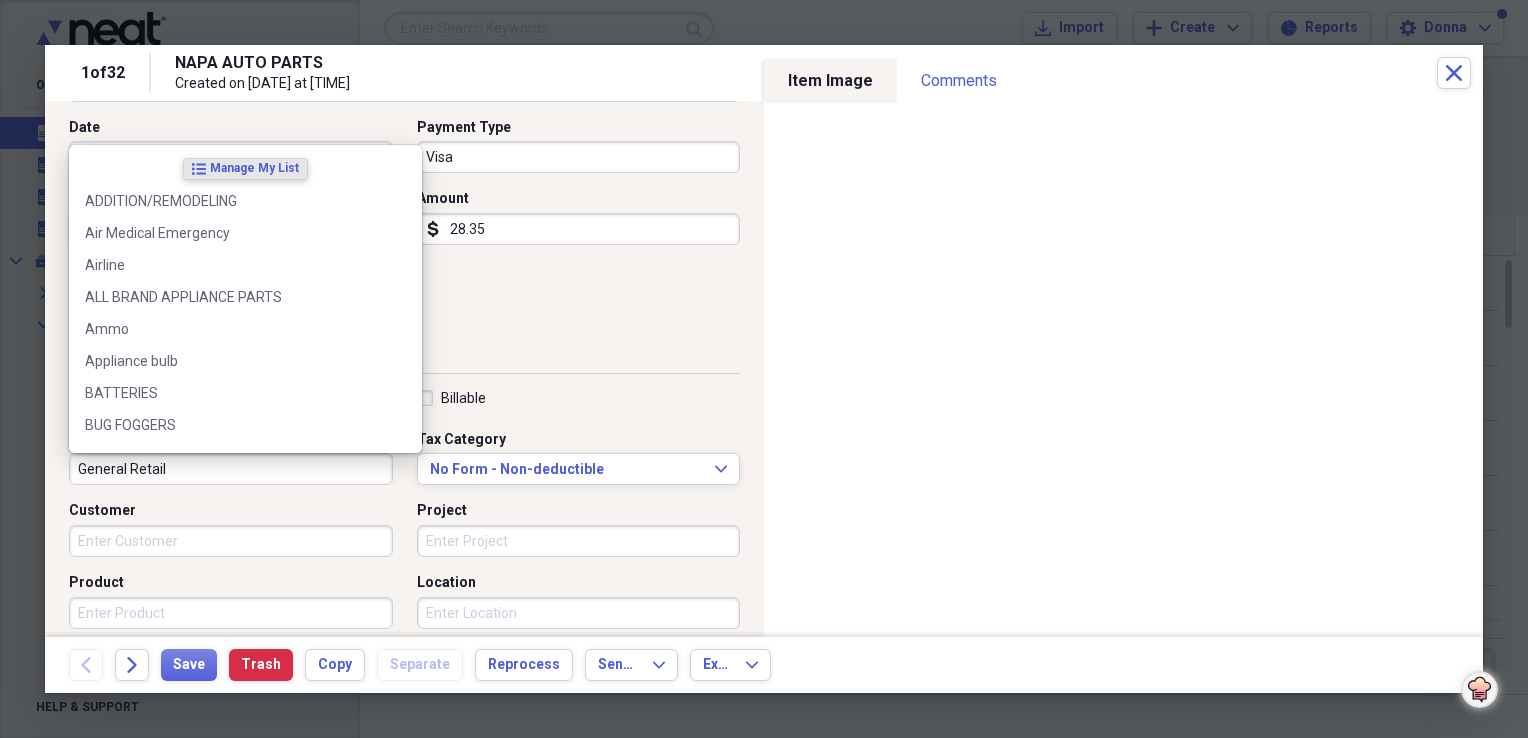 click on "General Retail" at bounding box center (231, 469) 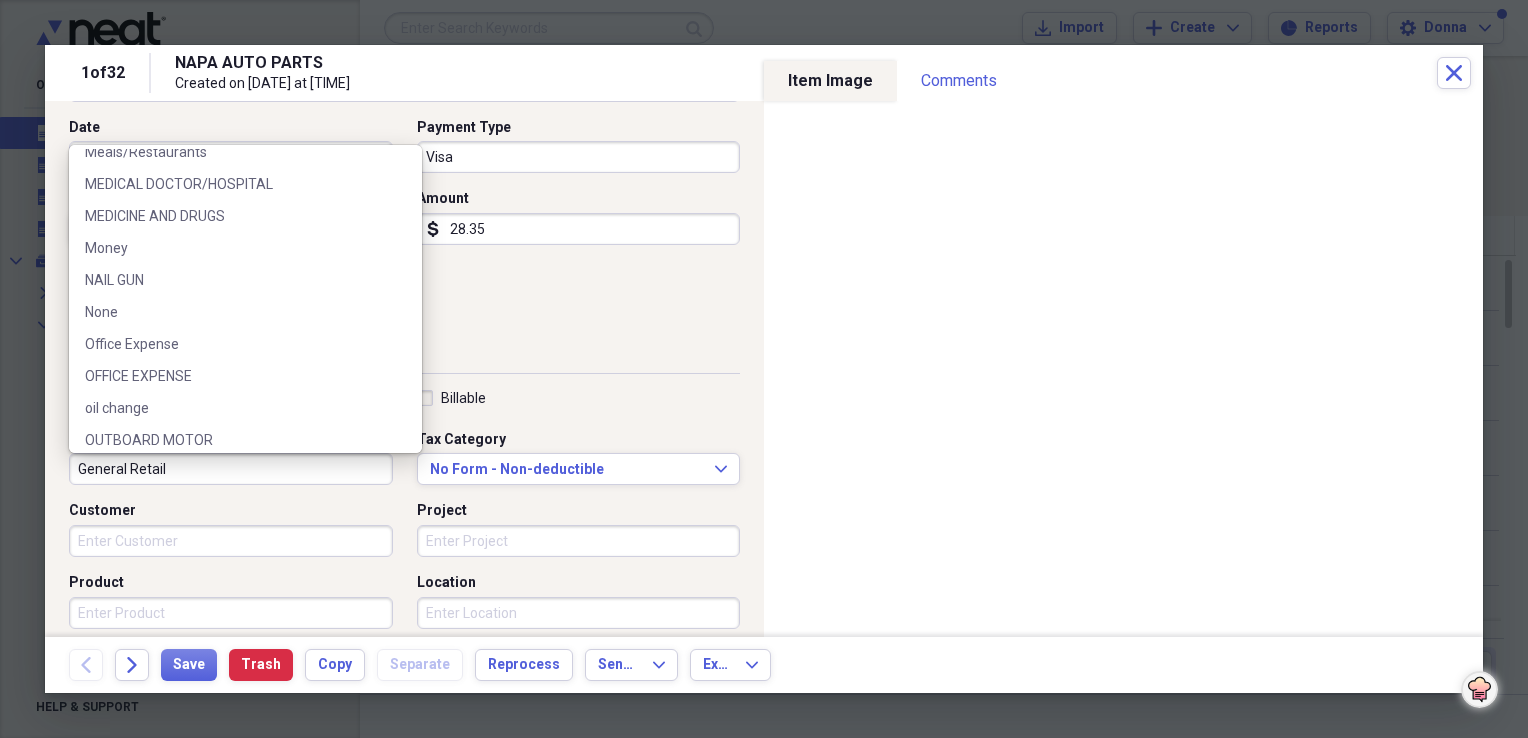 scroll, scrollTop: 1680, scrollLeft: 0, axis: vertical 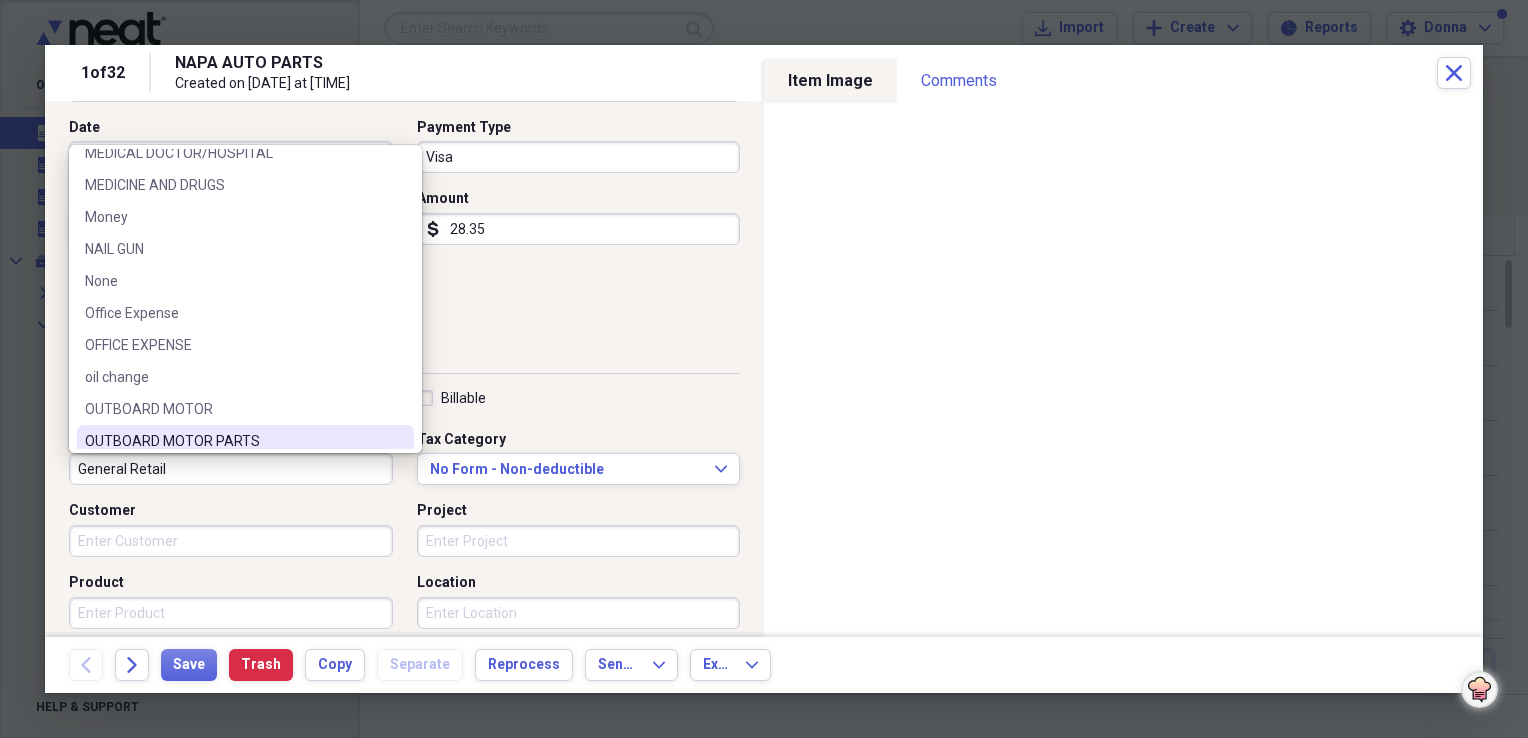 click on "General Retail" at bounding box center (231, 469) 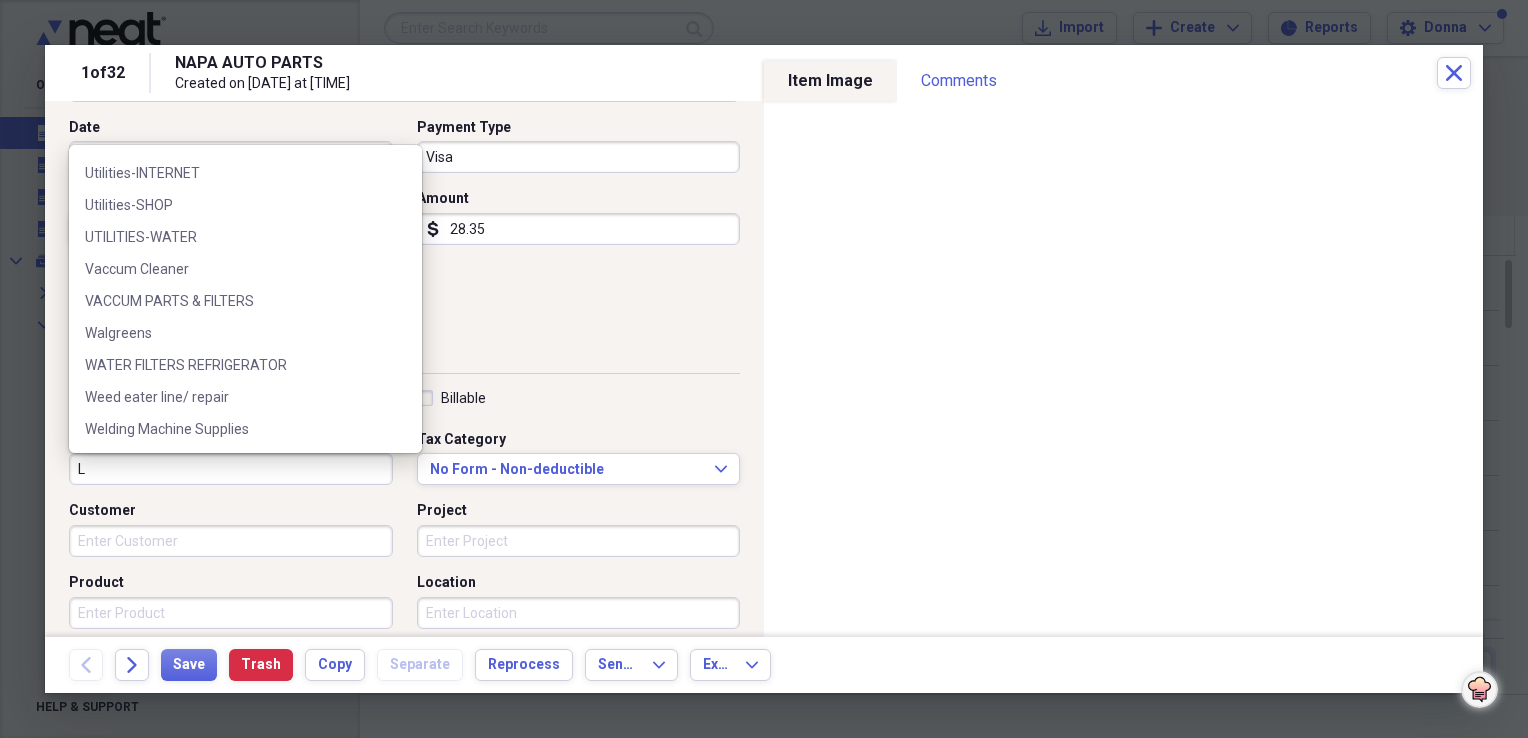 scroll, scrollTop: 0, scrollLeft: 0, axis: both 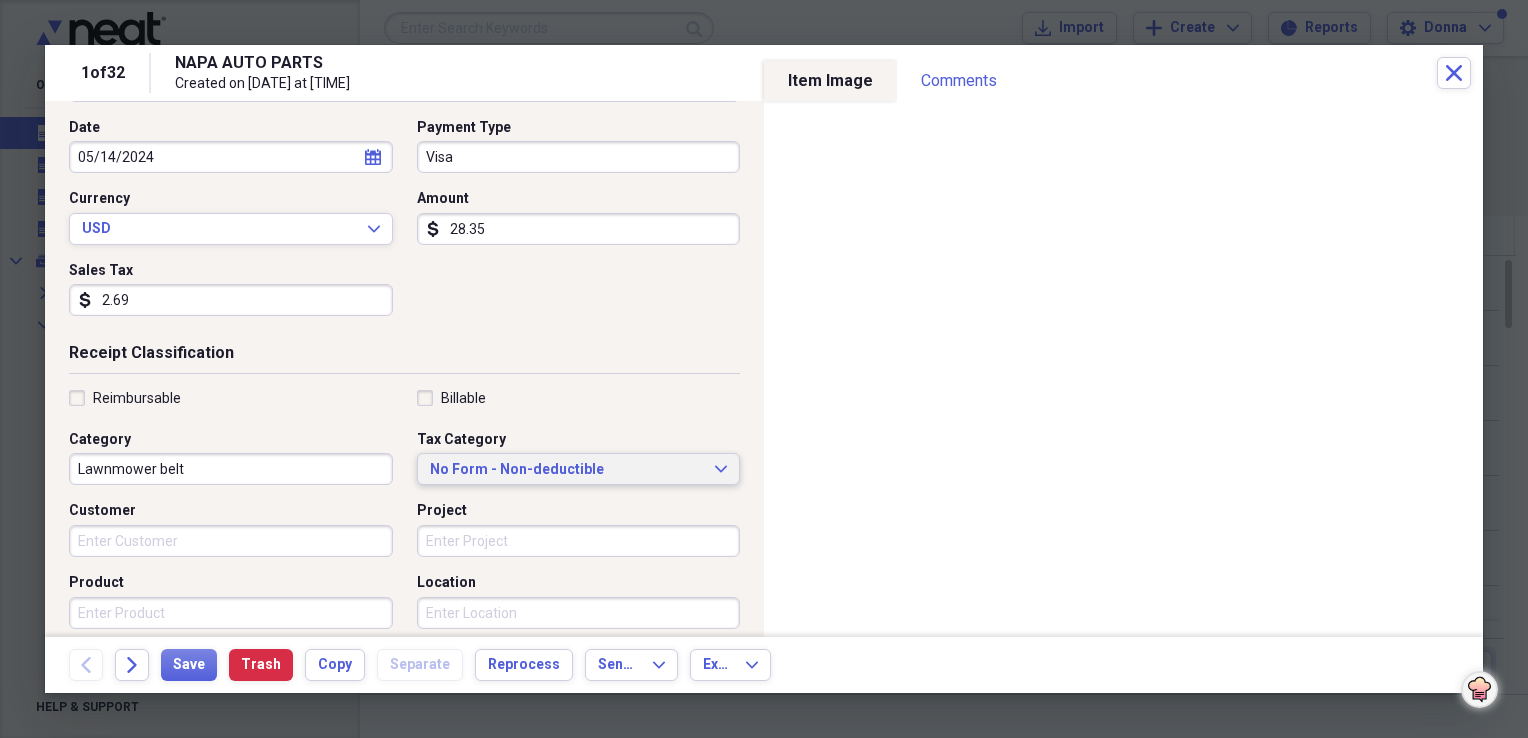 type on "Lawnmower belt" 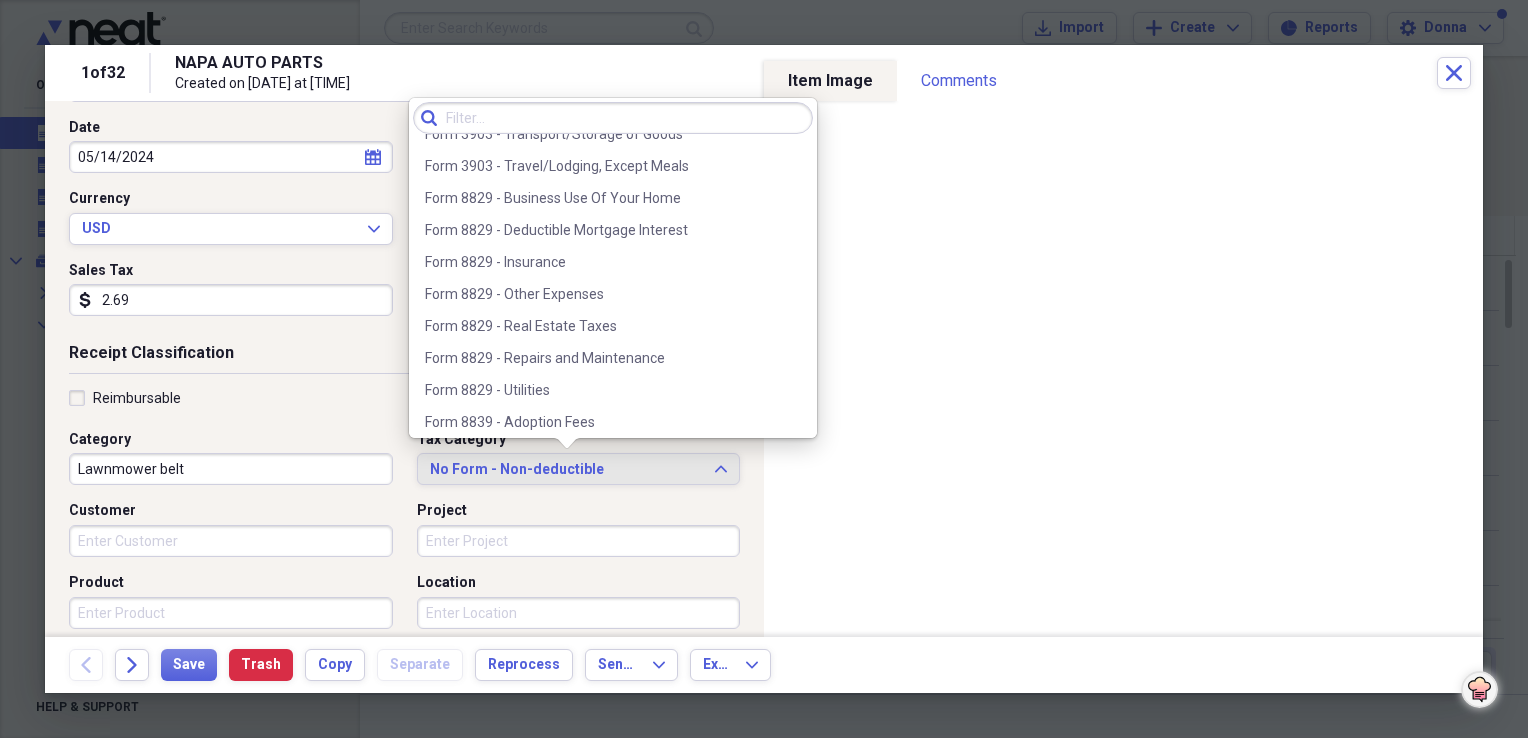 scroll, scrollTop: 2200, scrollLeft: 0, axis: vertical 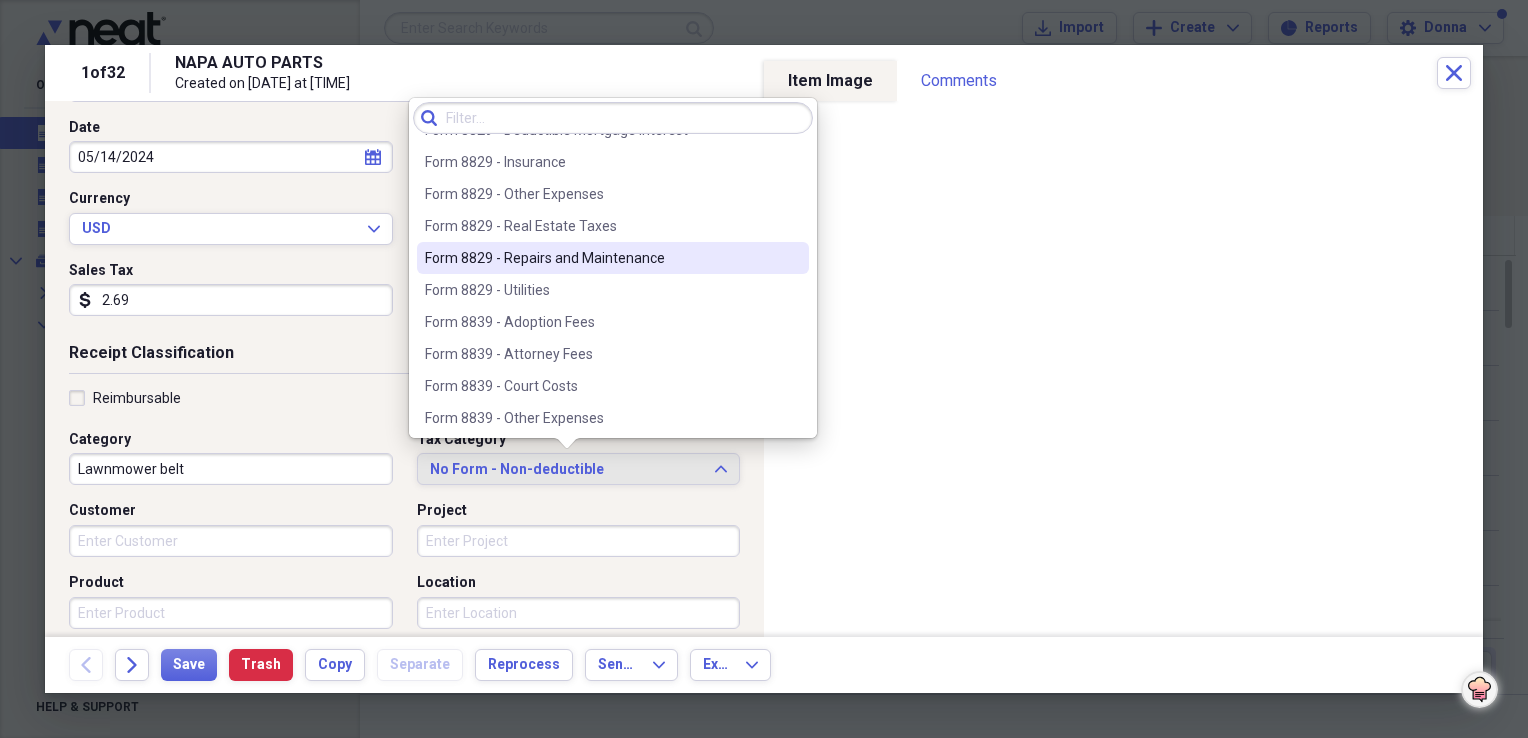 click on "Form 8829 - Repairs and Maintenance" at bounding box center [601, 258] 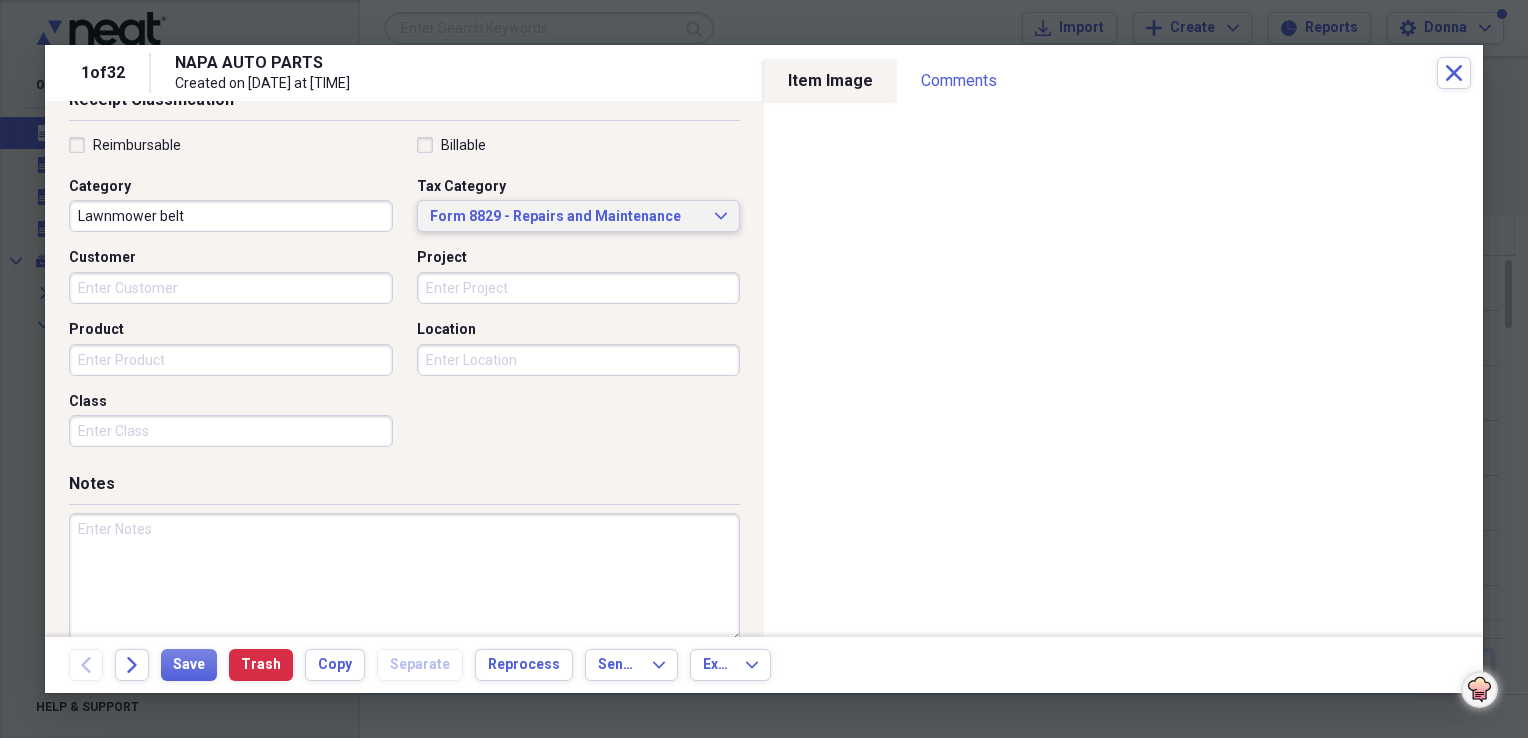 scroll, scrollTop: 483, scrollLeft: 0, axis: vertical 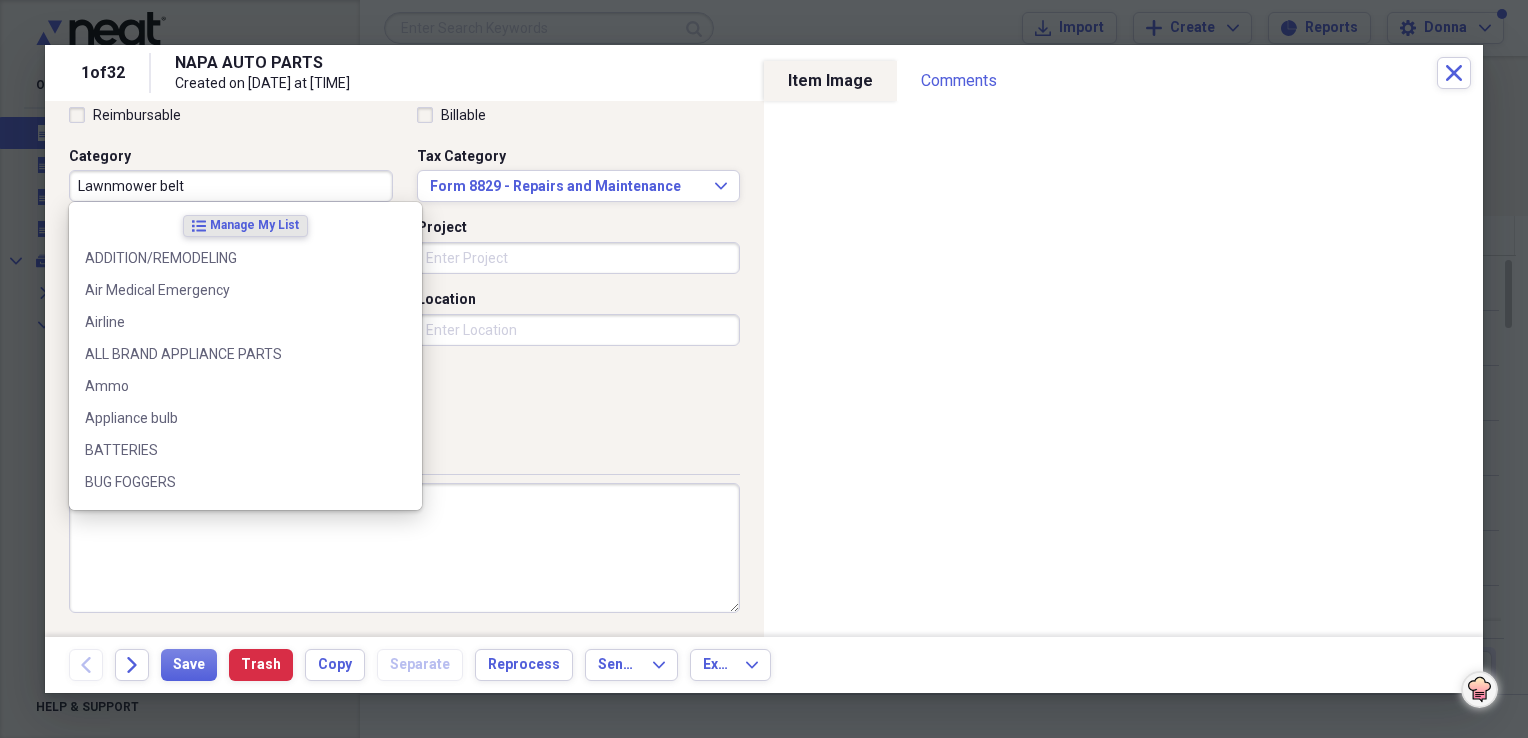click on "Lawnmower belt" at bounding box center [231, 186] 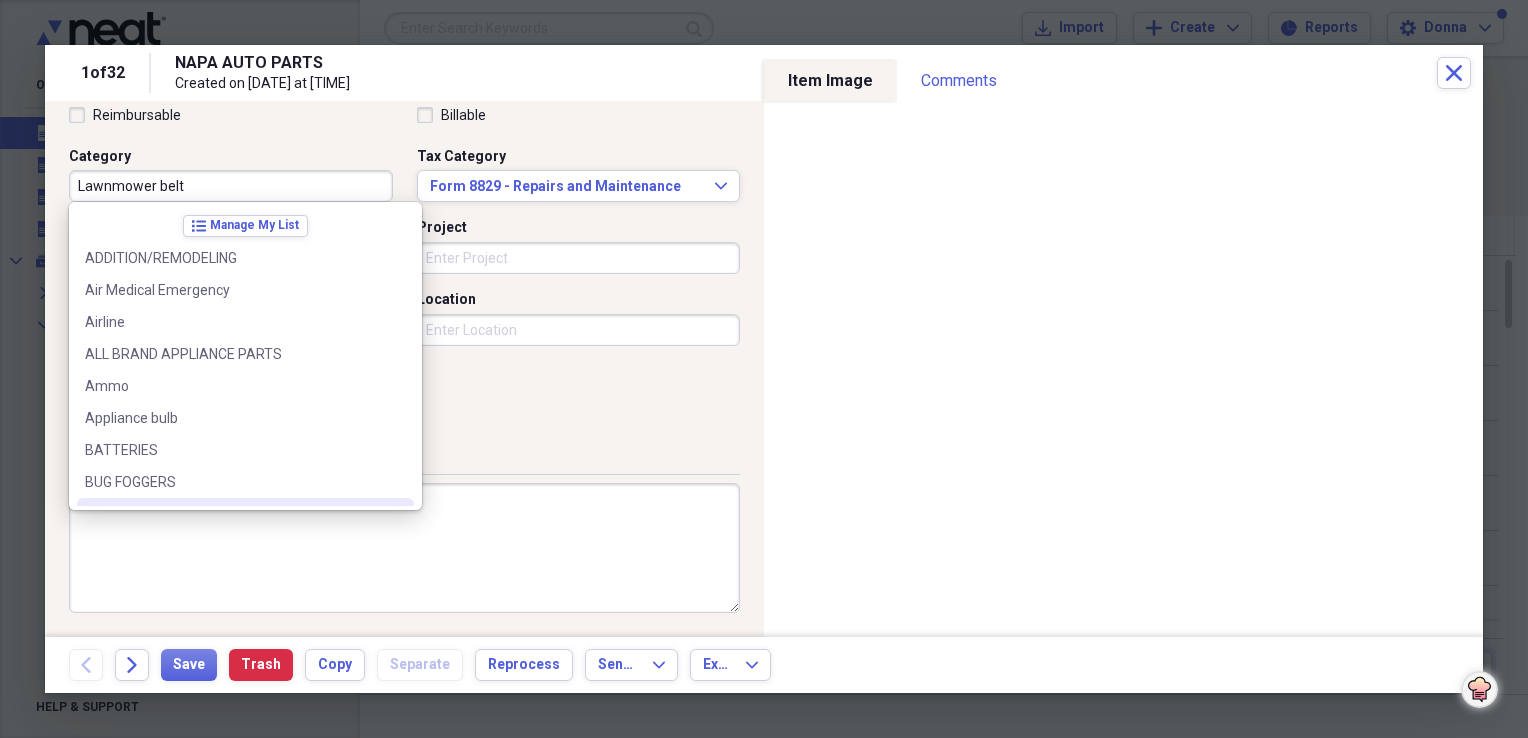 click at bounding box center (404, 548) 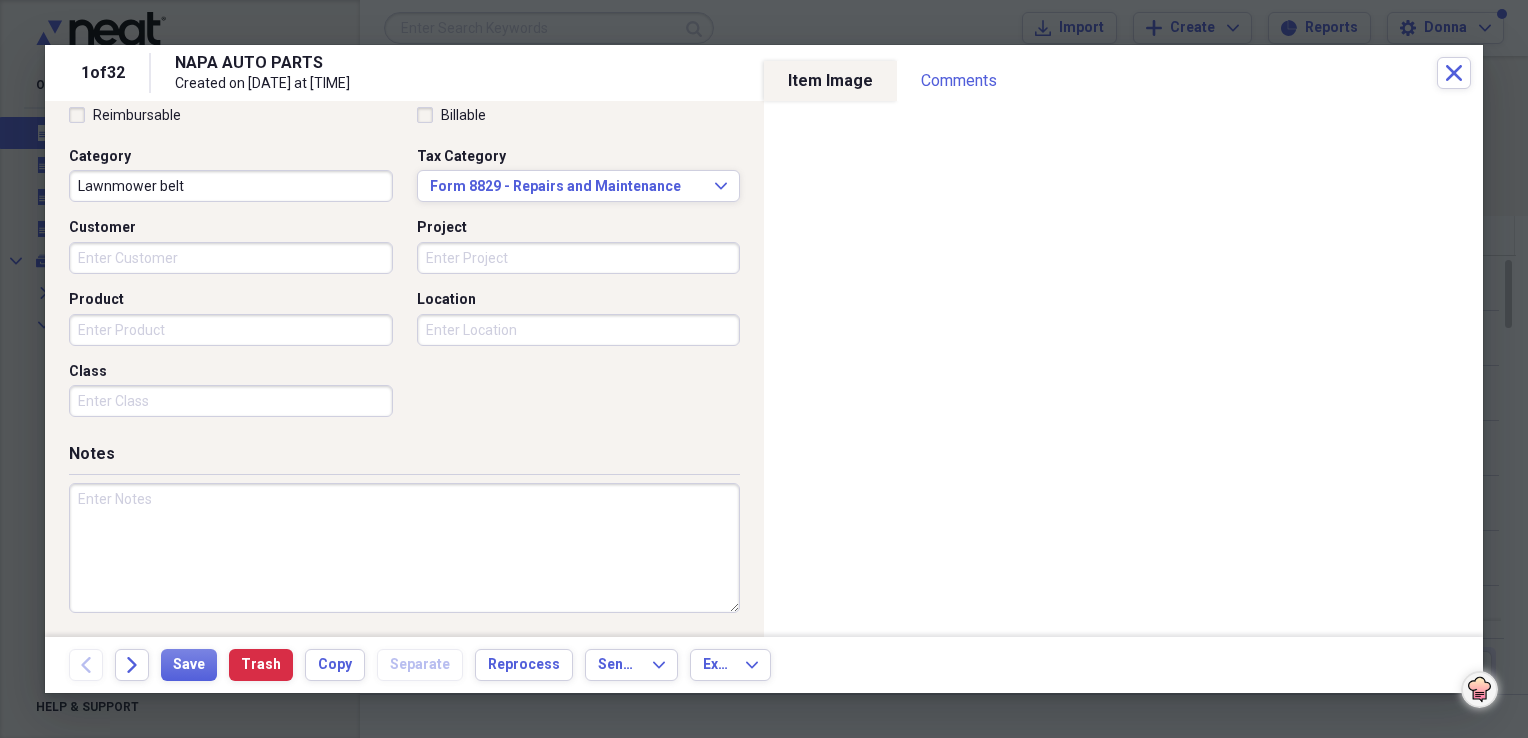 paste on "Lawnmower belt" 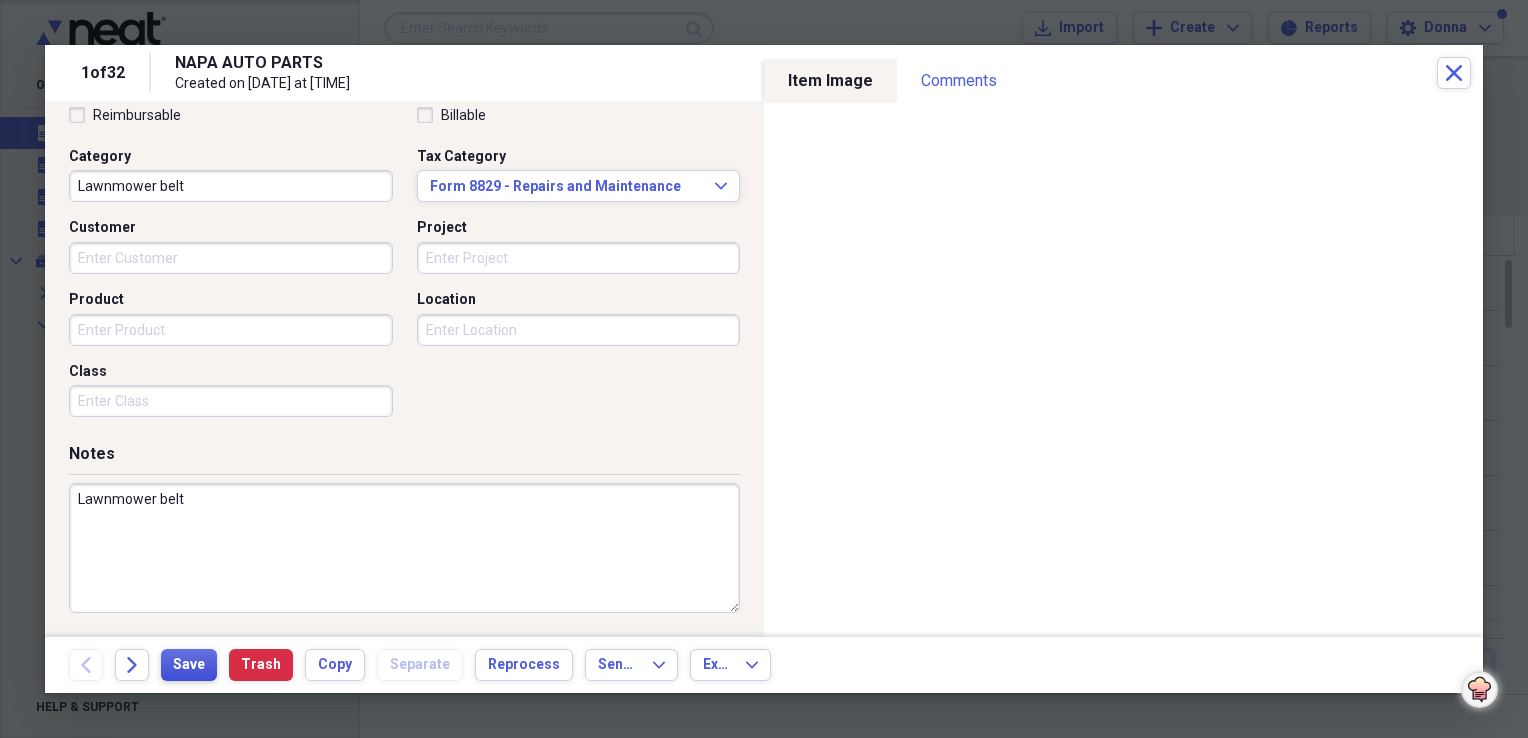 type on "Lawnmower belt" 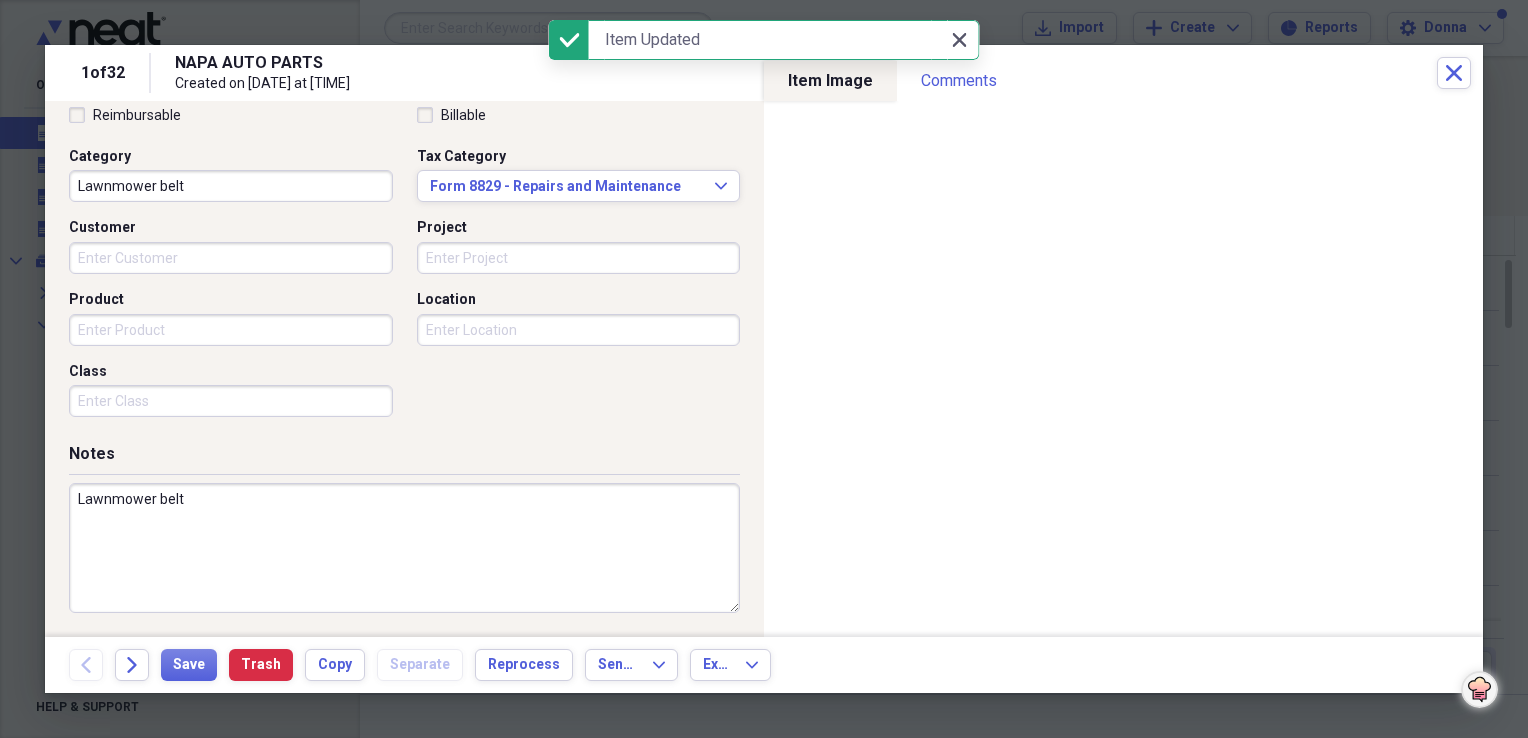 click on "Close" 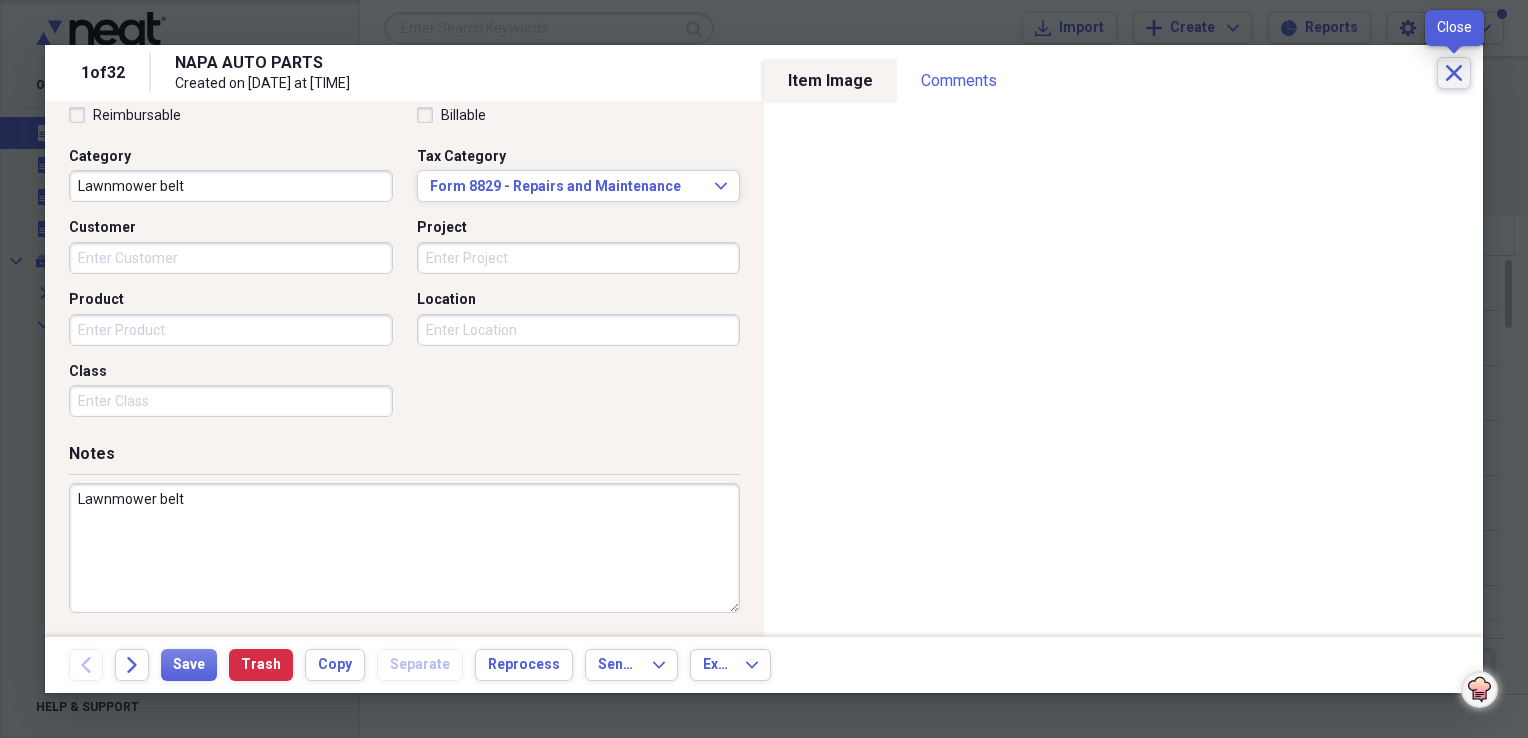 click 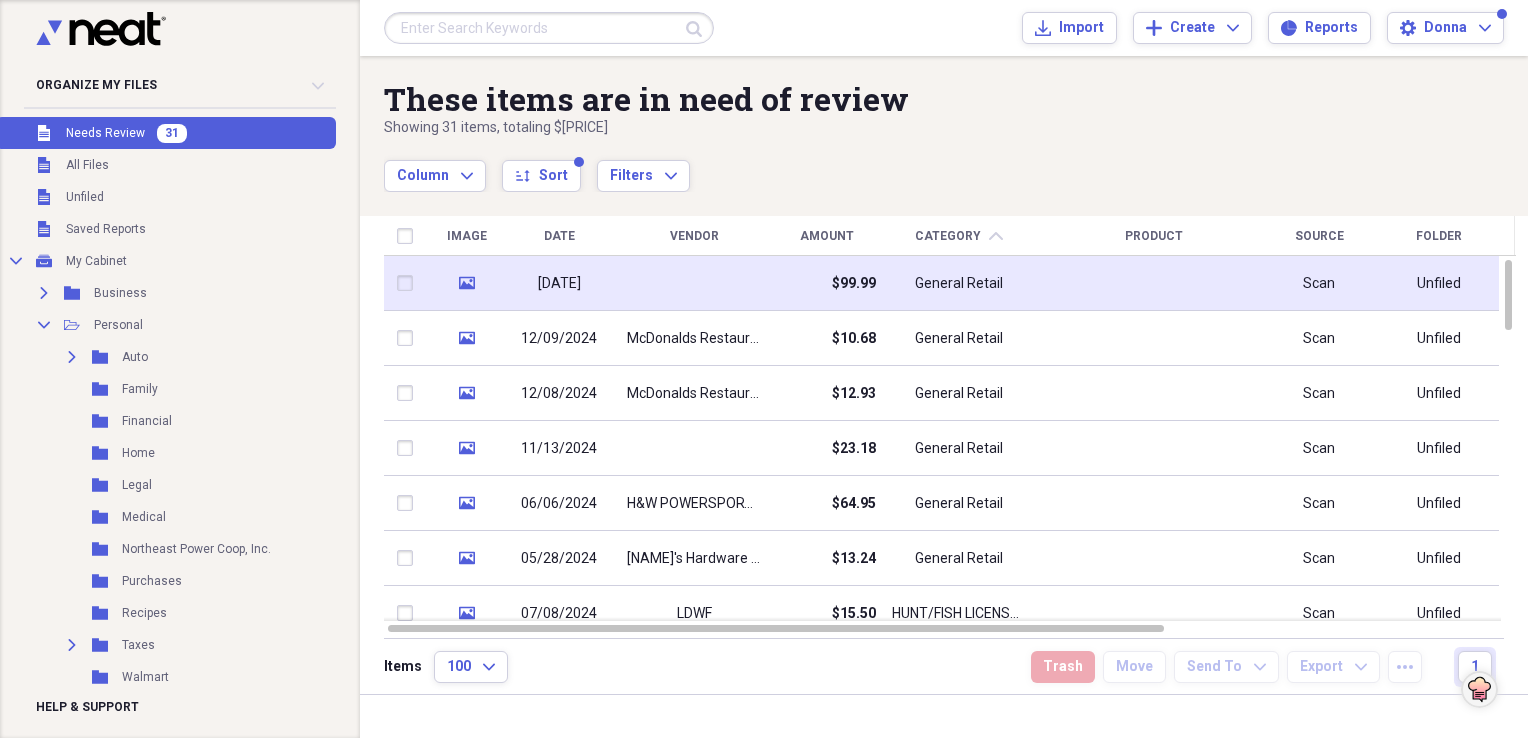 click at bounding box center [694, 283] 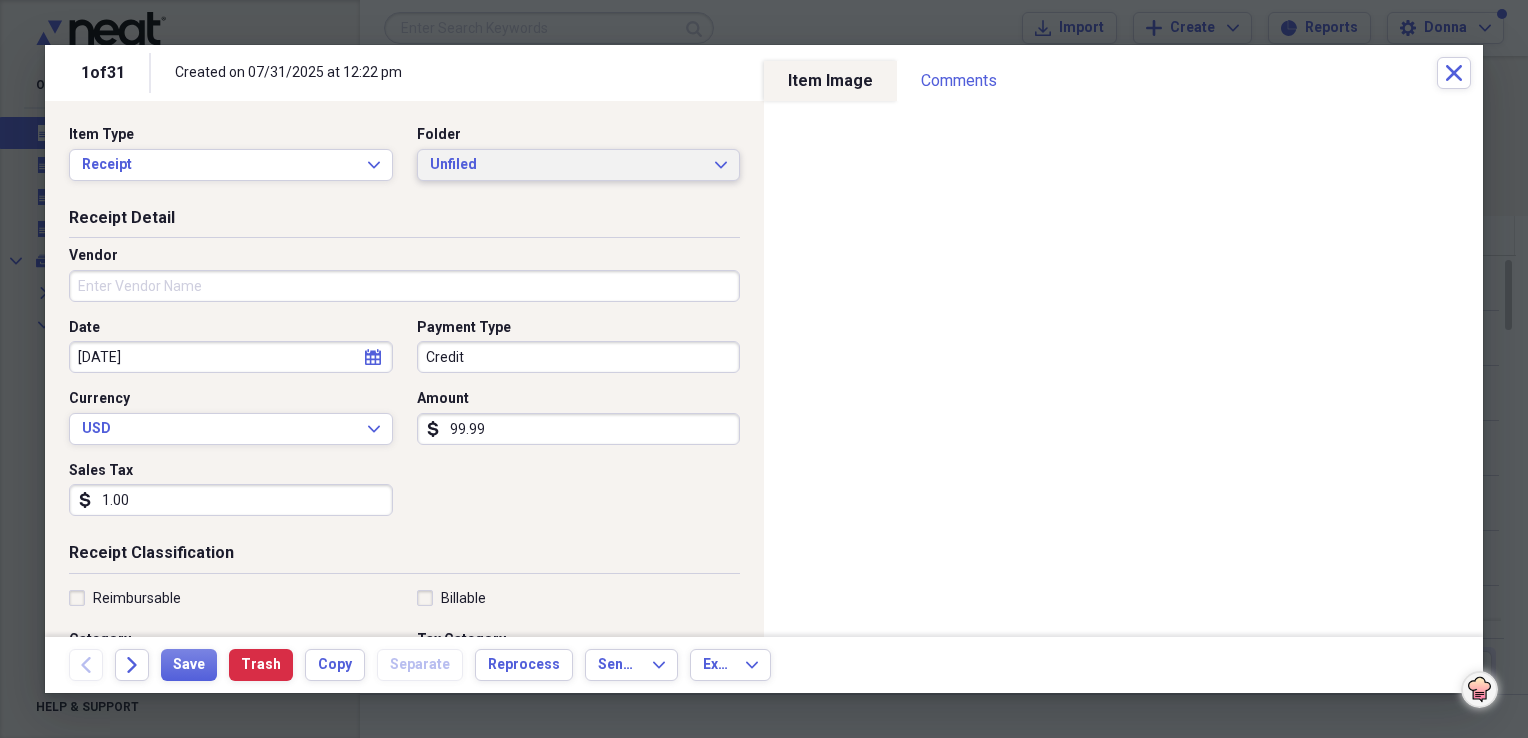 click on "Unfiled" at bounding box center (567, 165) 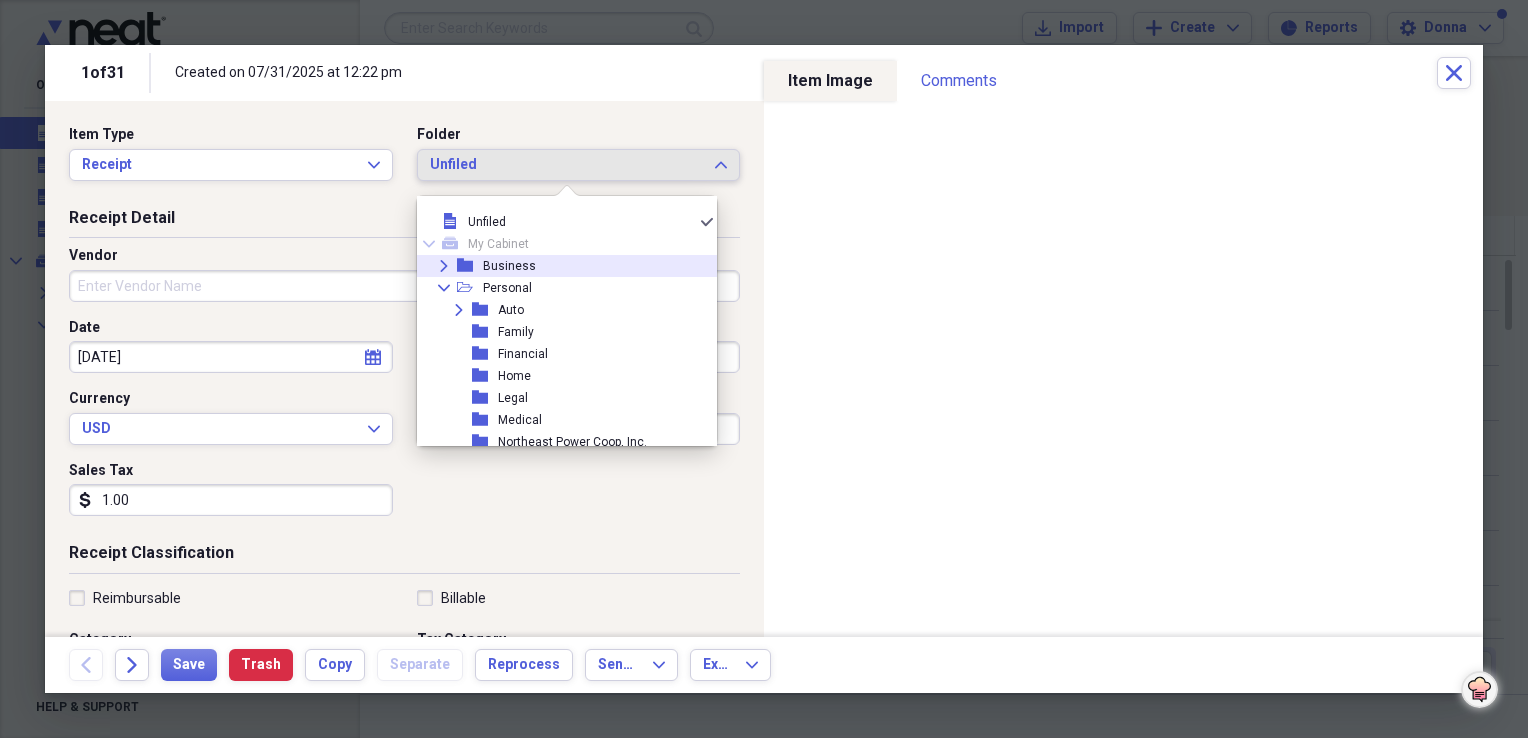 click on "Business" at bounding box center [509, 266] 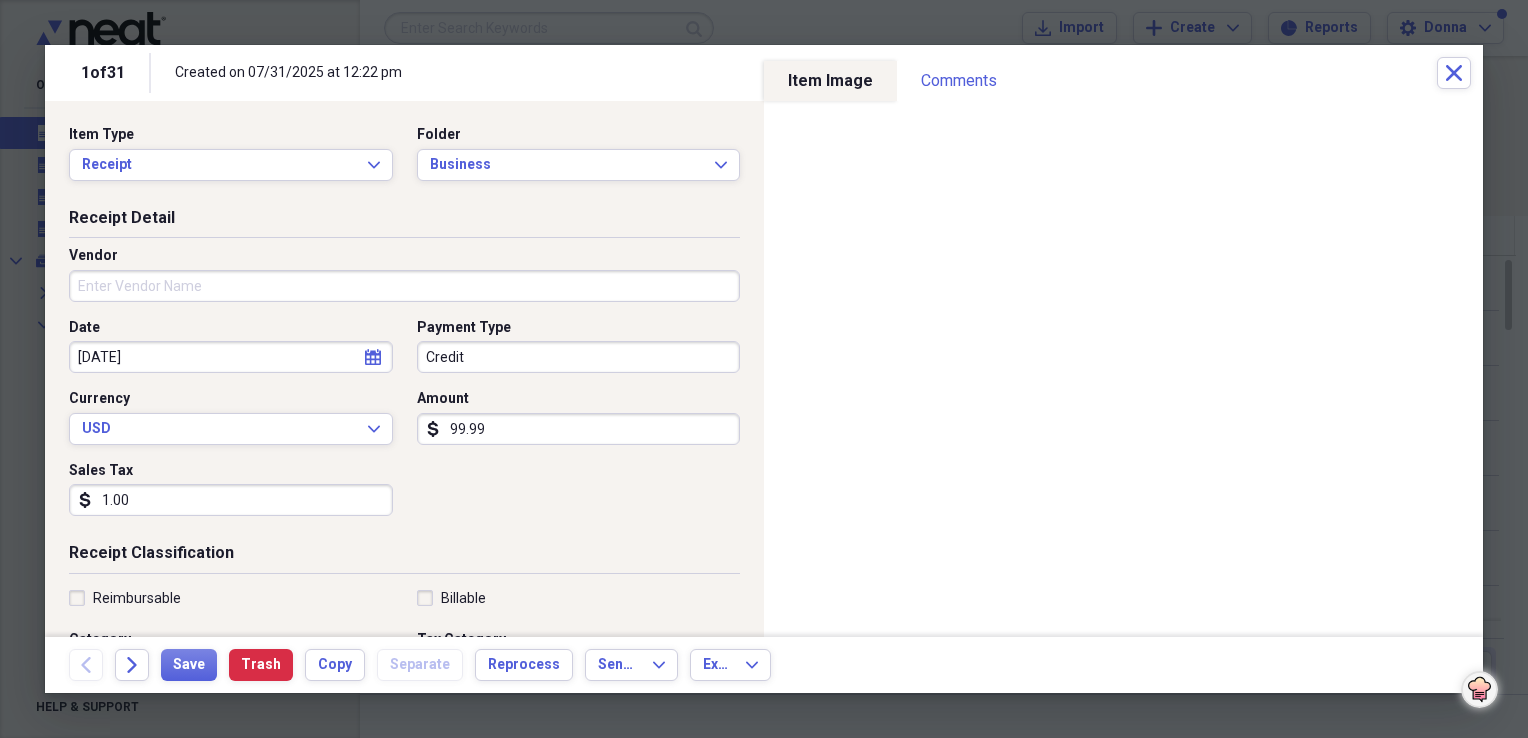 click on "Vendor" at bounding box center [404, 286] 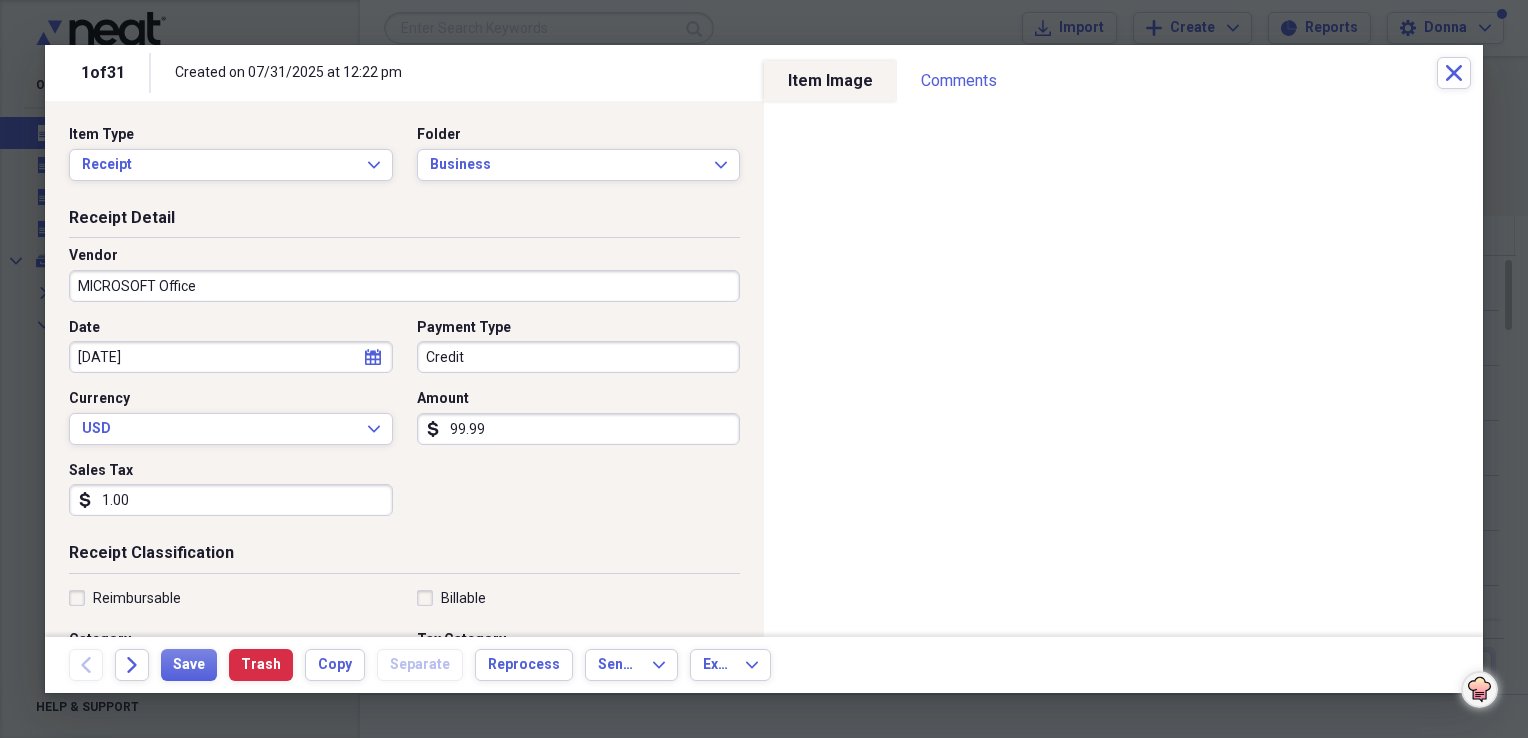 type on "MICROSOFT Office" 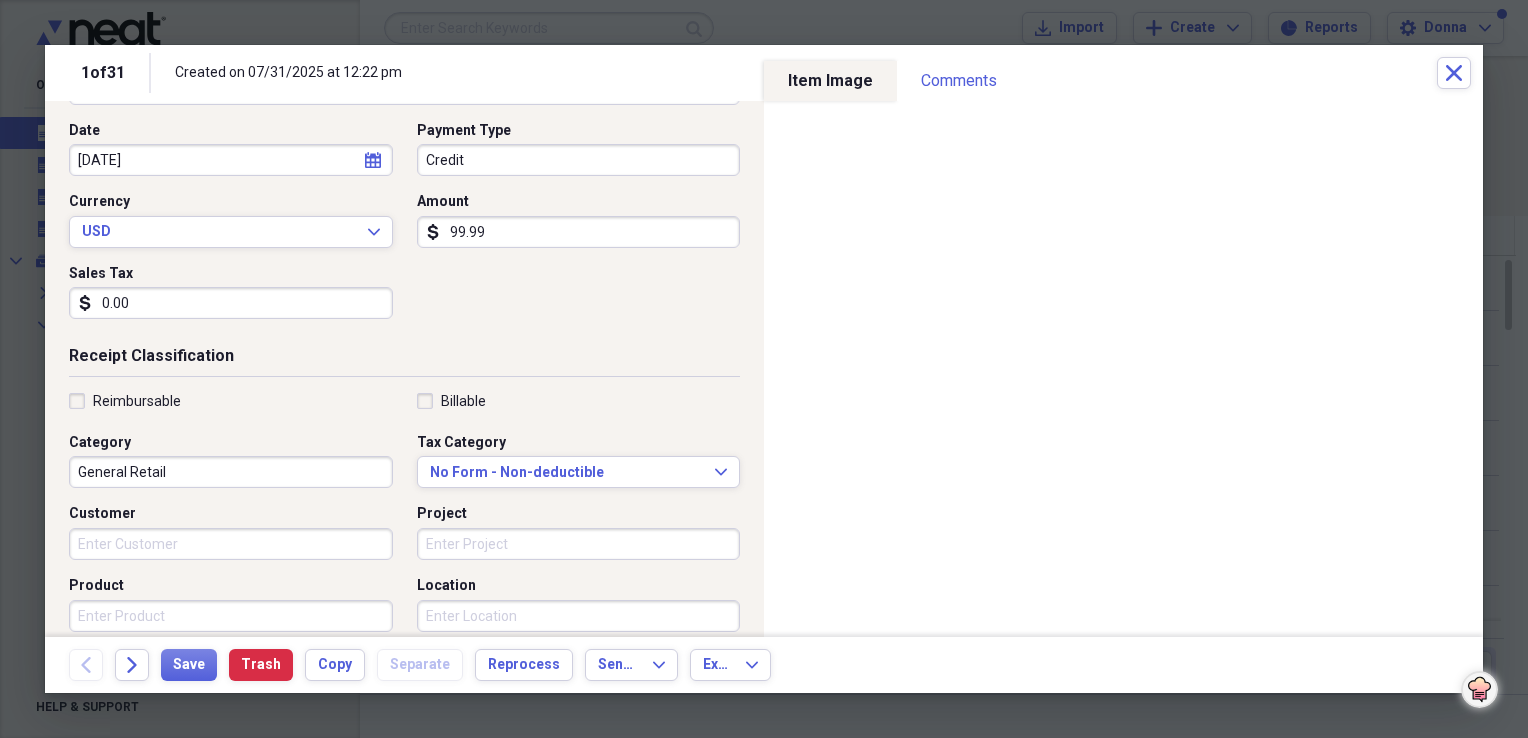 scroll, scrollTop: 200, scrollLeft: 0, axis: vertical 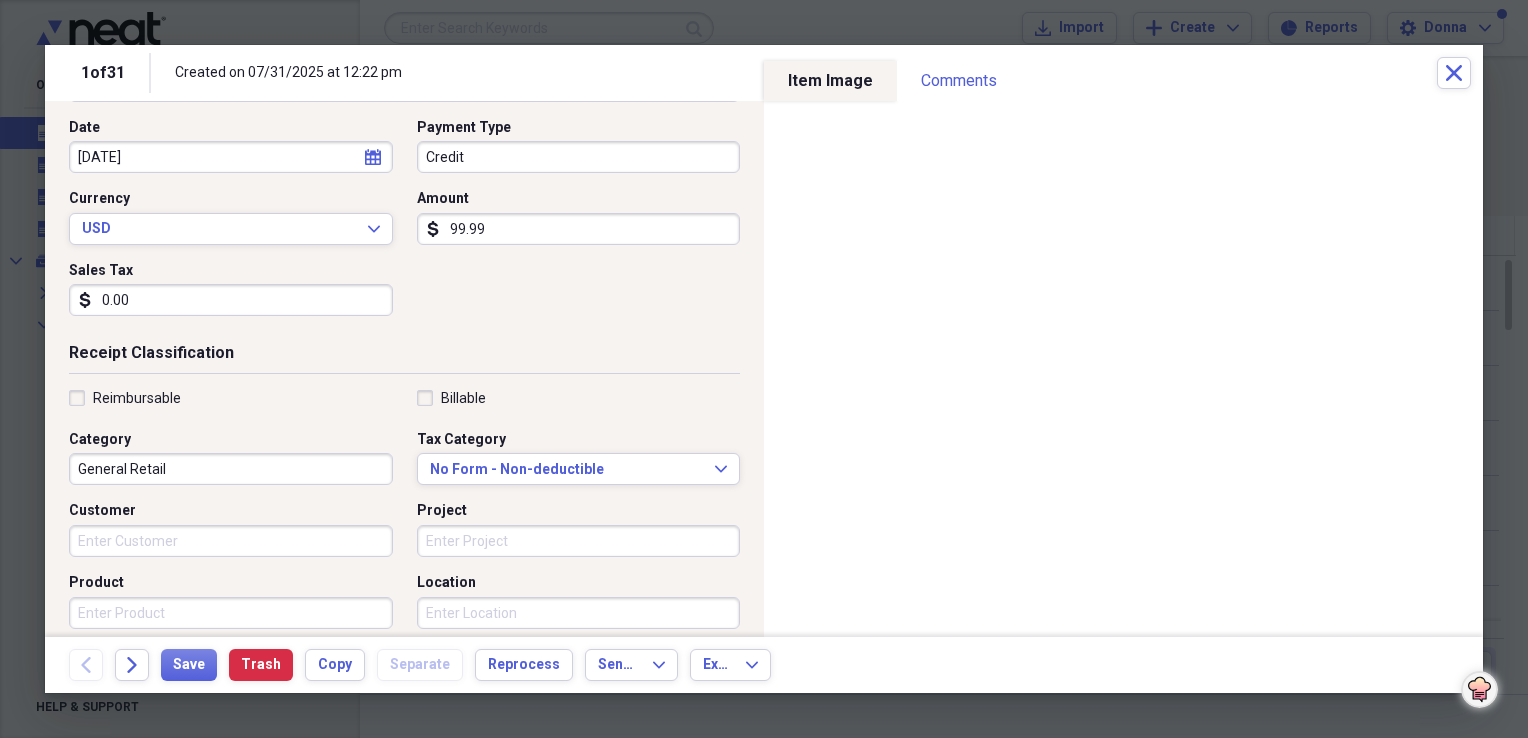 type on "0.00" 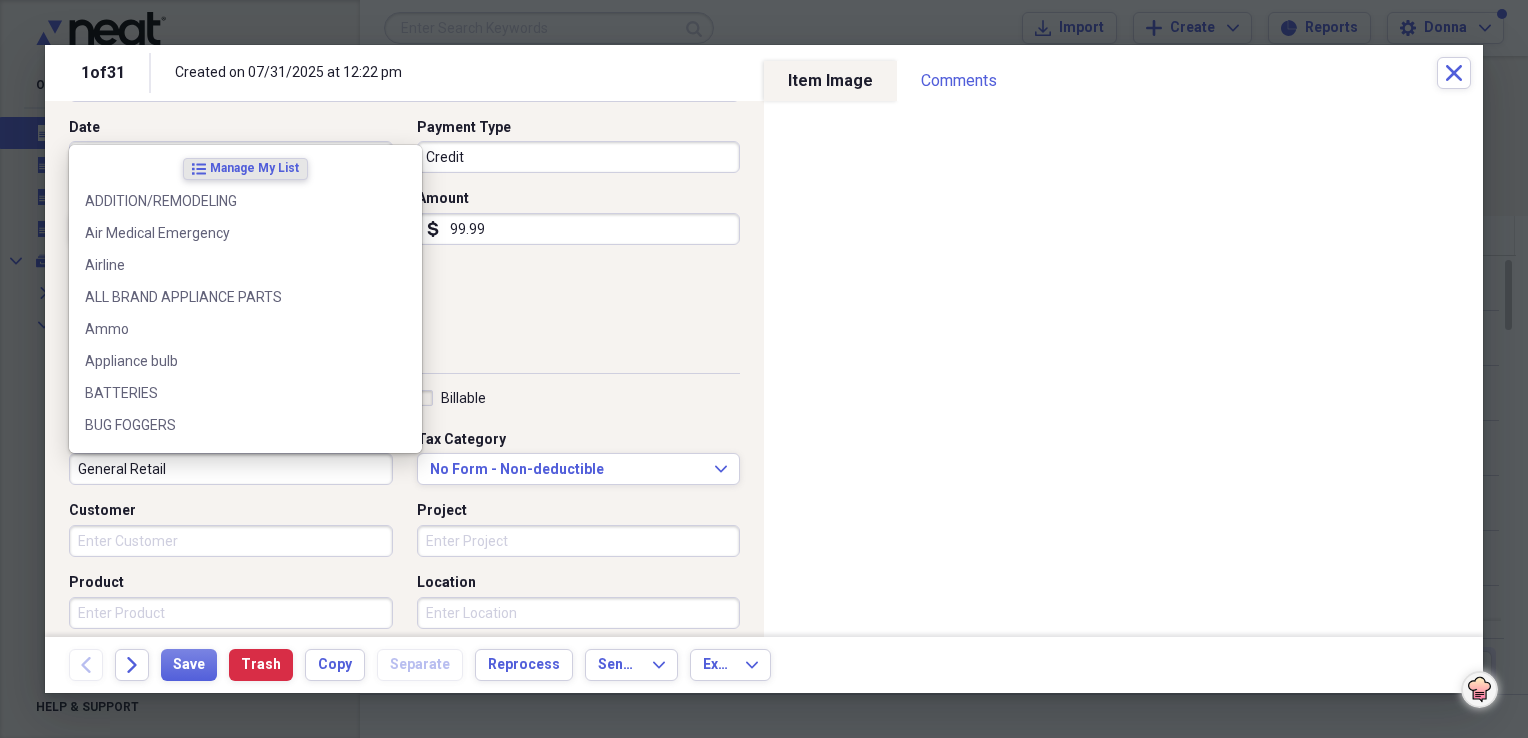 click on "General Retail" at bounding box center [231, 469] 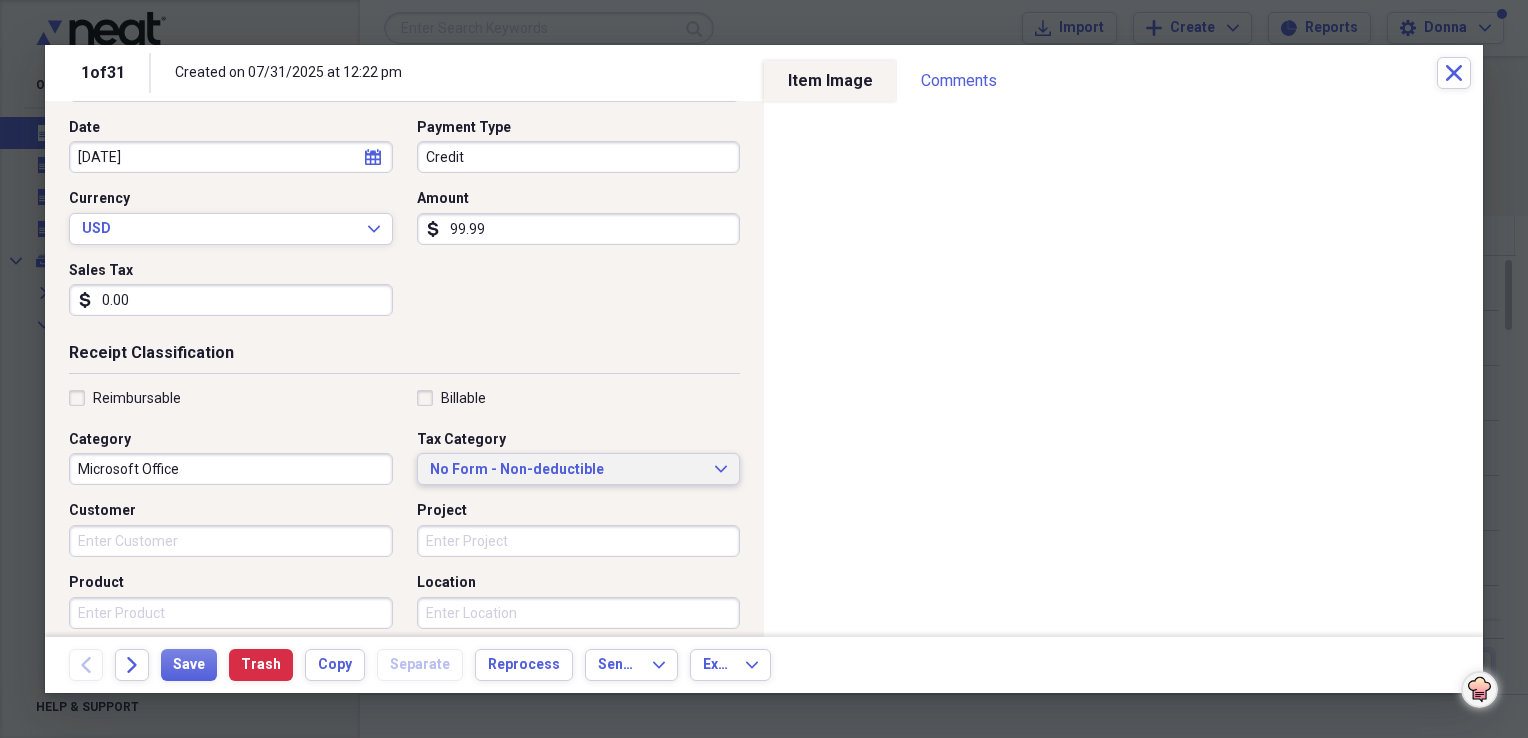 type on "Microsoft Office" 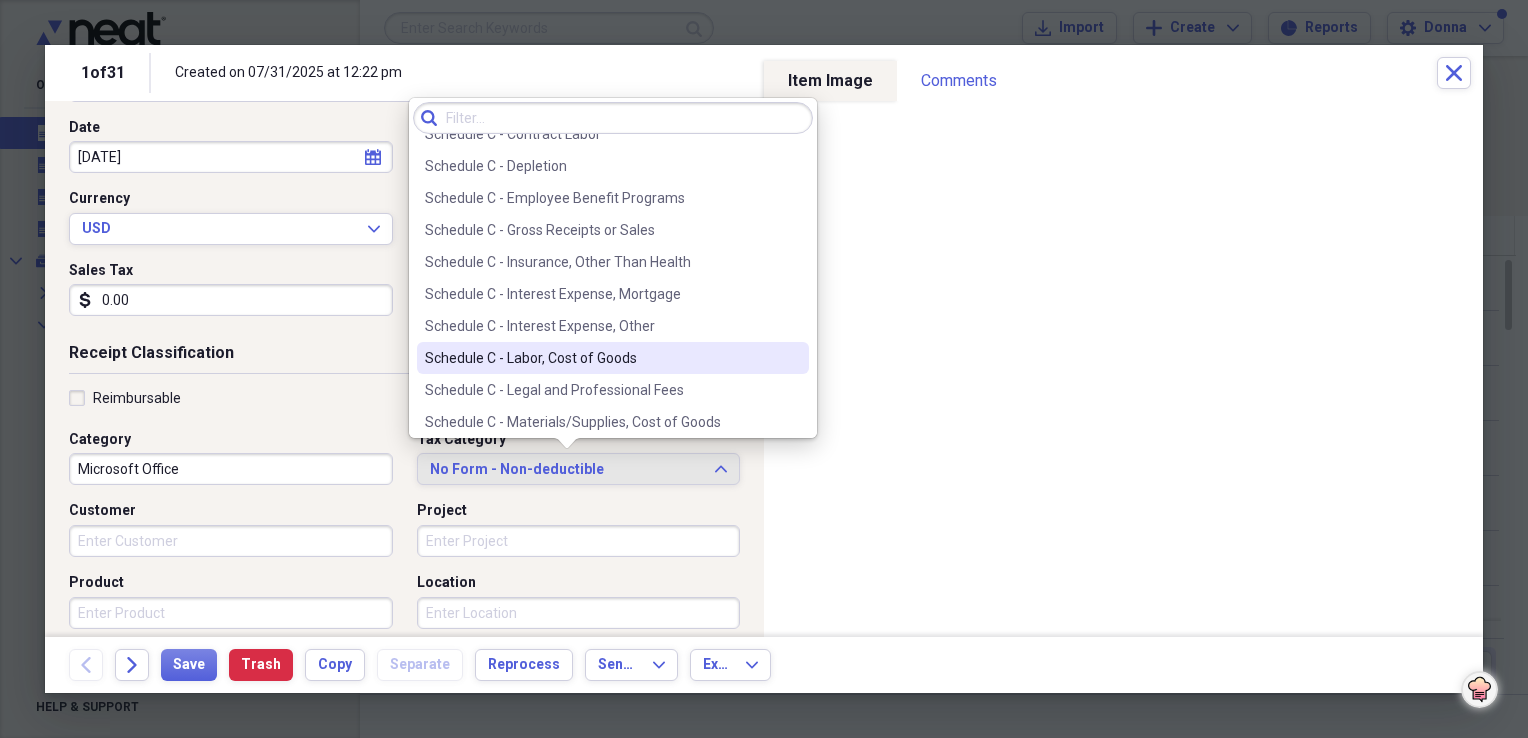 scroll, scrollTop: 3800, scrollLeft: 0, axis: vertical 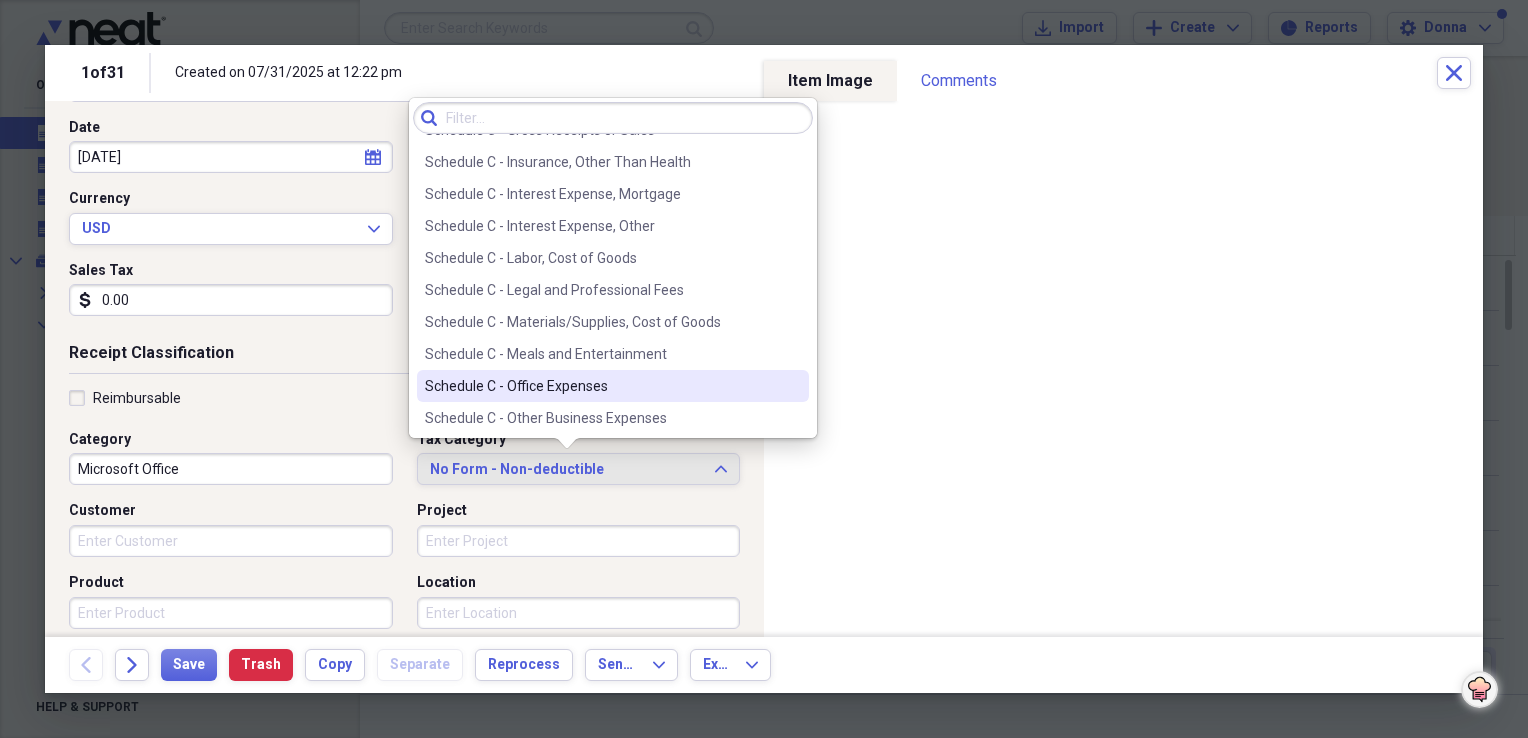 click on "Schedule C - Office Expenses" at bounding box center [601, 386] 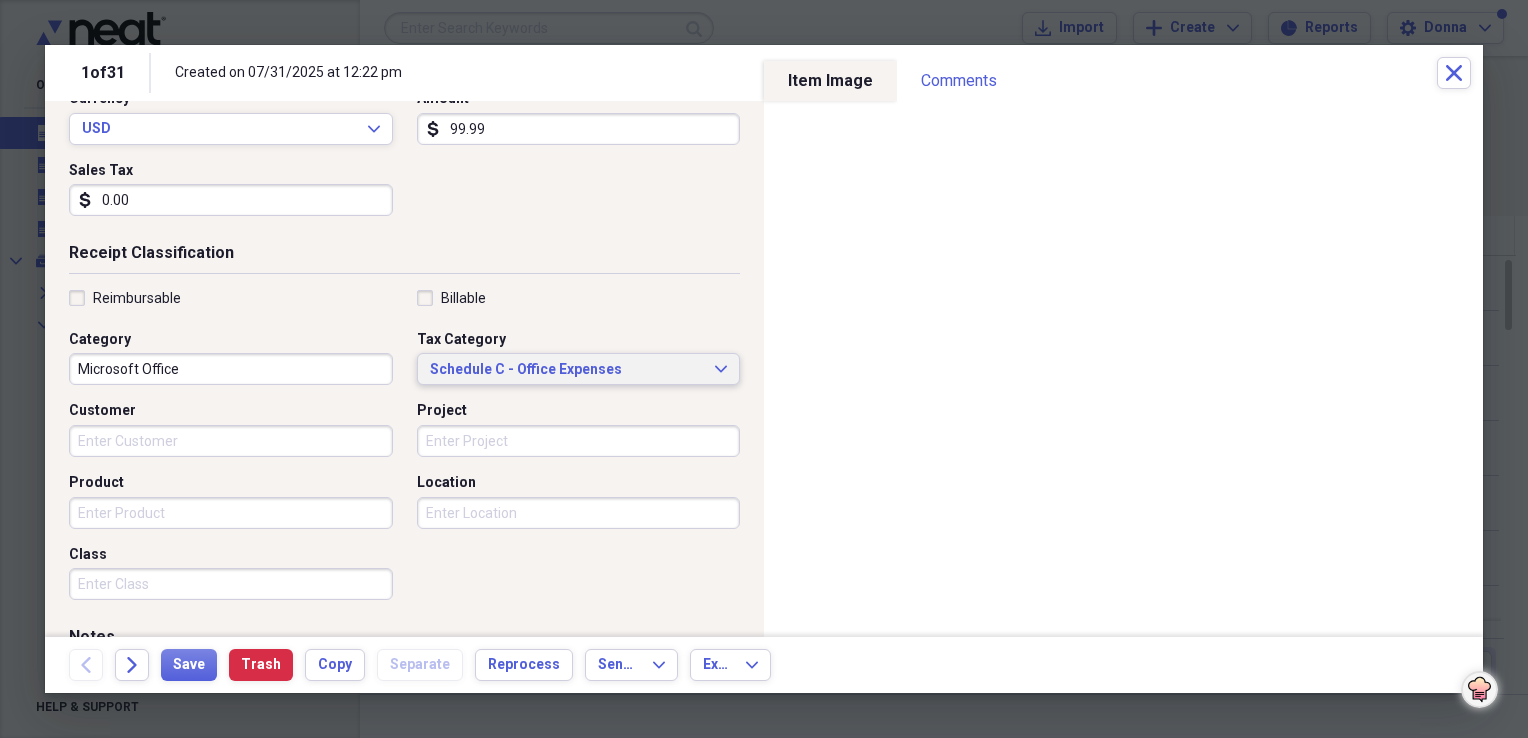 scroll, scrollTop: 400, scrollLeft: 0, axis: vertical 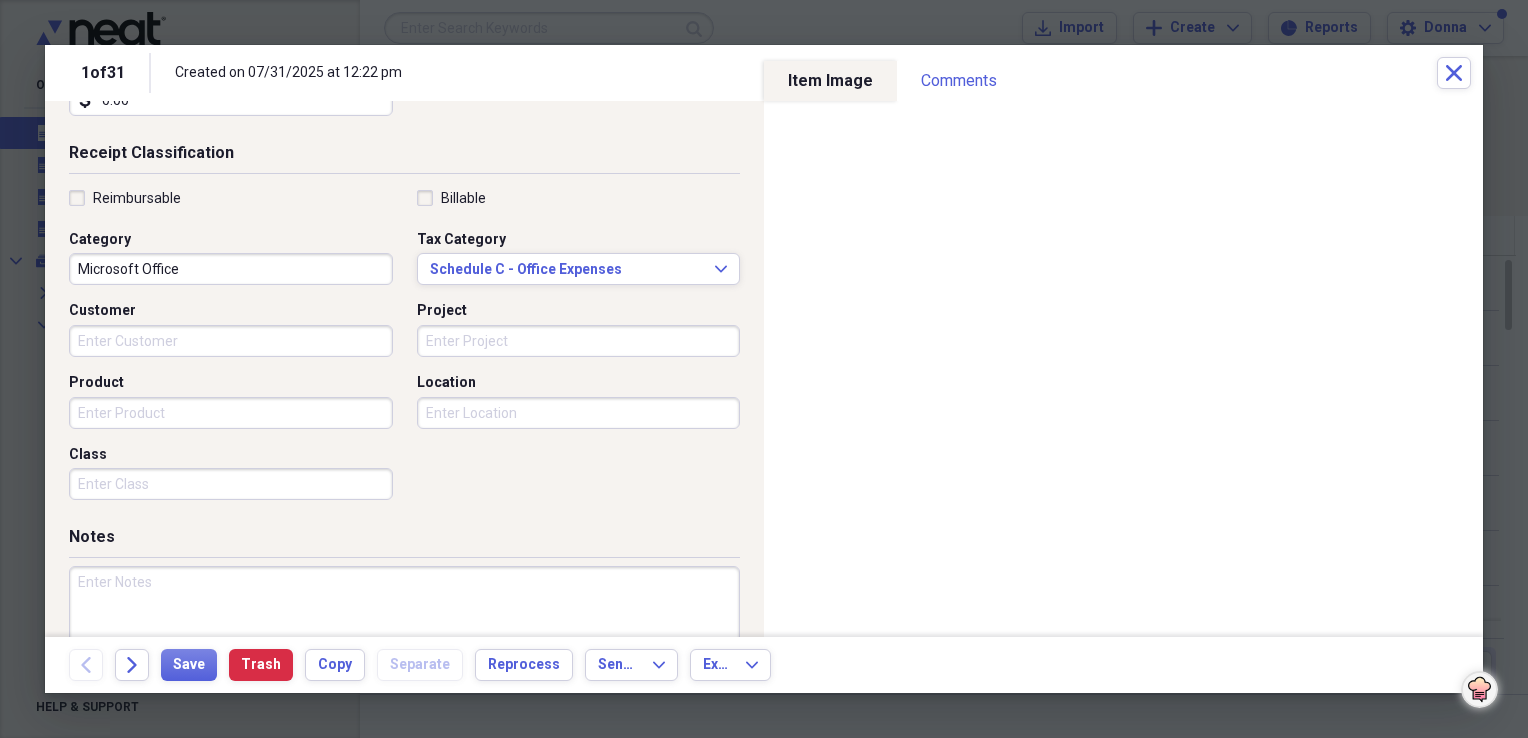 click on "Microsoft Office" at bounding box center (231, 269) 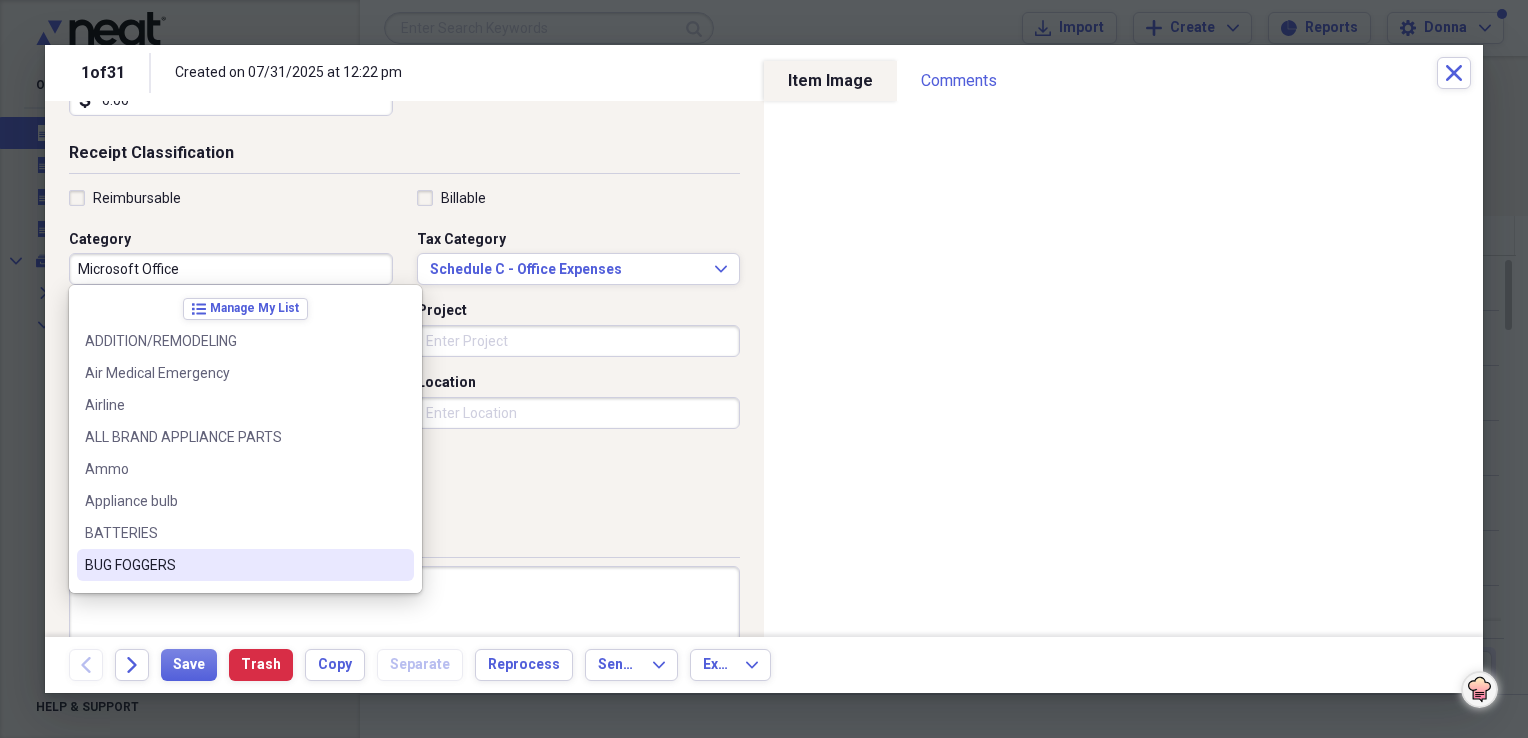 click at bounding box center [404, 631] 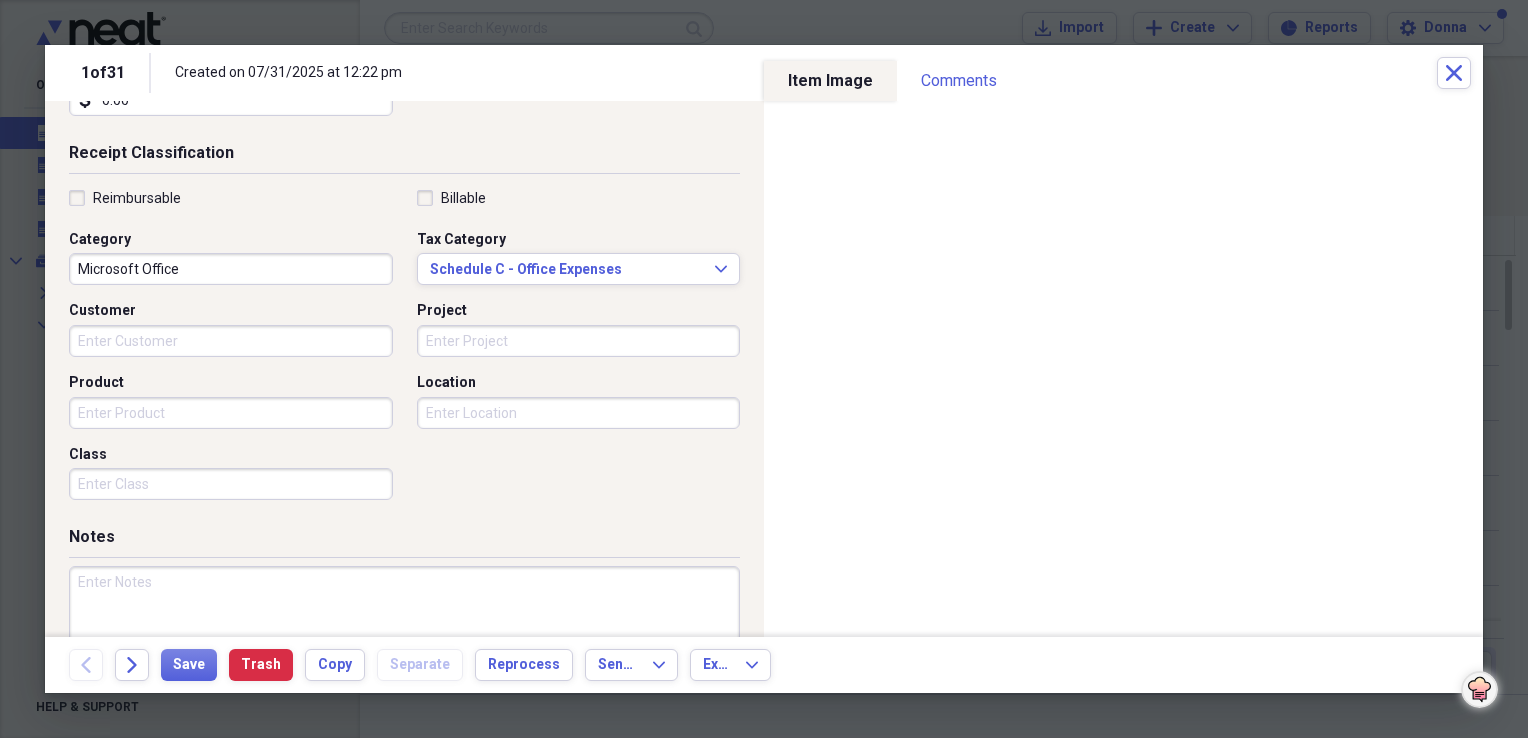 paste on "Microsoft Office" 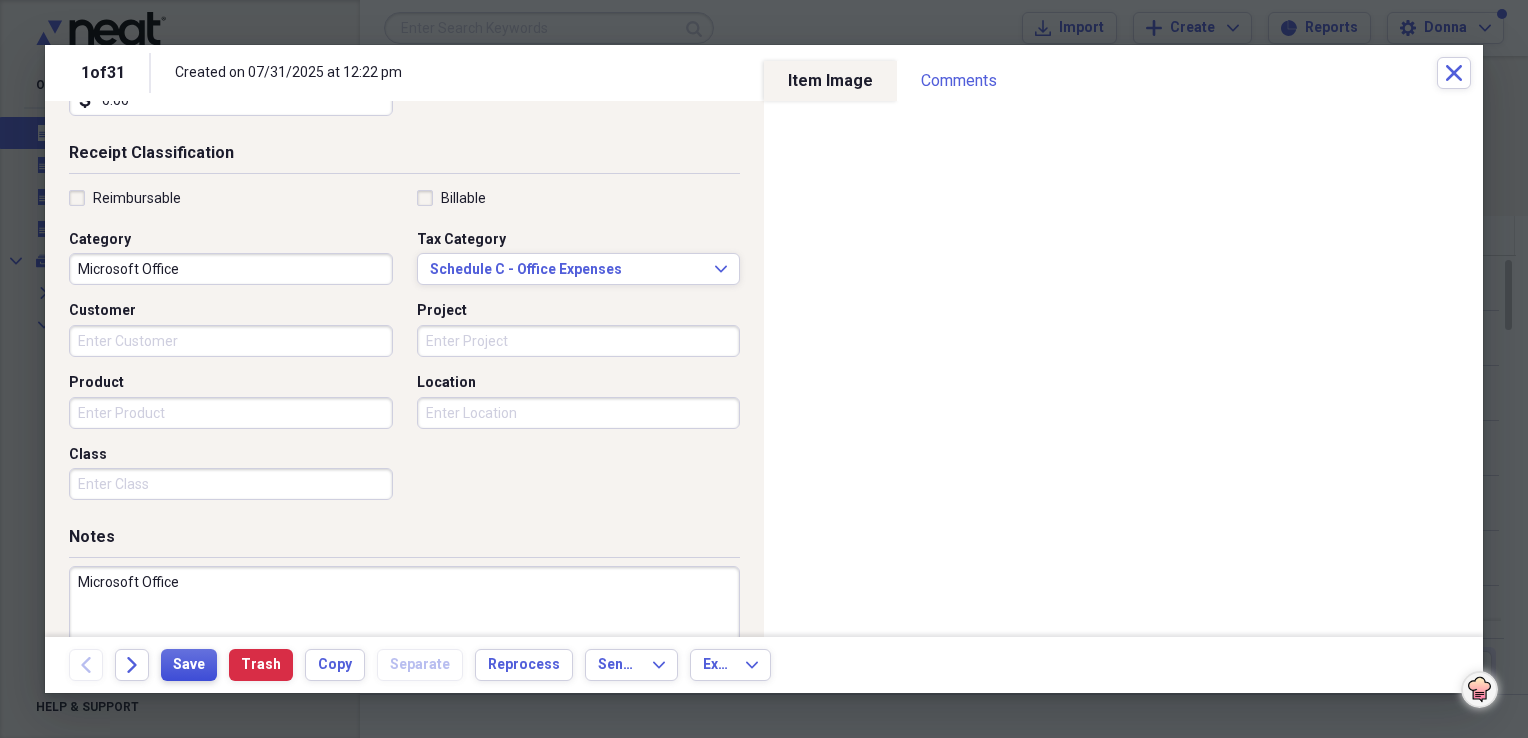type on "Microsoft Office" 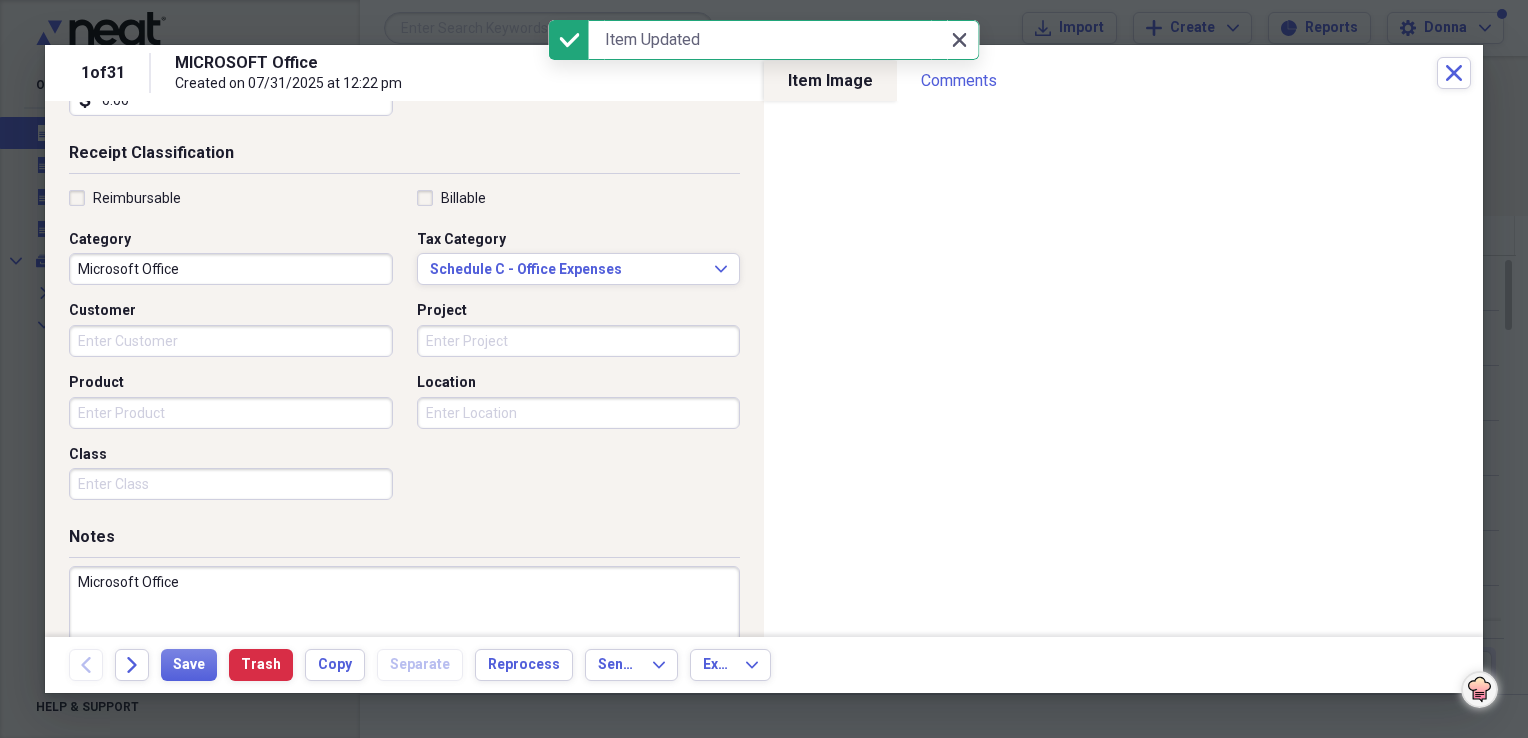 click 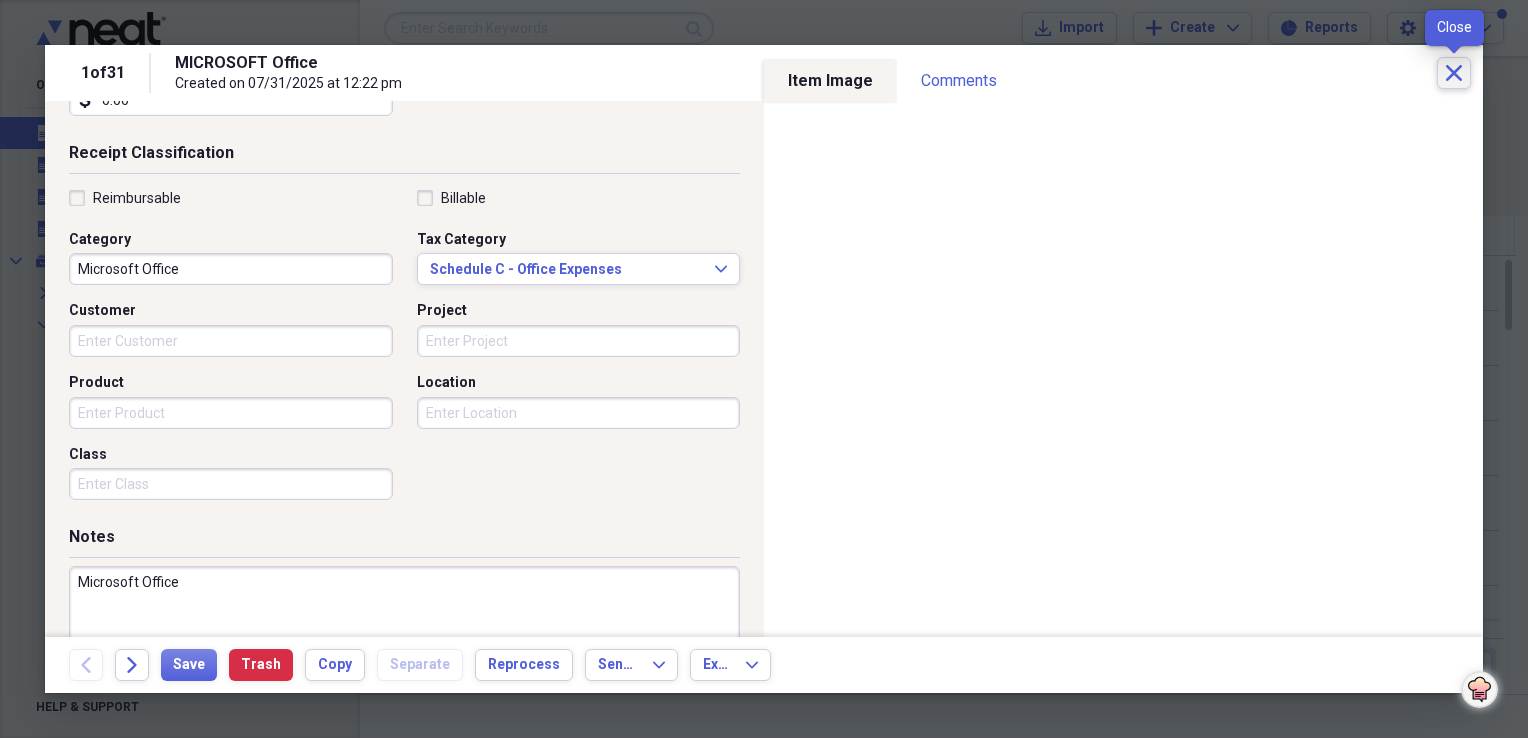 click on "Close" at bounding box center [1454, 73] 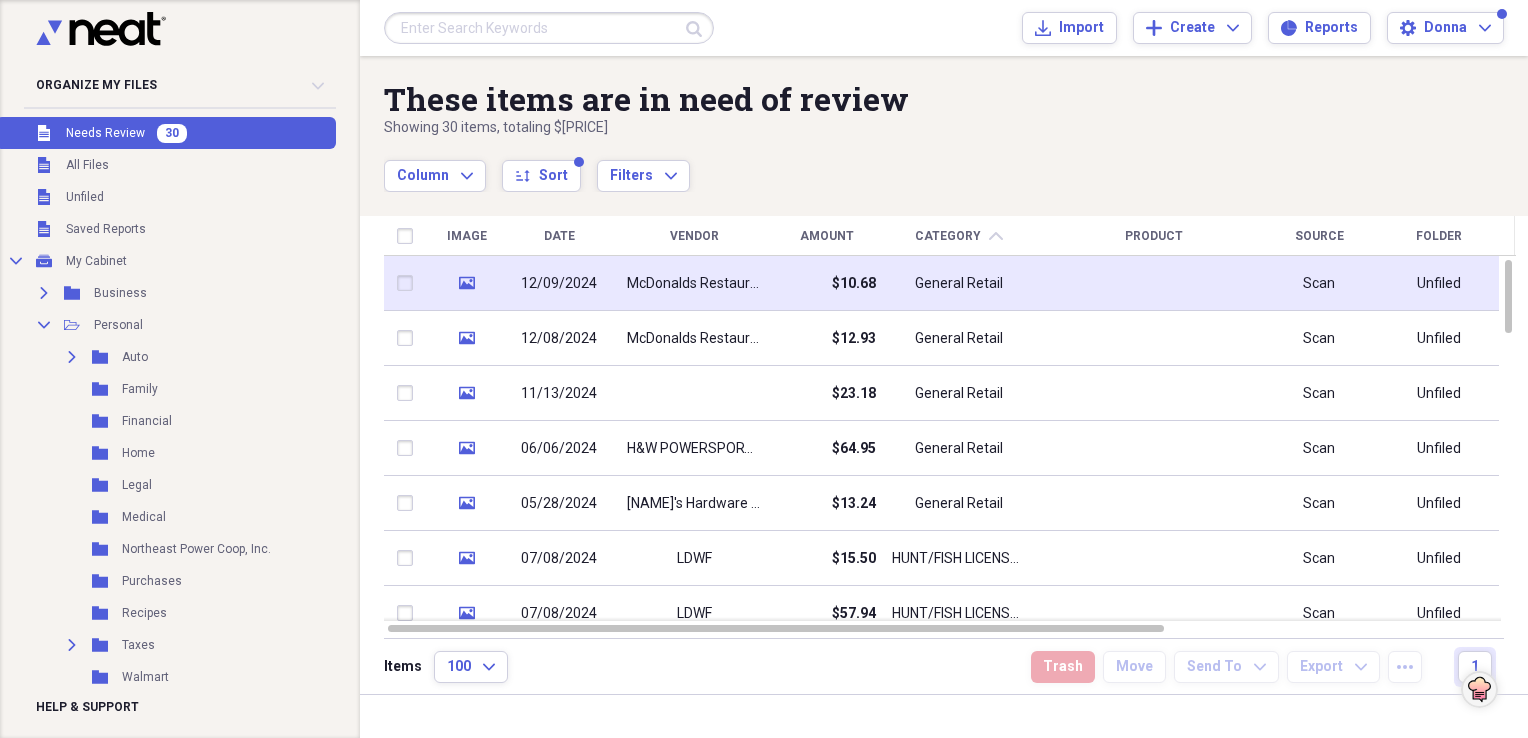 click on "$10.68" at bounding box center [826, 283] 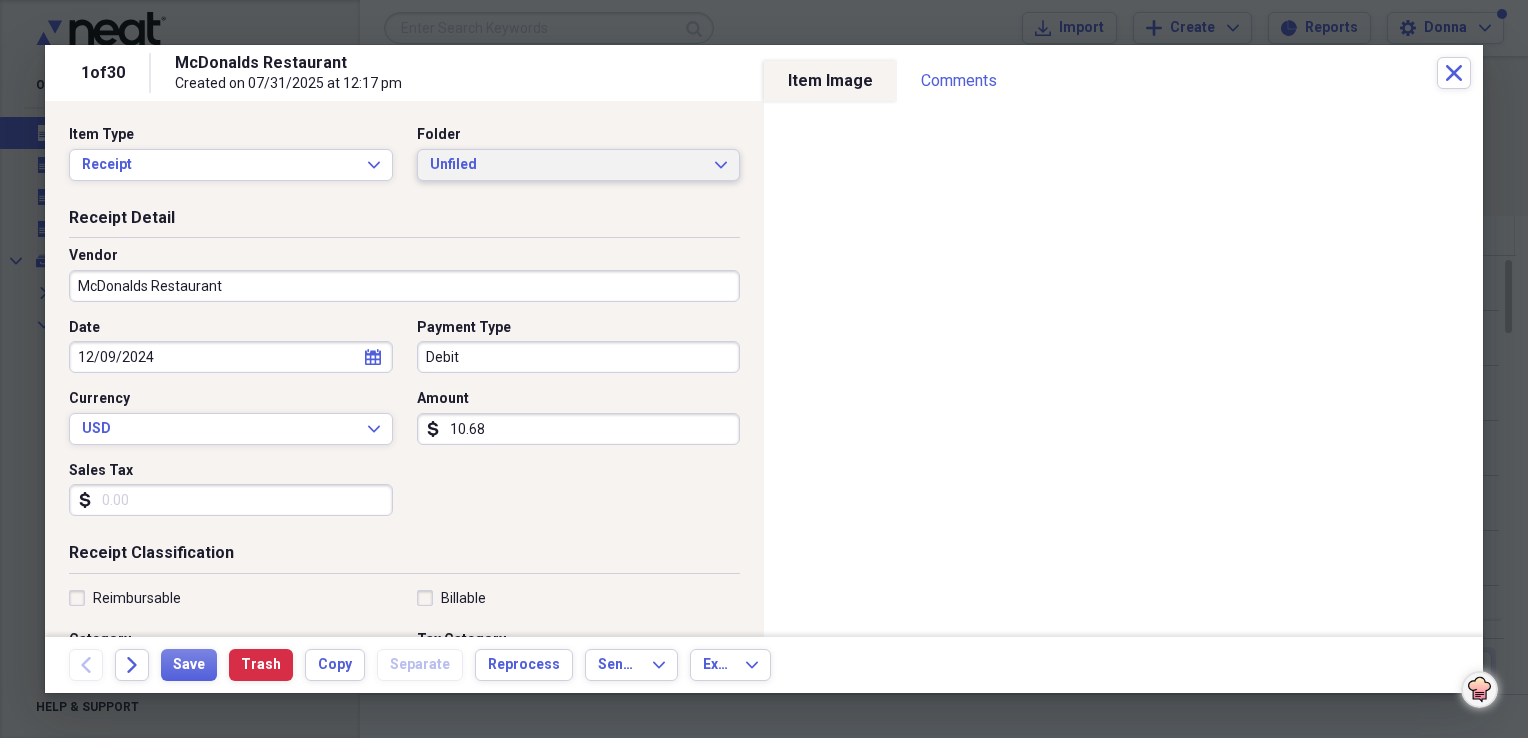 click on "Unfiled" at bounding box center (567, 165) 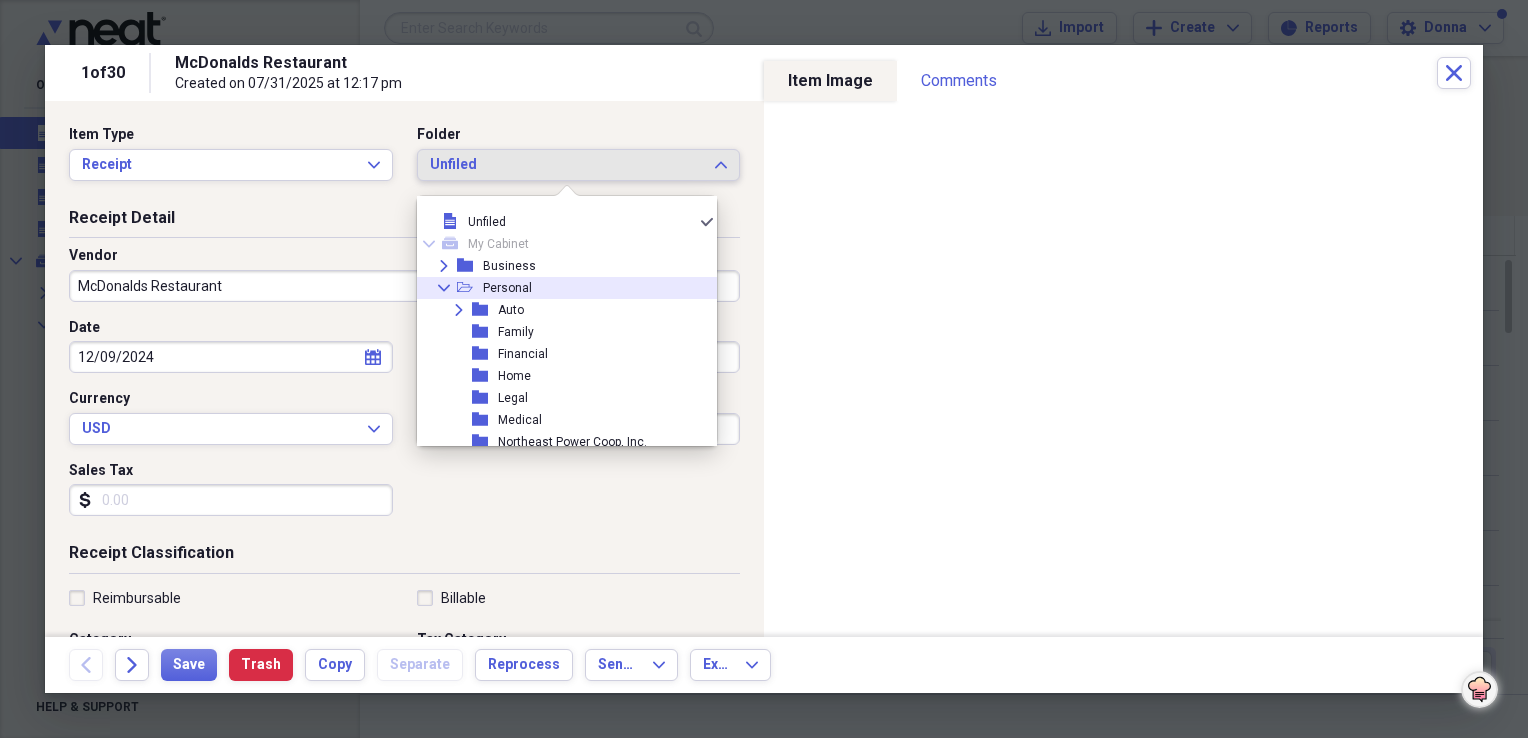 click on "Collapse open-folder Personal" at bounding box center [559, 288] 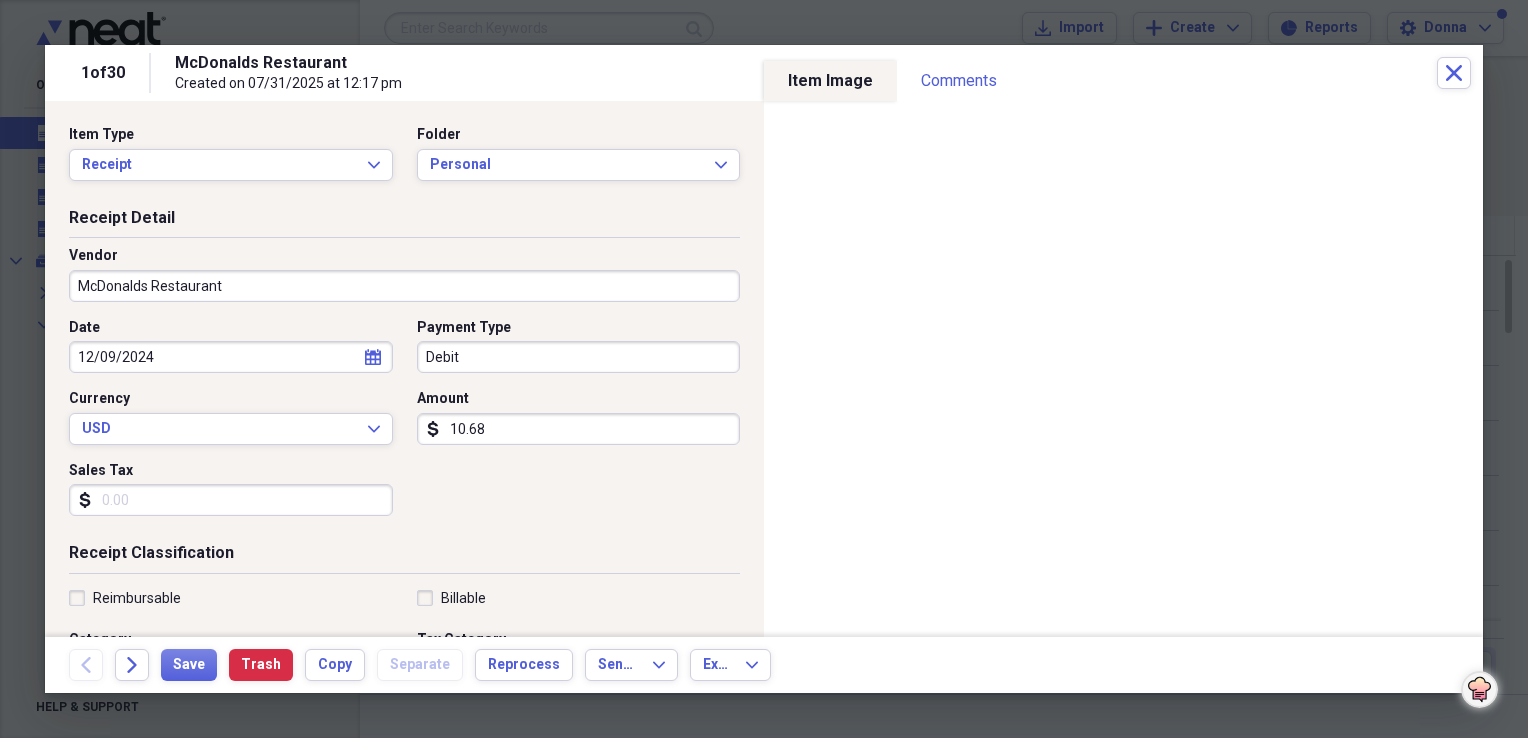click on "Sales Tax" at bounding box center [231, 500] 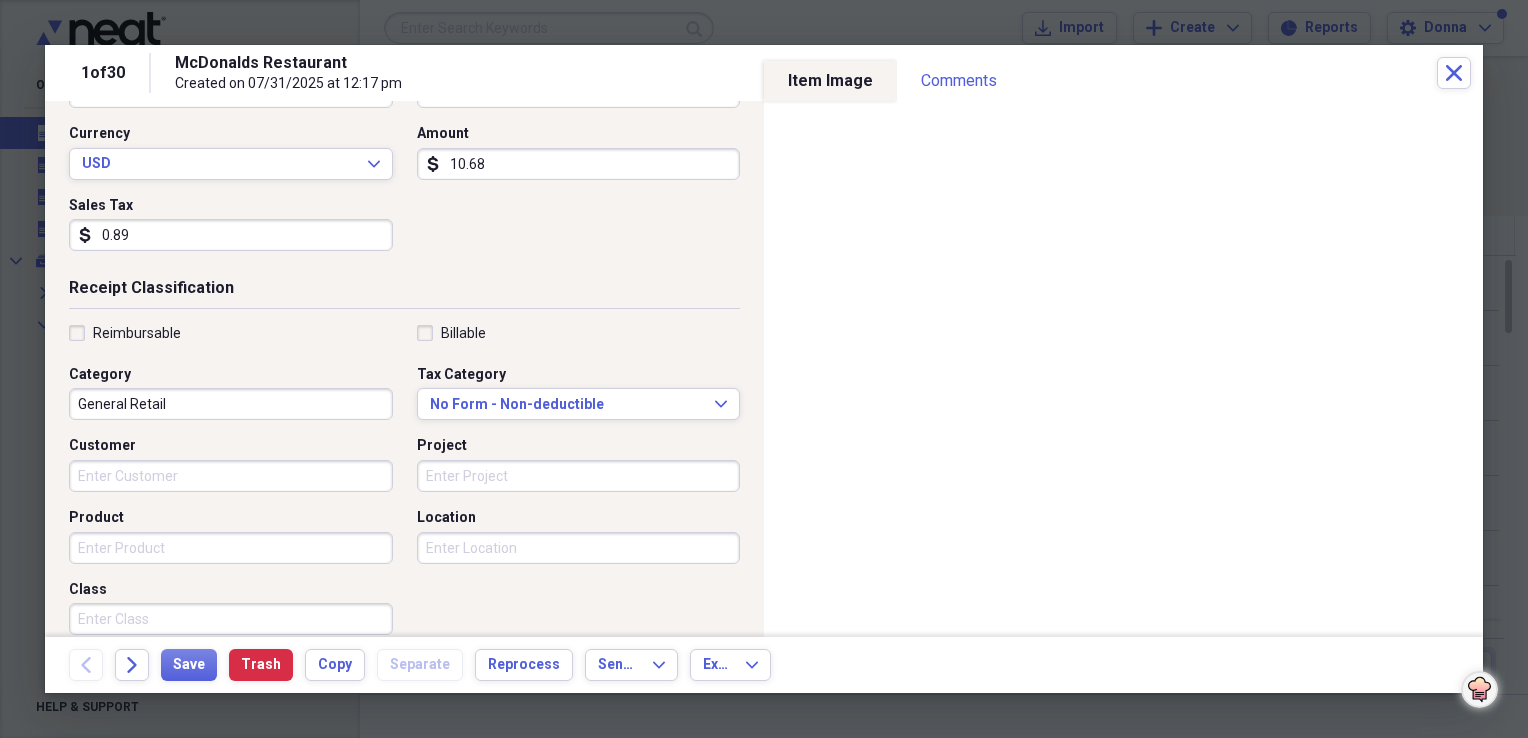 scroll, scrollTop: 300, scrollLeft: 0, axis: vertical 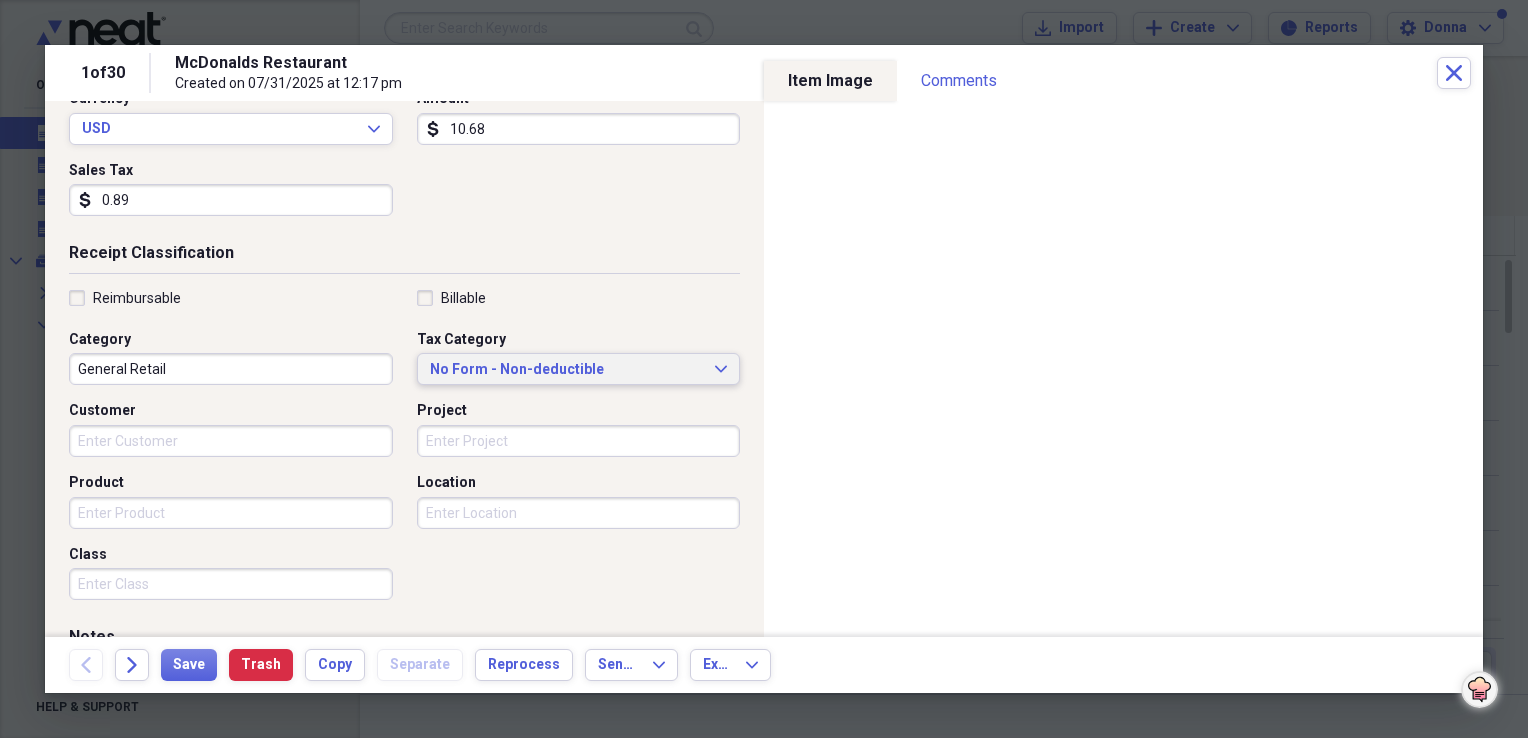 type on "0.89" 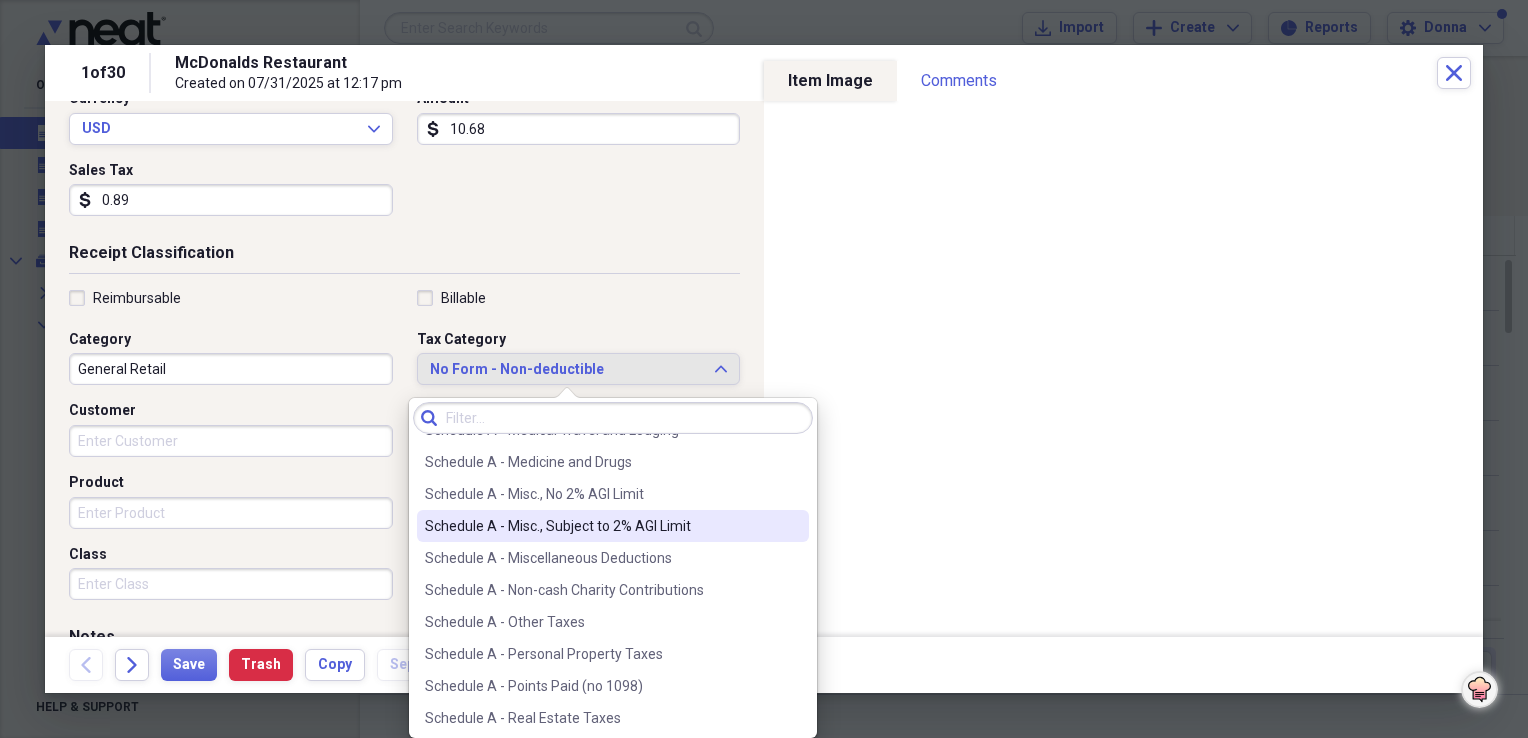 scroll, scrollTop: 2900, scrollLeft: 0, axis: vertical 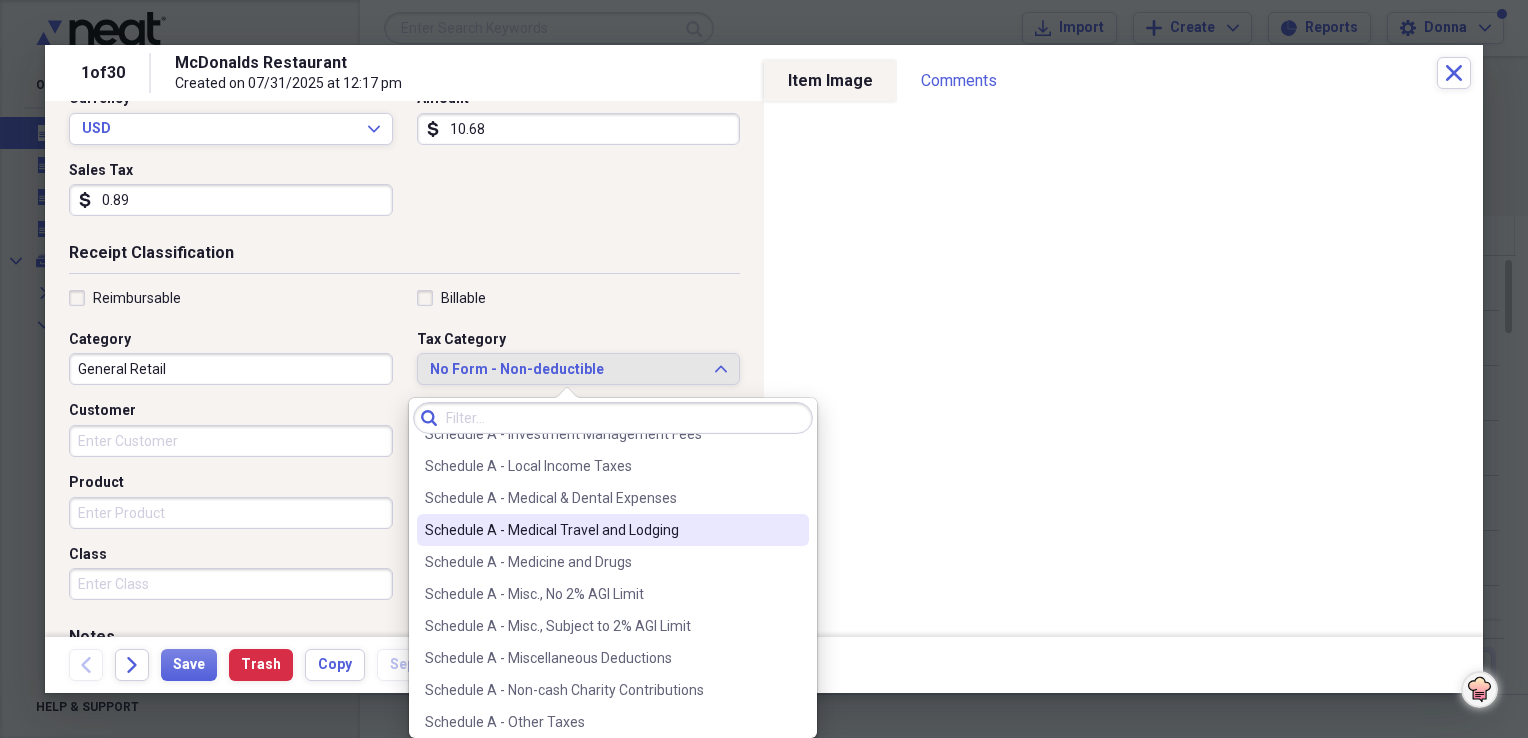 click on "Schedule A - Medical Travel and Lodging" at bounding box center (601, 530) 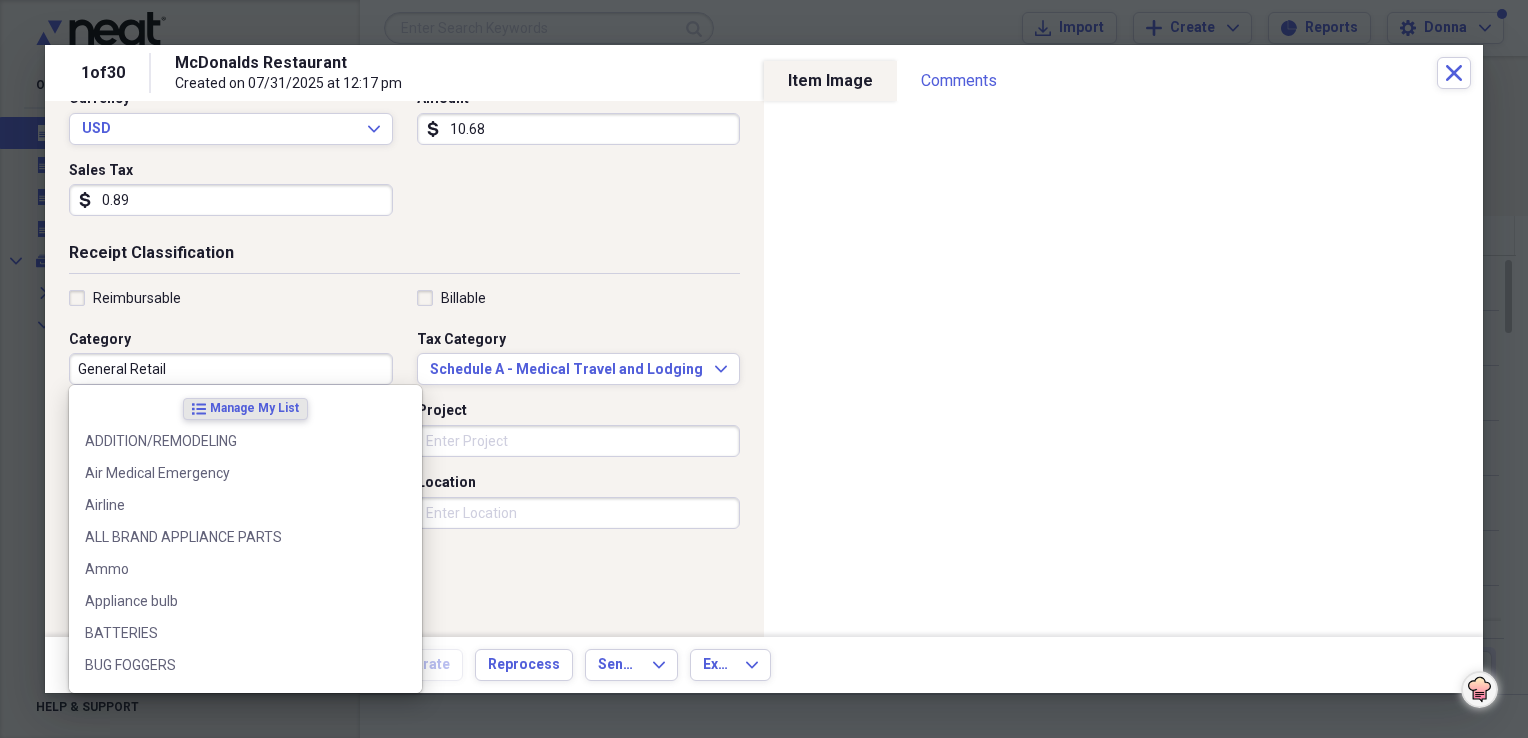 click on "General Retail" at bounding box center [231, 369] 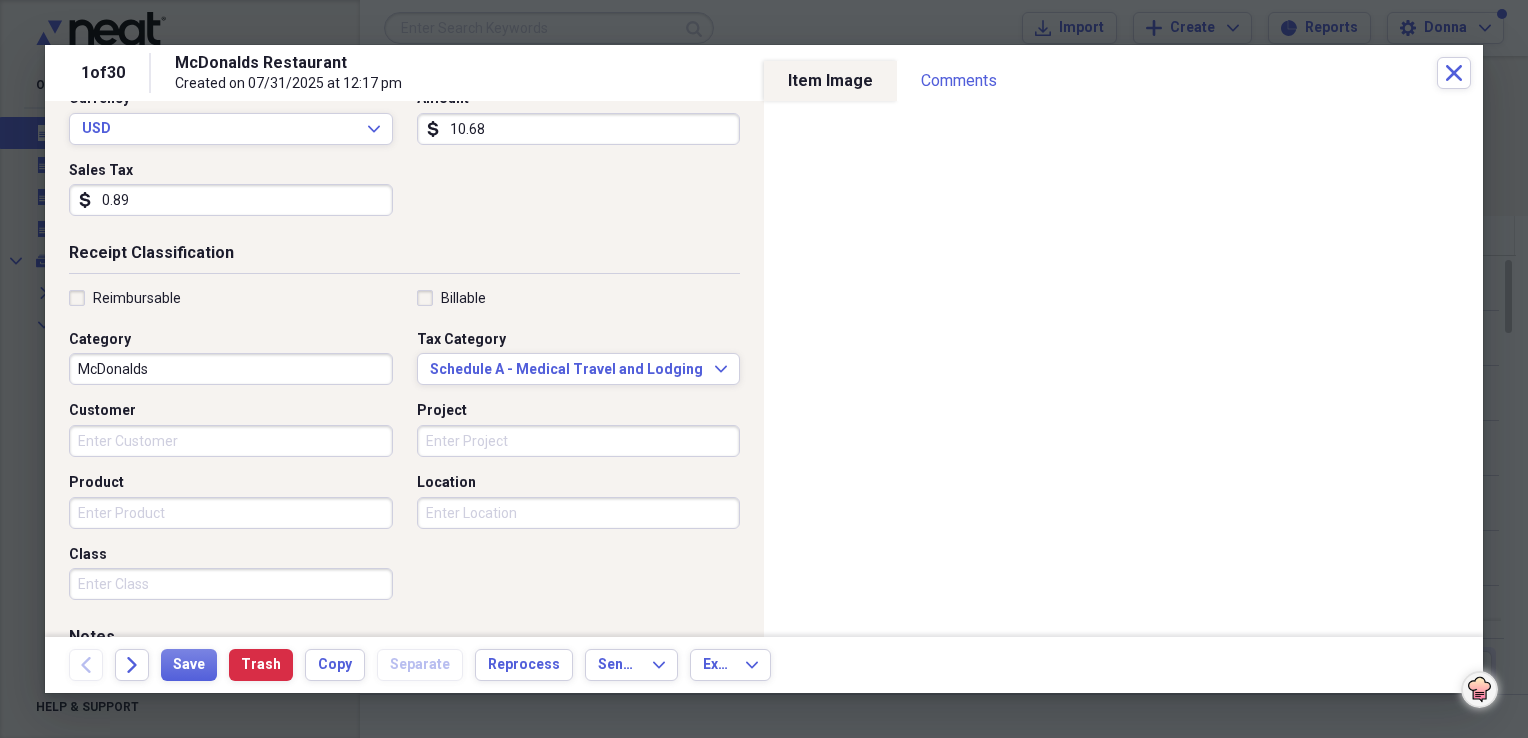 type on "McDonalds" 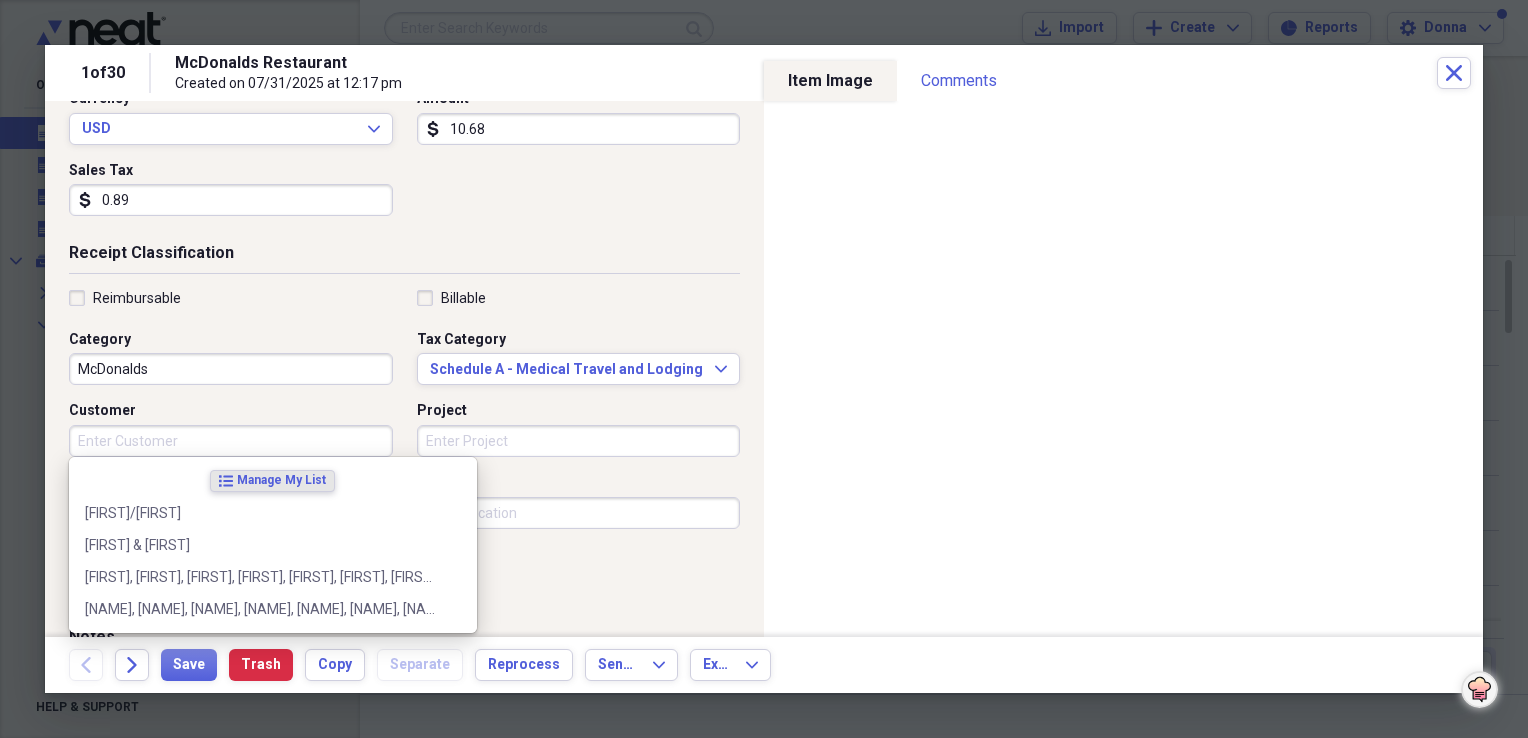 click on "Customer" at bounding box center [231, 441] 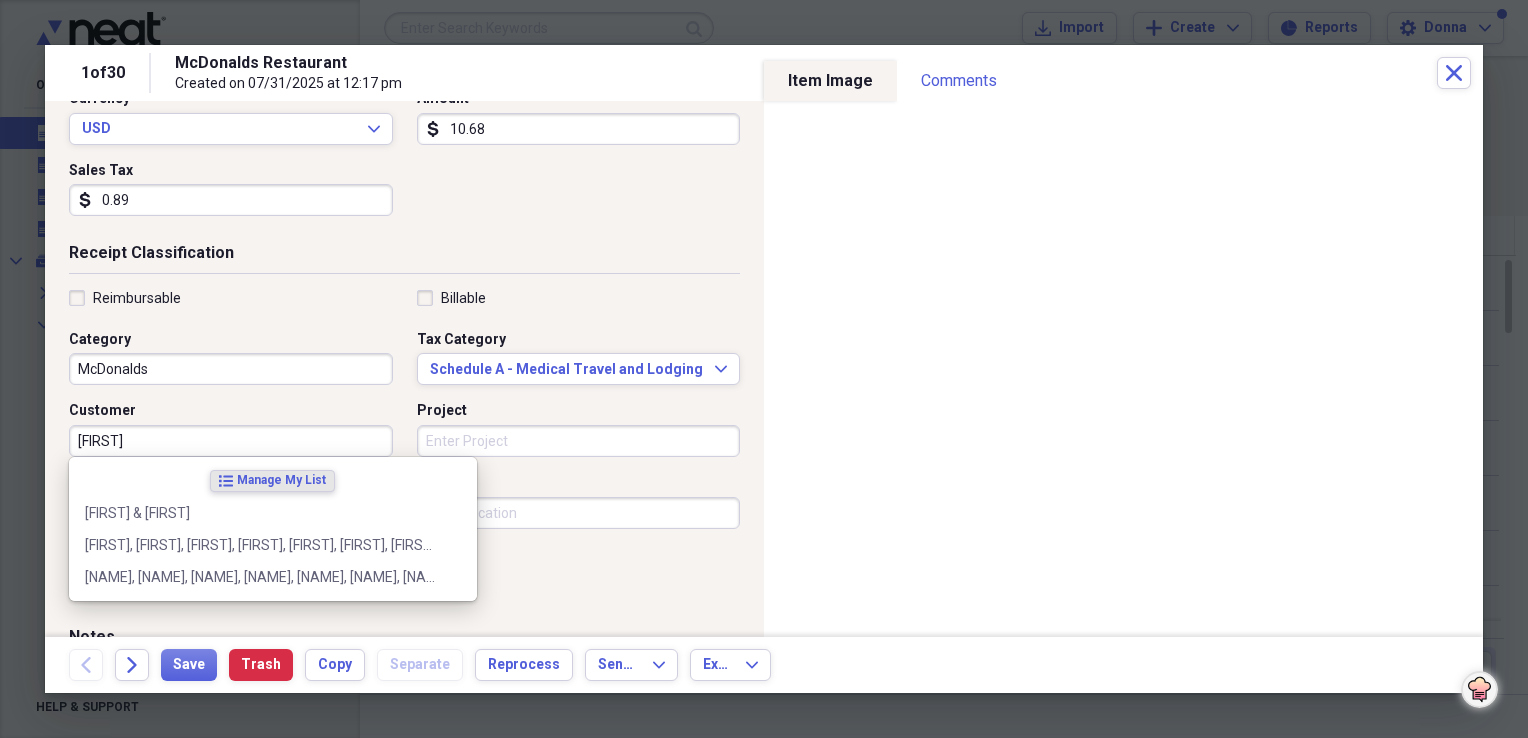 click on "Ronnie" at bounding box center [231, 441] 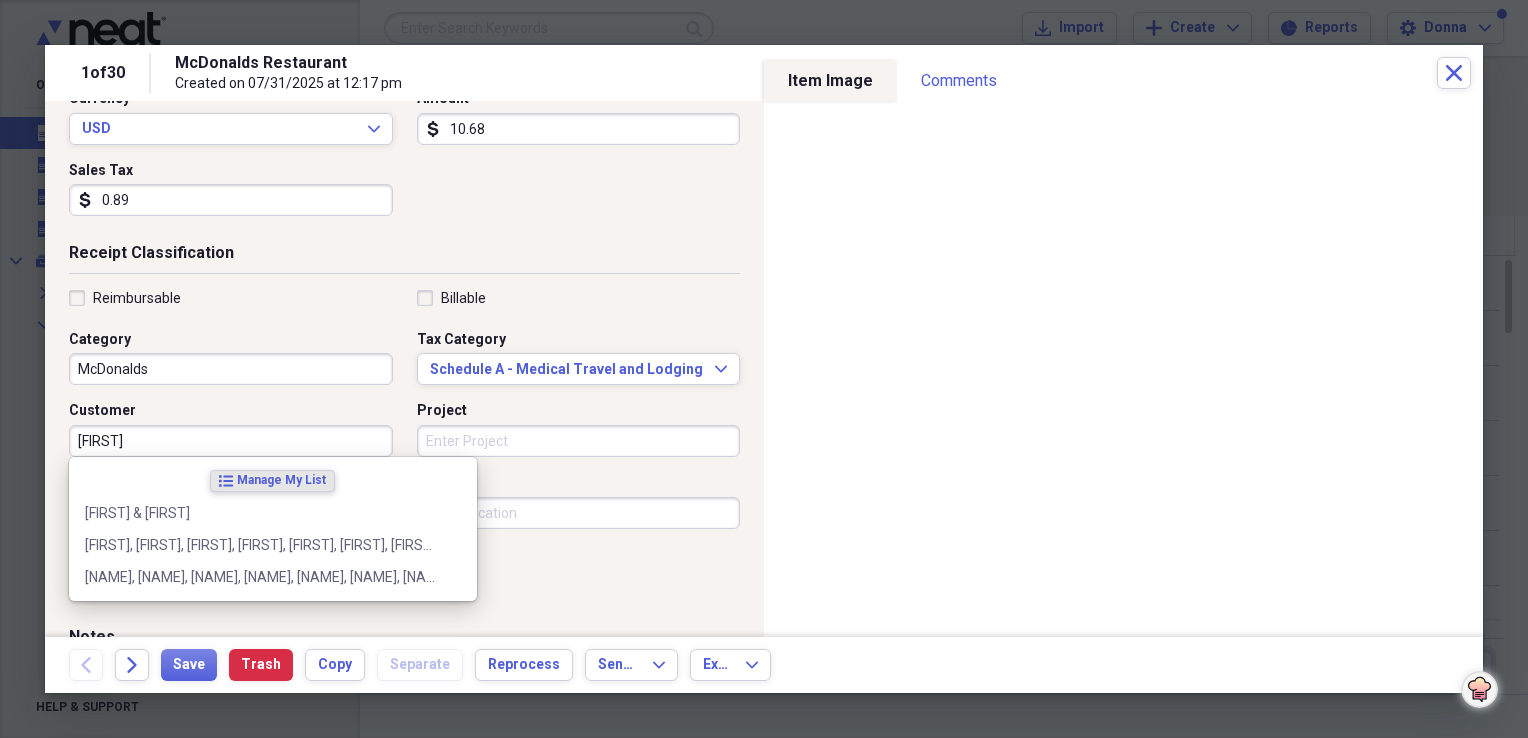 click on "Ronnie" at bounding box center [231, 441] 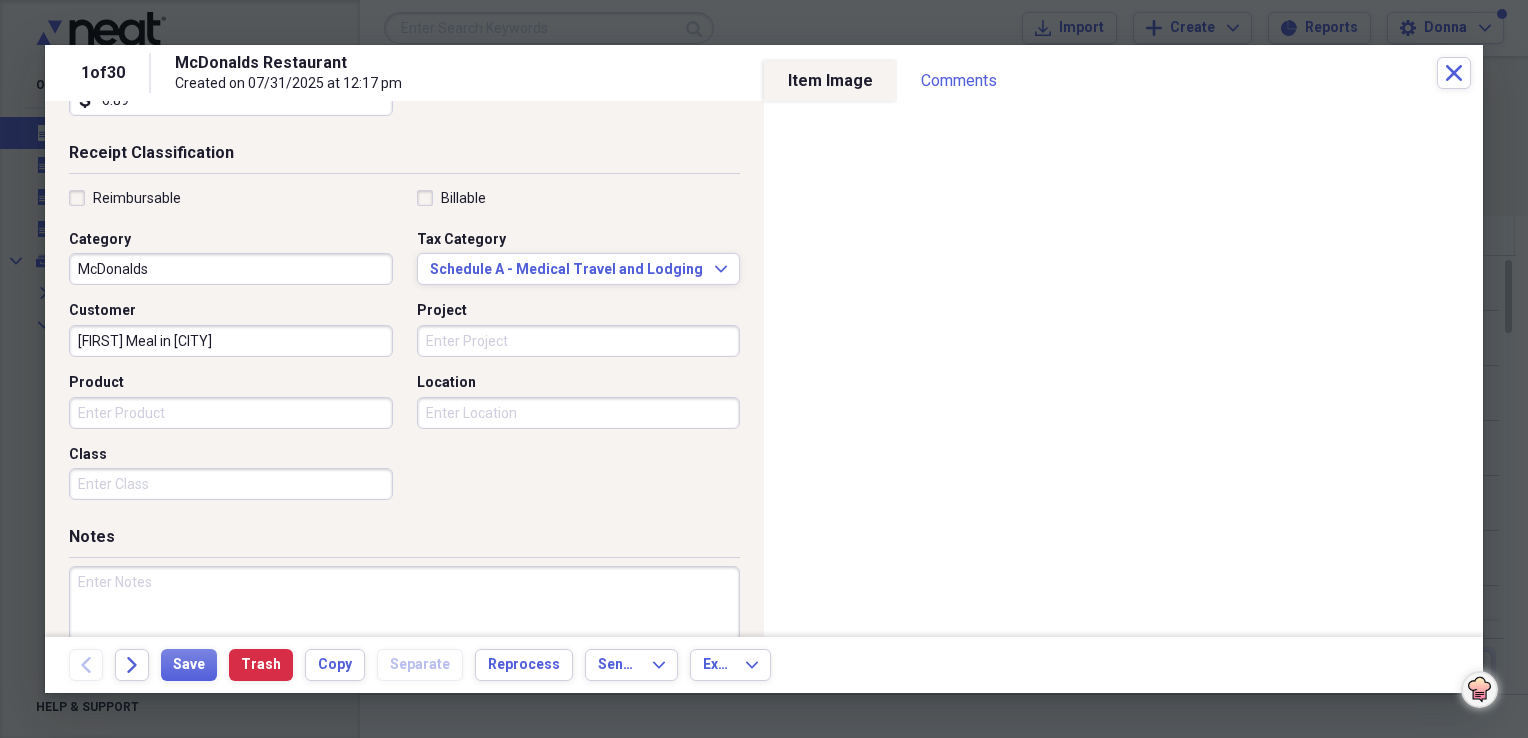 scroll, scrollTop: 483, scrollLeft: 0, axis: vertical 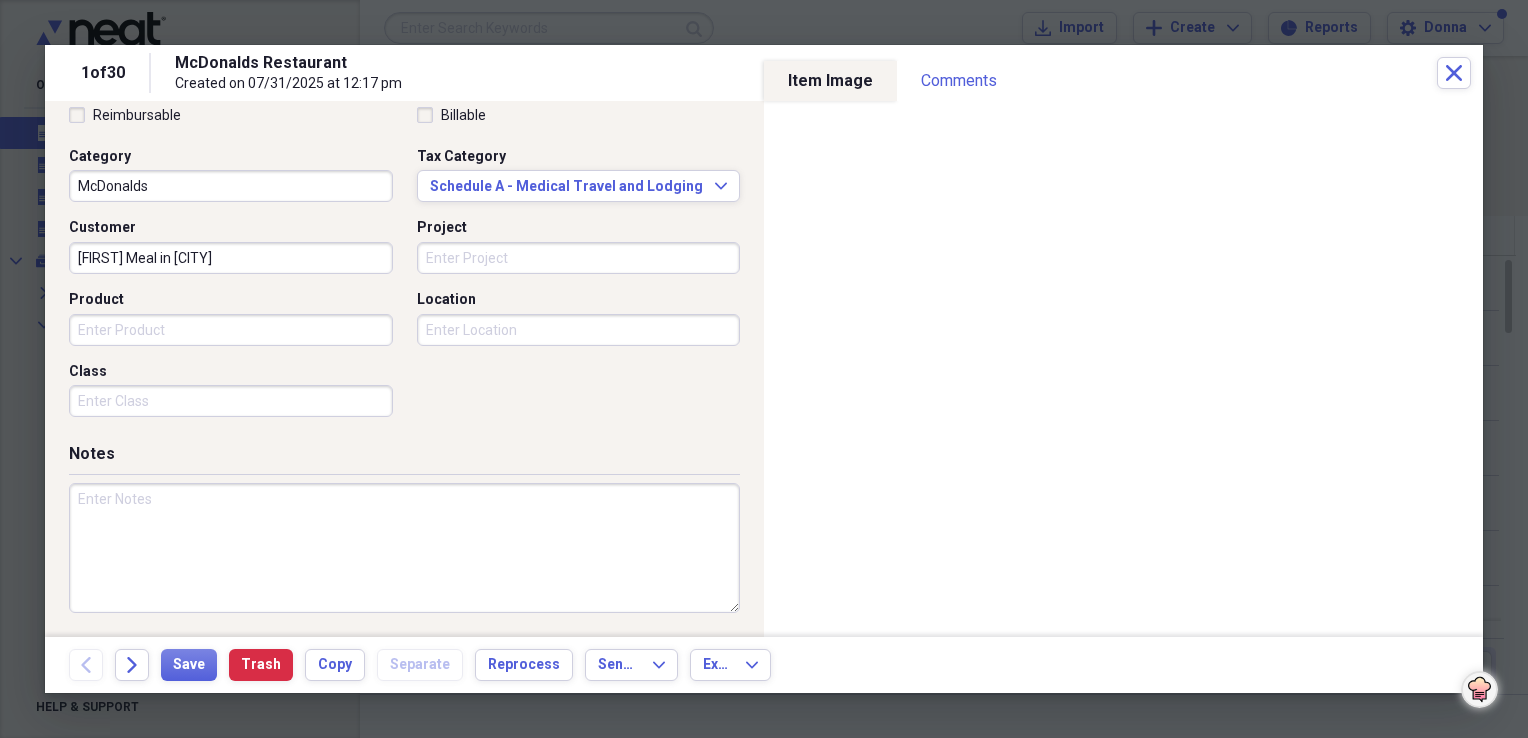 type on "Ronnie Meal in Shreveport" 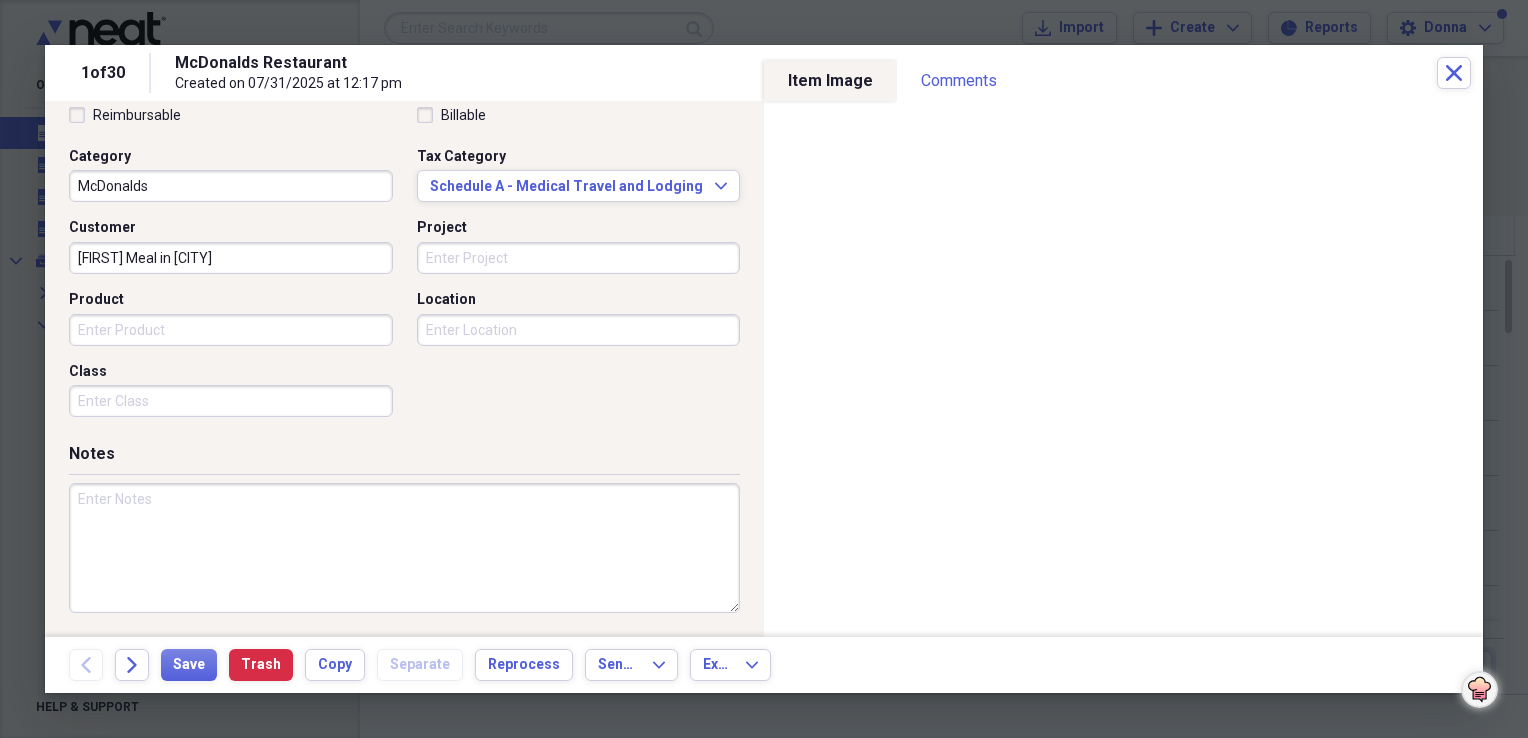click at bounding box center [404, 548] 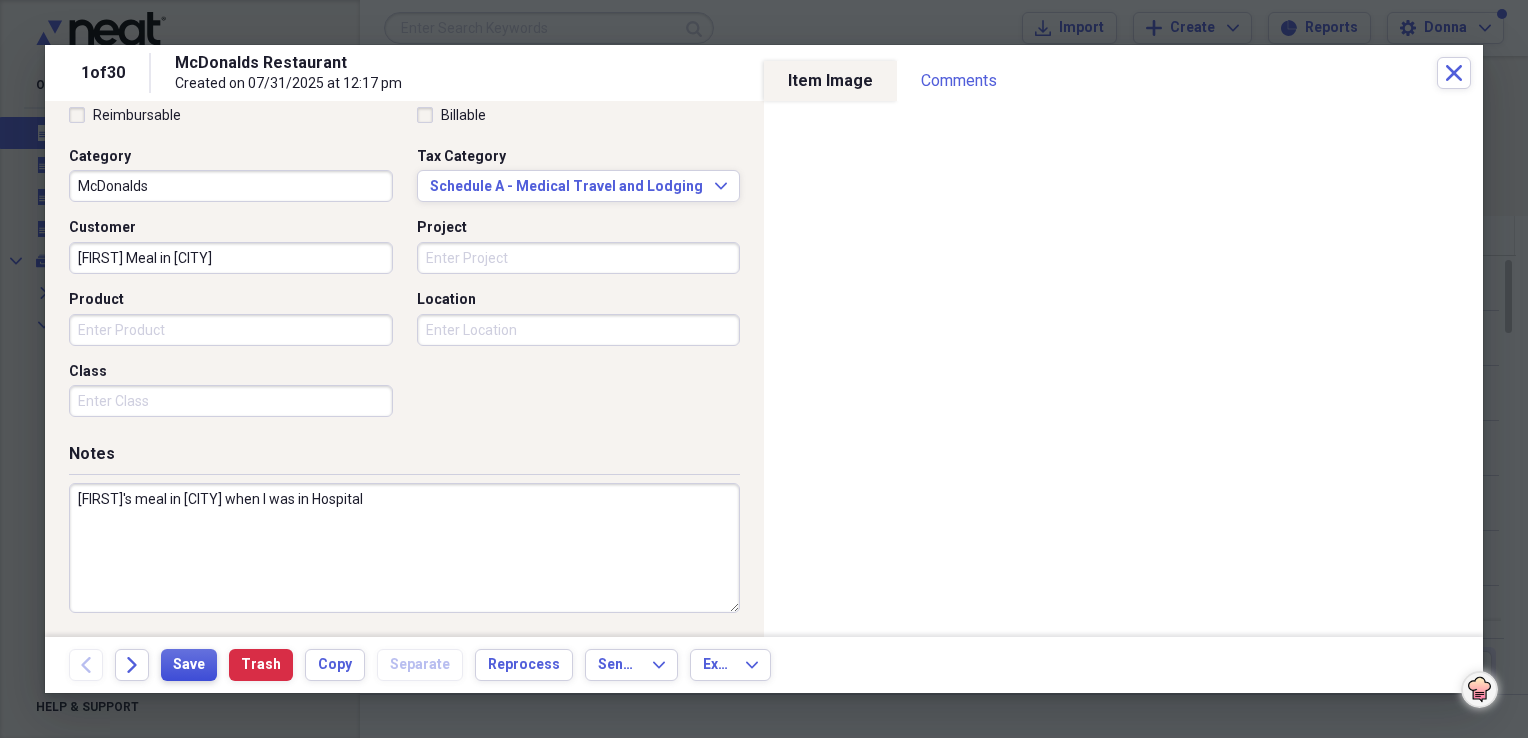 type on "Ronnie's meal in Shreveport when I was in Hospital" 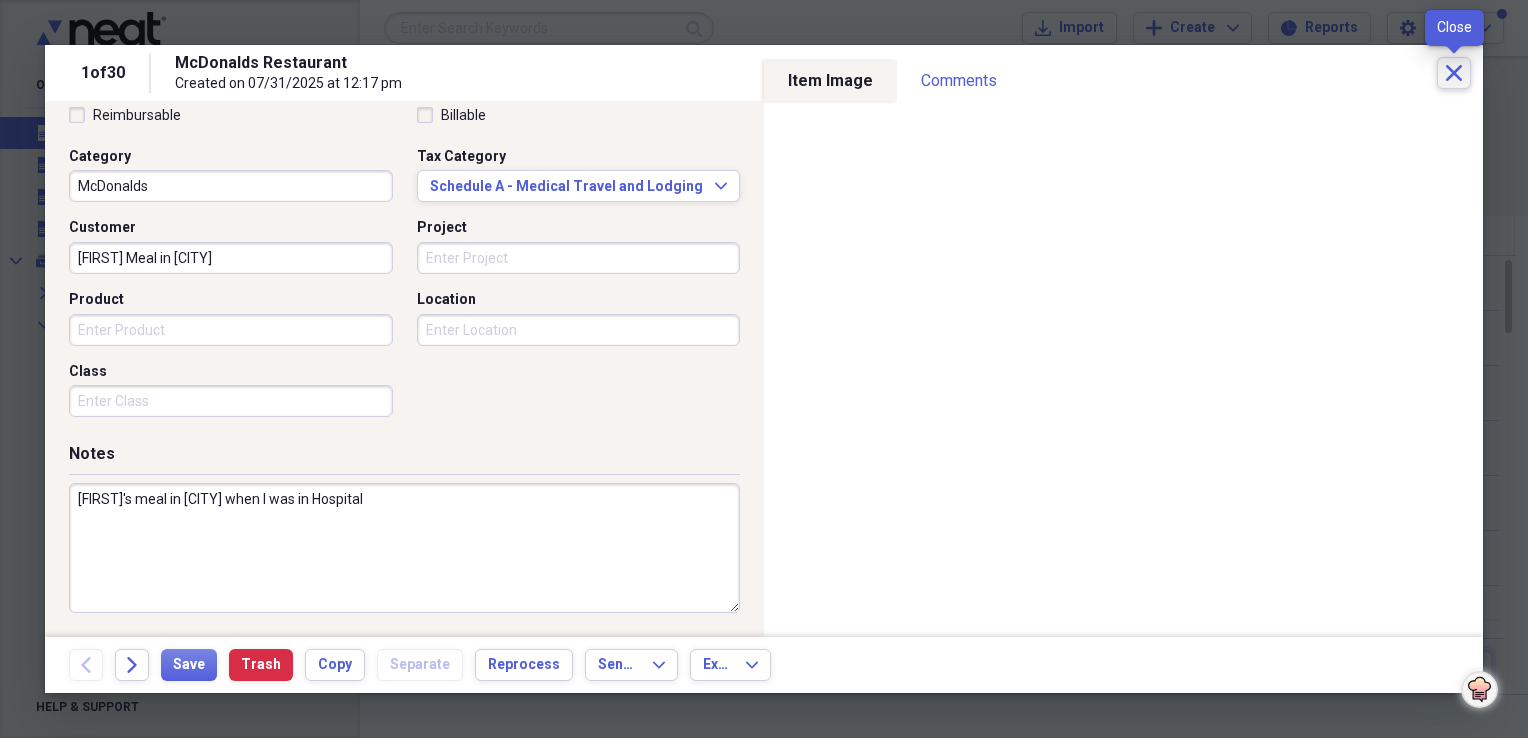 click on "Close" 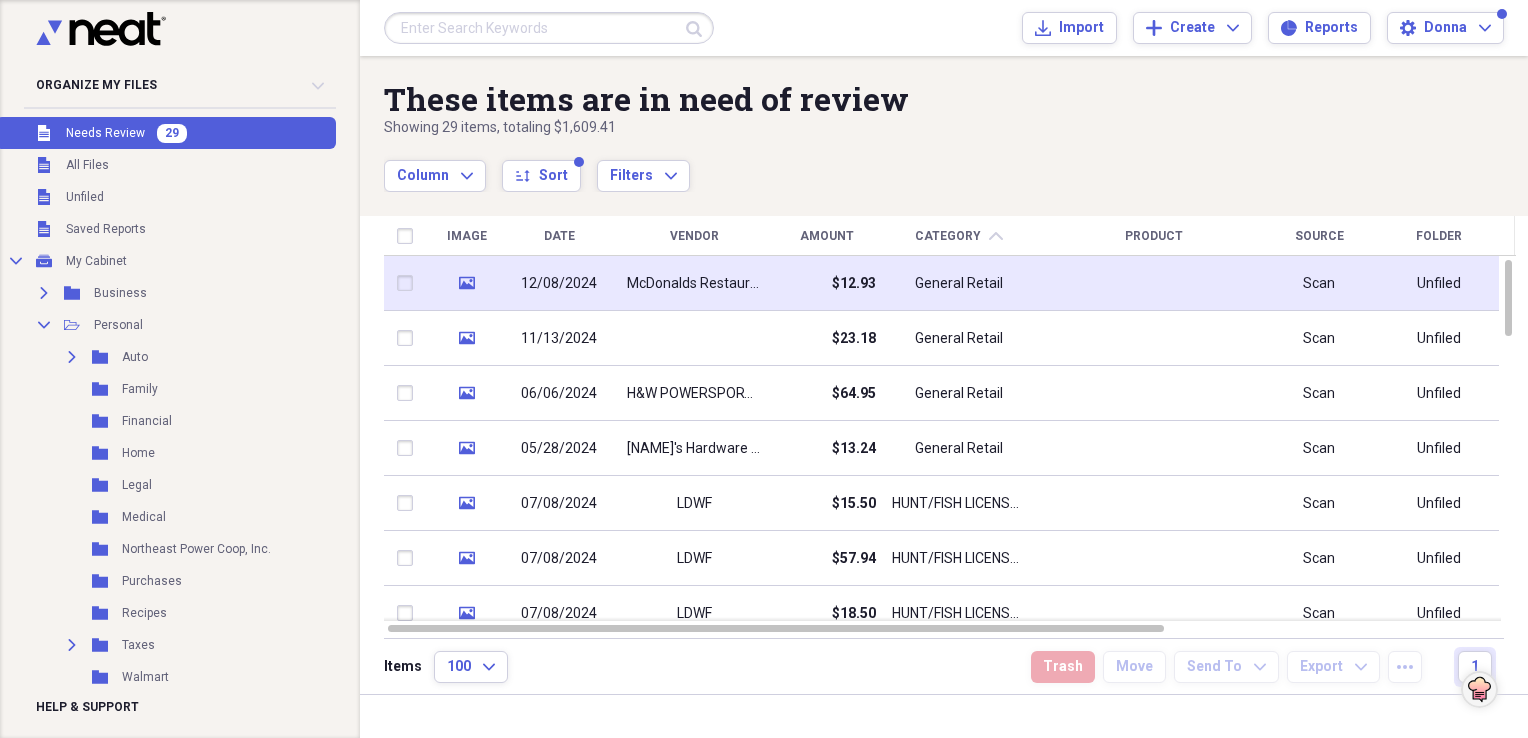 click on "$12.93" at bounding box center [854, 284] 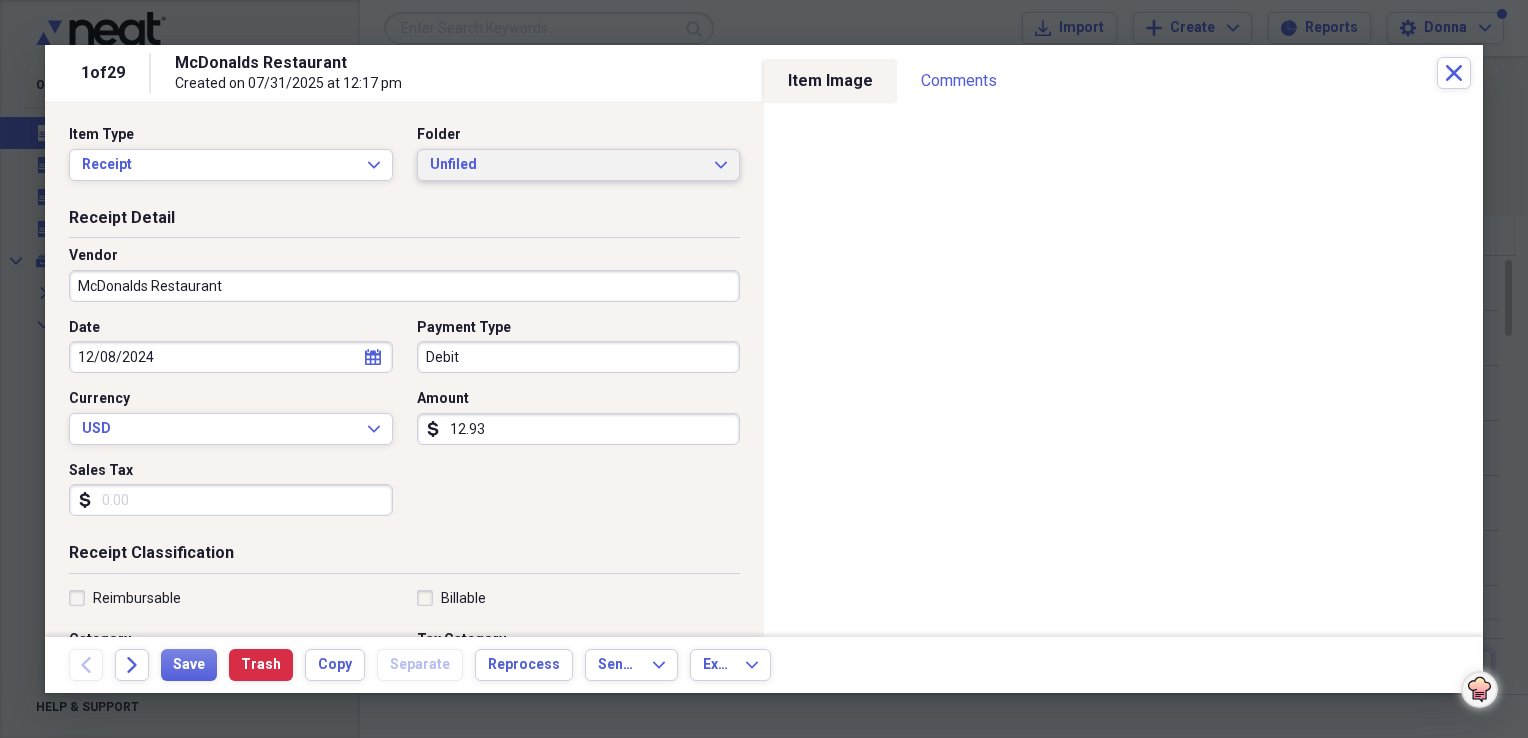 click on "Unfiled Expand" at bounding box center (579, 165) 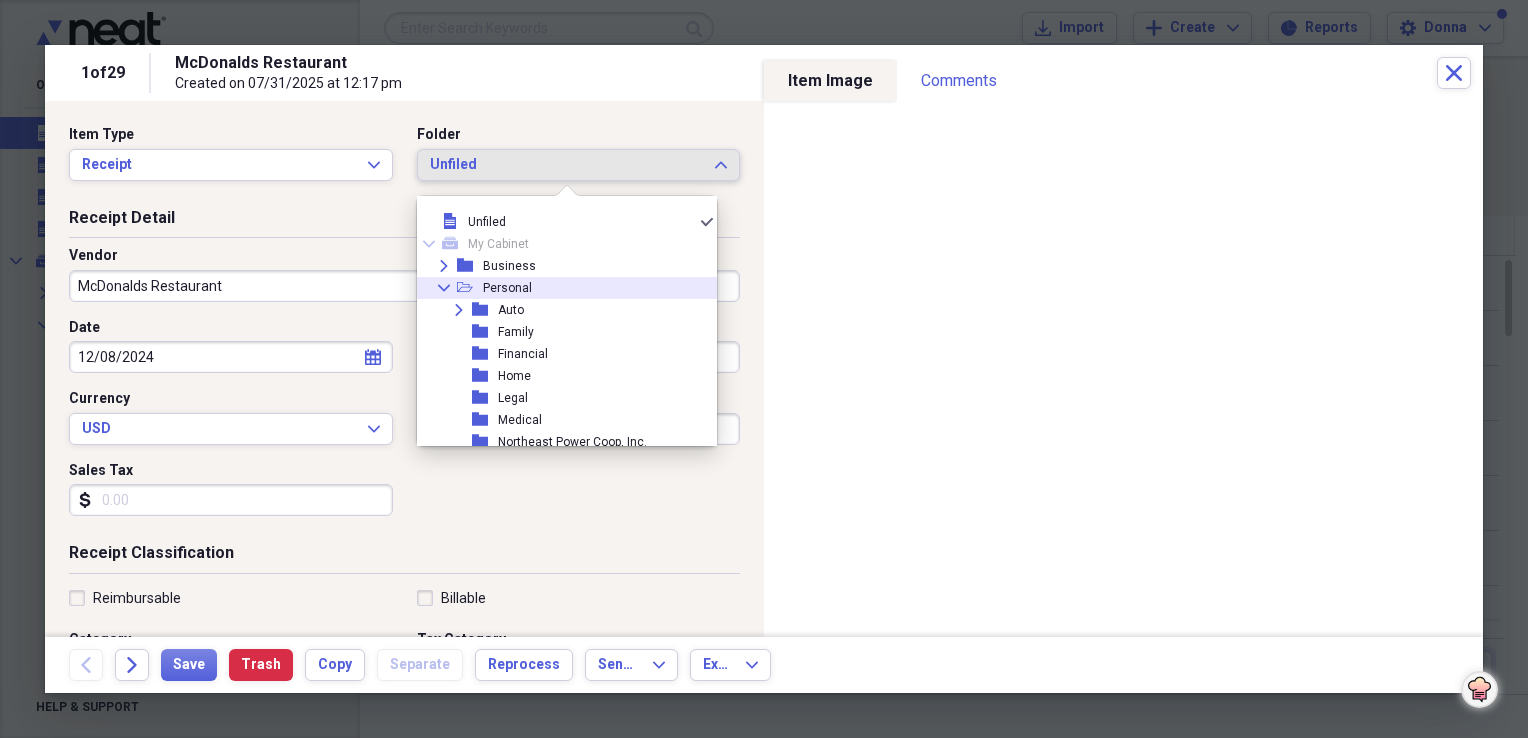 click on "Collapse open-folder Personal" at bounding box center [559, 288] 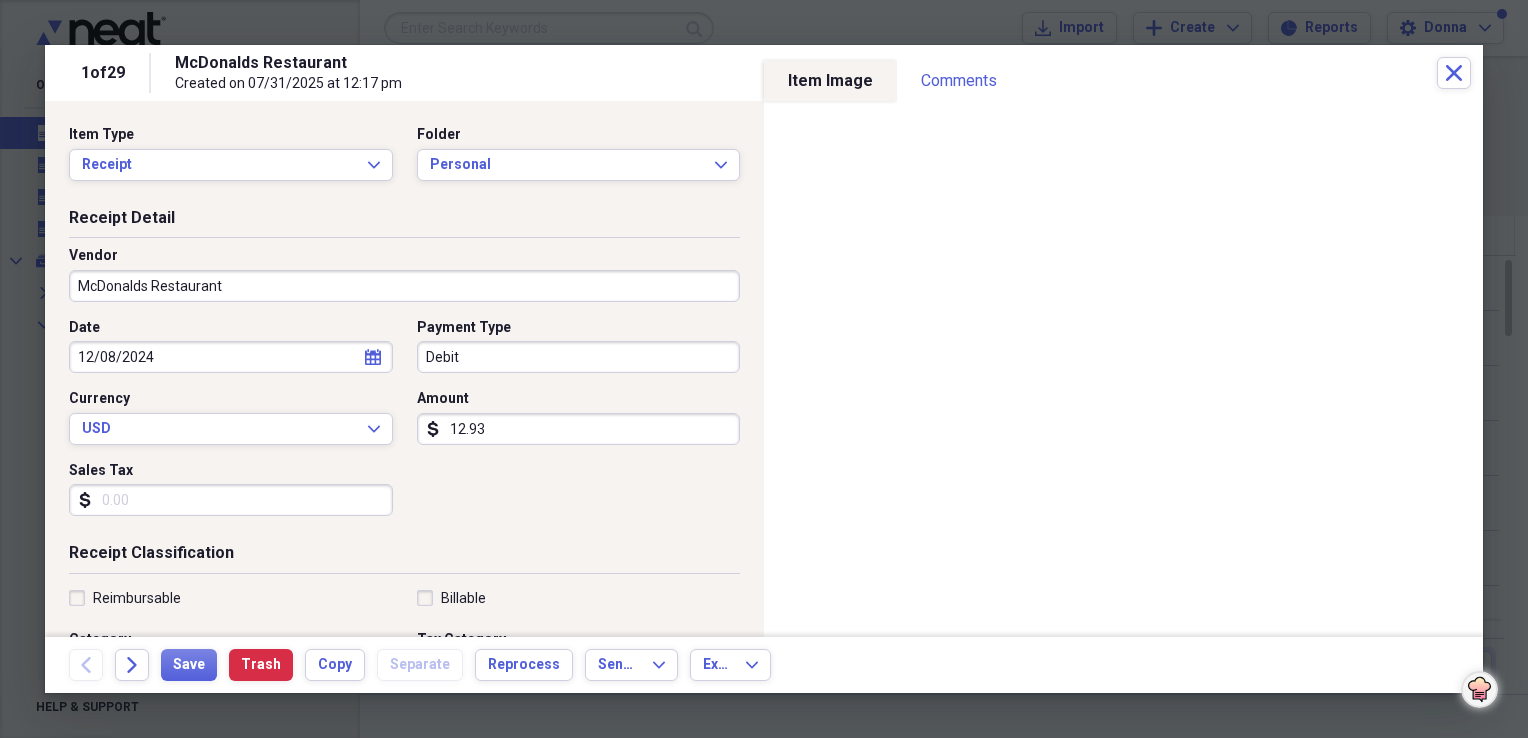 click on "Sales Tax" at bounding box center [231, 500] 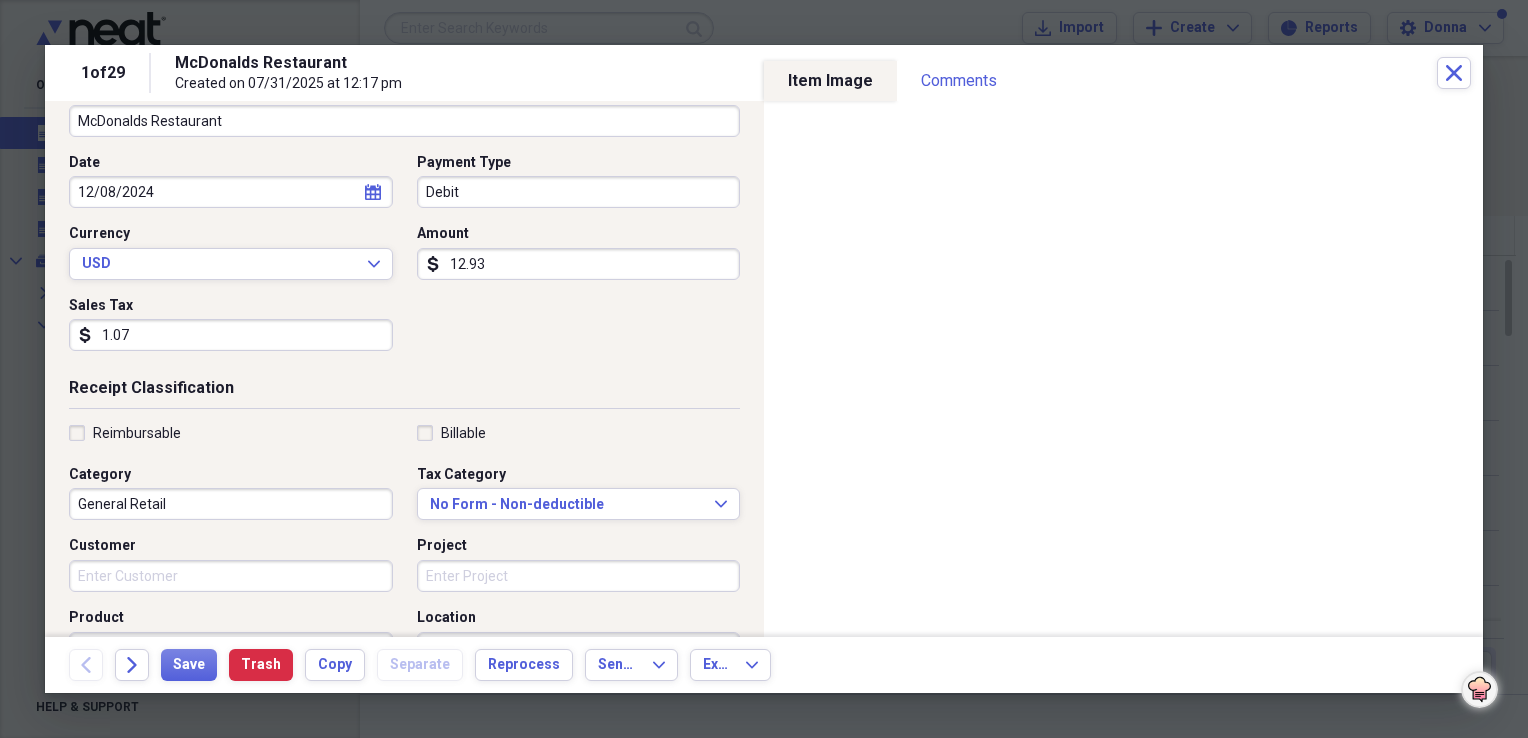 scroll, scrollTop: 200, scrollLeft: 0, axis: vertical 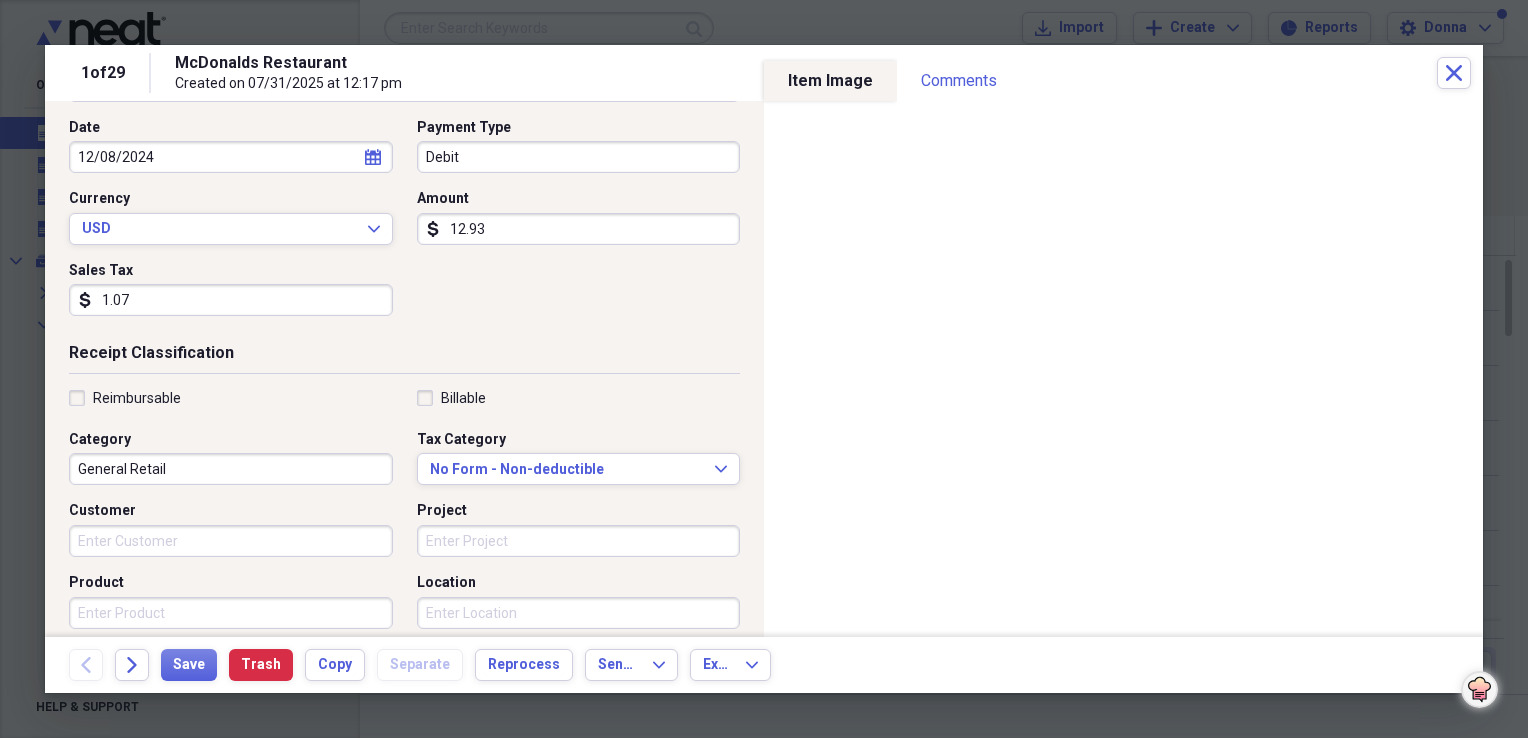 type on "1.07" 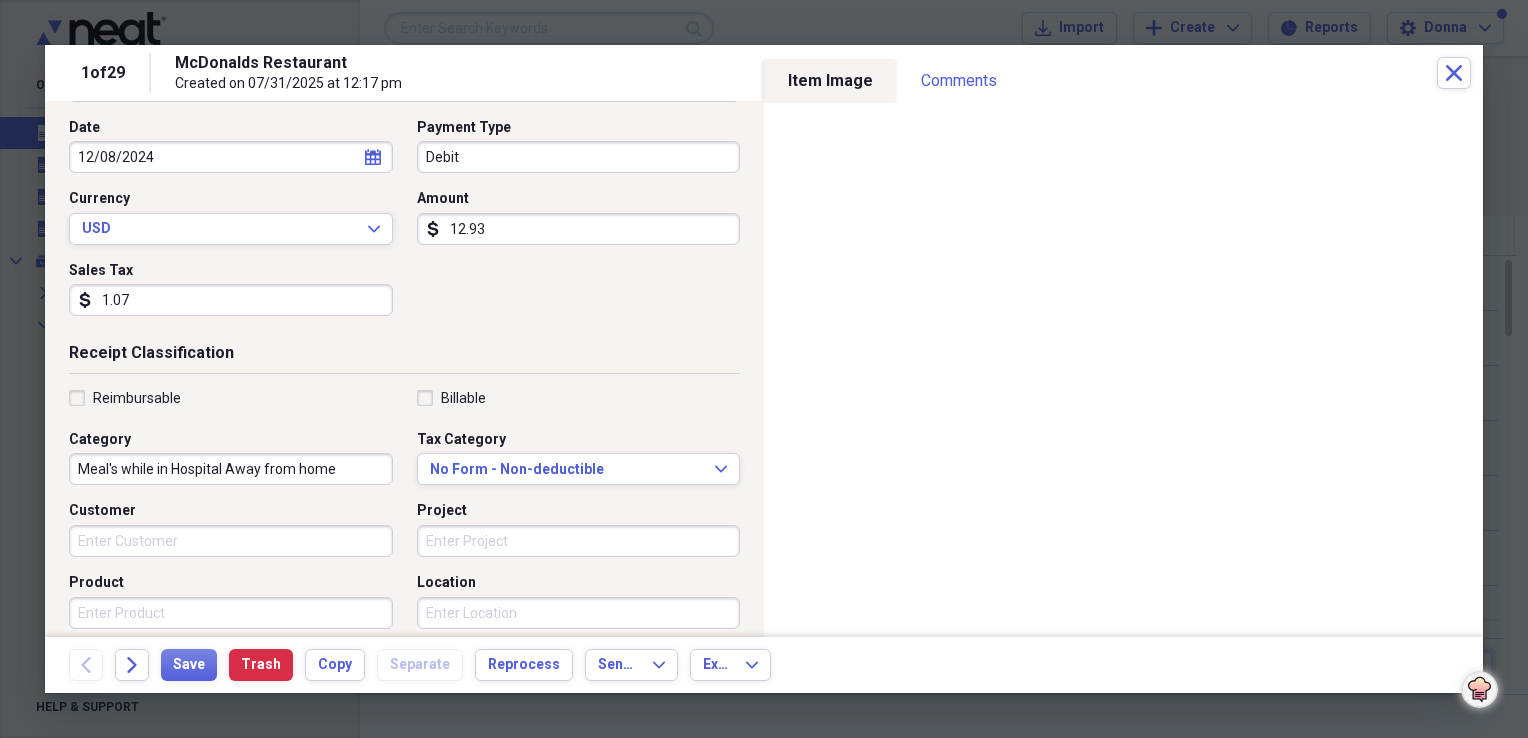 type on "Meal's while in Hospital Away from home" 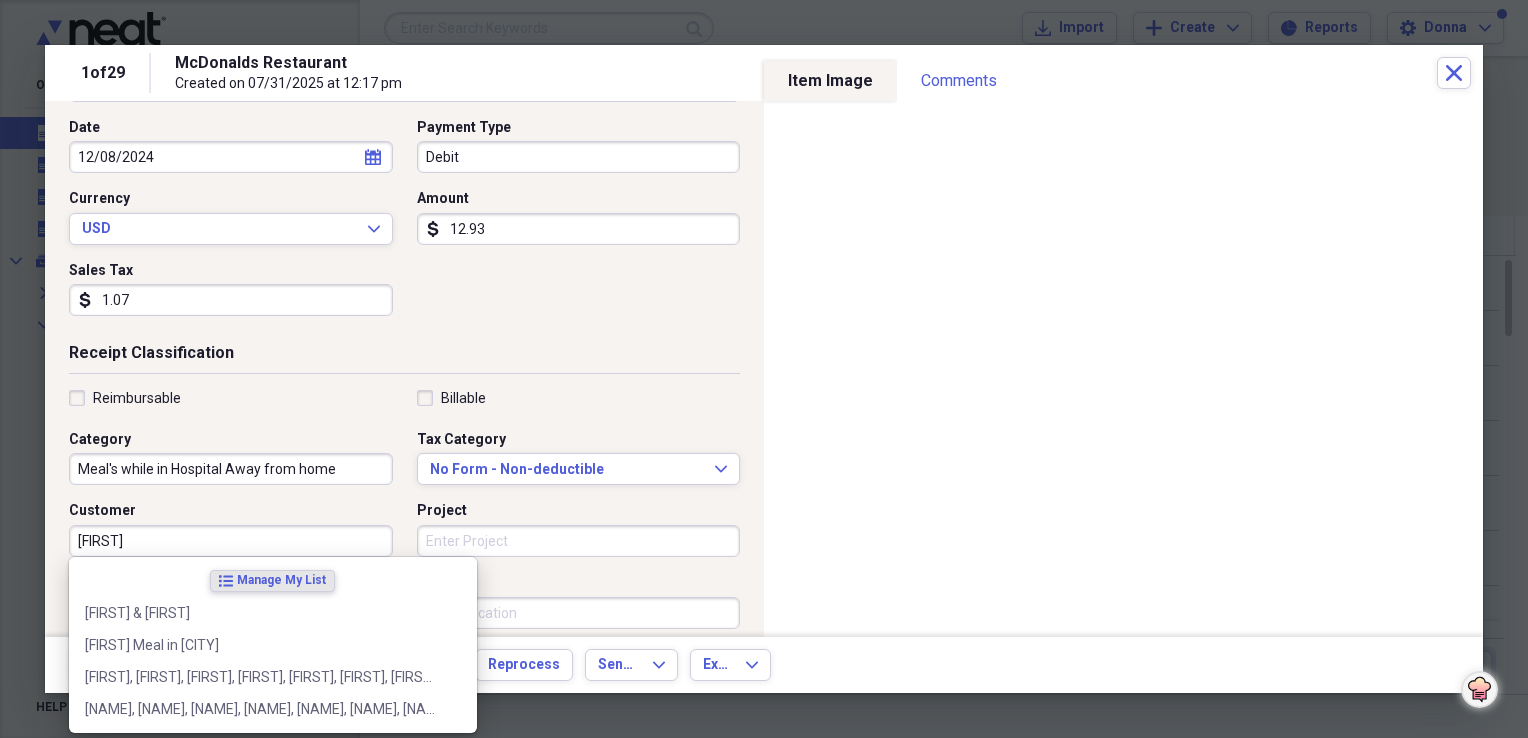scroll, scrollTop: 300, scrollLeft: 0, axis: vertical 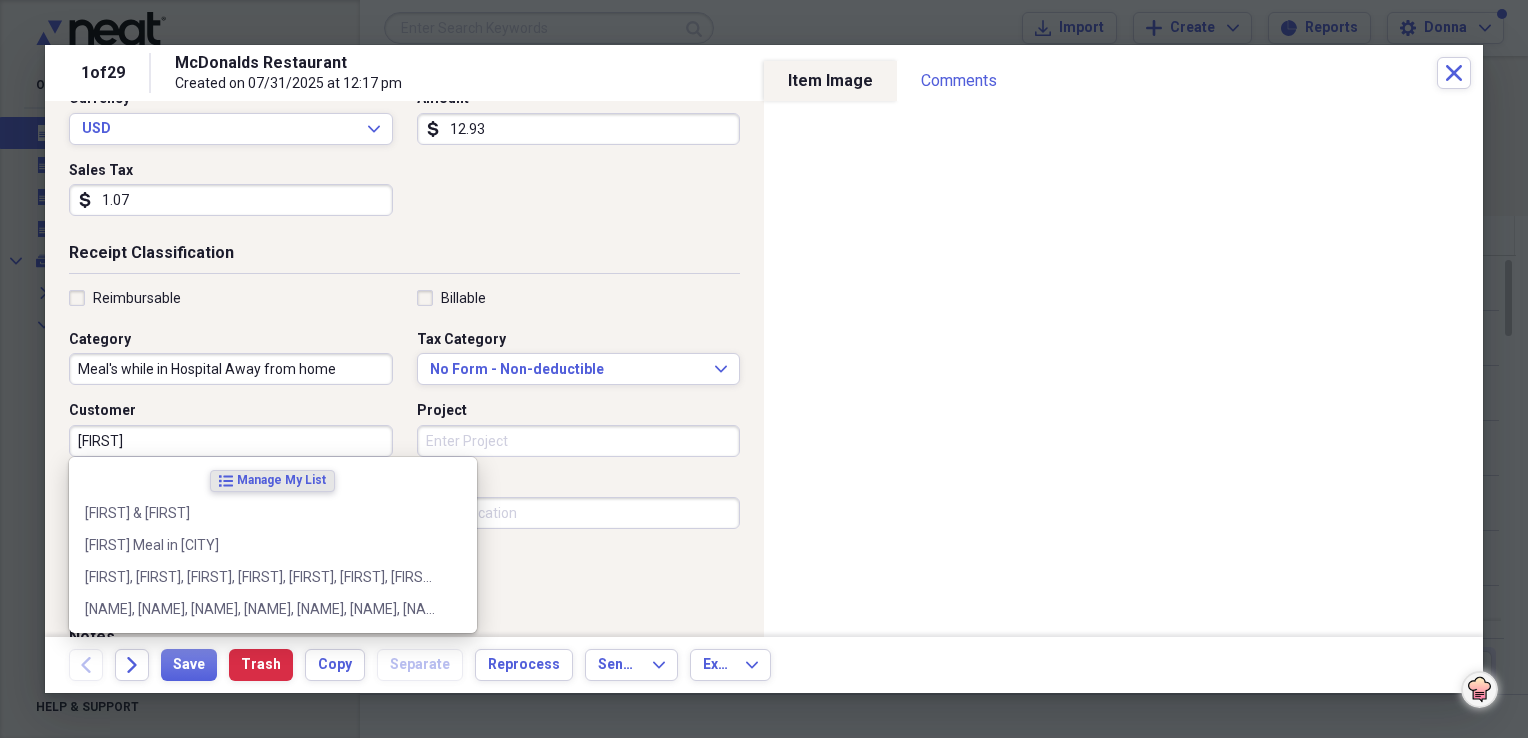 type on "Ronnie" 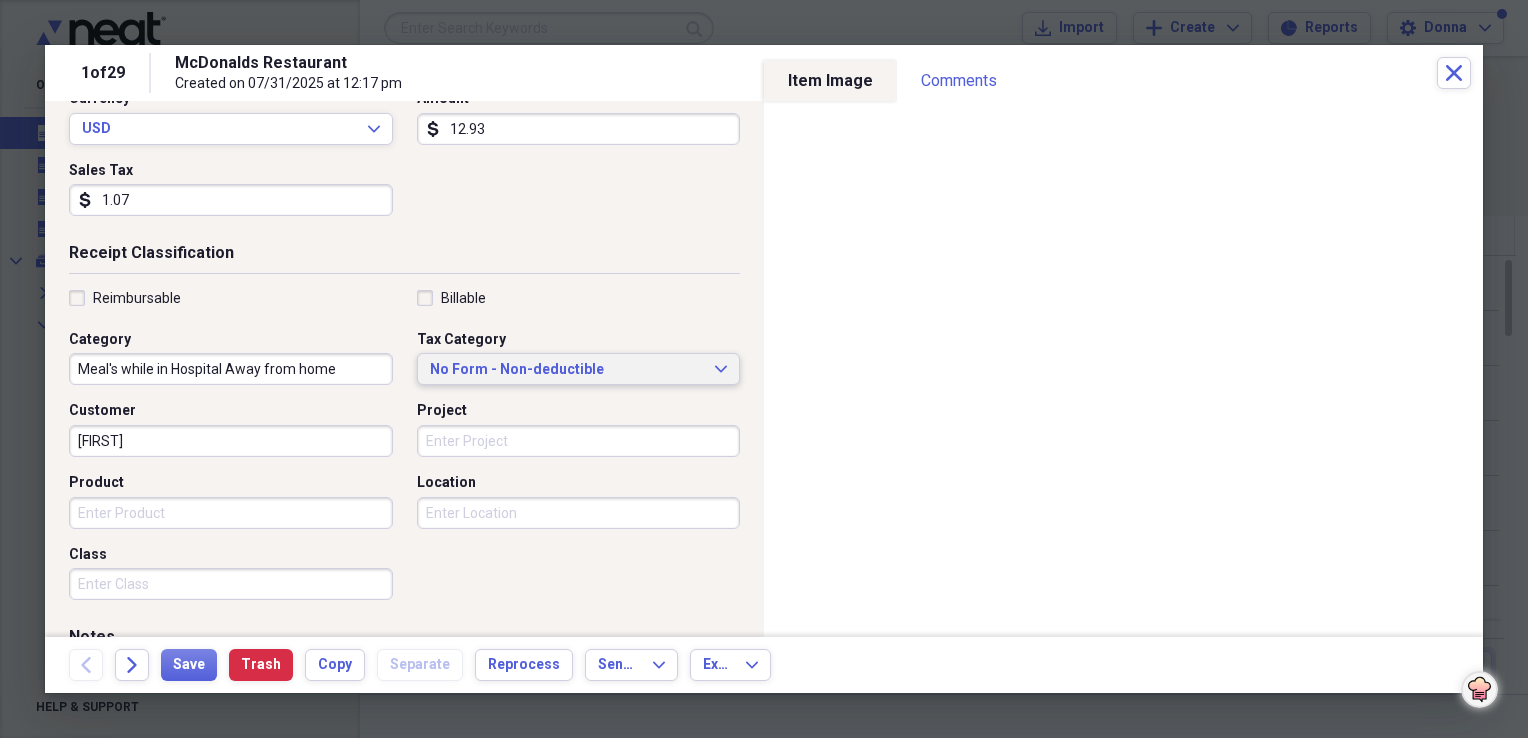 click on "No Form - Non-deductible Expand" at bounding box center (579, 369) 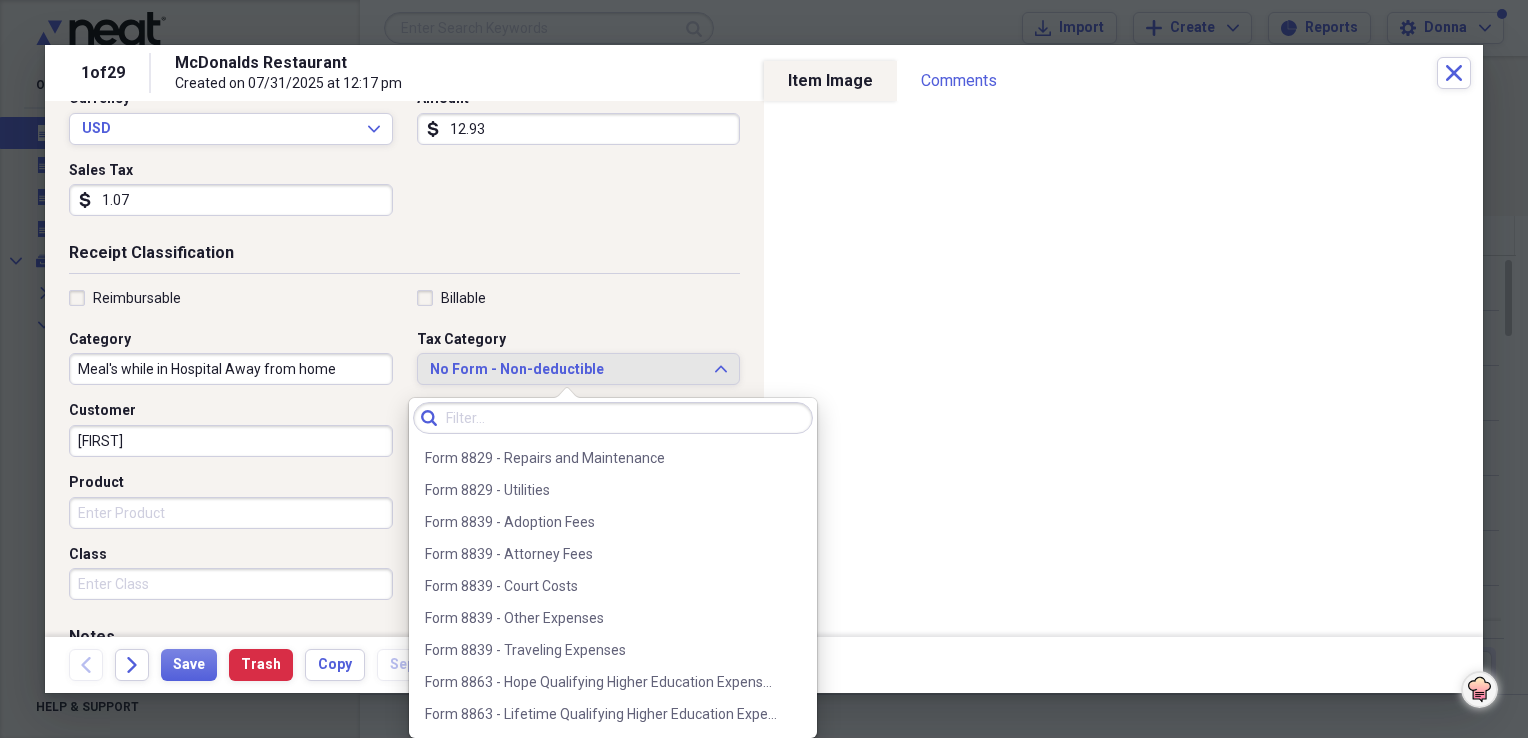 scroll, scrollTop: 2400, scrollLeft: 0, axis: vertical 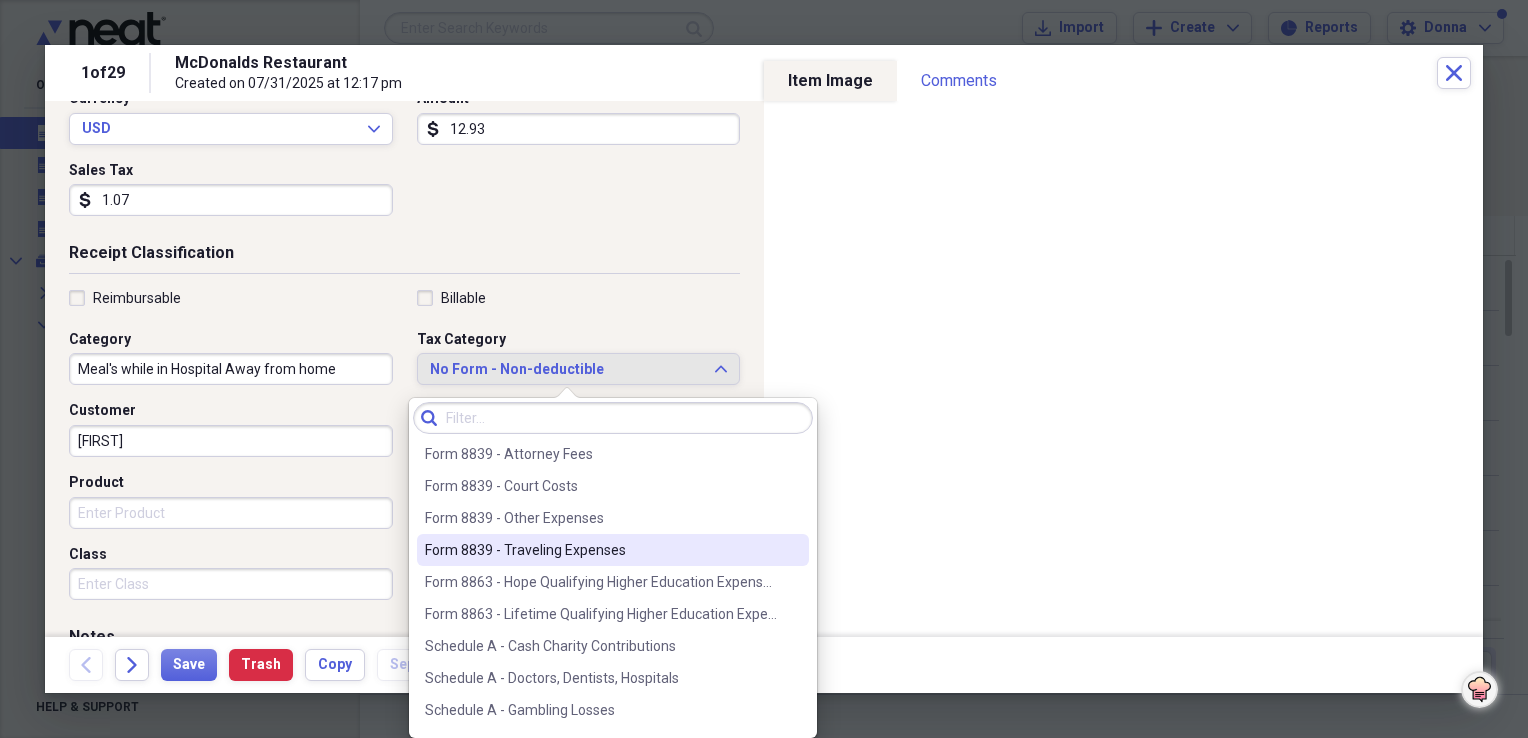 click on "Form 8839 - Traveling Expenses" at bounding box center (601, 550) 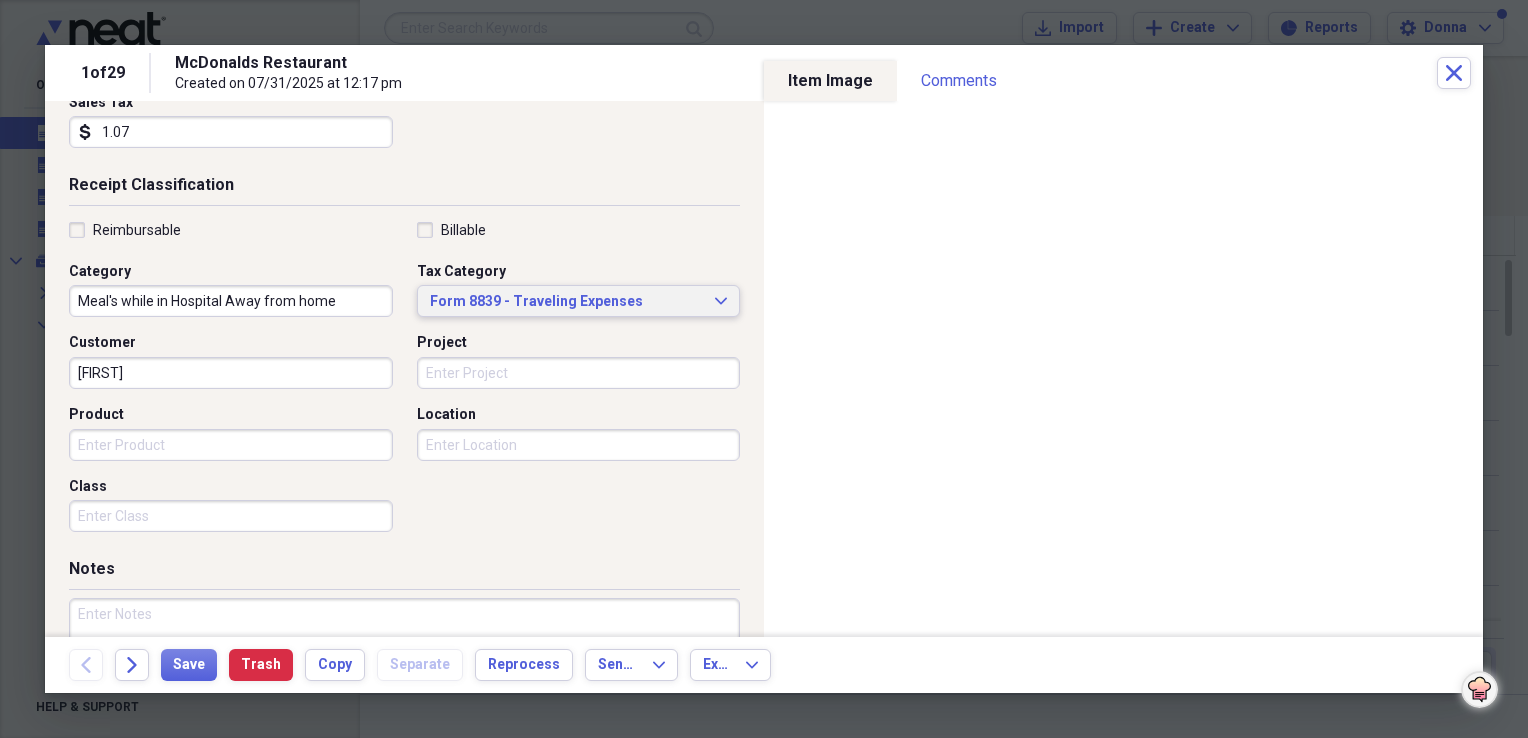 scroll, scrollTop: 400, scrollLeft: 0, axis: vertical 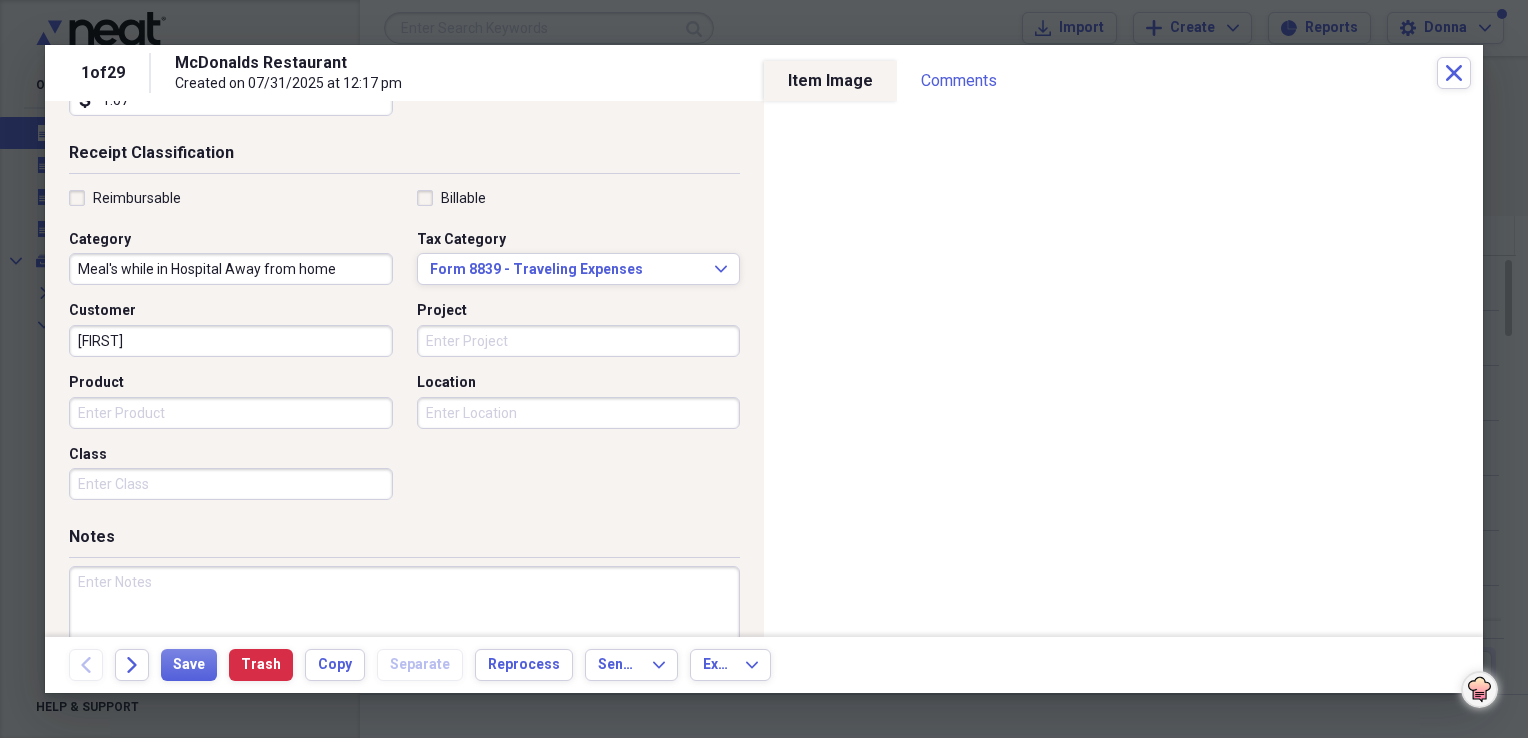 click on "Meal's while in Hospital Away from home" at bounding box center [231, 269] 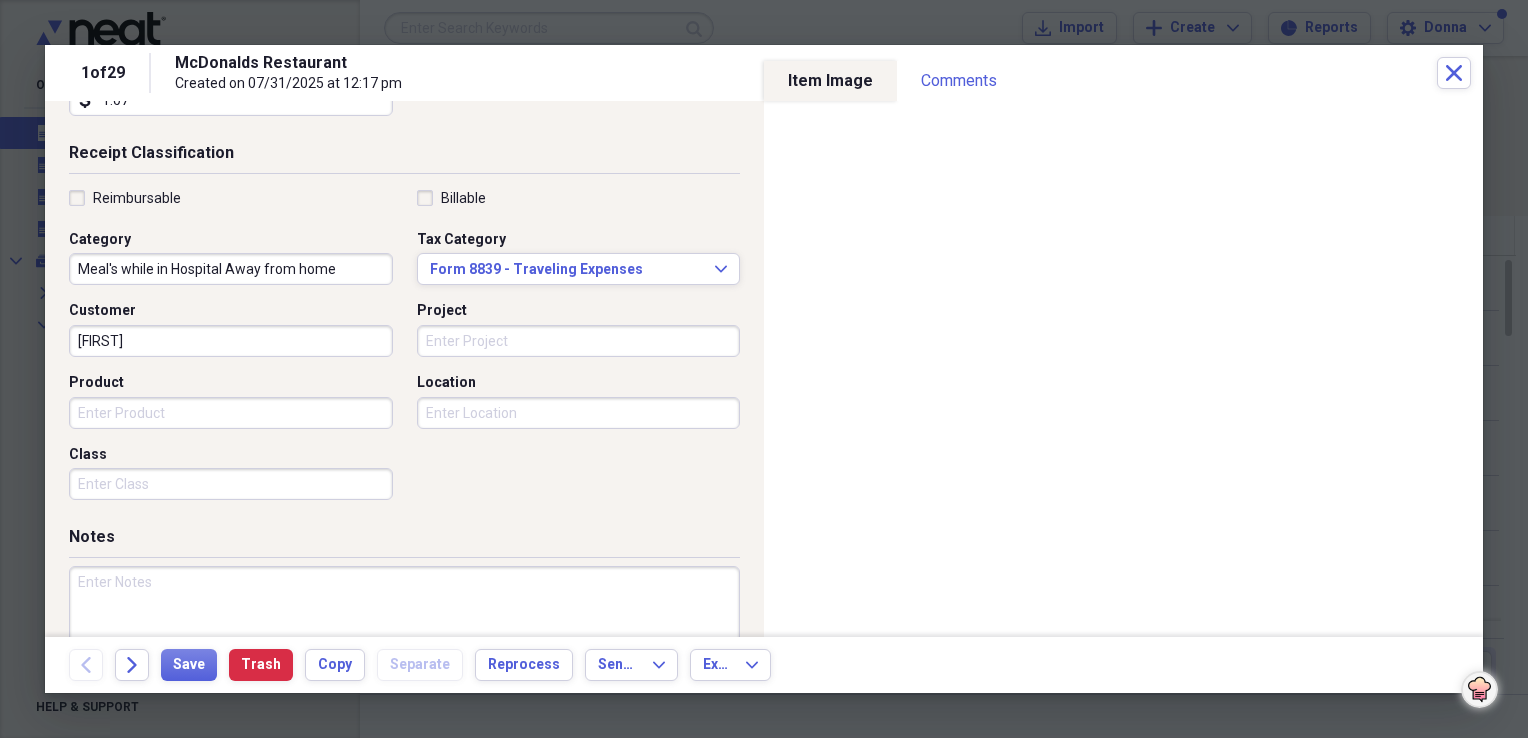 click at bounding box center (404, 631) 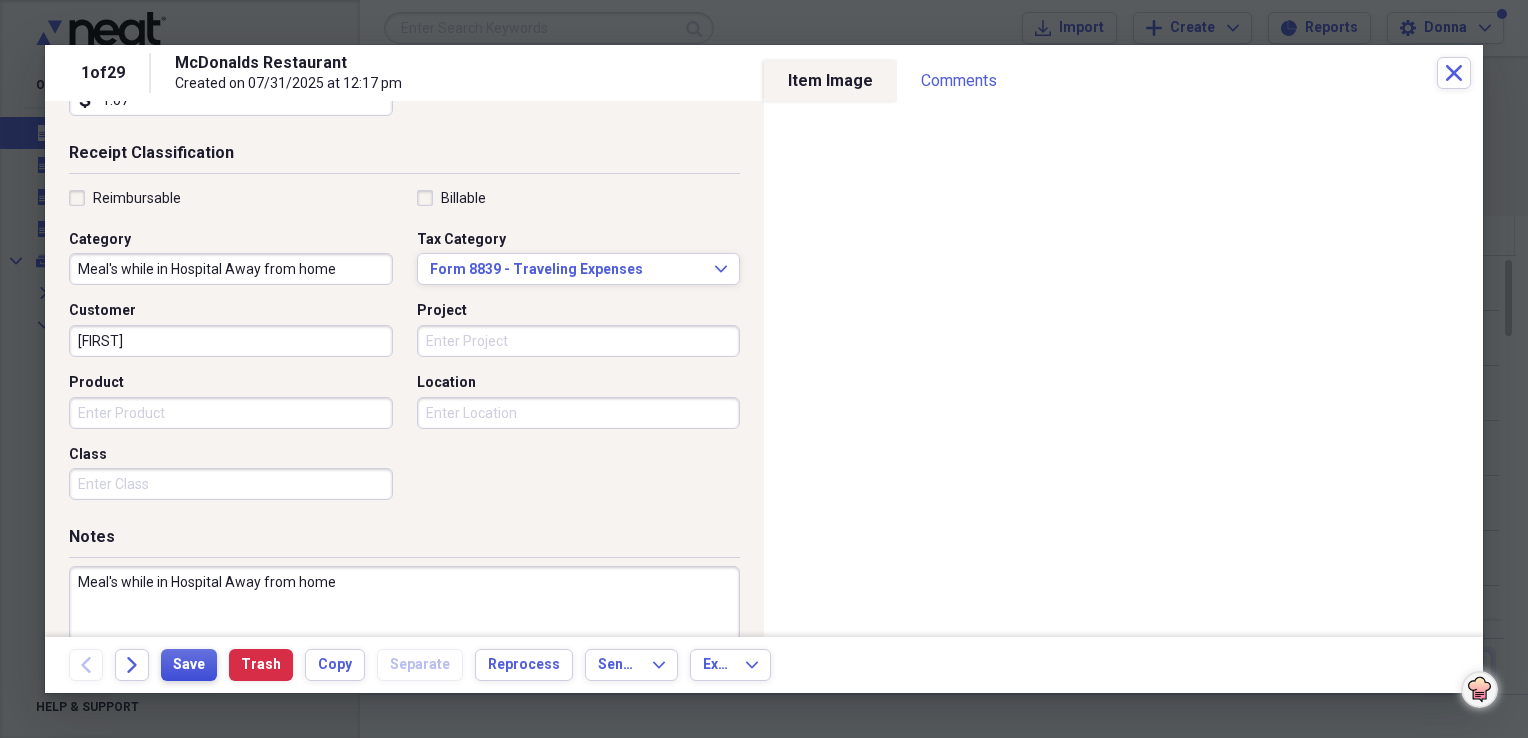 type on "Meal's while in Hospital Away from home" 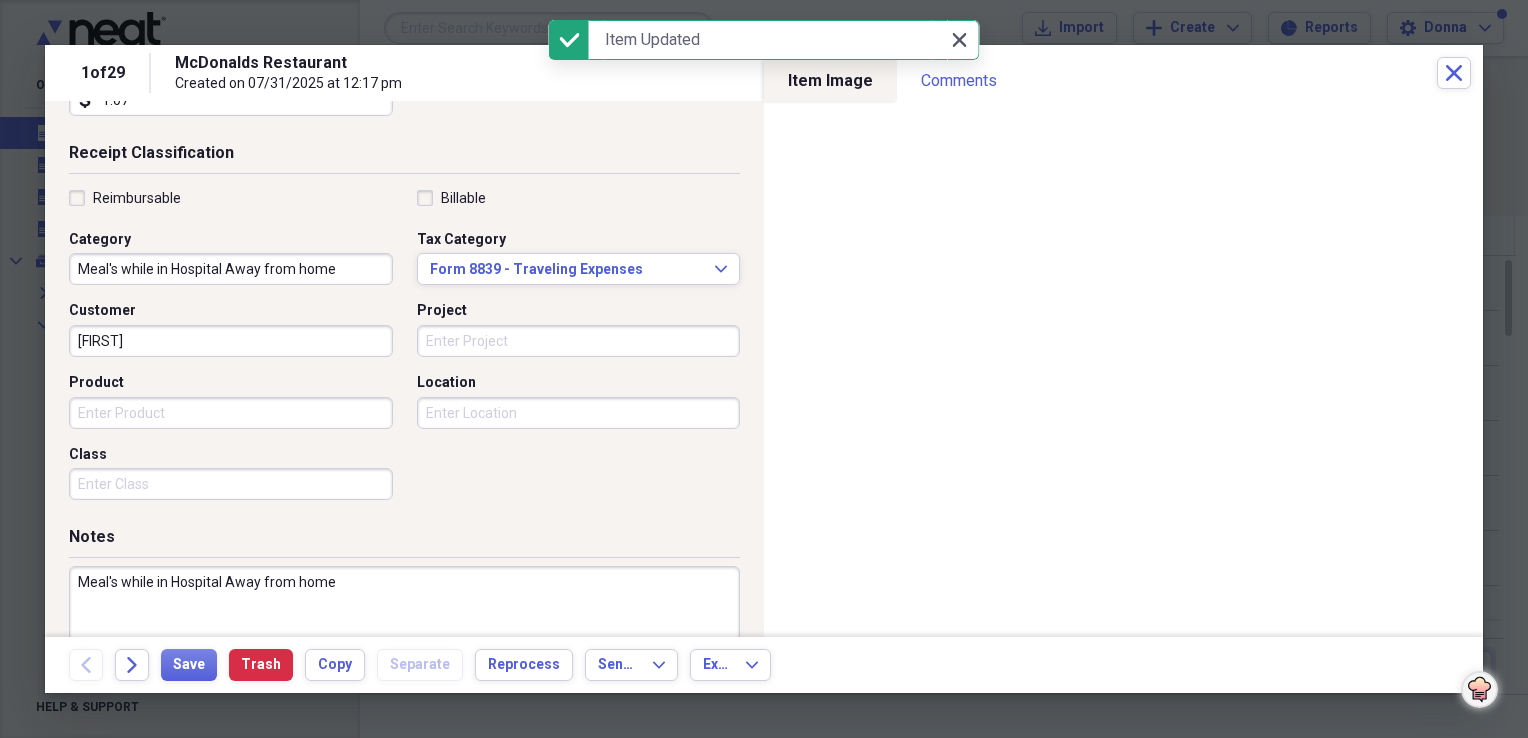 click on "Close Close" at bounding box center [959, 40] 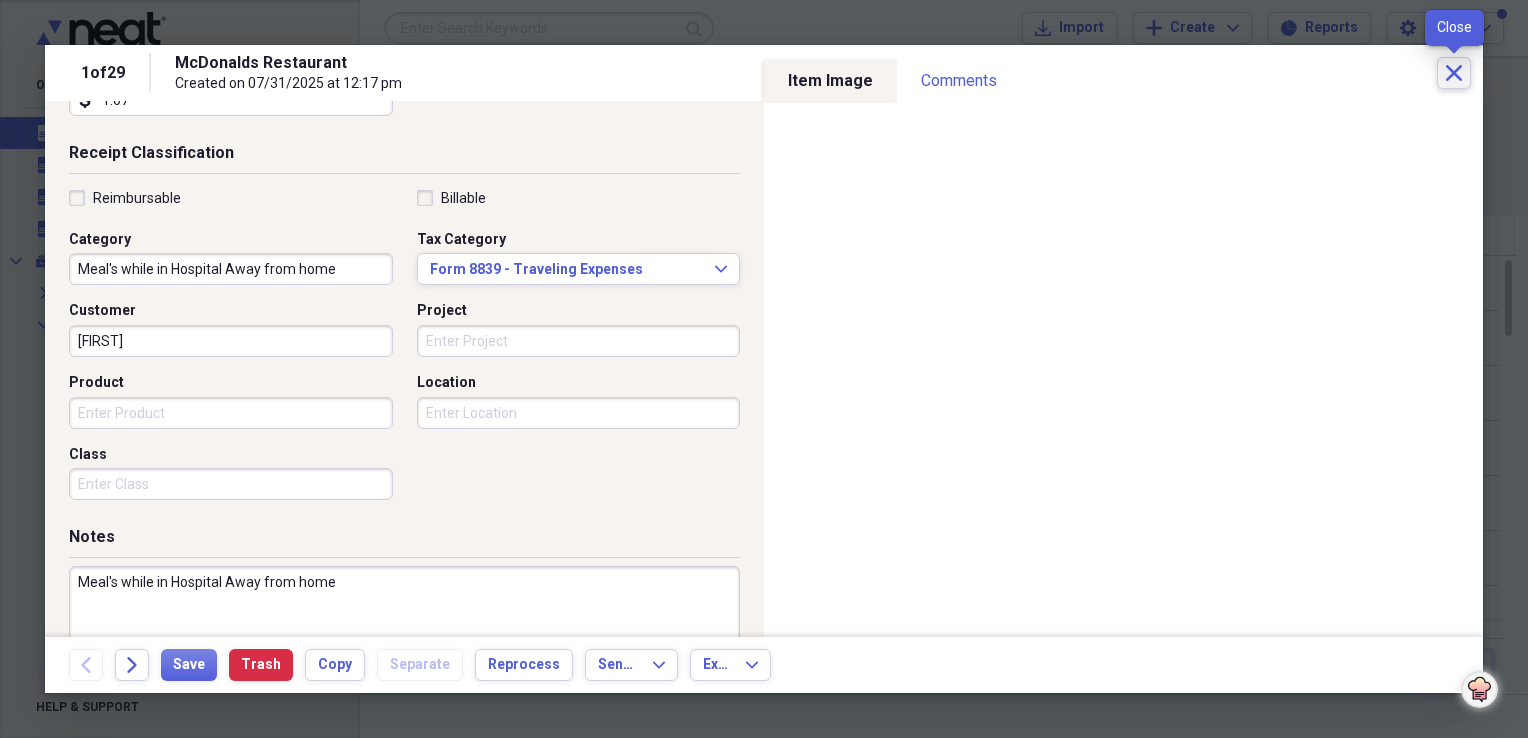 click on "Close" 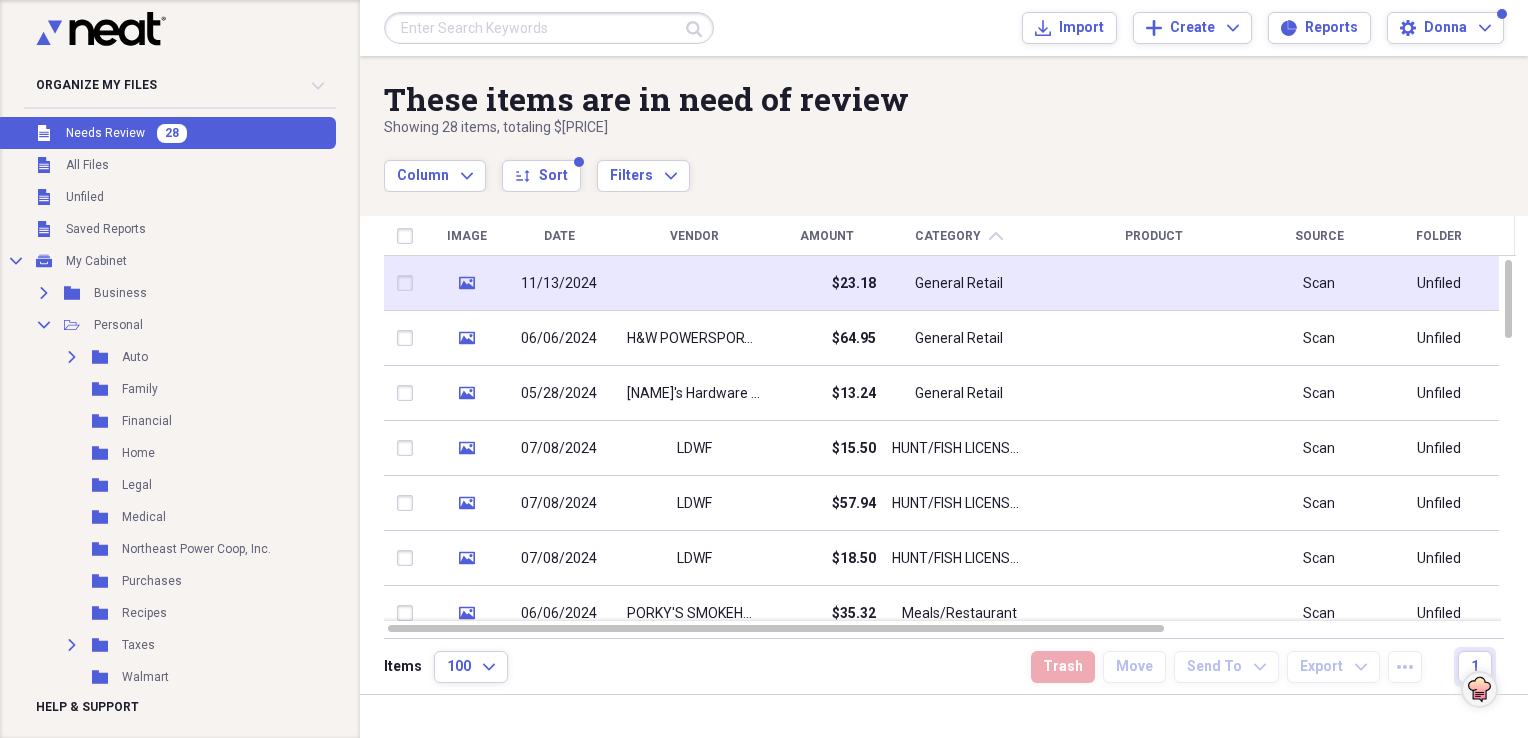 click at bounding box center [694, 283] 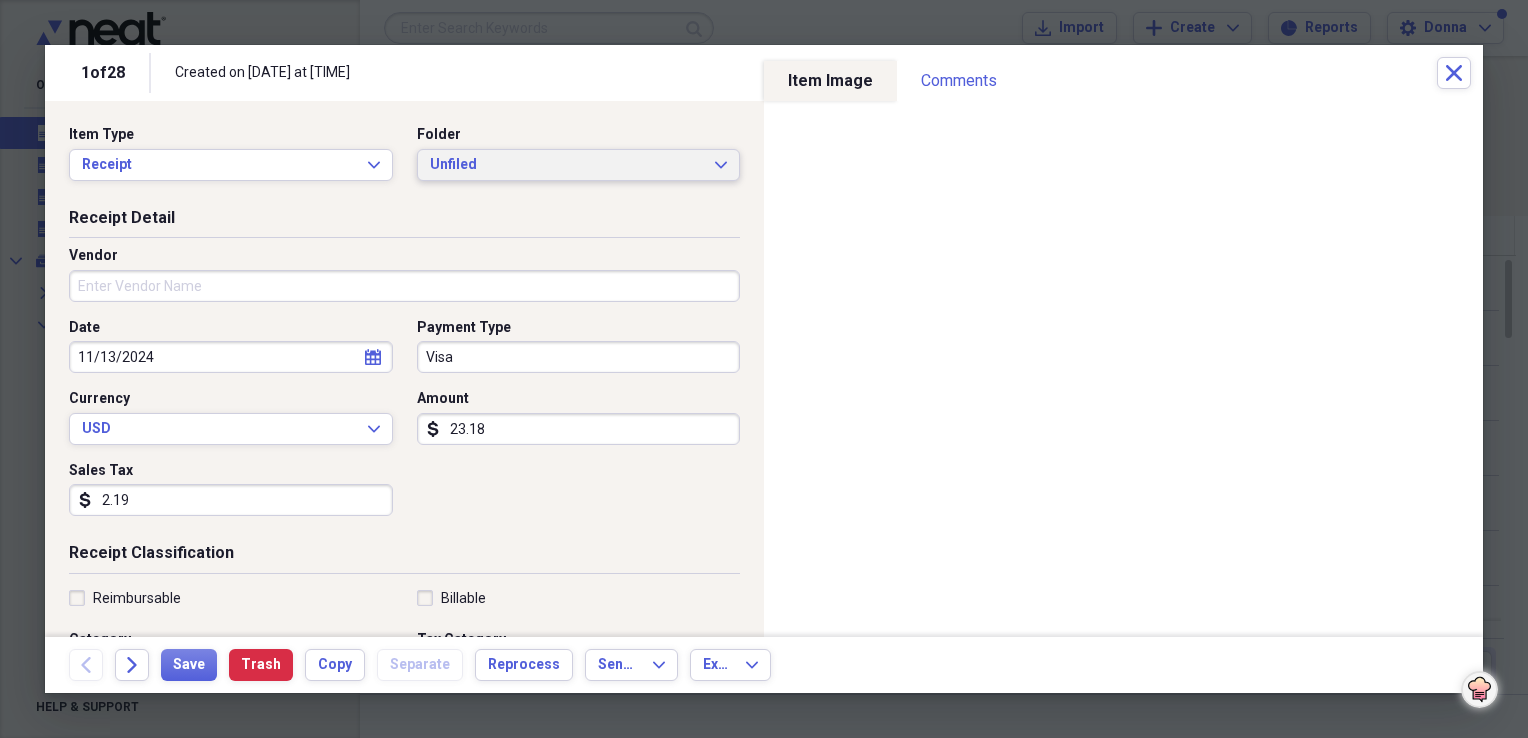 click on "Unfiled Expand" at bounding box center (579, 165) 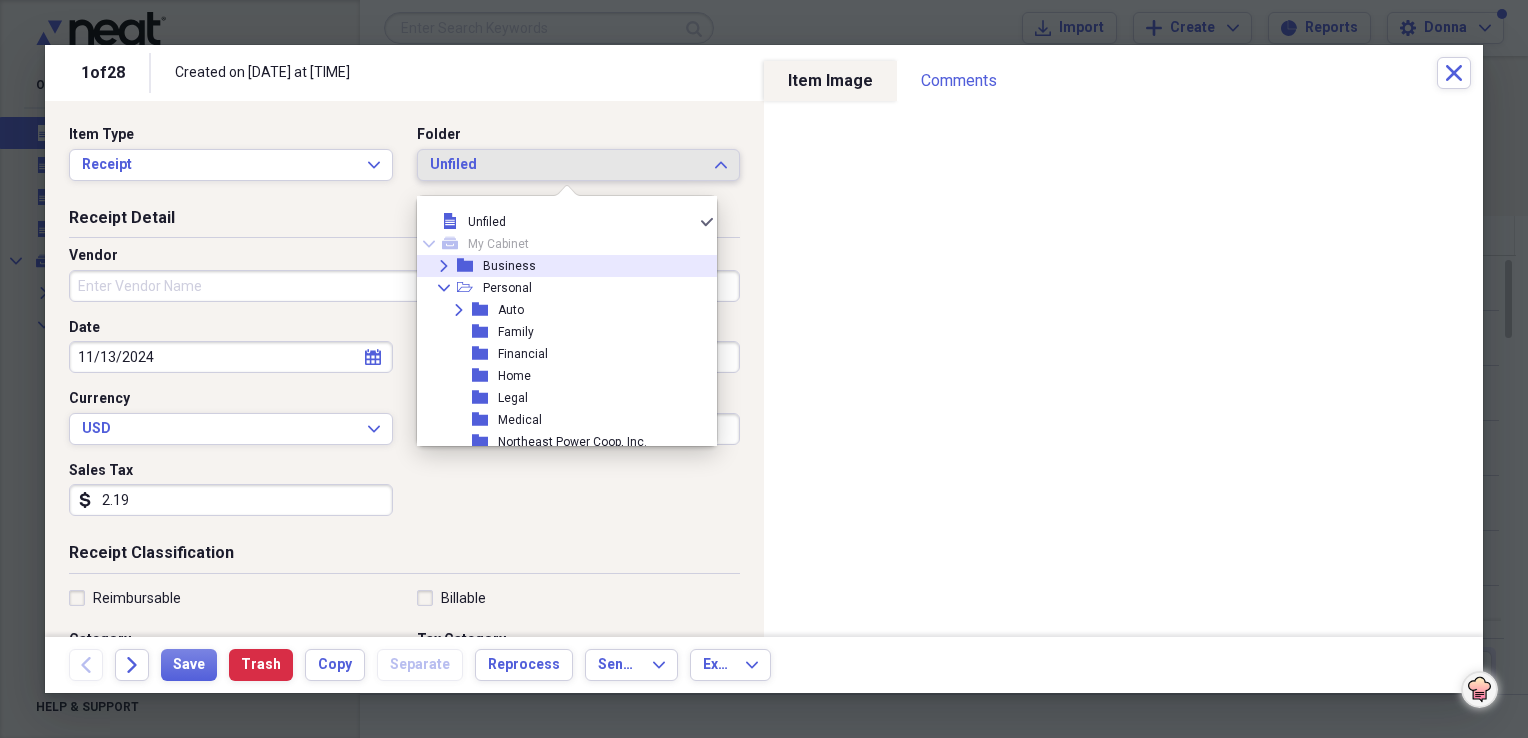 click on "Business" at bounding box center [509, 266] 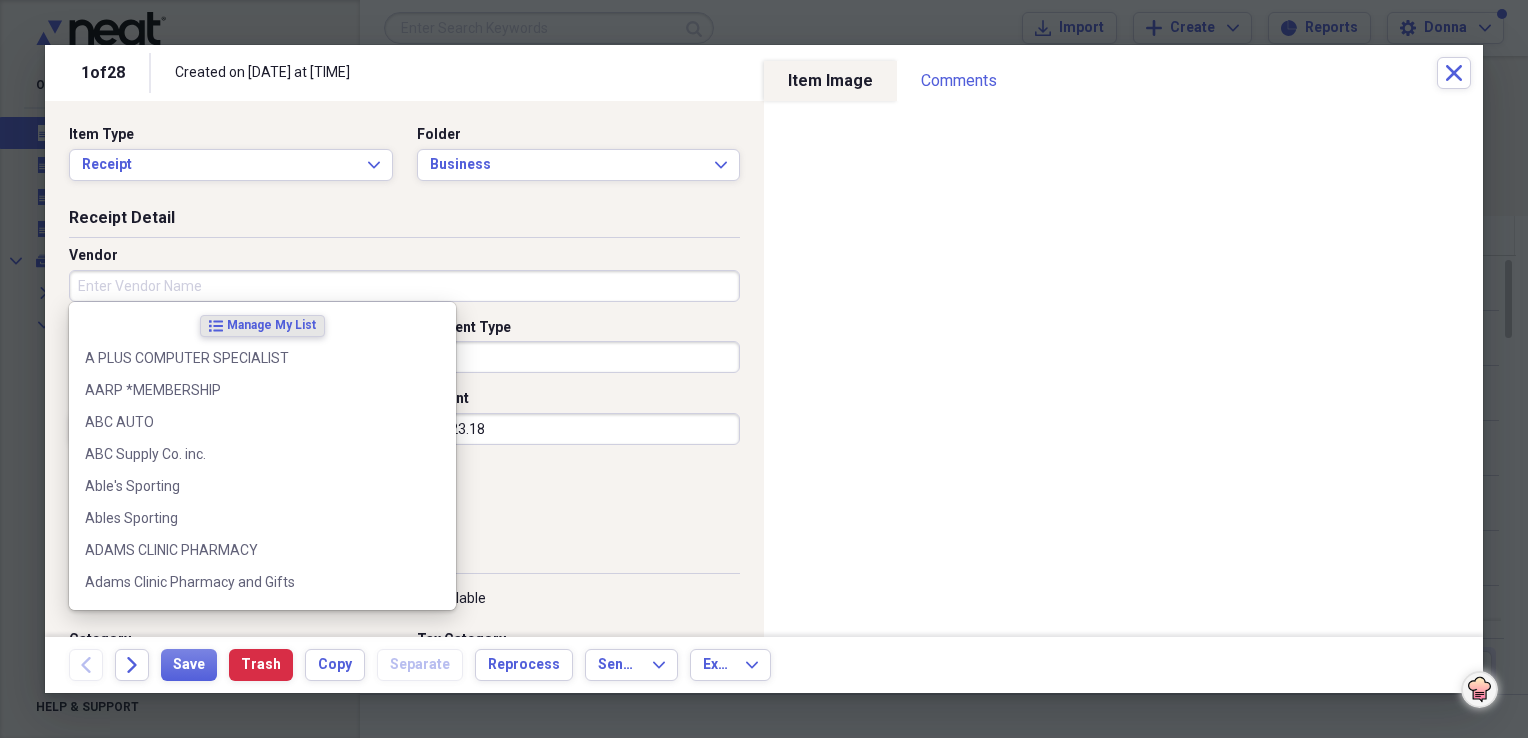 click on "Vendor" at bounding box center [404, 286] 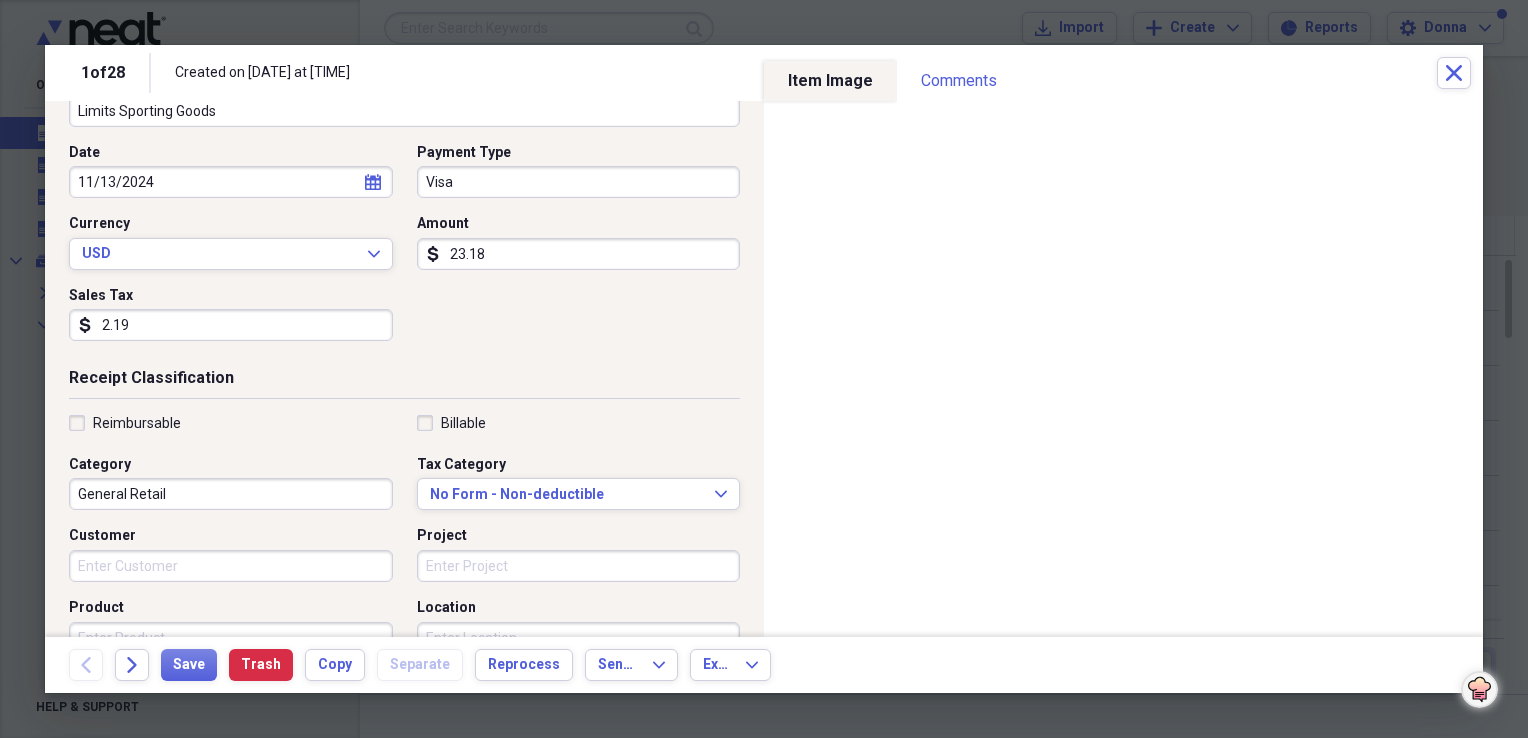 scroll, scrollTop: 200, scrollLeft: 0, axis: vertical 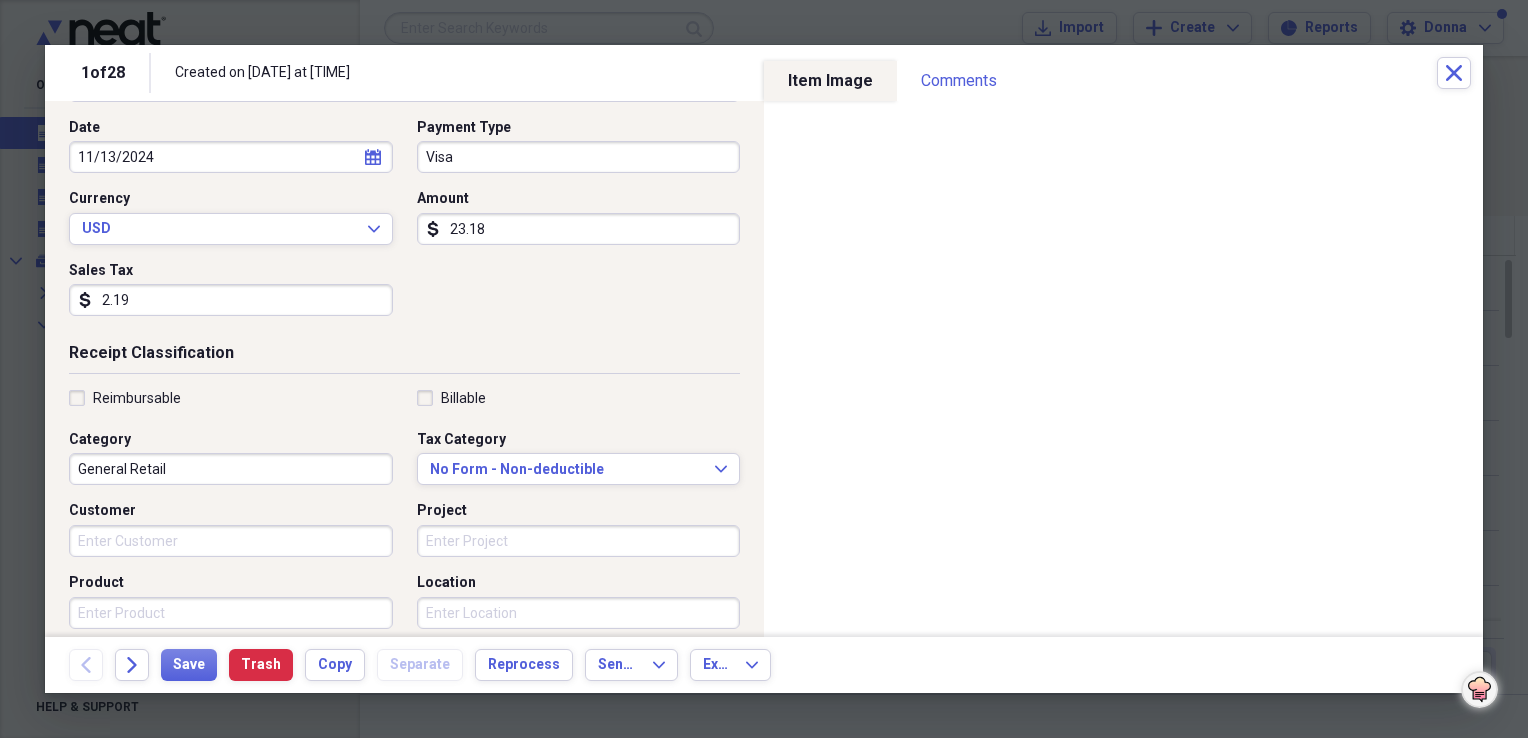 type on "Limits Sporting Goods" 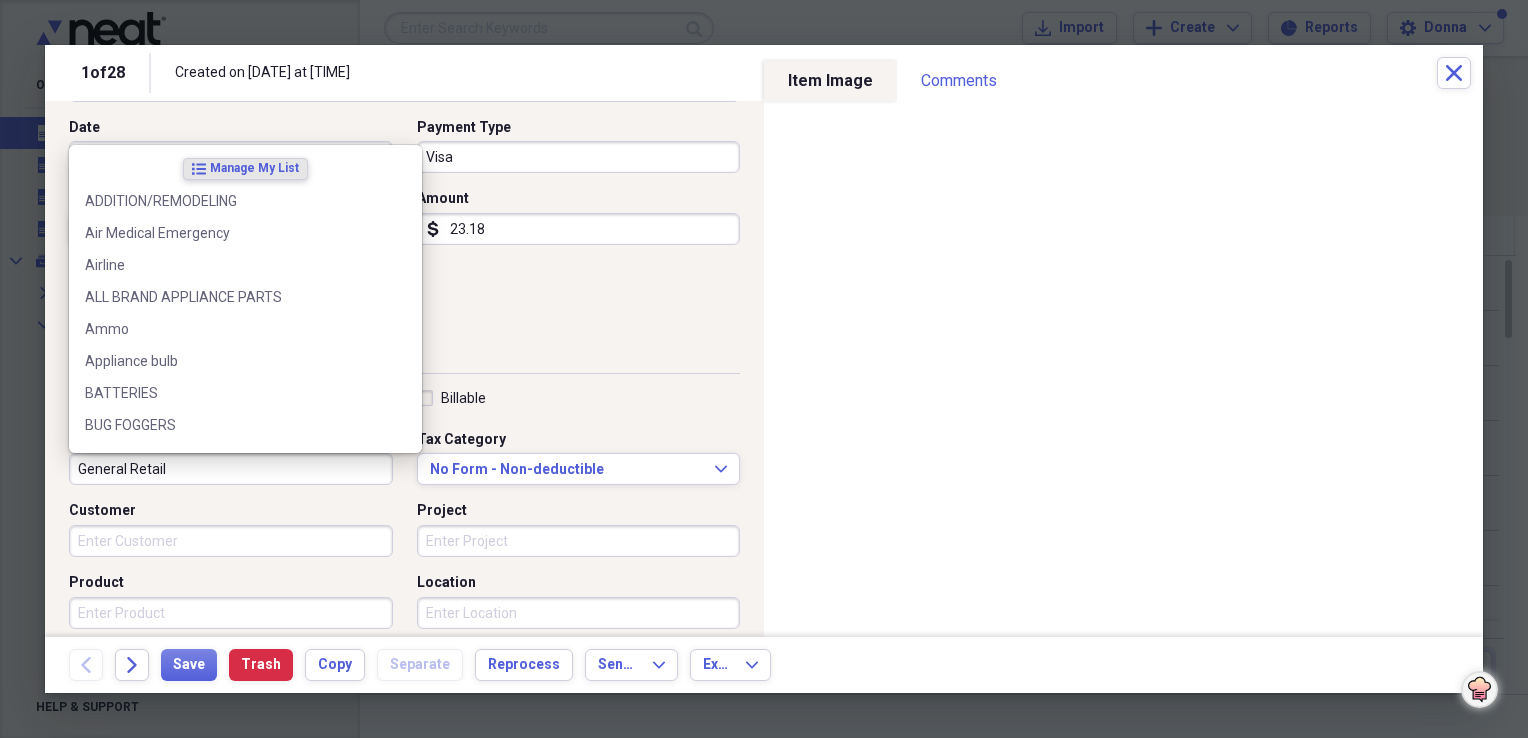 click on "General Retail" at bounding box center [231, 469] 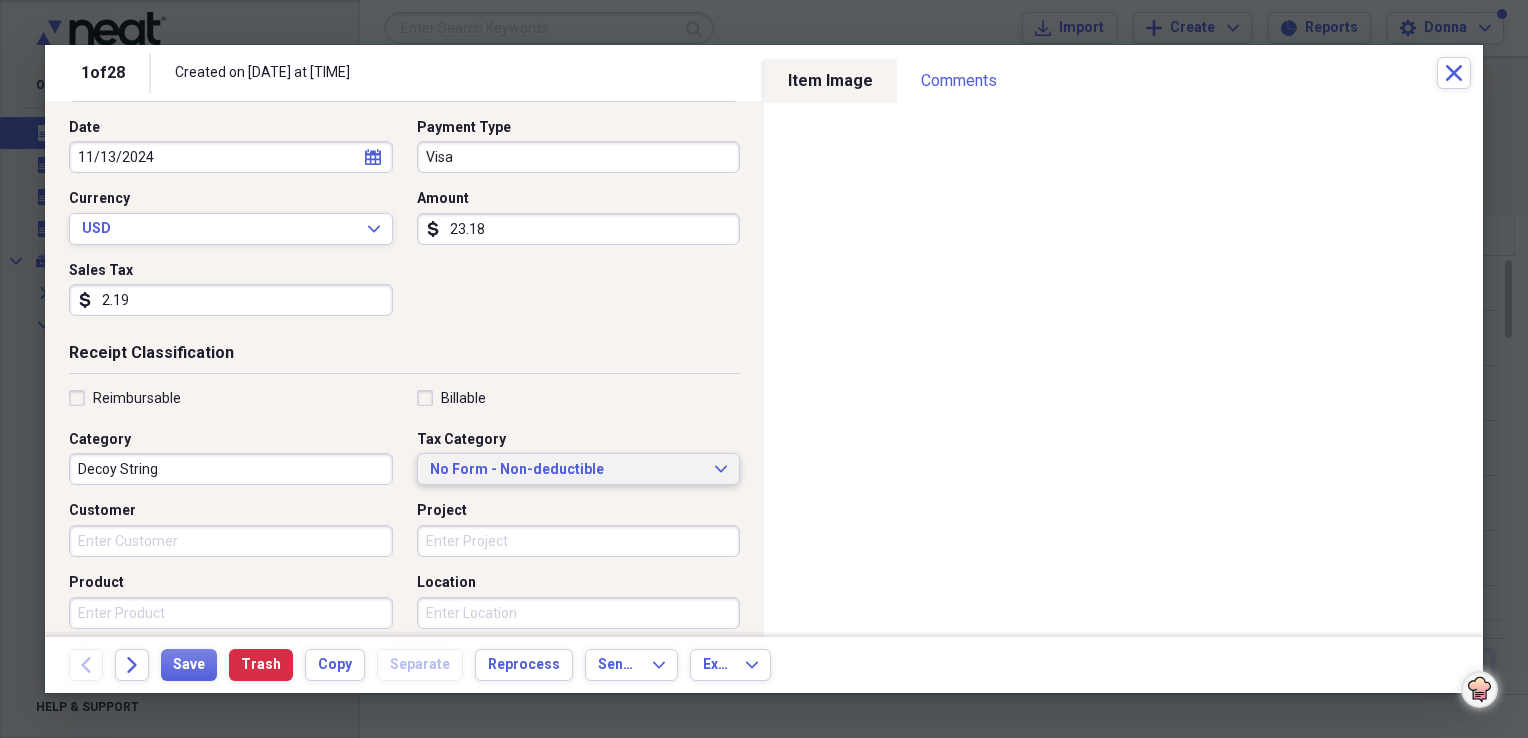 type on "Decoy String" 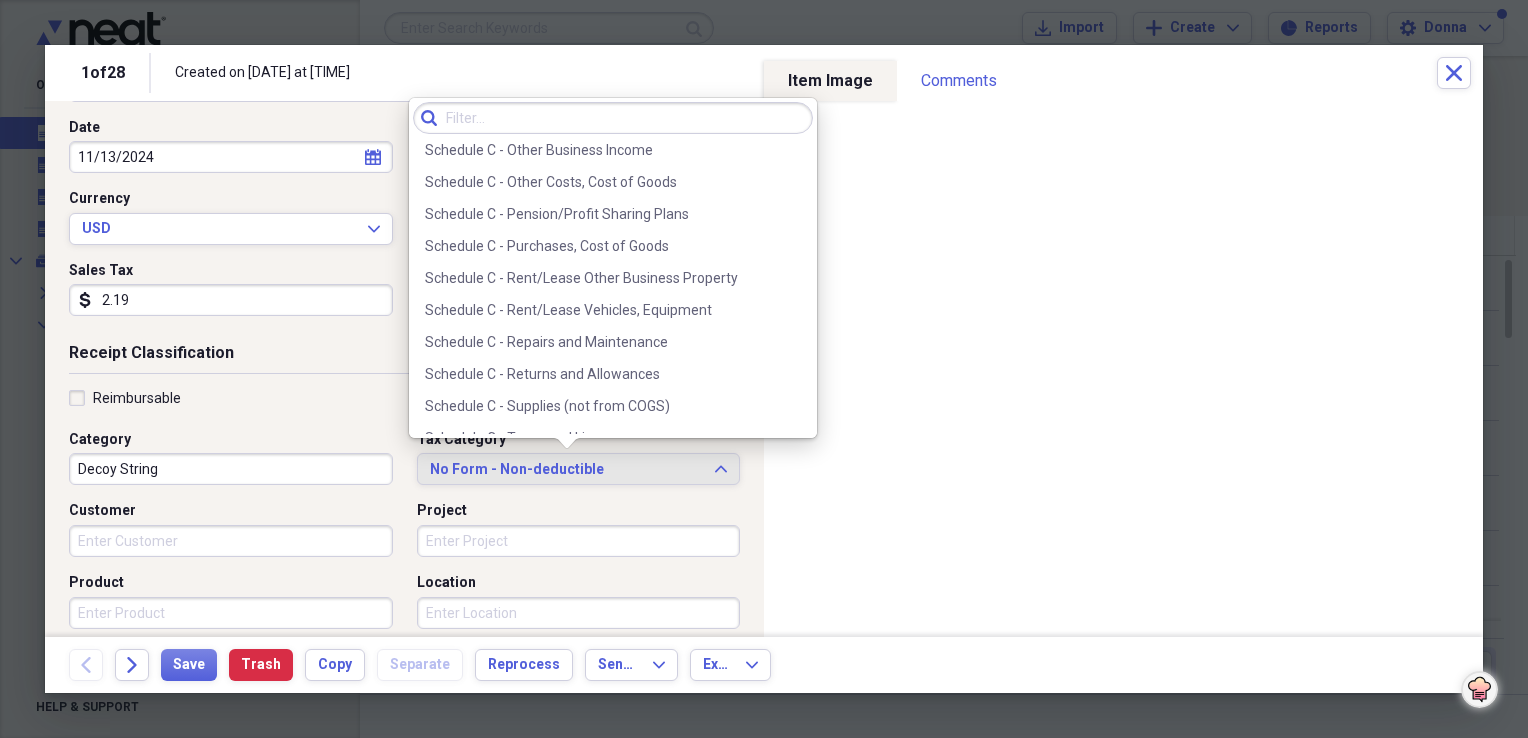 scroll, scrollTop: 4200, scrollLeft: 0, axis: vertical 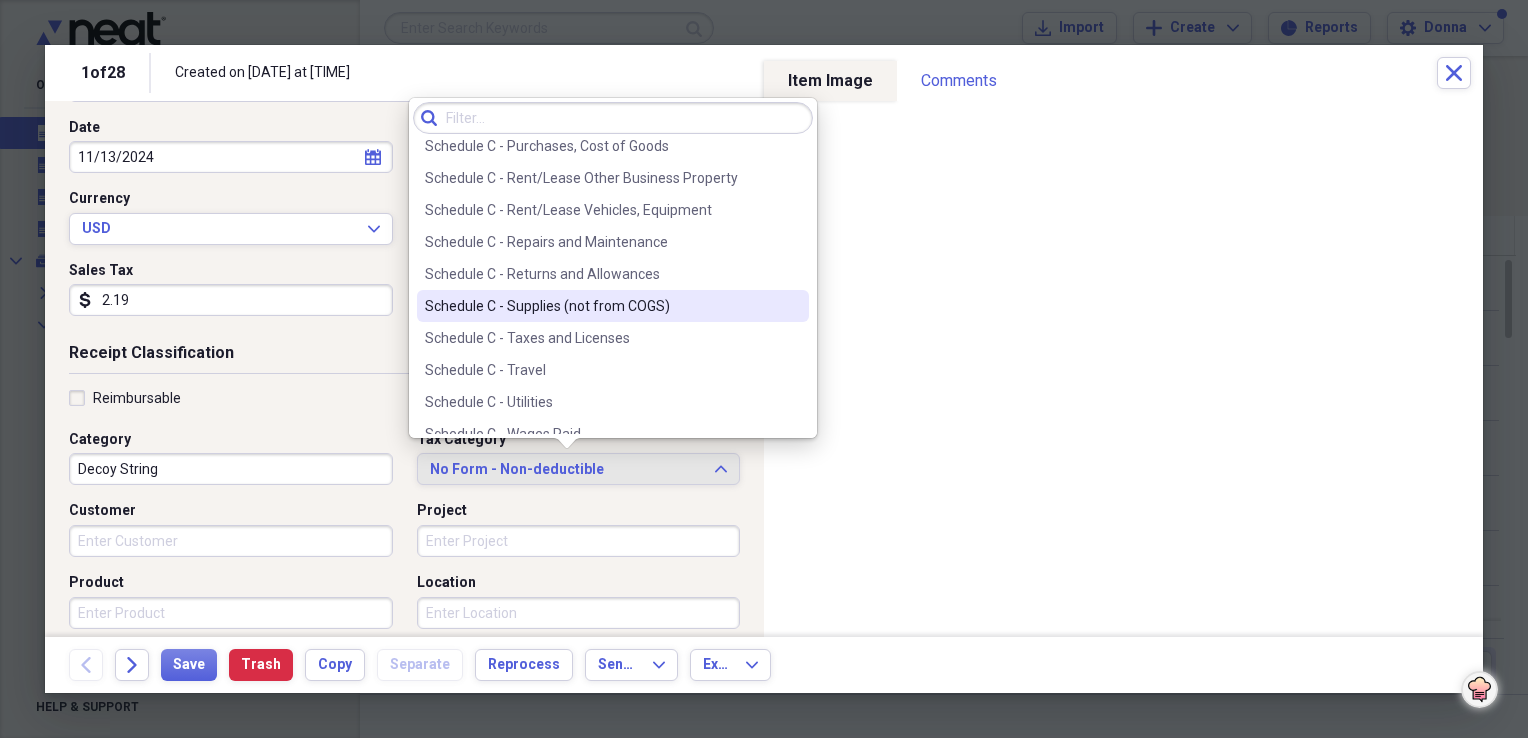 click on "Schedule C - Supplies (not from COGS)" at bounding box center (601, 306) 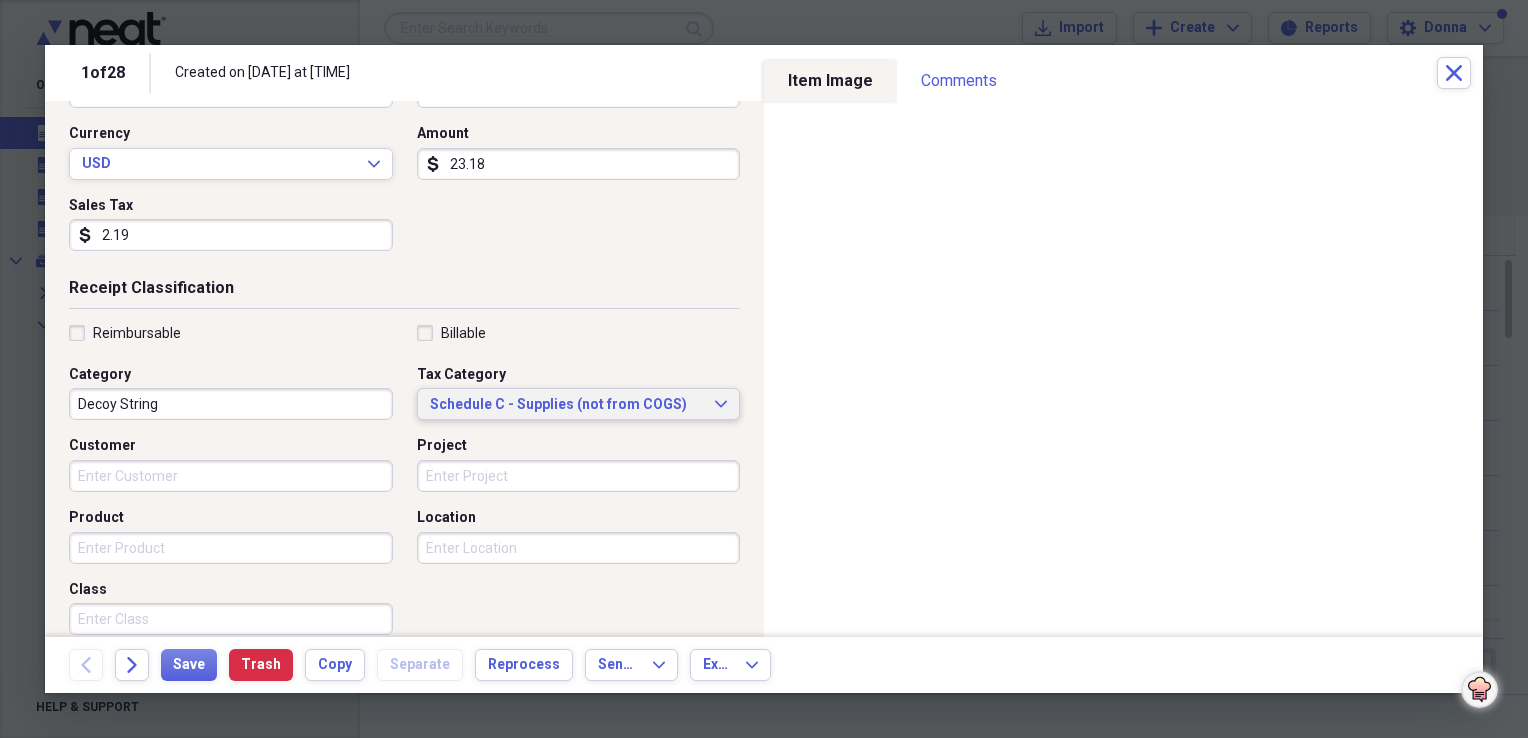 scroll, scrollTop: 300, scrollLeft: 0, axis: vertical 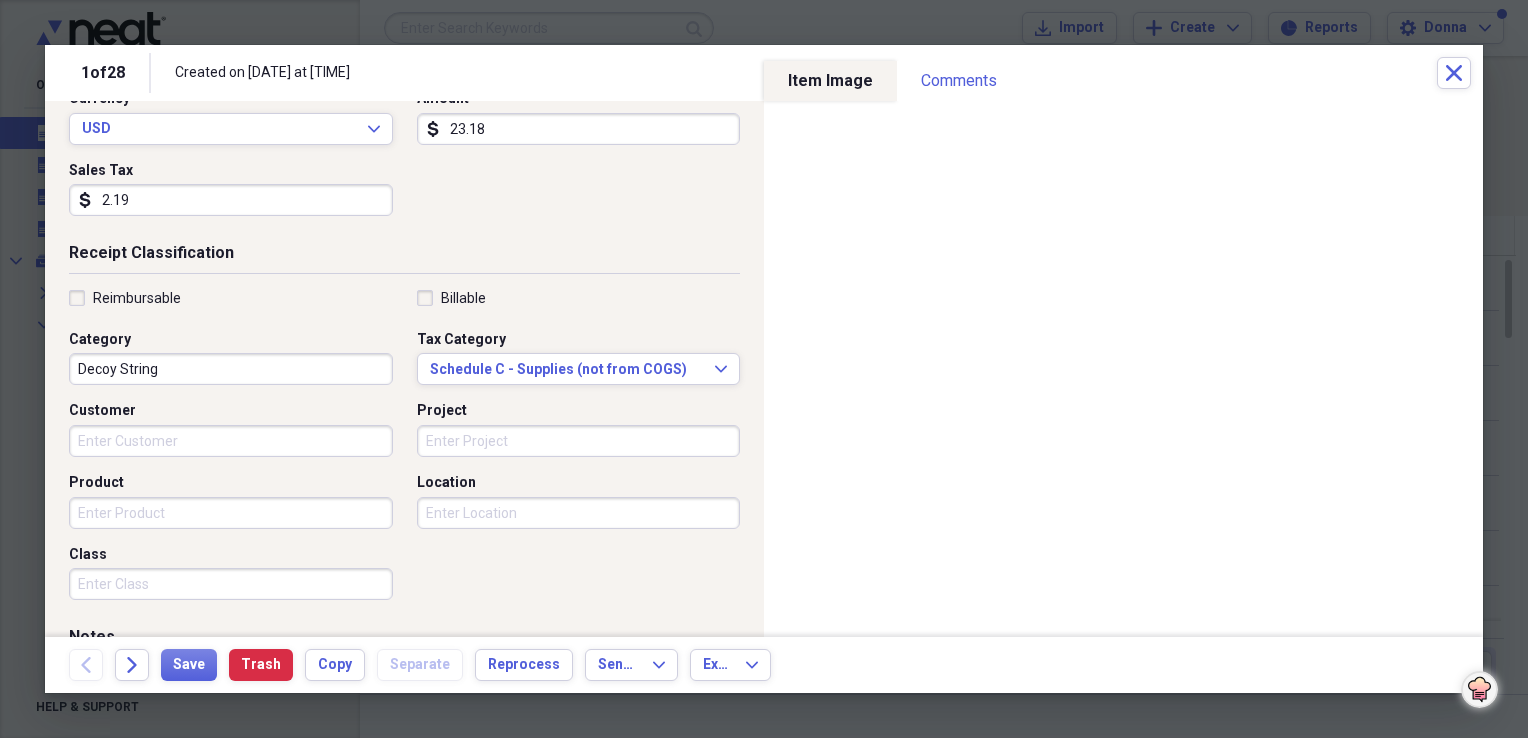click on "Decoy String" at bounding box center [231, 369] 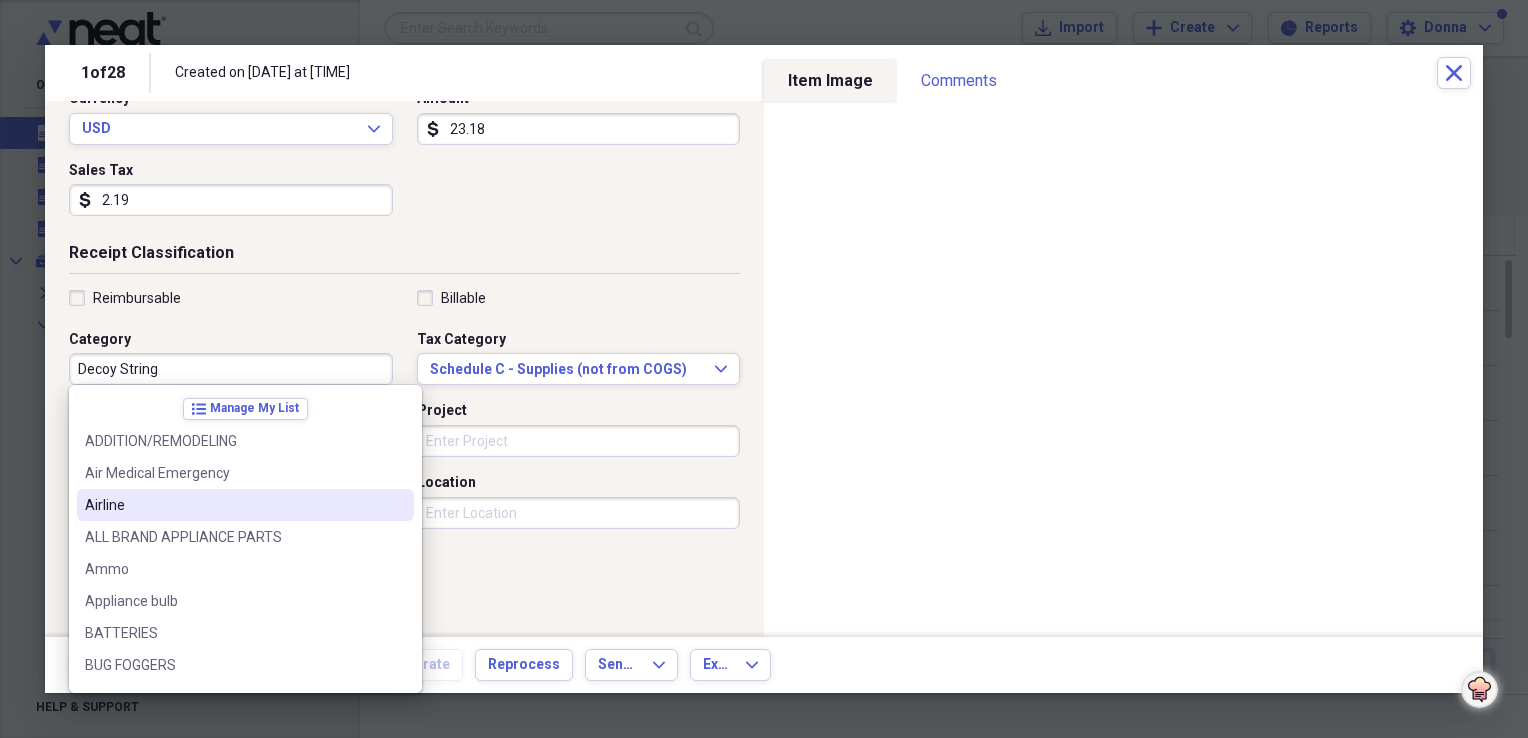 click on "Reimbursable Billable Category Decoy String Tax Category Schedule C - Supplies (not from COGS) Expand Customer Project Product Location Class" at bounding box center [404, 449] 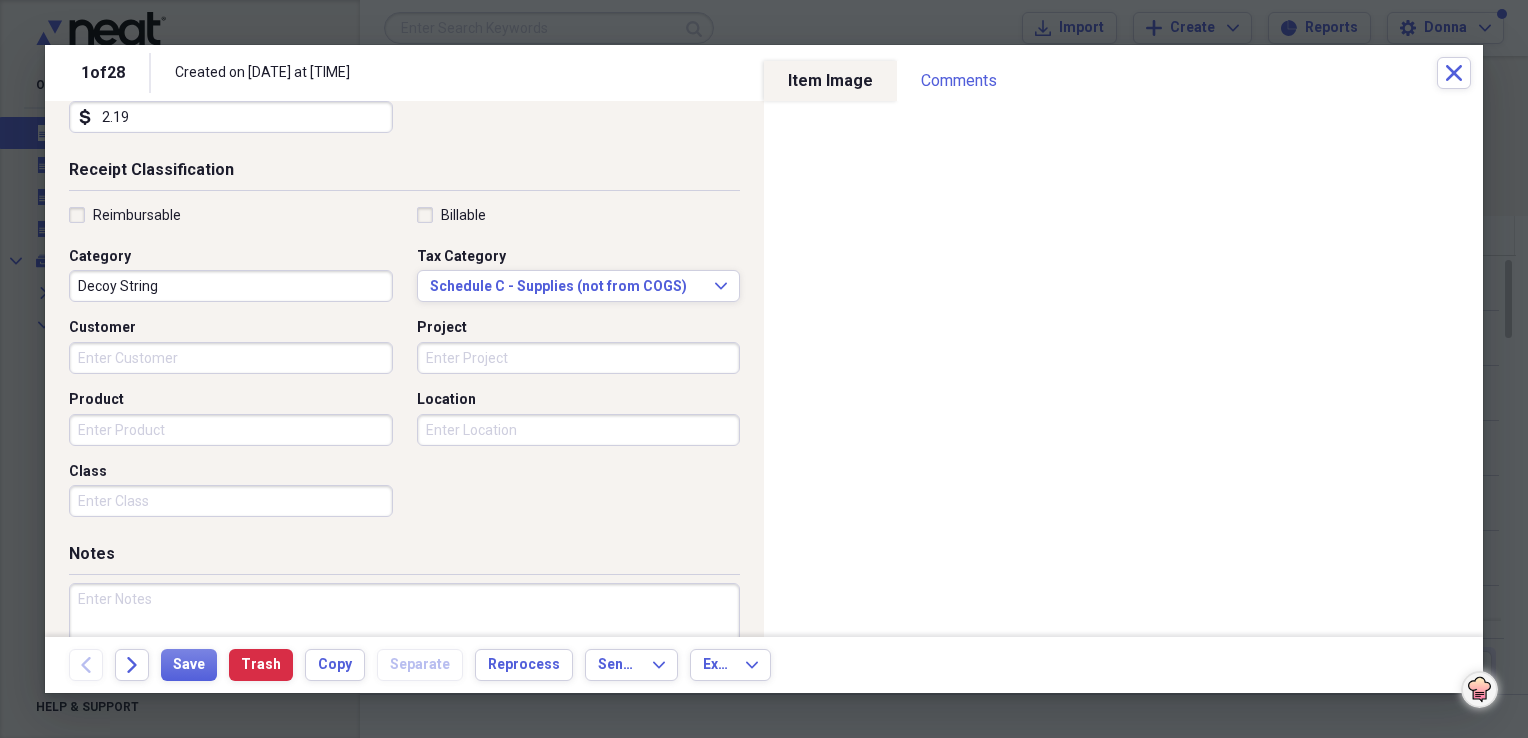 scroll, scrollTop: 483, scrollLeft: 0, axis: vertical 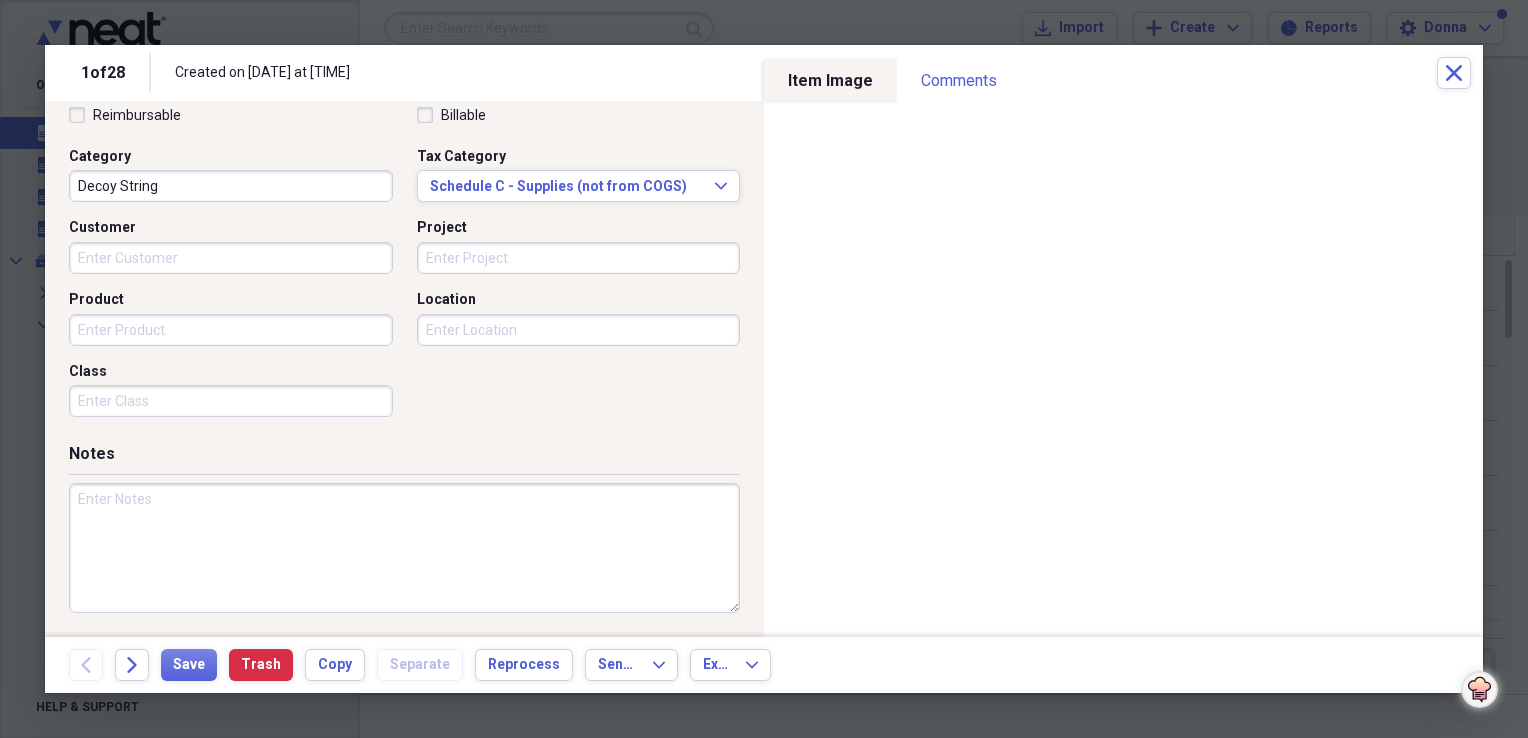 click at bounding box center (404, 548) 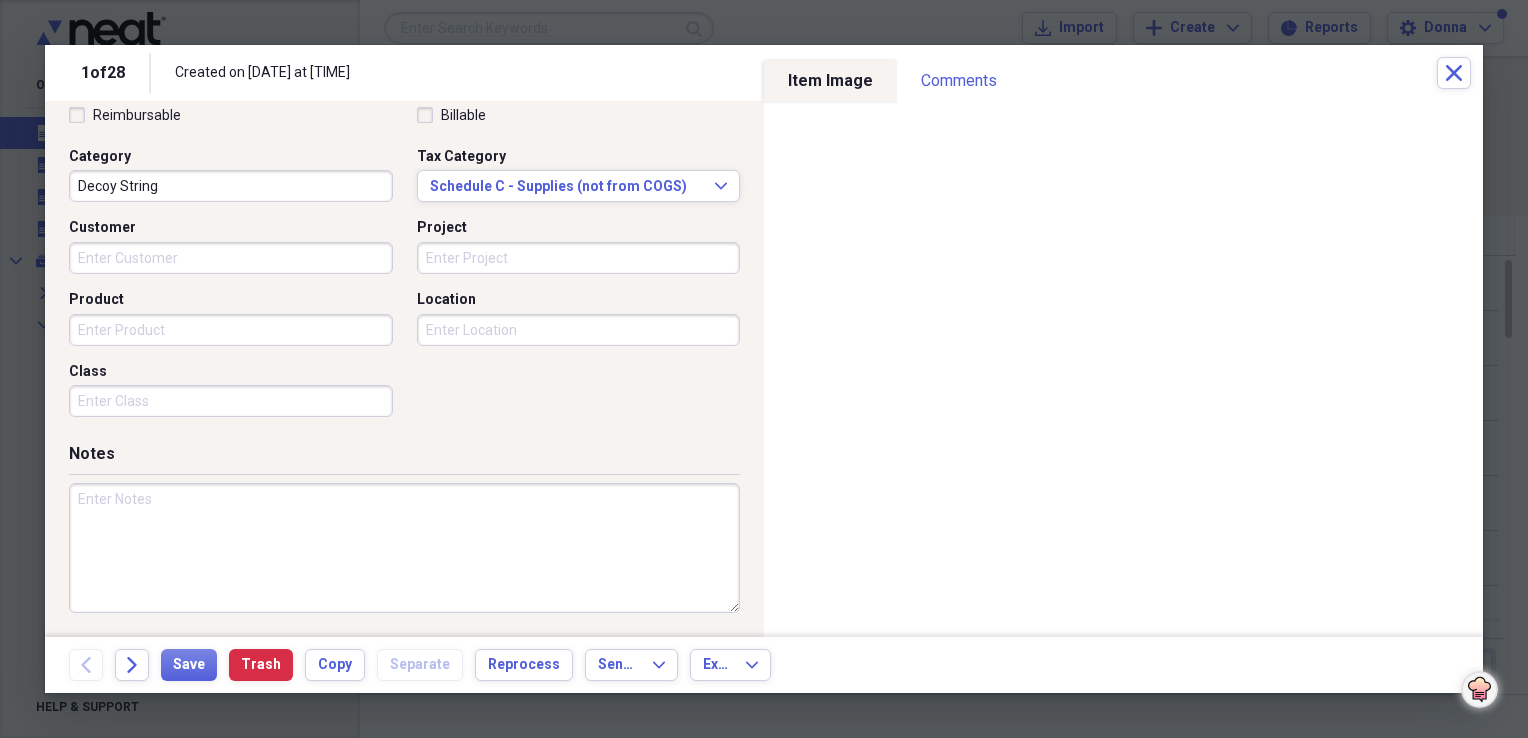 paste on "Decoy String" 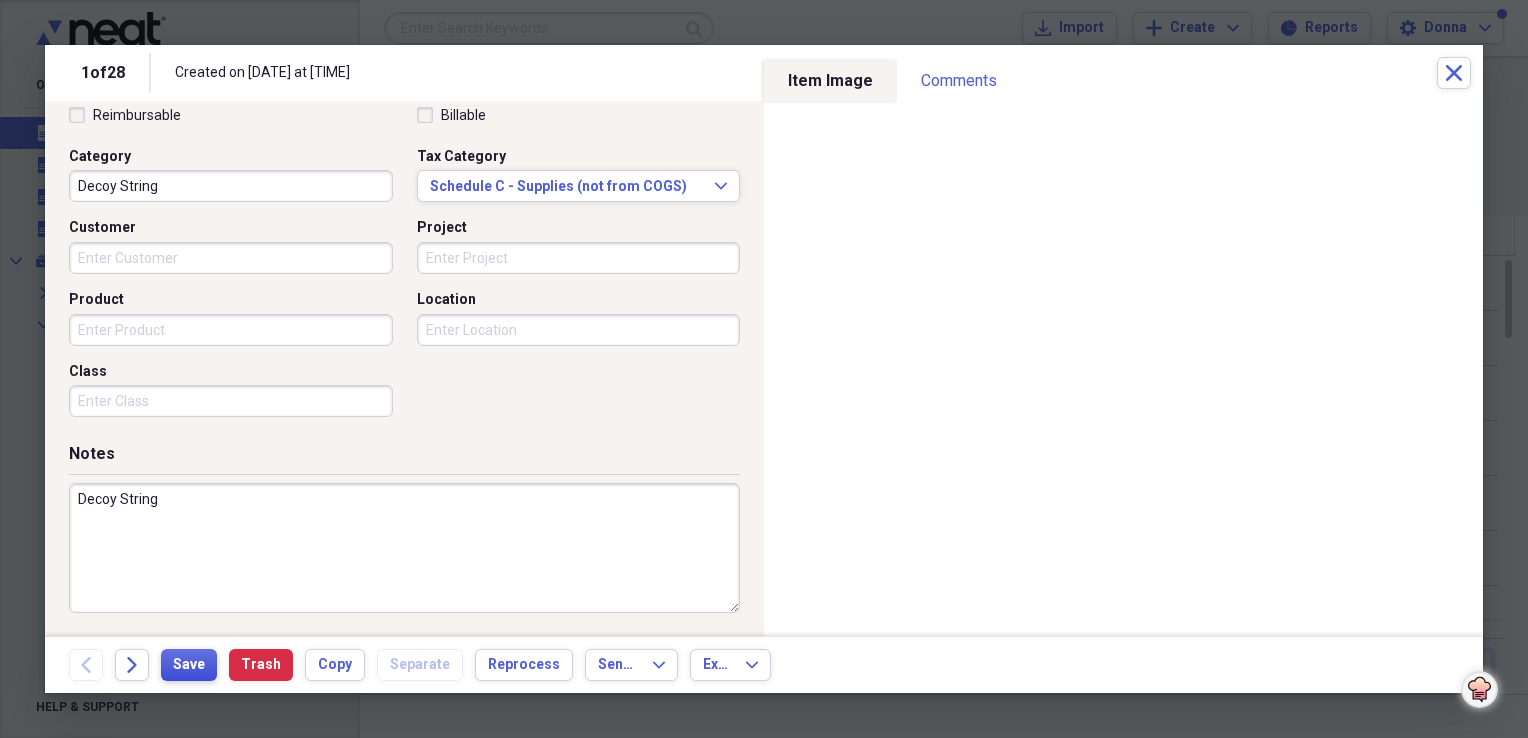 type on "Decoy String" 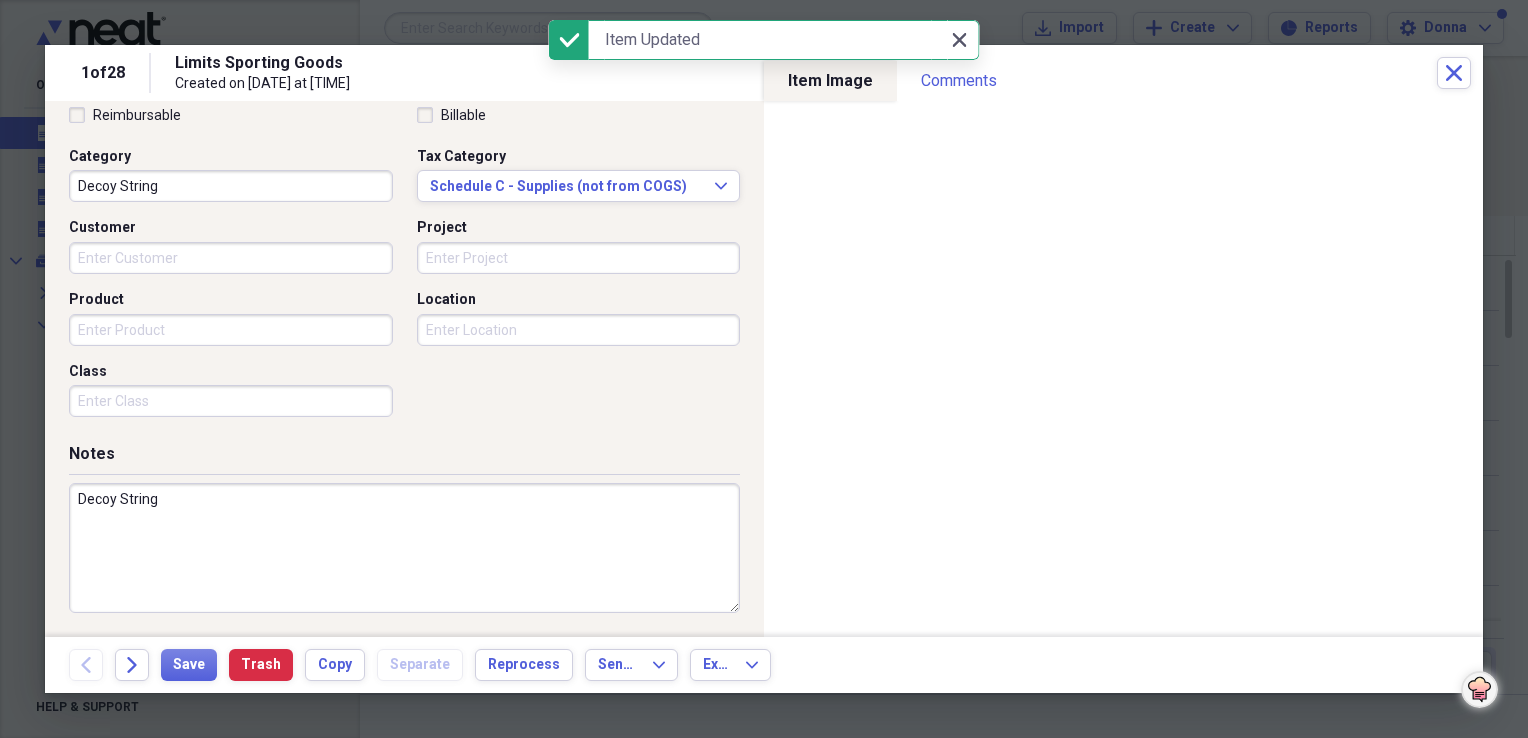 click on "Close" 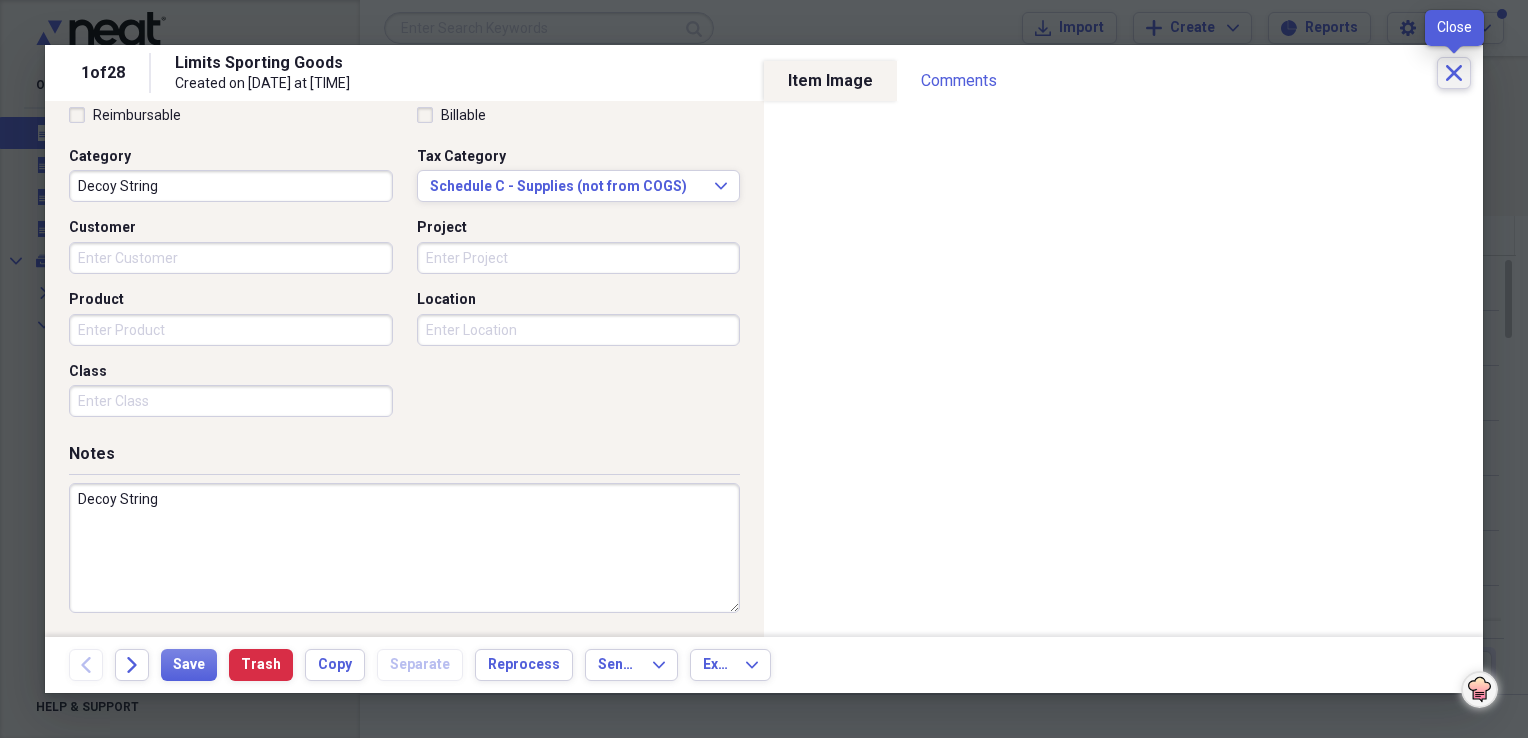 click on "Close" 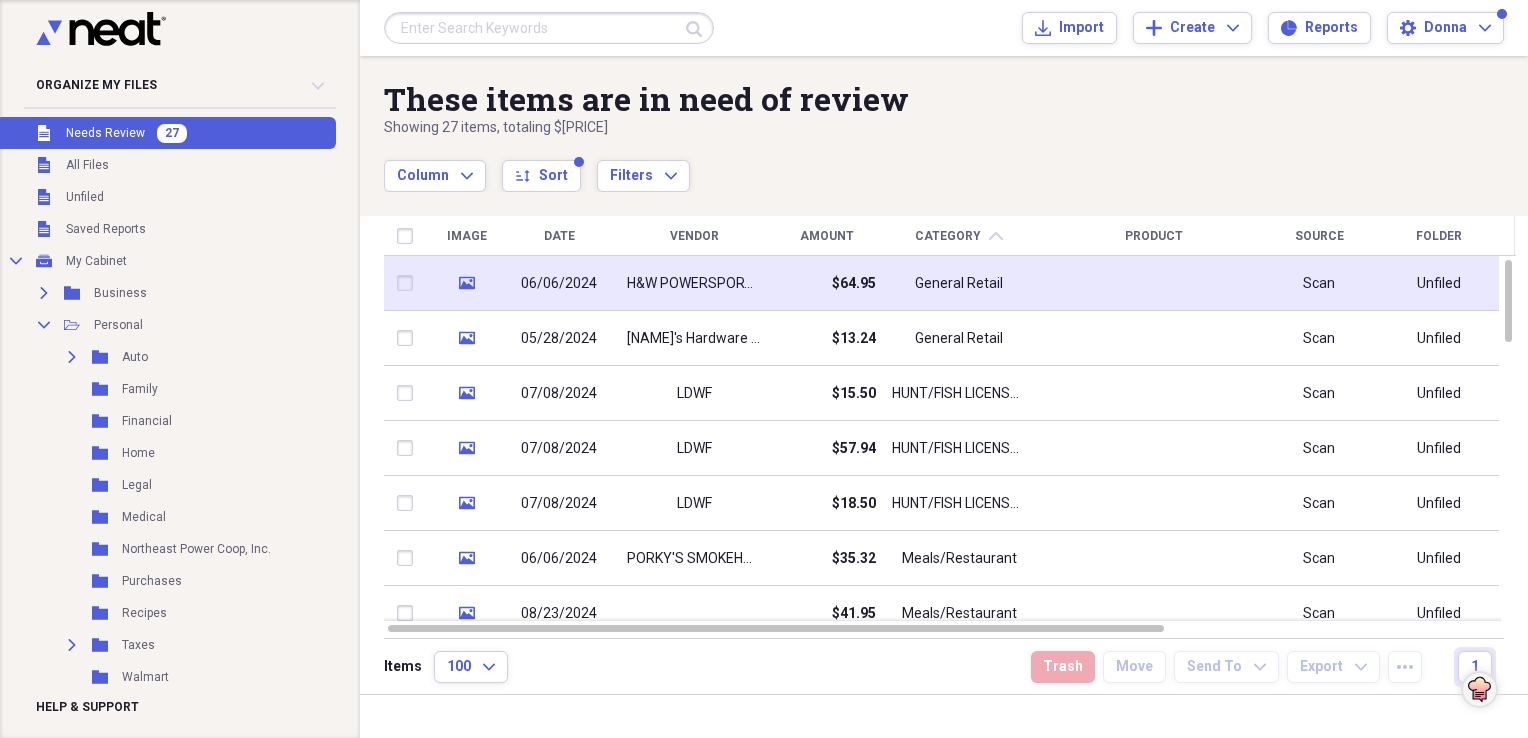 click on "H&W POWERSPORTS & MARINE" at bounding box center [694, 284] 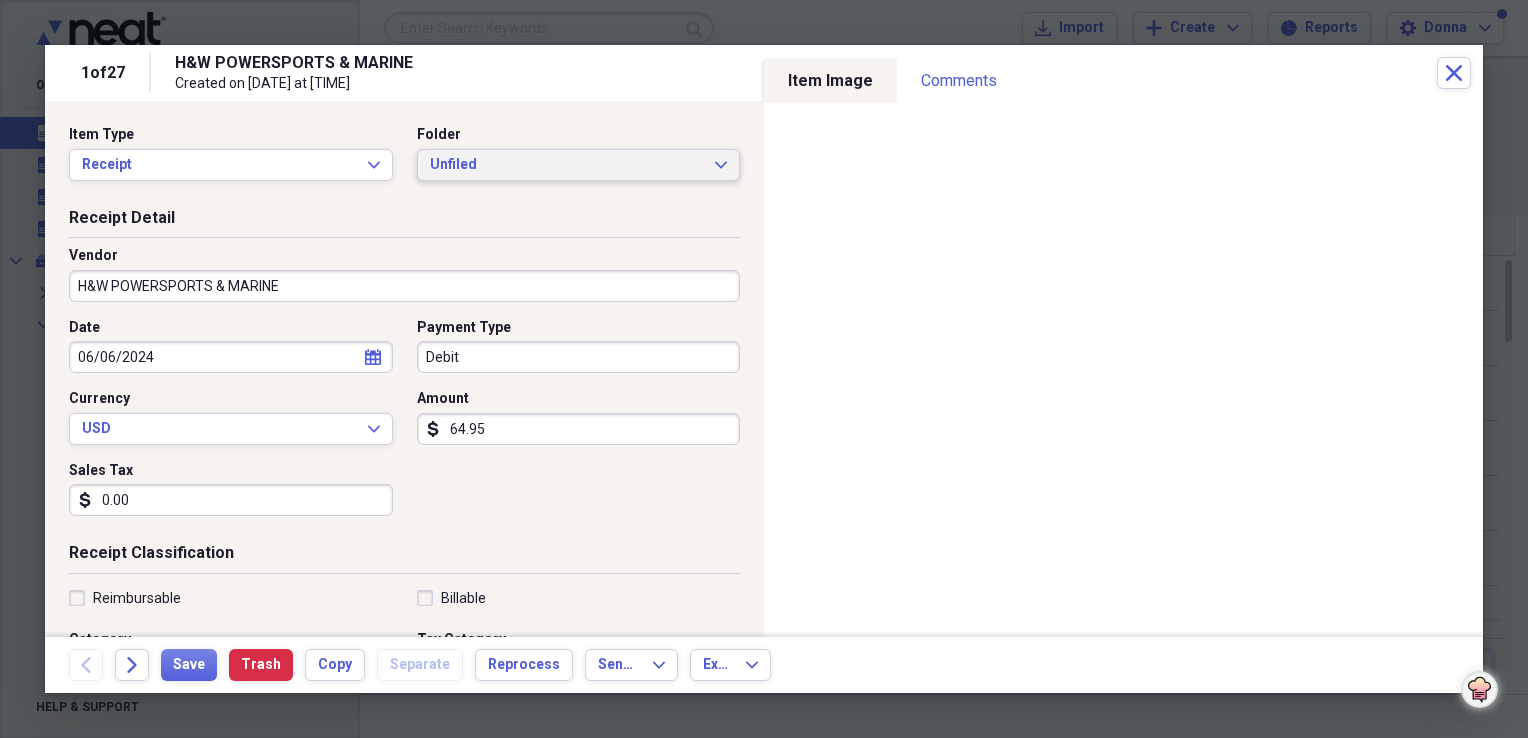 click on "Unfiled" at bounding box center [567, 165] 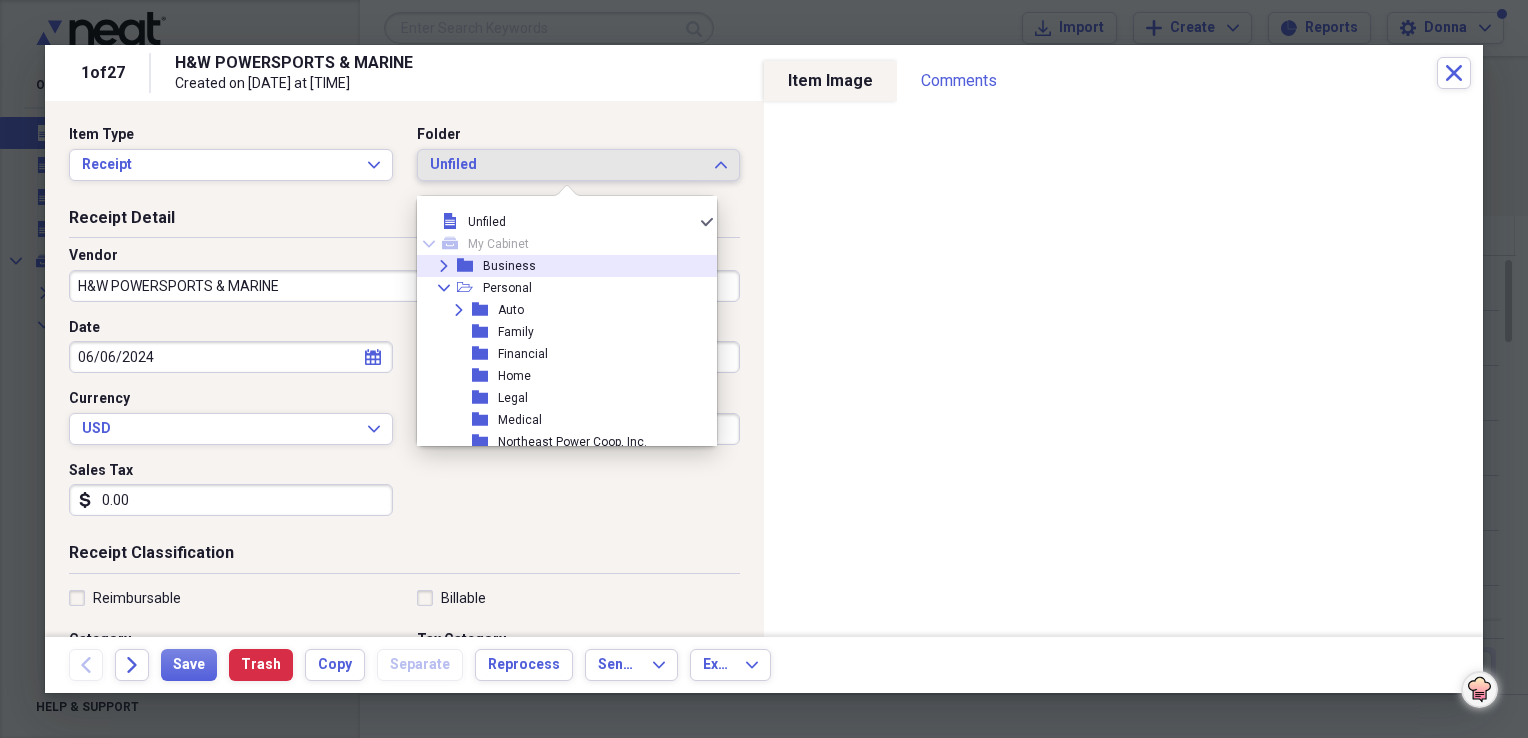 click on "Expand folder Business" at bounding box center [559, 266] 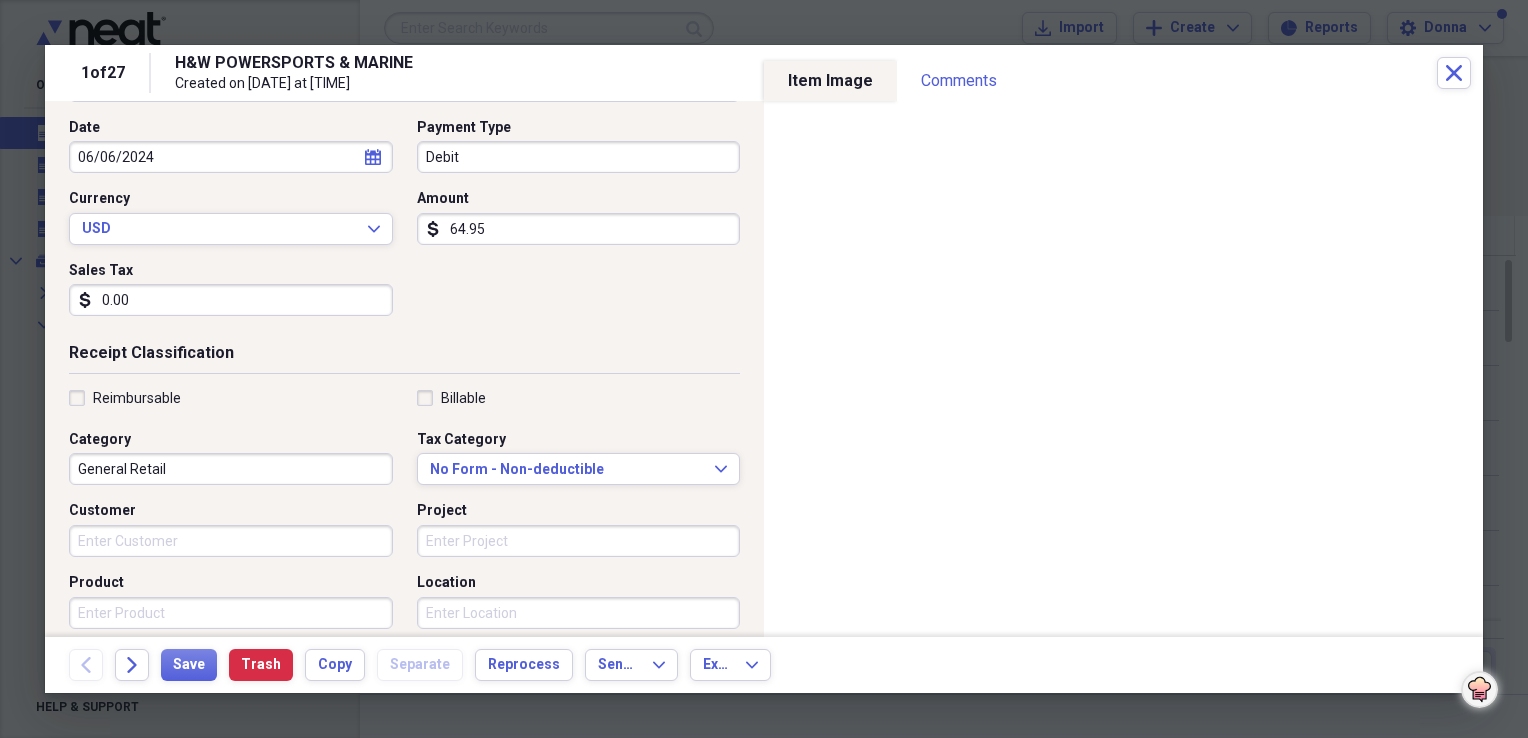scroll, scrollTop: 300, scrollLeft: 0, axis: vertical 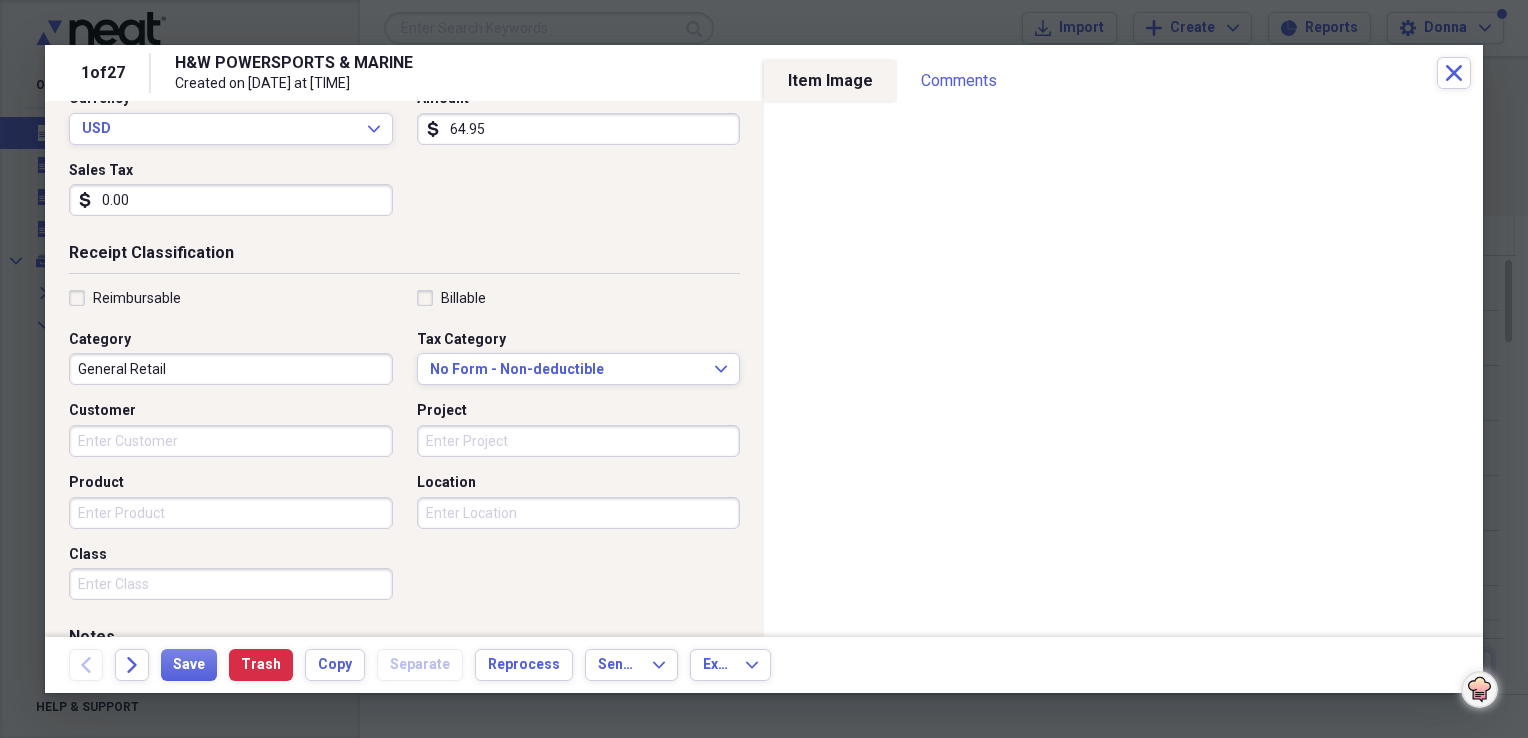 click on "General Retail" at bounding box center (231, 369) 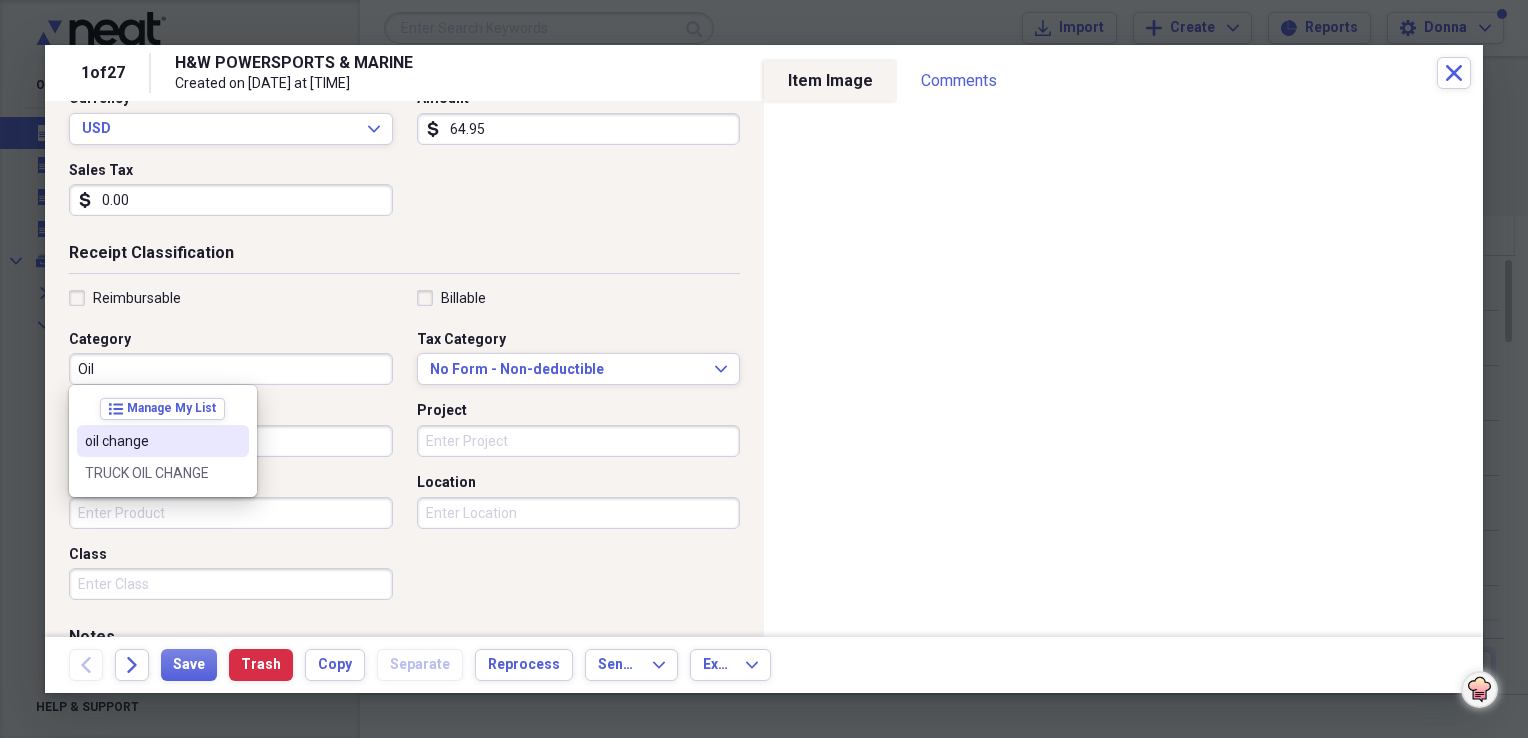 click on "oil change" at bounding box center [151, 441] 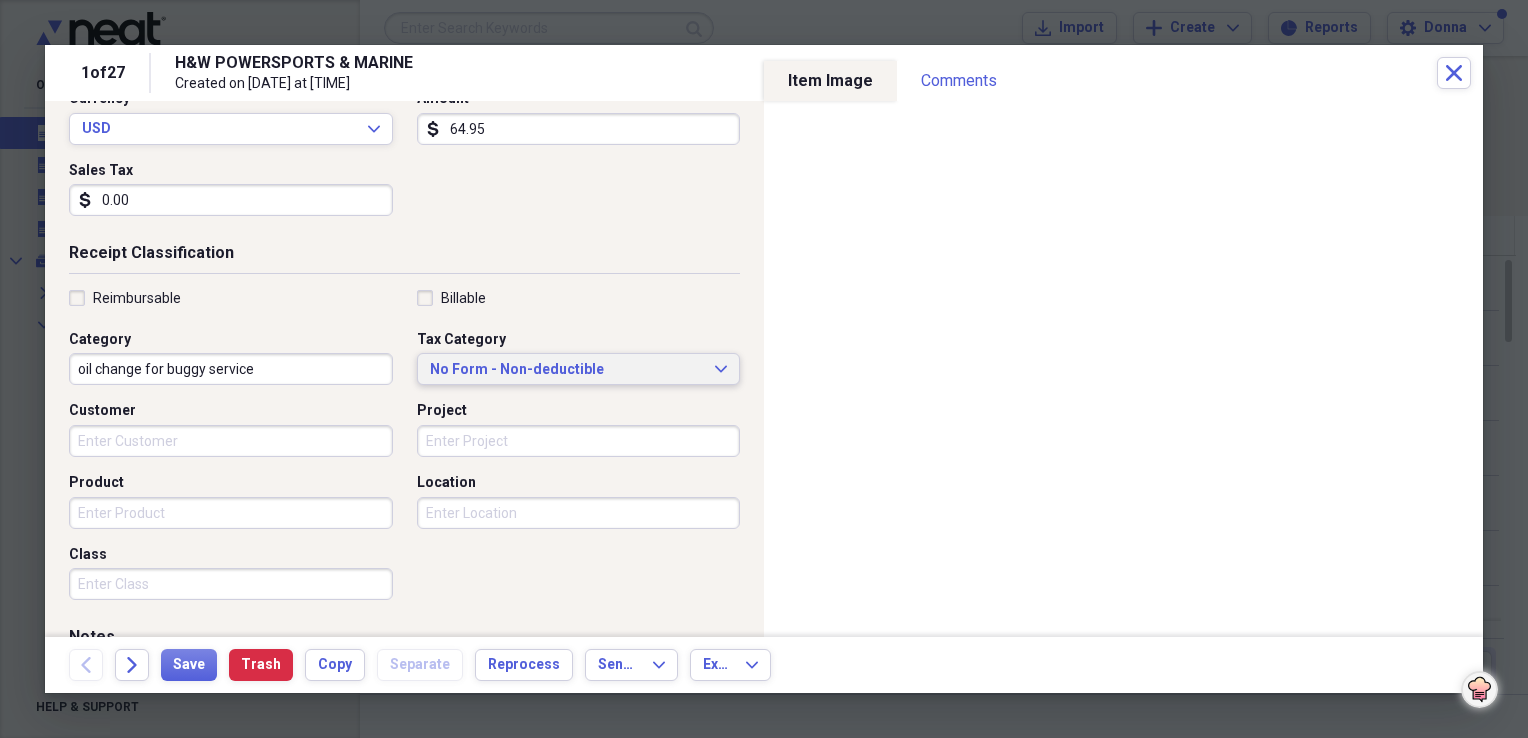 type on "oil change for buggy service" 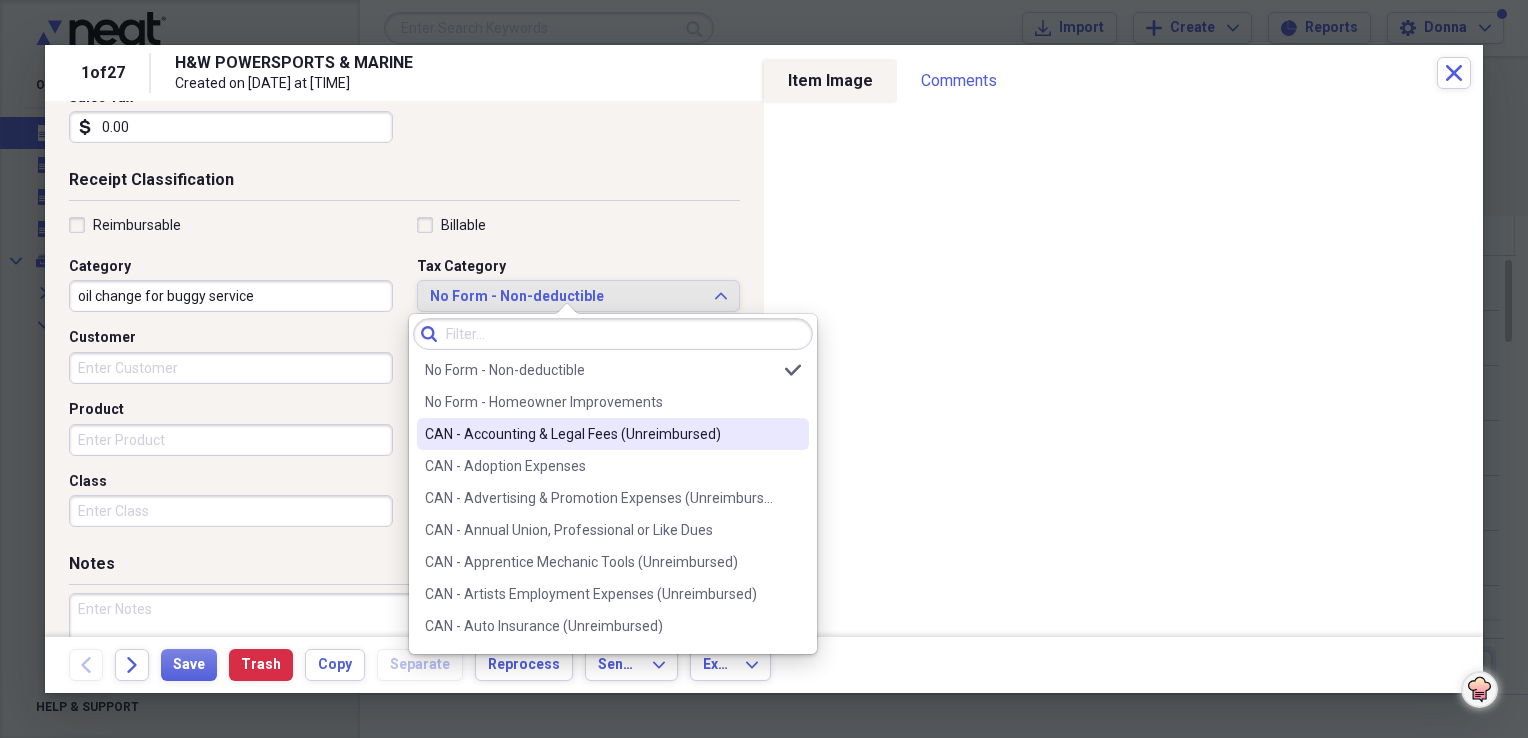 scroll, scrollTop: 400, scrollLeft: 0, axis: vertical 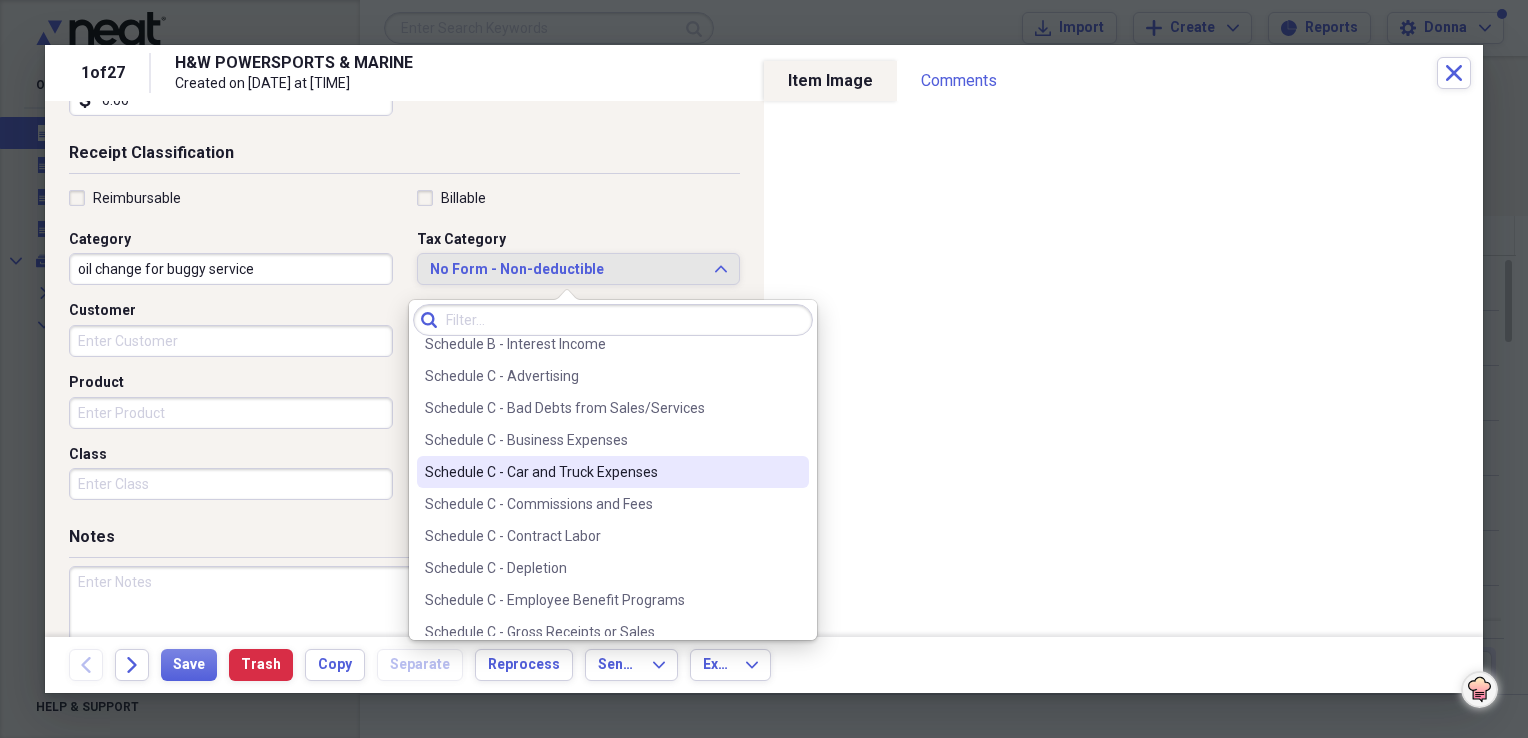 click on "Schedule C - Car and Truck Expenses" at bounding box center (601, 472) 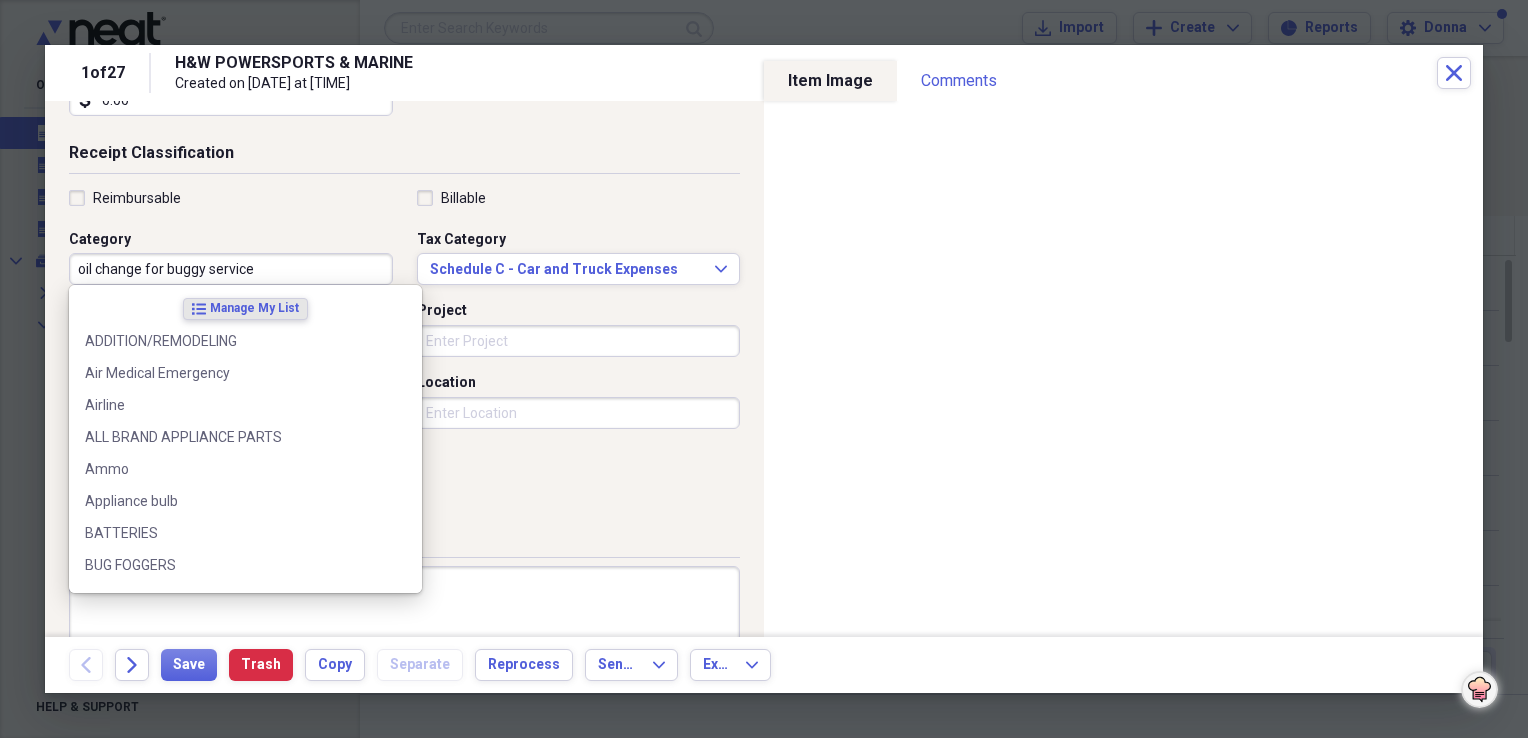 click on "oil change for buggy service" at bounding box center (231, 269) 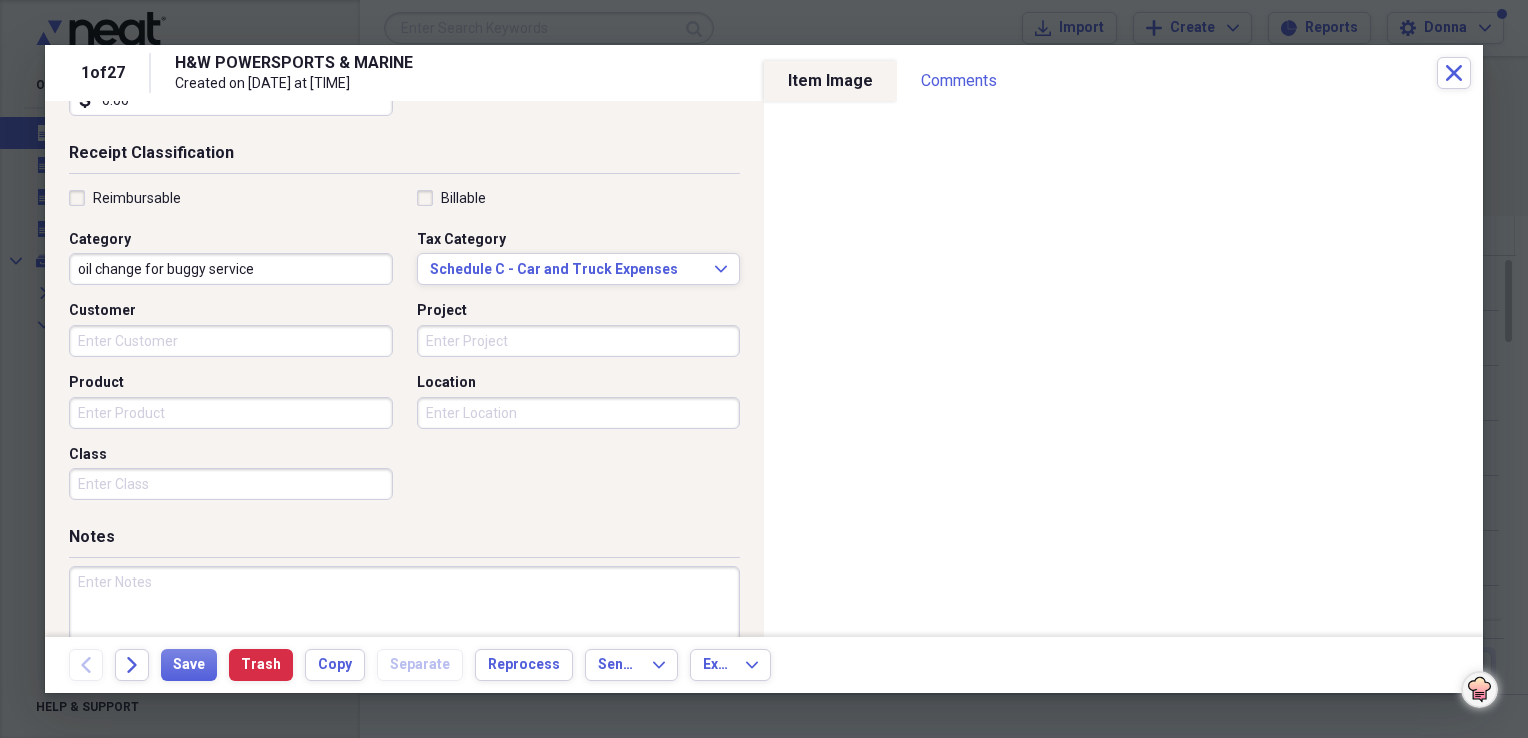 click at bounding box center [404, 631] 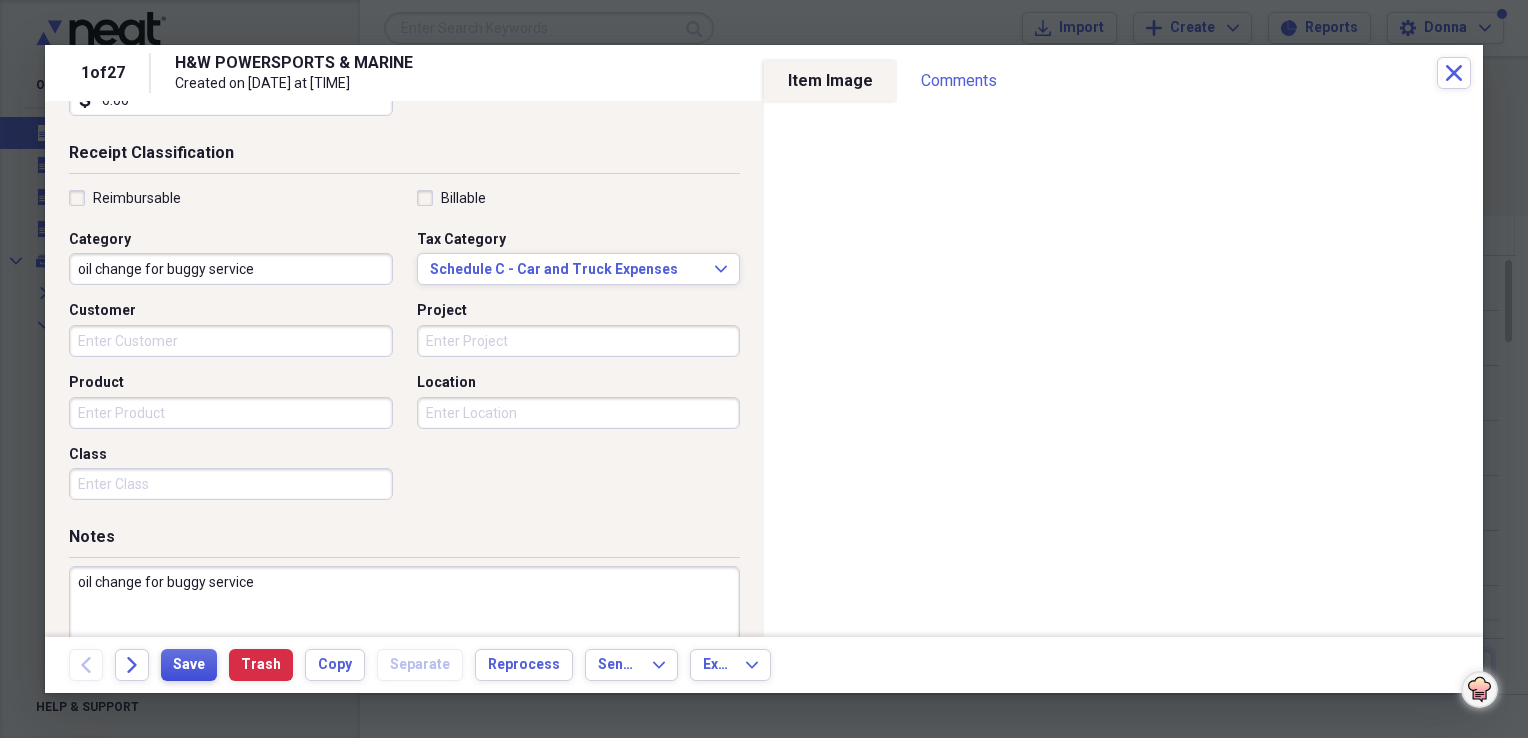 type on "oil change for buggy service" 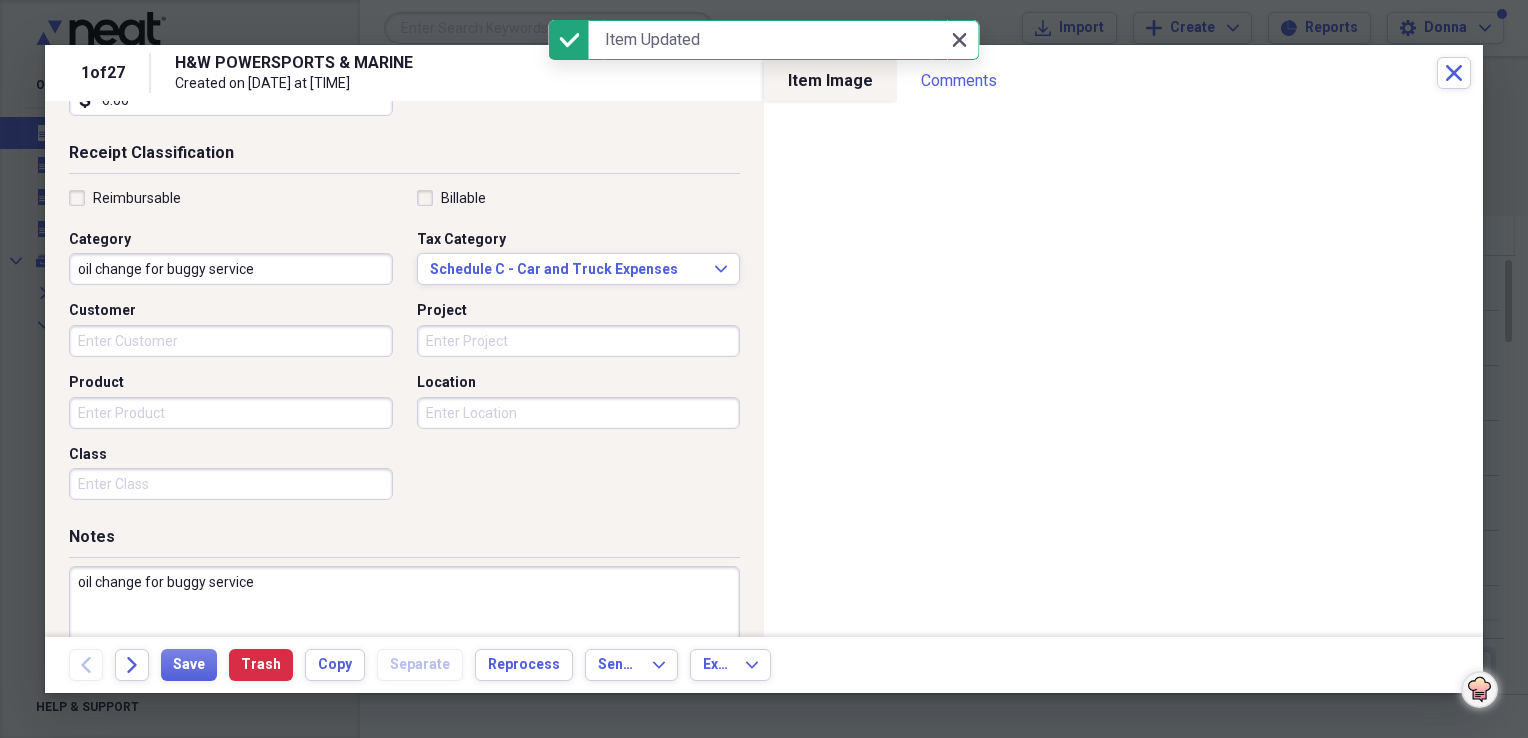 click on "Close" 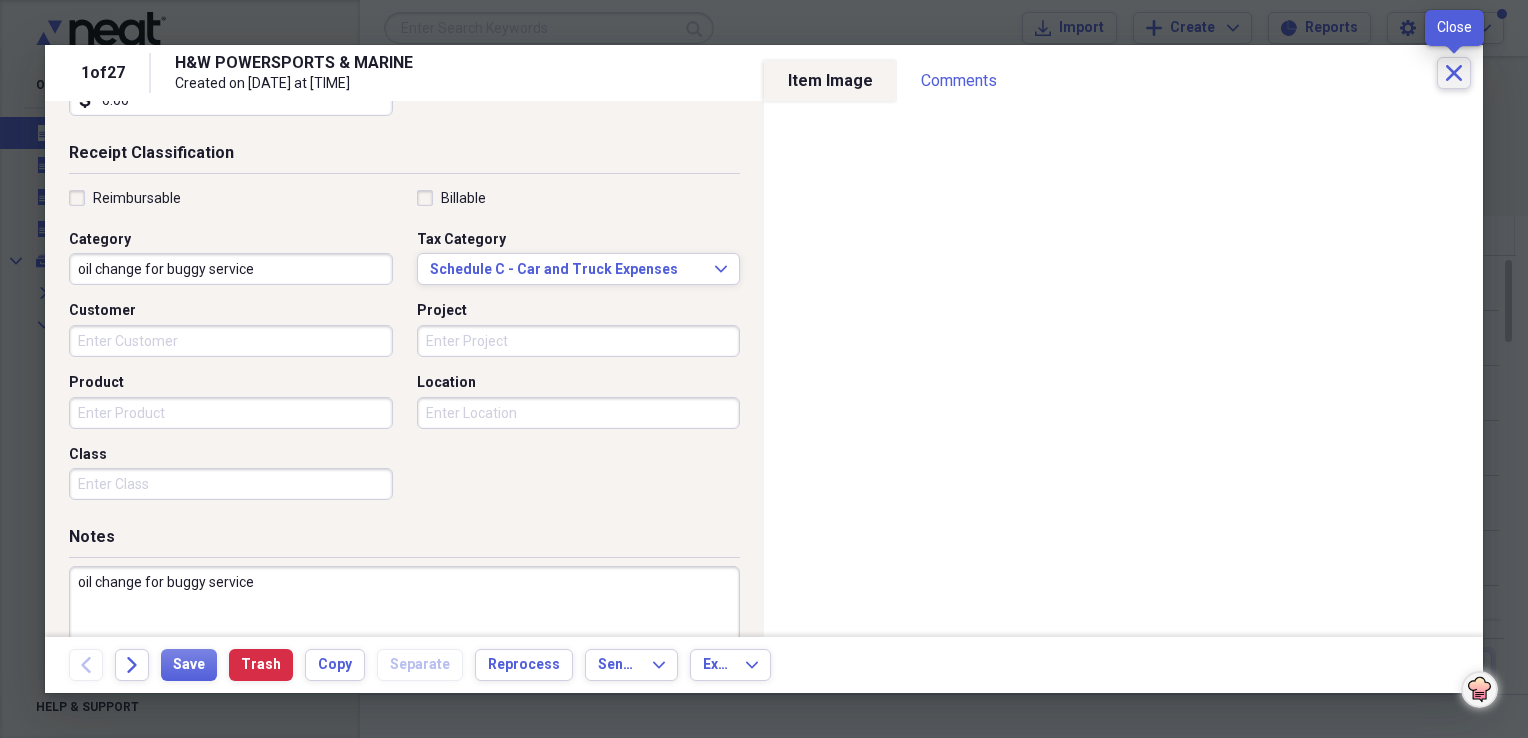 click on "Close" 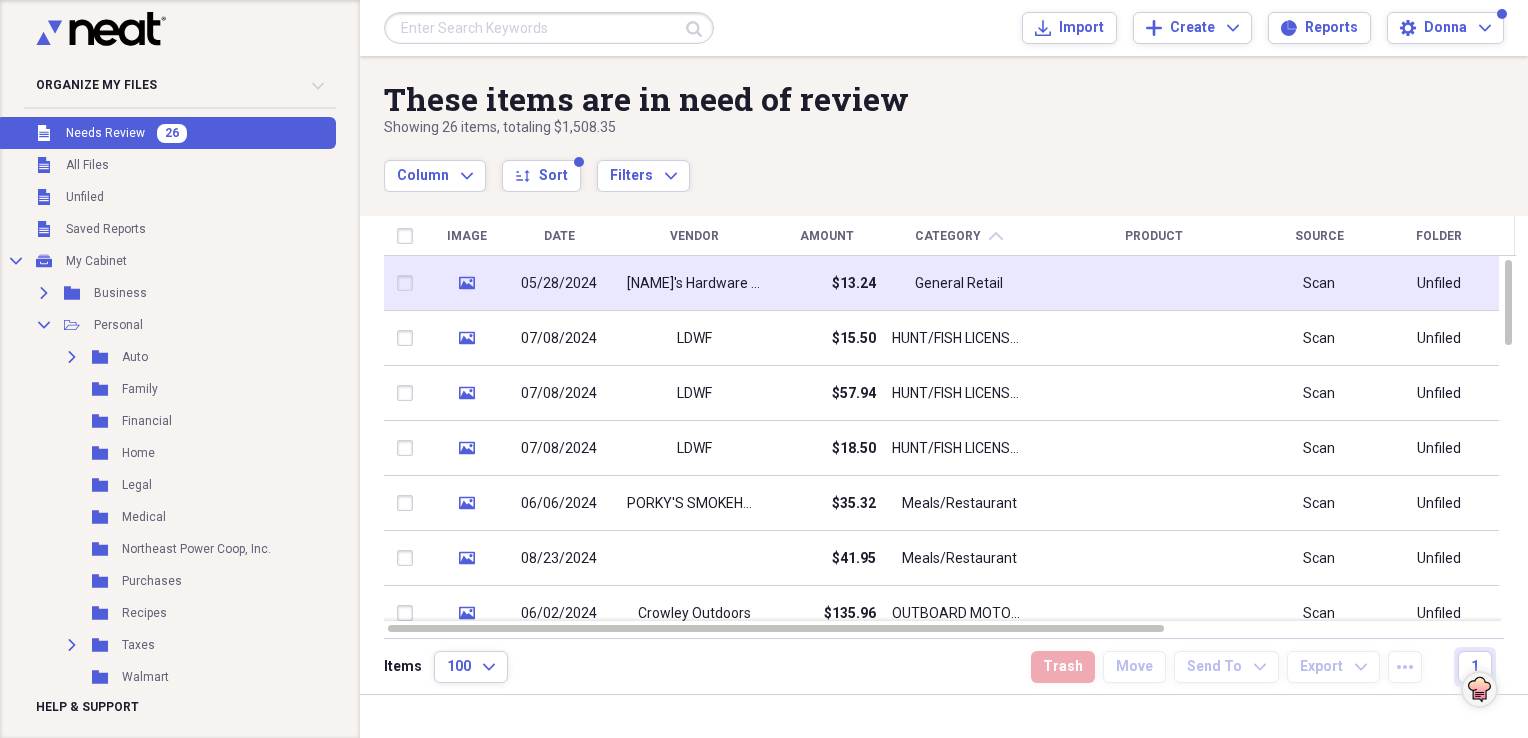 click on "$13.24" at bounding box center (826, 283) 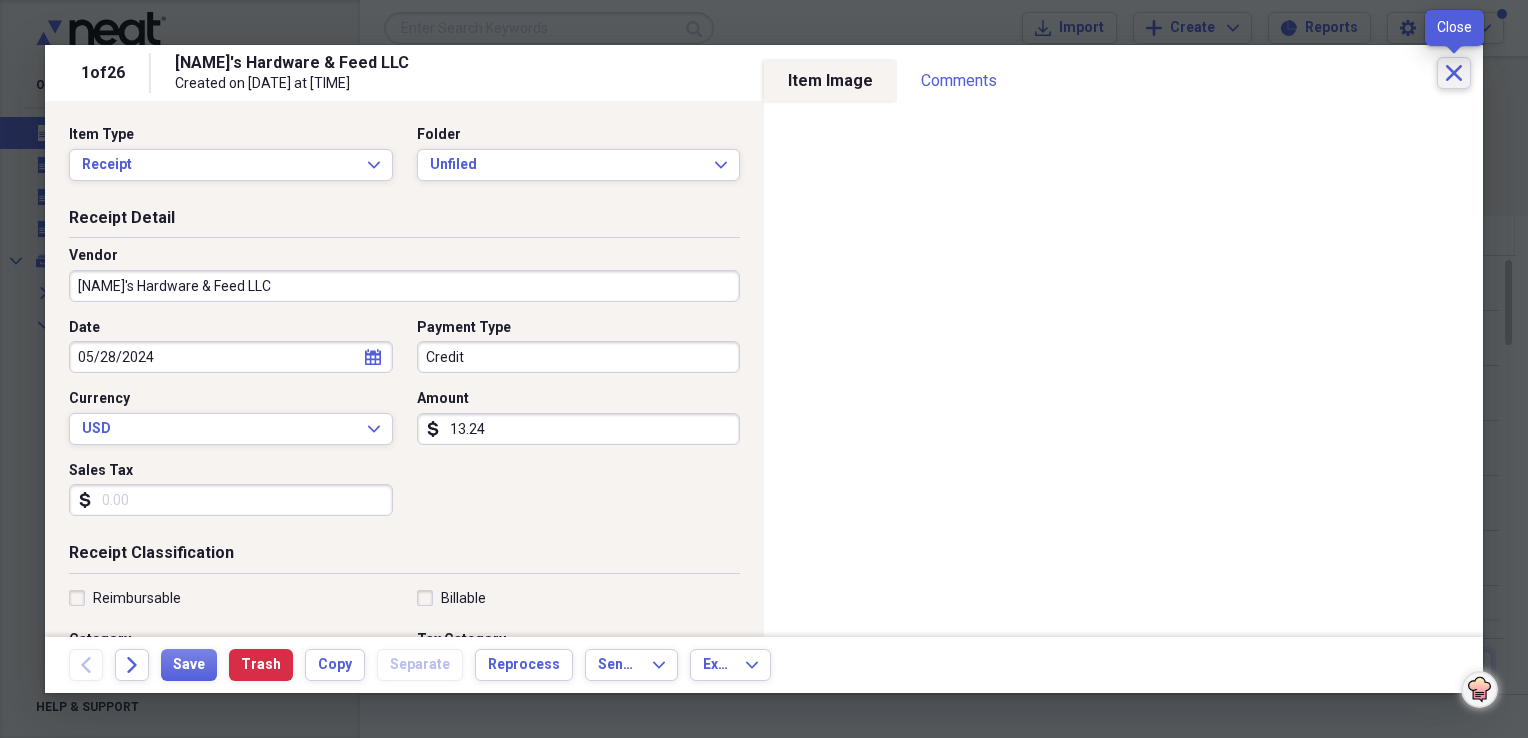 click on "Close" 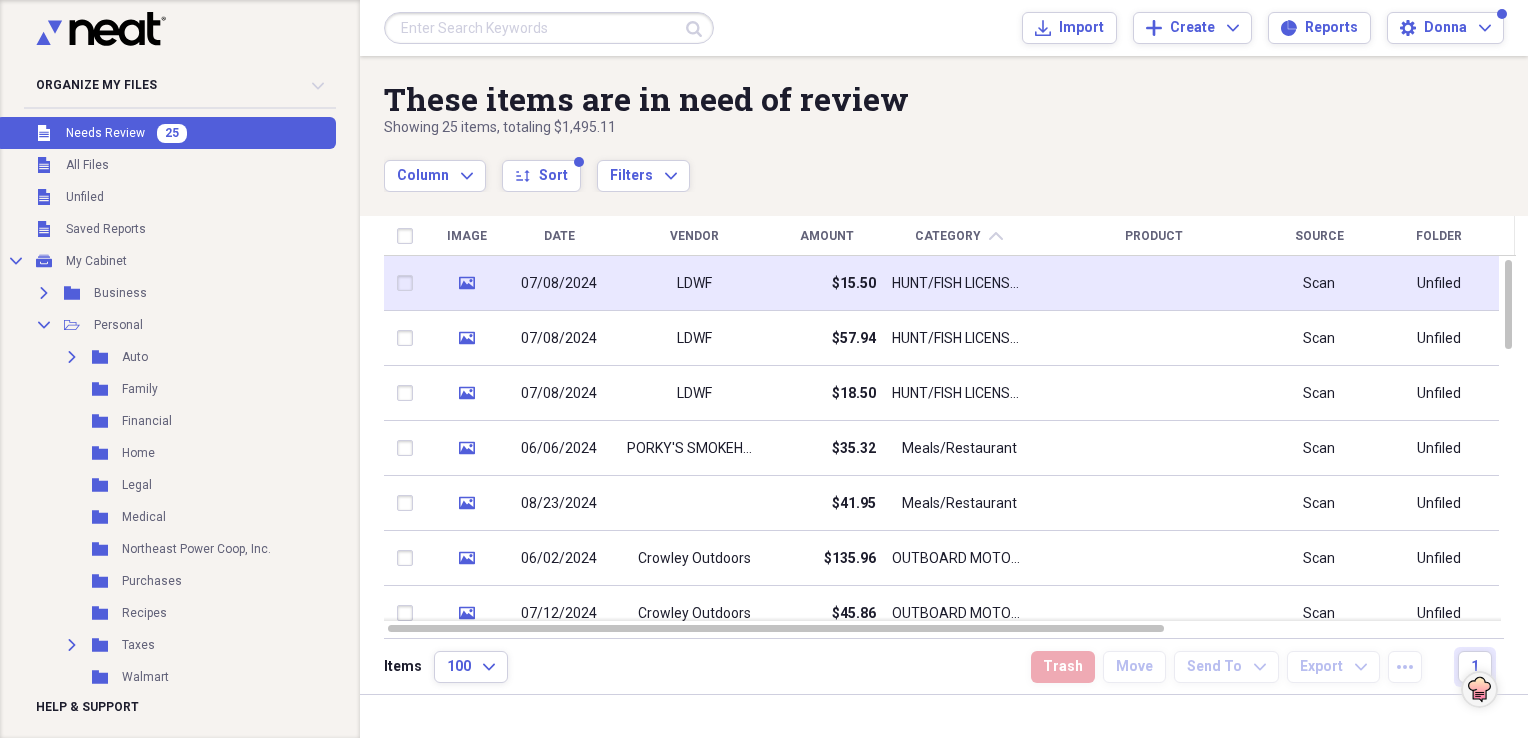 click on "LDWF" at bounding box center [694, 283] 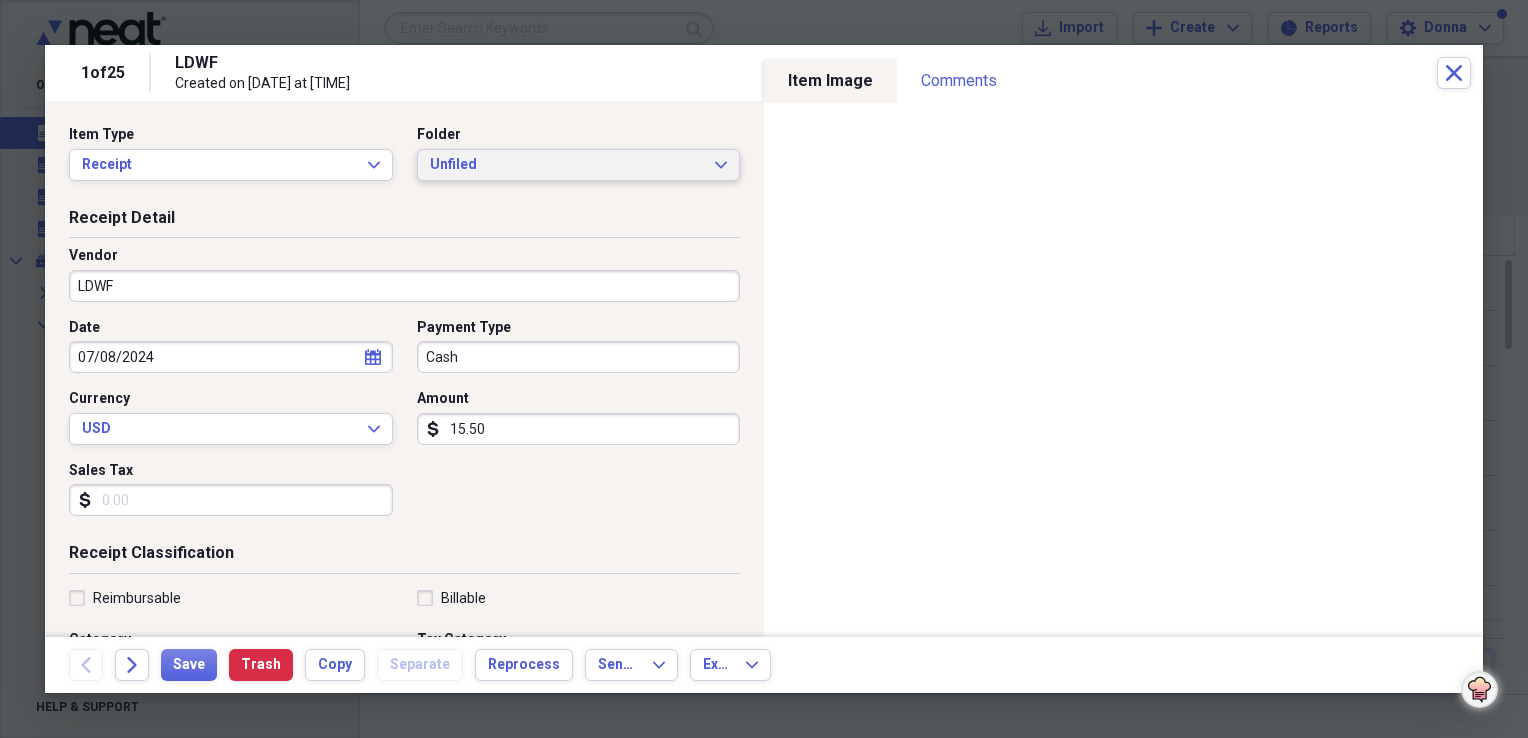 click on "Unfiled" at bounding box center (567, 165) 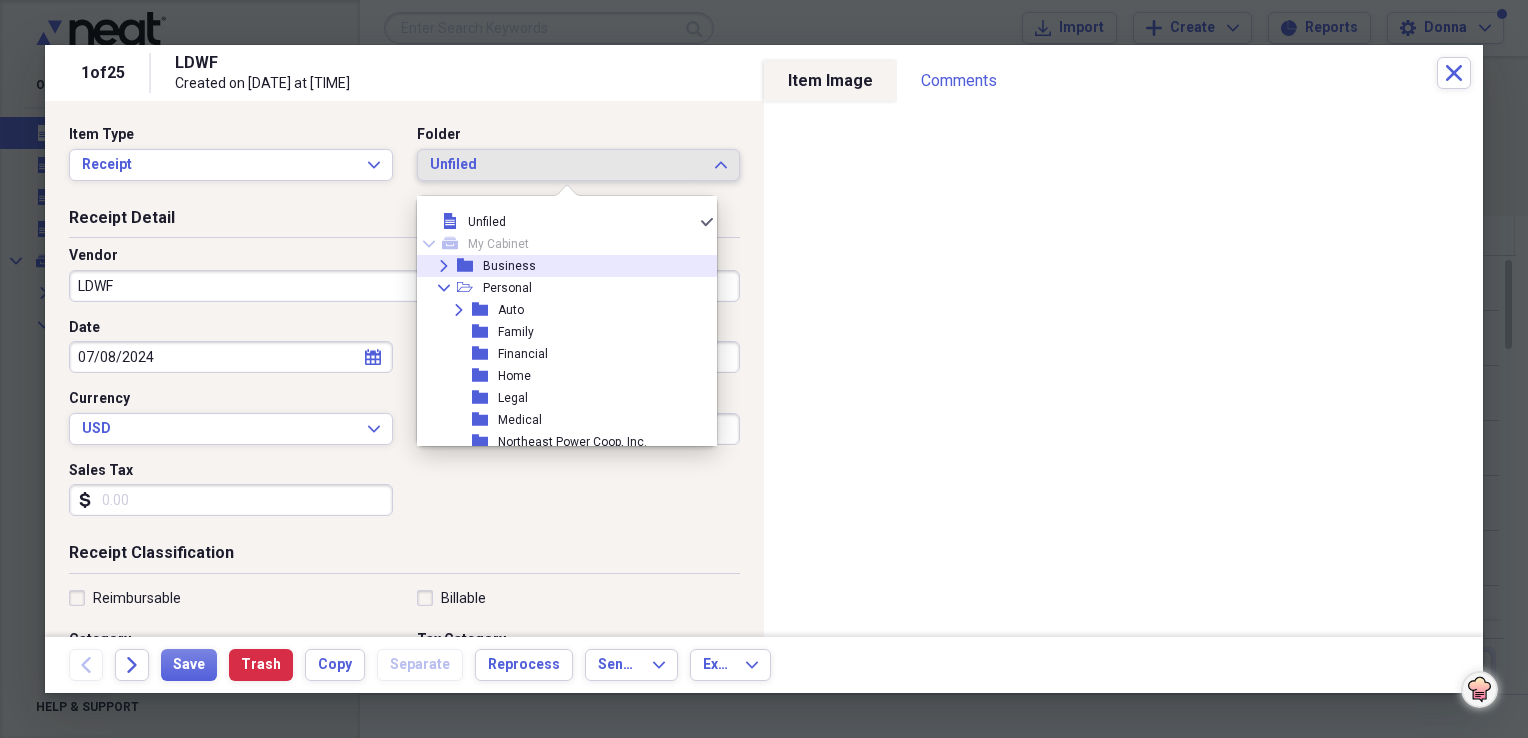 click on "Business" at bounding box center [509, 266] 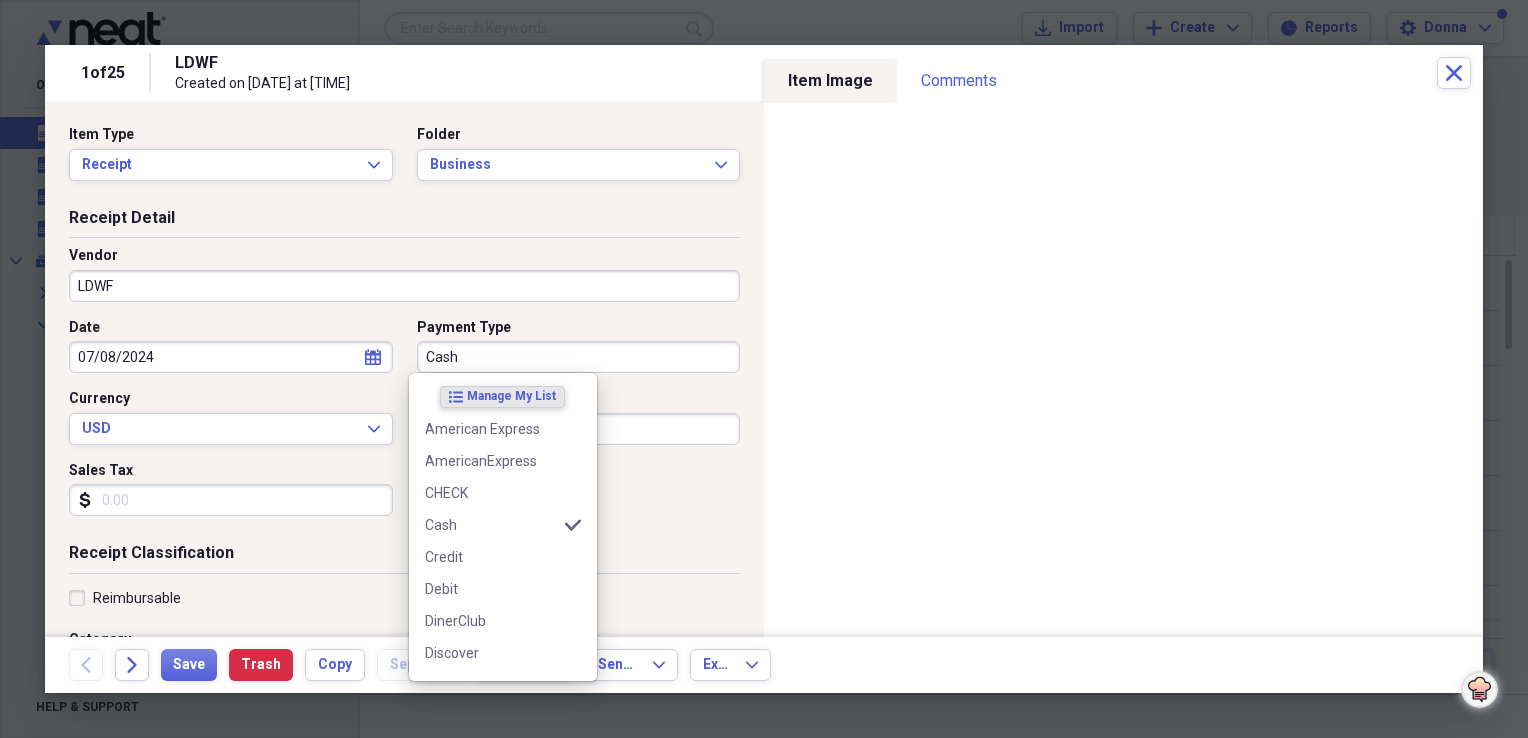 click on "Cash" at bounding box center [579, 357] 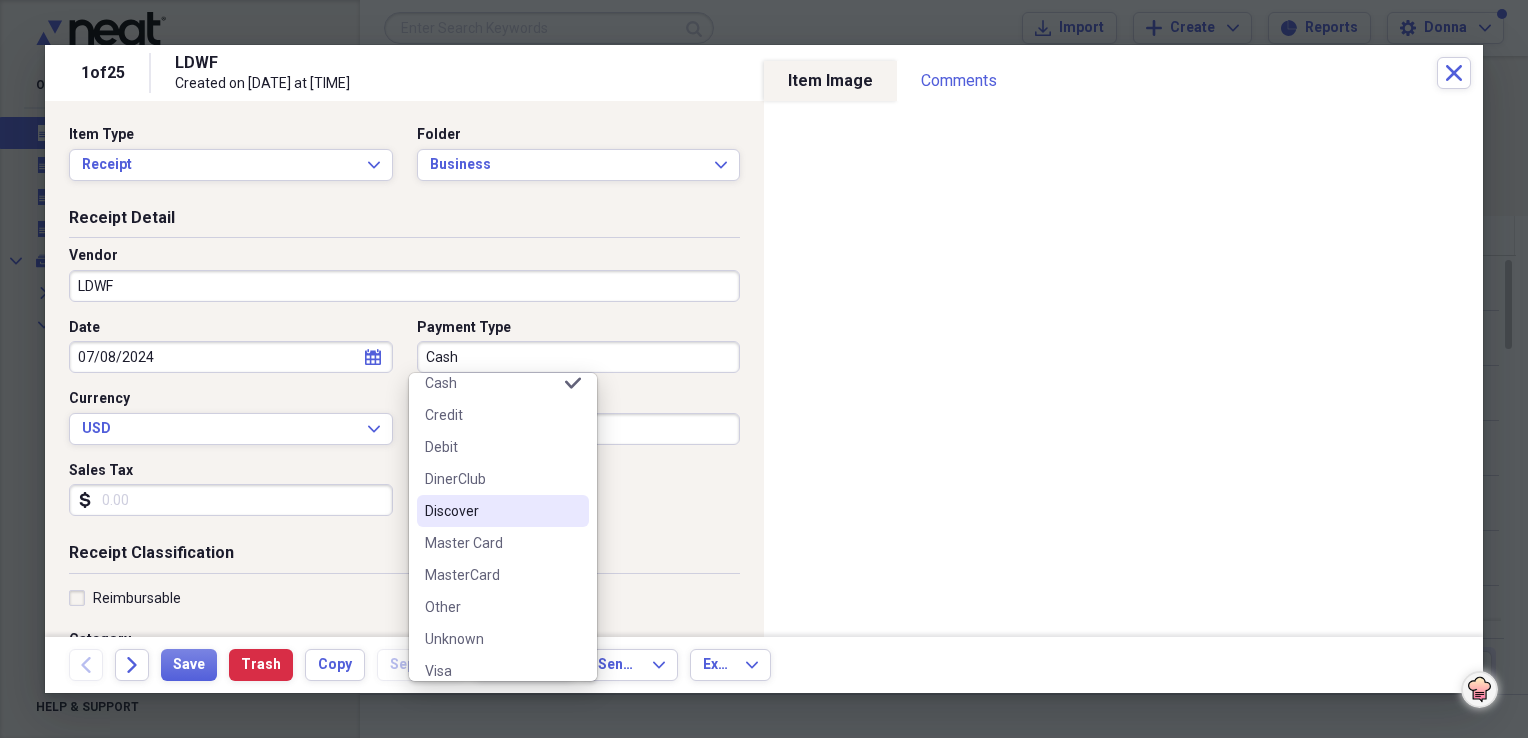 scroll, scrollTop: 156, scrollLeft: 0, axis: vertical 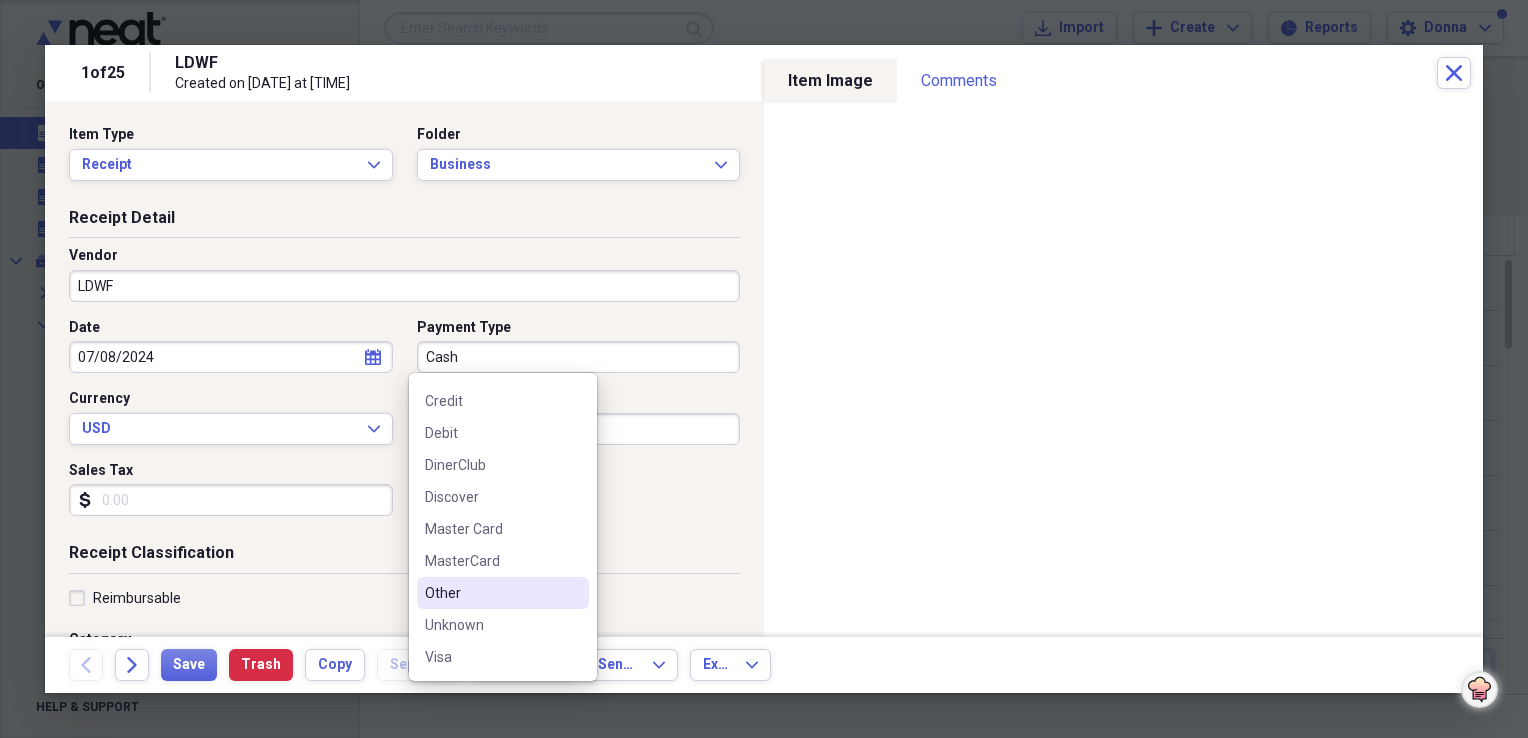 click on "Other" at bounding box center (491, 593) 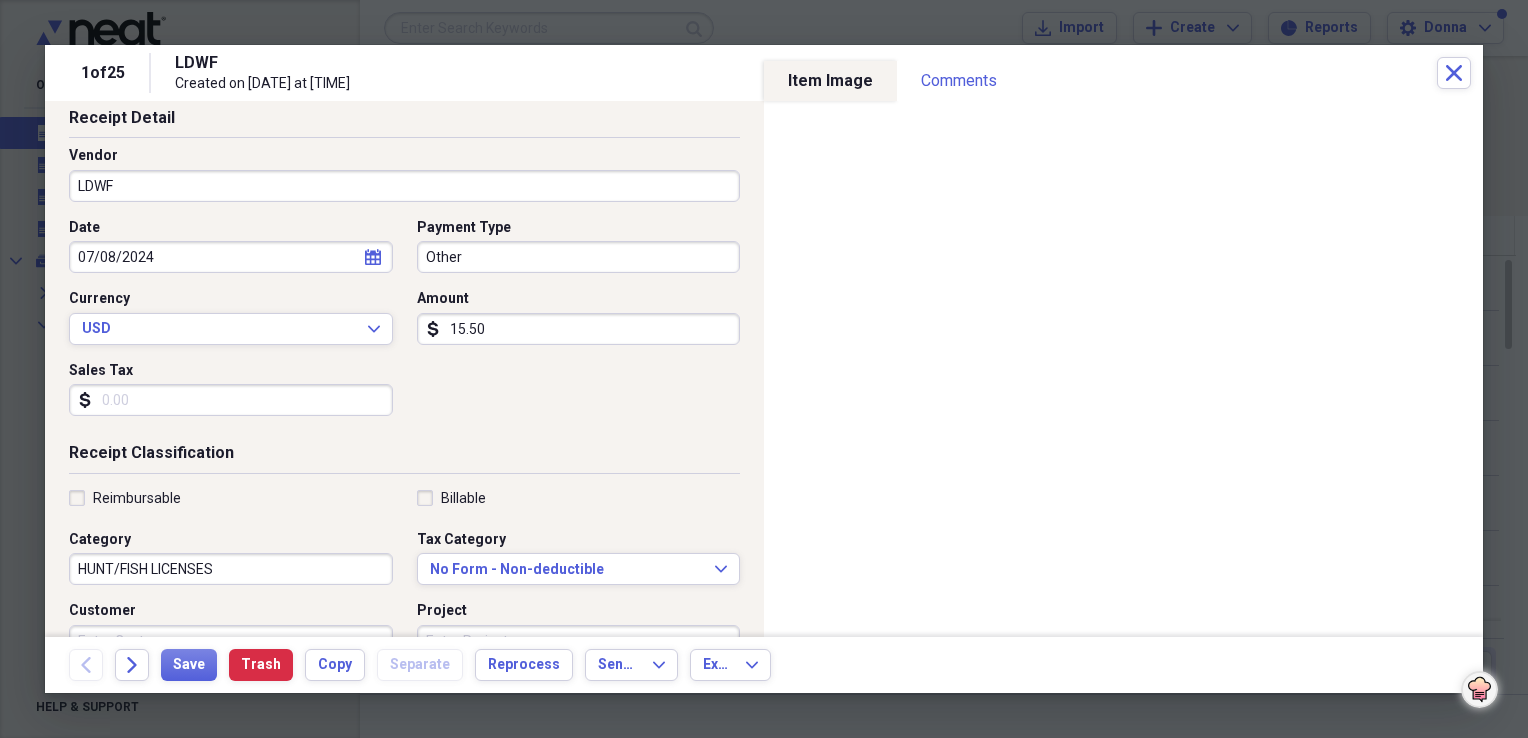 scroll, scrollTop: 200, scrollLeft: 0, axis: vertical 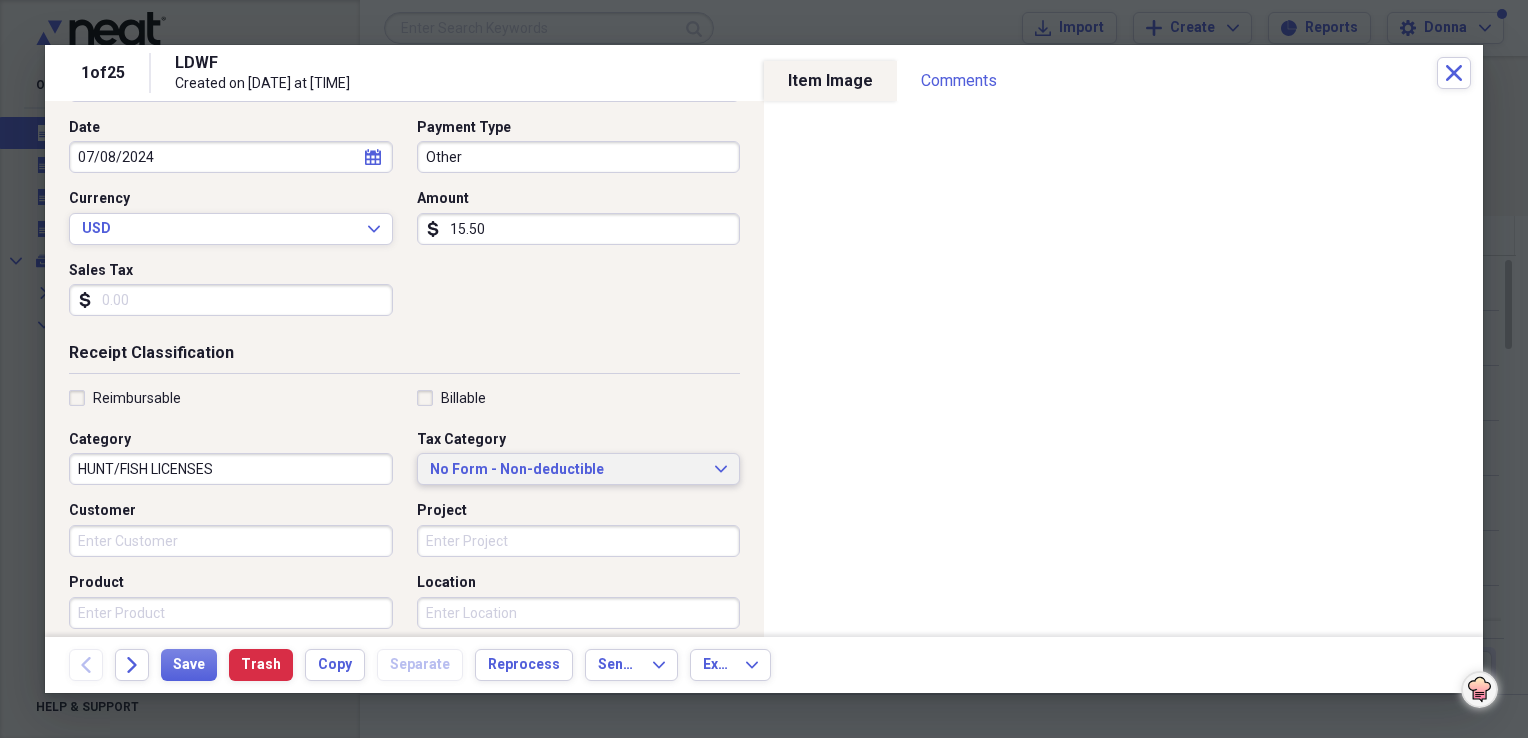 click on "No Form - Non-deductible" at bounding box center (567, 470) 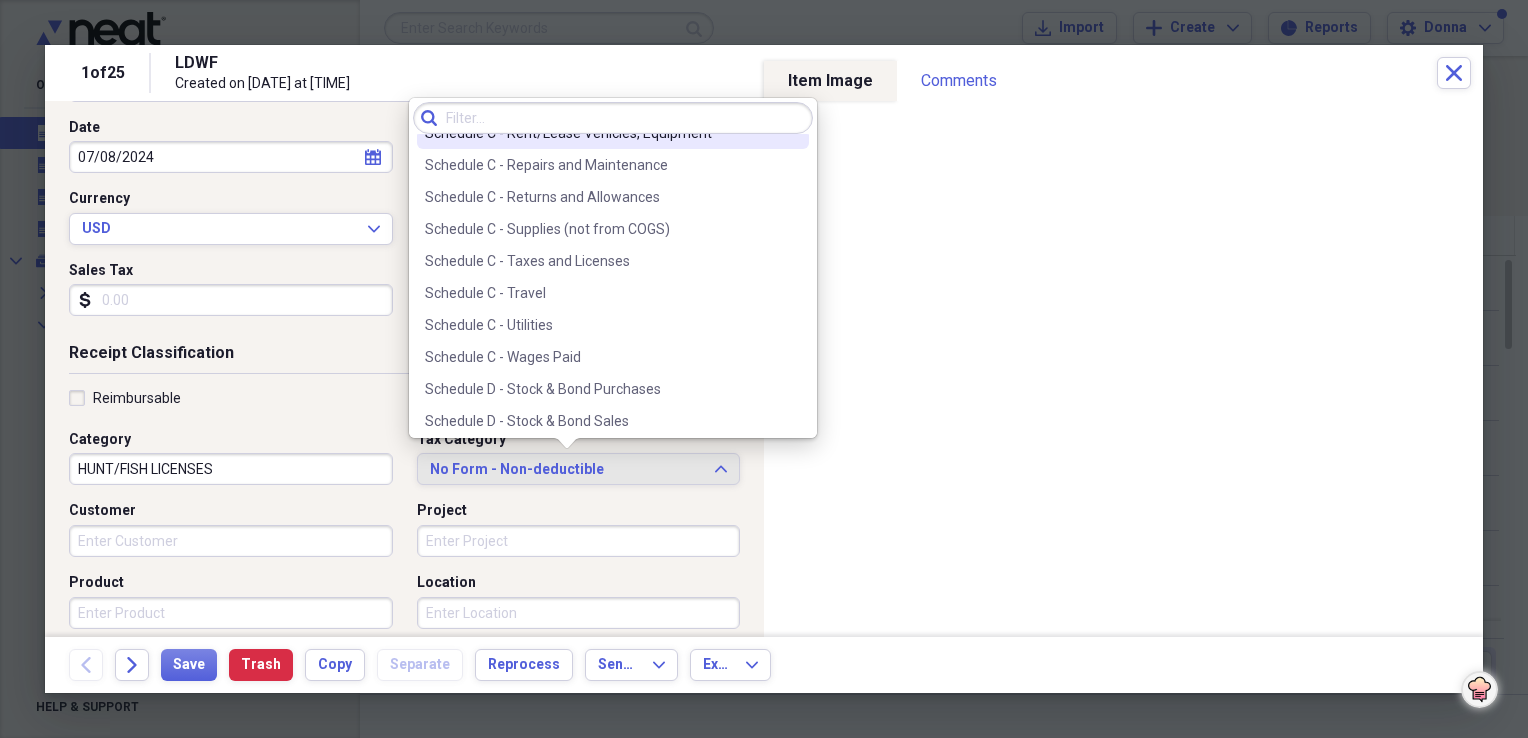 scroll, scrollTop: 4300, scrollLeft: 0, axis: vertical 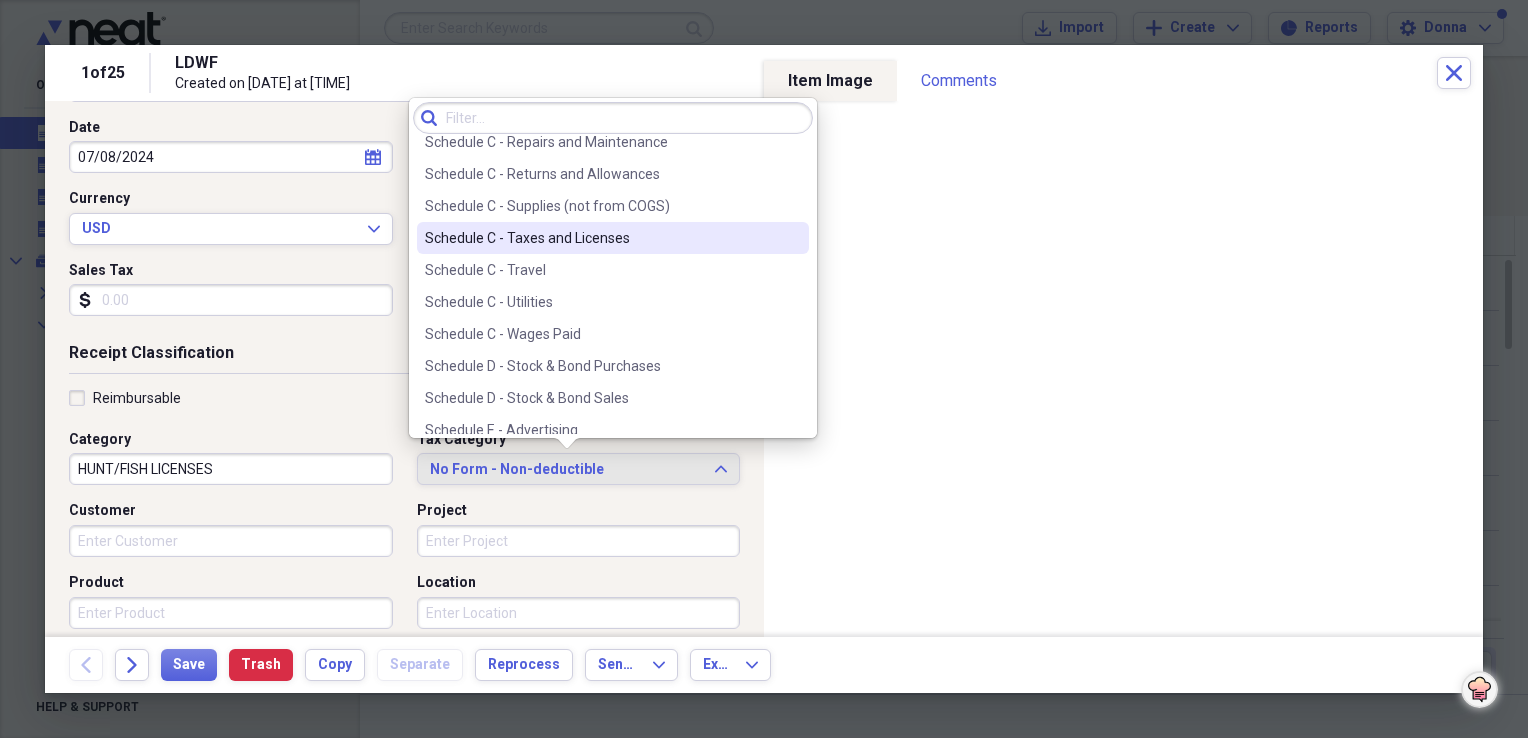 click on "Schedule C - Taxes and Licenses" at bounding box center [601, 238] 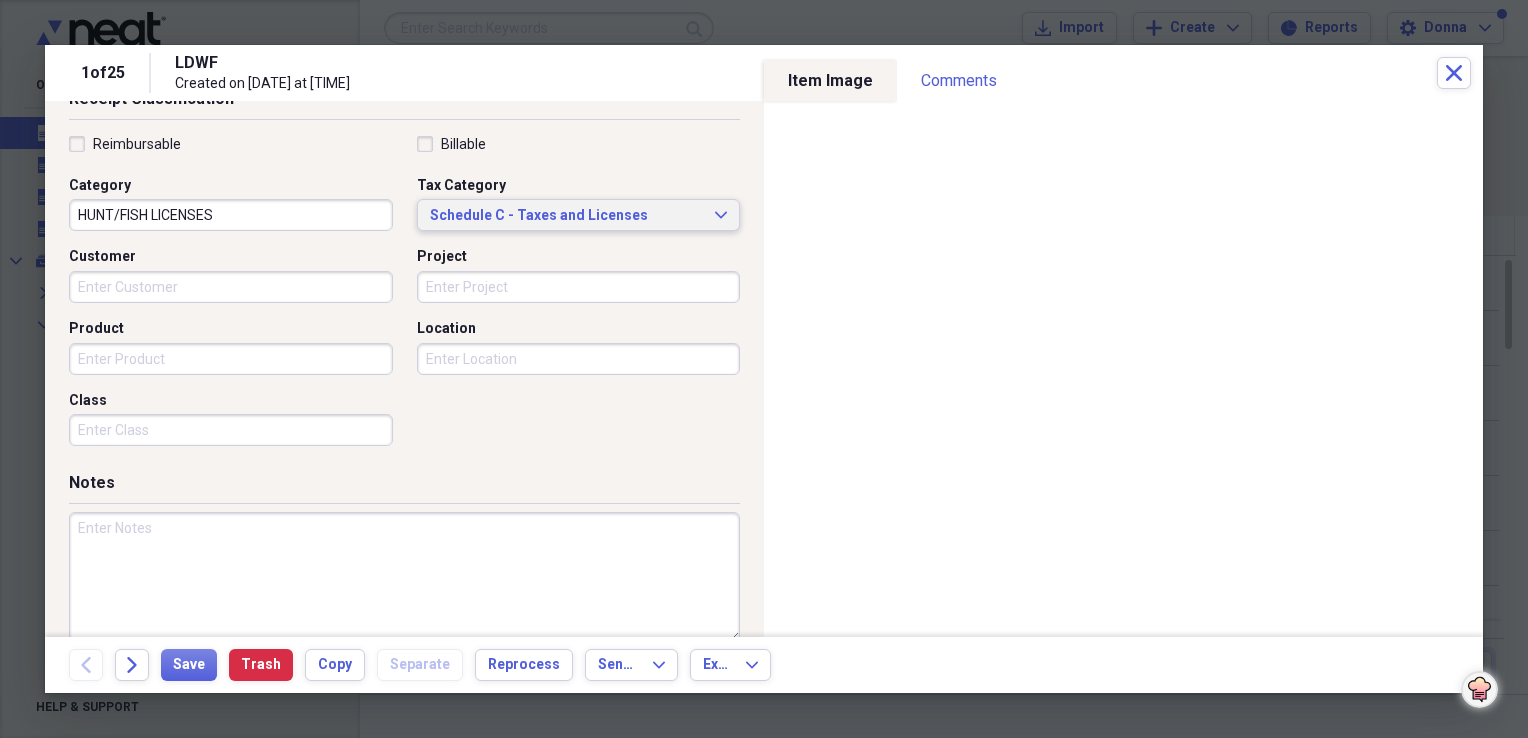 scroll, scrollTop: 483, scrollLeft: 0, axis: vertical 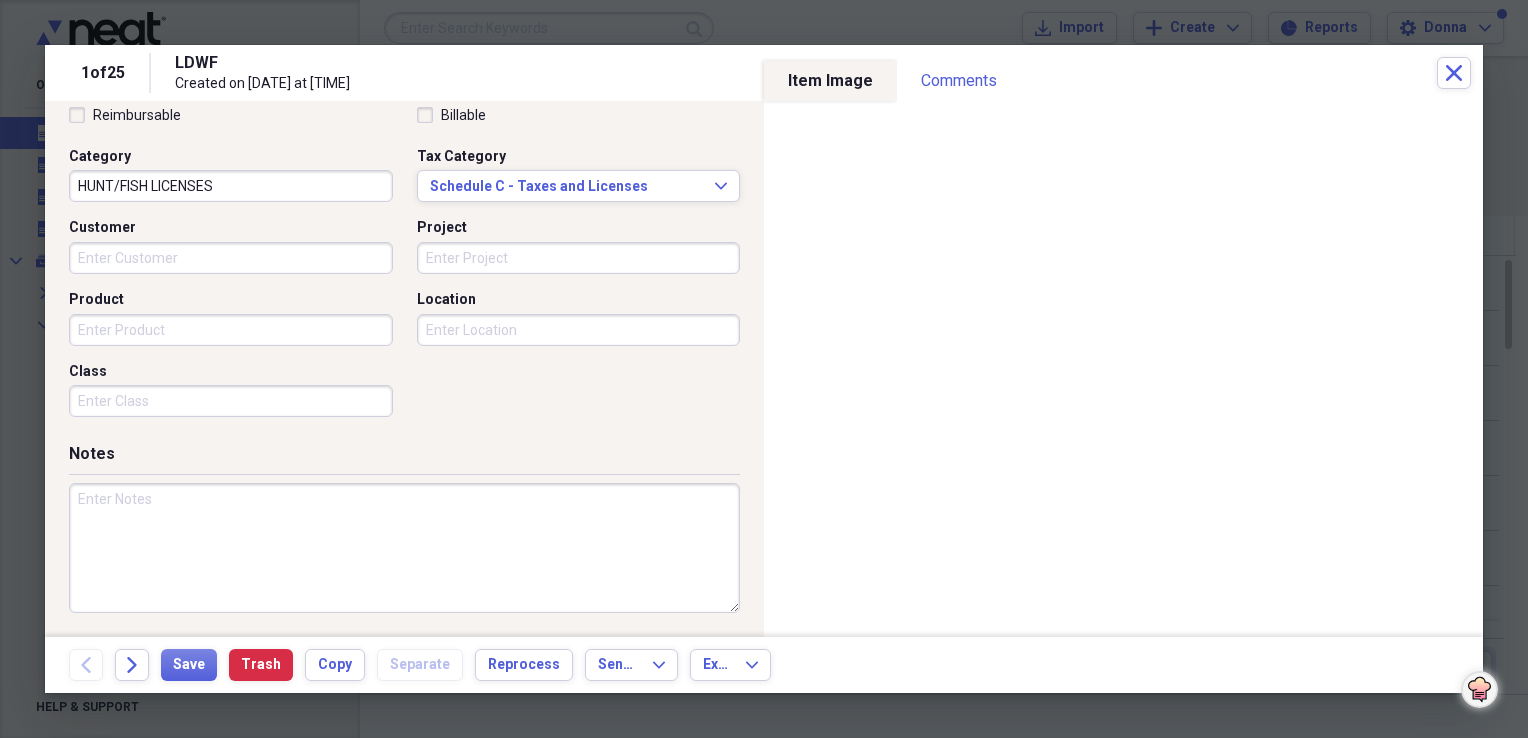 click on "HUNT/FISH LICENSES" at bounding box center (231, 186) 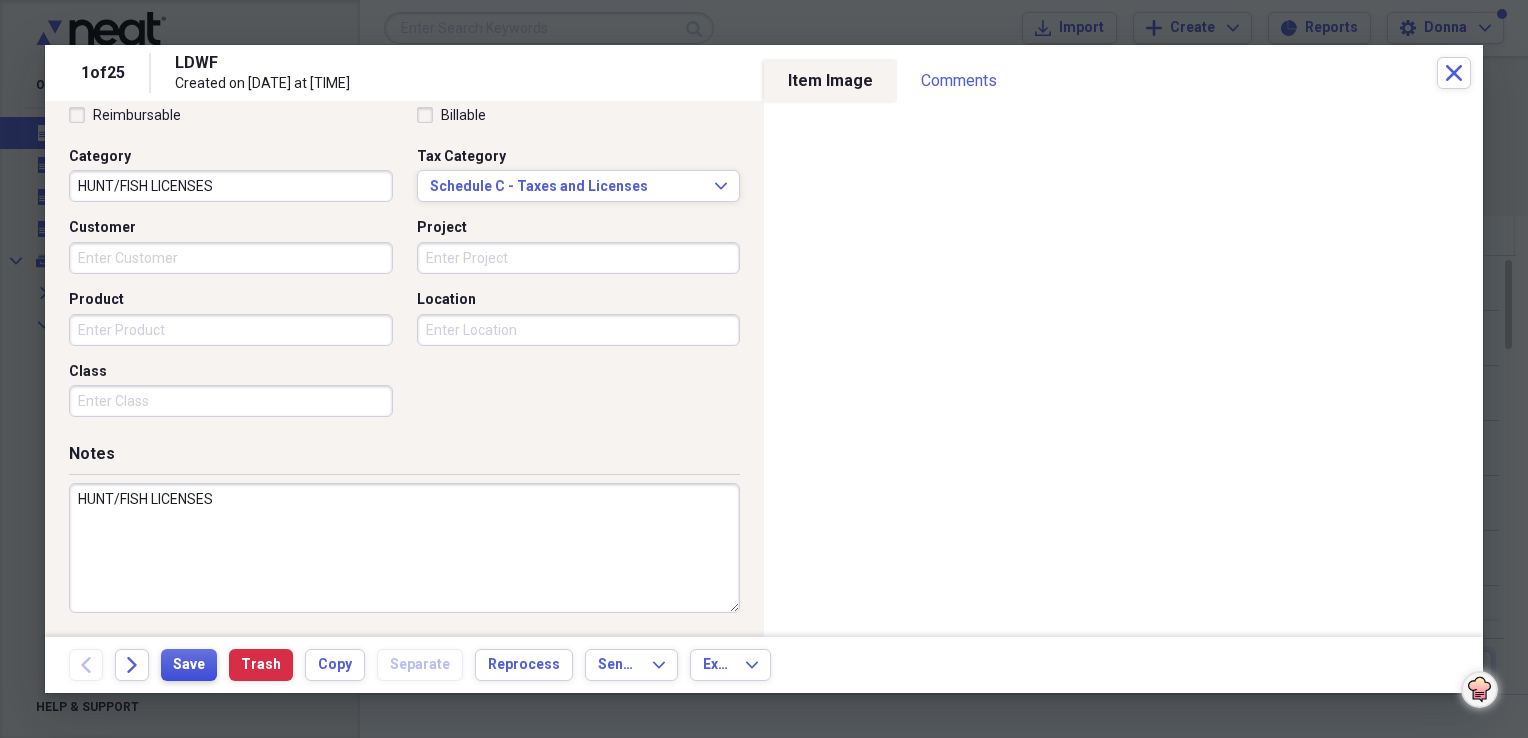 type on "HUNT/FISH LICENSES" 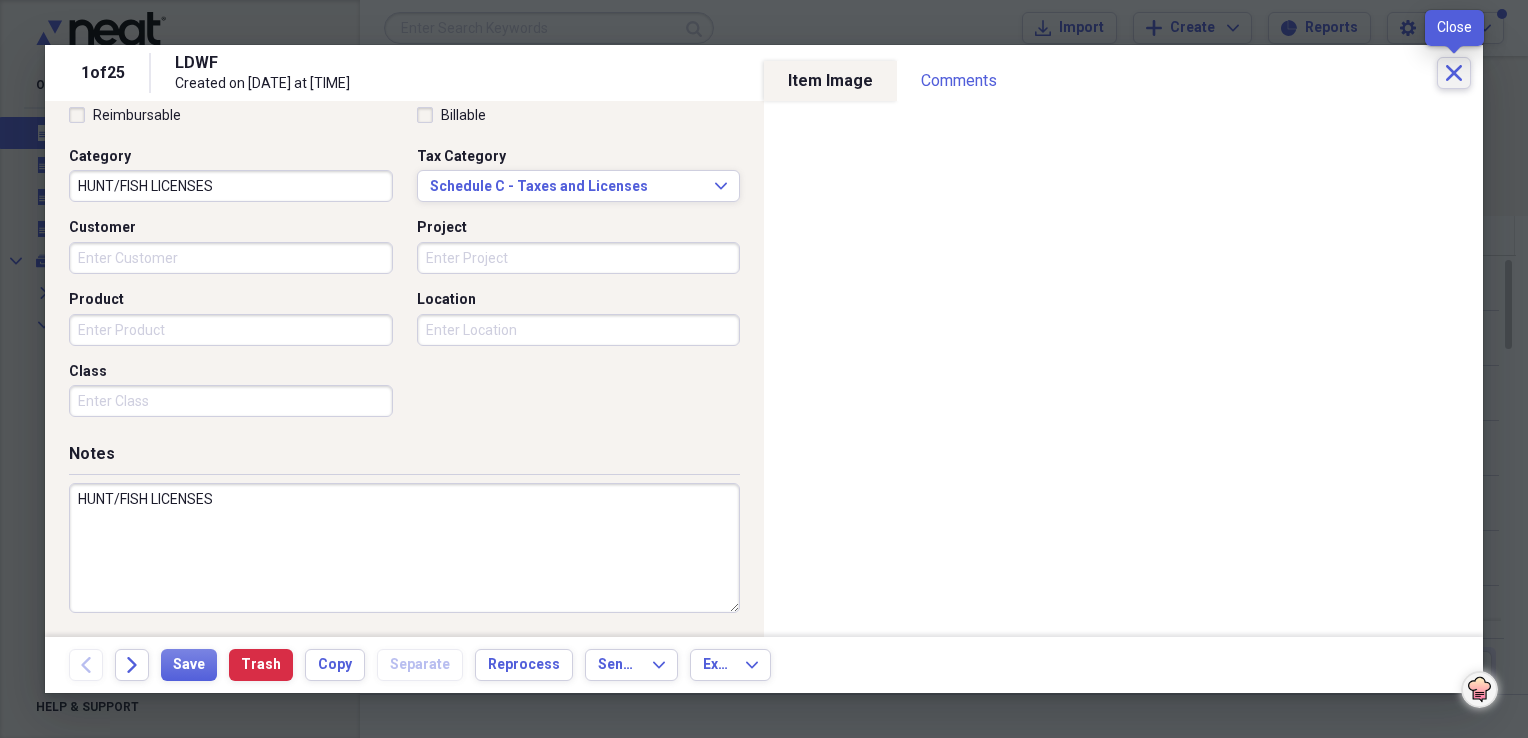 click 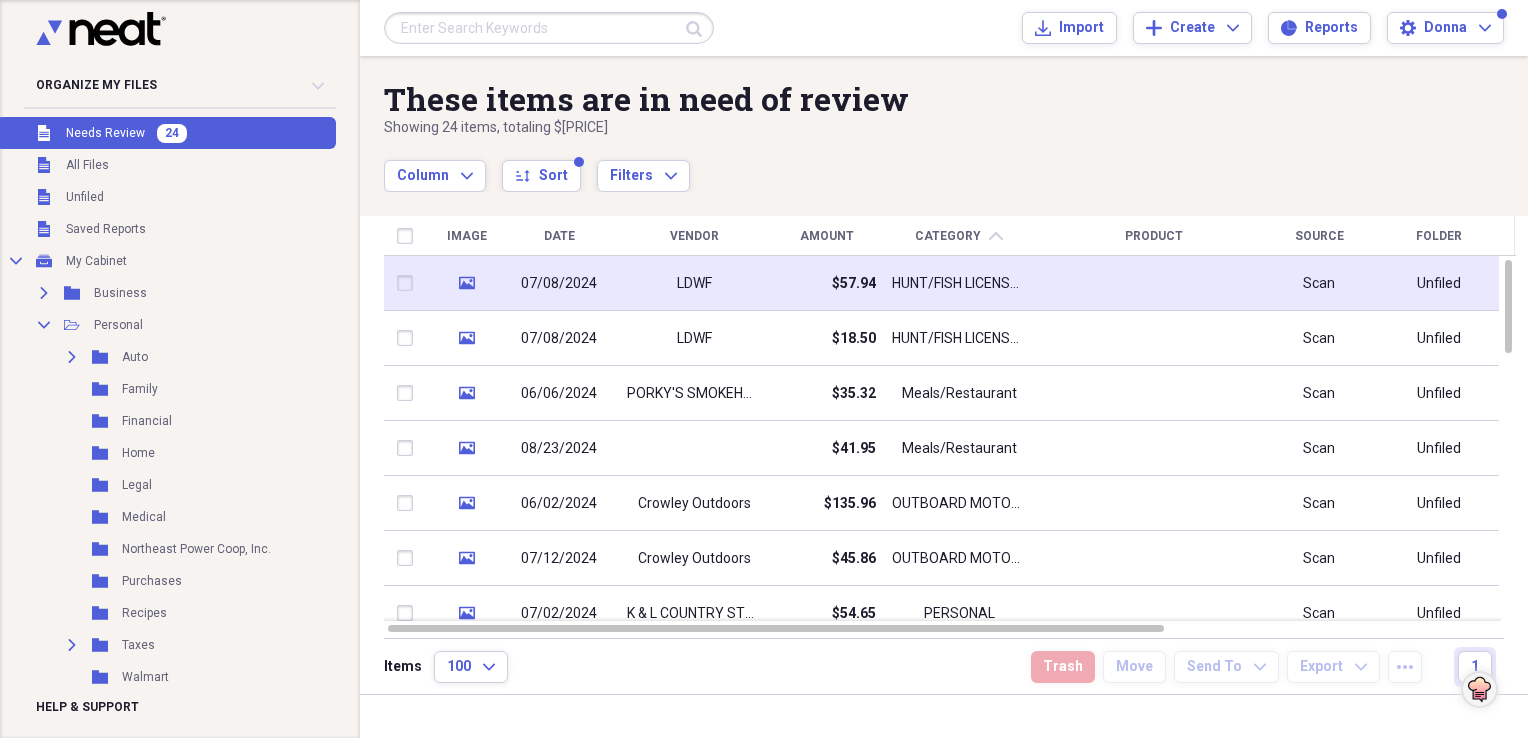 click on "HUNT/FISH LICENSES" at bounding box center (959, 284) 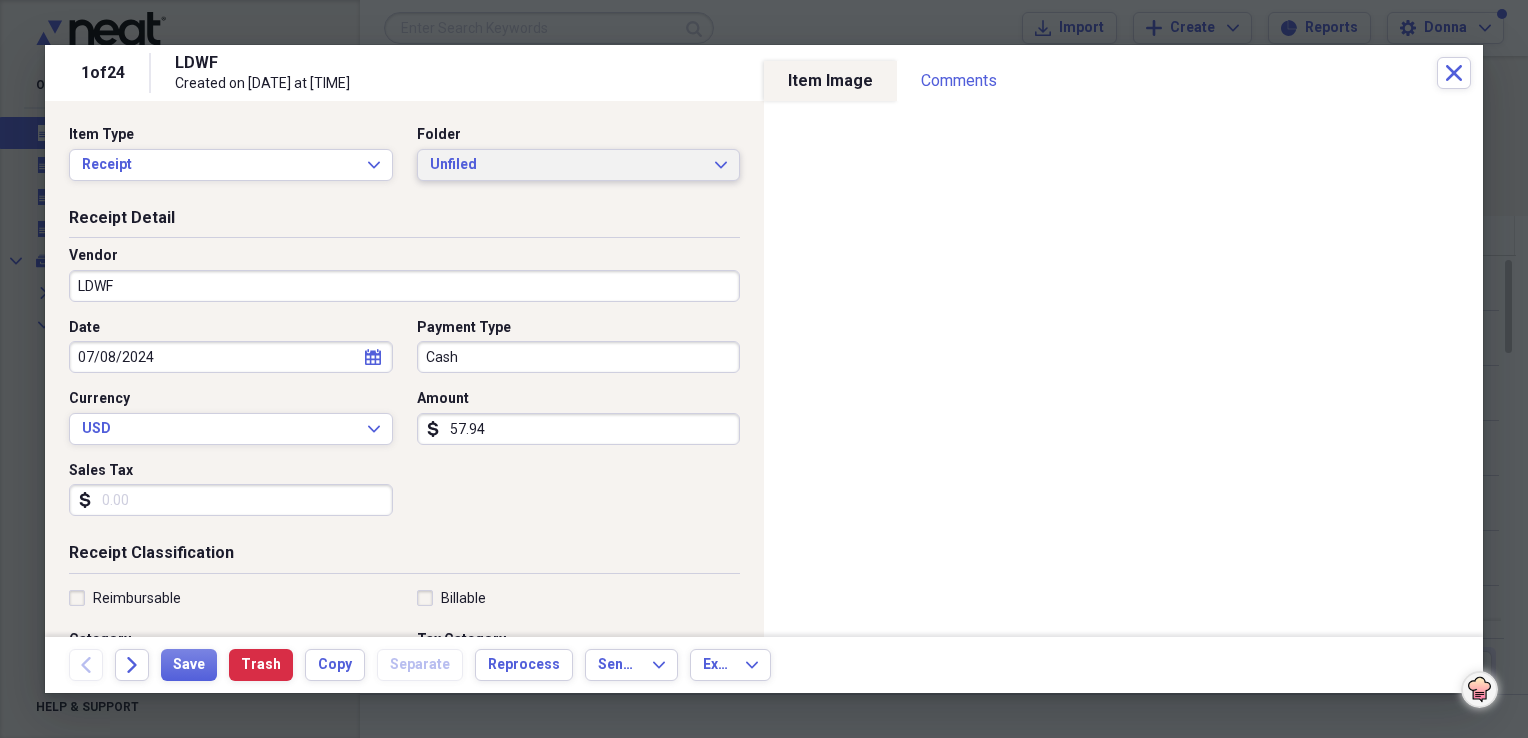 click on "Unfiled" at bounding box center [567, 165] 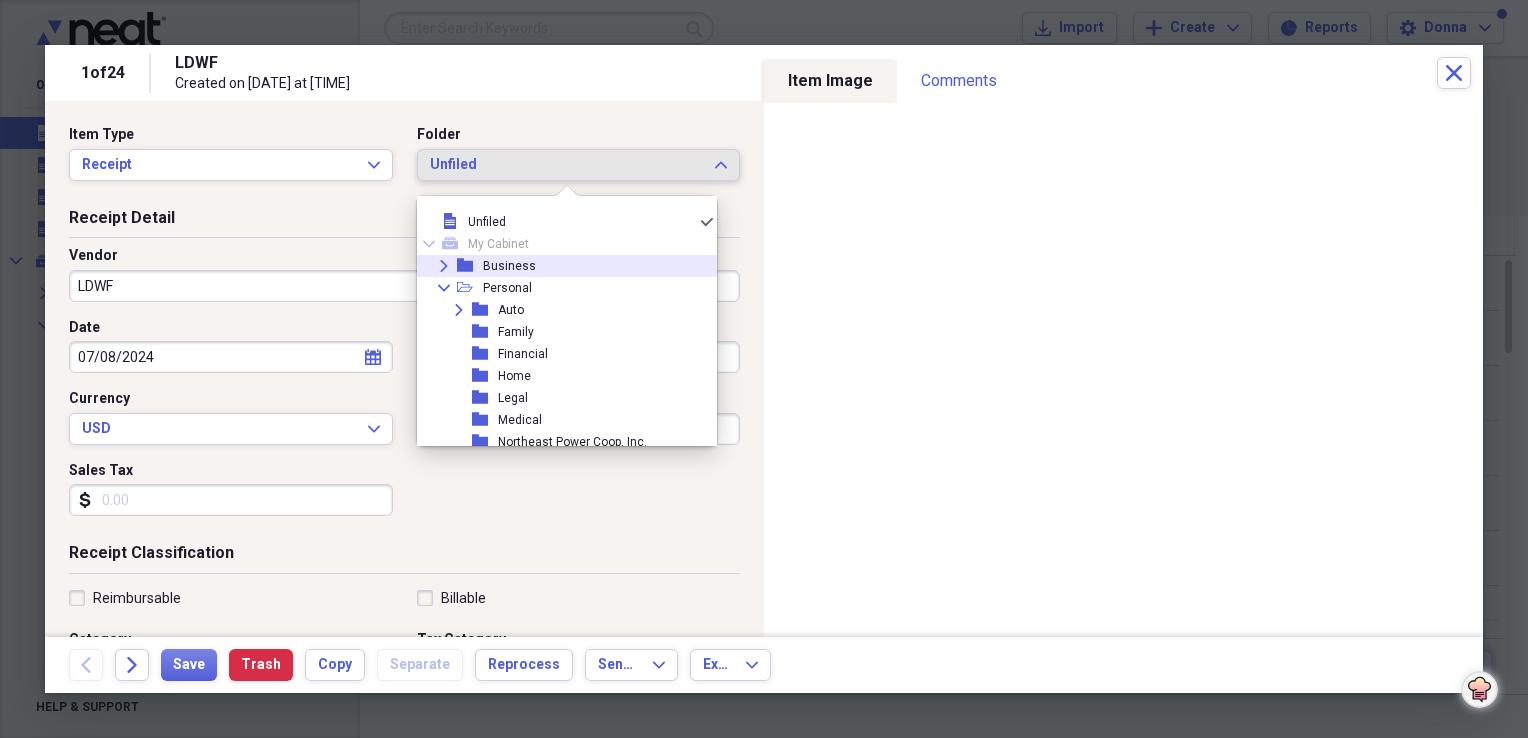 click on "Business" at bounding box center (509, 266) 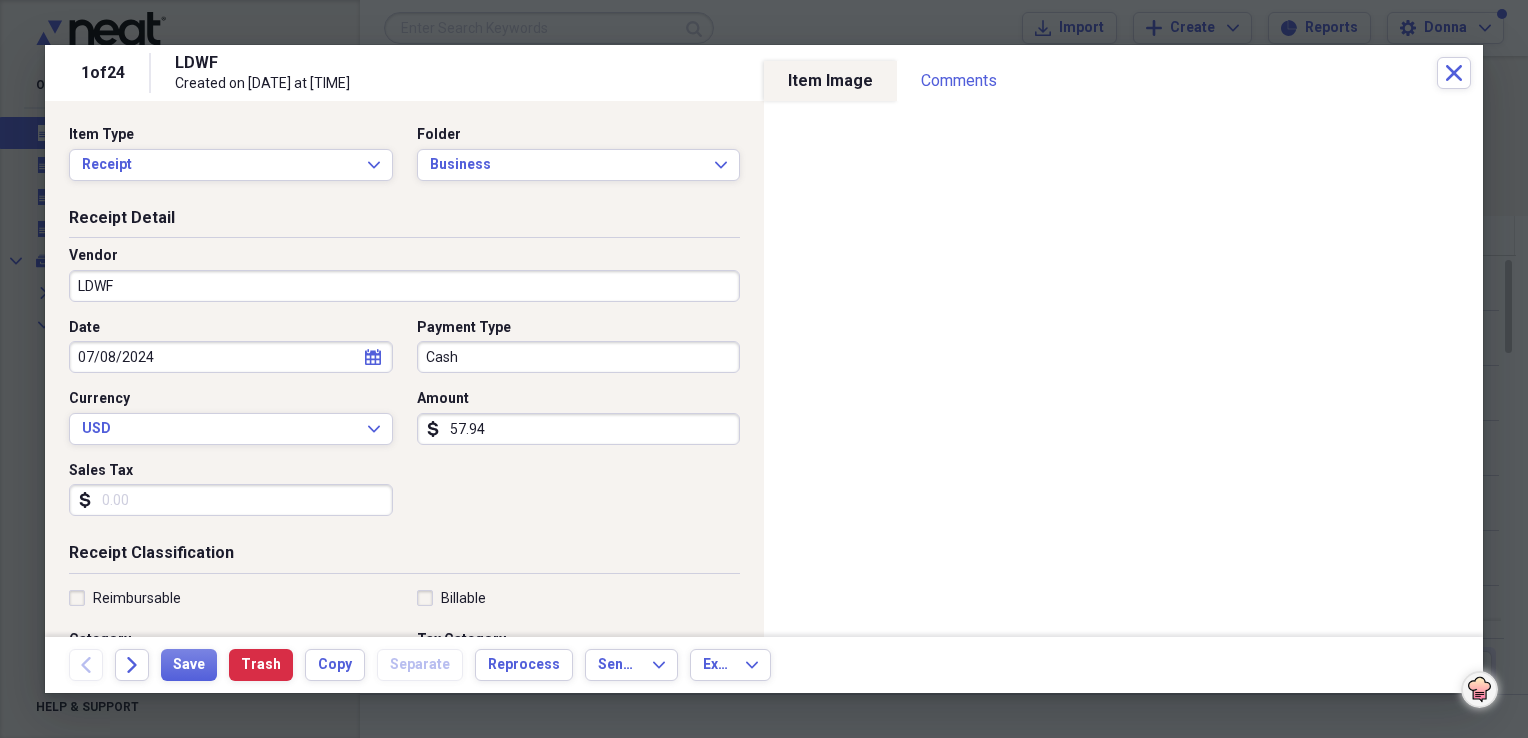 click on "Cash" at bounding box center (579, 357) 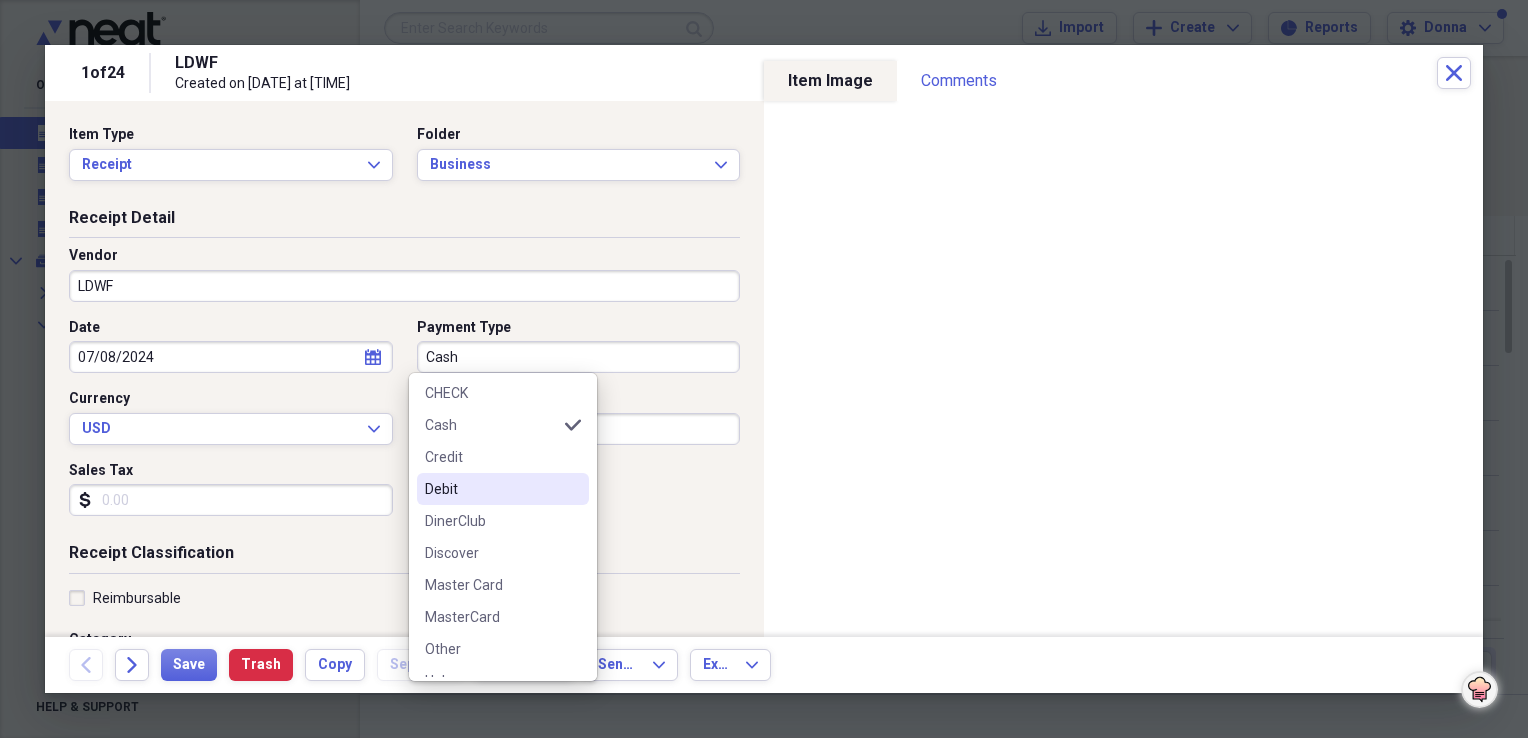 scroll, scrollTop: 156, scrollLeft: 0, axis: vertical 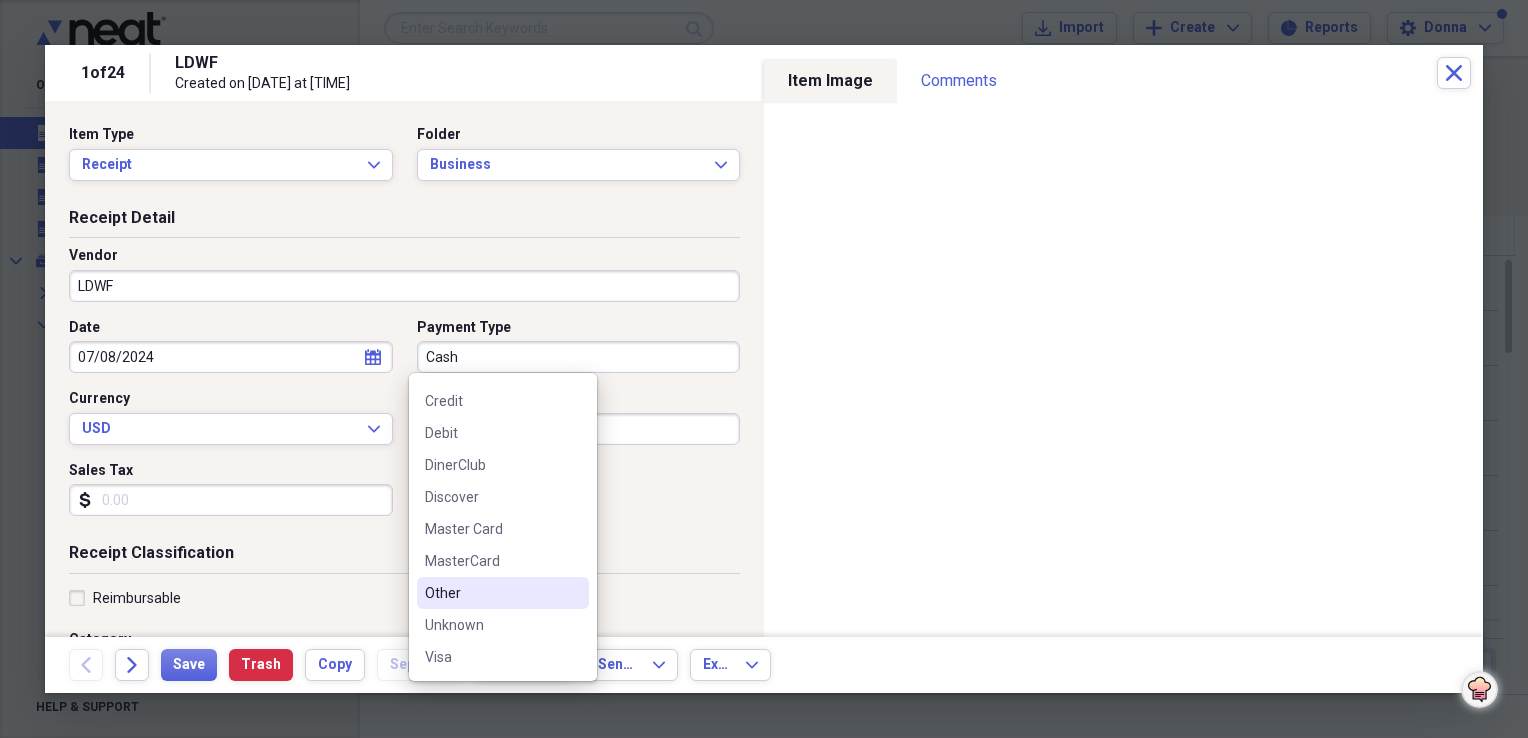 click on "Other" at bounding box center [491, 593] 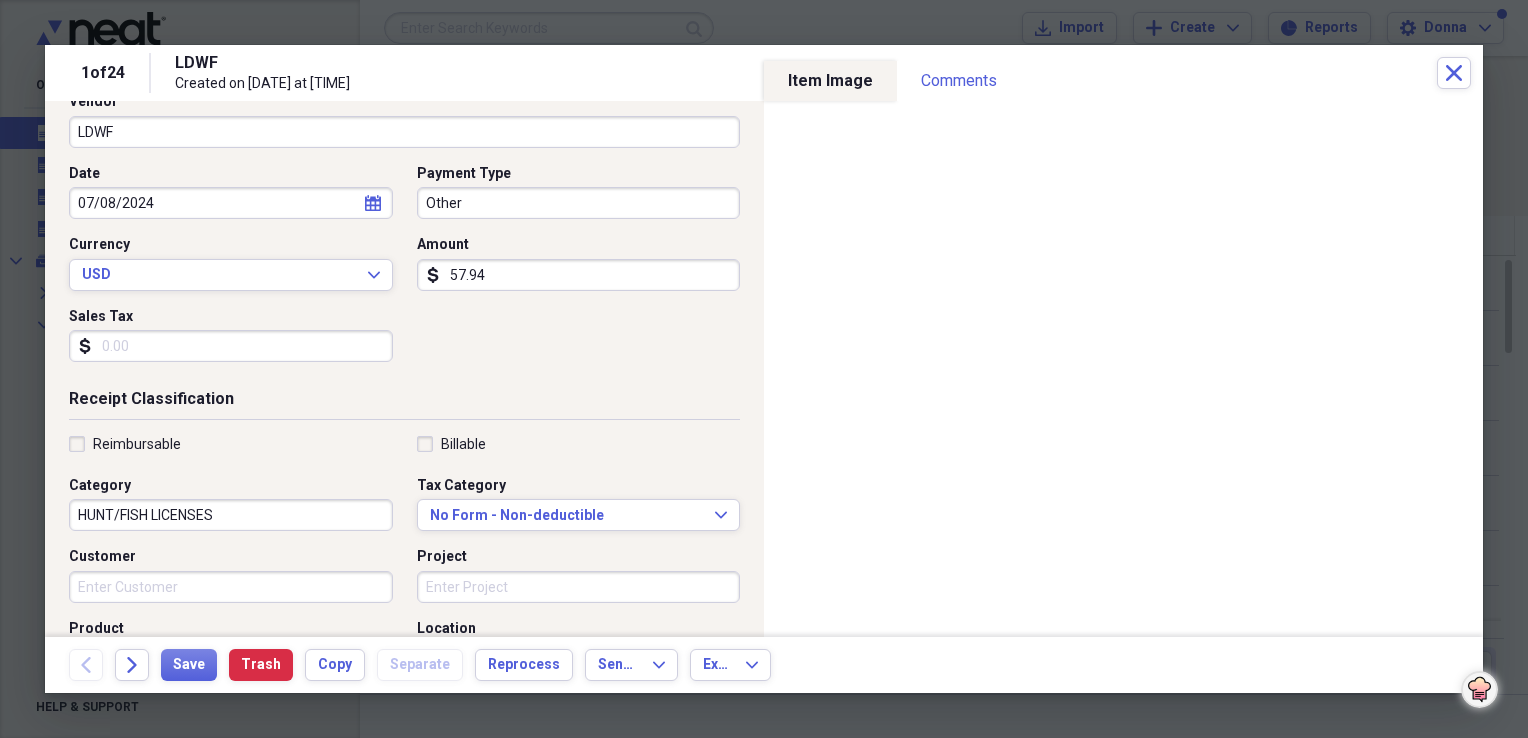 scroll, scrollTop: 200, scrollLeft: 0, axis: vertical 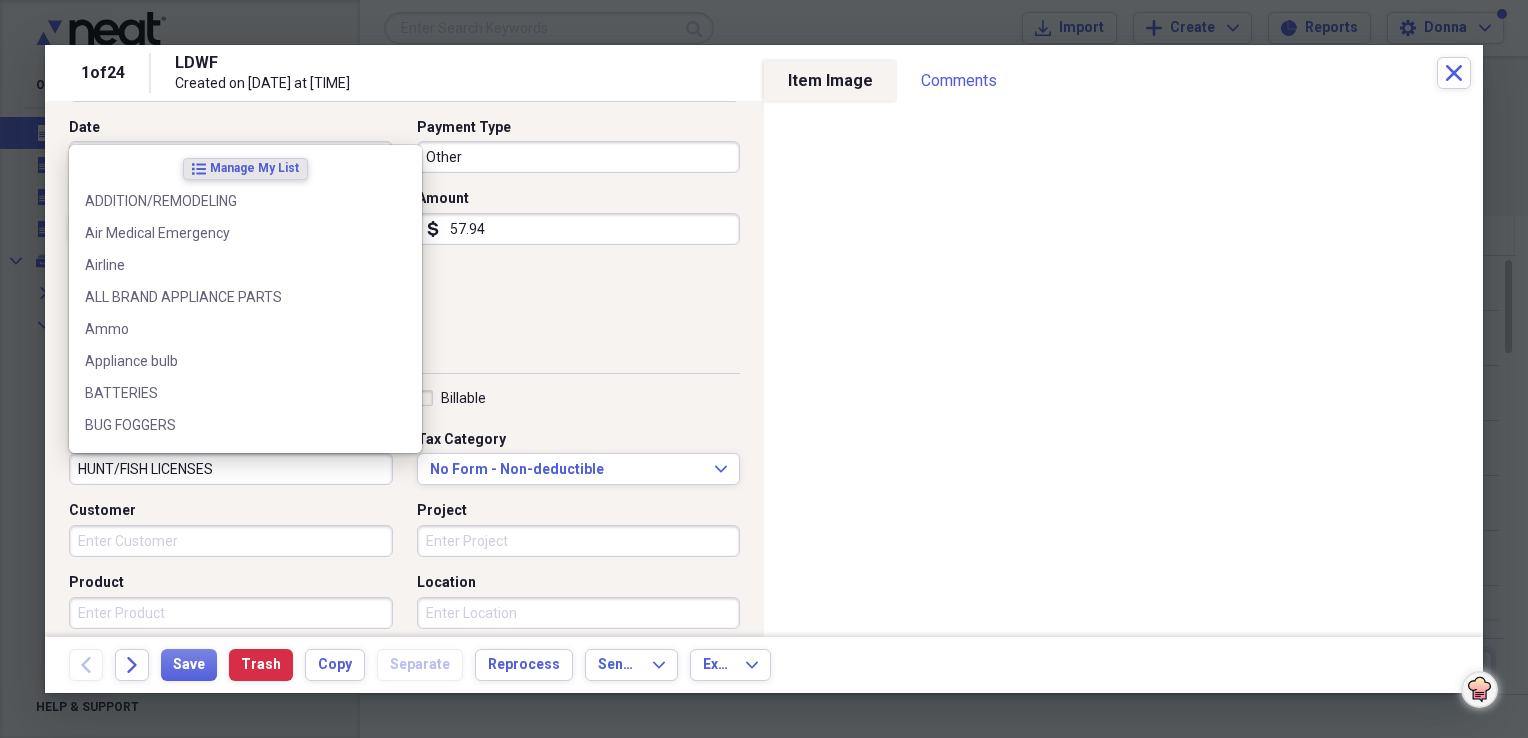 click on "HUNT/FISH LICENSES" at bounding box center (231, 469) 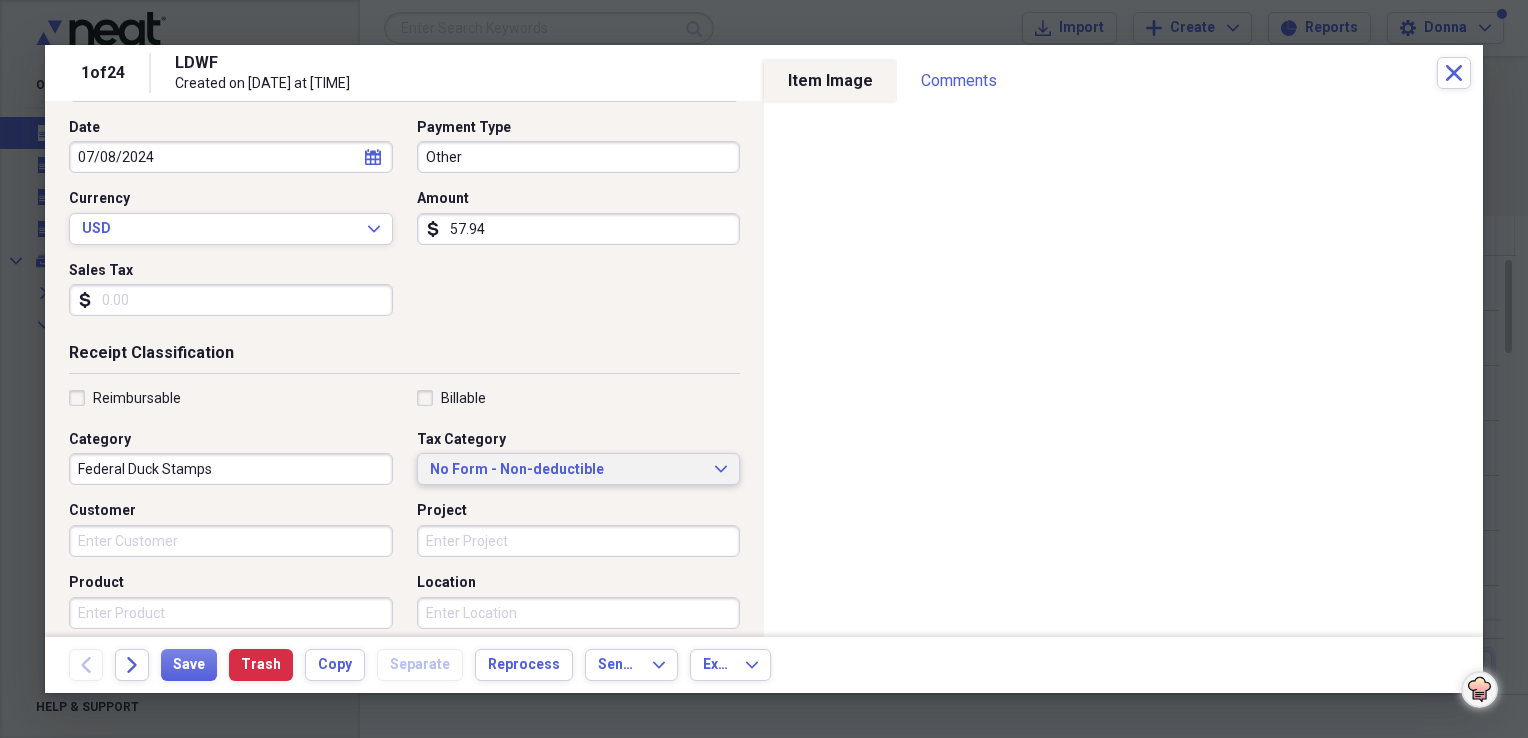 type on "Federal Duck Stamps" 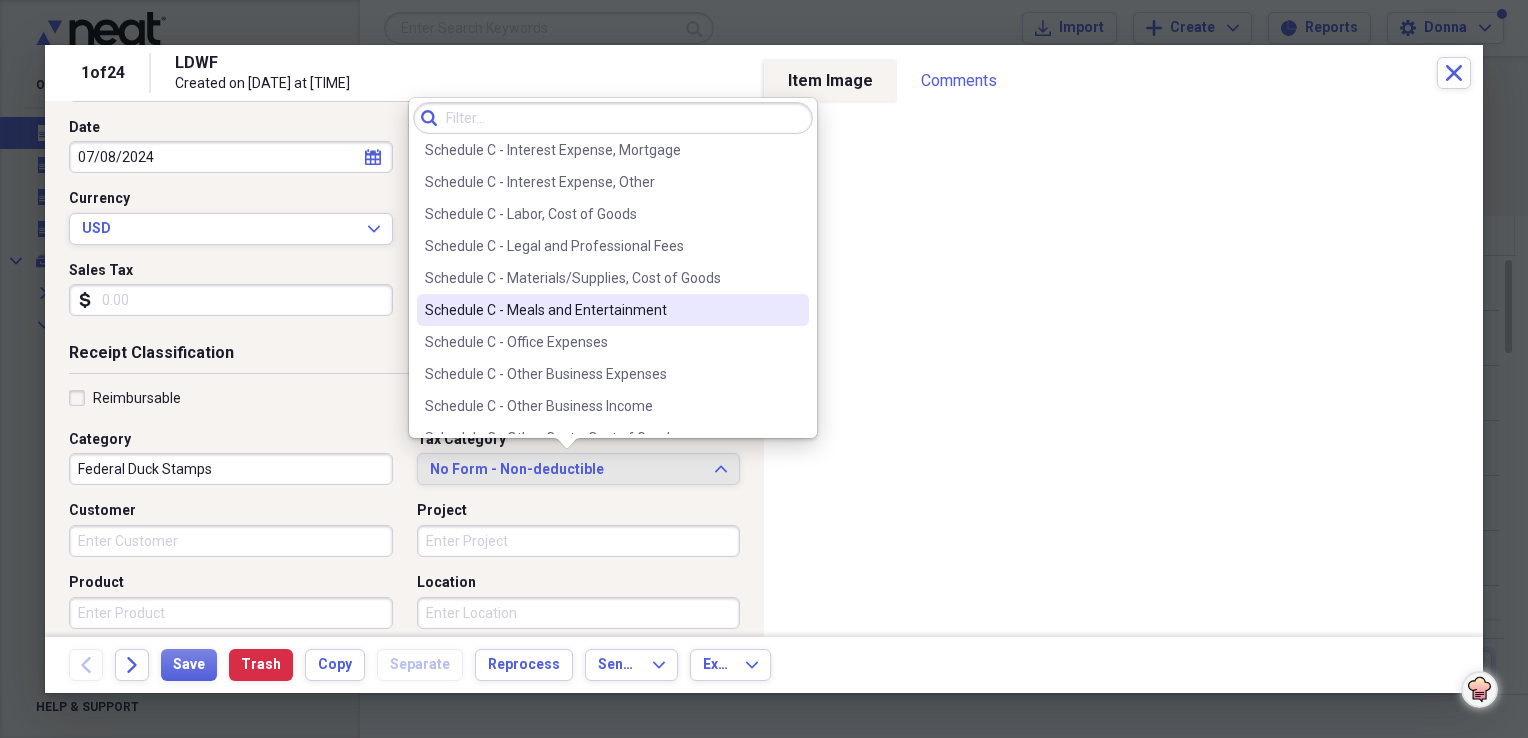 scroll, scrollTop: 3744, scrollLeft: 0, axis: vertical 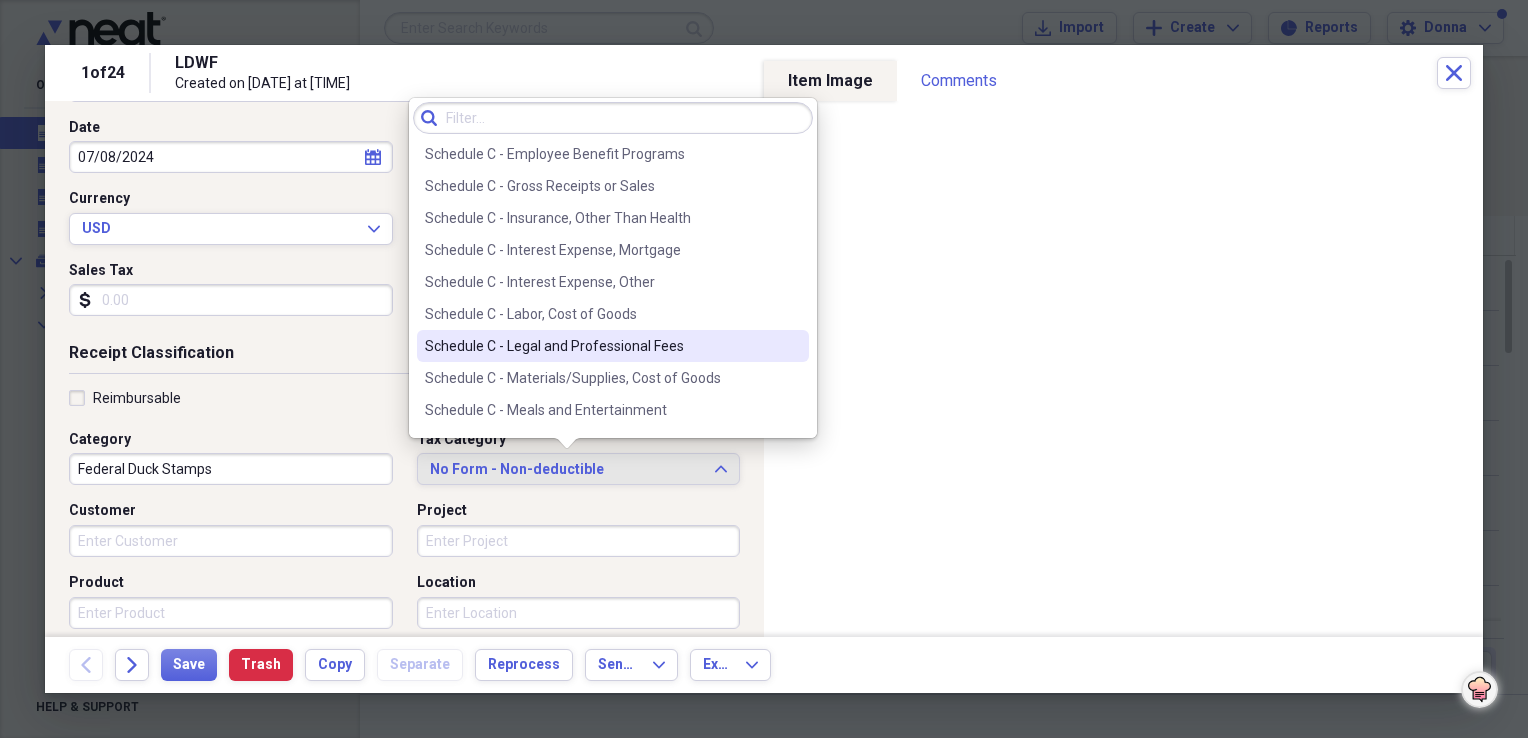 click on "Schedule C - Legal and Professional Fees" at bounding box center [601, 346] 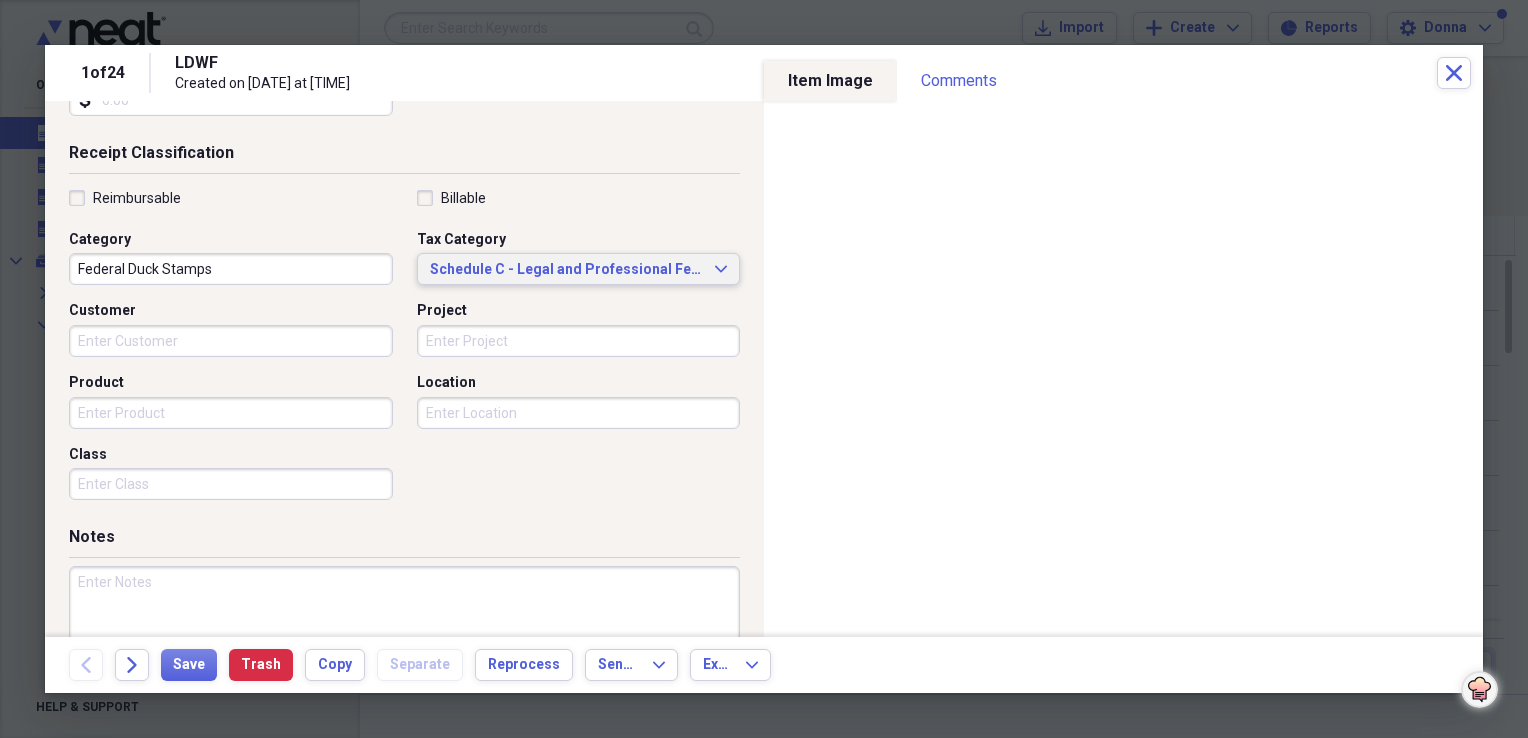 scroll, scrollTop: 483, scrollLeft: 0, axis: vertical 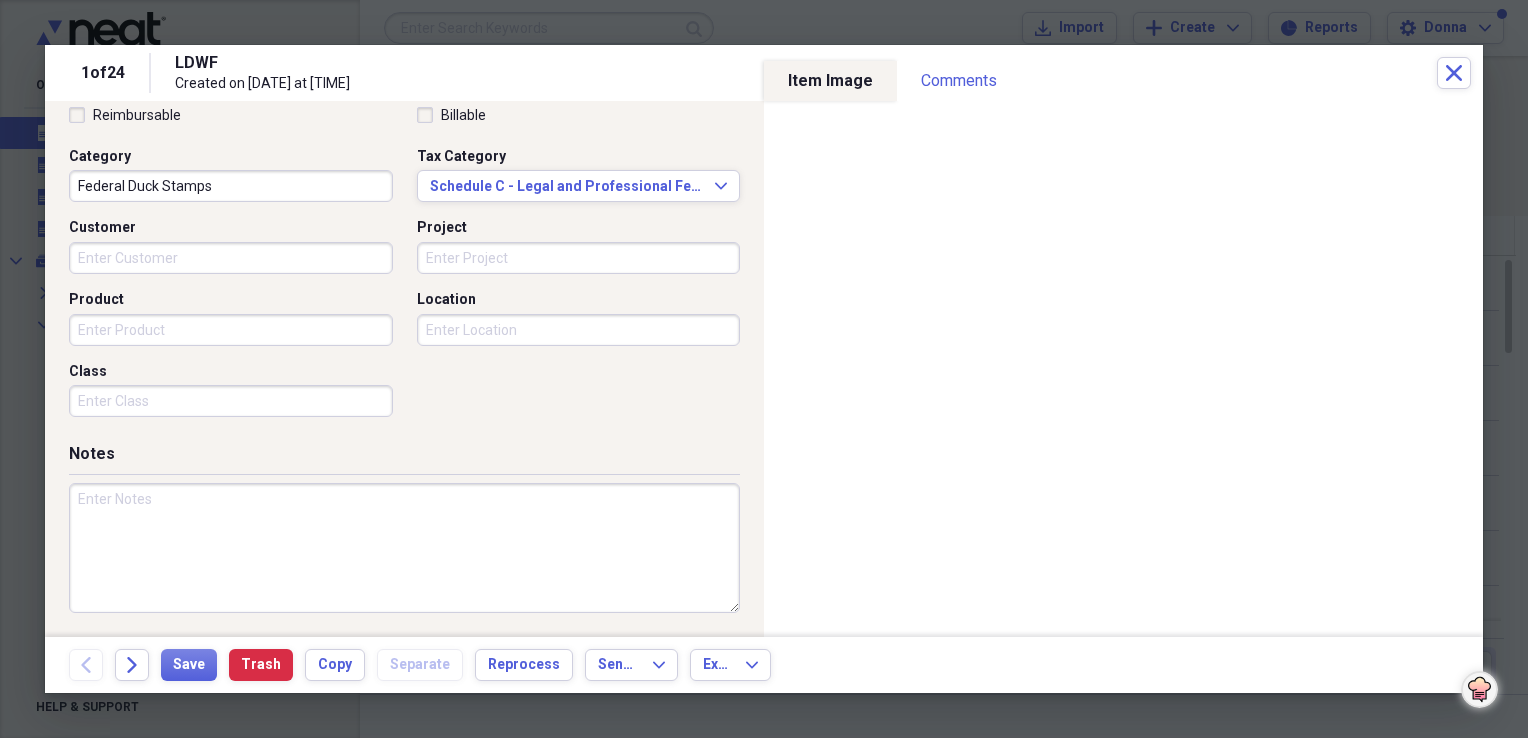 click on "Federal Duck Stamps" at bounding box center [231, 186] 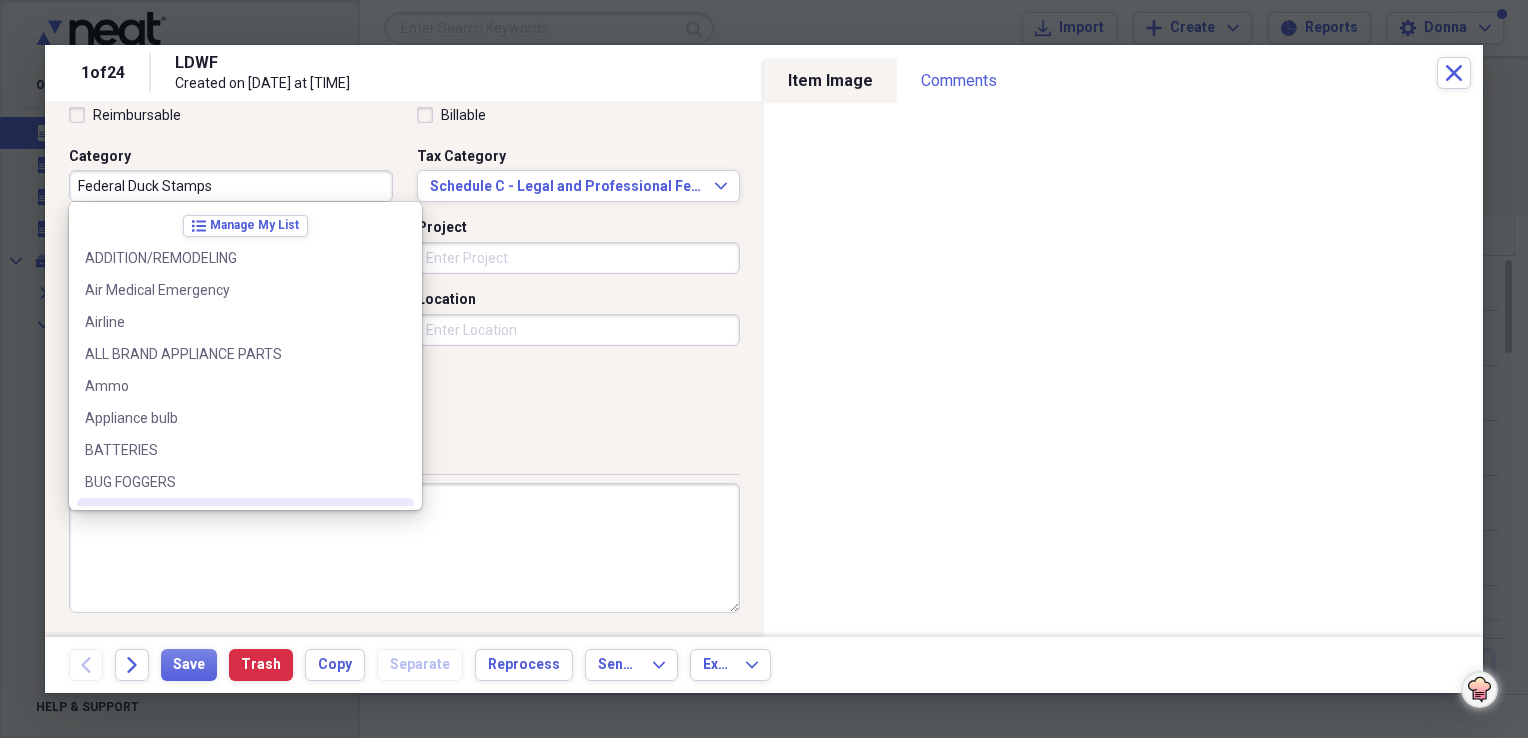 click at bounding box center [404, 548] 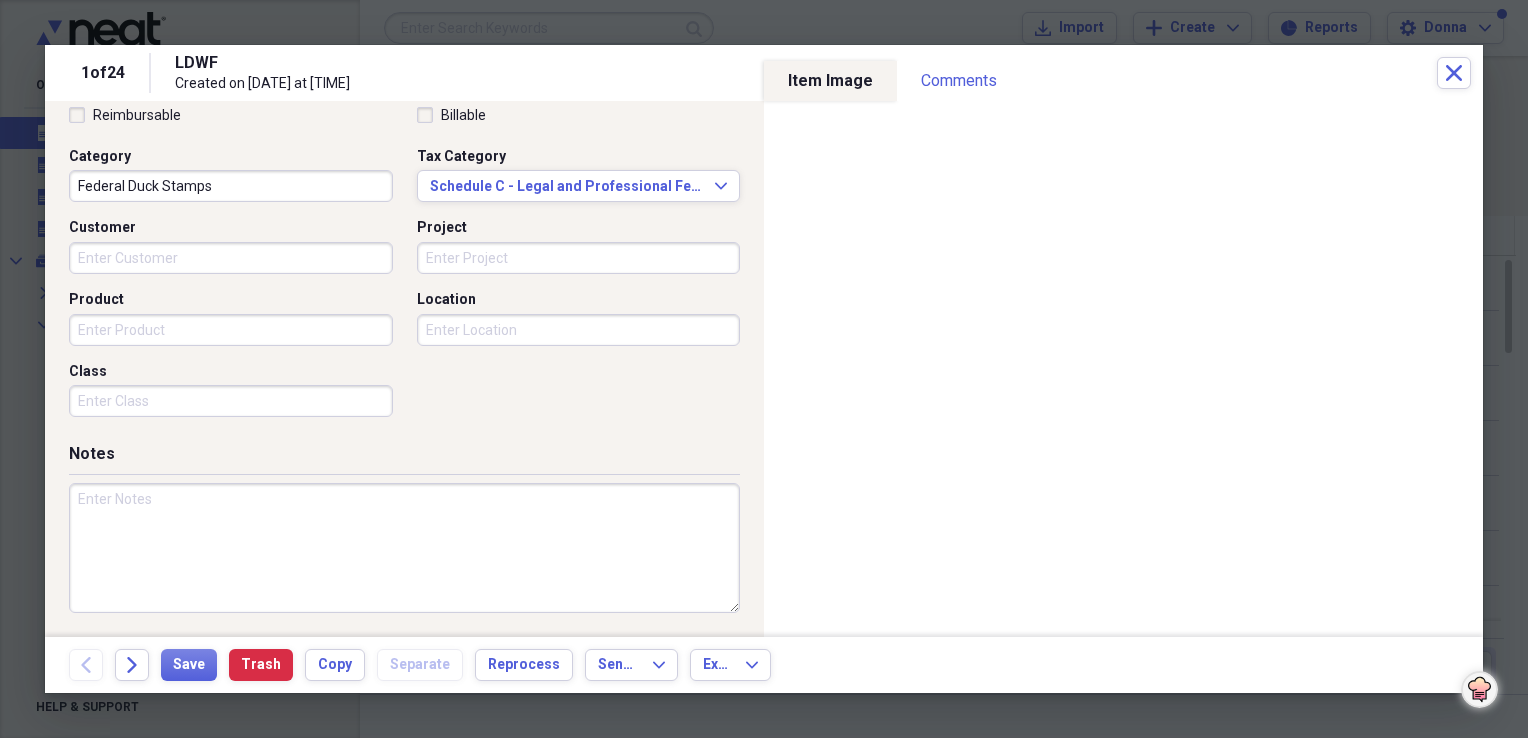 paste on "Federal Duck Stamps" 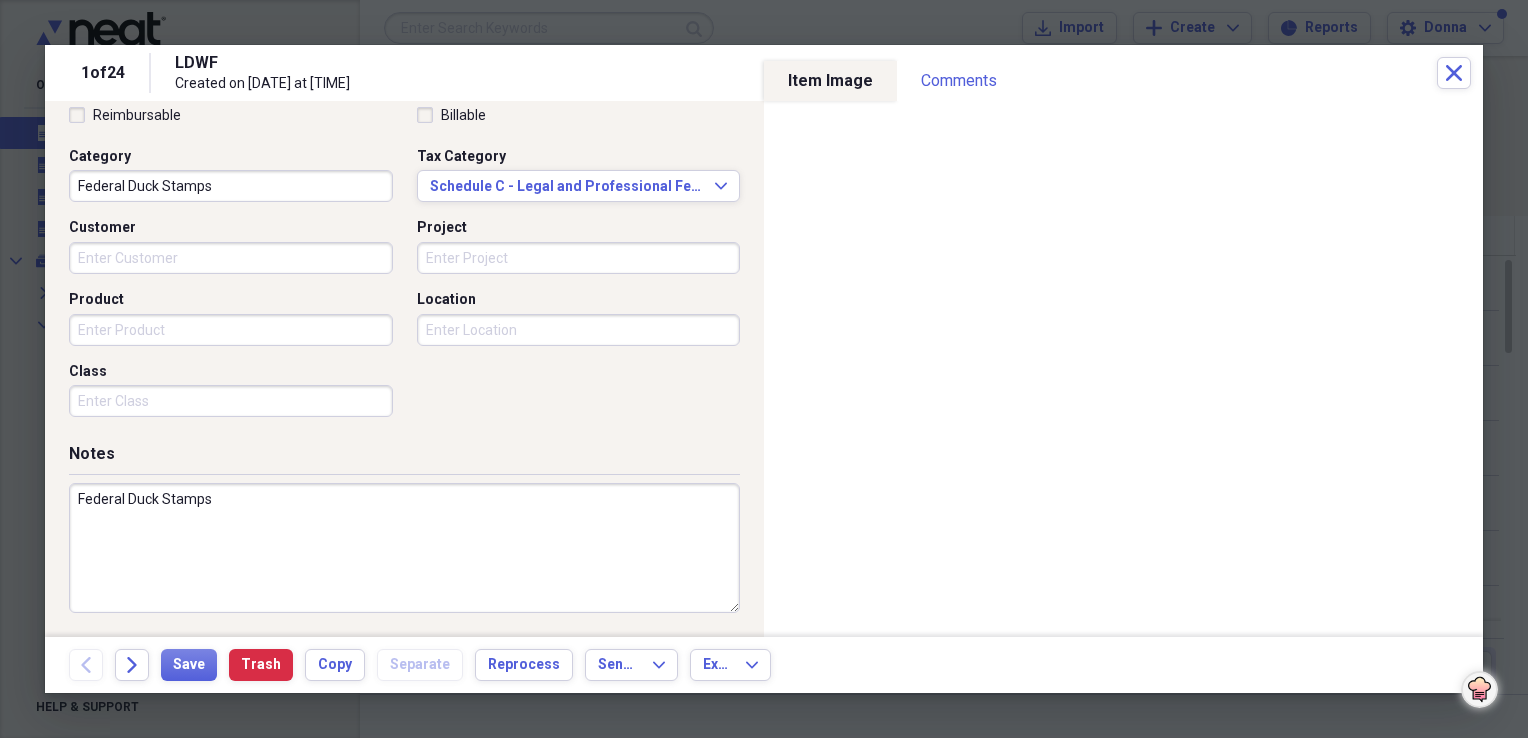 type on "Federal Duck Stamps" 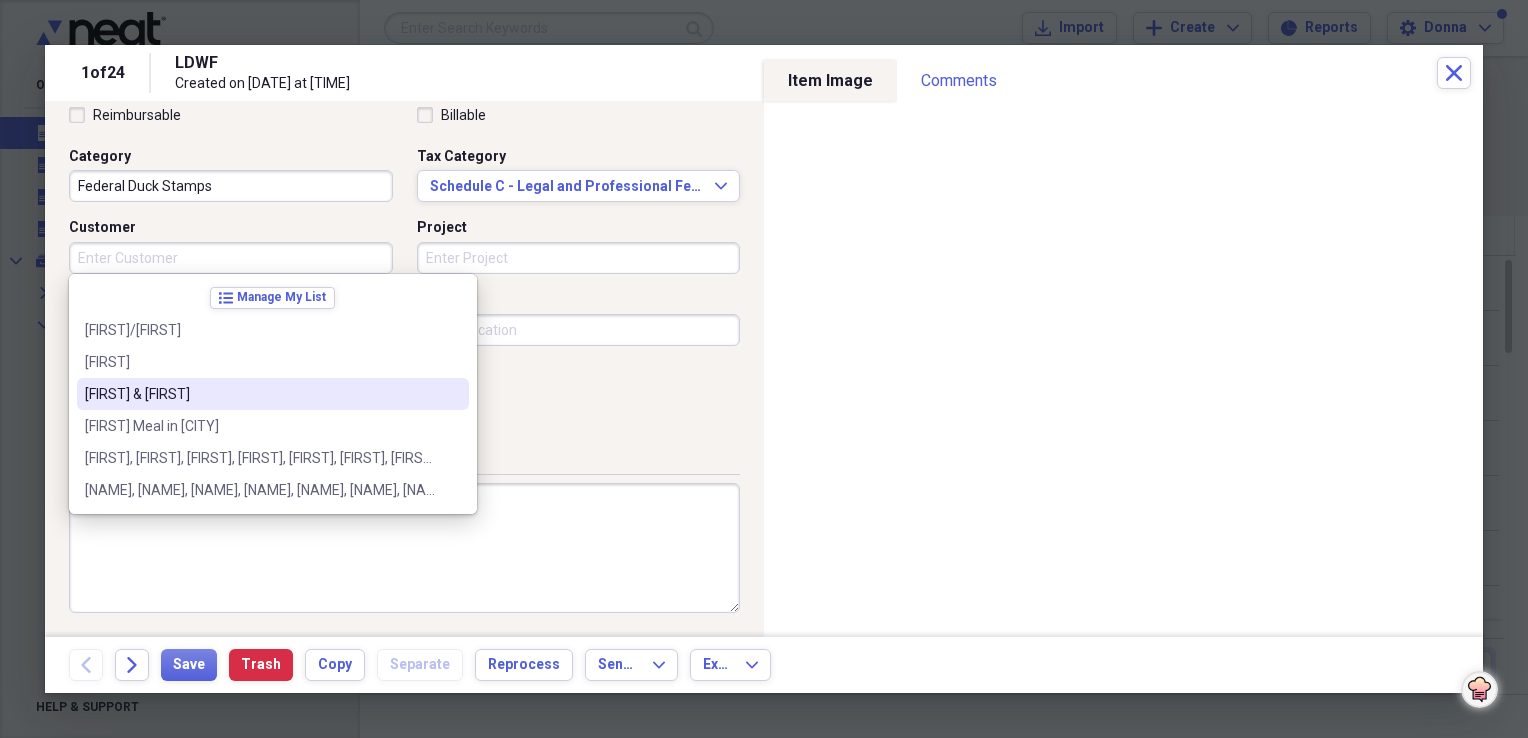 click on "Ronnie & Donna" at bounding box center (261, 394) 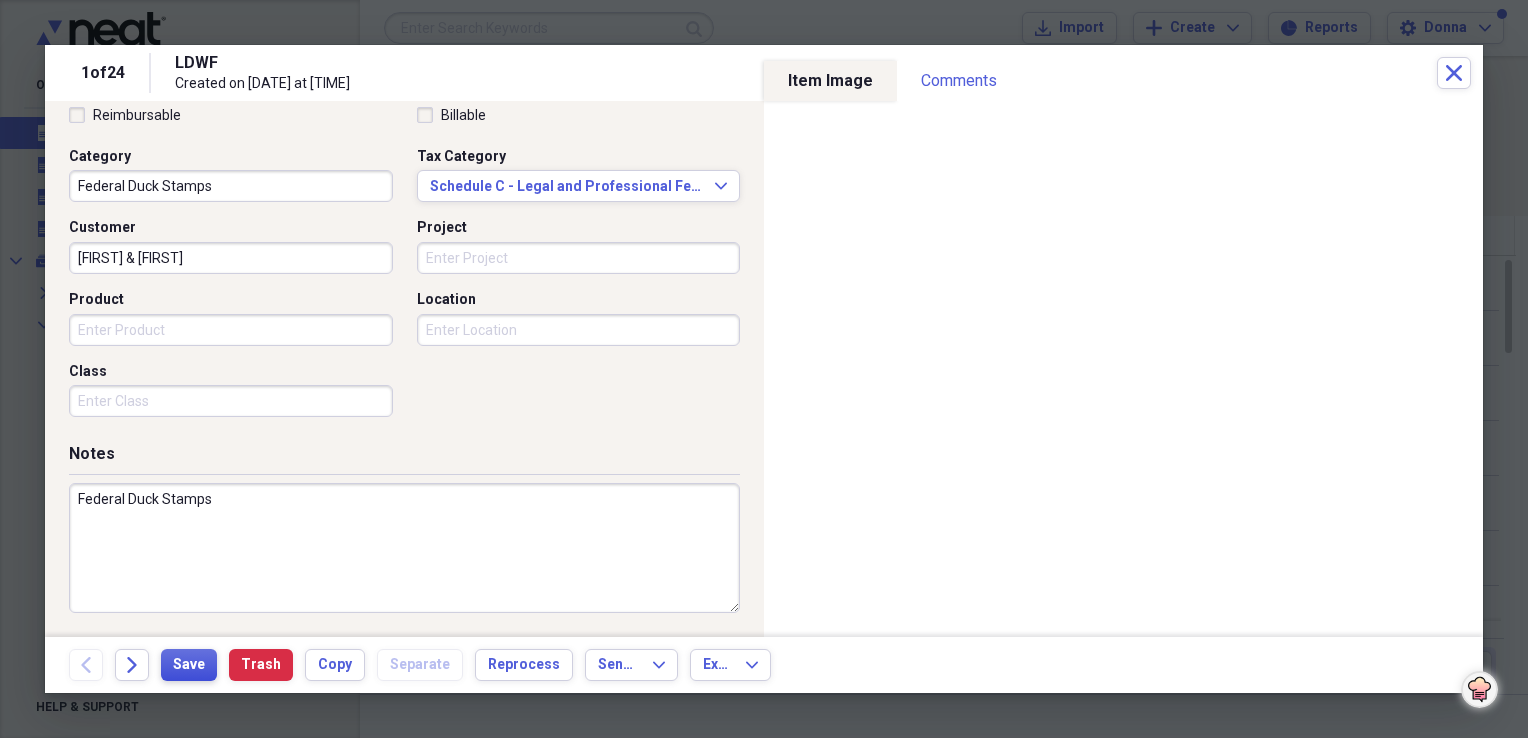click on "Save" at bounding box center [189, 665] 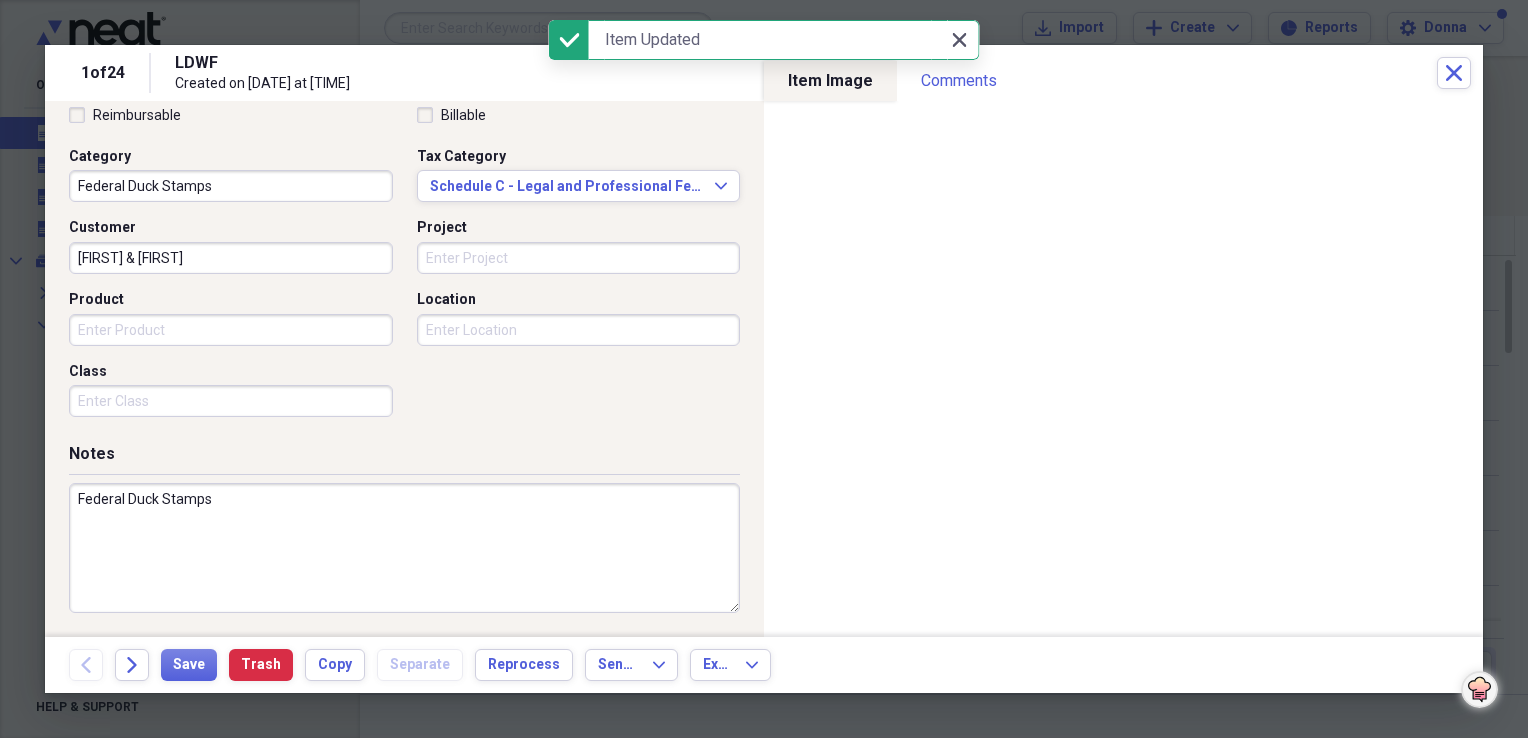 click 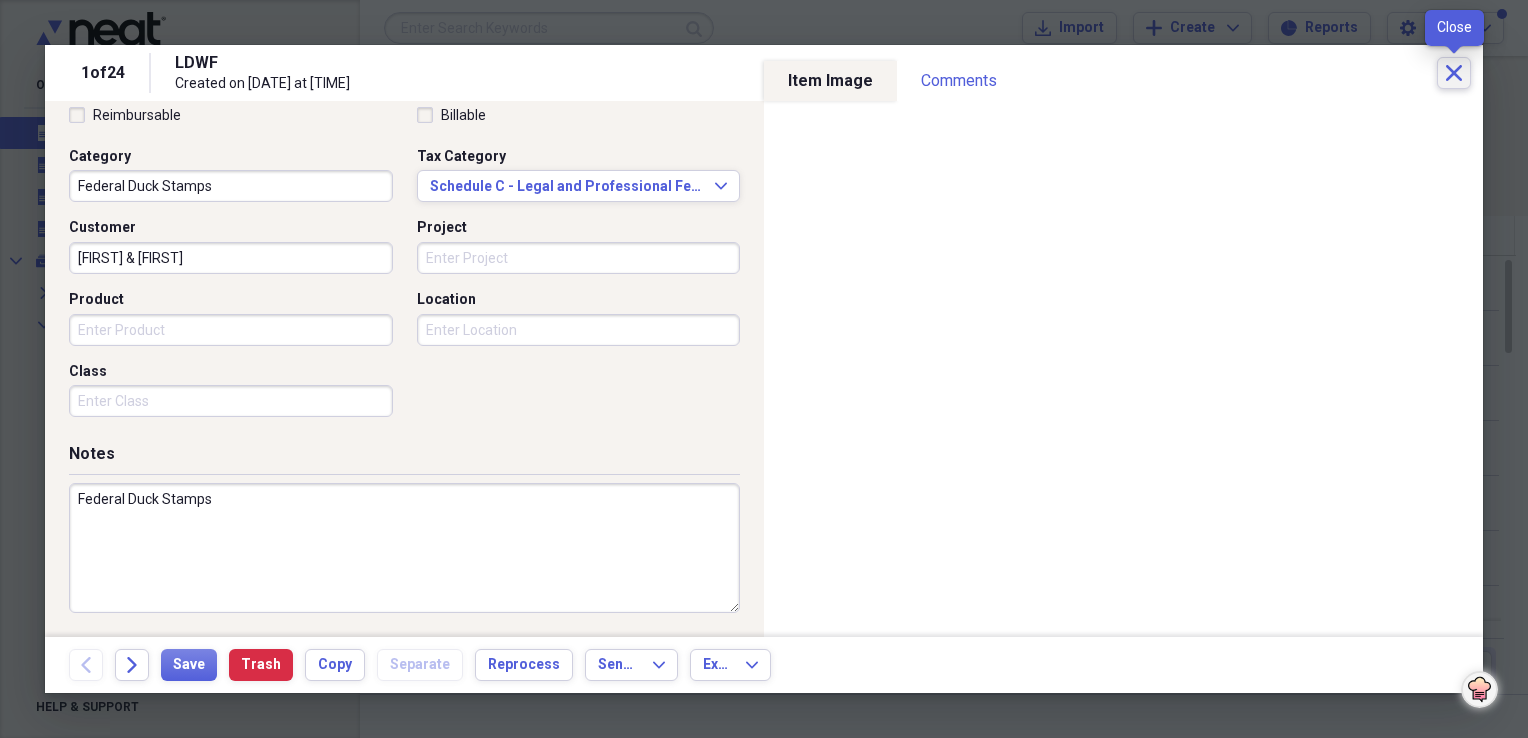 click on "Close" at bounding box center [1454, 73] 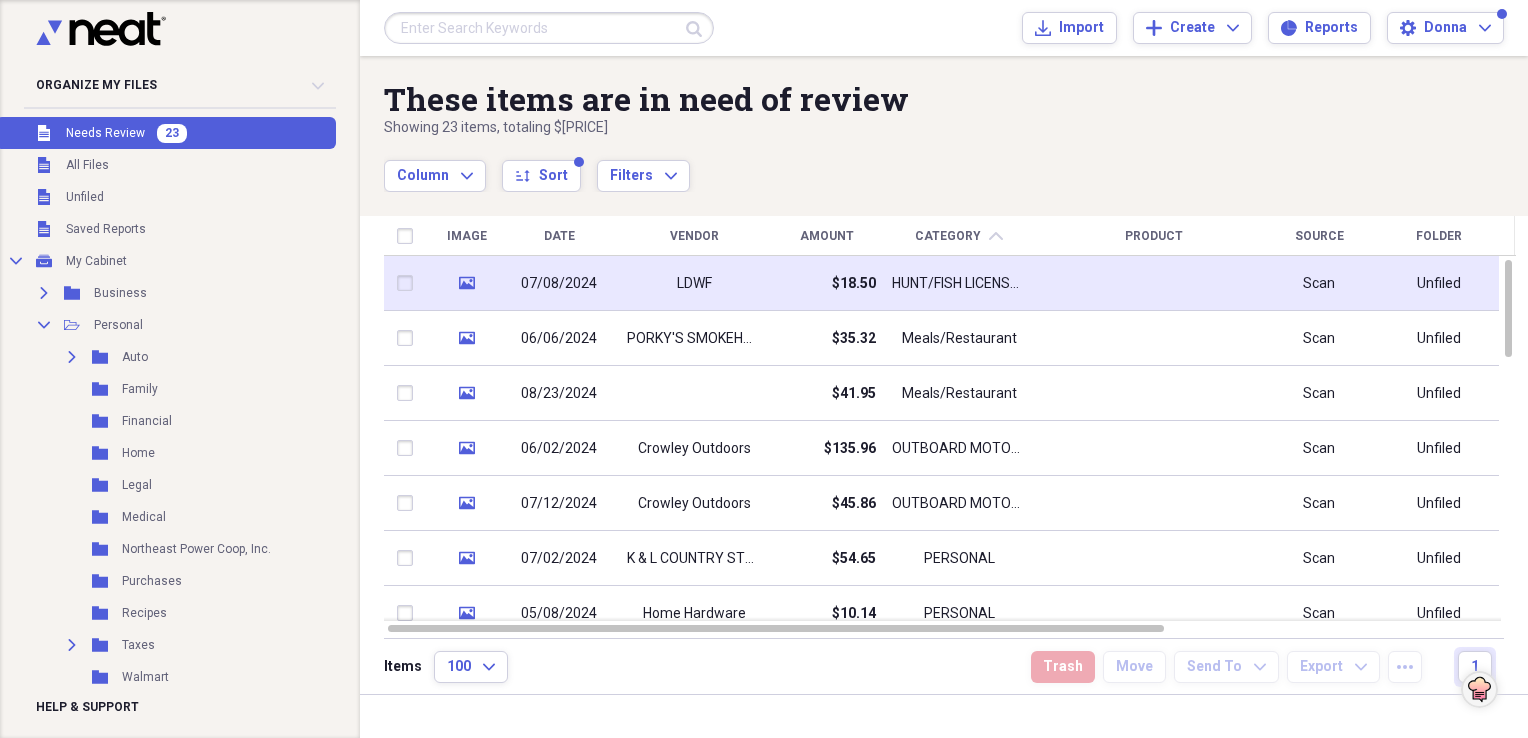 click on "HUNT/FISH LICENSES" at bounding box center (959, 284) 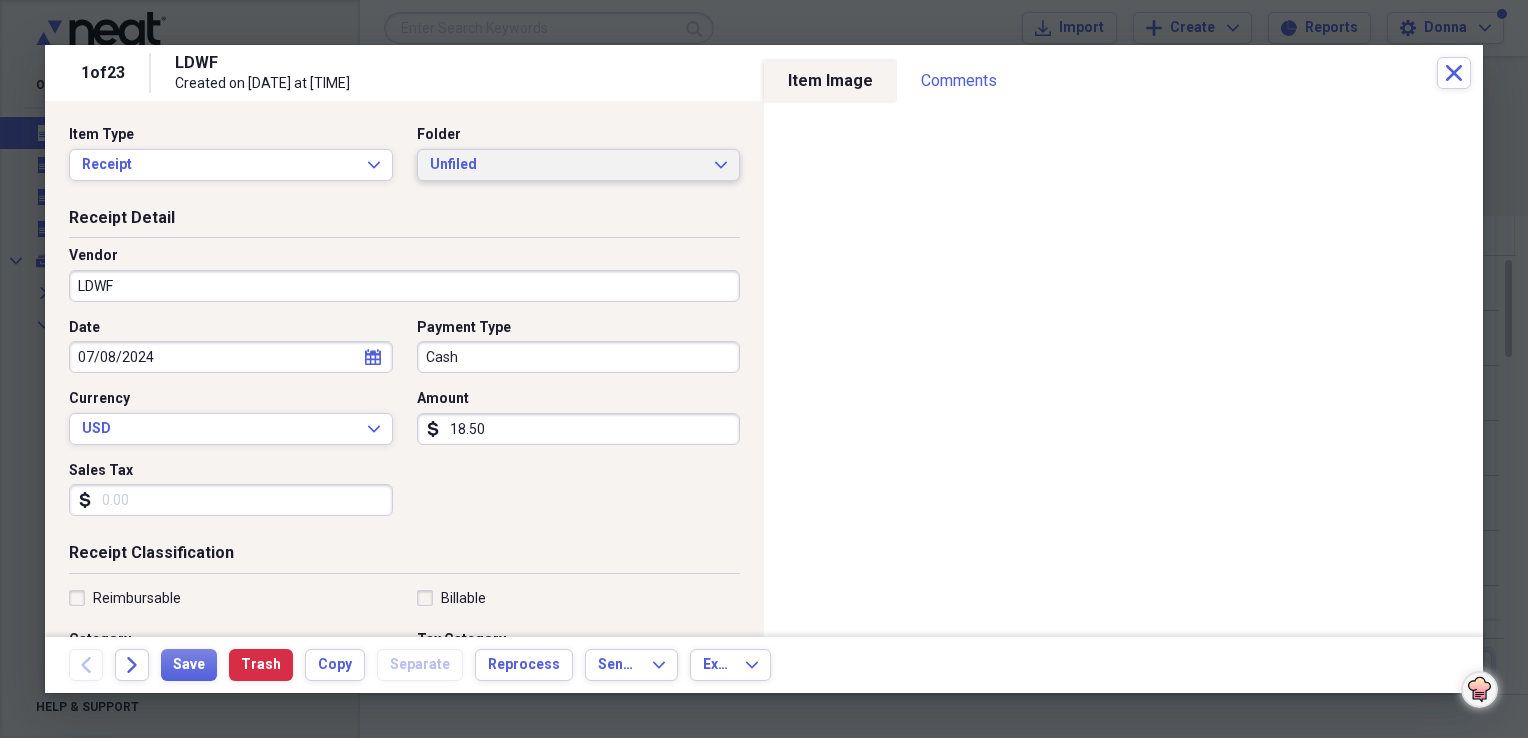 click on "Unfiled" at bounding box center [567, 165] 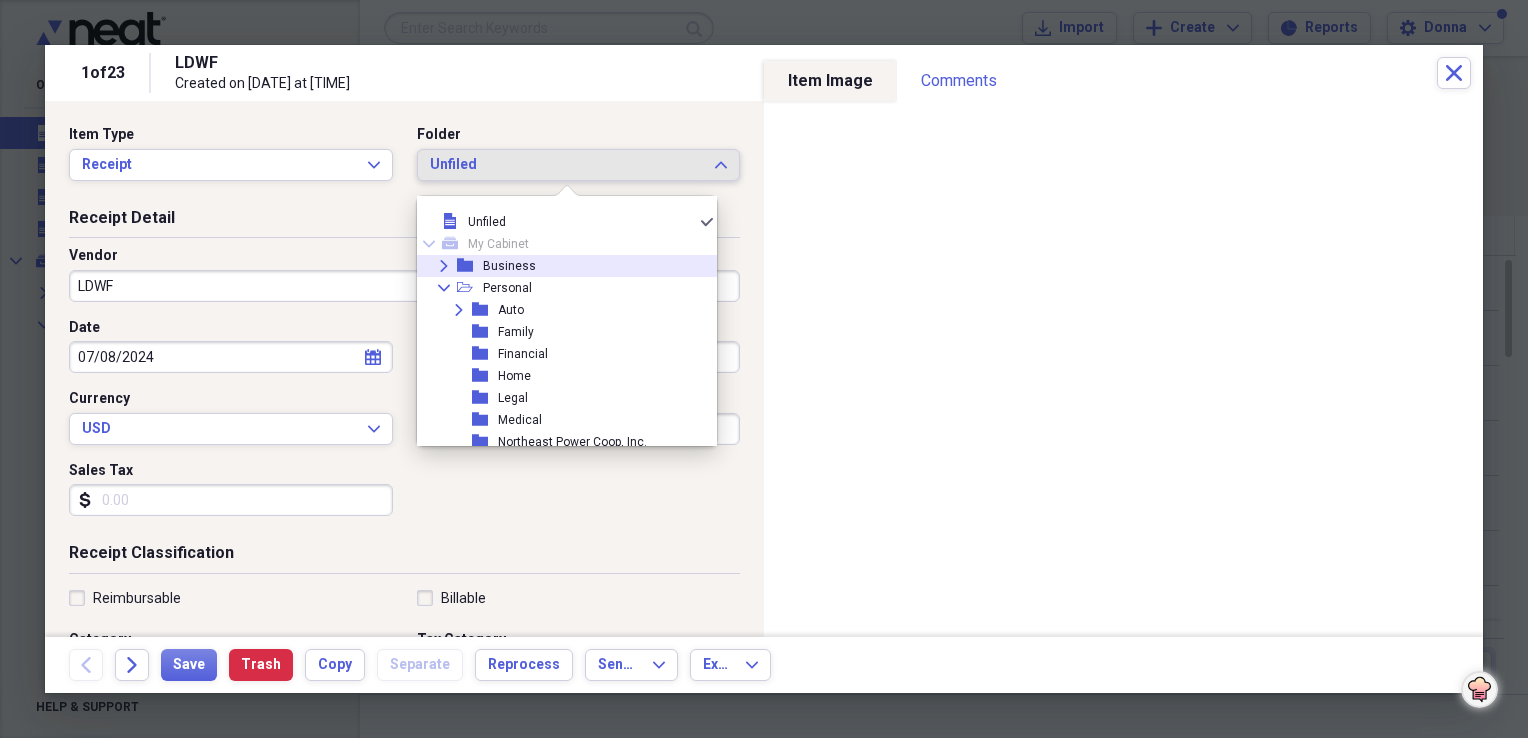 click on "Business" at bounding box center (509, 266) 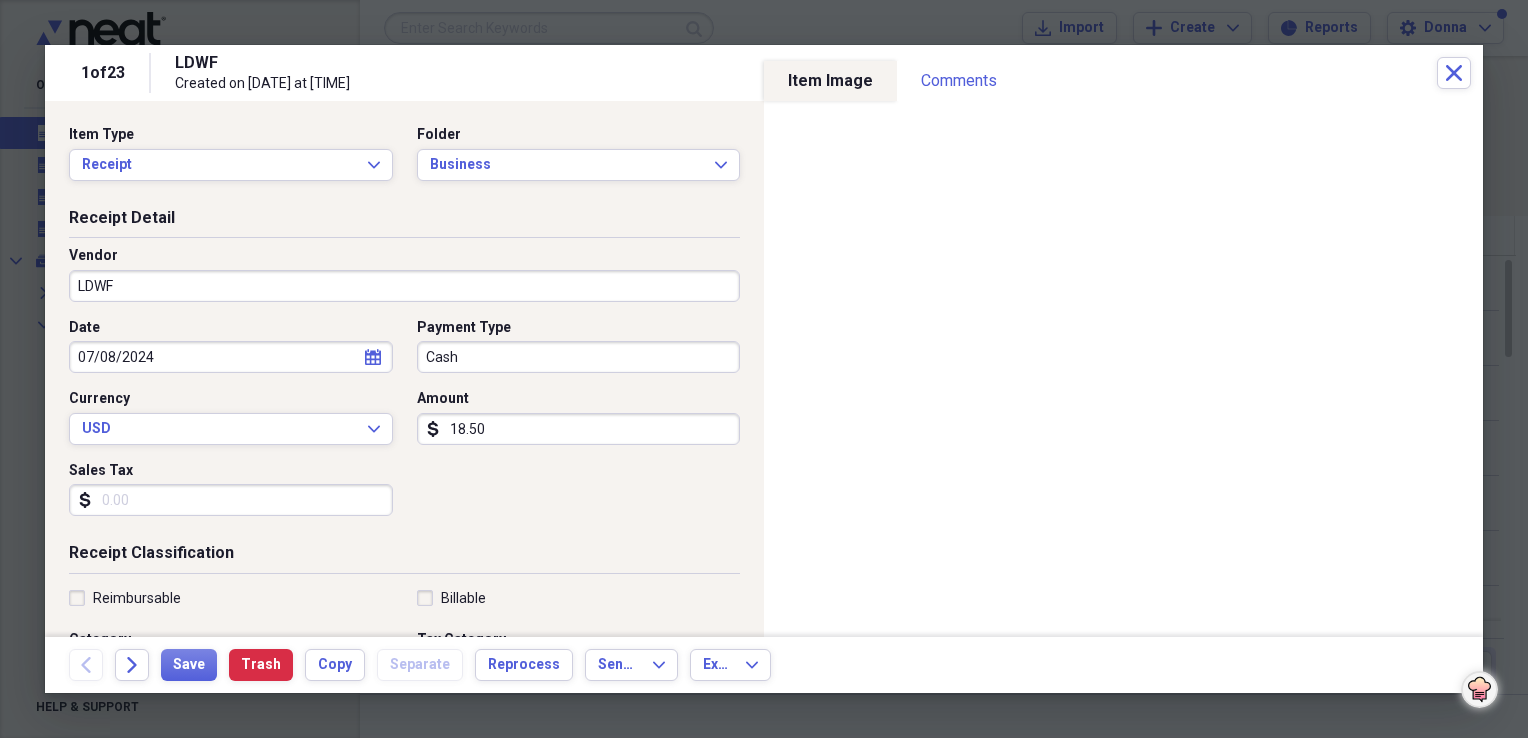 click on "Cash" at bounding box center (579, 357) 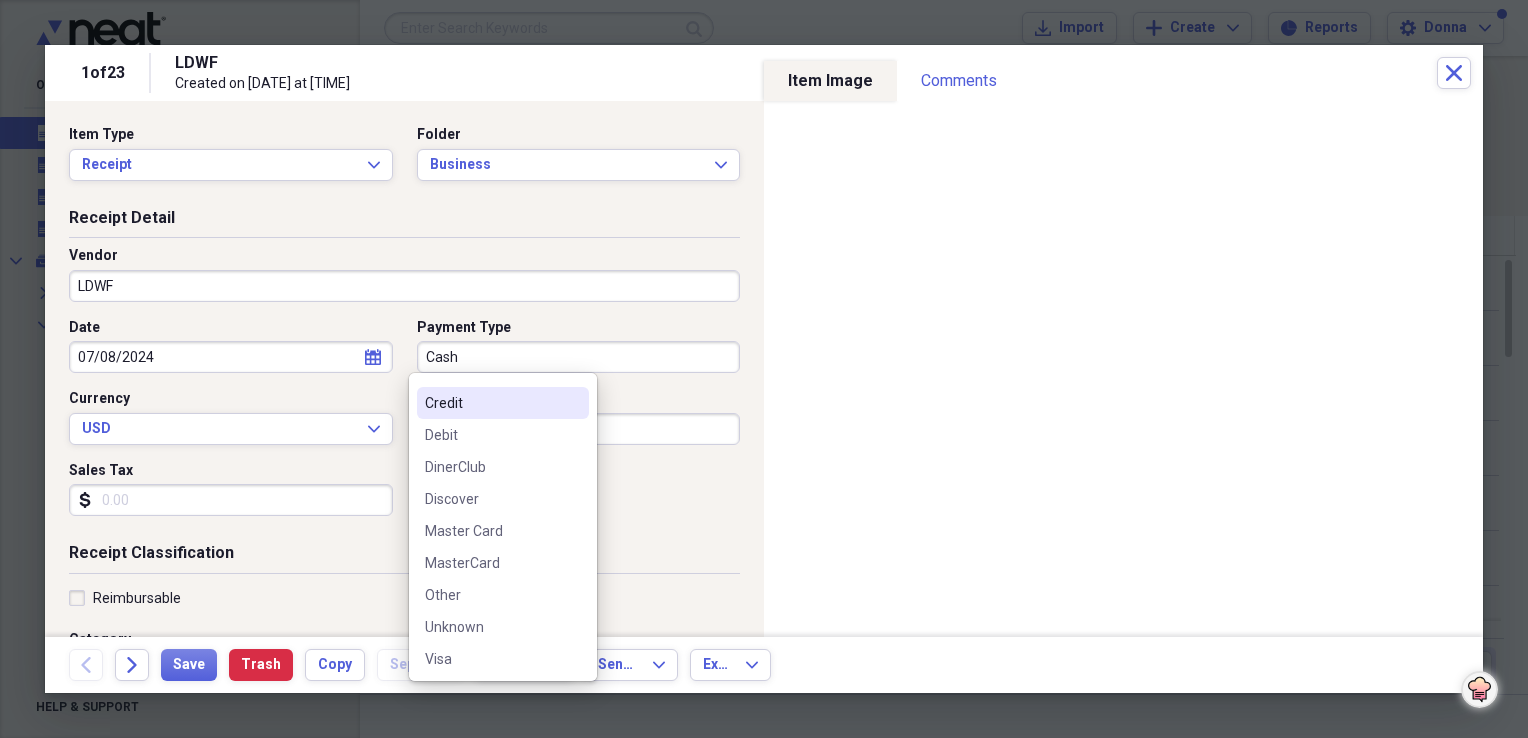 scroll, scrollTop: 156, scrollLeft: 0, axis: vertical 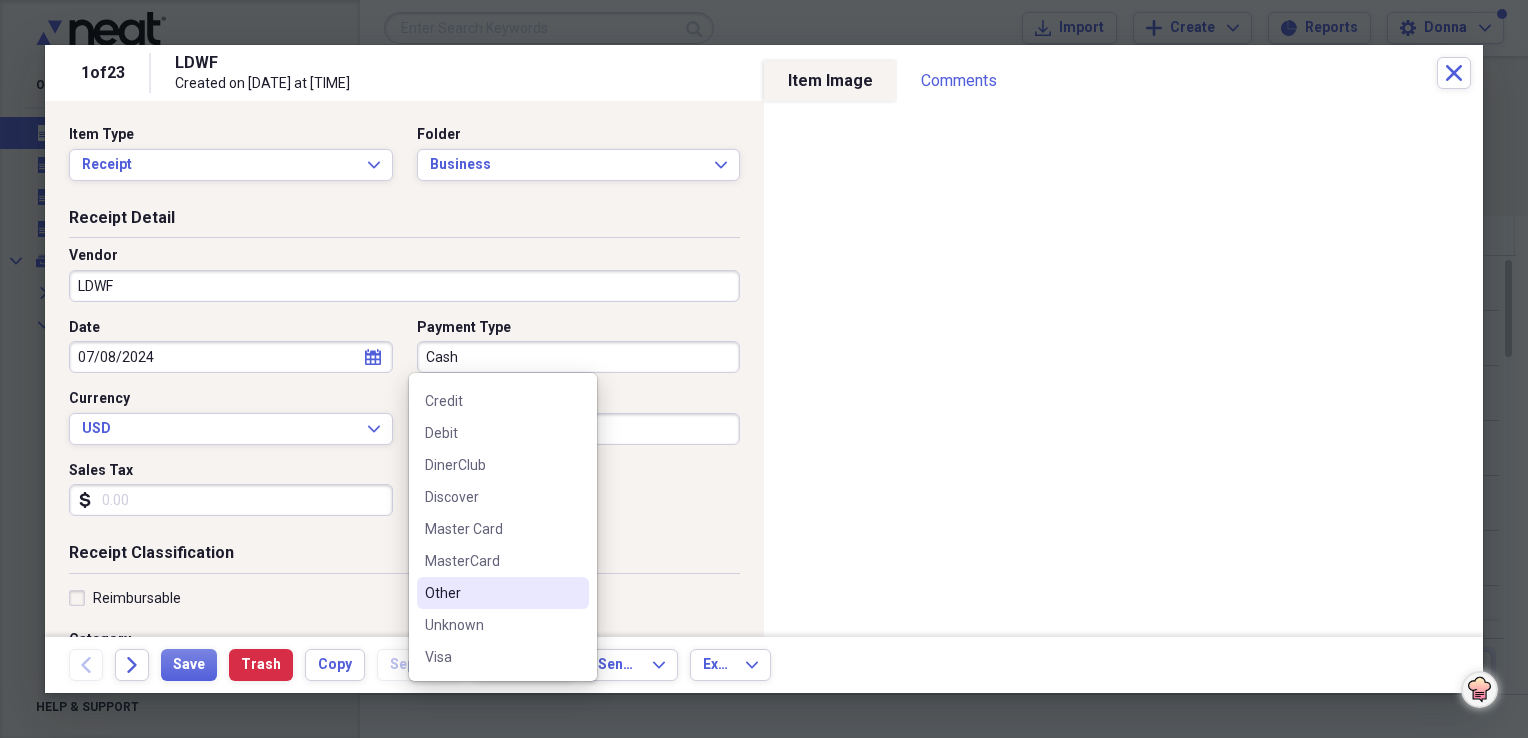click on "Other" at bounding box center (503, 593) 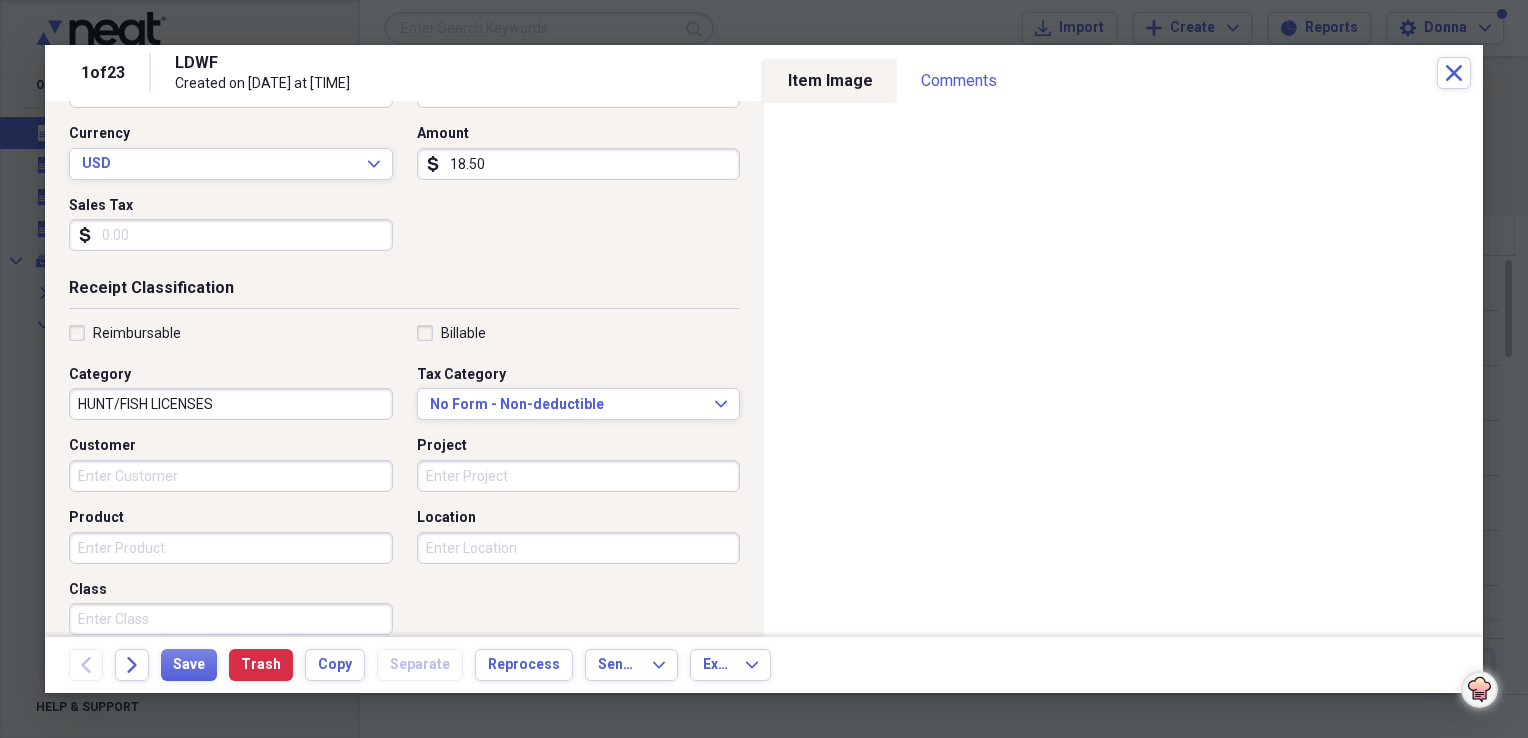 scroll, scrollTop: 300, scrollLeft: 0, axis: vertical 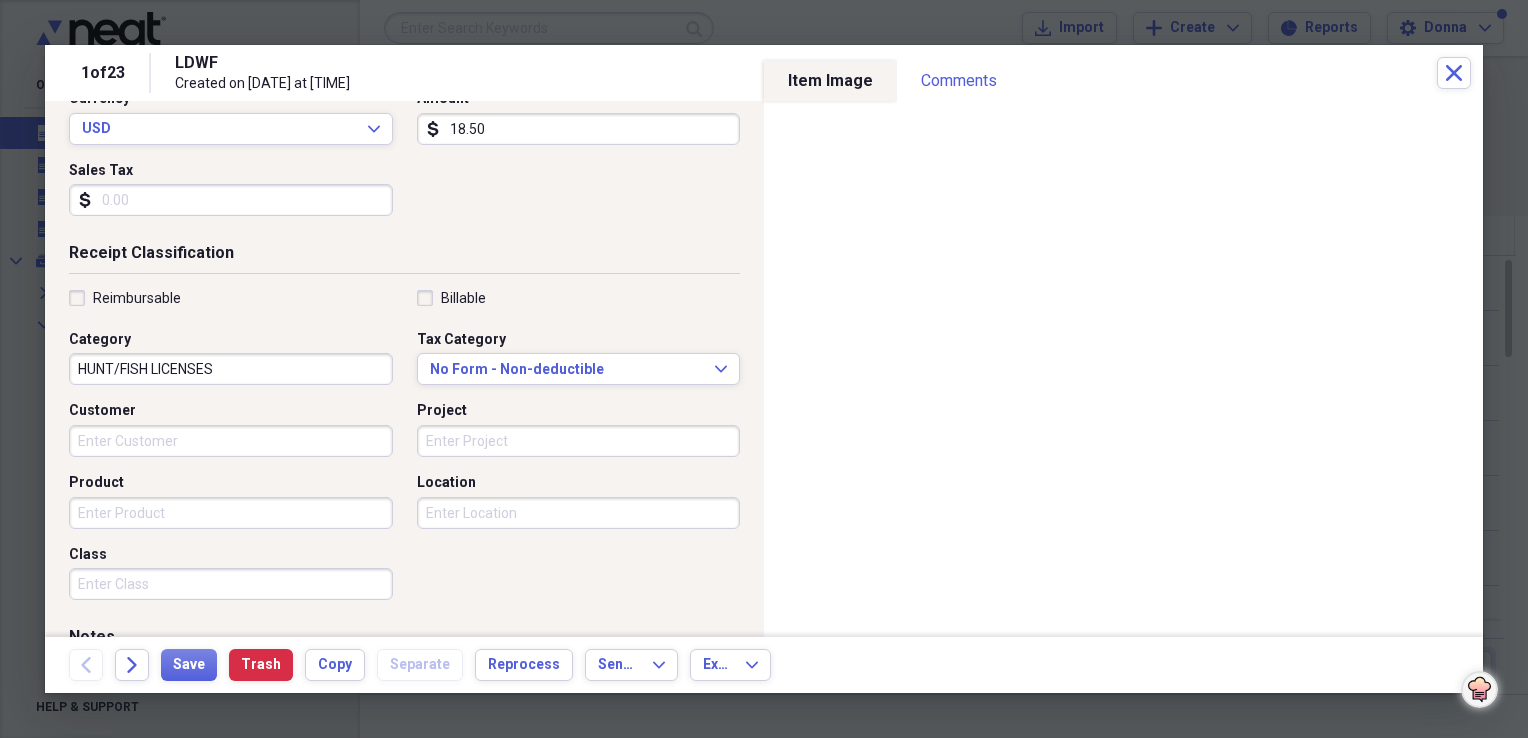 click on "Customer" at bounding box center [231, 441] 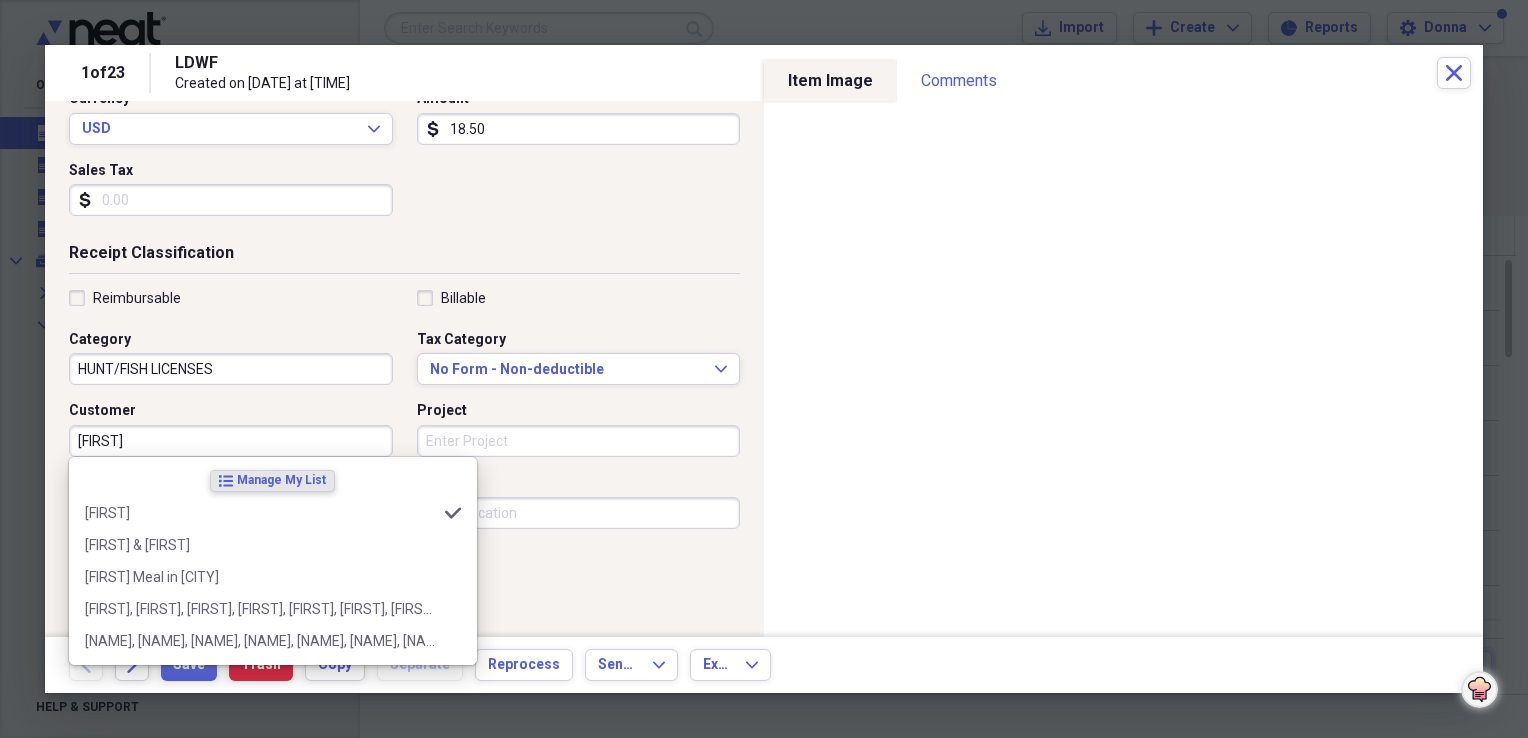 type on "Ronnie" 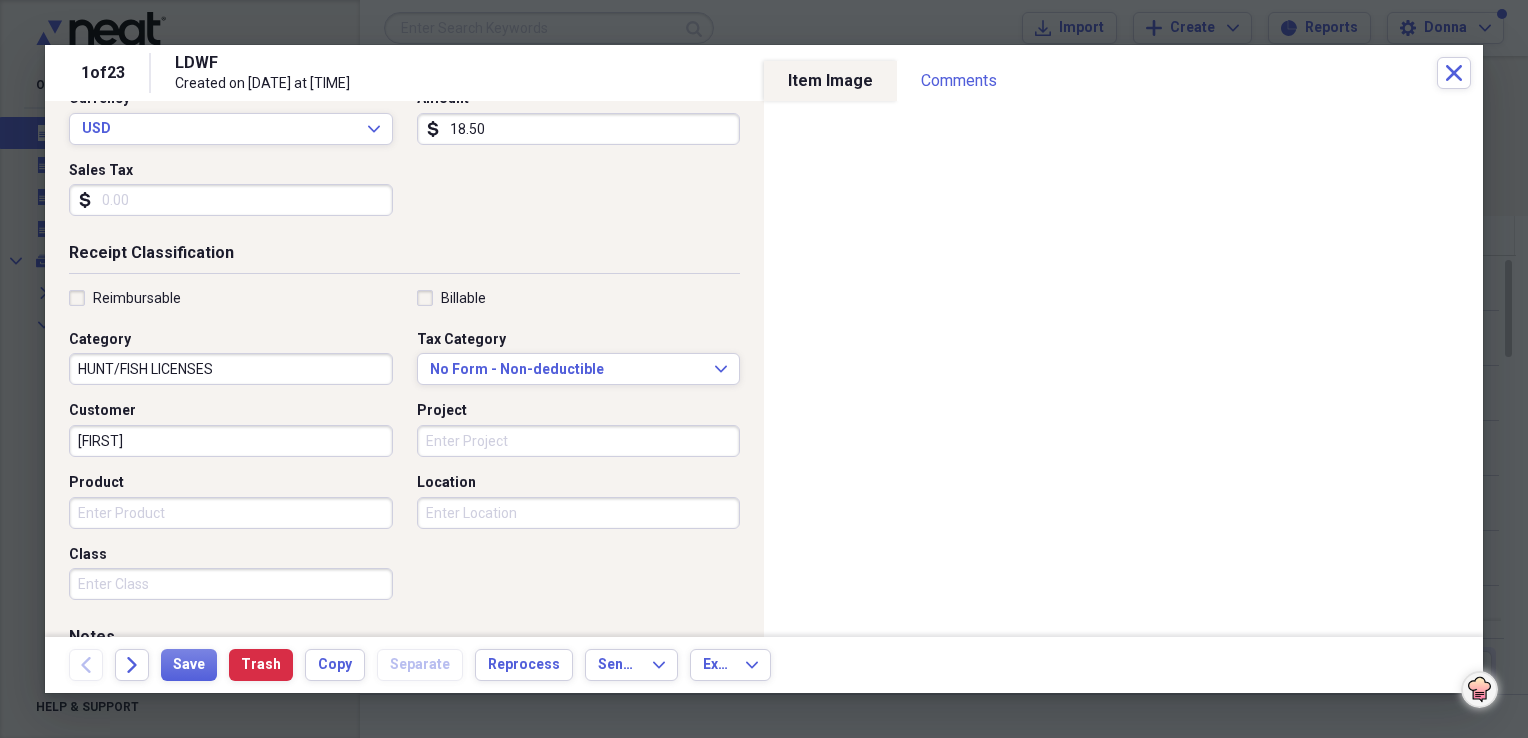 click on "Reimbursable Billable Category HUNT/FISH LICENSES Tax Category No Form - Non-deductible Expand Customer Ronnie Project Product Location Class" at bounding box center [404, 449] 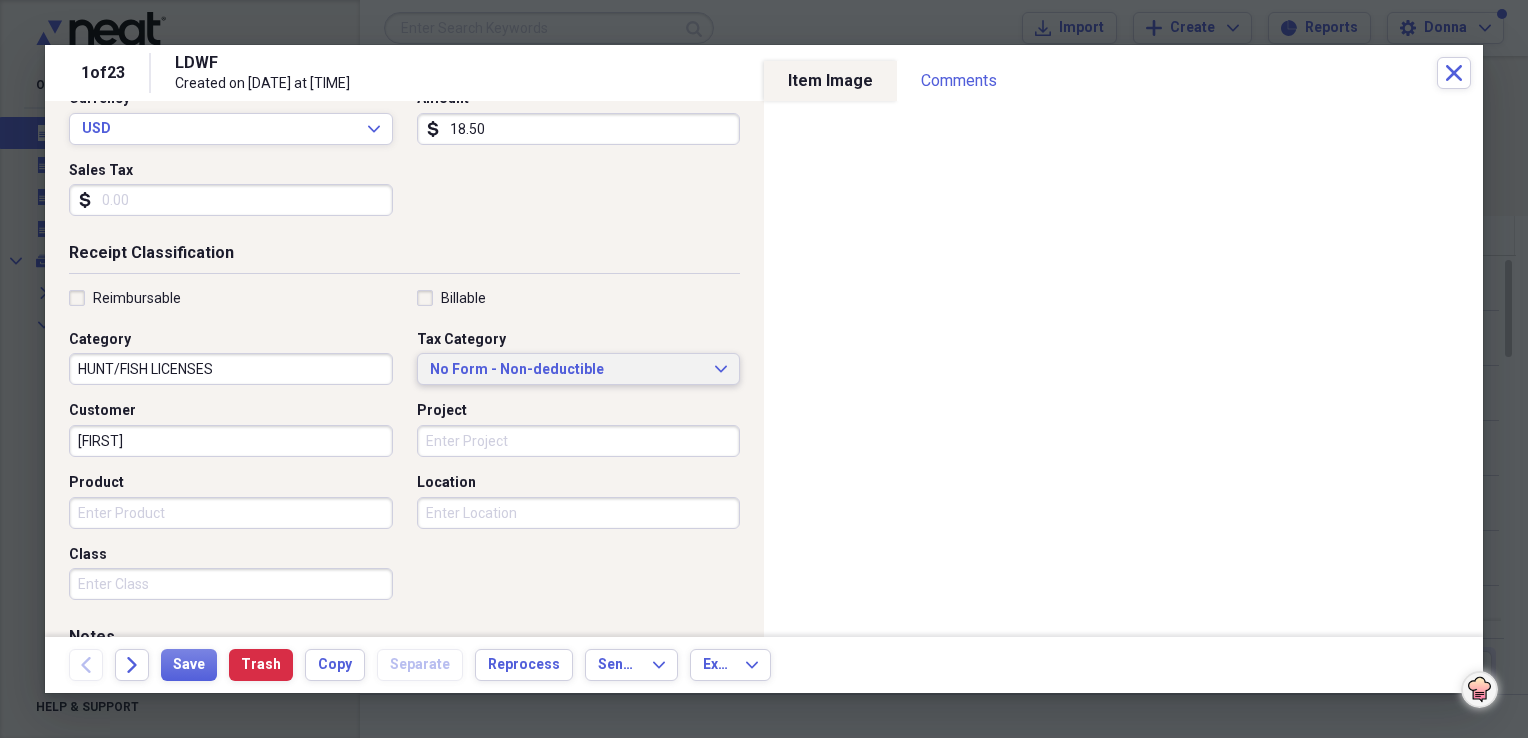 click on "No Form - Non-deductible" at bounding box center (567, 370) 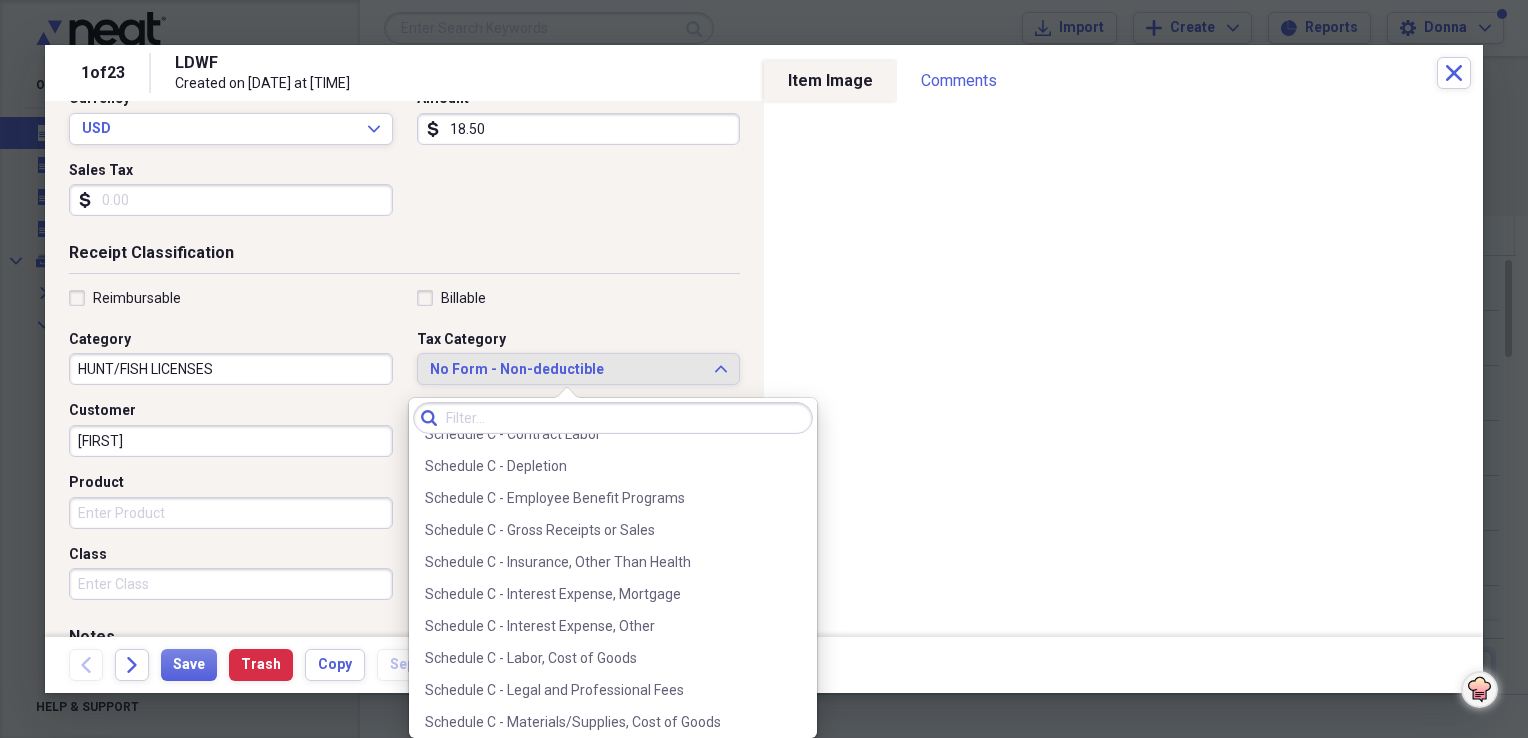scroll, scrollTop: 3800, scrollLeft: 0, axis: vertical 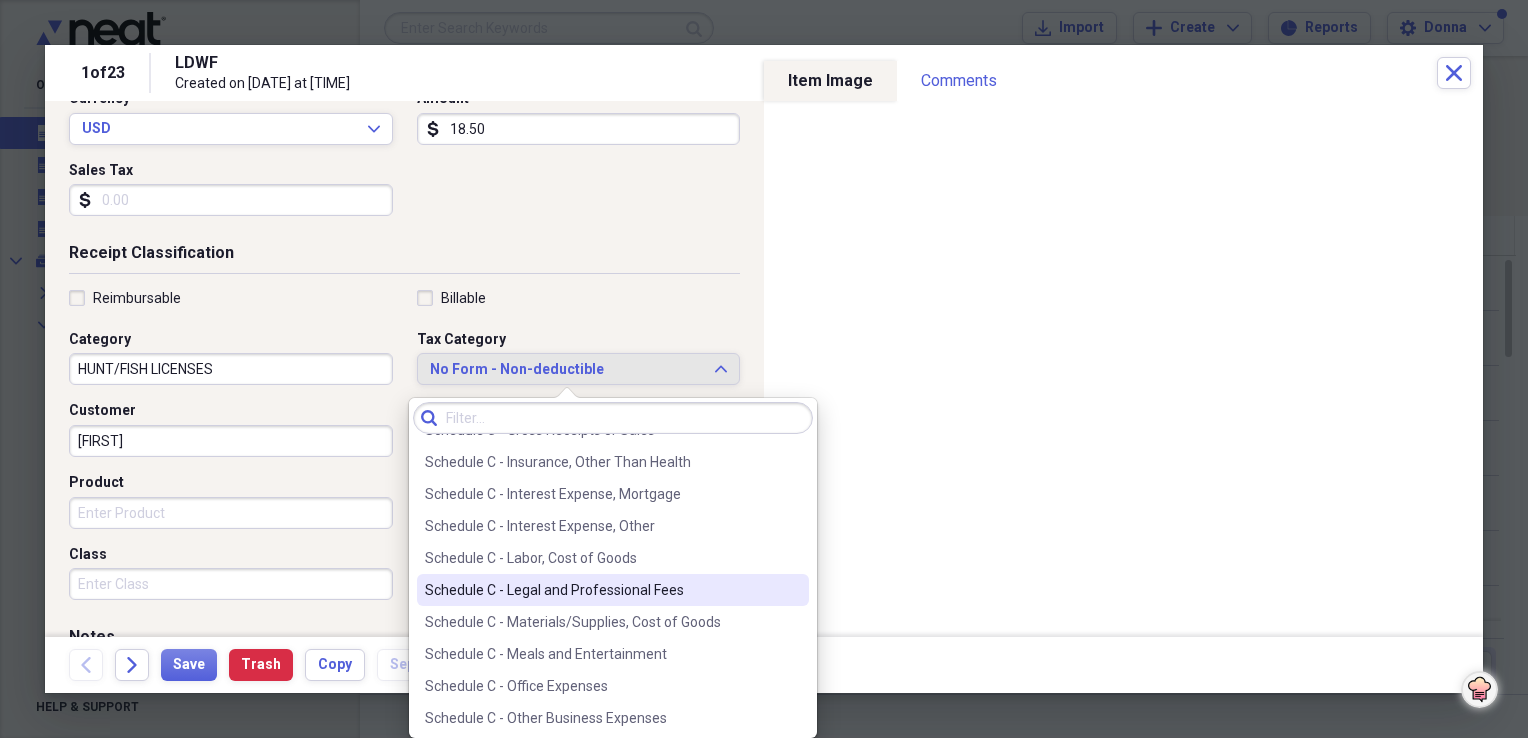 click on "Schedule C - Legal and Professional Fees" at bounding box center (601, 590) 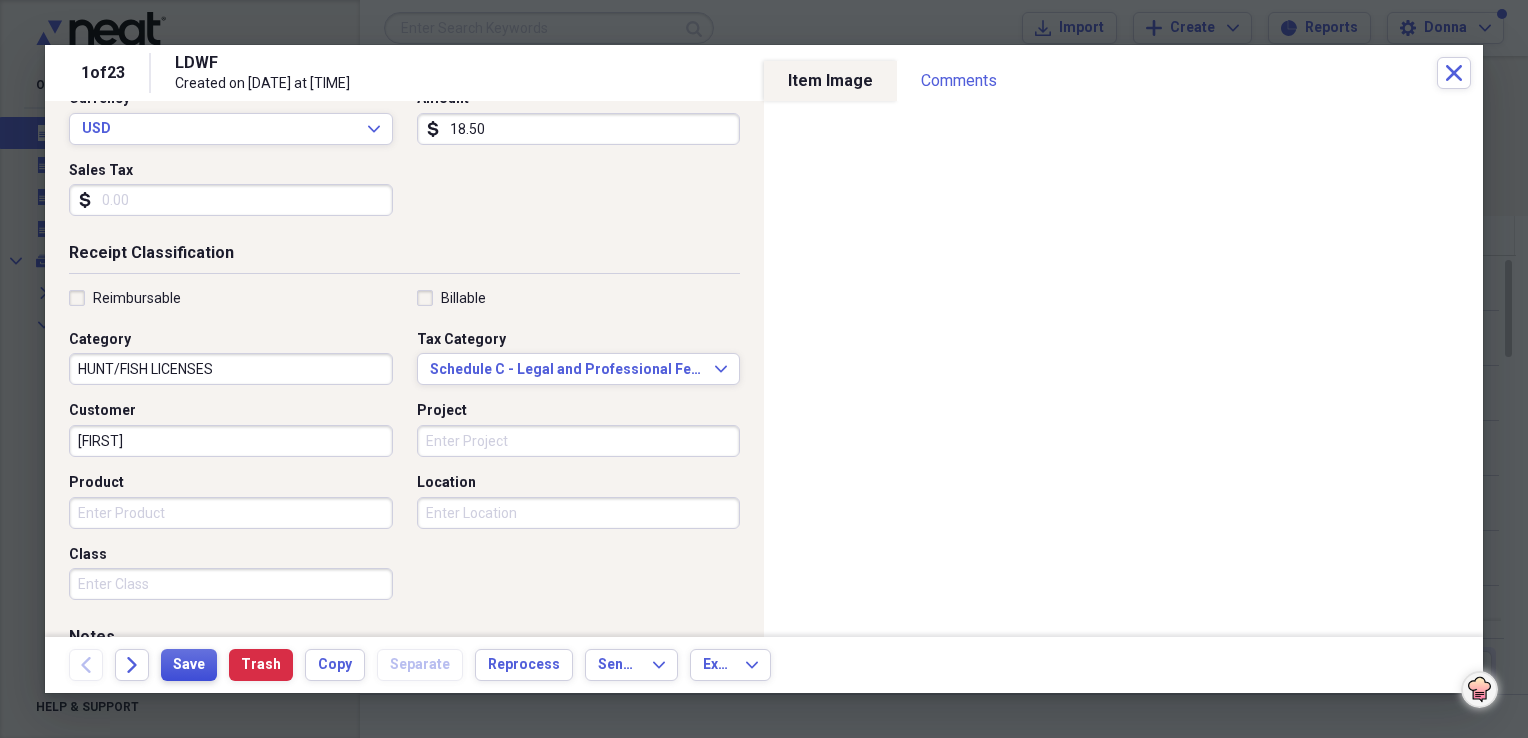 click on "Save" at bounding box center (189, 665) 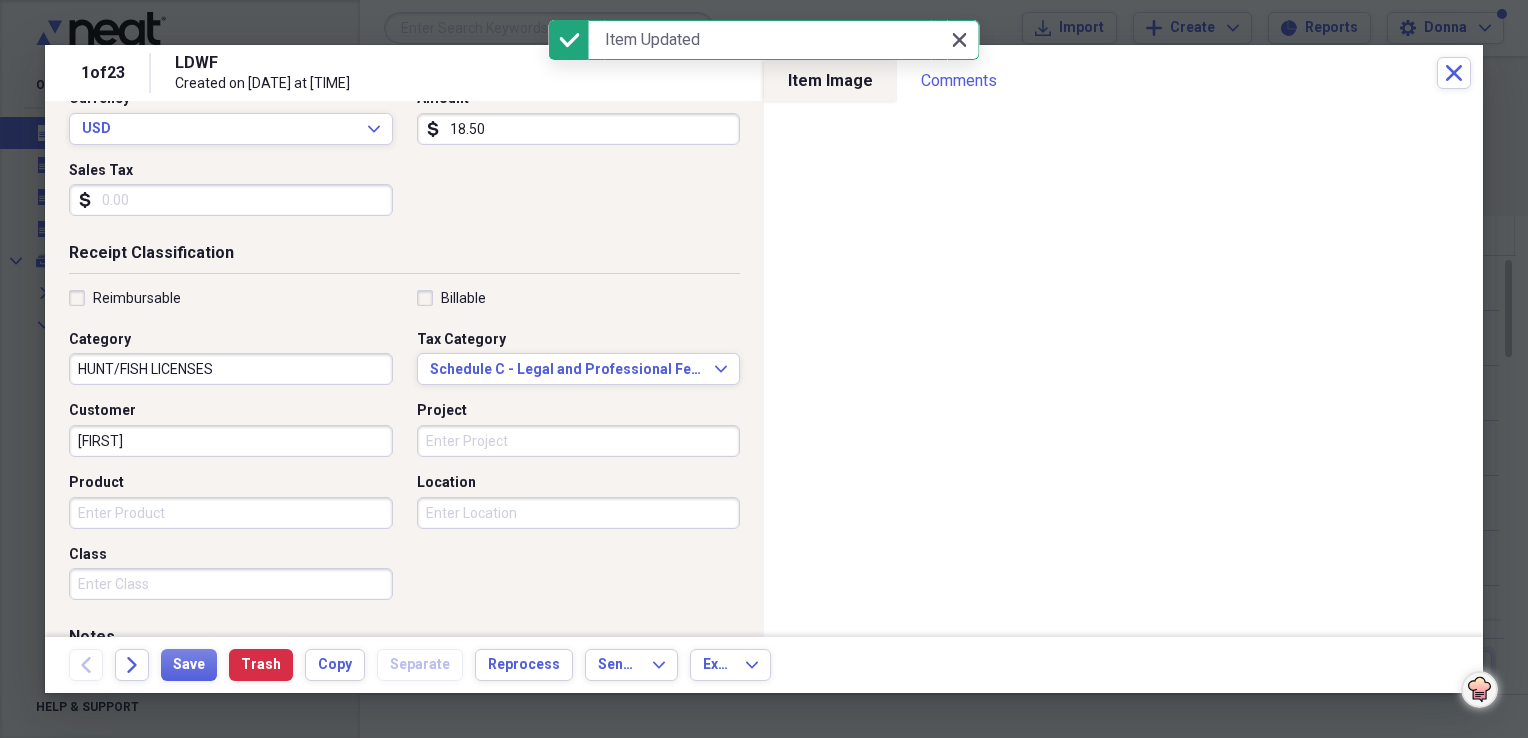 click 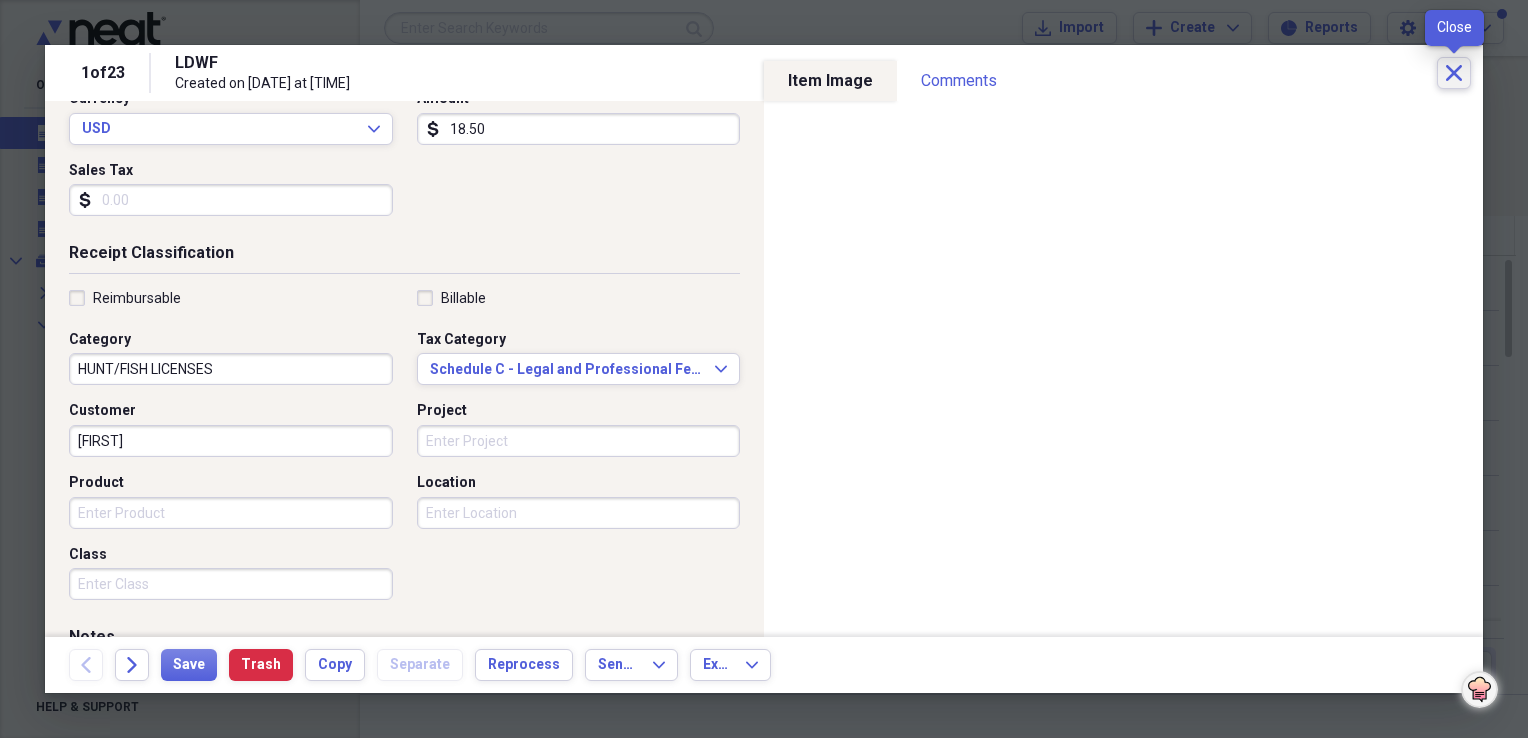 click 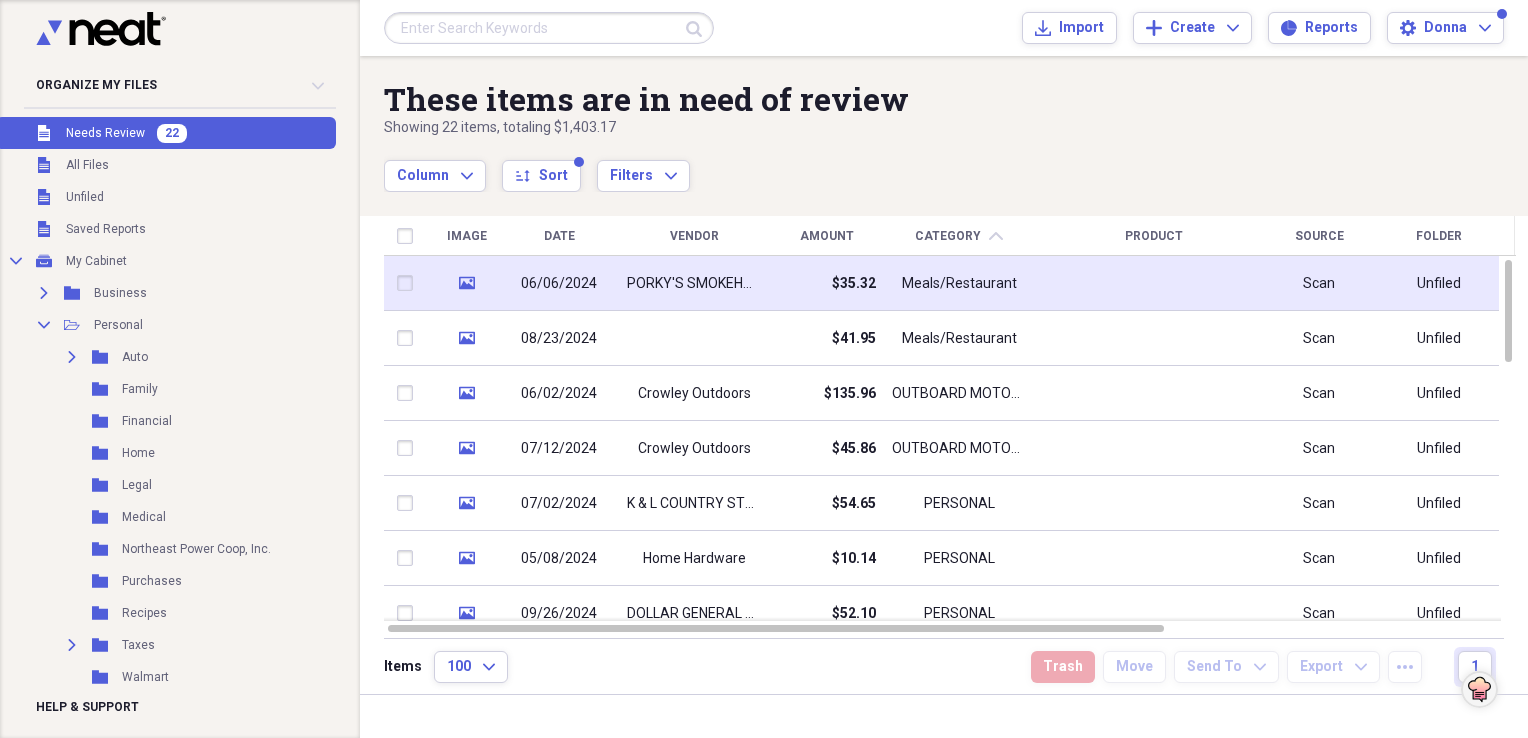 click on "$35.32" at bounding box center [826, 283] 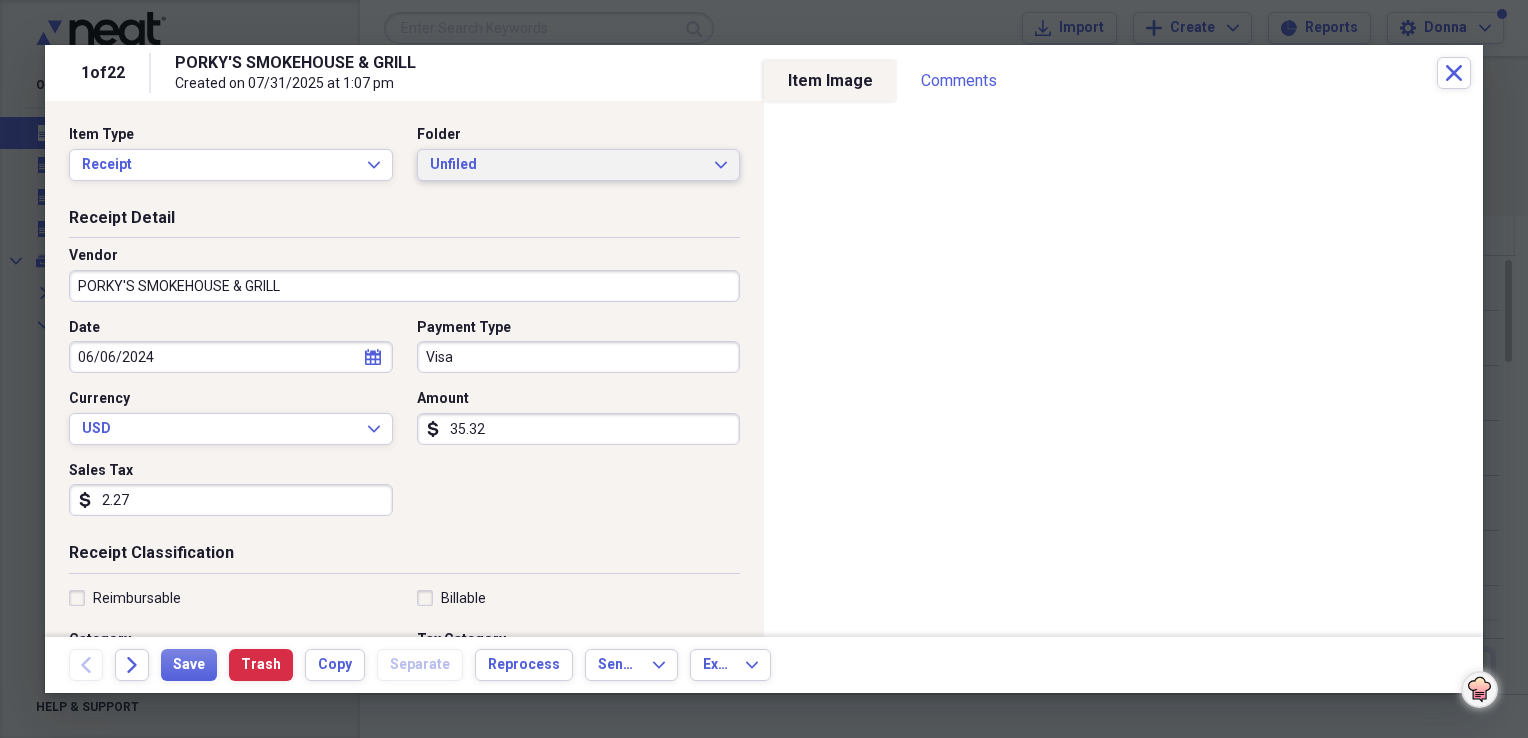click on "Unfiled" at bounding box center (567, 165) 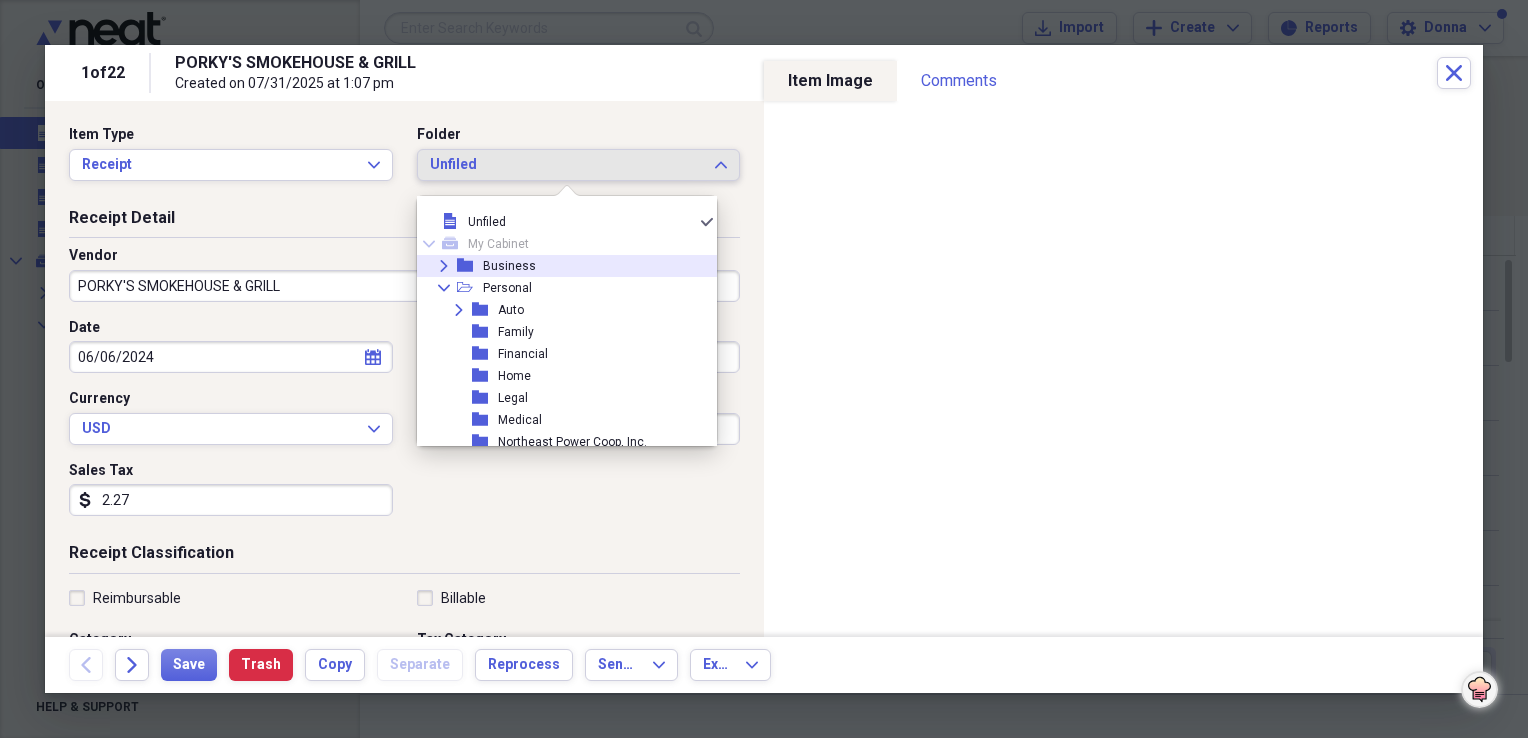 click on "Expand folder Business" at bounding box center [559, 266] 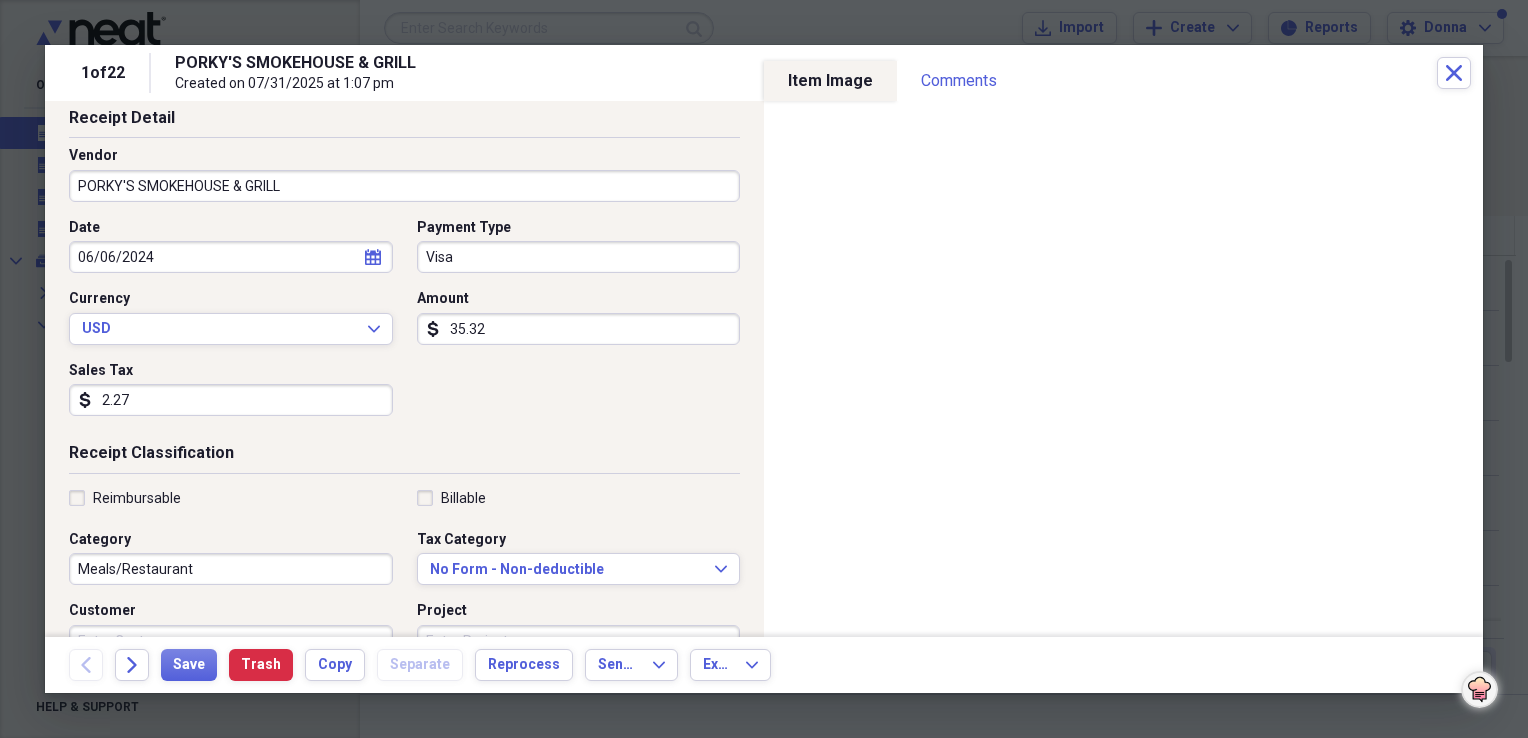 scroll, scrollTop: 200, scrollLeft: 0, axis: vertical 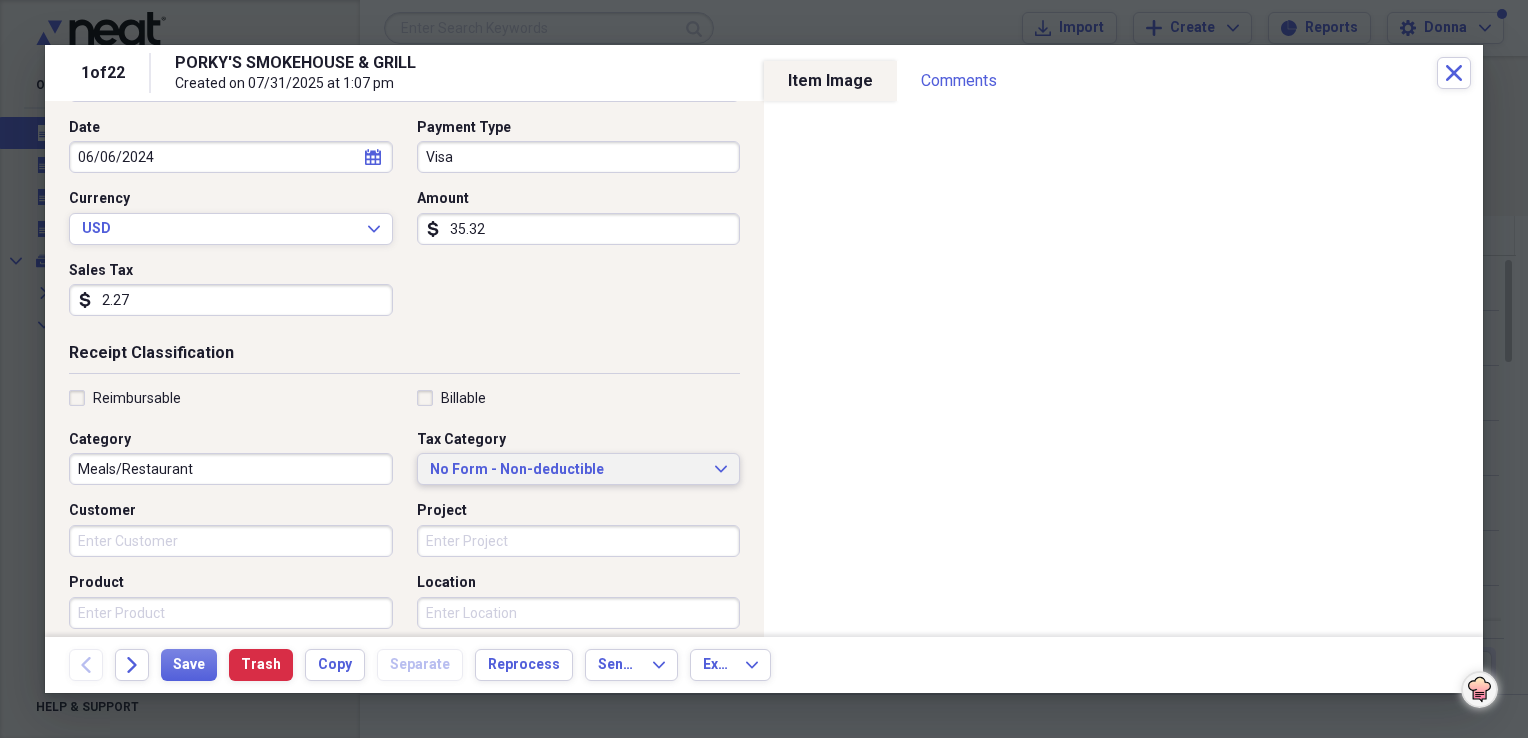 click on "No Form - Non-deductible" at bounding box center (567, 470) 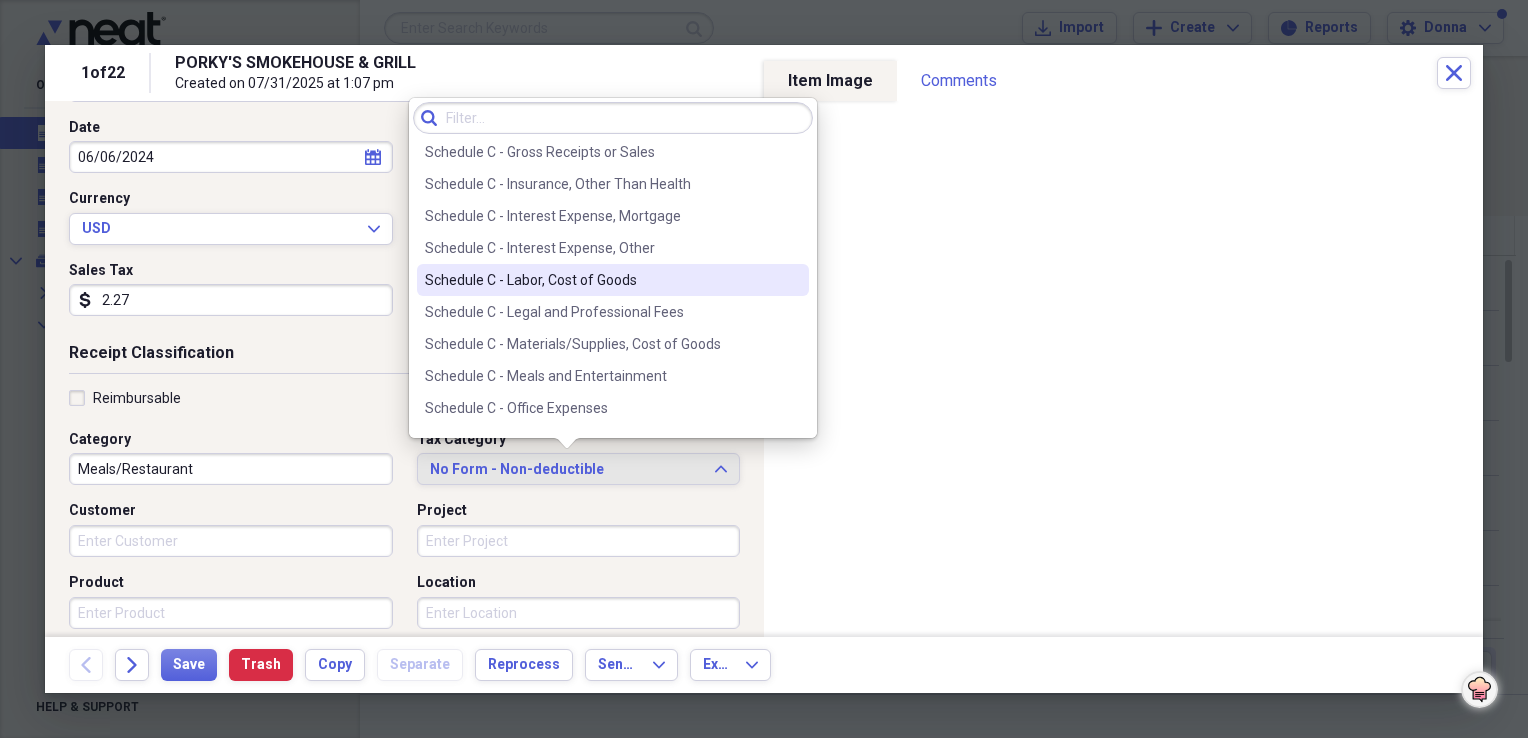 scroll, scrollTop: 3800, scrollLeft: 0, axis: vertical 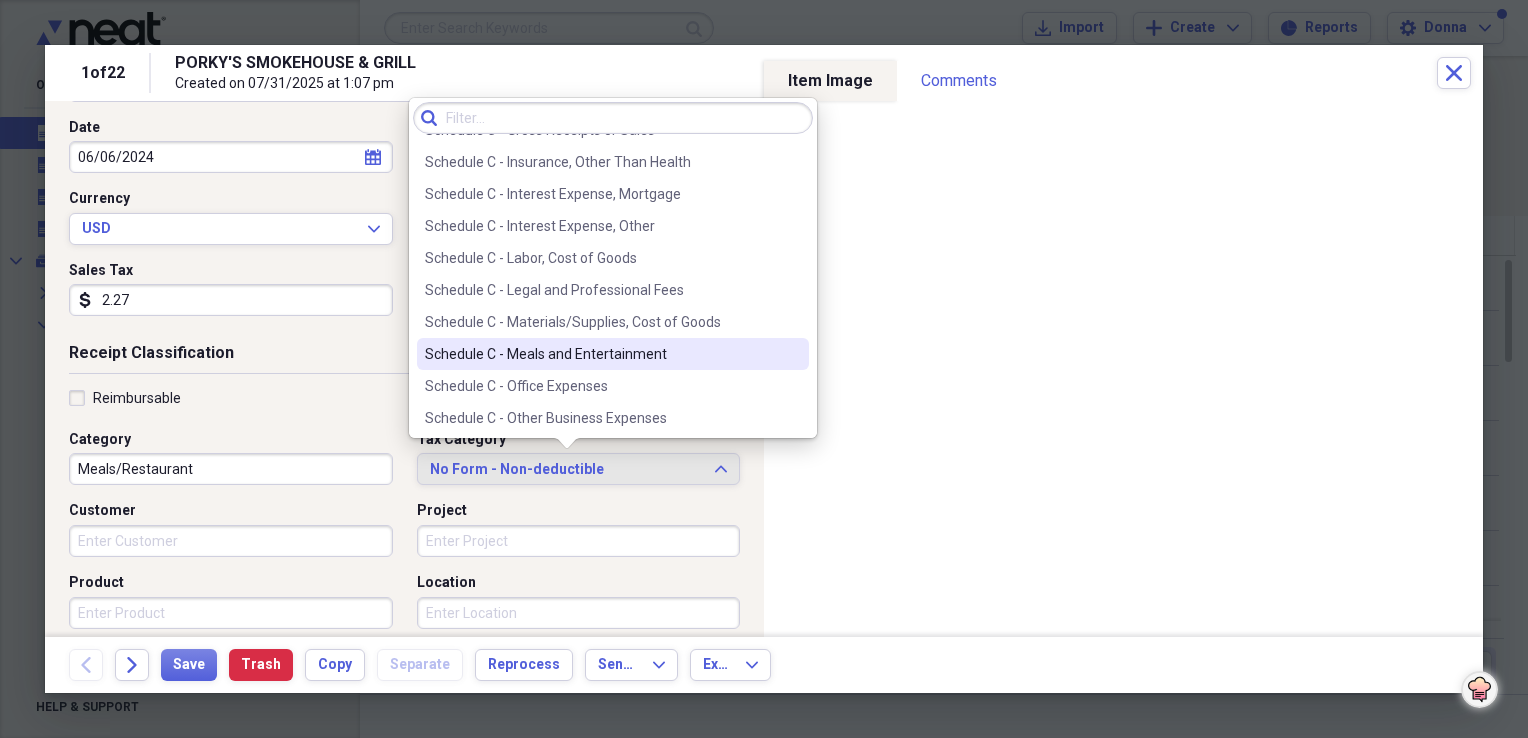 click on "Schedule C - Meals and Entertainment" at bounding box center (601, 354) 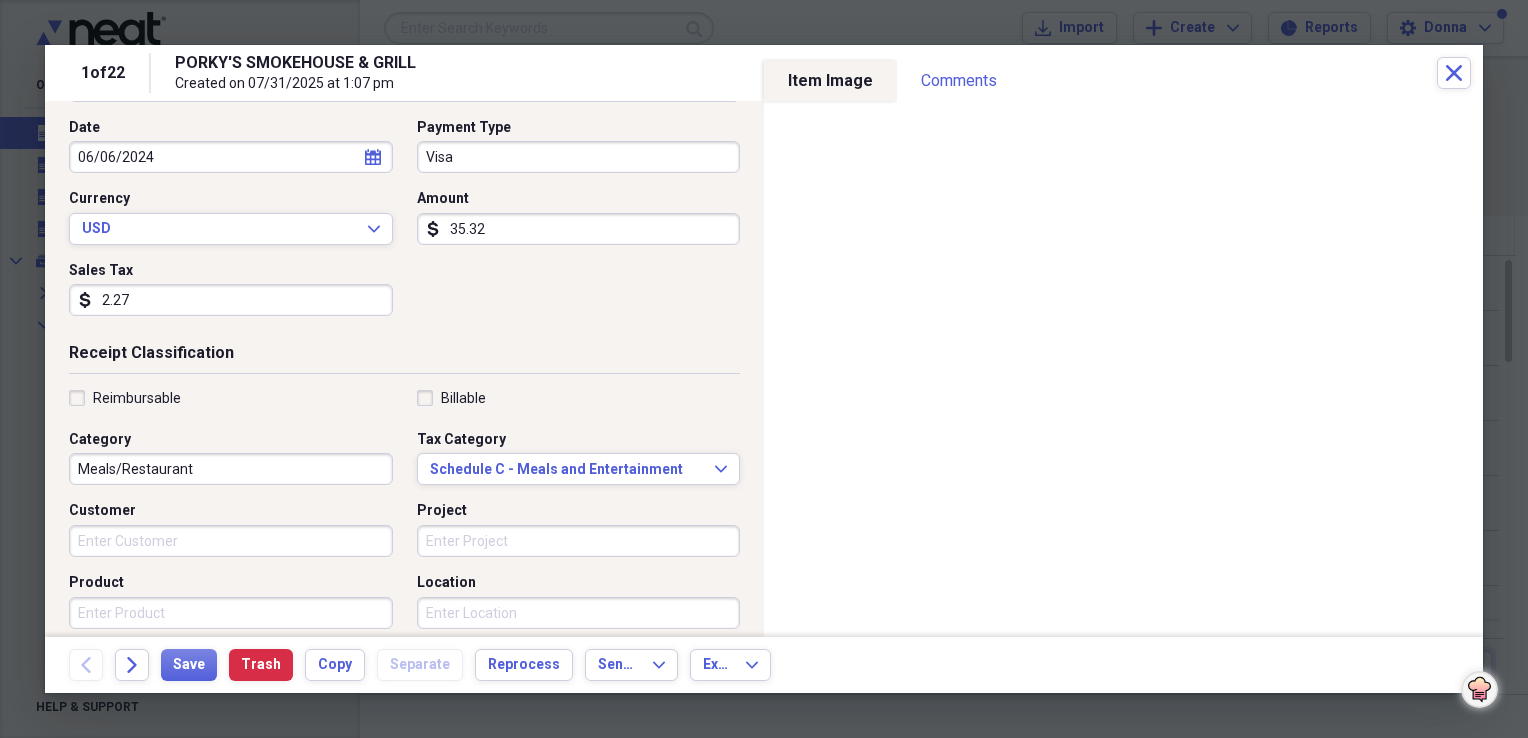 click on "Customer" at bounding box center [231, 541] 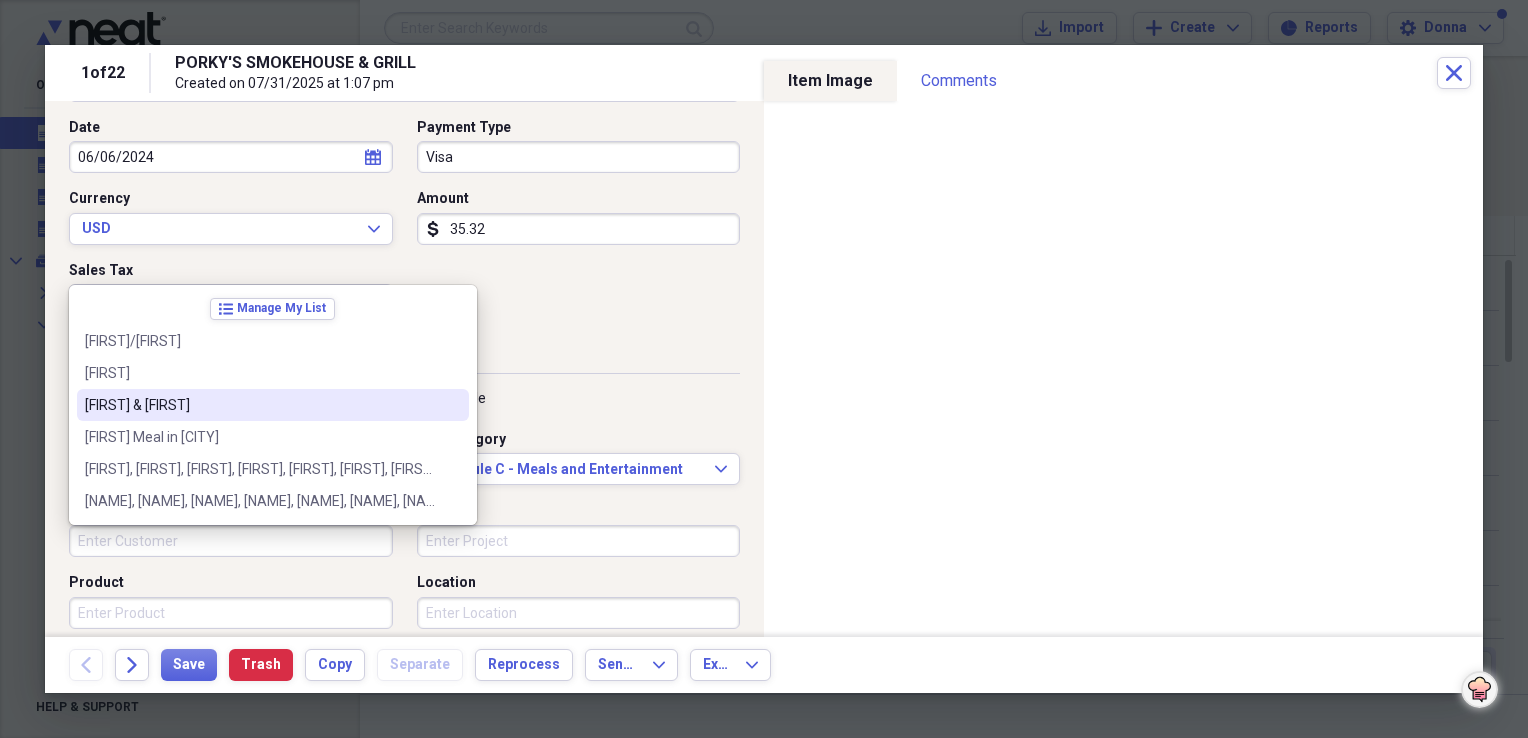 click on "Ronnie & Donna" at bounding box center [261, 405] 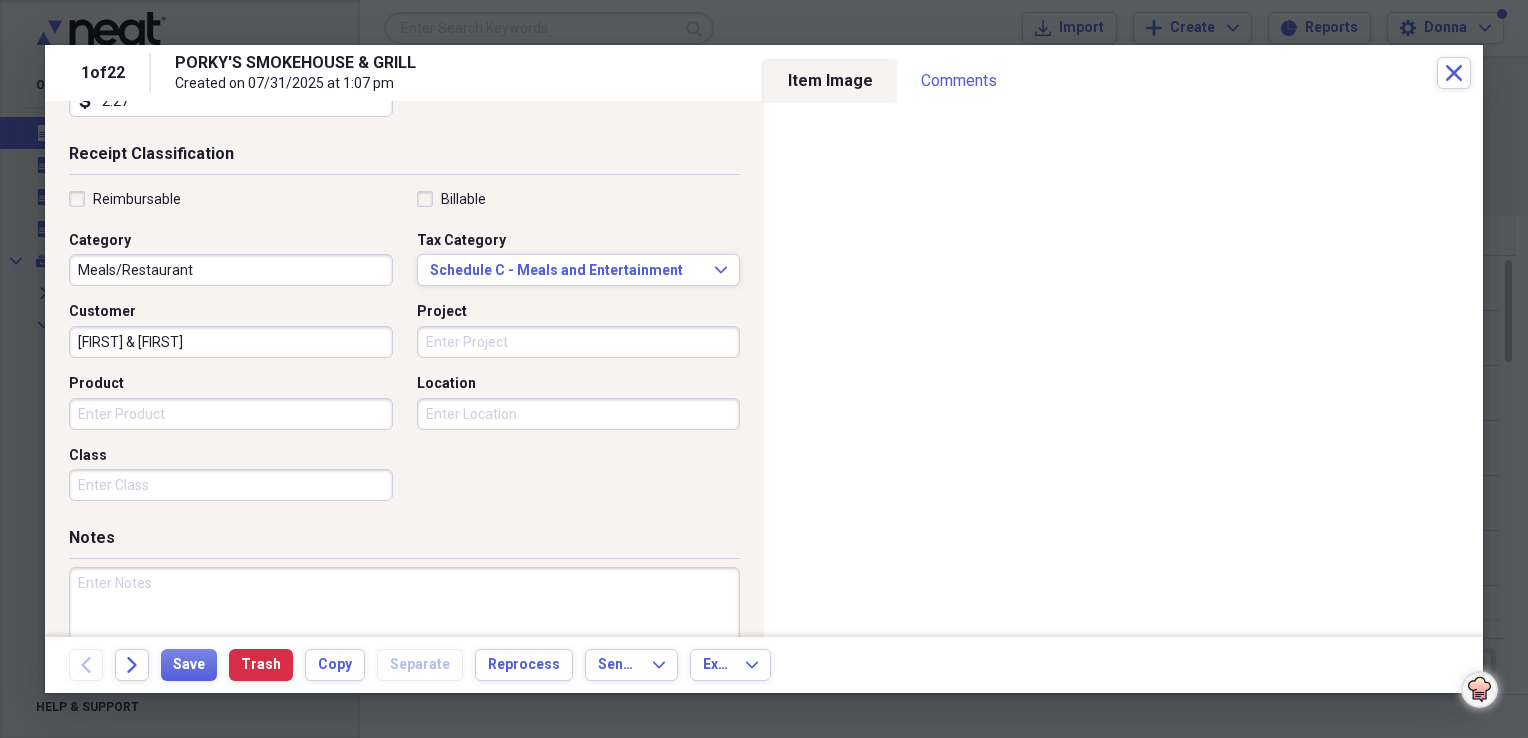 scroll, scrollTop: 400, scrollLeft: 0, axis: vertical 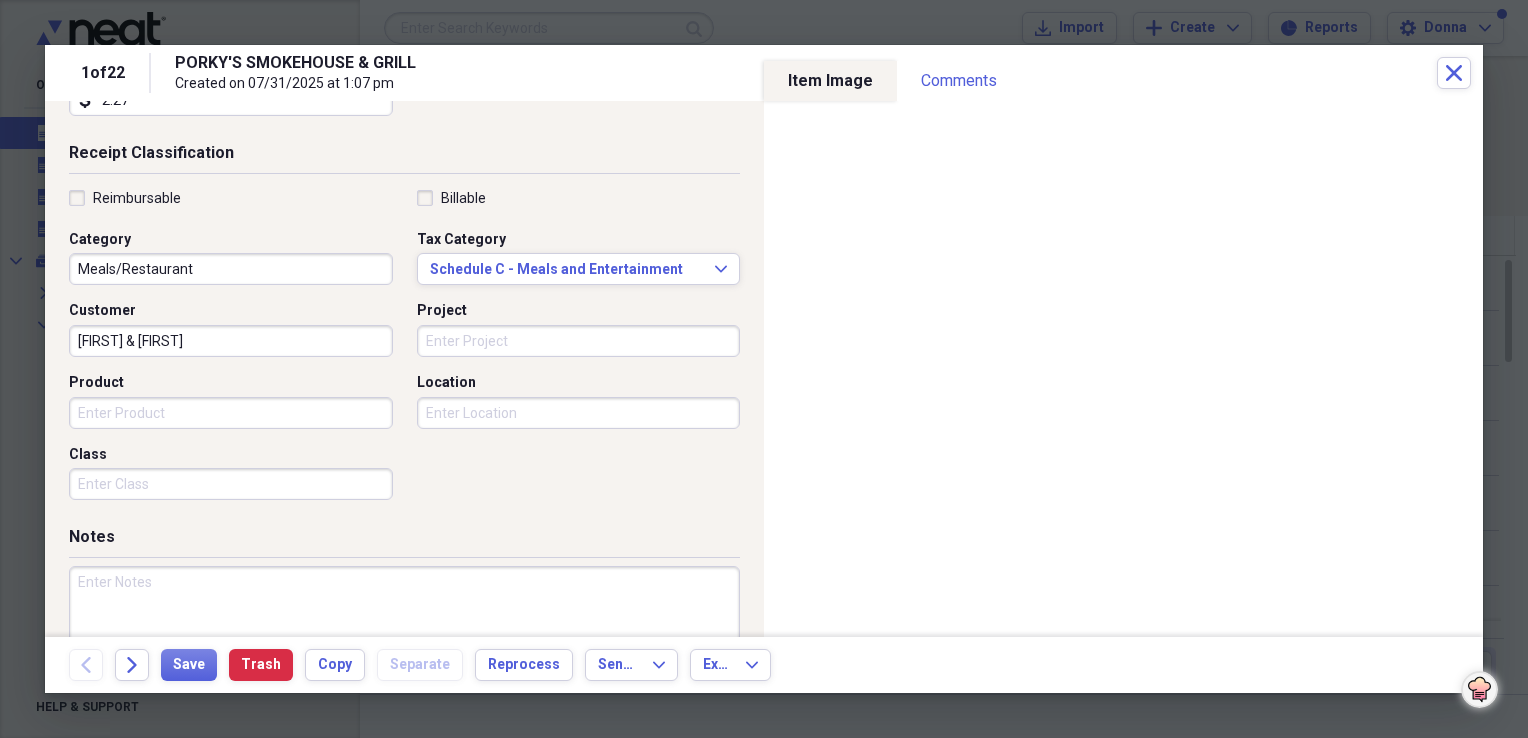 click at bounding box center [404, 631] 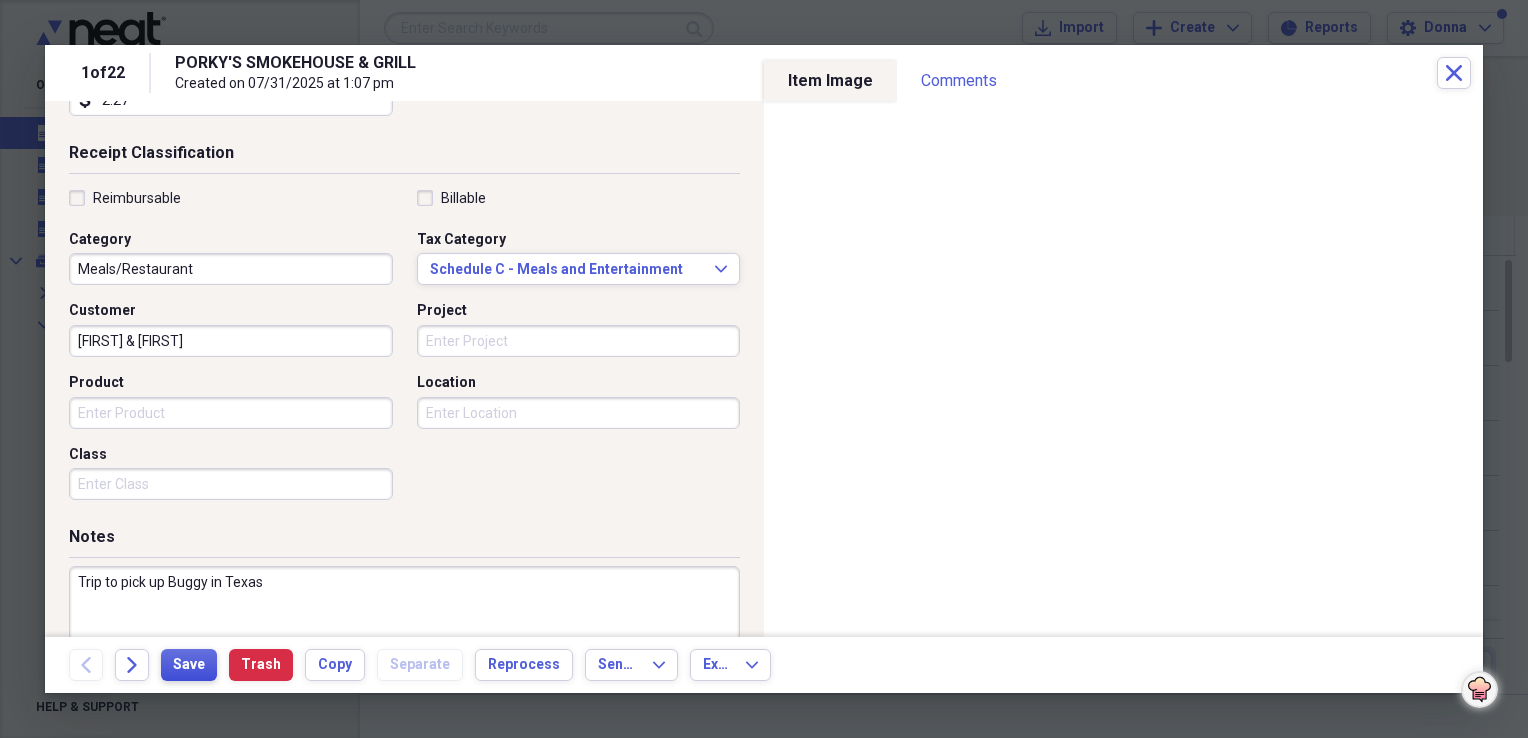 type on "Trip to pick up Buggy in Texas" 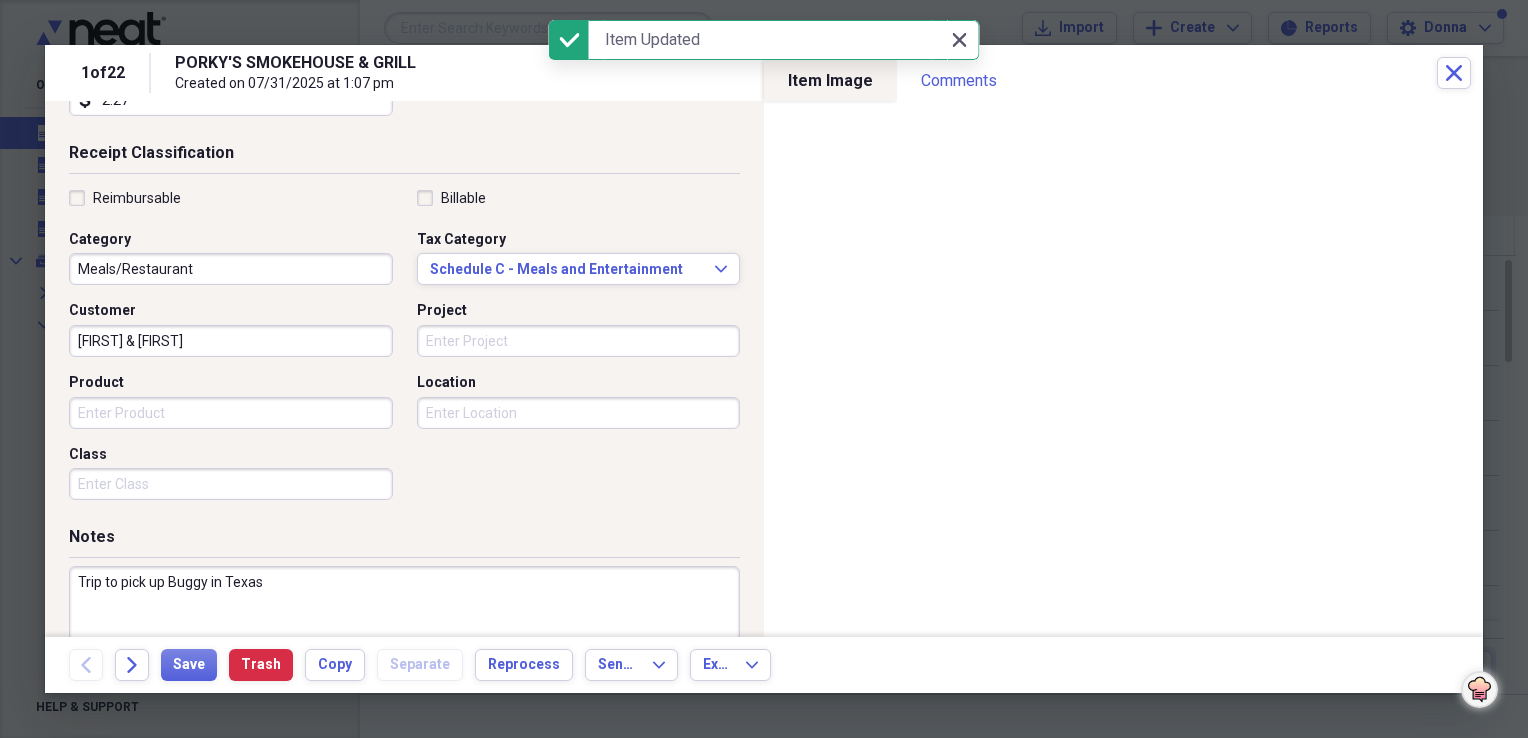 click 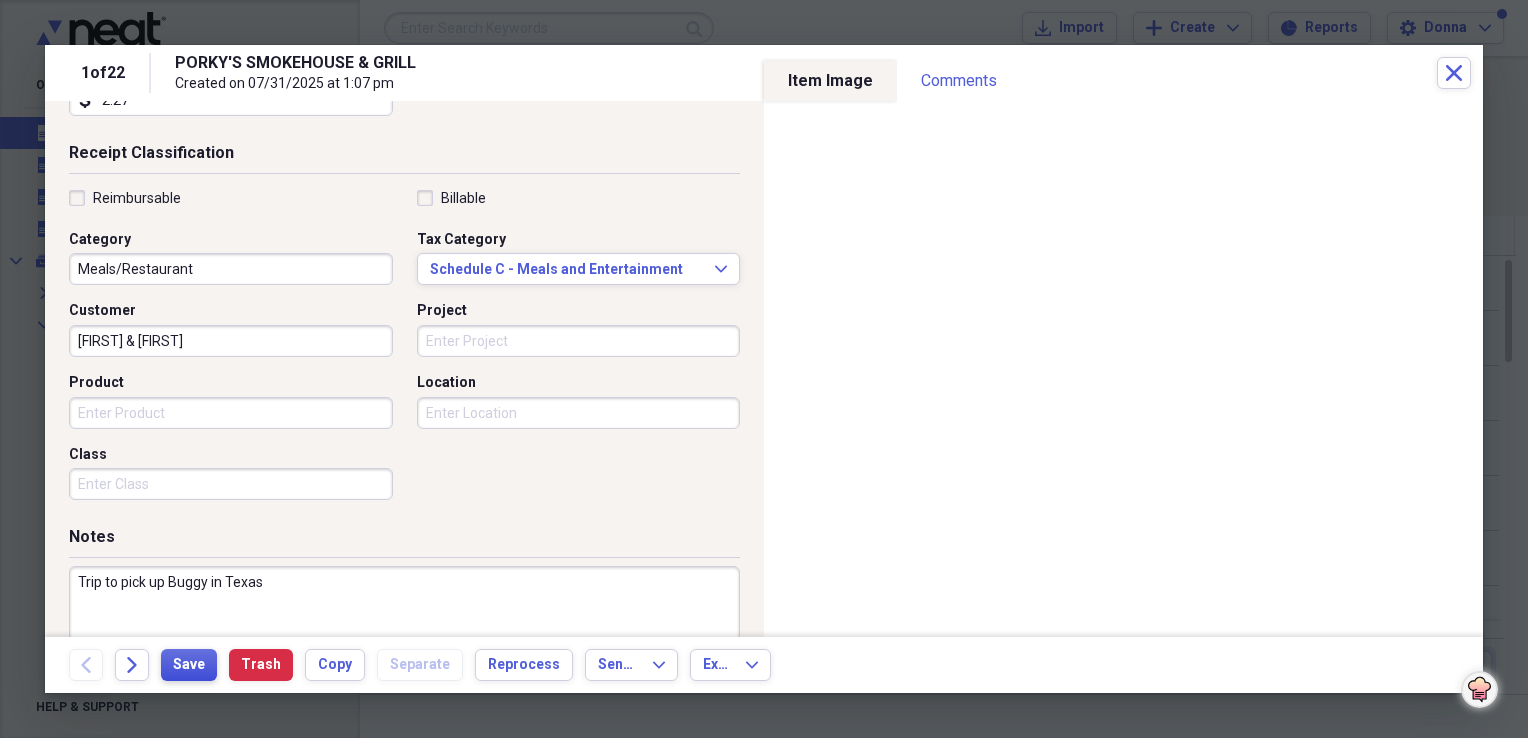 click on "Save" at bounding box center [189, 665] 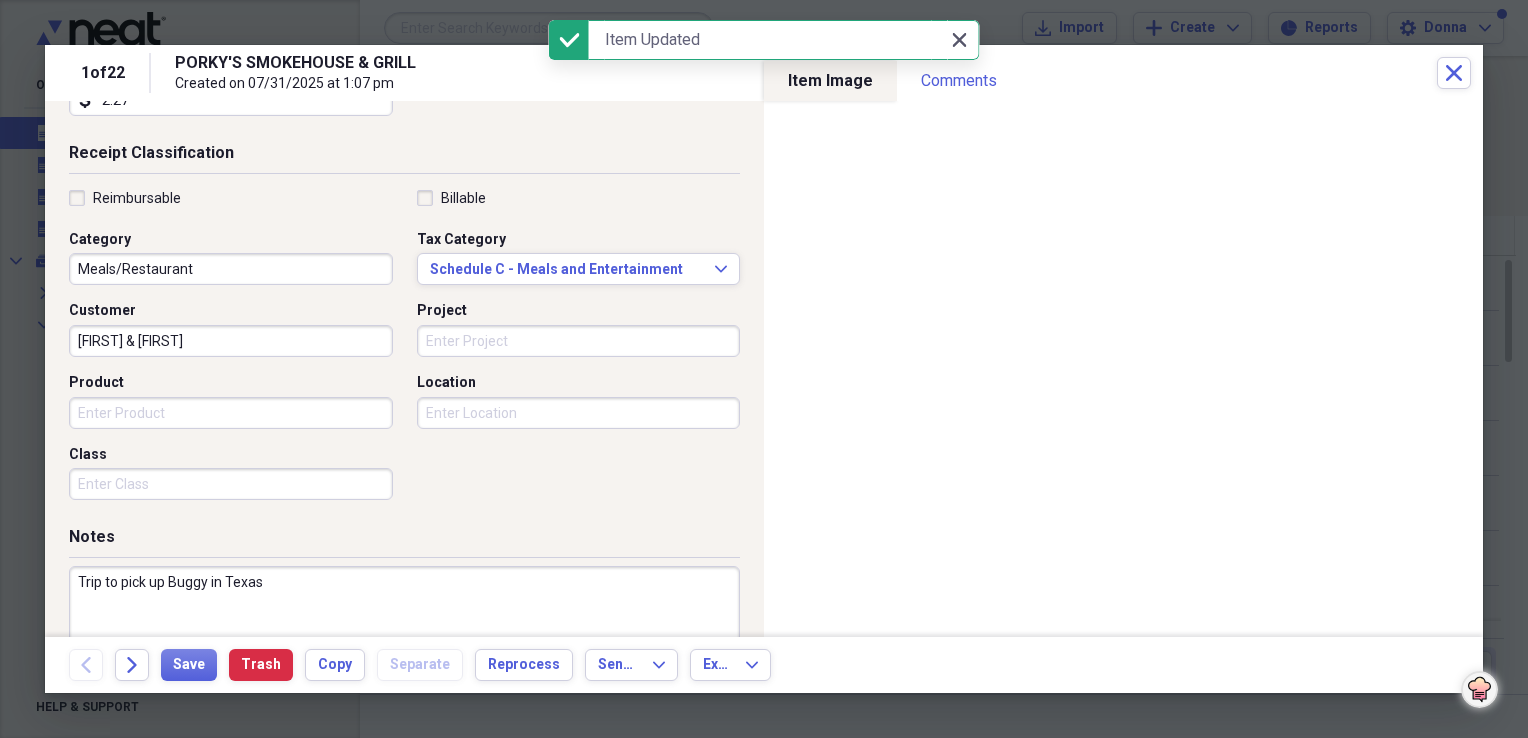 click on "Close" 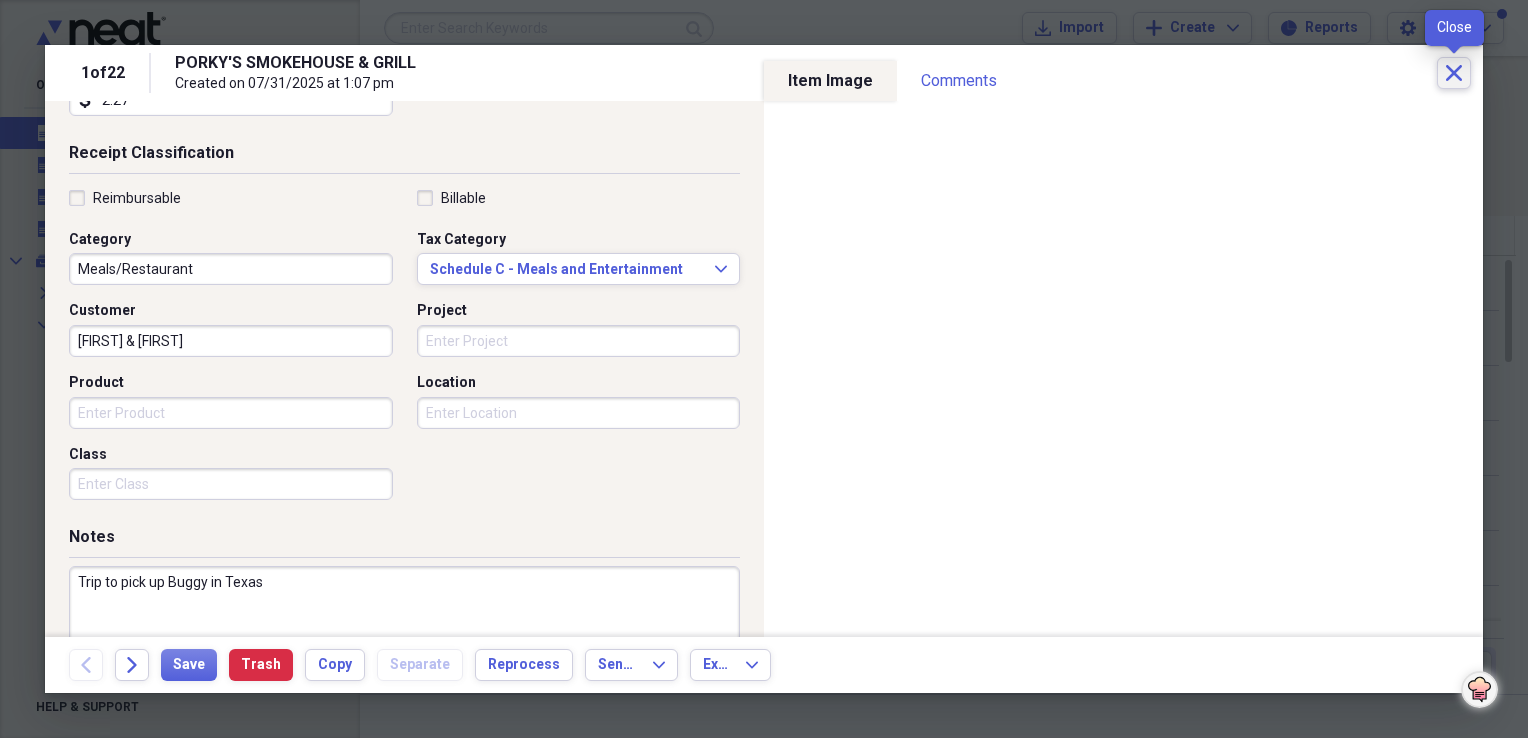 click on "Close" at bounding box center [1454, 73] 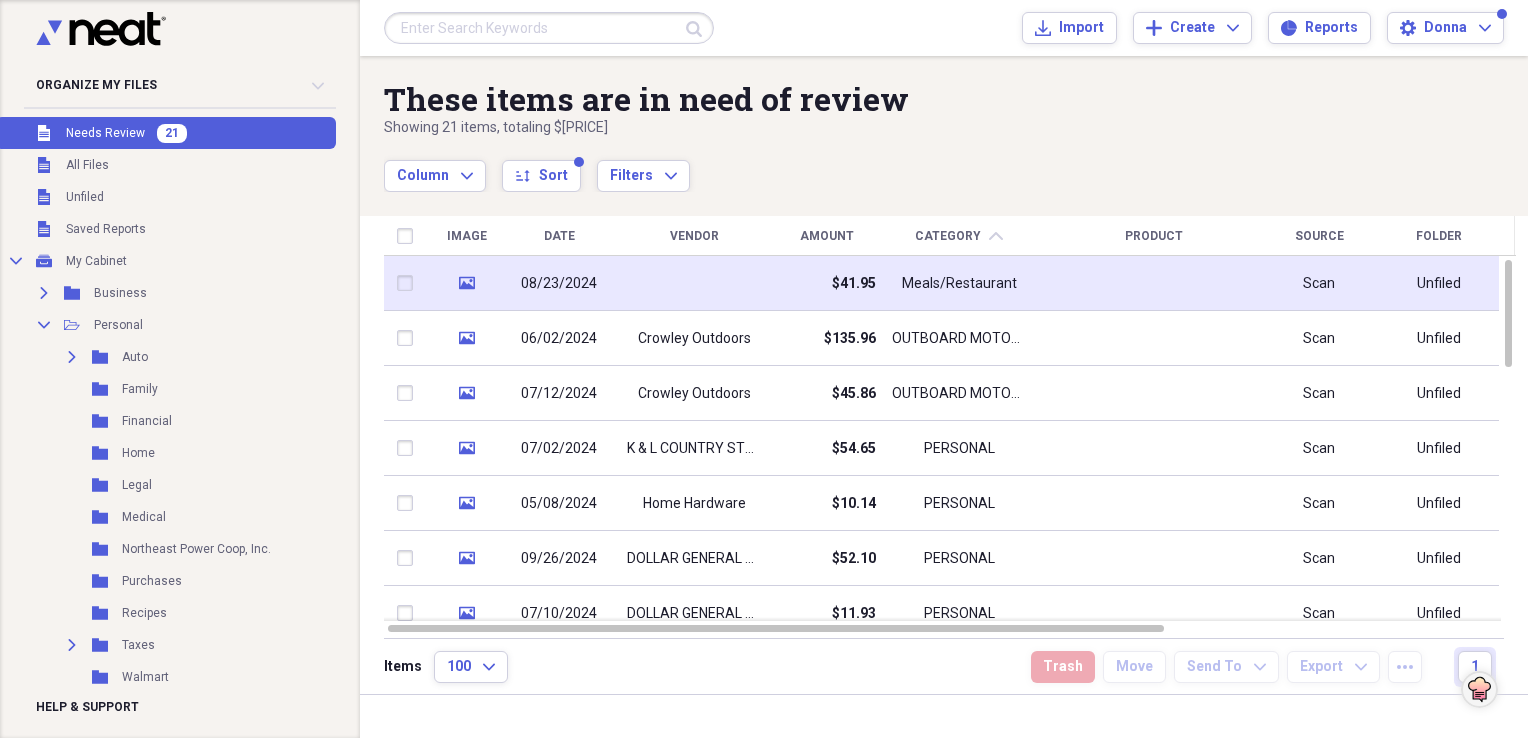 click at bounding box center (694, 283) 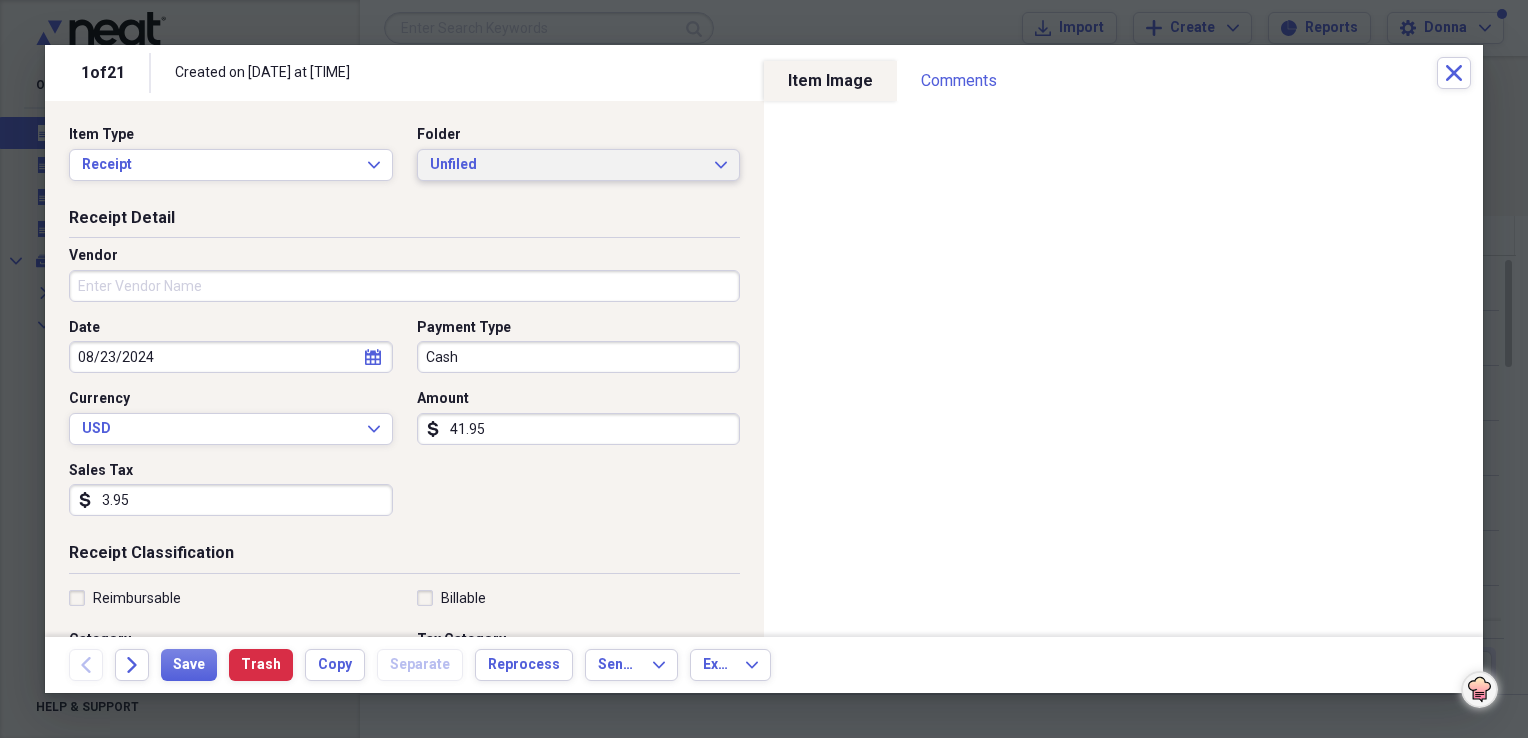 click on "Unfiled" at bounding box center (567, 165) 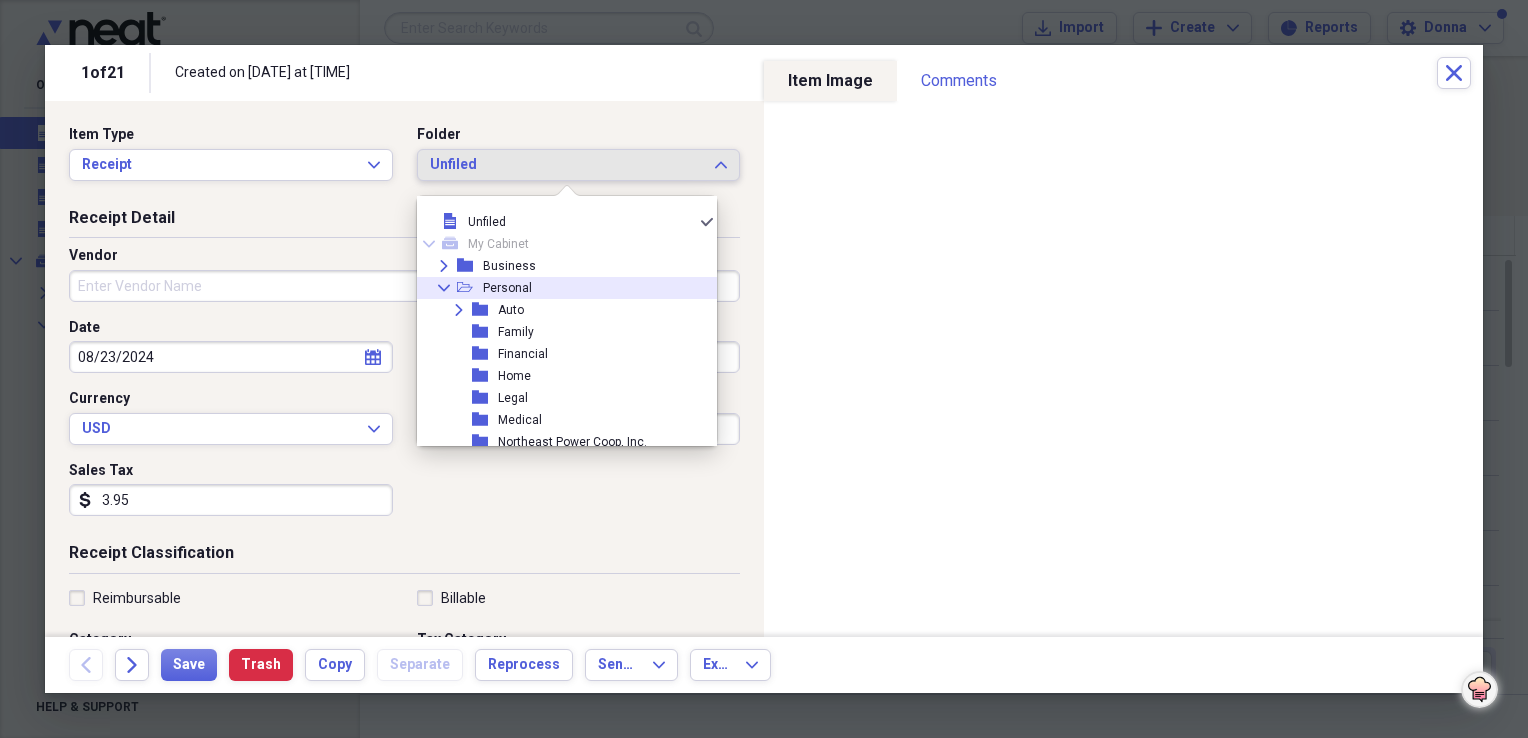 click on "Personal" at bounding box center [507, 288] 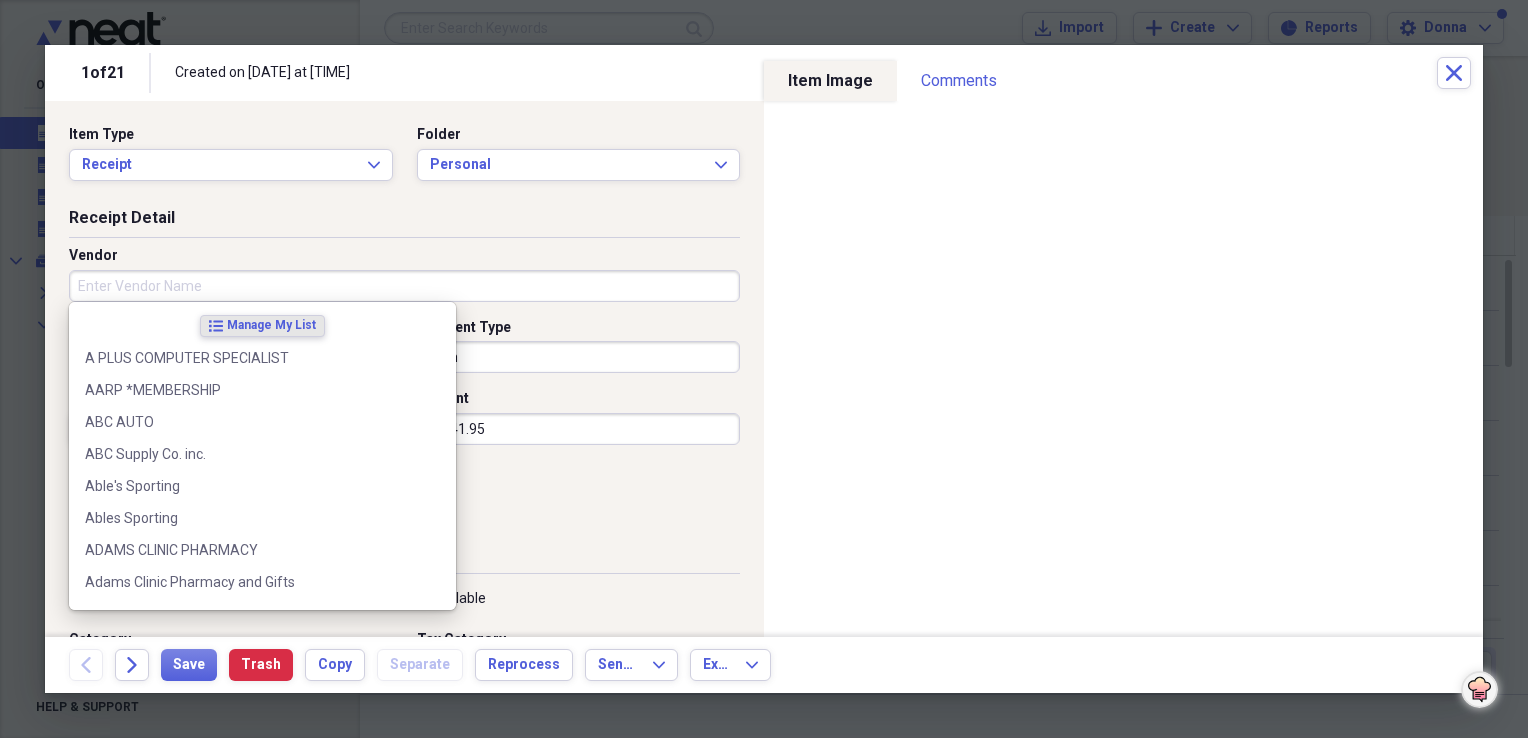 click on "Vendor" at bounding box center (404, 286) 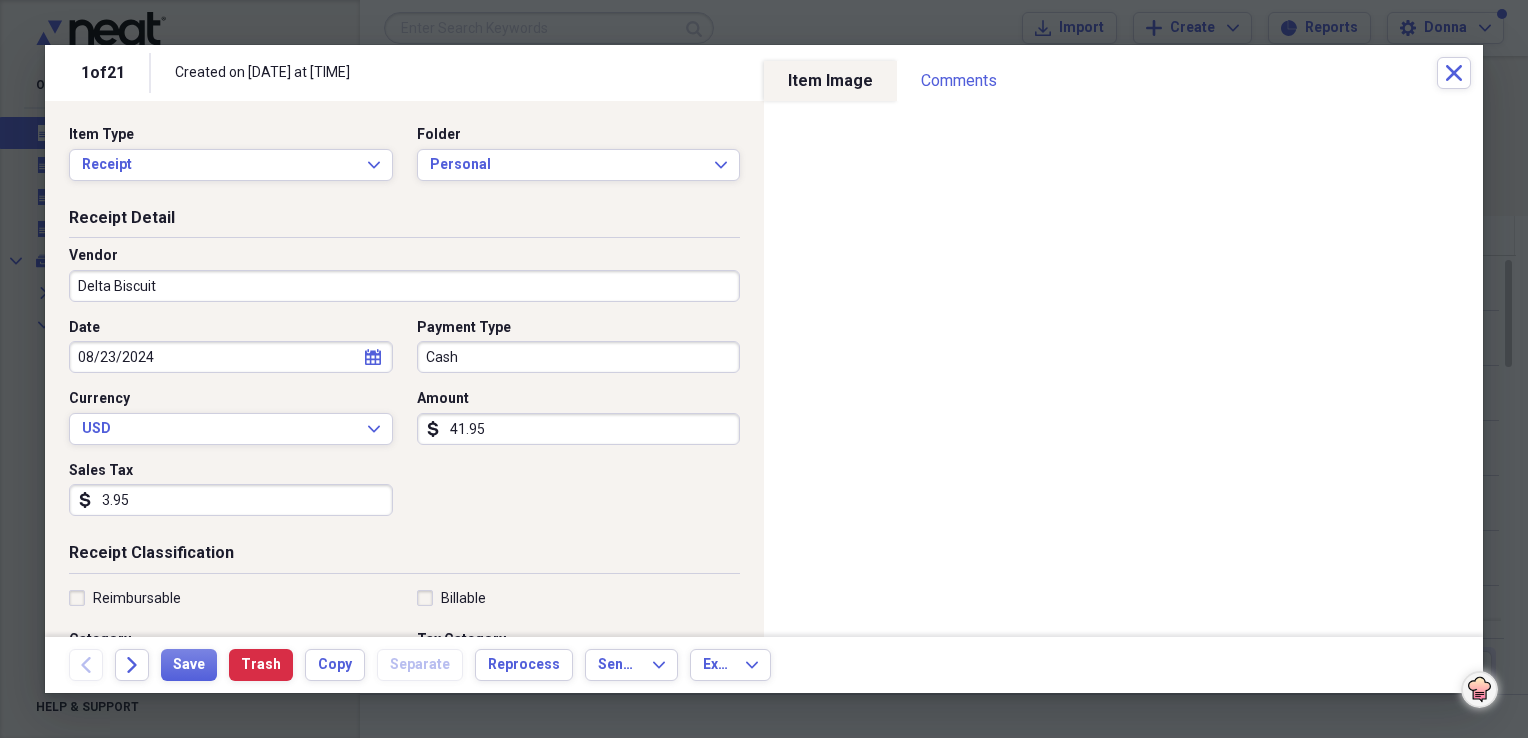 type on "Delta Biscuit" 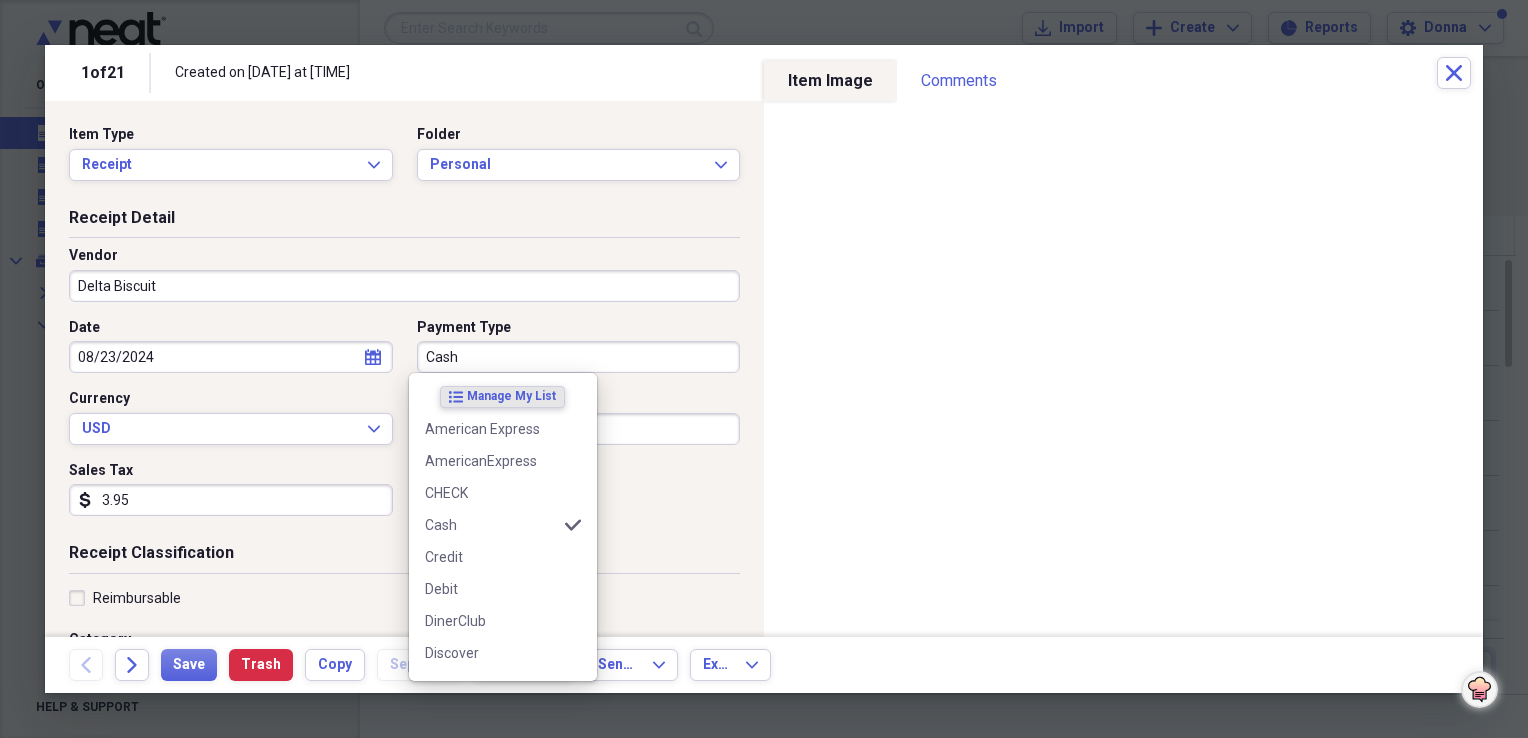 click on "Cash" at bounding box center [579, 357] 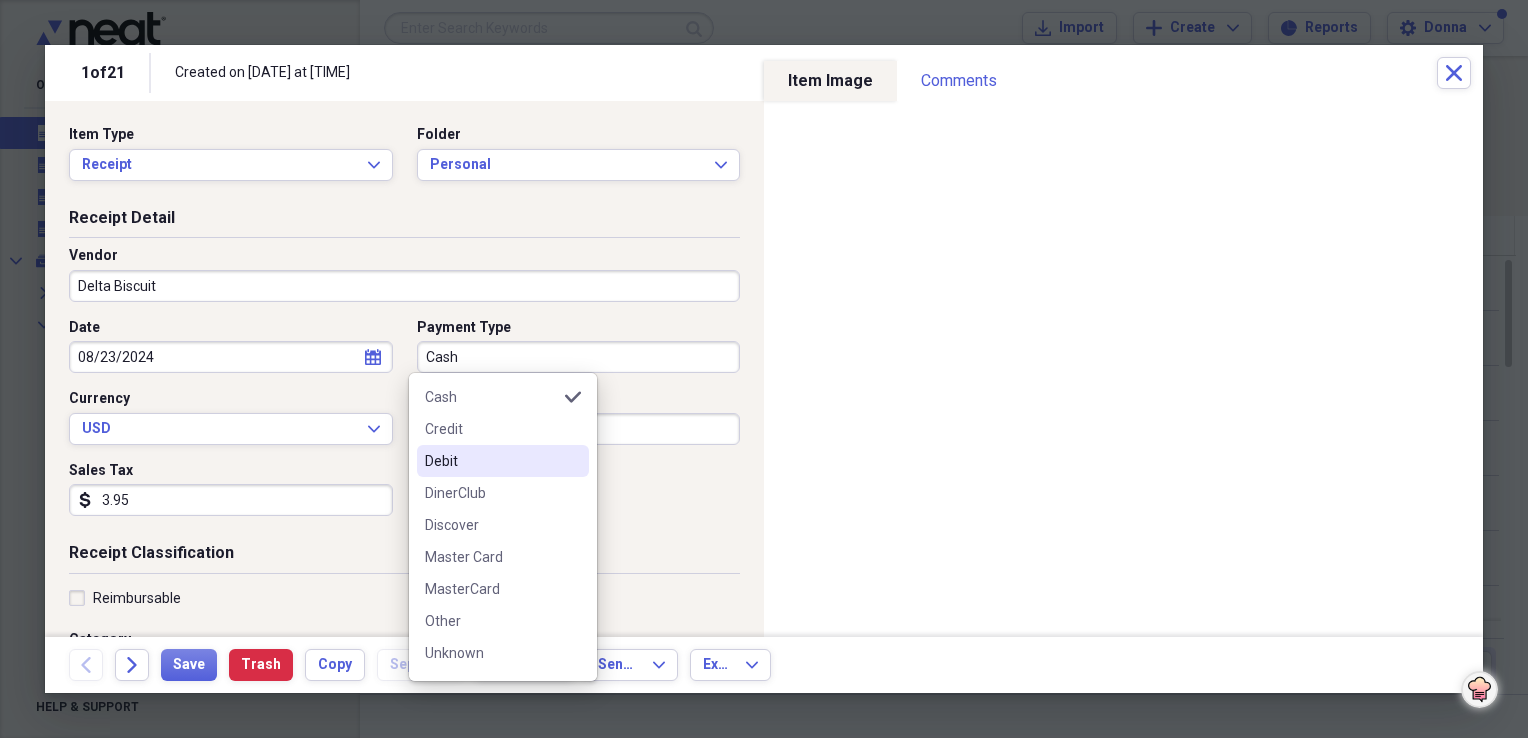 scroll, scrollTop: 156, scrollLeft: 0, axis: vertical 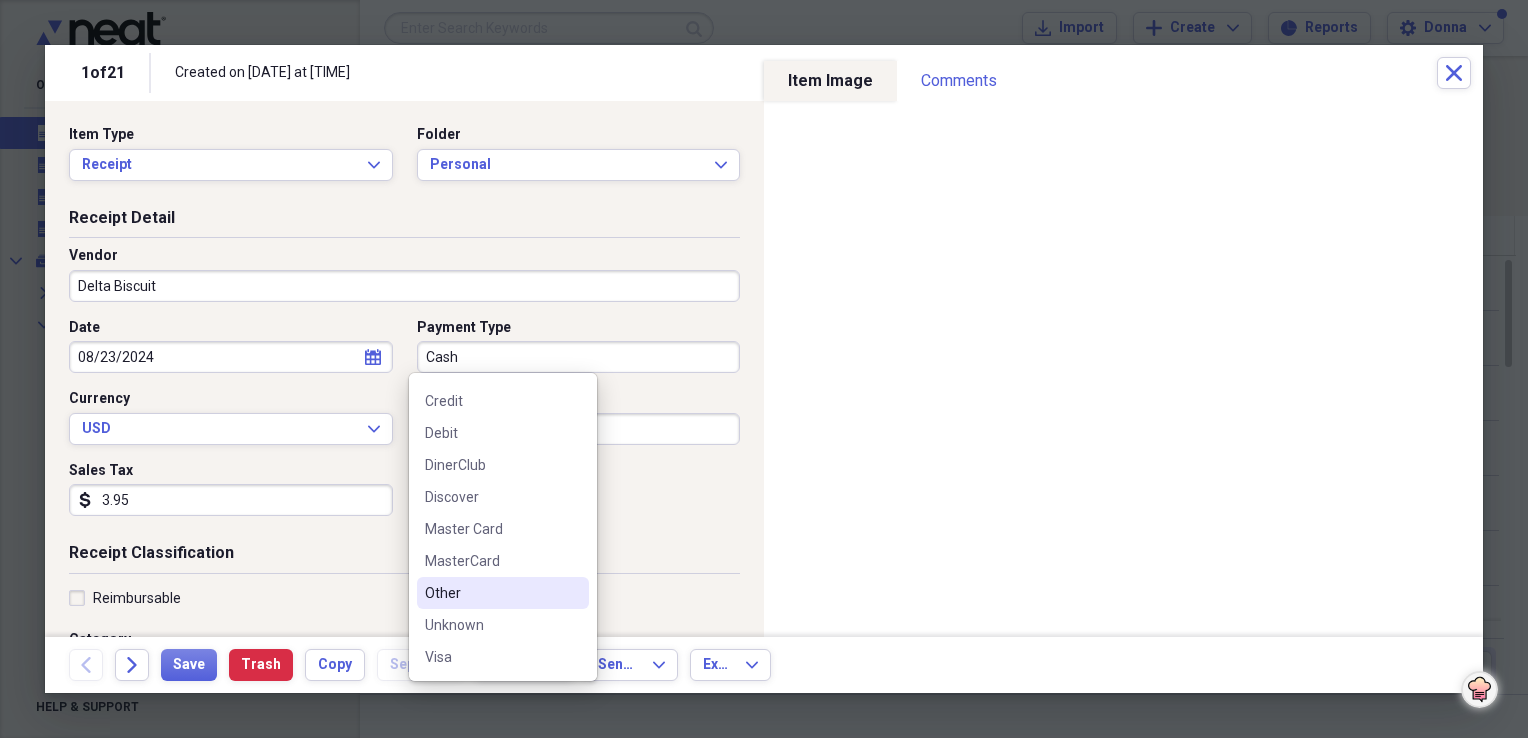 click on "Other" at bounding box center (491, 593) 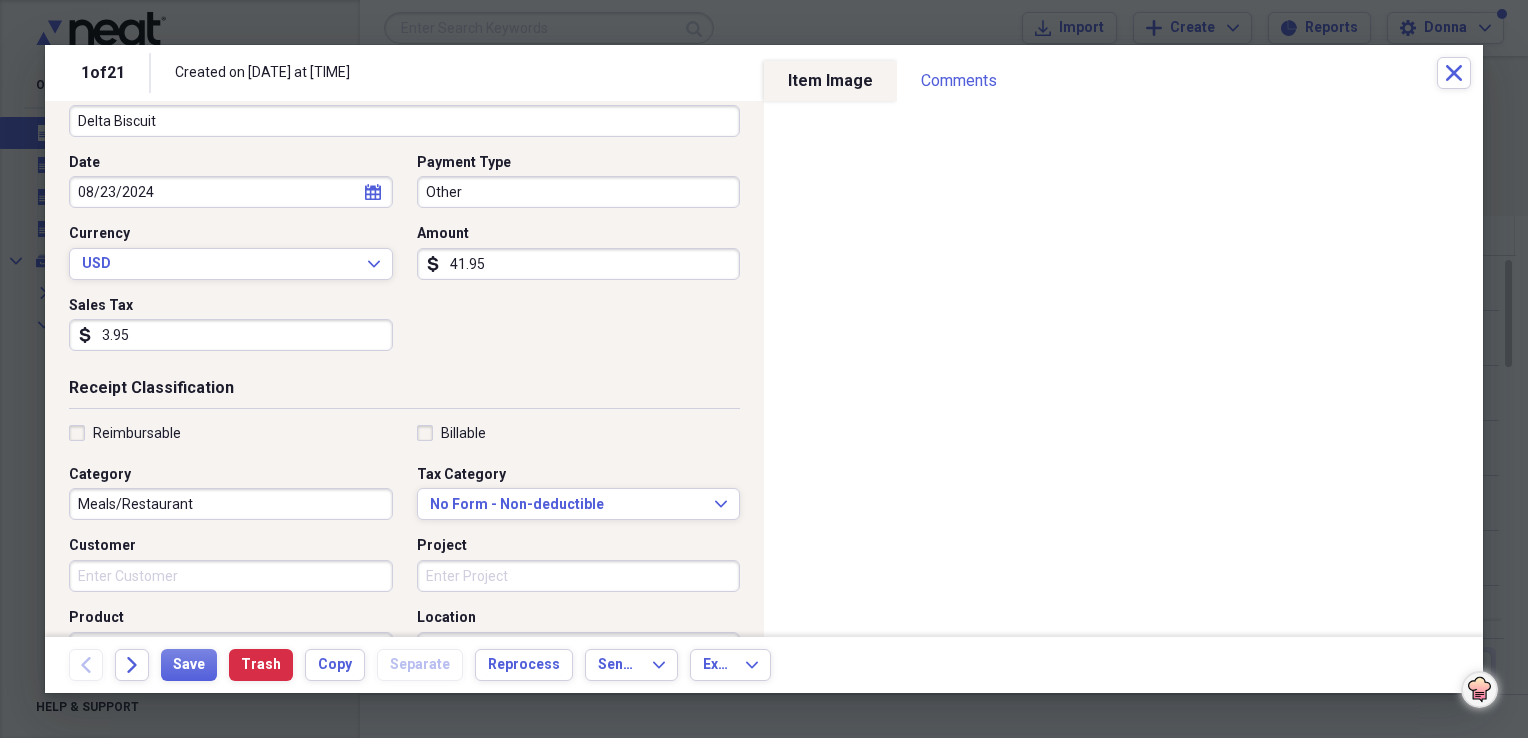 scroll, scrollTop: 200, scrollLeft: 0, axis: vertical 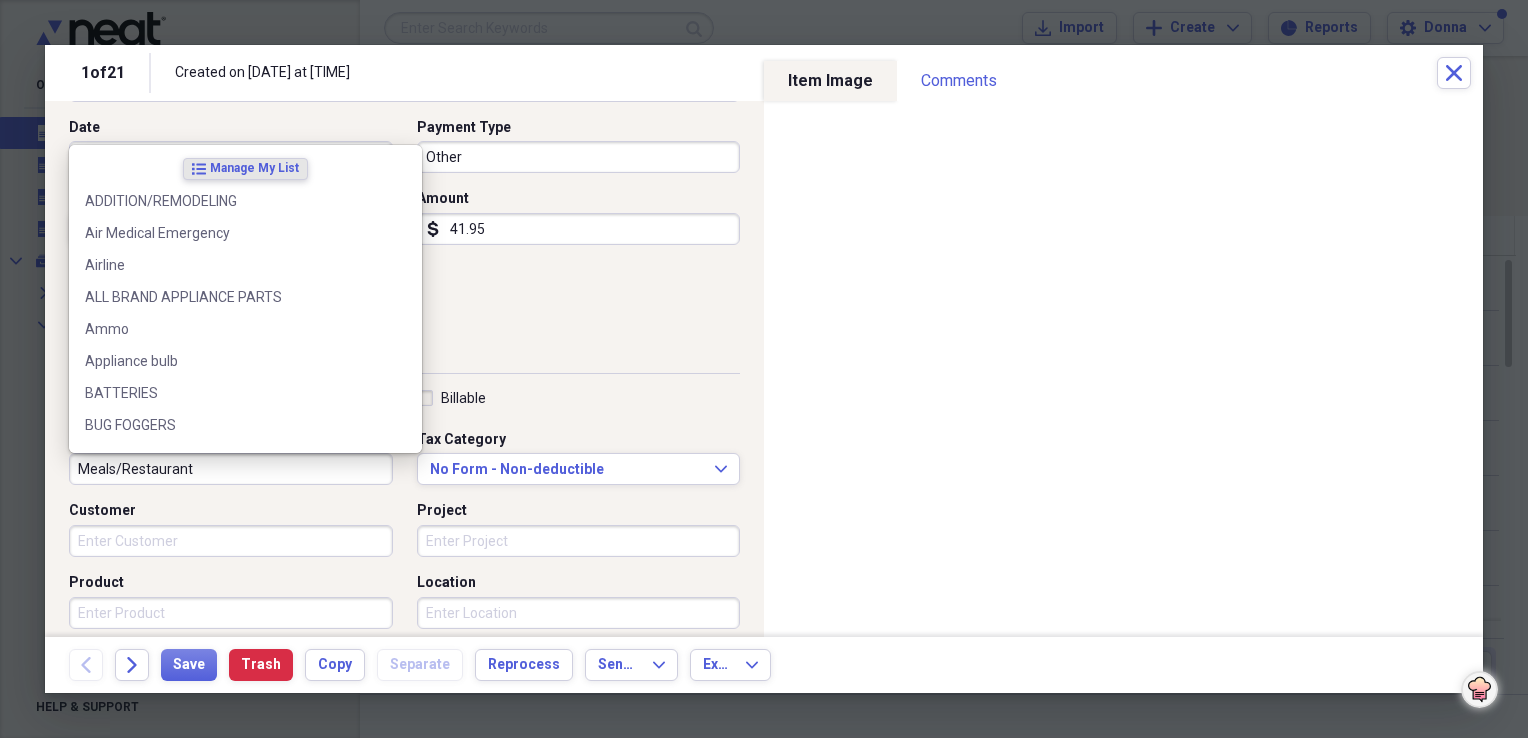 click on "Meals/Restaurant" at bounding box center [231, 469] 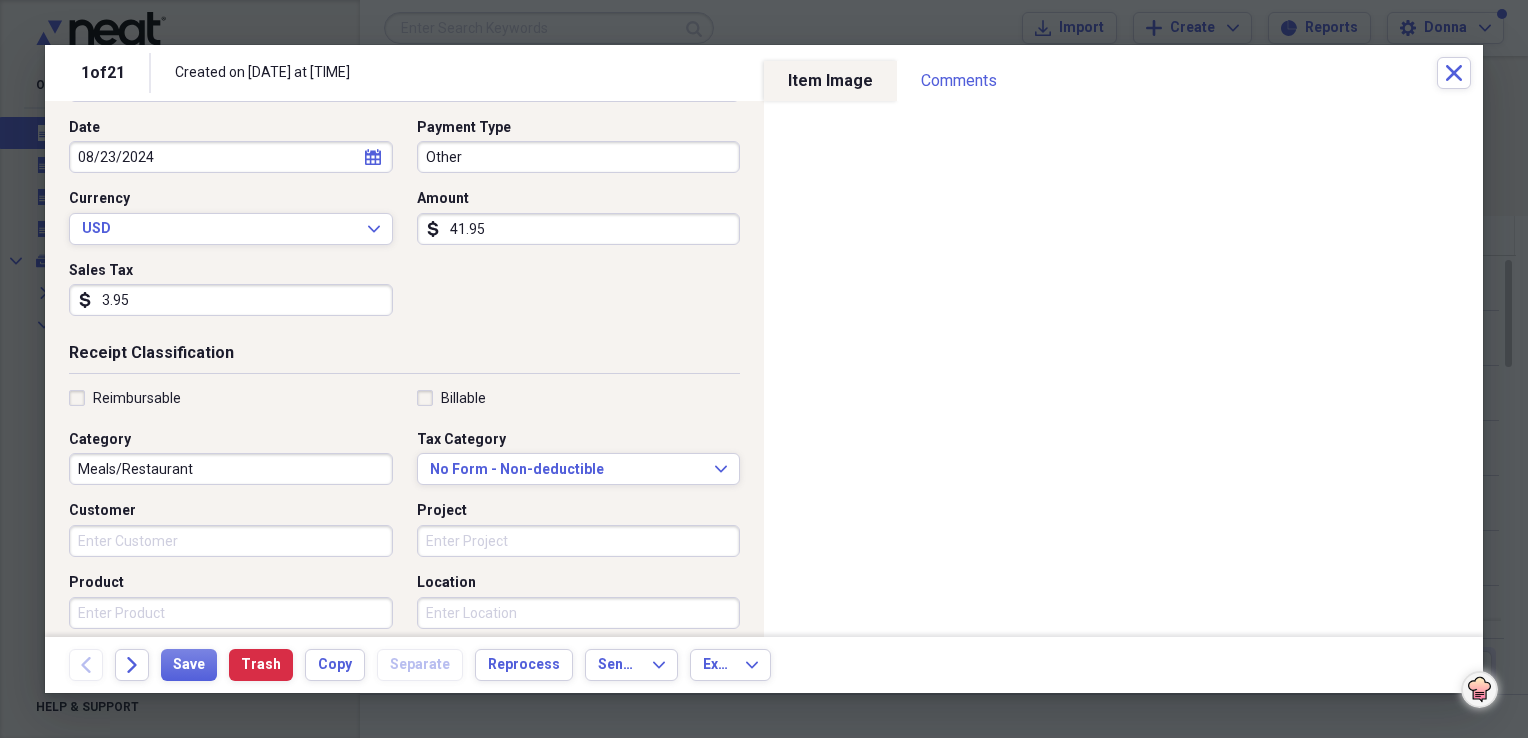 click on "Customer" at bounding box center (231, 541) 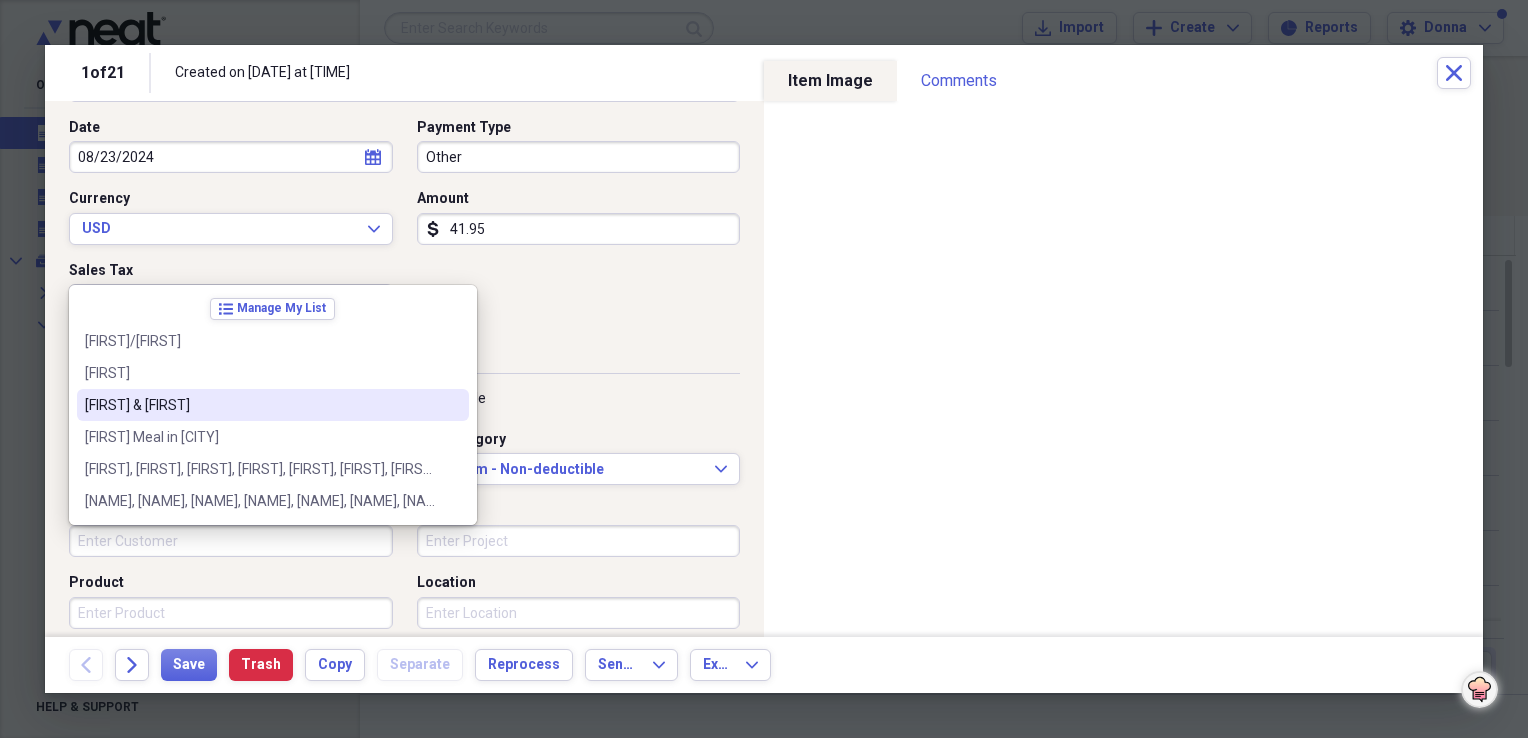 click on "Ronnie & Donna" at bounding box center (261, 405) 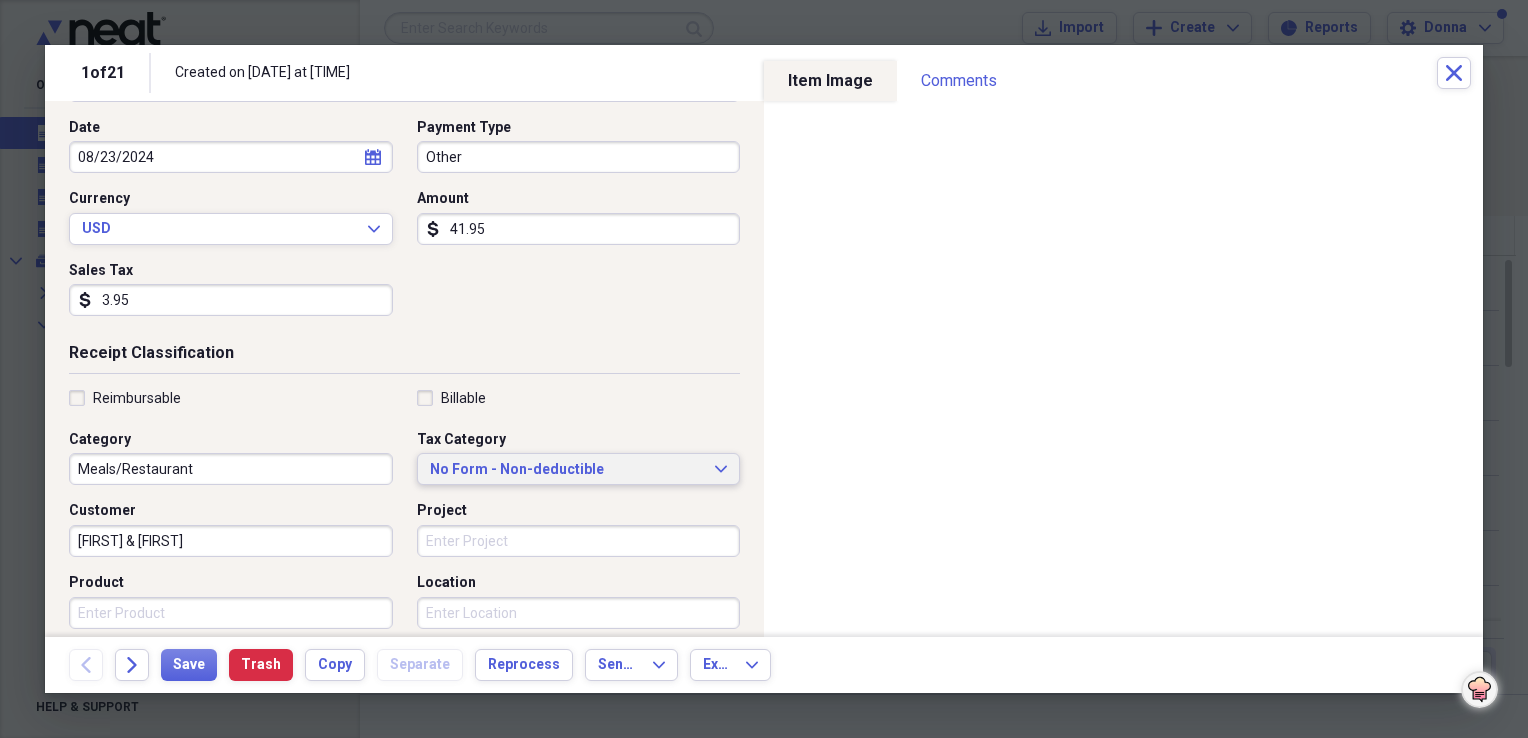 click on "No Form - Non-deductible" at bounding box center (567, 470) 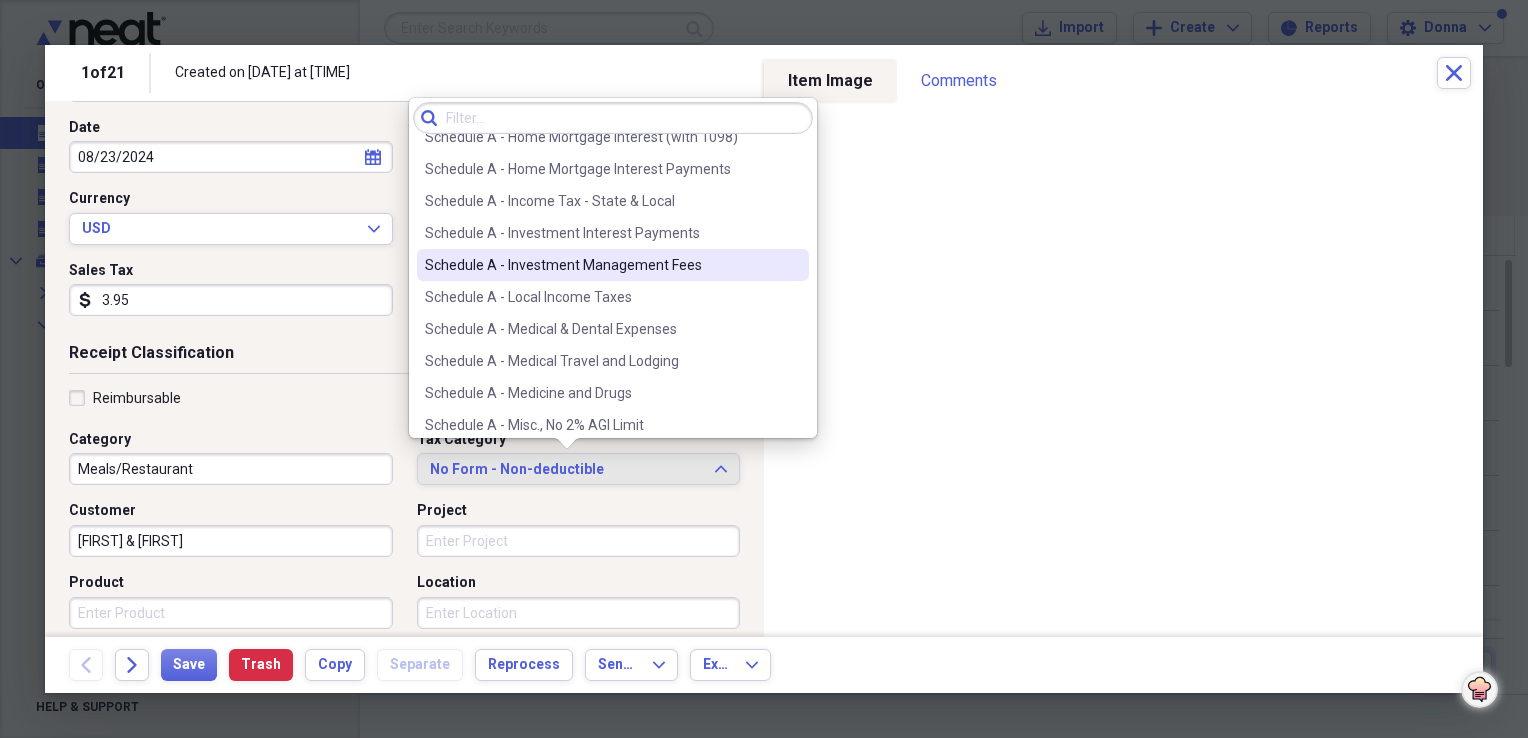 scroll, scrollTop: 2800, scrollLeft: 0, axis: vertical 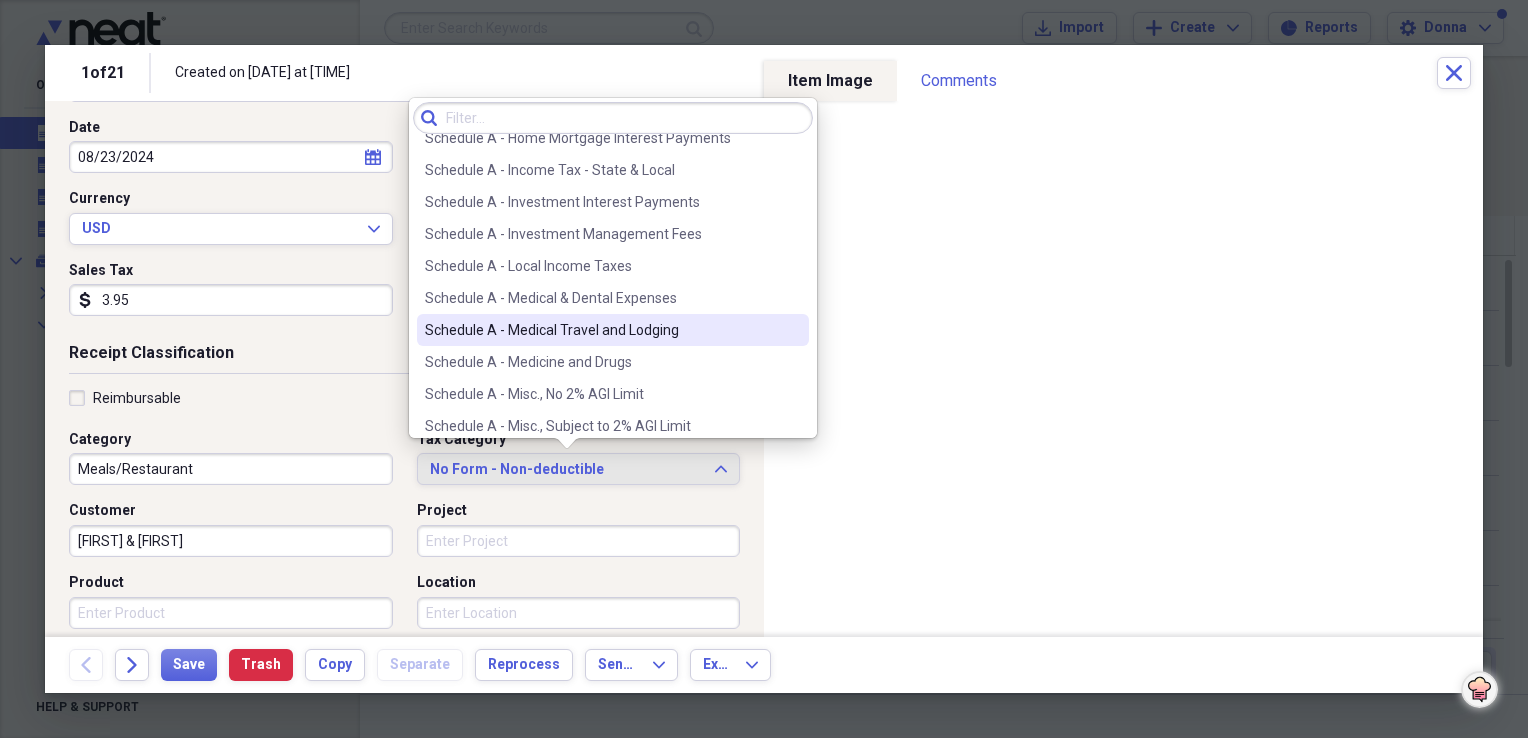 click on "Schedule A - Medical Travel and Lodging" at bounding box center (601, 330) 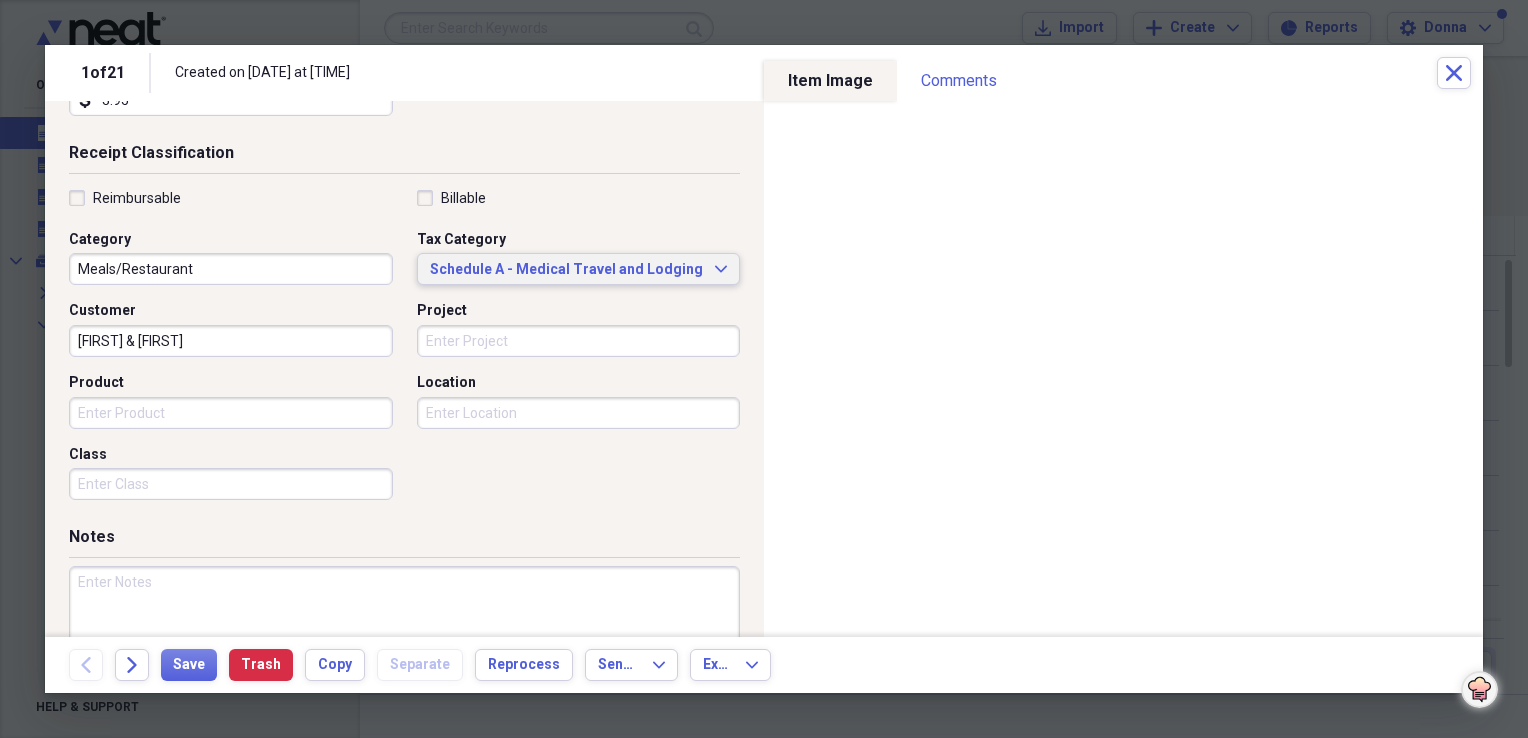 scroll, scrollTop: 483, scrollLeft: 0, axis: vertical 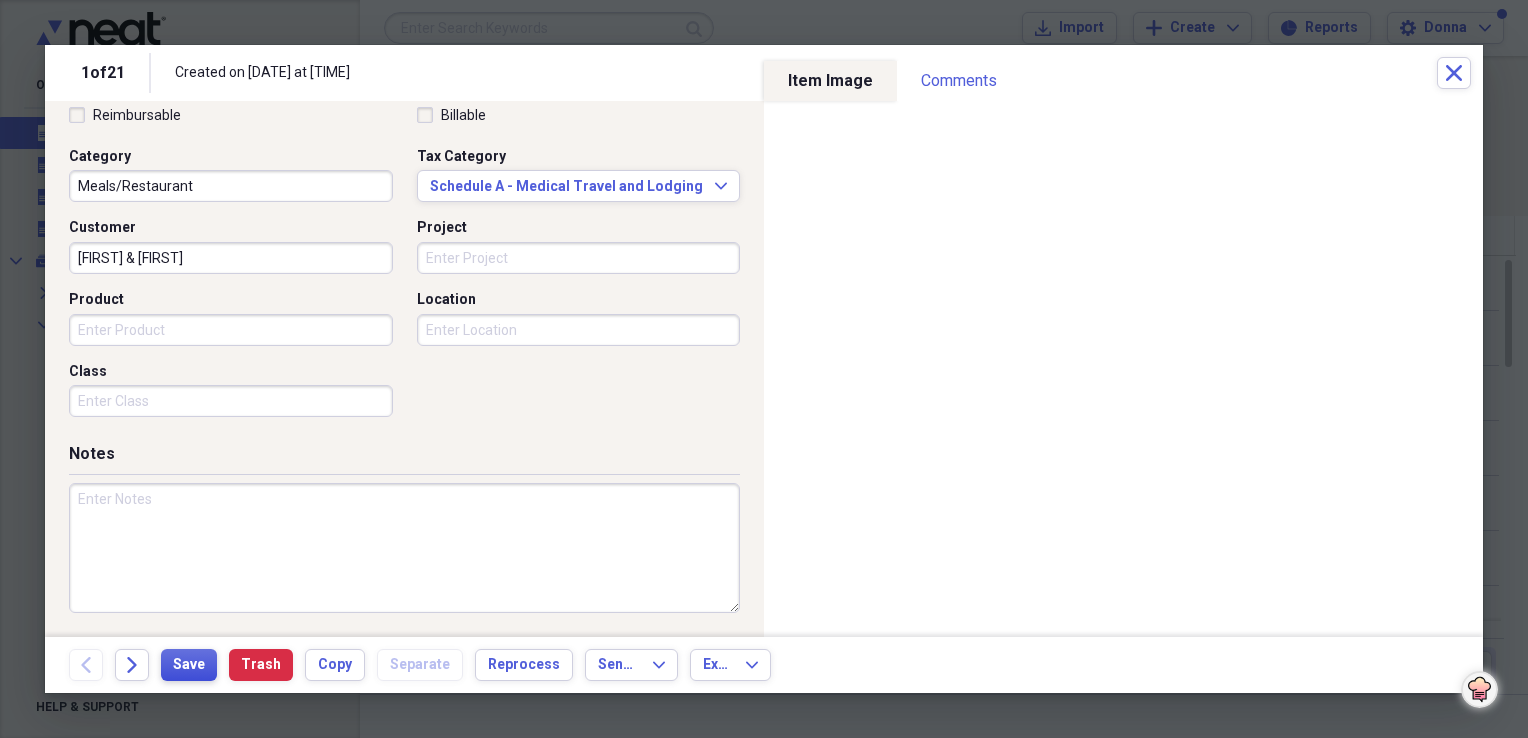 click on "Save" at bounding box center (189, 665) 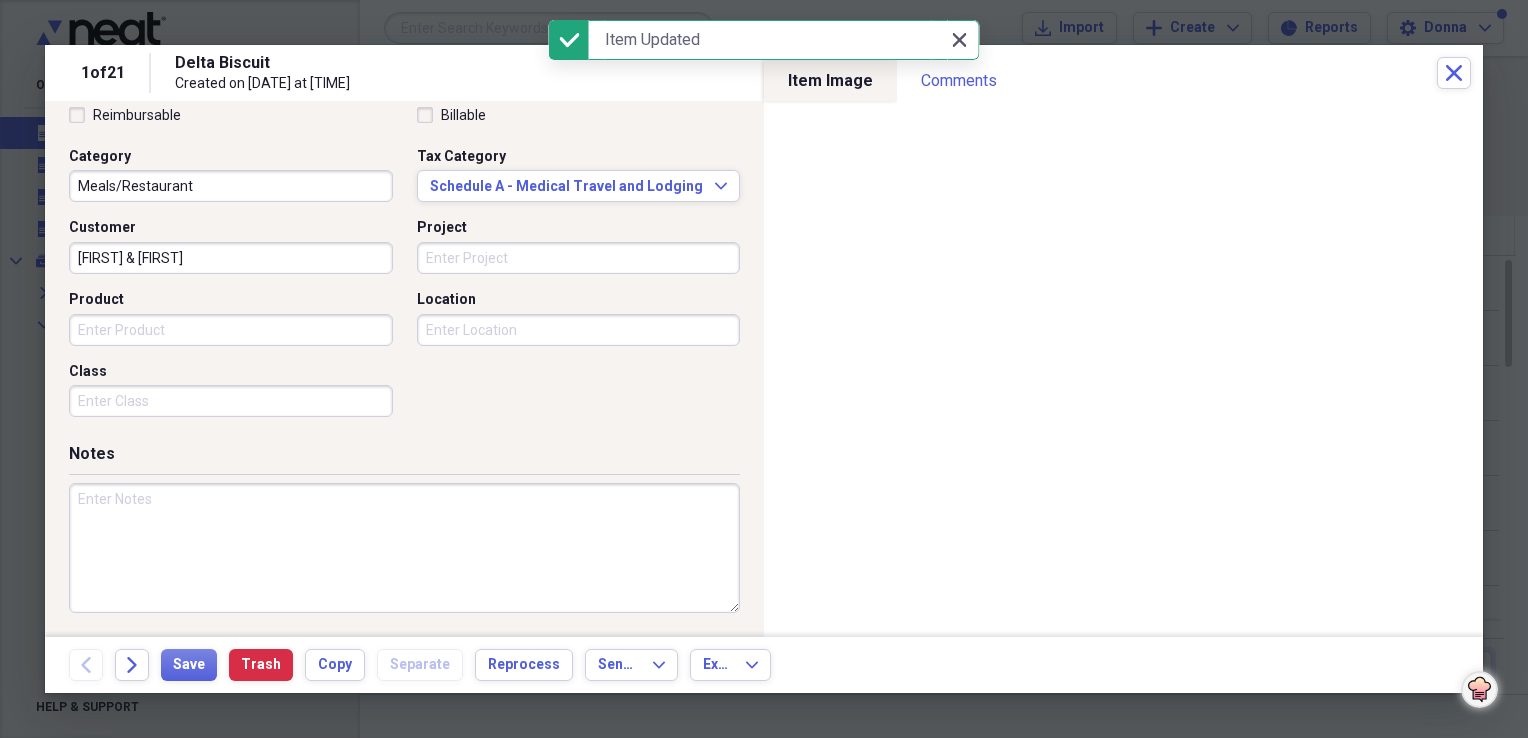 click on "Close" 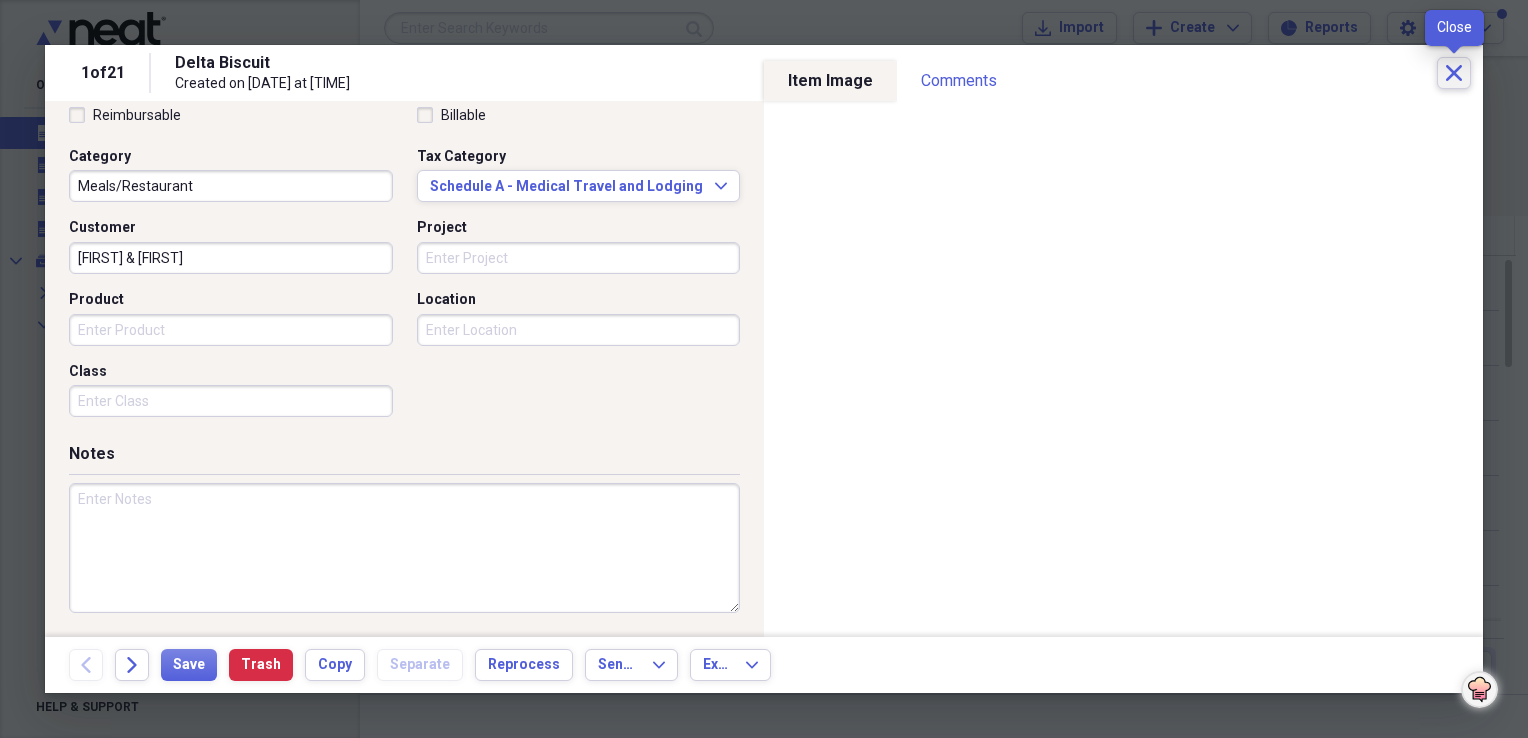 click on "Close" 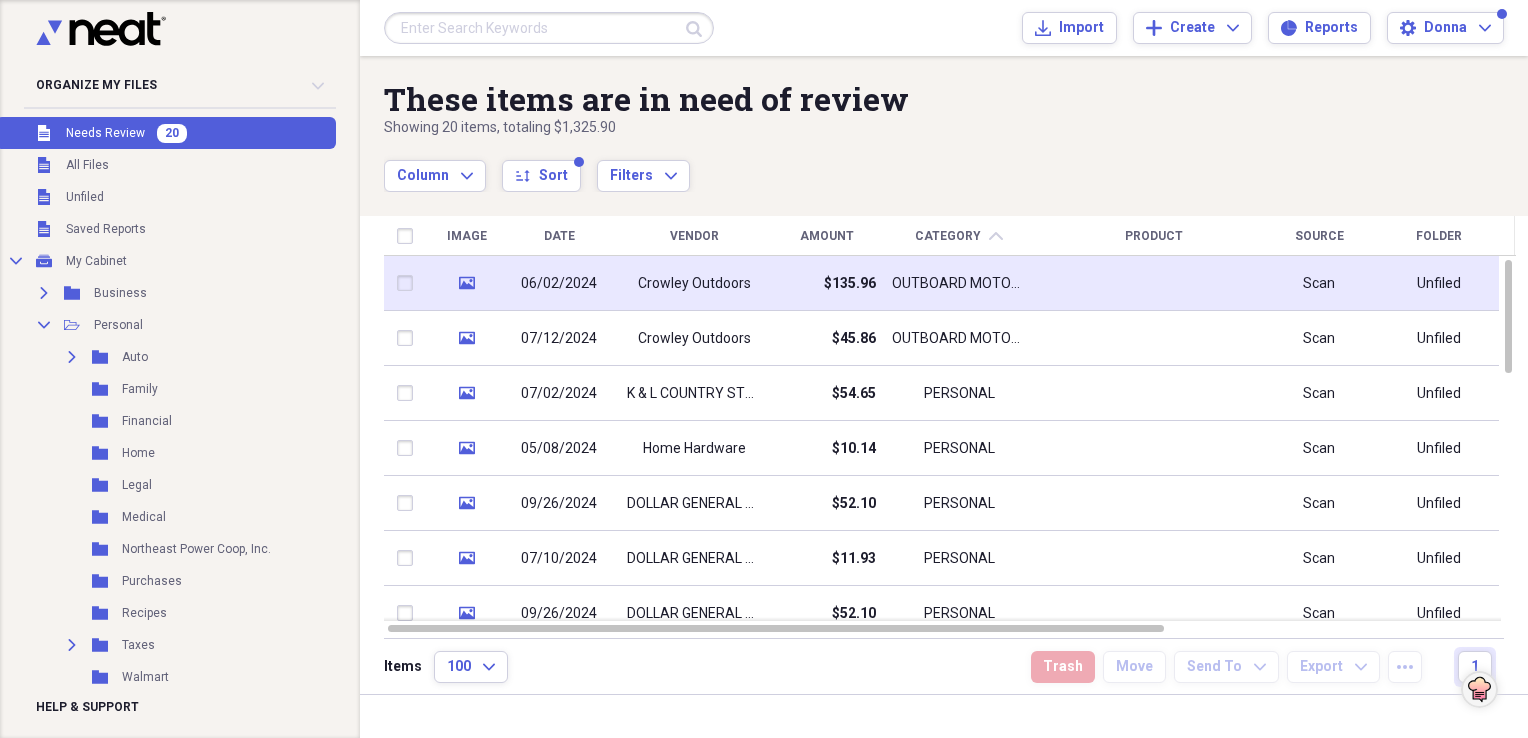 click on "OUTBOARD MOTOR PARTS" at bounding box center [959, 284] 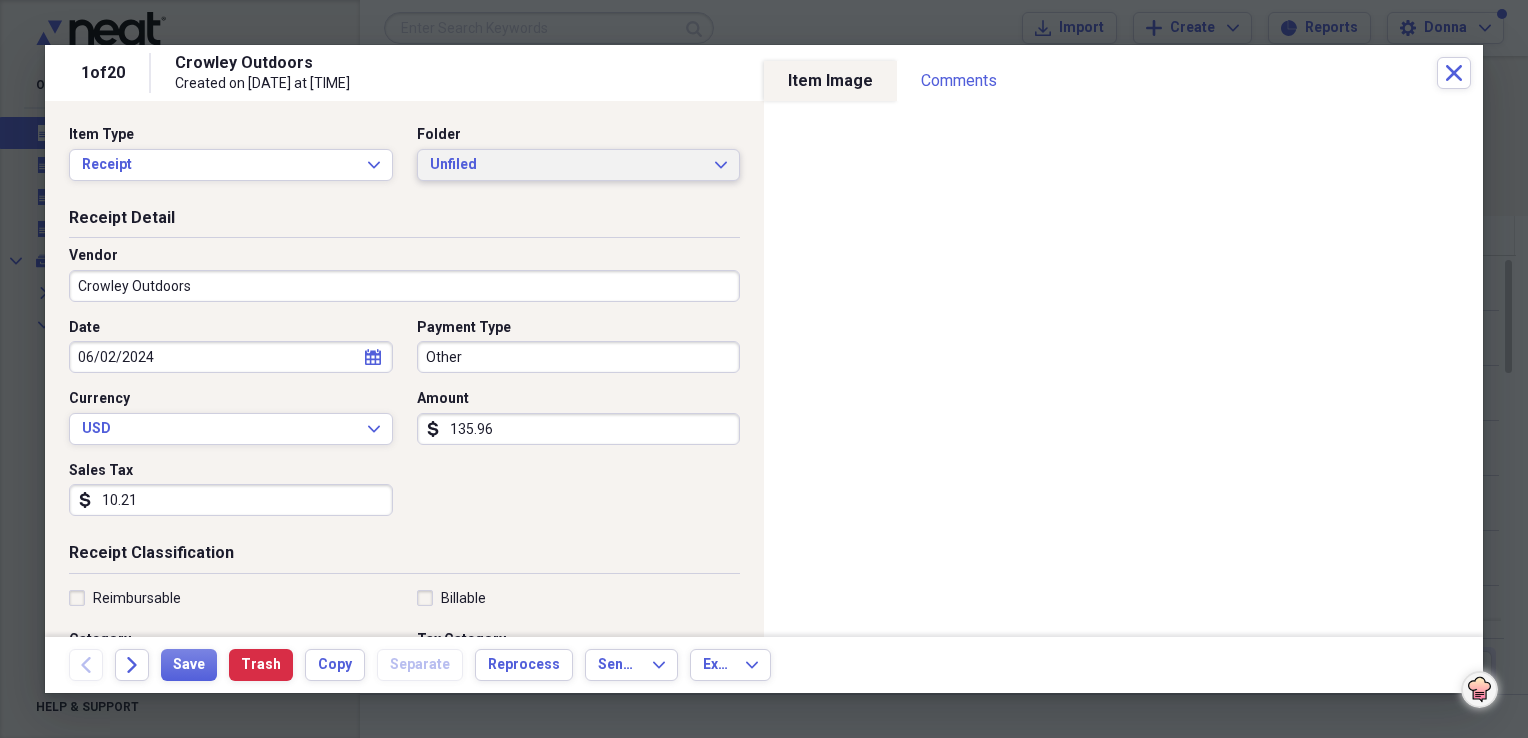 click on "Unfiled" at bounding box center (567, 165) 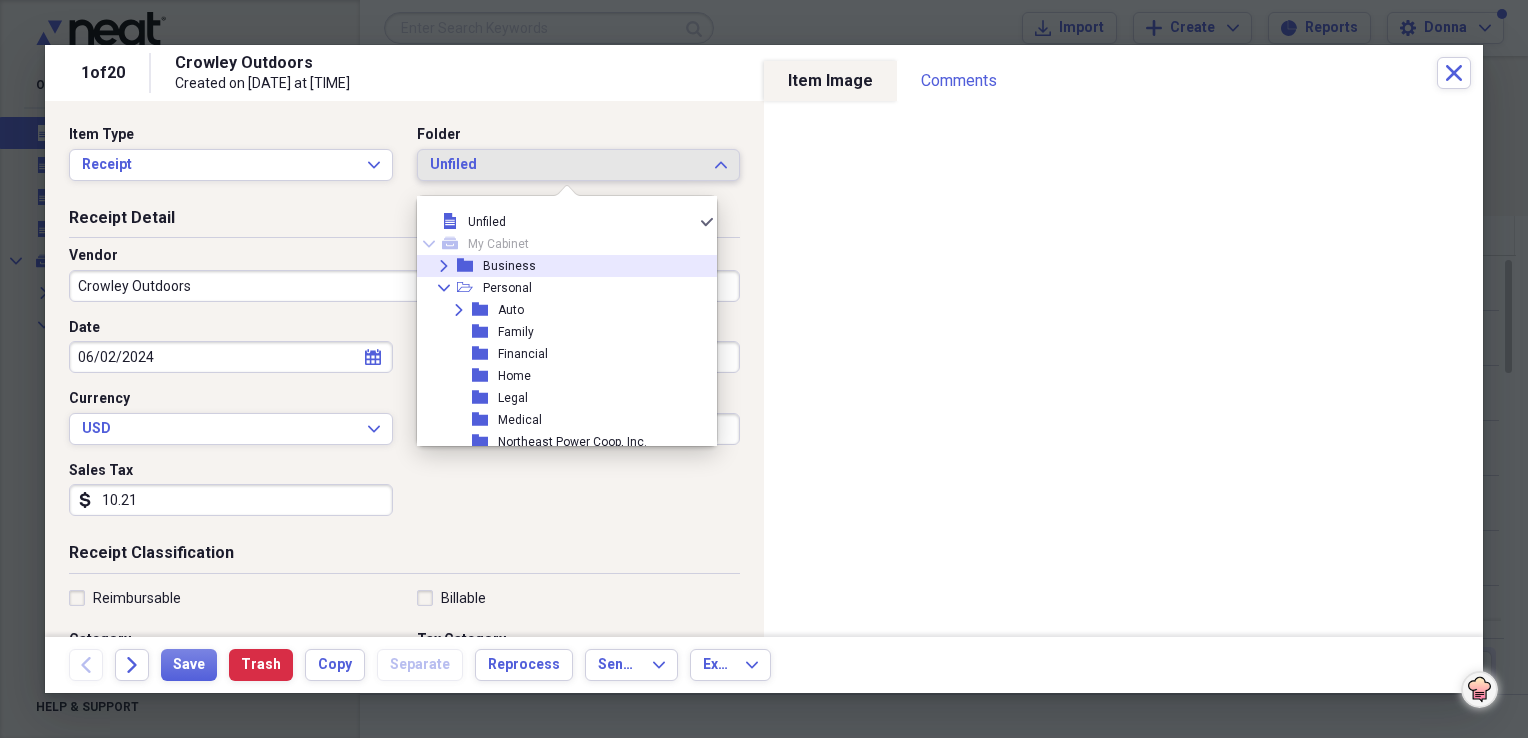 click on "Expand folder Business" at bounding box center (559, 266) 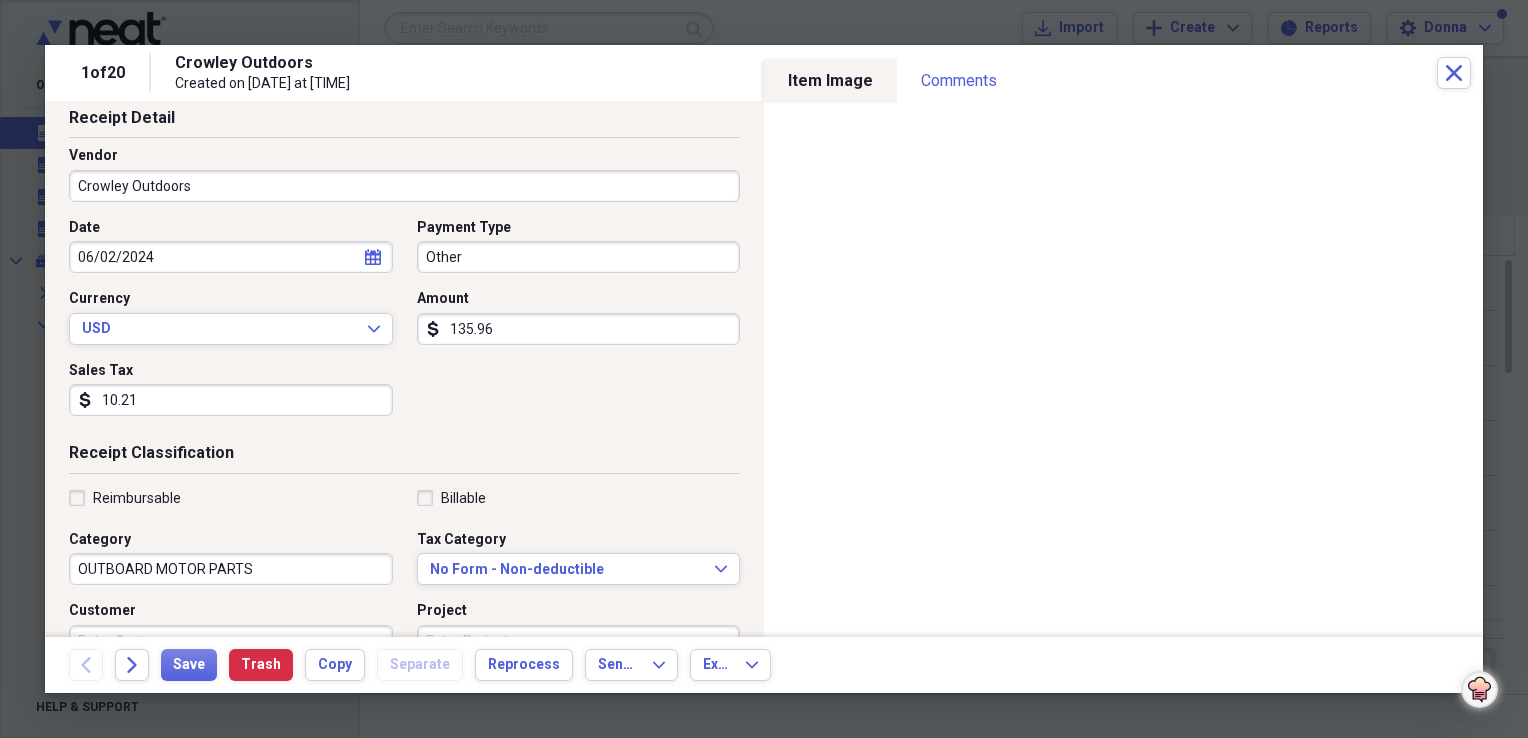 scroll, scrollTop: 200, scrollLeft: 0, axis: vertical 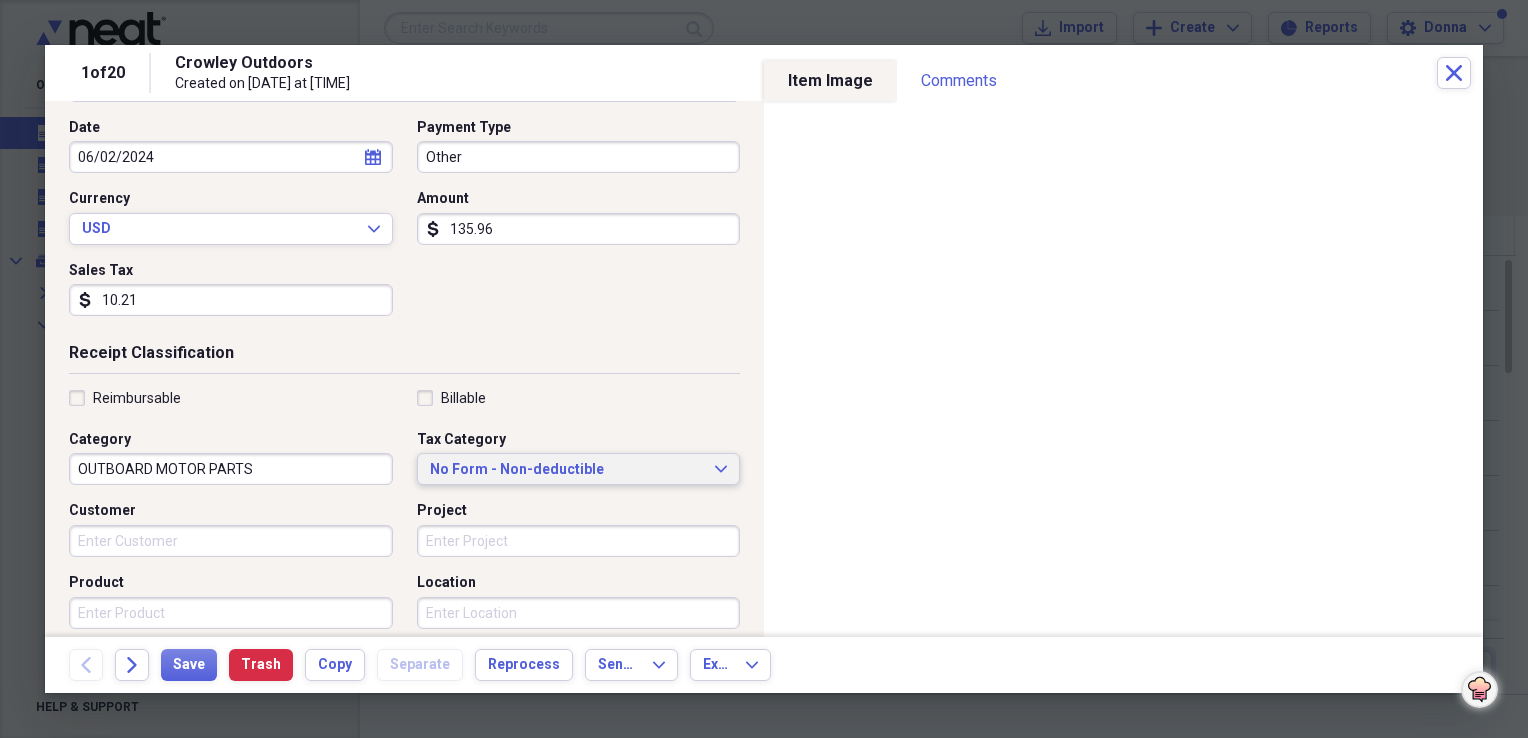 click on "No Form - Non-deductible" at bounding box center (567, 470) 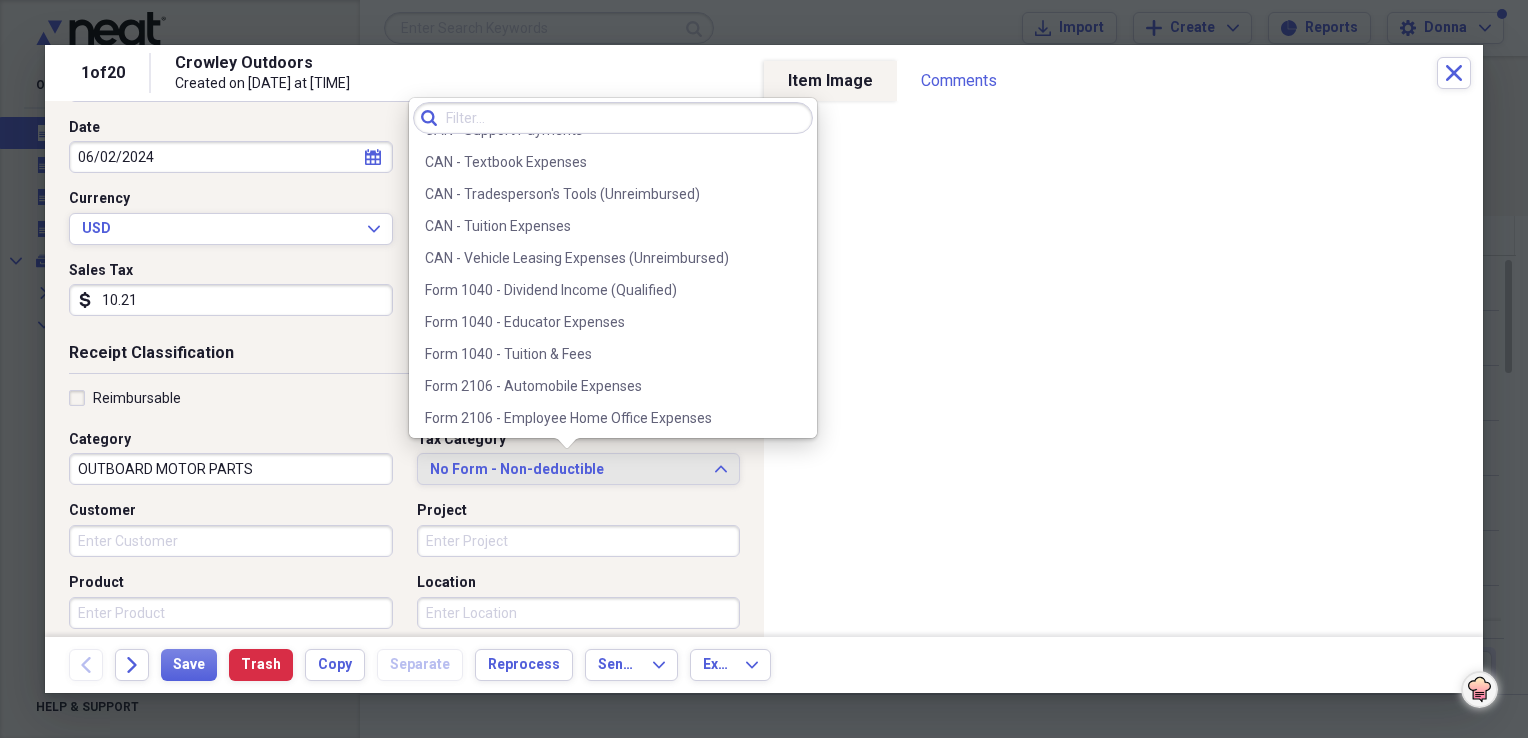 scroll, scrollTop: 1500, scrollLeft: 0, axis: vertical 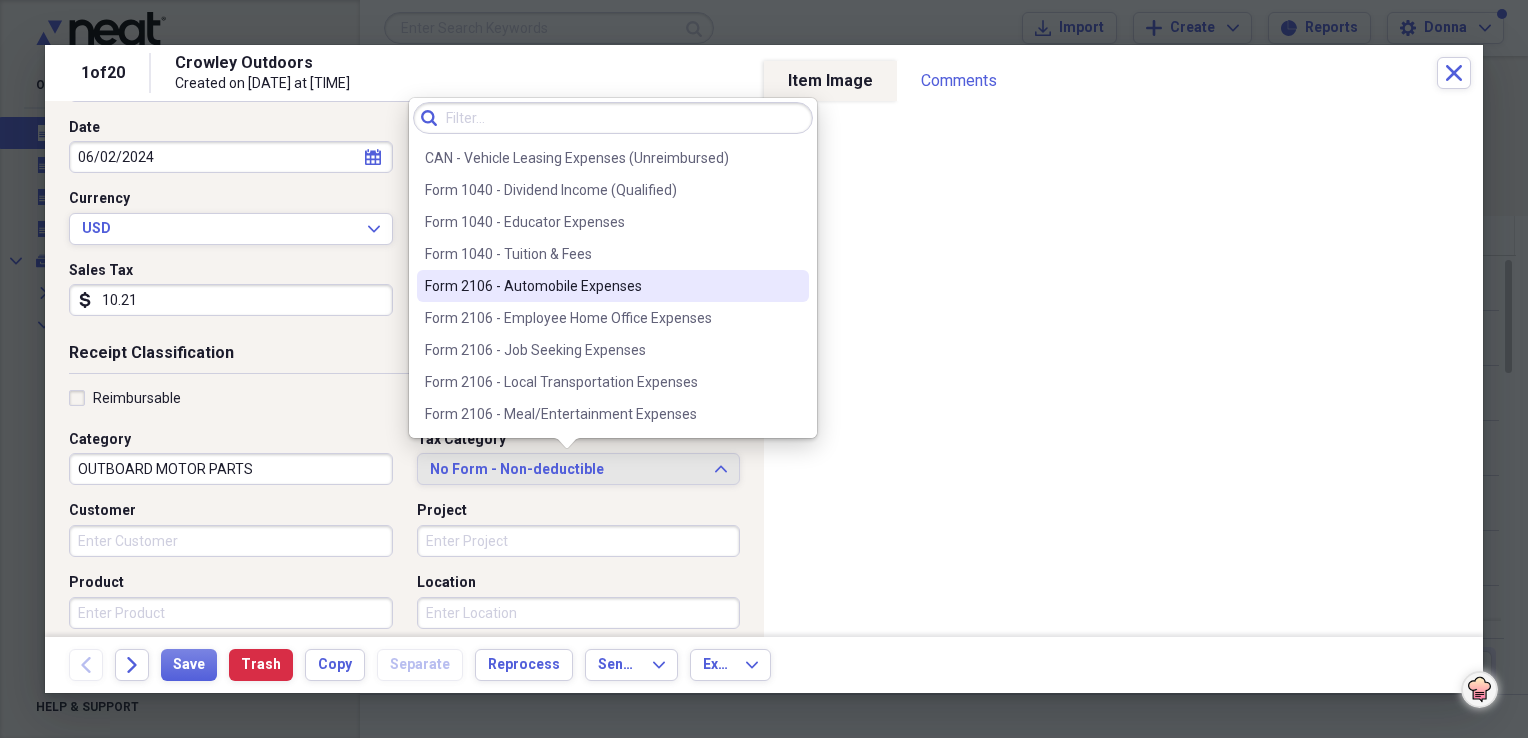 click on "Form 2106 - Automobile Expenses" at bounding box center (601, 286) 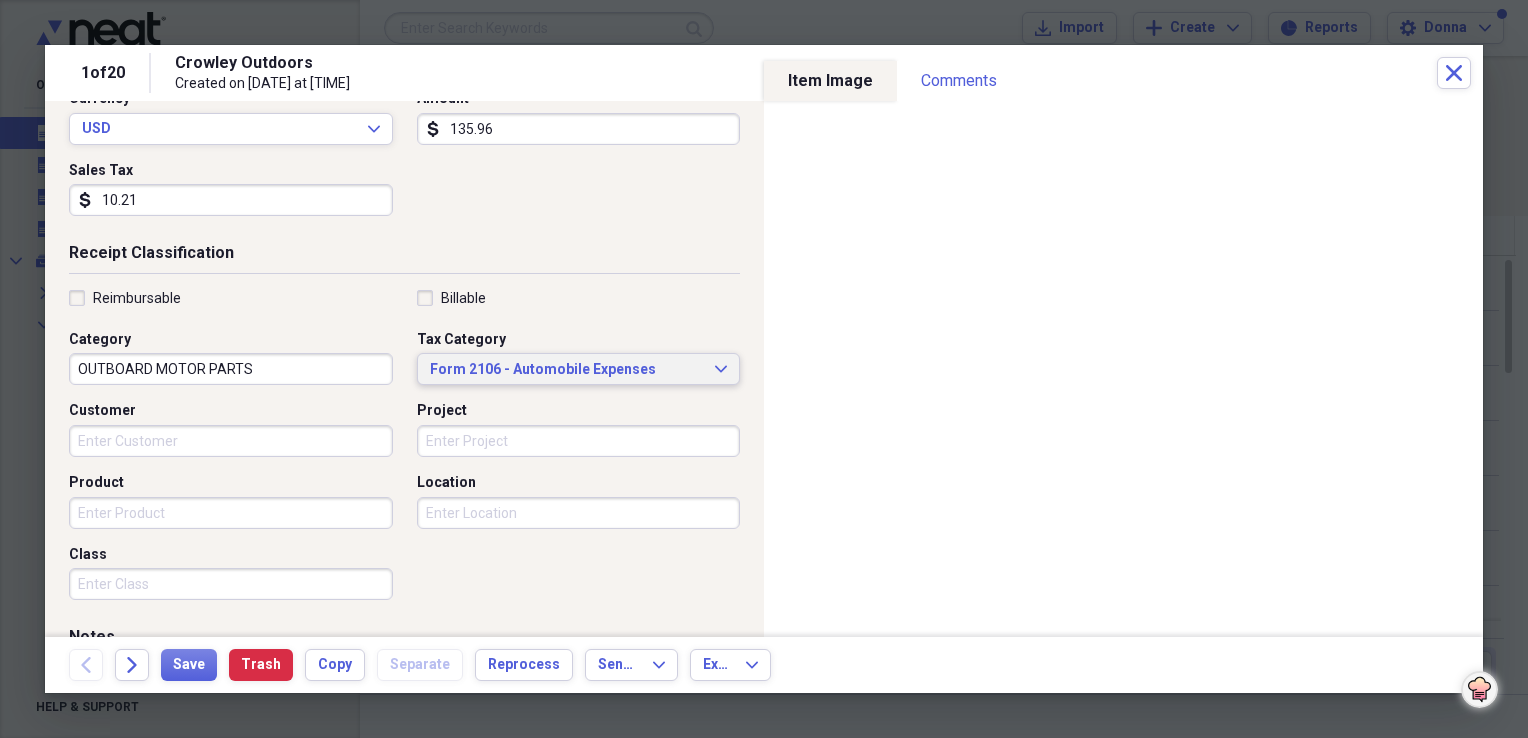 scroll, scrollTop: 400, scrollLeft: 0, axis: vertical 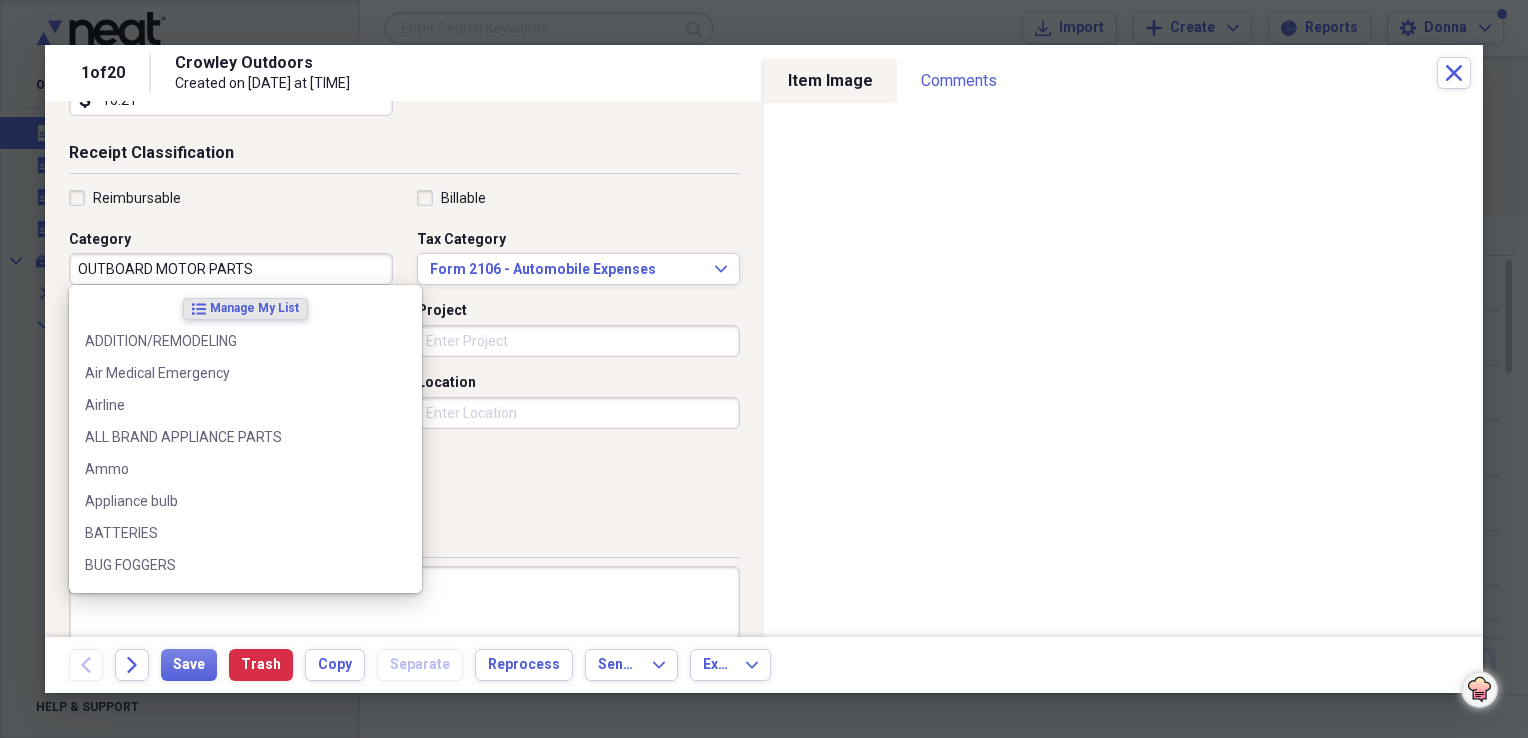 click on "OUTBOARD MOTOR PARTS" at bounding box center [231, 269] 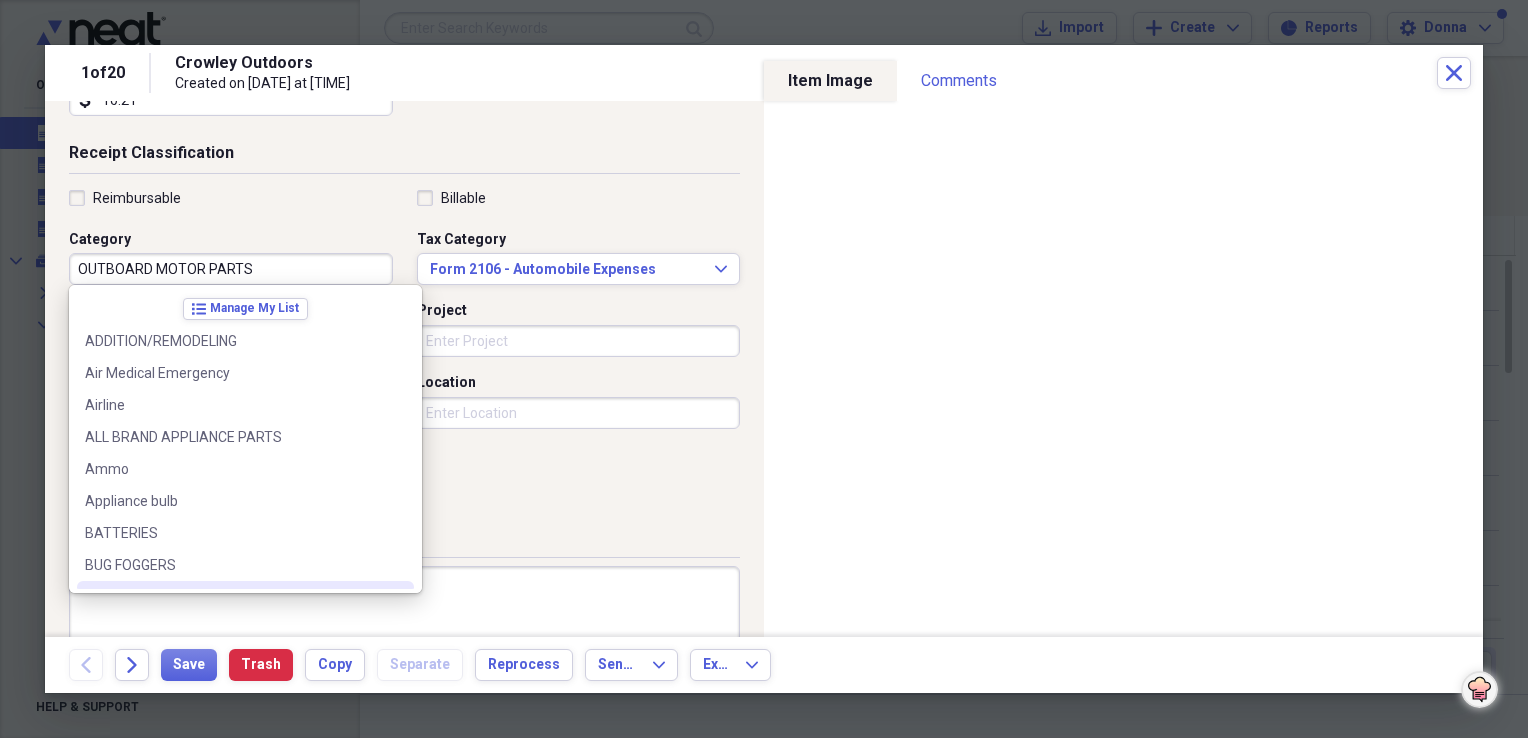 click at bounding box center (404, 631) 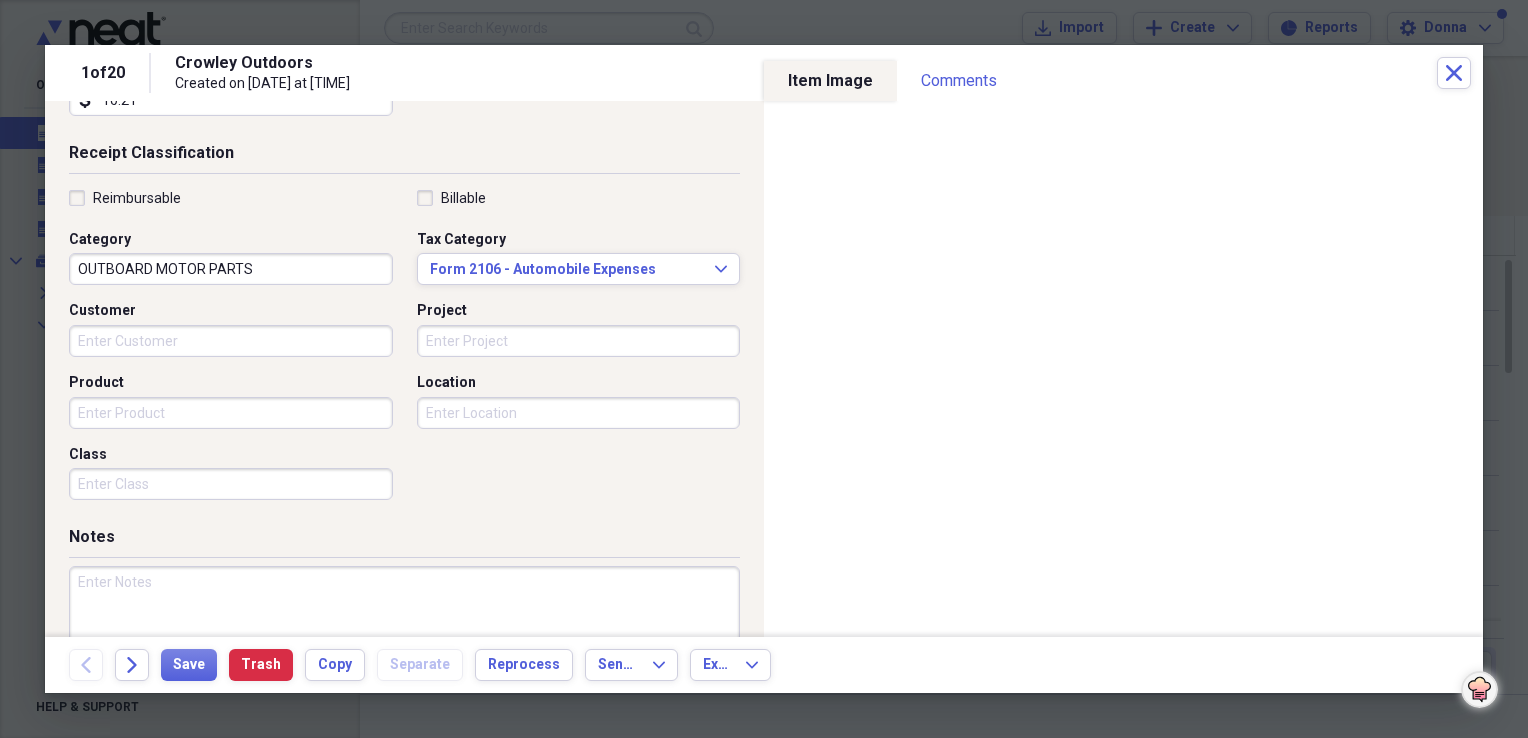 paste on "OUTBOARD MOTOR PARTS" 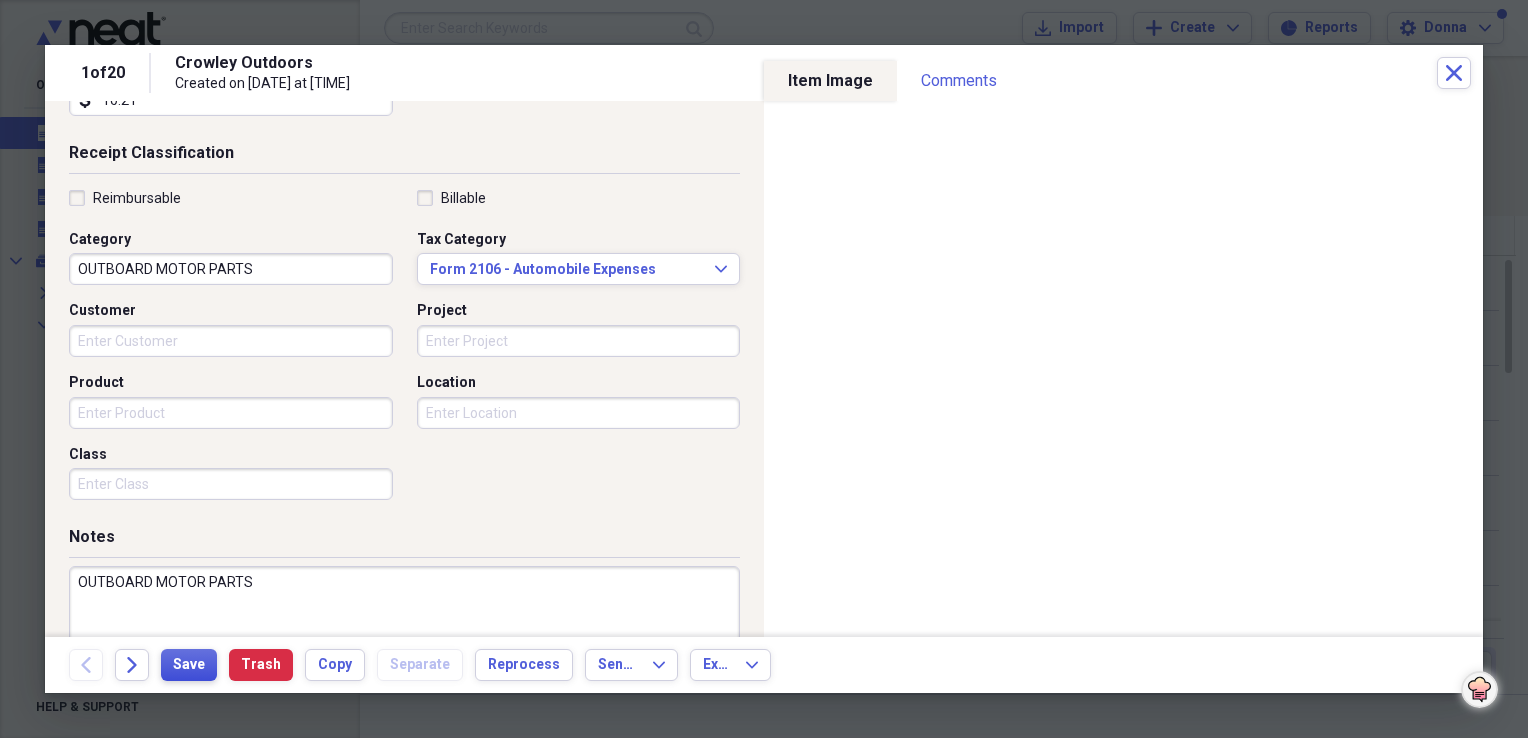 type on "OUTBOARD MOTOR PARTS" 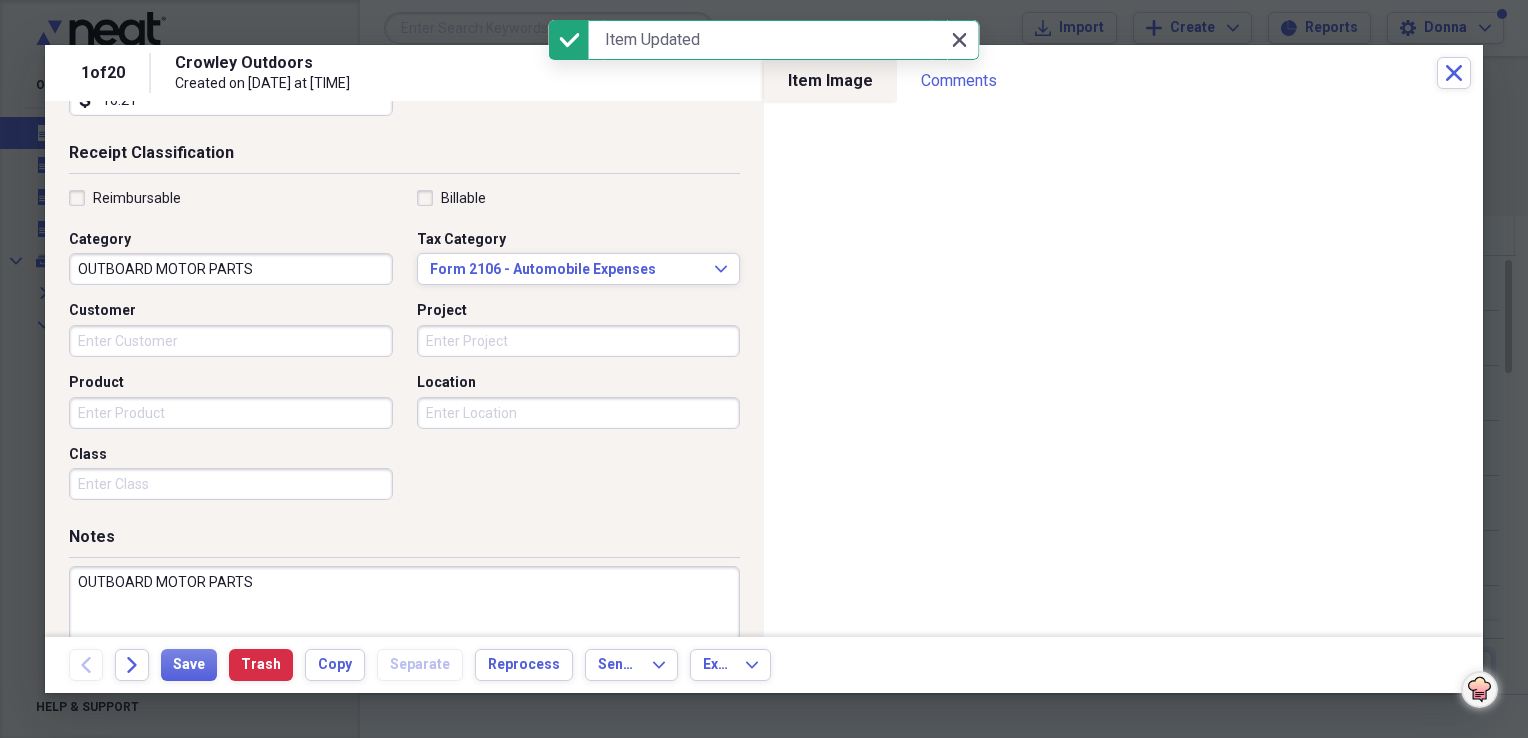 click 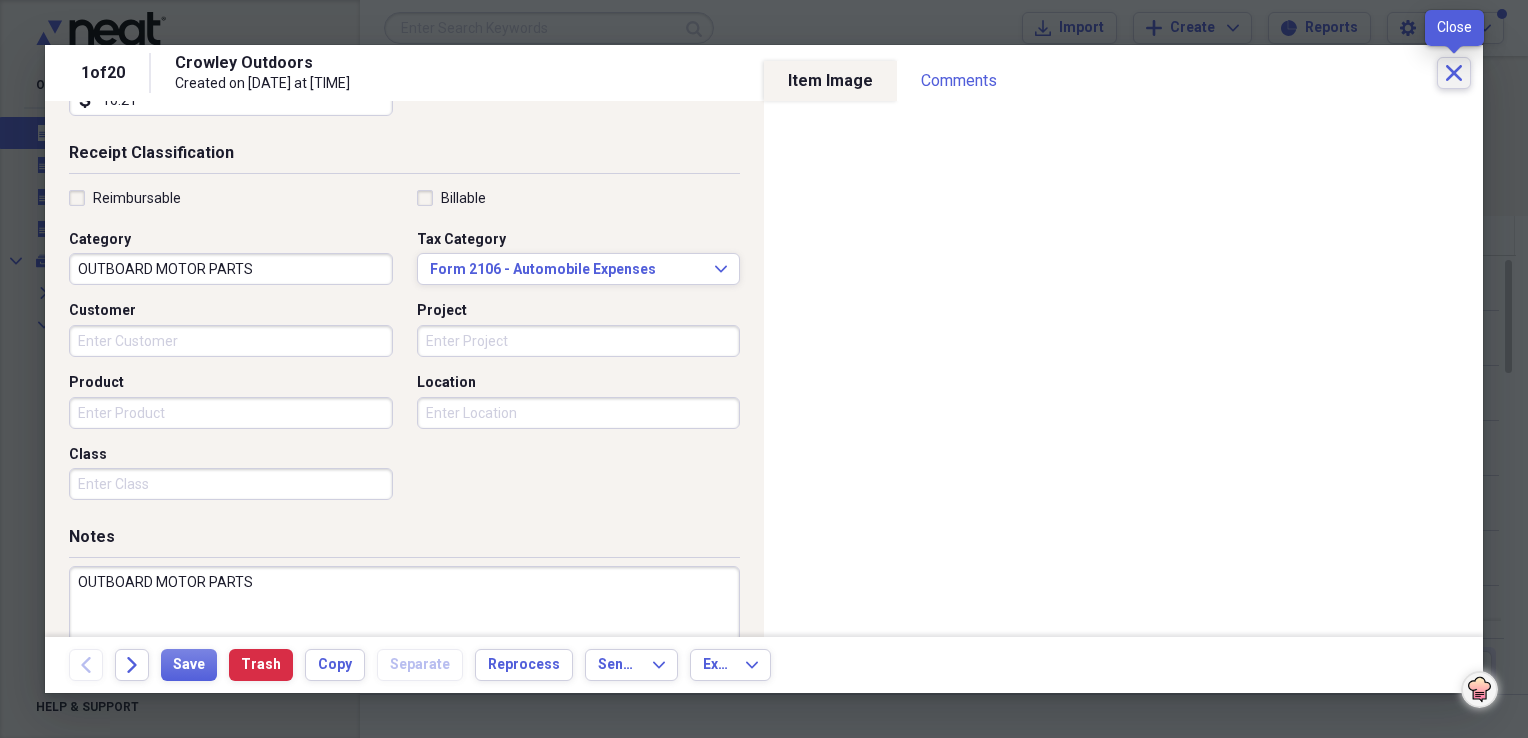 click on "Close" at bounding box center (1454, 73) 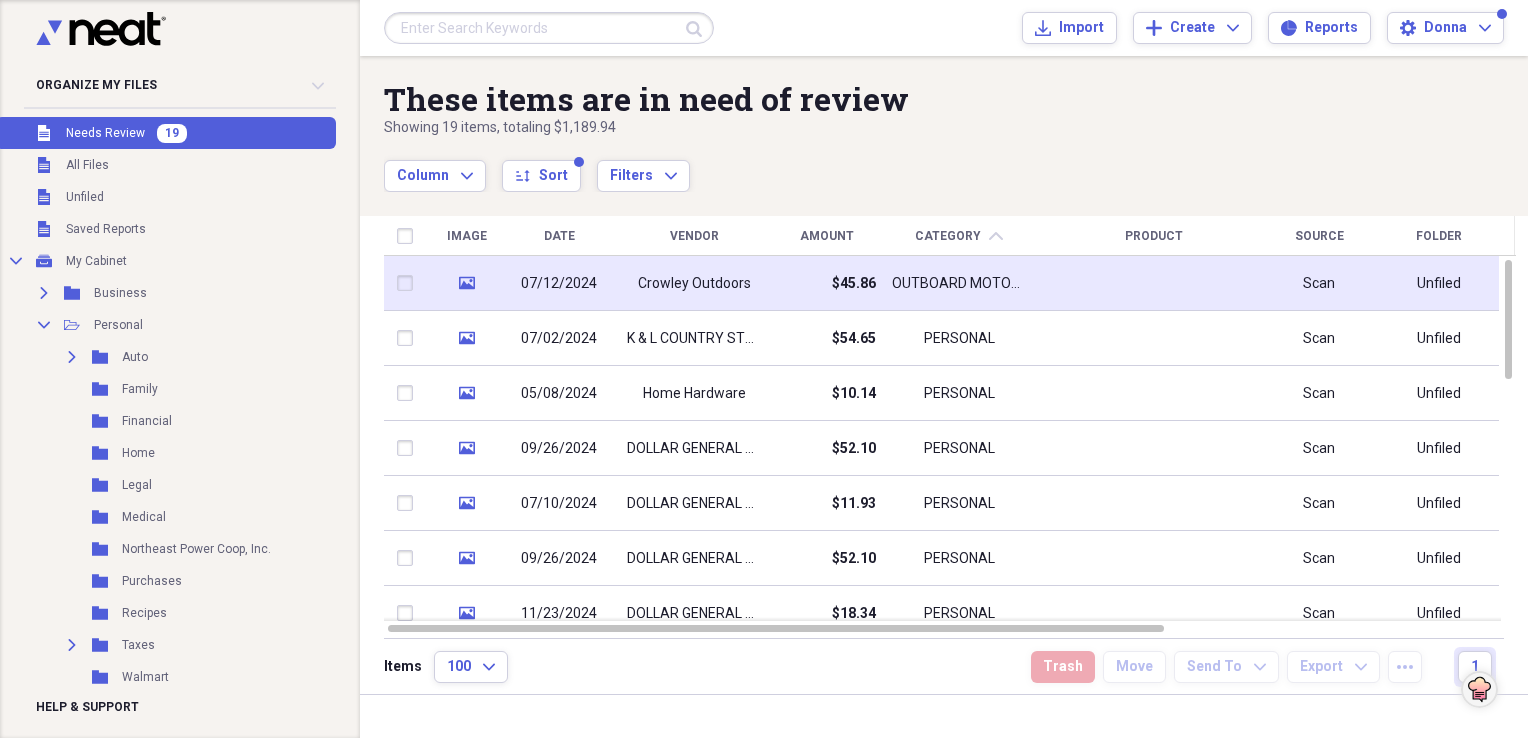 click on "OUTBOARD MOTOR PARTS" at bounding box center [959, 284] 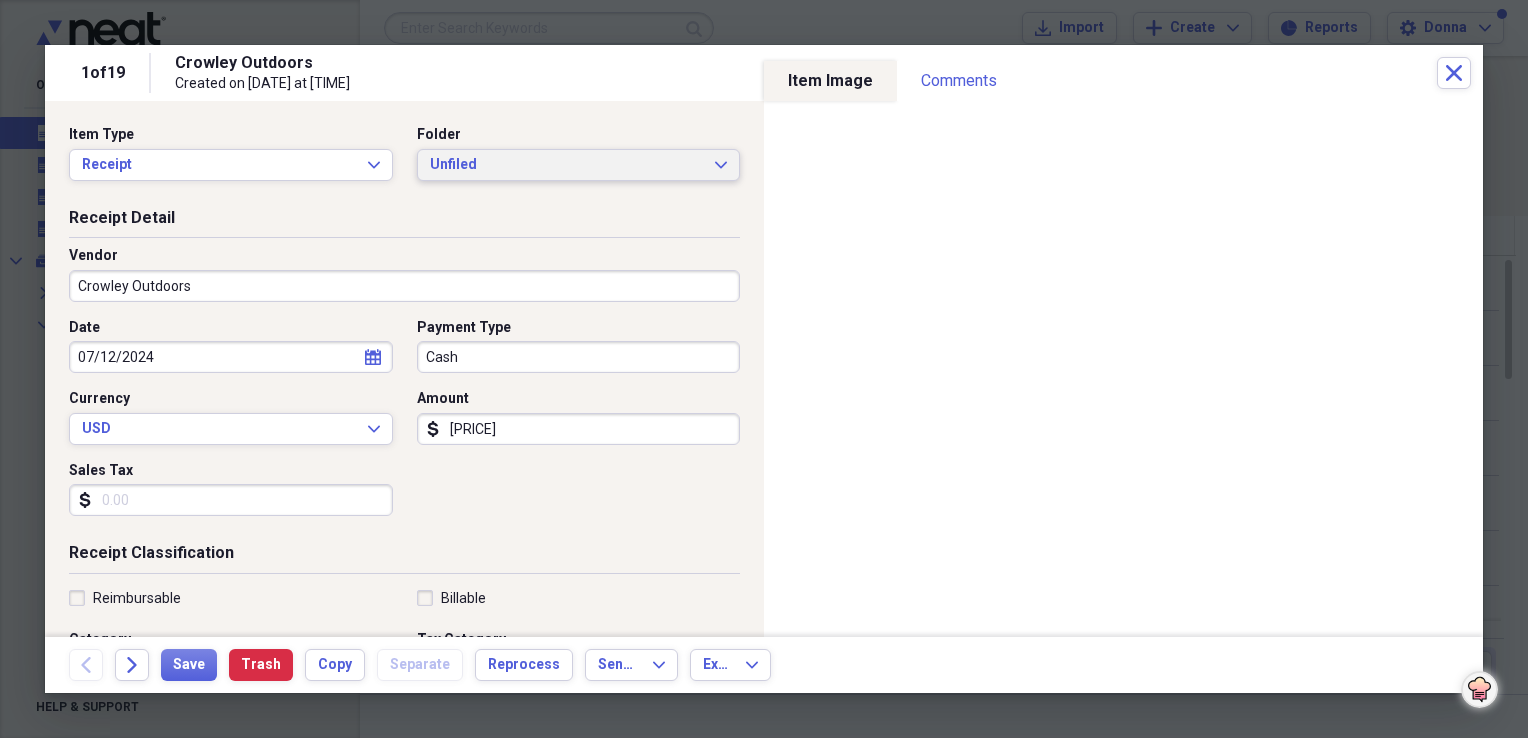 click on "Unfiled" at bounding box center [567, 165] 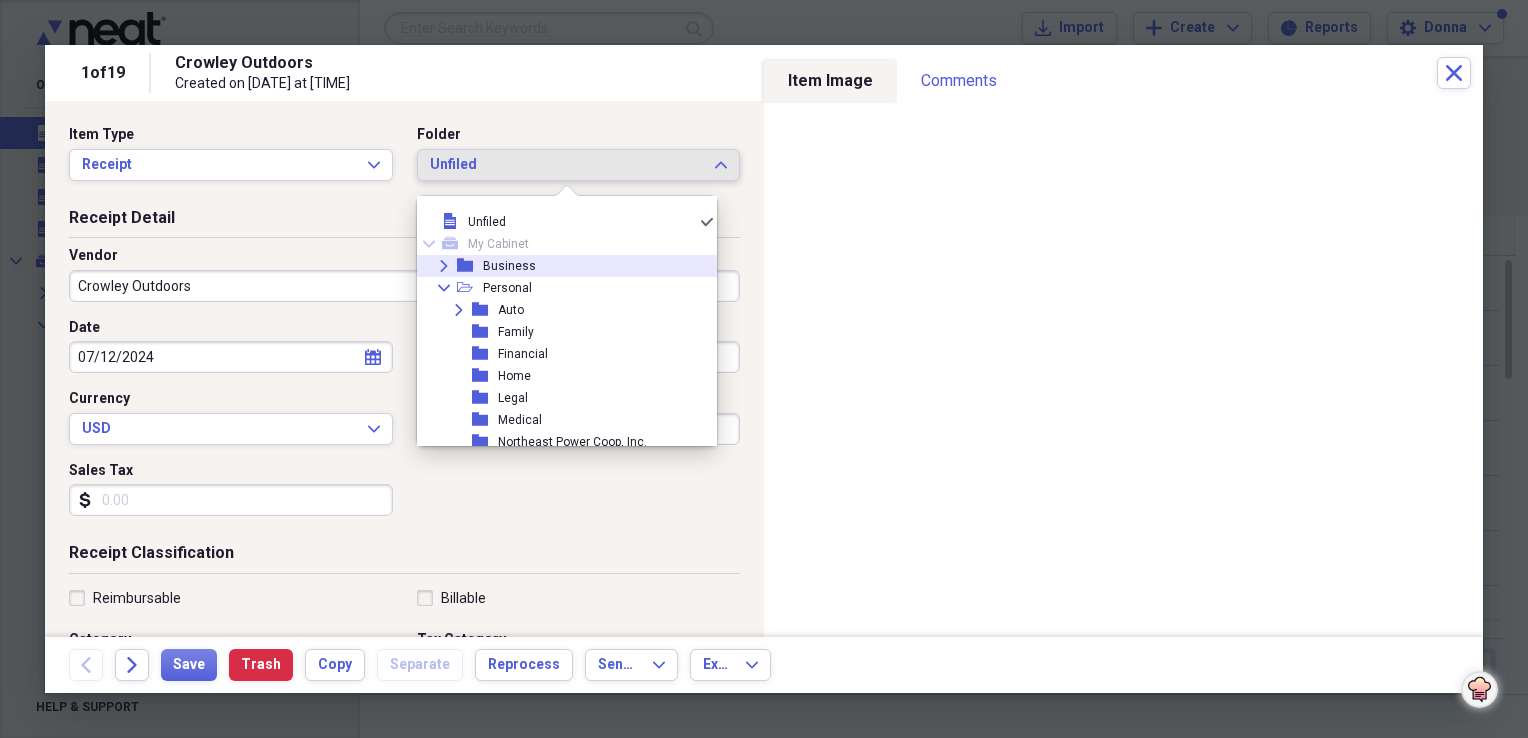 click on "Expand folder Business" at bounding box center (559, 266) 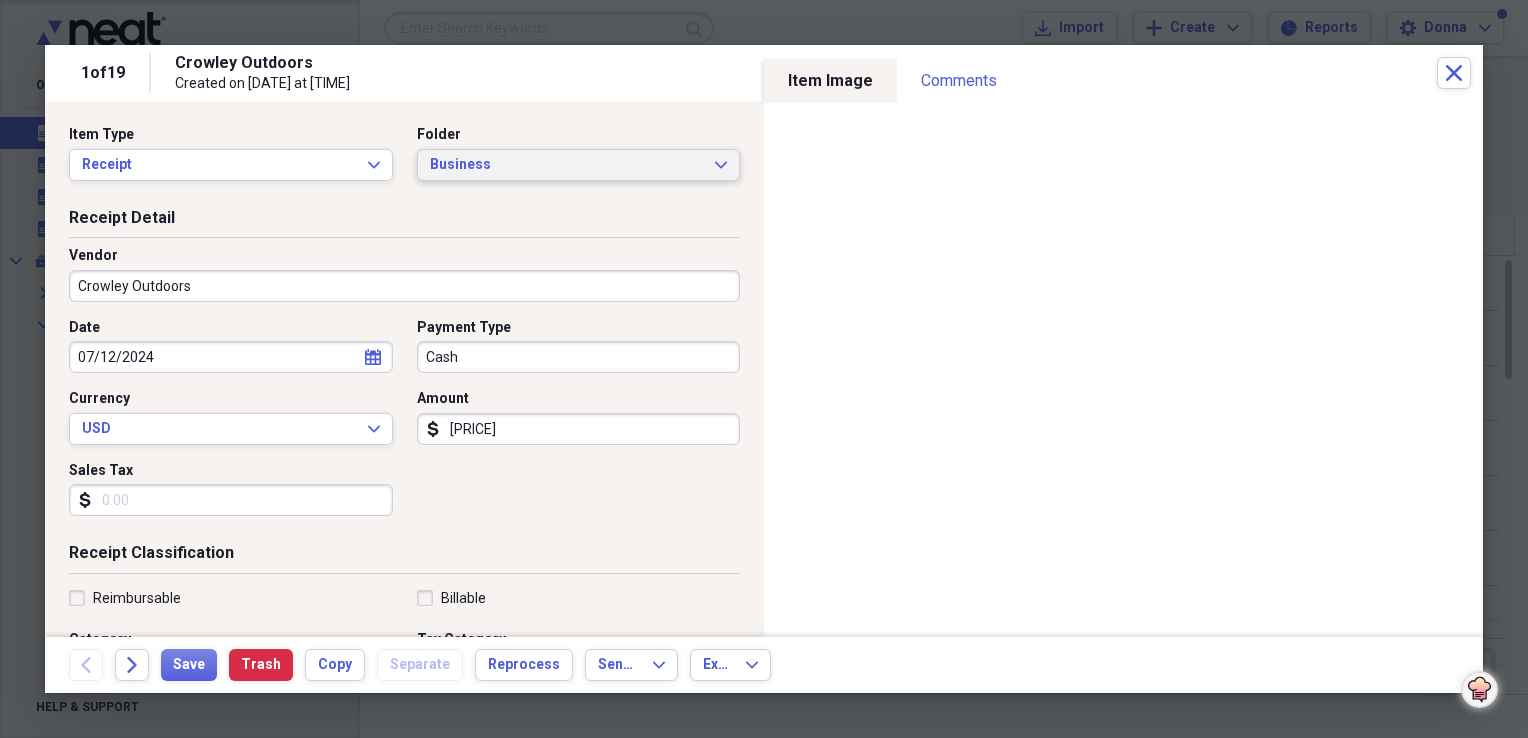 scroll, scrollTop: 100, scrollLeft: 0, axis: vertical 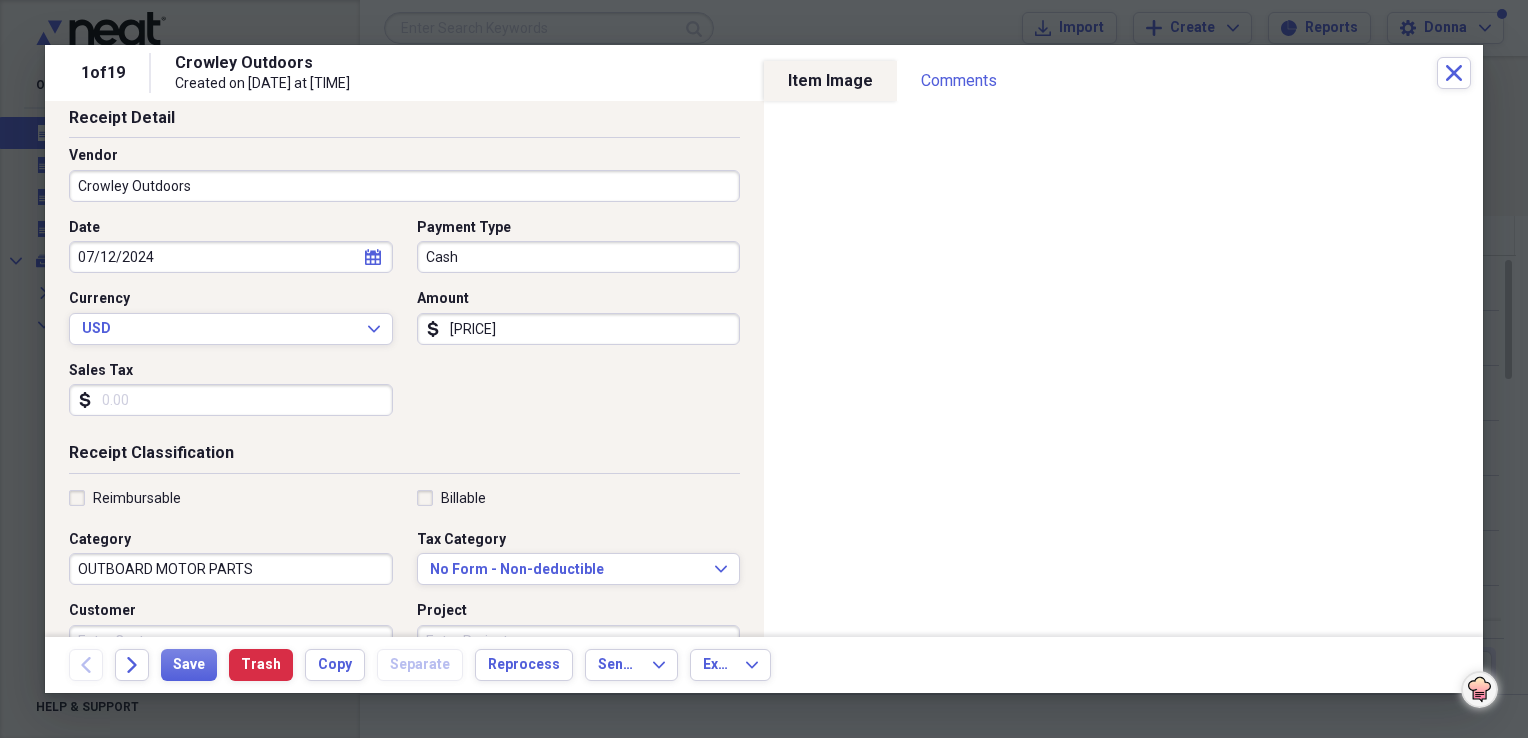 click on "Sales Tax" at bounding box center [231, 400] 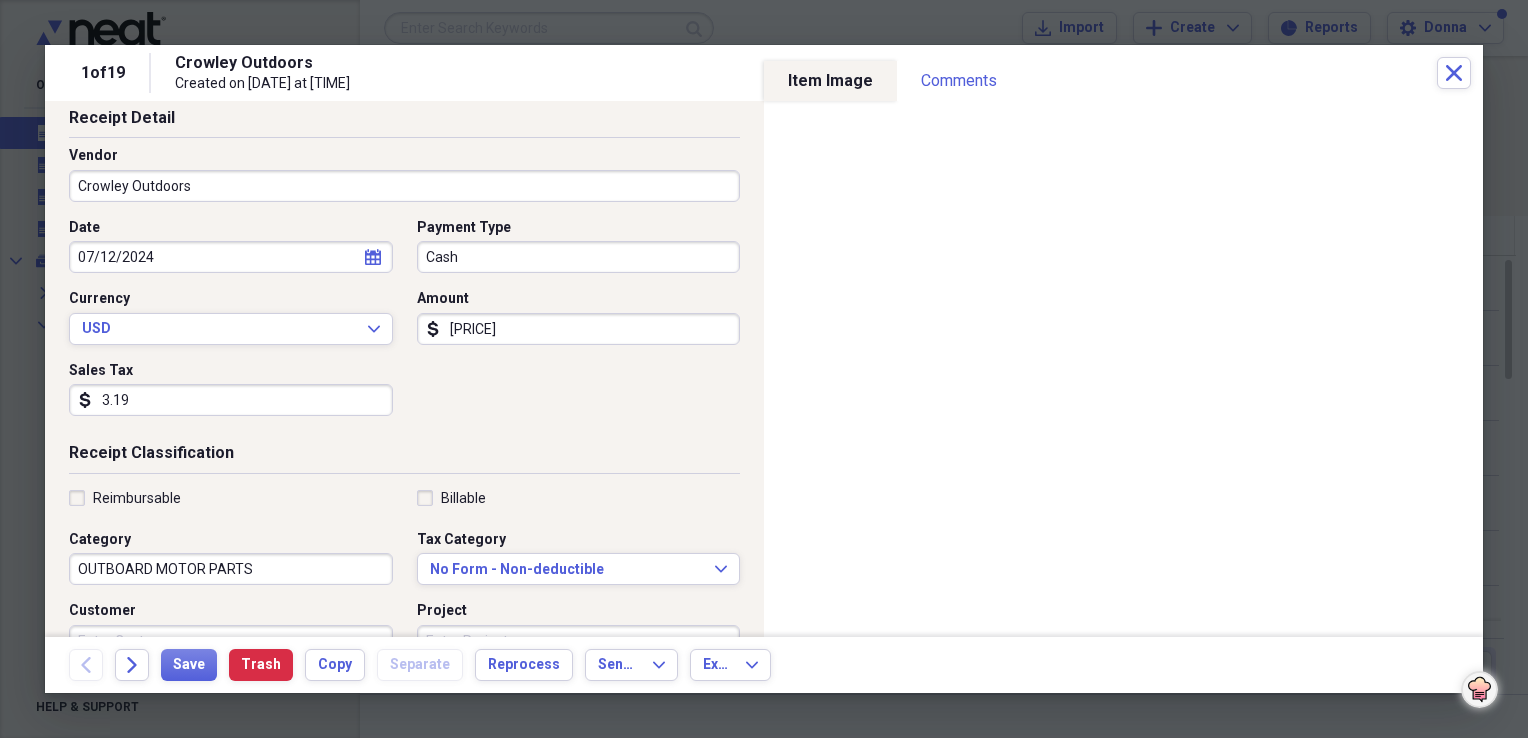 scroll, scrollTop: 200, scrollLeft: 0, axis: vertical 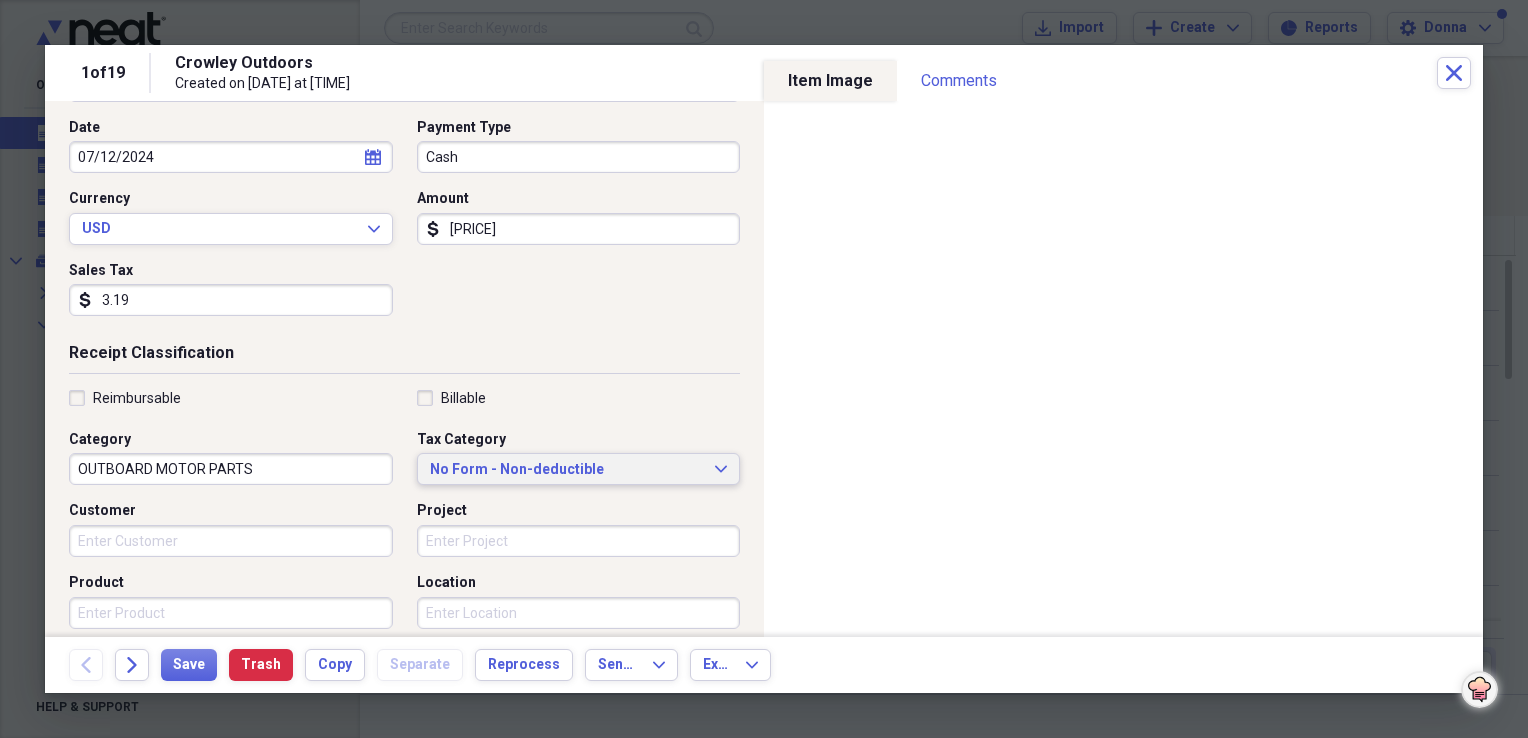 type on "3.19" 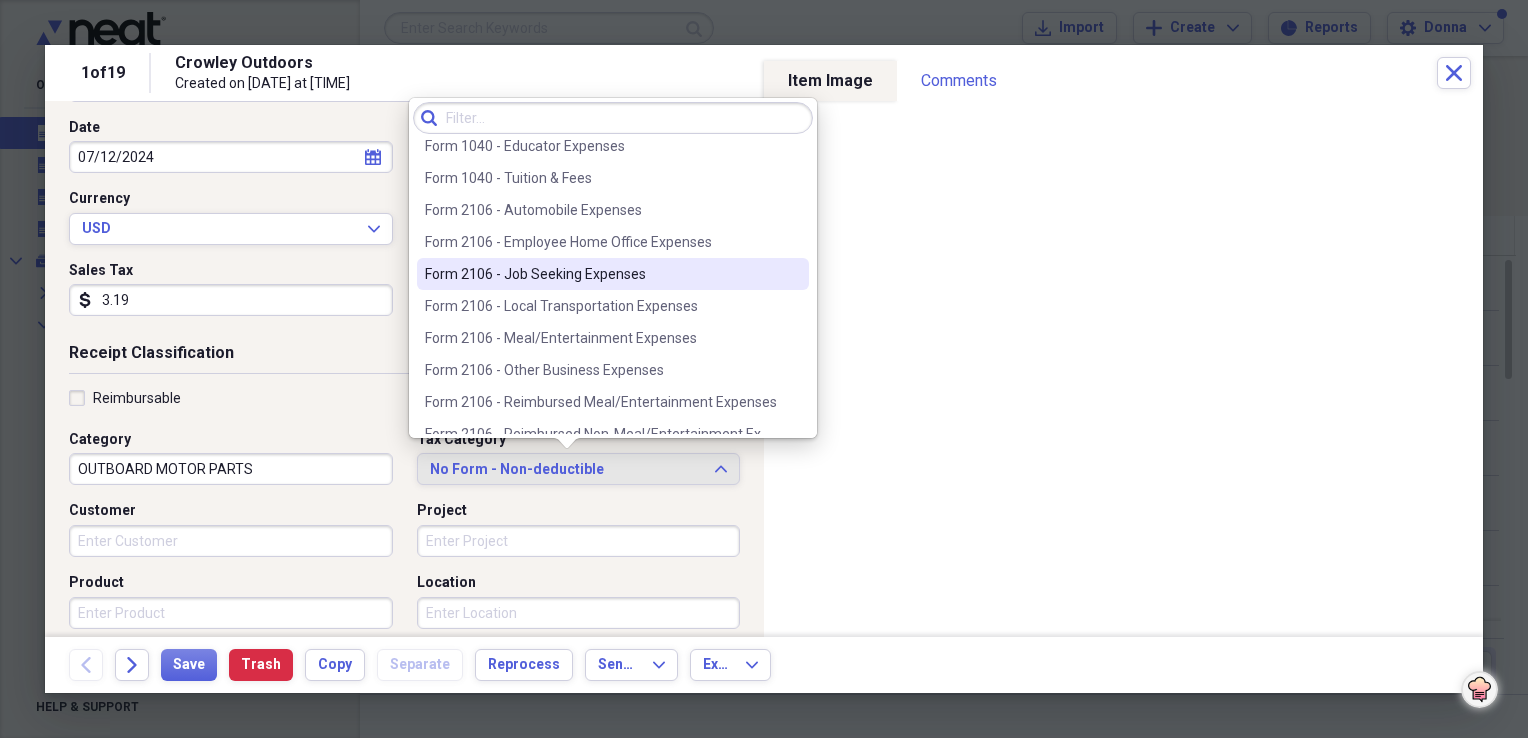 scroll, scrollTop: 1600, scrollLeft: 0, axis: vertical 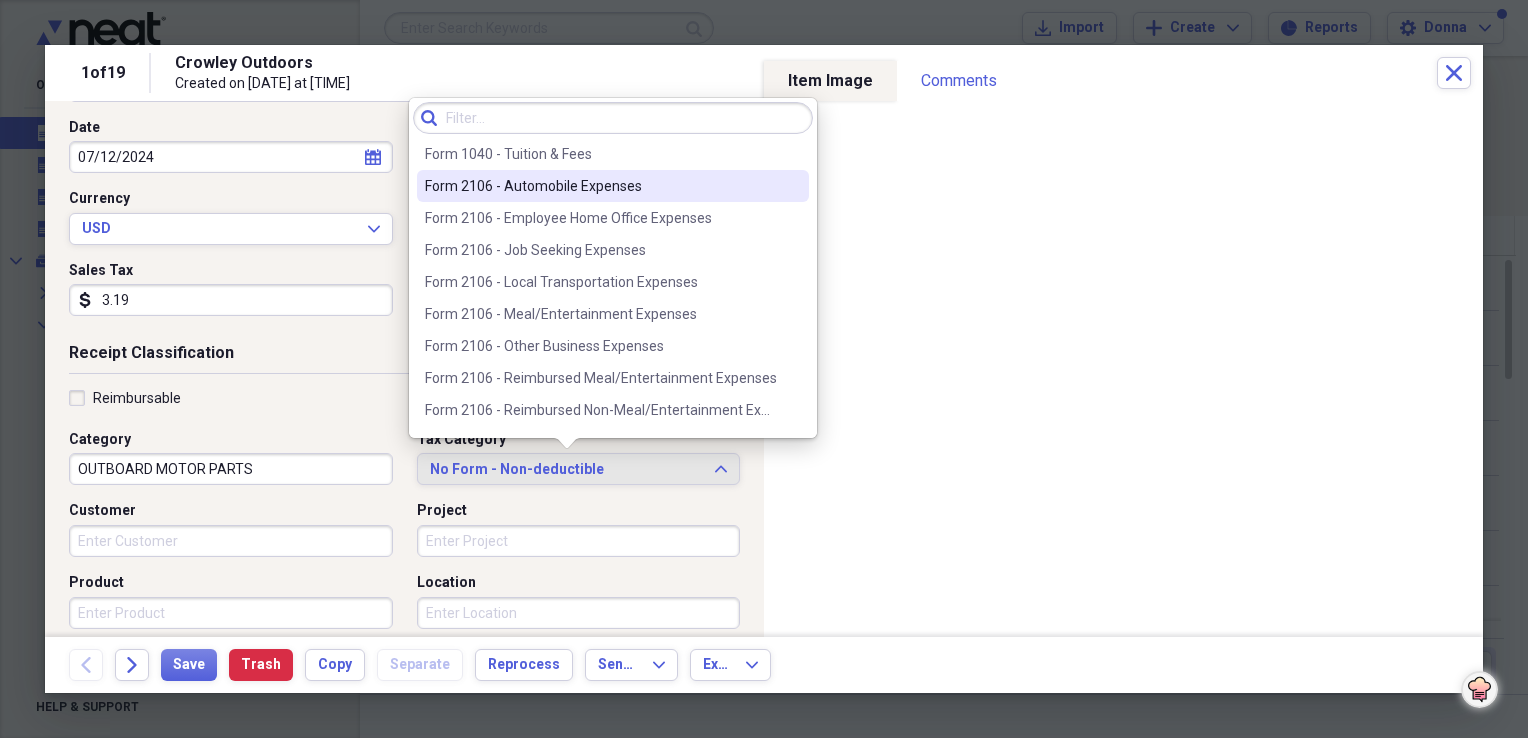 click on "Form 2106 - Automobile Expenses" at bounding box center [601, 186] 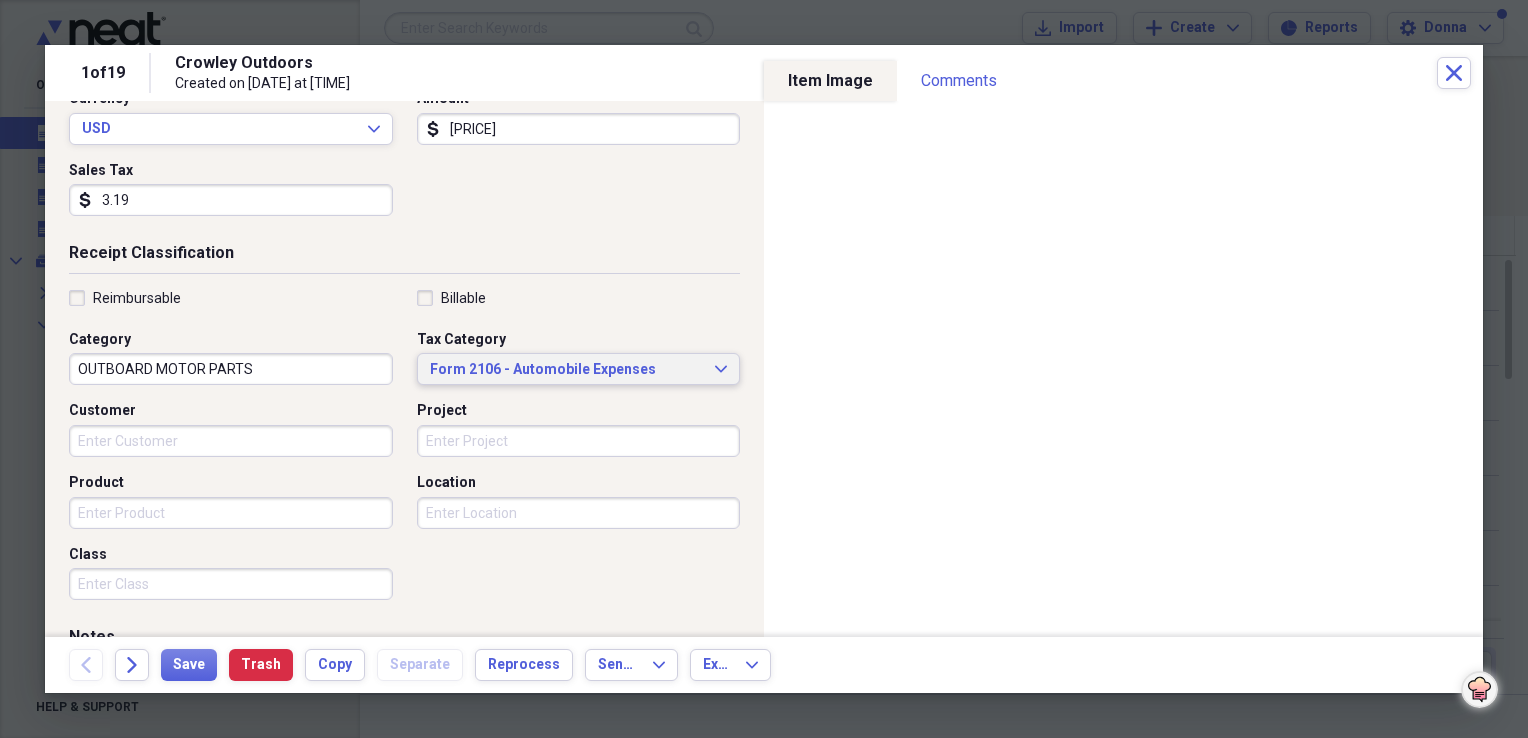 scroll, scrollTop: 400, scrollLeft: 0, axis: vertical 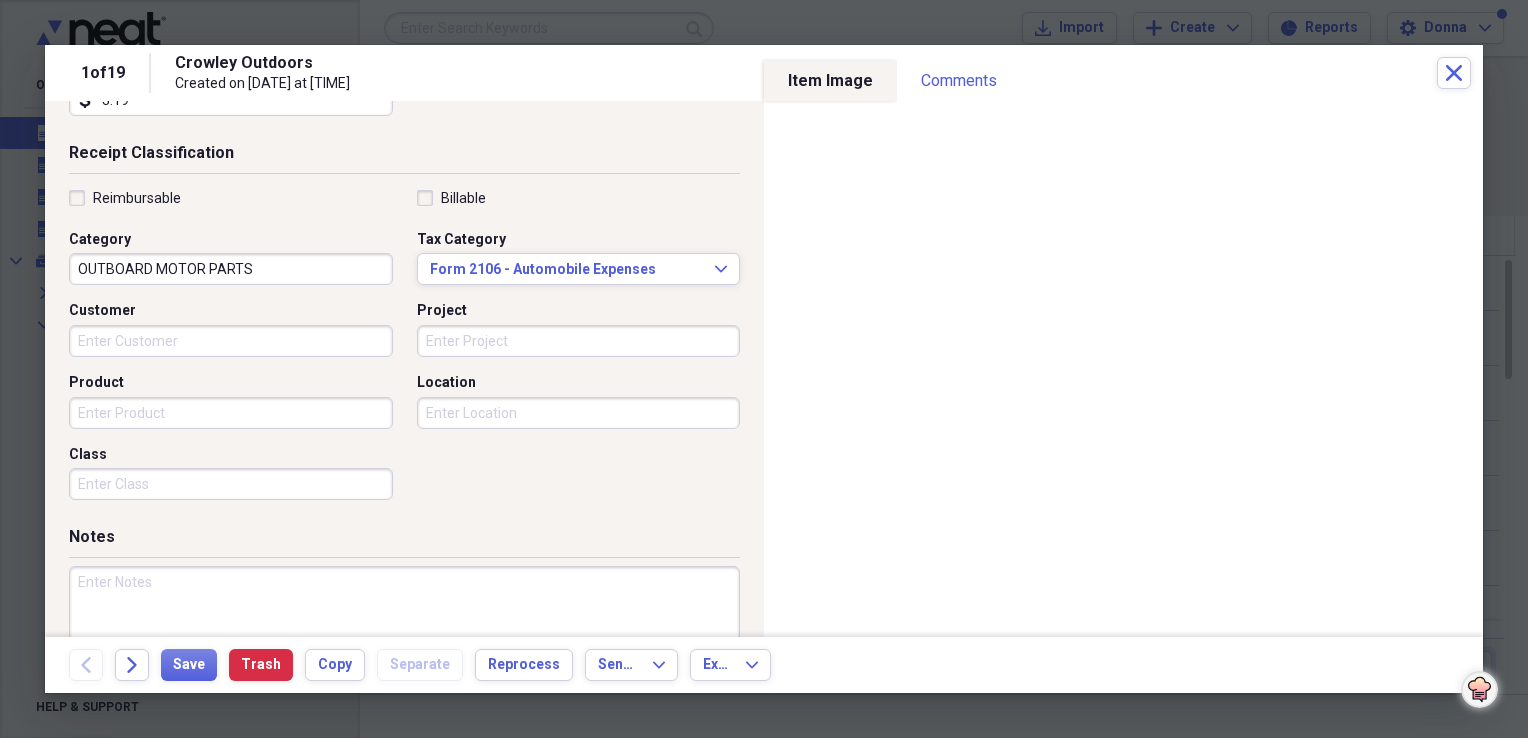 paste on "OUTBOARD MOTOR PARTS" 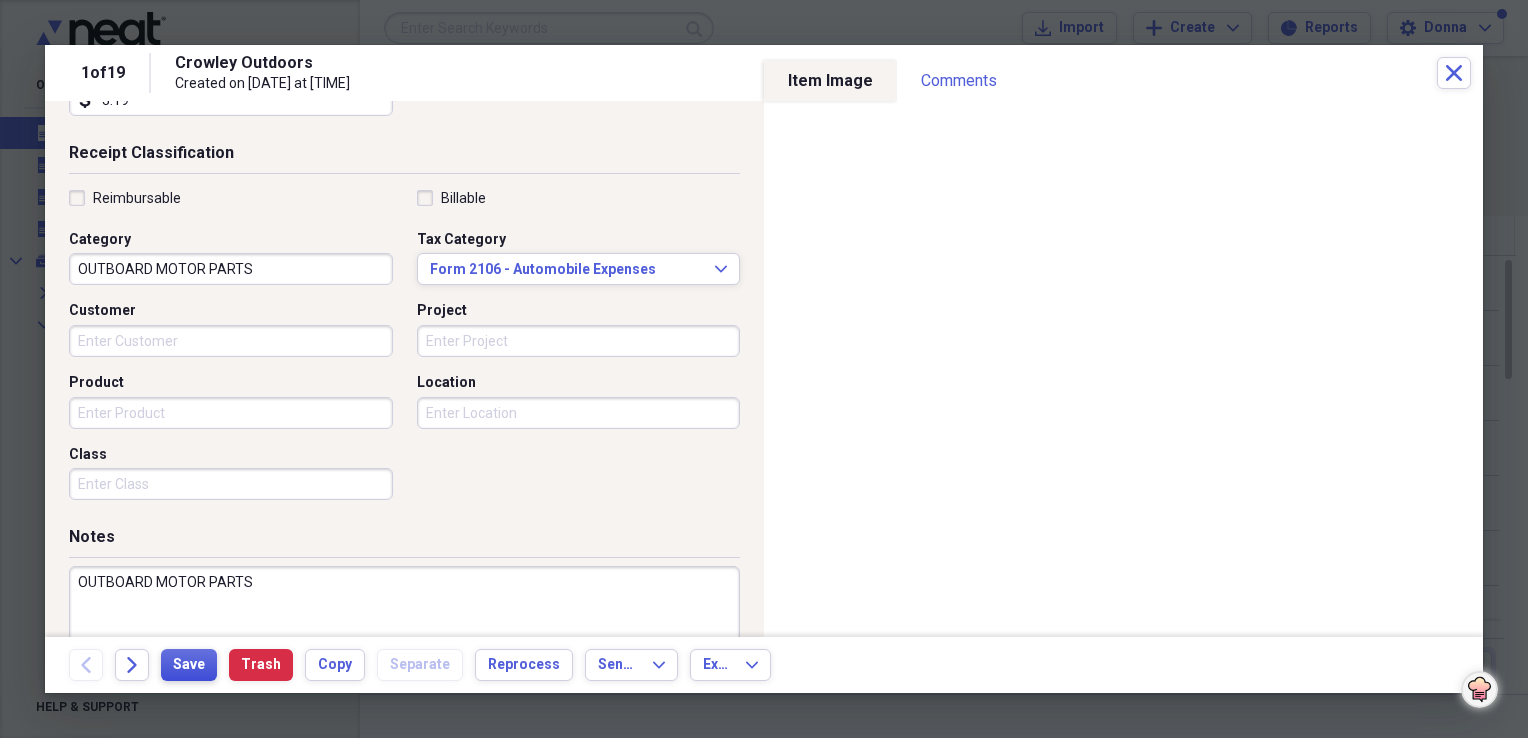 type on "OUTBOARD MOTOR PARTS" 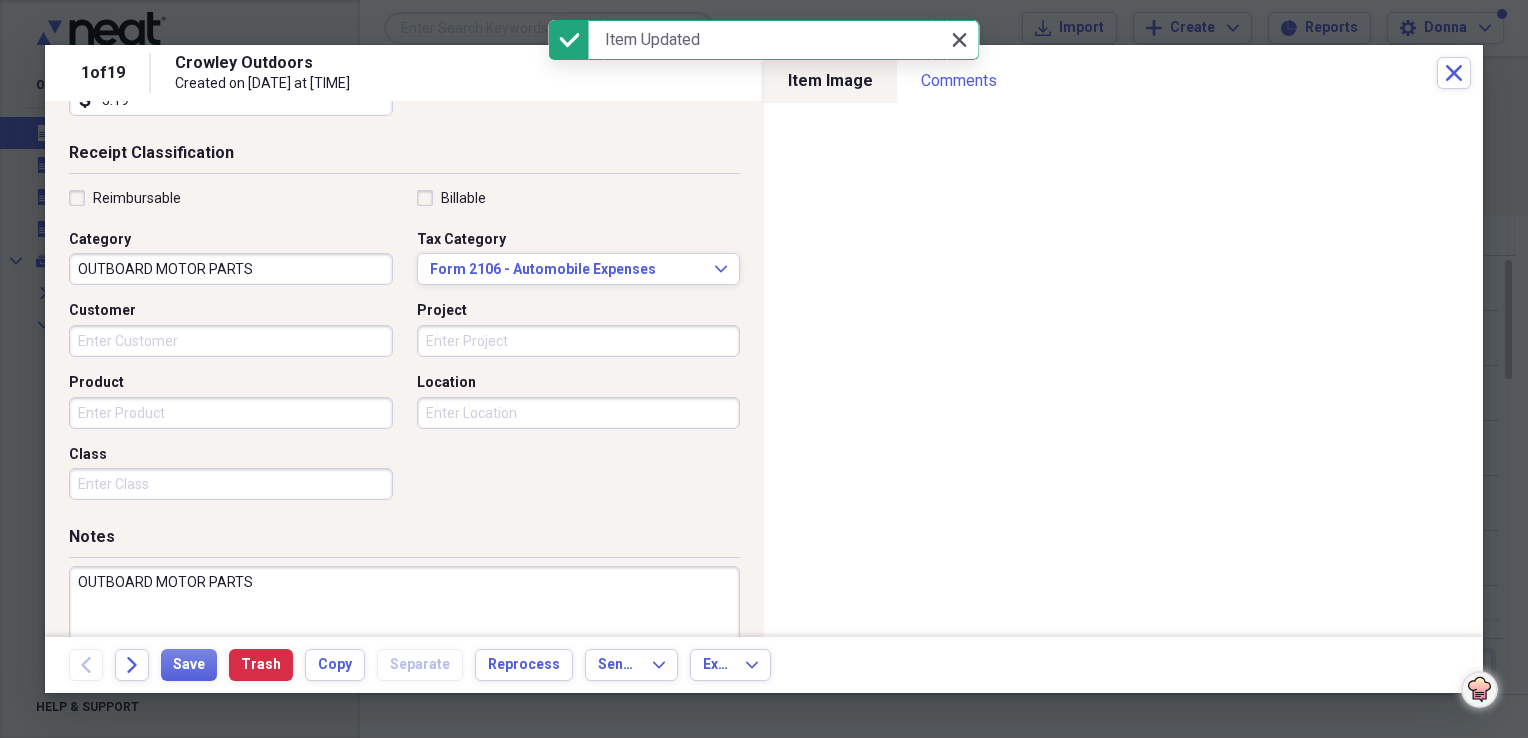 click on "Close Close" at bounding box center [959, 40] 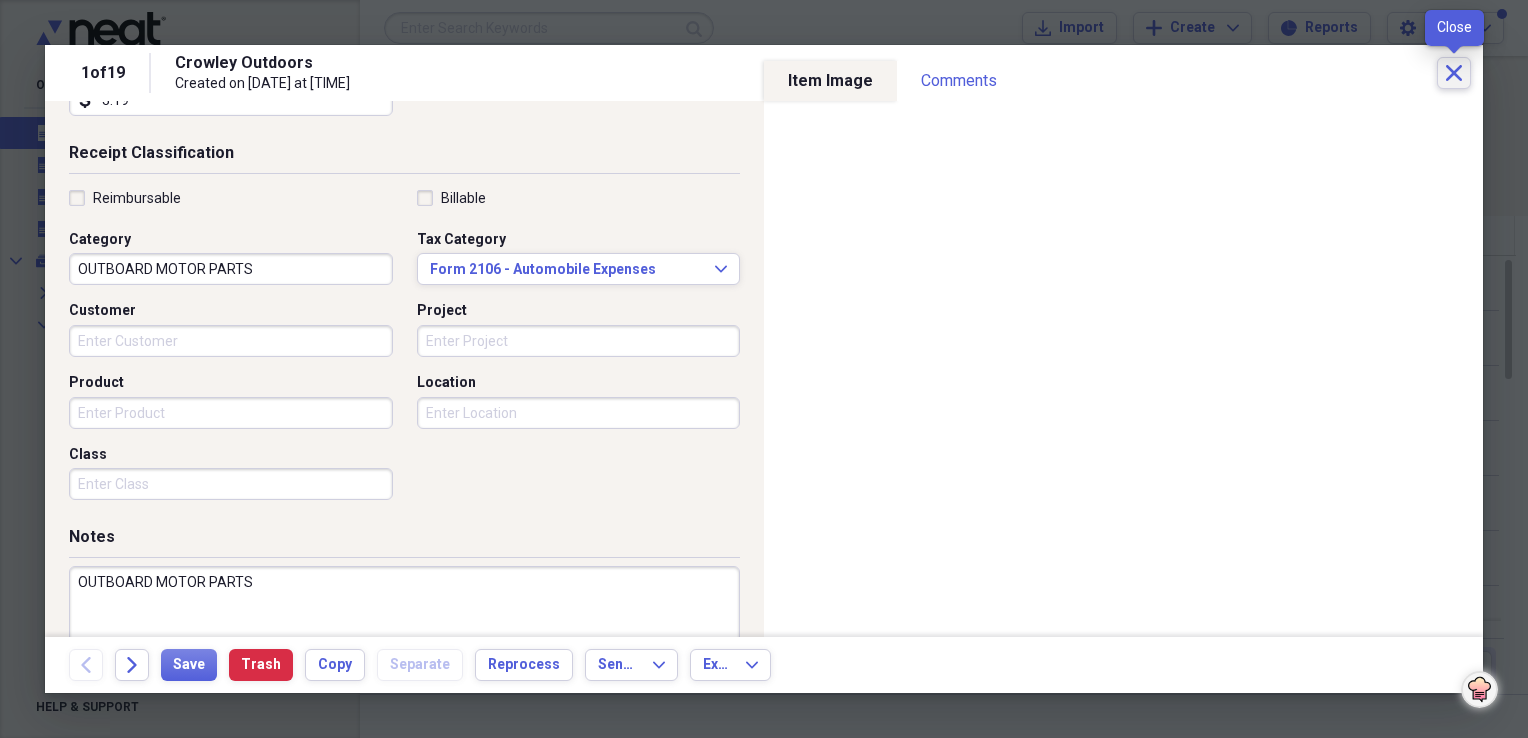 click 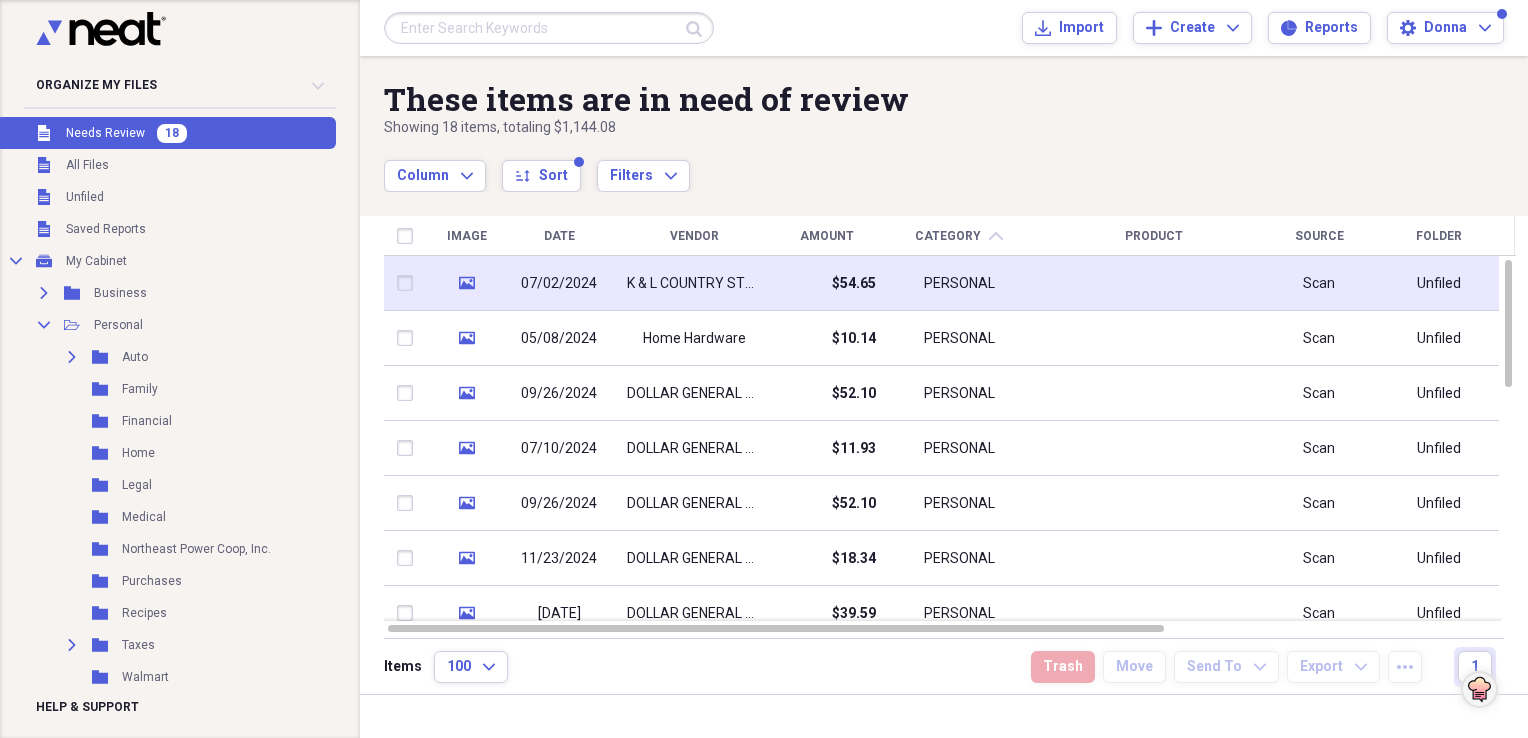 click on "K & L COUNTRY STORE" at bounding box center [694, 284] 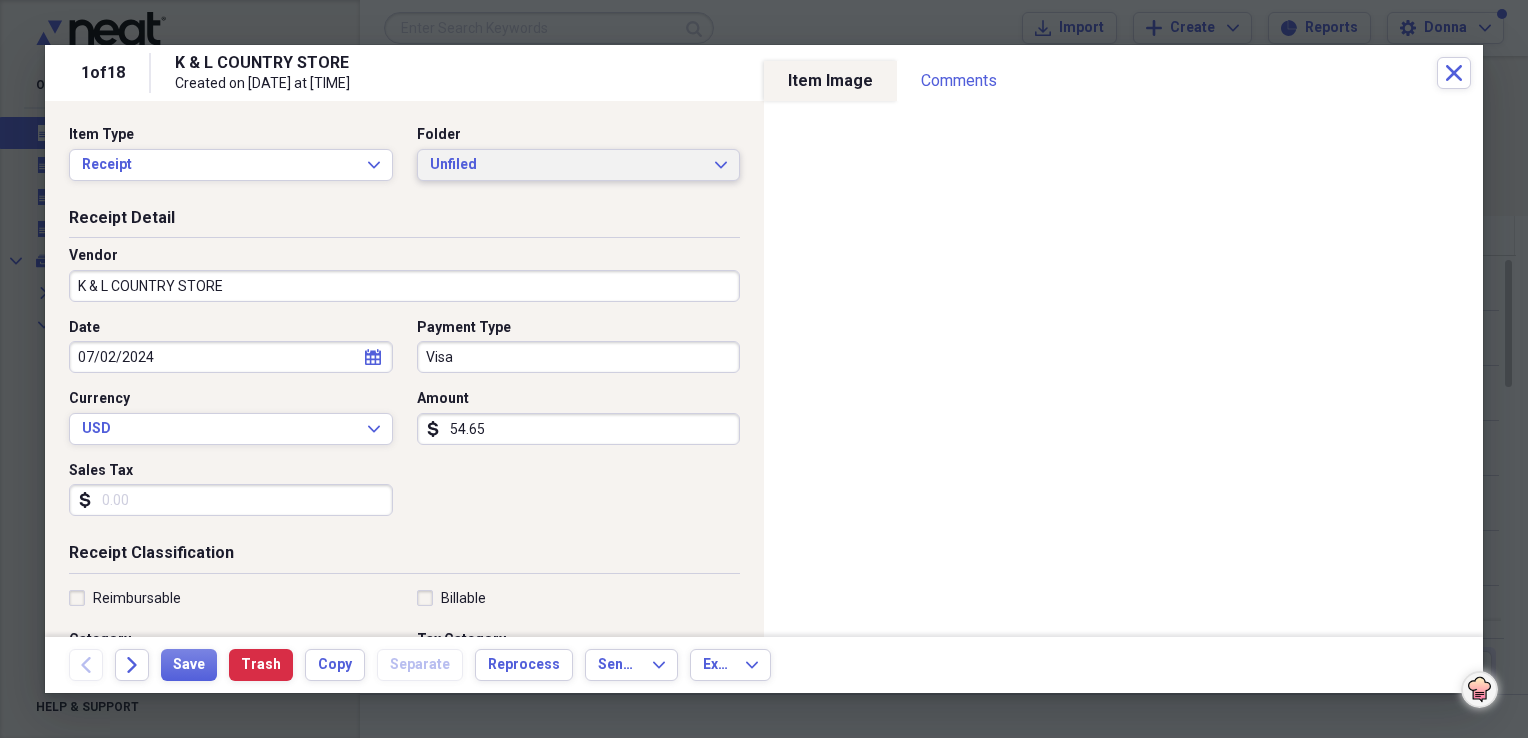 click on "Unfiled Expand" at bounding box center (579, 165) 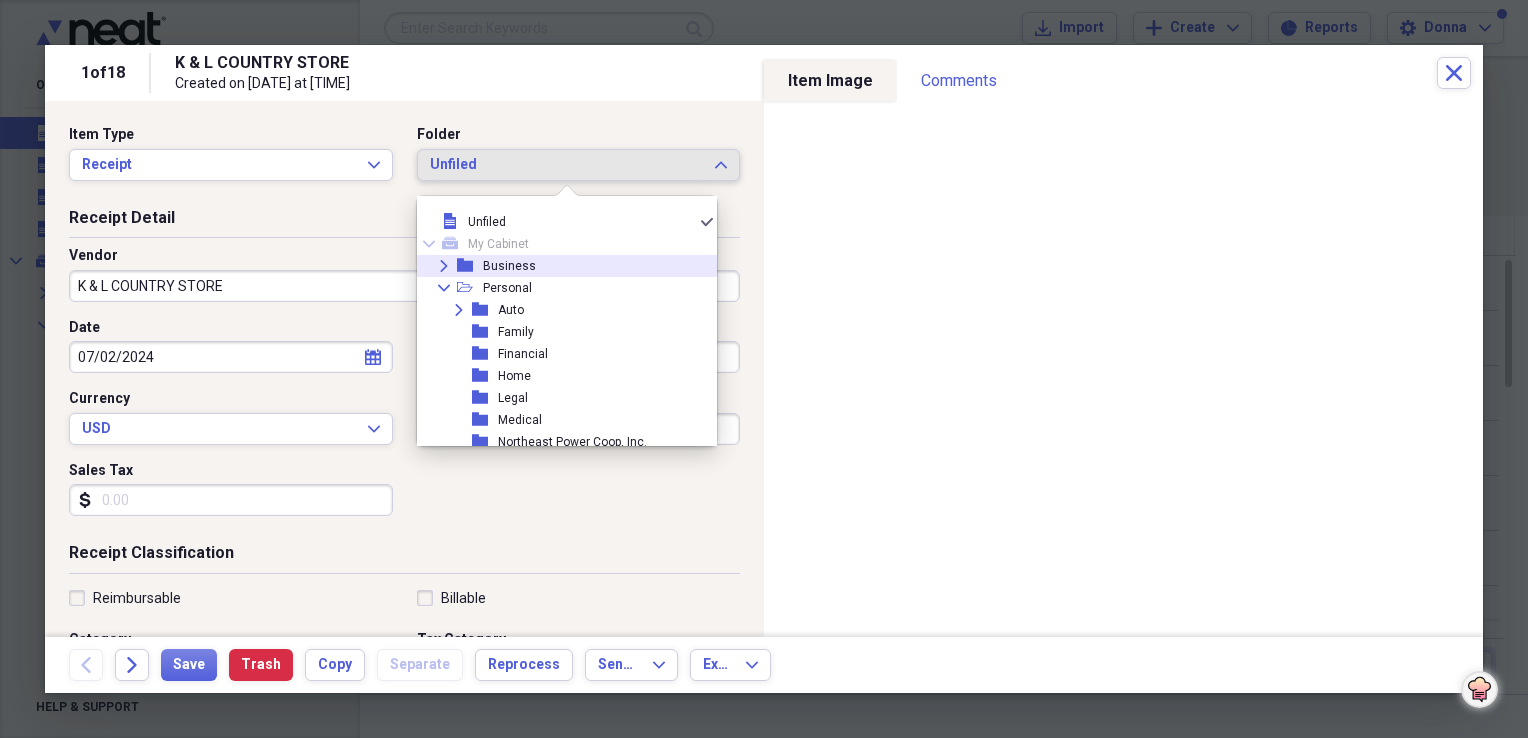 click on "Expand folder Business" at bounding box center [559, 266] 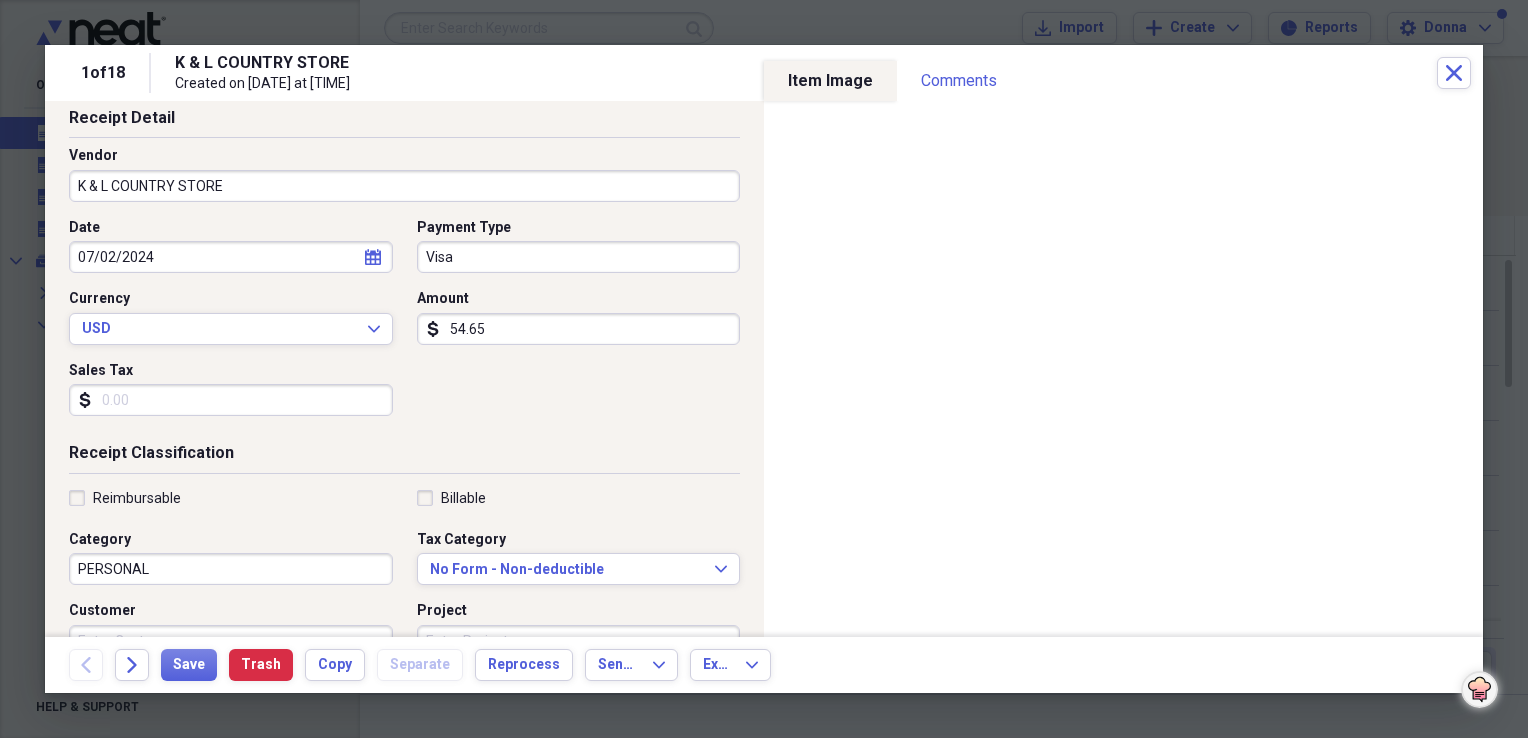 scroll, scrollTop: 200, scrollLeft: 0, axis: vertical 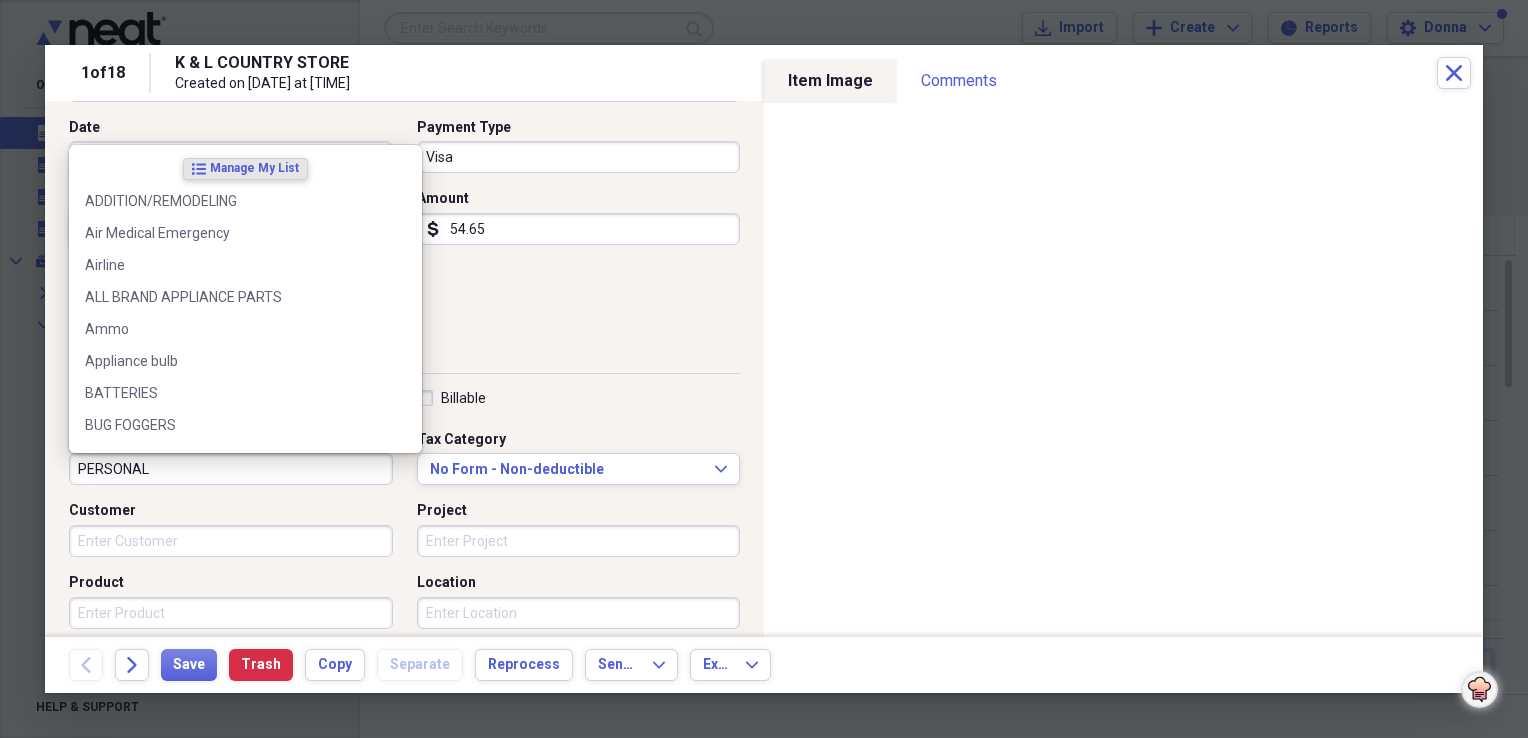 click on "PERSONAL" at bounding box center [231, 469] 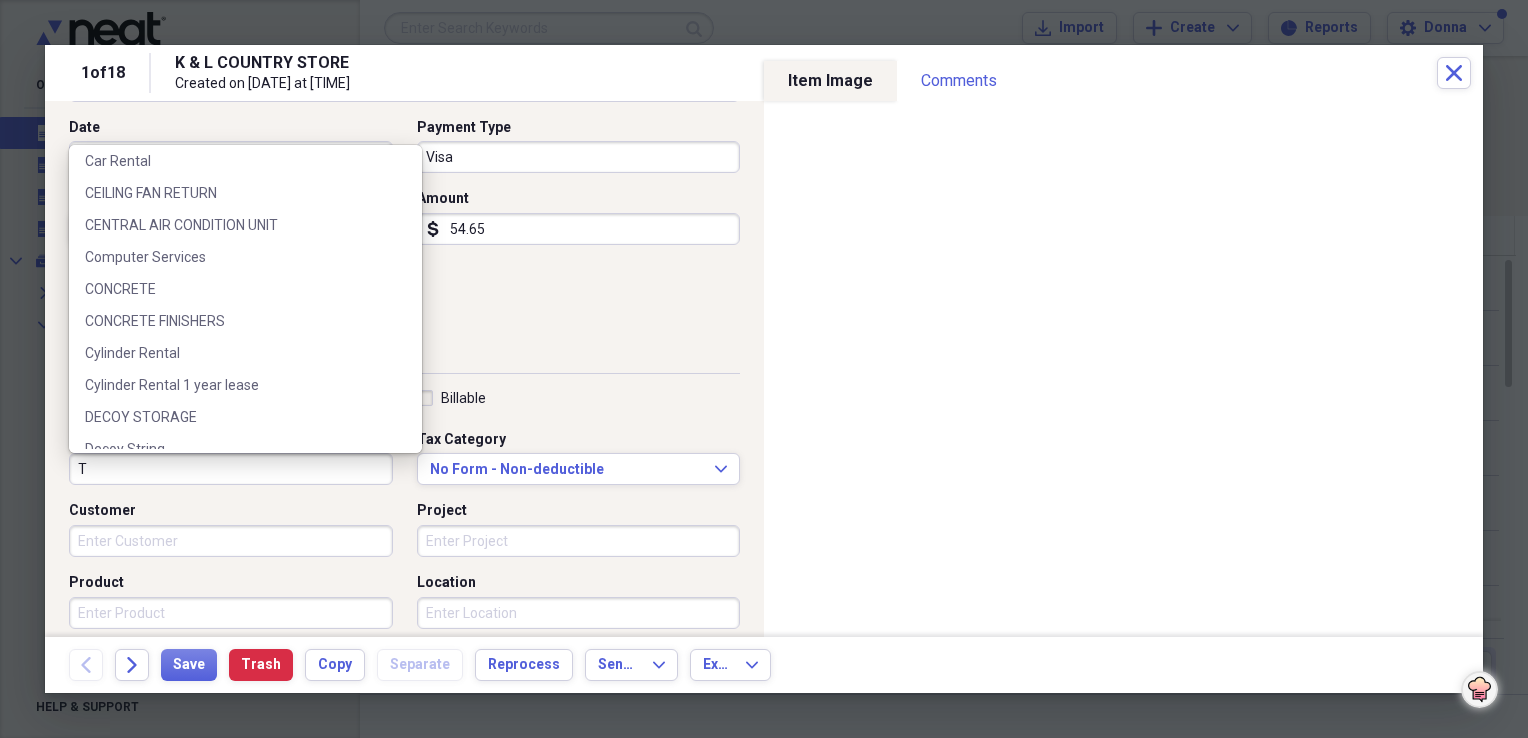 scroll, scrollTop: 0, scrollLeft: 0, axis: both 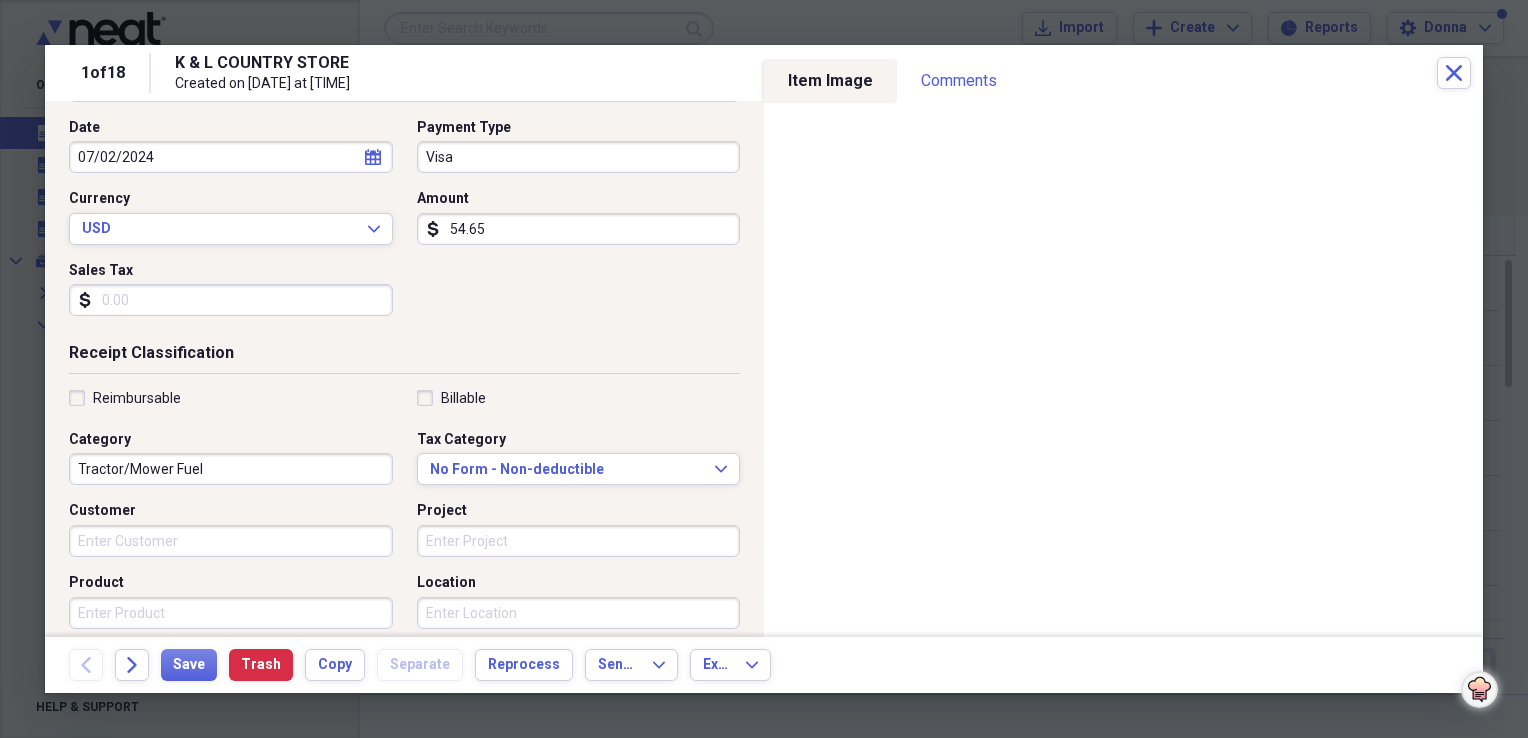 drag, startPoint x: 212, startPoint y: 466, endPoint x: 76, endPoint y: 448, distance: 137.186 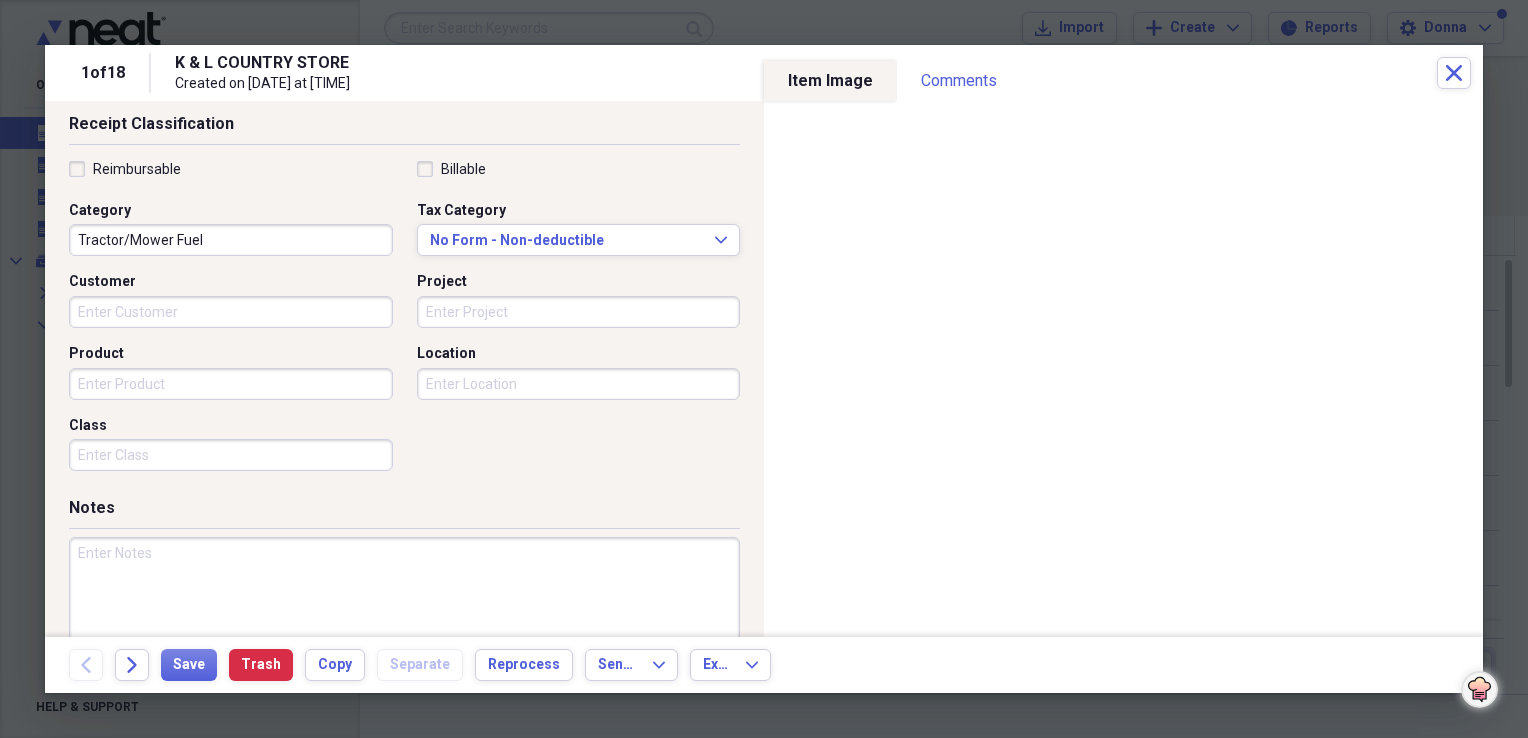 scroll, scrollTop: 483, scrollLeft: 0, axis: vertical 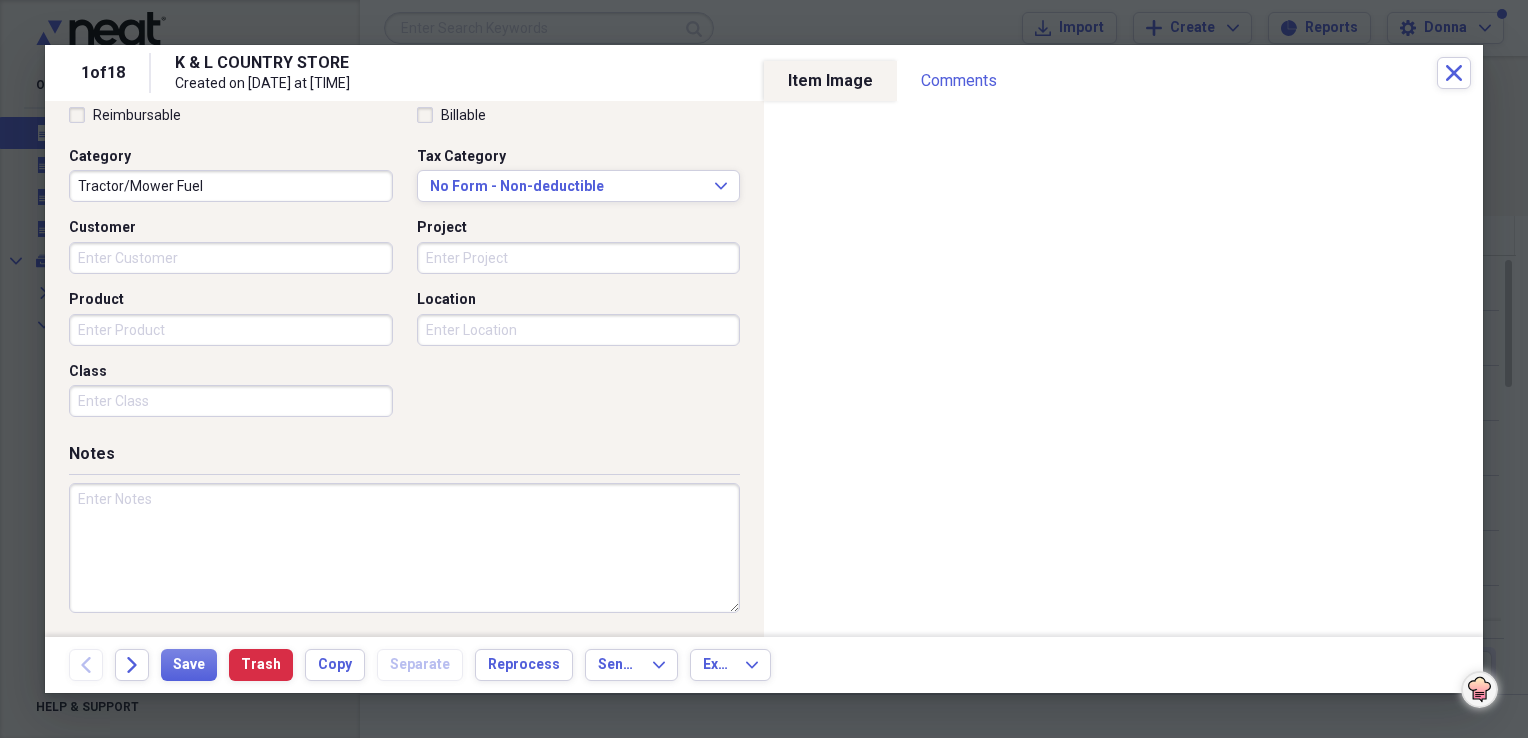 type on "Tractor/Mower Fuel" 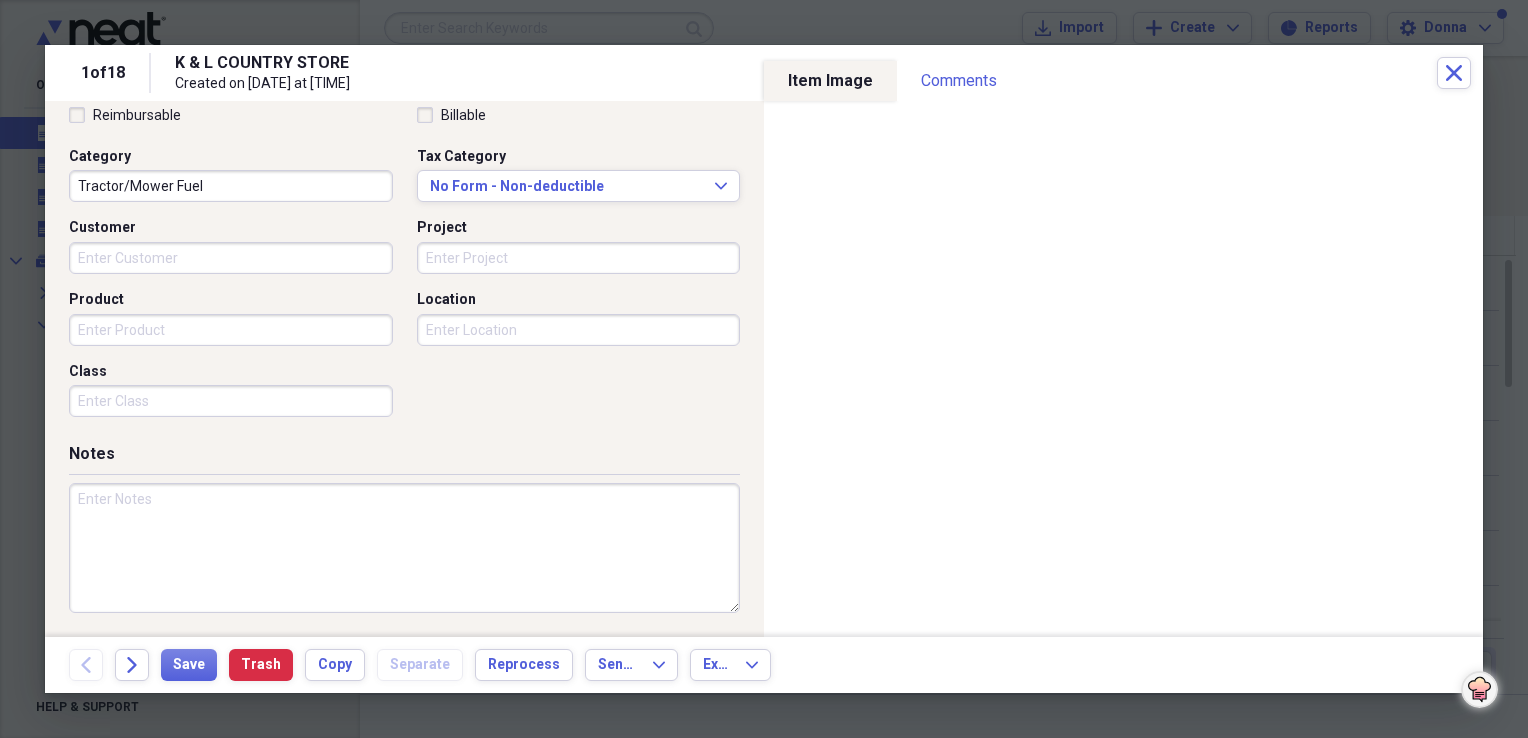 paste on "Tractor/Mower Fuel" 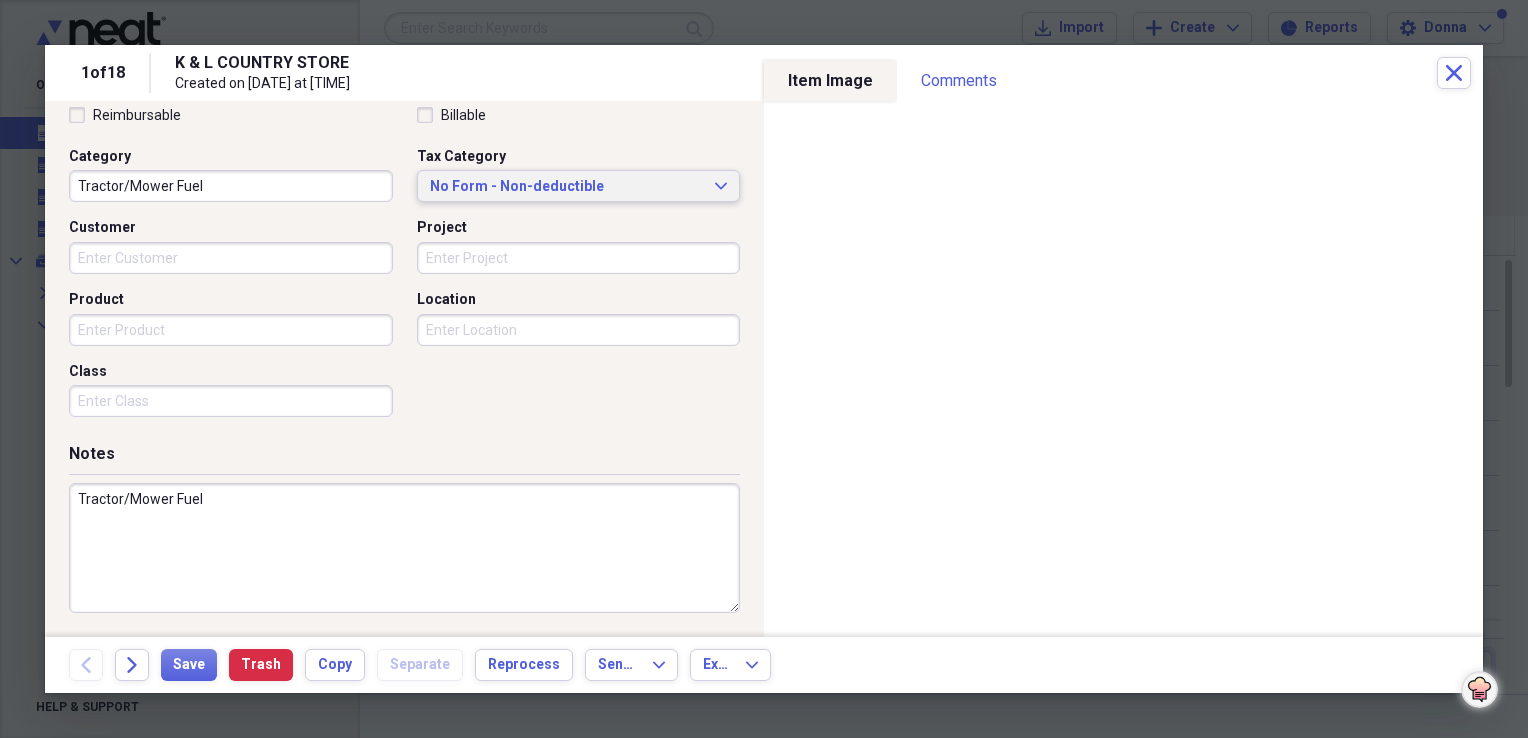 type on "Tractor/Mower Fuel" 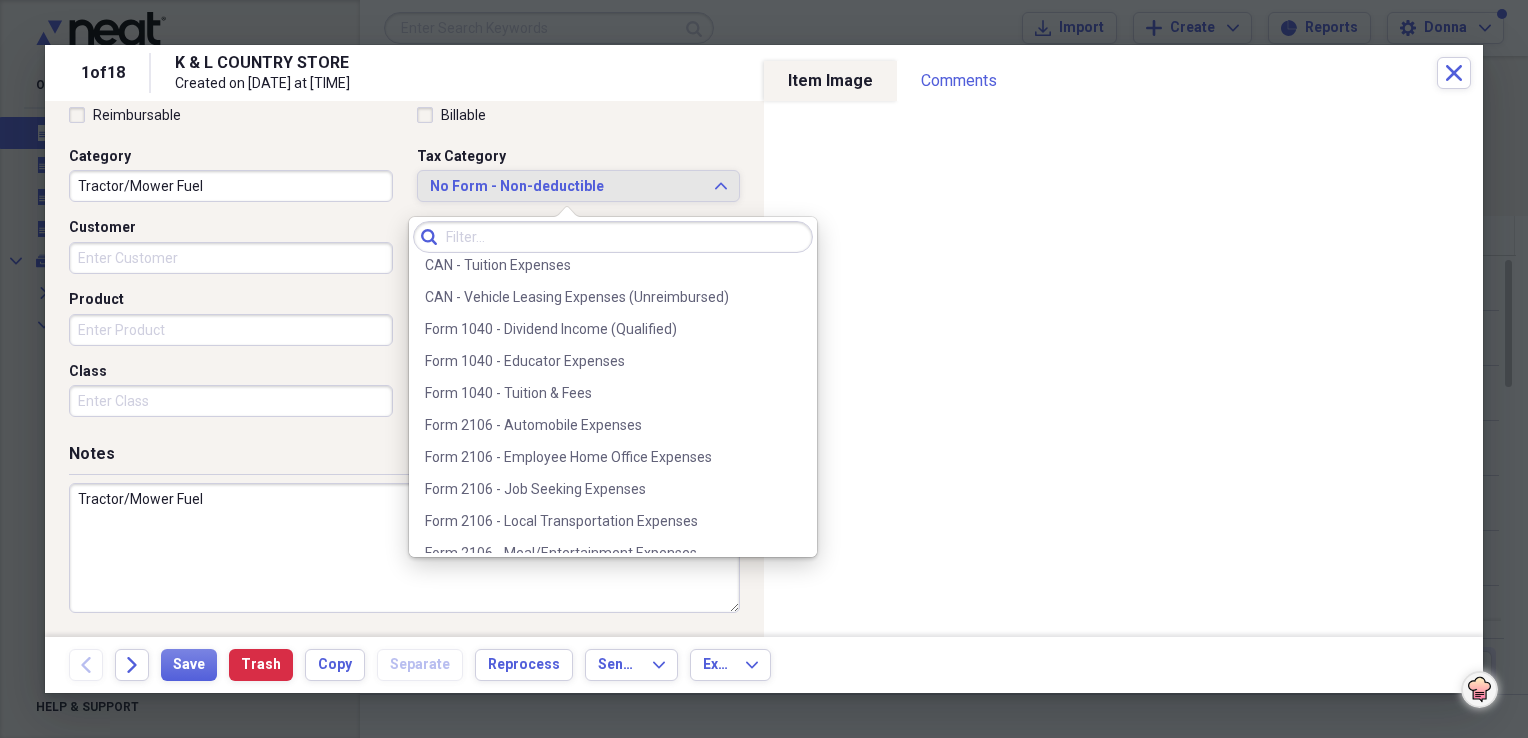 scroll, scrollTop: 1500, scrollLeft: 0, axis: vertical 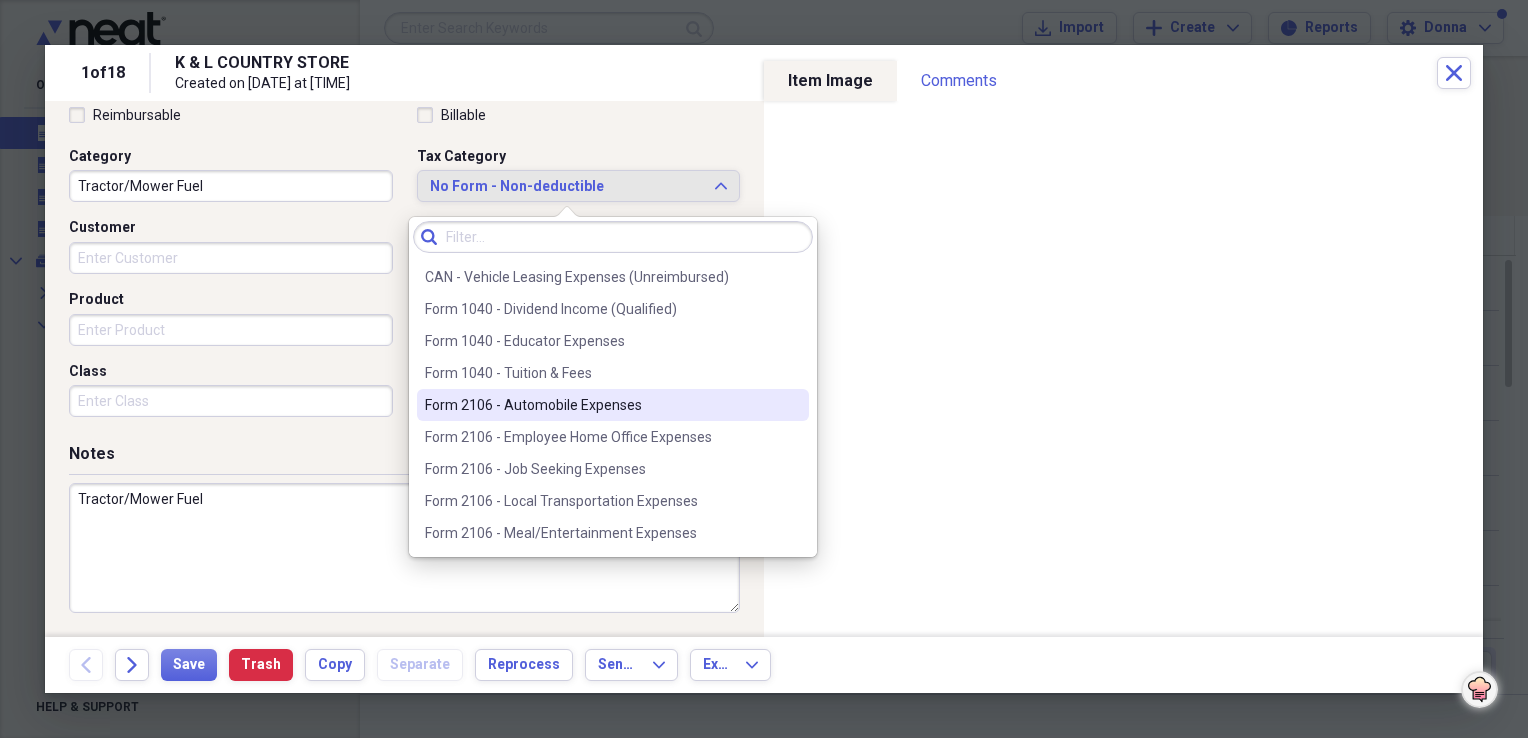 click on "Form 2106 - Automobile Expenses" at bounding box center [601, 405] 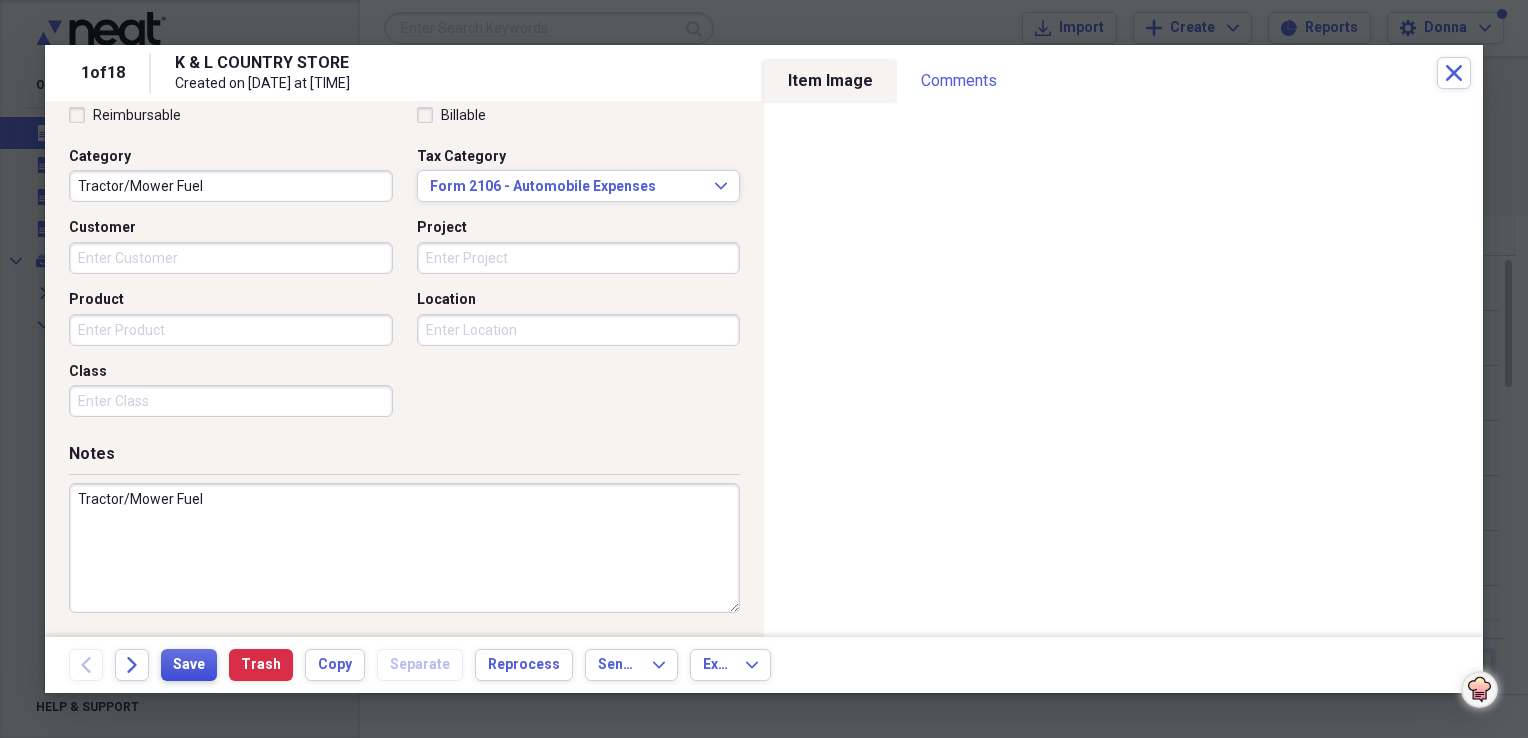 click on "Save" at bounding box center (189, 665) 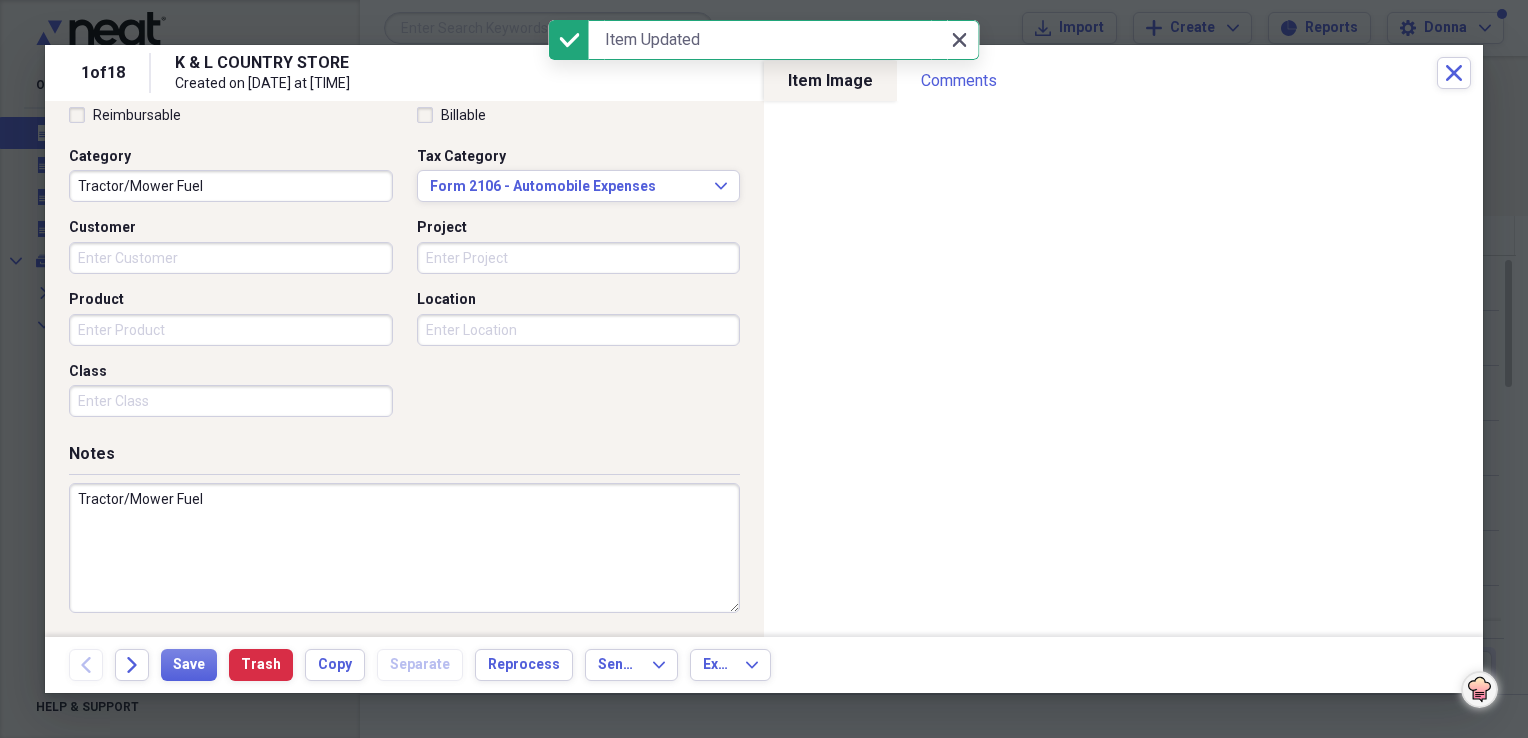 click 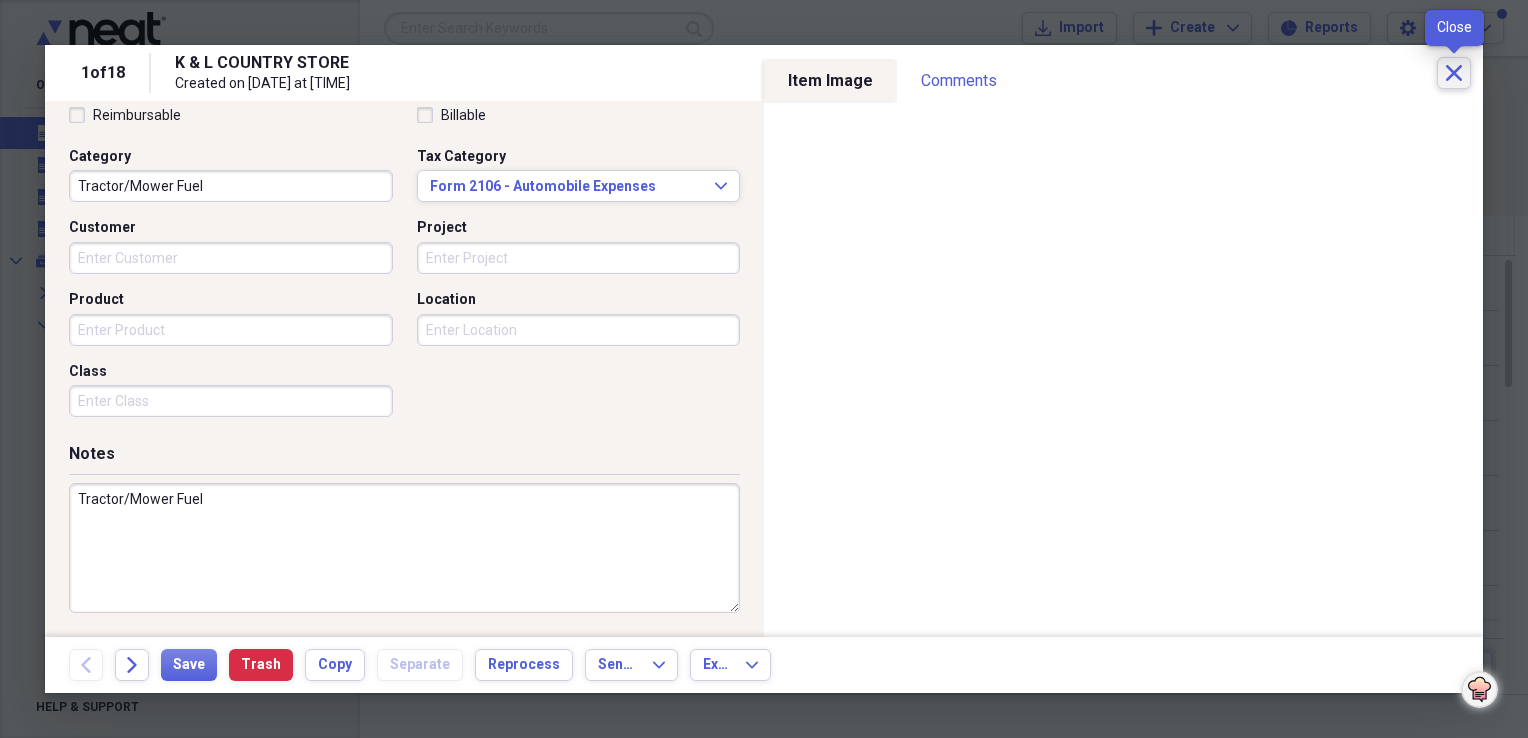 click on "Close" 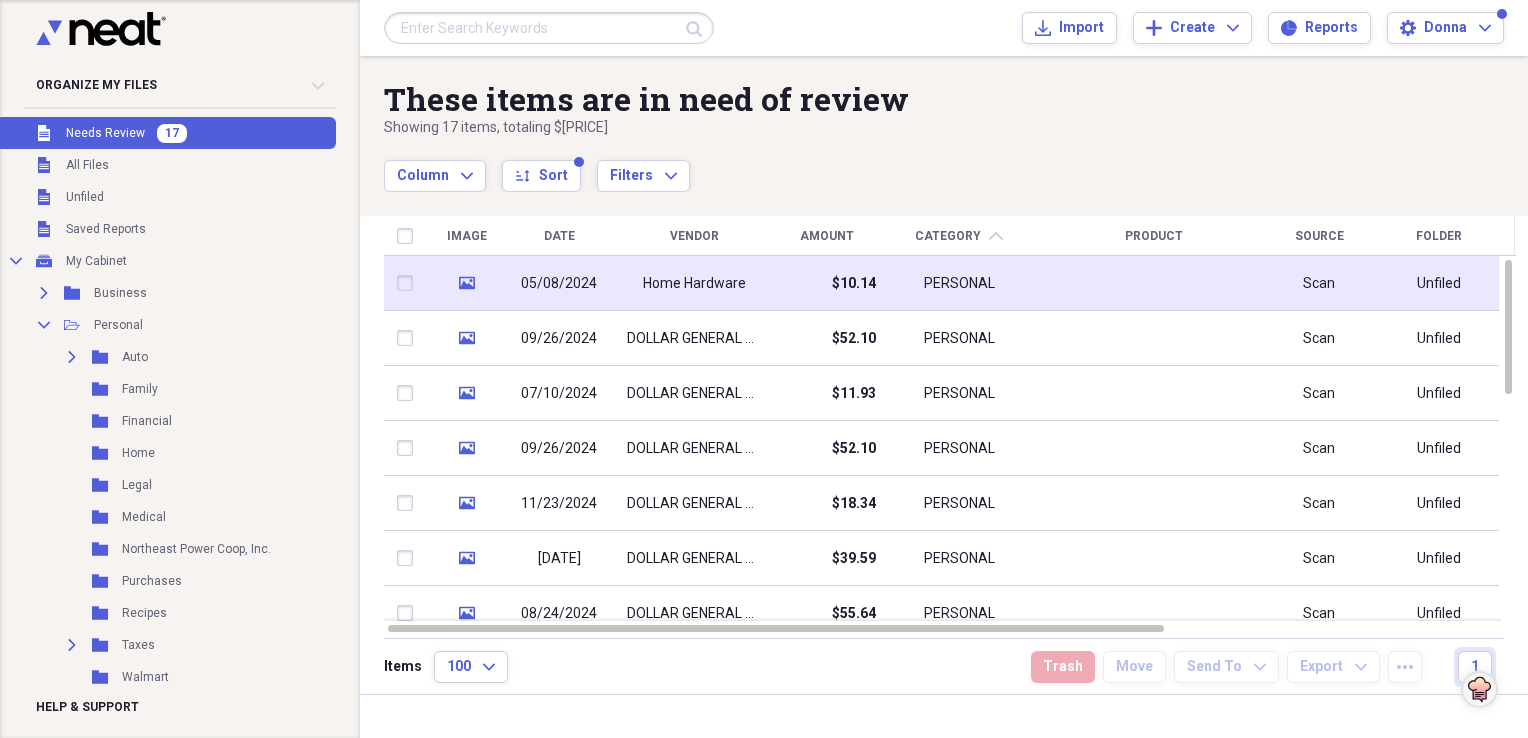 click on "Home Hardware" at bounding box center [694, 284] 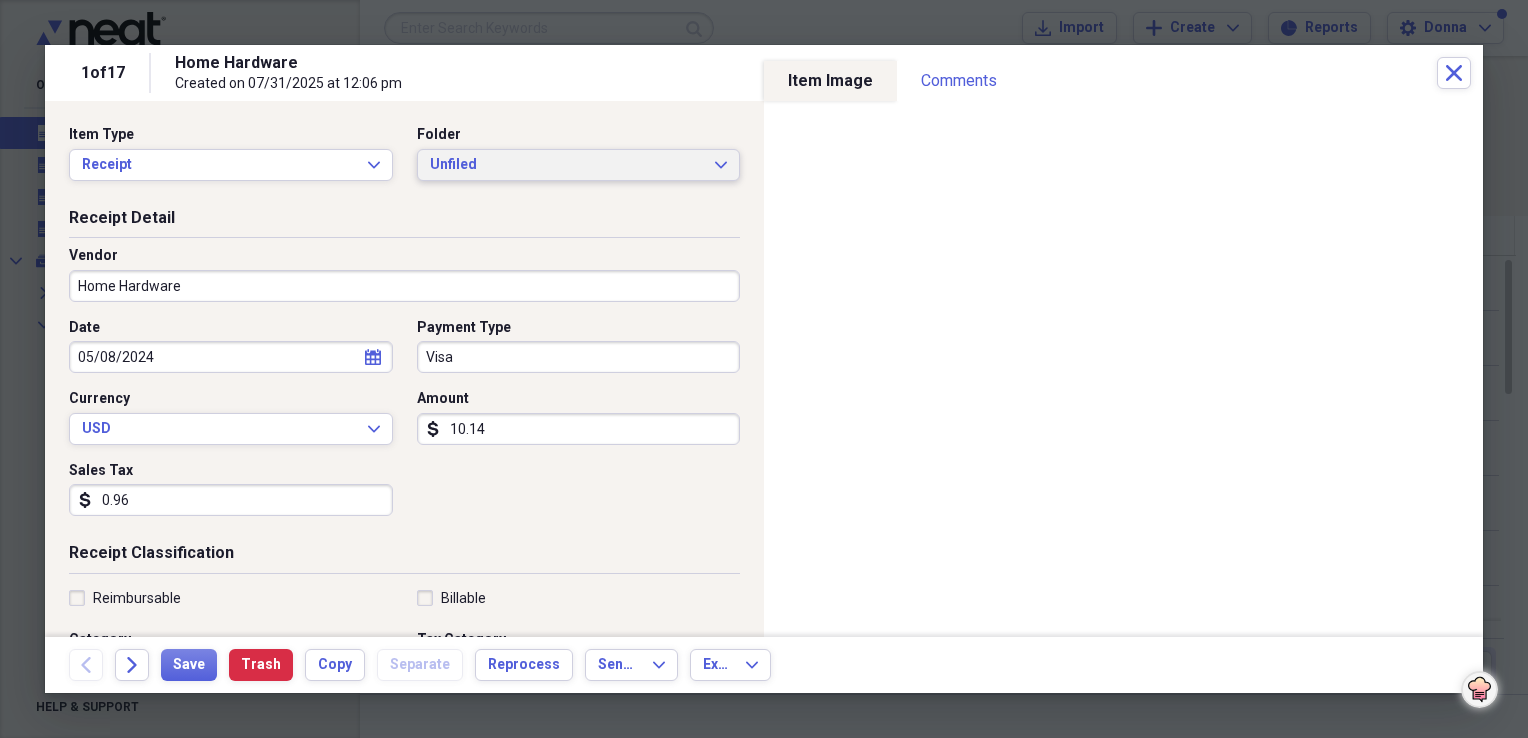 click on "Unfiled" at bounding box center [567, 165] 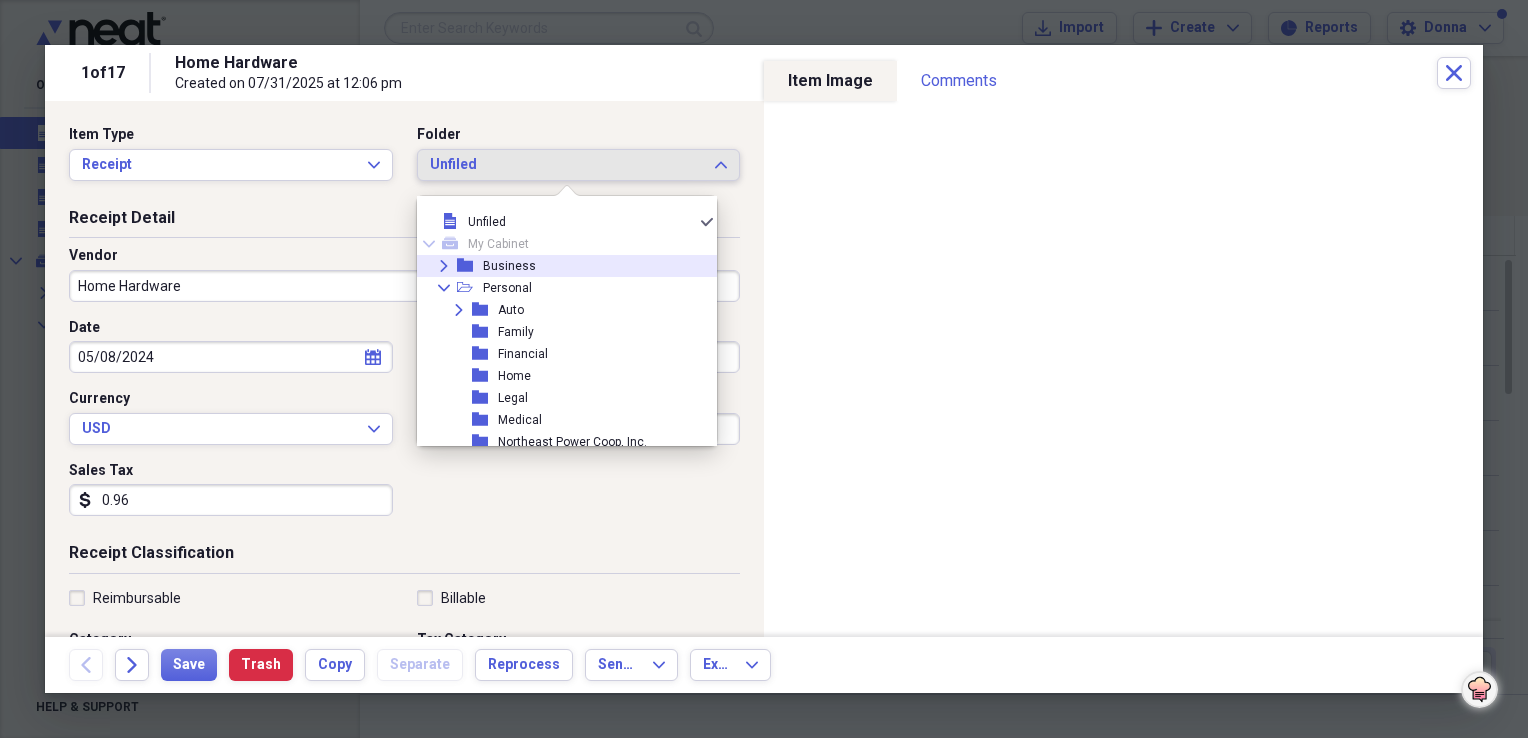 click on "Expand folder Business" at bounding box center [559, 266] 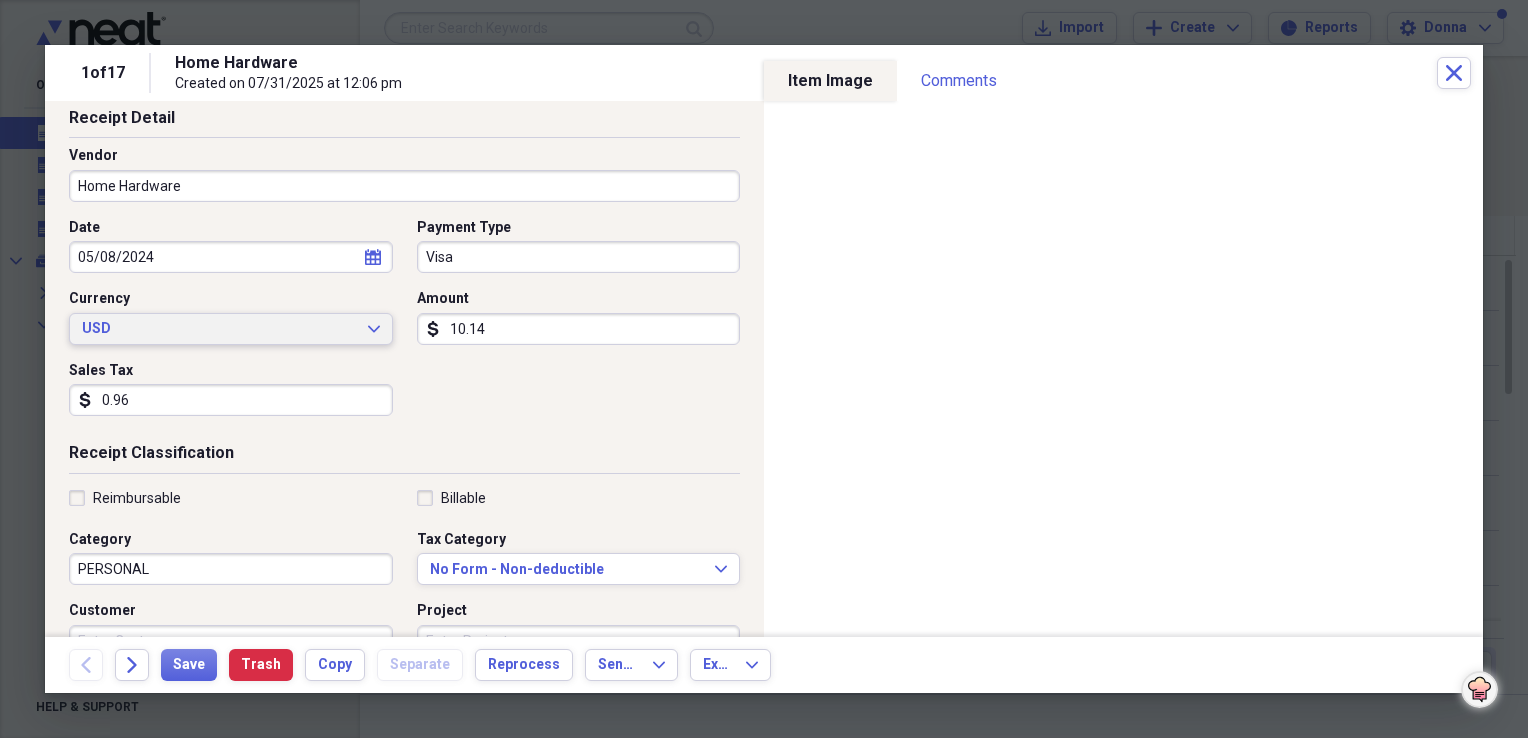 scroll, scrollTop: 200, scrollLeft: 0, axis: vertical 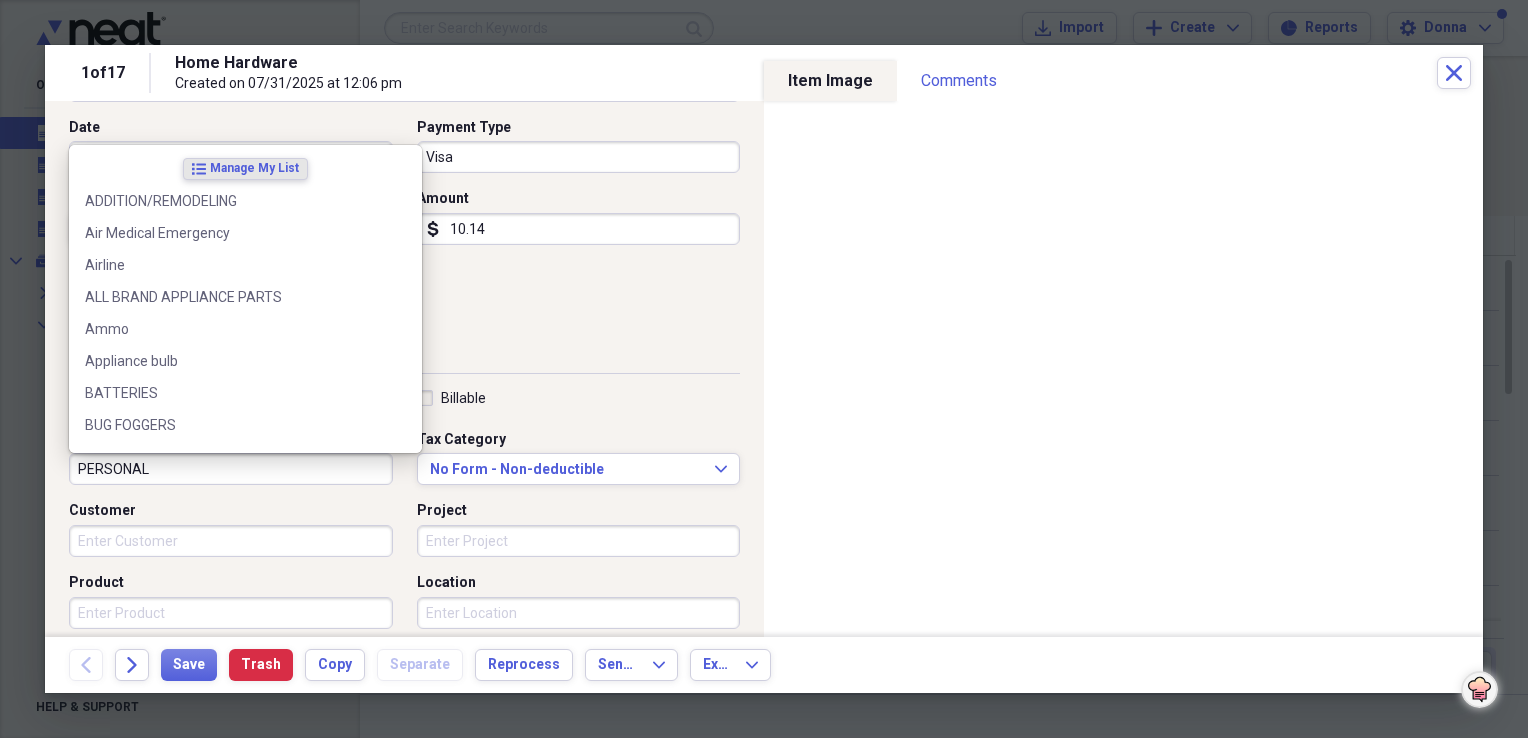 click on "PERSONAL" at bounding box center [231, 469] 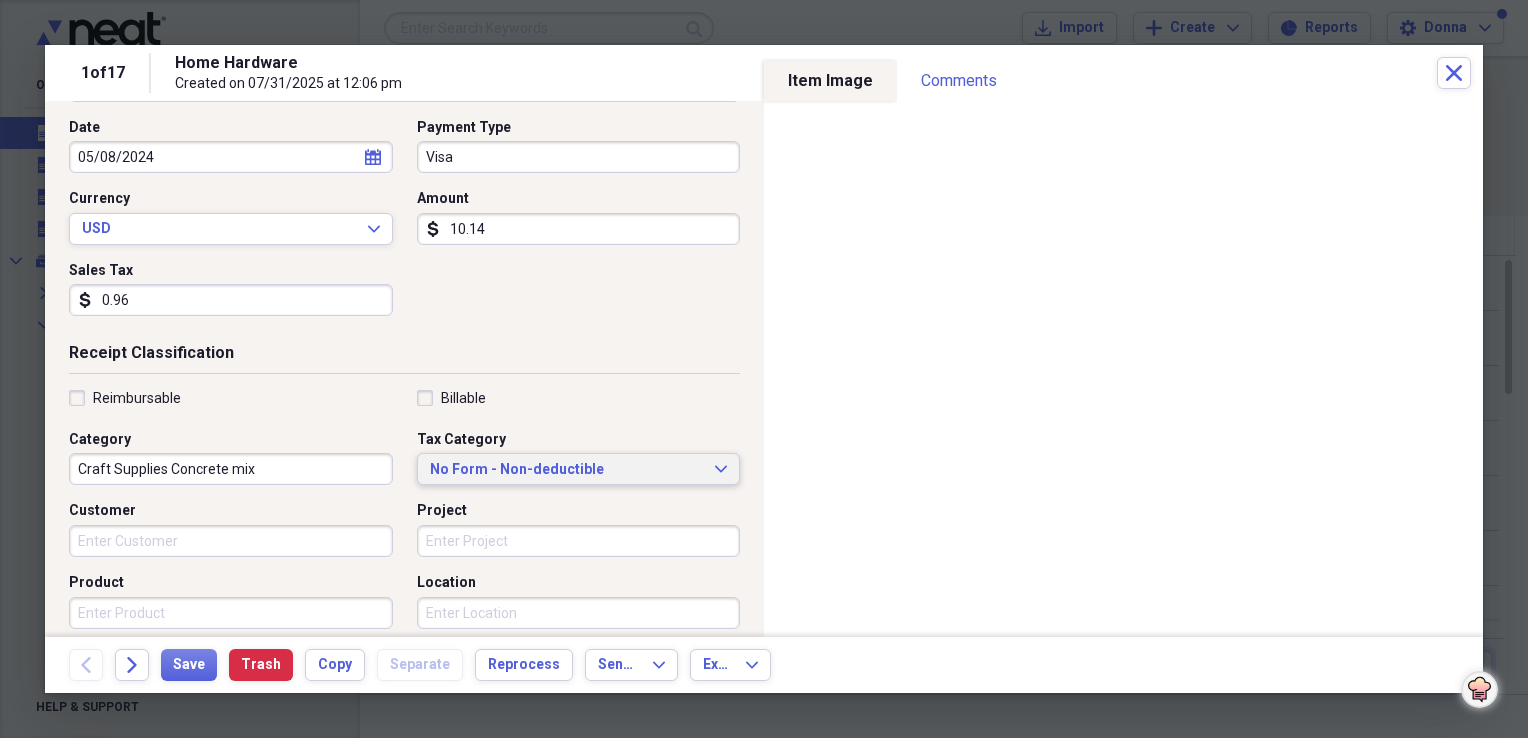 type on "Craft Supplies Concrete mix" 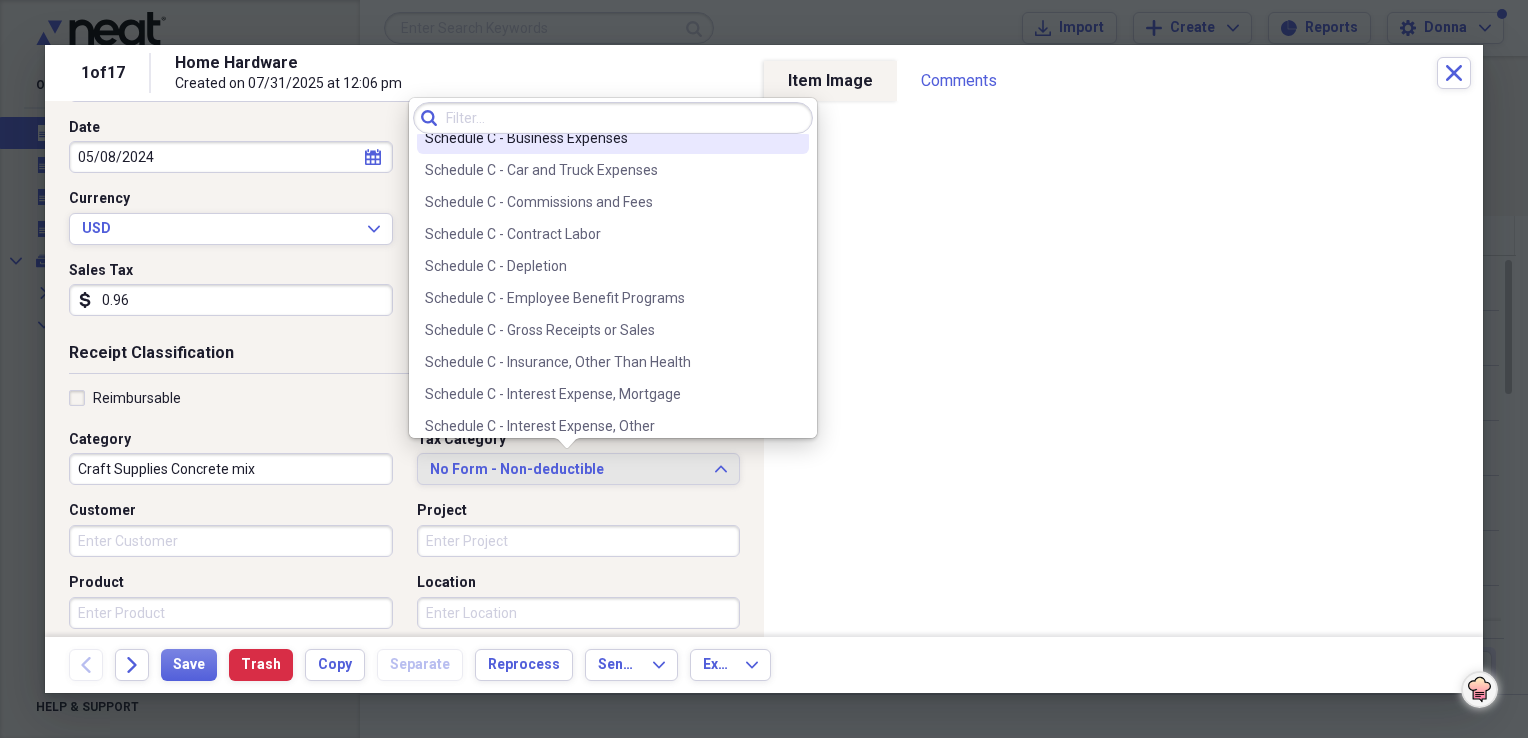 scroll, scrollTop: 3700, scrollLeft: 0, axis: vertical 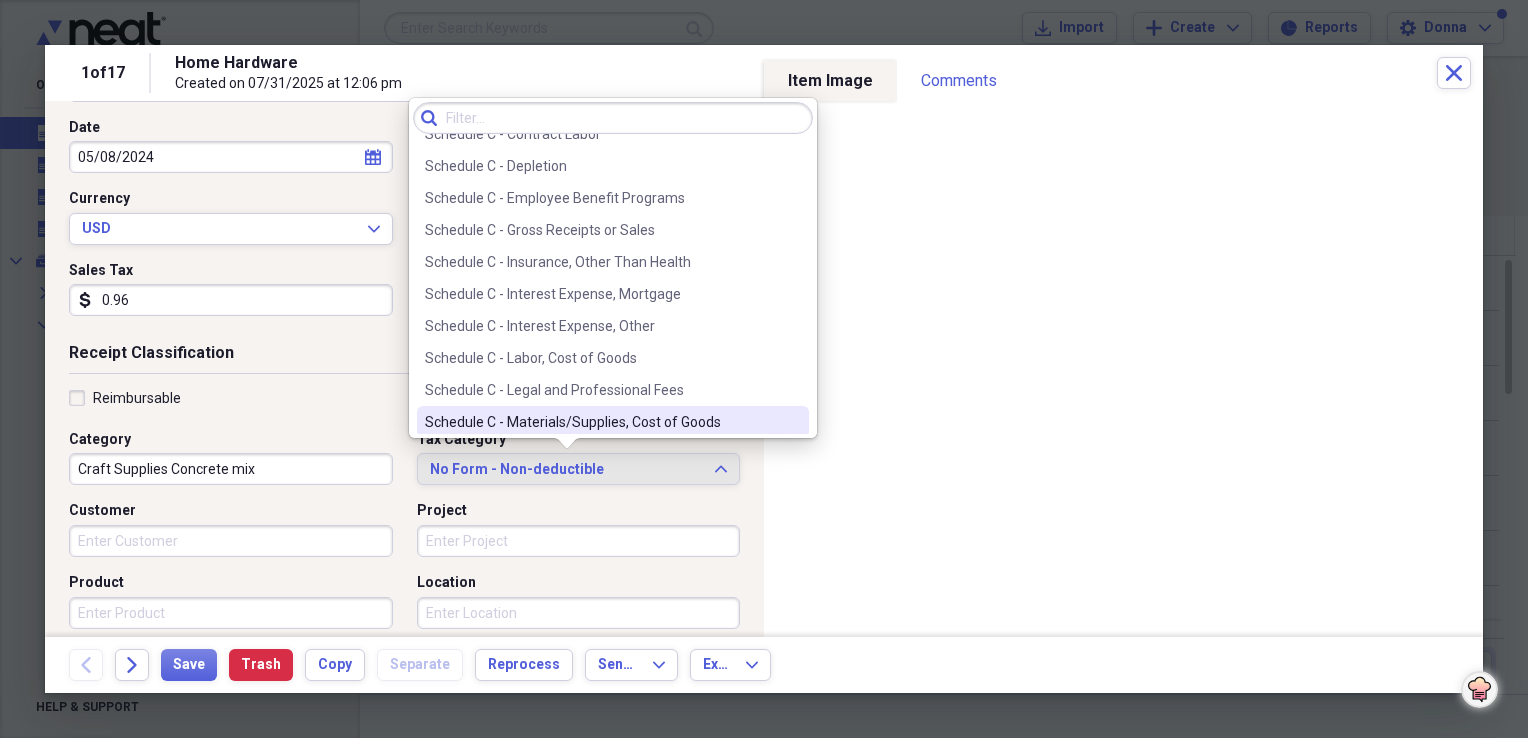 click on "Schedule C - Materials/Supplies, Cost of Goods" at bounding box center (601, 422) 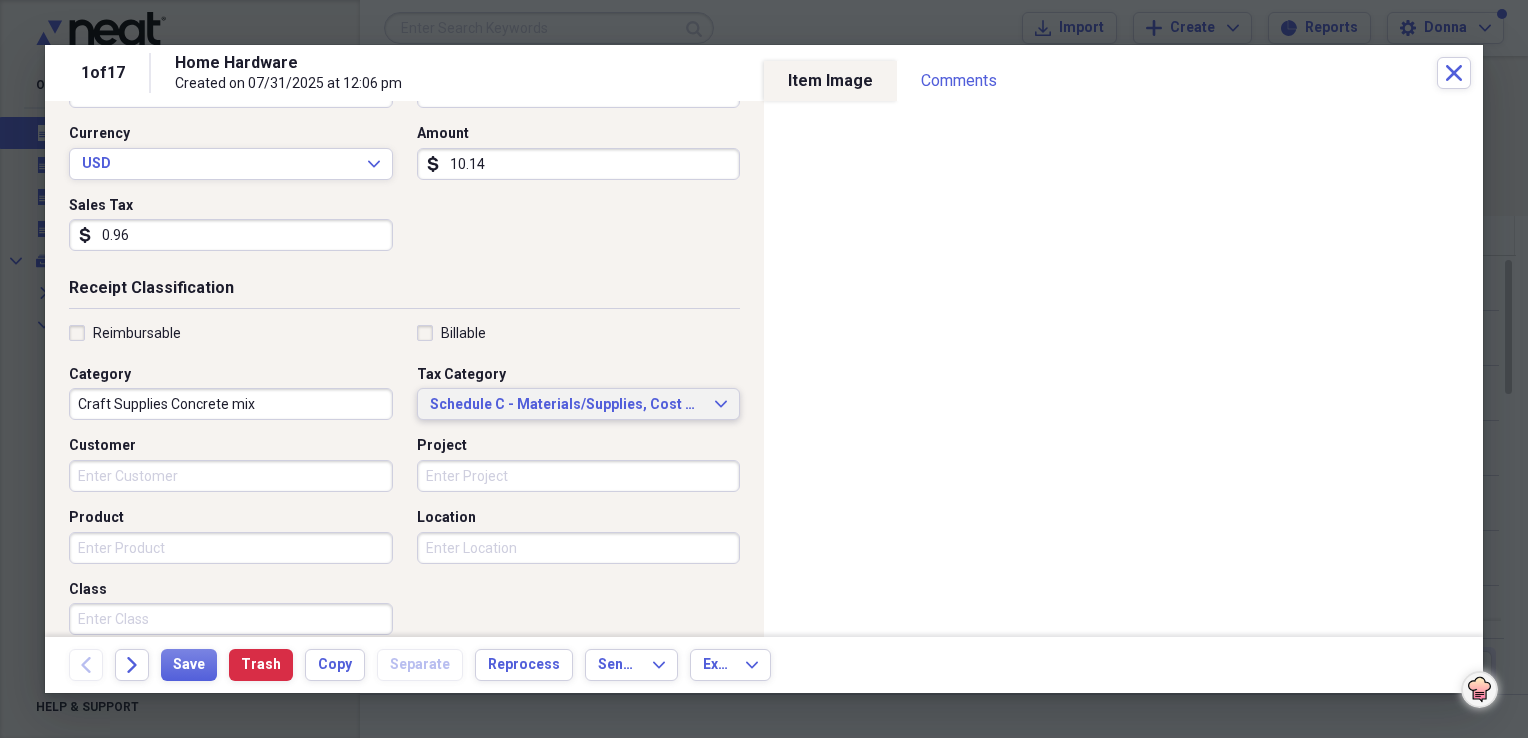 scroll, scrollTop: 300, scrollLeft: 0, axis: vertical 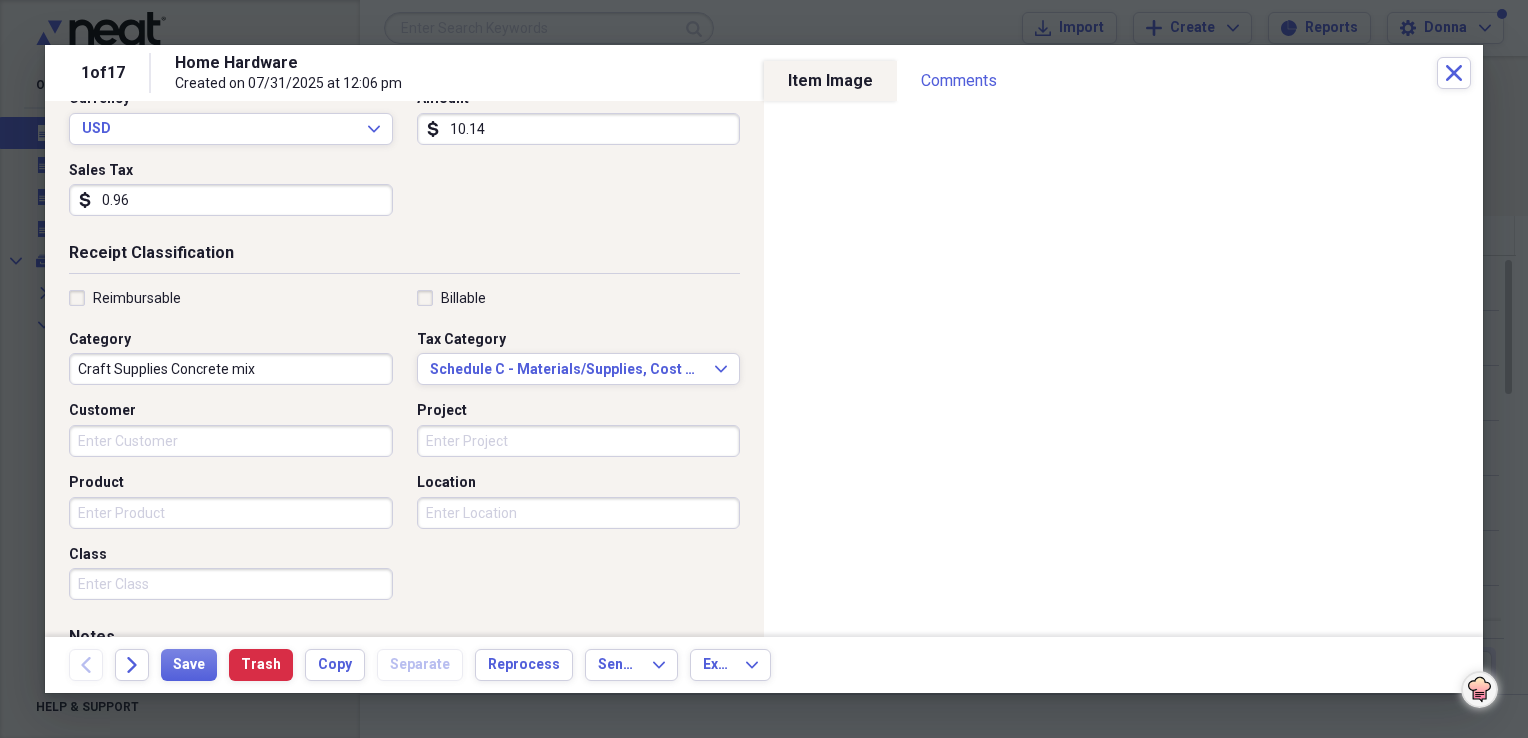 click on "Craft Supplies Concrete mix" at bounding box center [231, 369] 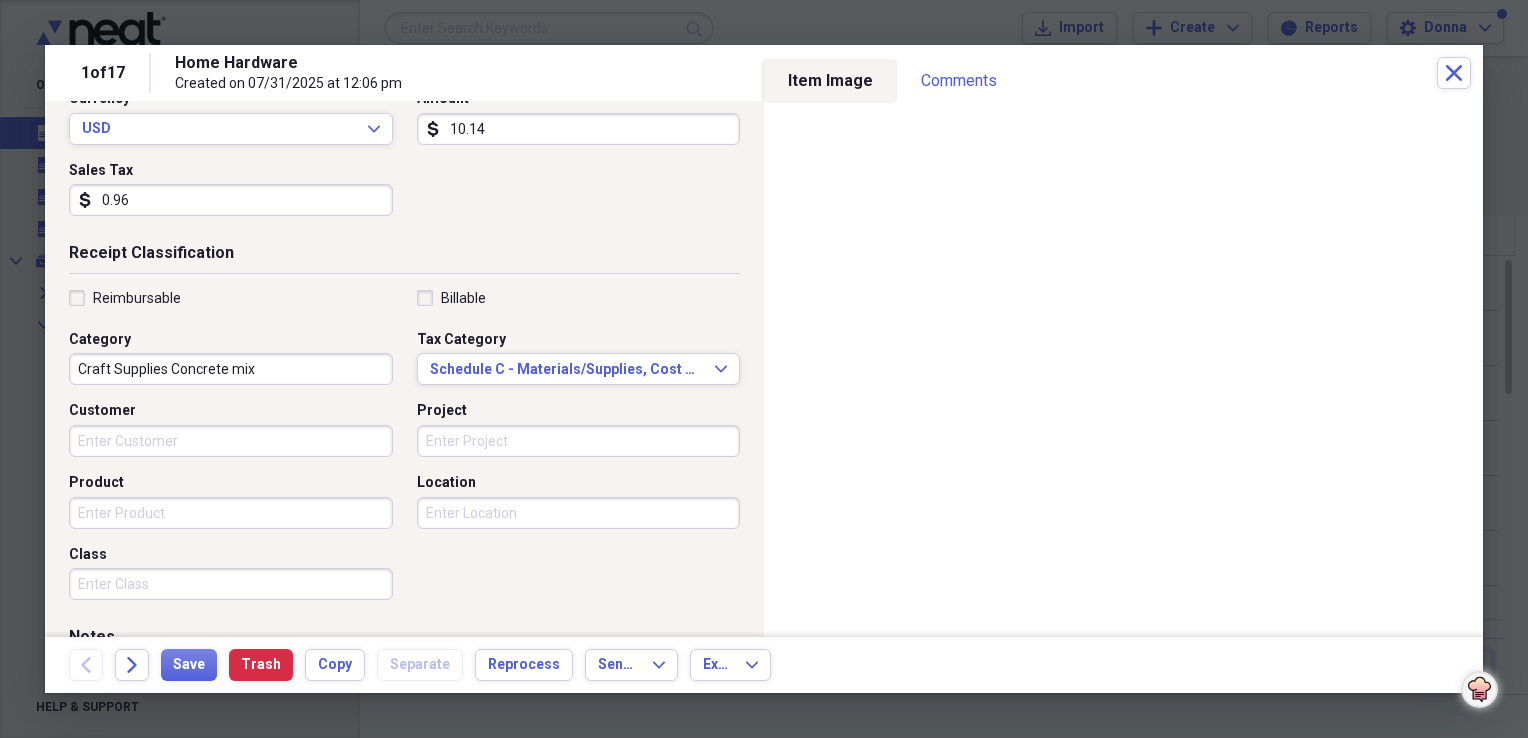 click on "Reimbursable Billable Category Craft Supplies Concrete mix Tax Category Schedule C - Materials/Supplies, Cost of Goods Expand Customer Project Product Location Class" at bounding box center (404, 449) 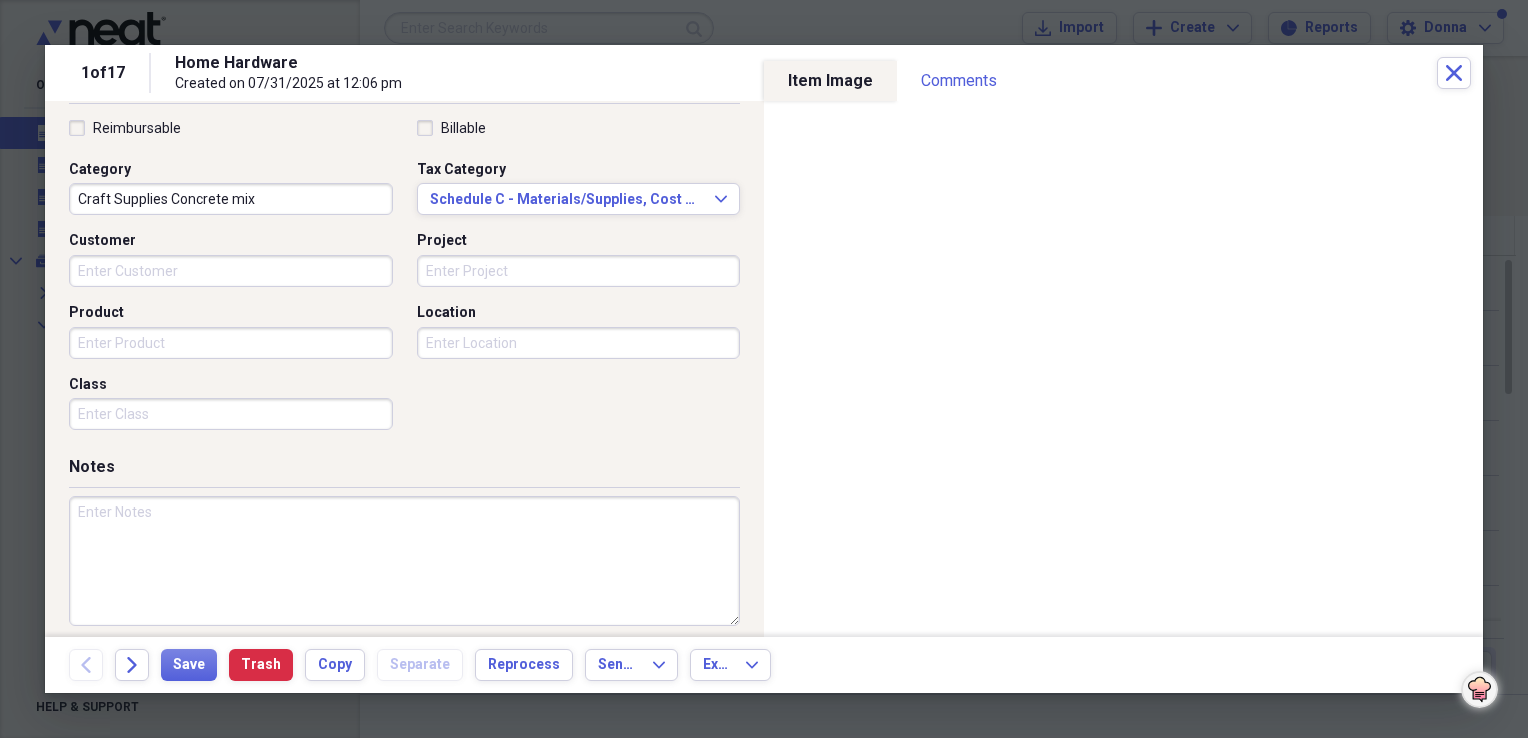 scroll, scrollTop: 483, scrollLeft: 0, axis: vertical 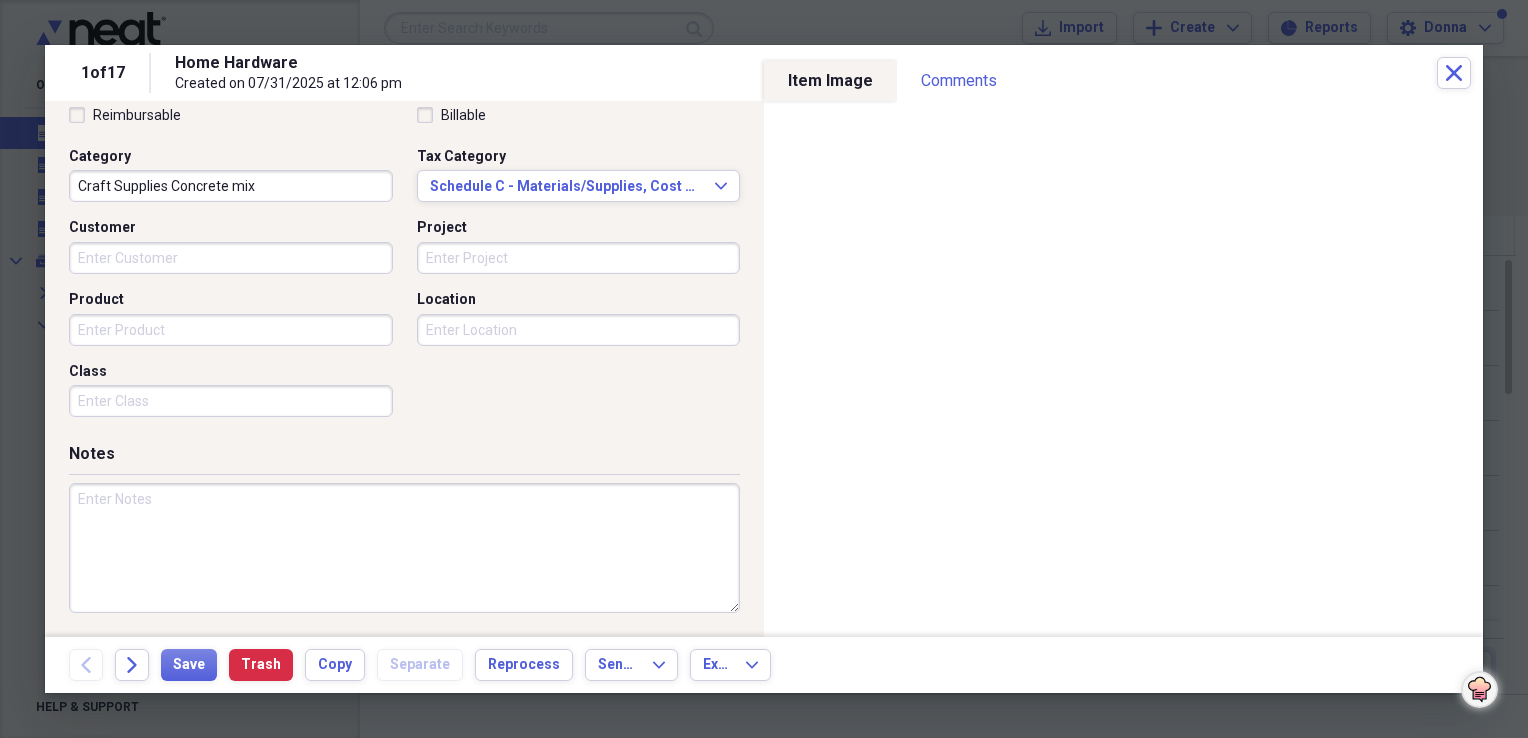 click at bounding box center (404, 548) 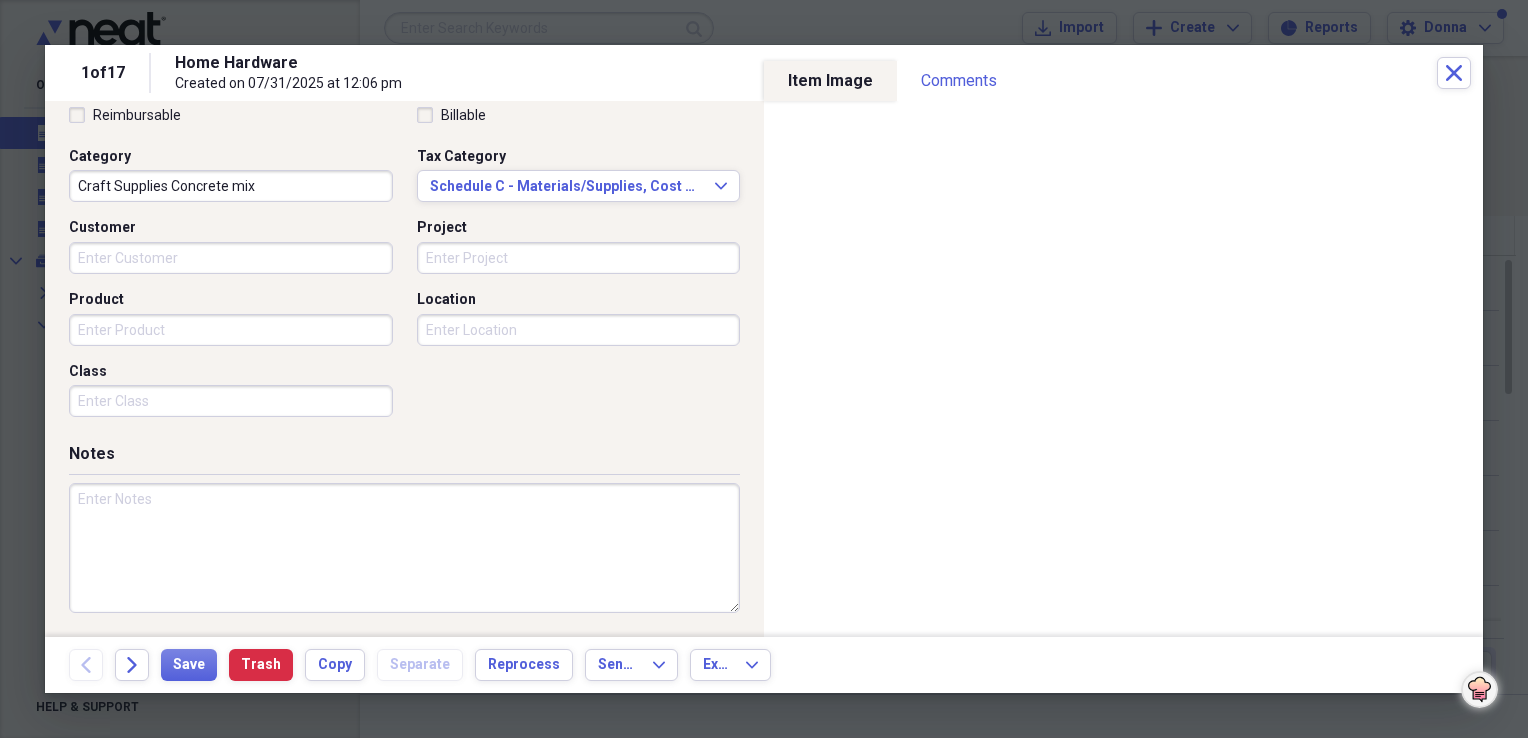paste on "Craft Supplies Concrete mix" 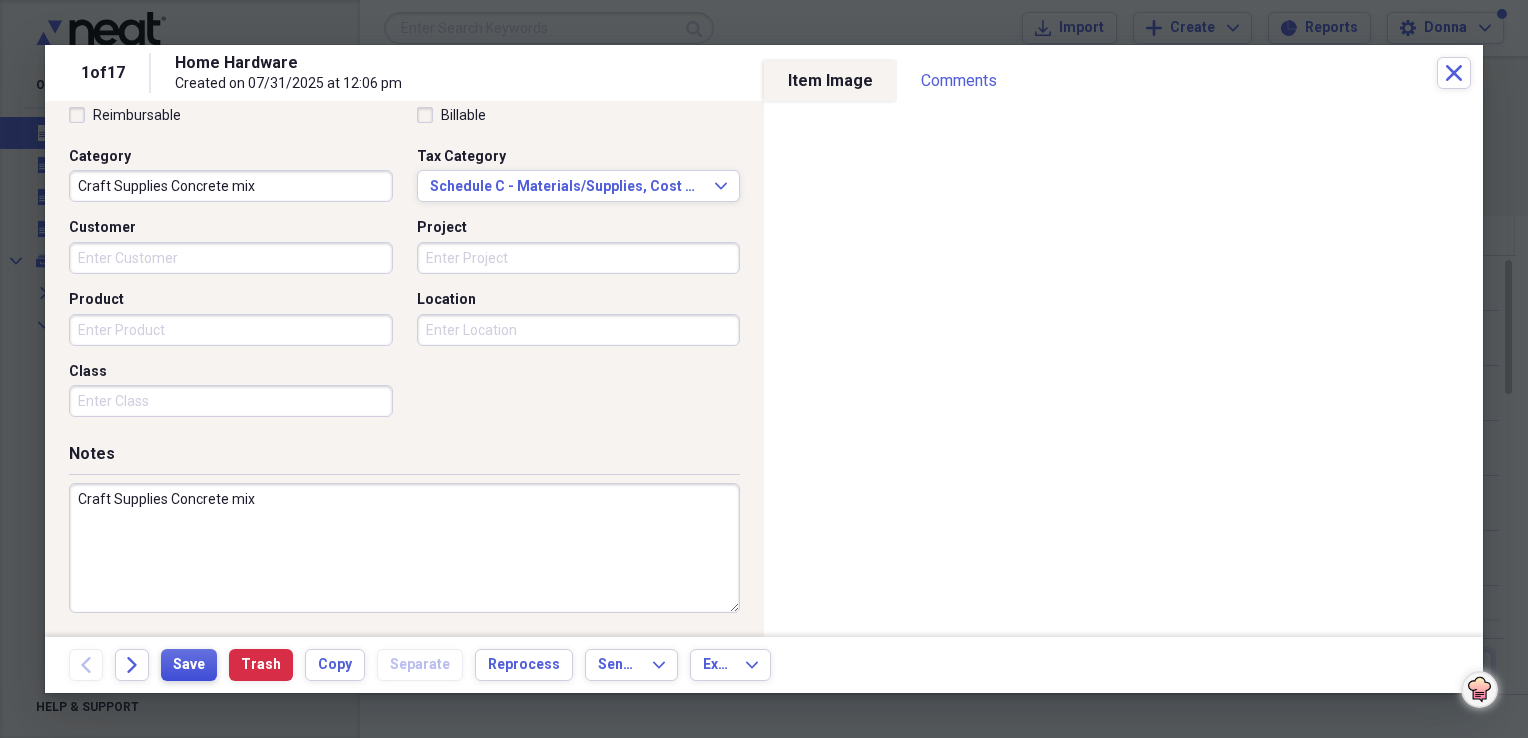 type on "Craft Supplies Concrete mix" 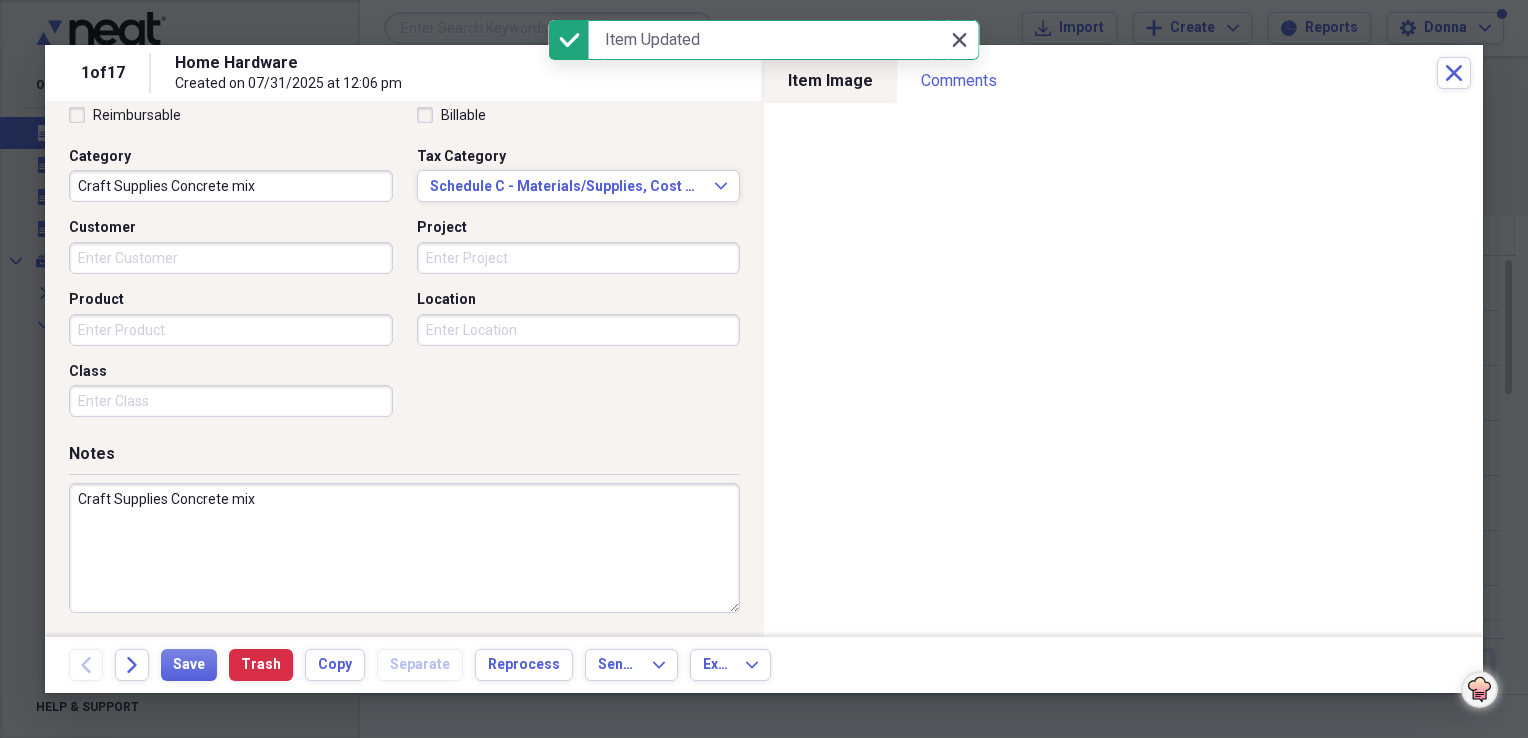 click 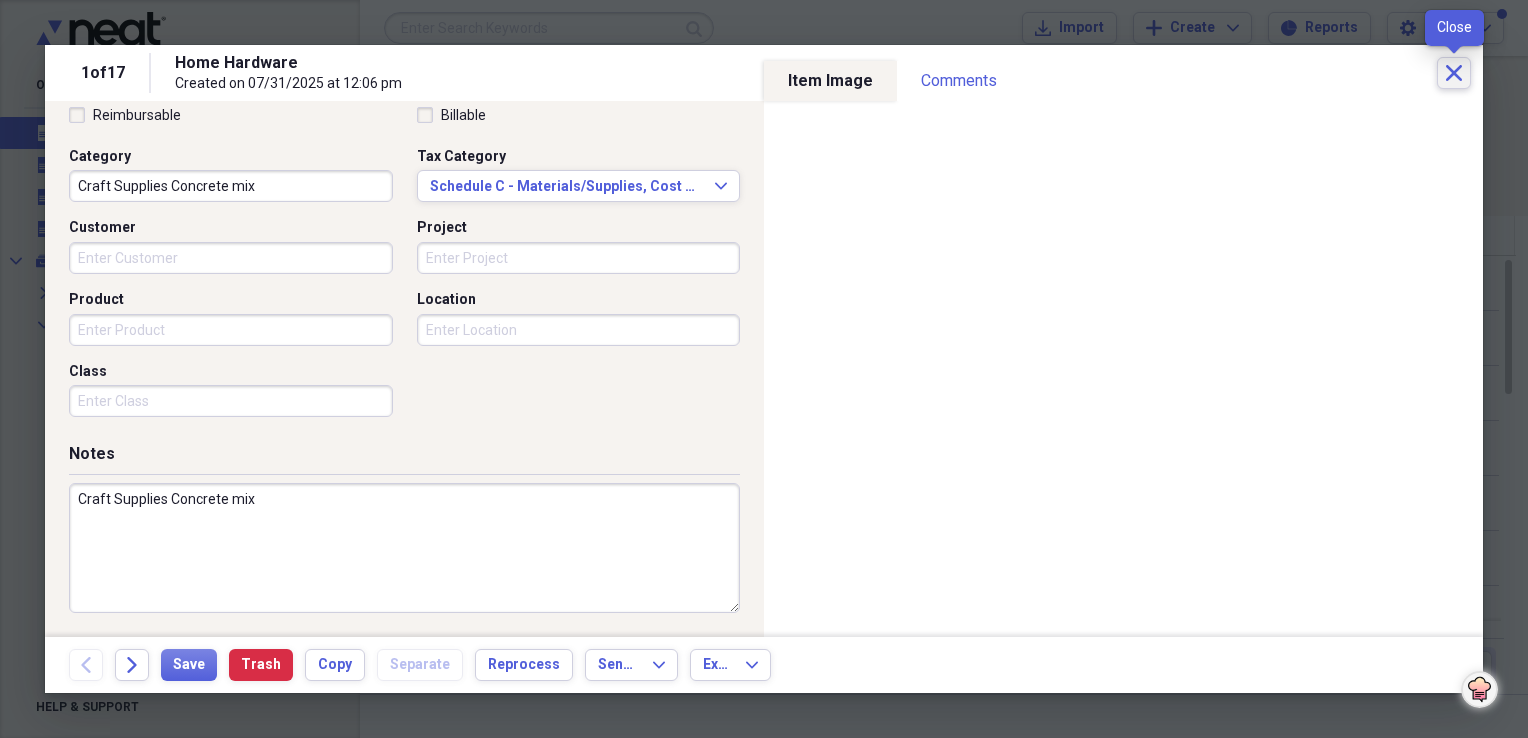 click on "Close" 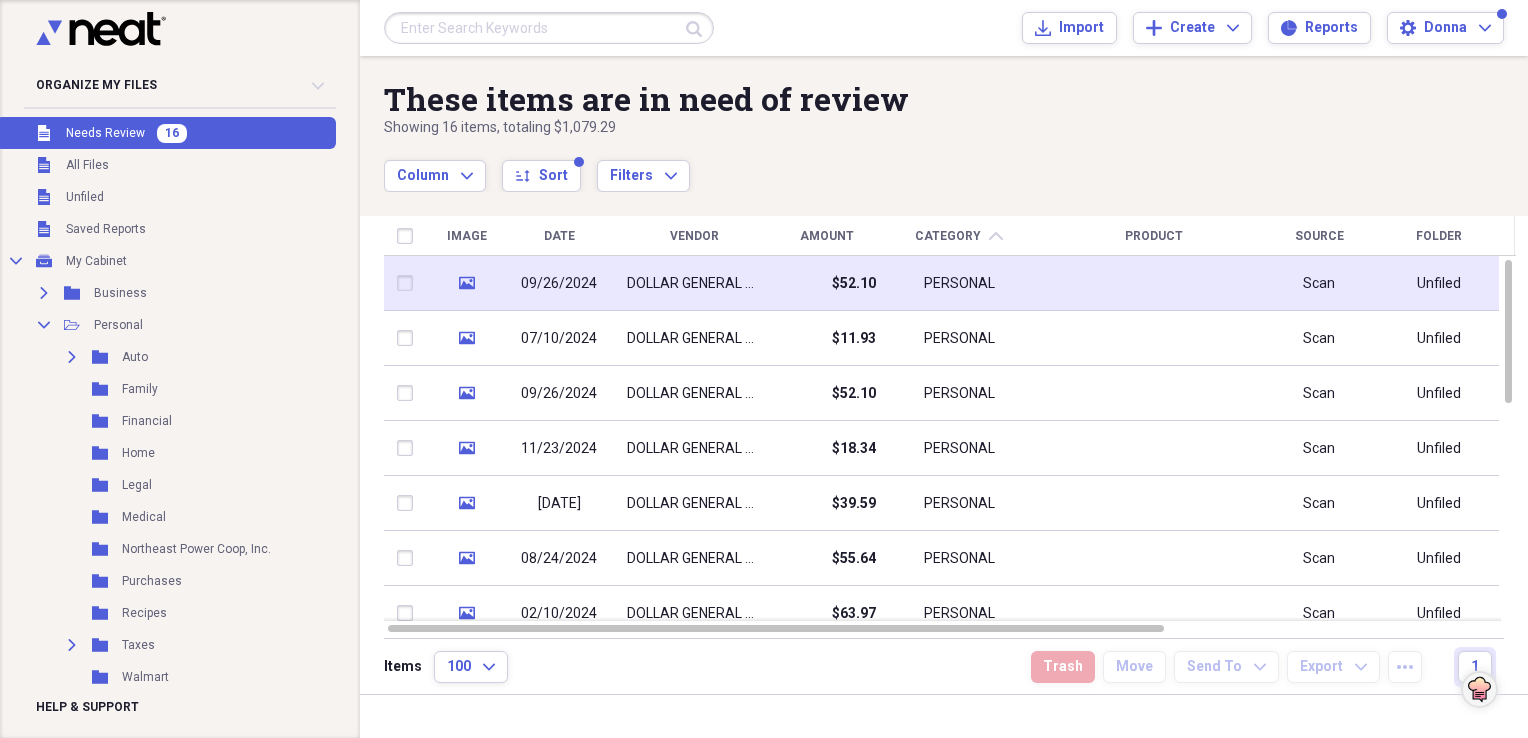 click on "$52.10" at bounding box center (826, 283) 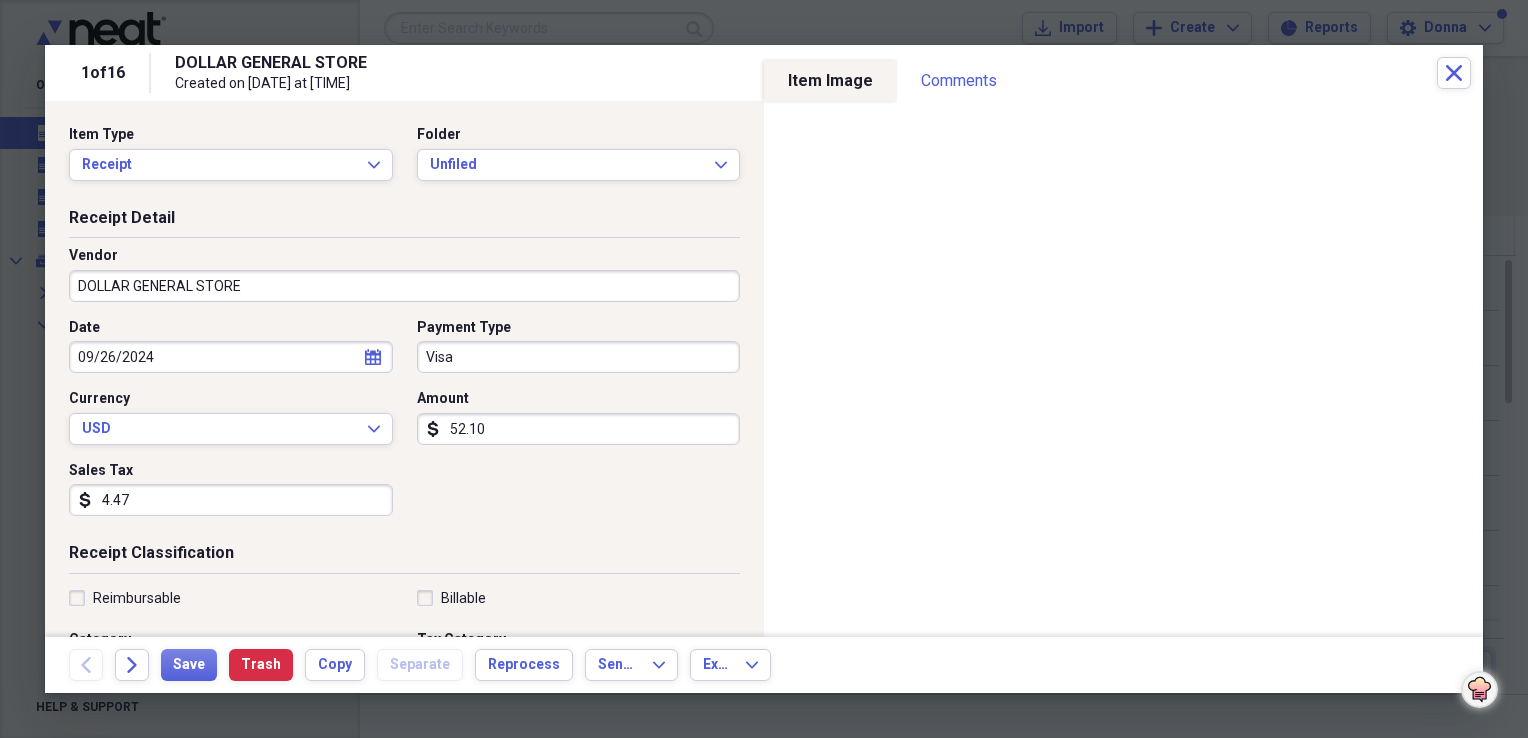 click on "Item Type Receipt Expand Folder Unfiled Expand" at bounding box center (404, 161) 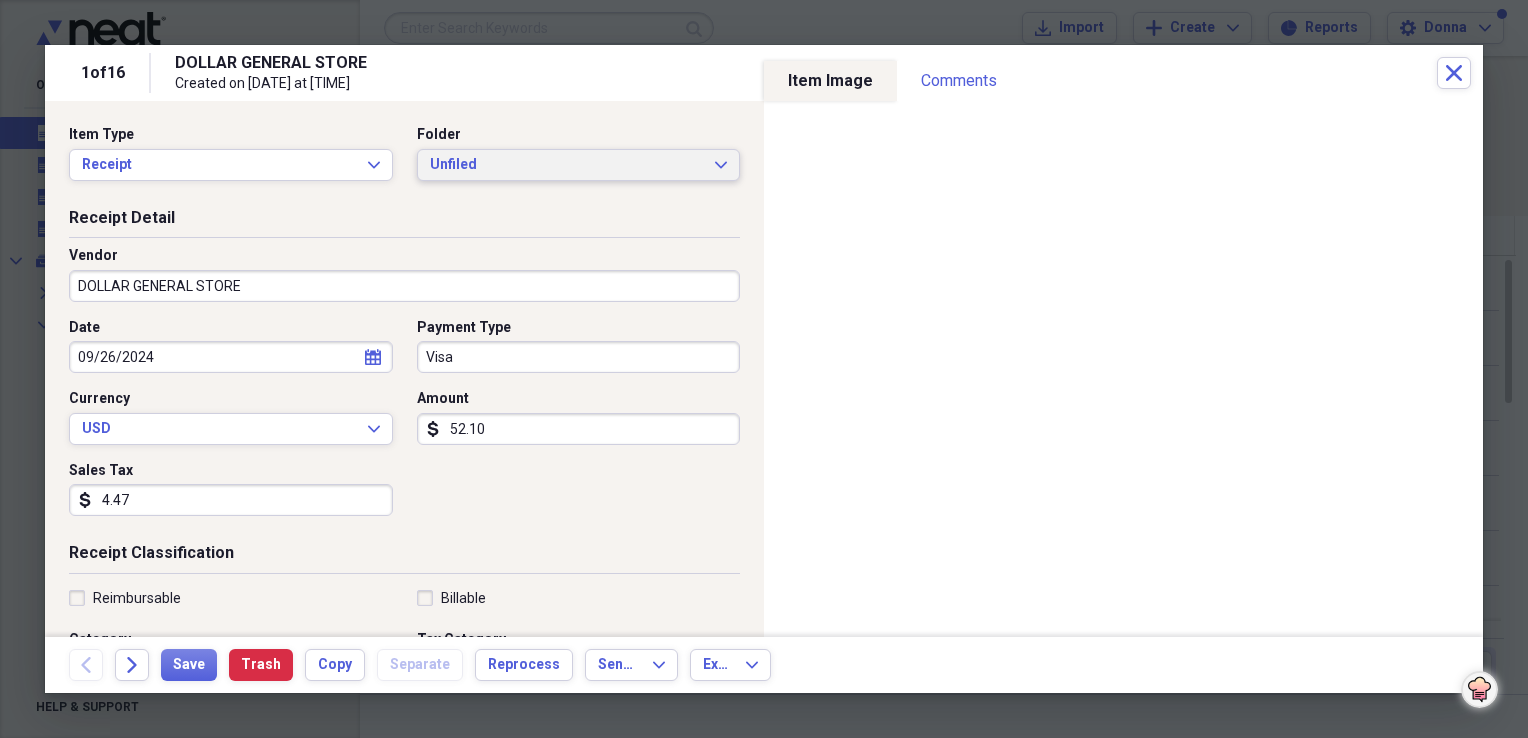 click on "Unfiled" at bounding box center (567, 165) 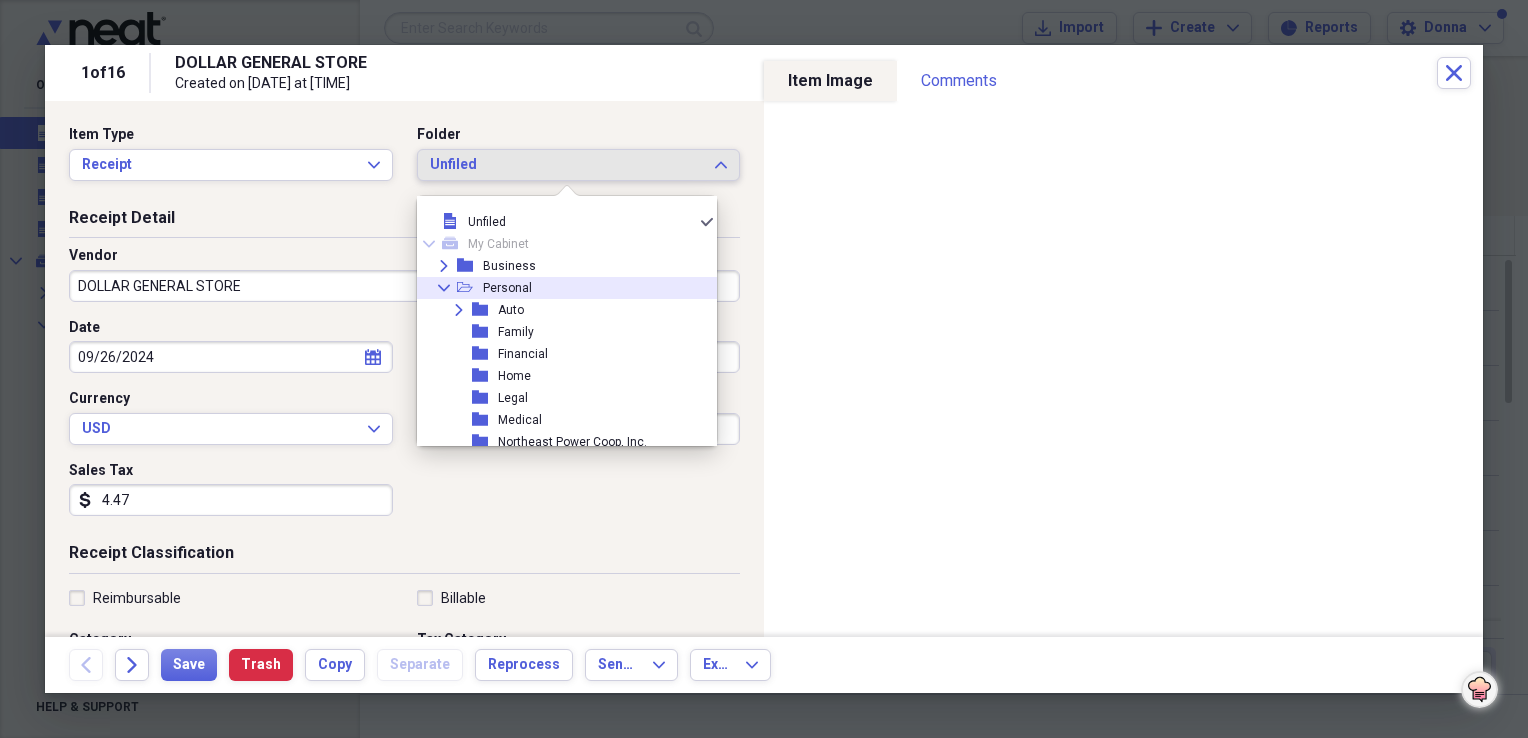 click on "Collapse open-folder Personal" at bounding box center [559, 288] 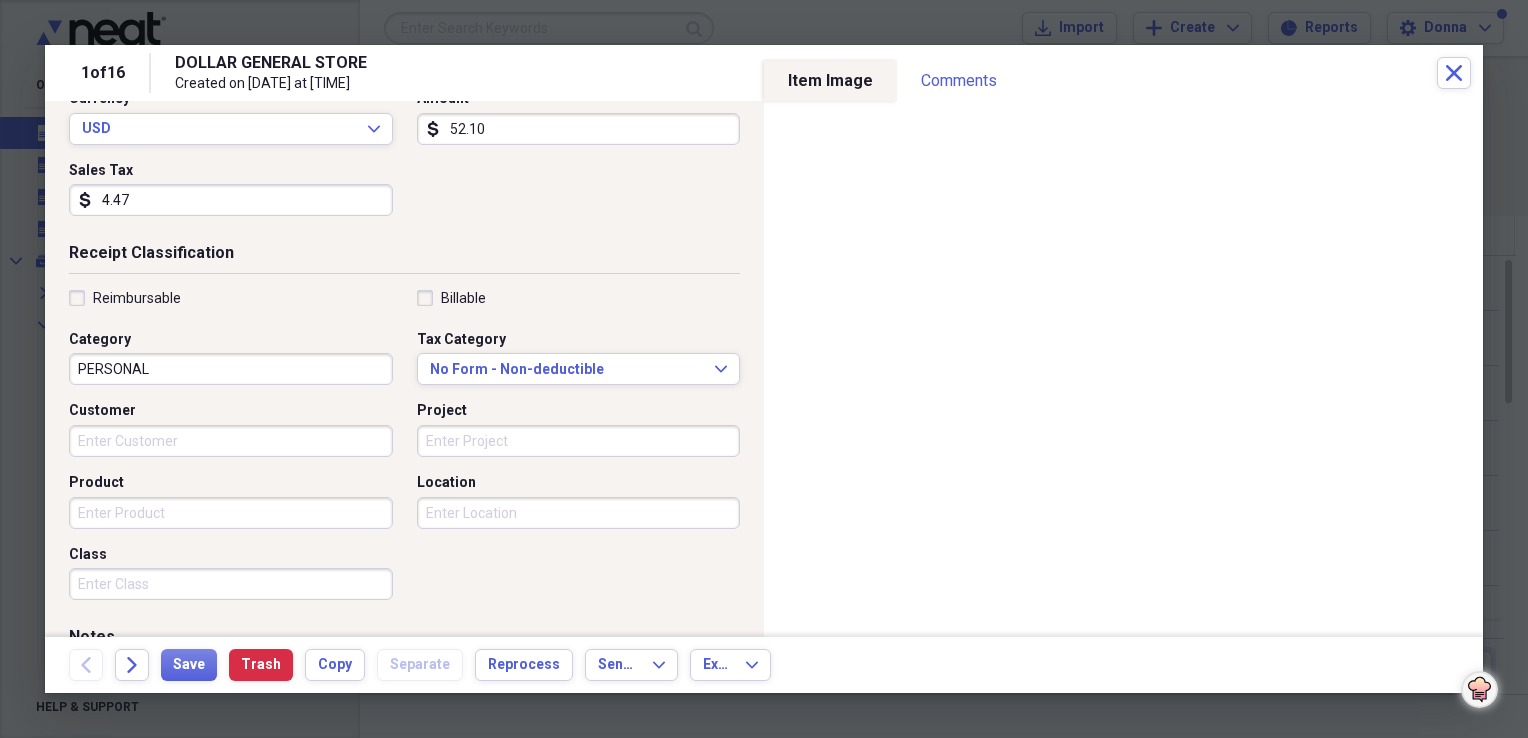 scroll, scrollTop: 400, scrollLeft: 0, axis: vertical 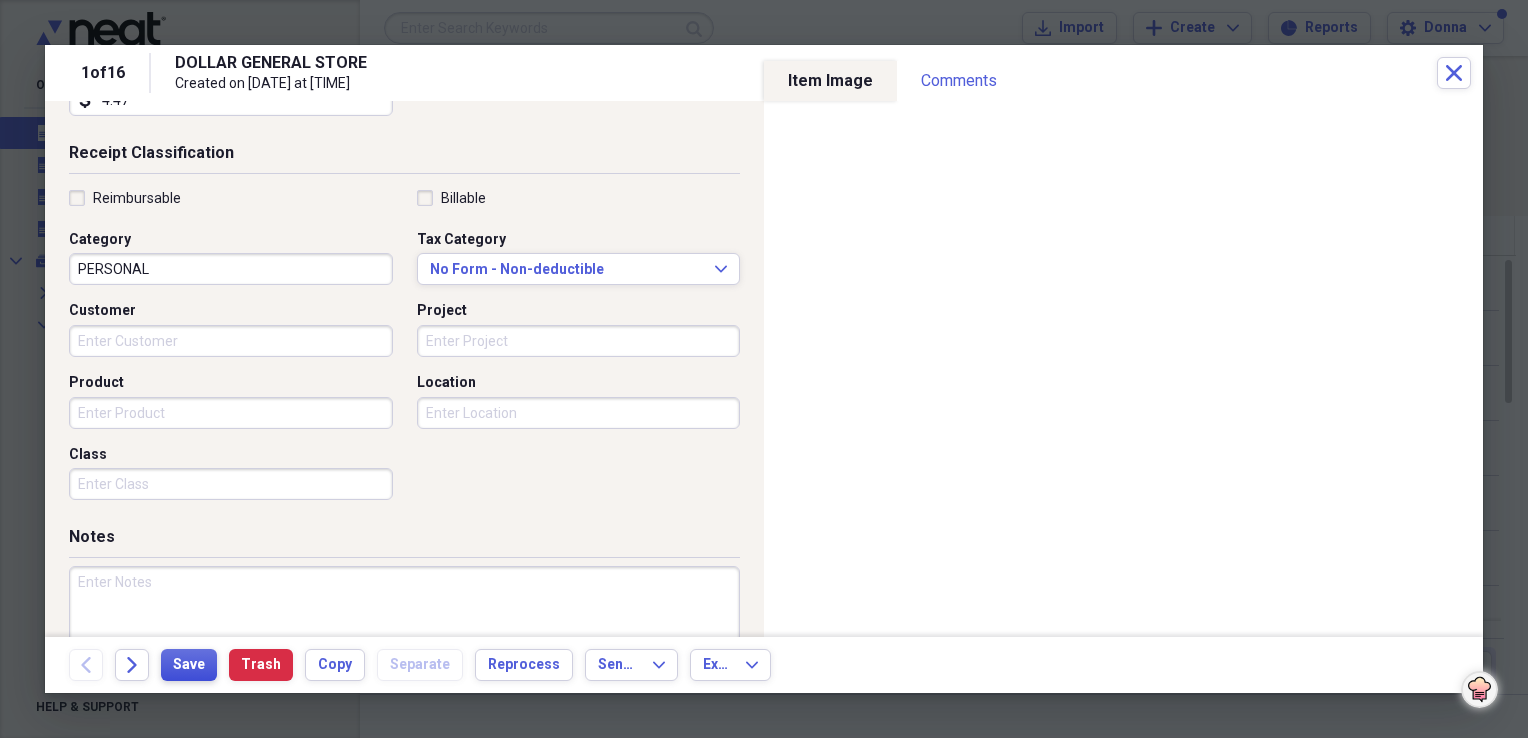 click on "Save" at bounding box center (189, 665) 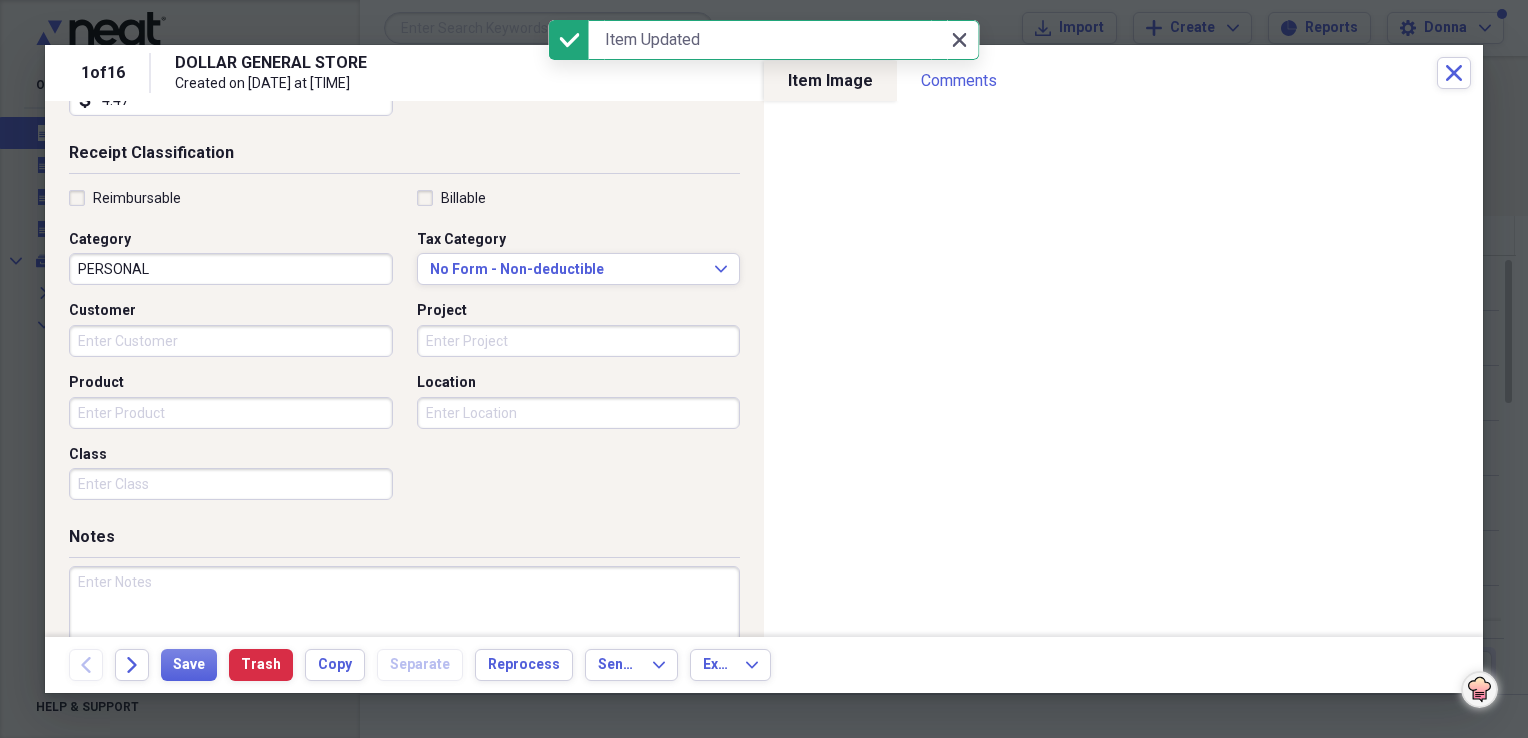 click on "Close" 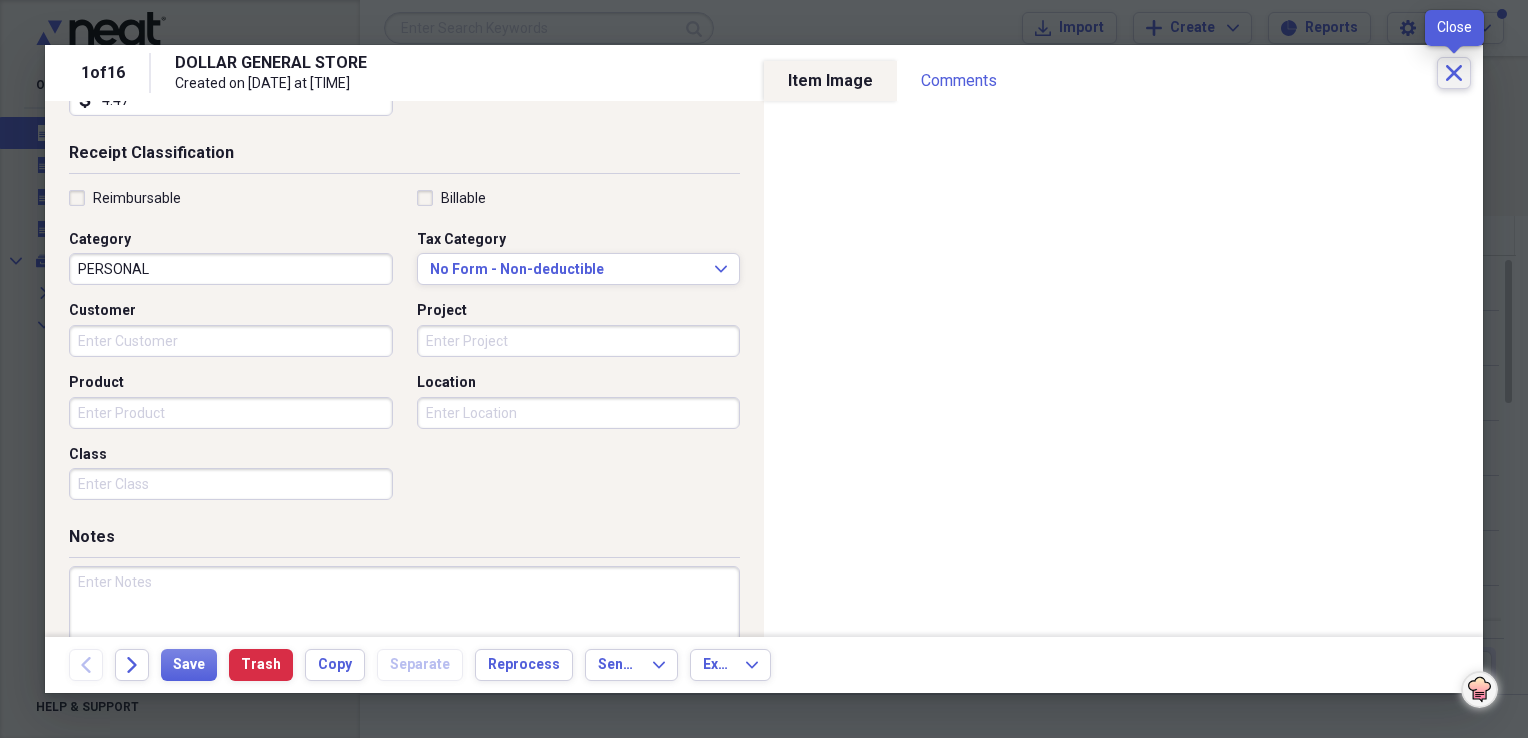 click 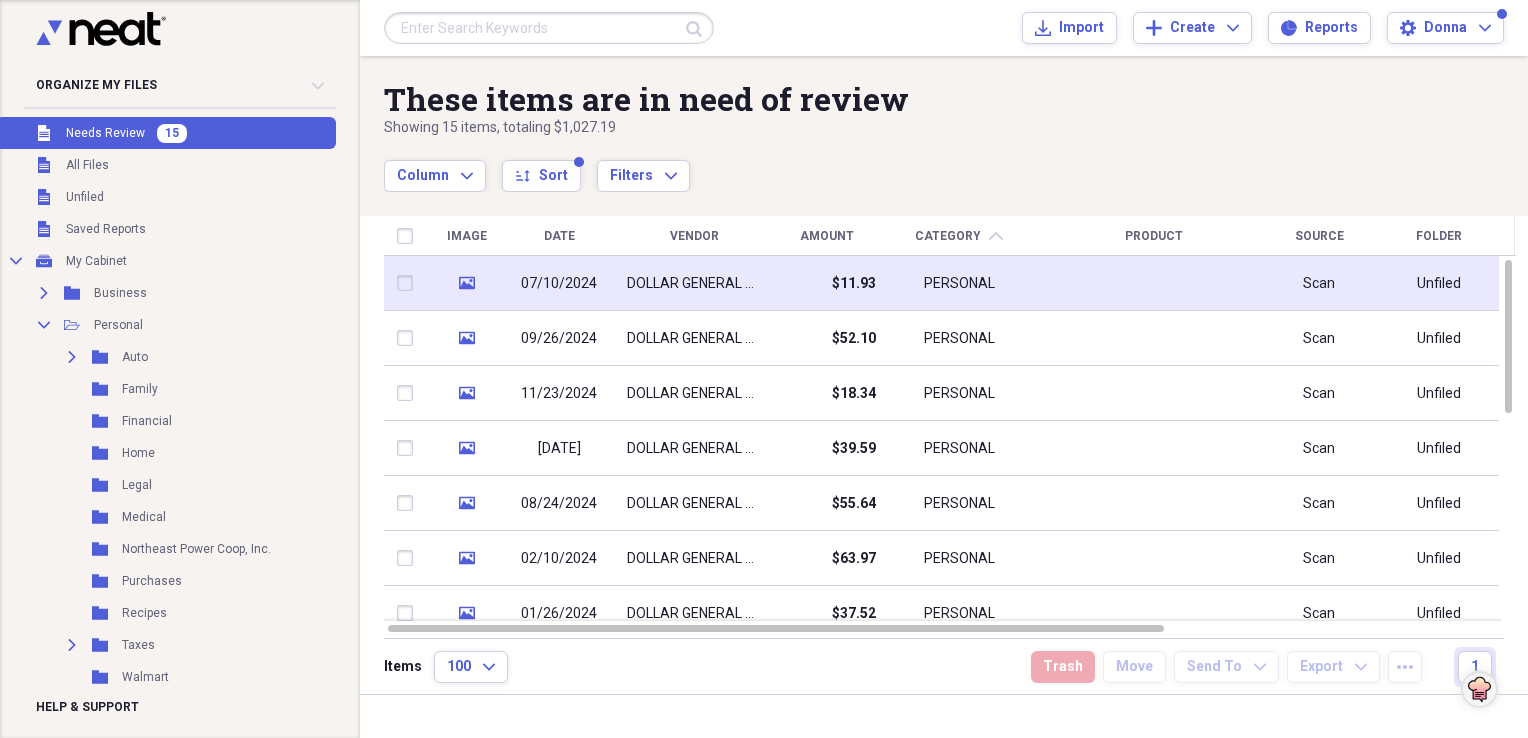click on "DOLLAR GENERAL STORE" at bounding box center (694, 283) 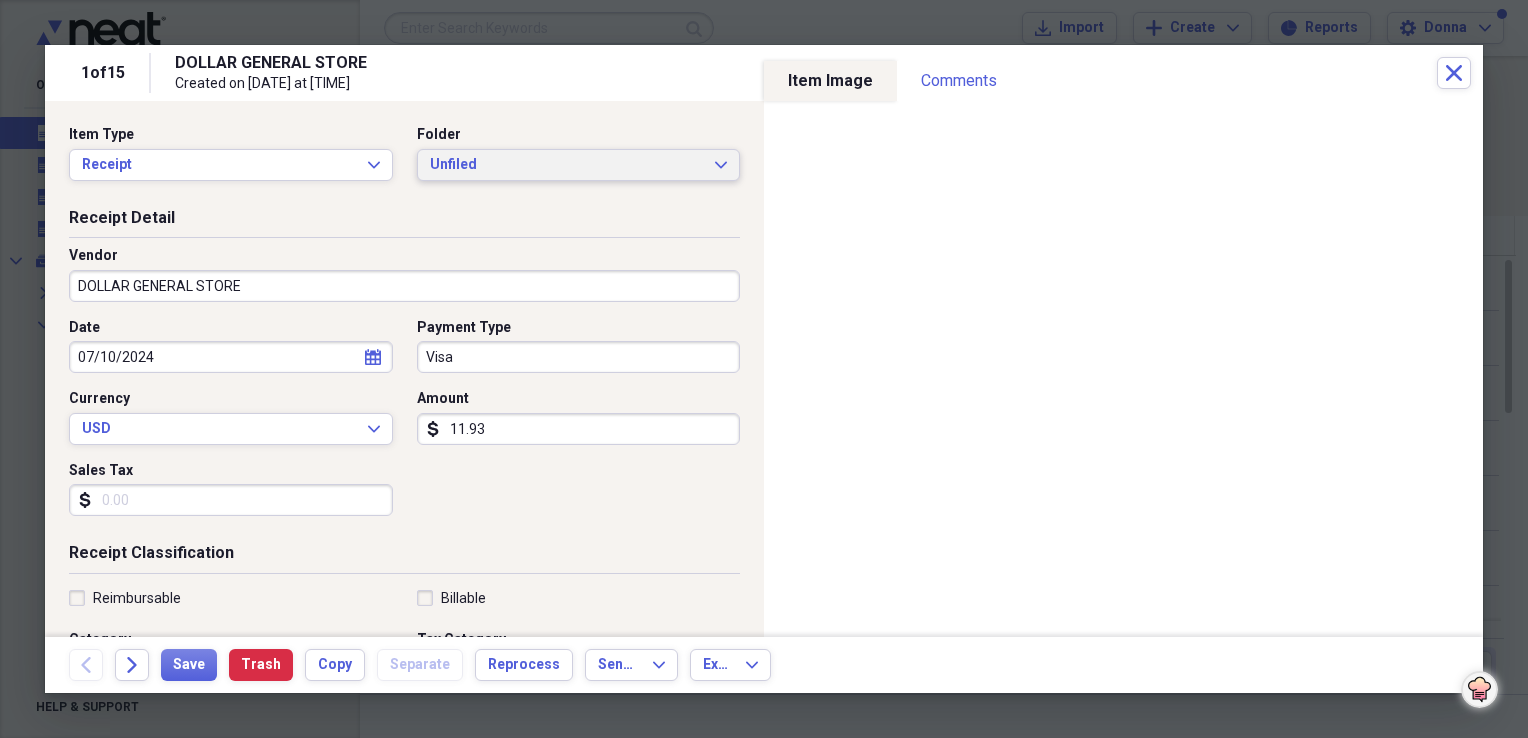 click on "Unfiled Expand" at bounding box center [579, 165] 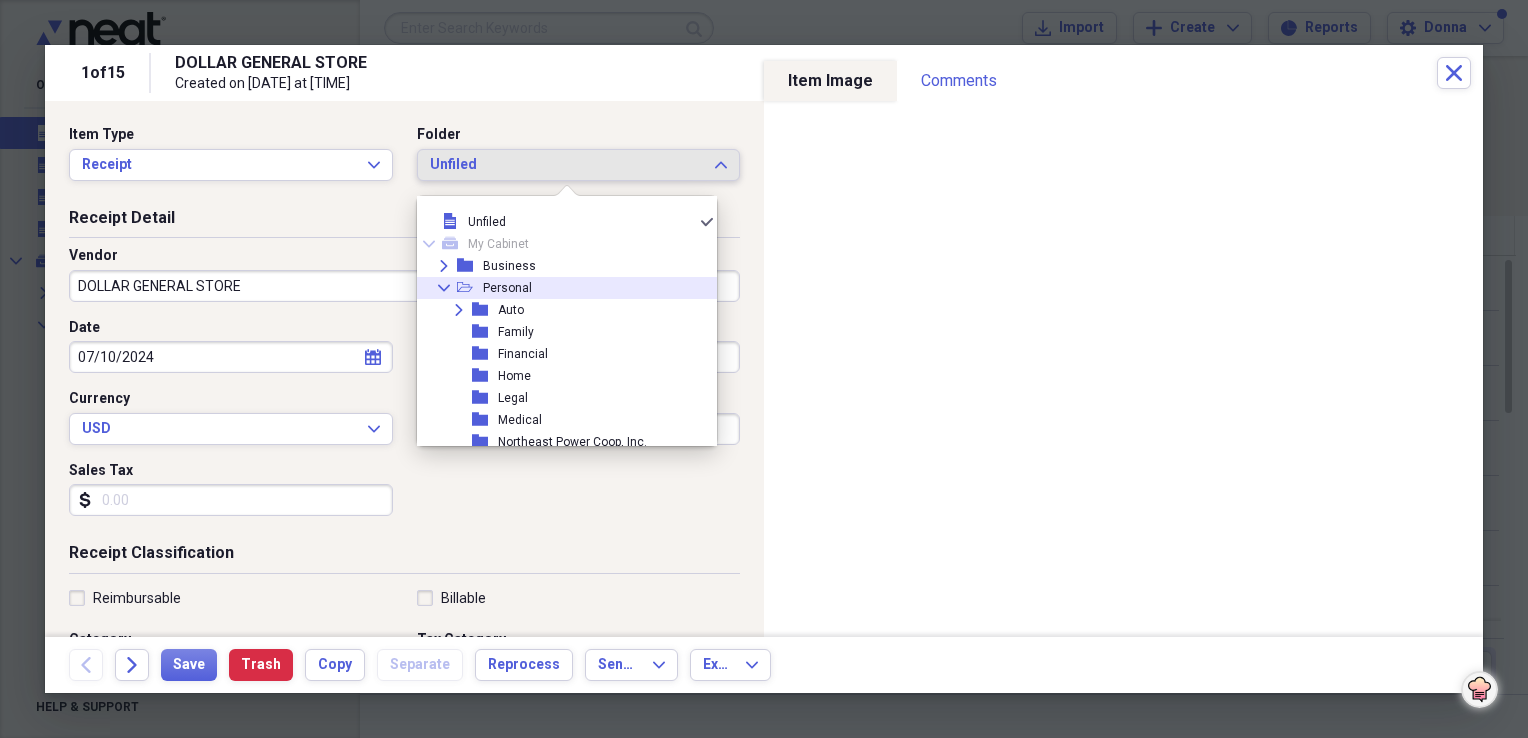 click on "Collapse open-folder Personal" at bounding box center (559, 288) 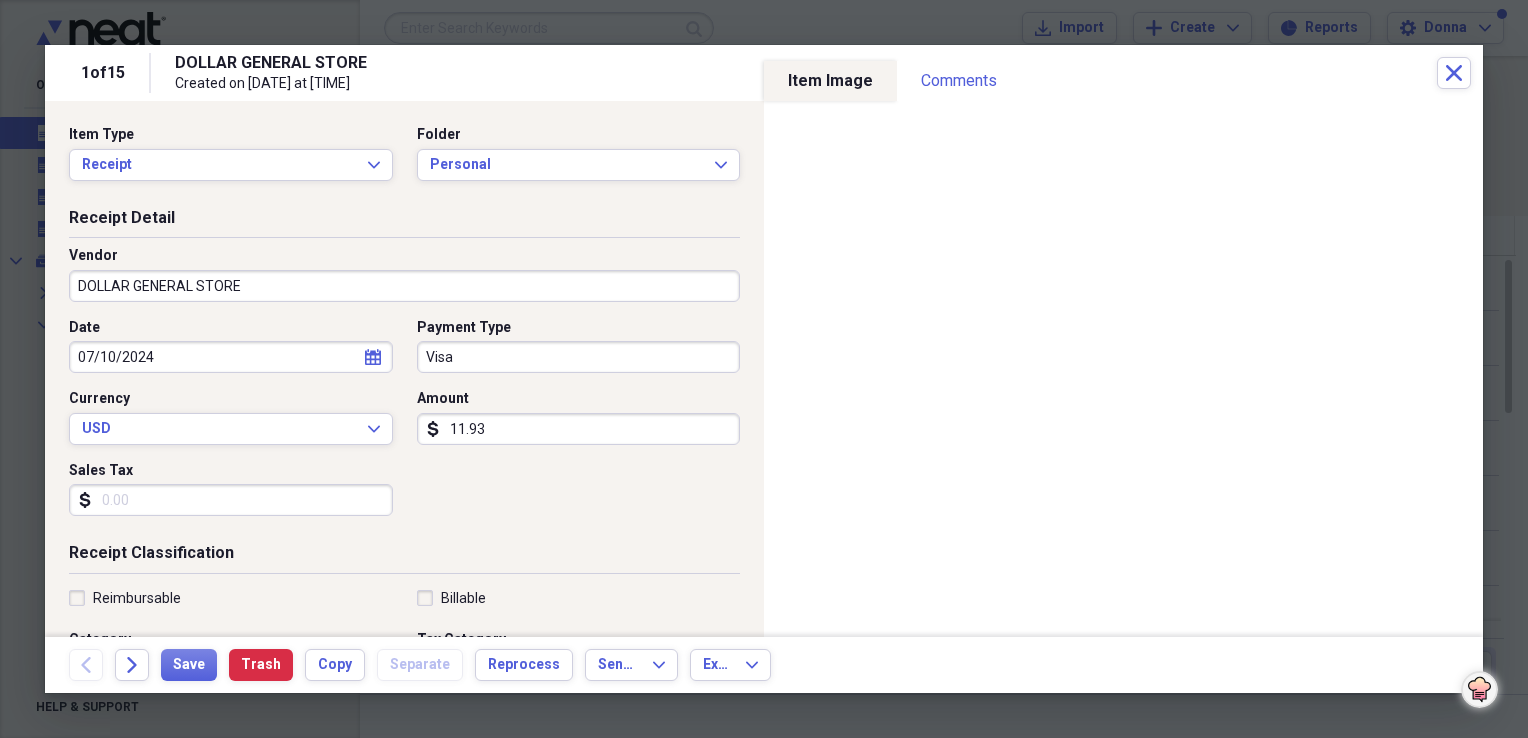 click on "Sales Tax" at bounding box center [231, 500] 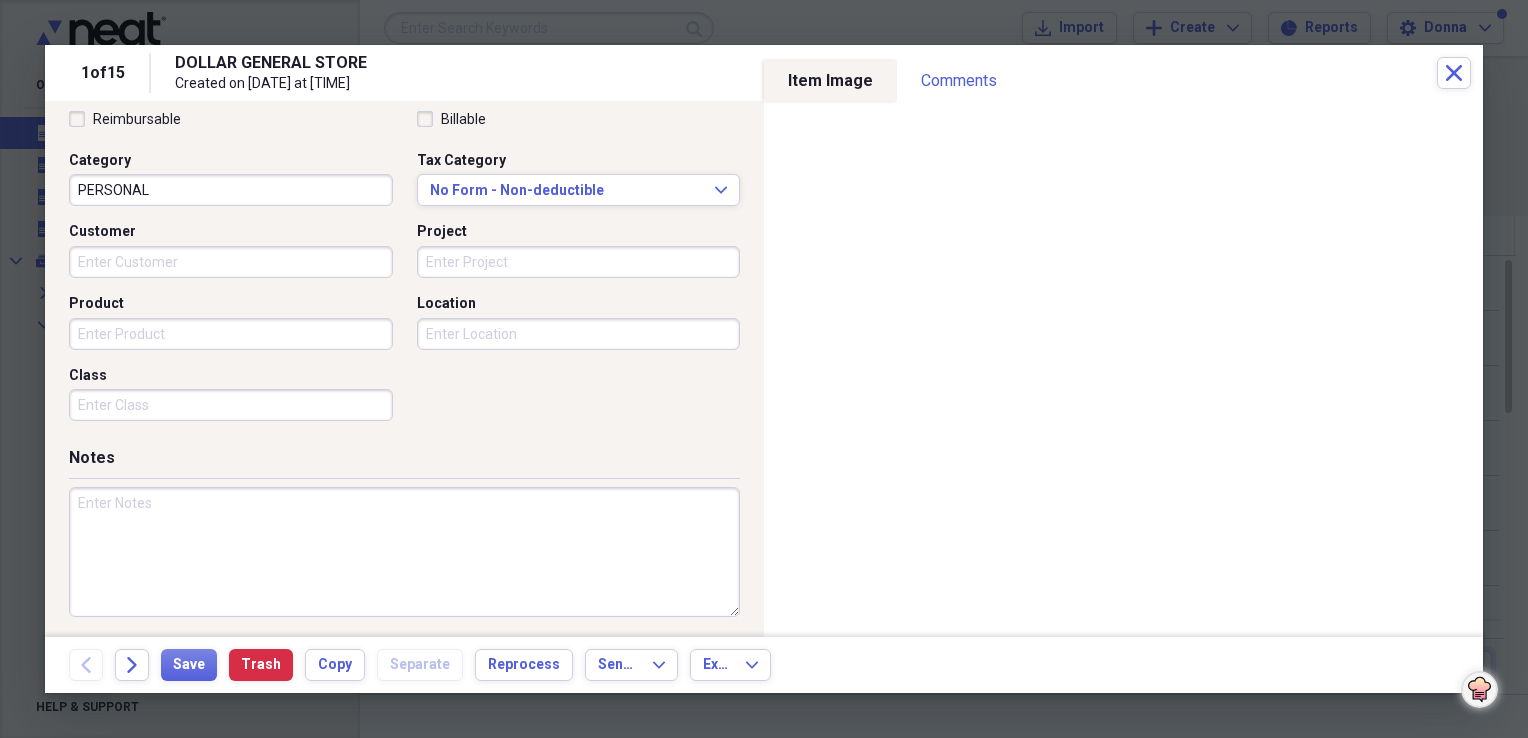 scroll, scrollTop: 483, scrollLeft: 0, axis: vertical 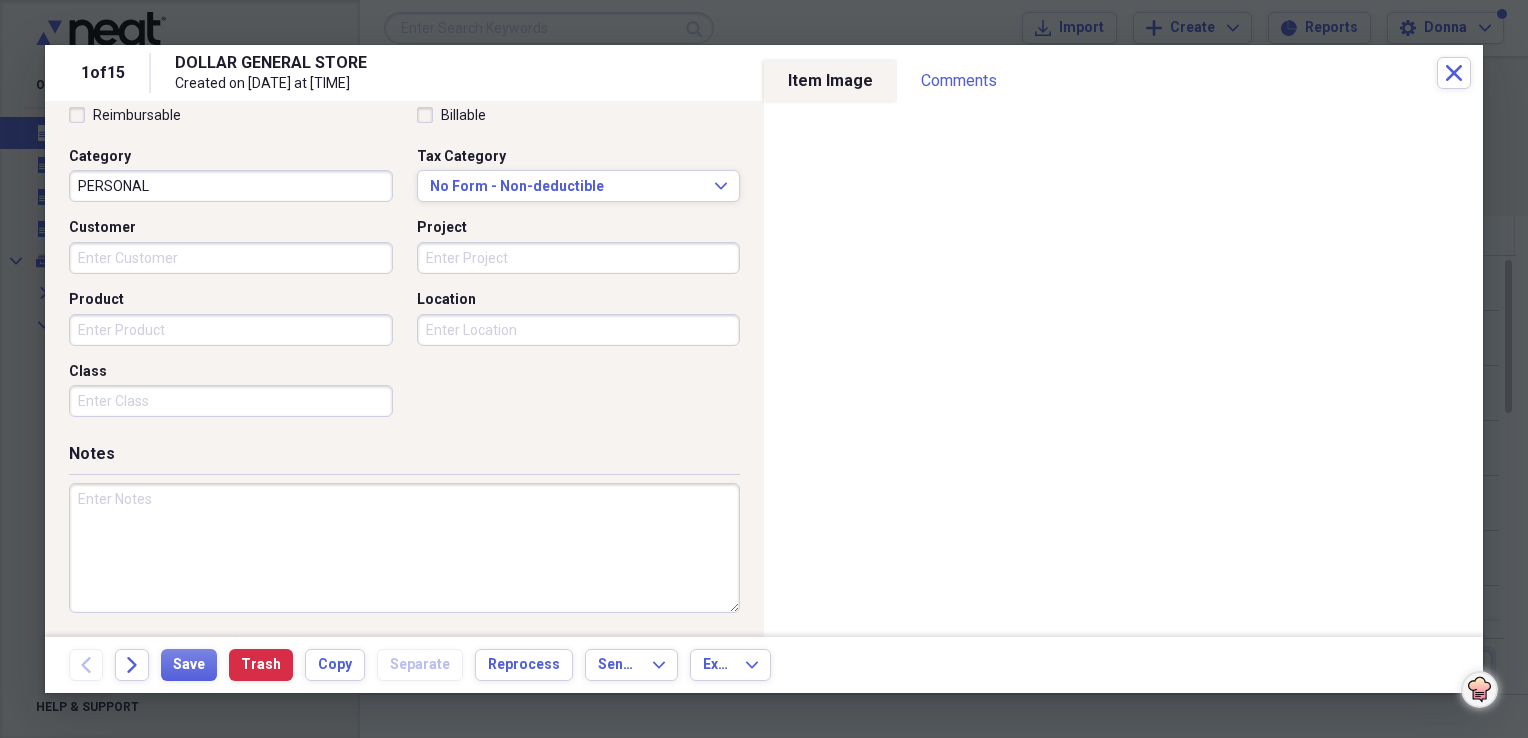 type on "0.93" 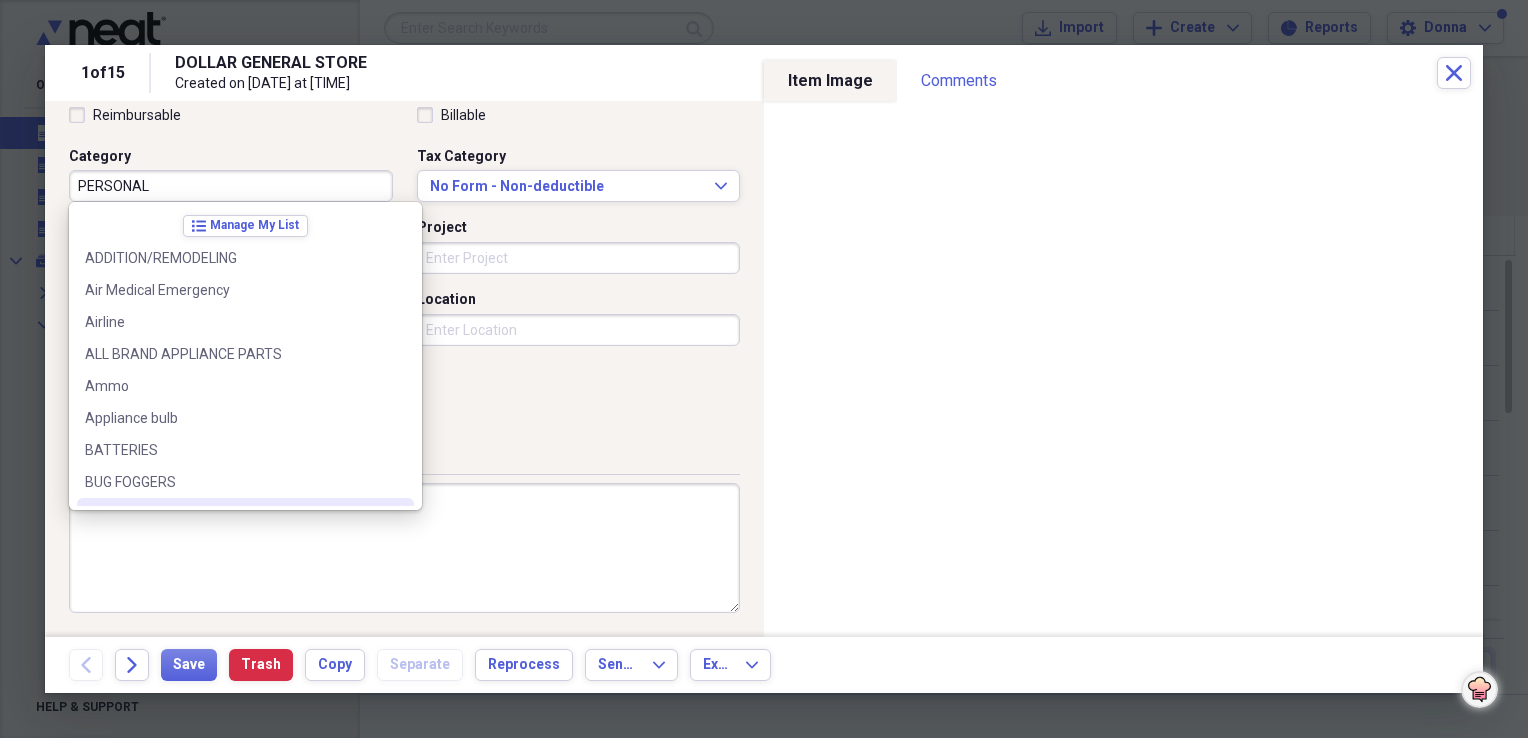 click at bounding box center (404, 548) 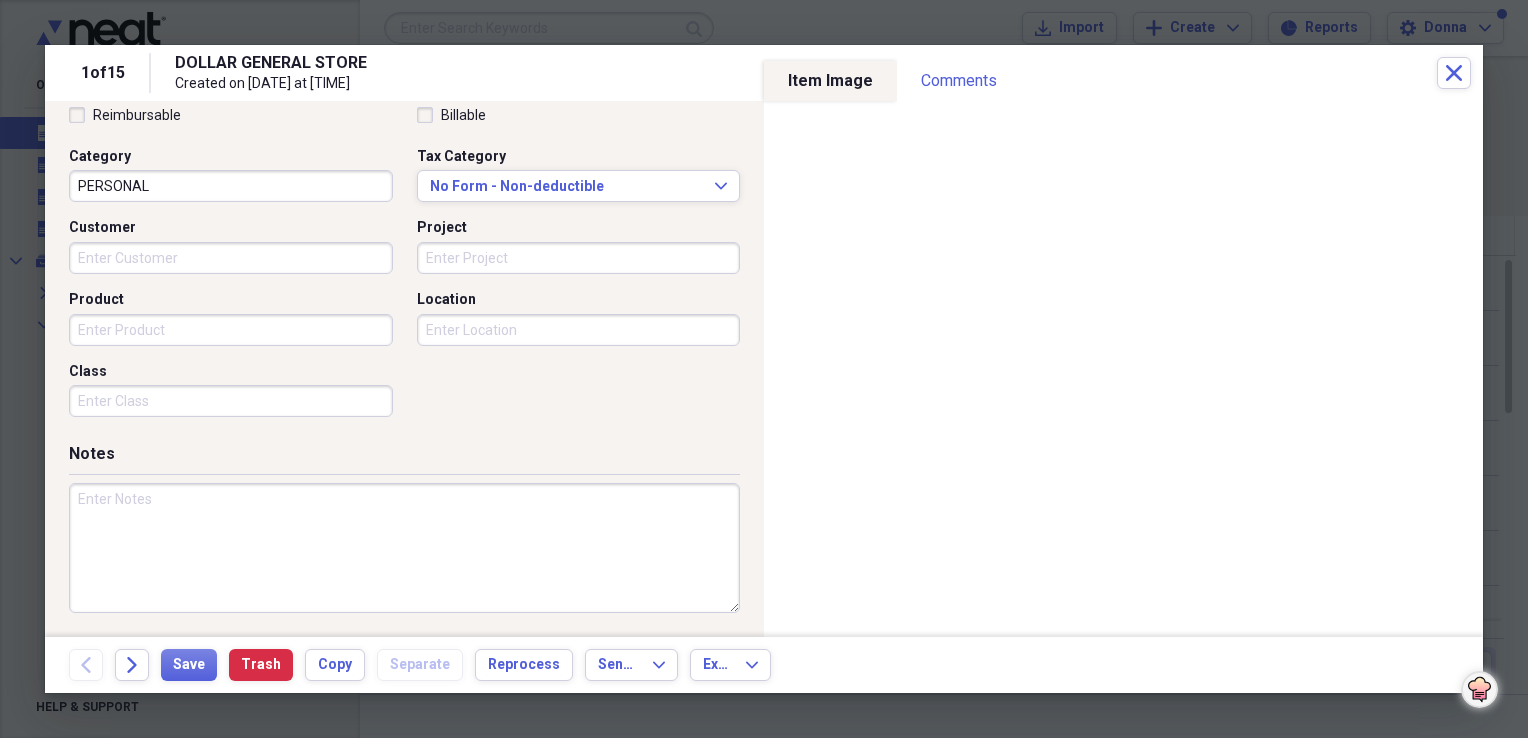 paste on "PERSONAL" 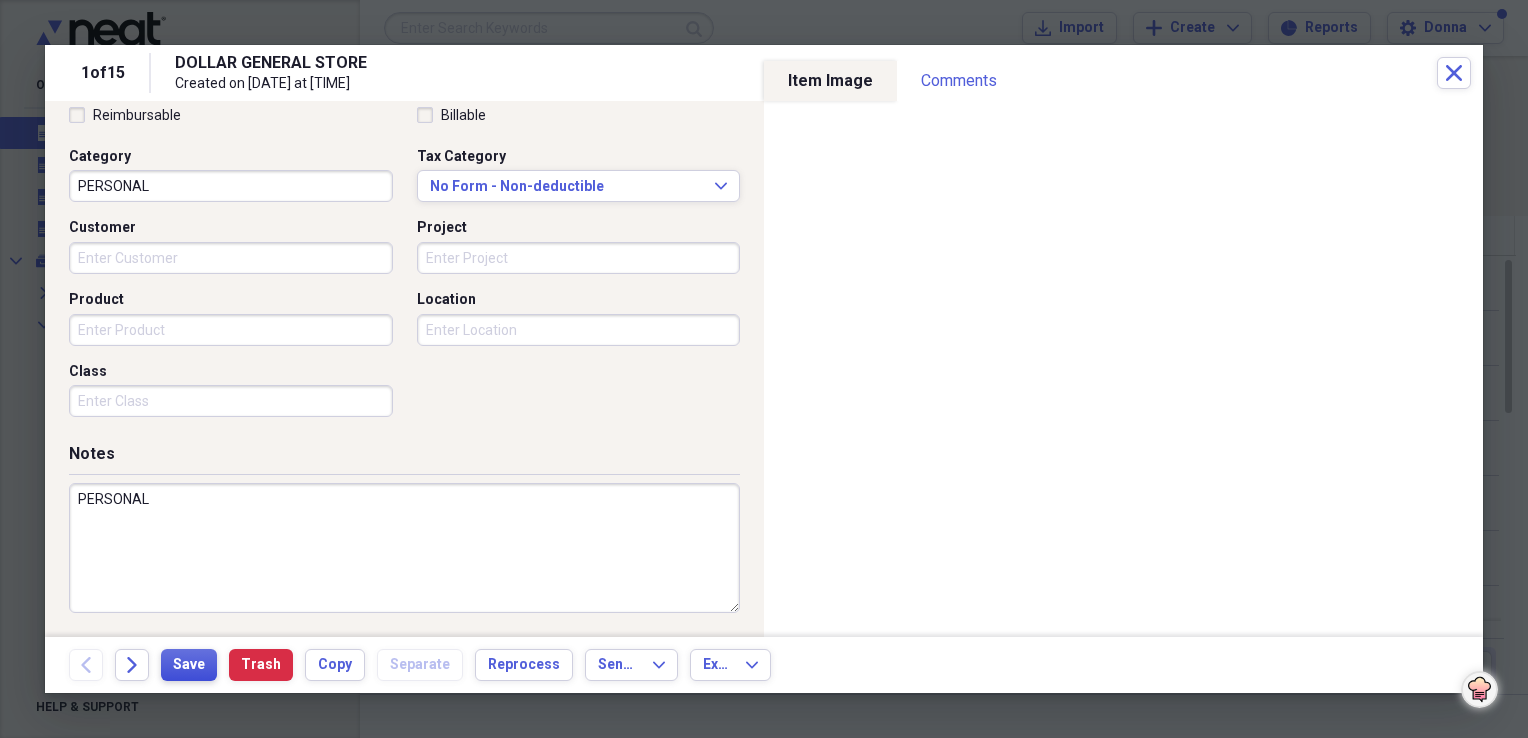 type on "PERSONAL" 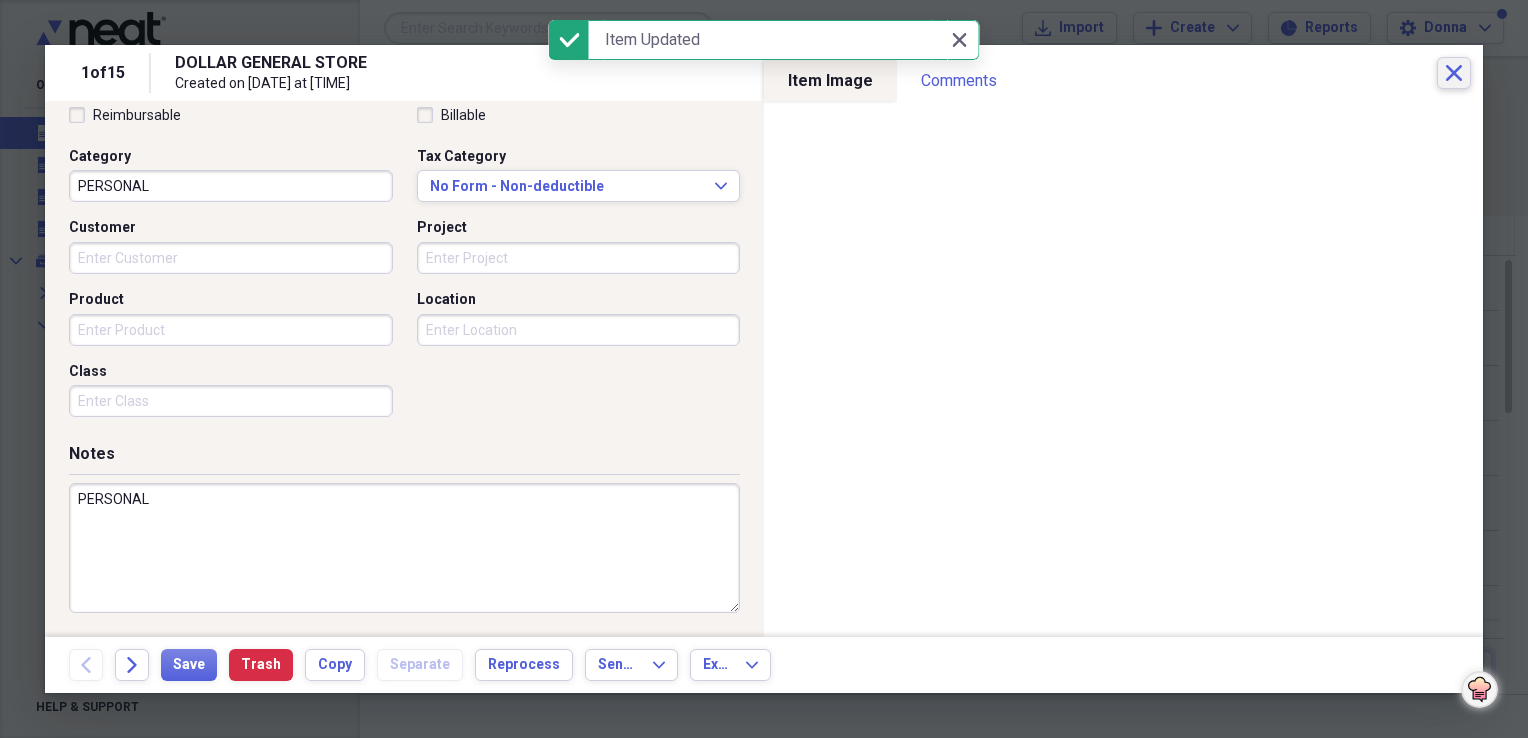 click on "Close" at bounding box center (1454, 73) 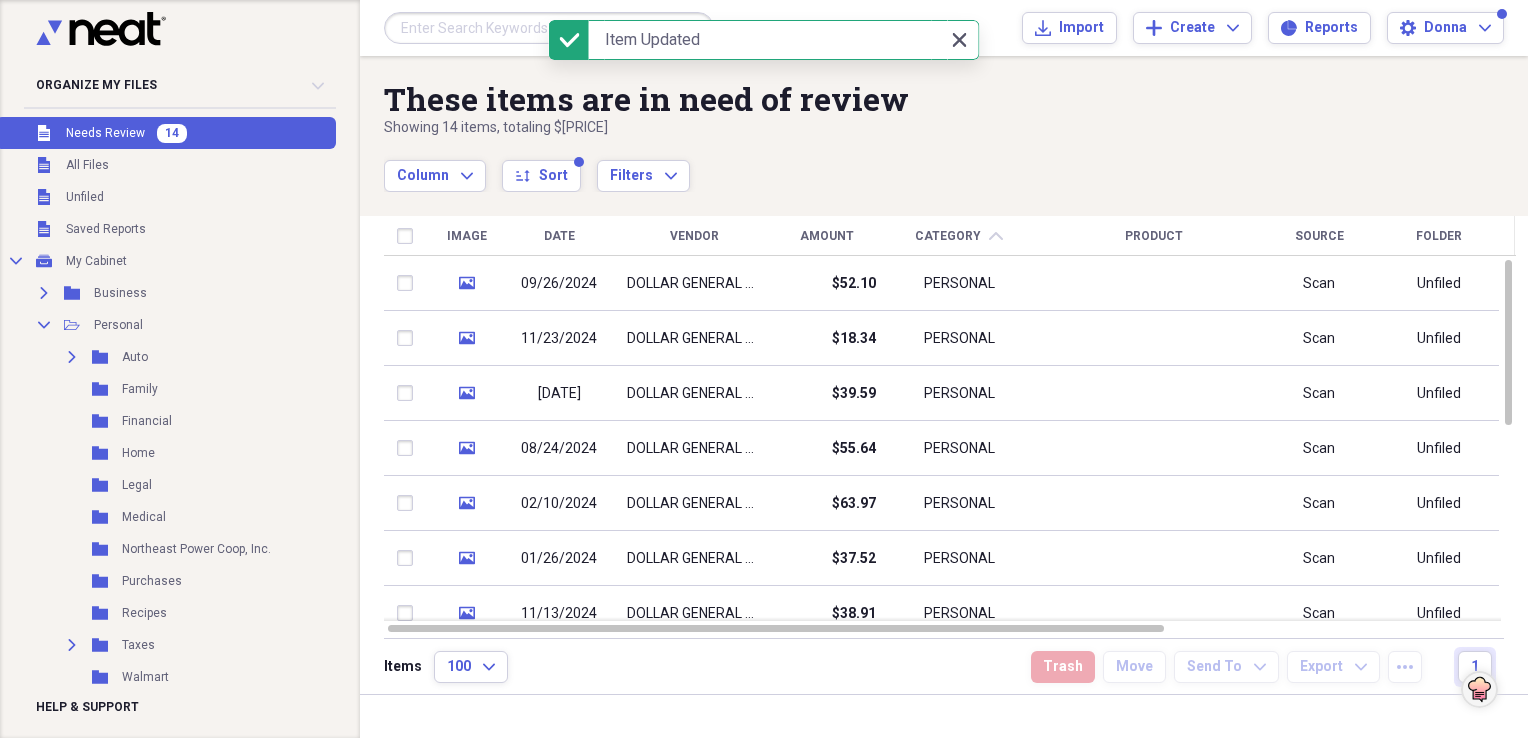 click on "Close" 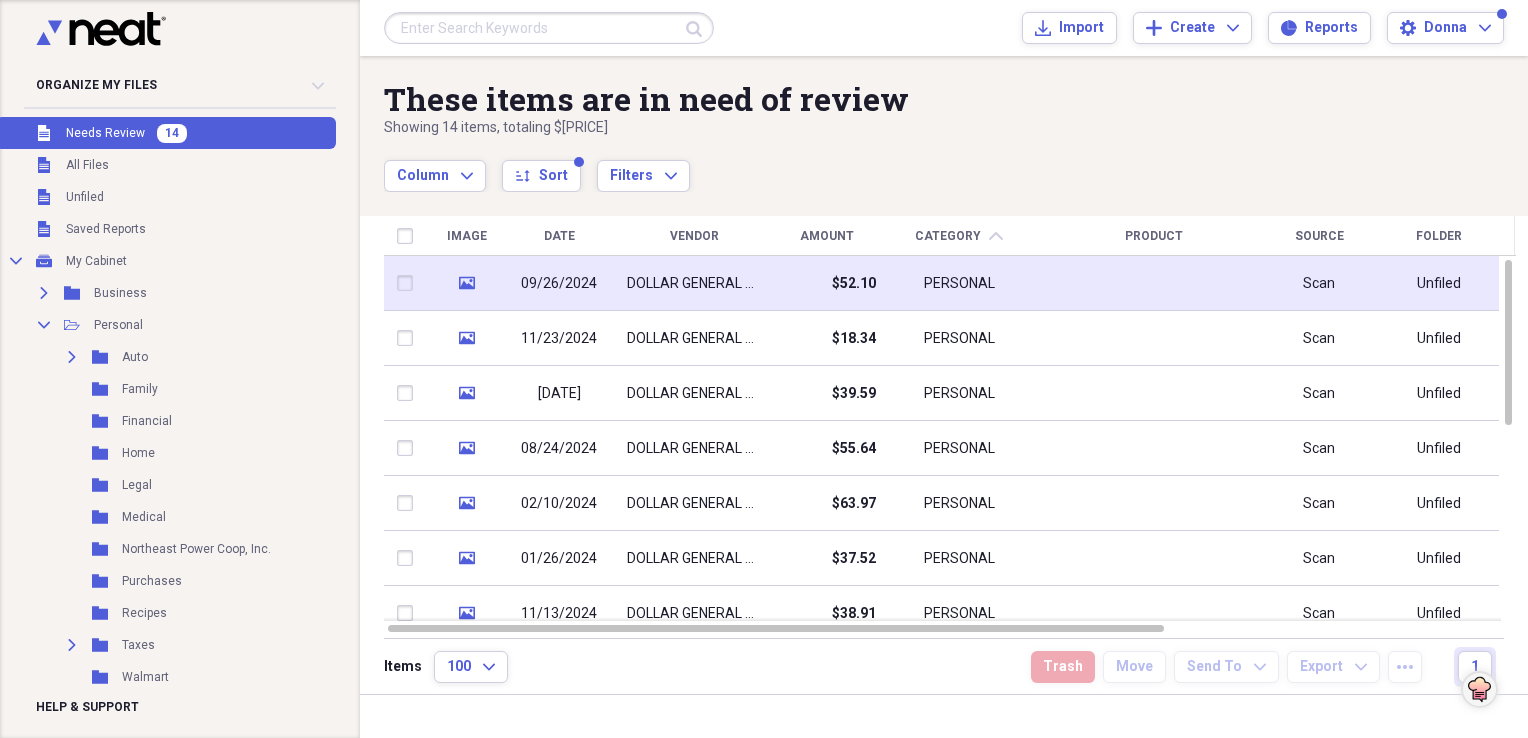 click on "DOLLAR GENERAL STORE" at bounding box center [694, 283] 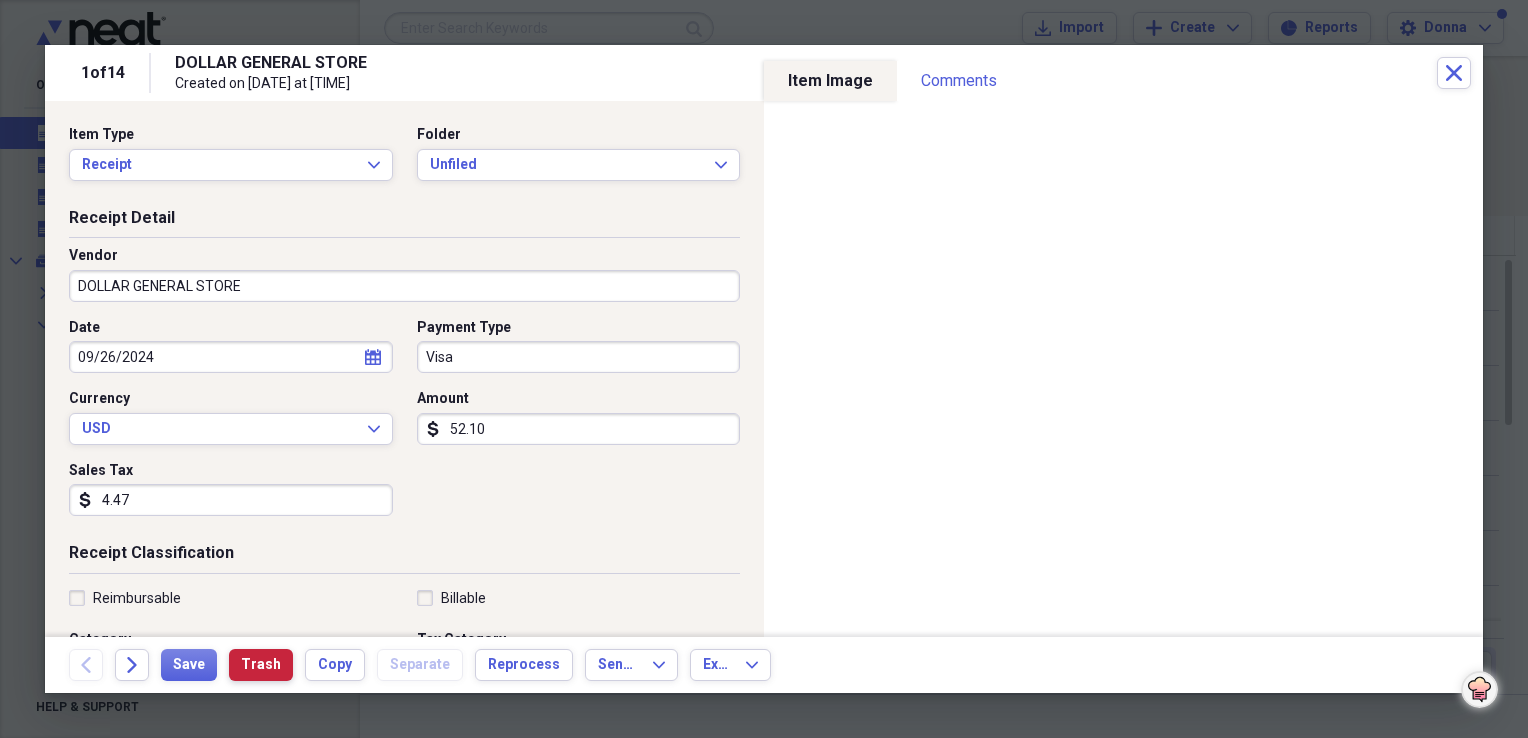 click on "Trash" at bounding box center [261, 665] 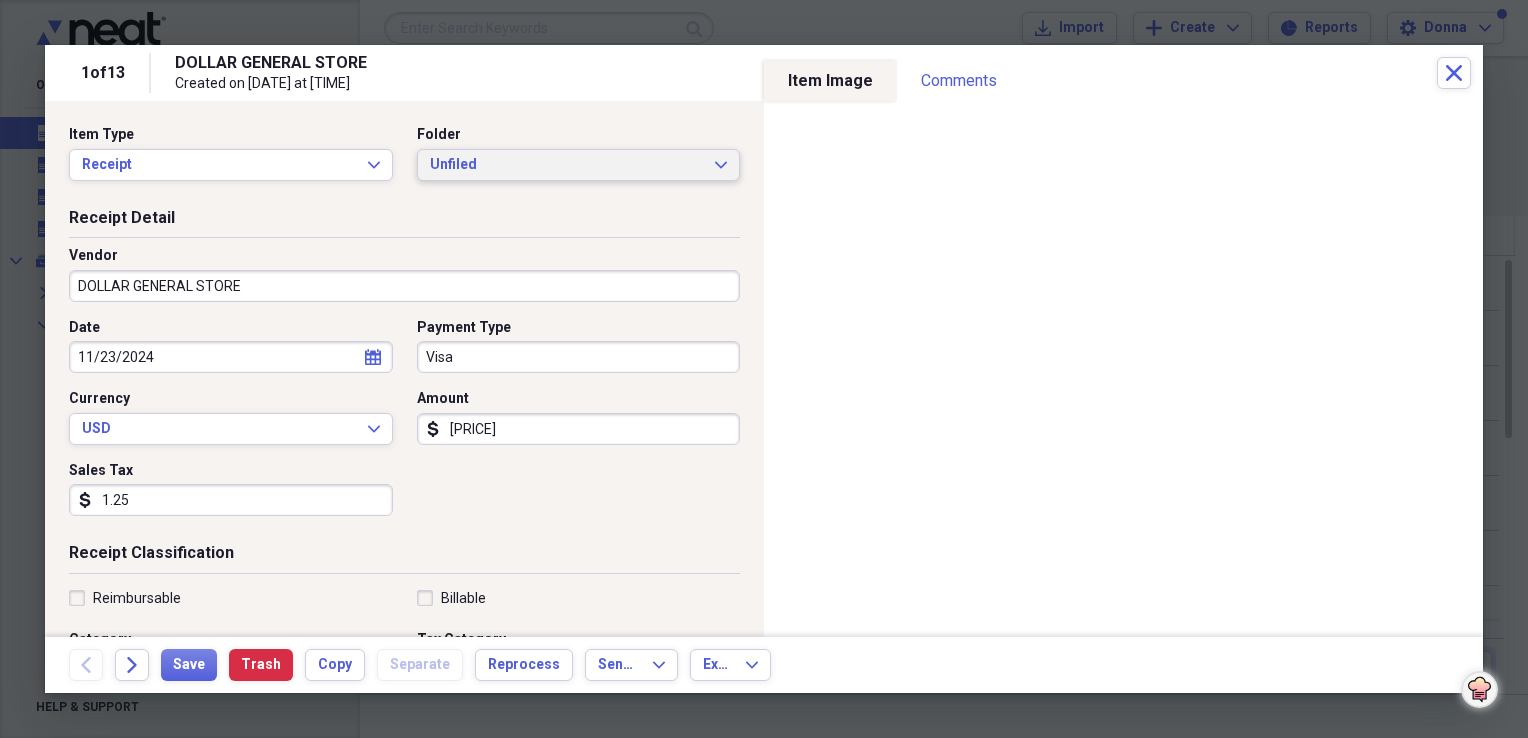 click on "Unfiled" at bounding box center [567, 165] 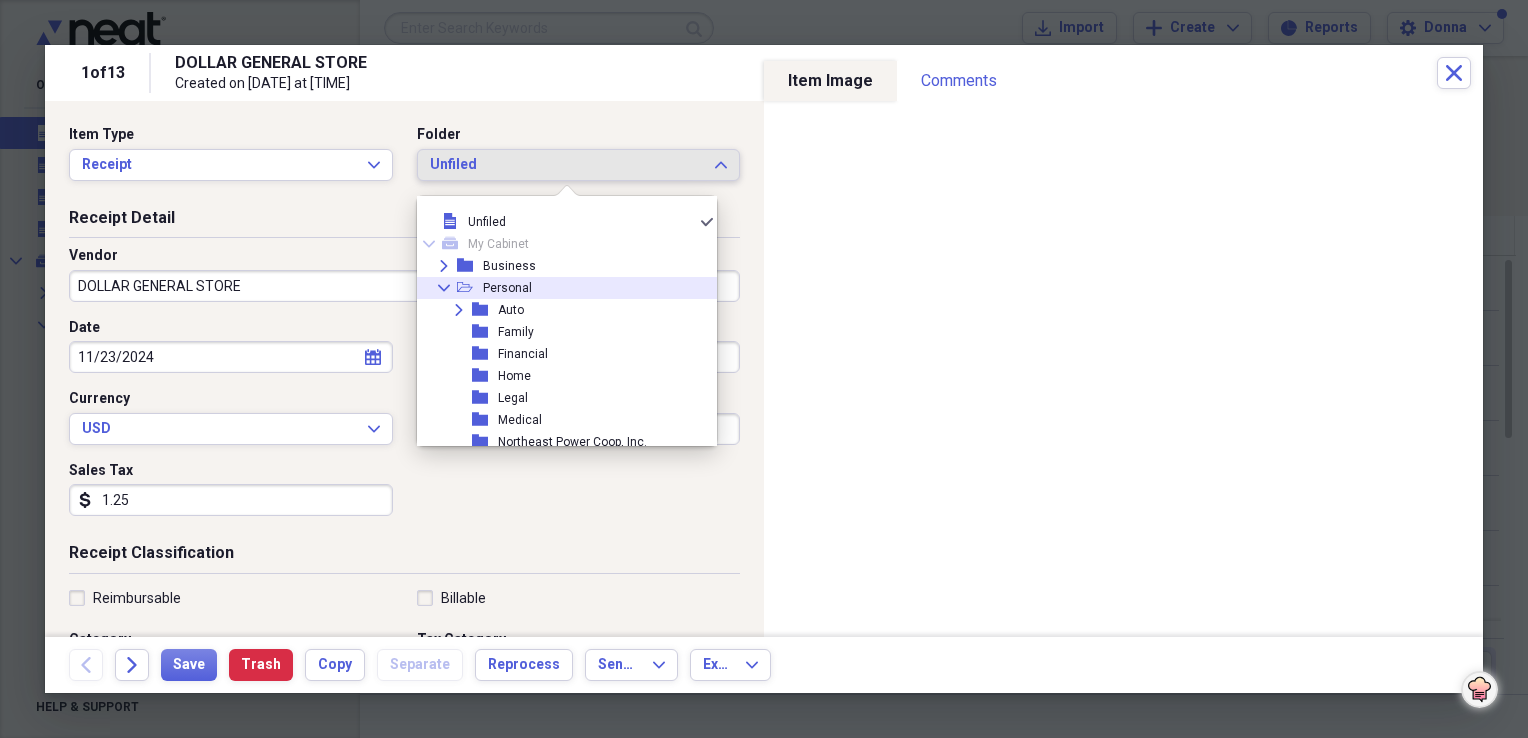 click on "Collapse open-folder Personal" at bounding box center (559, 288) 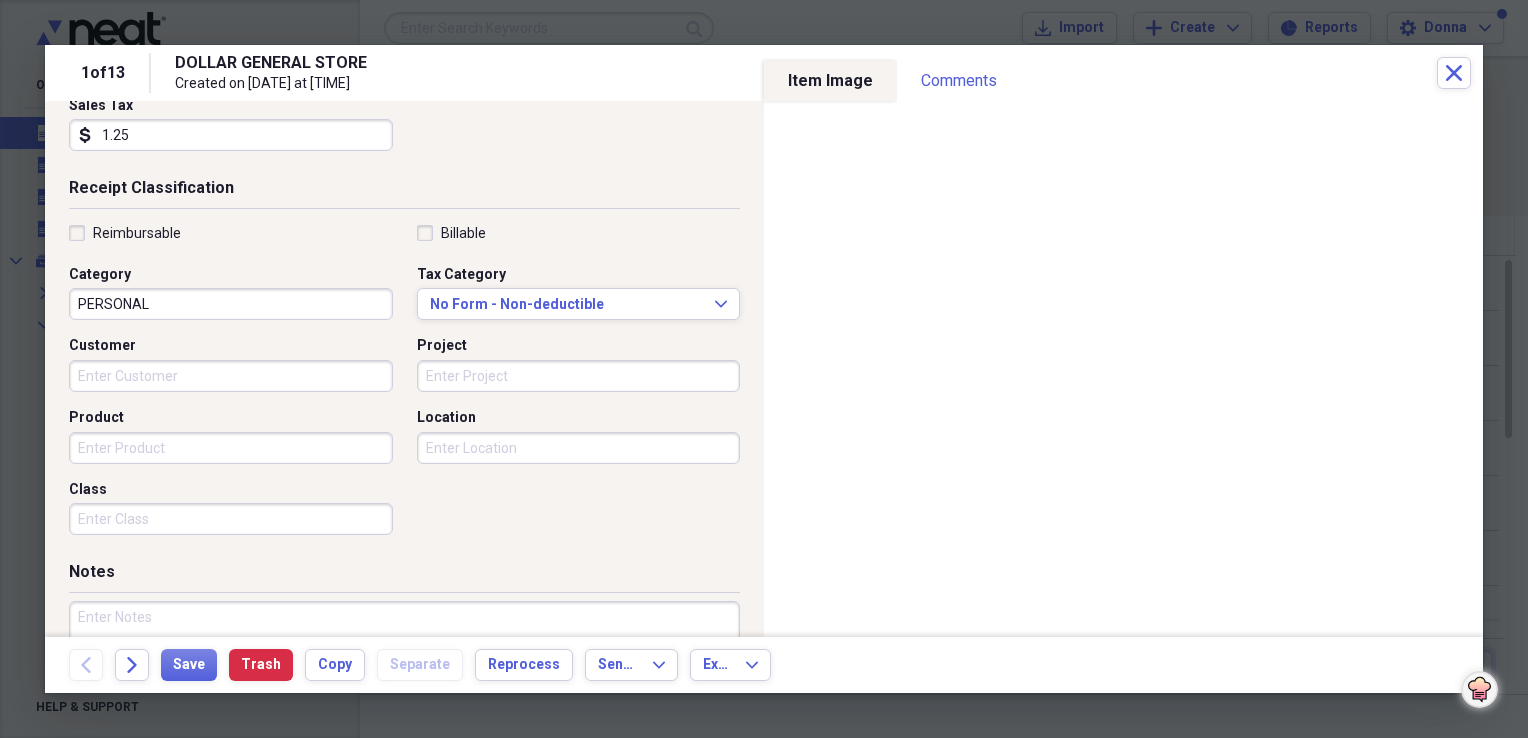 scroll, scrollTop: 400, scrollLeft: 0, axis: vertical 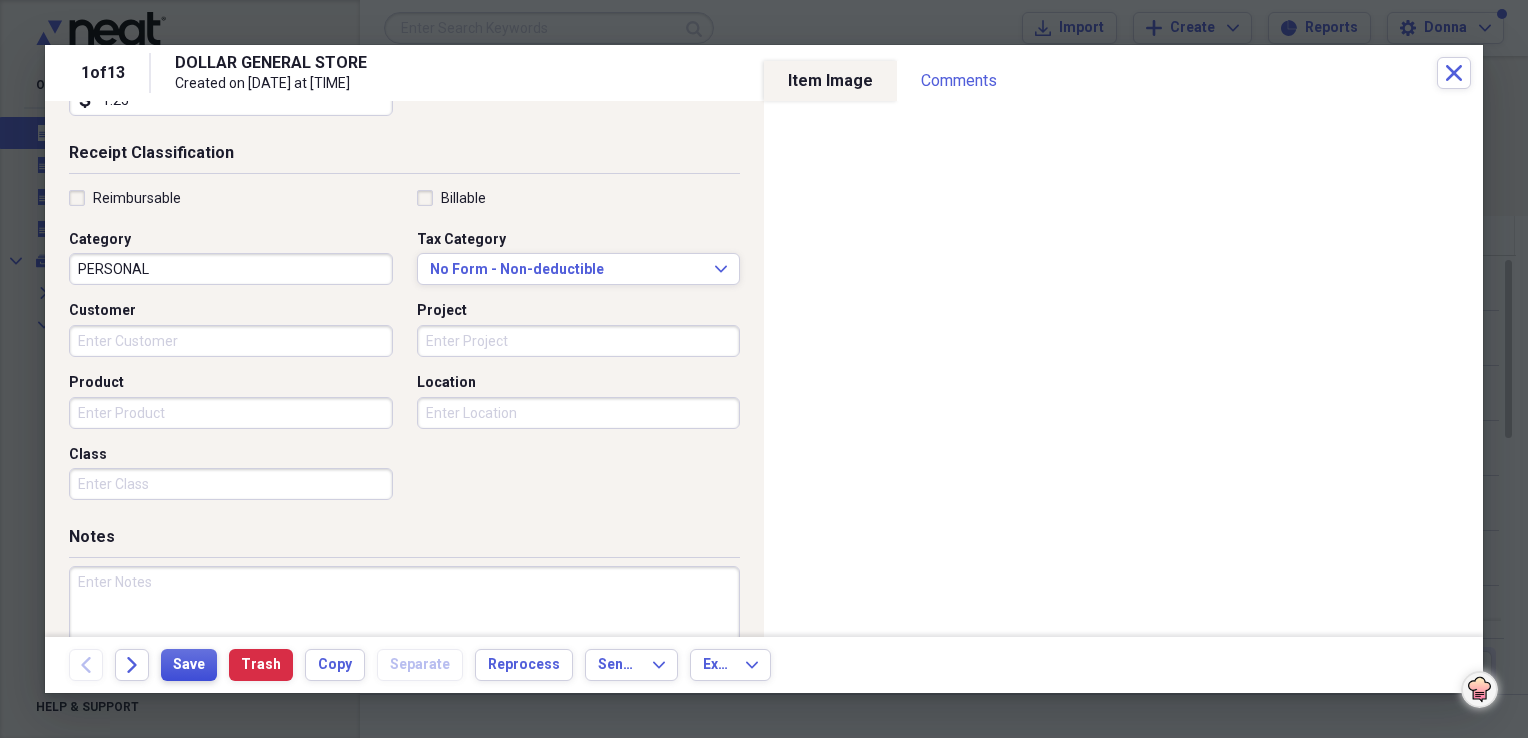 click on "Save" at bounding box center [189, 665] 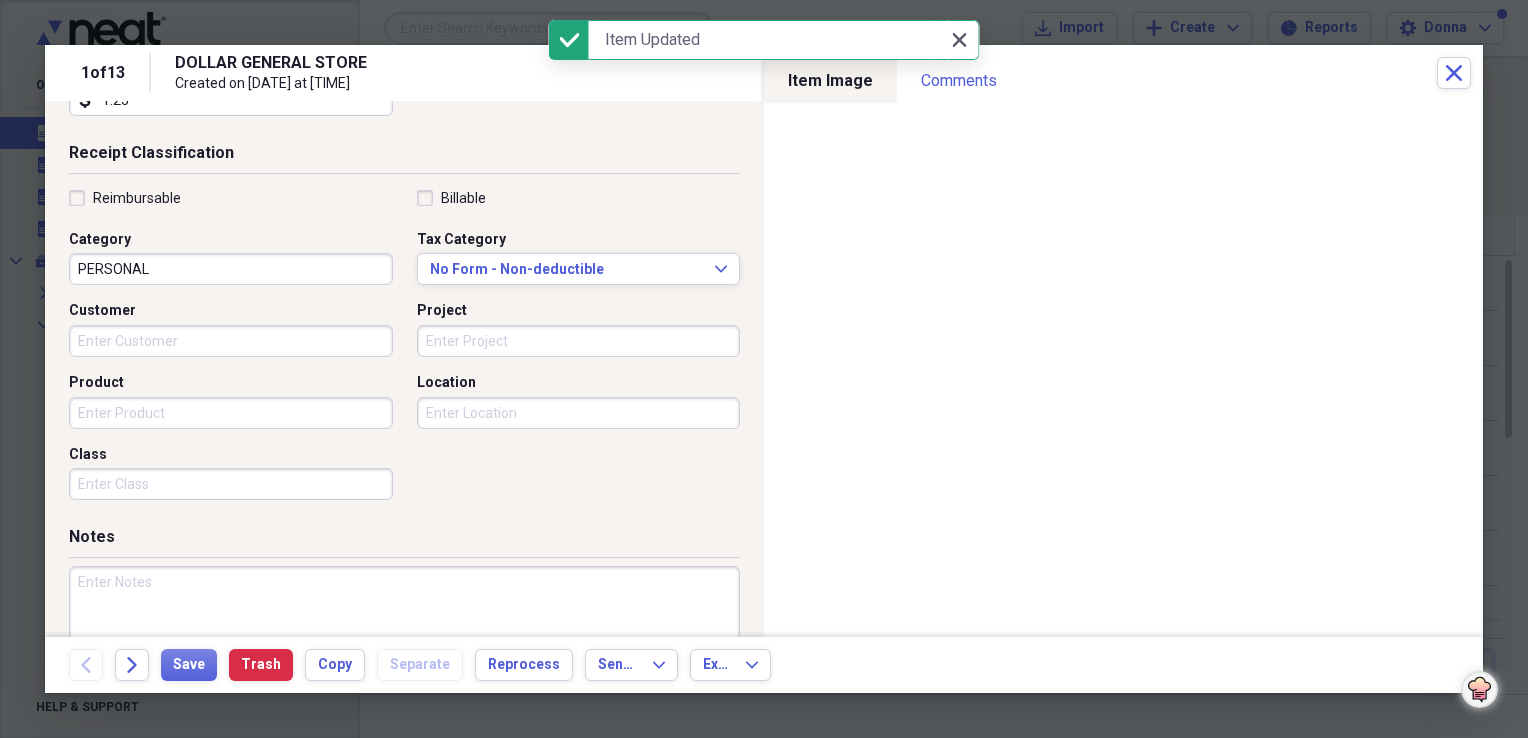 click 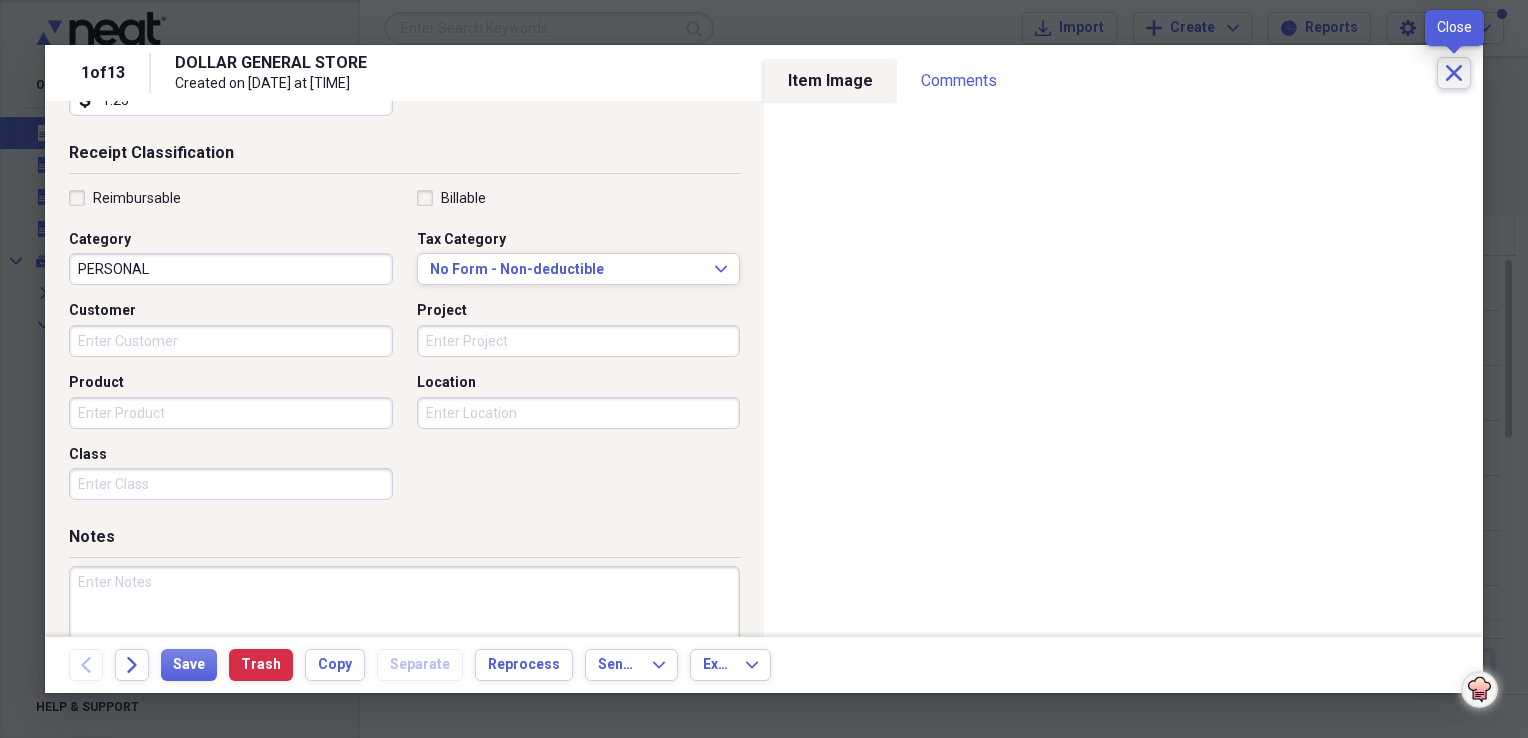 click on "Close" at bounding box center [1454, 73] 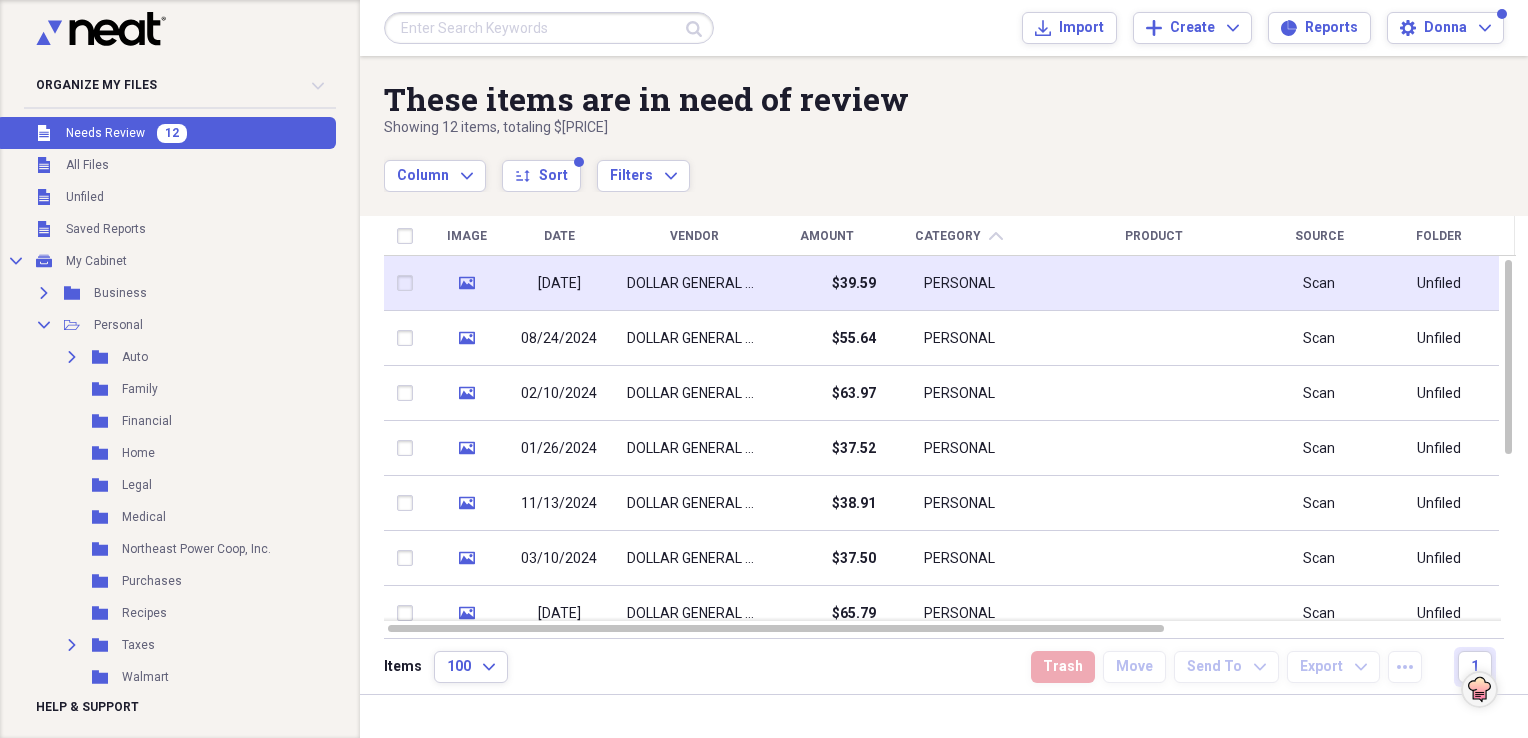 click on "DOLLAR GENERAL STORE" at bounding box center (694, 284) 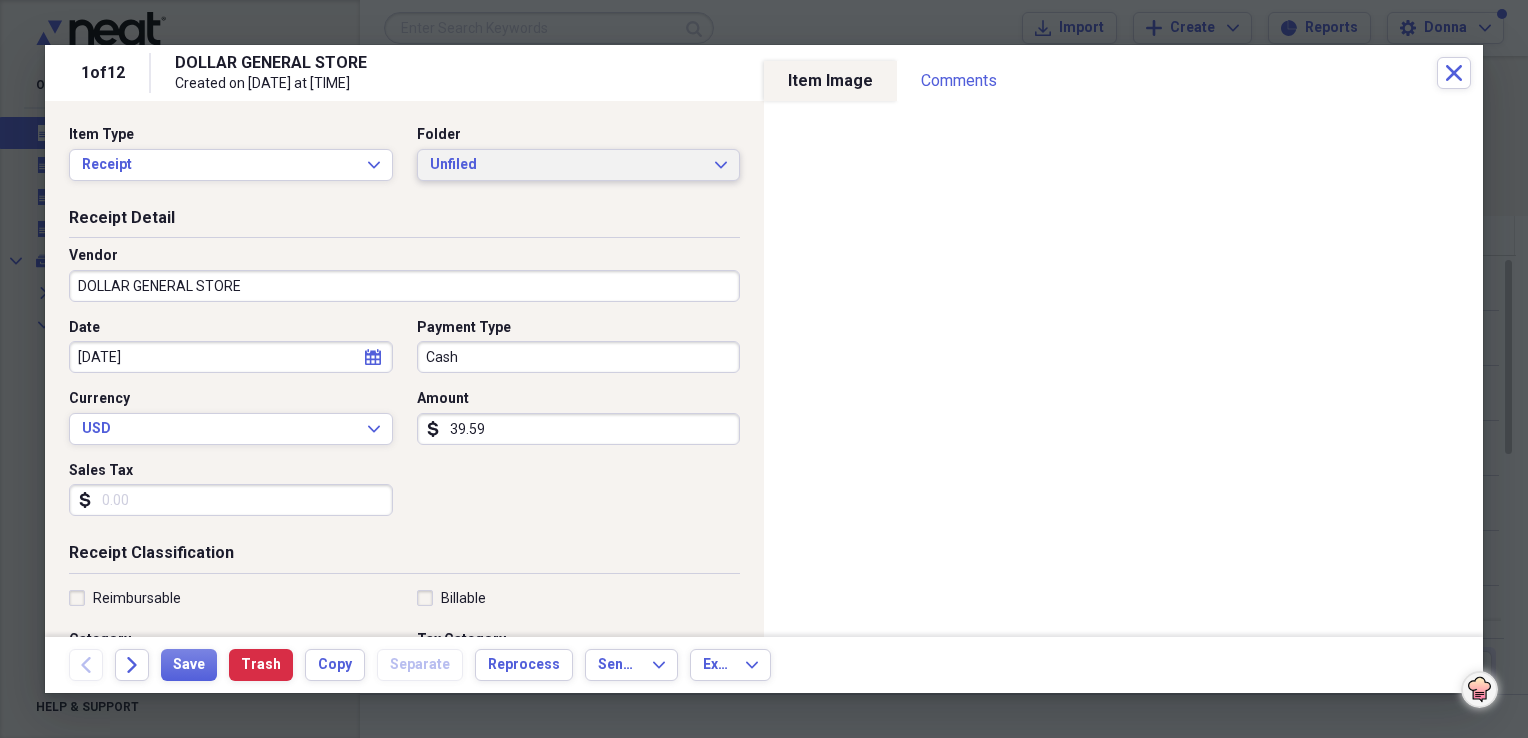 click on "Unfiled" at bounding box center (567, 165) 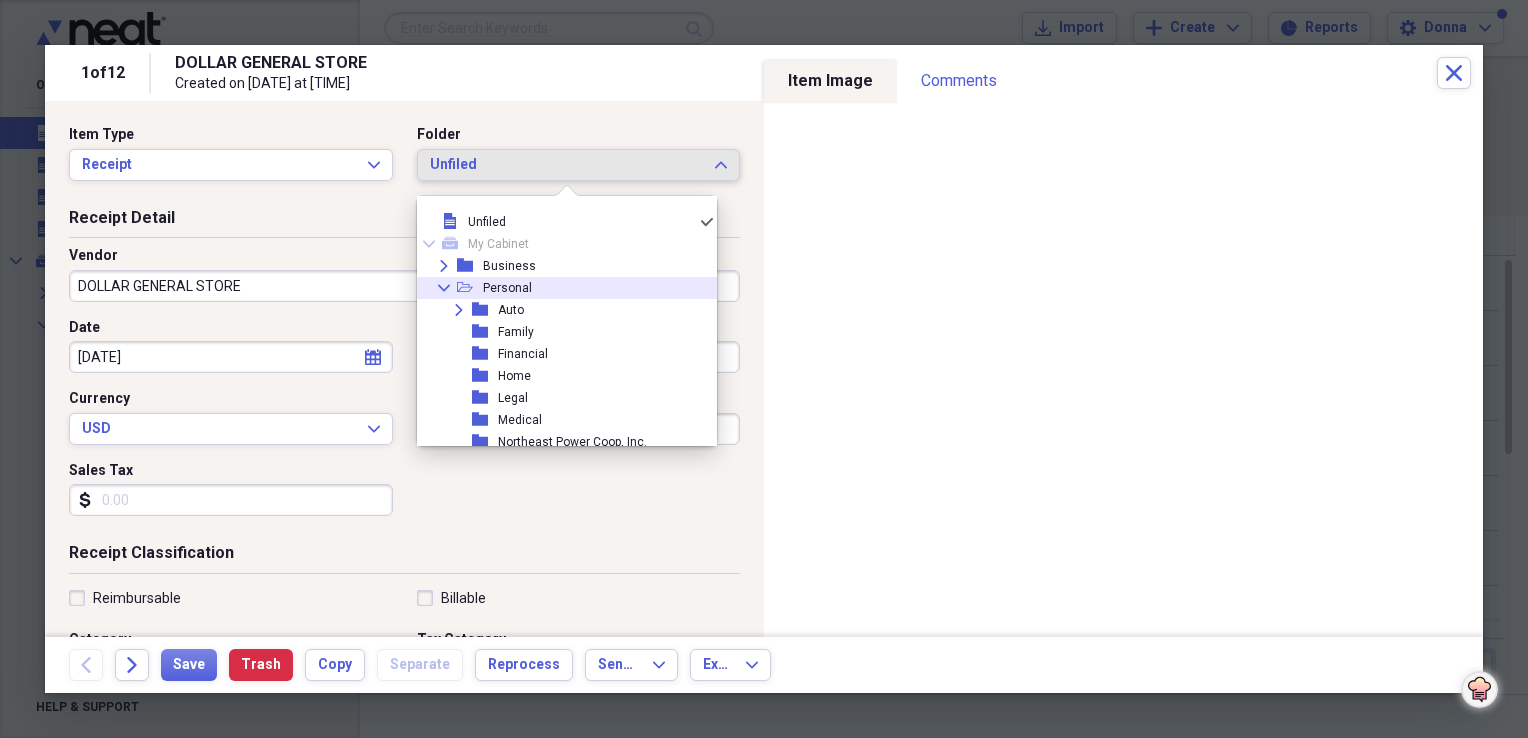 click on "Collapse open-folder Personal" at bounding box center [559, 288] 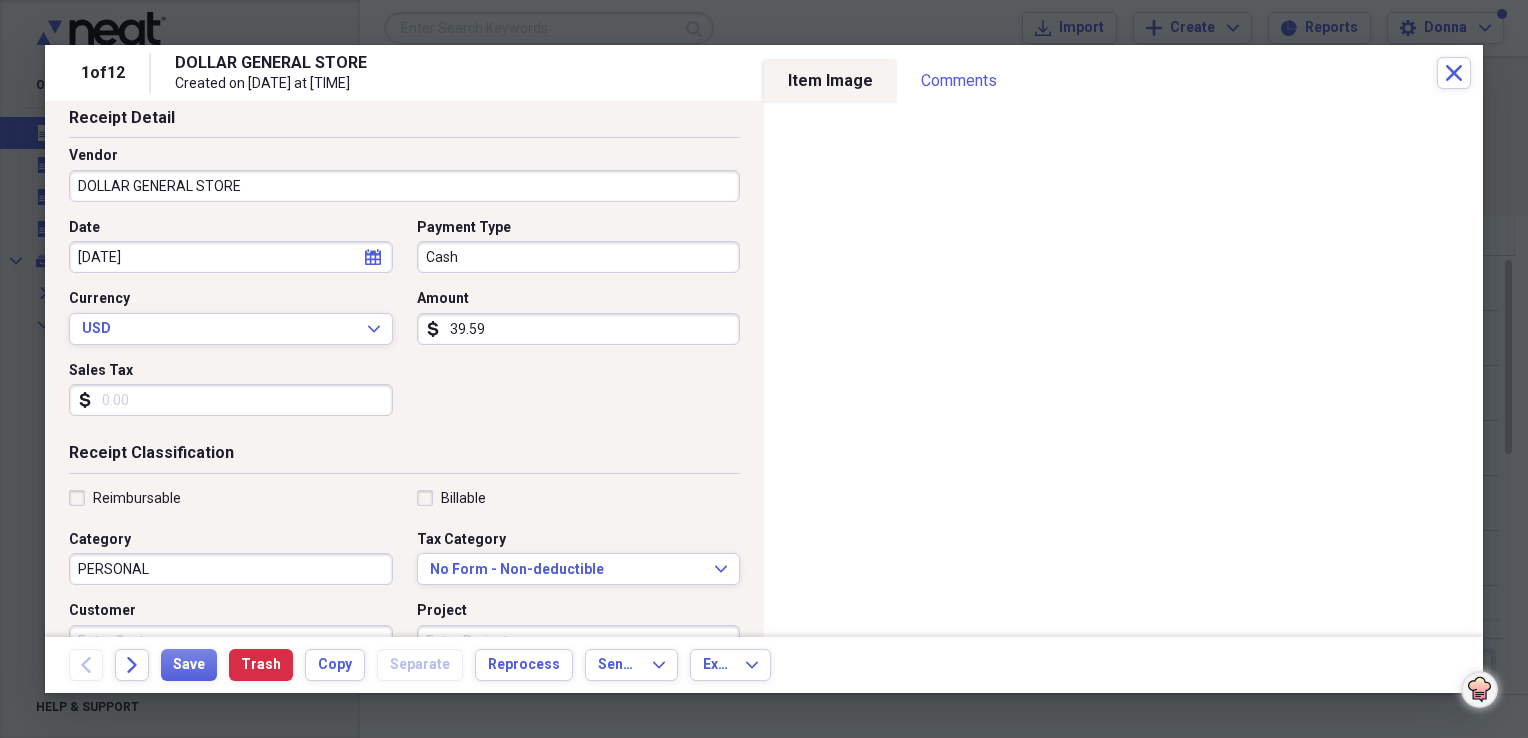 scroll, scrollTop: 200, scrollLeft: 0, axis: vertical 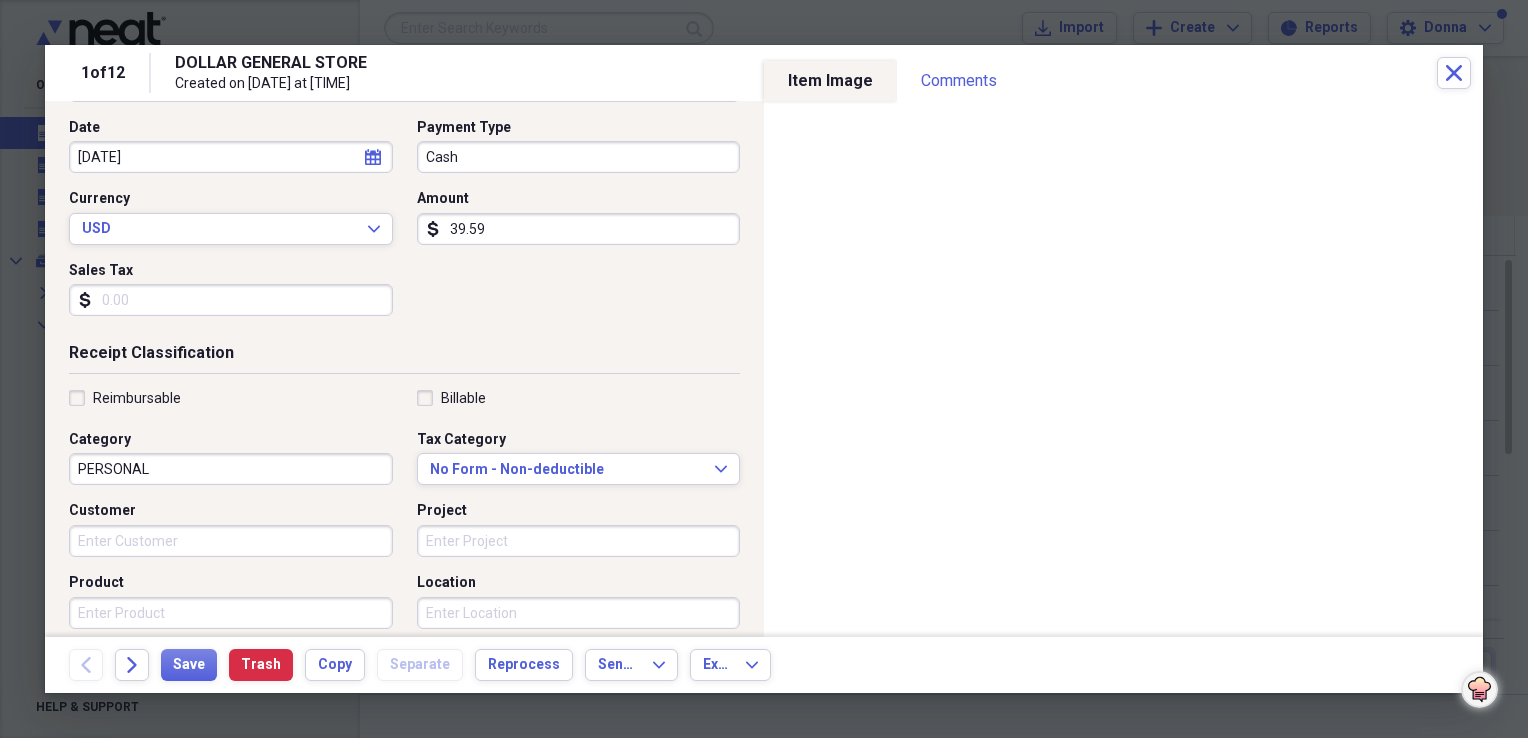 click on "Sales Tax" at bounding box center (231, 300) 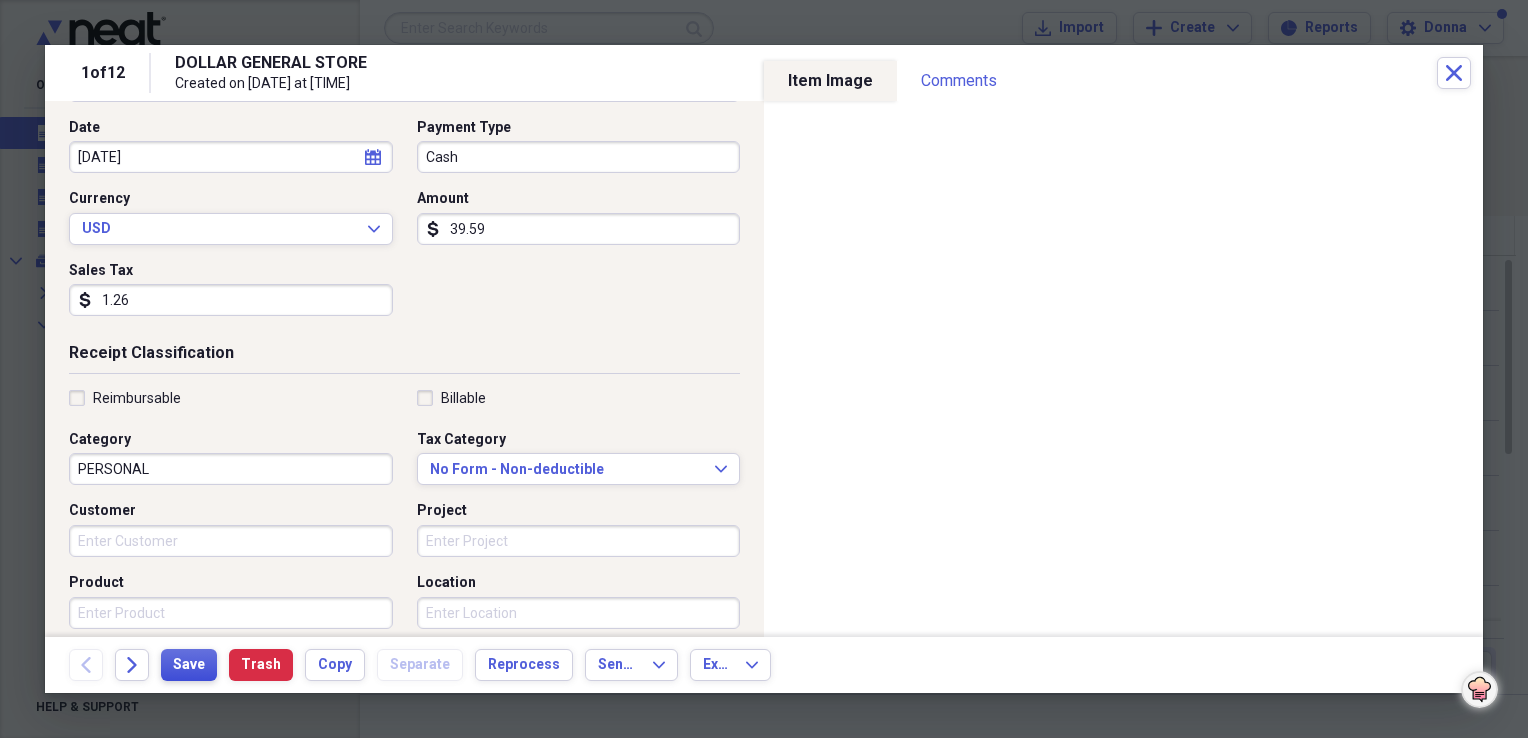 type on "1.26" 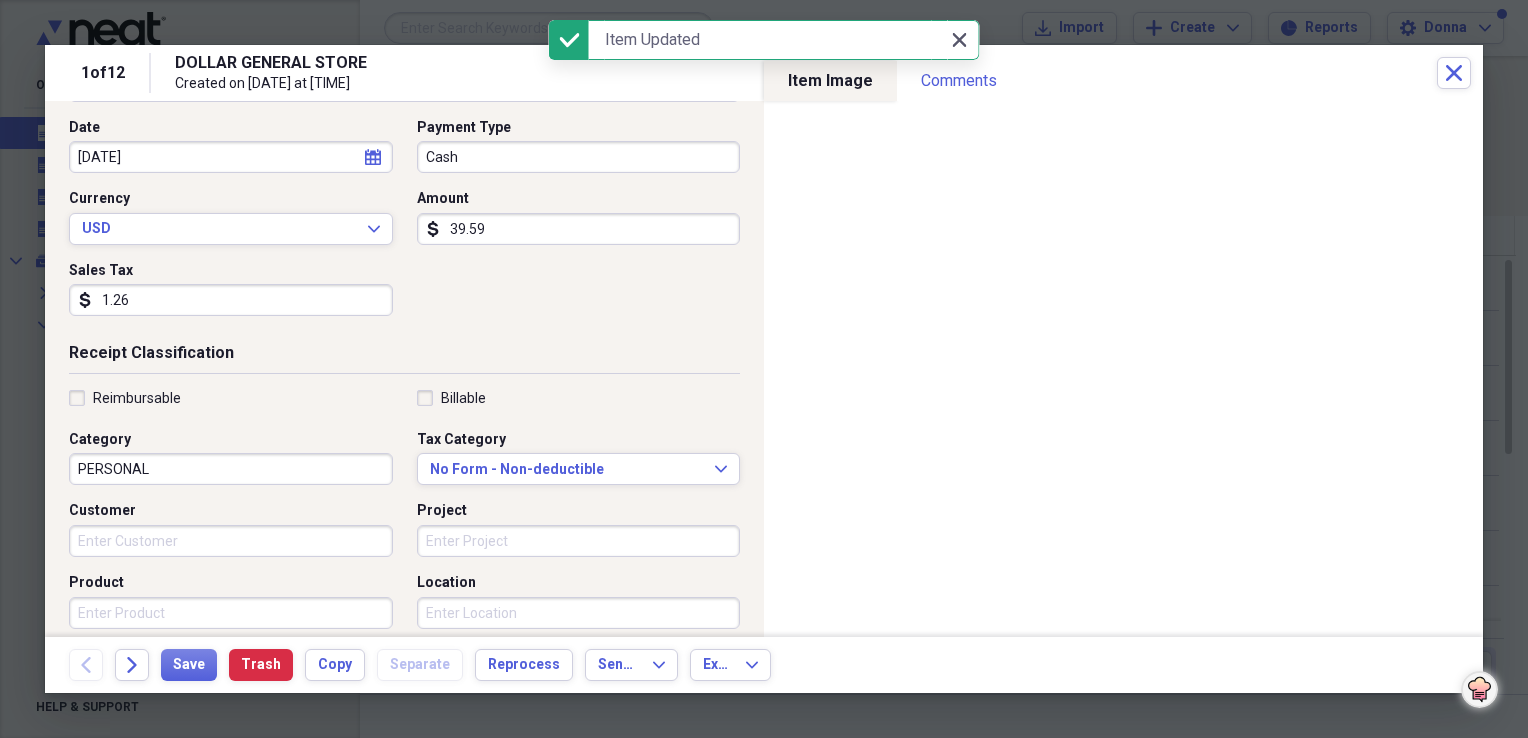 click on "Close" 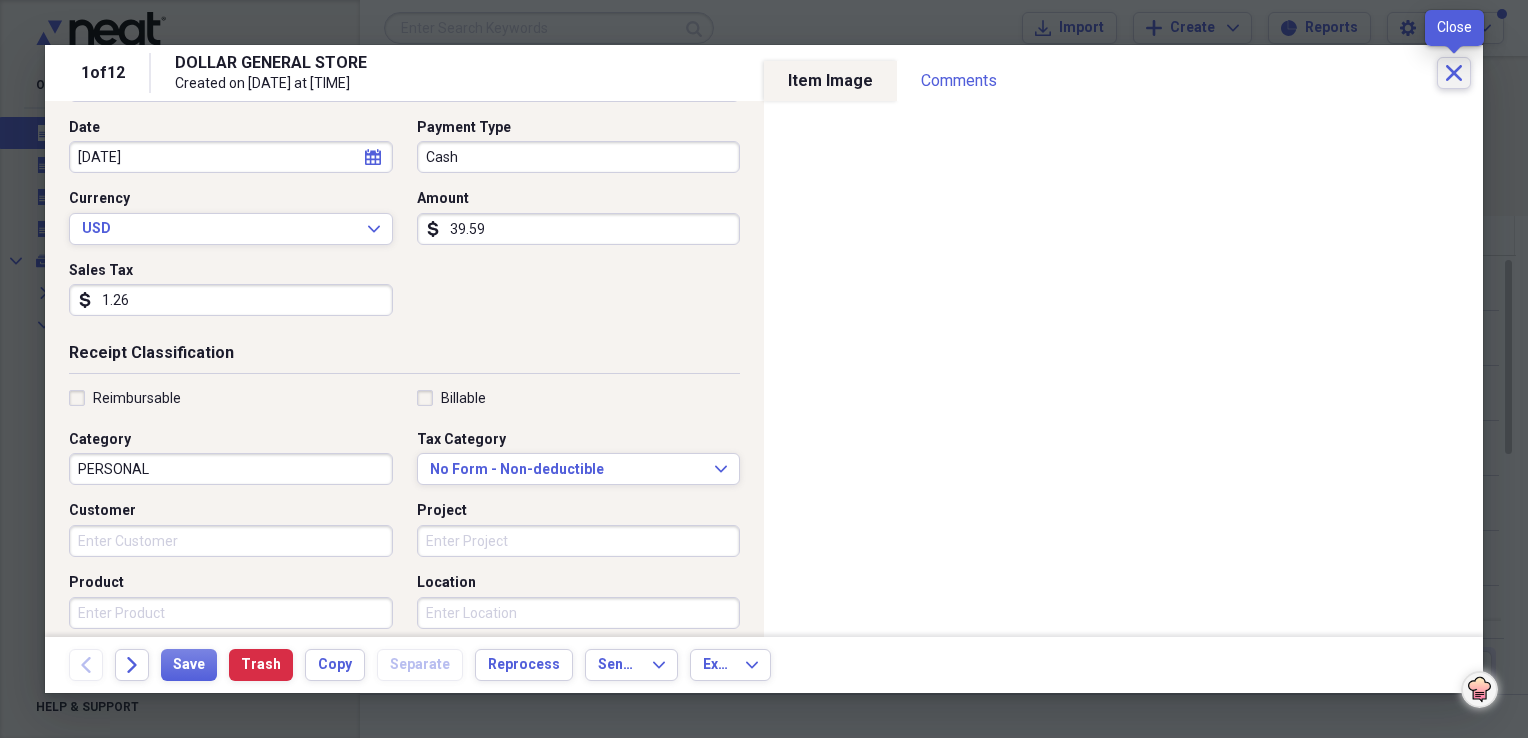 click on "Close" at bounding box center [1454, 73] 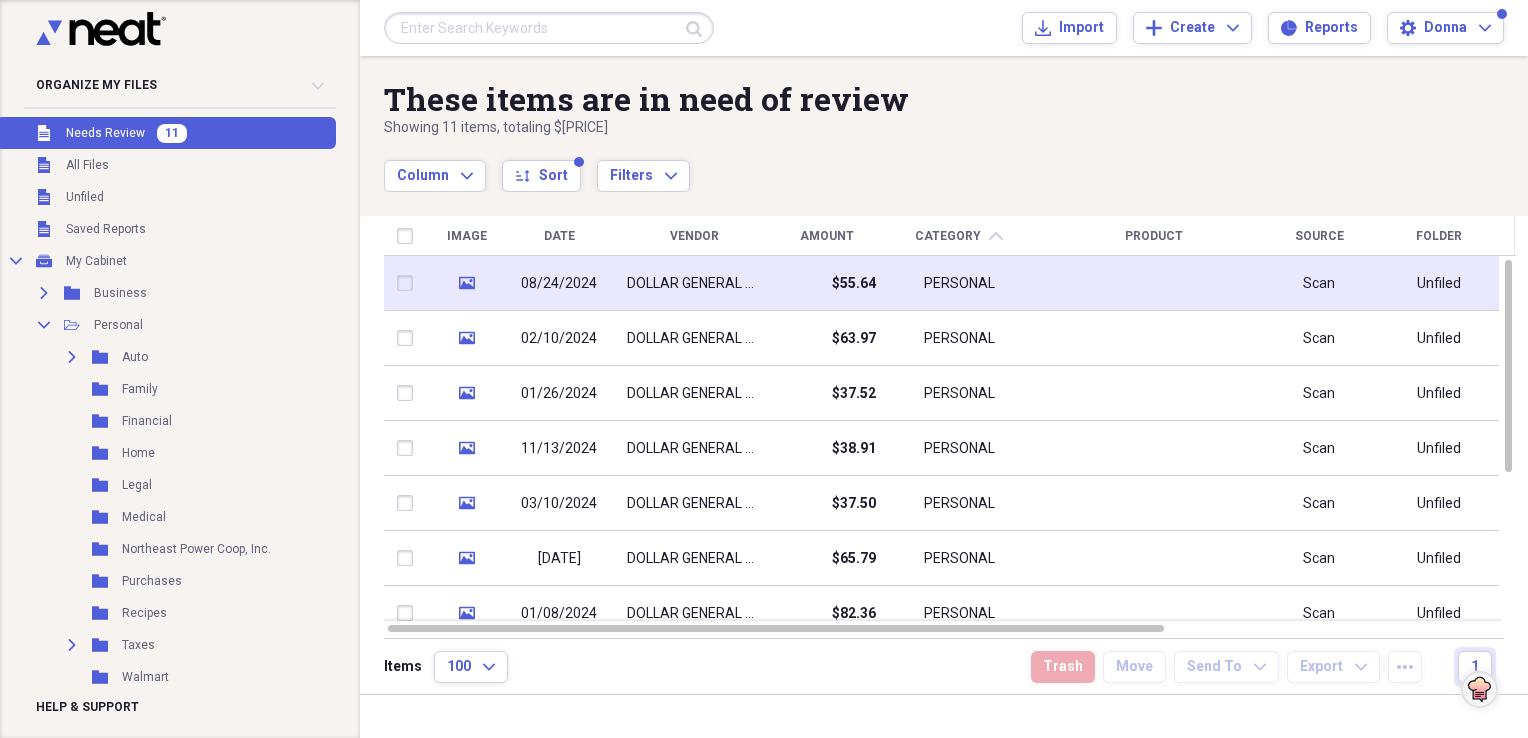 click on "$55.64" at bounding box center (854, 284) 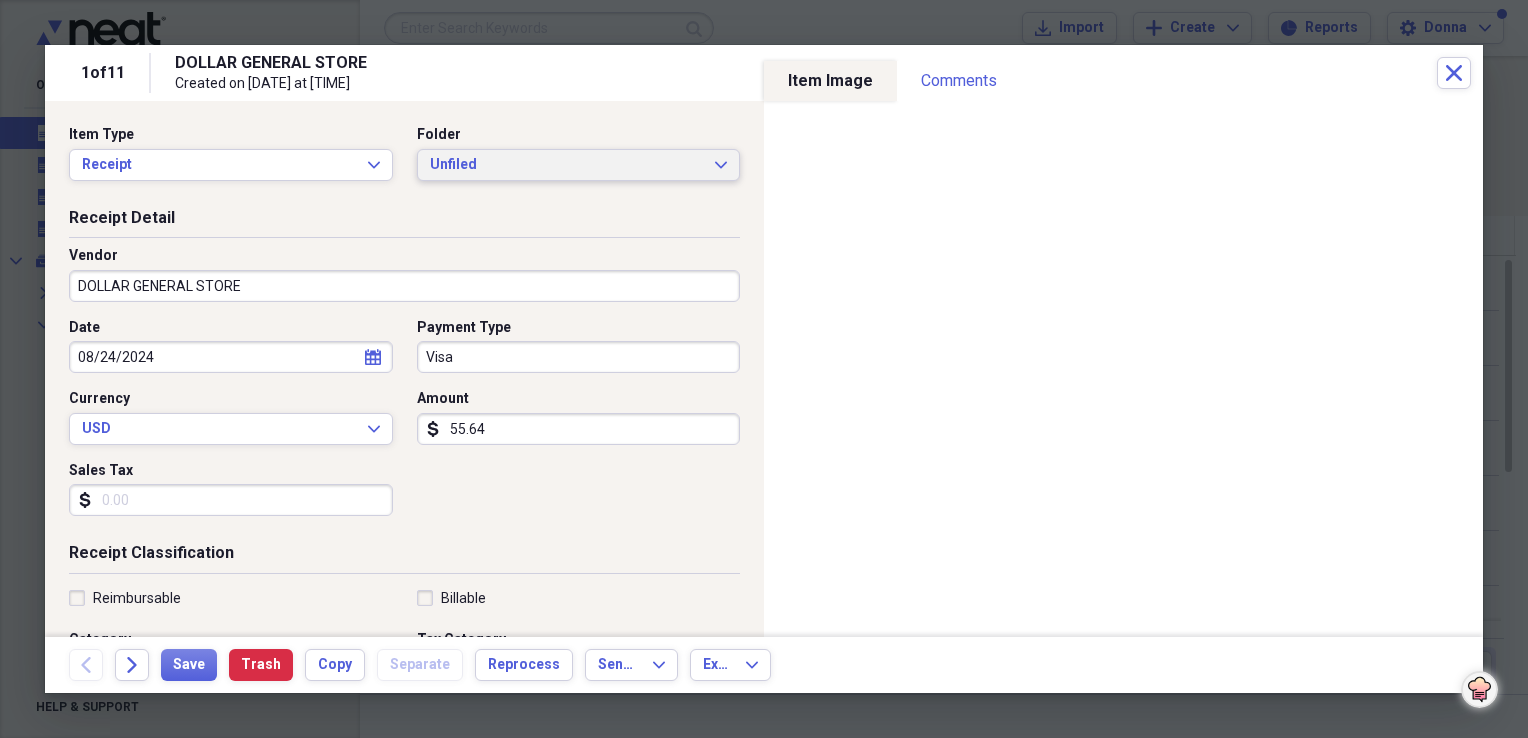 click on "Unfiled" at bounding box center (567, 165) 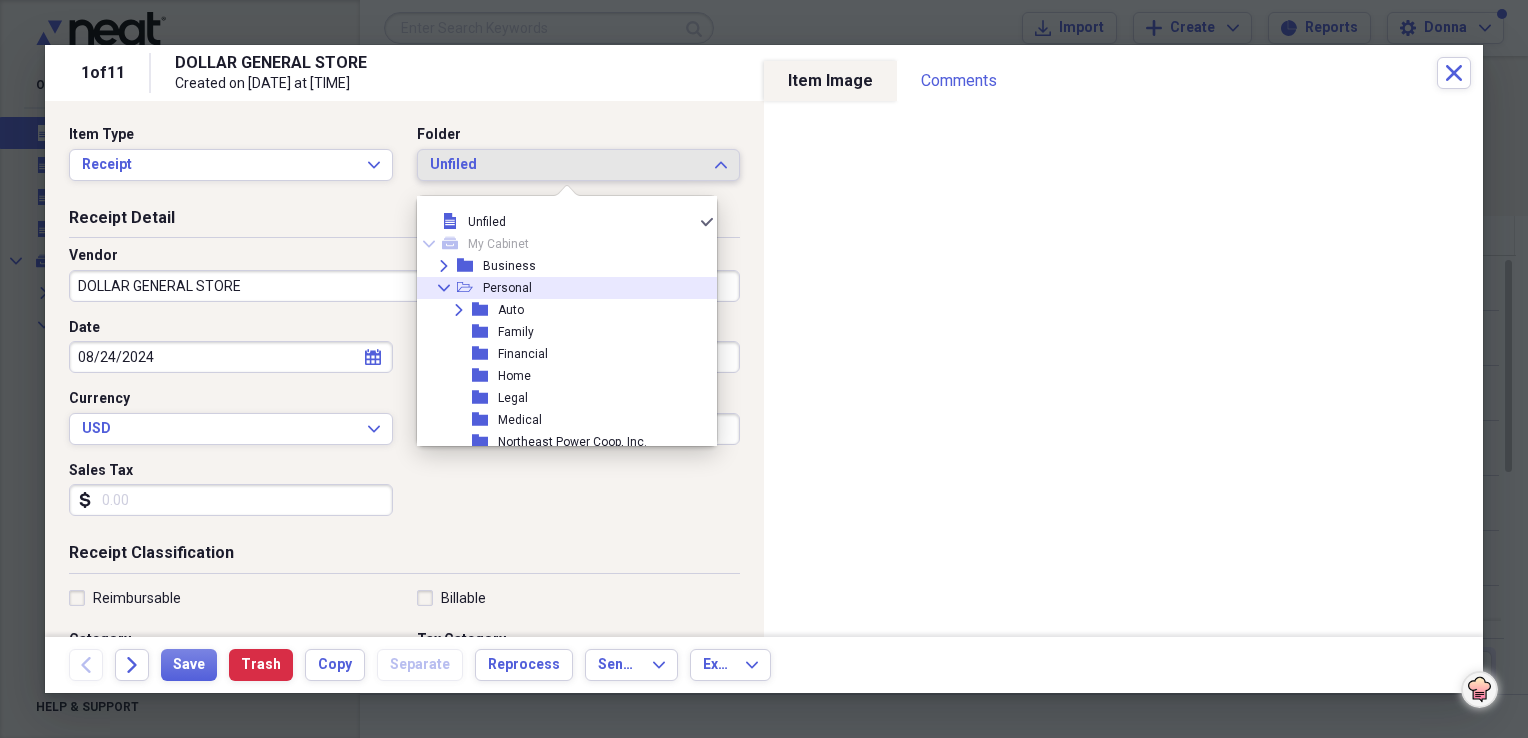 click on "Collapse open-folder Personal" at bounding box center (559, 288) 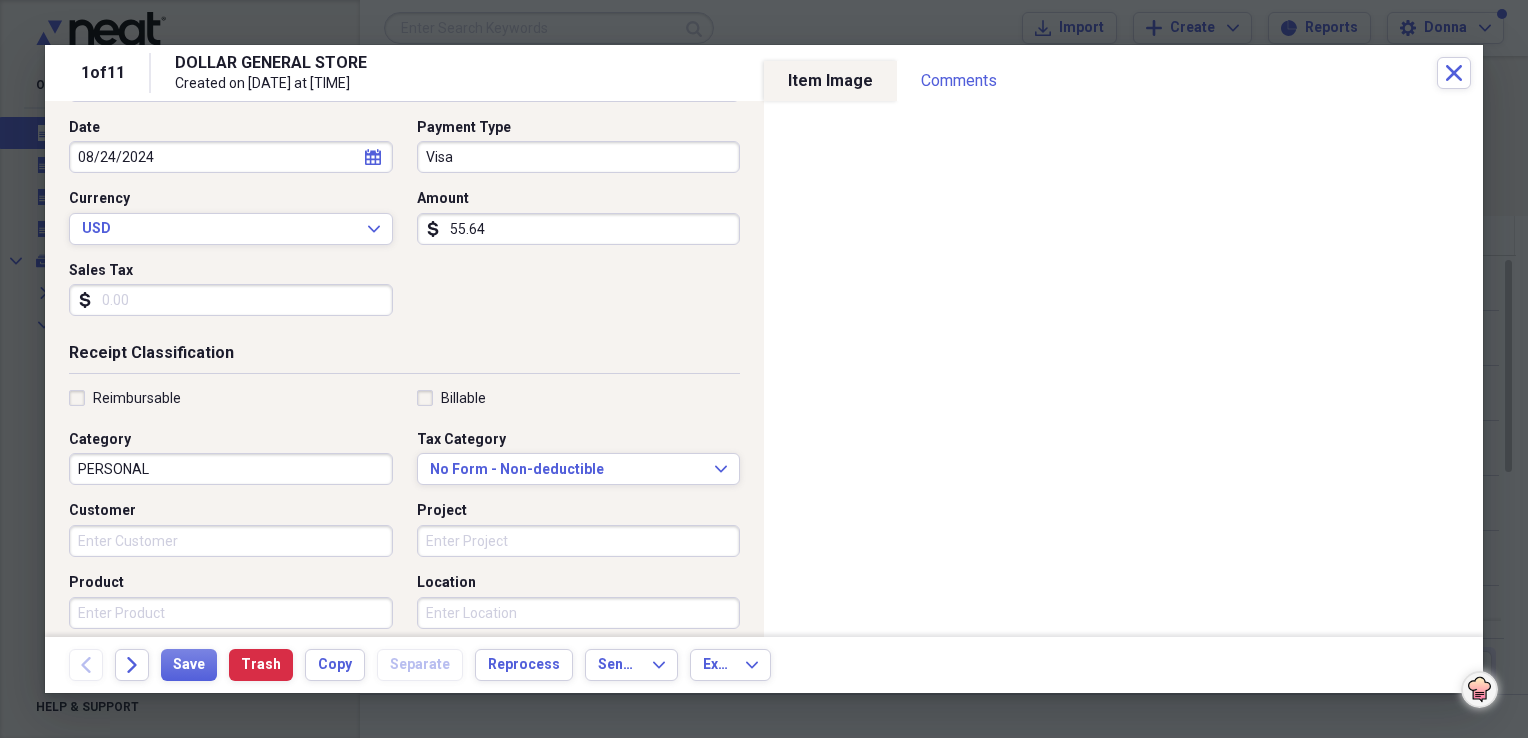 scroll, scrollTop: 300, scrollLeft: 0, axis: vertical 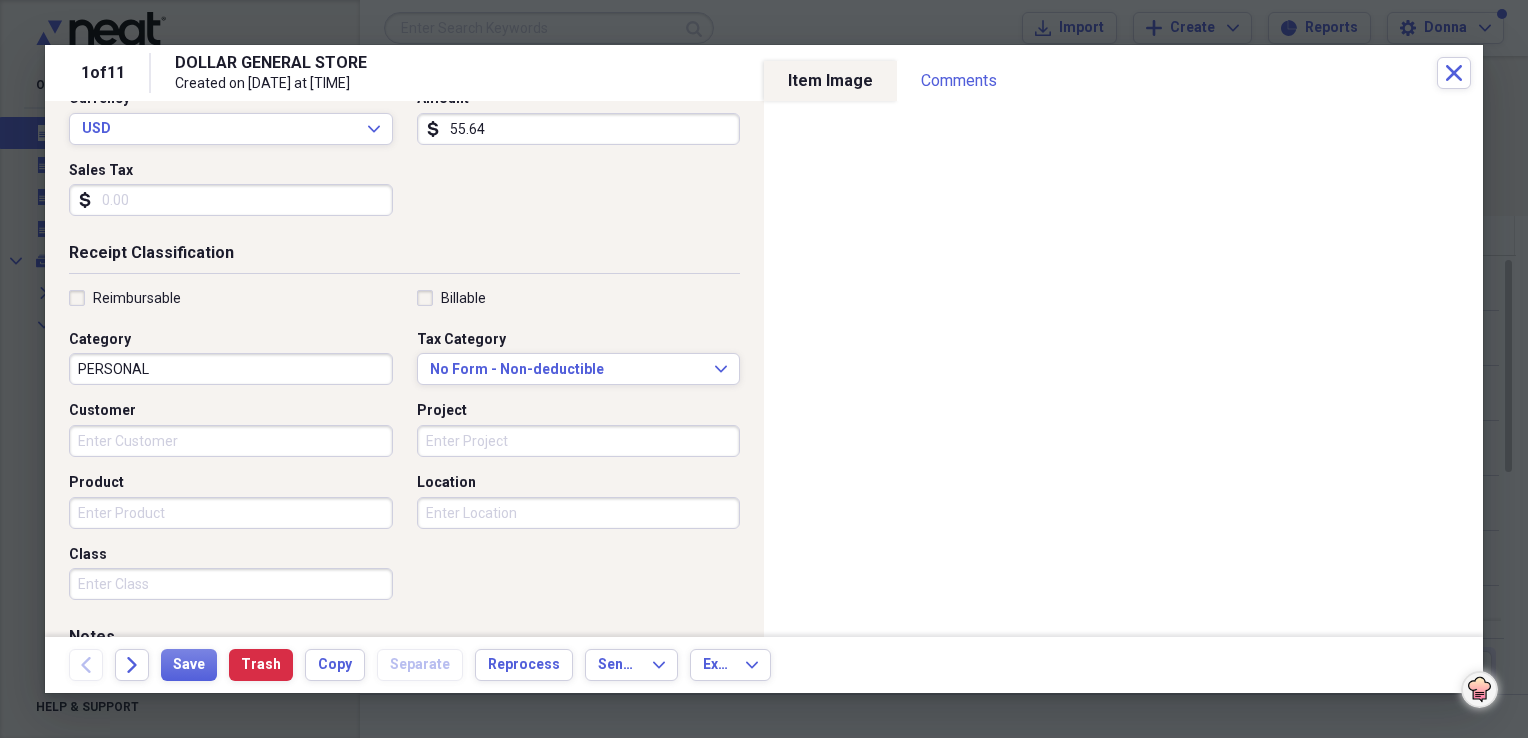 click on "Sales Tax" at bounding box center [231, 200] 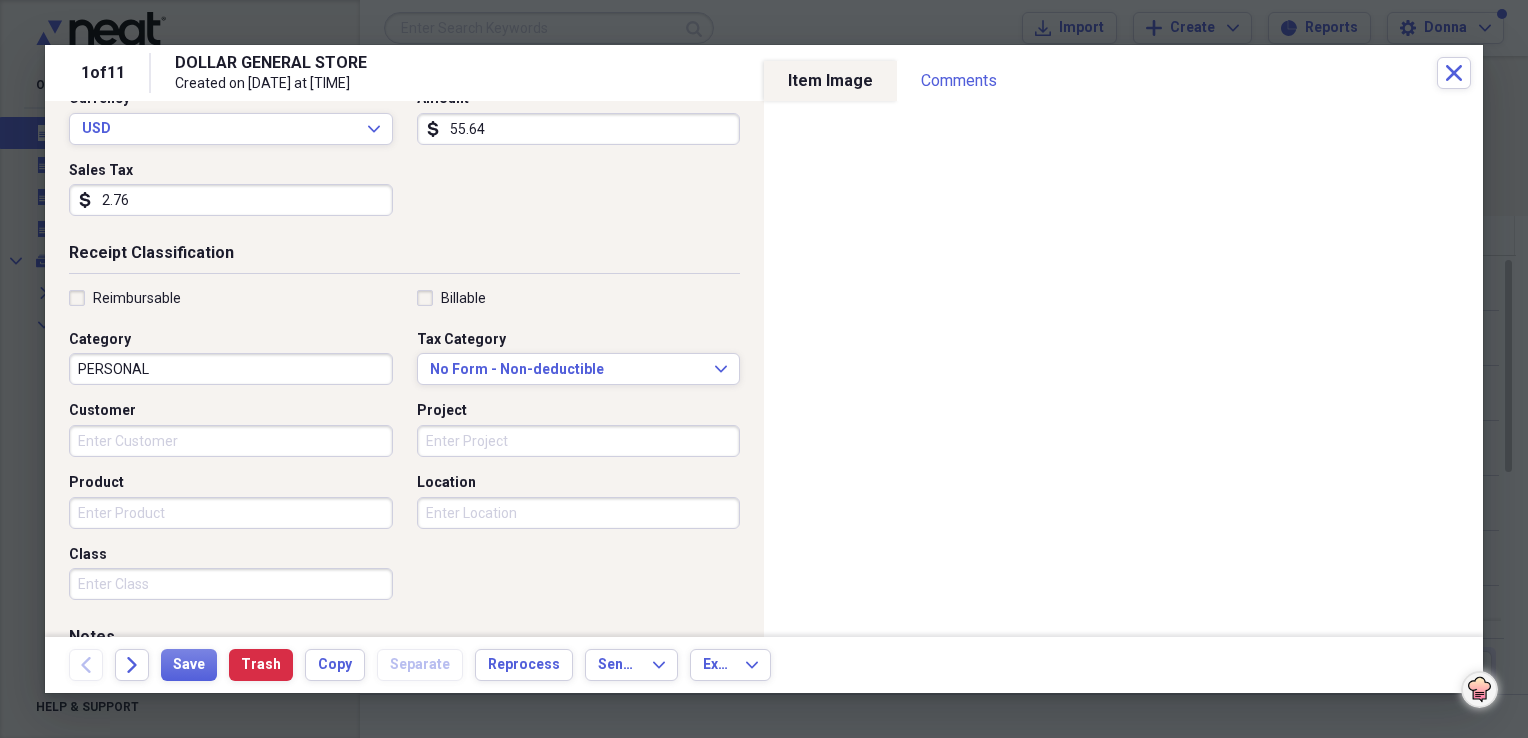 type on "2.76" 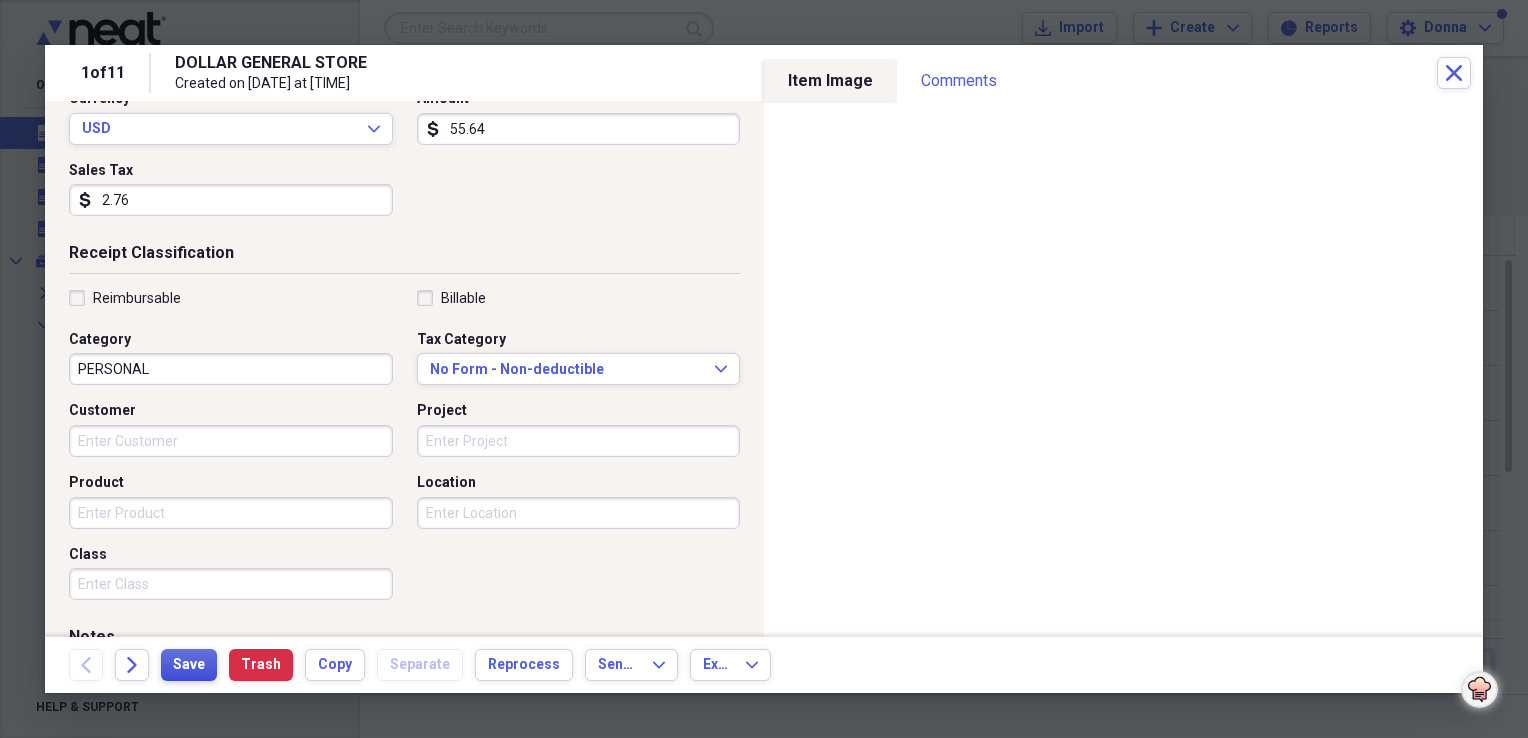 click on "Save" at bounding box center [189, 665] 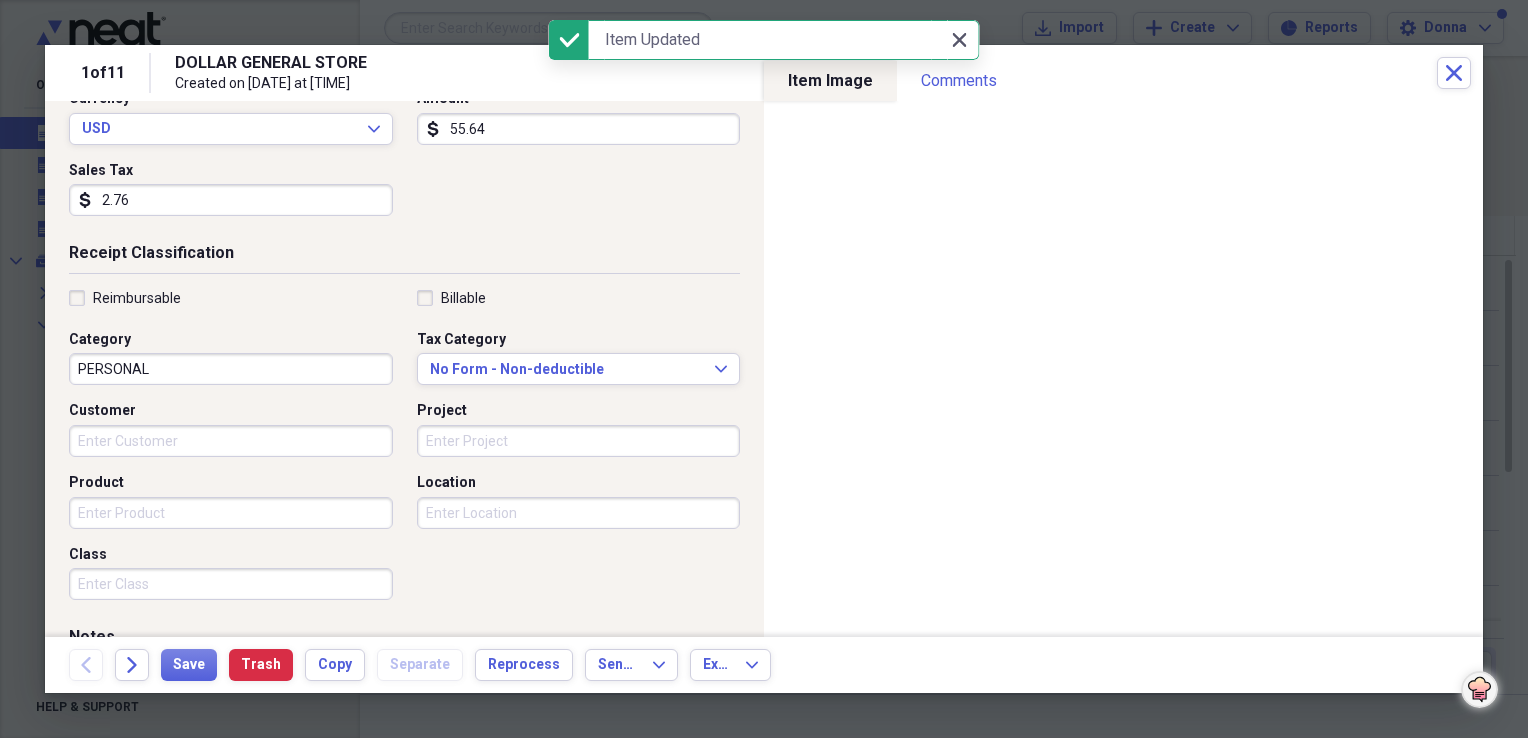 click 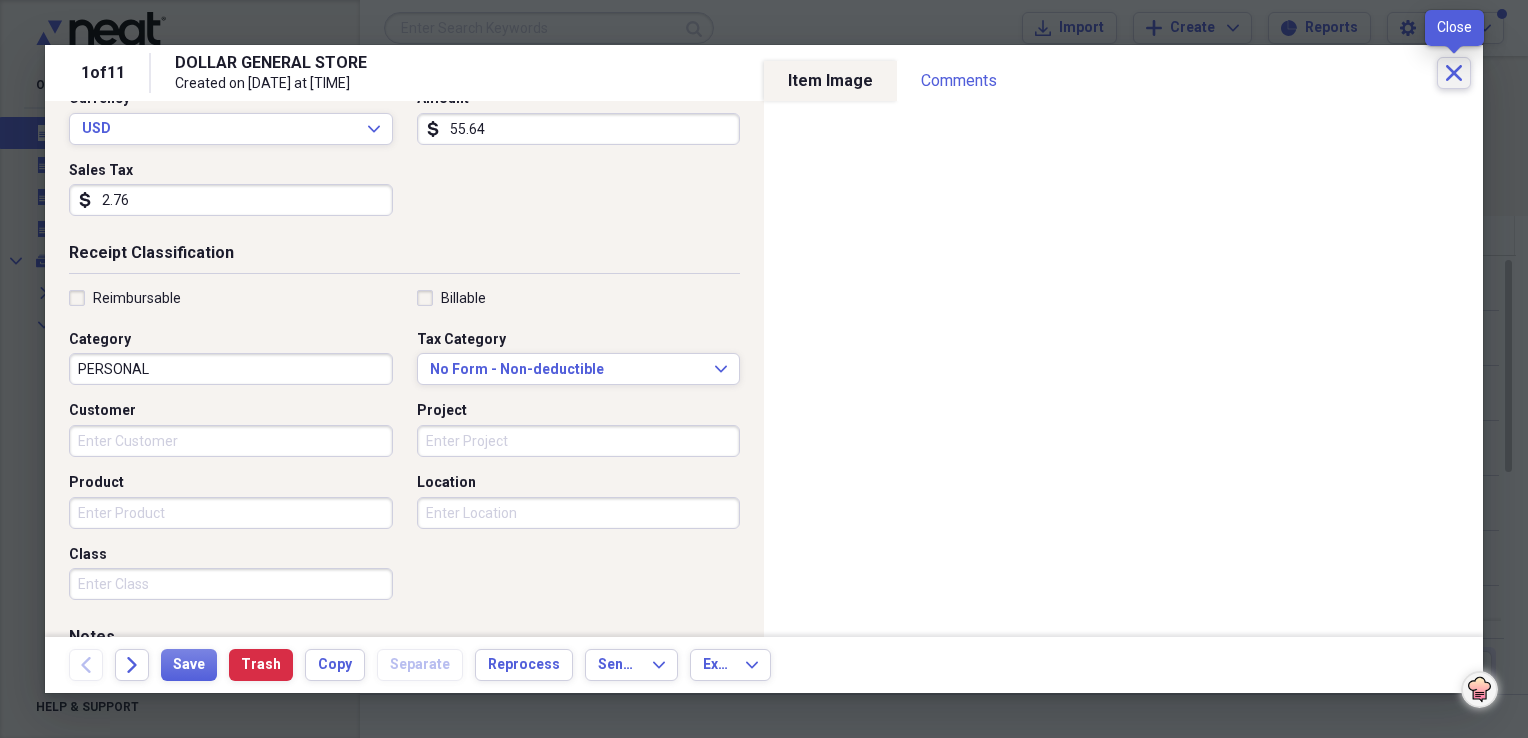 click on "Close" 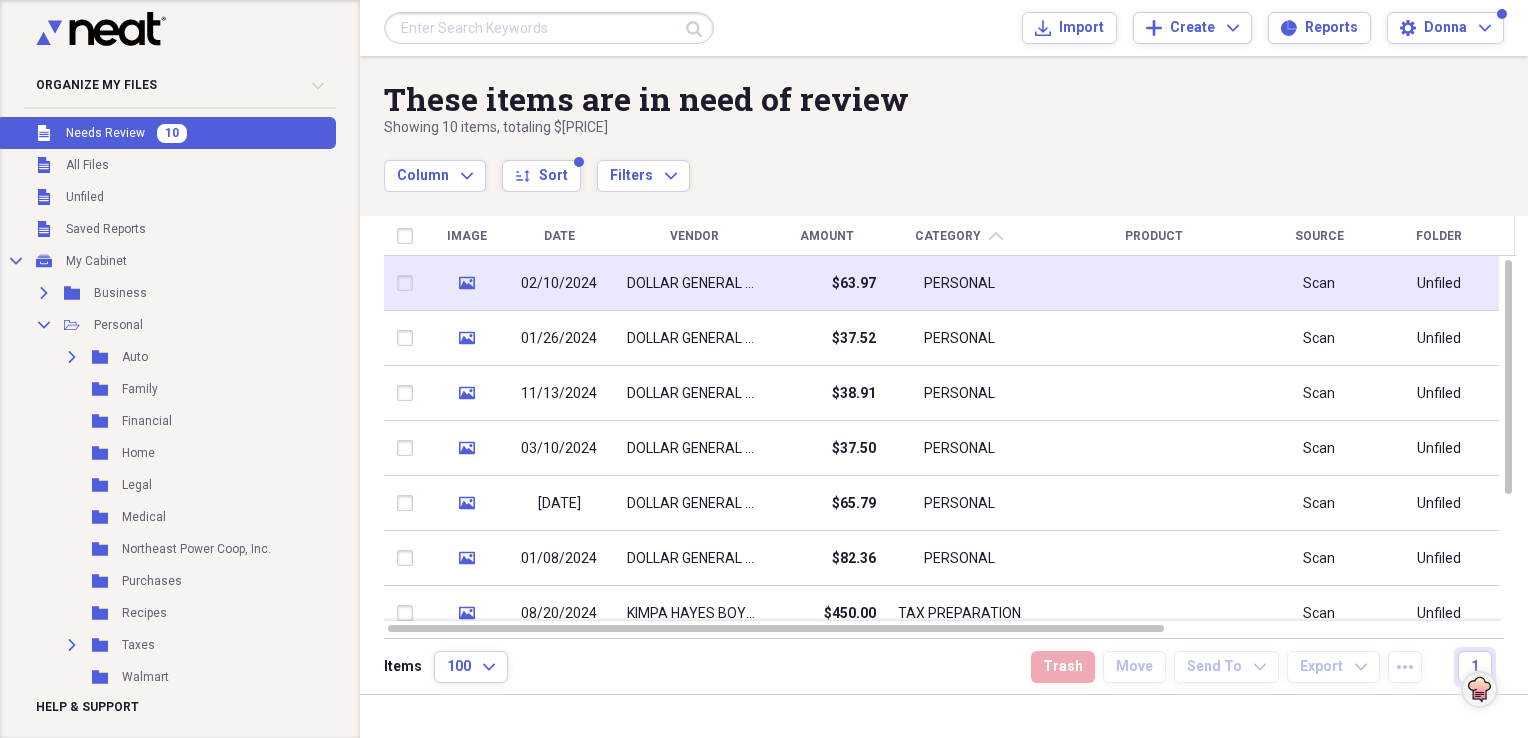 click on "DOLLAR GENERAL STORE" at bounding box center (694, 284) 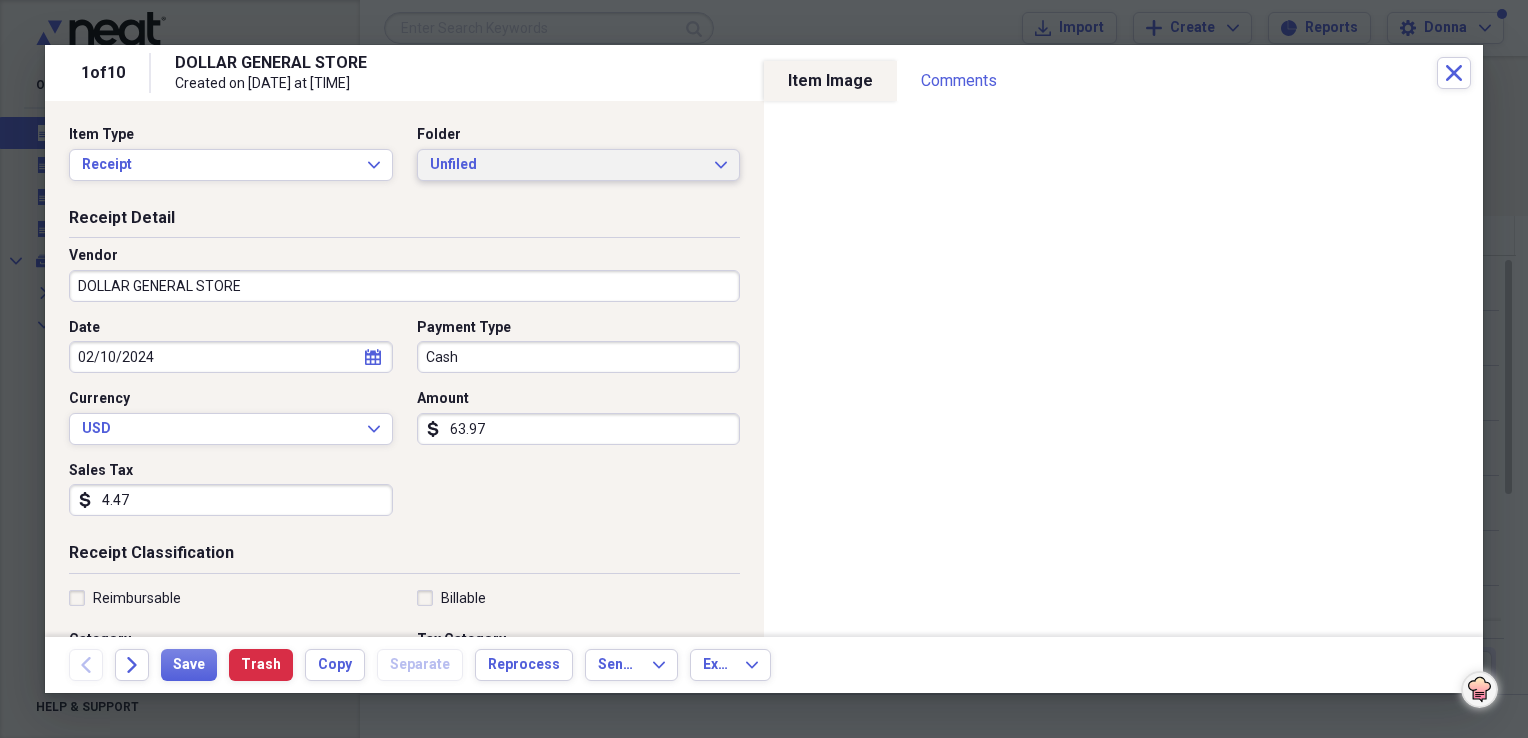 click on "Unfiled Expand" at bounding box center (579, 165) 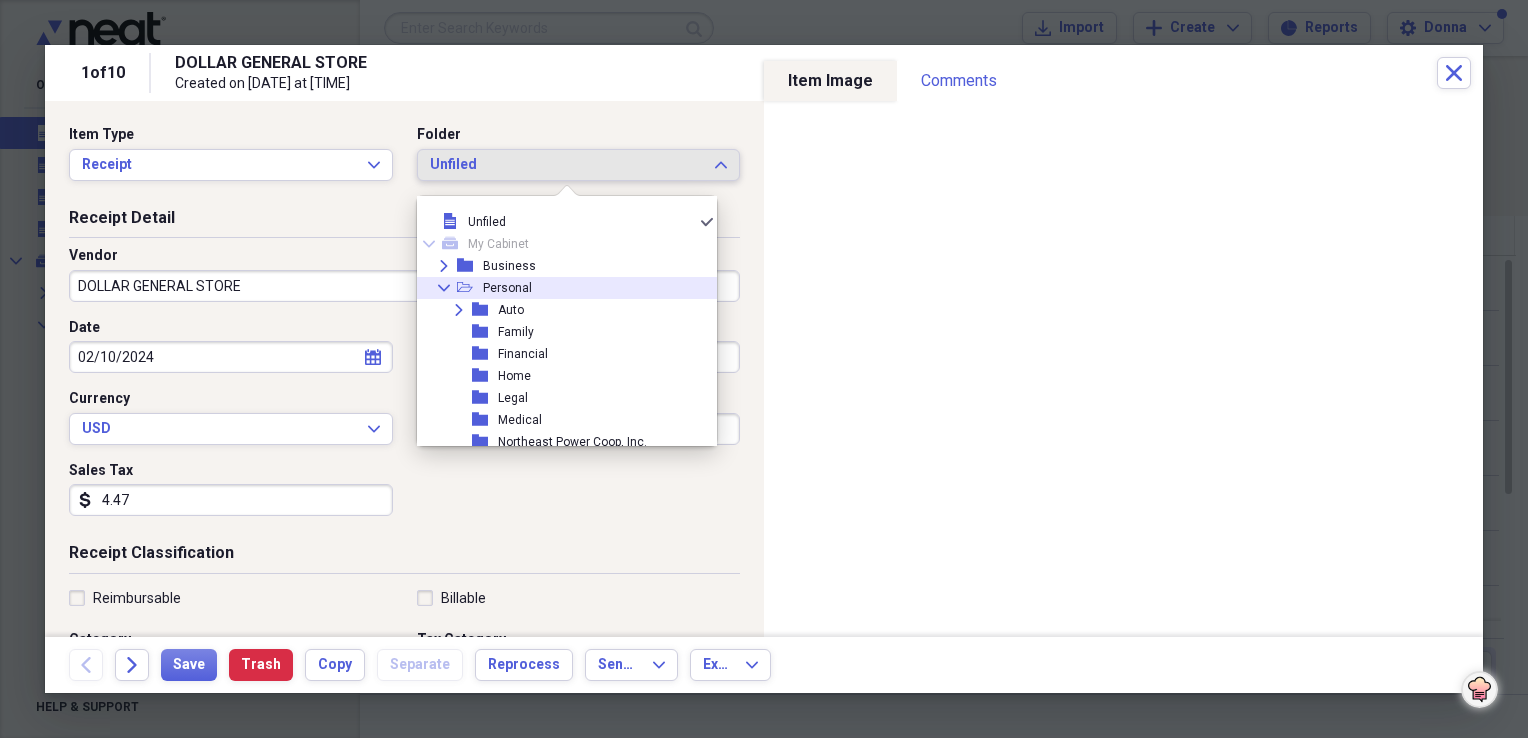 click on "Collapse open-folder Personal" at bounding box center [559, 288] 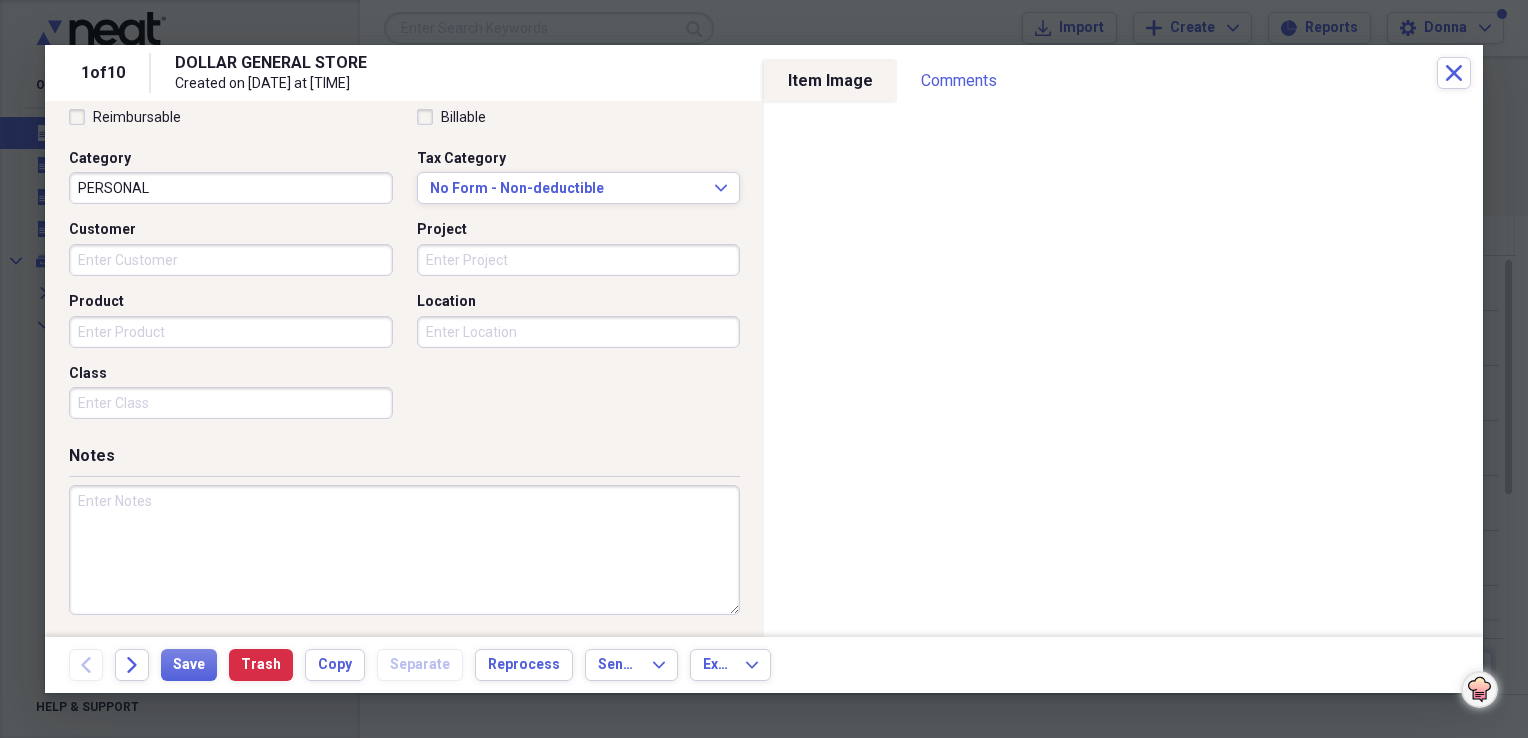 scroll, scrollTop: 483, scrollLeft: 0, axis: vertical 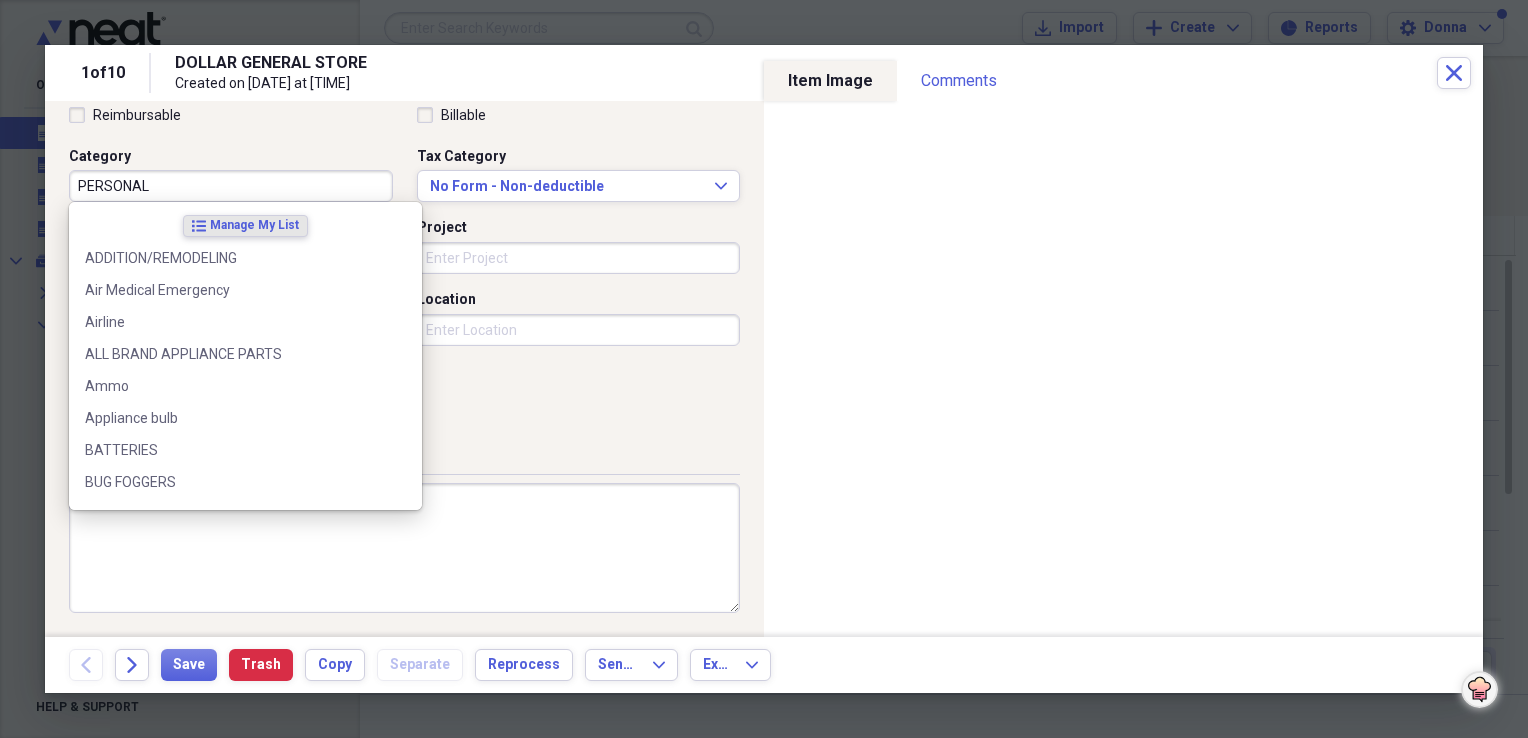 click on "PERSONAL" at bounding box center [231, 186] 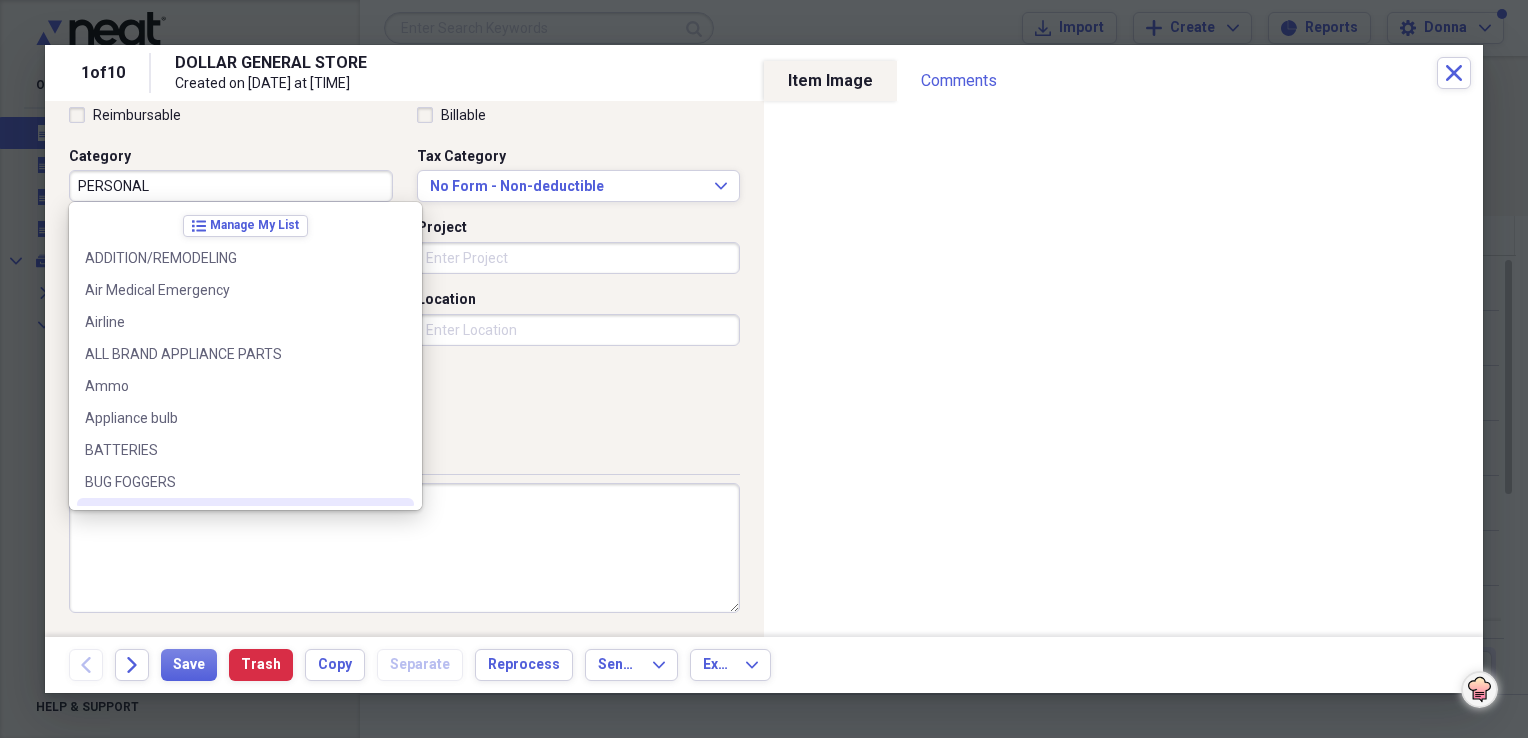click at bounding box center [404, 548] 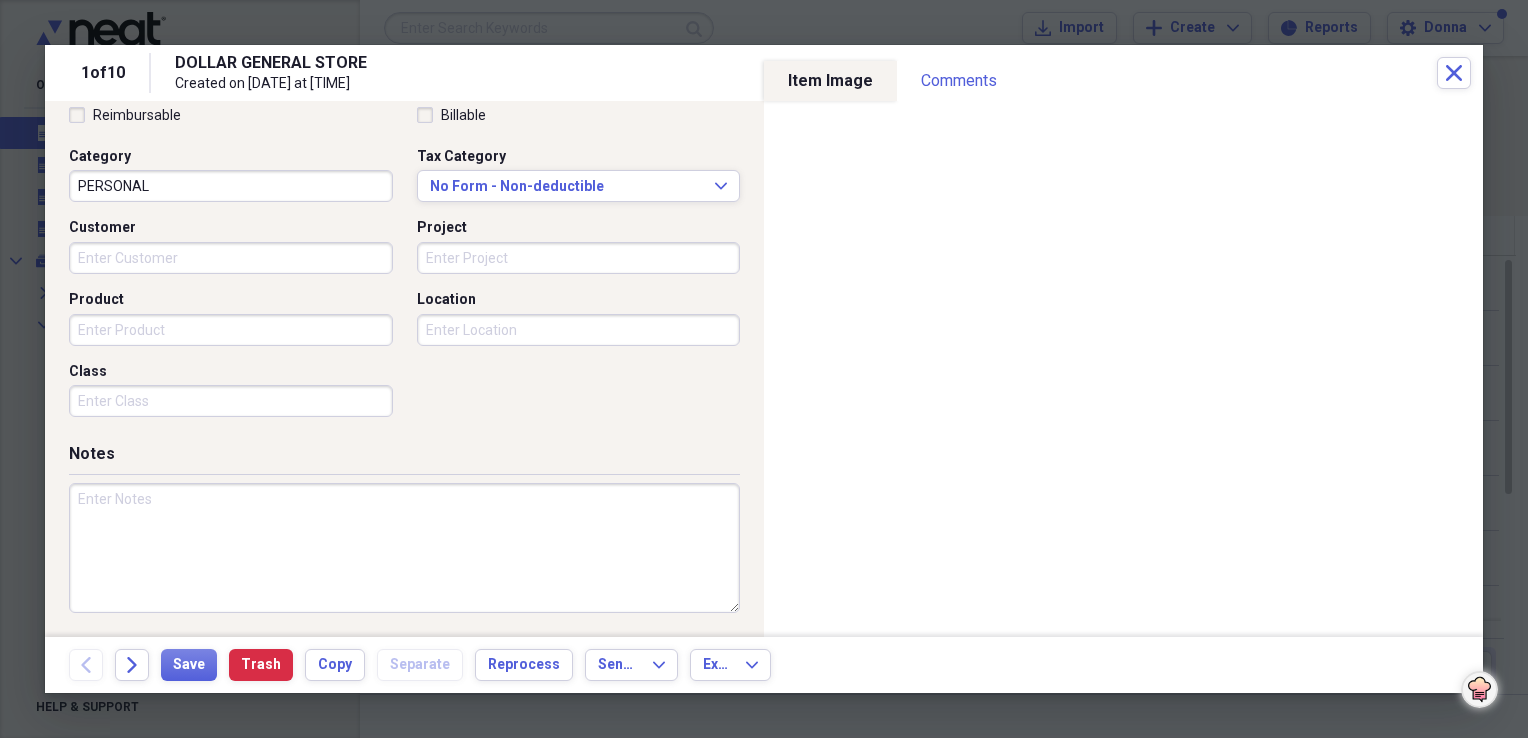 paste on "PERSONAL" 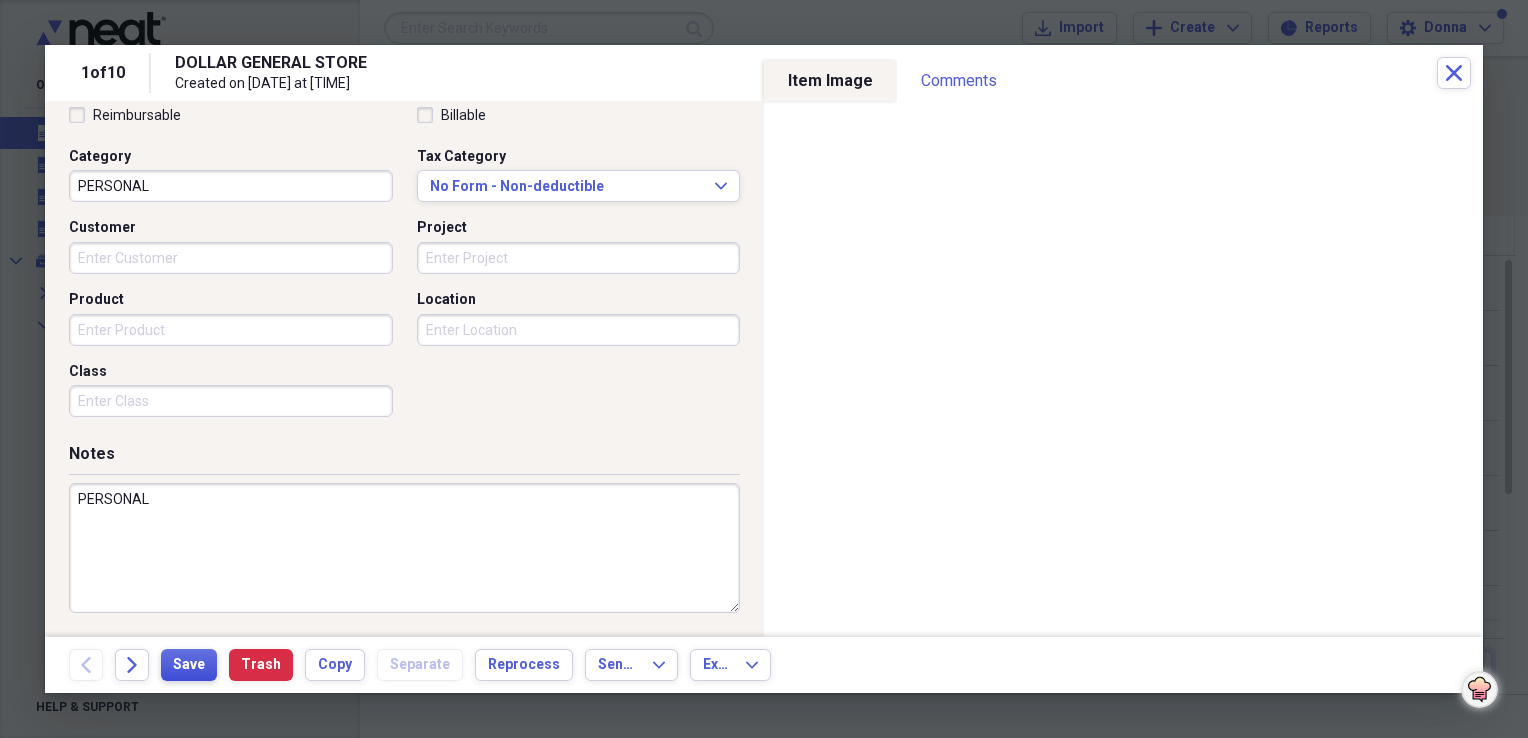 type on "PERSONAL" 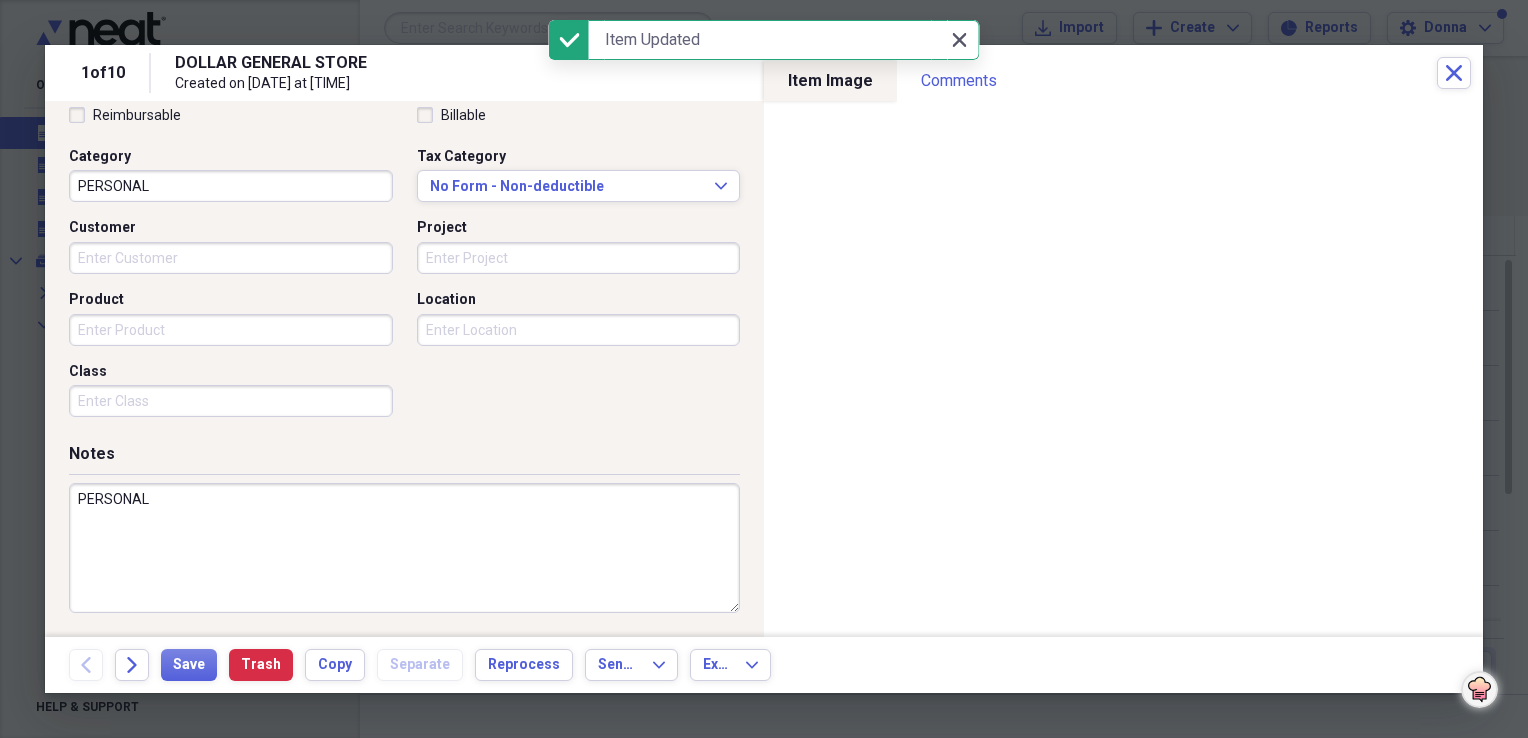 click 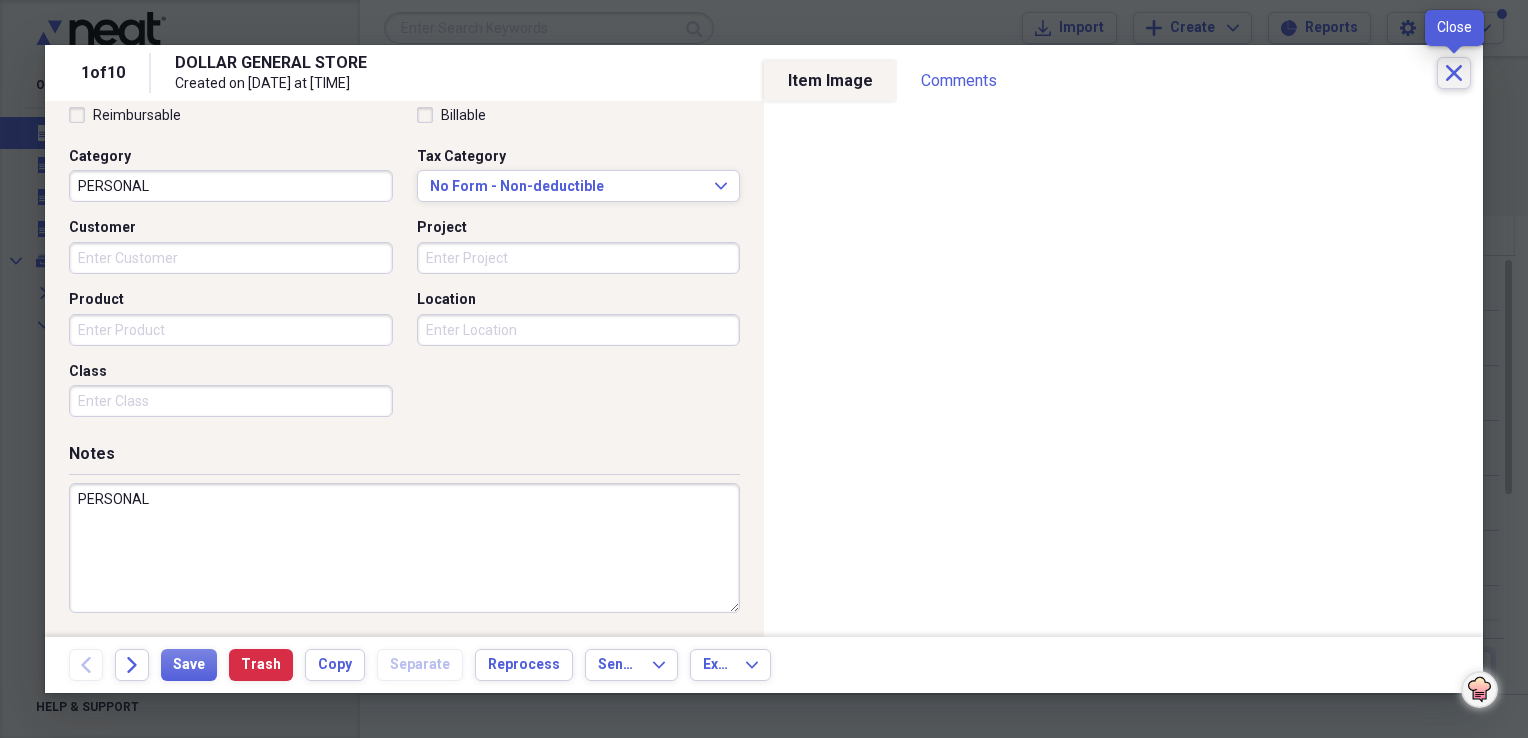 click on "Close" at bounding box center (1454, 73) 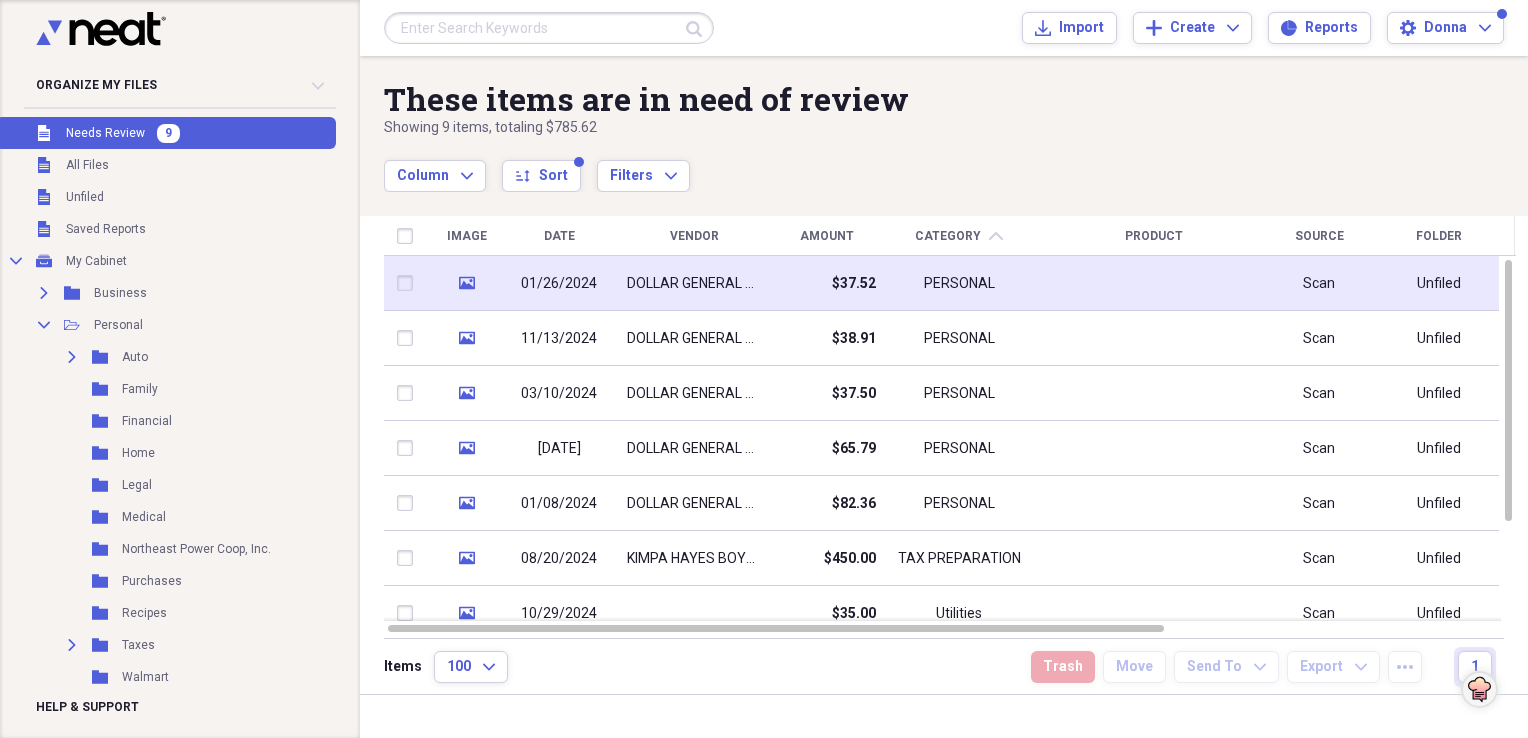 click on "$37.52" at bounding box center (854, 284) 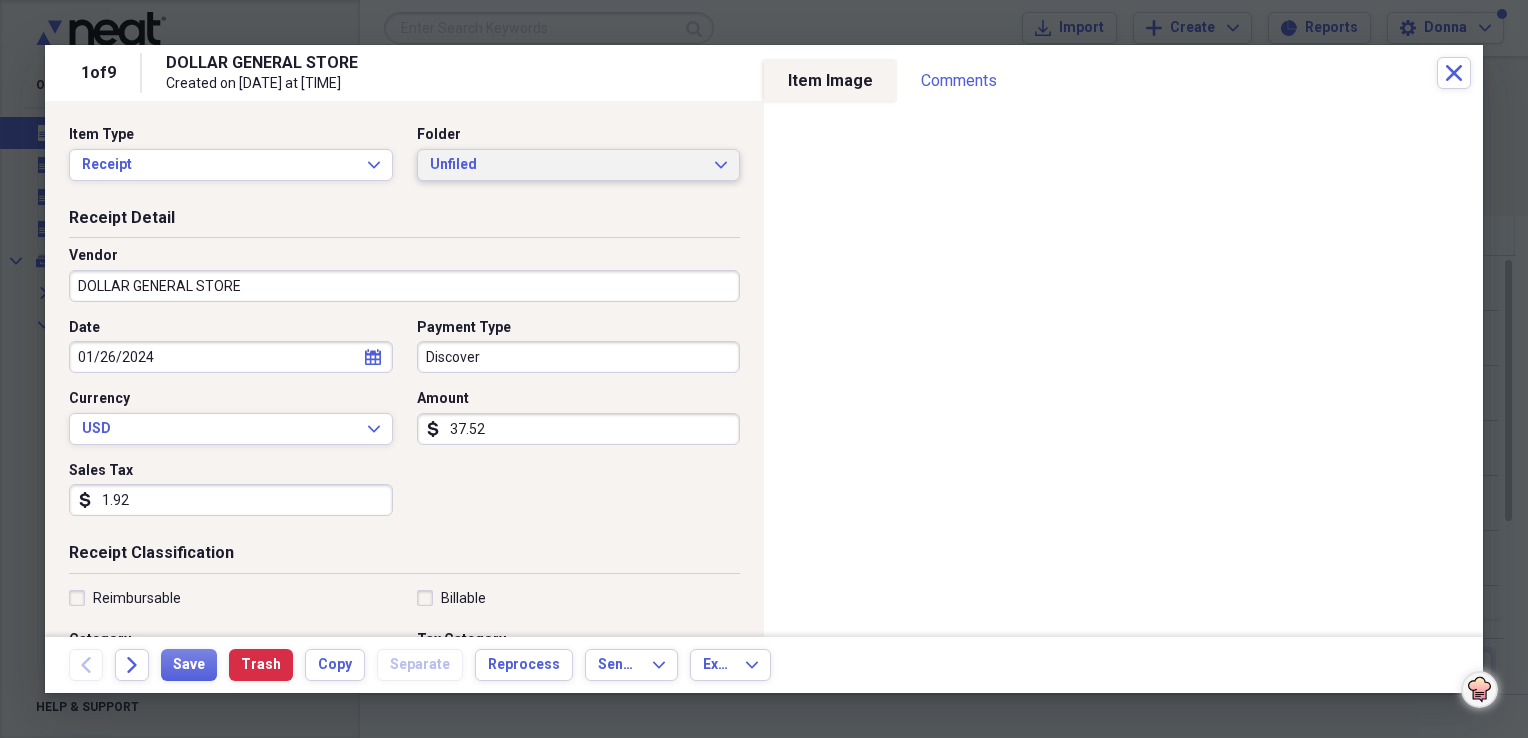 click on "Unfiled" at bounding box center [567, 165] 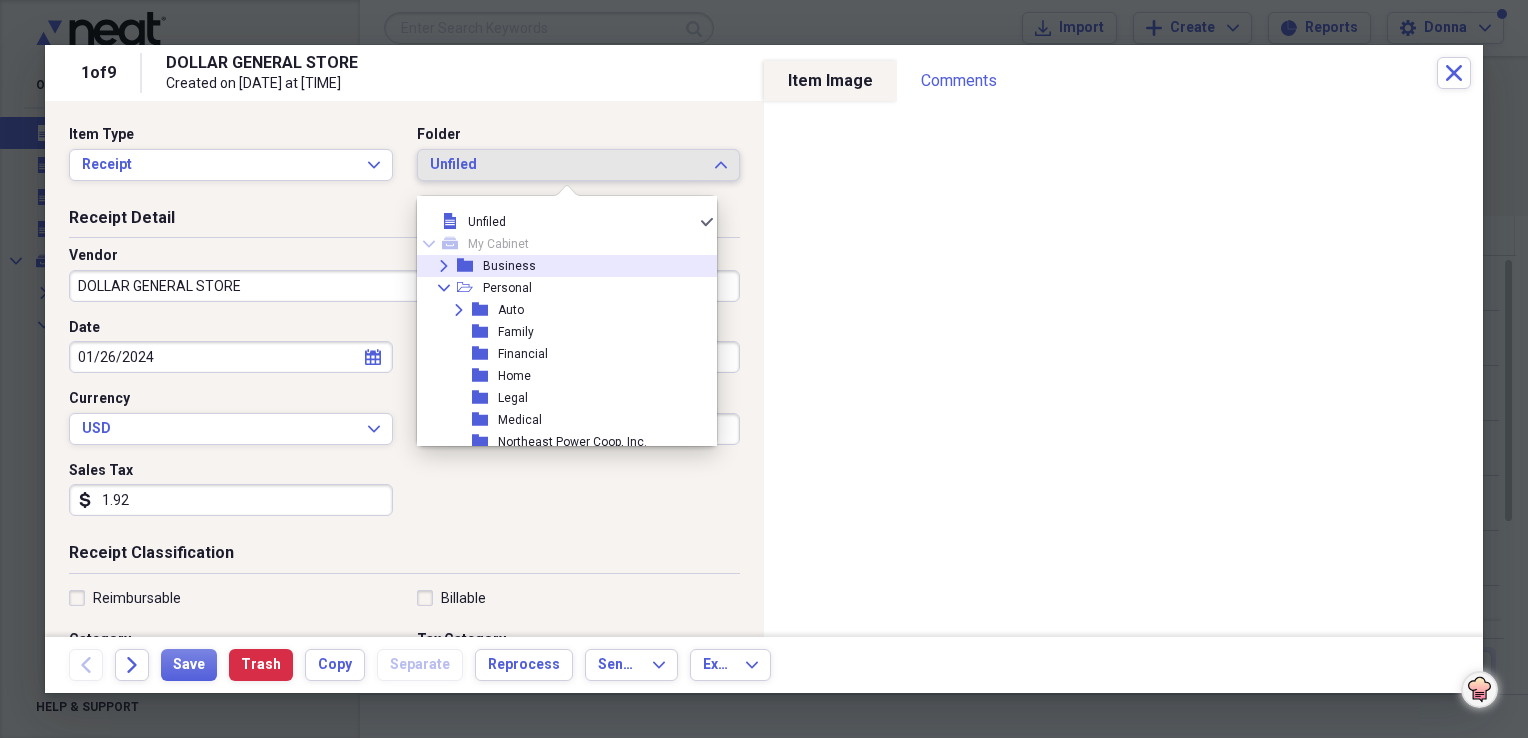 click on "Business" at bounding box center [509, 266] 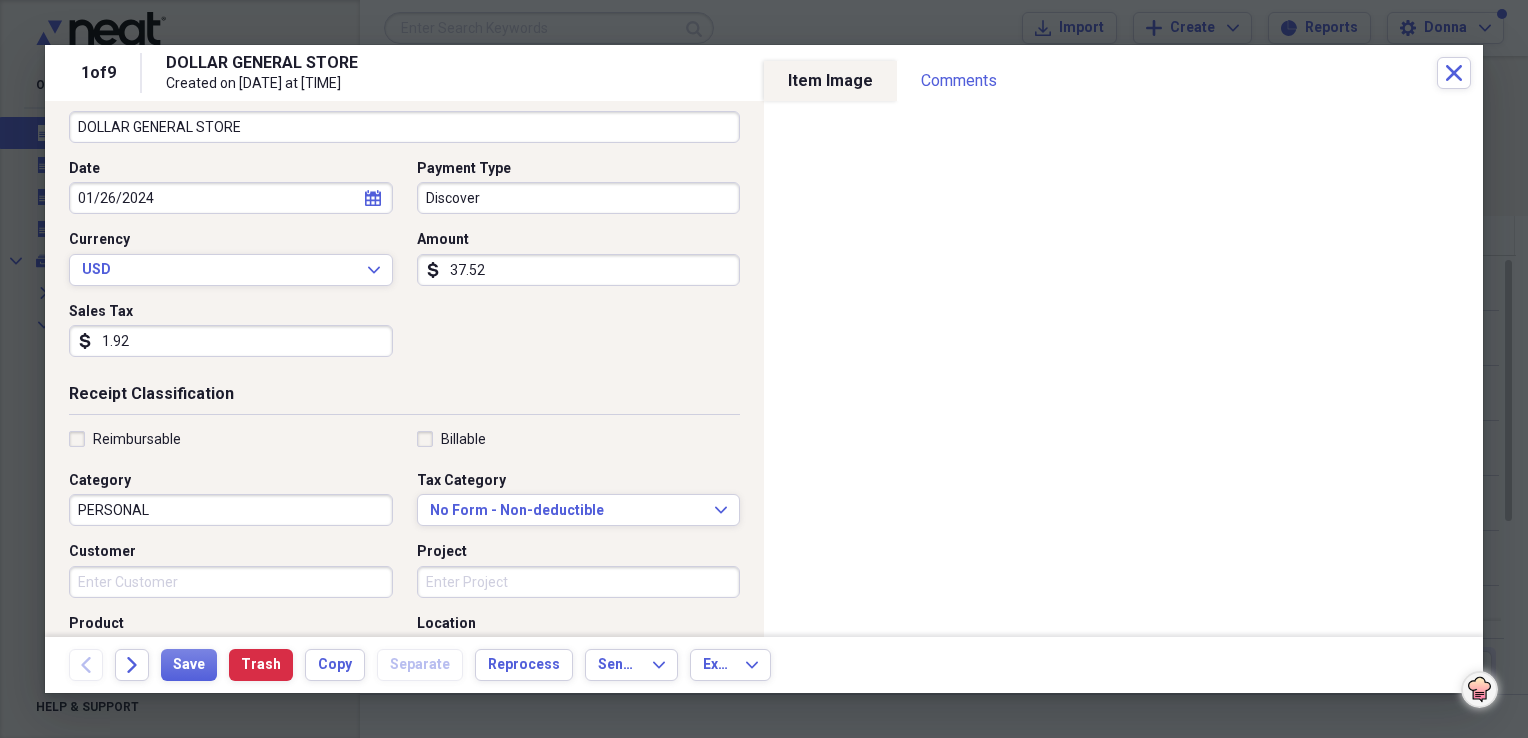 scroll, scrollTop: 200, scrollLeft: 0, axis: vertical 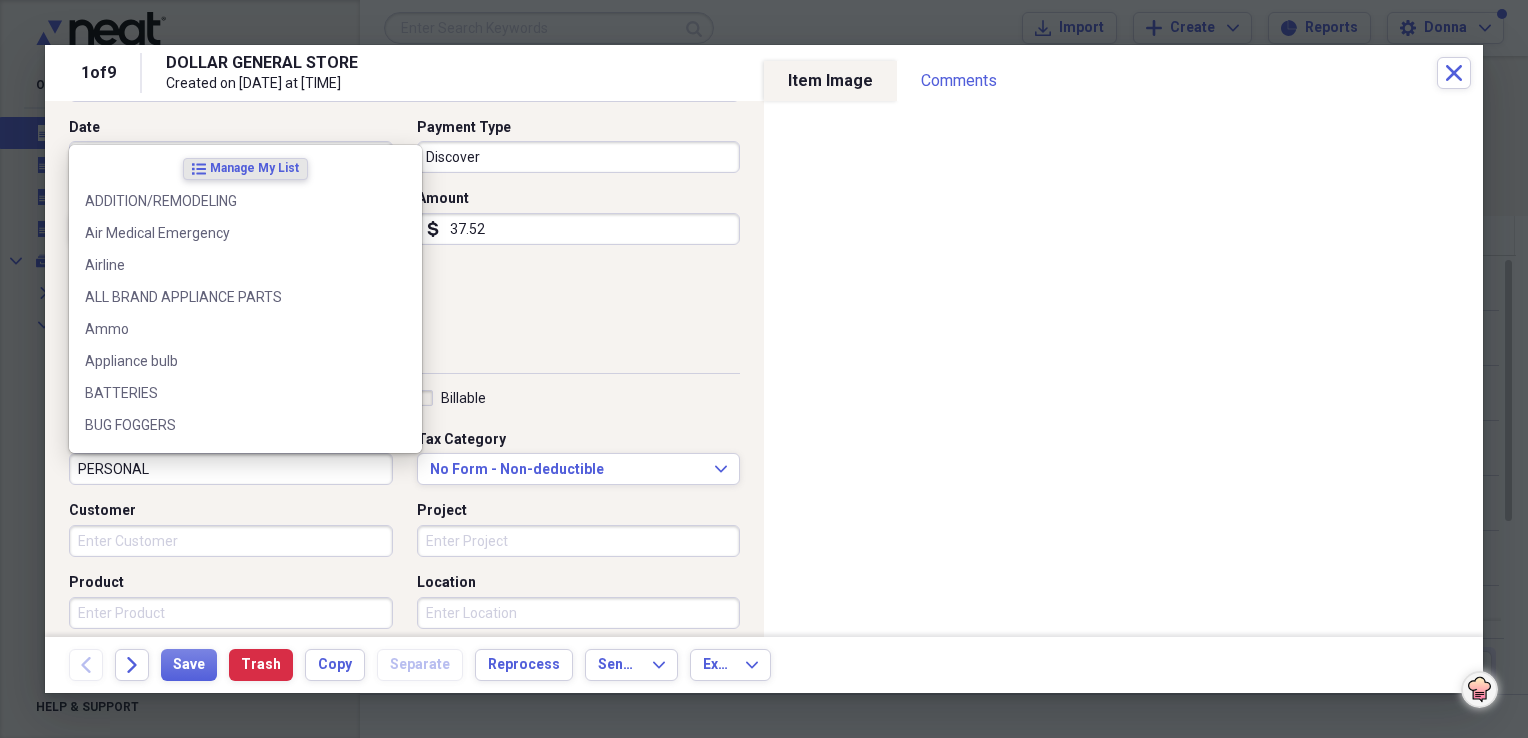 click on "PERSONAL" at bounding box center [231, 469] 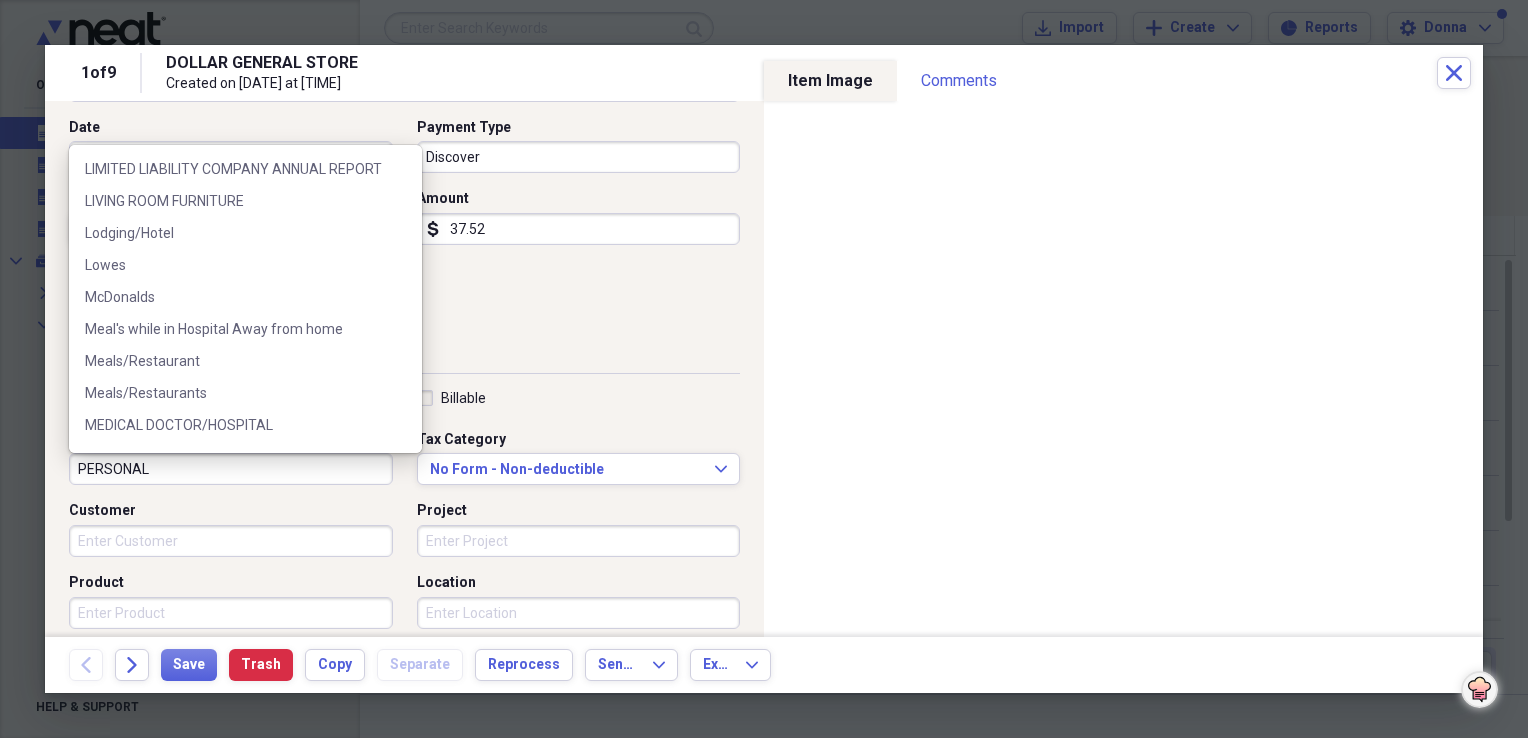 scroll, scrollTop: 1700, scrollLeft: 0, axis: vertical 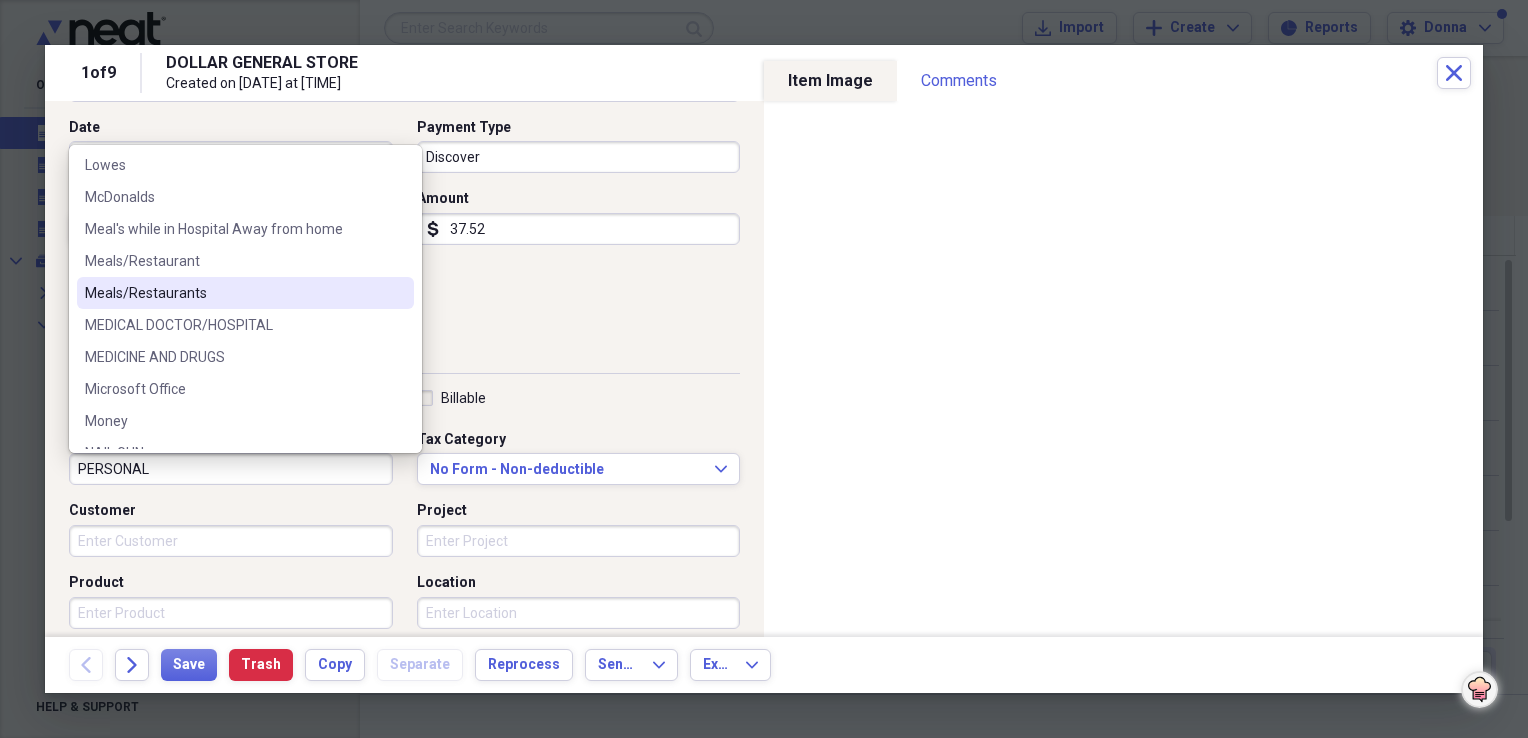 click on "Meals/Restaurants" at bounding box center (233, 293) 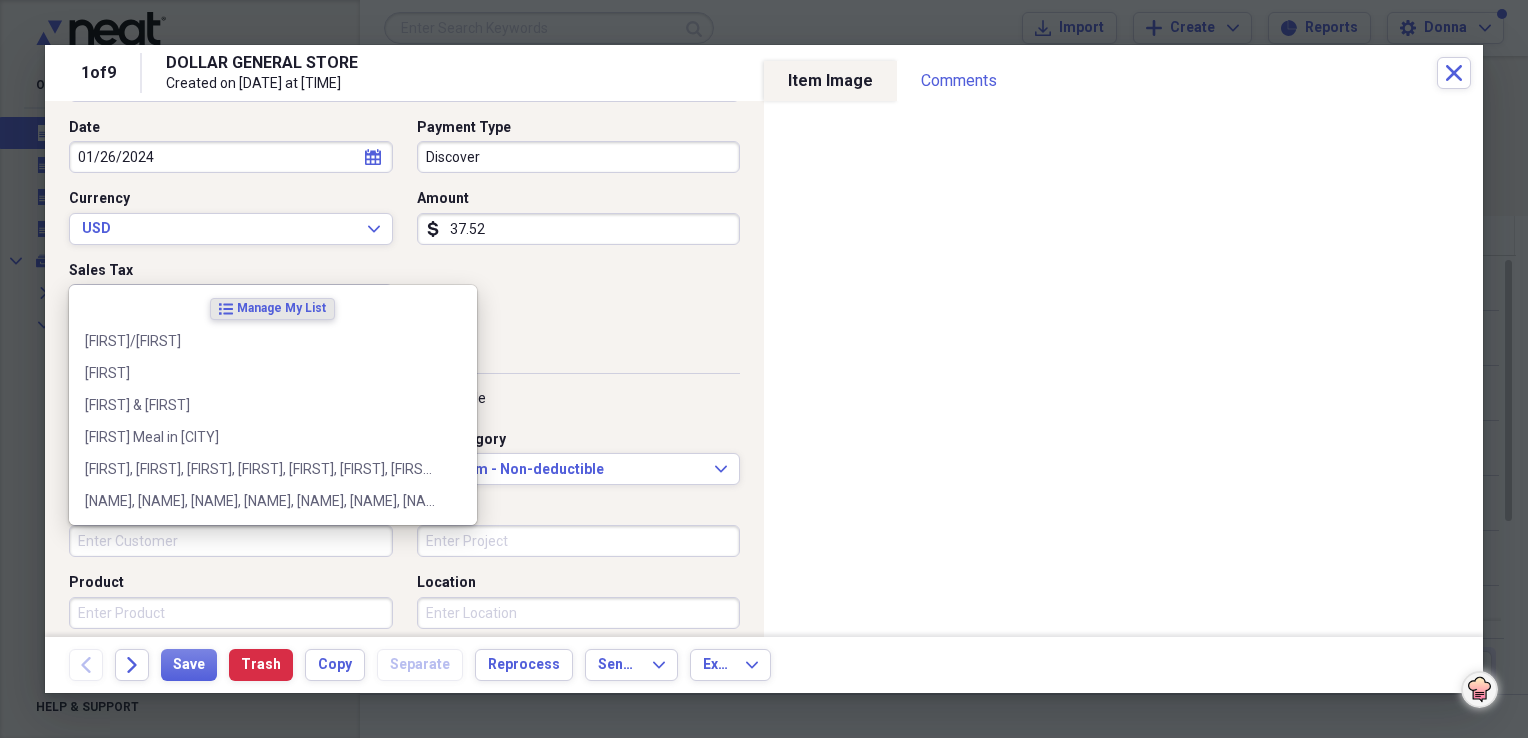 click on "Customer" at bounding box center (231, 541) 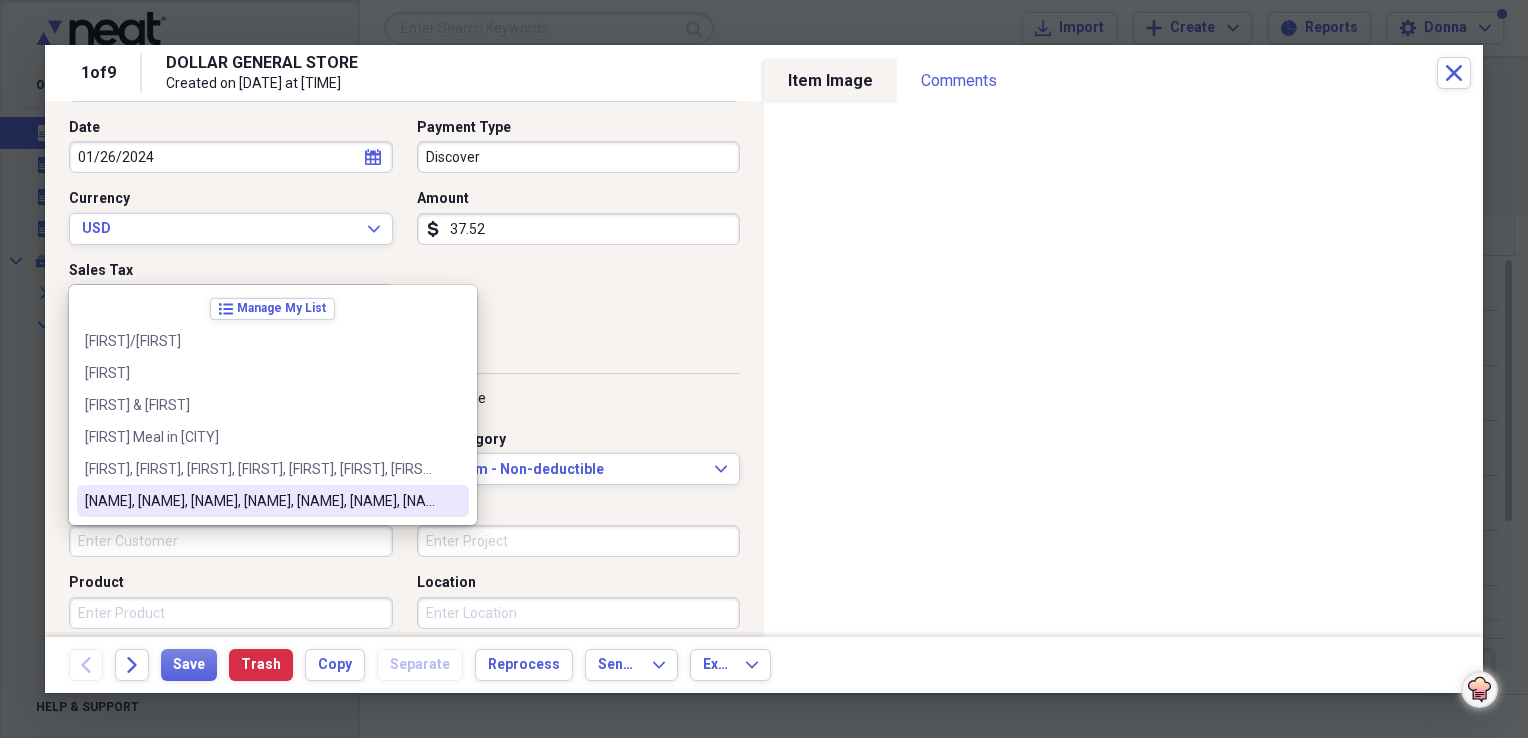 click on "TOMMY, JOEY, MIKE, STACIE, RONNIE, DONNA, SHAWN,, TANNER" at bounding box center (261, 501) 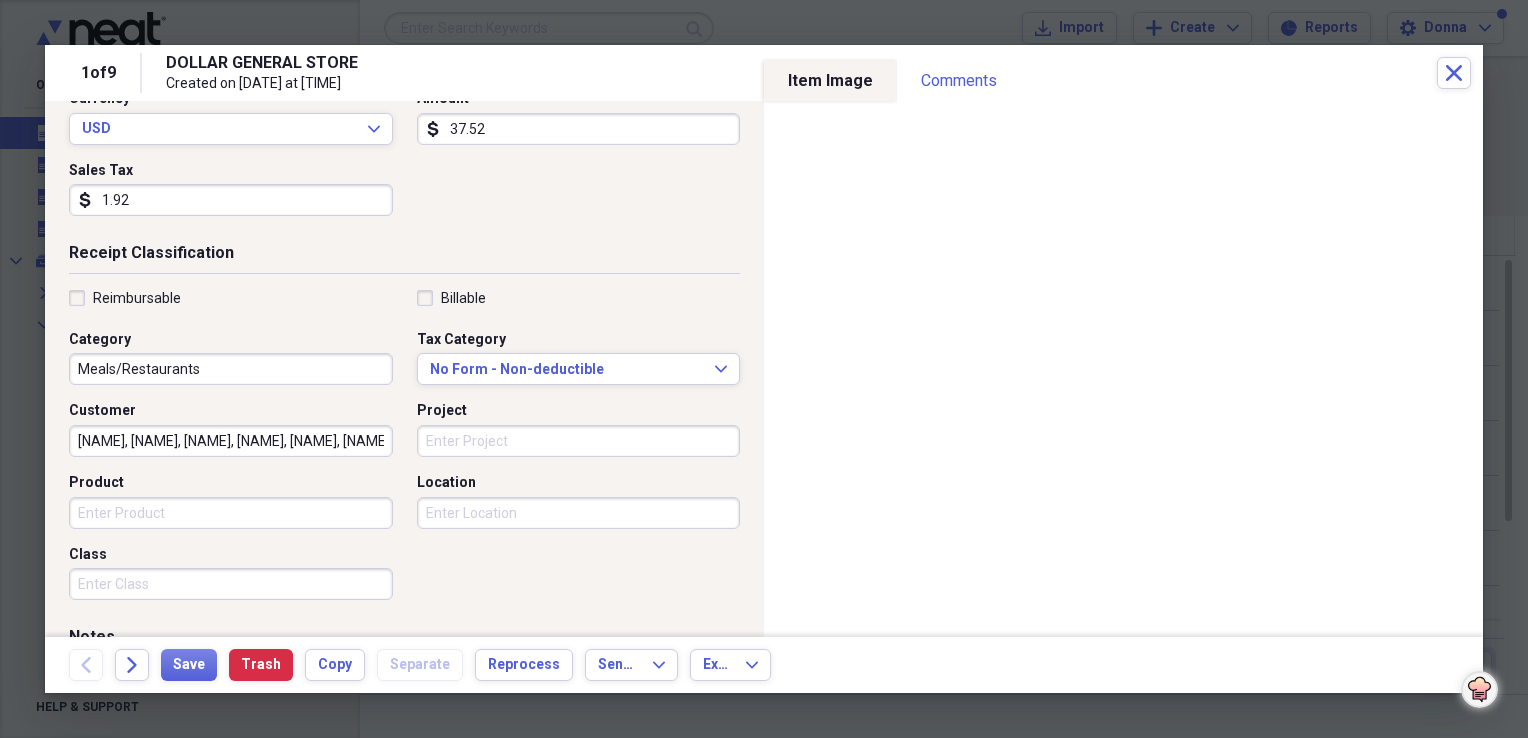 scroll, scrollTop: 400, scrollLeft: 0, axis: vertical 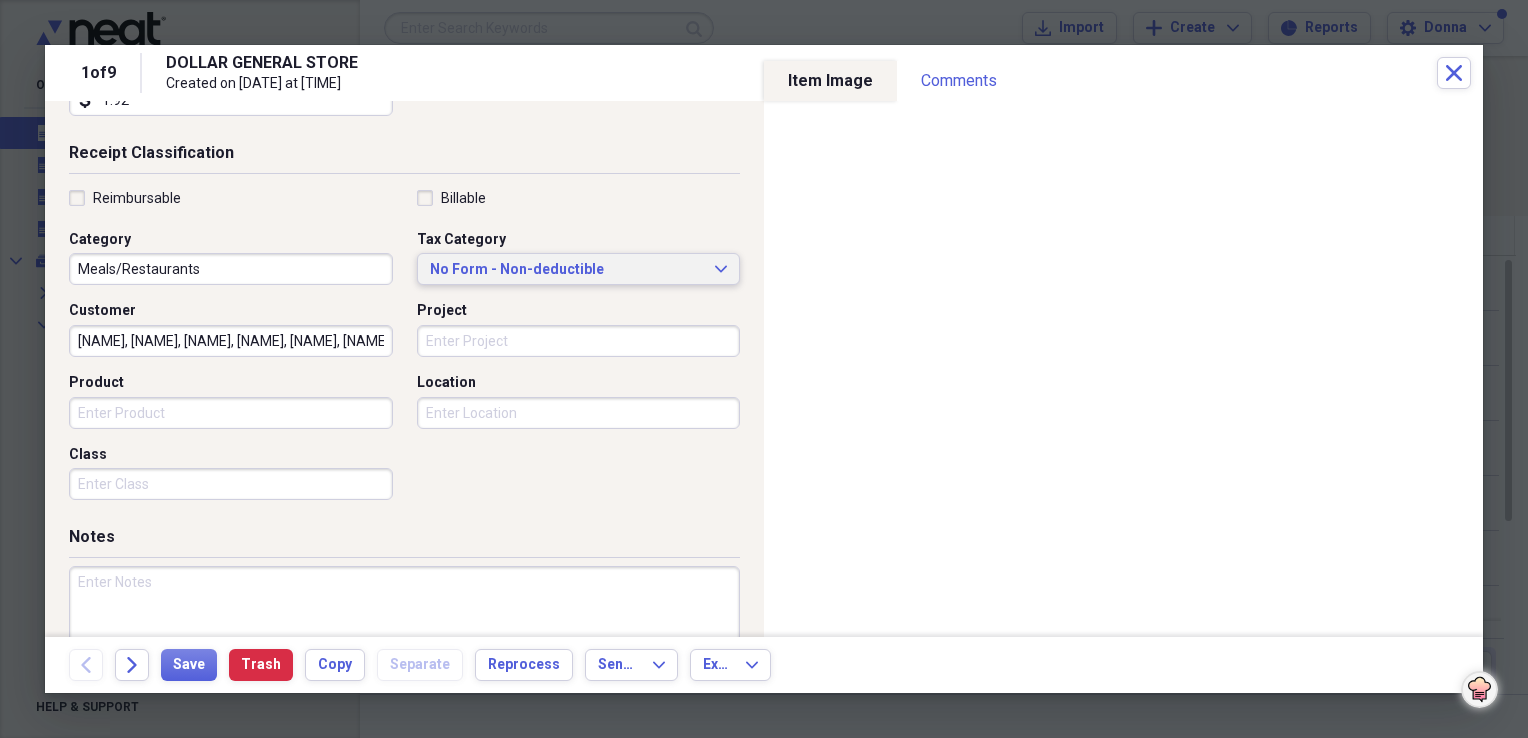 click on "No Form - Non-deductible" at bounding box center [567, 270] 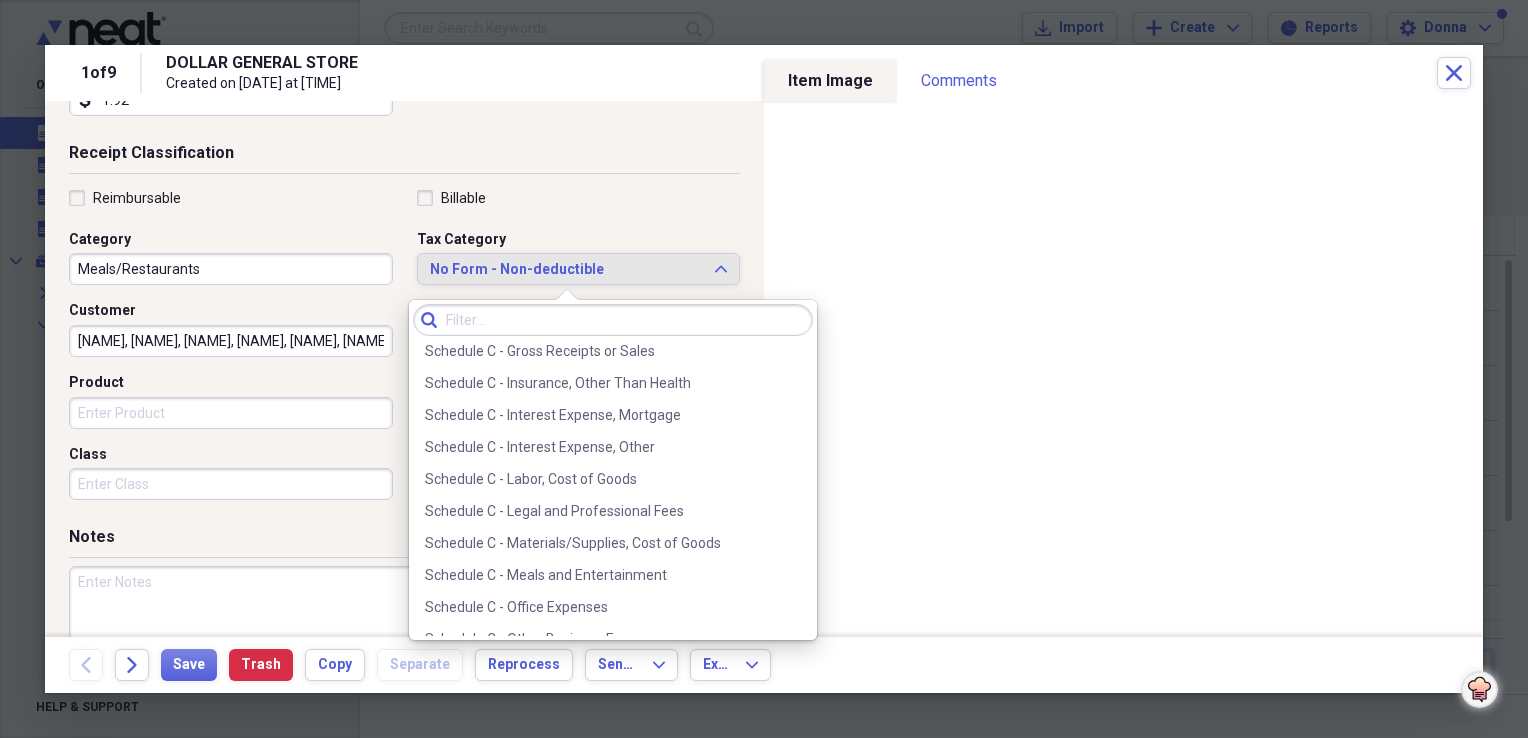scroll, scrollTop: 3800, scrollLeft: 0, axis: vertical 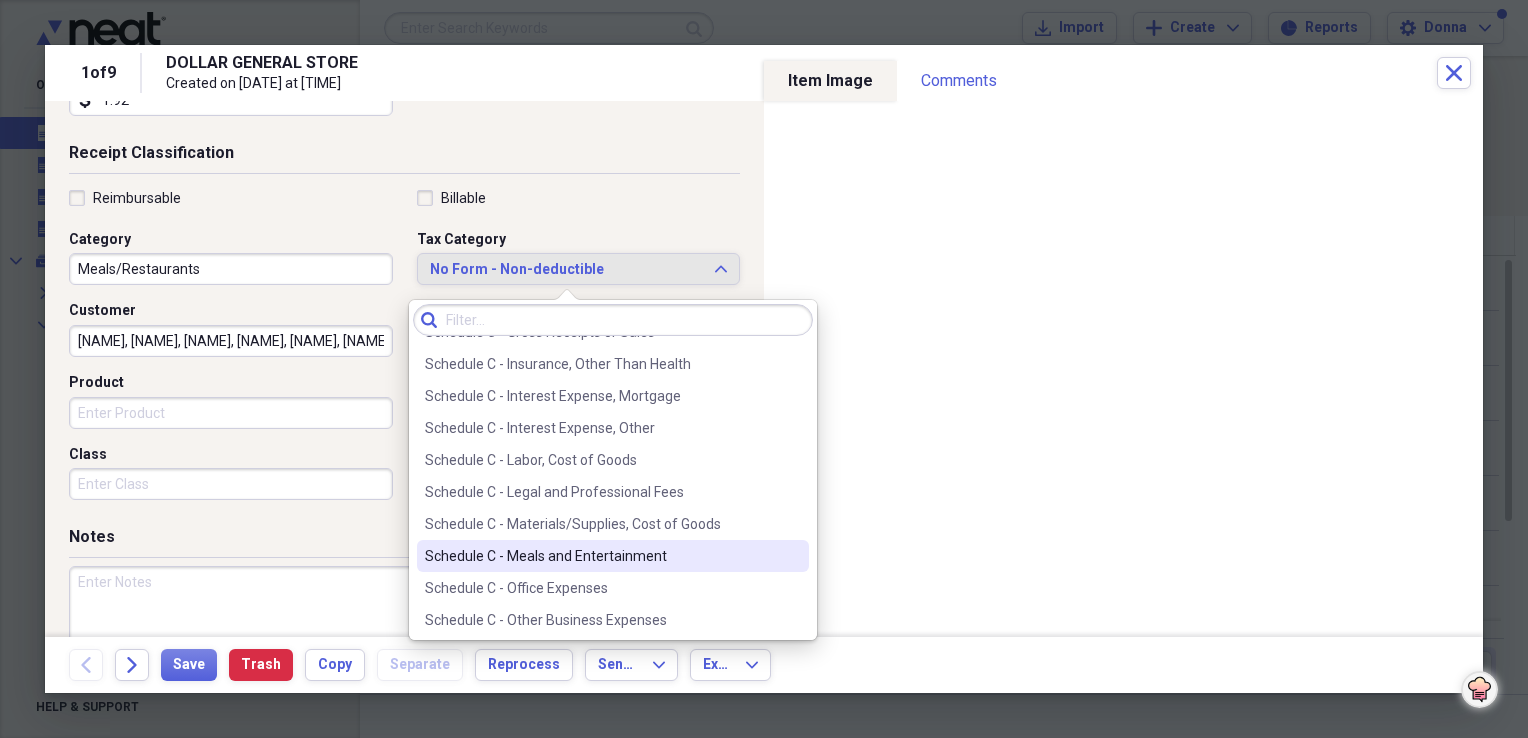 click on "Schedule C - Meals and Entertainment" at bounding box center (613, 556) 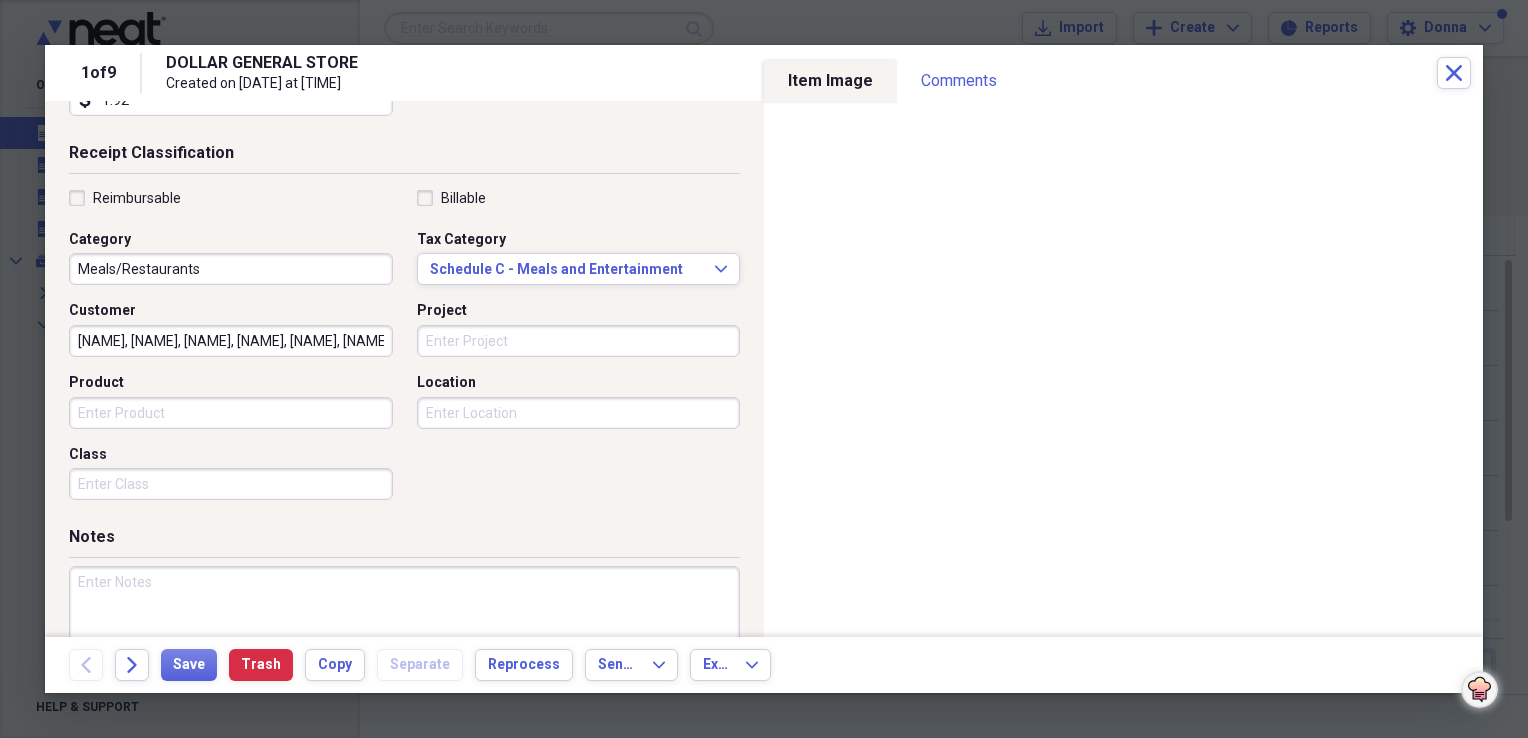 click at bounding box center (404, 631) 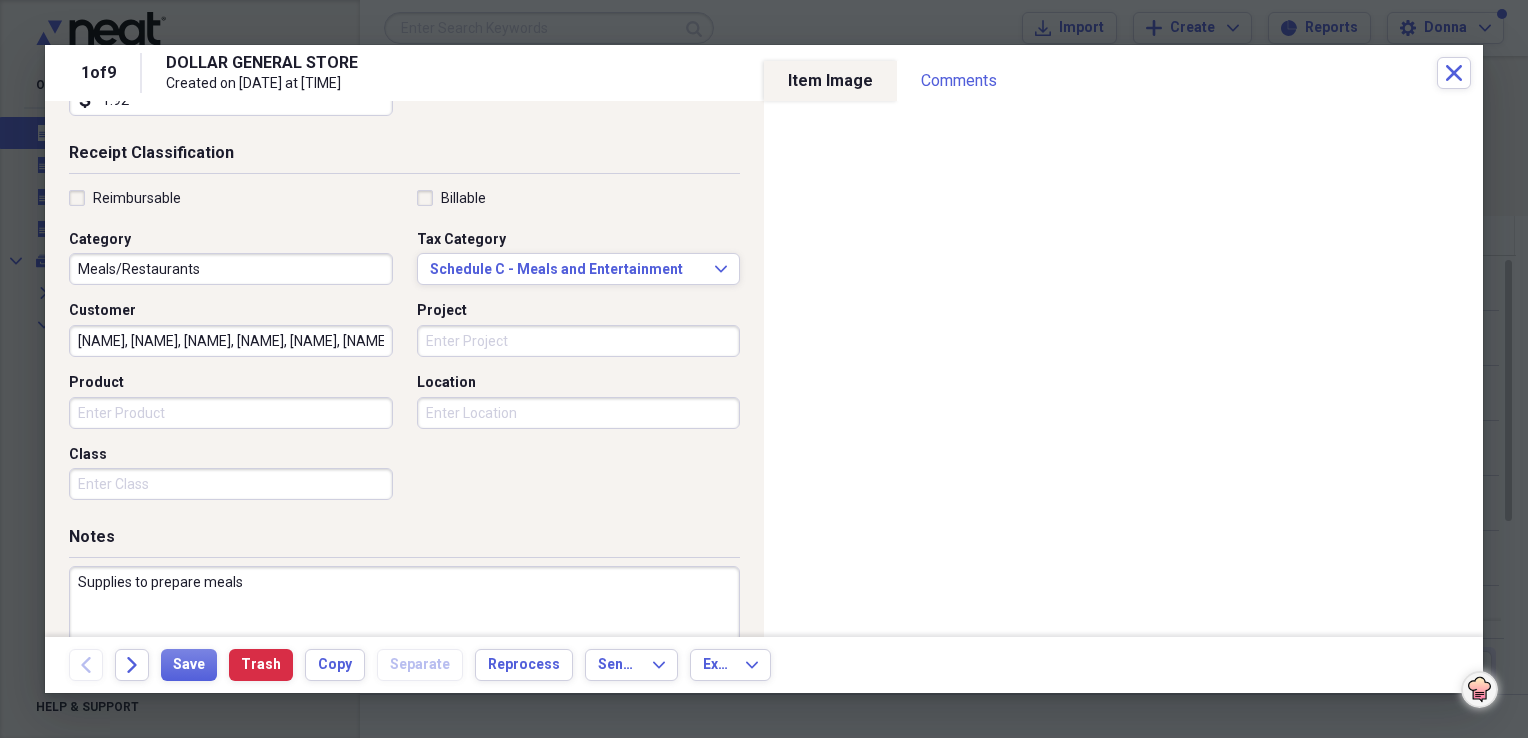 scroll, scrollTop: 483, scrollLeft: 0, axis: vertical 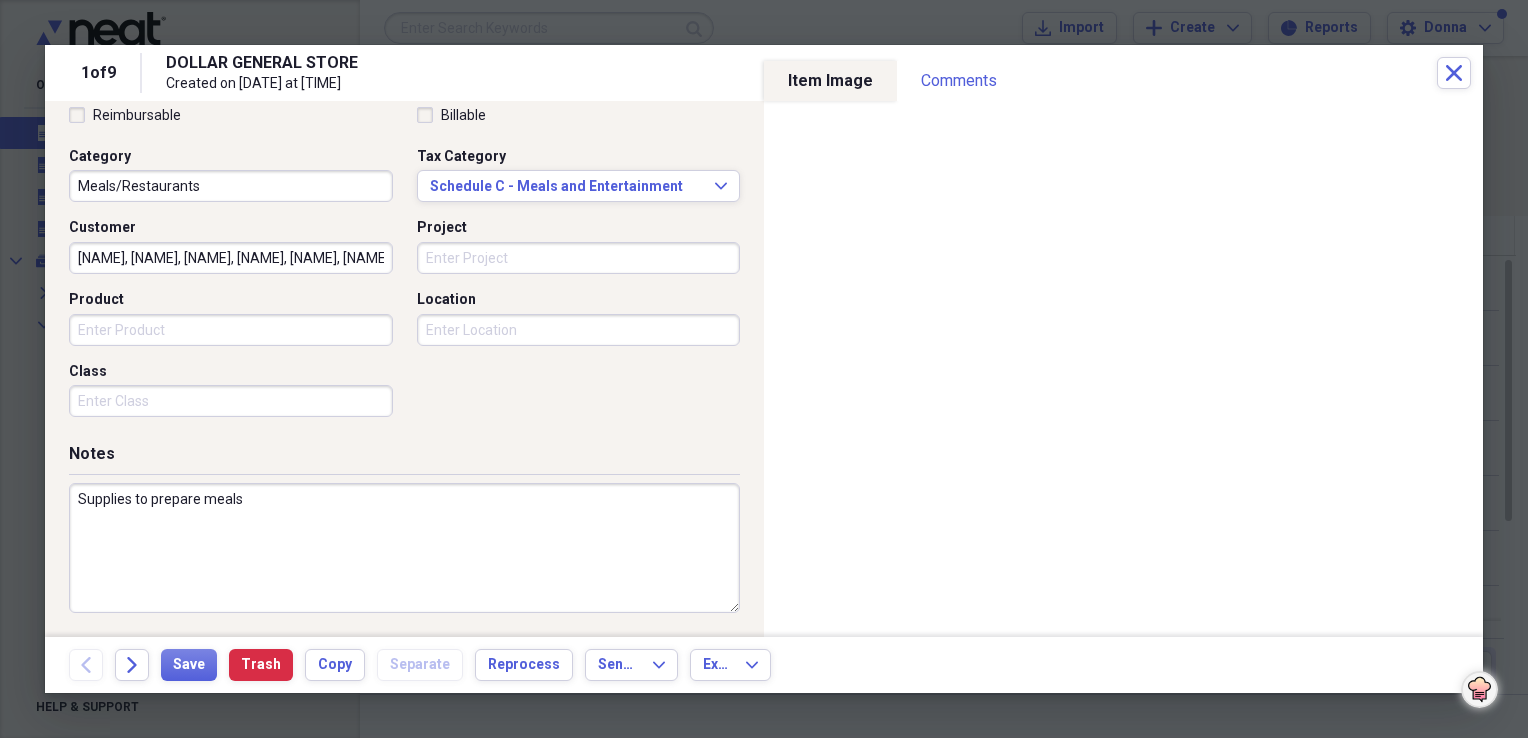 click on "Supplies to prepare meals" at bounding box center [404, 548] 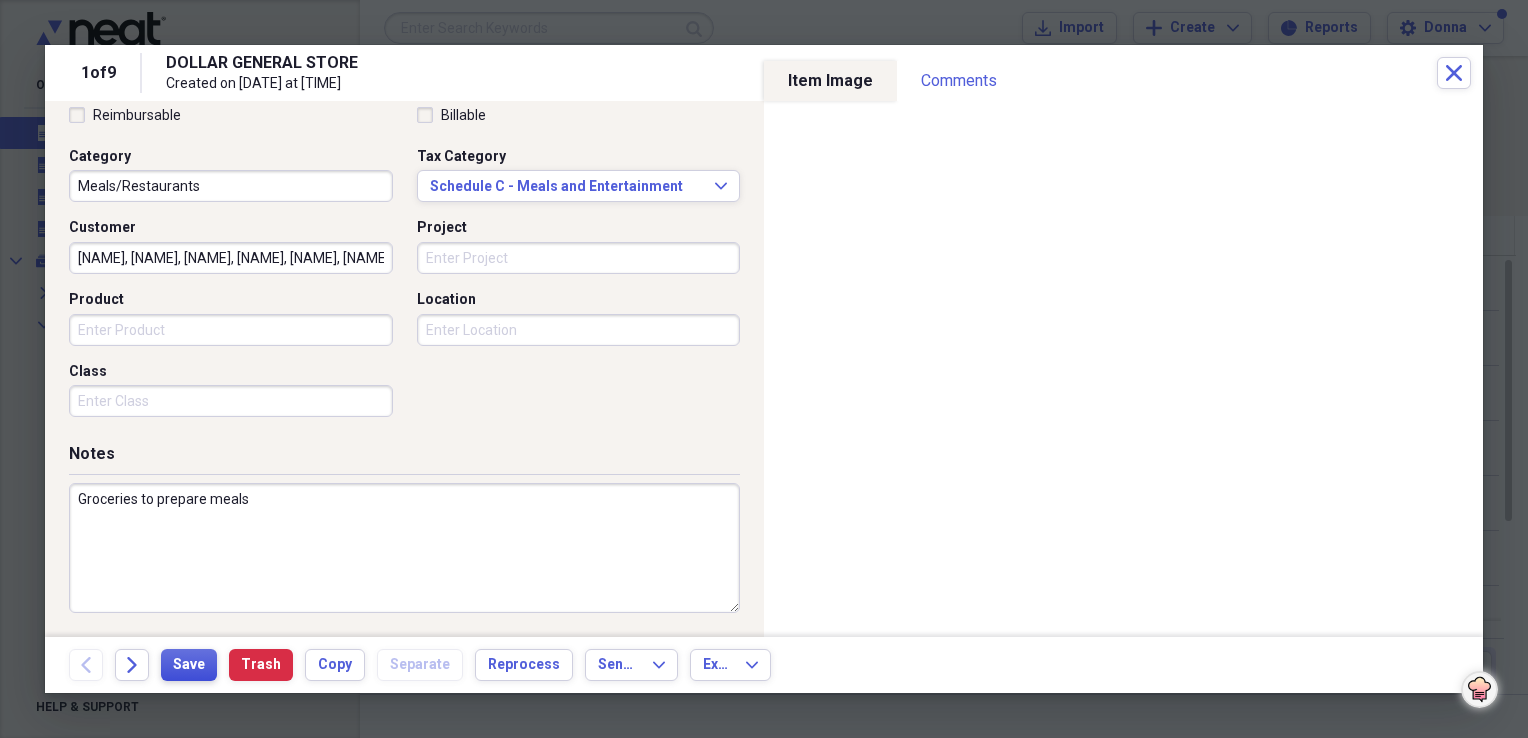 type on "Groceries to prepare meals" 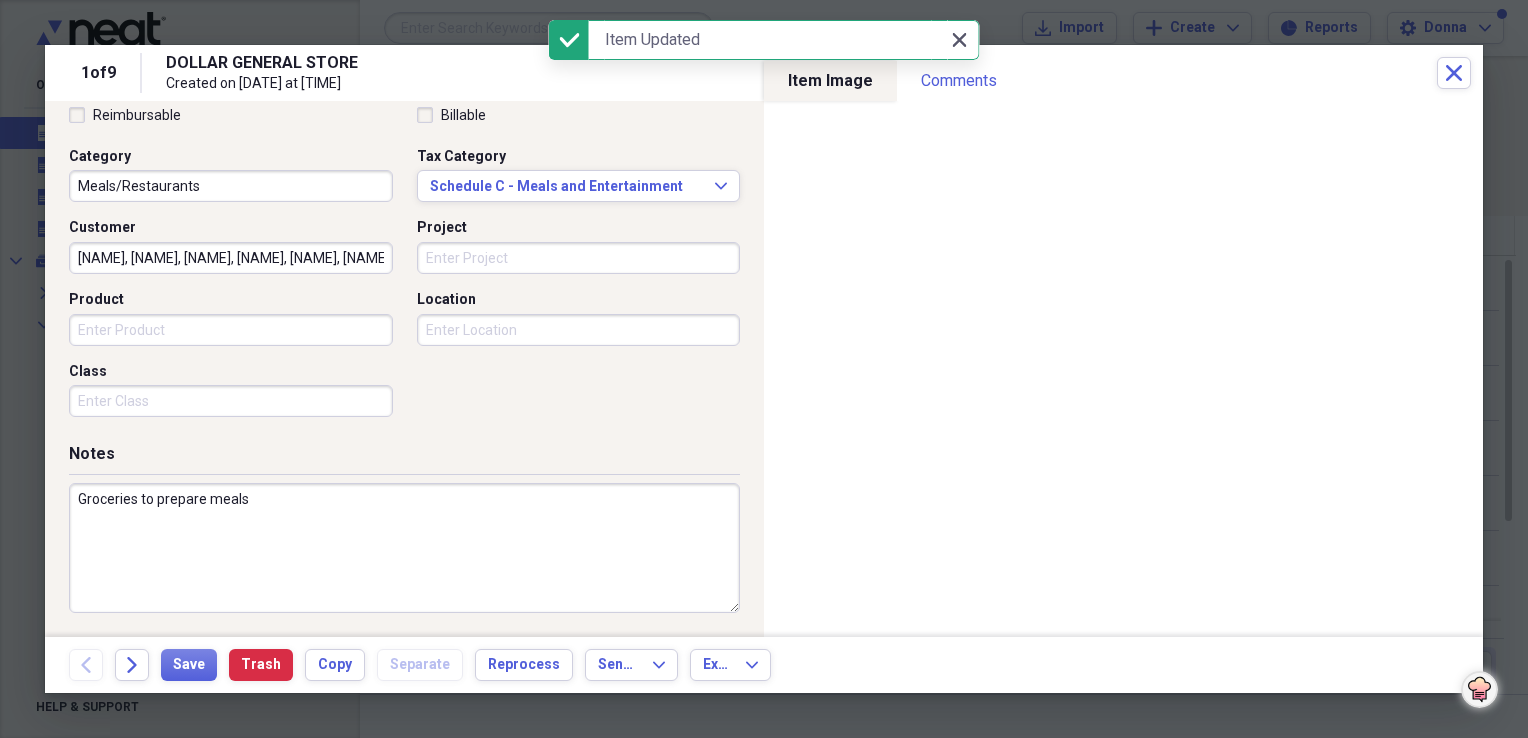 click on "Close" 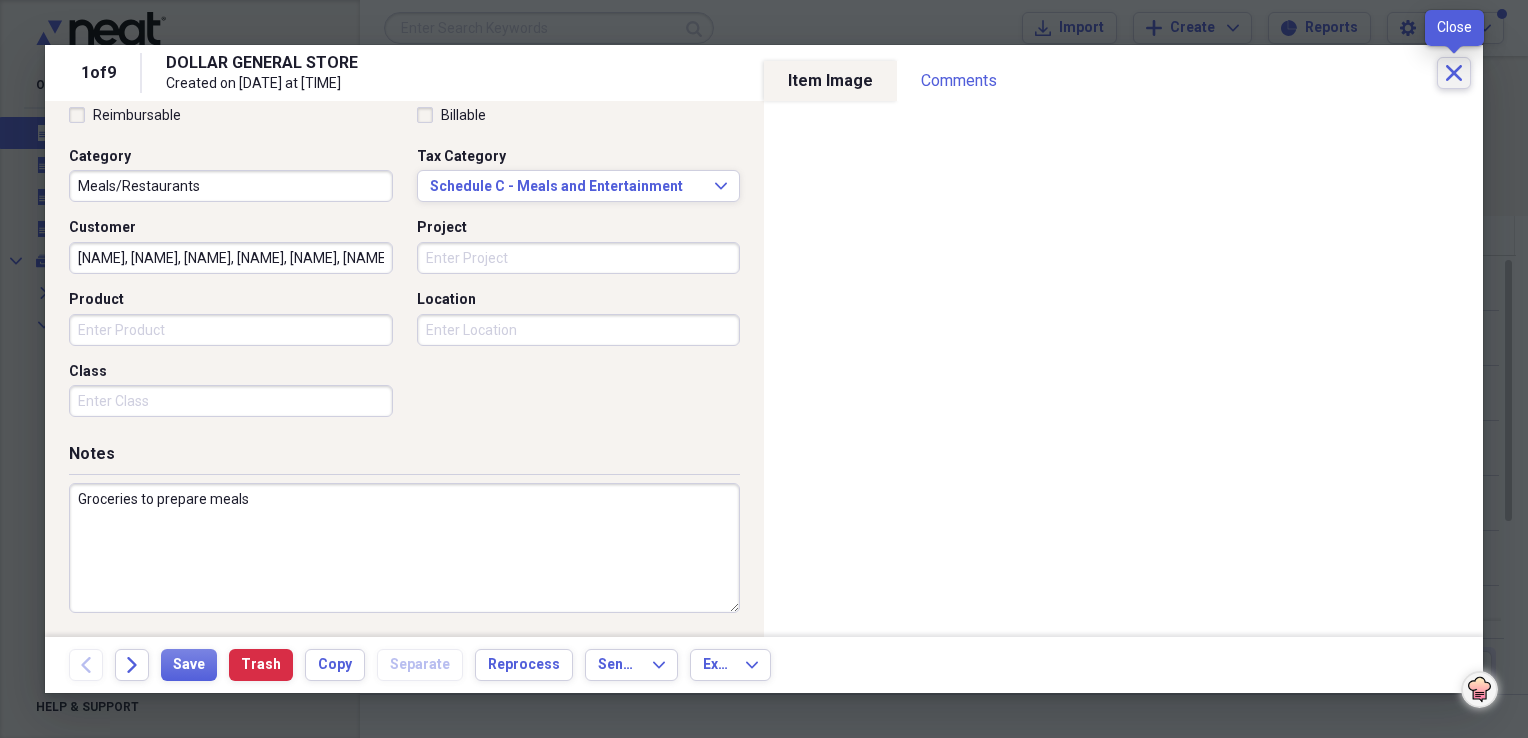 click 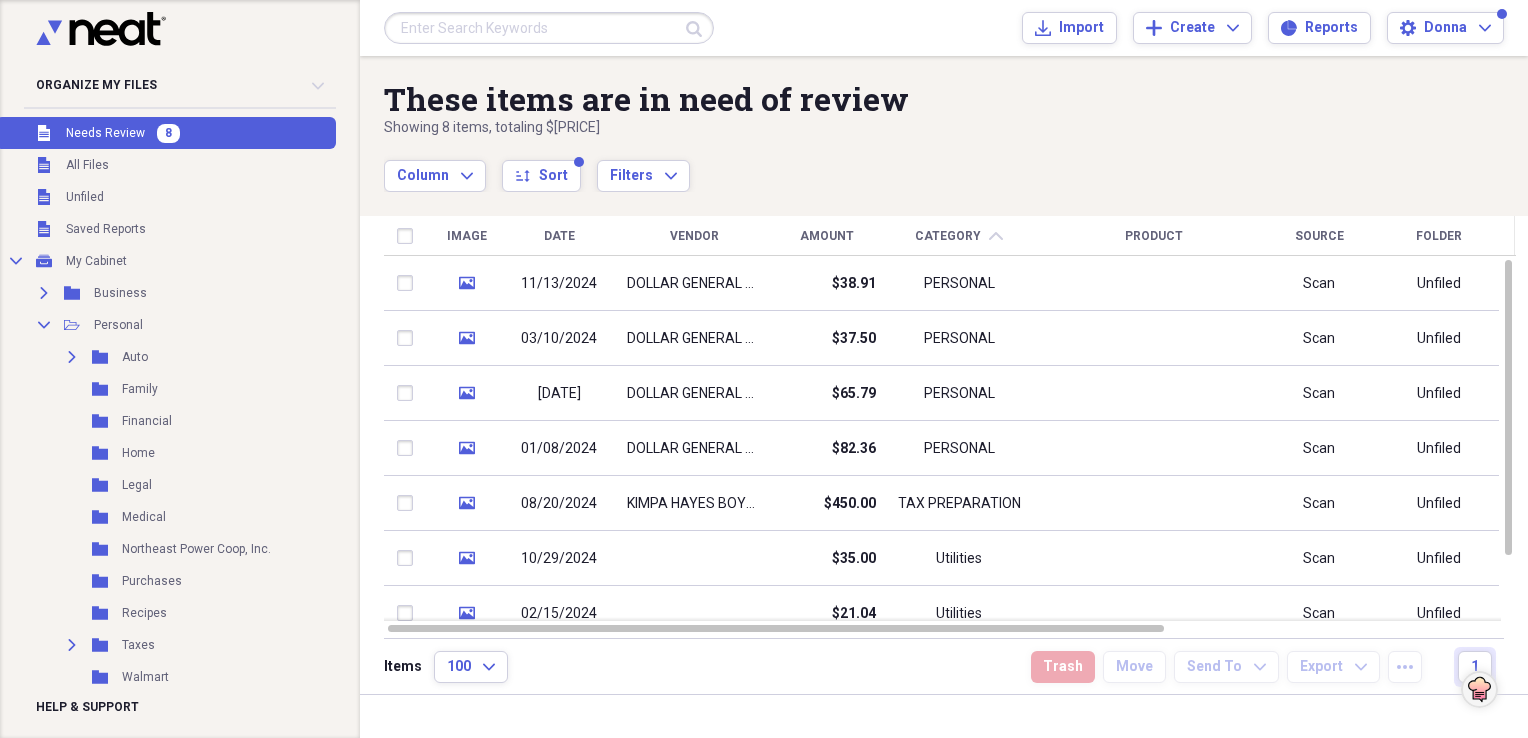 click on "Unfiled Needs Review 8" at bounding box center [166, 133] 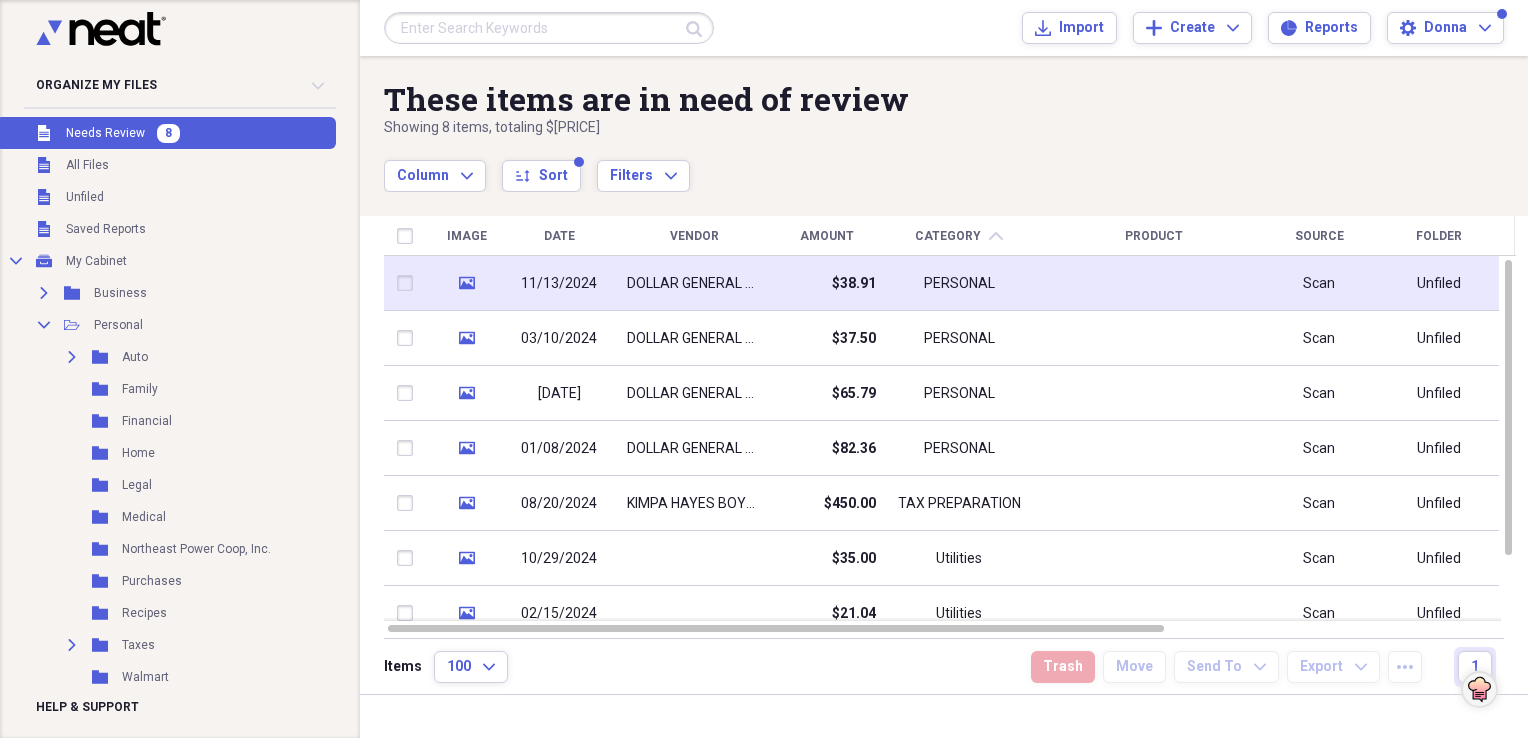 click on "11/13/2024" at bounding box center (559, 284) 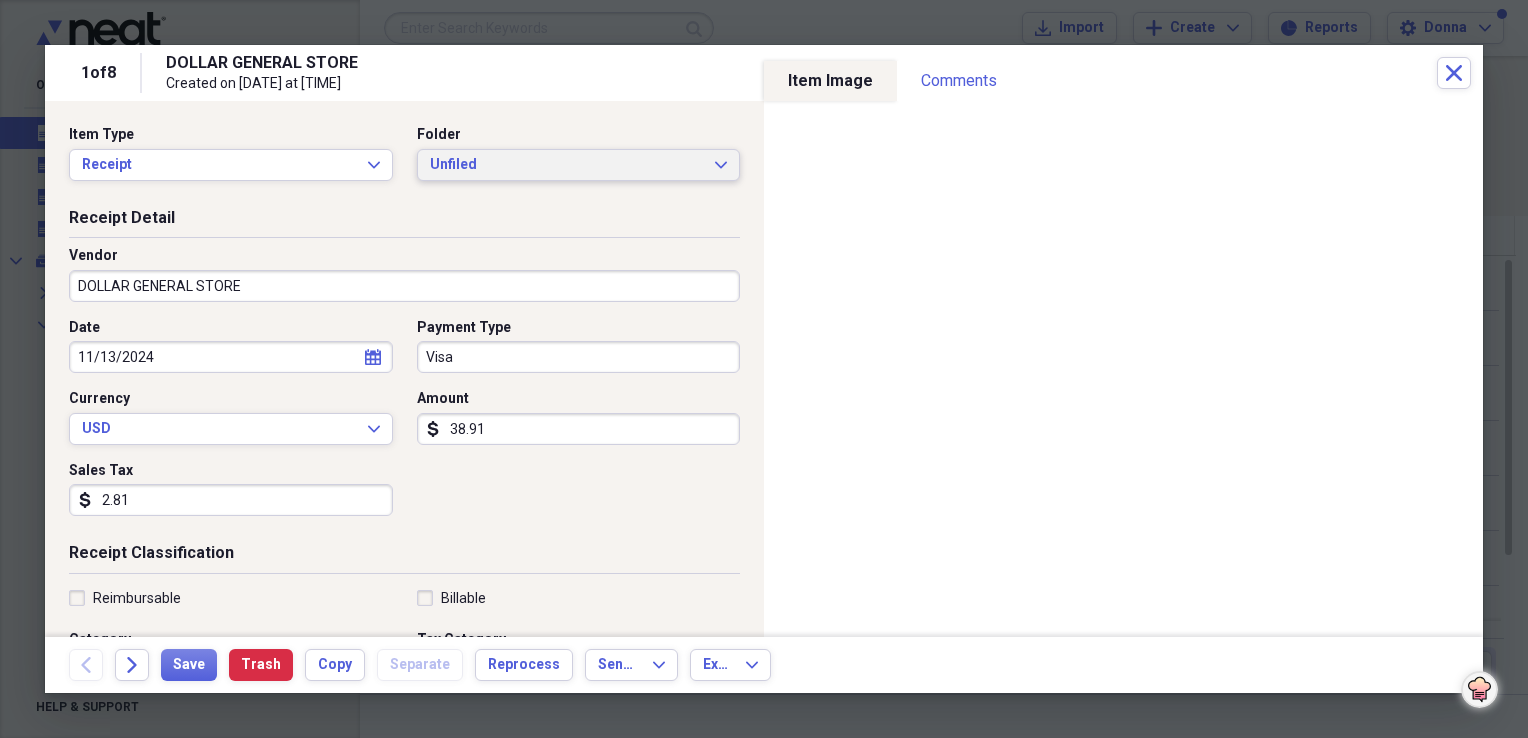click on "Unfiled" at bounding box center (567, 165) 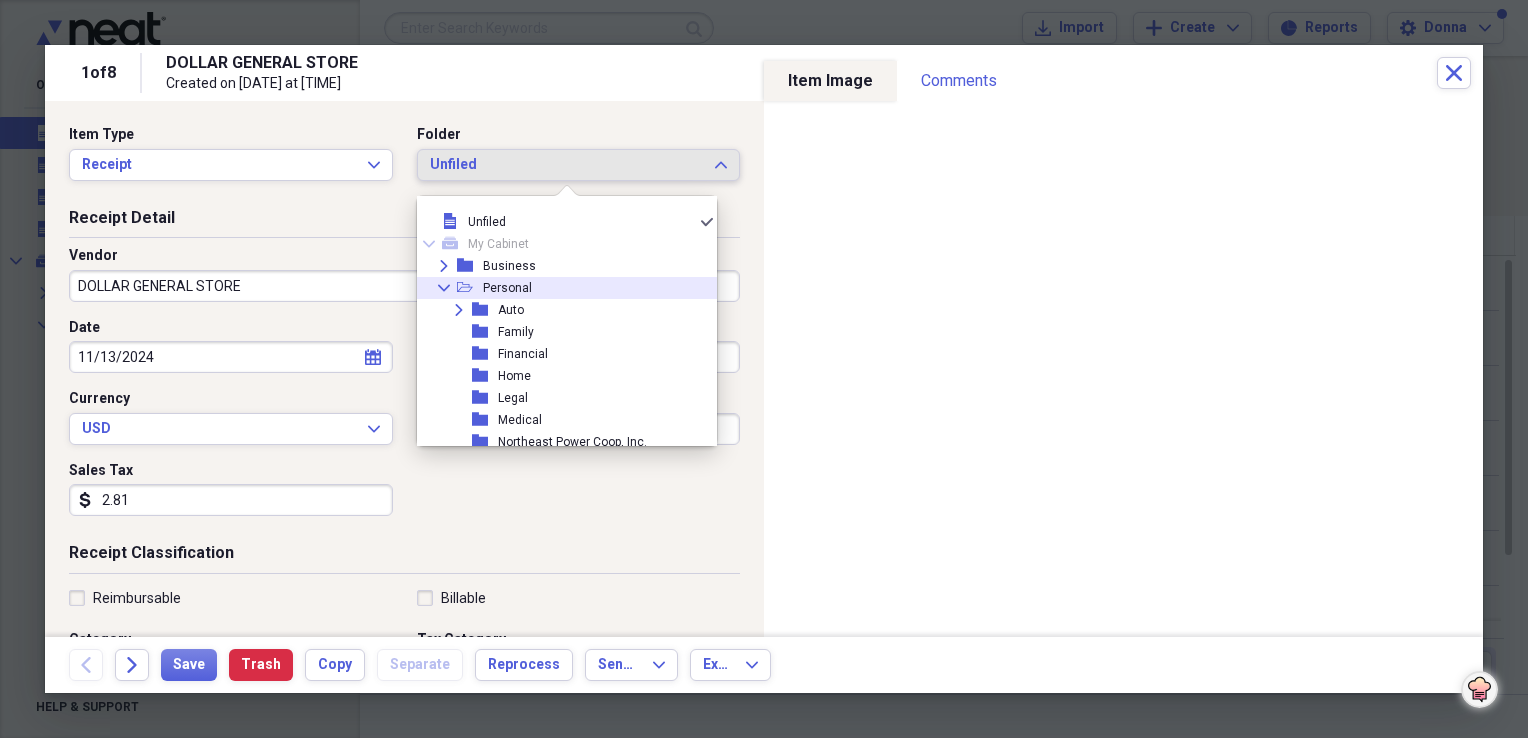 click on "Collapse open-folder Personal" at bounding box center (559, 288) 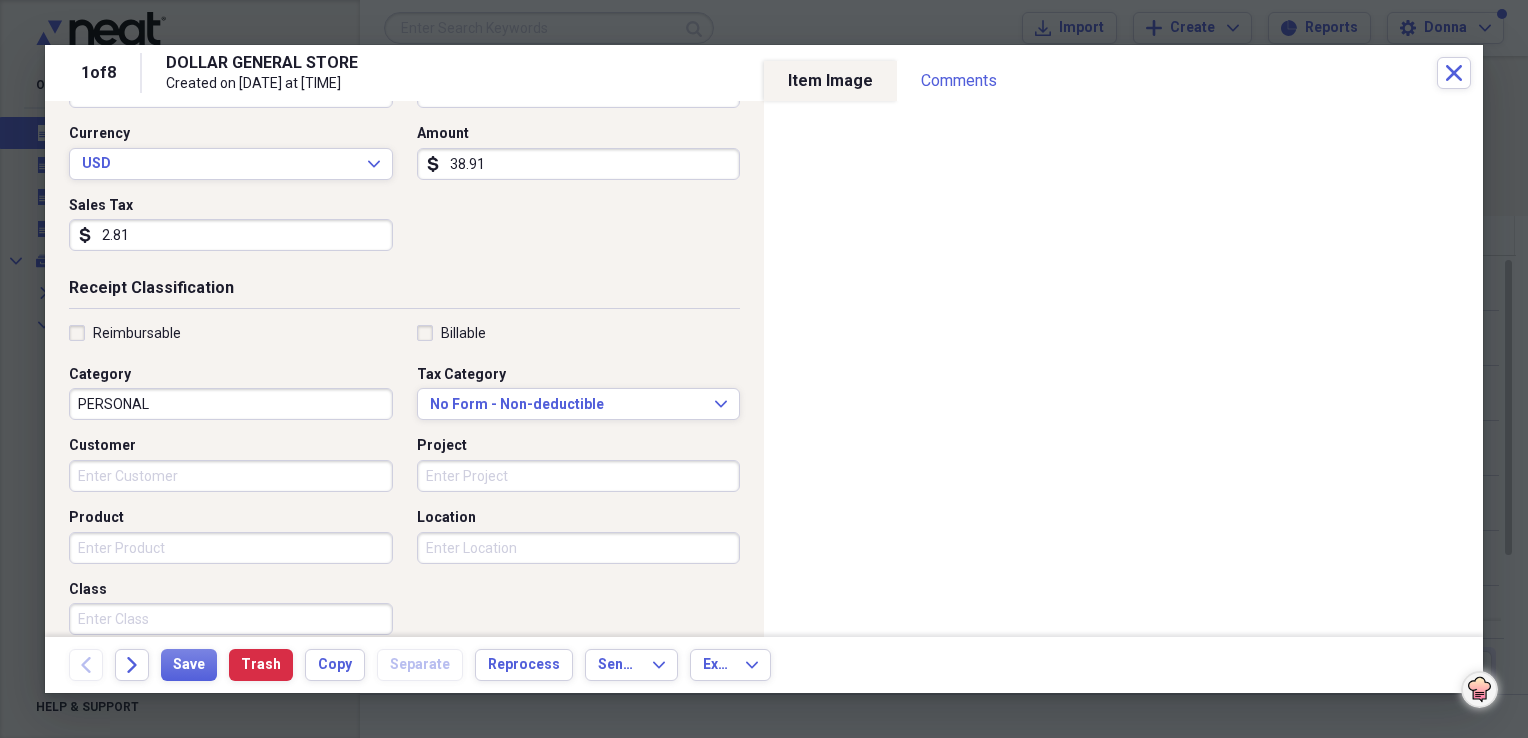 scroll, scrollTop: 300, scrollLeft: 0, axis: vertical 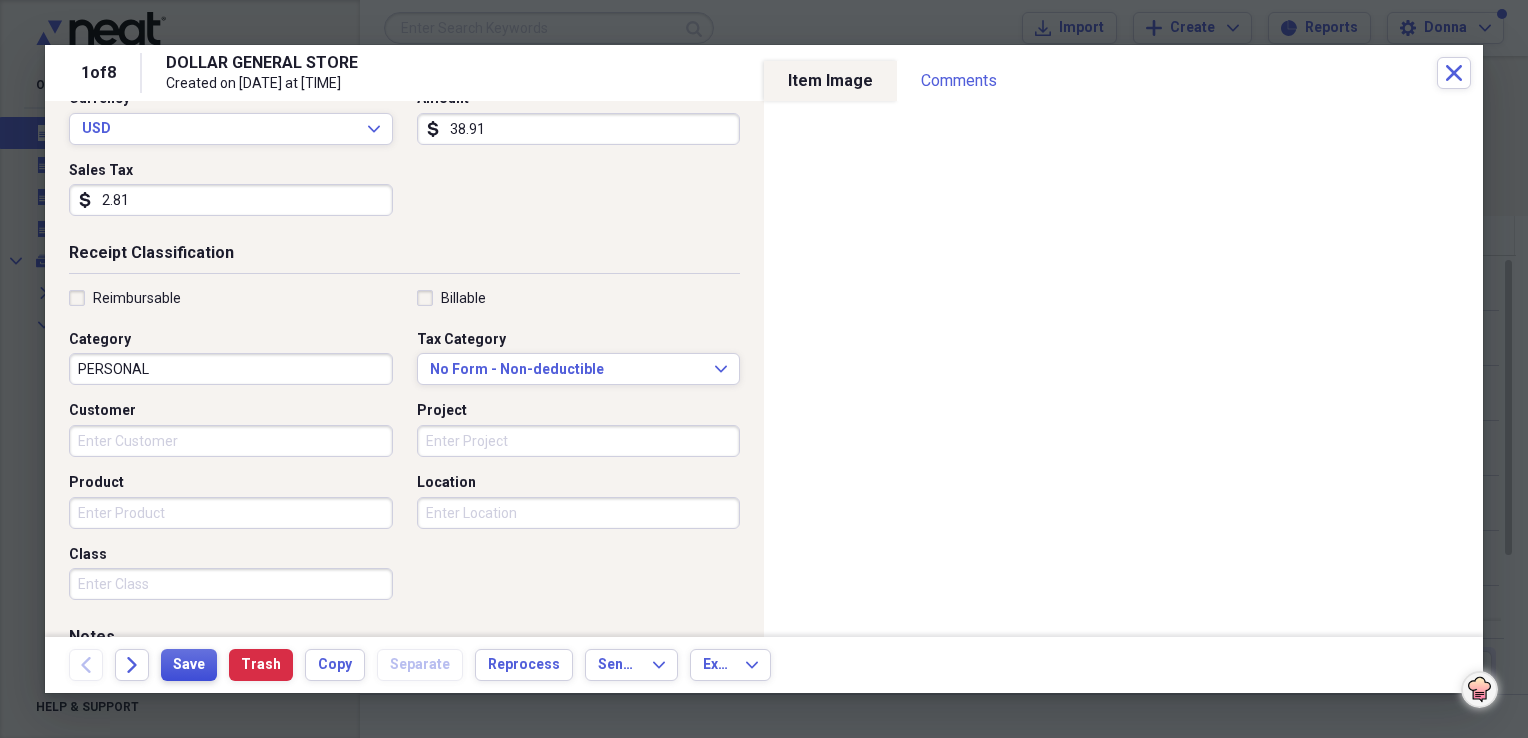 click on "Save" at bounding box center [189, 665] 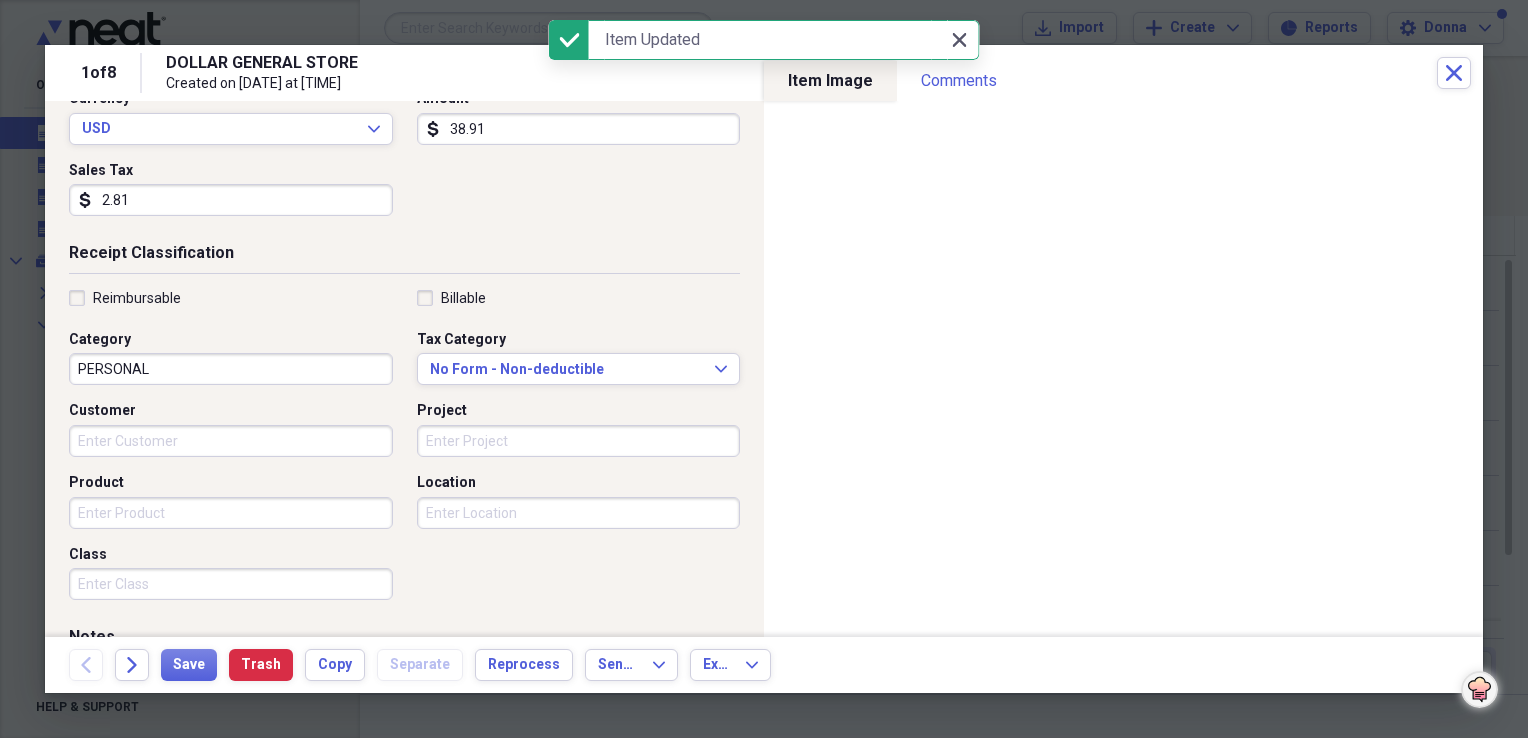 click on "Close" 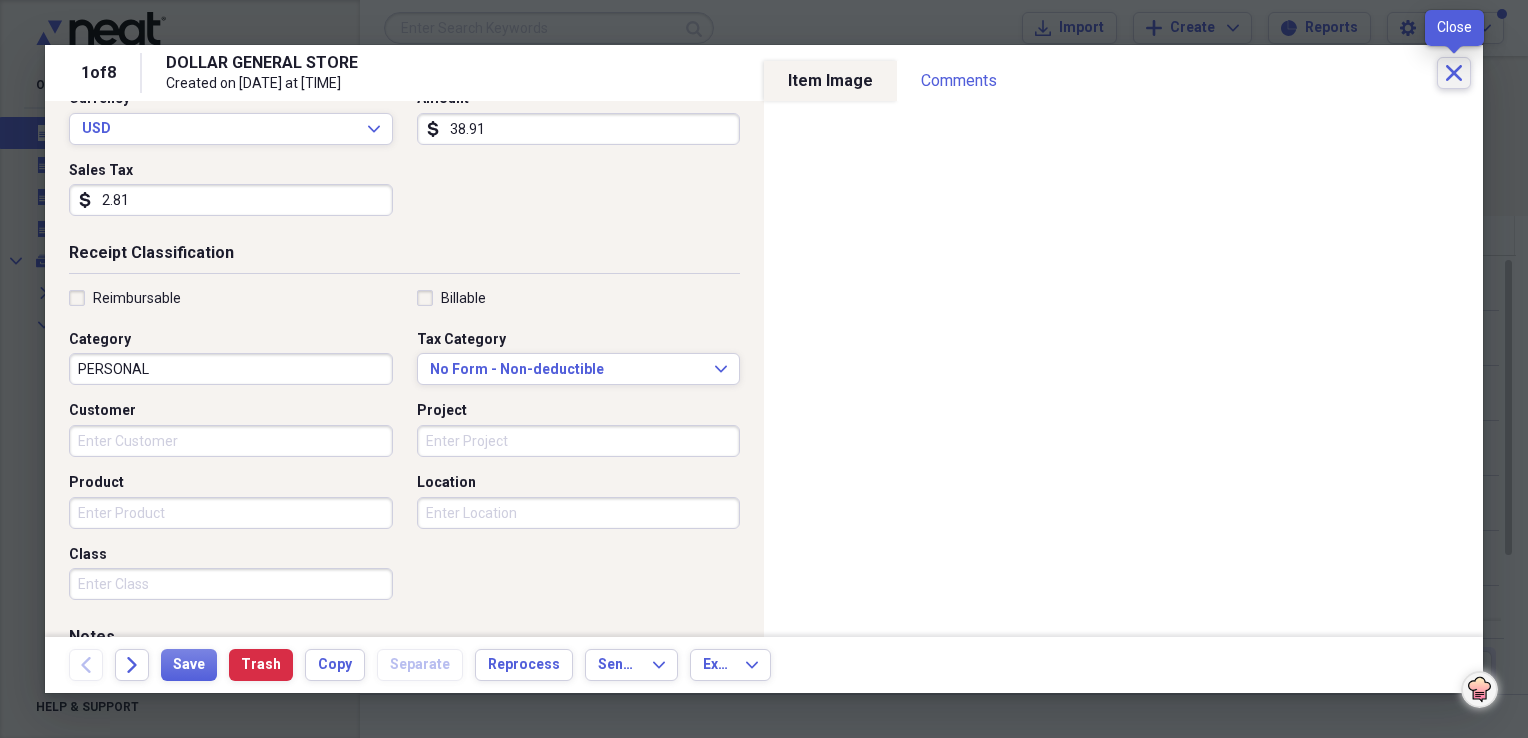 click on "Close" 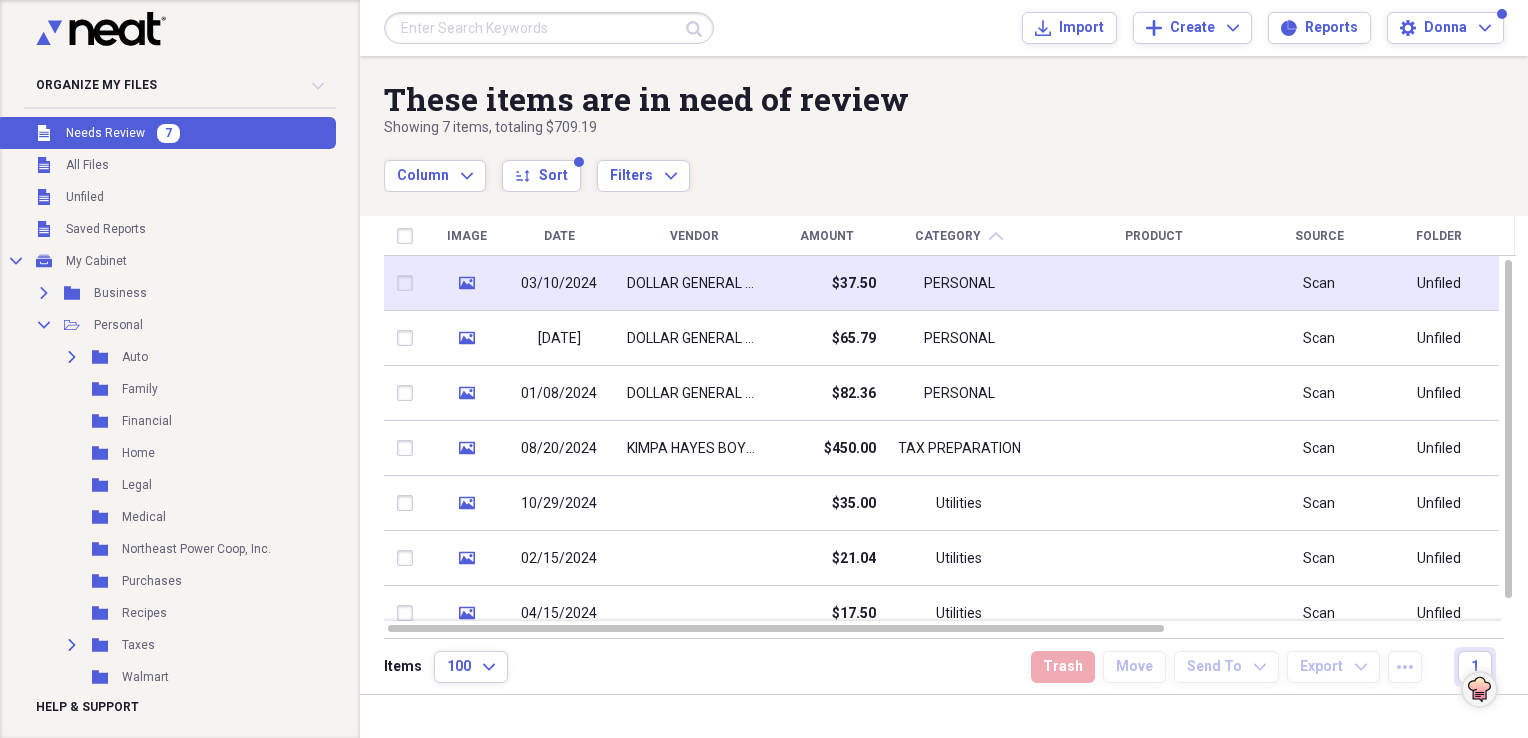 click on "$37.50" at bounding box center [854, 284] 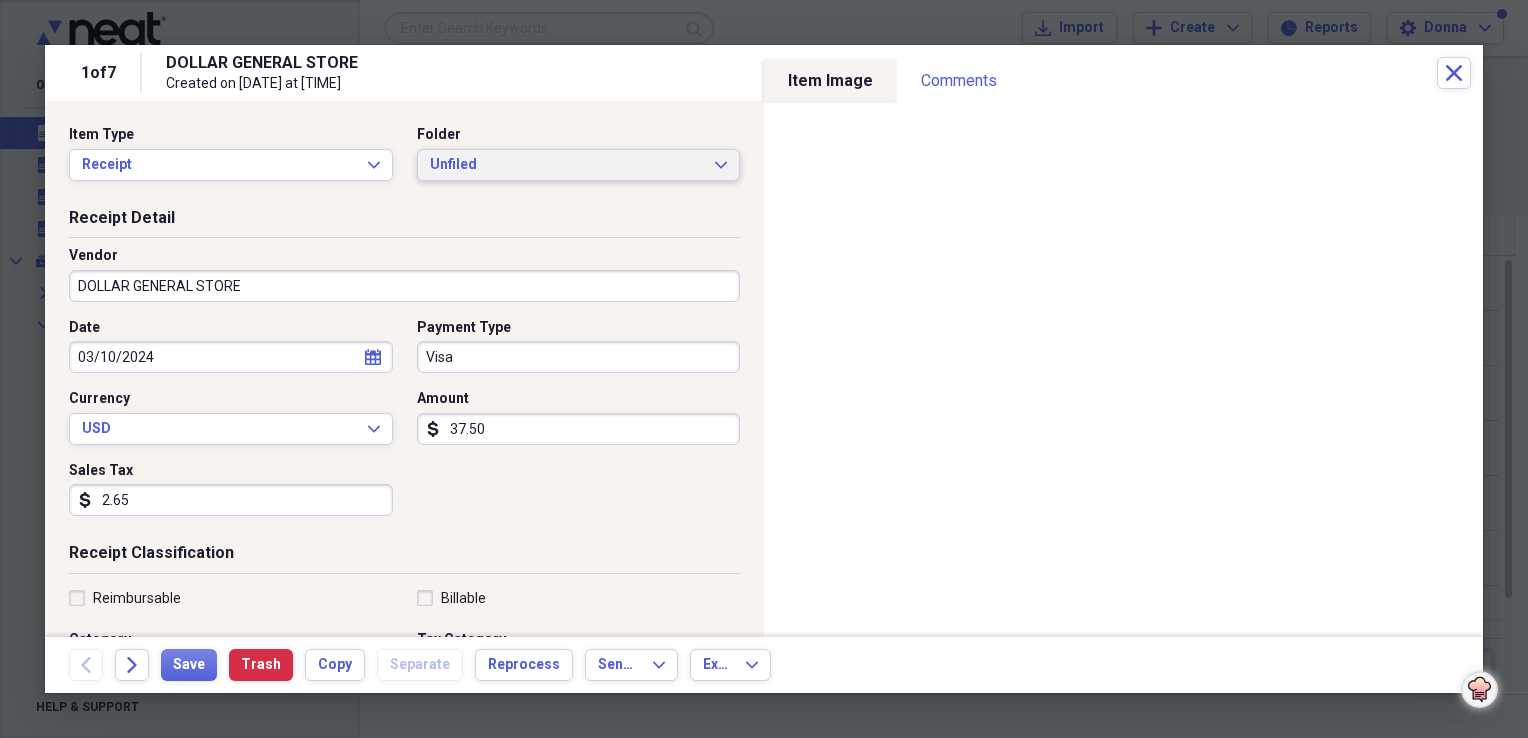 drag, startPoint x: 596, startPoint y: 159, endPoint x: 608, endPoint y: 165, distance: 13.416408 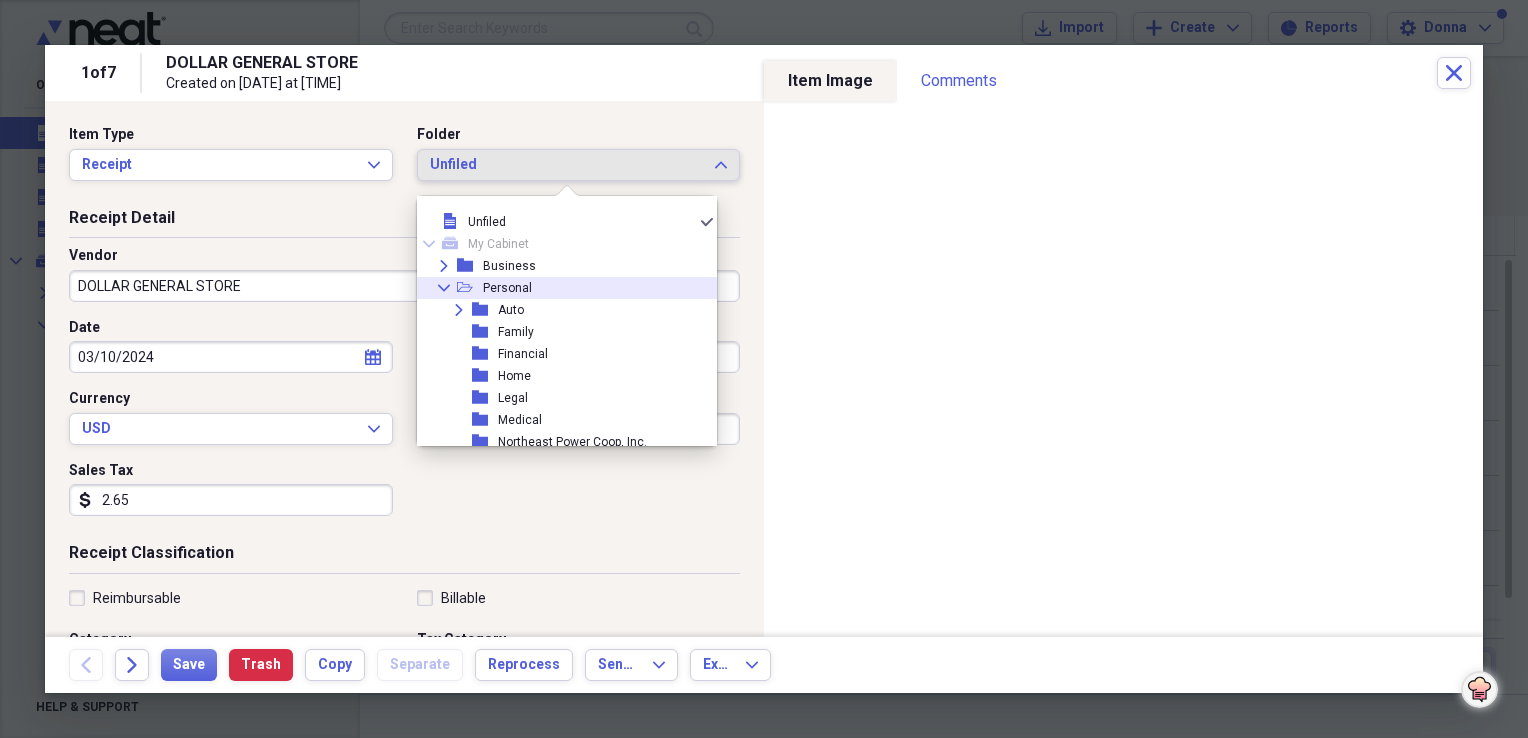 click on "Collapse open-folder Personal" at bounding box center [559, 288] 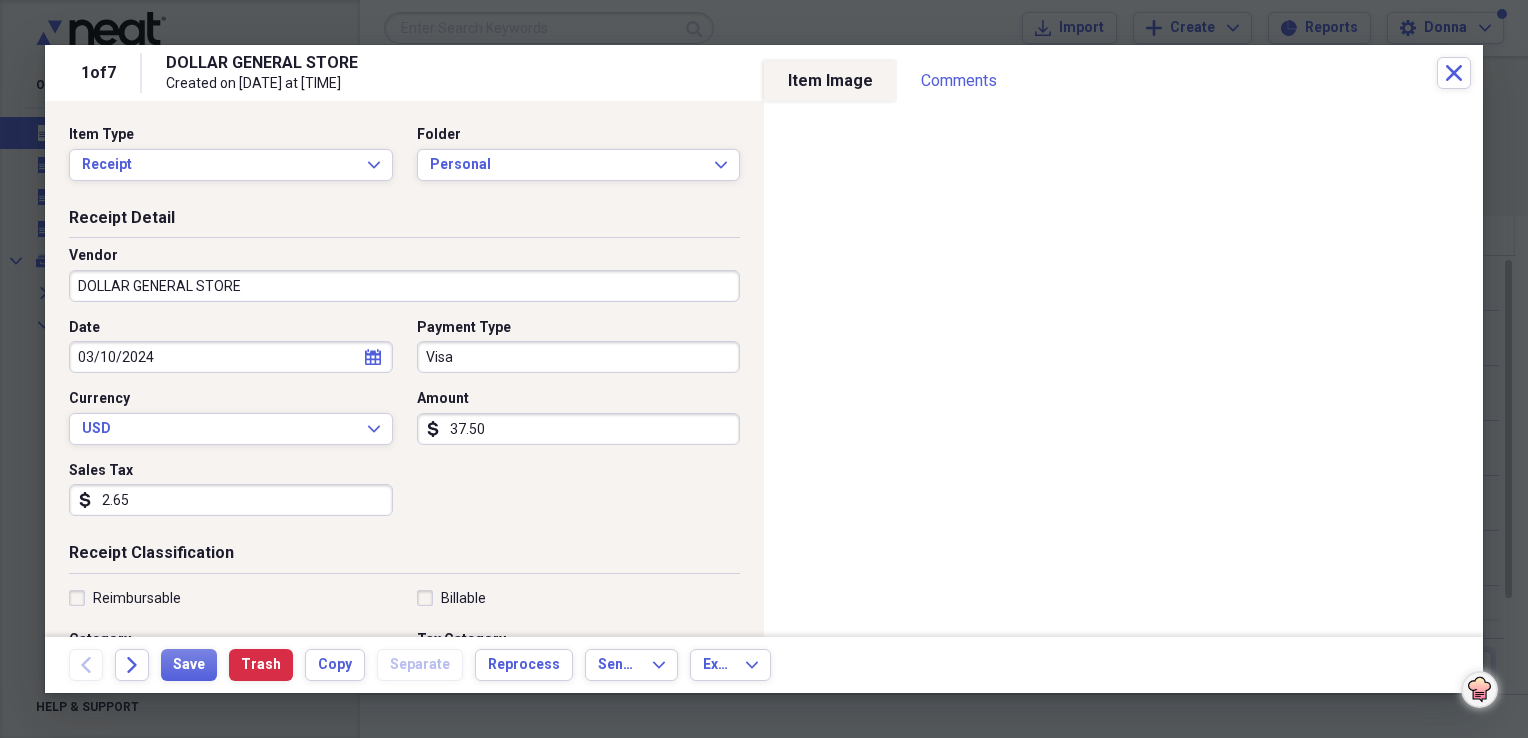 click on "Back Forward Save Trash Copy Separate Reprocess Send To Expand Export Expand" at bounding box center [764, 665] 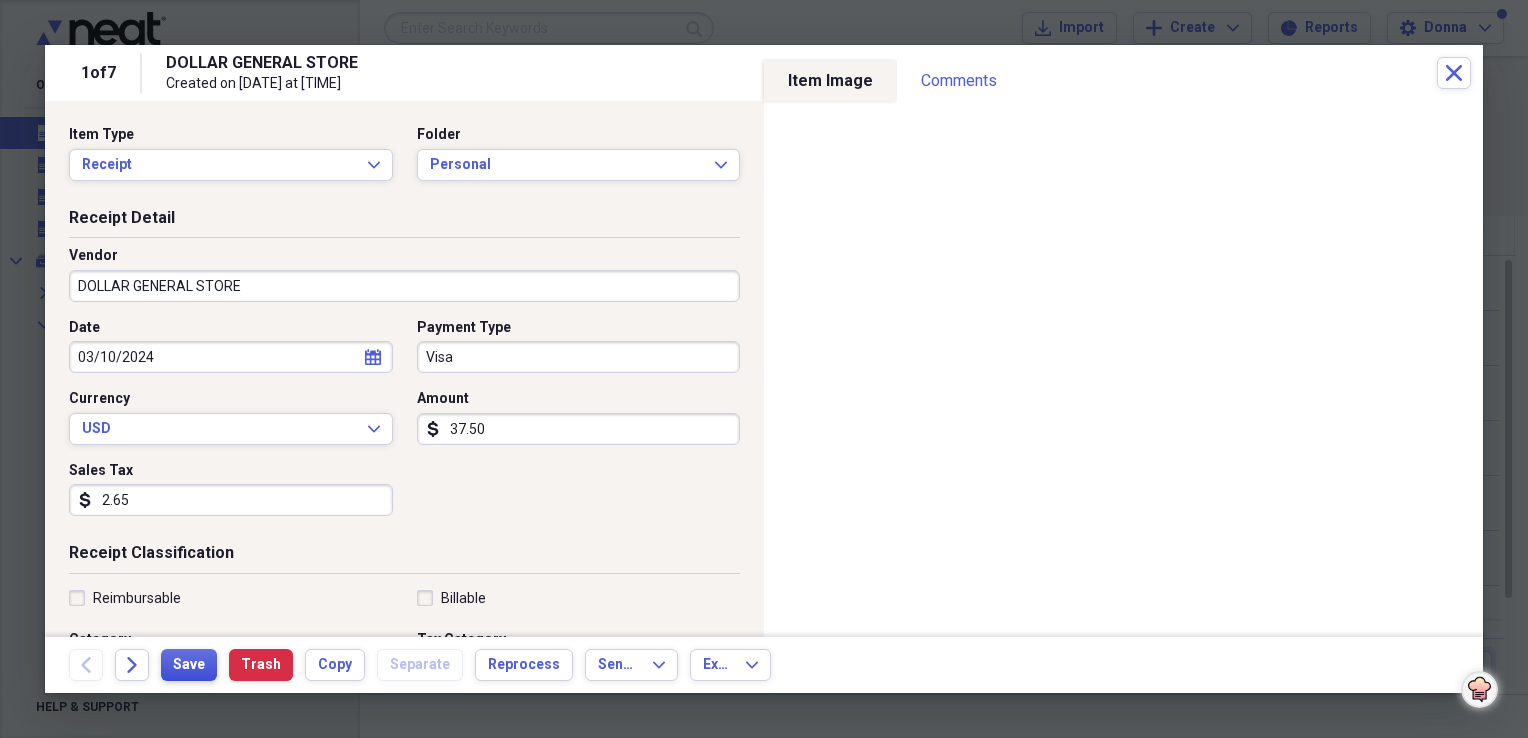 click on "Save" at bounding box center [189, 665] 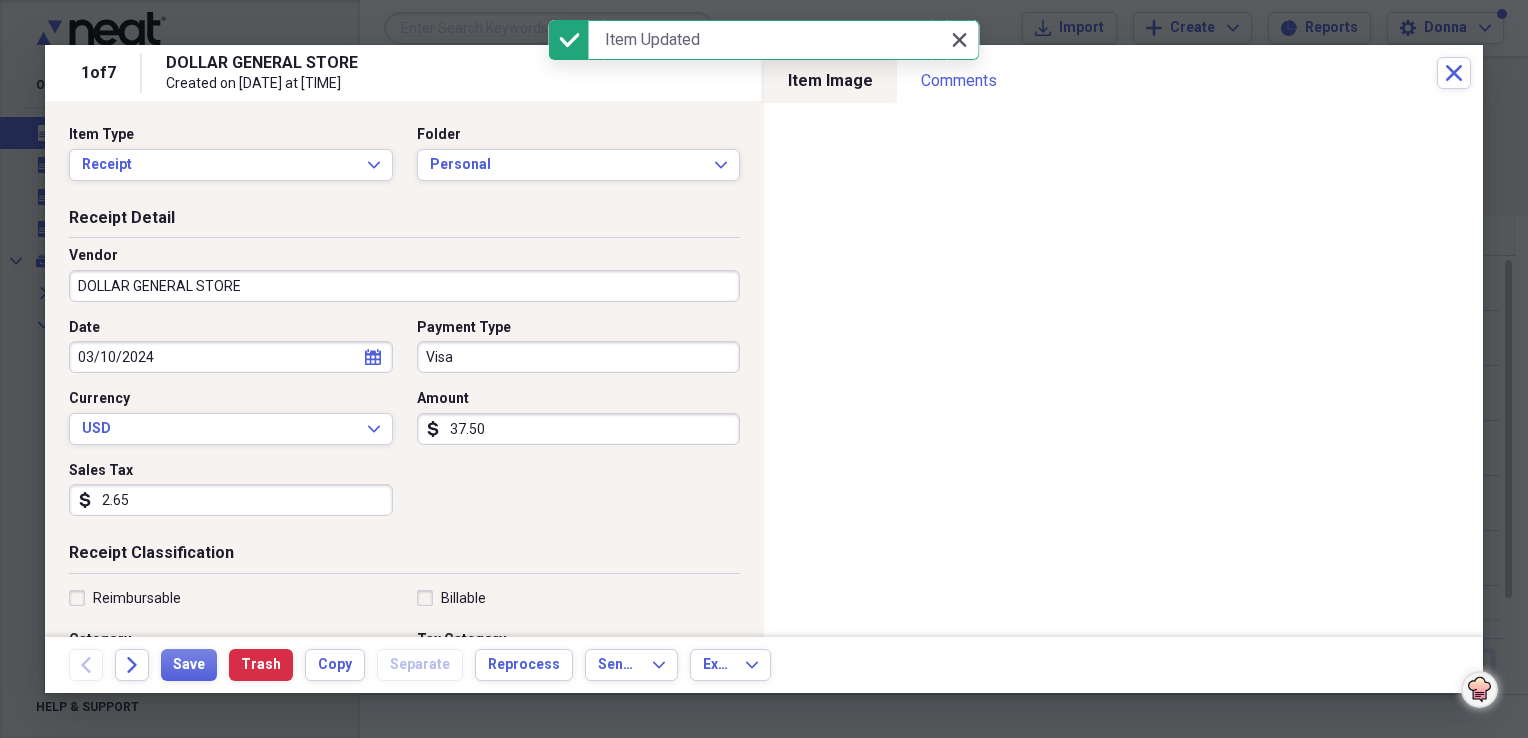 click on "Close" 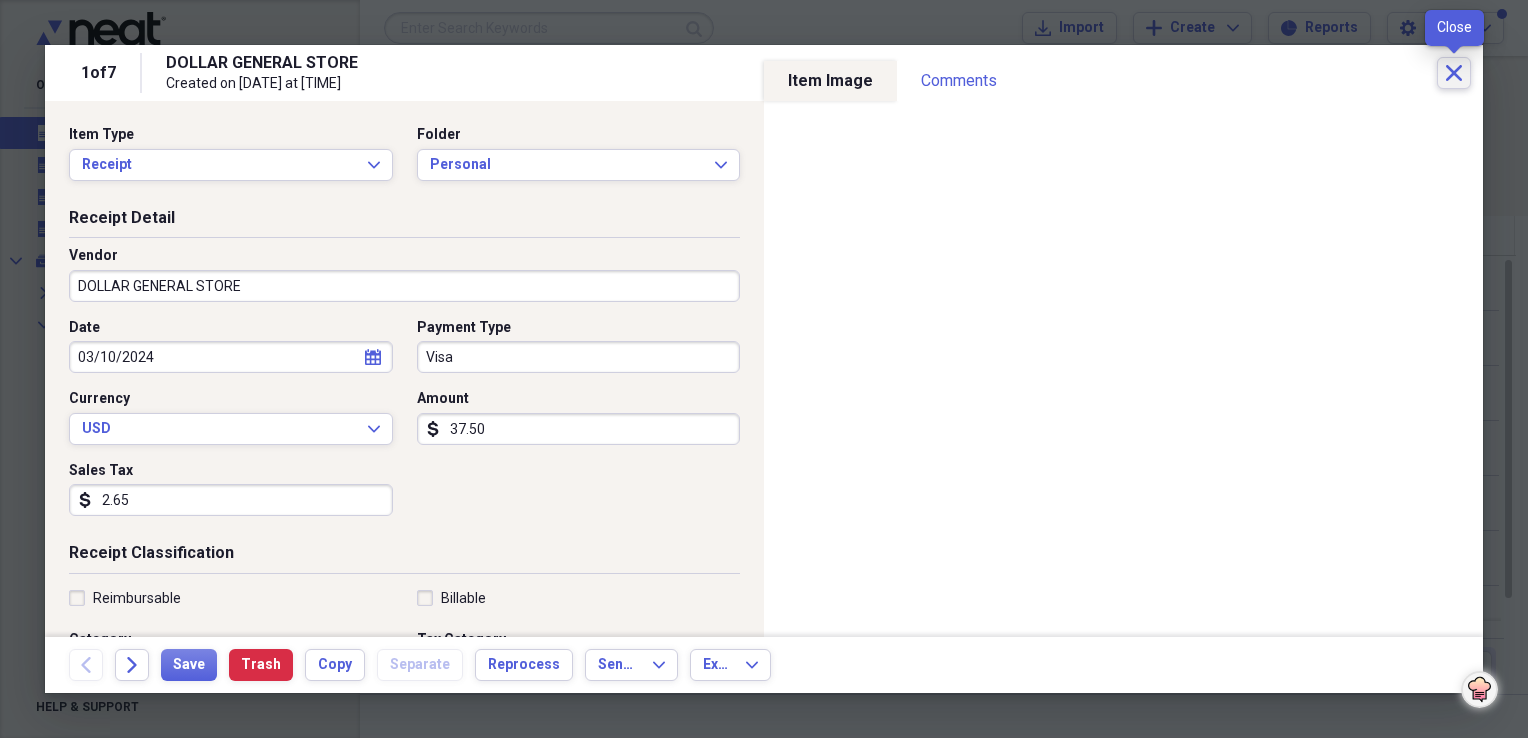 click 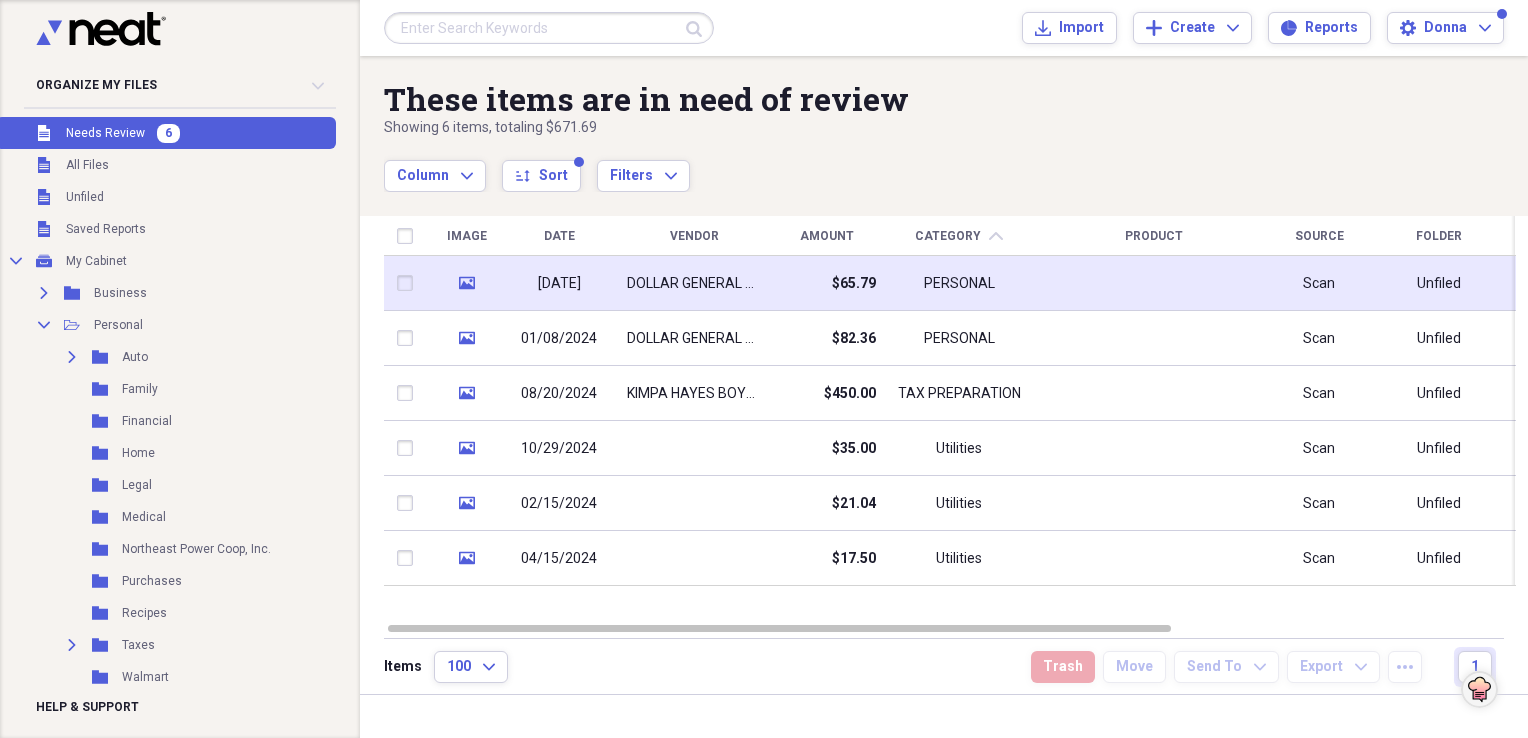 click on "$65.79" at bounding box center (826, 283) 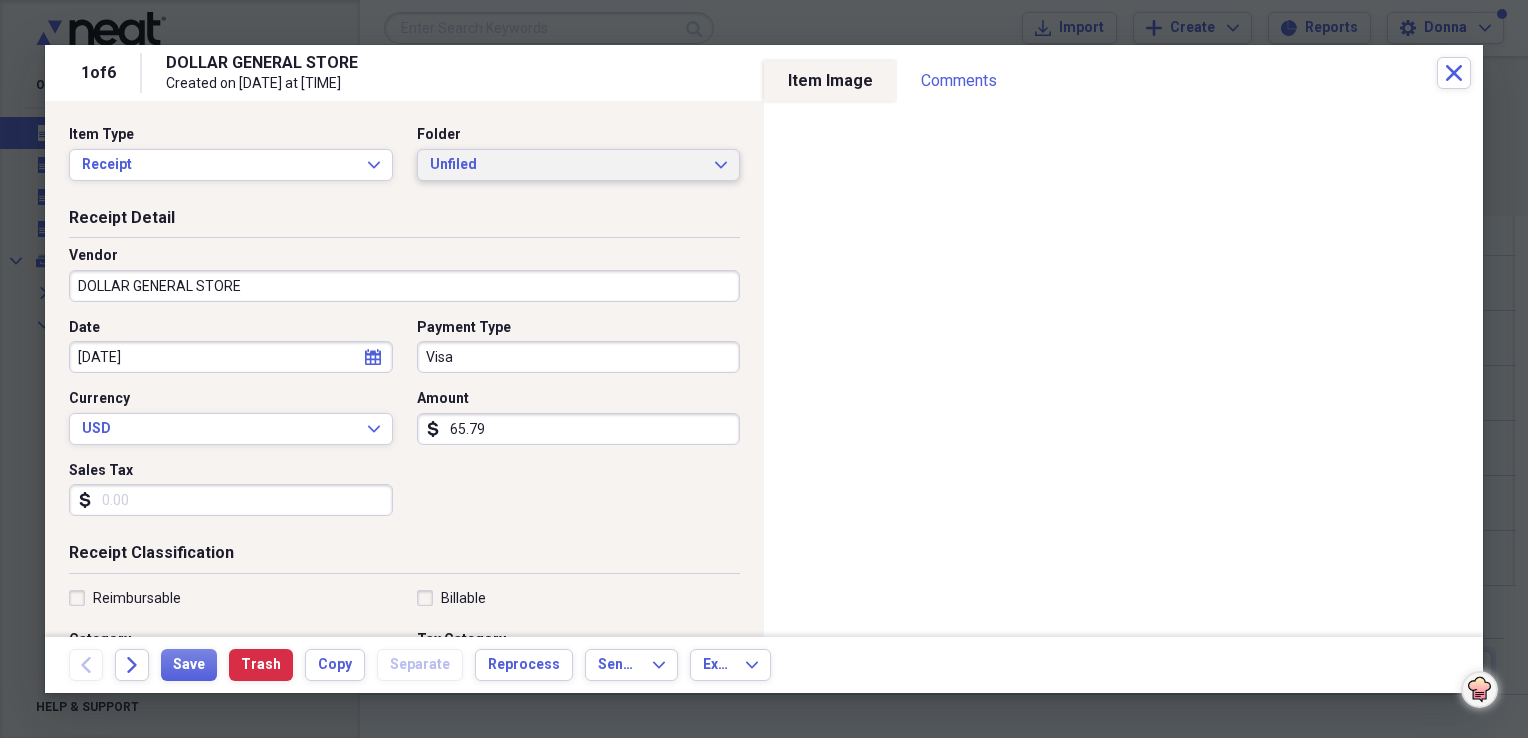 click on "Unfiled" at bounding box center [567, 165] 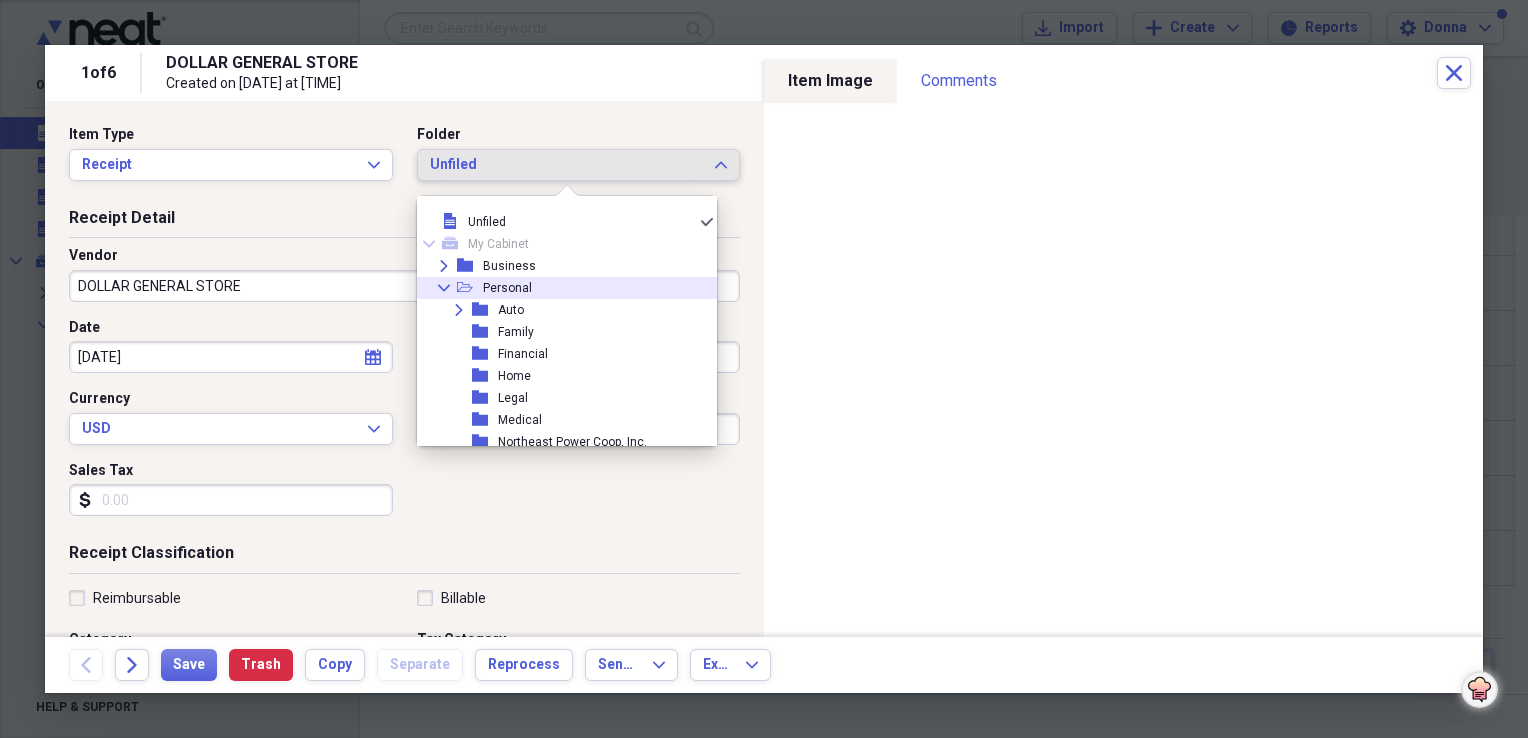 click on "Personal" at bounding box center [507, 288] 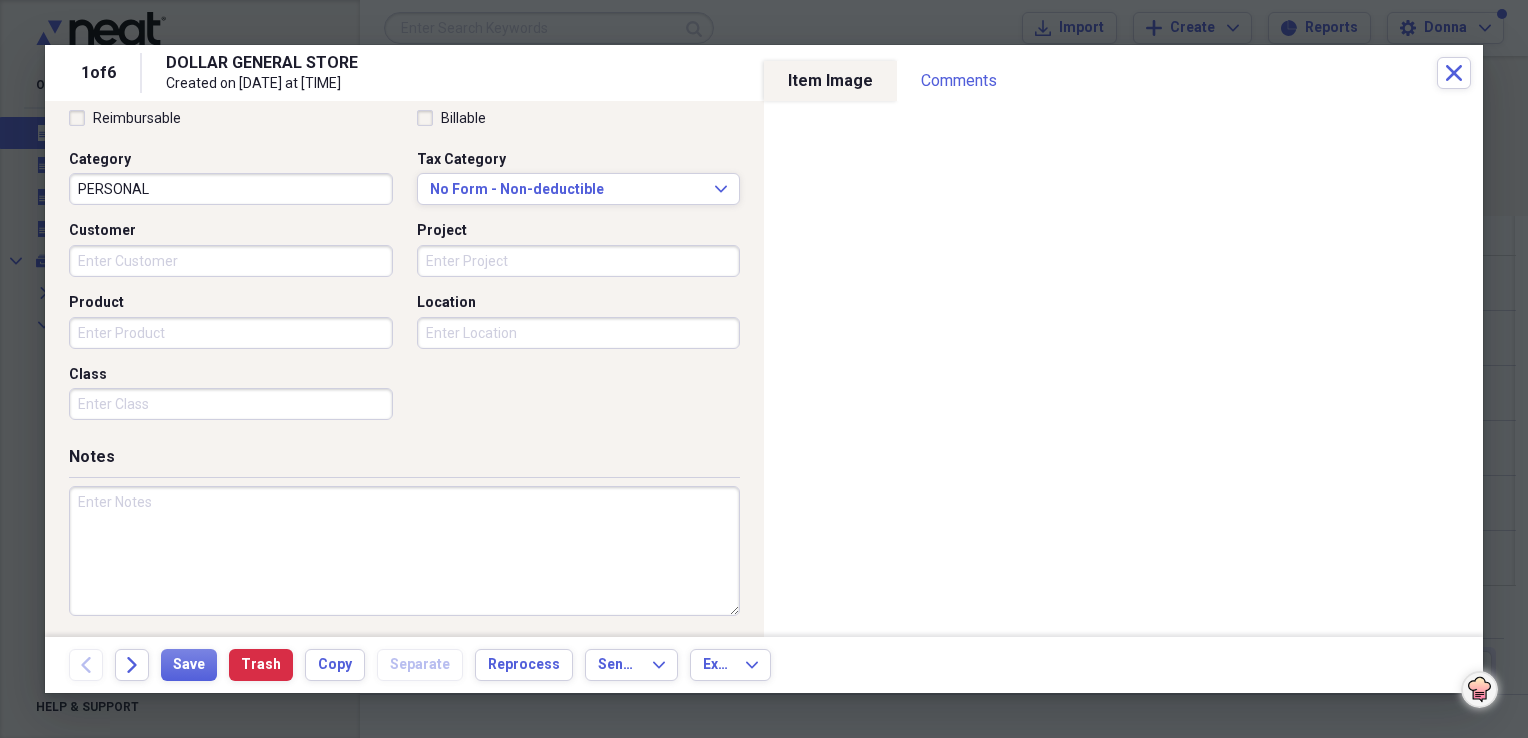 scroll, scrollTop: 483, scrollLeft: 0, axis: vertical 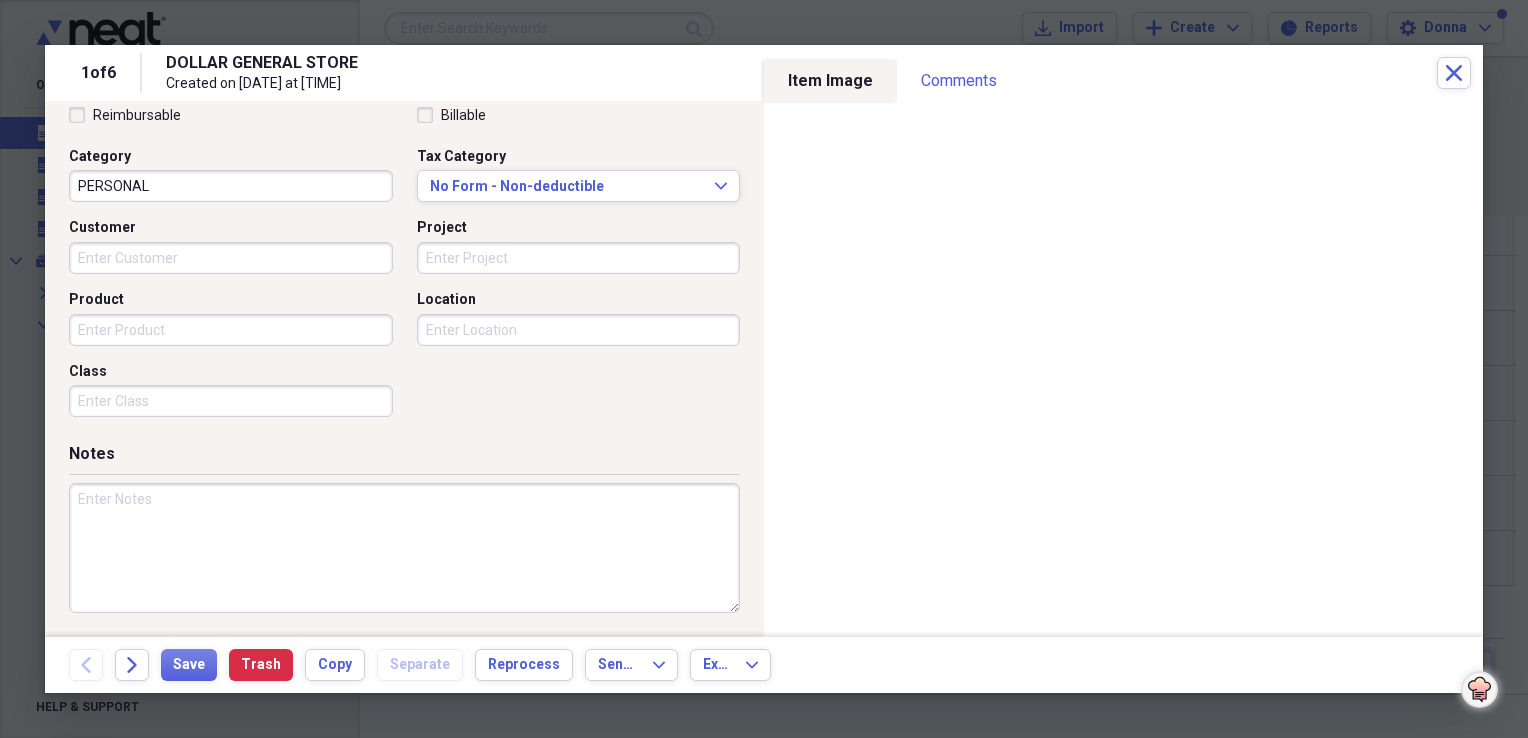 paste on "PERSONAL" 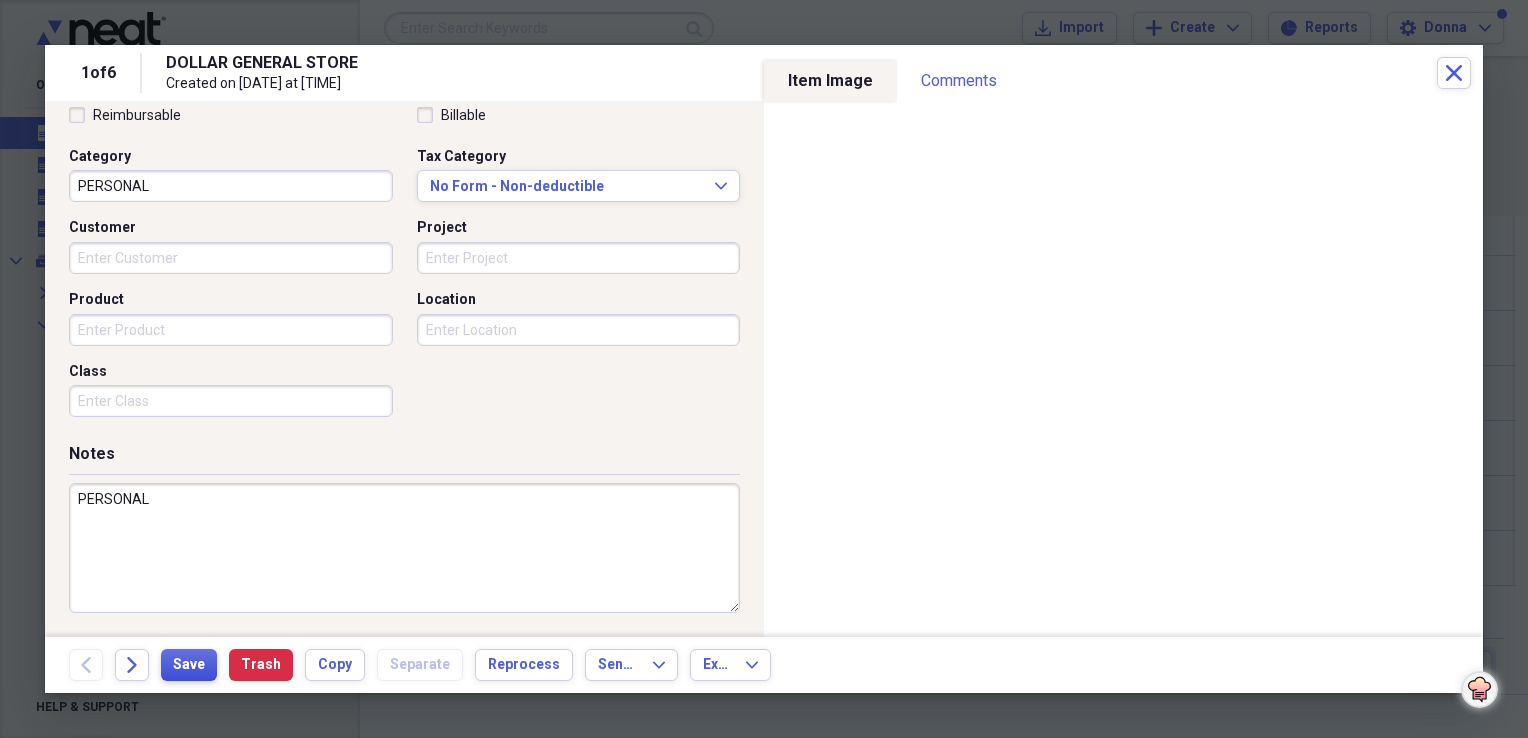 type on "PERSONAL" 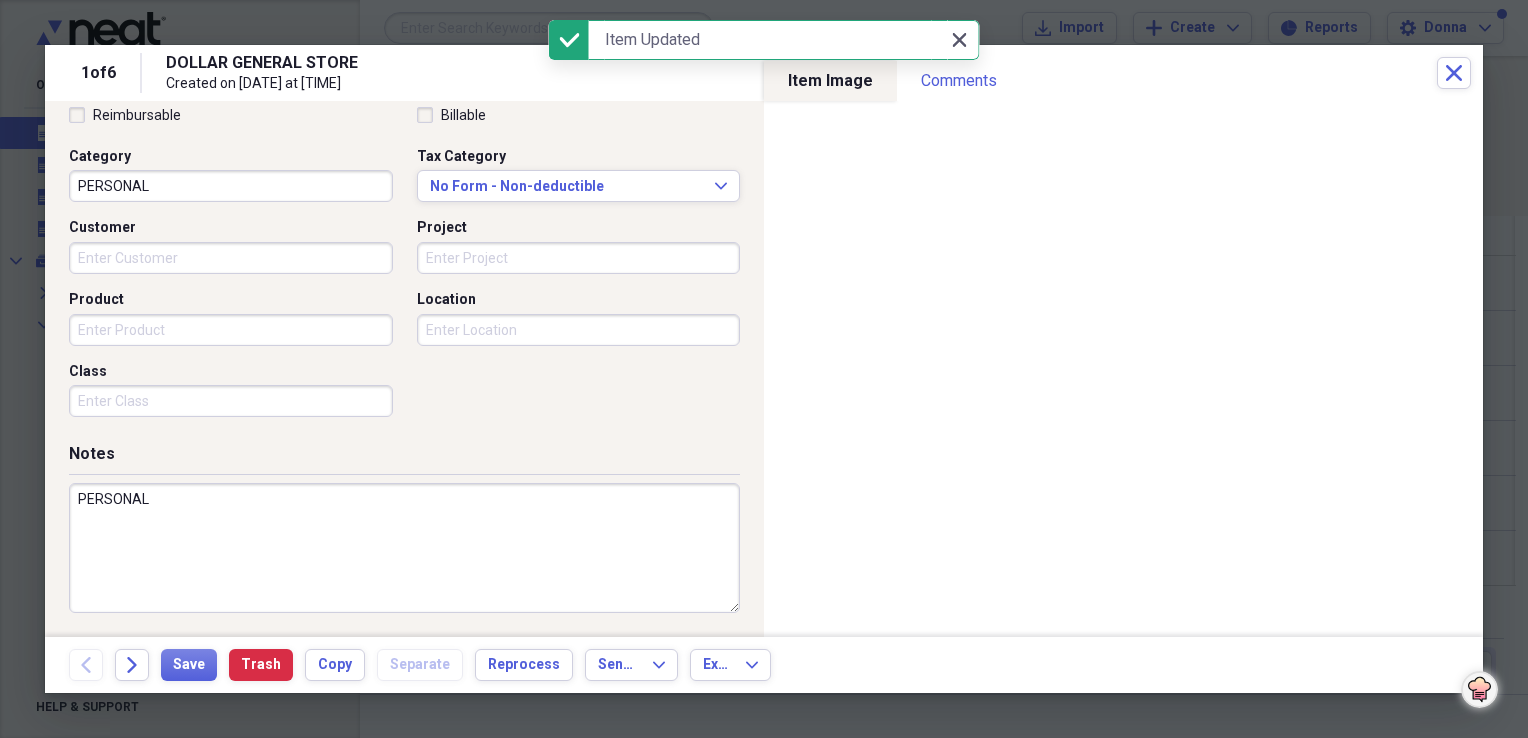 click on "Close" 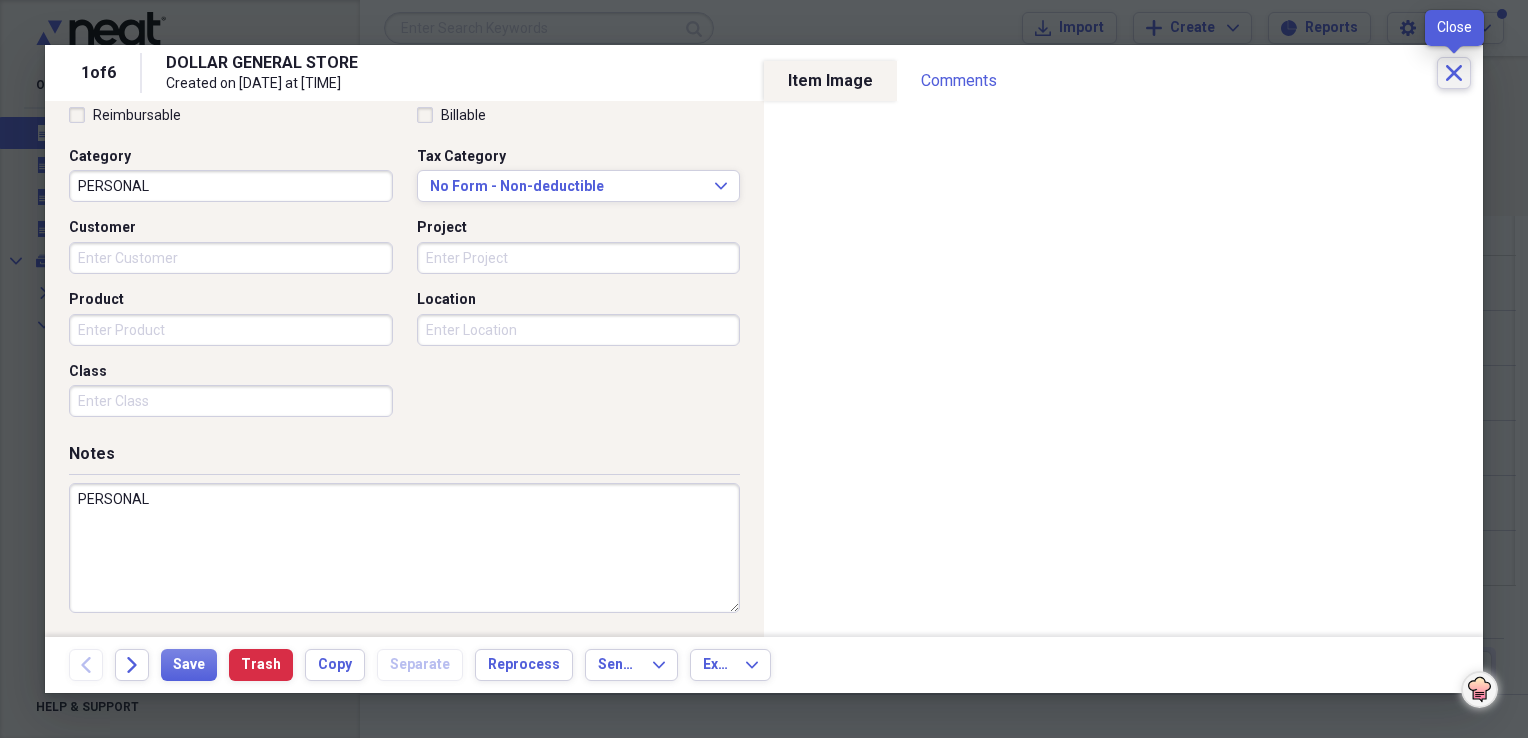 click on "Close" 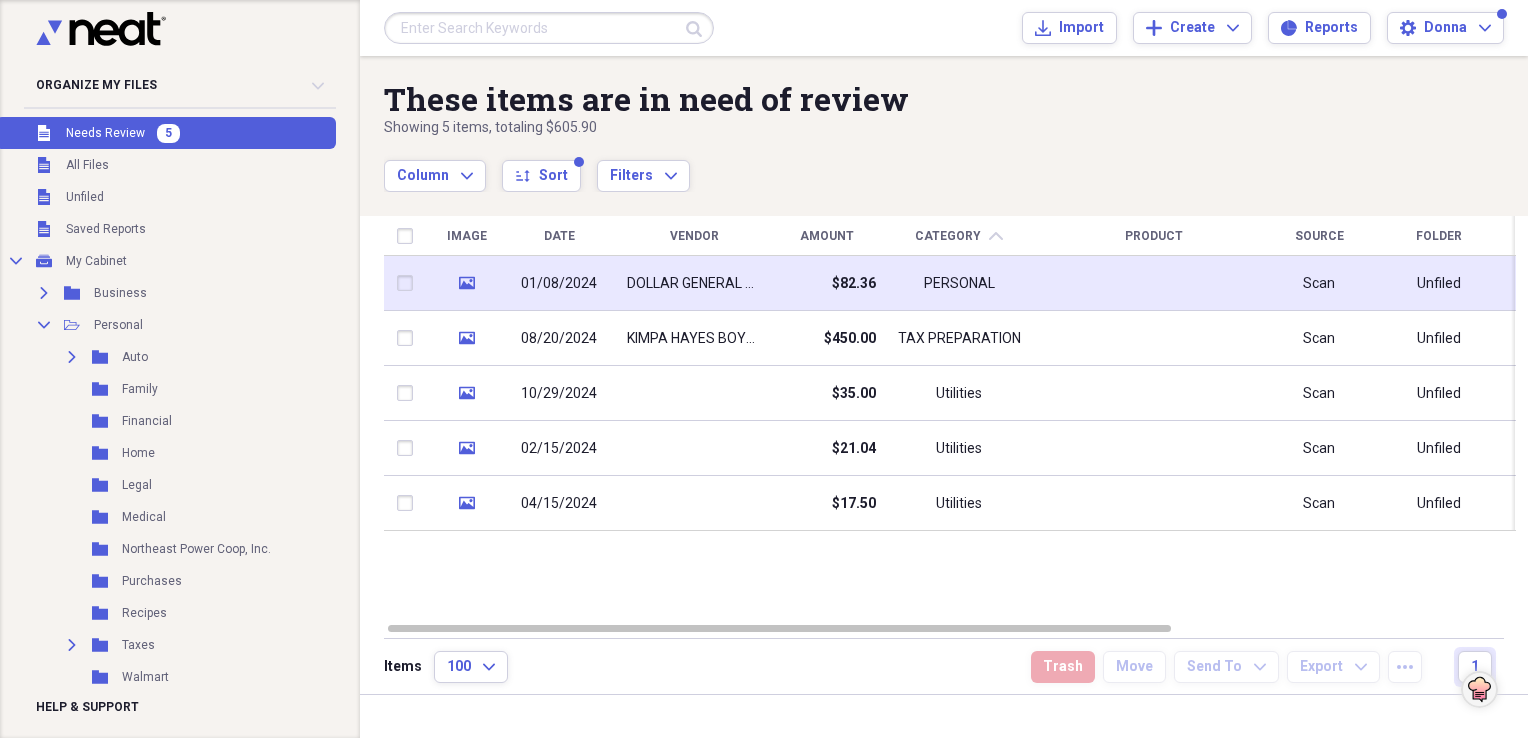 click on "$82.36" at bounding box center [826, 283] 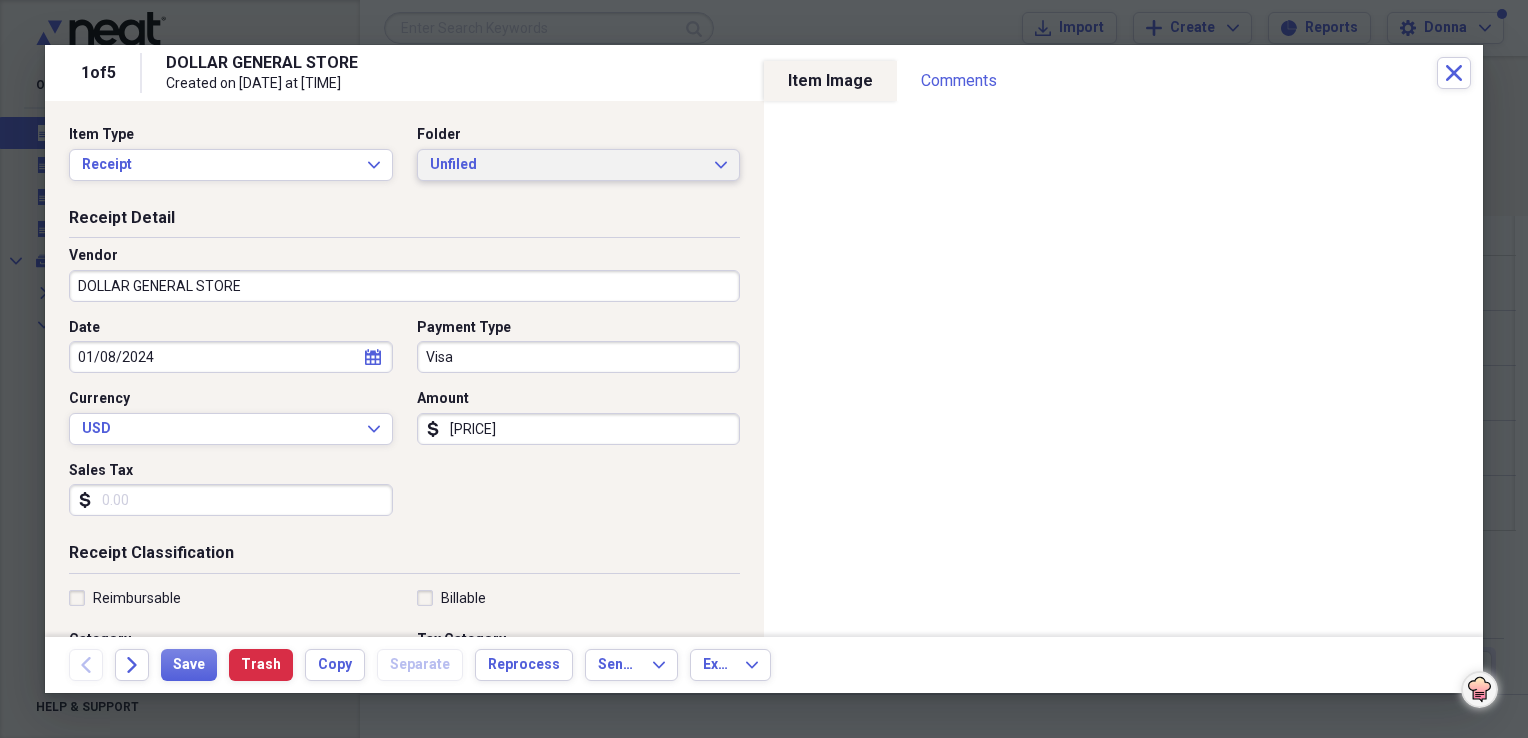 click on "Unfiled" at bounding box center (567, 165) 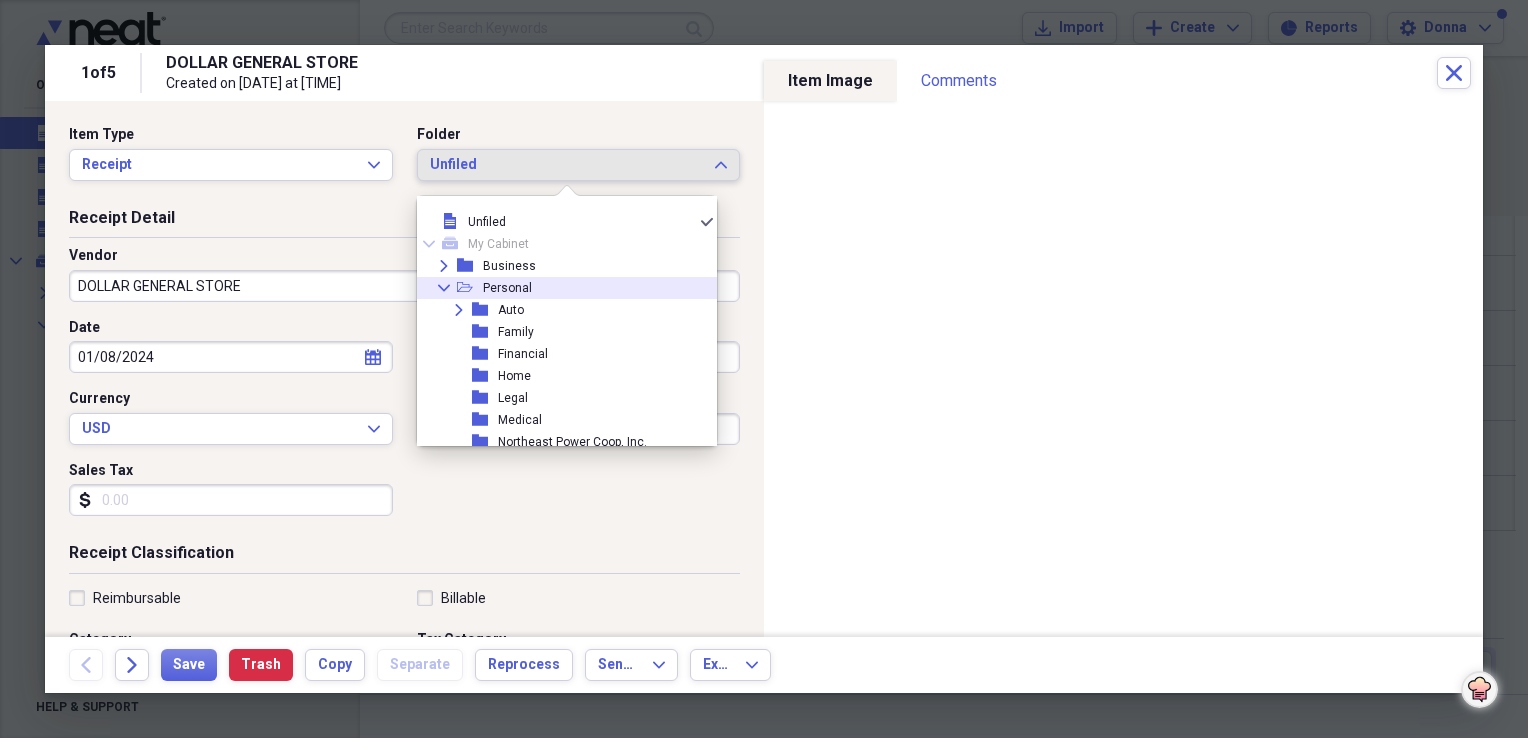 click on "Collapse open-folder Personal" at bounding box center [559, 288] 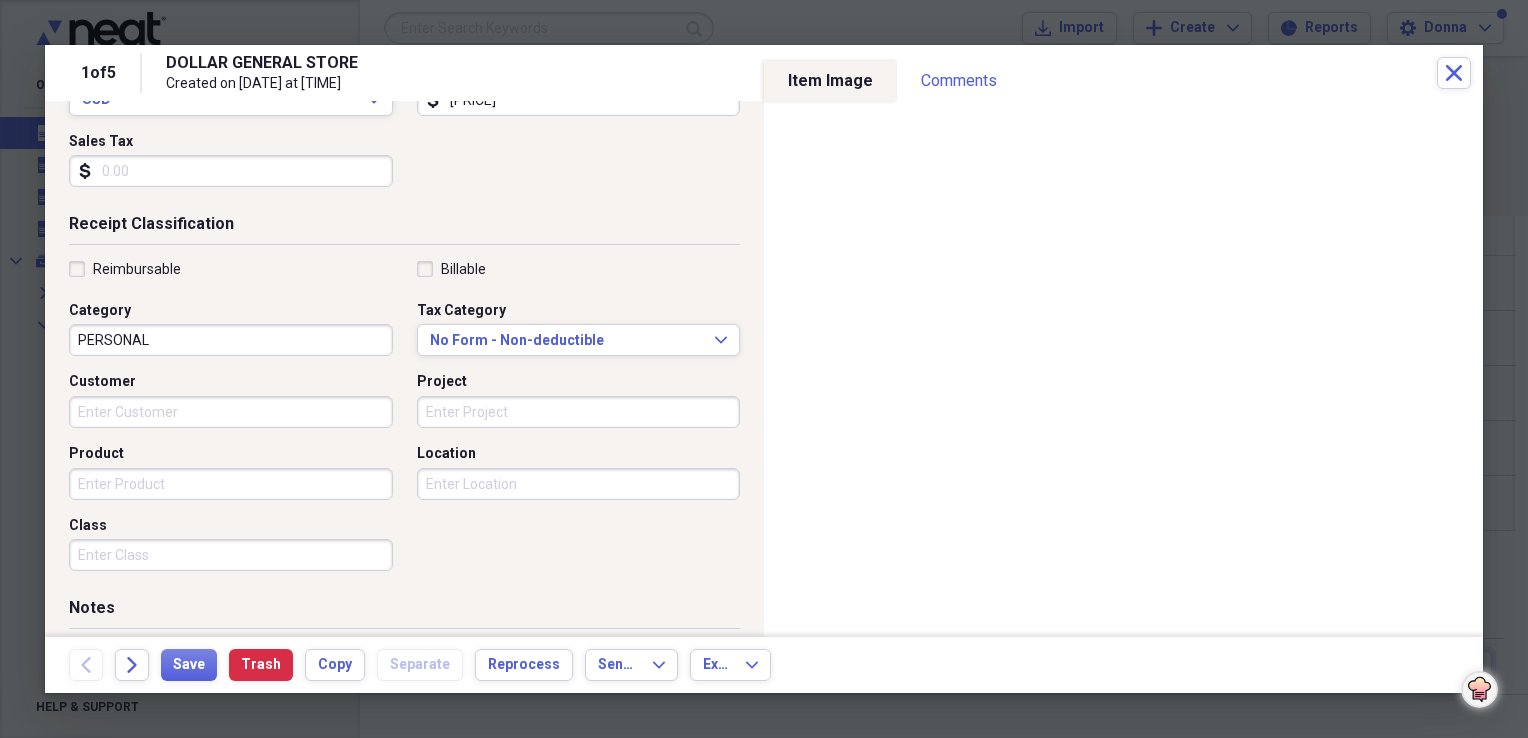 scroll, scrollTop: 400, scrollLeft: 0, axis: vertical 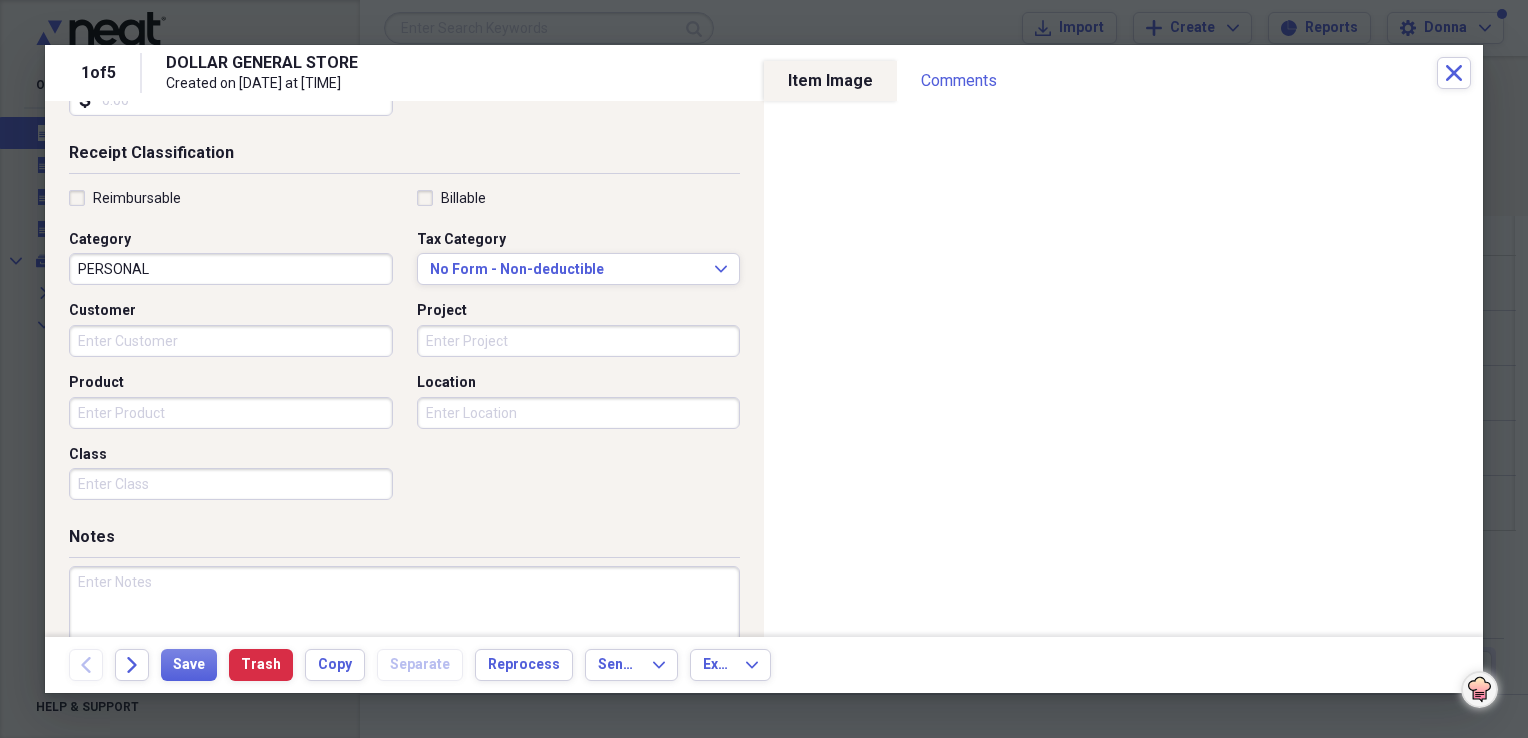 click at bounding box center [404, 631] 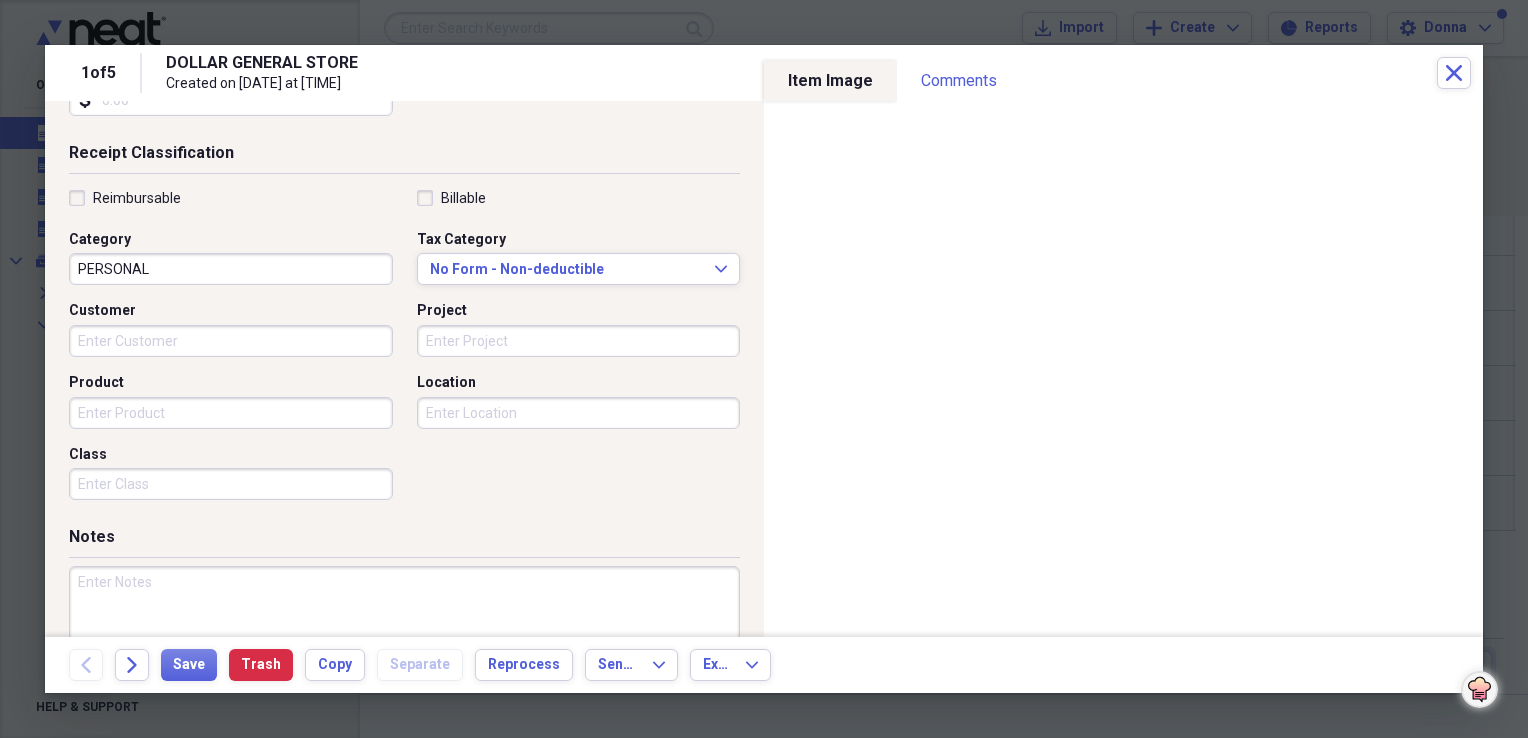 paste on "PERSONAL" 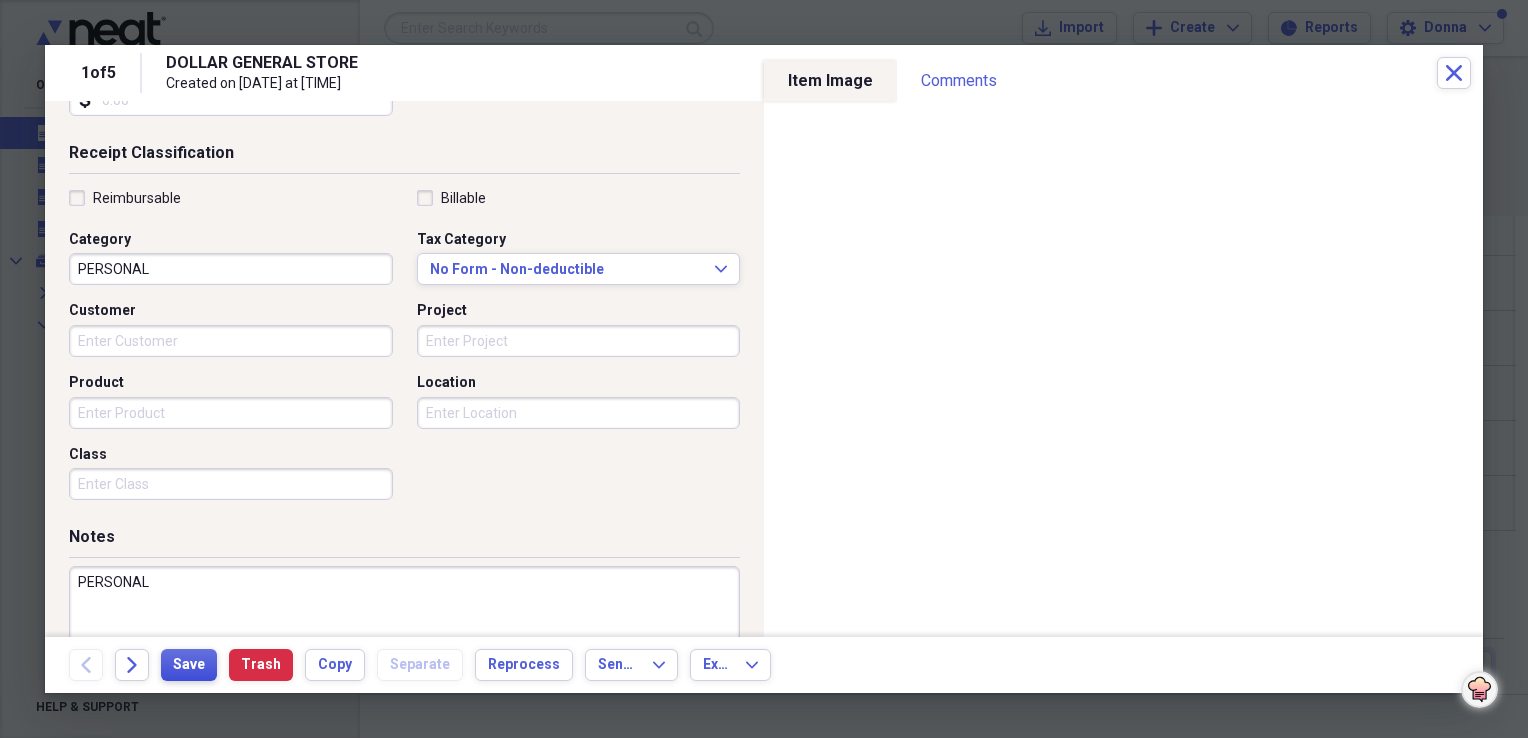 type on "PERSONAL" 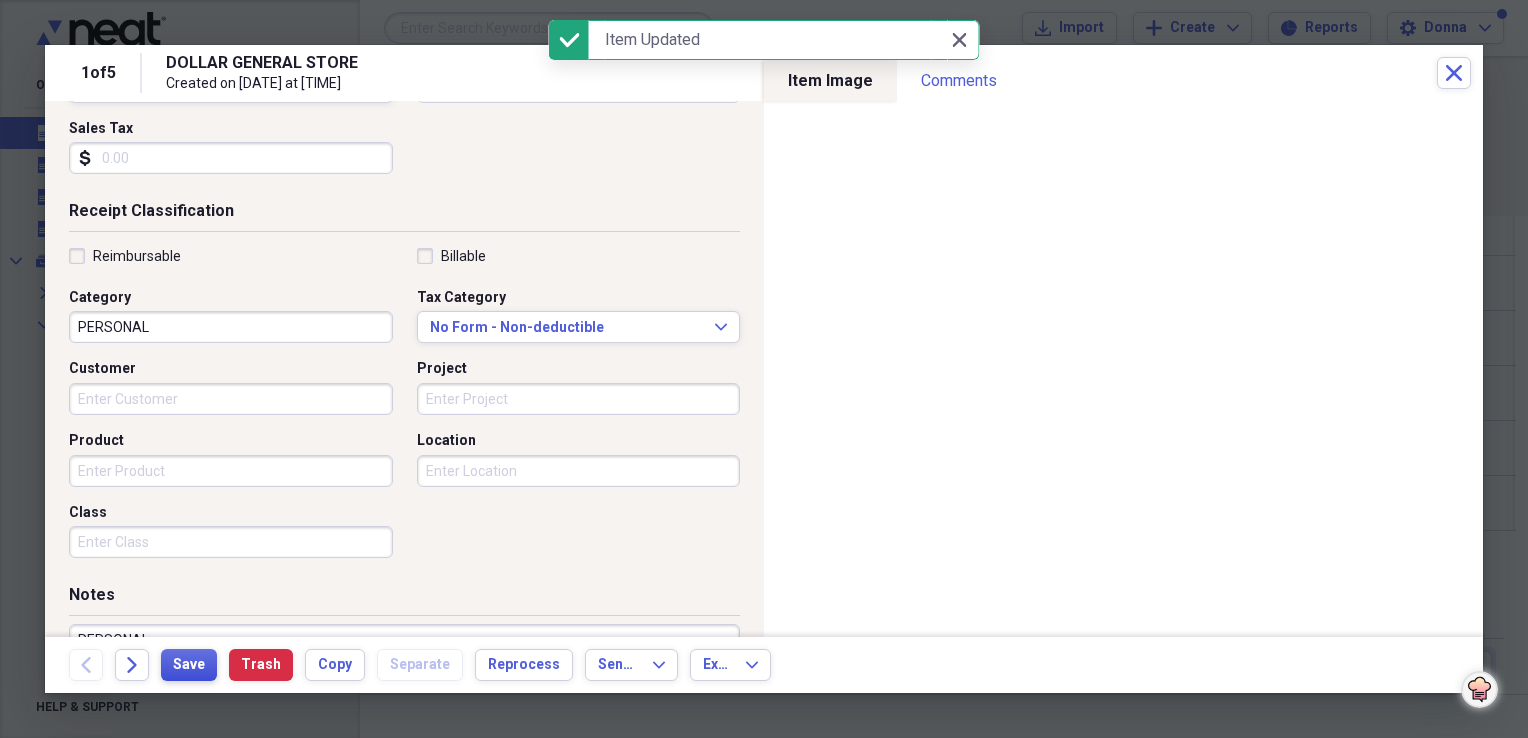 scroll, scrollTop: 200, scrollLeft: 0, axis: vertical 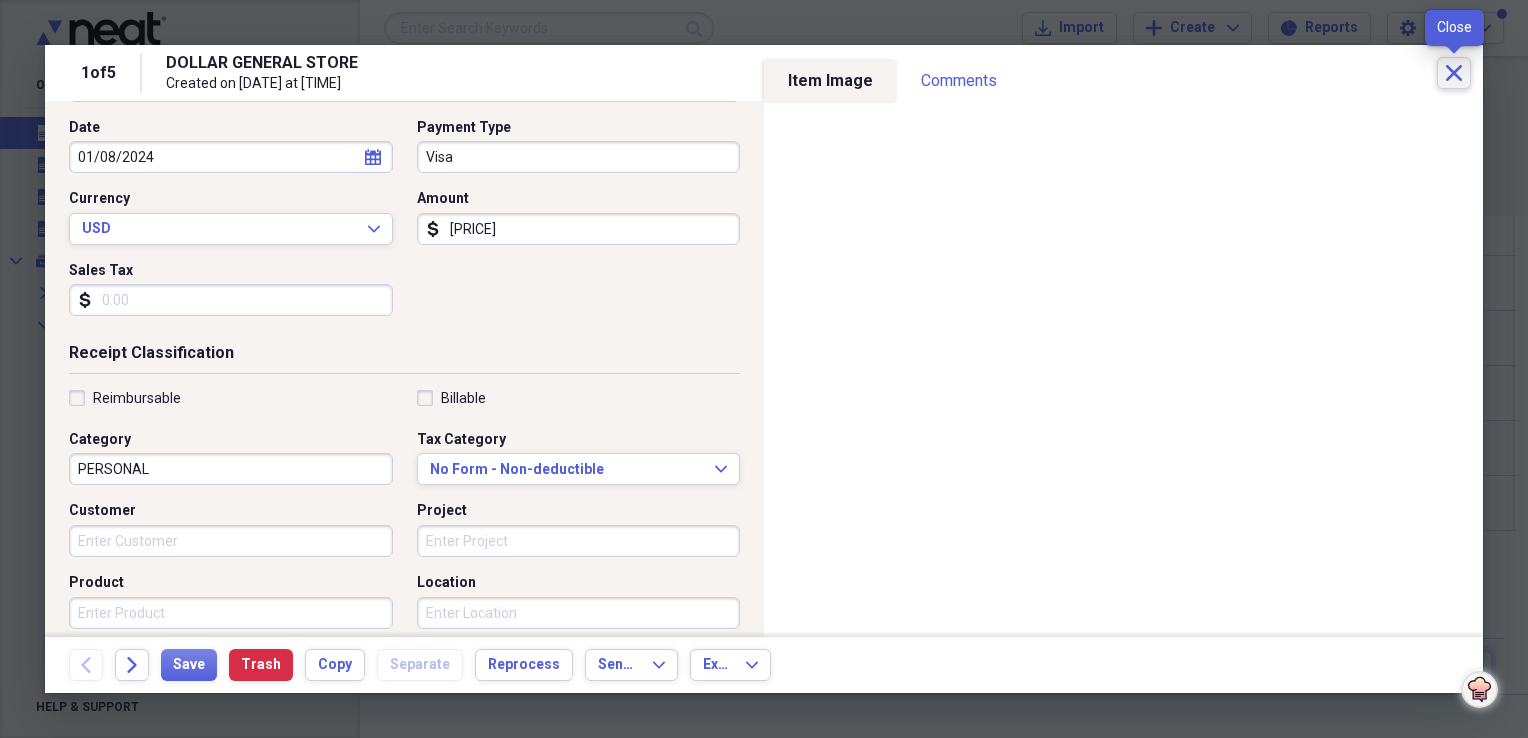 click 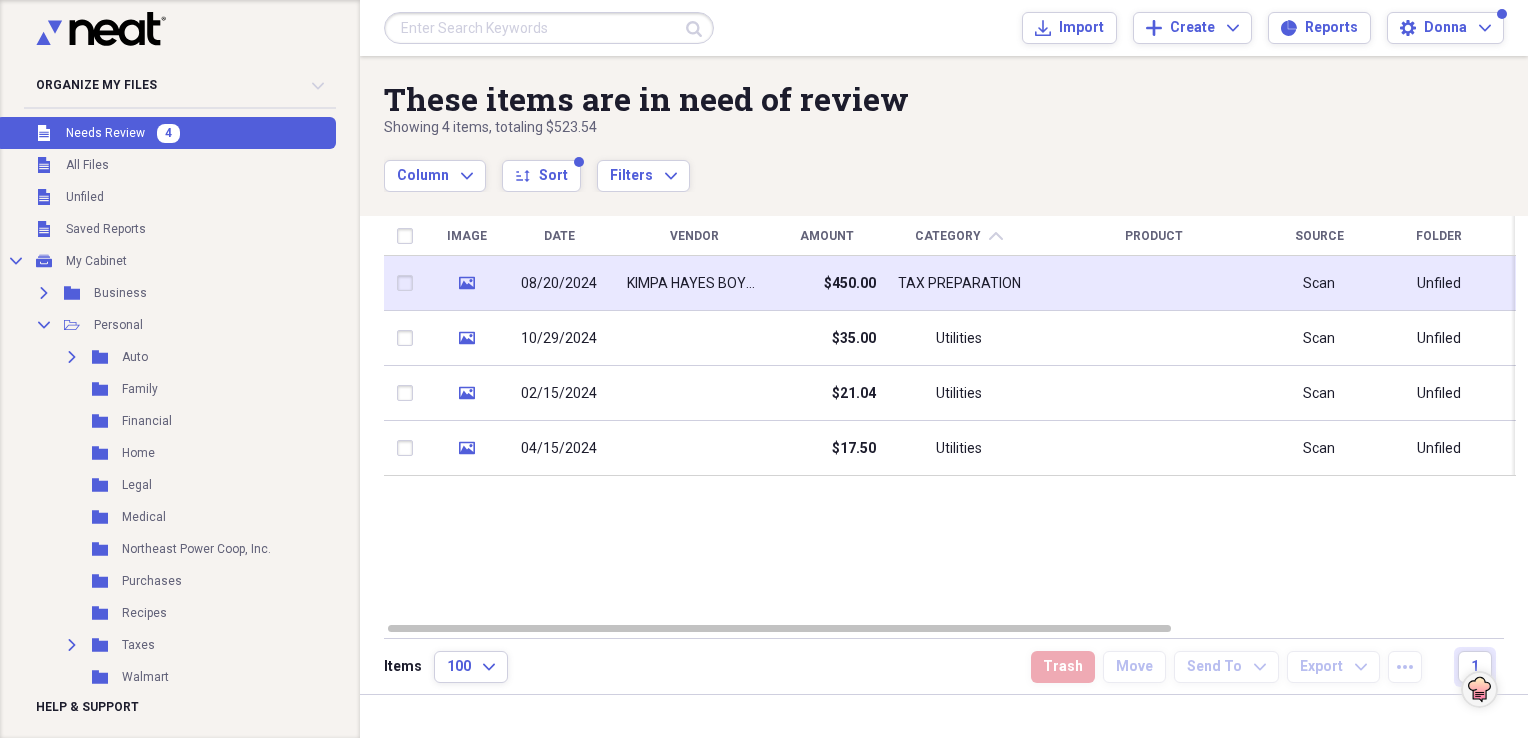click on "[PERSON] CPA LLC" at bounding box center (694, 284) 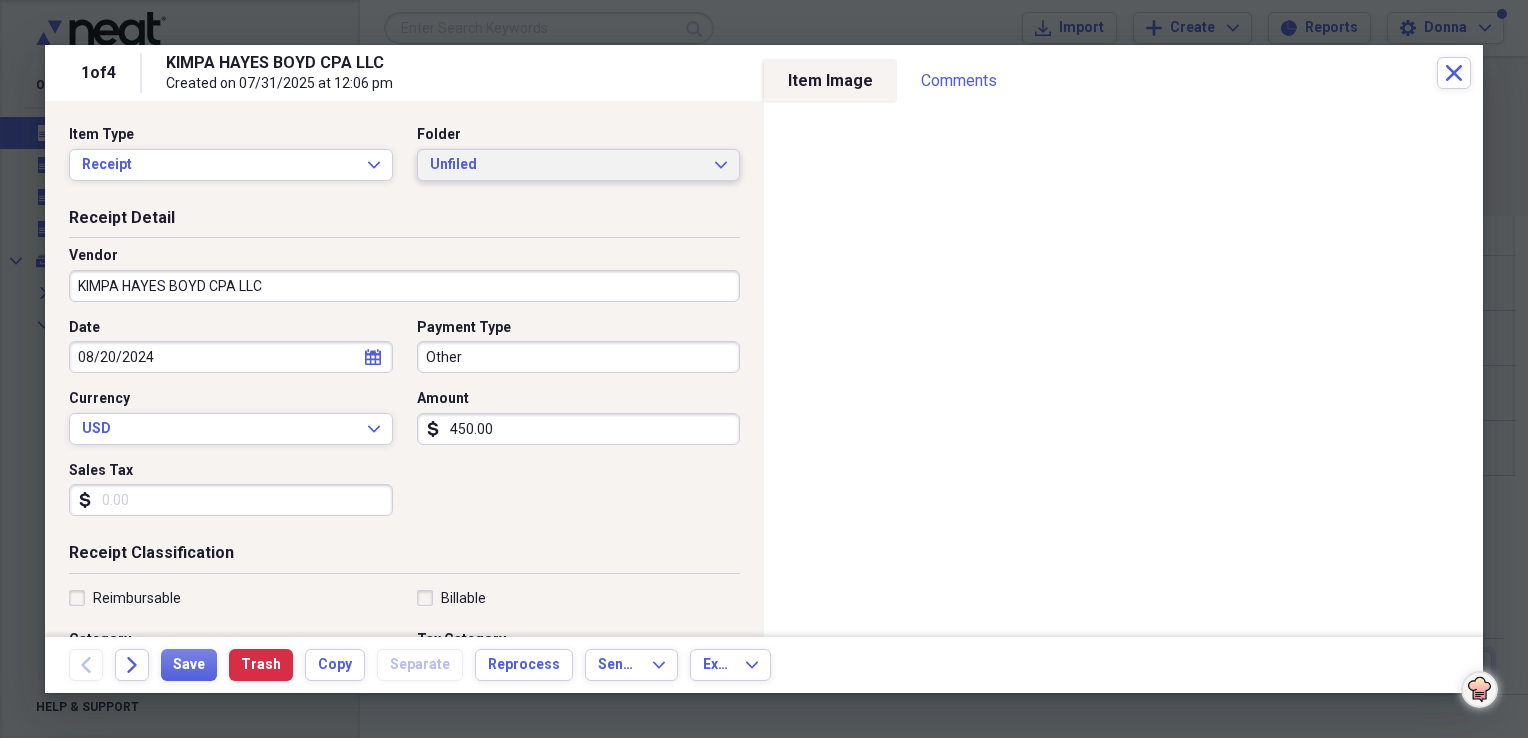 click on "Unfiled Expand" at bounding box center [579, 165] 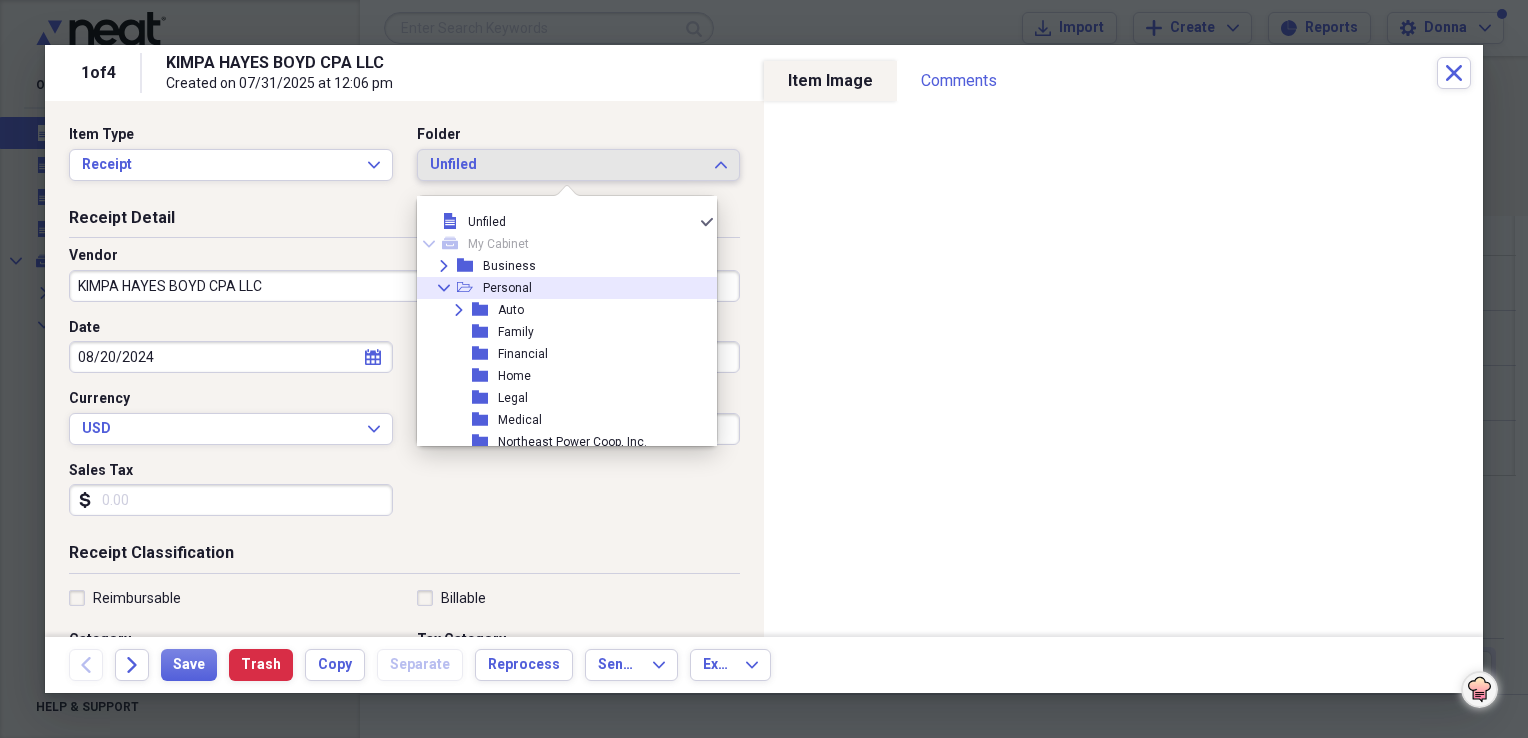 click on "Collapse open-folder Personal" at bounding box center (559, 288) 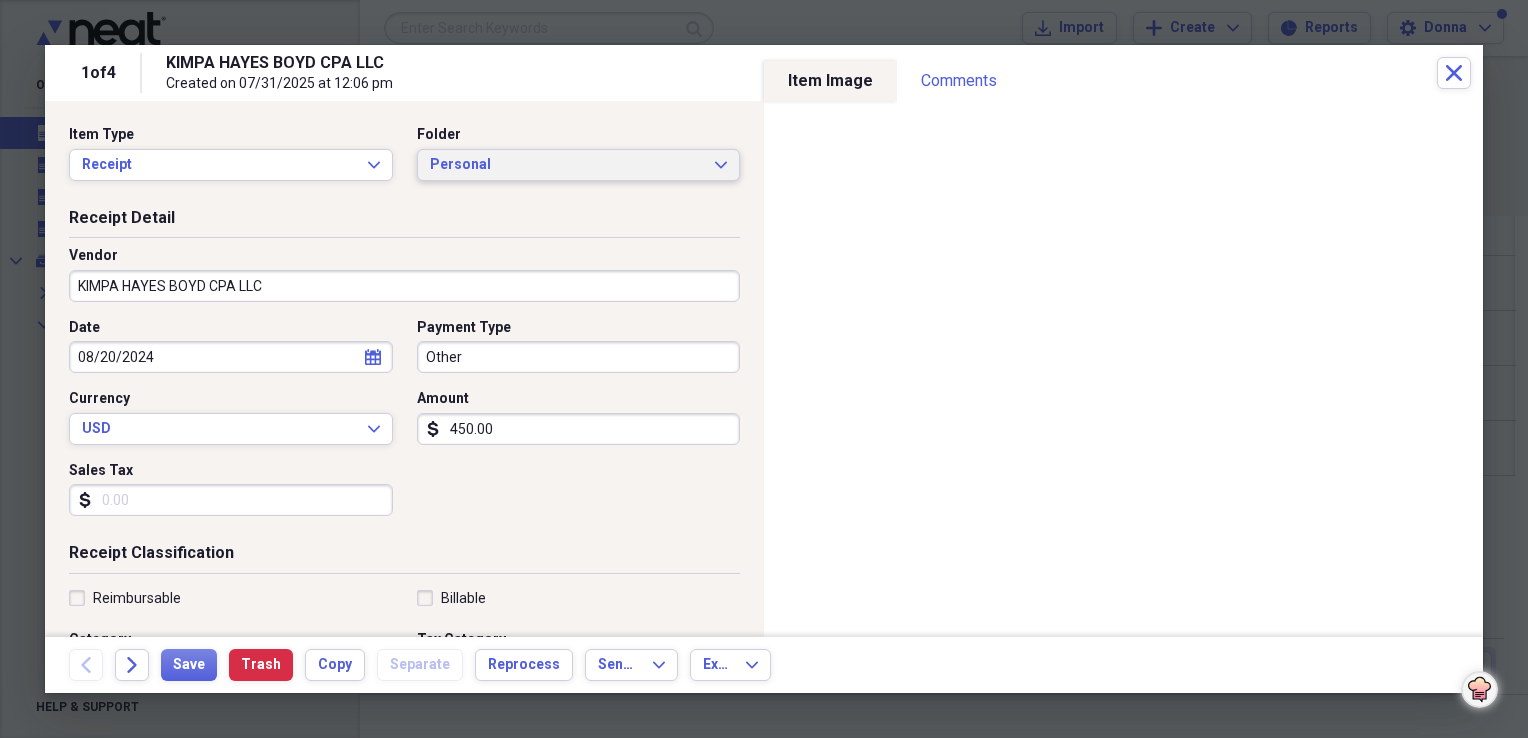 scroll, scrollTop: 100, scrollLeft: 0, axis: vertical 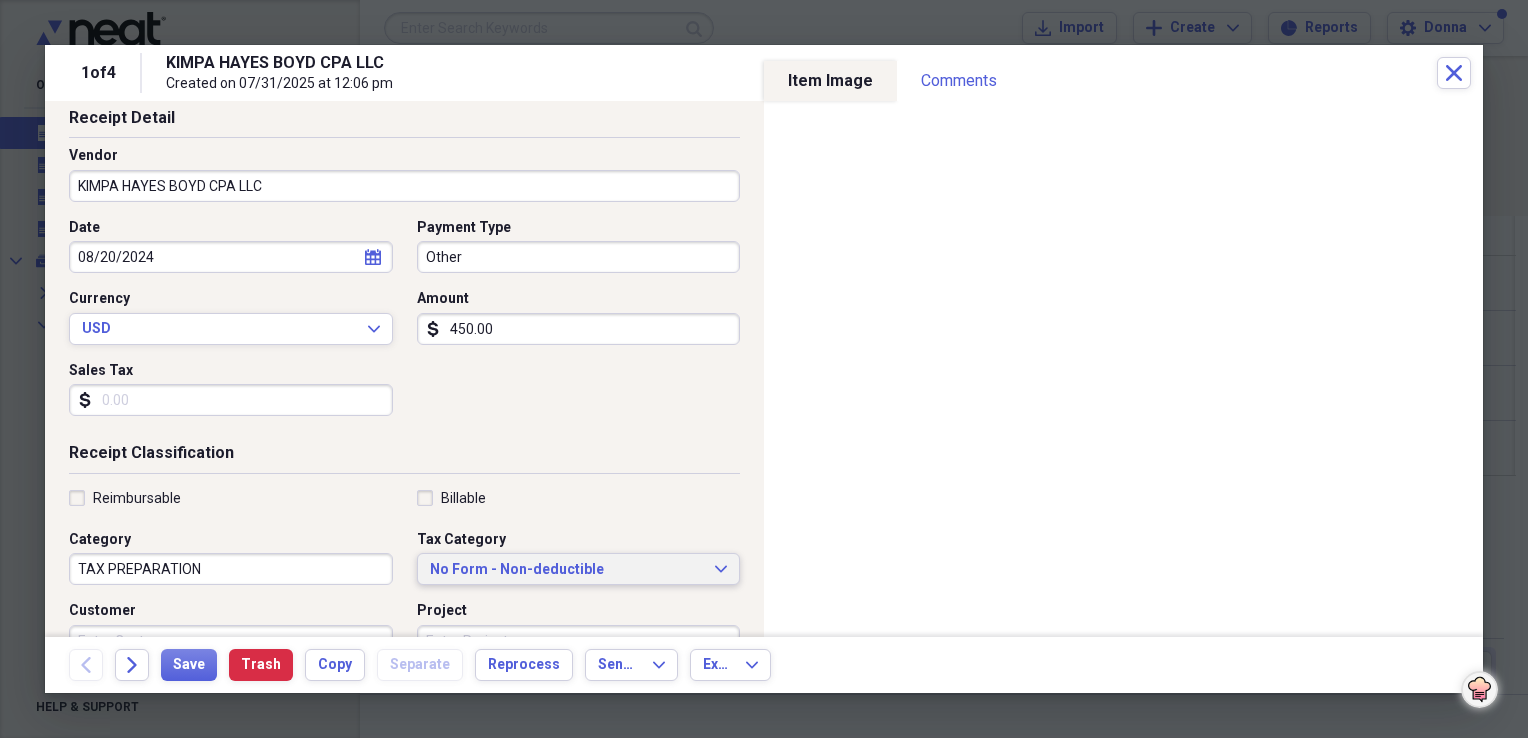 click on "No Form - Non-deductible" at bounding box center (567, 570) 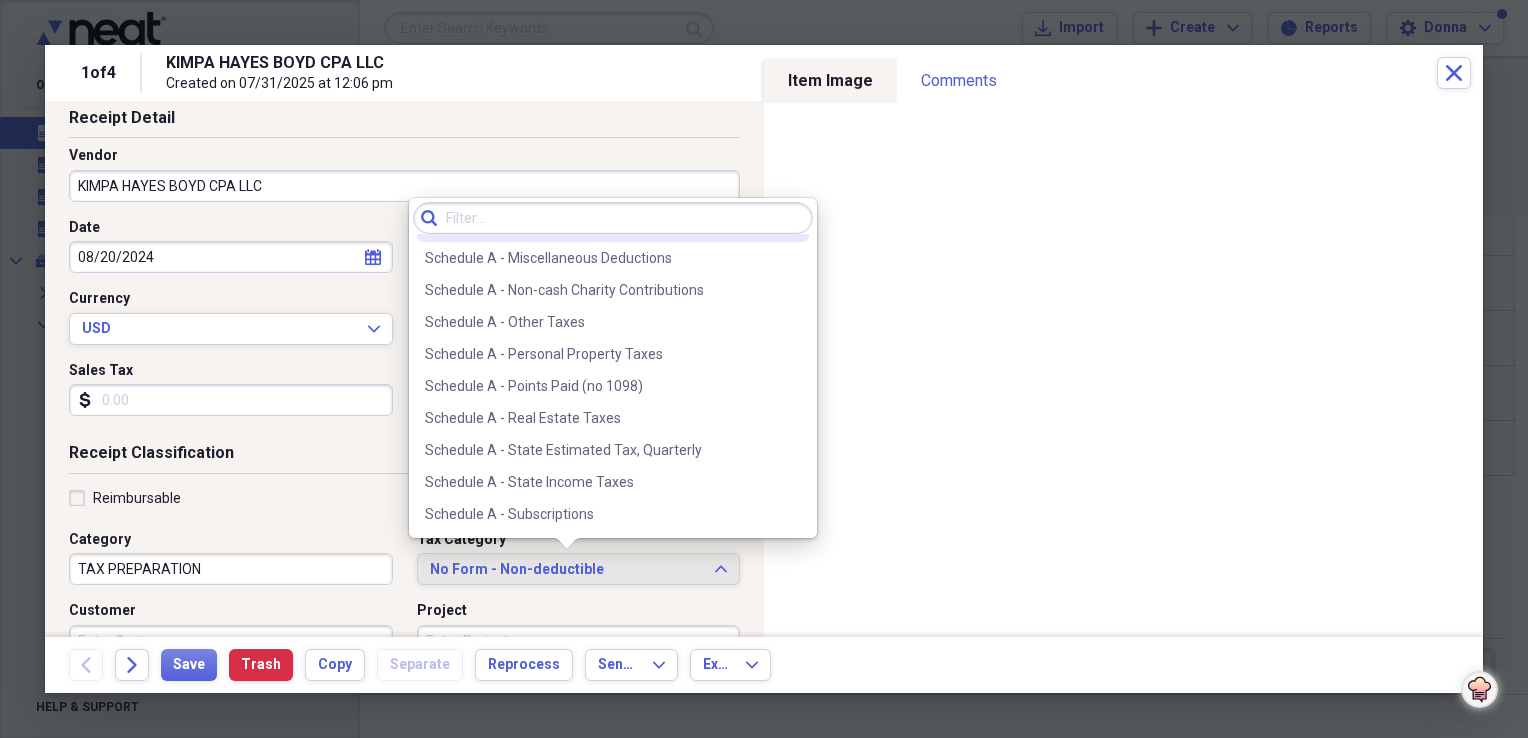 scroll, scrollTop: 3200, scrollLeft: 0, axis: vertical 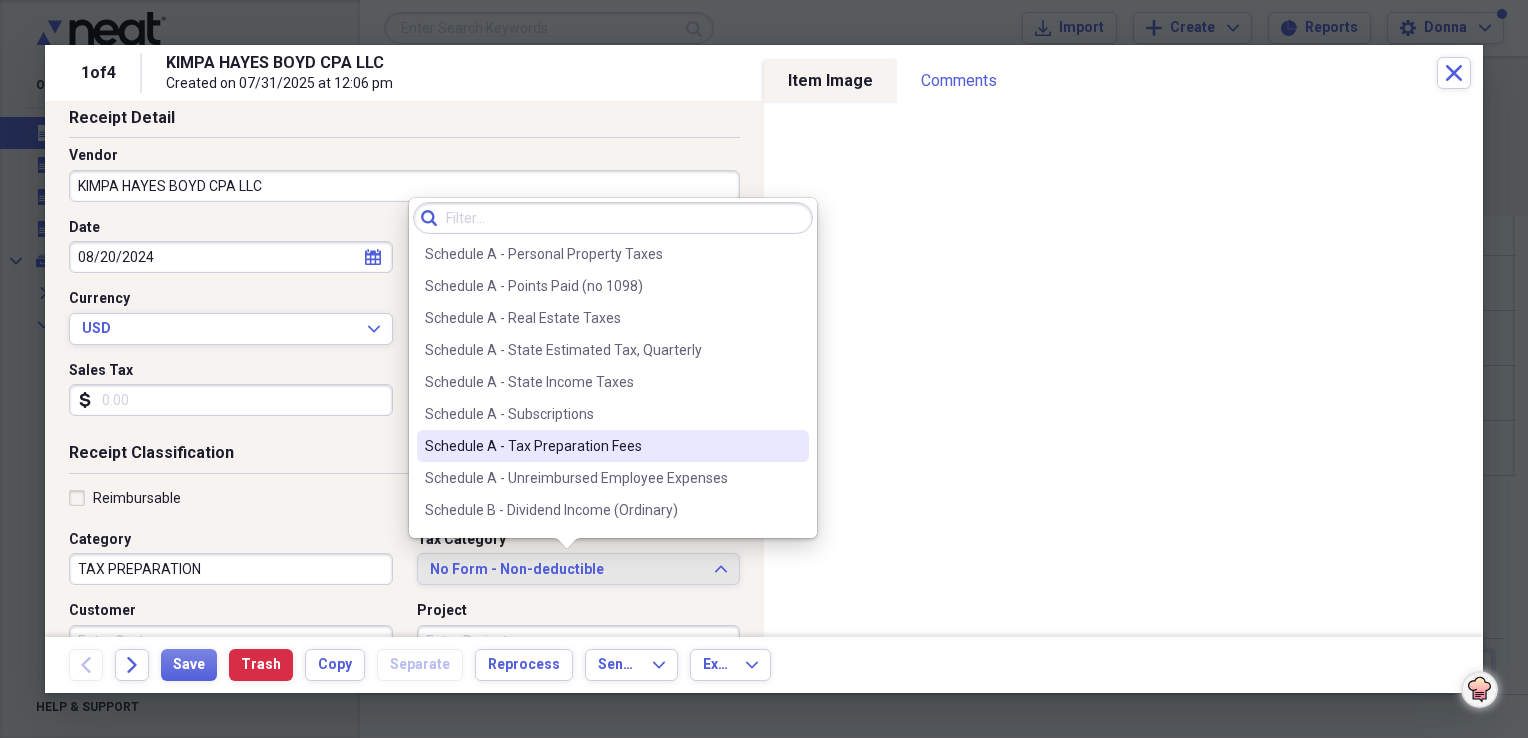 click on "Schedule A - Tax Preparation Fees" at bounding box center (601, 446) 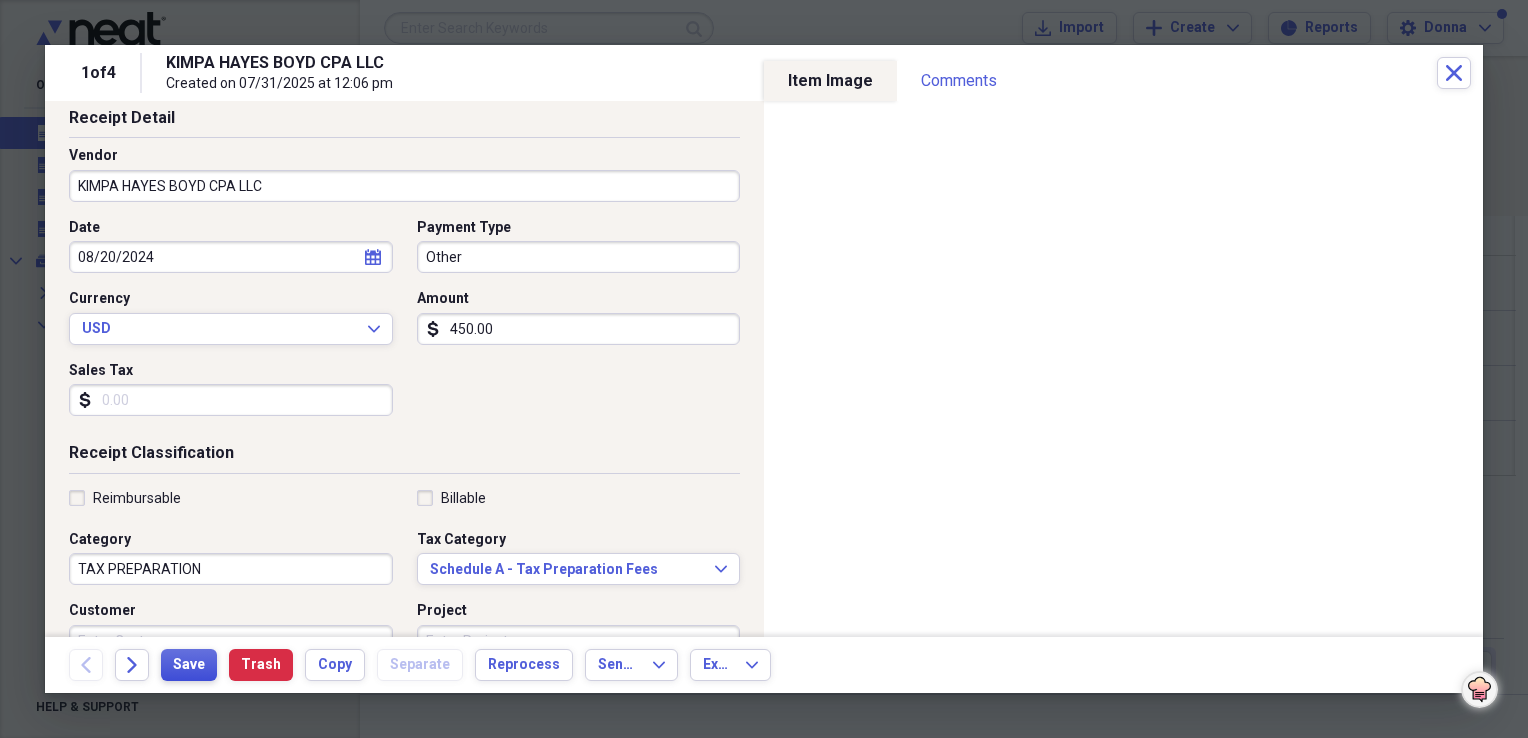 click on "Save" at bounding box center [189, 665] 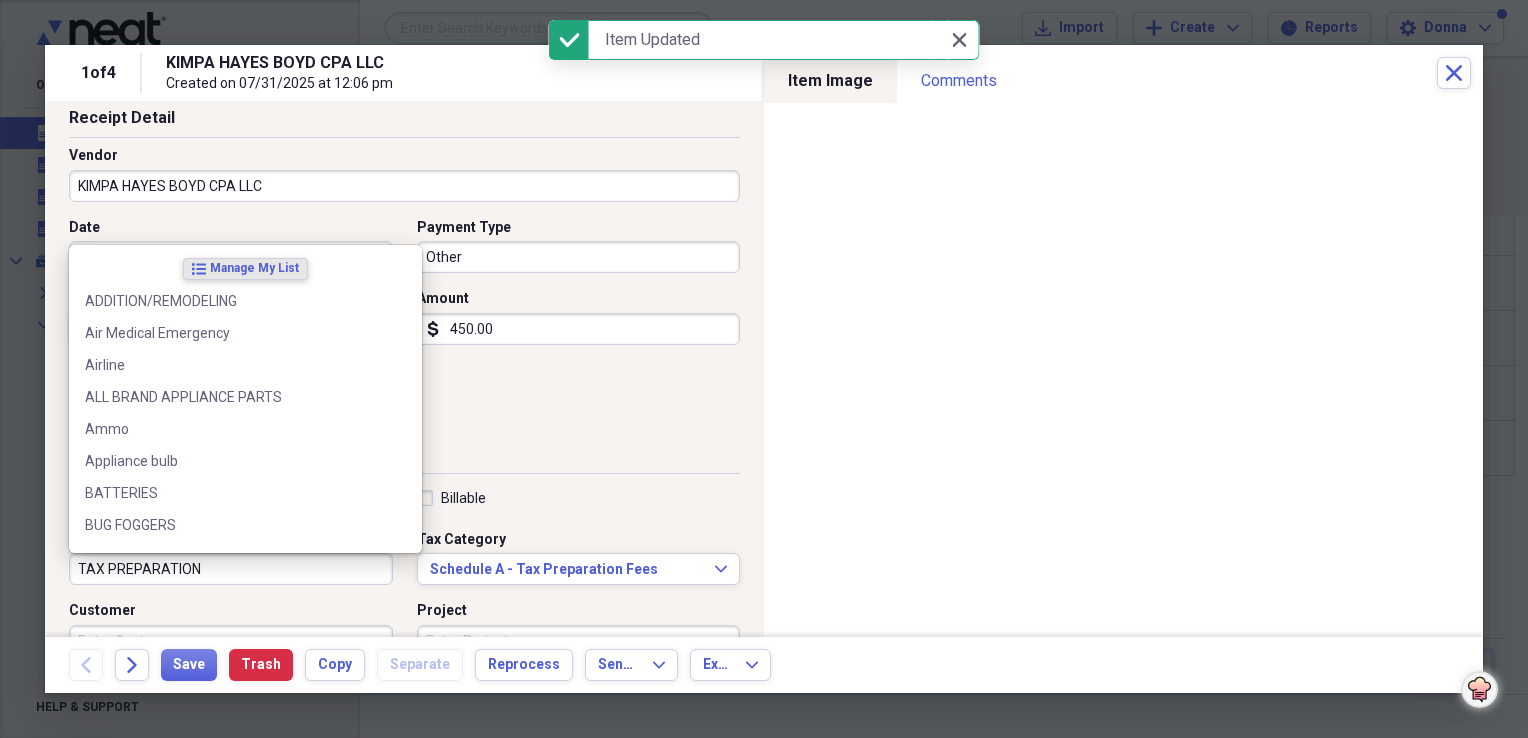 click on "TAX PREPARATION" at bounding box center (231, 569) 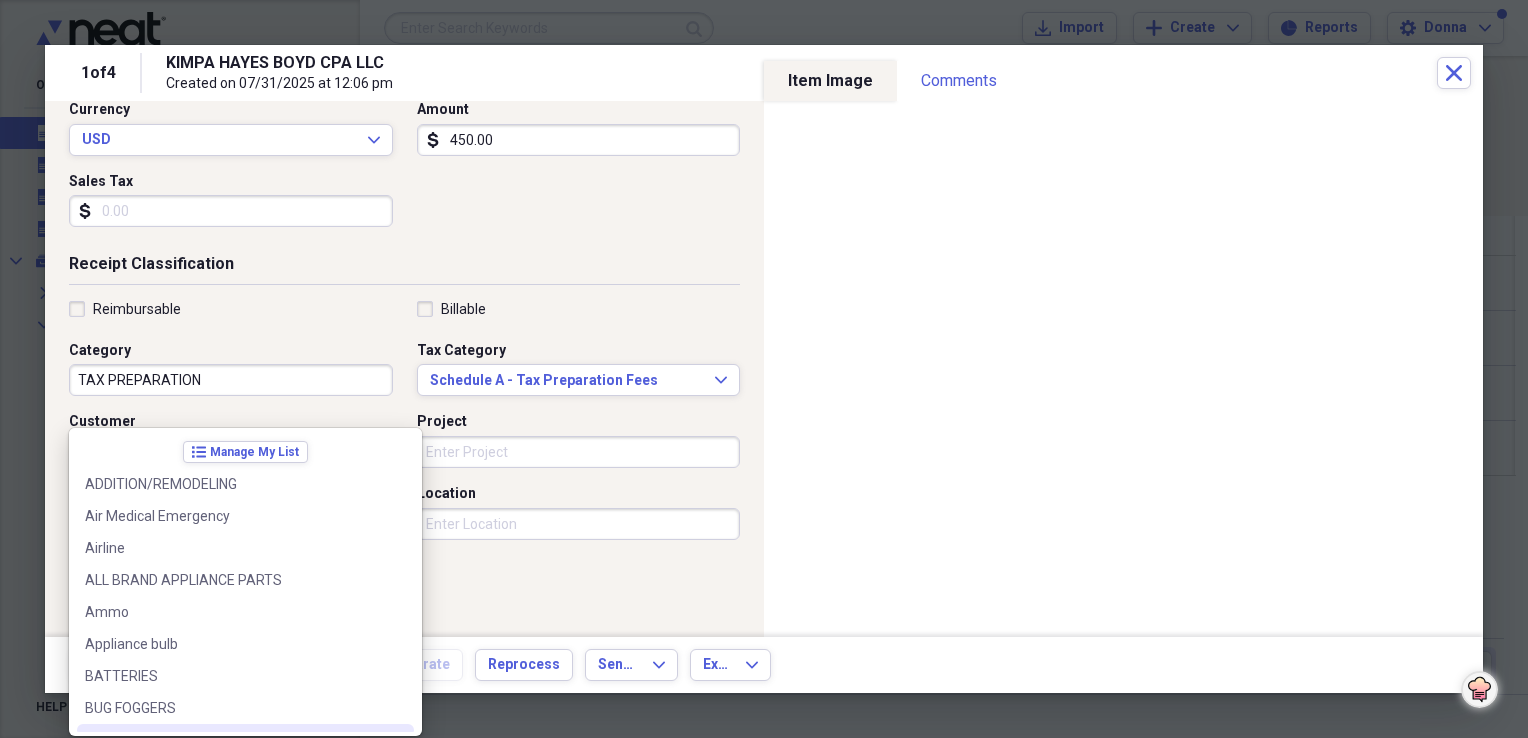 scroll, scrollTop: 300, scrollLeft: 0, axis: vertical 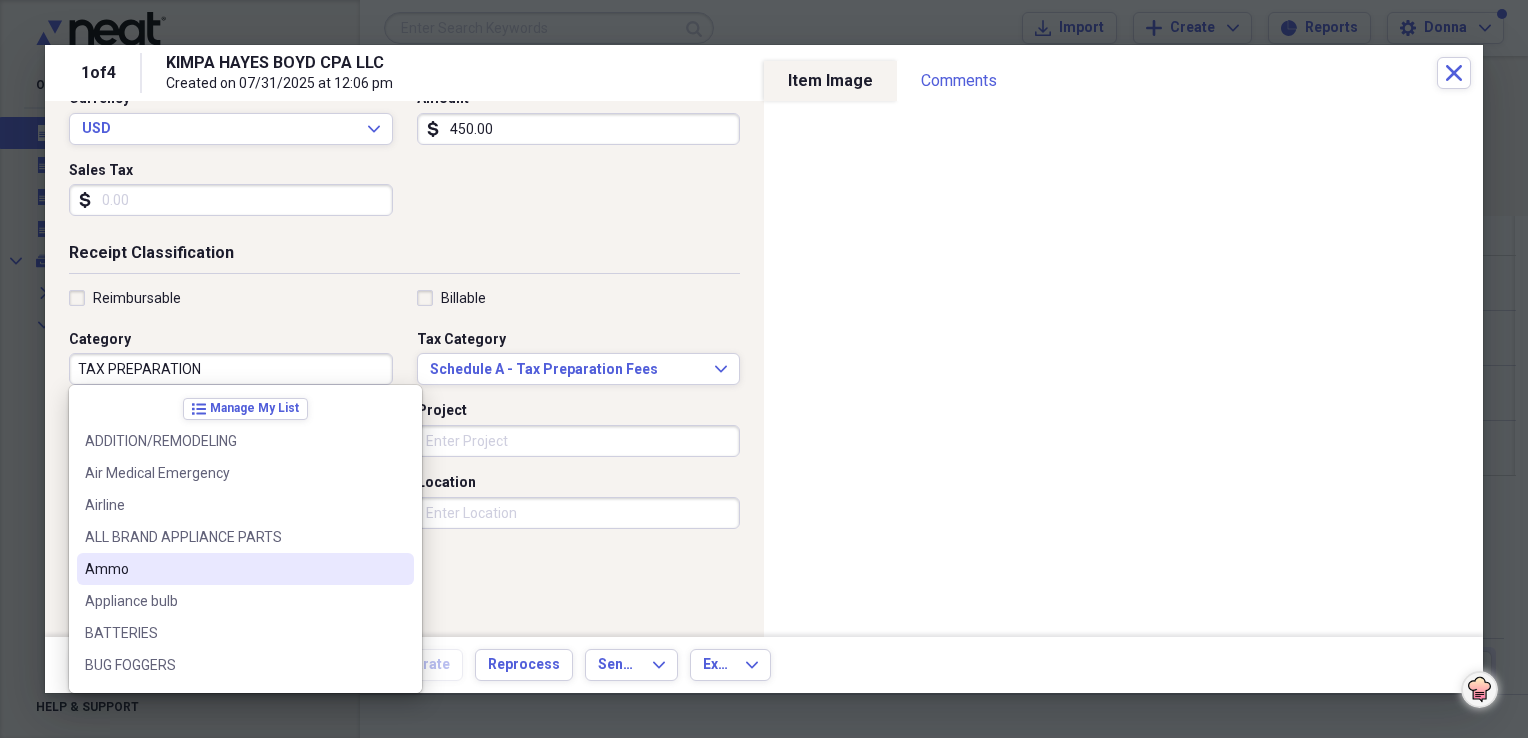 click on "Reimbursable Billable Category TAX PREPARATION Tax Category Schedule A - Tax Preparation Fees Expand Customer Project Product Location Class" at bounding box center [404, 449] 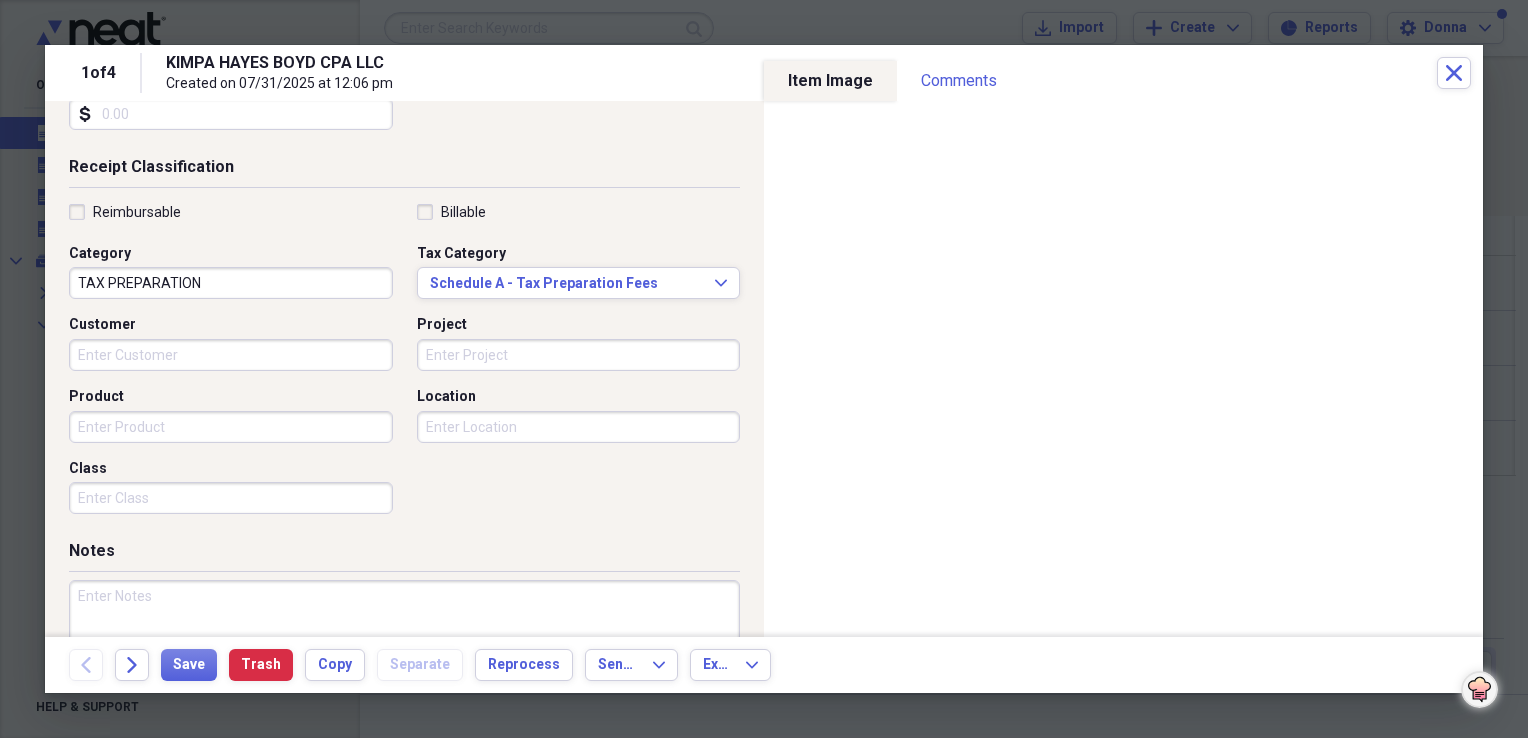 scroll, scrollTop: 483, scrollLeft: 0, axis: vertical 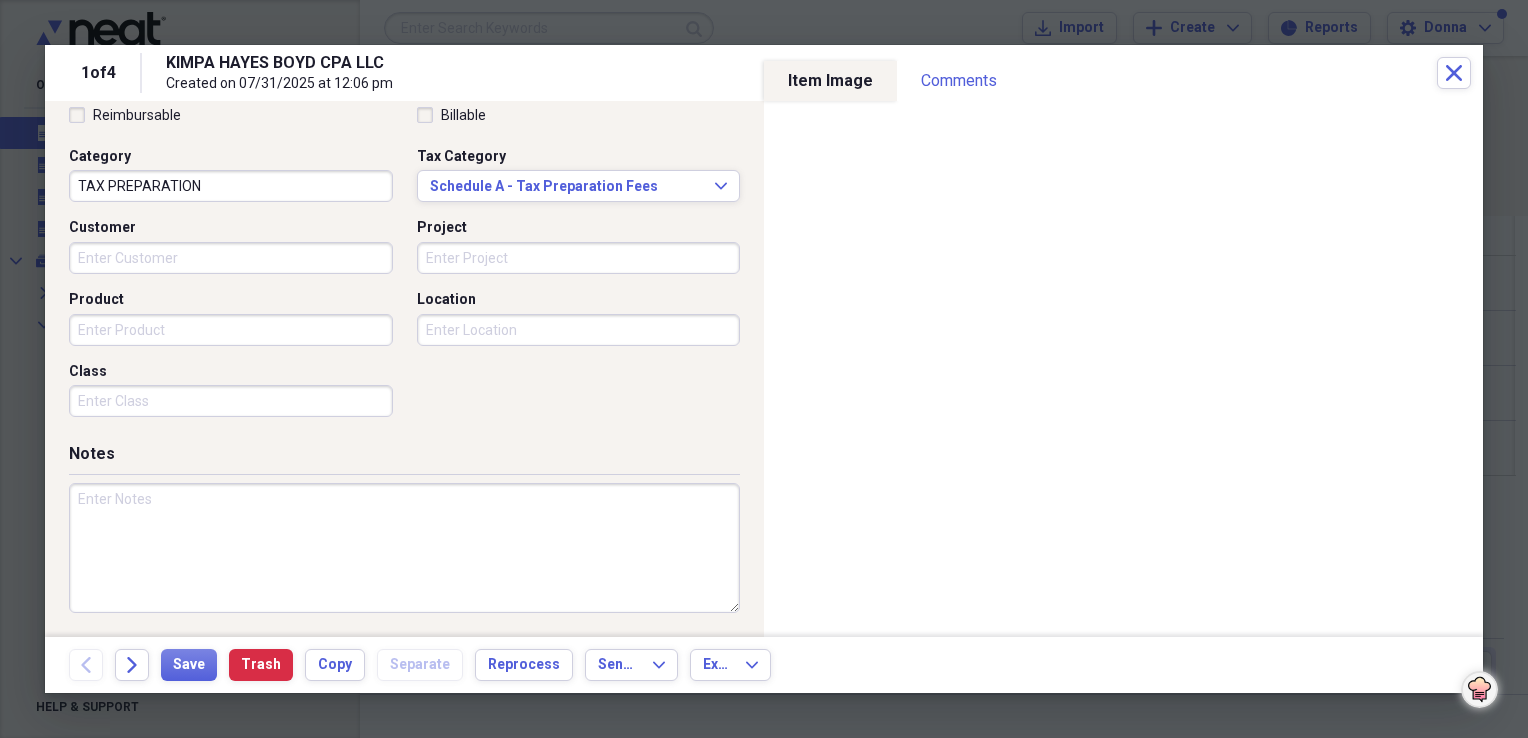 click at bounding box center (404, 548) 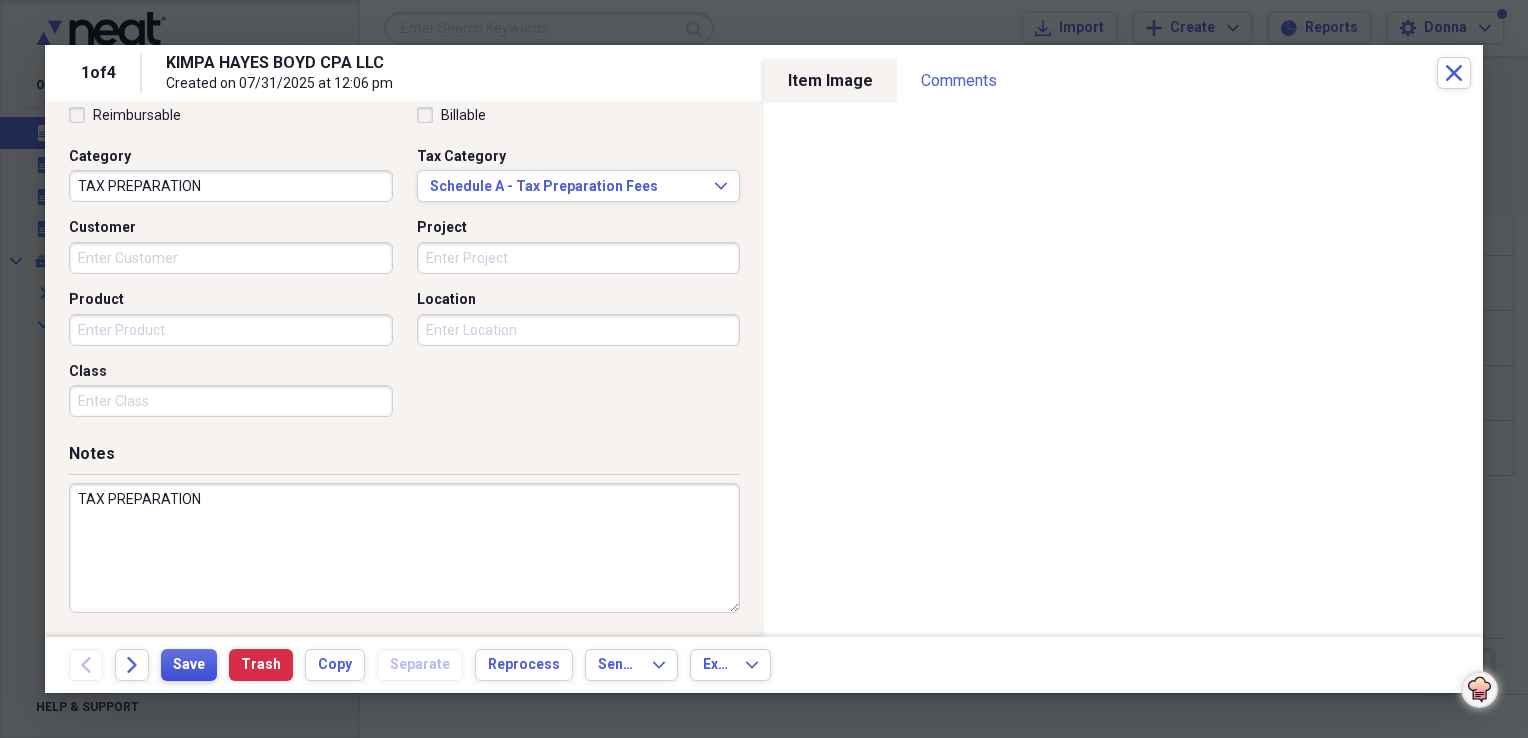 type on "TAX PREPARATION" 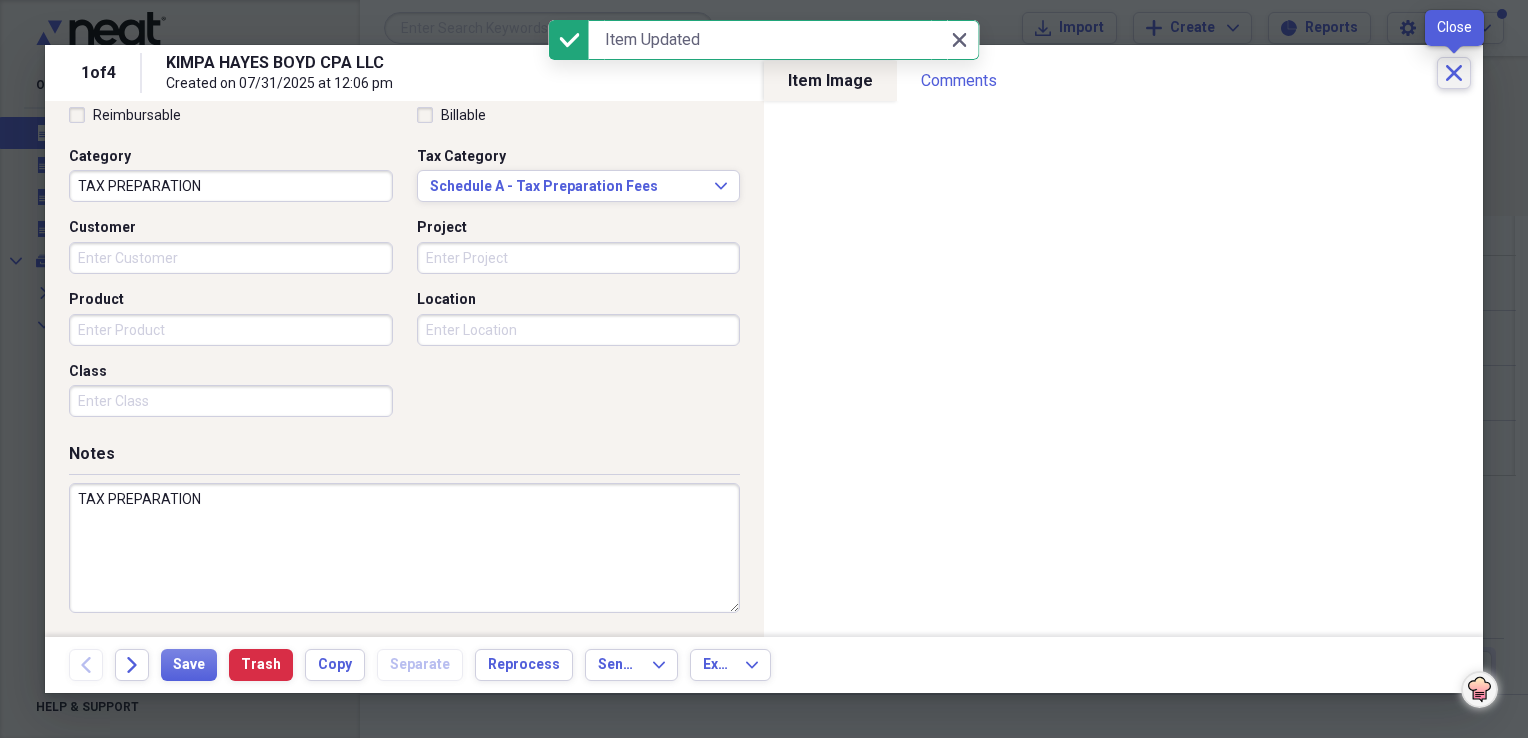 click on "Close" 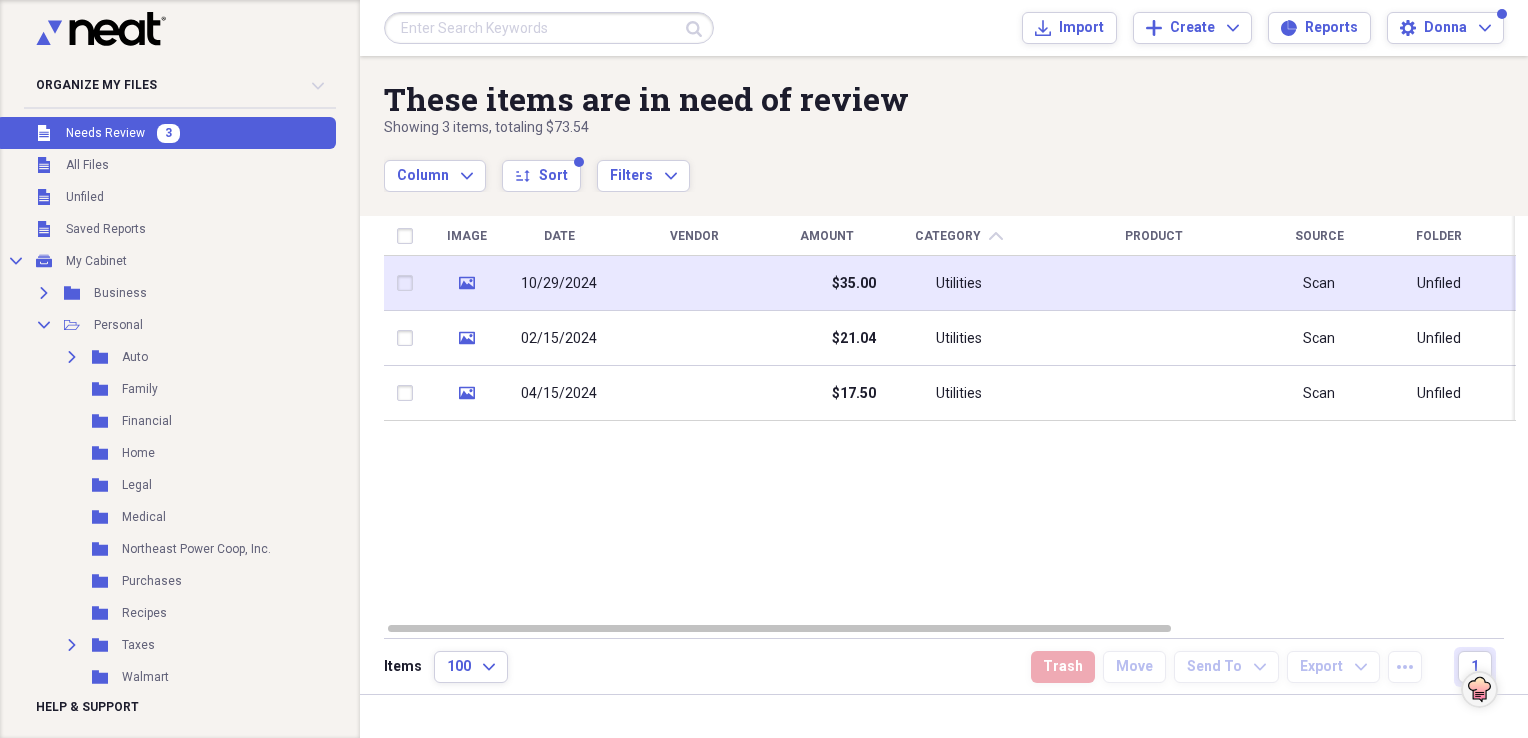 click on "Utilities" at bounding box center (959, 283) 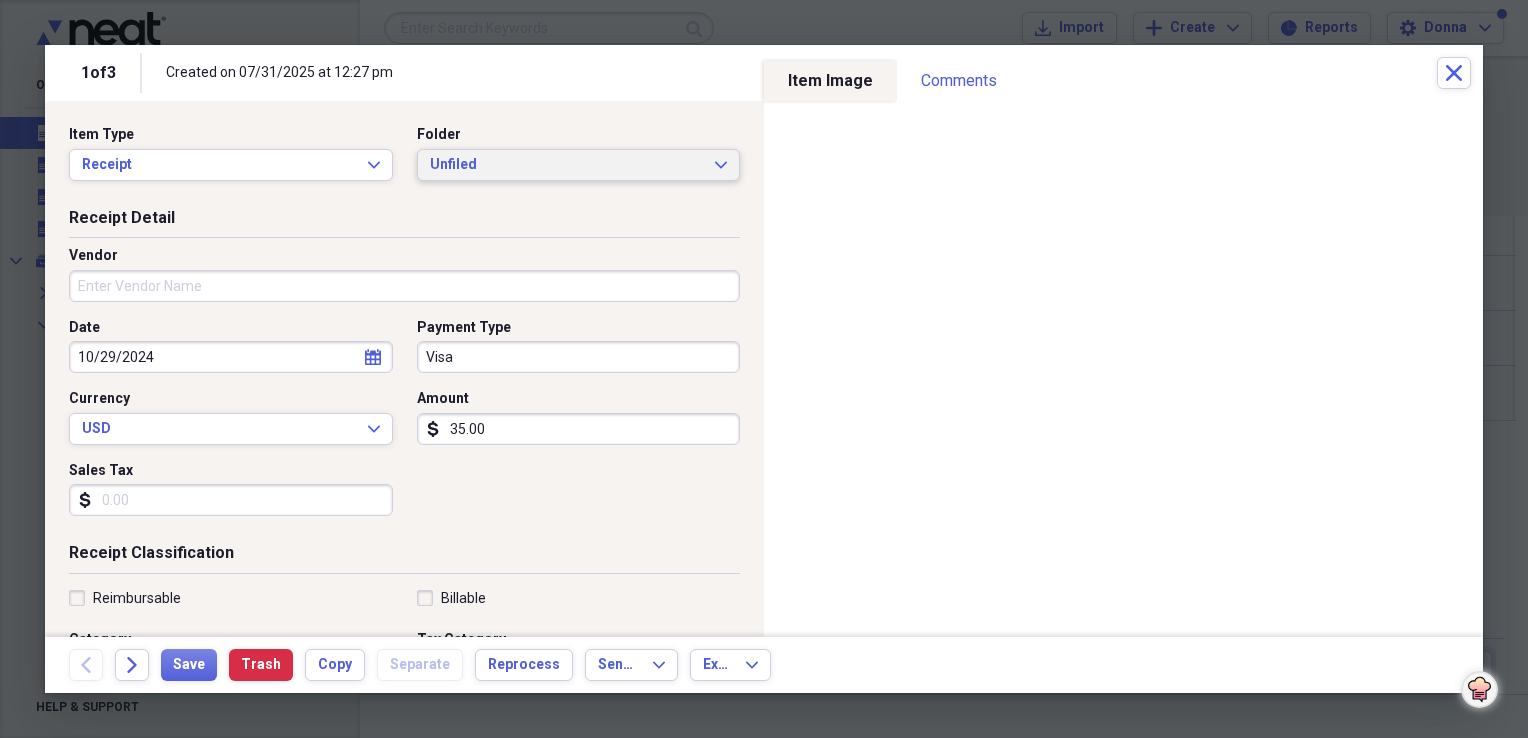 click on "Unfiled" at bounding box center (567, 165) 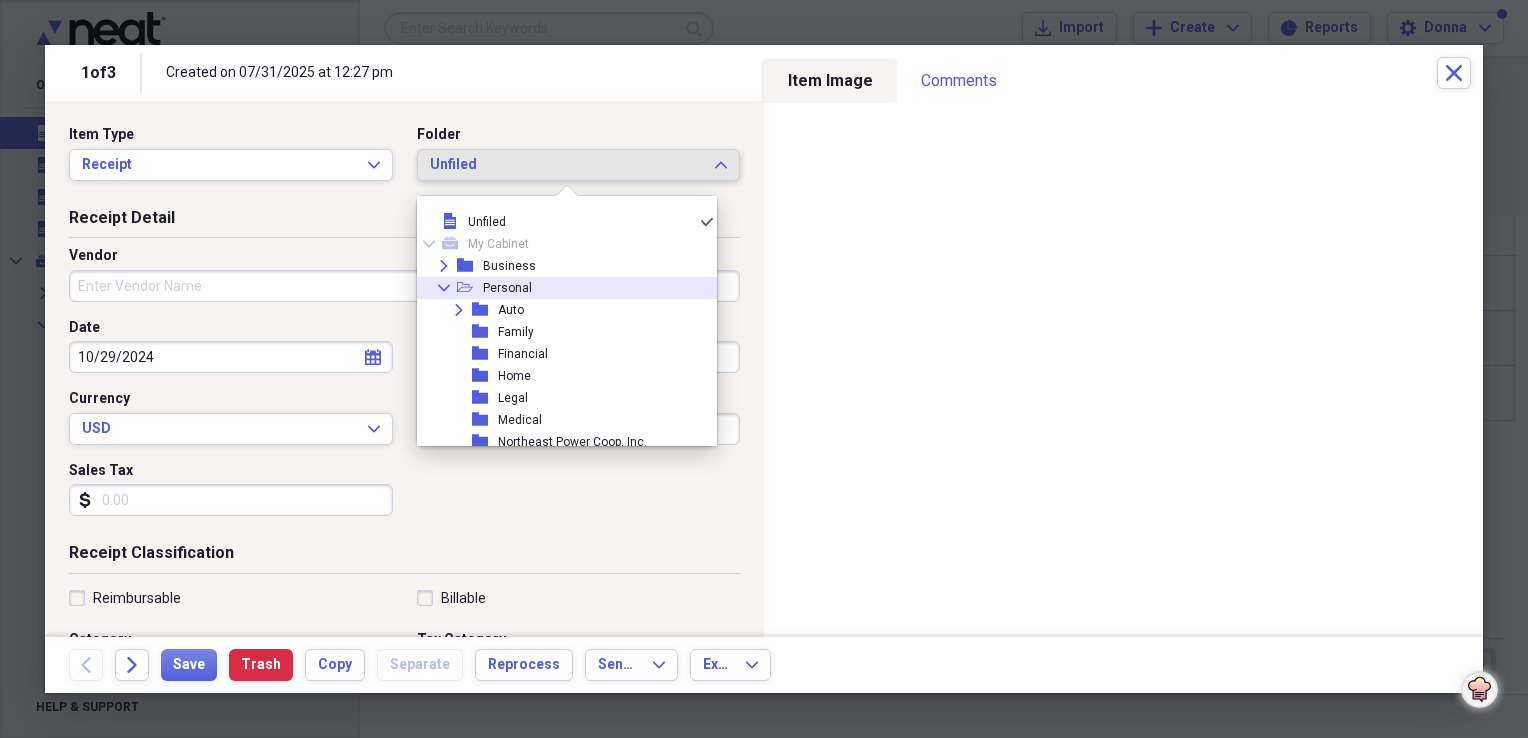 click on "Collapse open-folder Personal" at bounding box center (559, 288) 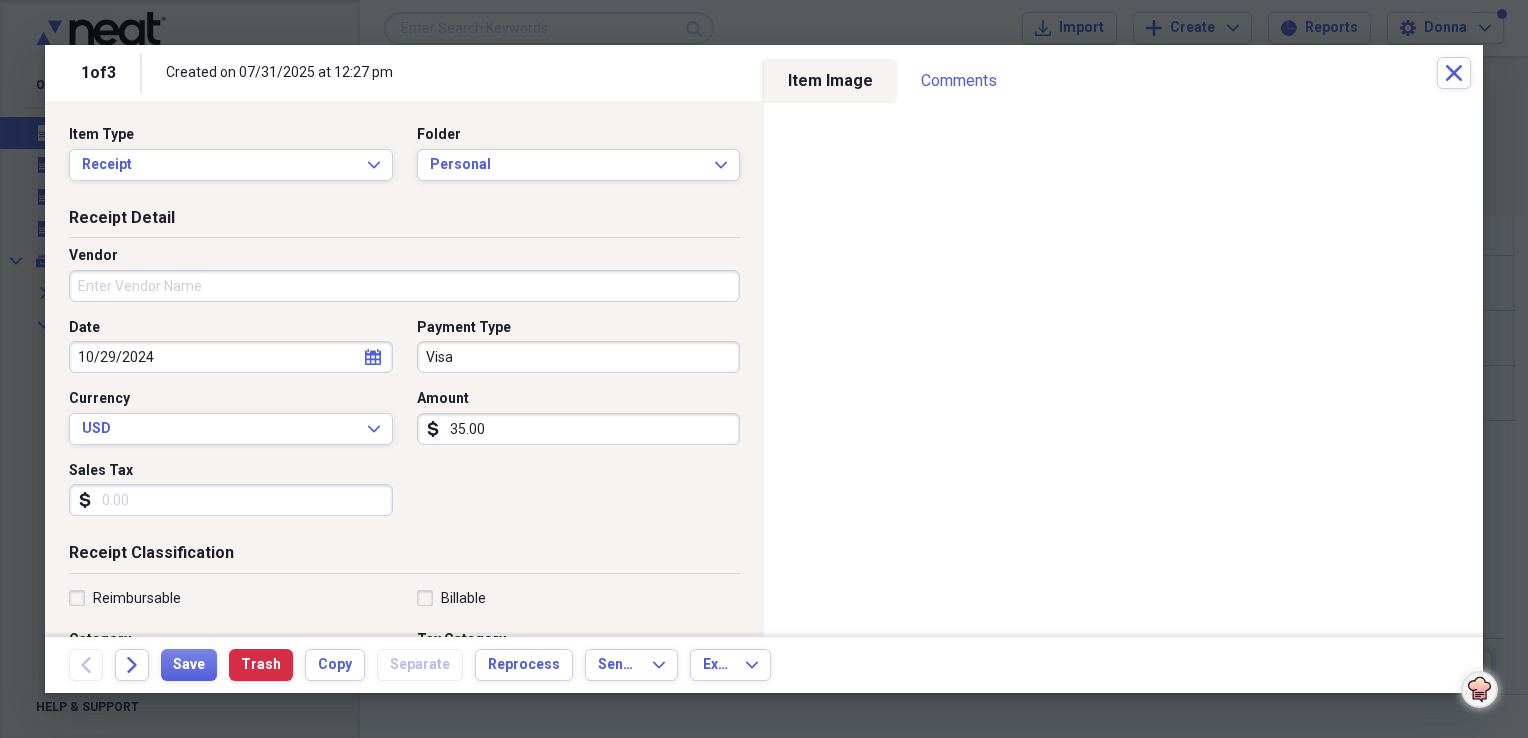 click on "Vendor" at bounding box center [404, 286] 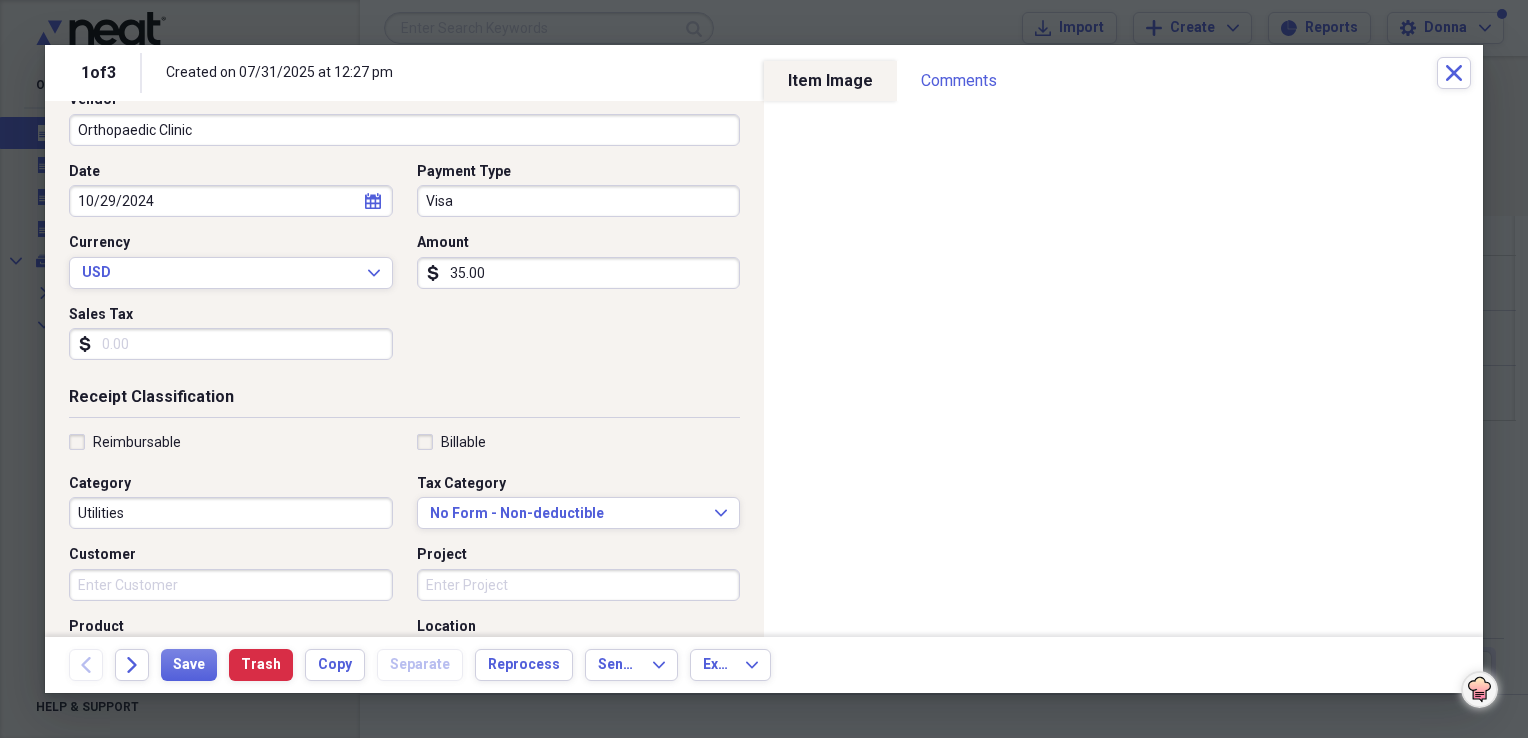 scroll, scrollTop: 200, scrollLeft: 0, axis: vertical 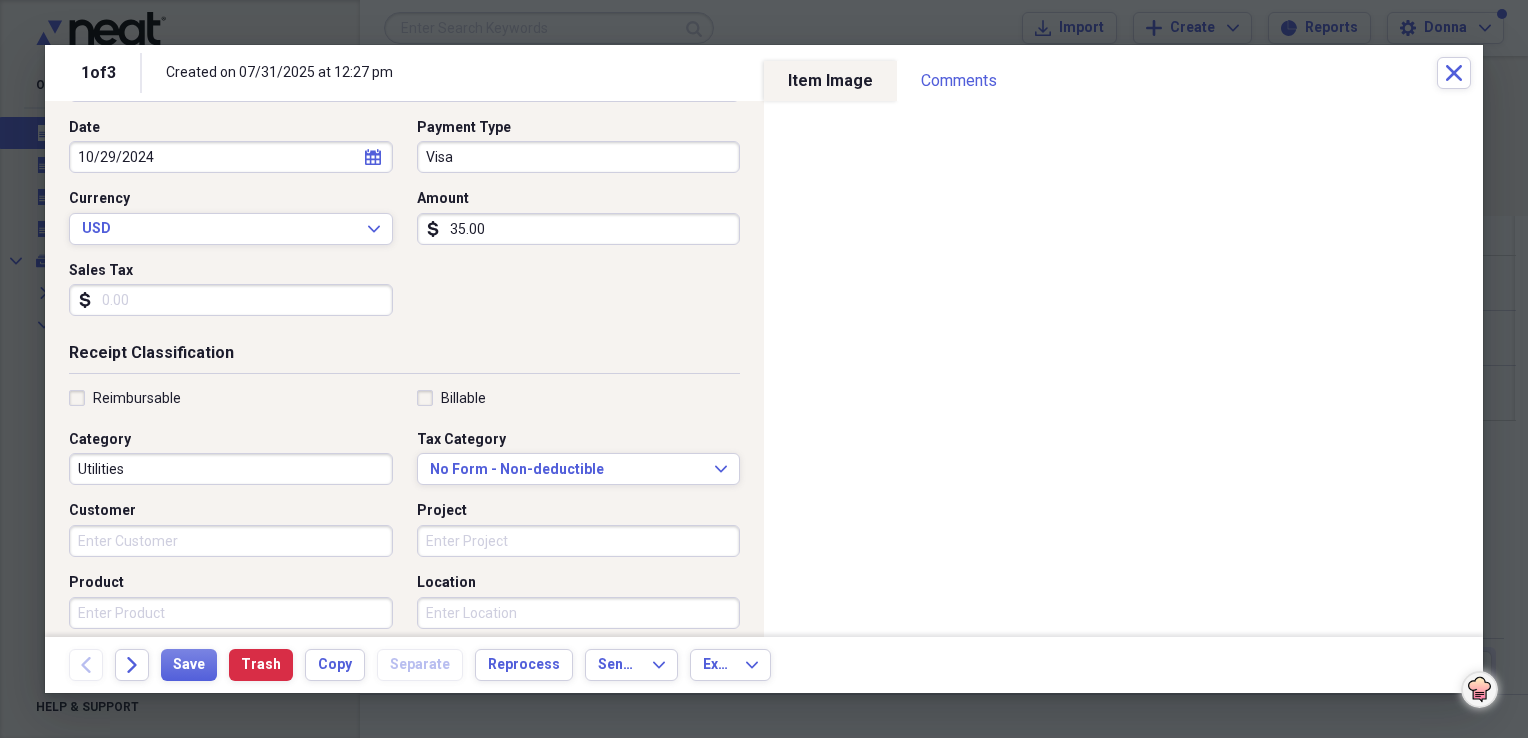 type on "Orthopaedic Clinic" 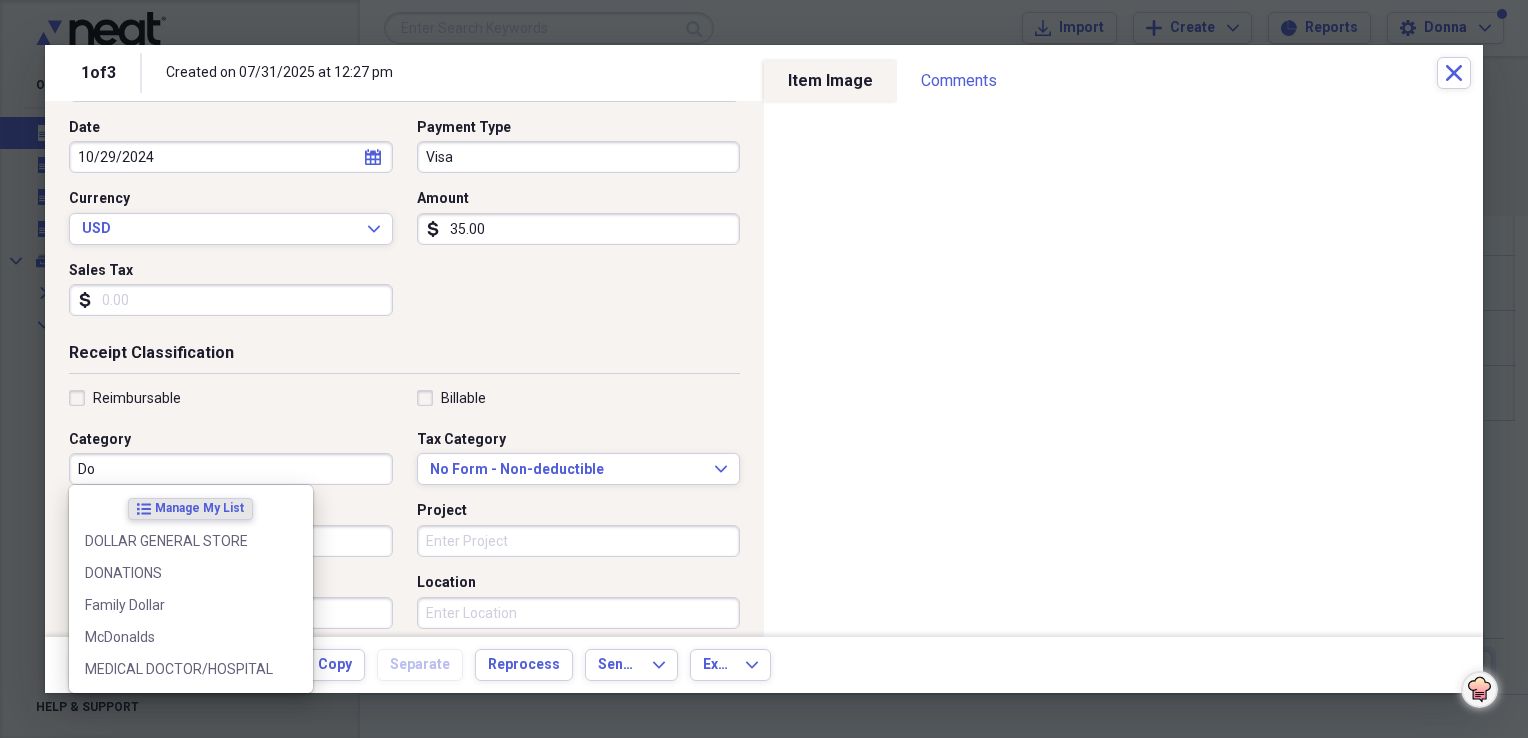 type on "D" 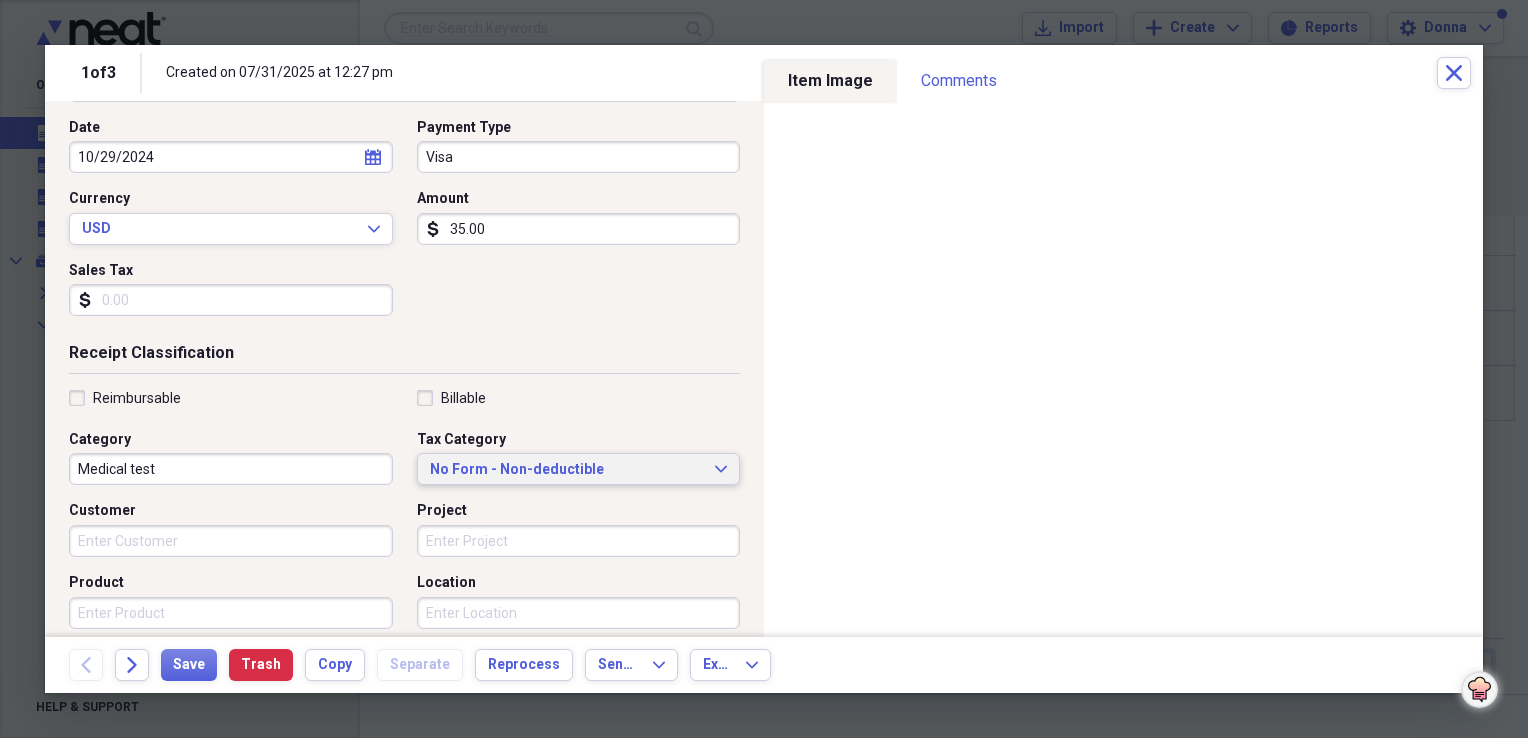 type on "Medical test" 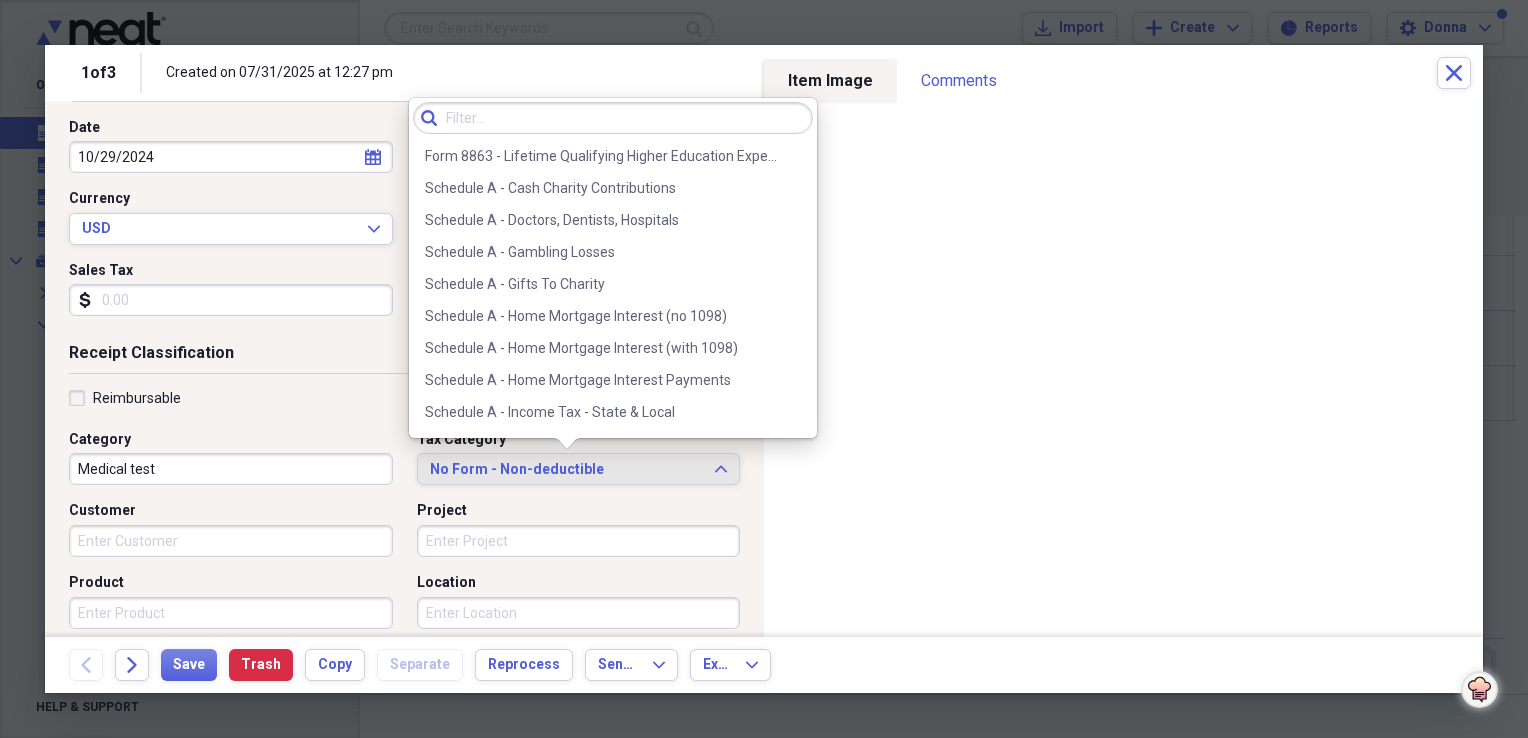 scroll, scrollTop: 2600, scrollLeft: 0, axis: vertical 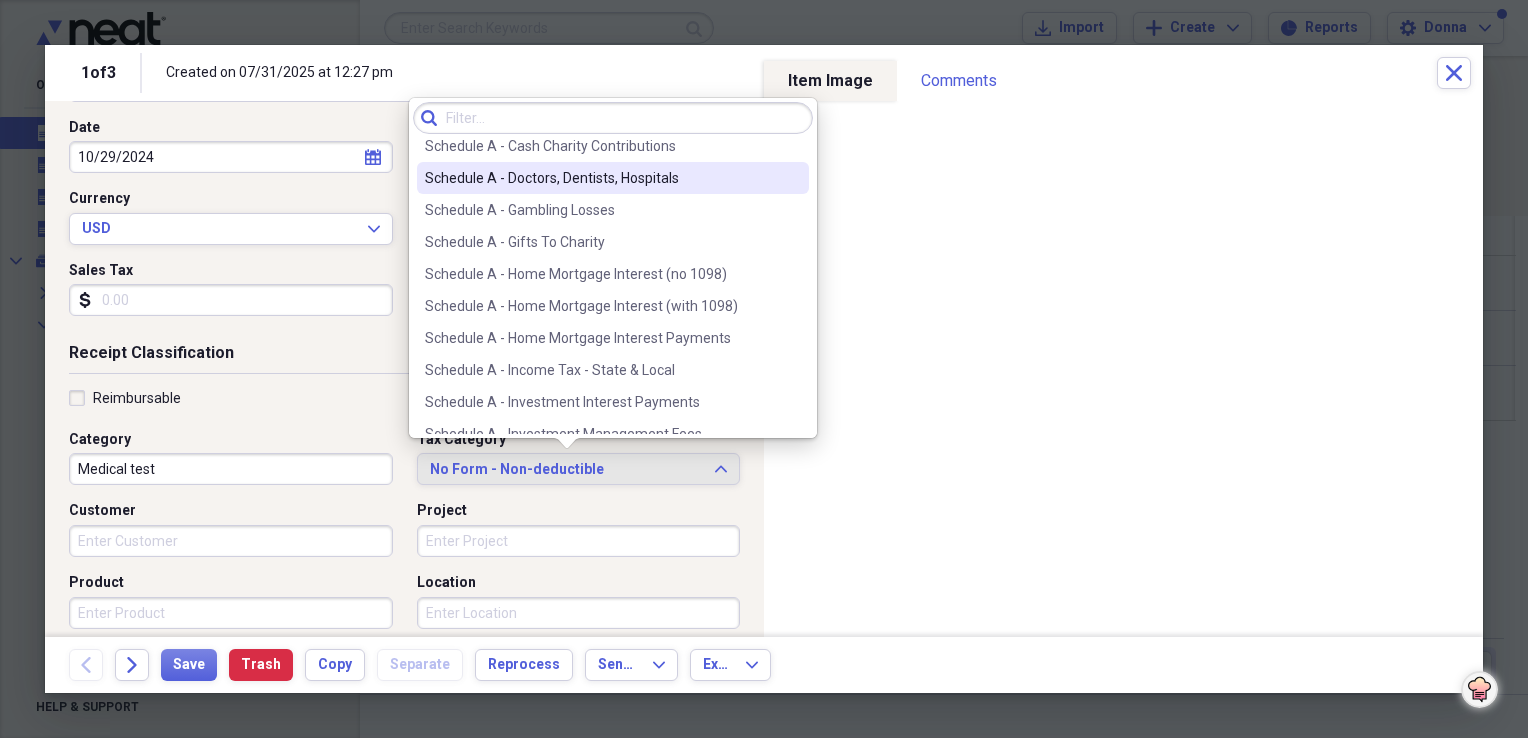 click on "Schedule A - Doctors, Dentists, Hospitals" at bounding box center (601, 178) 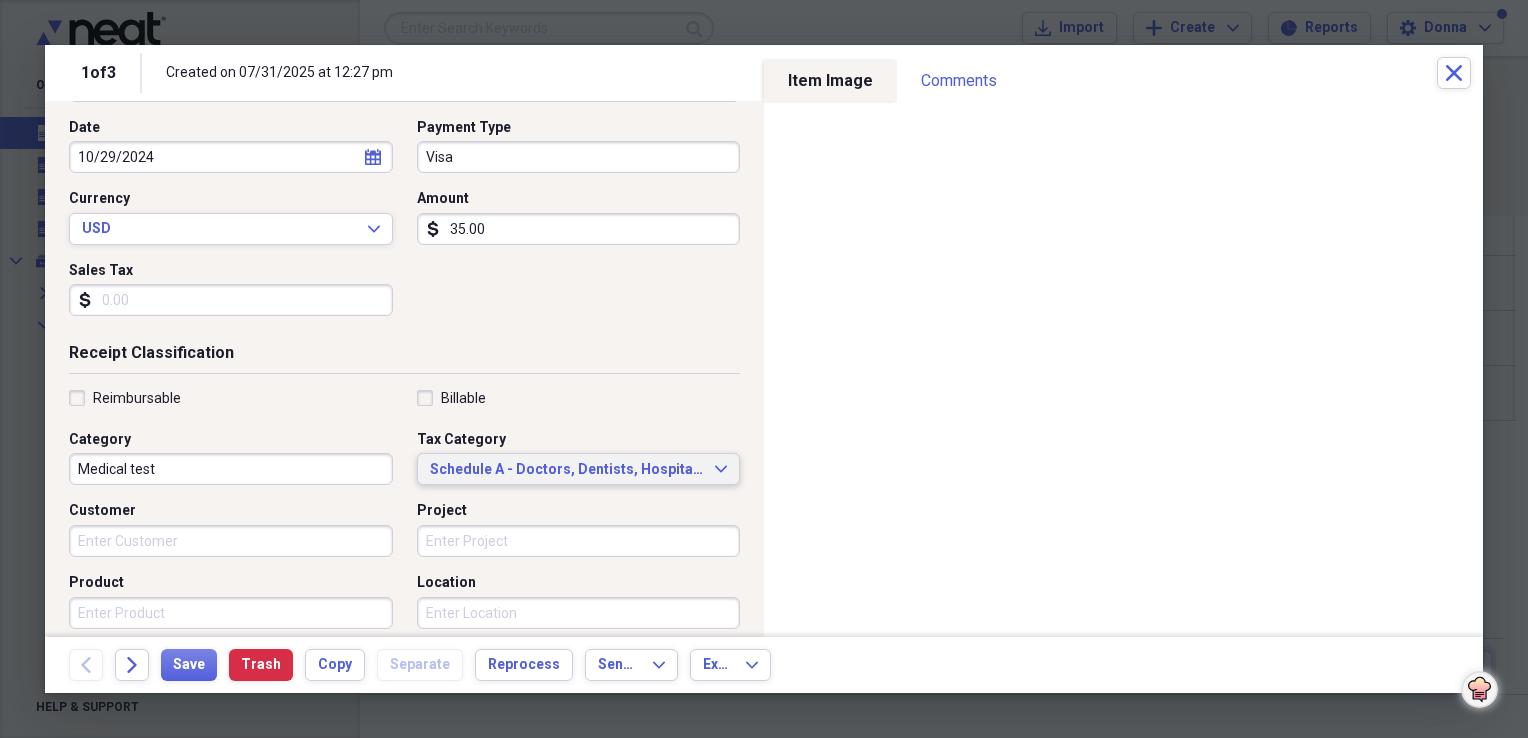 scroll, scrollTop: 300, scrollLeft: 0, axis: vertical 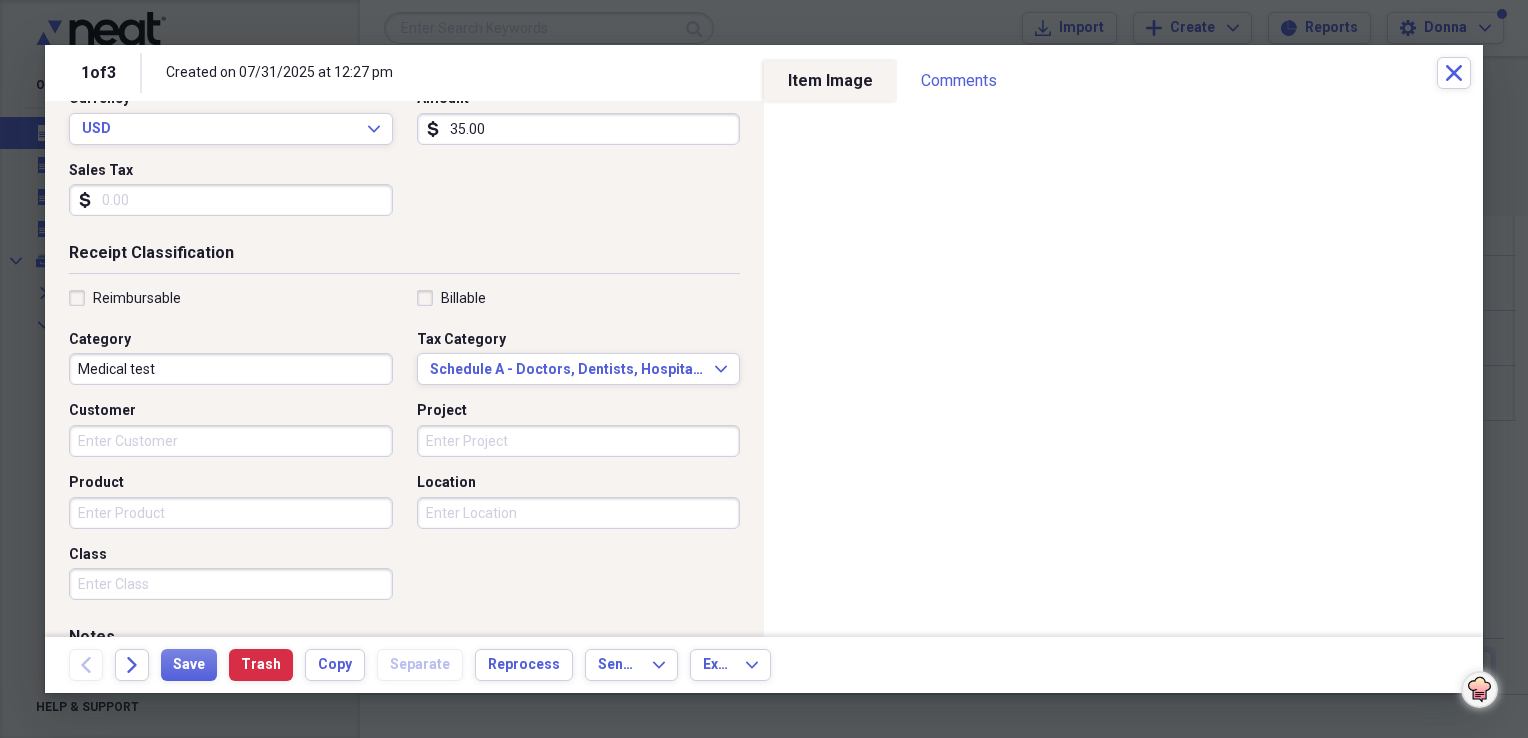 click on "Medical test" at bounding box center [231, 369] 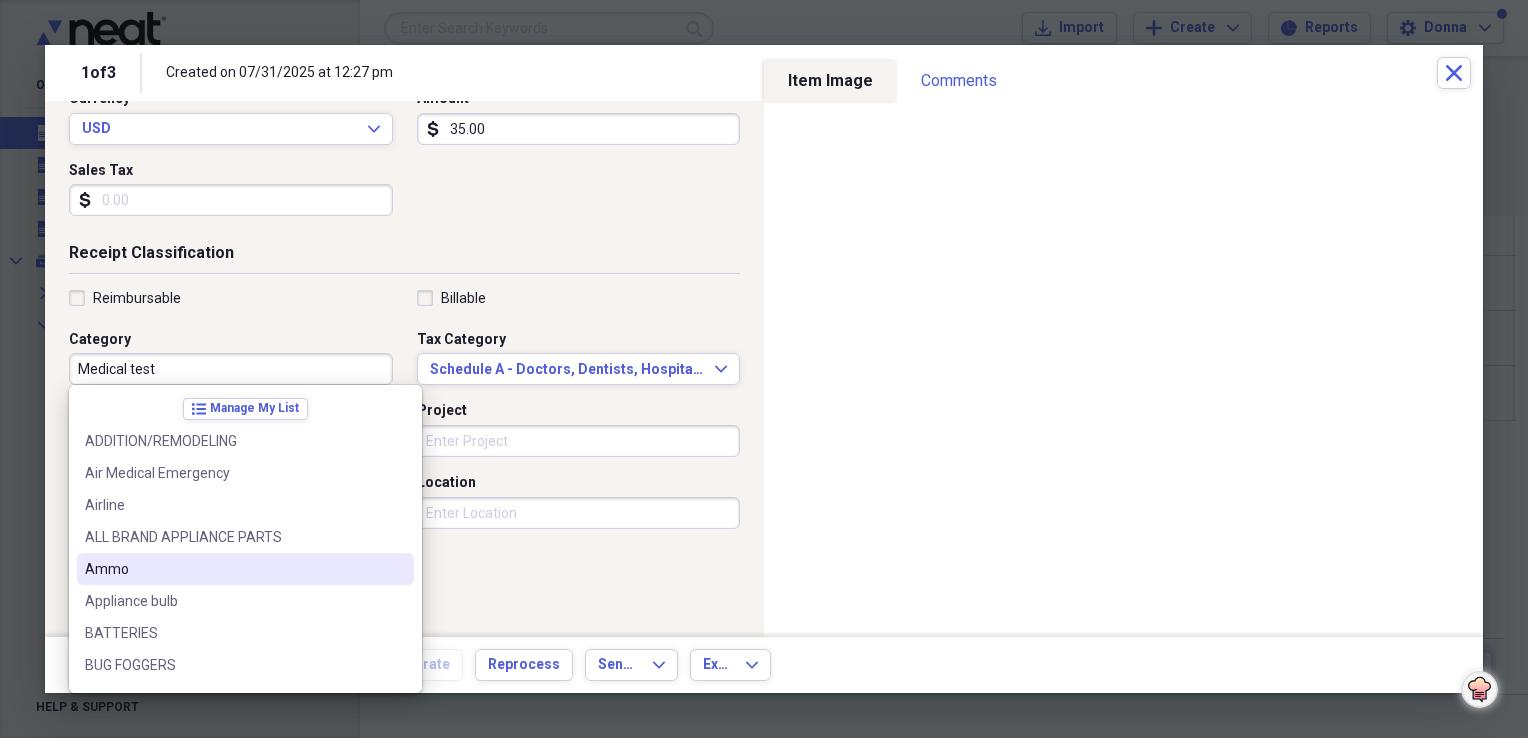 click on "Reimbursable Billable Category Medical test Tax Category Schedule A - Doctors, Dentists, Hospitals Expand Customer Project Product Location Class" at bounding box center [404, 449] 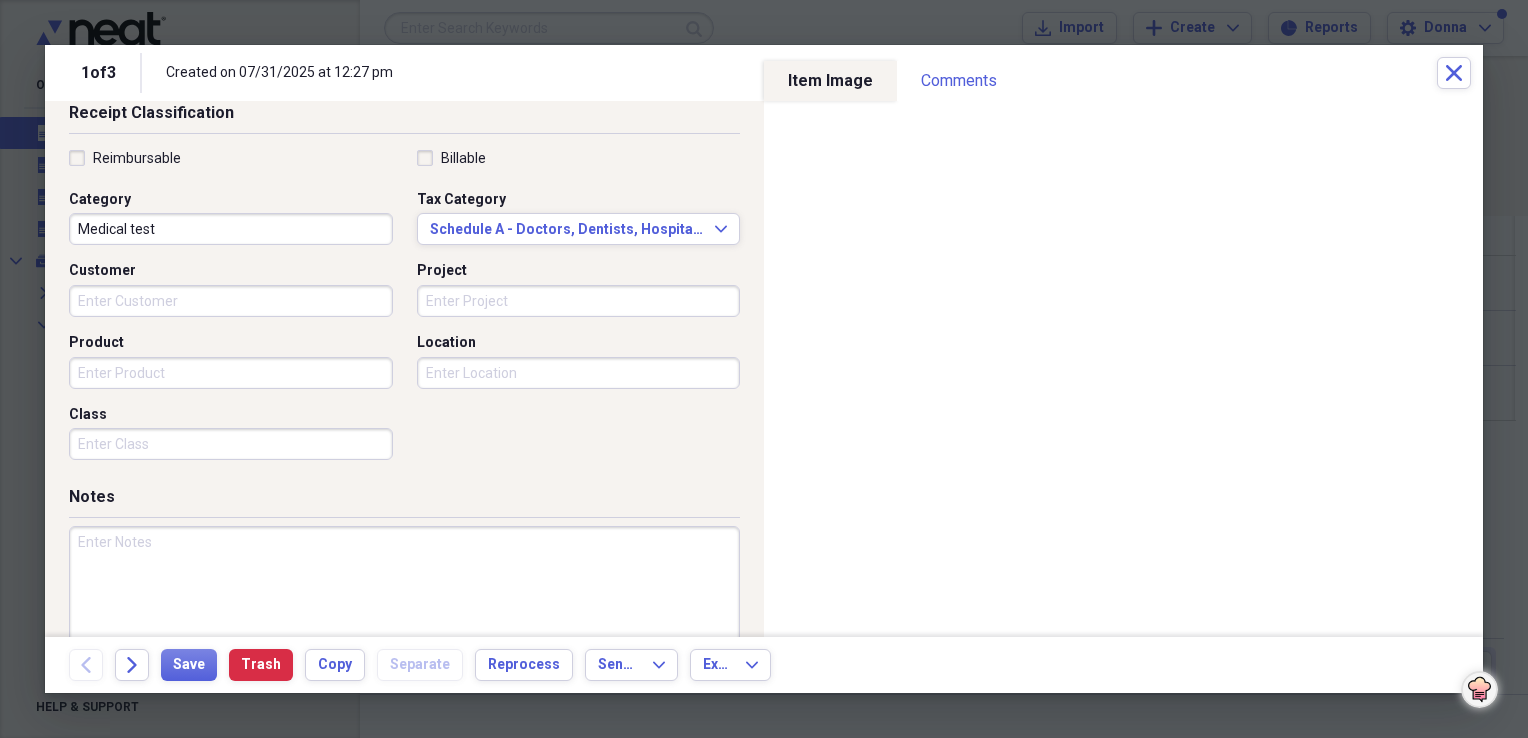 scroll, scrollTop: 483, scrollLeft: 0, axis: vertical 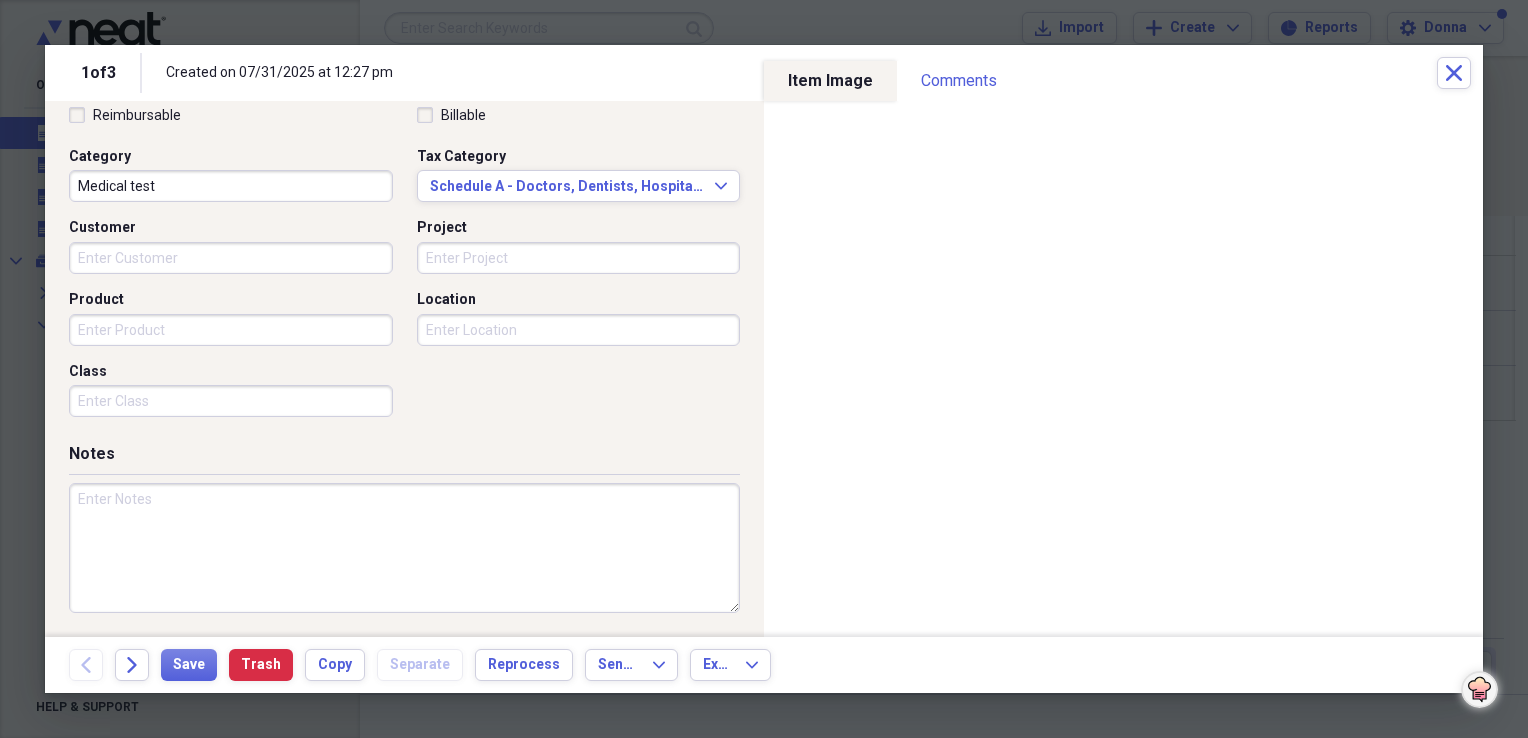 click at bounding box center [404, 548] 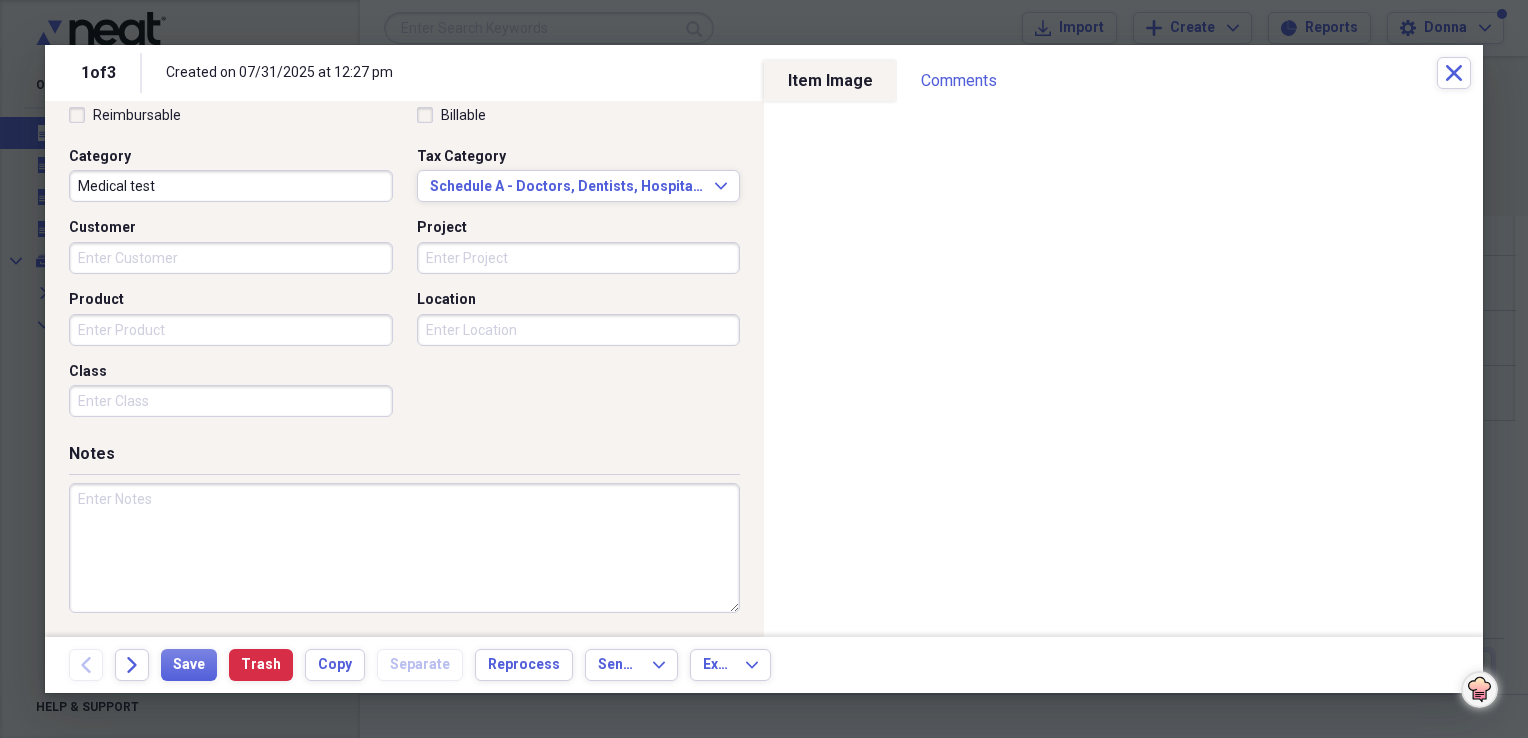 paste on "Medical test" 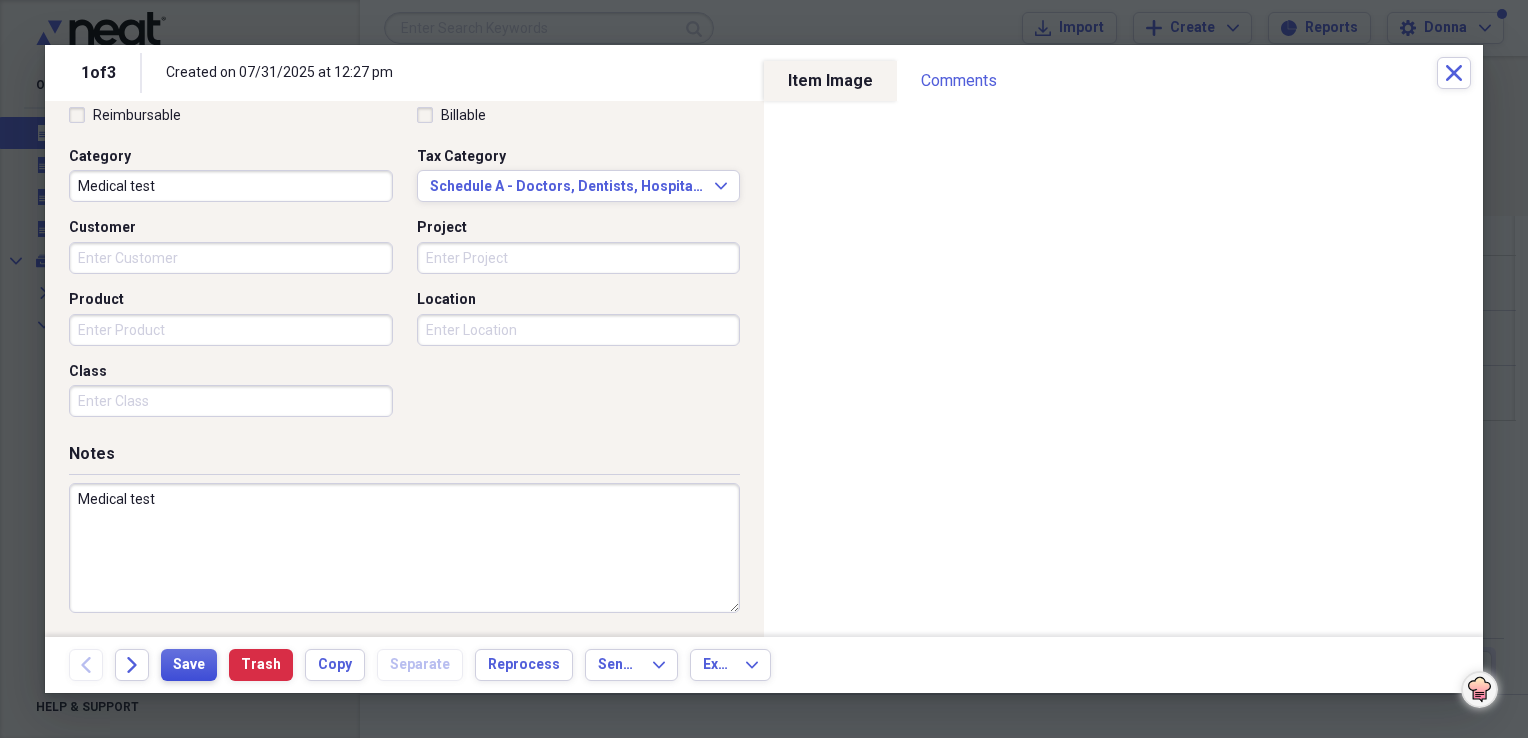 type on "Medical test" 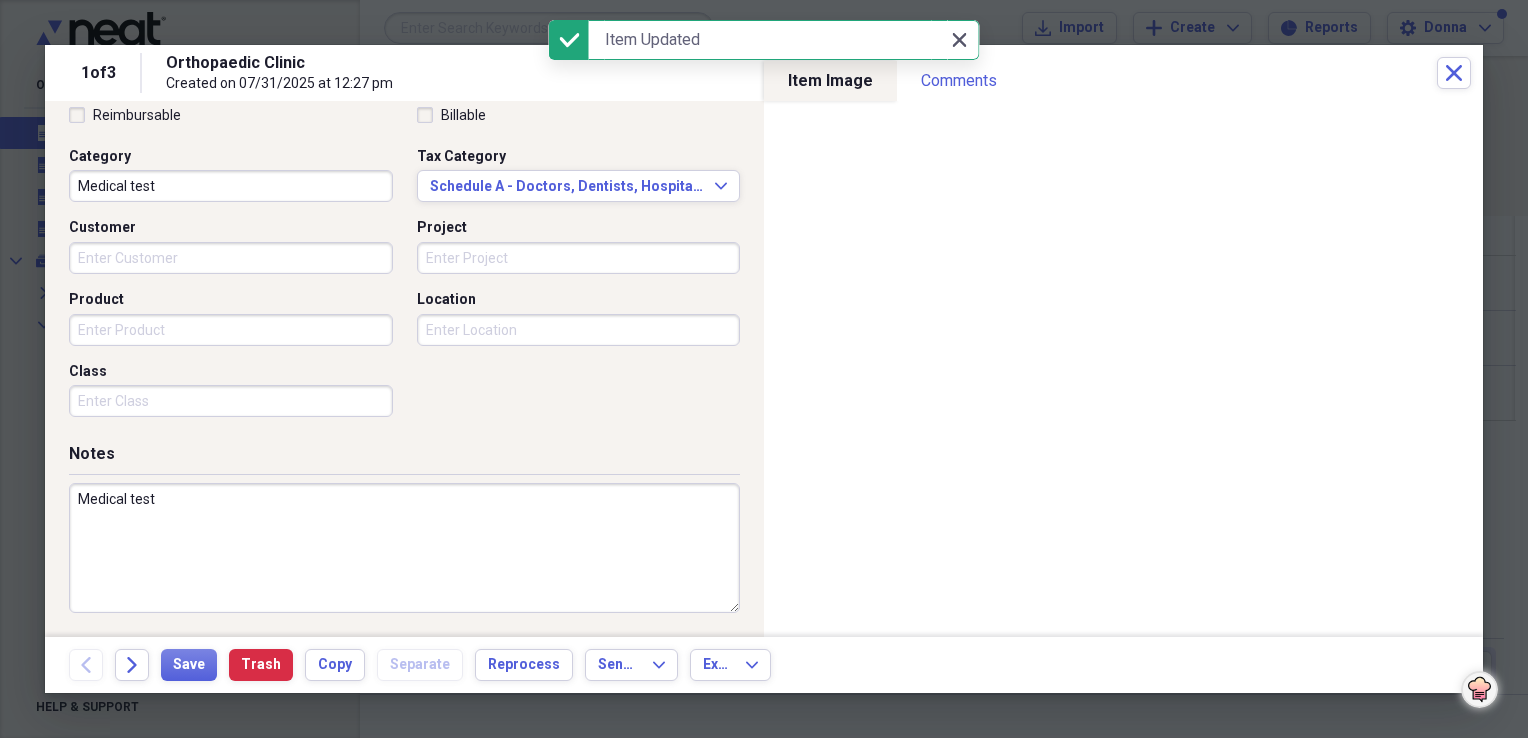 click 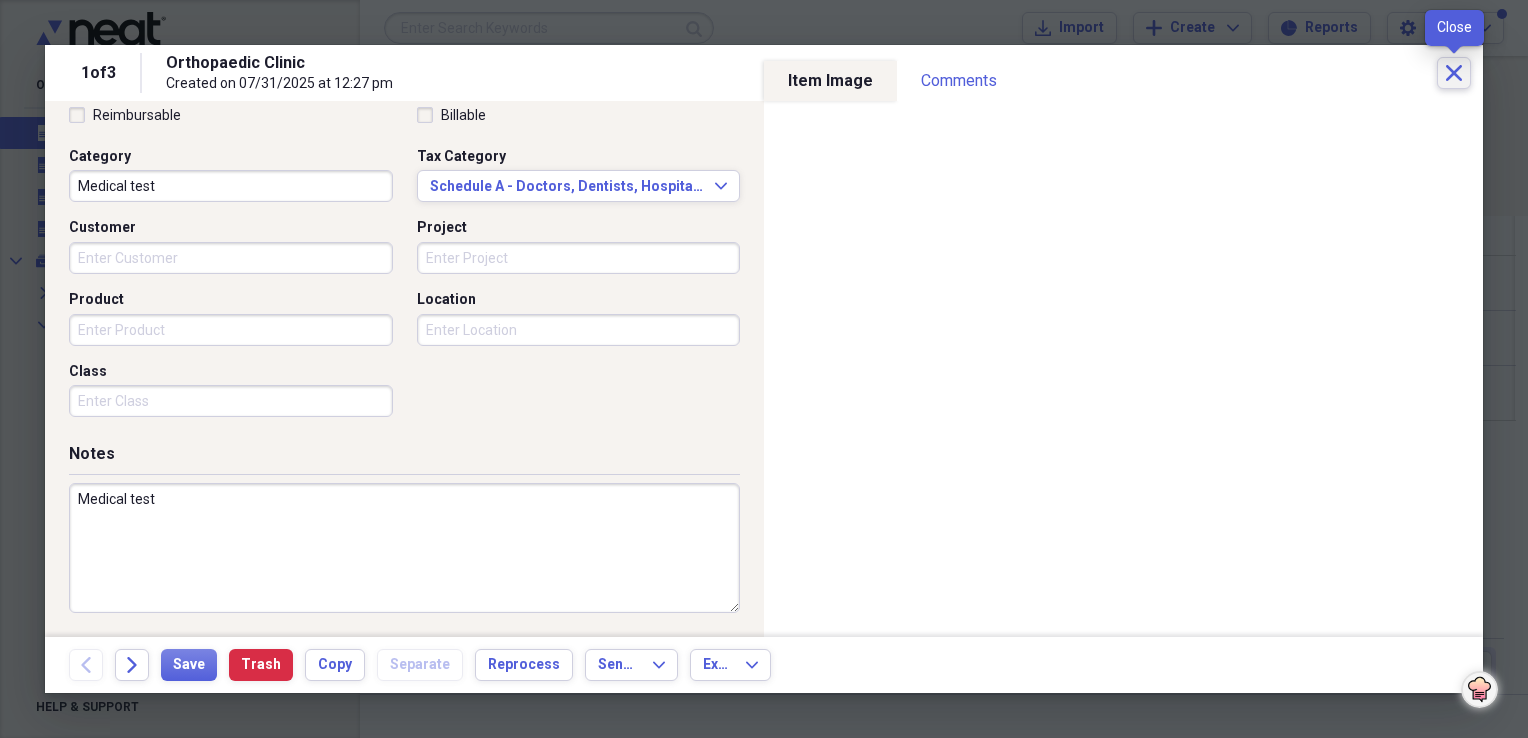 click 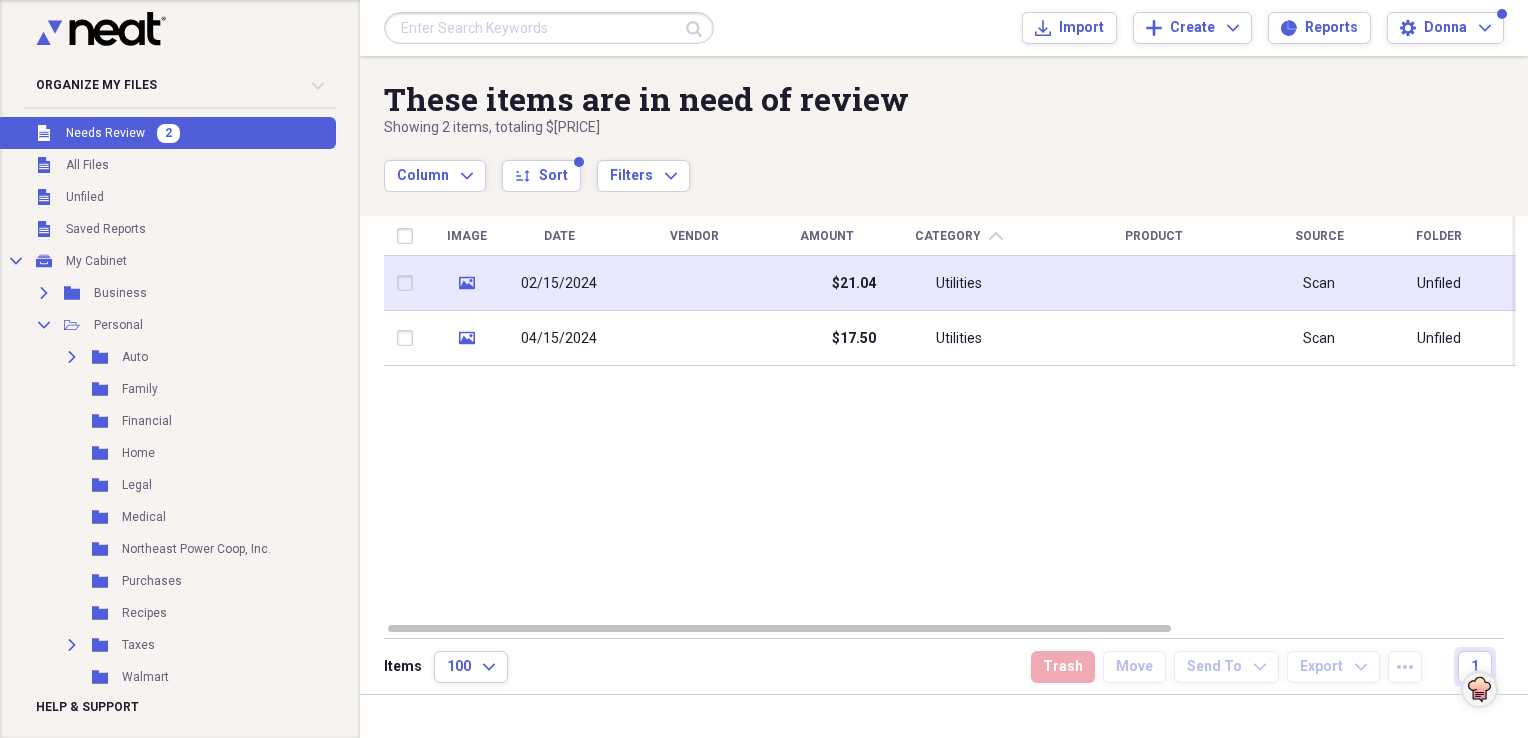 click on "Utilities" at bounding box center [959, 283] 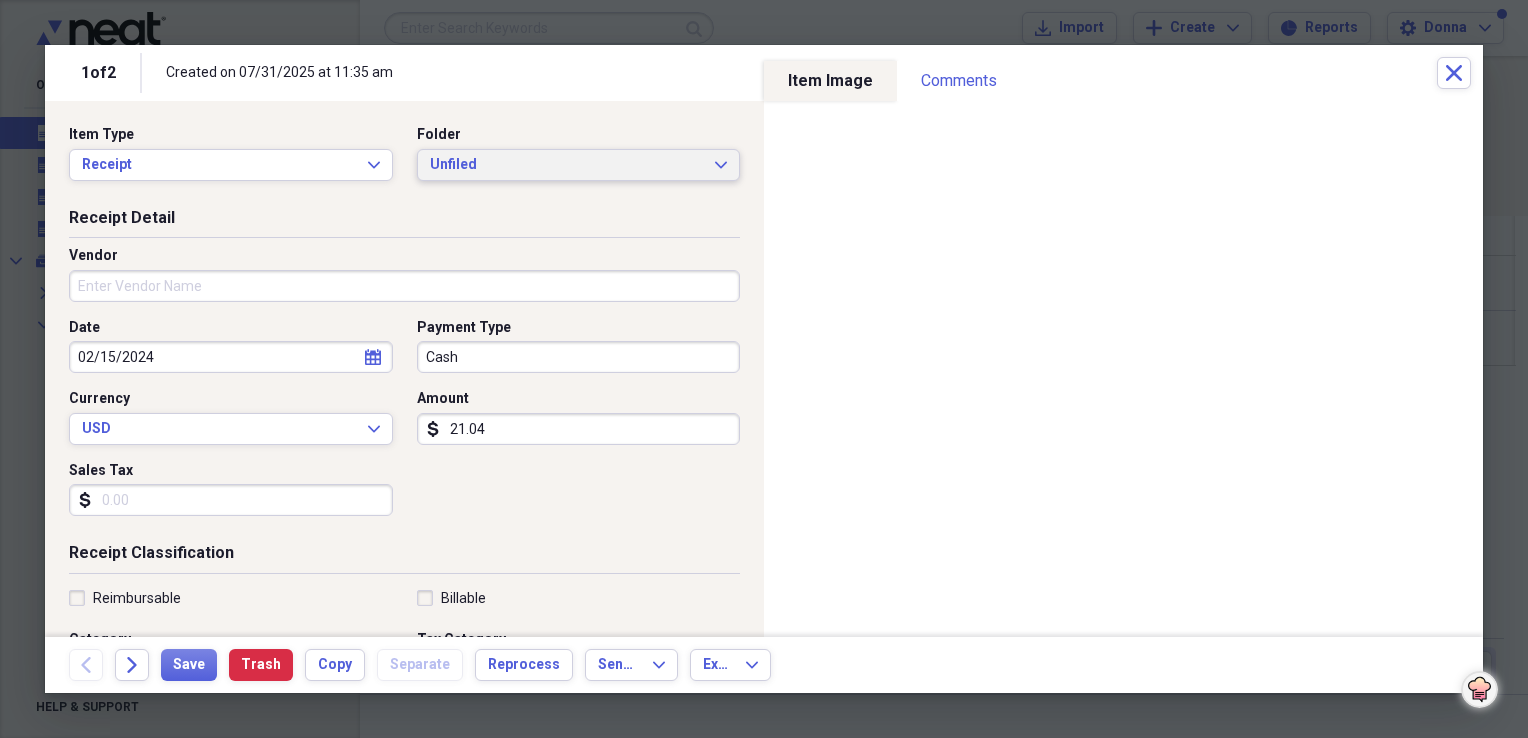click on "Unfiled" at bounding box center [567, 165] 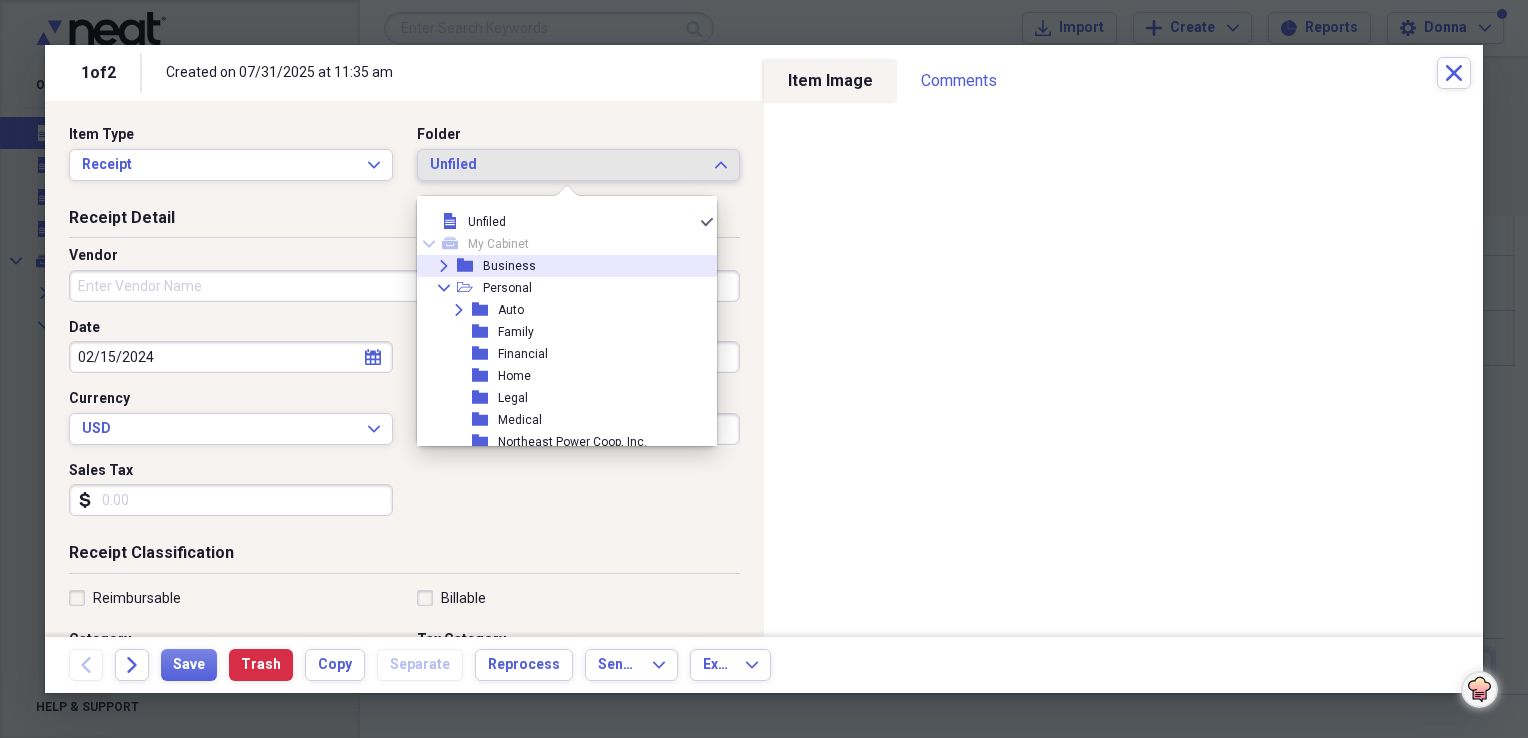 click on "Business" at bounding box center [509, 266] 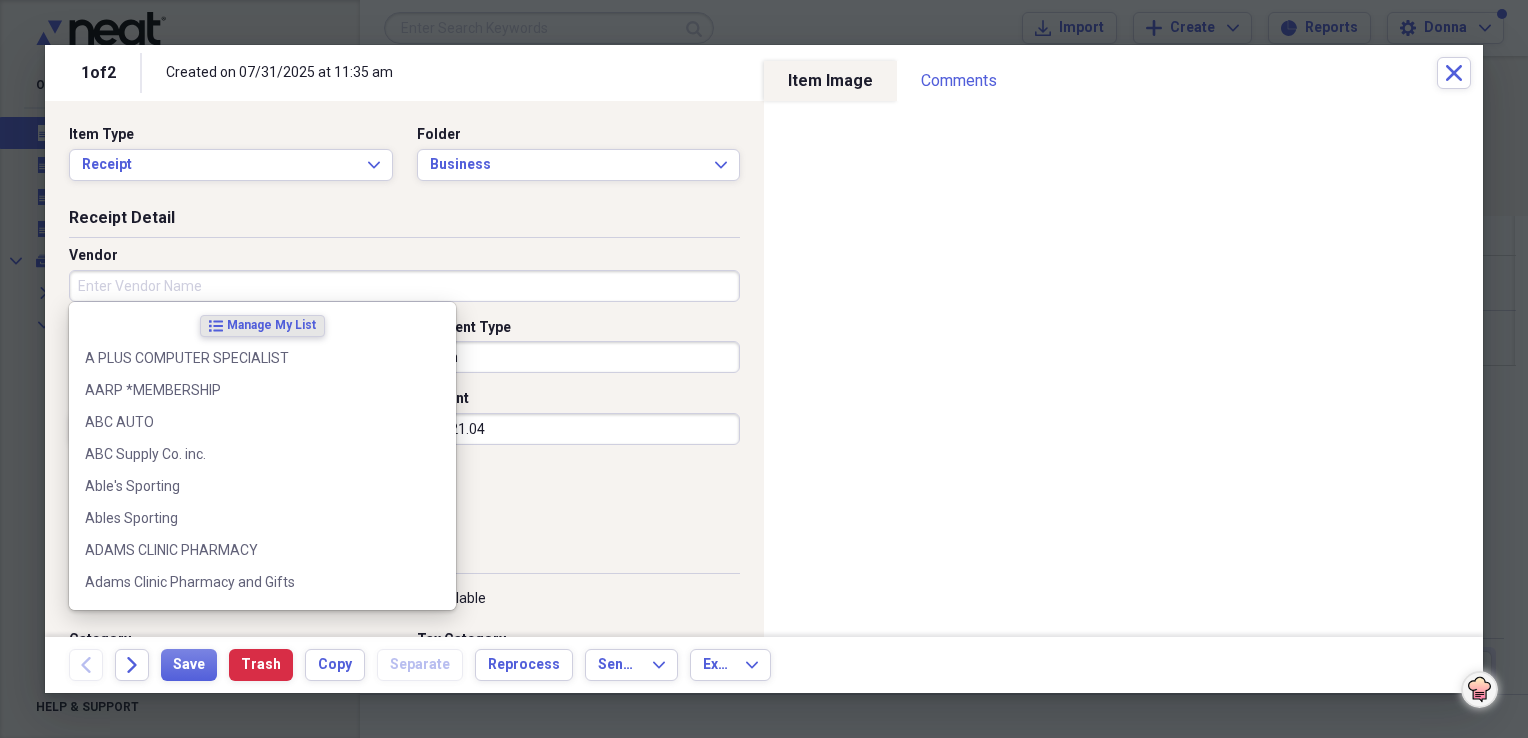 click on "Vendor" at bounding box center (404, 286) 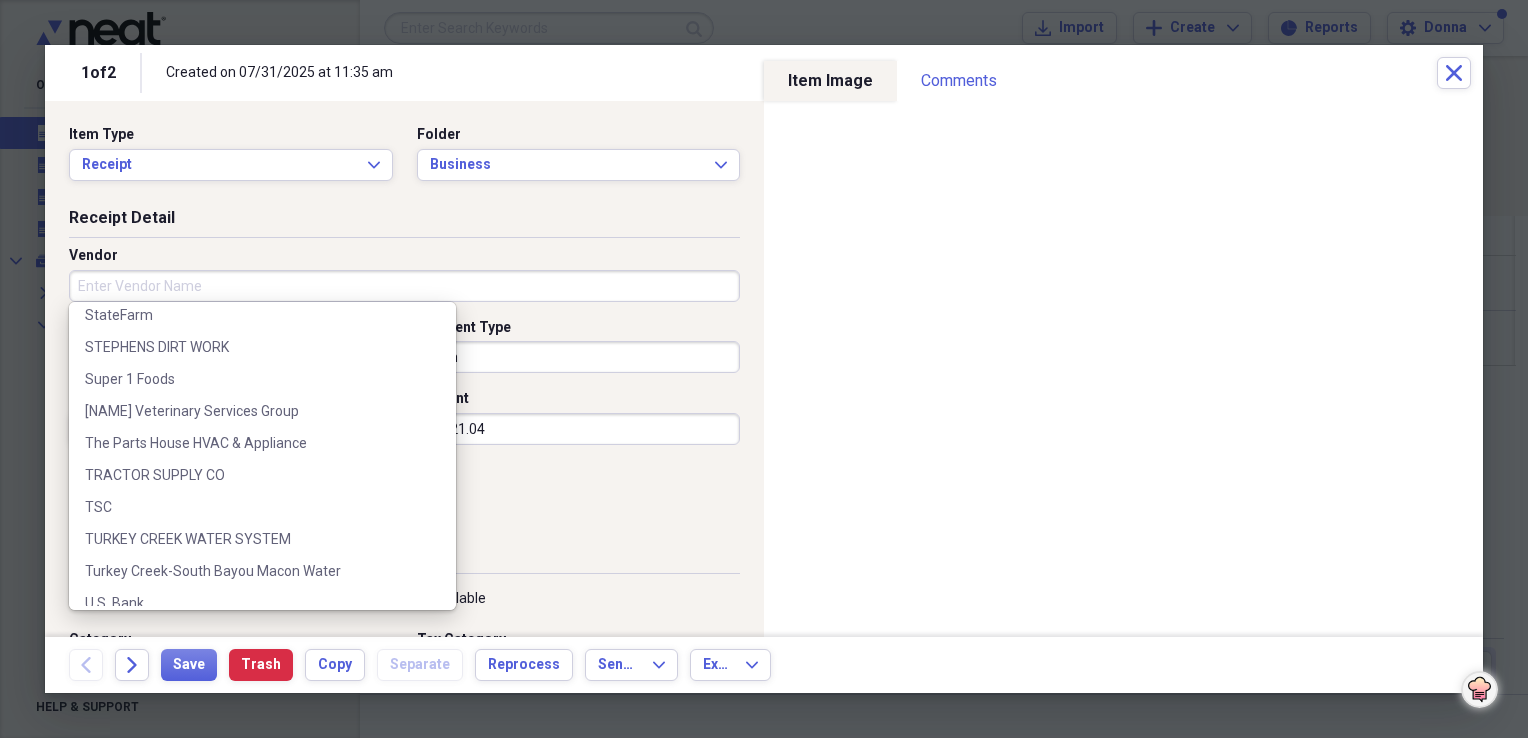 scroll, scrollTop: 3500, scrollLeft: 0, axis: vertical 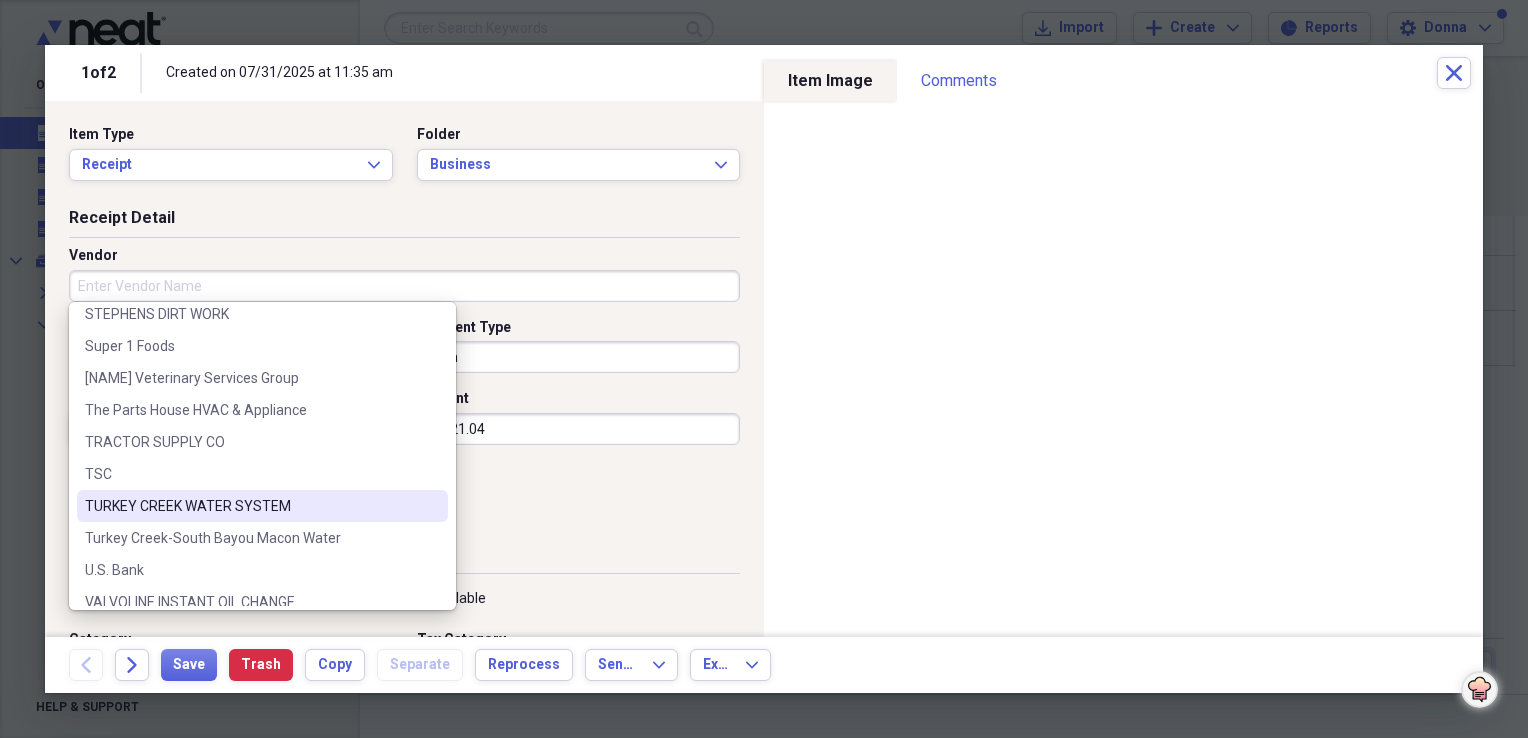 click on "TURKEY CREEK WATER SYSTEM" at bounding box center (262, 506) 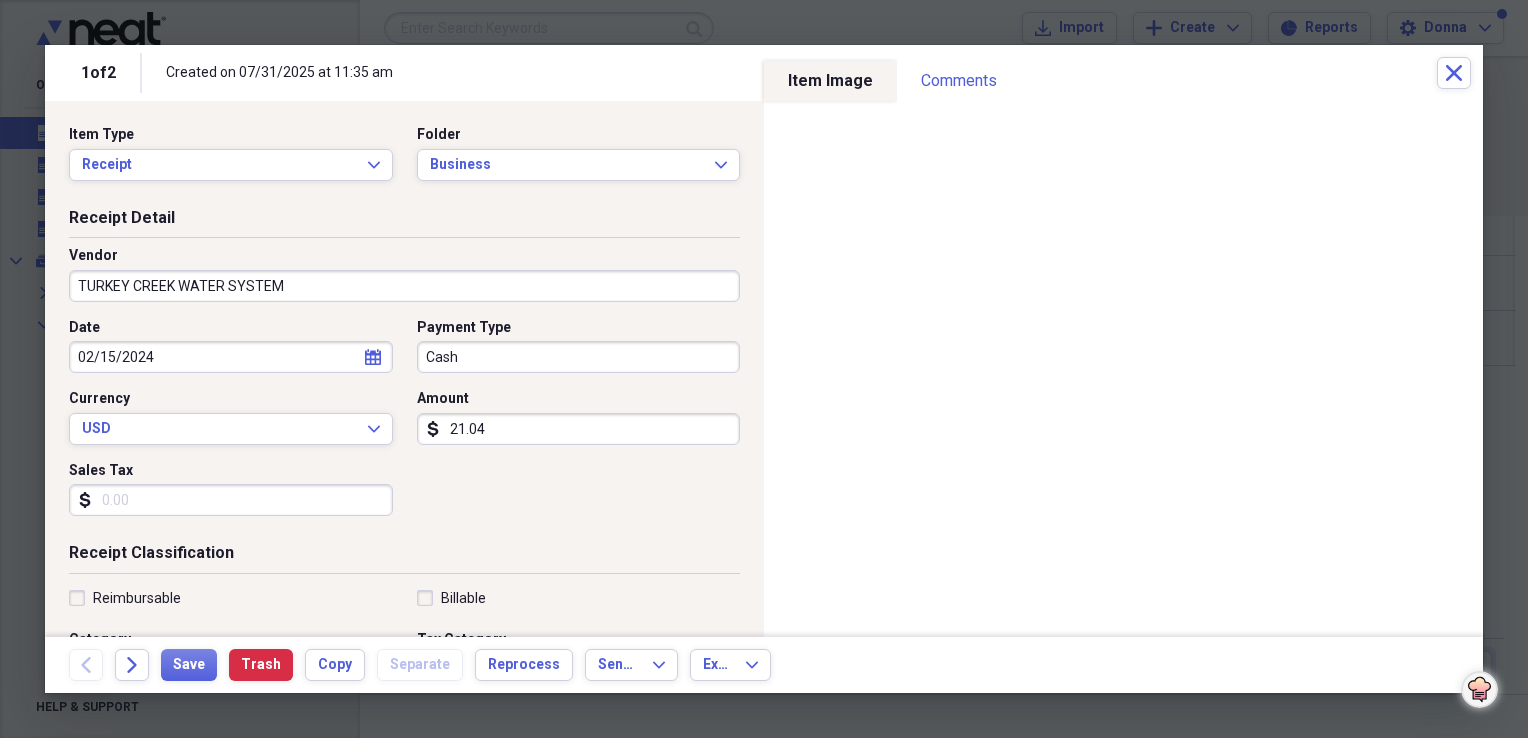 type on "UTILITIES-WATER" 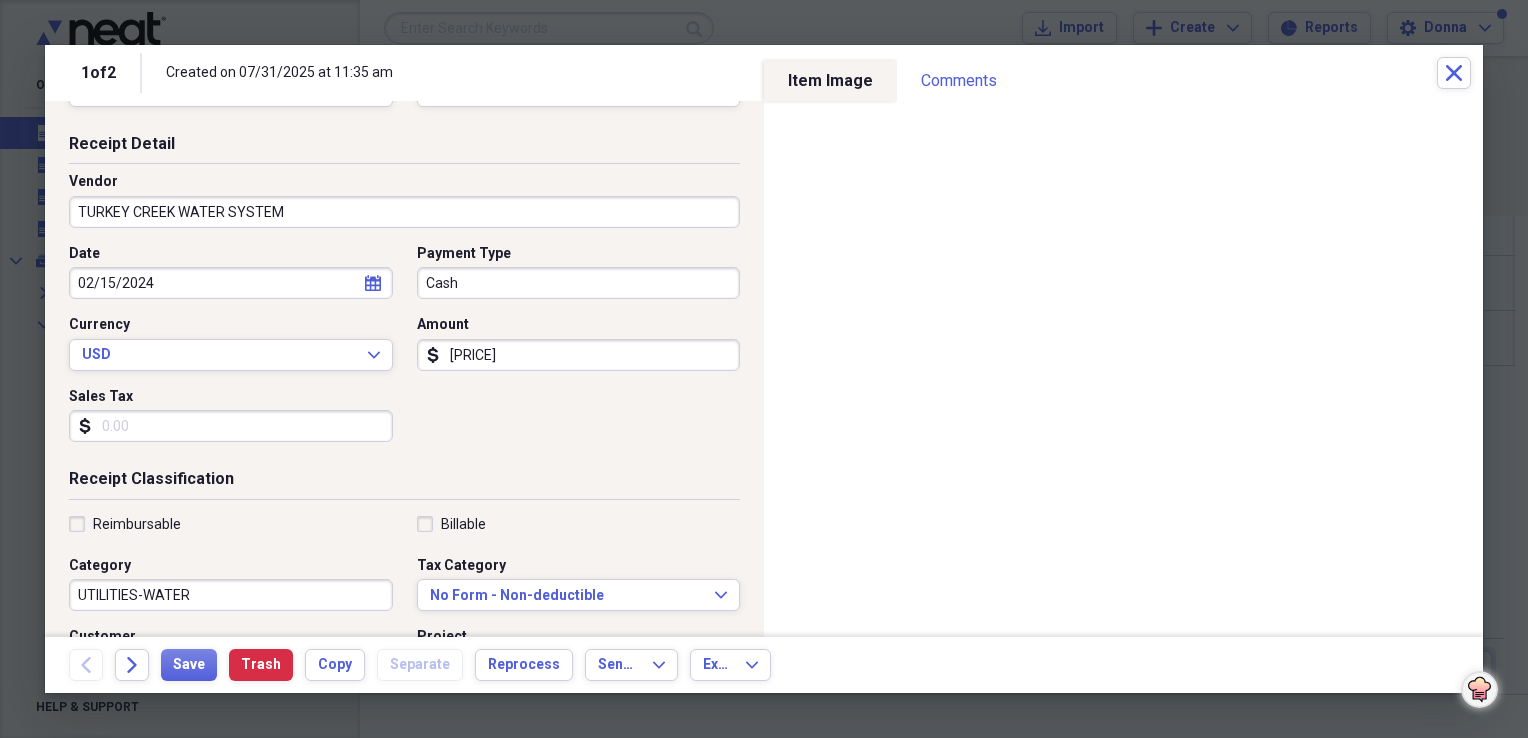 scroll, scrollTop: 100, scrollLeft: 0, axis: vertical 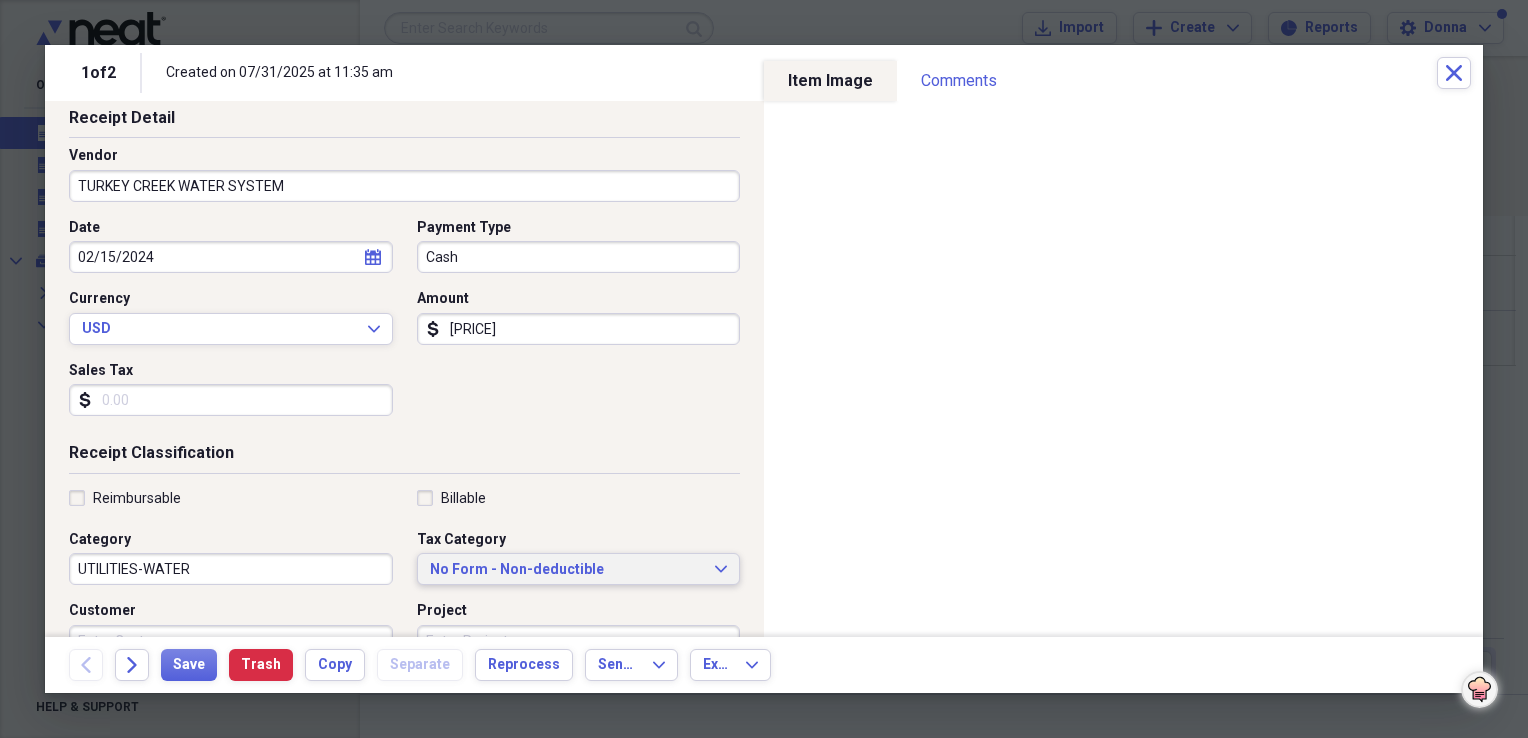 type on "19.22" 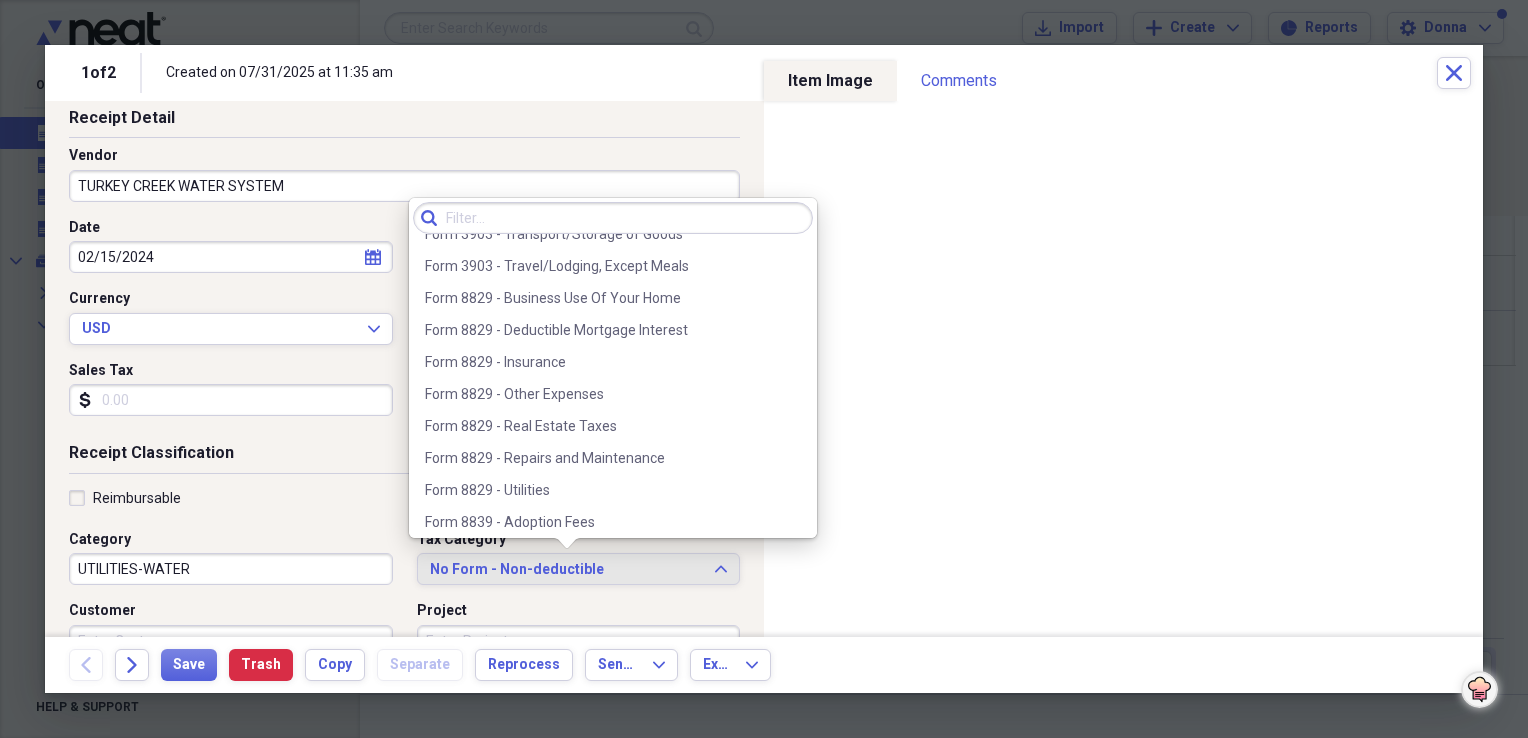 scroll, scrollTop: 2200, scrollLeft: 0, axis: vertical 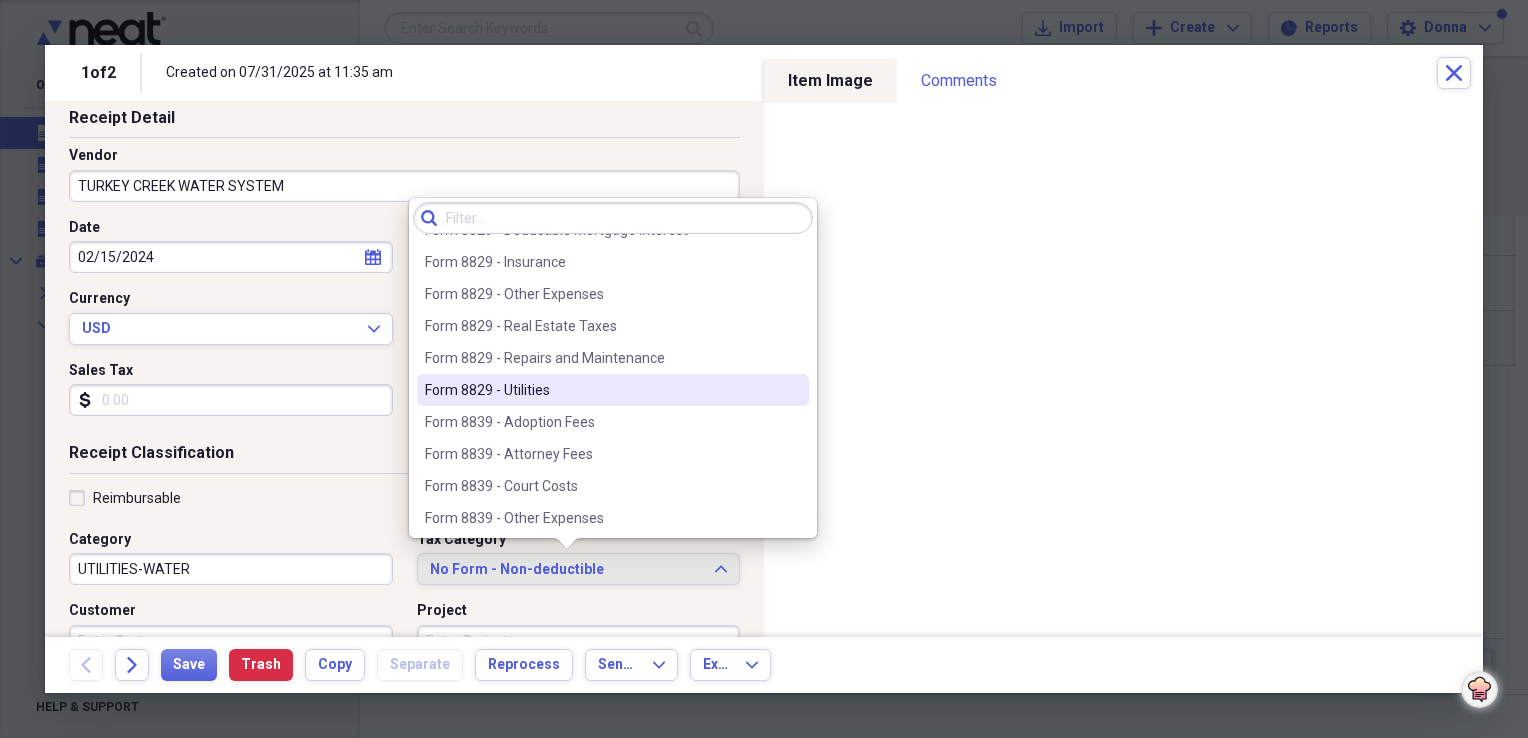 click on "Form 8829 - Utilities" at bounding box center [601, 390] 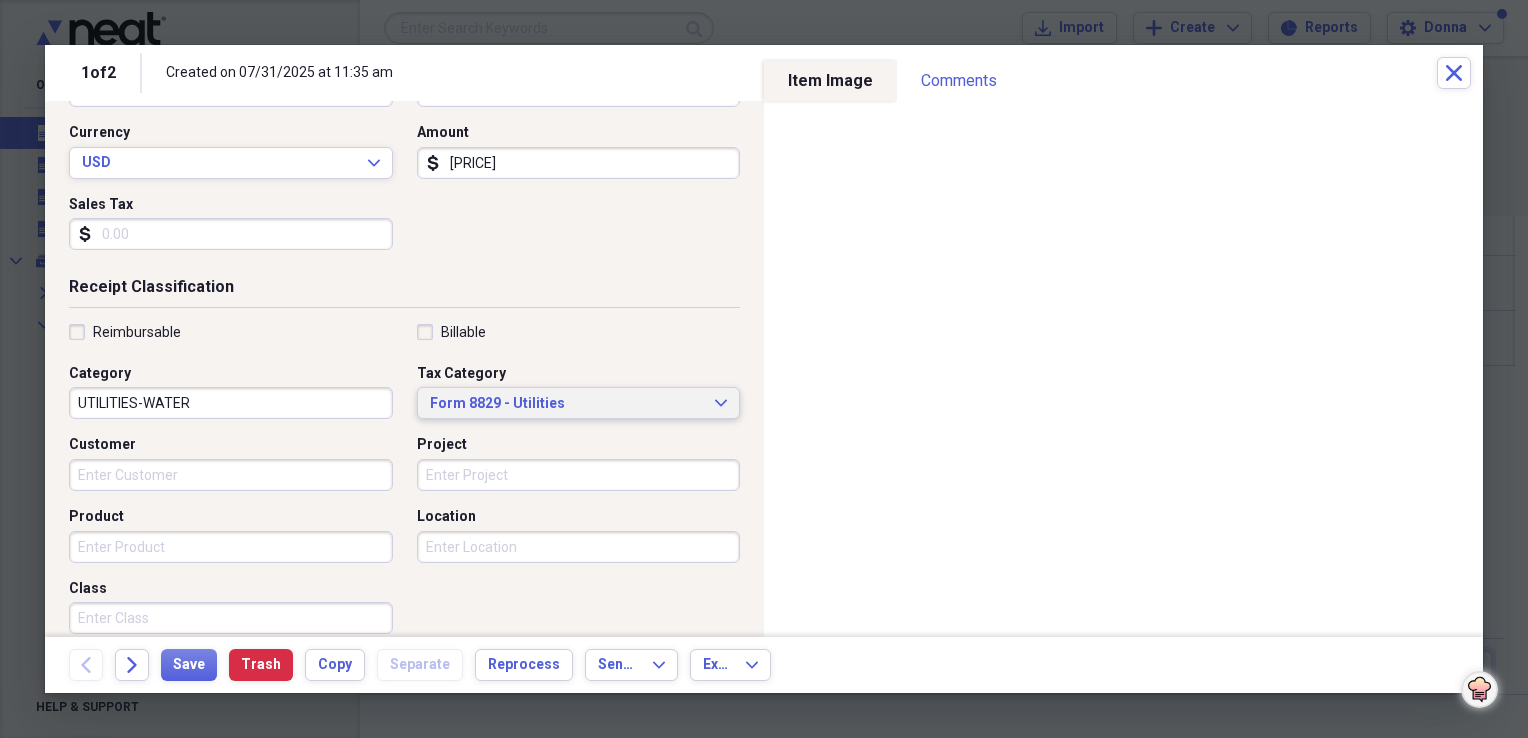 scroll, scrollTop: 300, scrollLeft: 0, axis: vertical 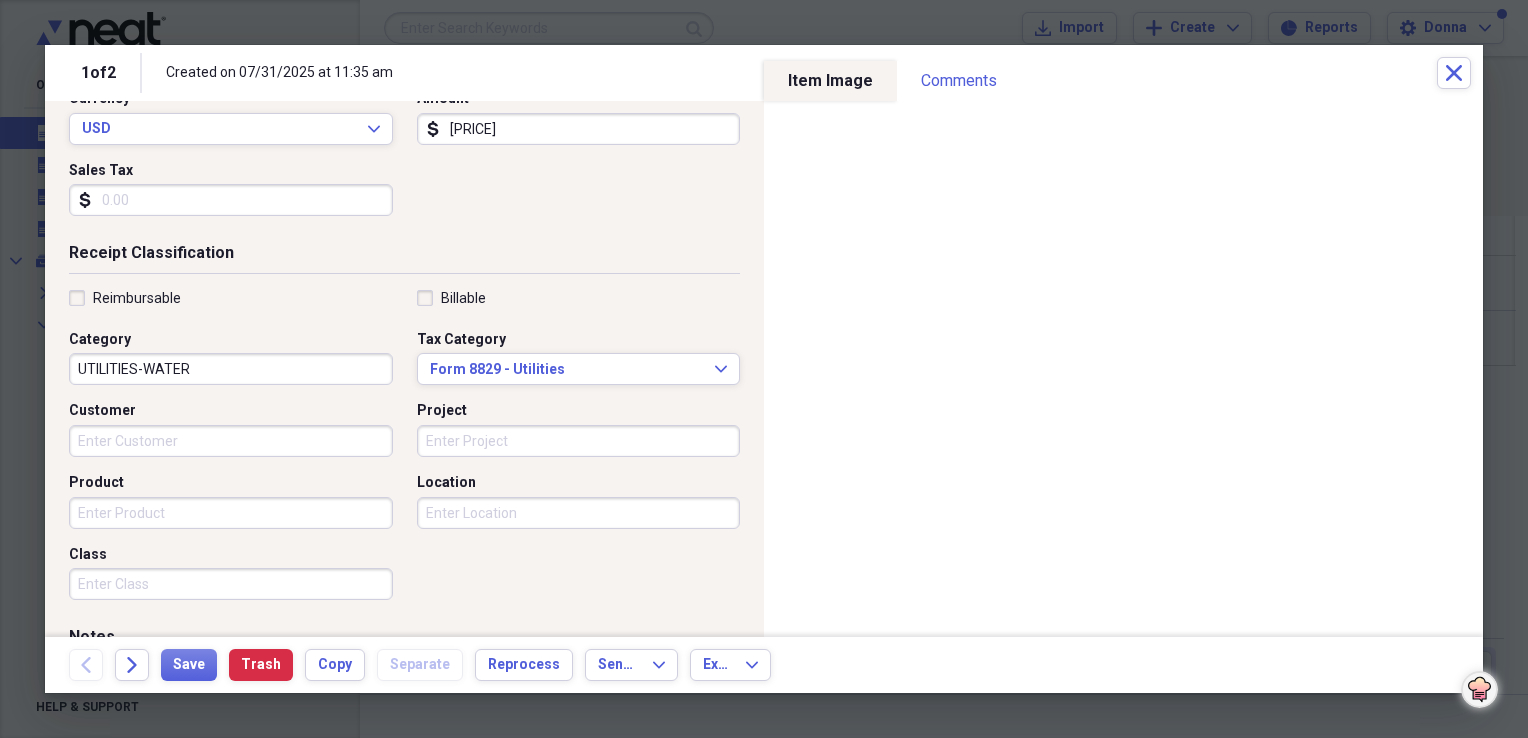 click on "UTILITIES-WATER" at bounding box center (231, 369) 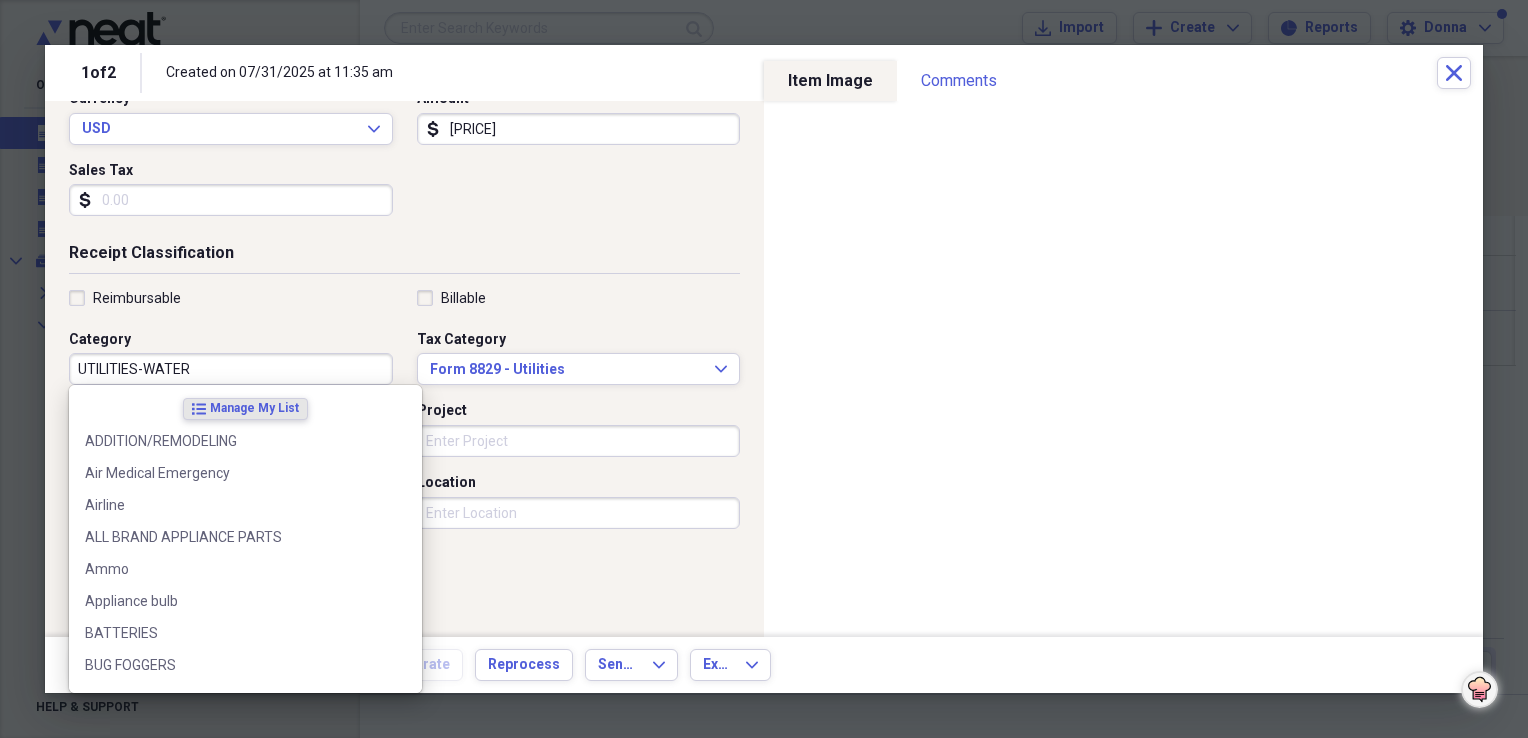 click on "Reimbursable Billable Category UTILITIES-WATER Tax Category Form 8829 - Utilities Expand Customer Project Product Location Class" at bounding box center [404, 449] 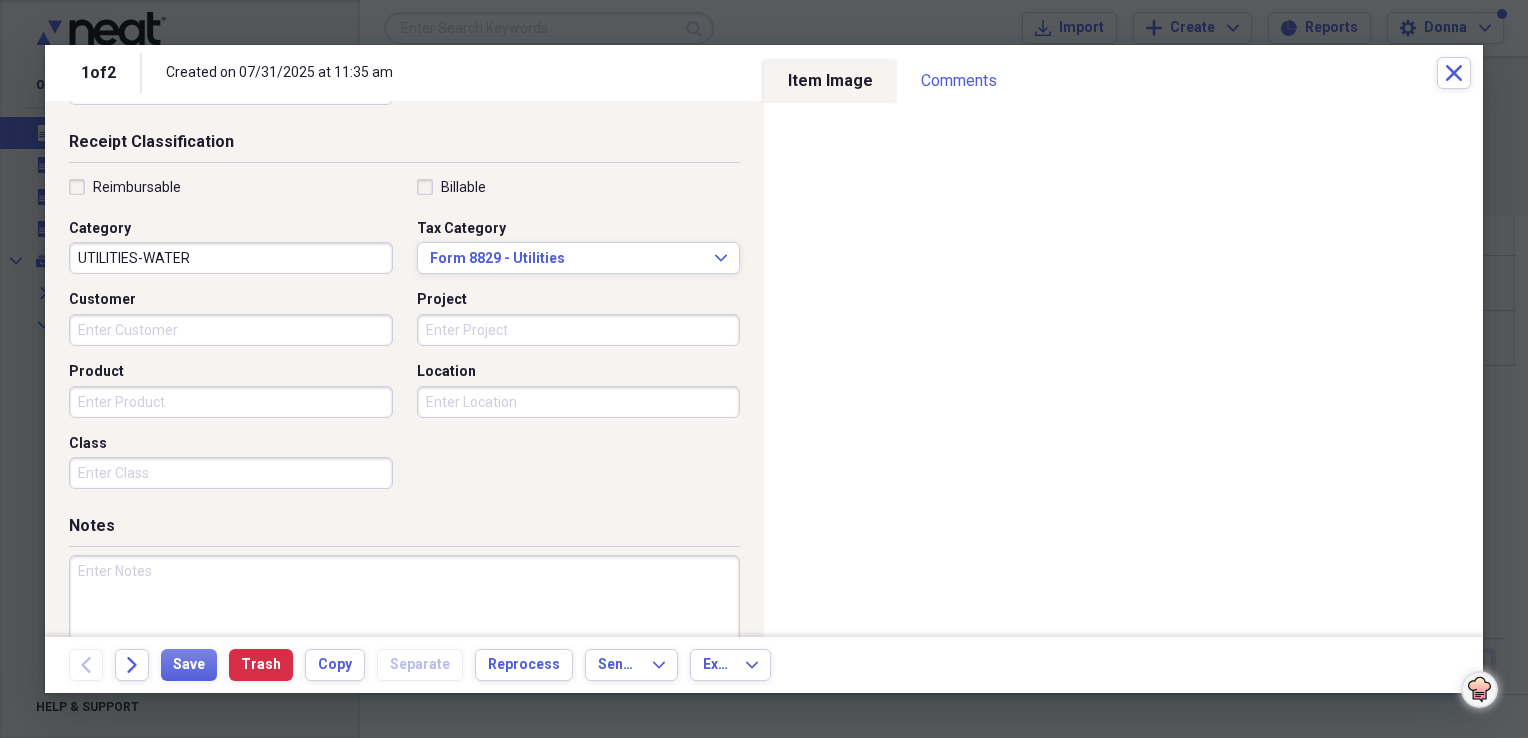 scroll, scrollTop: 483, scrollLeft: 0, axis: vertical 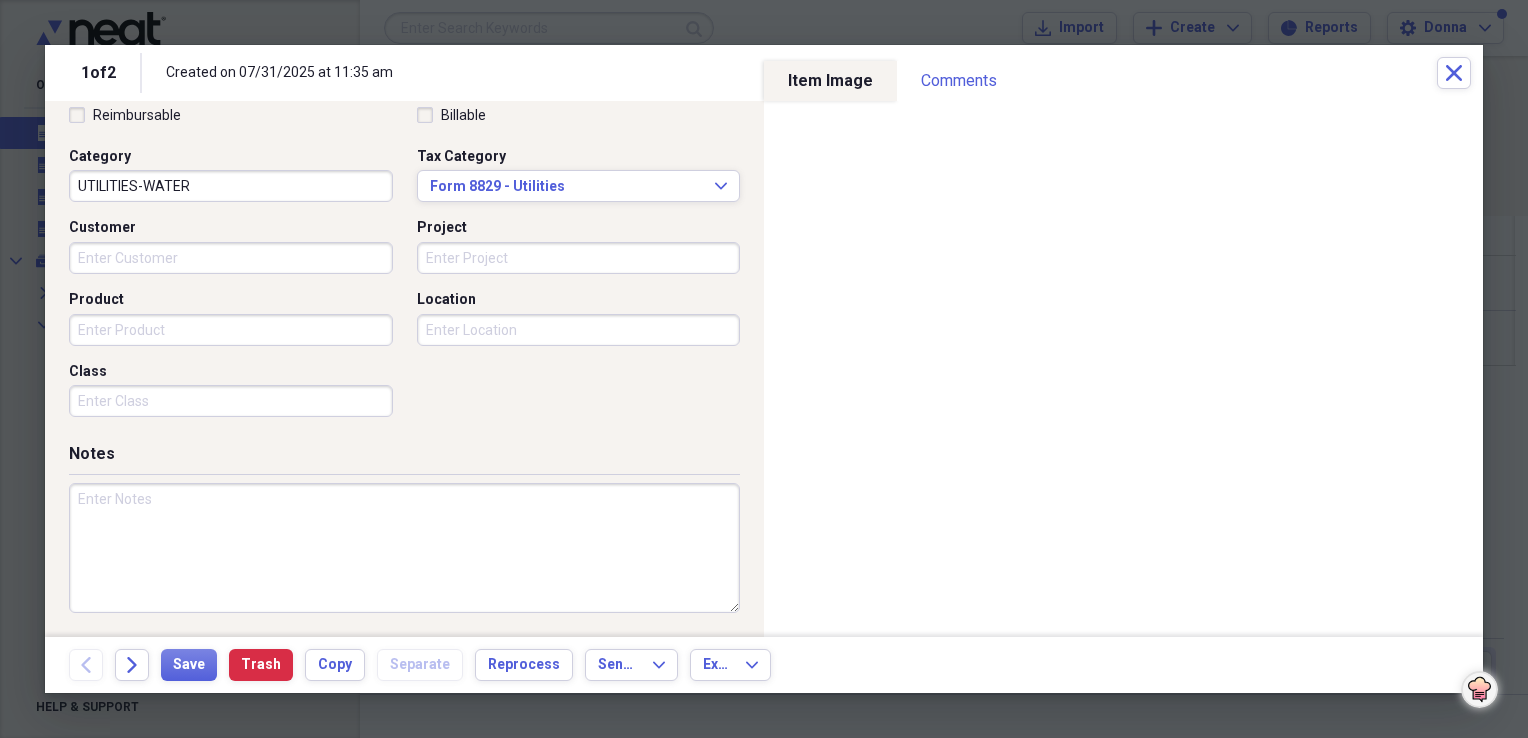 click at bounding box center [404, 548] 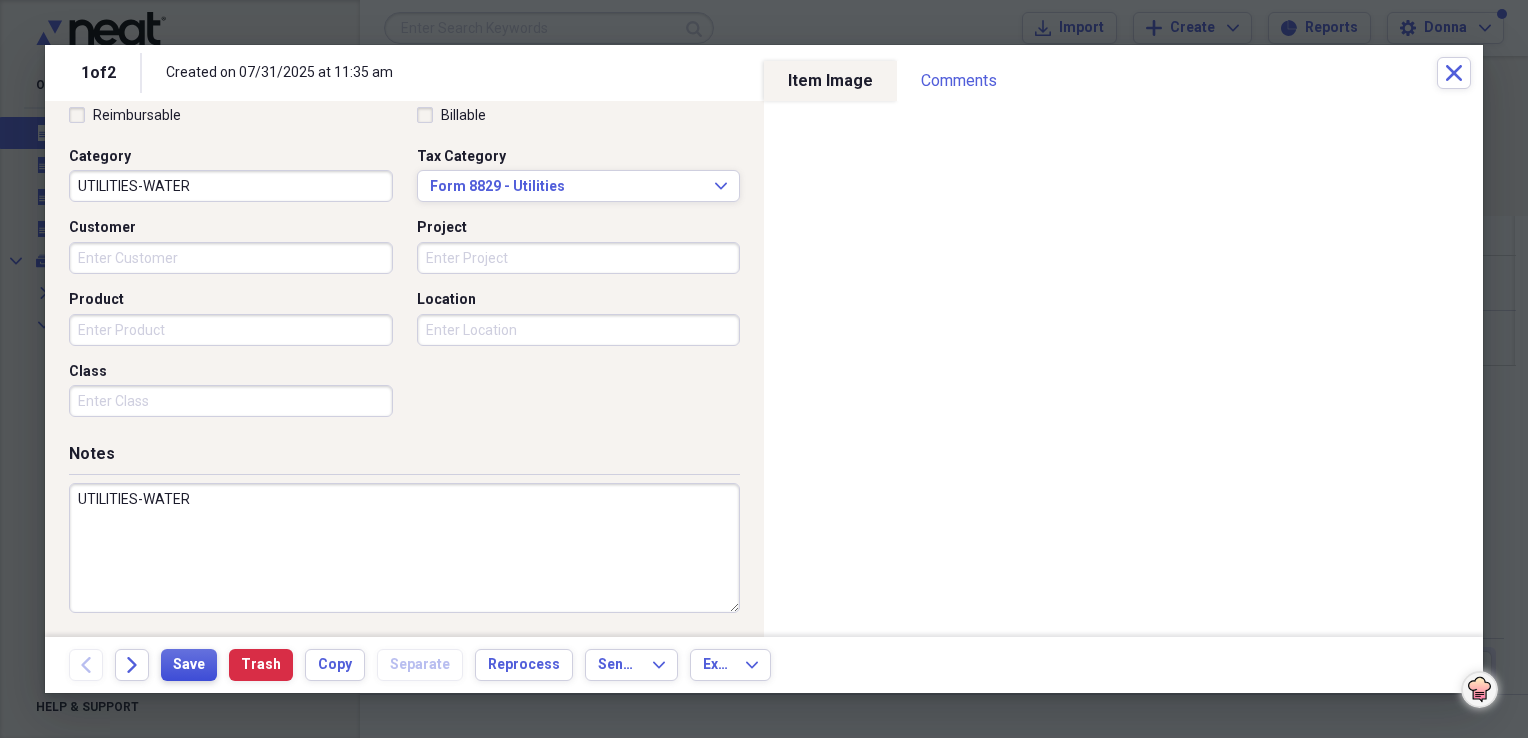 type on "UTILITIES-WATER" 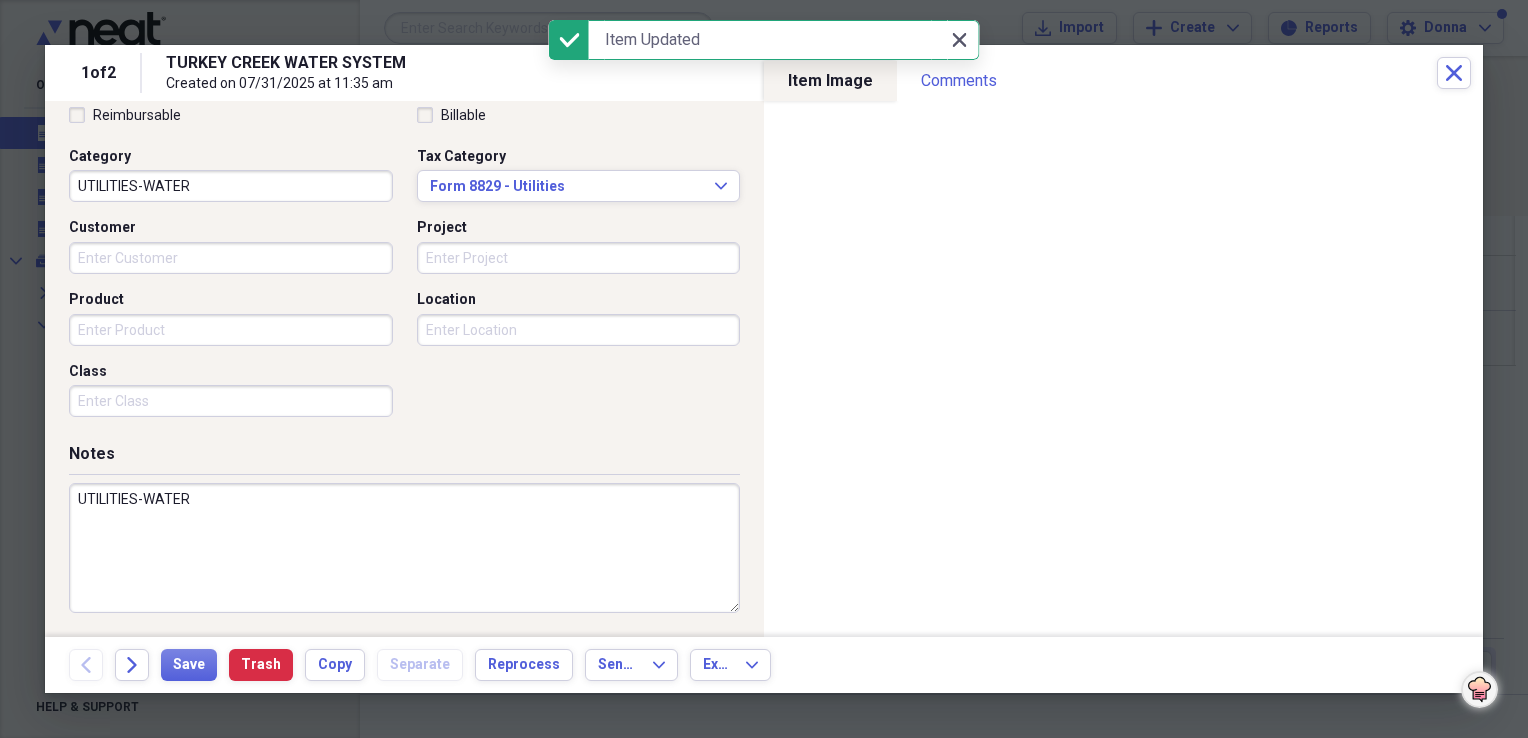 click on "Close Close" at bounding box center (959, 40) 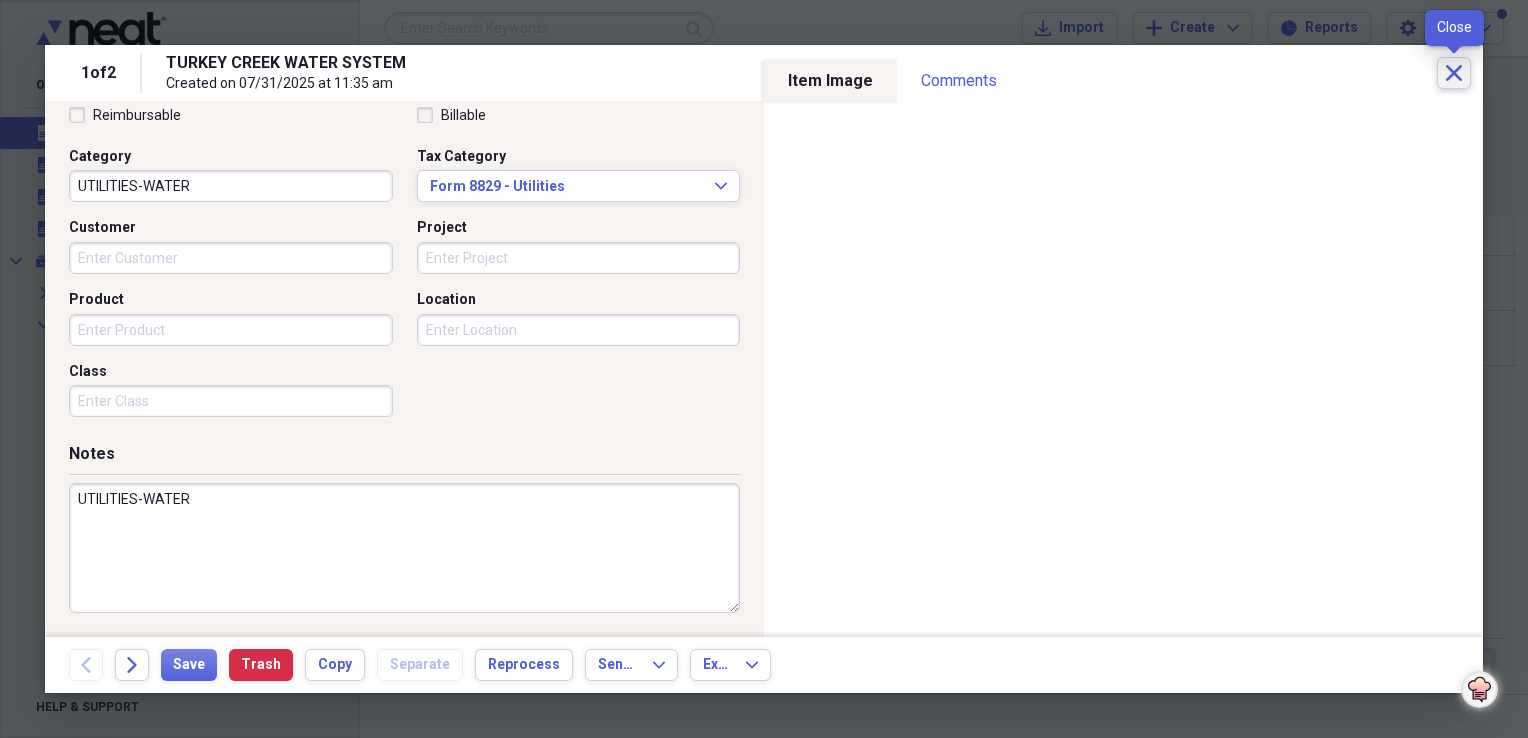 click 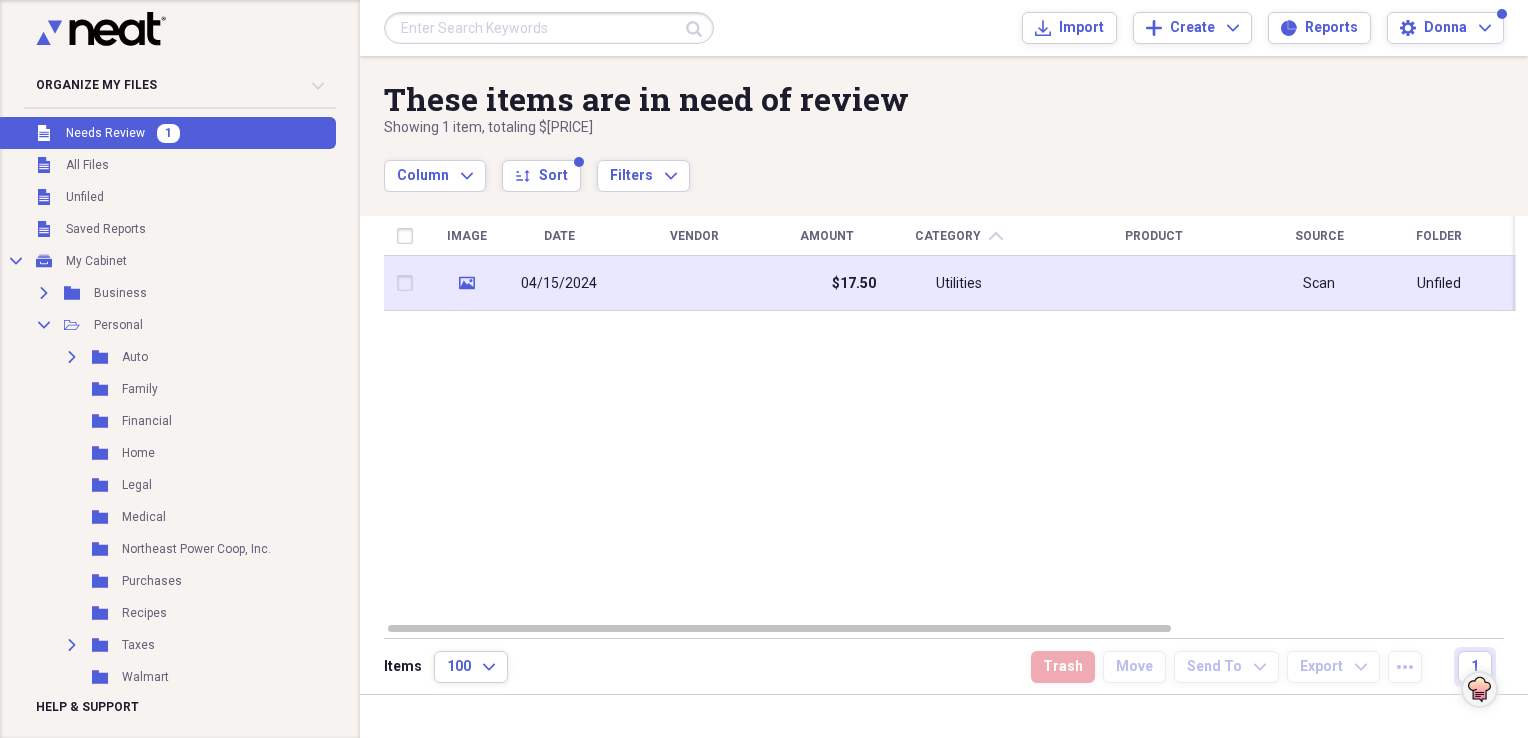 click on "$17.50" at bounding box center [854, 284] 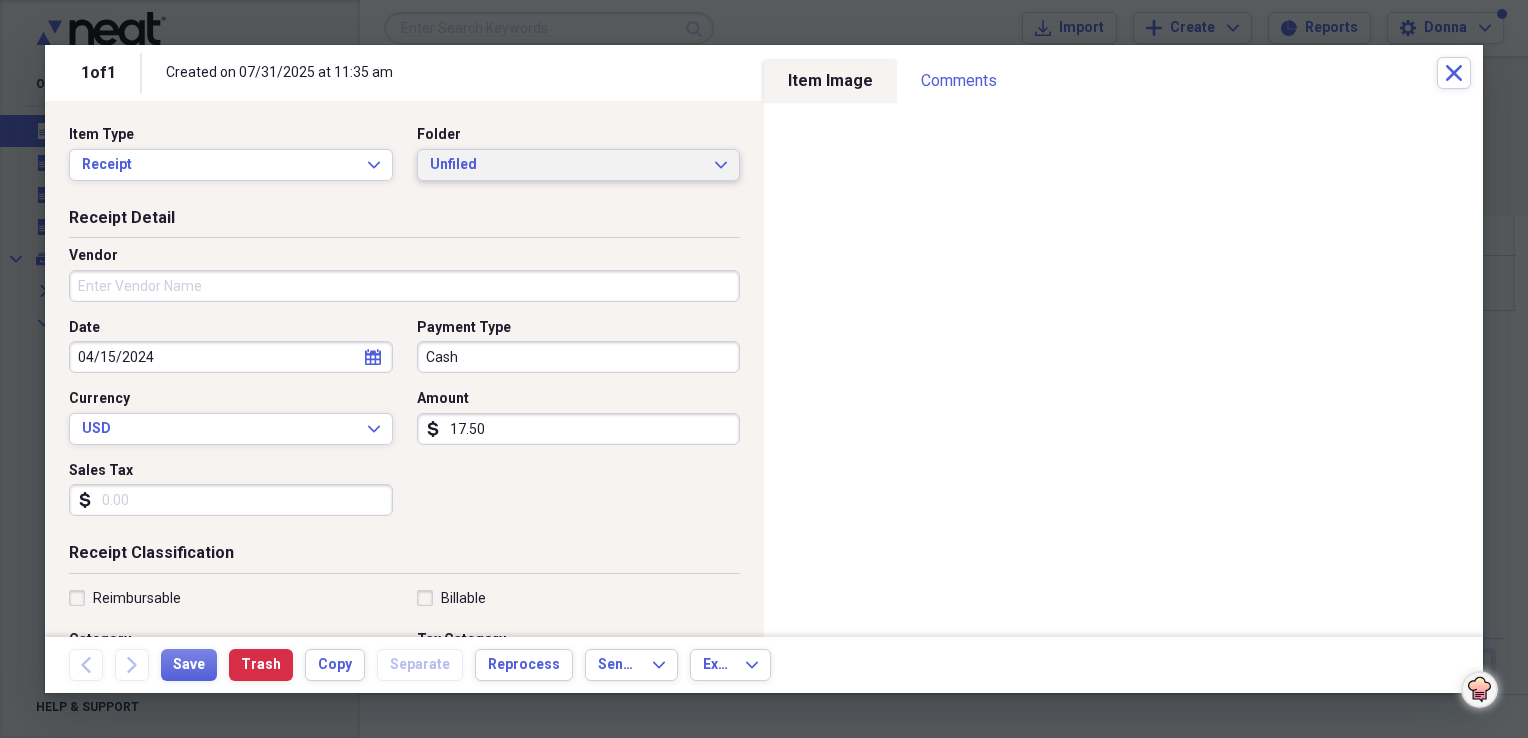 click on "Unfiled" at bounding box center [567, 165] 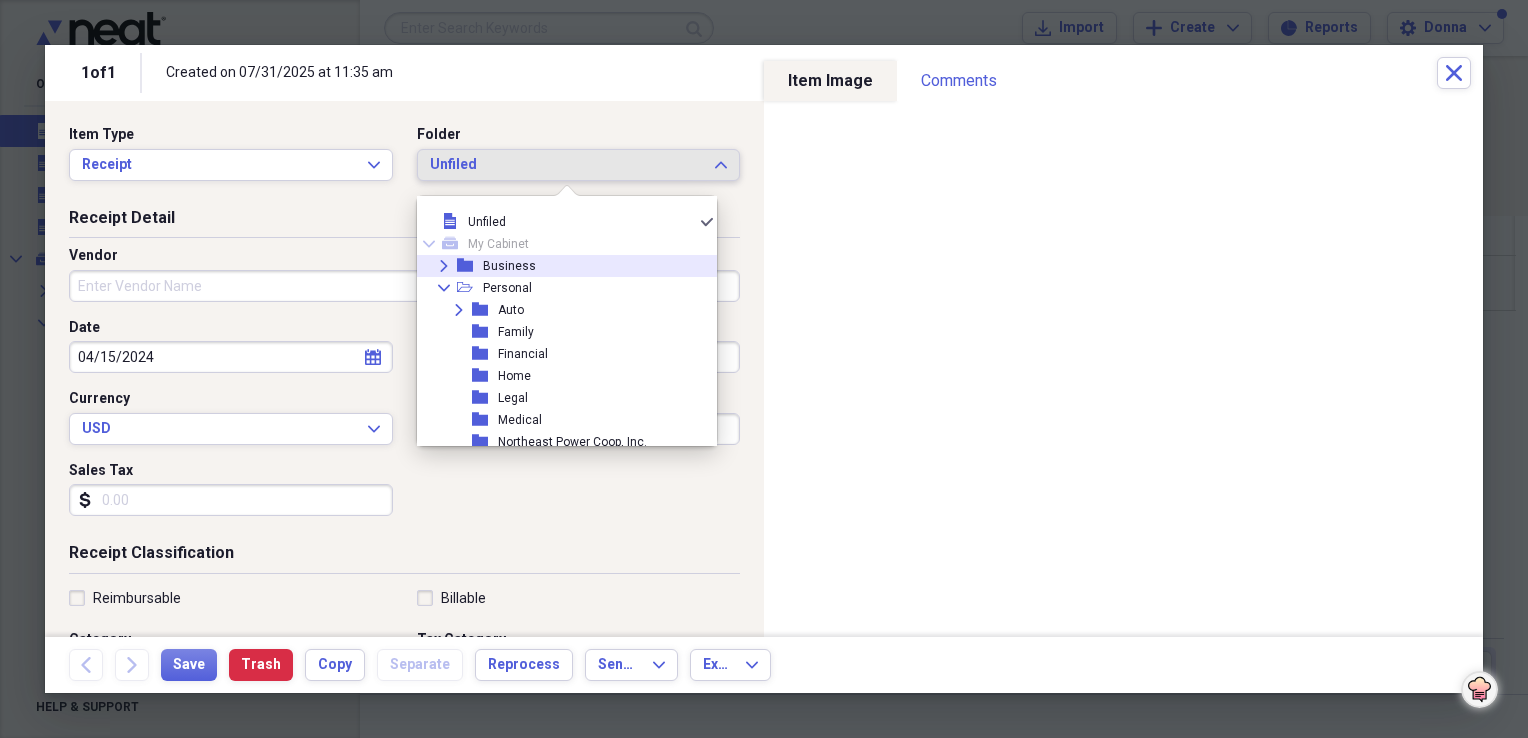 click on "Business" at bounding box center (509, 266) 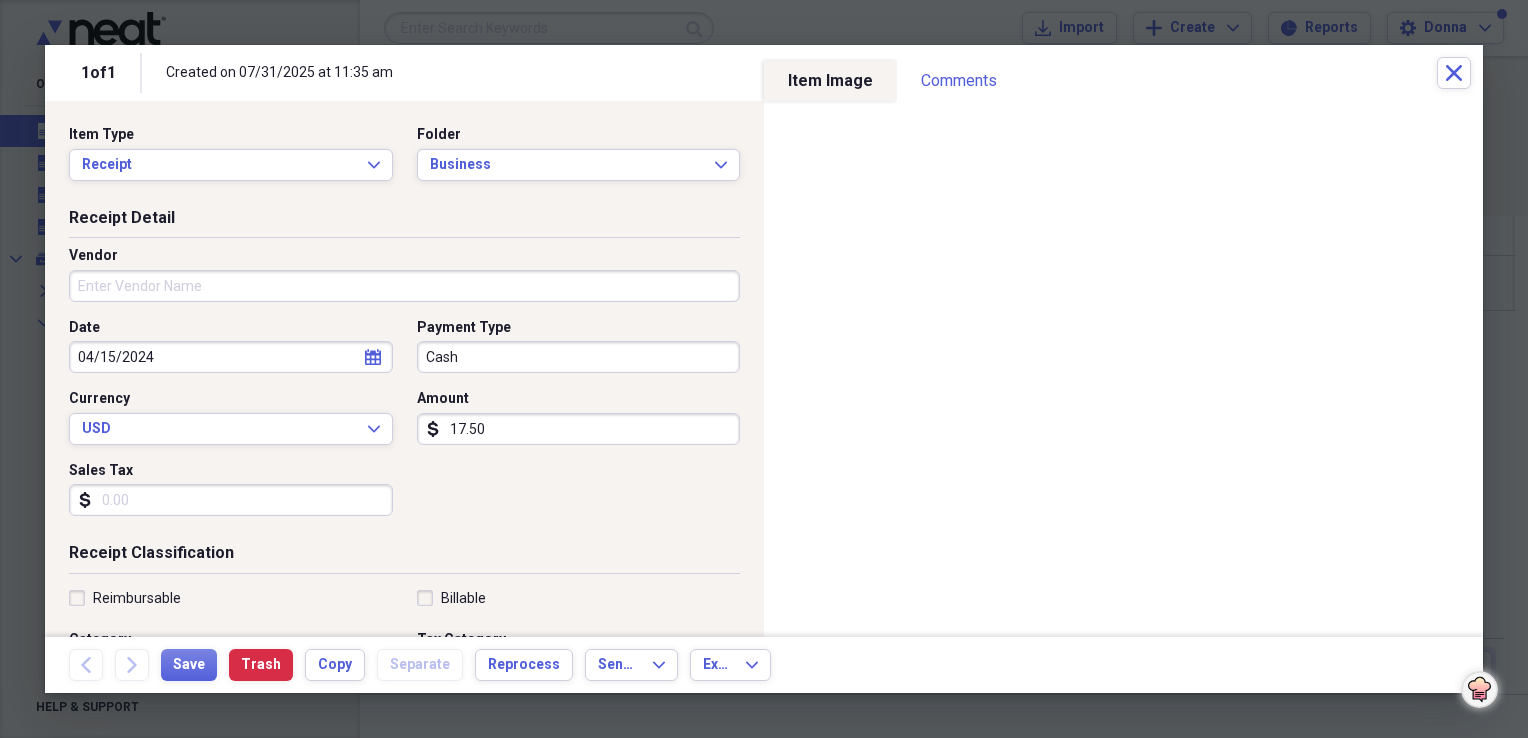 click on "Vendor" at bounding box center (404, 286) 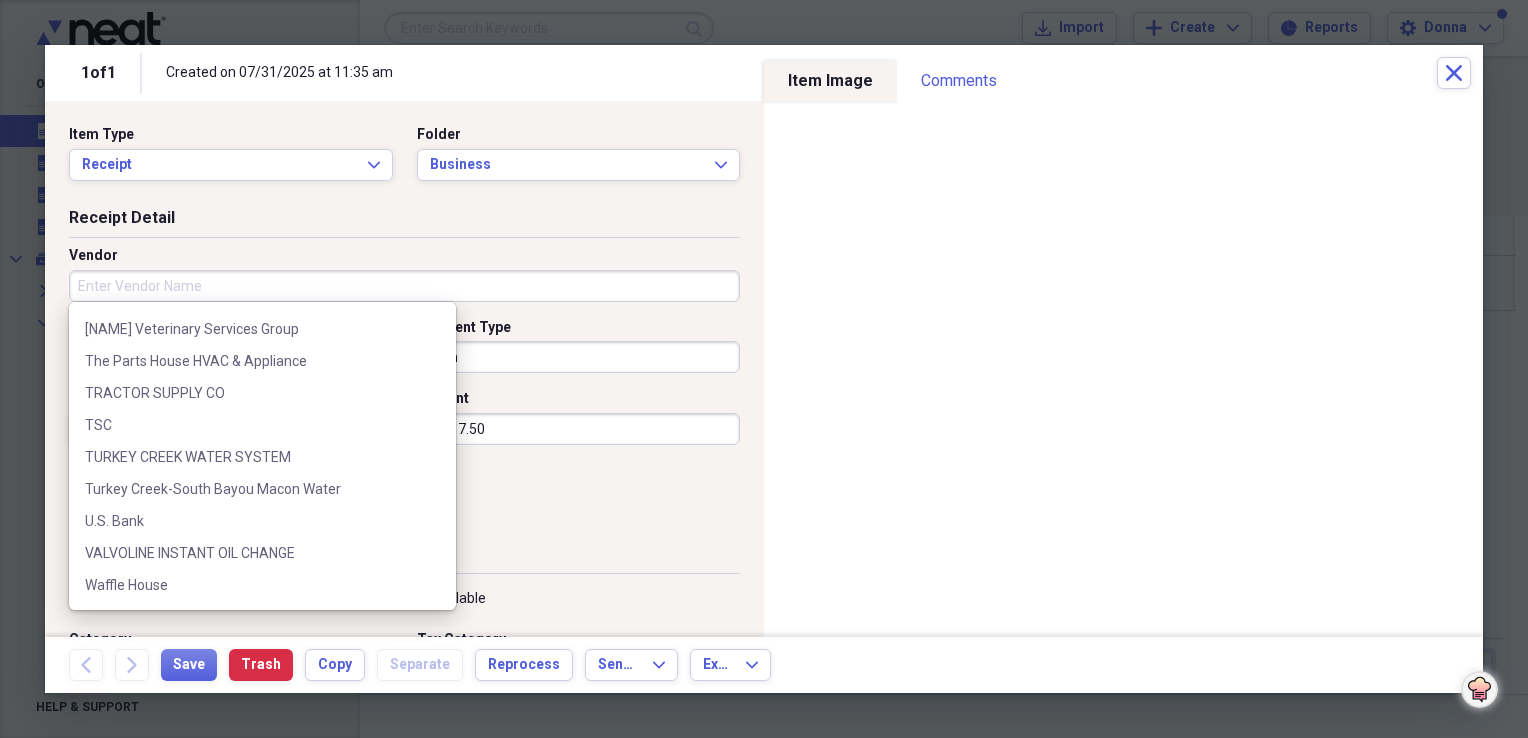scroll, scrollTop: 3600, scrollLeft: 0, axis: vertical 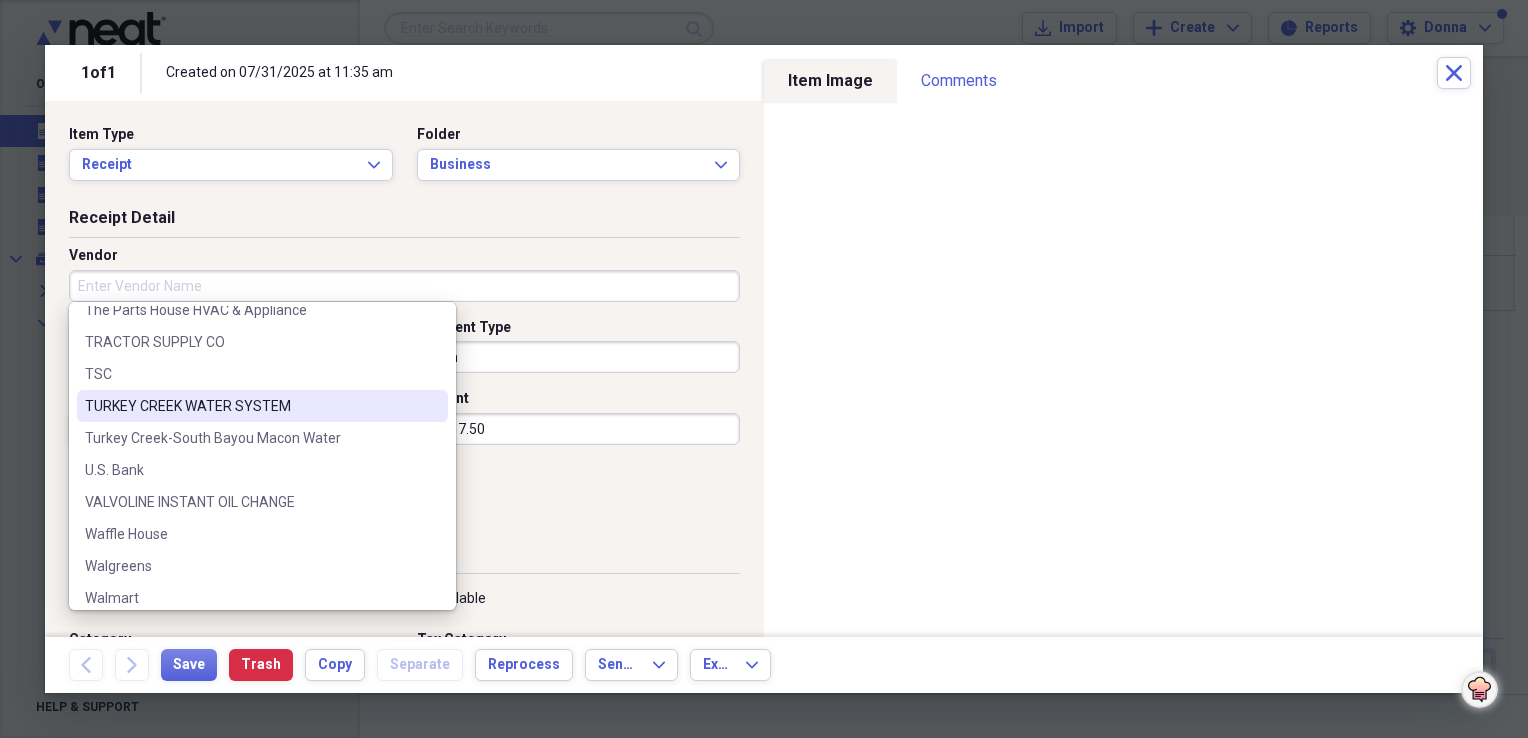 click on "TURKEY CREEK WATER SYSTEM" at bounding box center (250, 406) 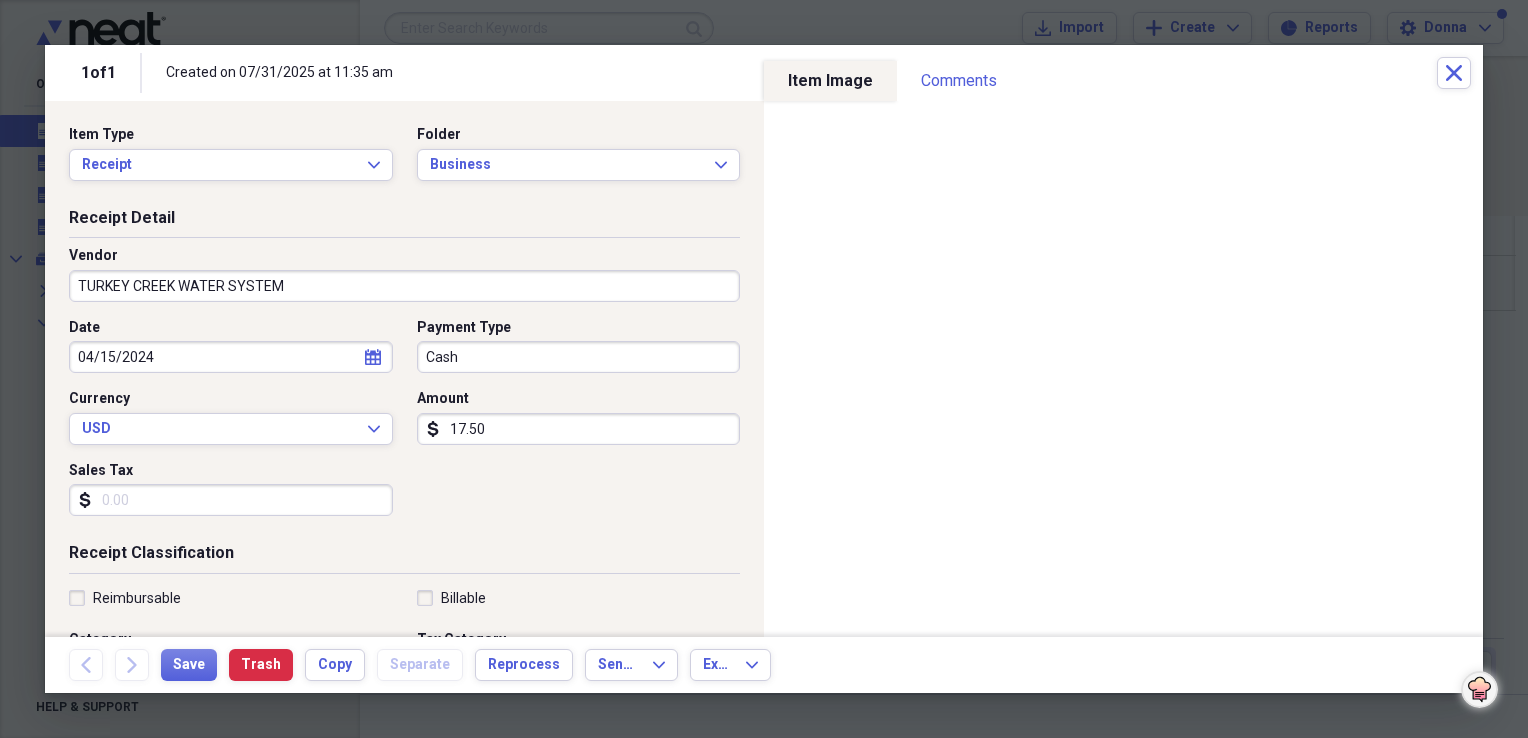 type on "TURKEY CREEK WATER SYSTEM" 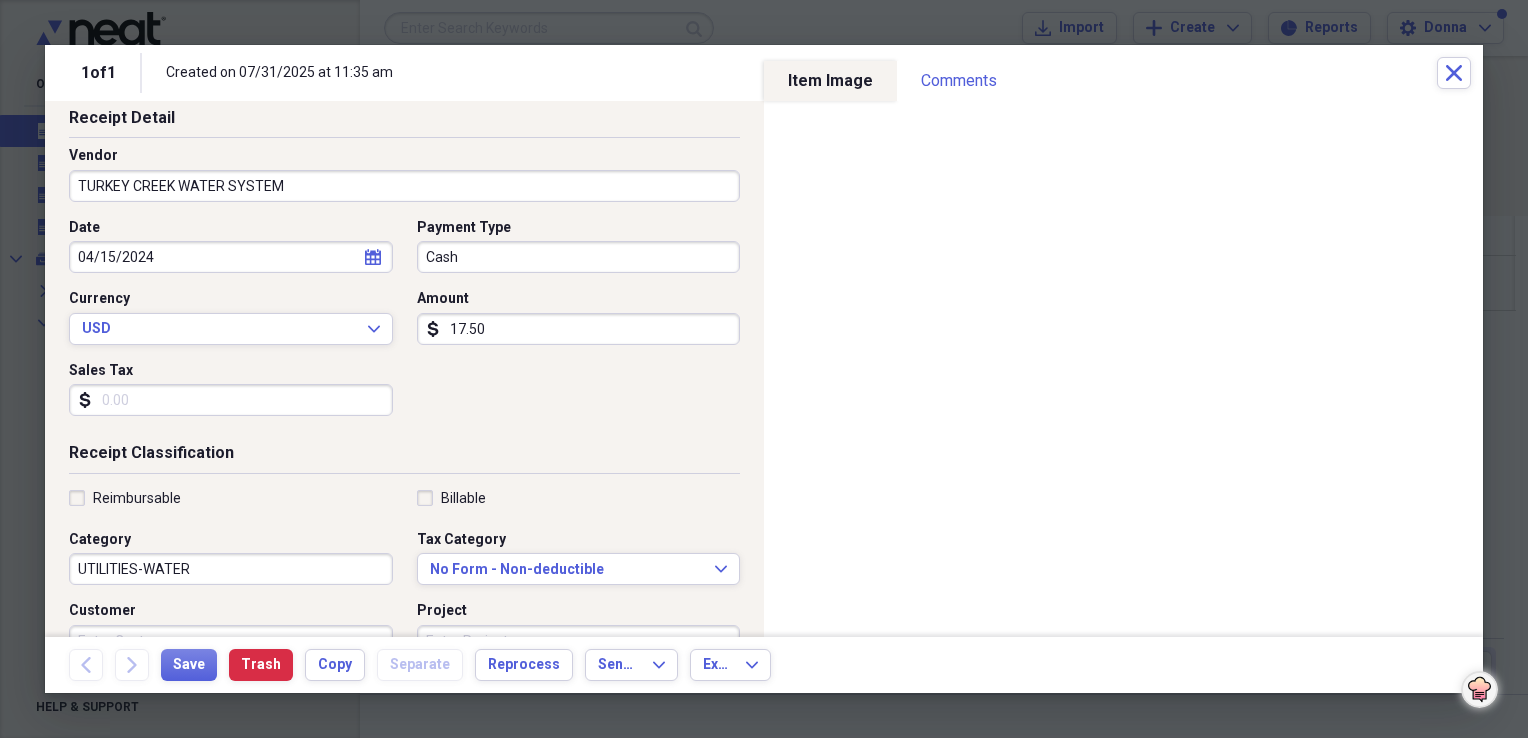 scroll, scrollTop: 200, scrollLeft: 0, axis: vertical 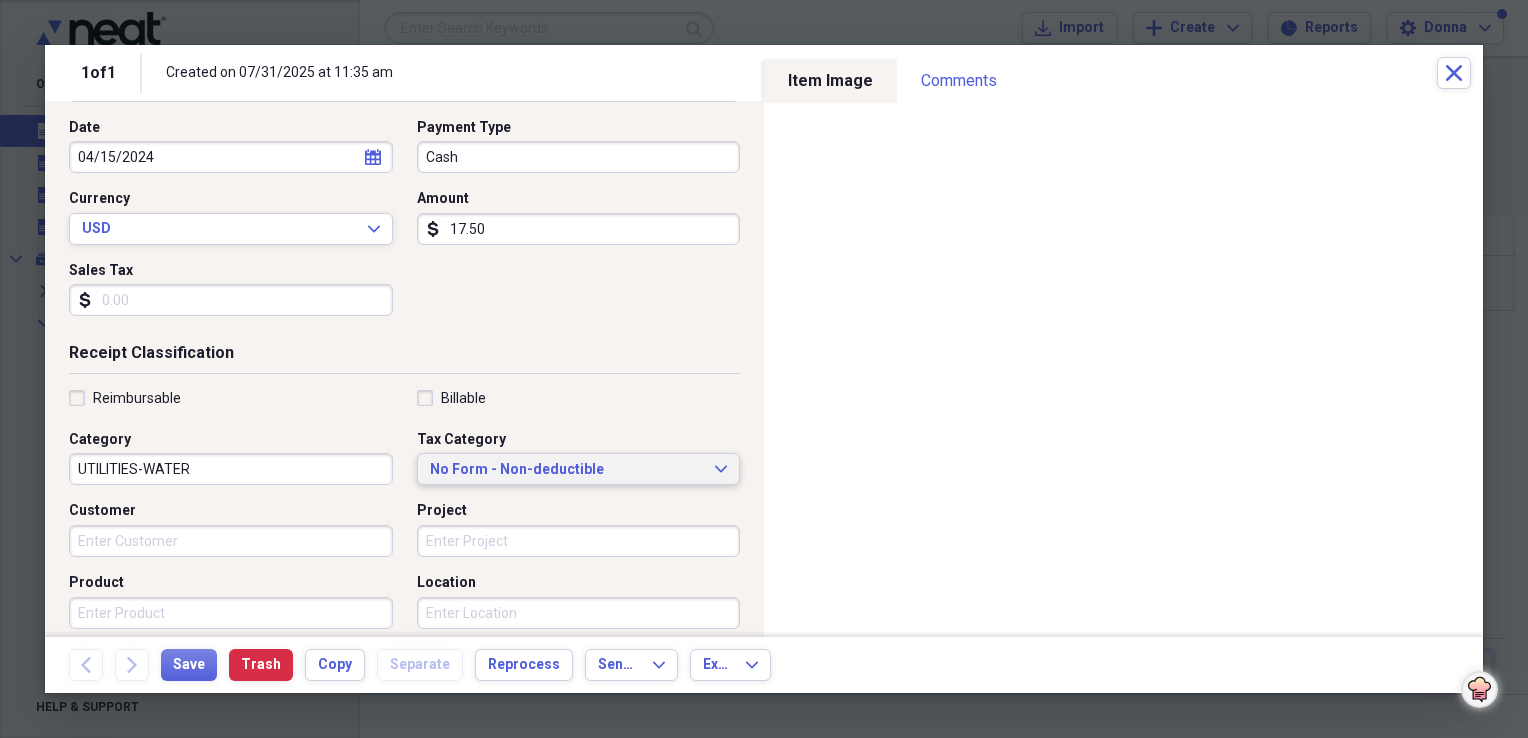 click on "No Form - Non-deductible" at bounding box center [567, 470] 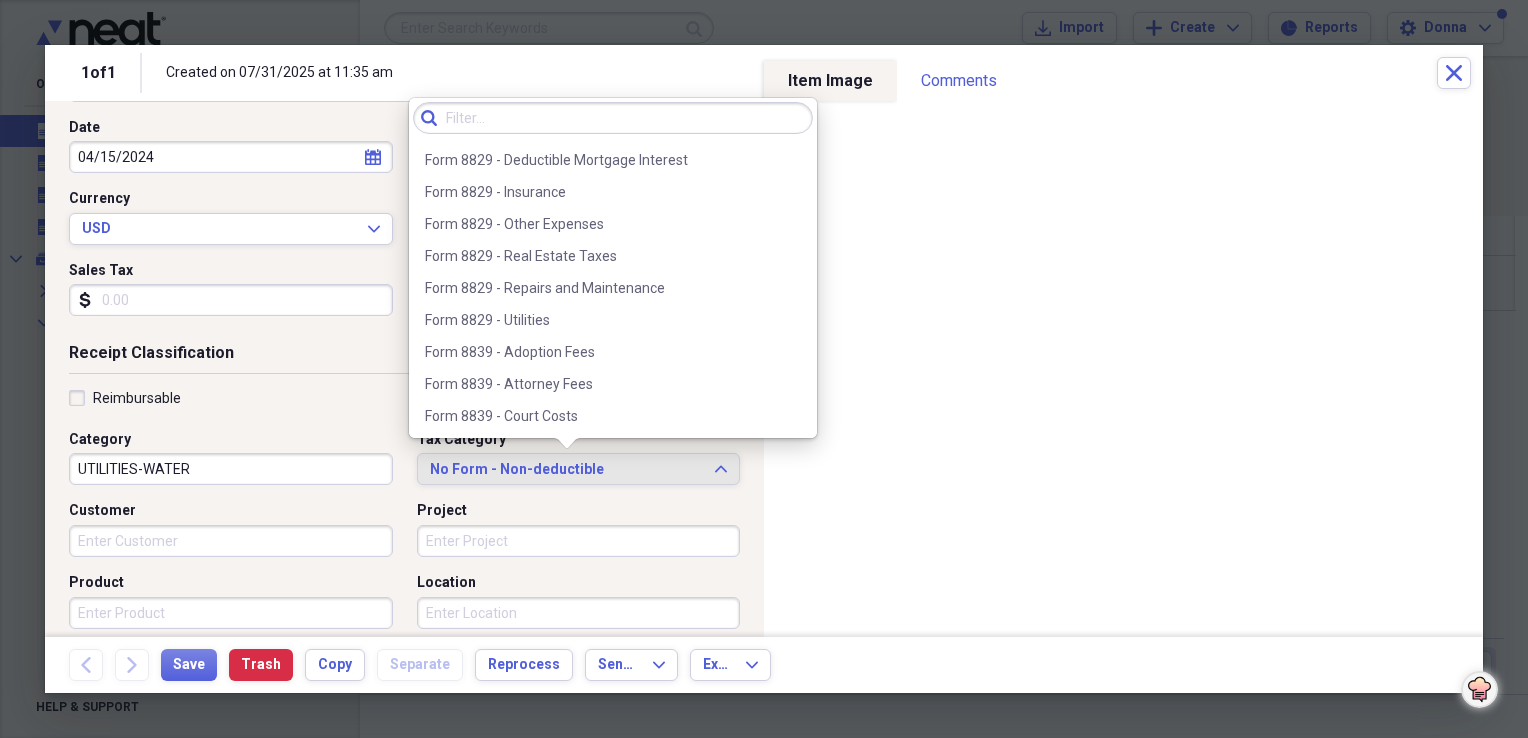 scroll, scrollTop: 2200, scrollLeft: 0, axis: vertical 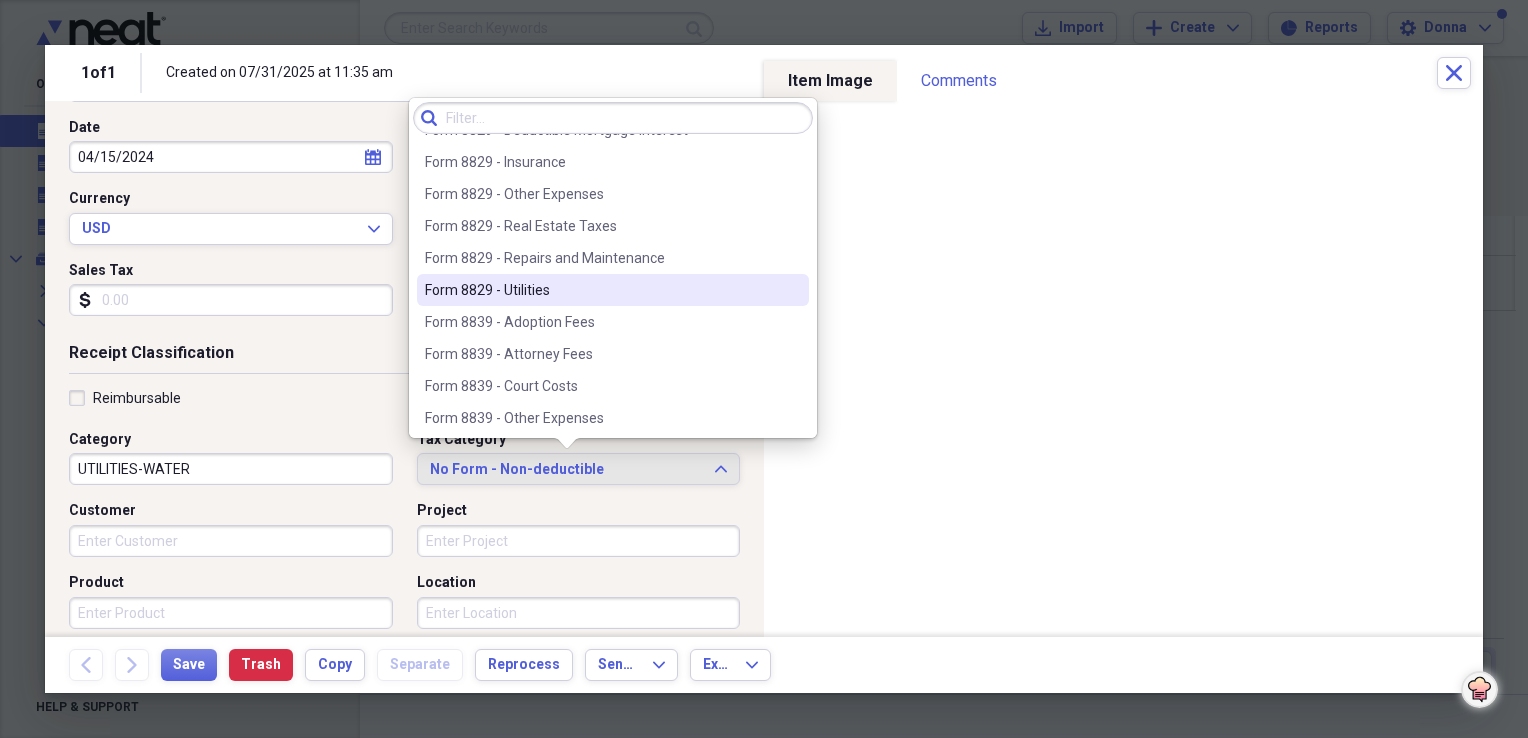 click on "Form 8829 - Utilities" at bounding box center (601, 290) 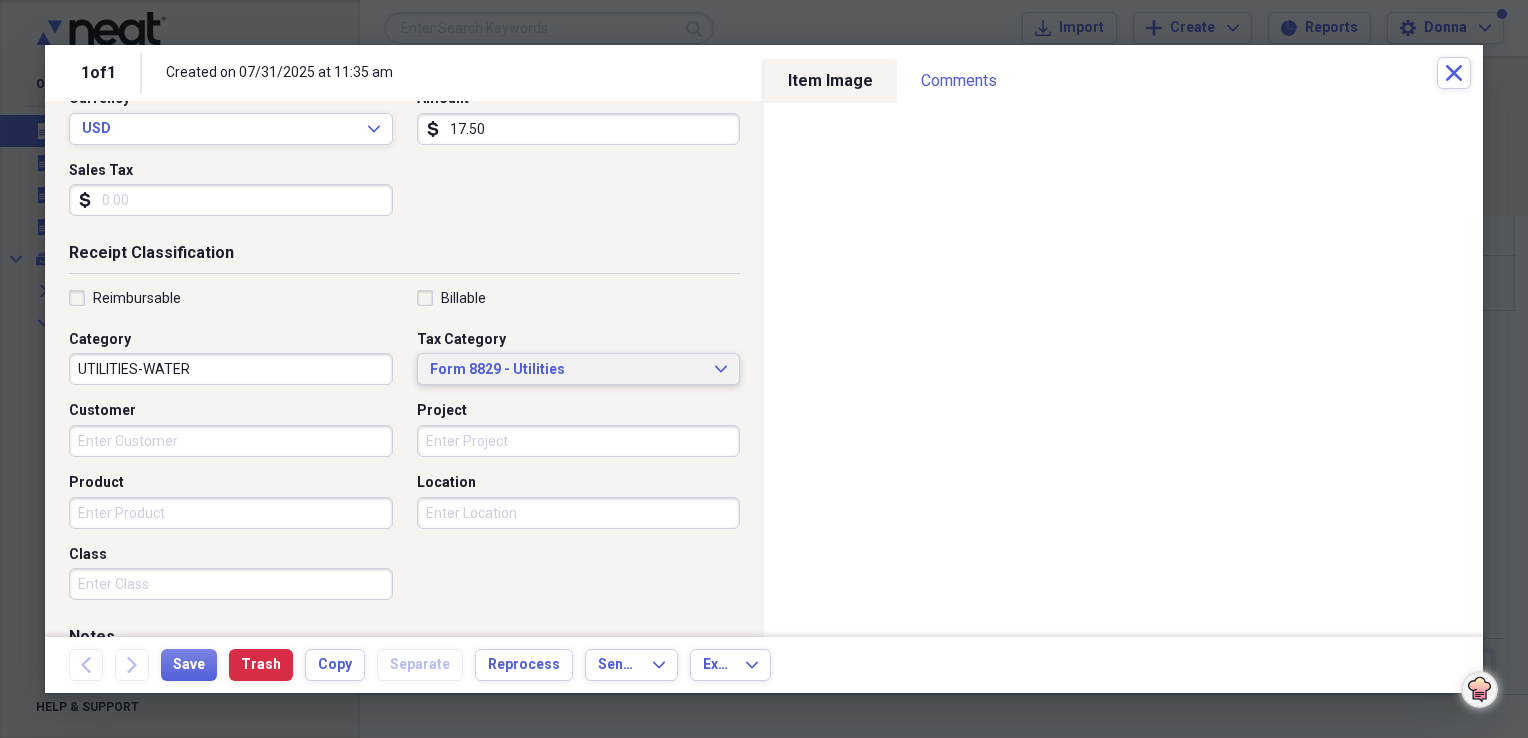 scroll, scrollTop: 483, scrollLeft: 0, axis: vertical 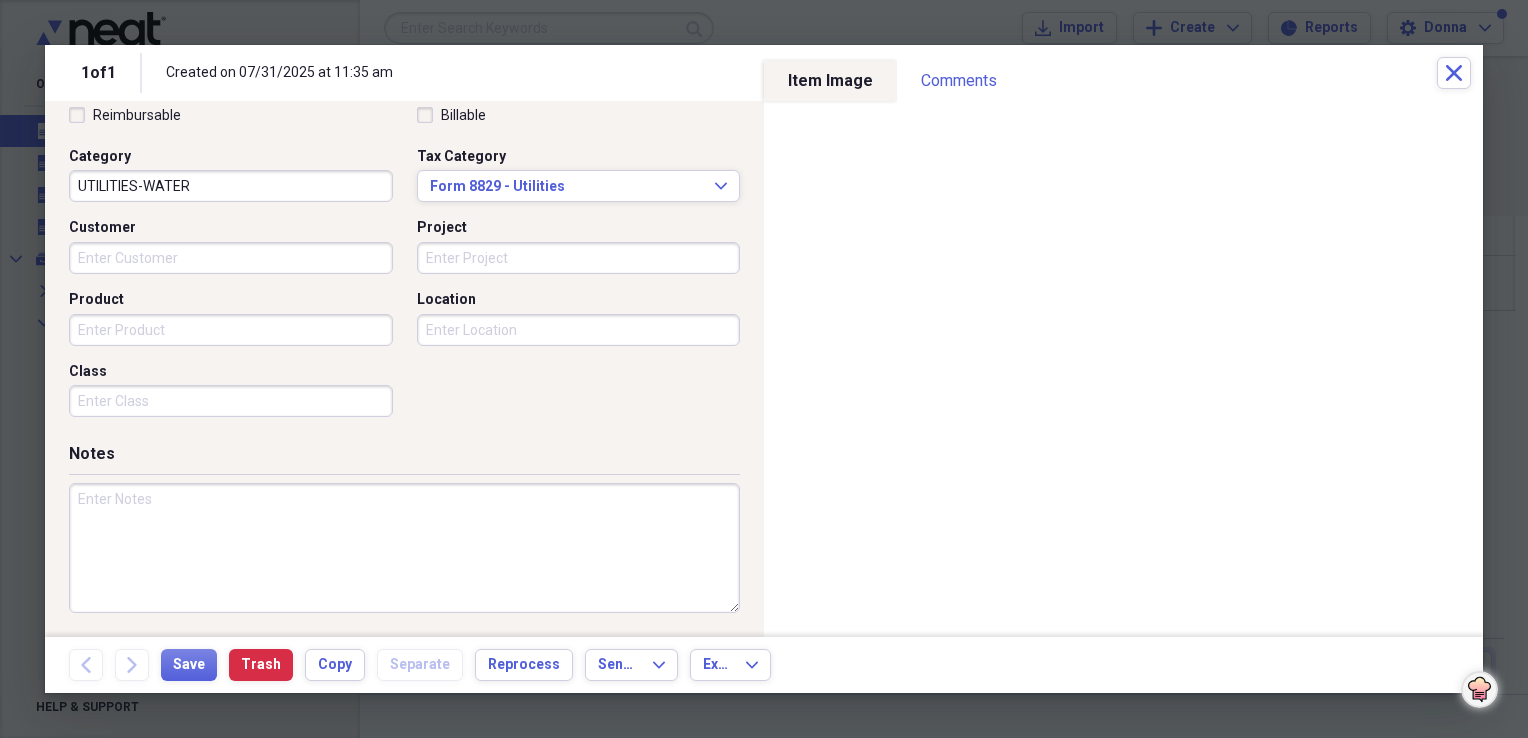 click at bounding box center [404, 548] 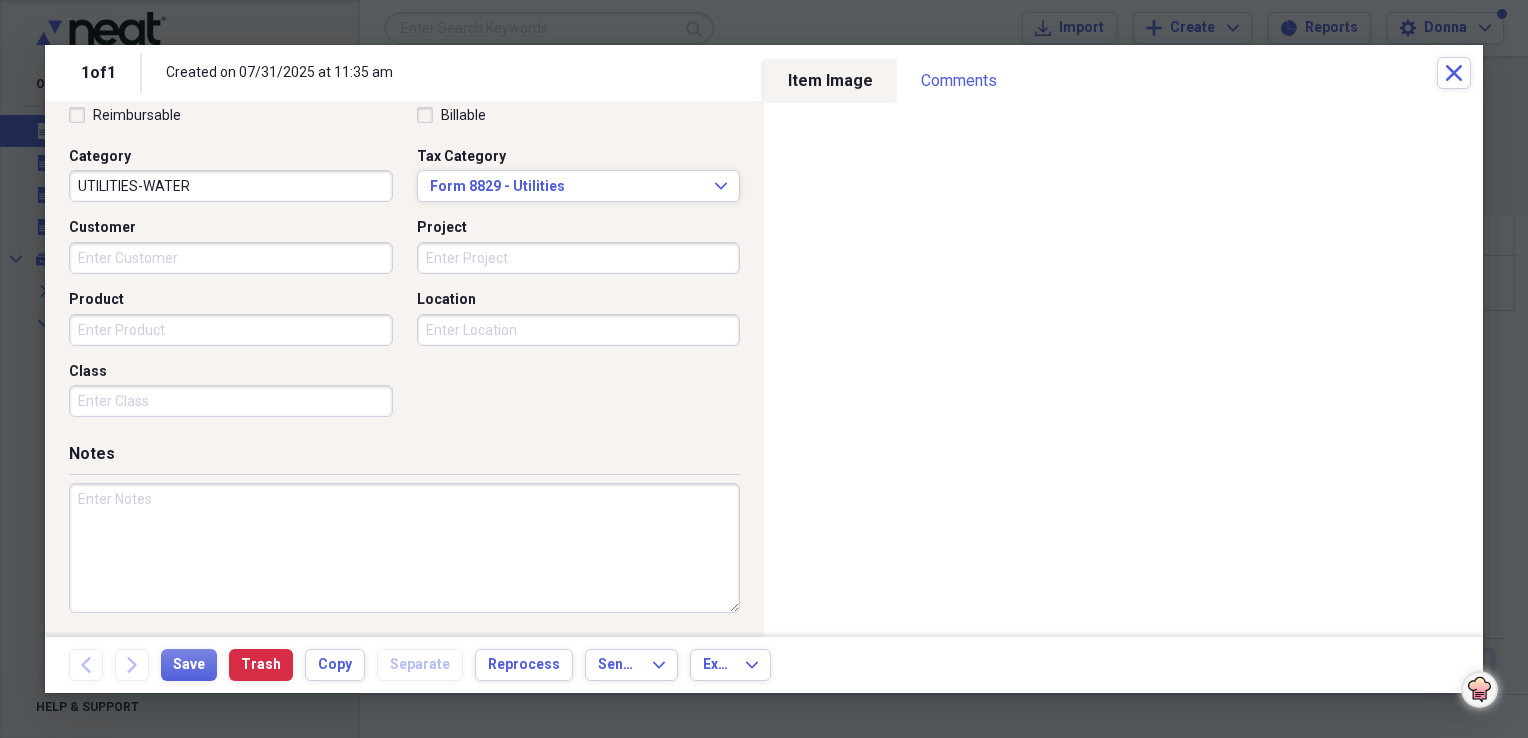 paste on "UTILITIES-WATER" 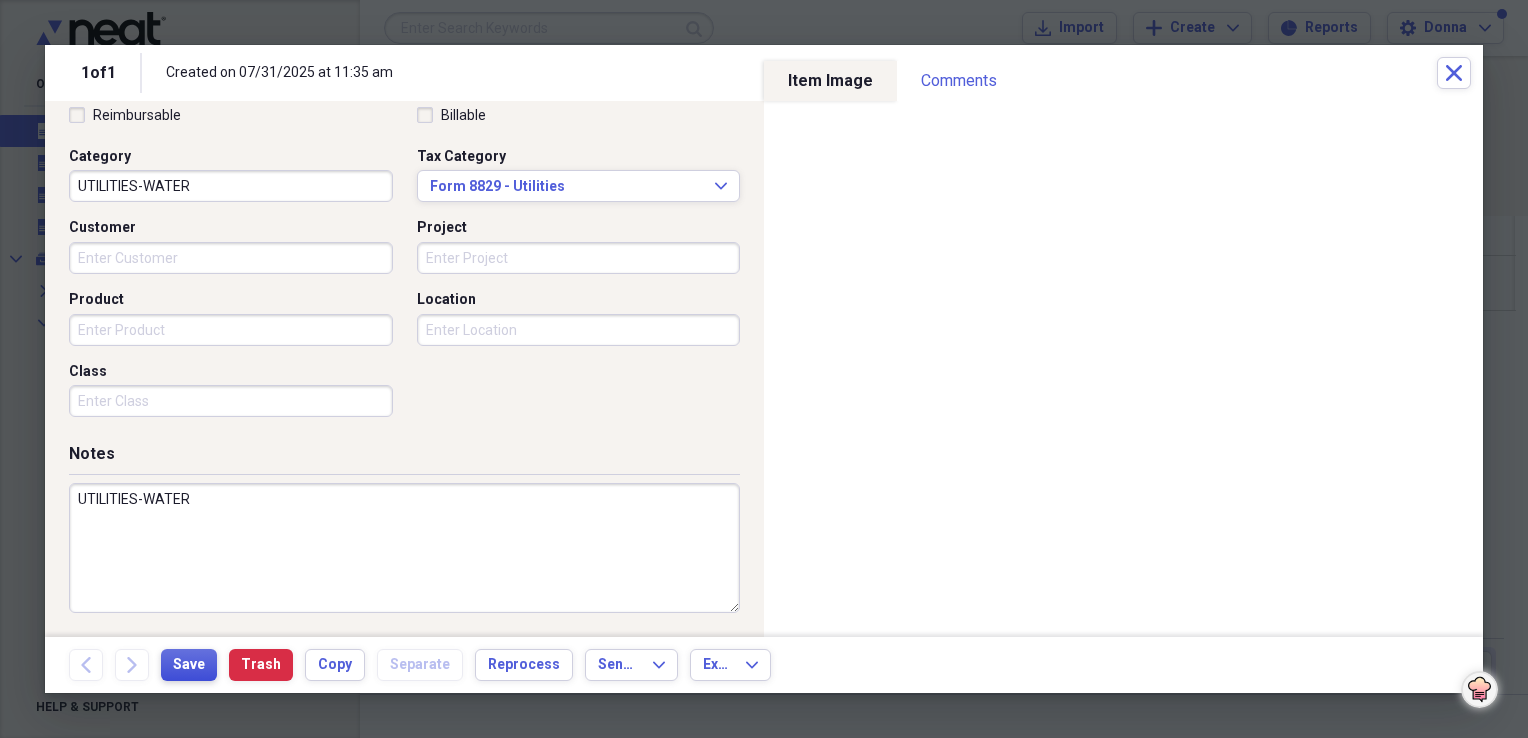 type on "UTILITIES-WATER" 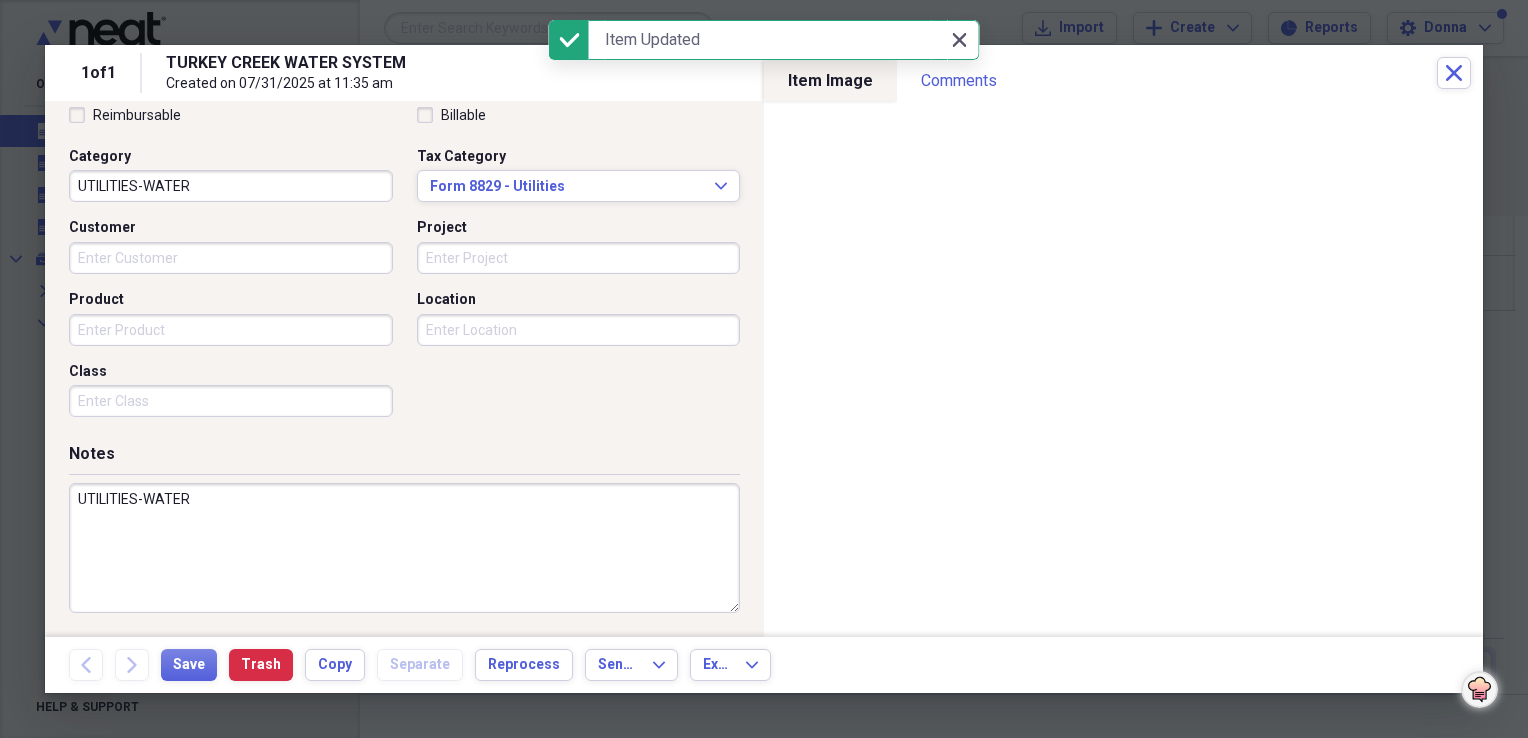 click 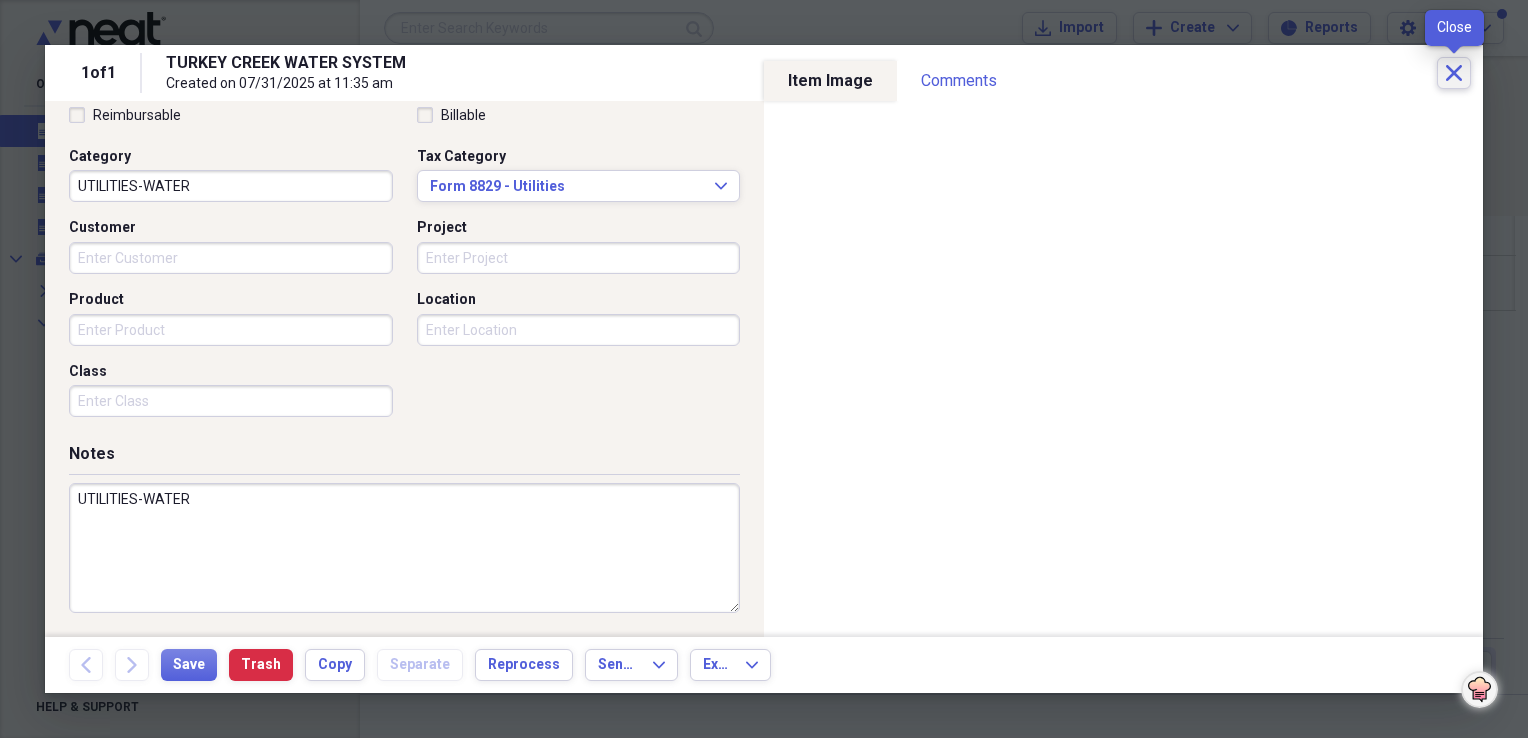 click 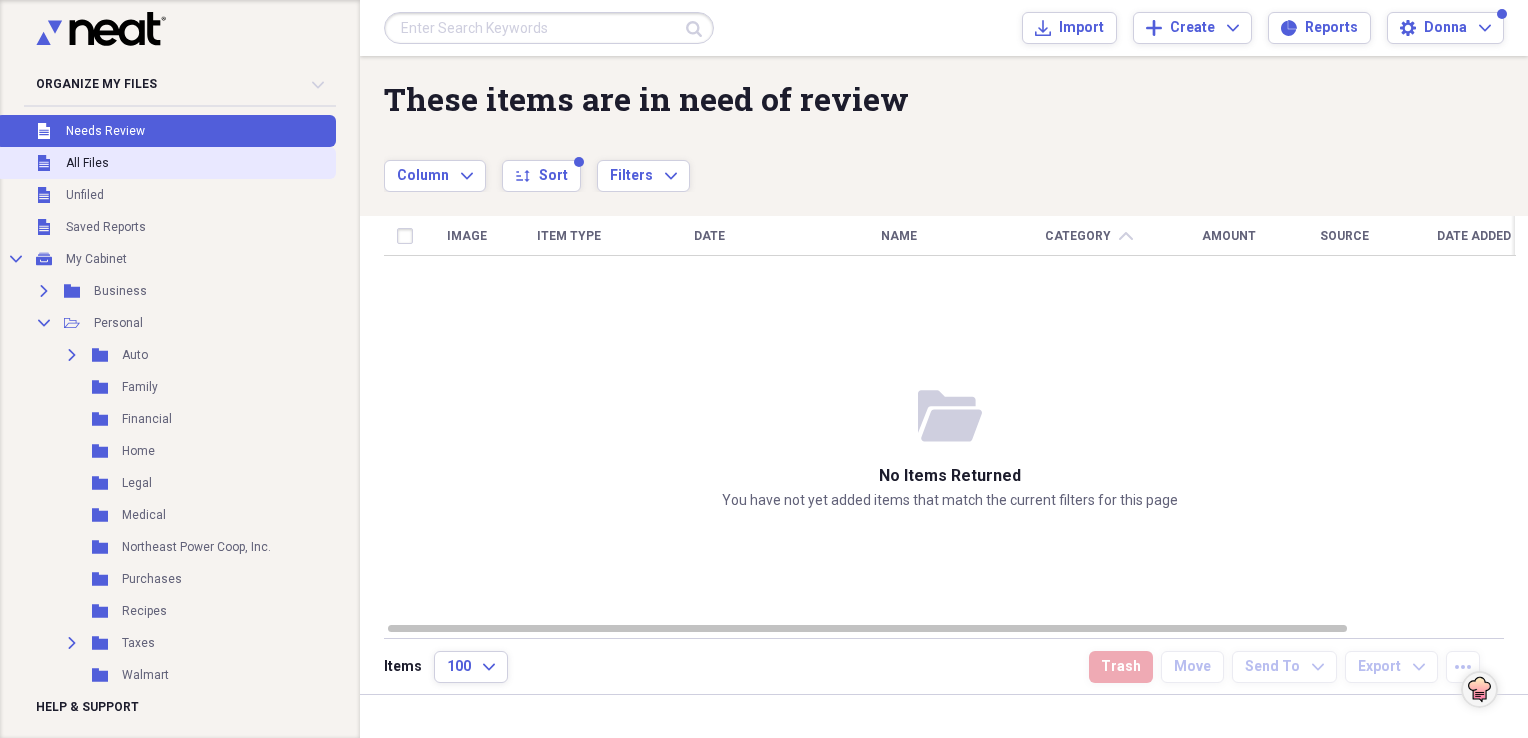 click on "All Files" at bounding box center [87, 163] 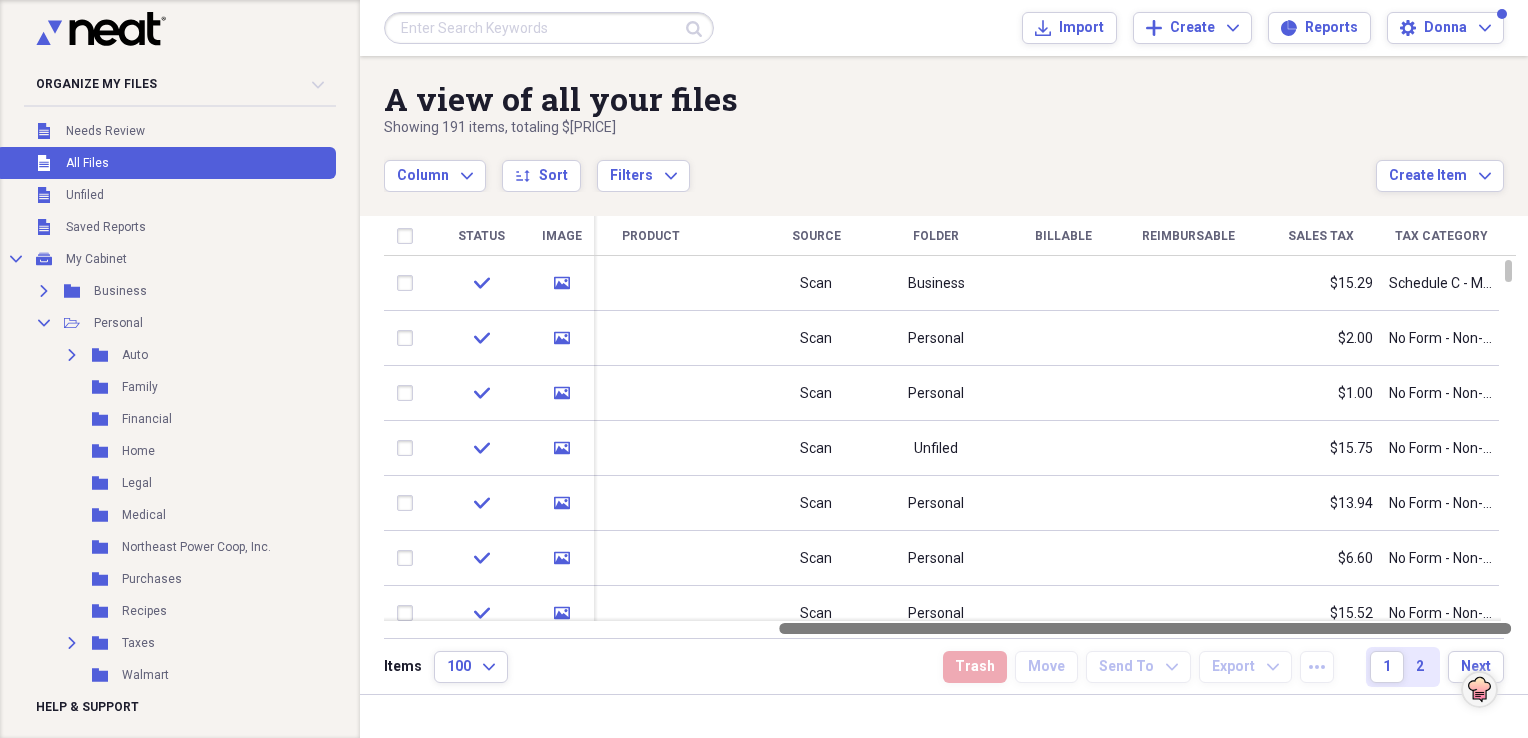 drag, startPoint x: 828, startPoint y: 626, endPoint x: 1241, endPoint y: 632, distance: 413.04358 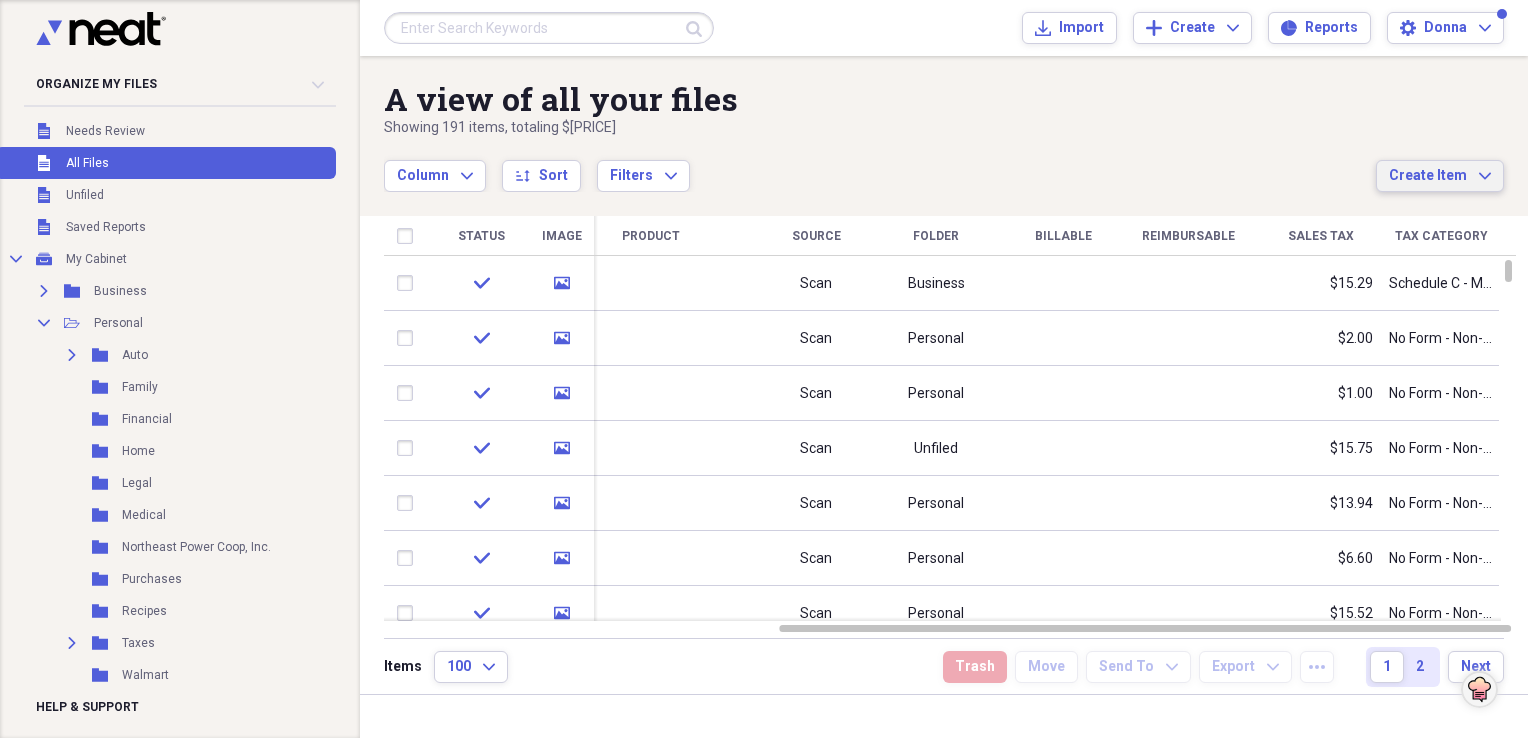 click on "Create Item" at bounding box center (1428, 176) 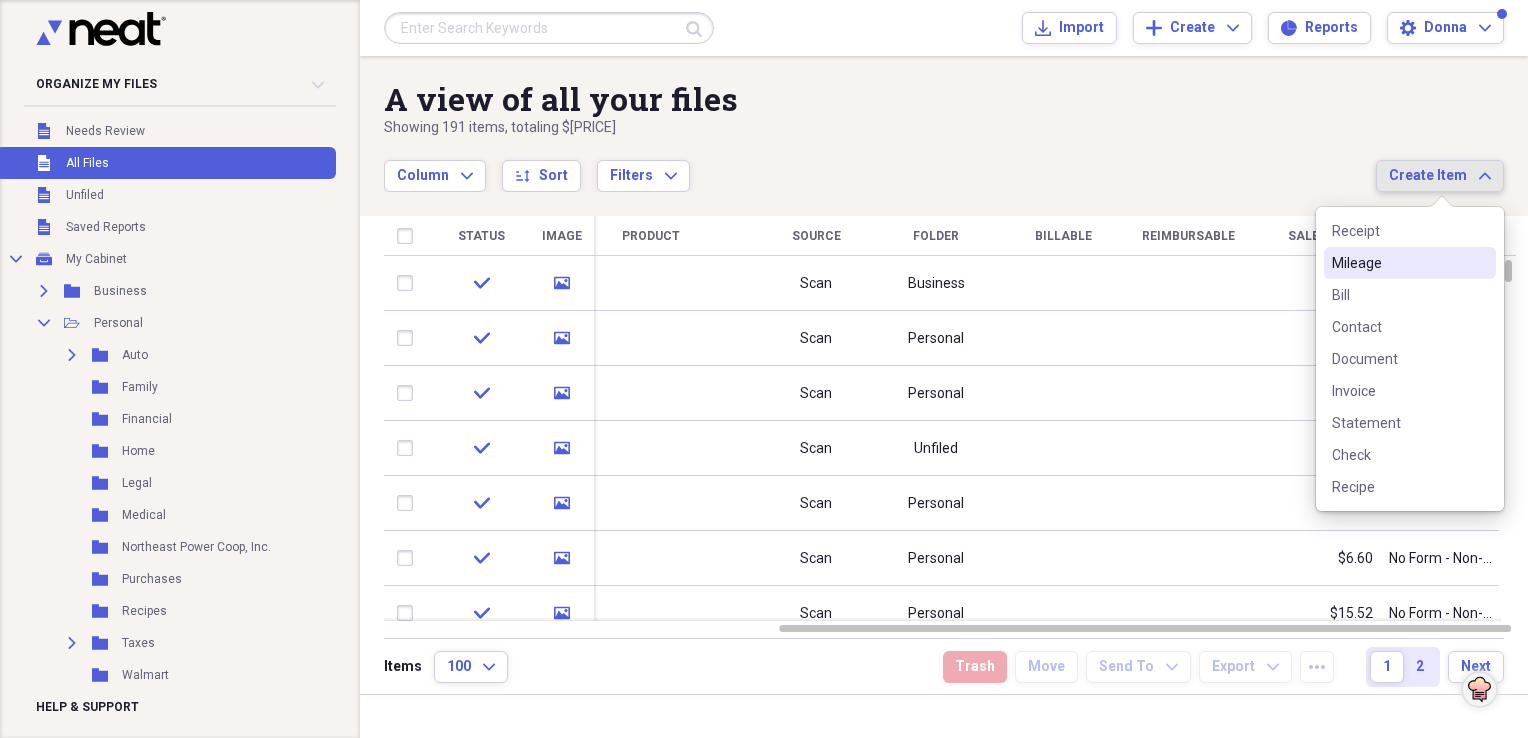 click on "Mileage" at bounding box center (1398, 263) 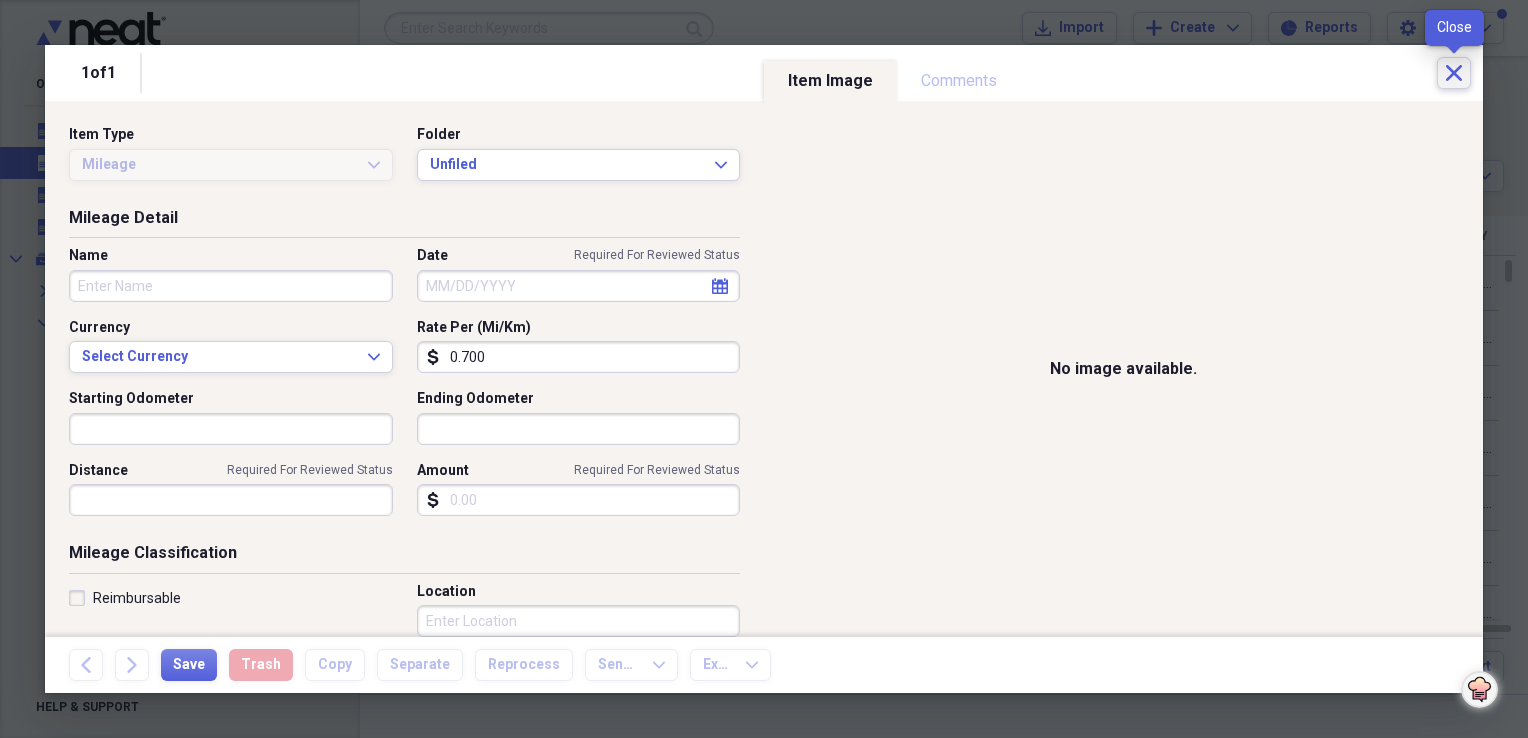 click on "Close" 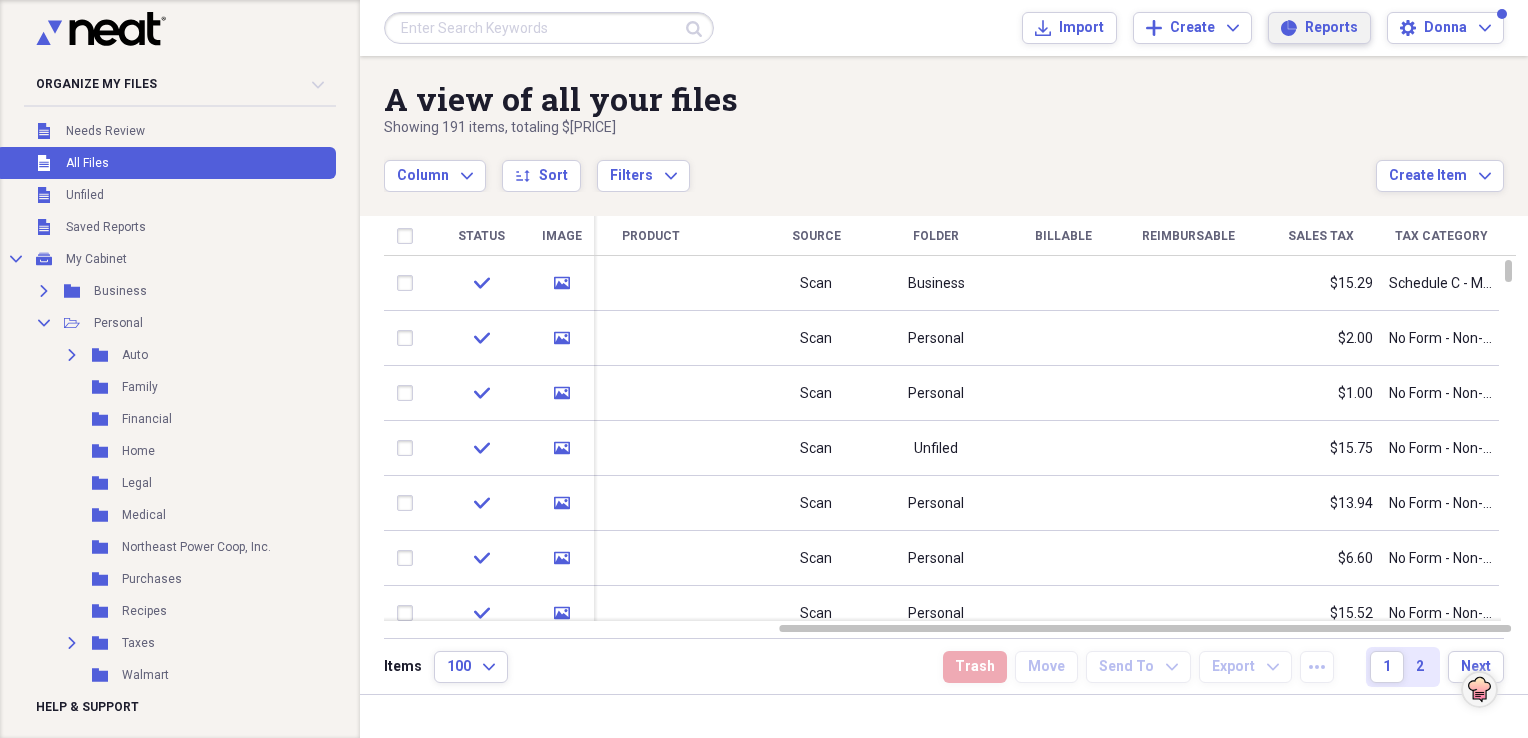 click on "Reports Reports" at bounding box center (1319, 28) 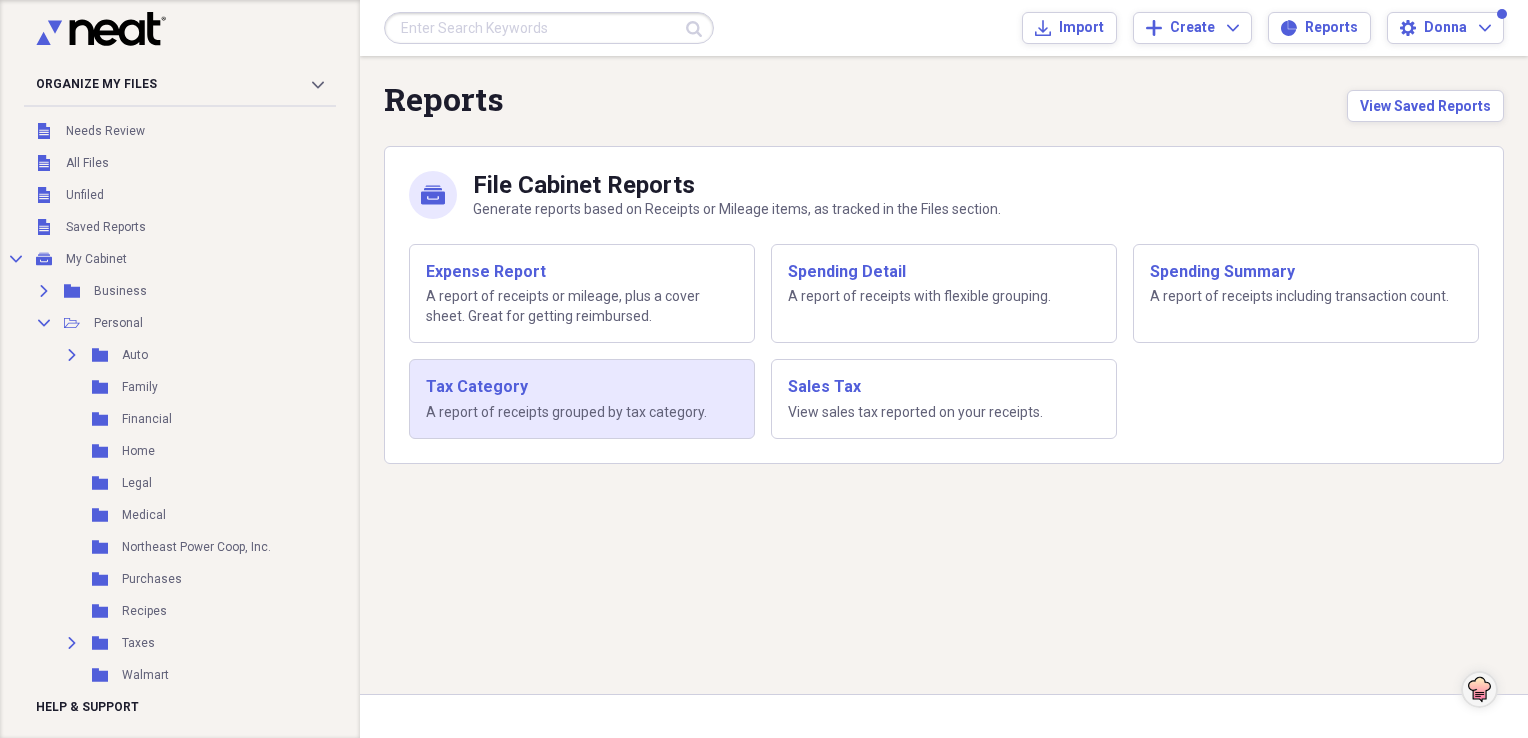 click on "Tax Category" at bounding box center [582, 387] 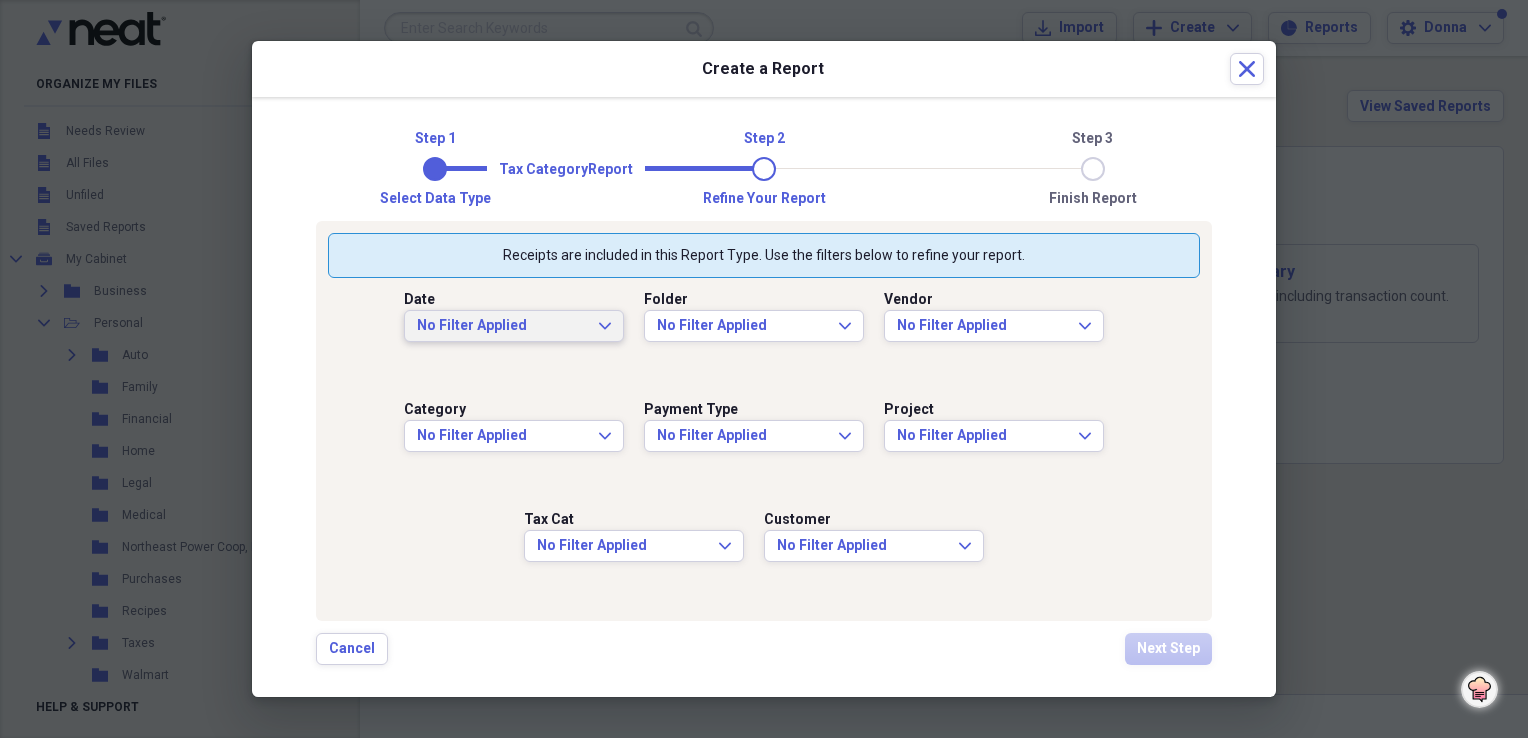 click on "Expand" 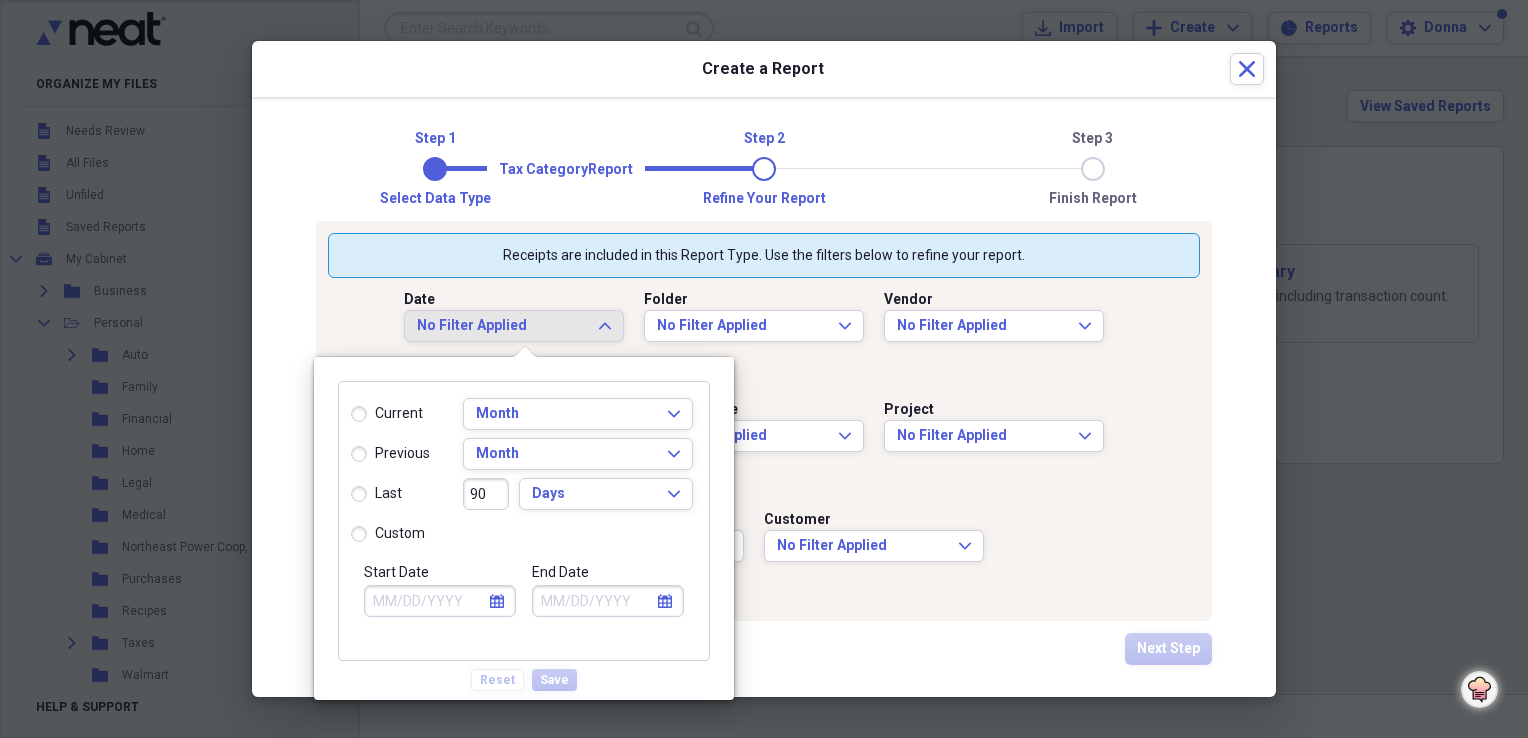 click on "custom" at bounding box center [388, 534] 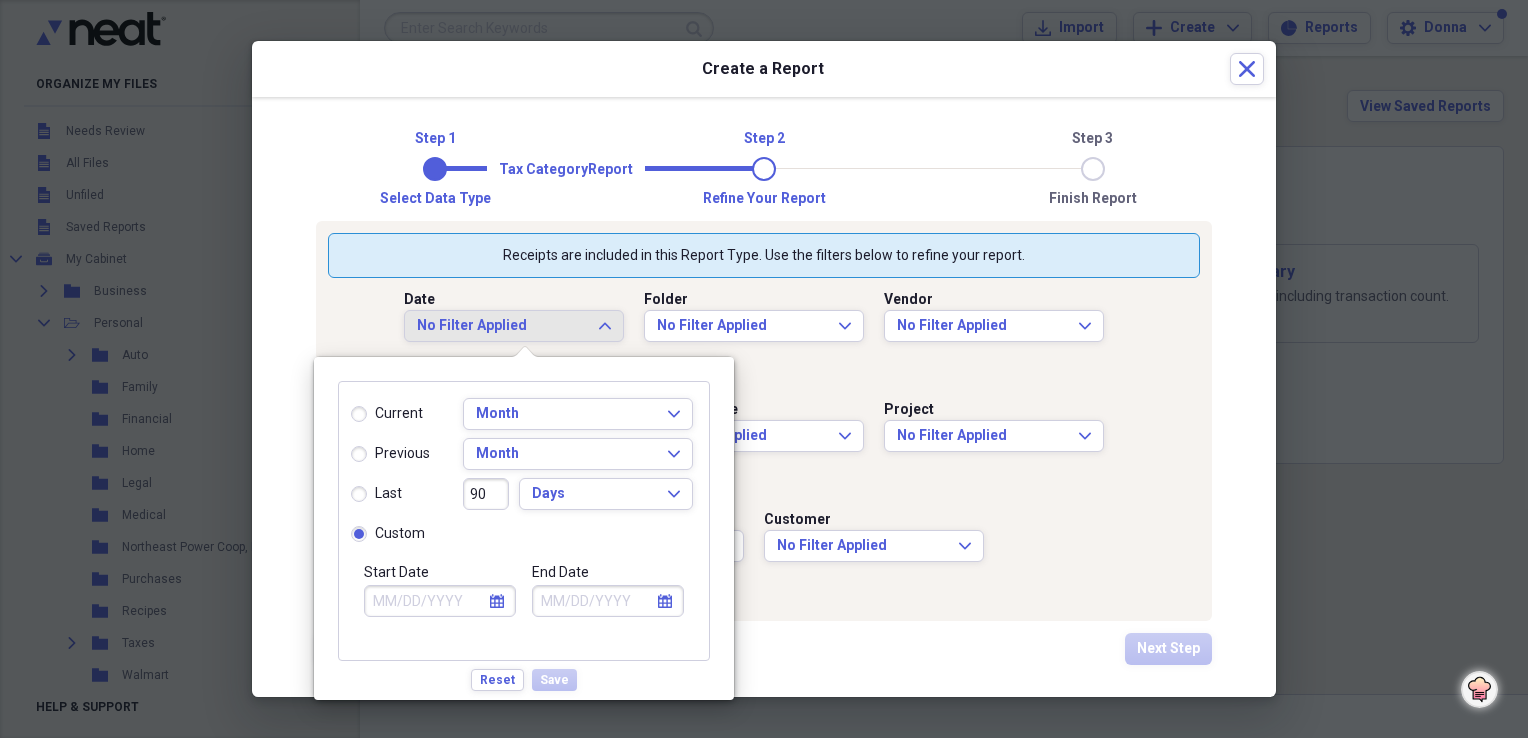 click on "calendar" 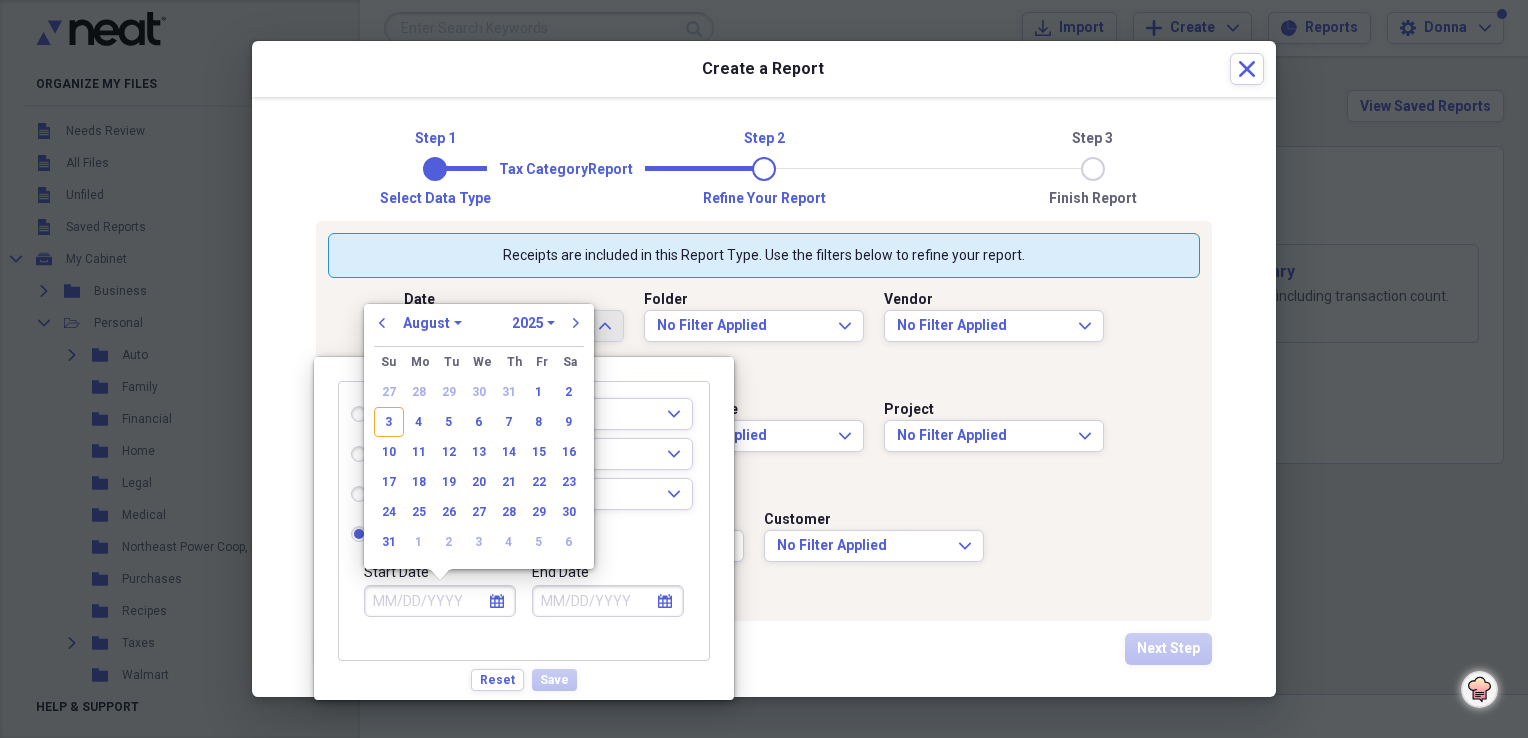 click on "1970 1971 1972 1973 1974 1975 1976 1977 1978 1979 1980 1981 1982 1983 1984 1985 1986 1987 1988 1989 1990 1991 1992 1993 1994 1995 1996 1997 1998 1999 2000 2001 2002 2003 2004 2005 2006 2007 2008 2009 2010 2011 2012 2013 2014 2015 2016 2017 2018 2019 2020 2021 2022 2023 2024 2025 2026 2027 2028 2029 2030 2031 2032 2033 2034 2035" at bounding box center (533, 323) 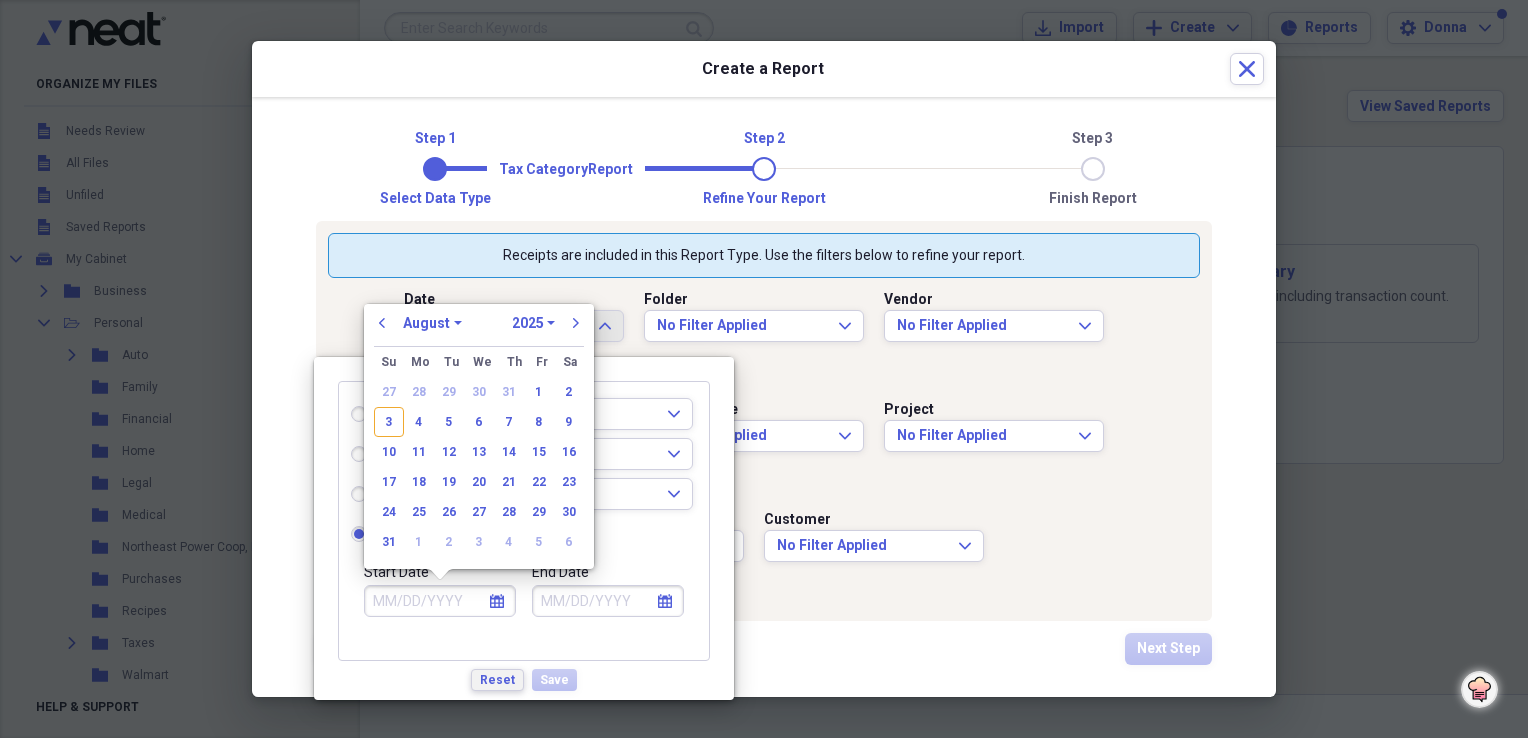 select on "2024" 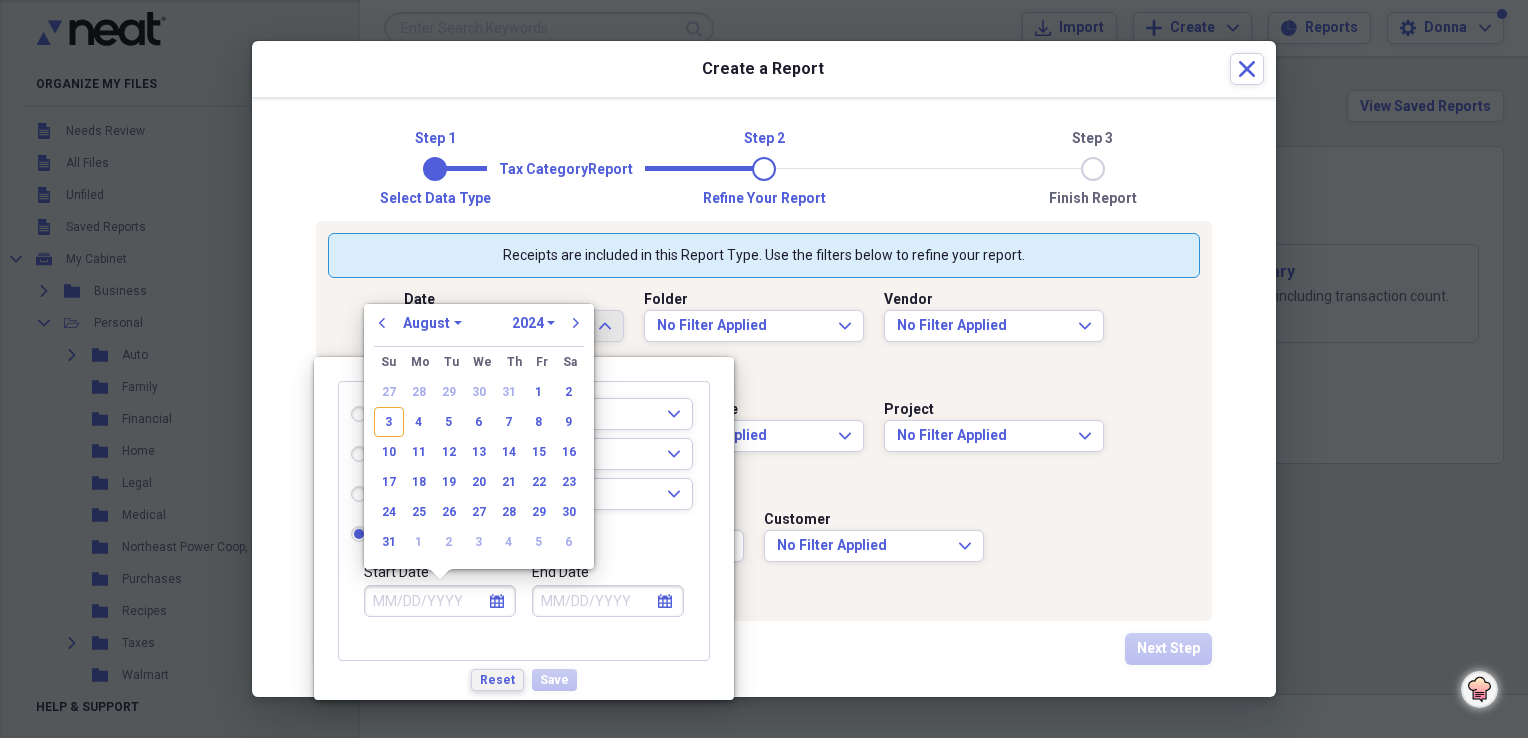click on "1970 1971 1972 1973 1974 1975 1976 1977 1978 1979 1980 1981 1982 1983 1984 1985 1986 1987 1988 1989 1990 1991 1992 1993 1994 1995 1996 1997 1998 1999 2000 2001 2002 2003 2004 2005 2006 2007 2008 2009 2010 2011 2012 2013 2014 2015 2016 2017 2018 2019 2020 2021 2022 2023 2024 2025 2026 2027 2028 2029 2030 2031 2032 2033 2034 2035" at bounding box center (533, 323) 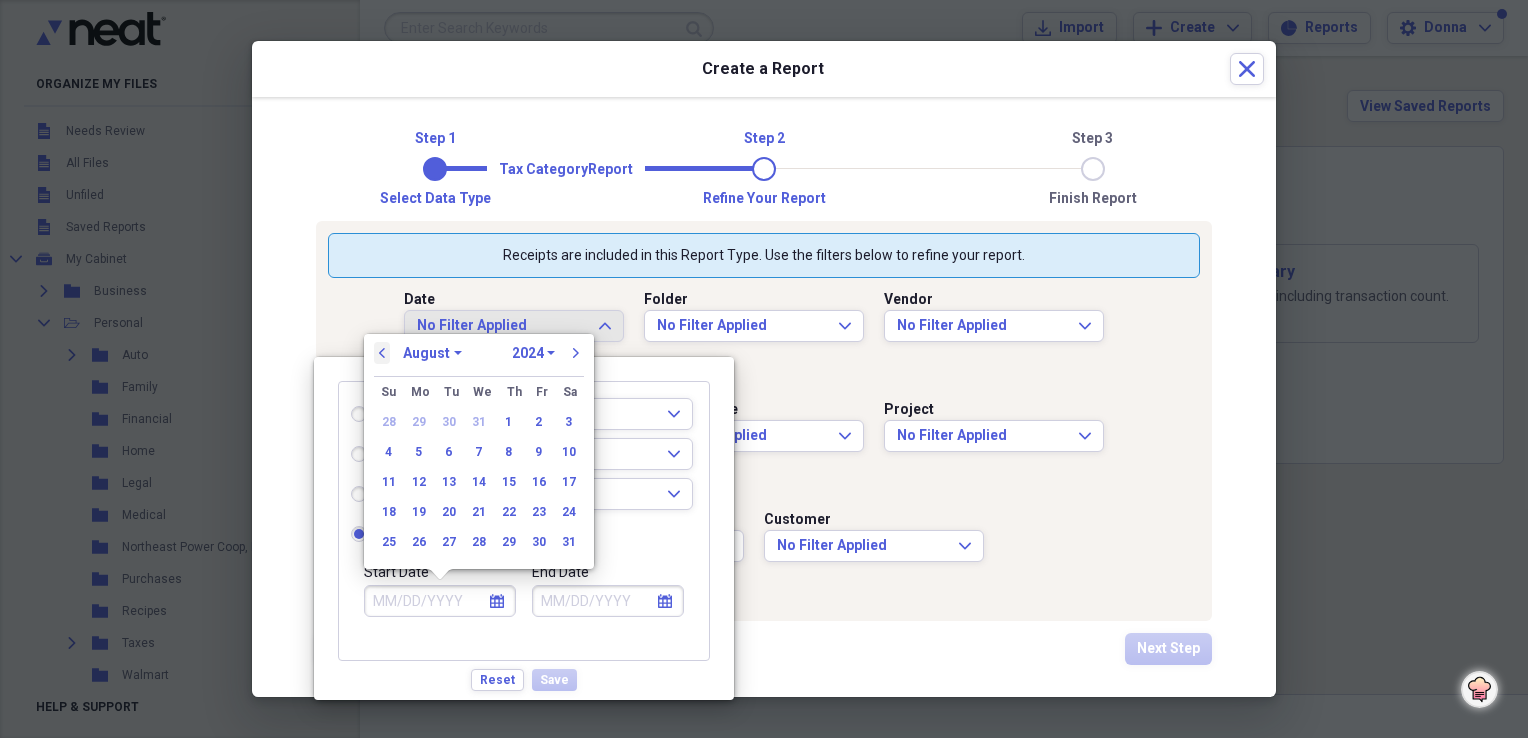 click on "previous" at bounding box center [382, 353] 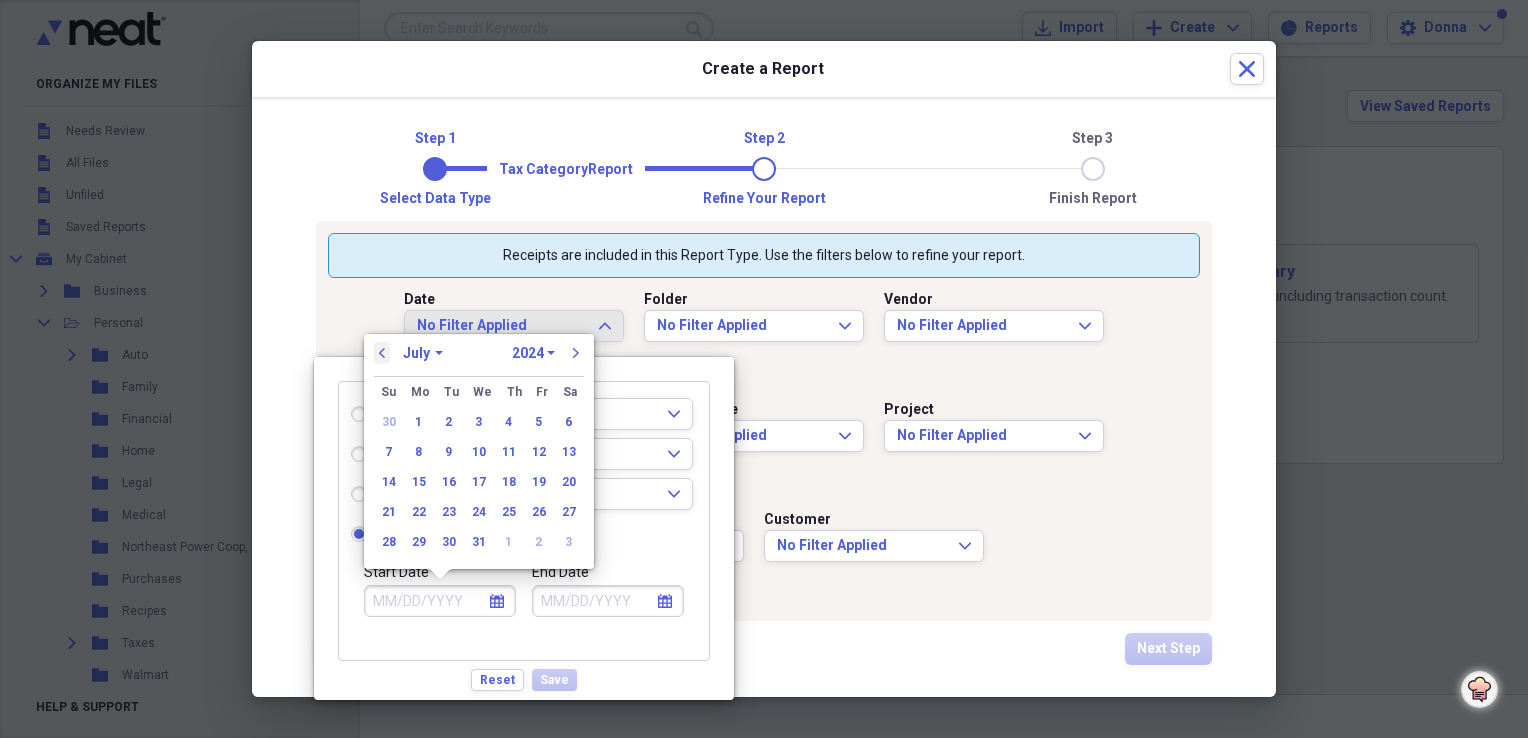 click on "previous" at bounding box center (382, 353) 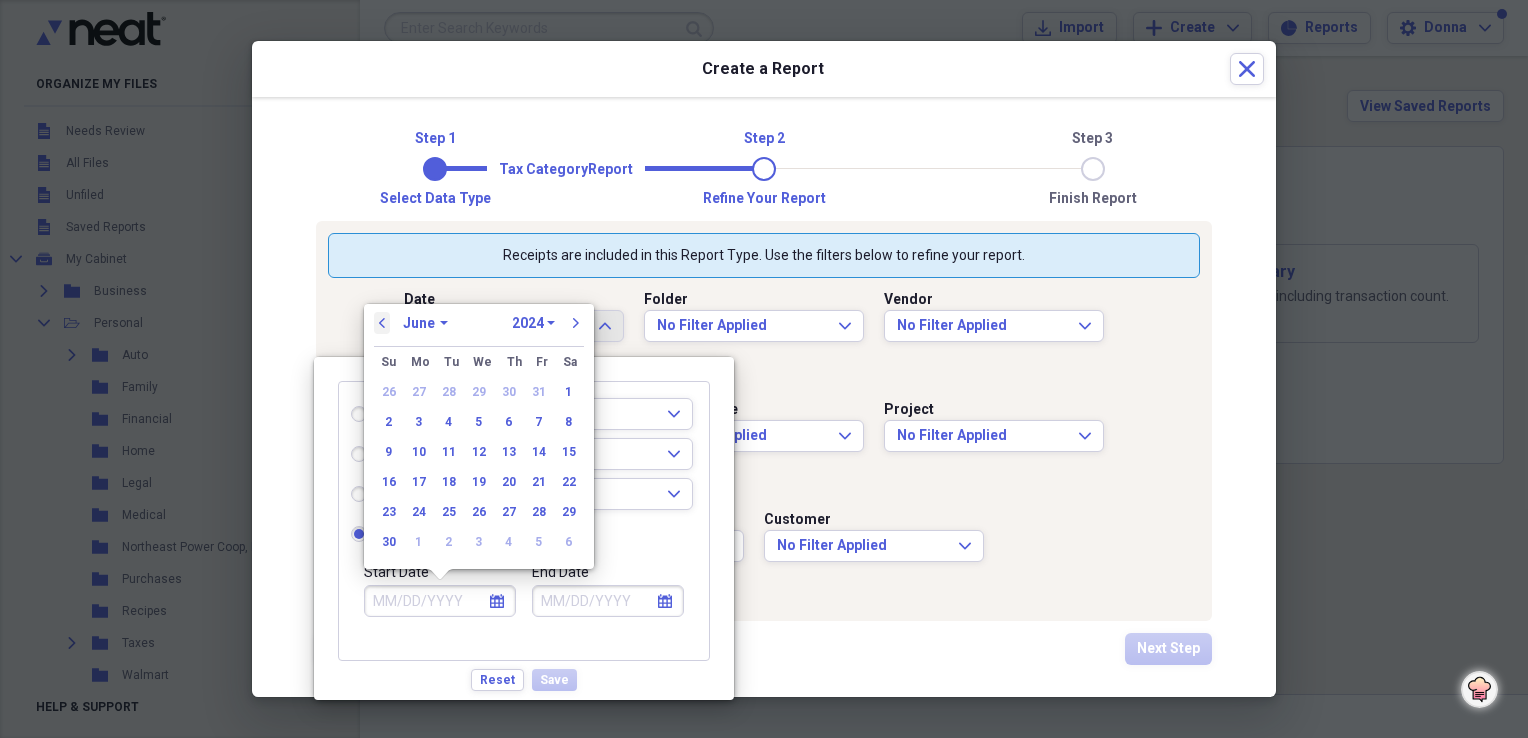 click on "previous" at bounding box center [382, 323] 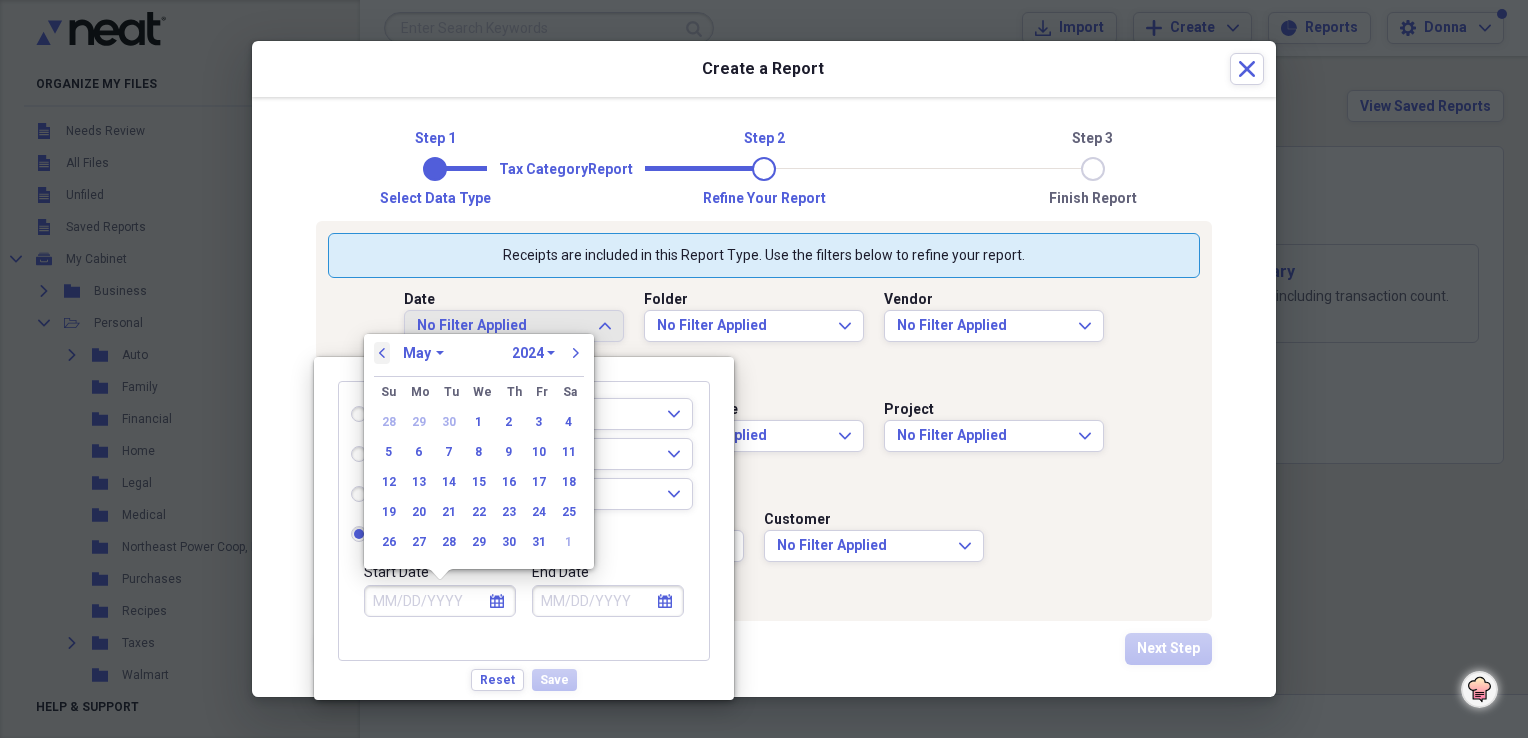 click on "previous" at bounding box center (382, 353) 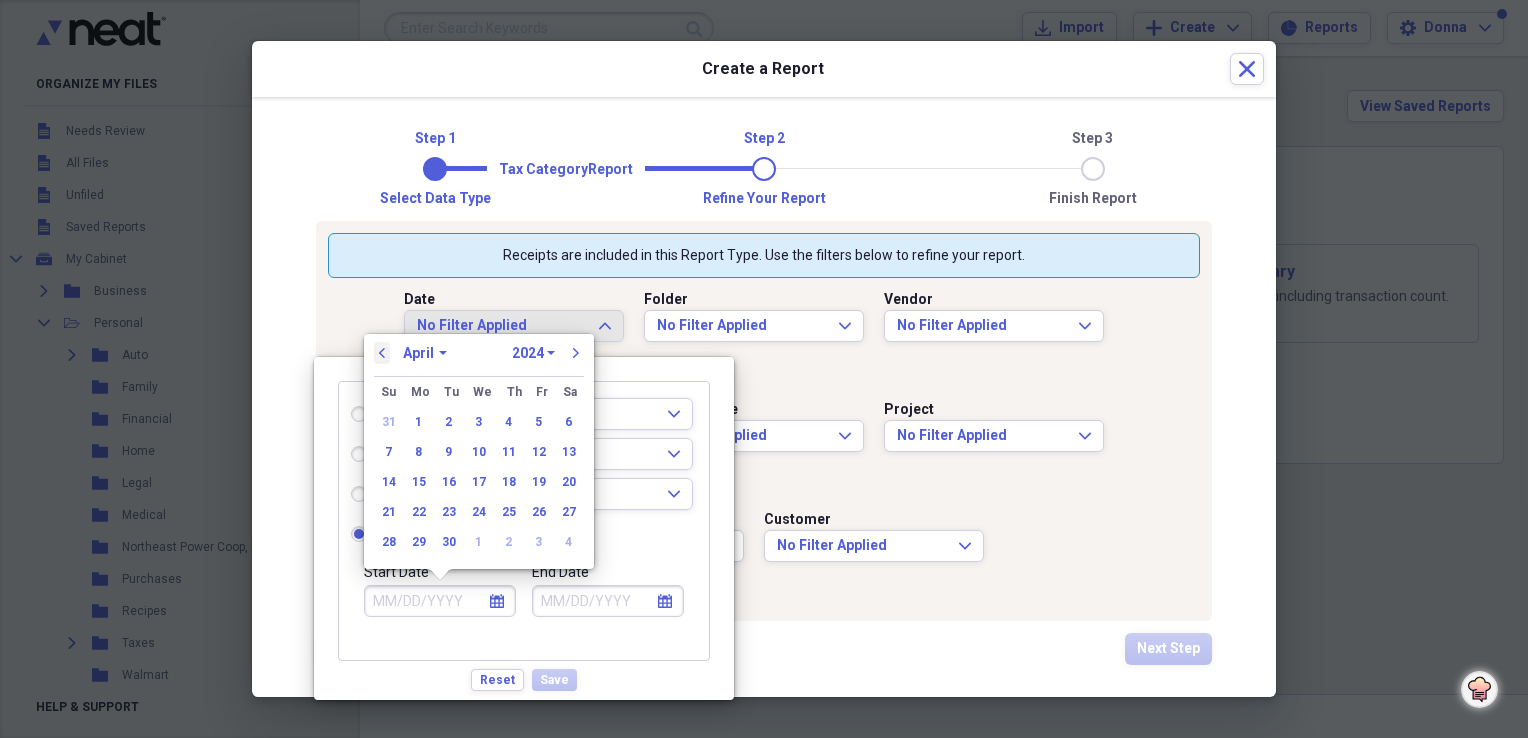click on "previous" at bounding box center (382, 353) 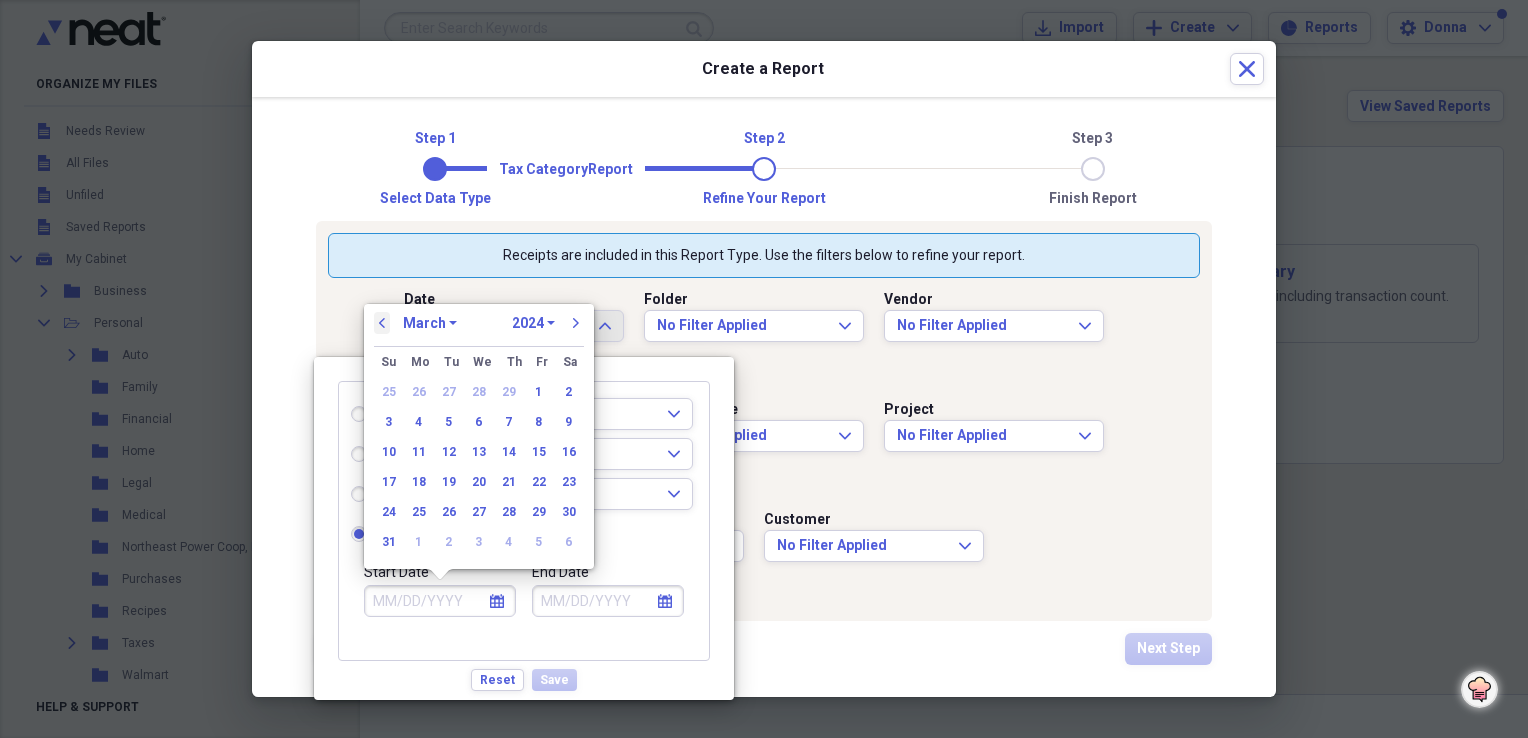 click on "previous" at bounding box center (382, 323) 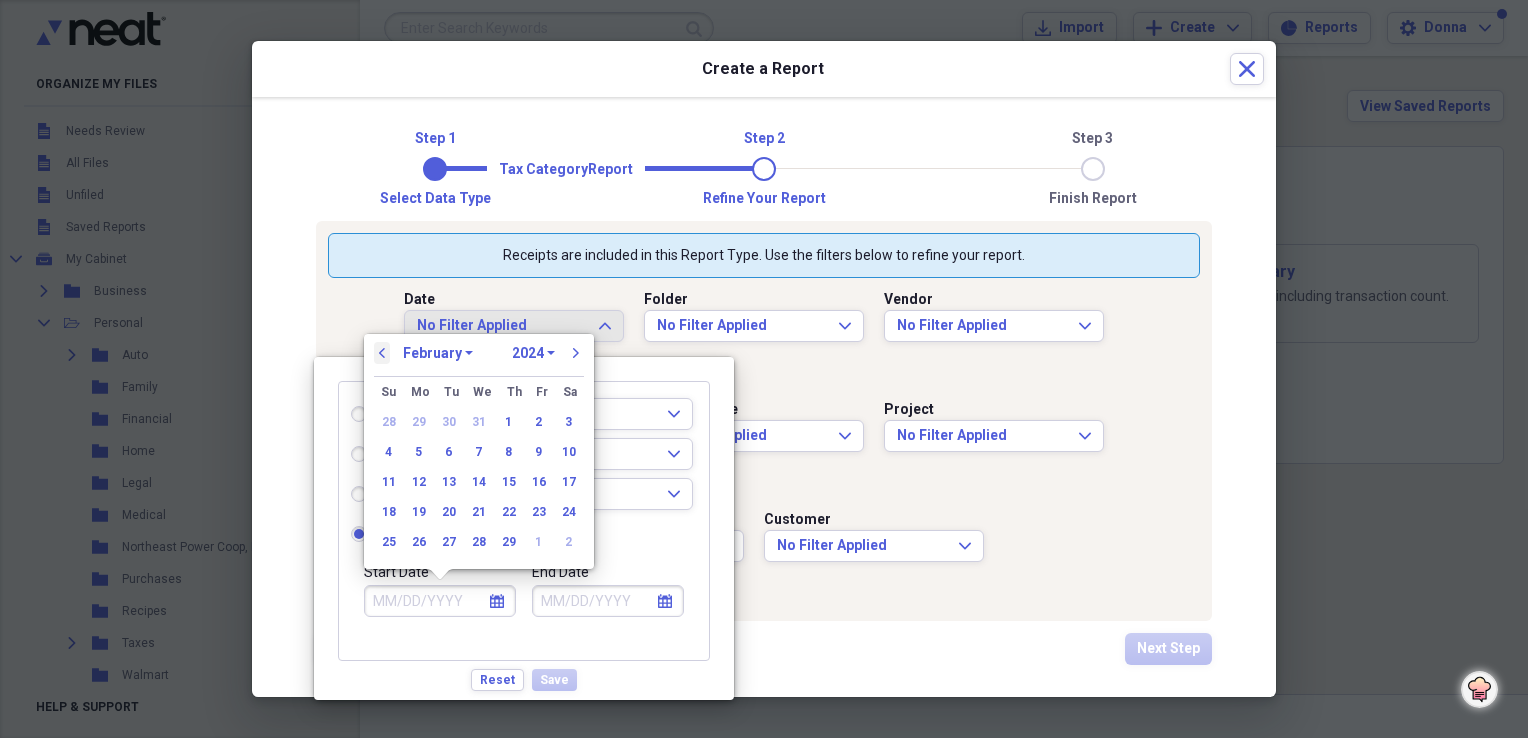 click on "previous" at bounding box center (382, 353) 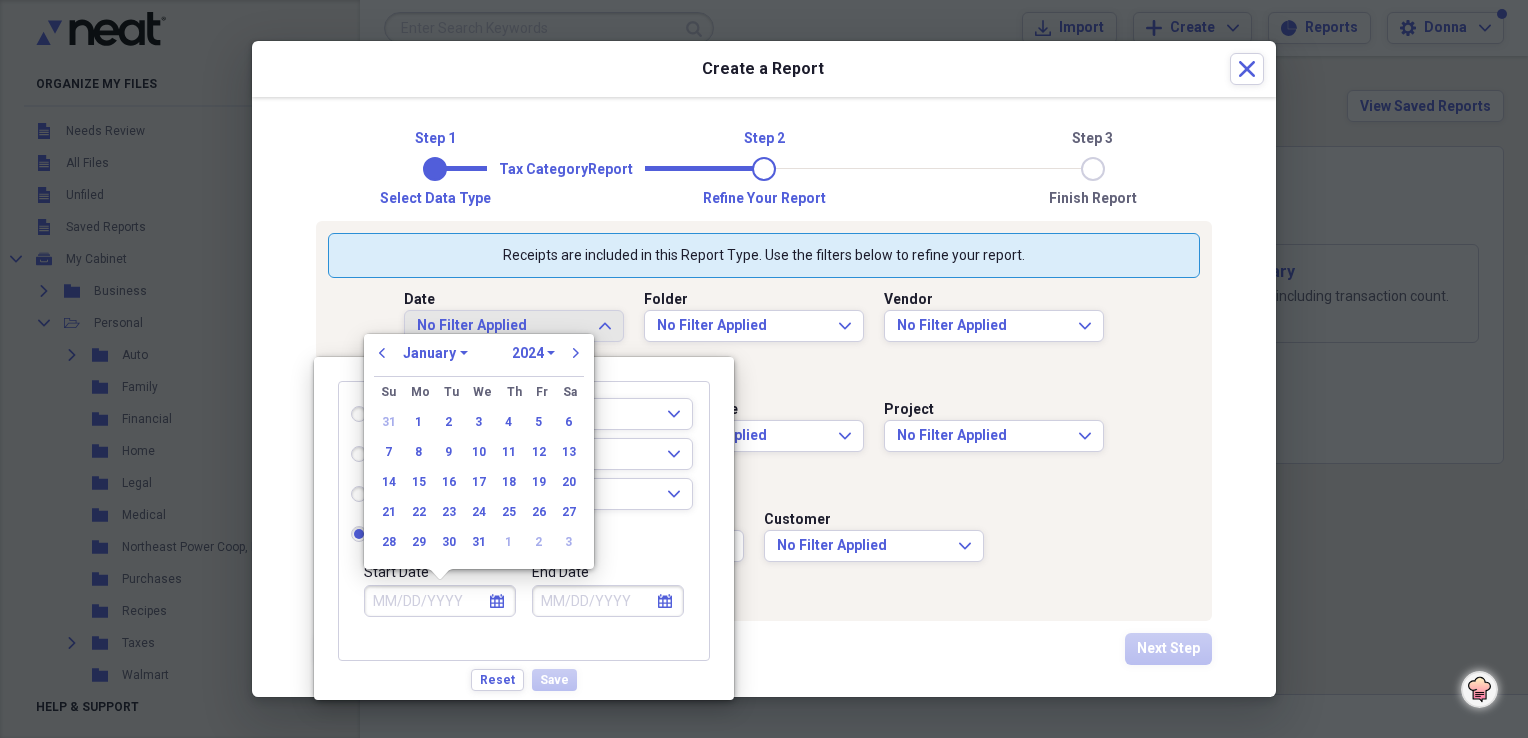 click on "January February March April May June July August September October November December" at bounding box center [435, 353] 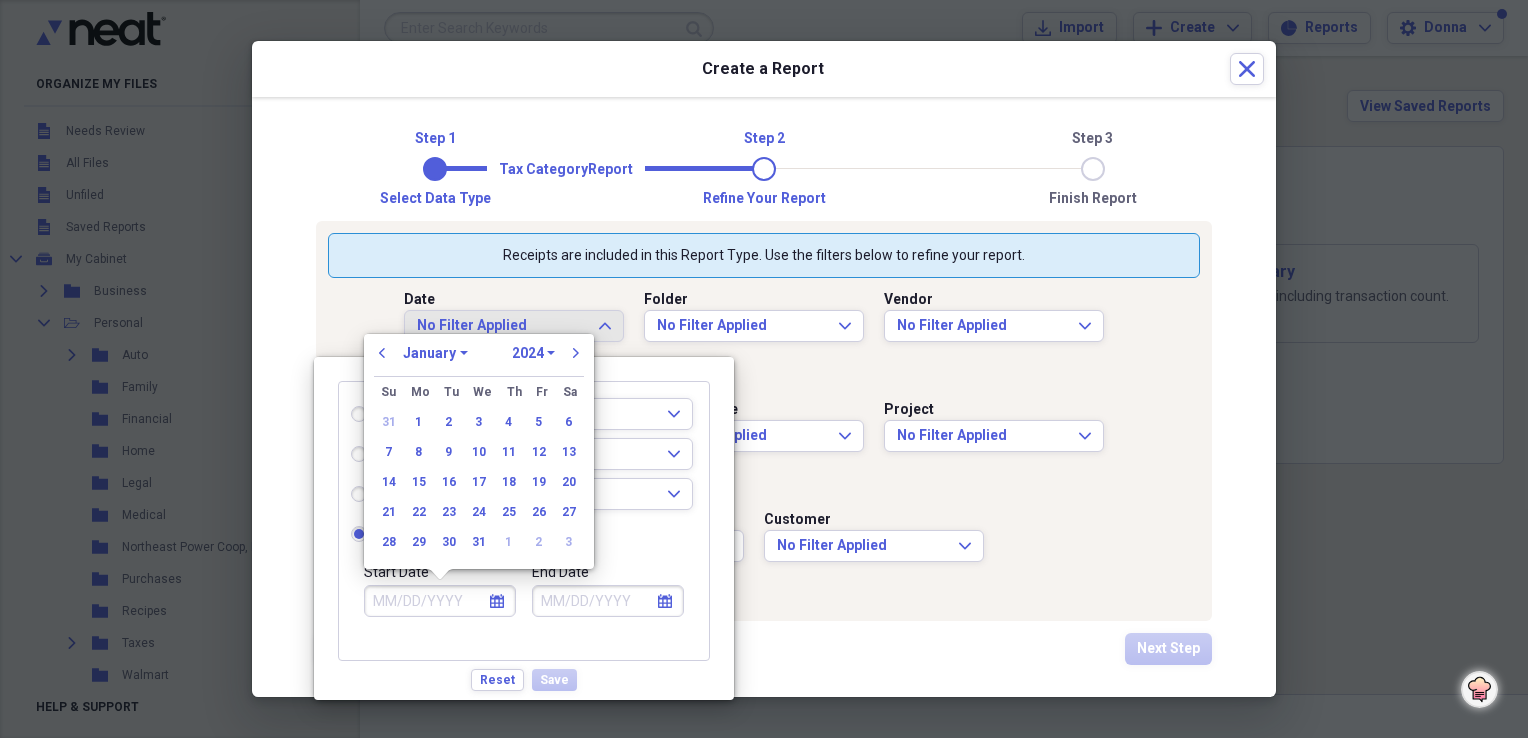 click on "January February March April May June July August September October November December" at bounding box center [435, 353] 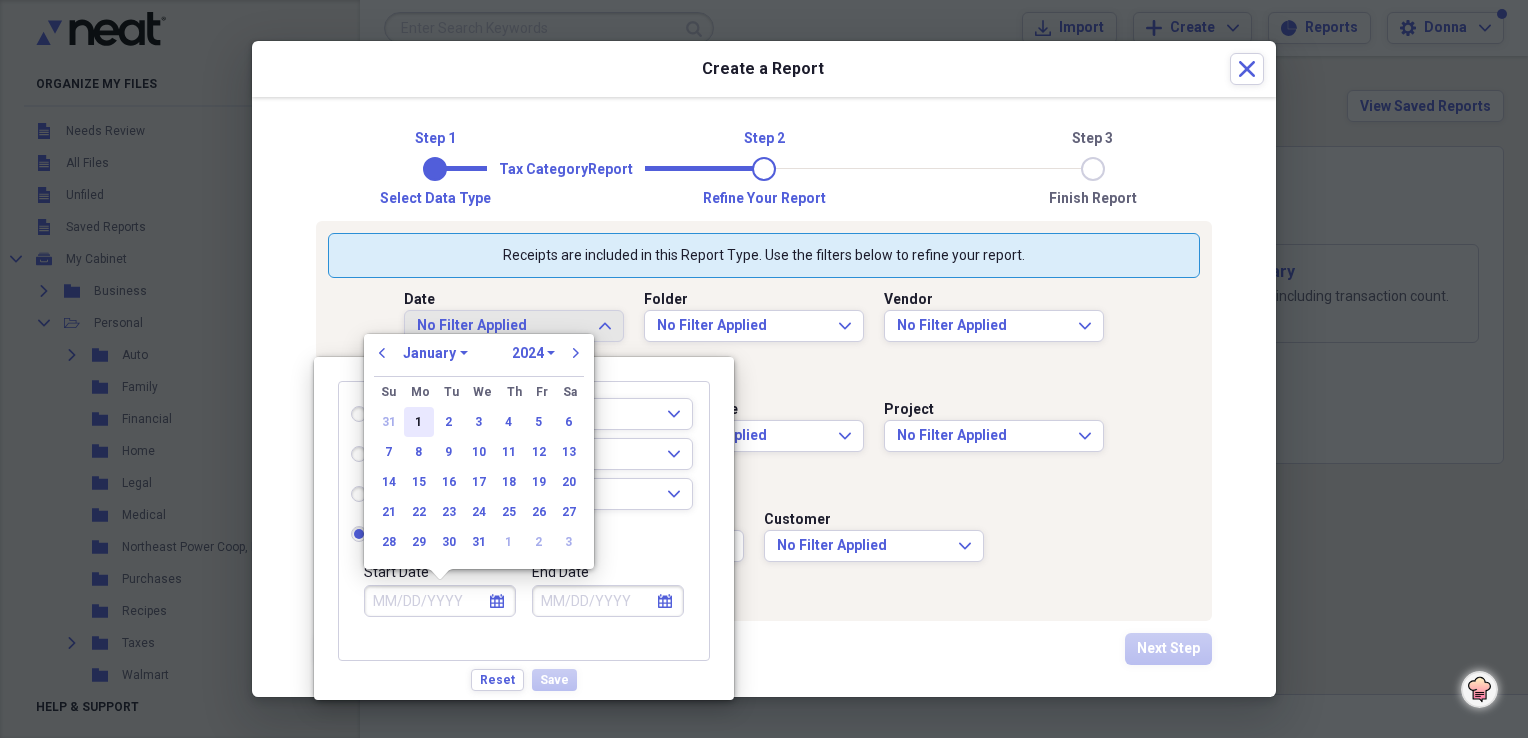click on "1" at bounding box center [419, 422] 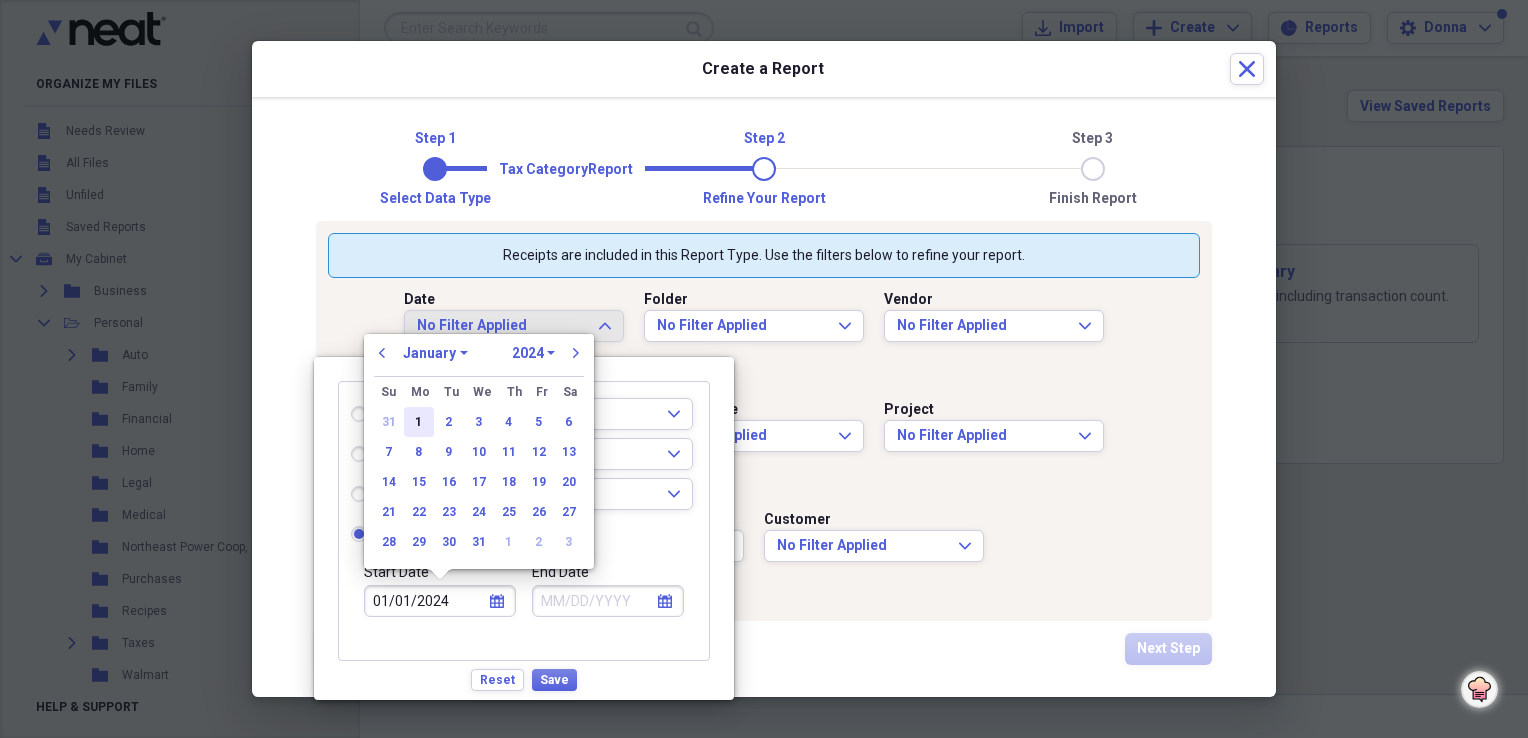 type on "01/01/2024" 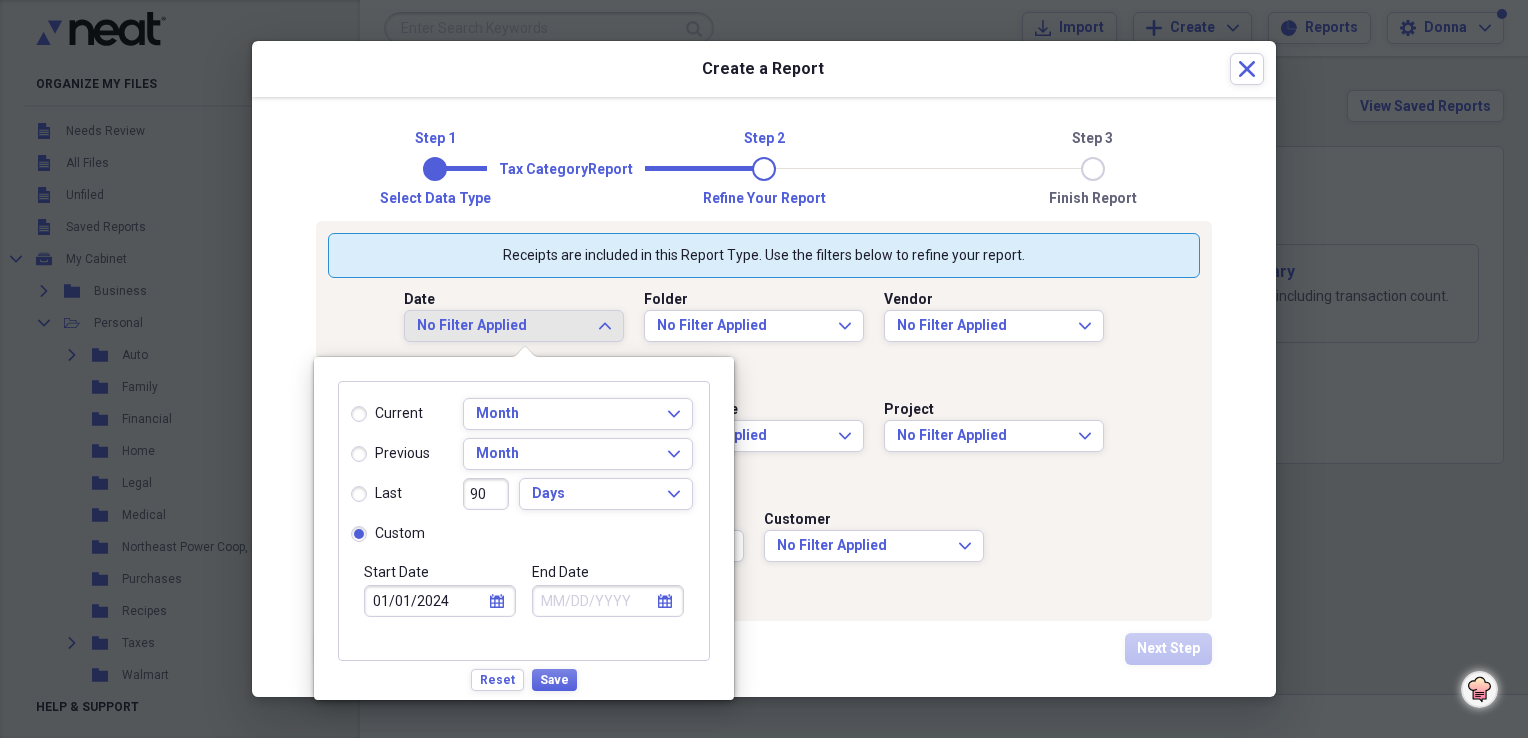 click 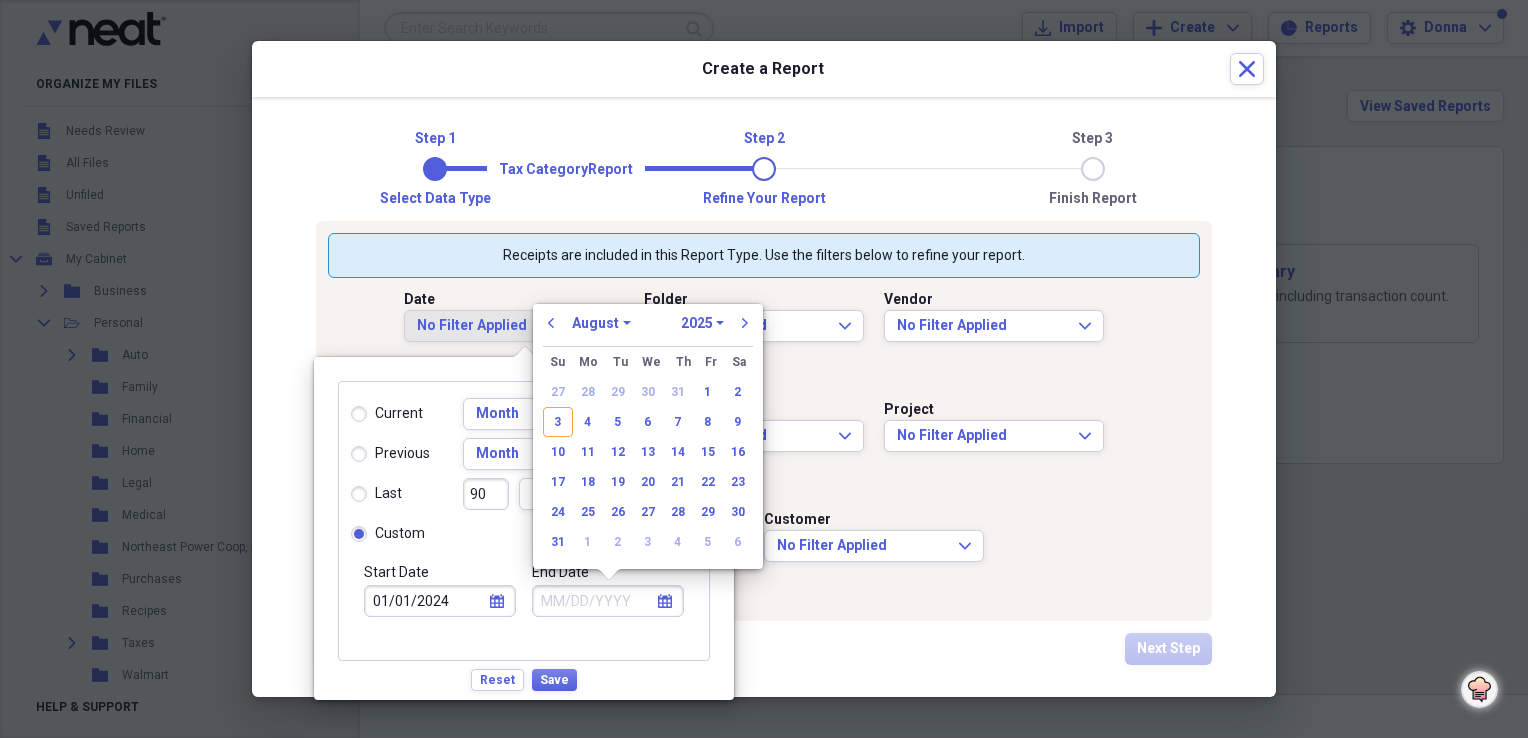 click on "1970 1971 1972 1973 1974 1975 1976 1977 1978 1979 1980 1981 1982 1983 1984 1985 1986 1987 1988 1989 1990 1991 1992 1993 1994 1995 1996 1997 1998 1999 2000 2001 2002 2003 2004 2005 2006 2007 2008 2009 2010 2011 2012 2013 2014 2015 2016 2017 2018 2019 2020 2021 2022 2023 2024 2025 2026 2027 2028 2029 2030 2031 2032 2033 2034 2035" at bounding box center [702, 323] 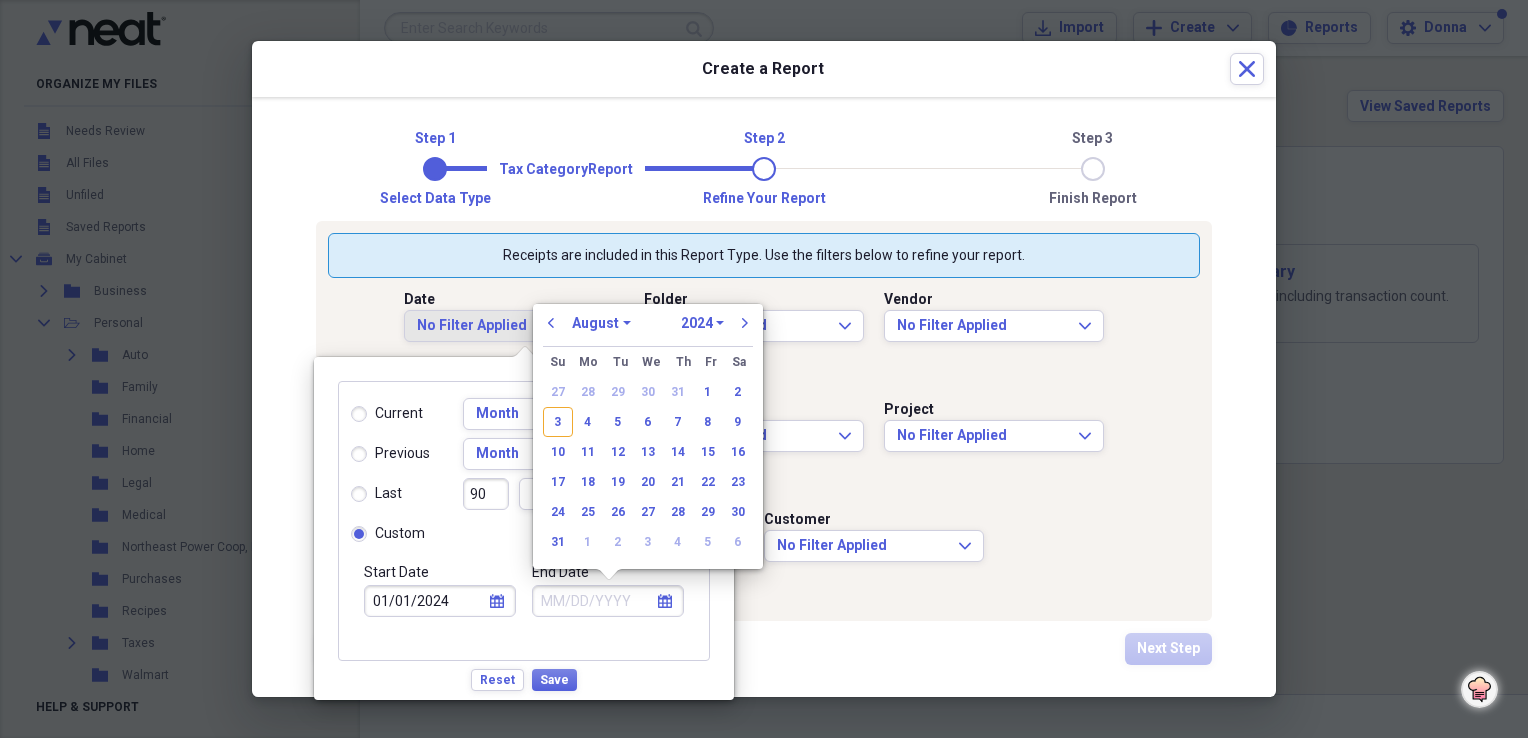 click on "1970 1971 1972 1973 1974 1975 1976 1977 1978 1979 1980 1981 1982 1983 1984 1985 1986 1987 1988 1989 1990 1991 1992 1993 1994 1995 1996 1997 1998 1999 2000 2001 2002 2003 2004 2005 2006 2007 2008 2009 2010 2011 2012 2013 2014 2015 2016 2017 2018 2019 2020 2021 2022 2023 2024 2025 2026 2027 2028 2029 2030 2031 2032 2033 2034 2035" at bounding box center (702, 323) 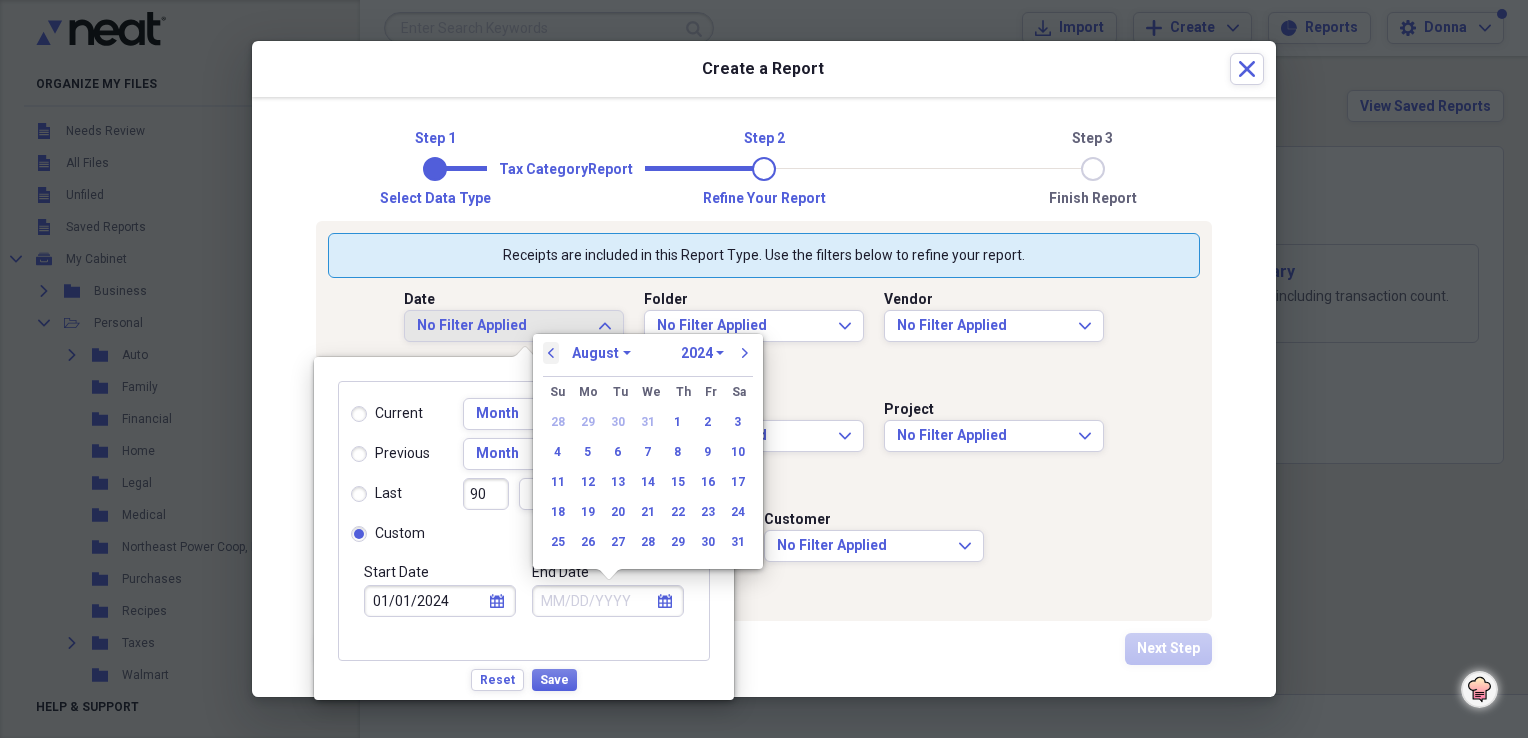 click on "previous" at bounding box center [551, 353] 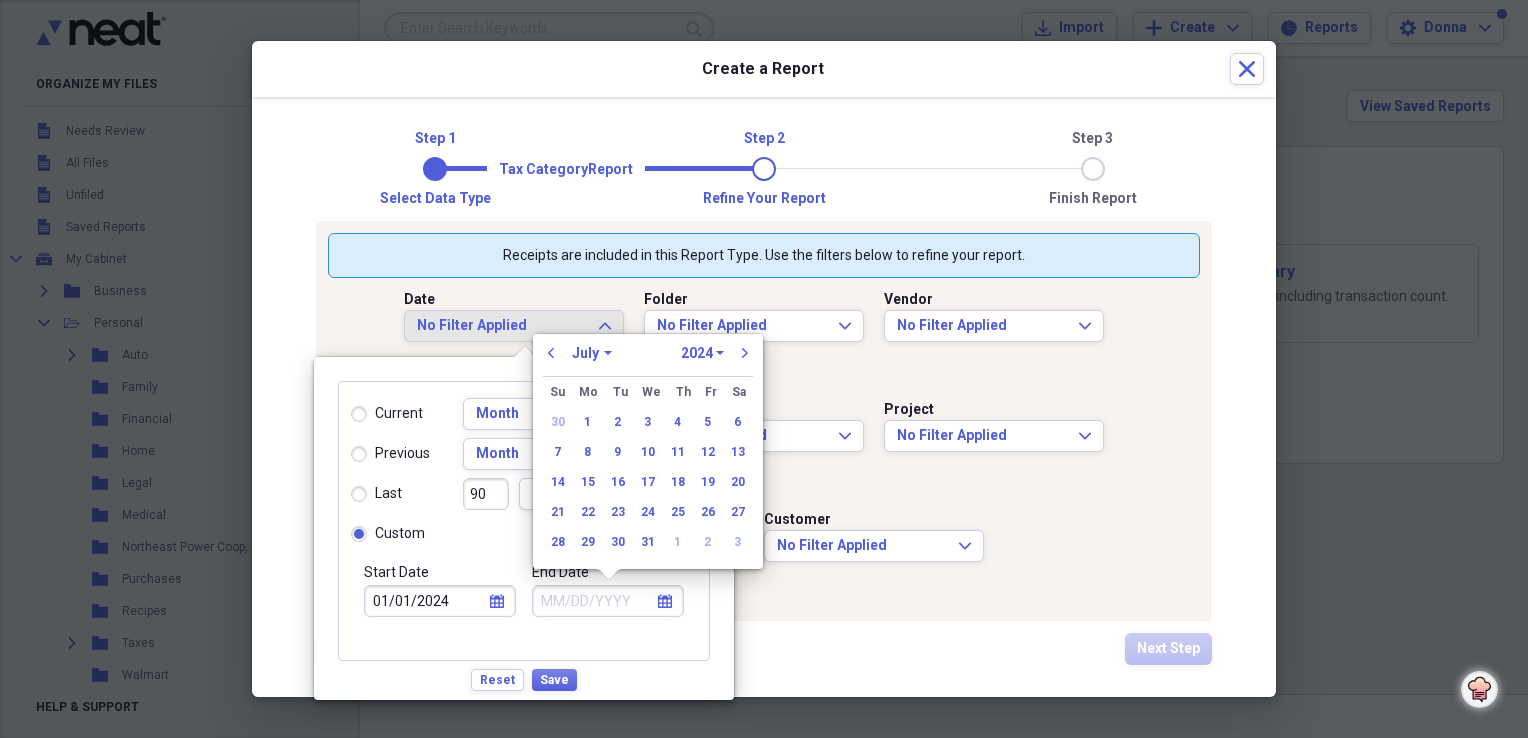click on "January February March April May June July August September October November December" at bounding box center (592, 353) 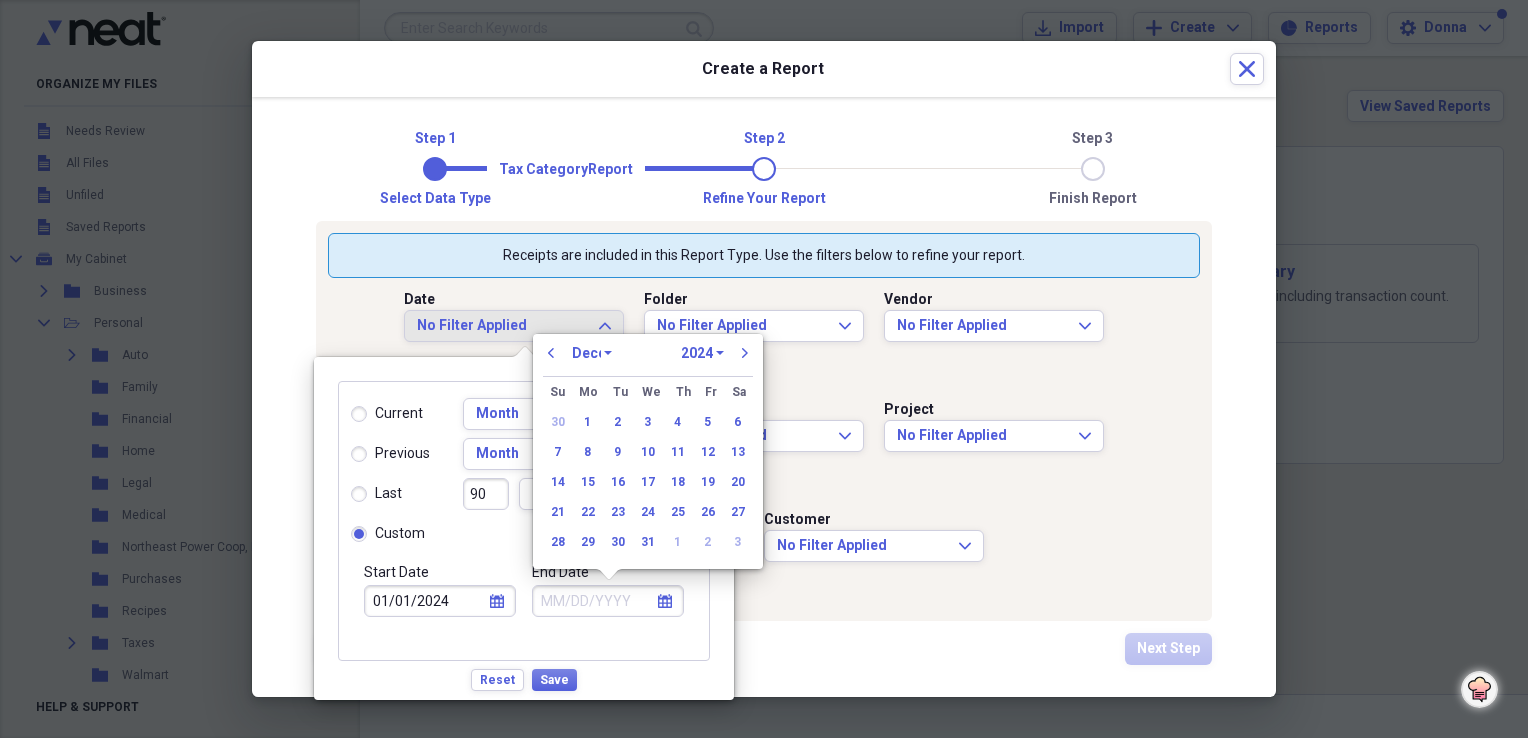 click on "January February March April May June July August September October November December" at bounding box center (592, 353) 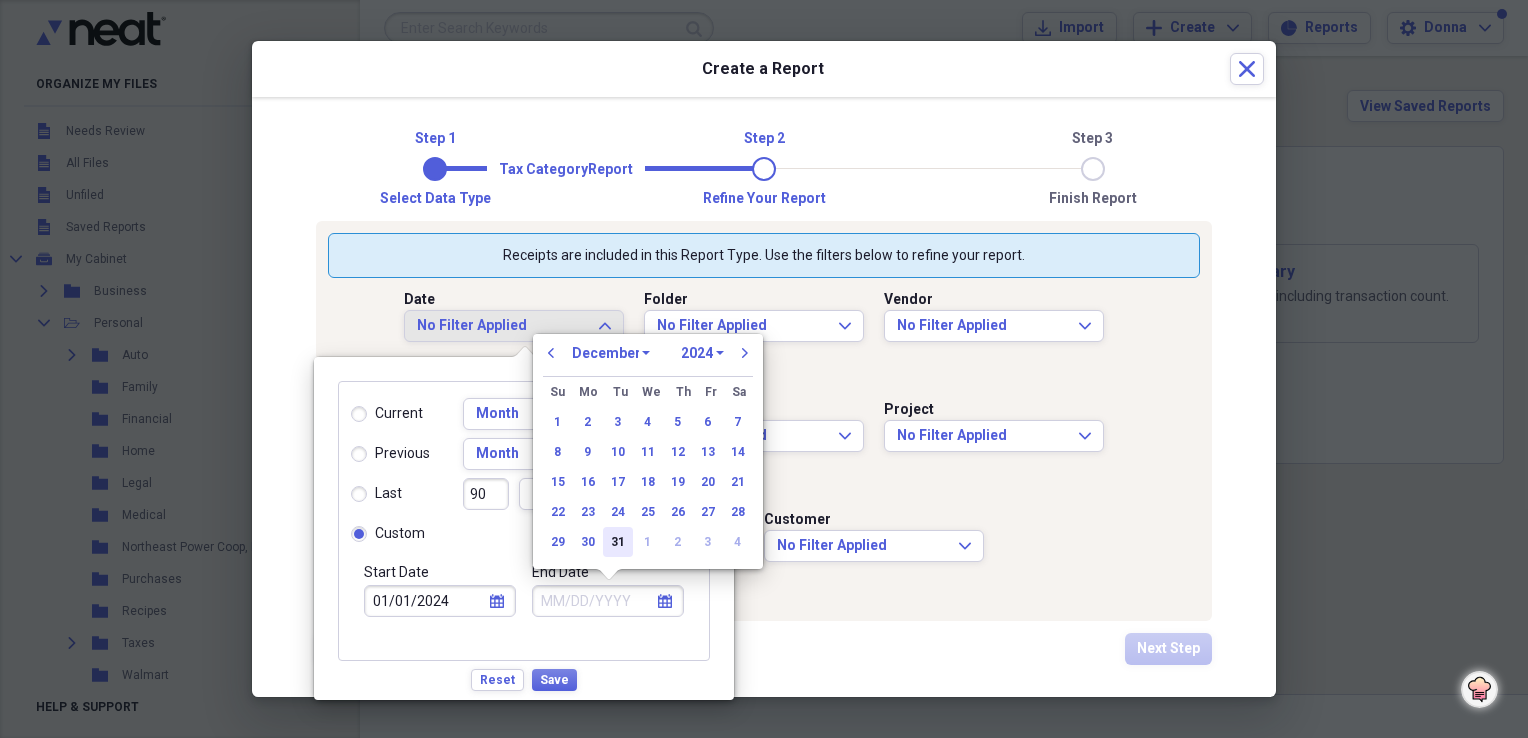 click on "31" at bounding box center [618, 542] 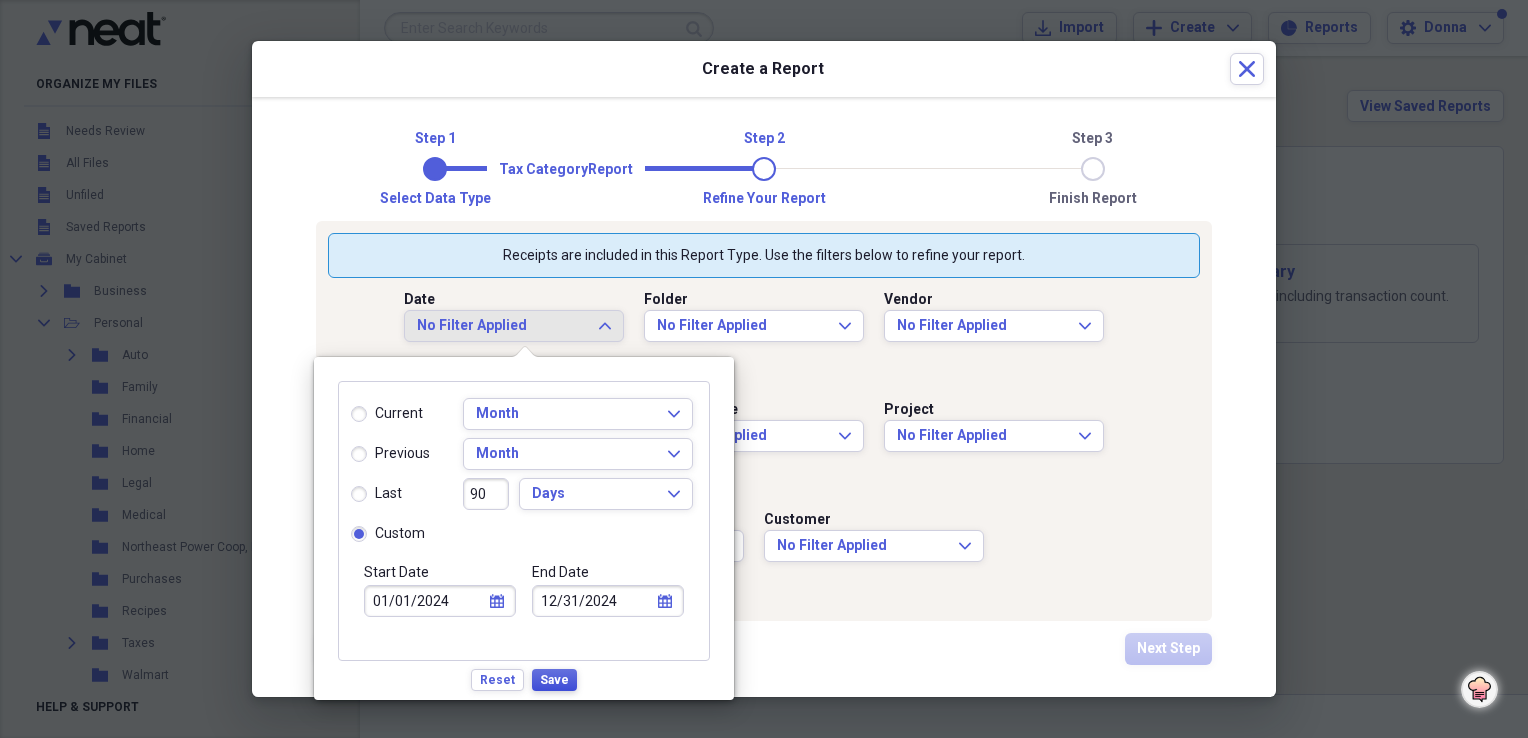 click on "Save" at bounding box center [554, 680] 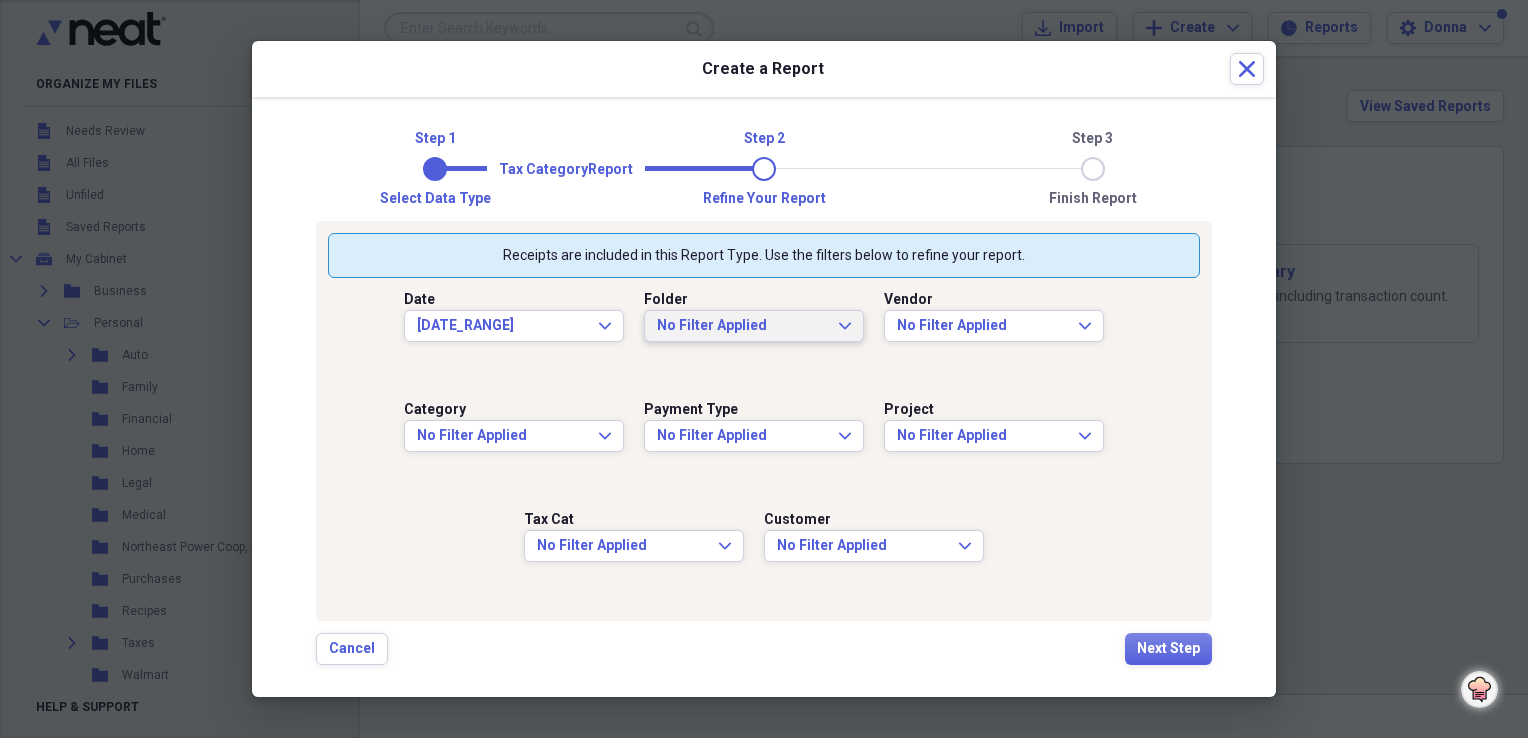 click on "Expand" 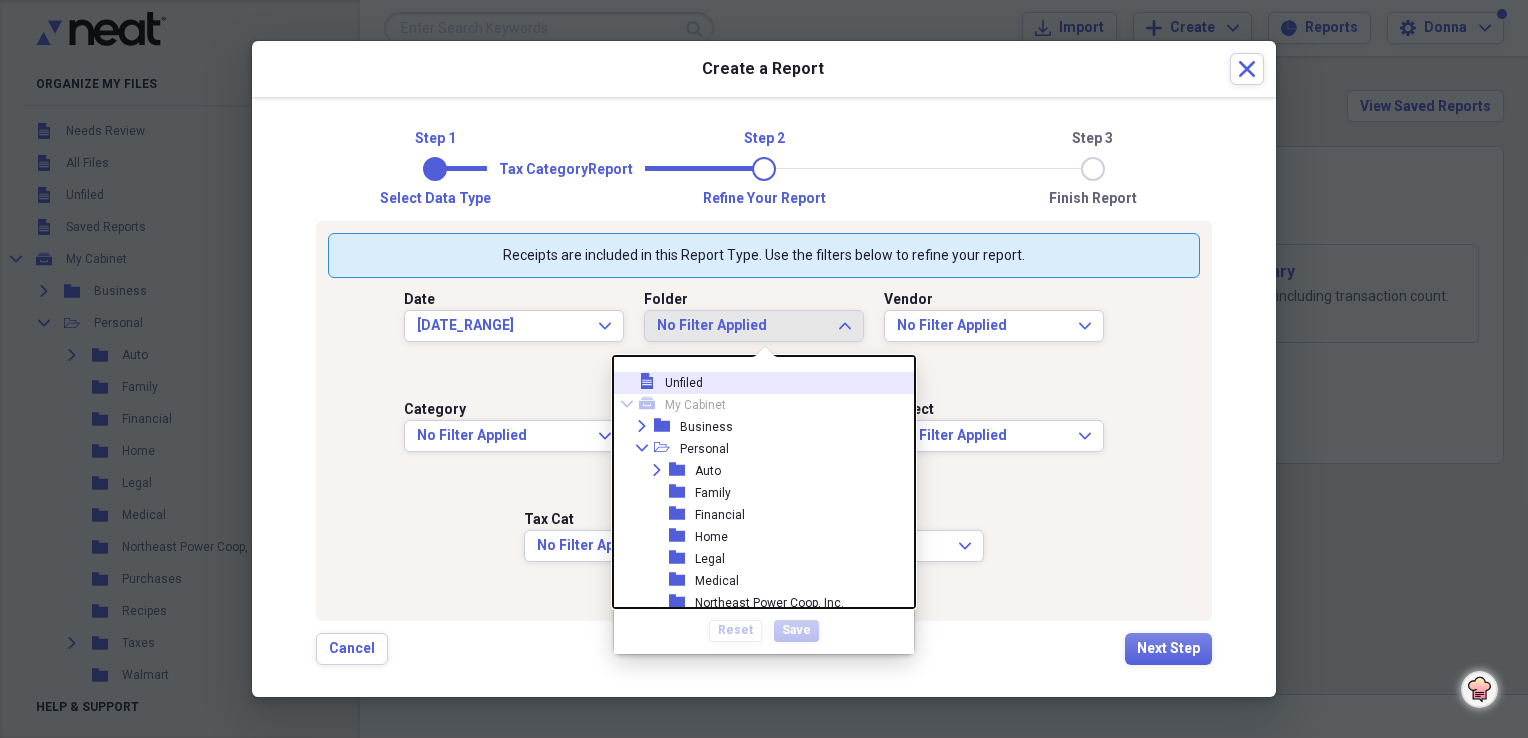 click on "Unfiled" at bounding box center [684, 383] 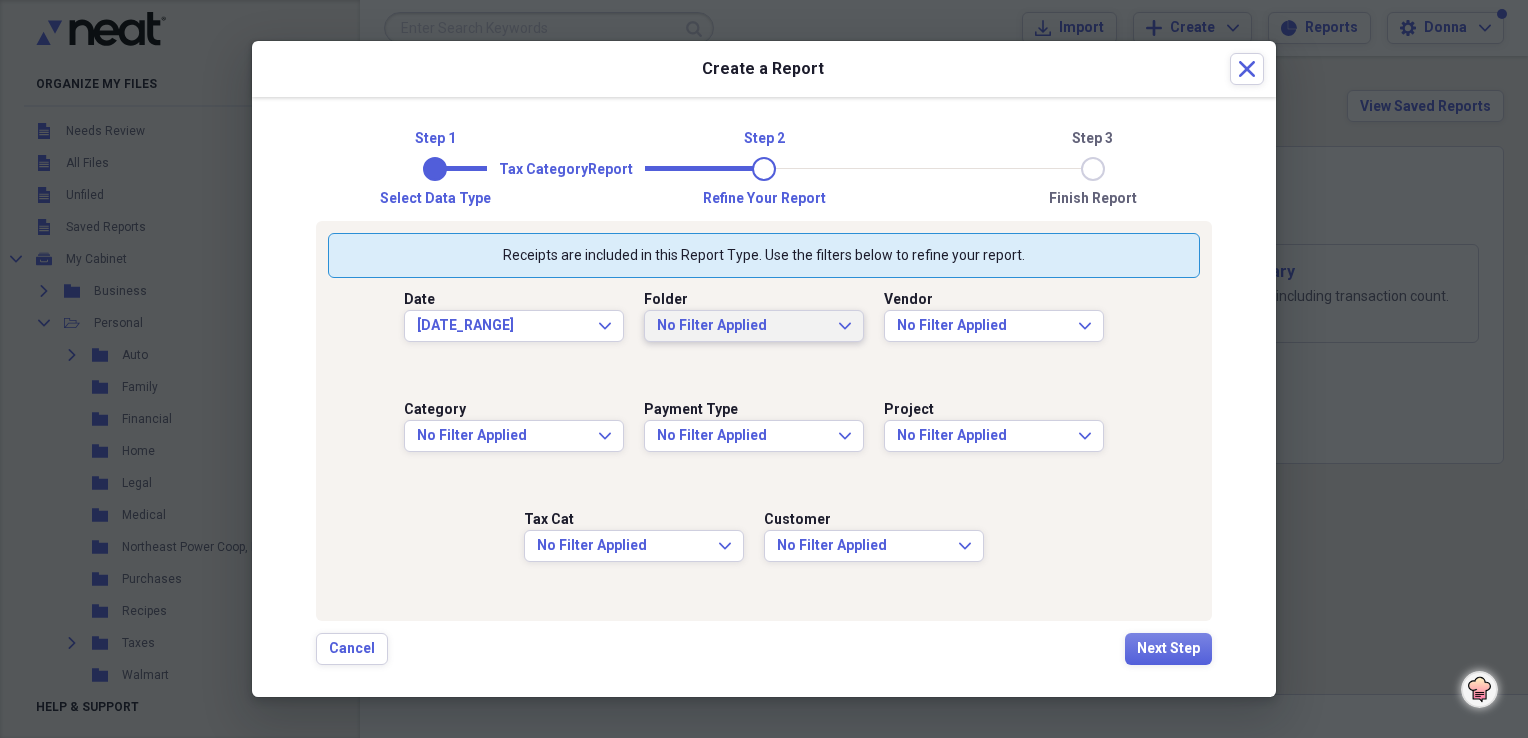 click on "Vendor No Filter Applied Expand" at bounding box center (1004, 333) 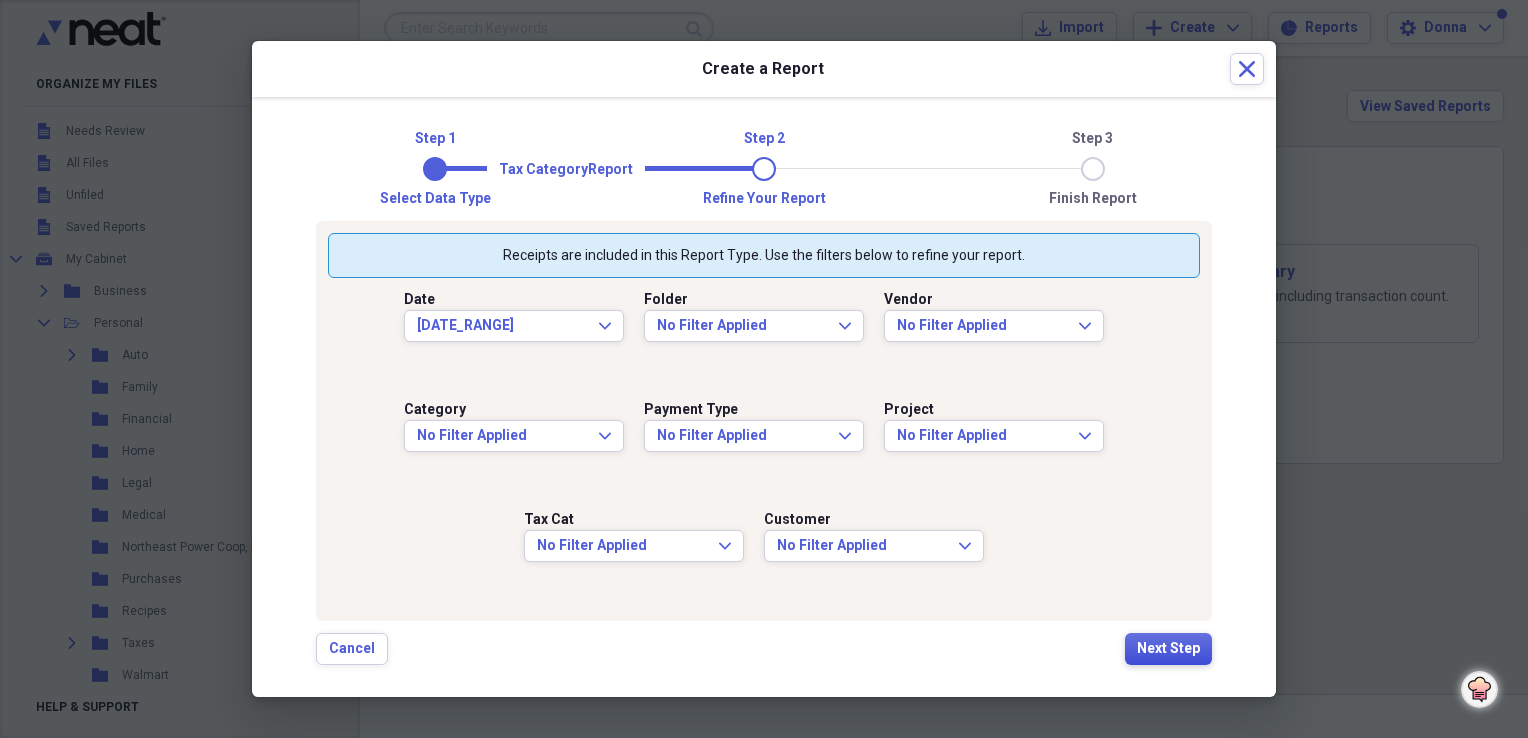 click on "Next Step" at bounding box center [1168, 649] 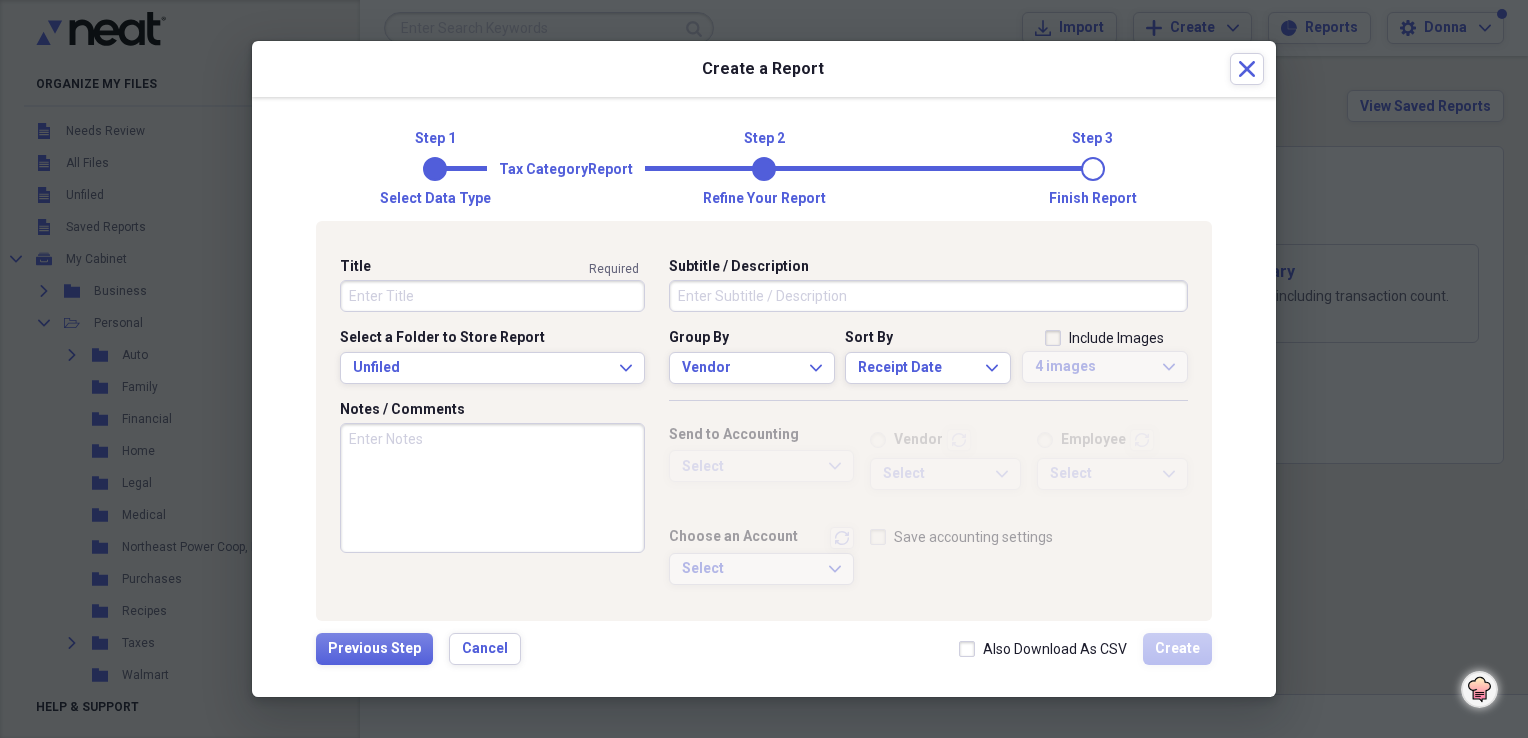 click on "Title" at bounding box center [492, 296] 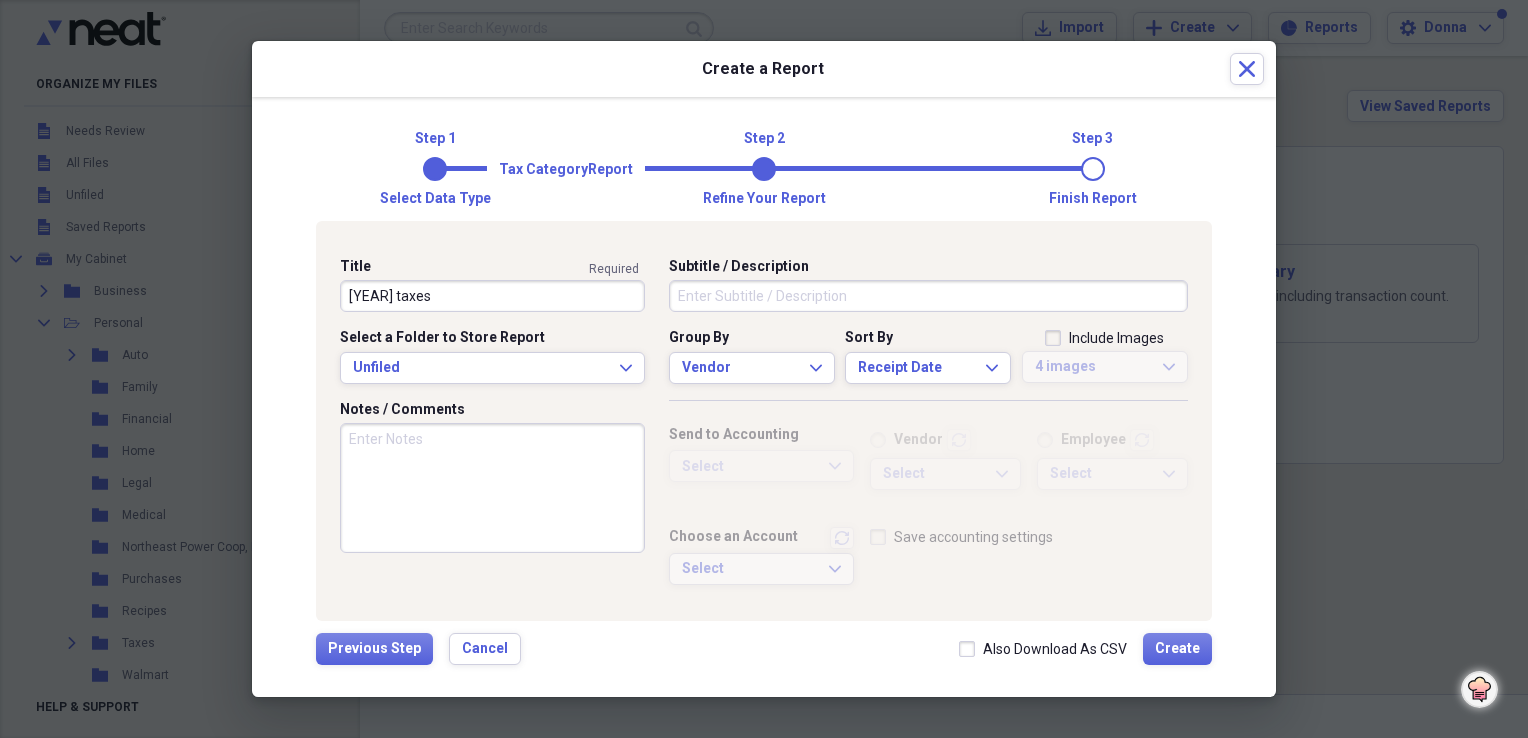 type on "[YEAR] taxes" 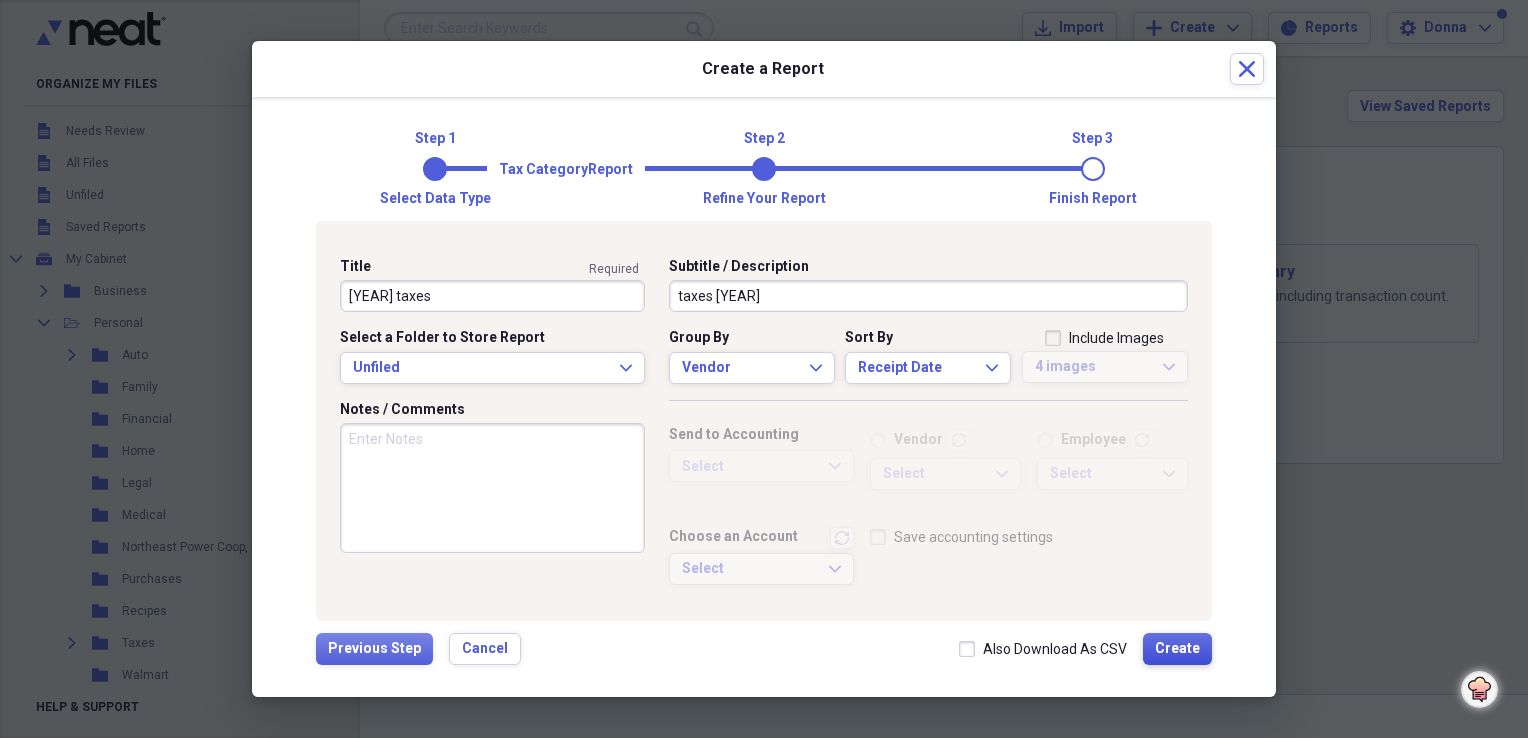 type on "taxes 2024" 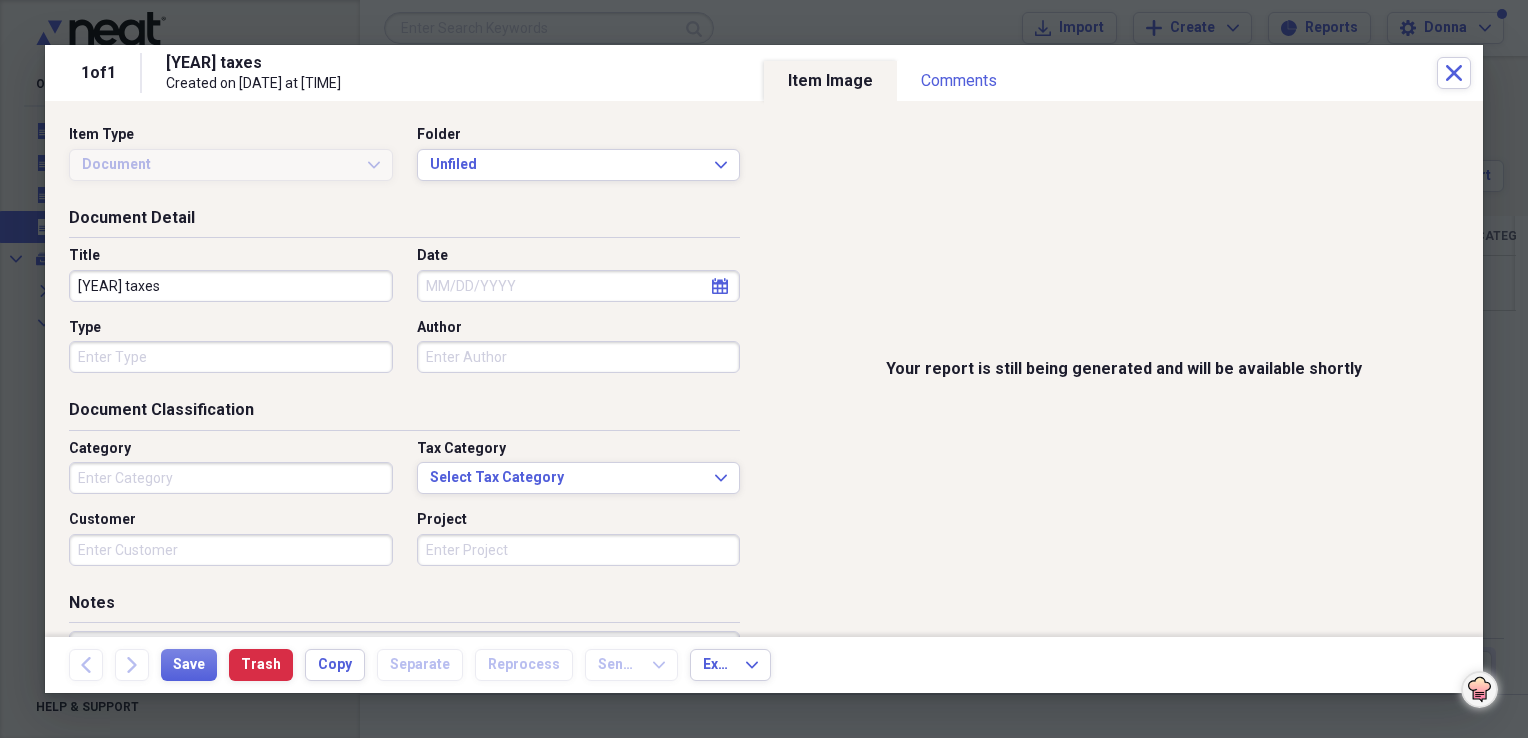 click on "Your report is still being generated and will be available shortly" at bounding box center (1123, 369) 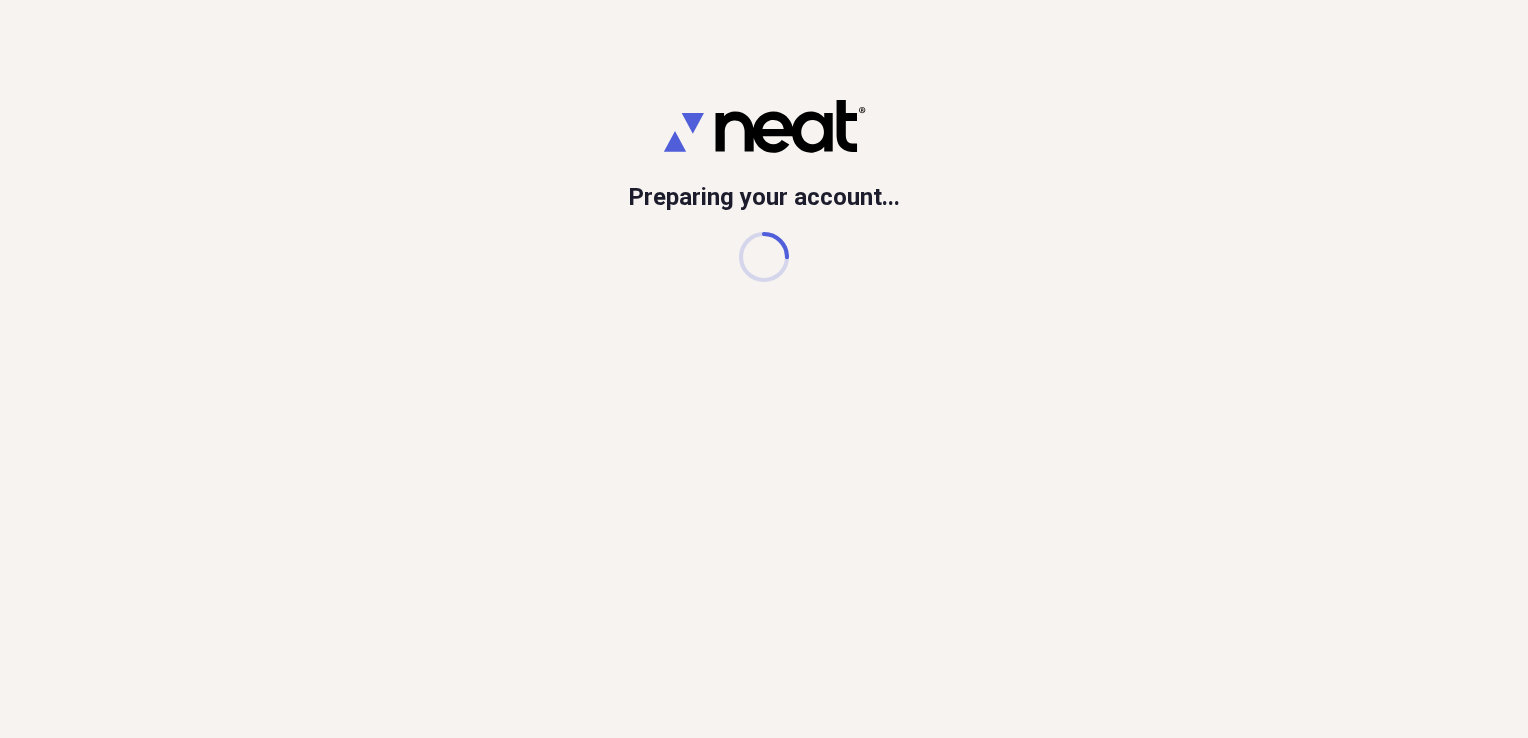 scroll, scrollTop: 0, scrollLeft: 0, axis: both 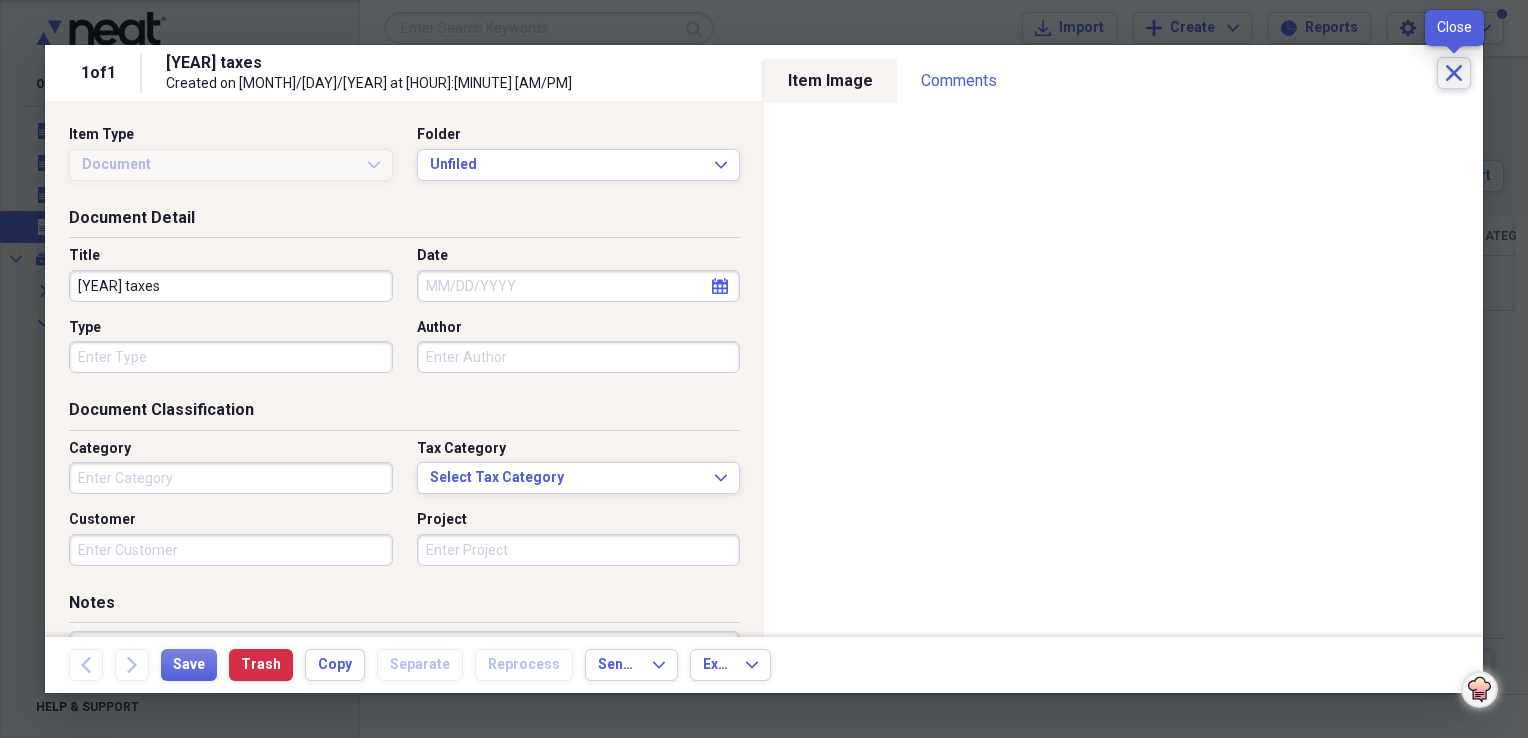 click on "Close" at bounding box center (1454, 73) 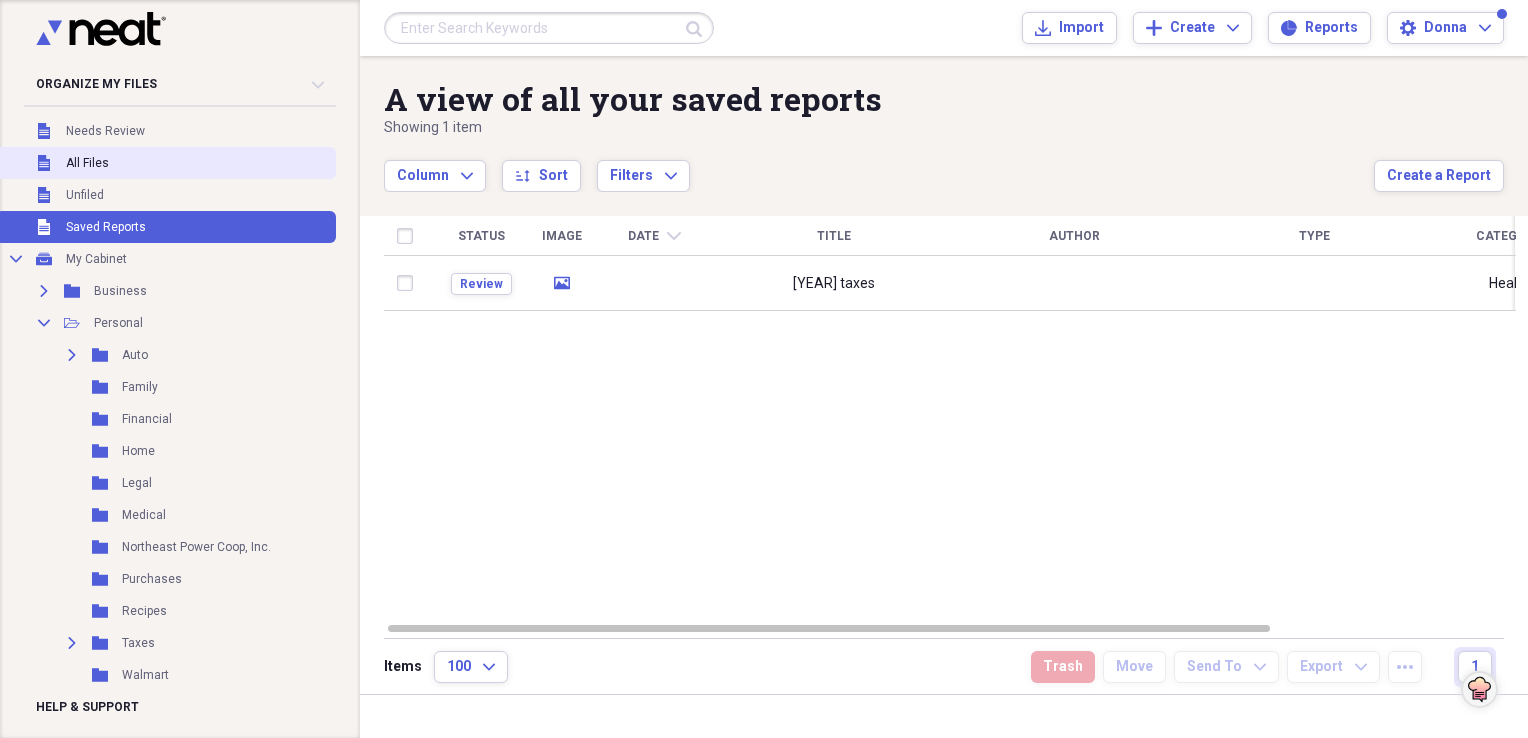 click on "All Files" at bounding box center [87, 163] 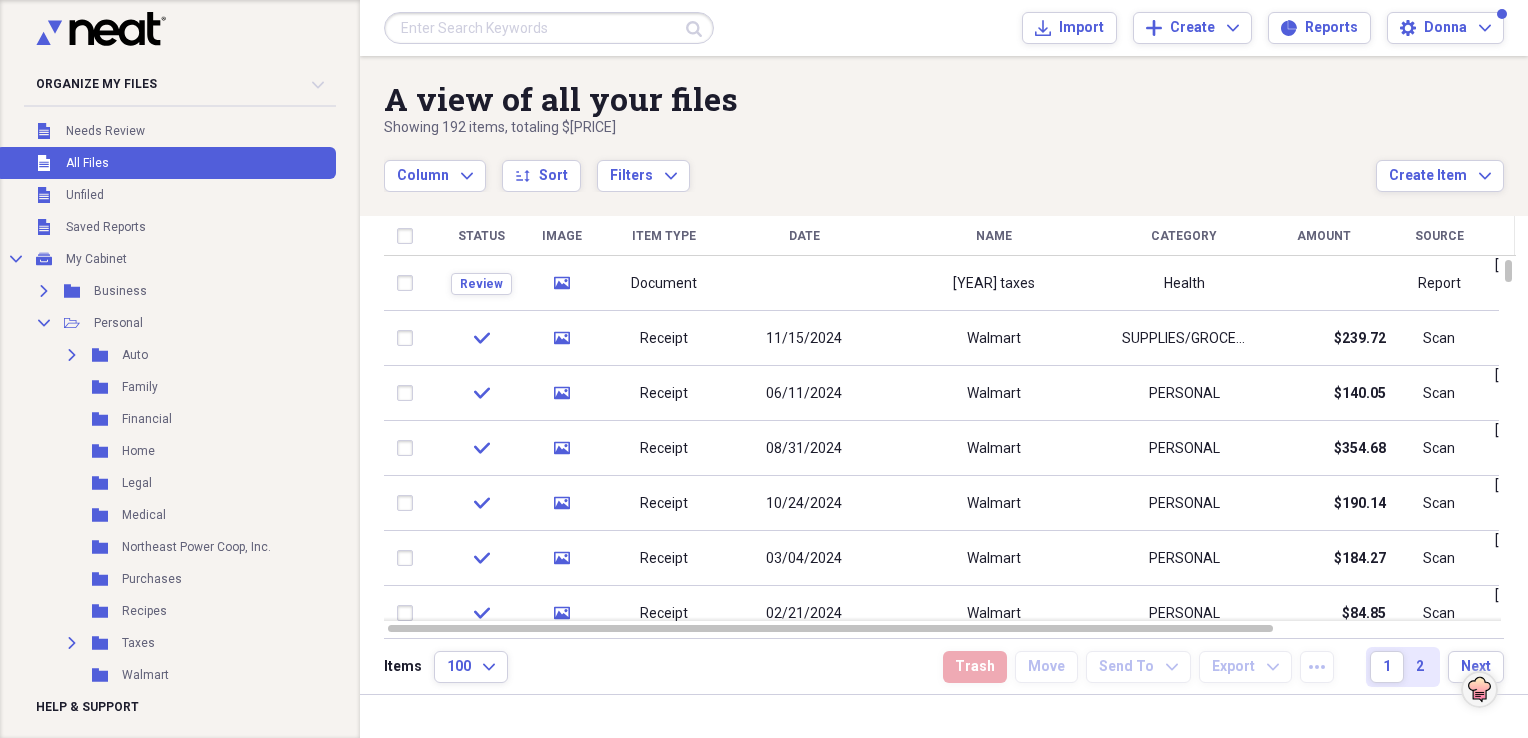 click on "Category" at bounding box center [1184, 236] 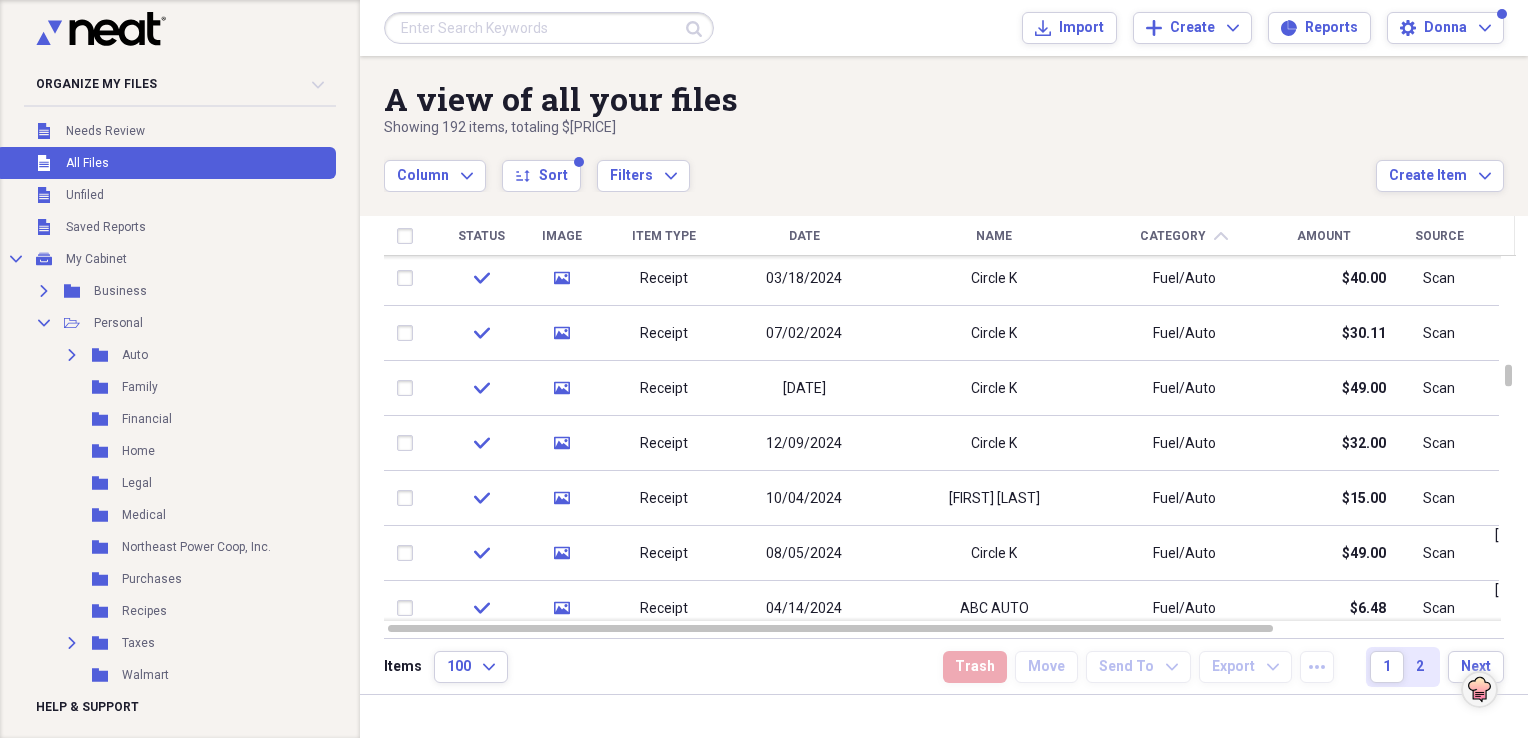 click on "chevron-up" 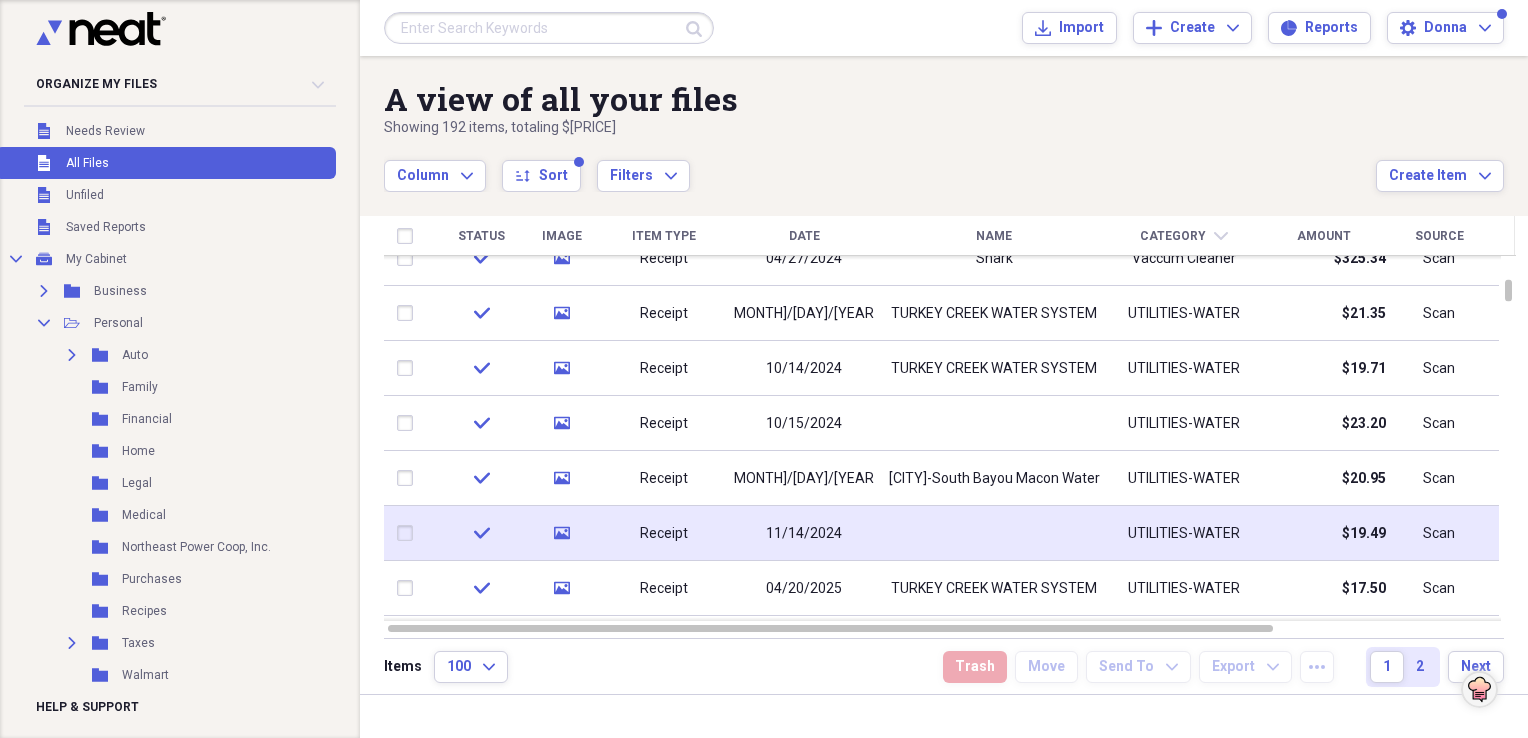 click at bounding box center (994, 533) 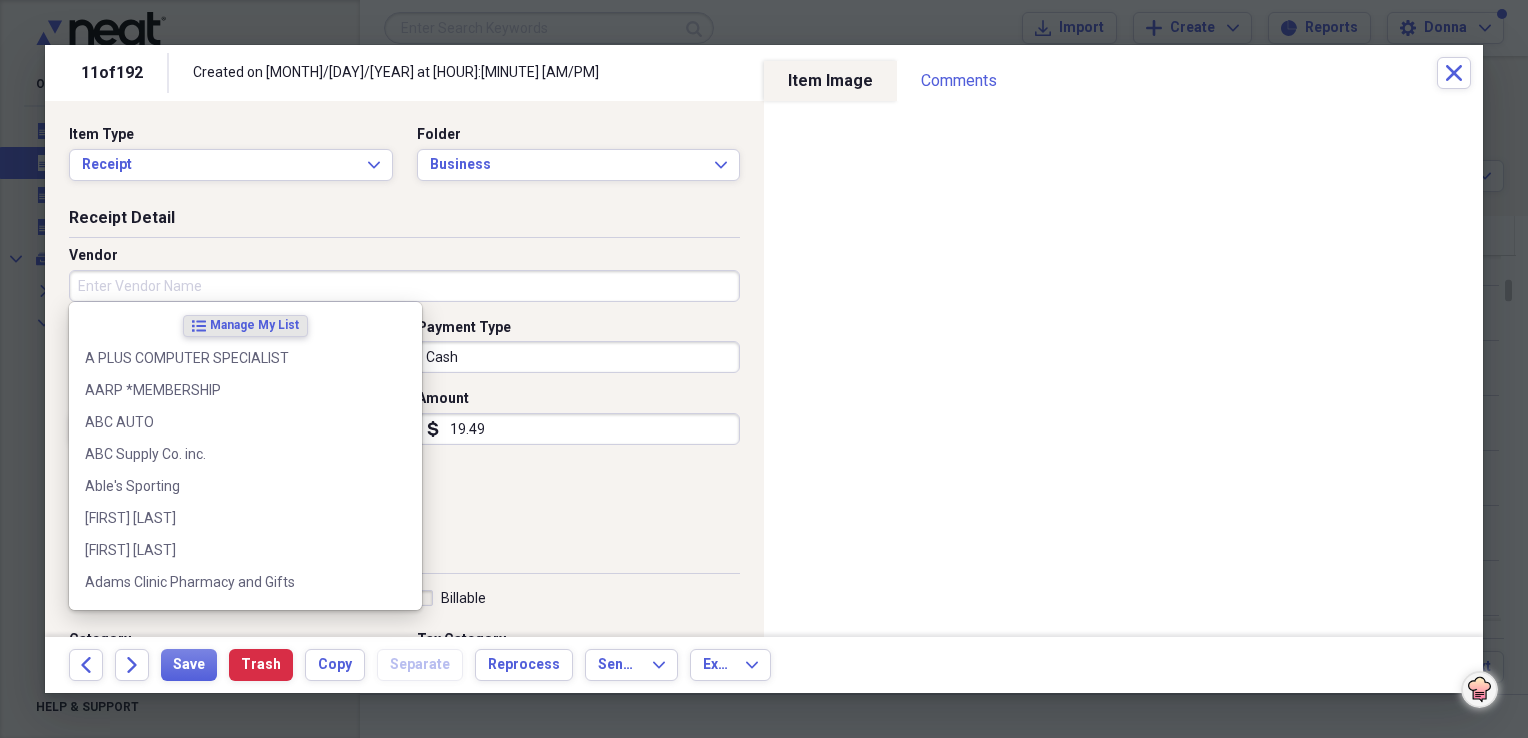 click on "Vendor" at bounding box center [404, 286] 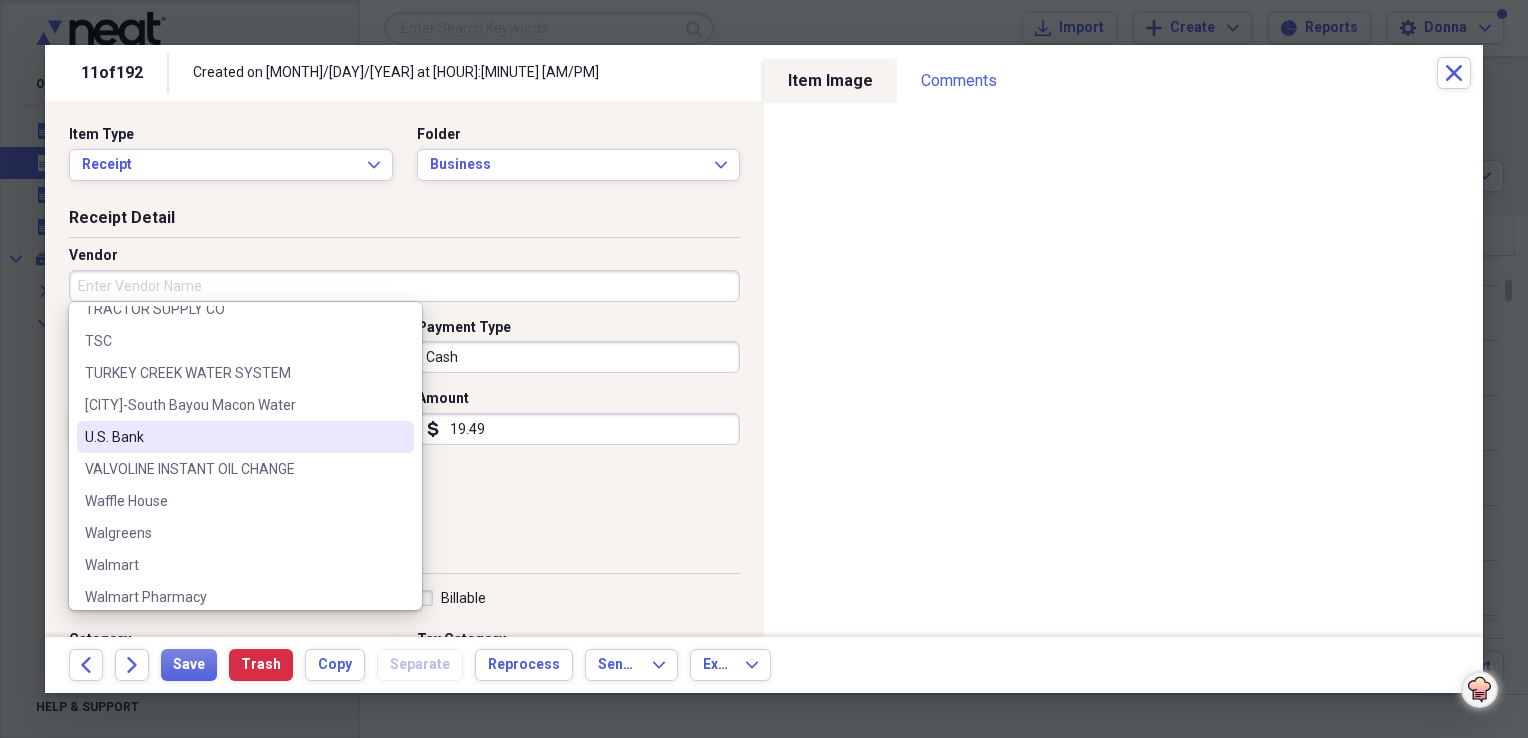 scroll, scrollTop: 3600, scrollLeft: 0, axis: vertical 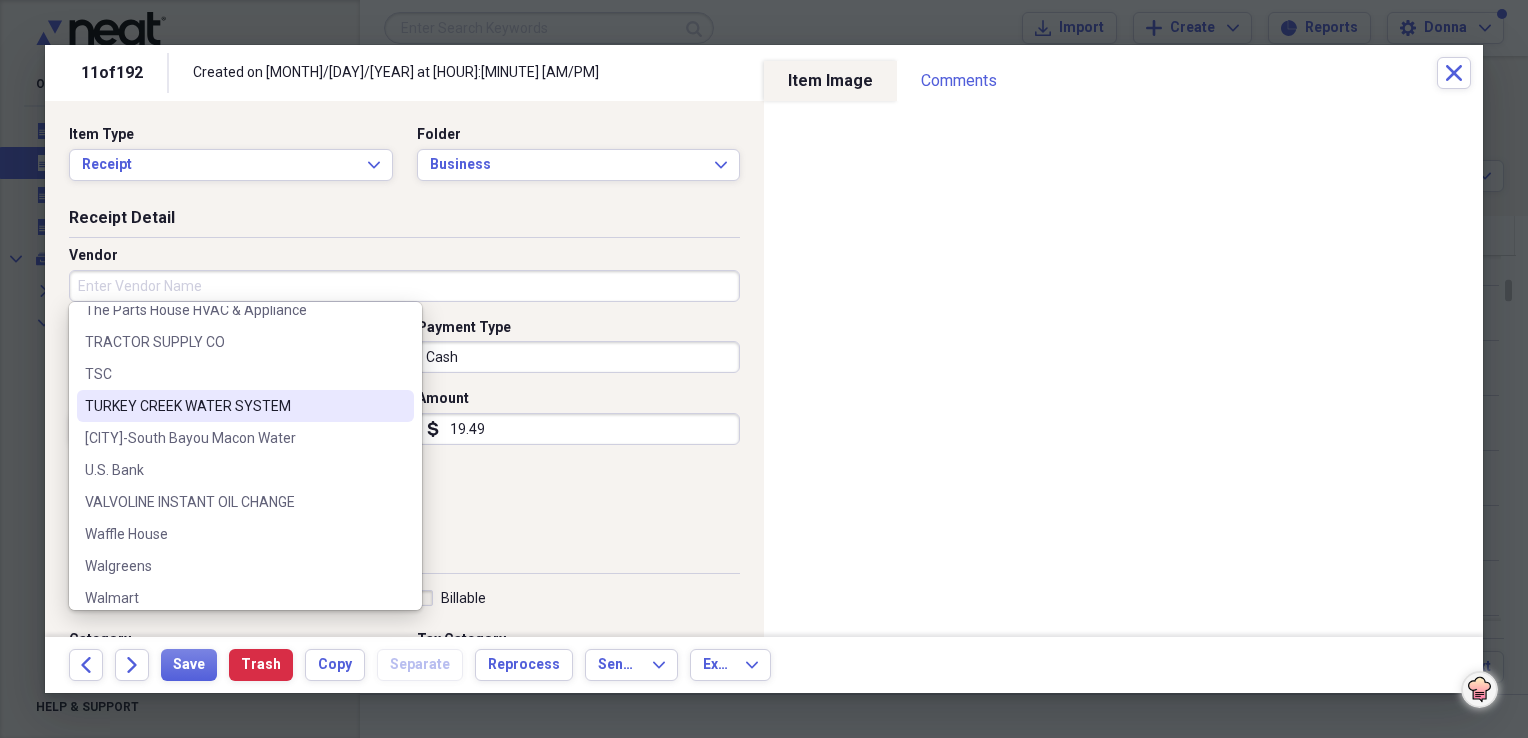 click on "TURKEY CREEK WATER SYSTEM" at bounding box center [233, 406] 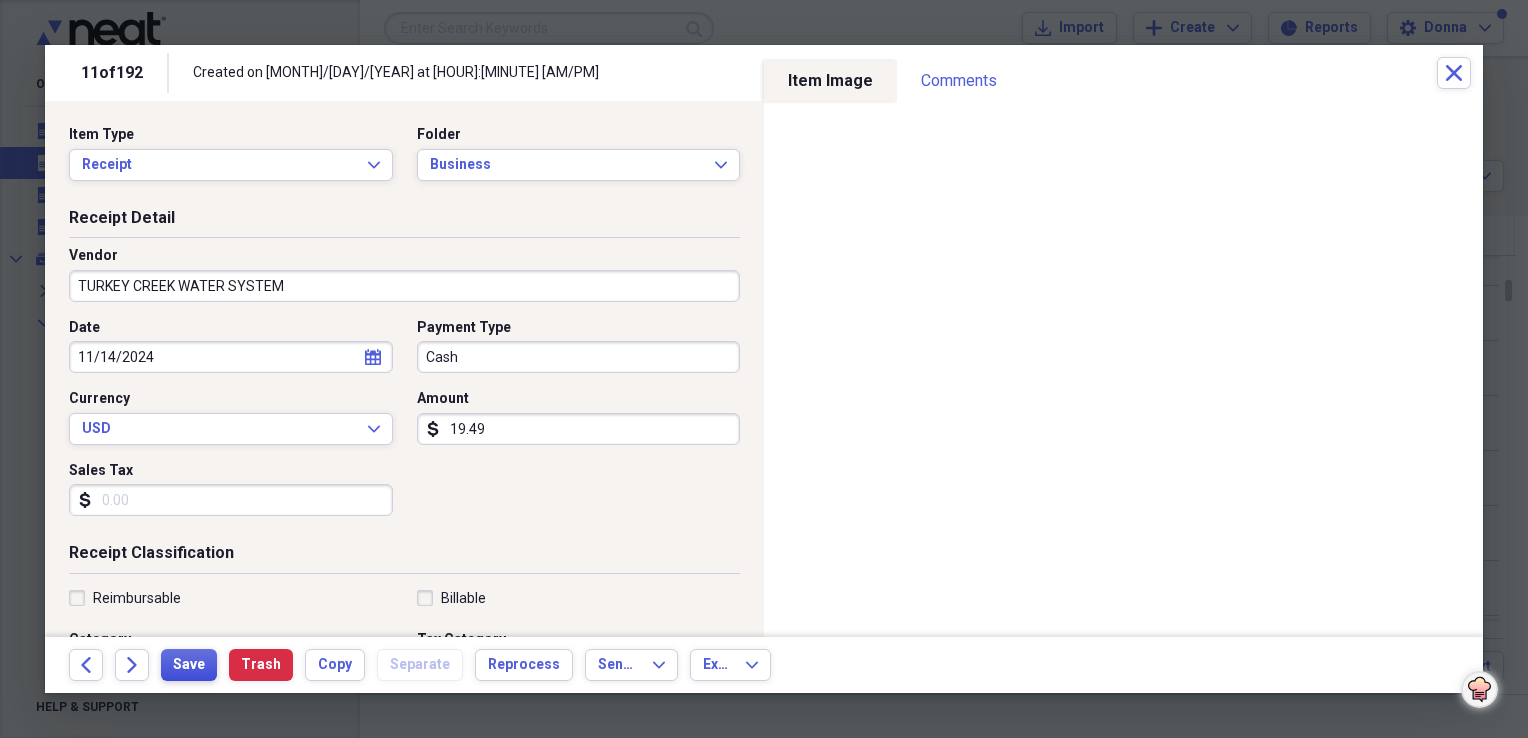 click on "Save" at bounding box center (189, 665) 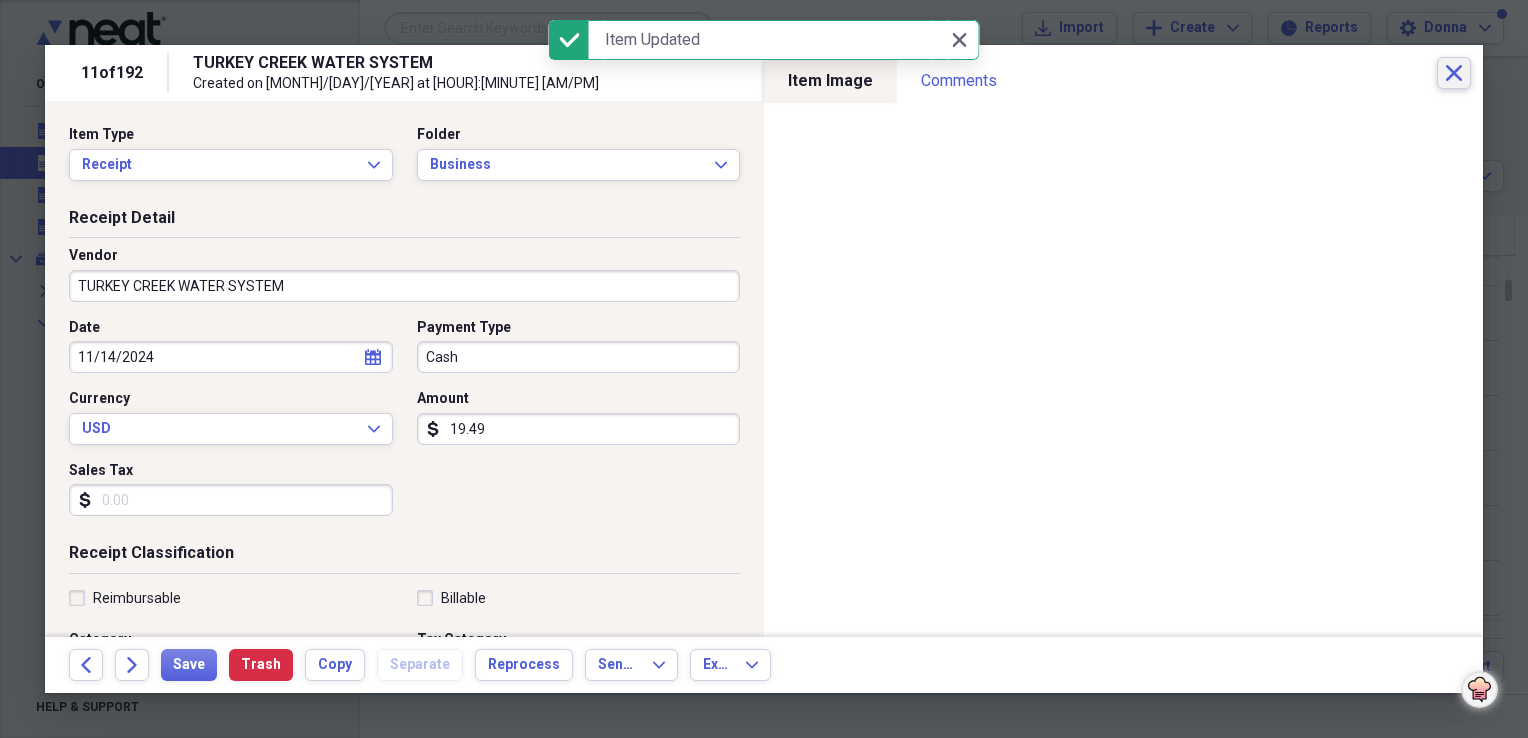 click 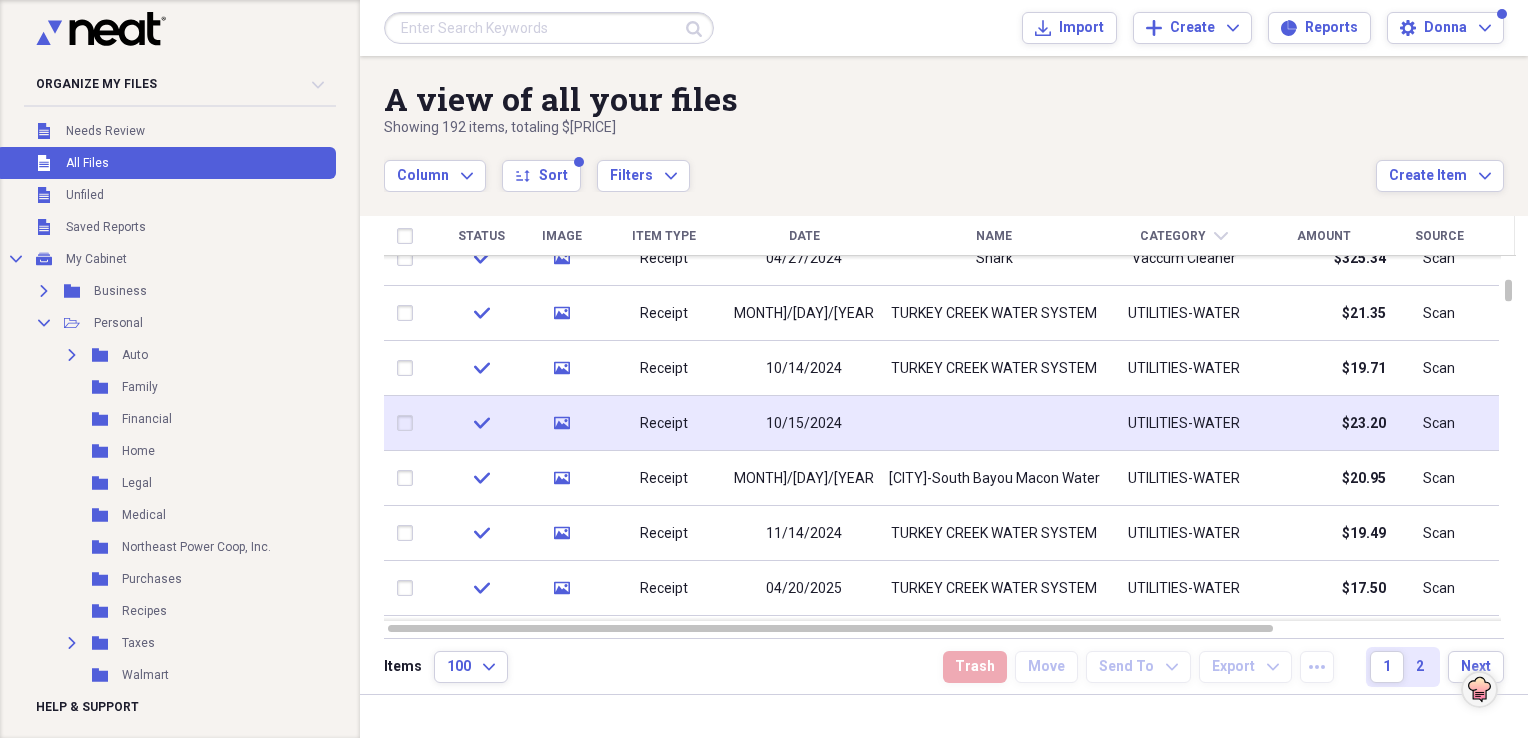 click on "UTILITIES-WATER" at bounding box center [1184, 424] 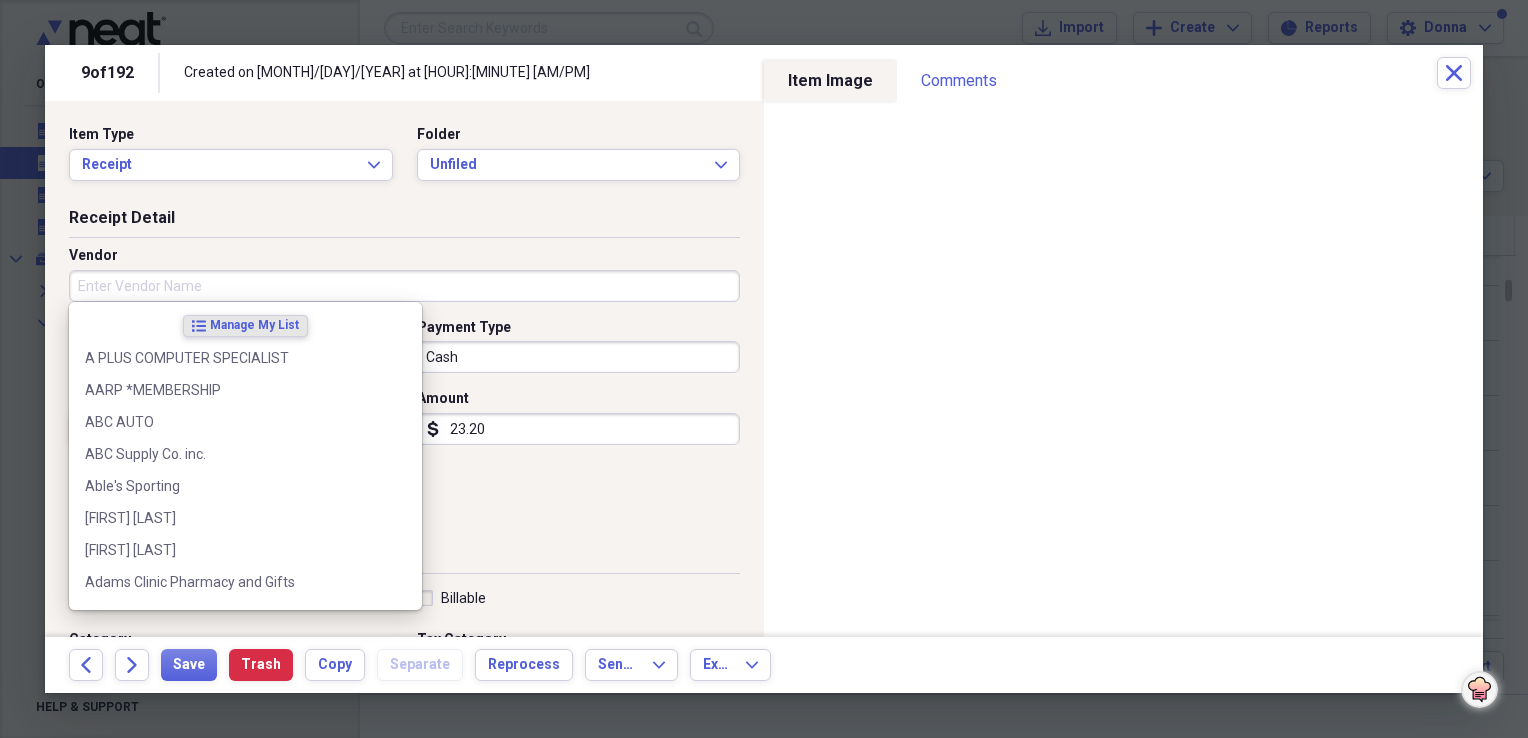 click on "Vendor" at bounding box center [404, 286] 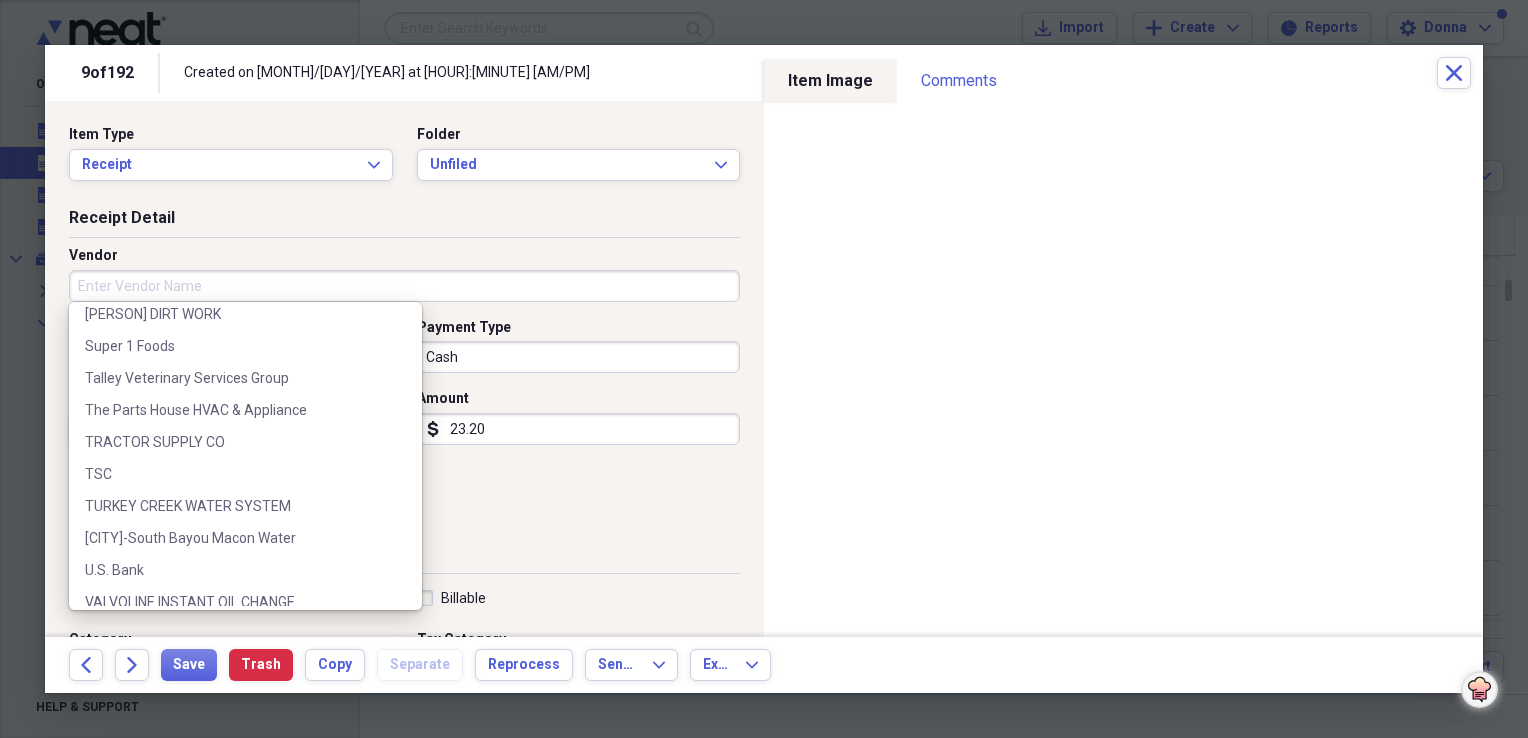 scroll, scrollTop: 3600, scrollLeft: 0, axis: vertical 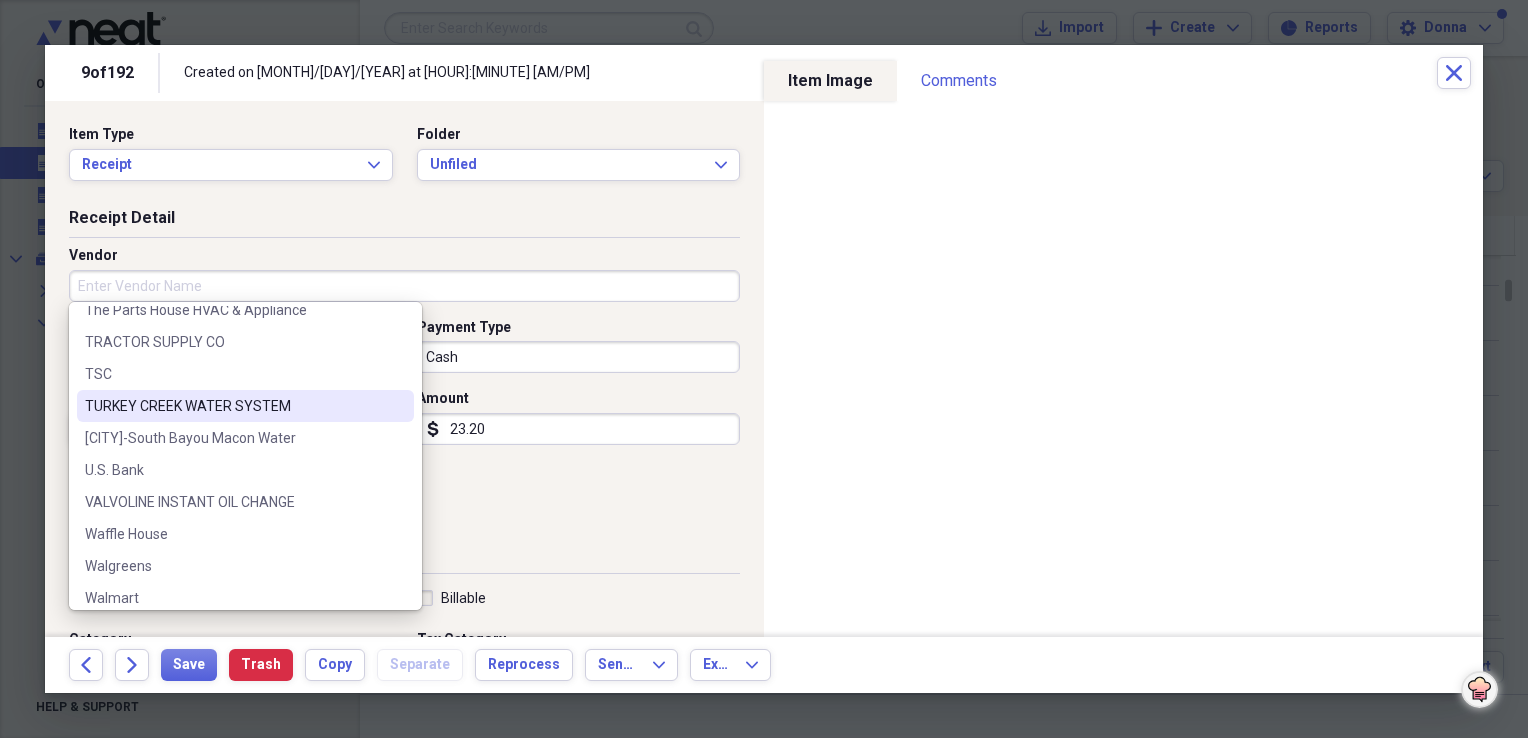 click on "TURKEY CREEK WATER SYSTEM" at bounding box center (233, 406) 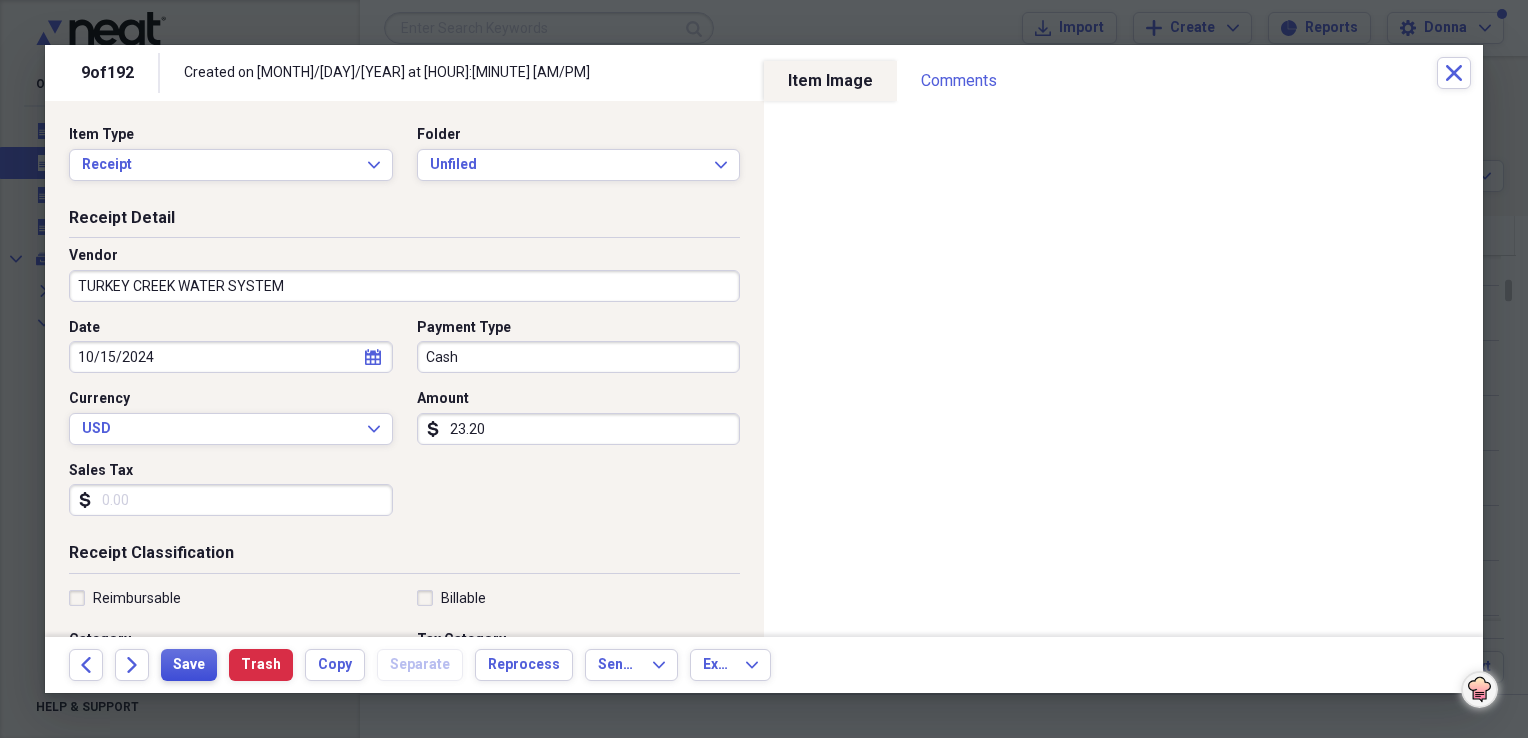 click on "Save" at bounding box center (189, 665) 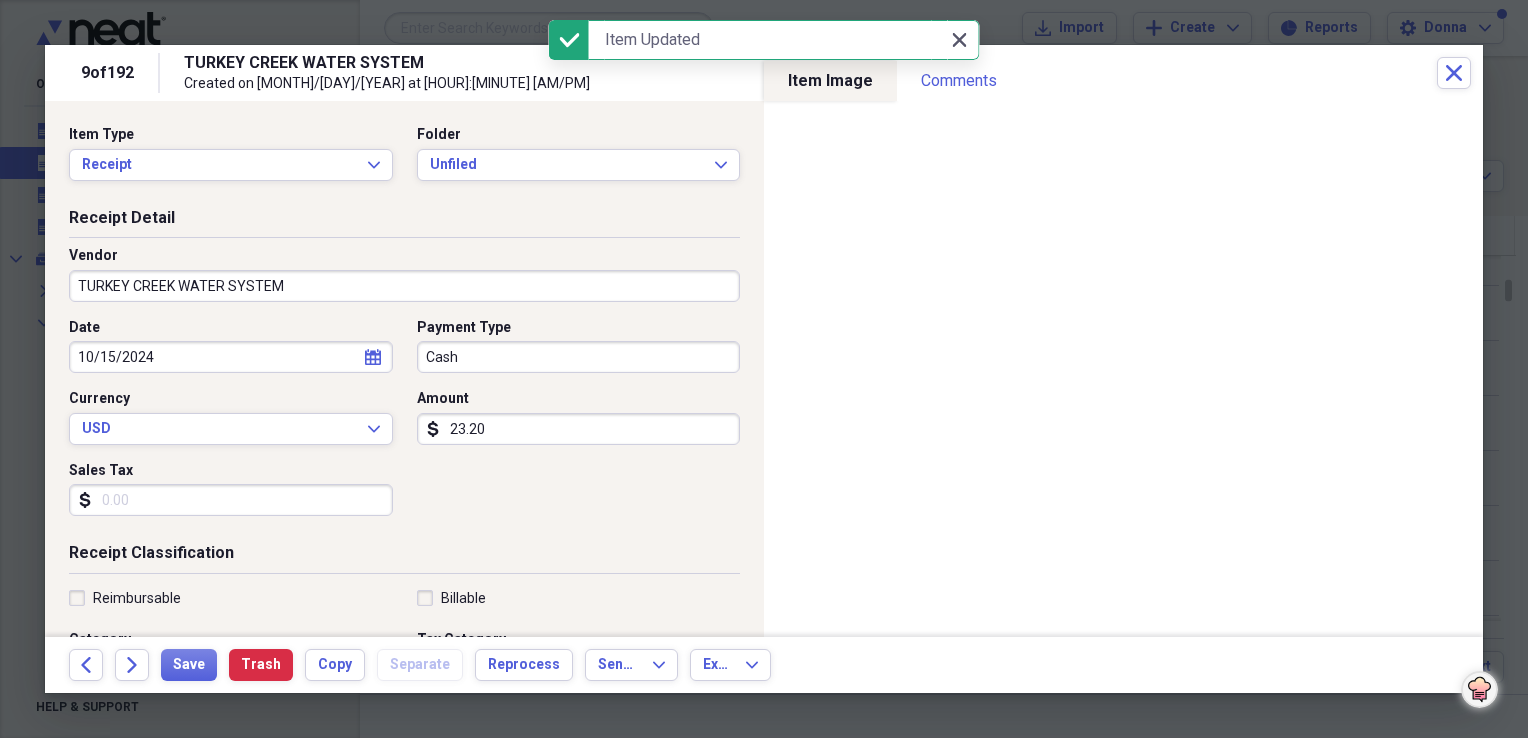 click on "Close" 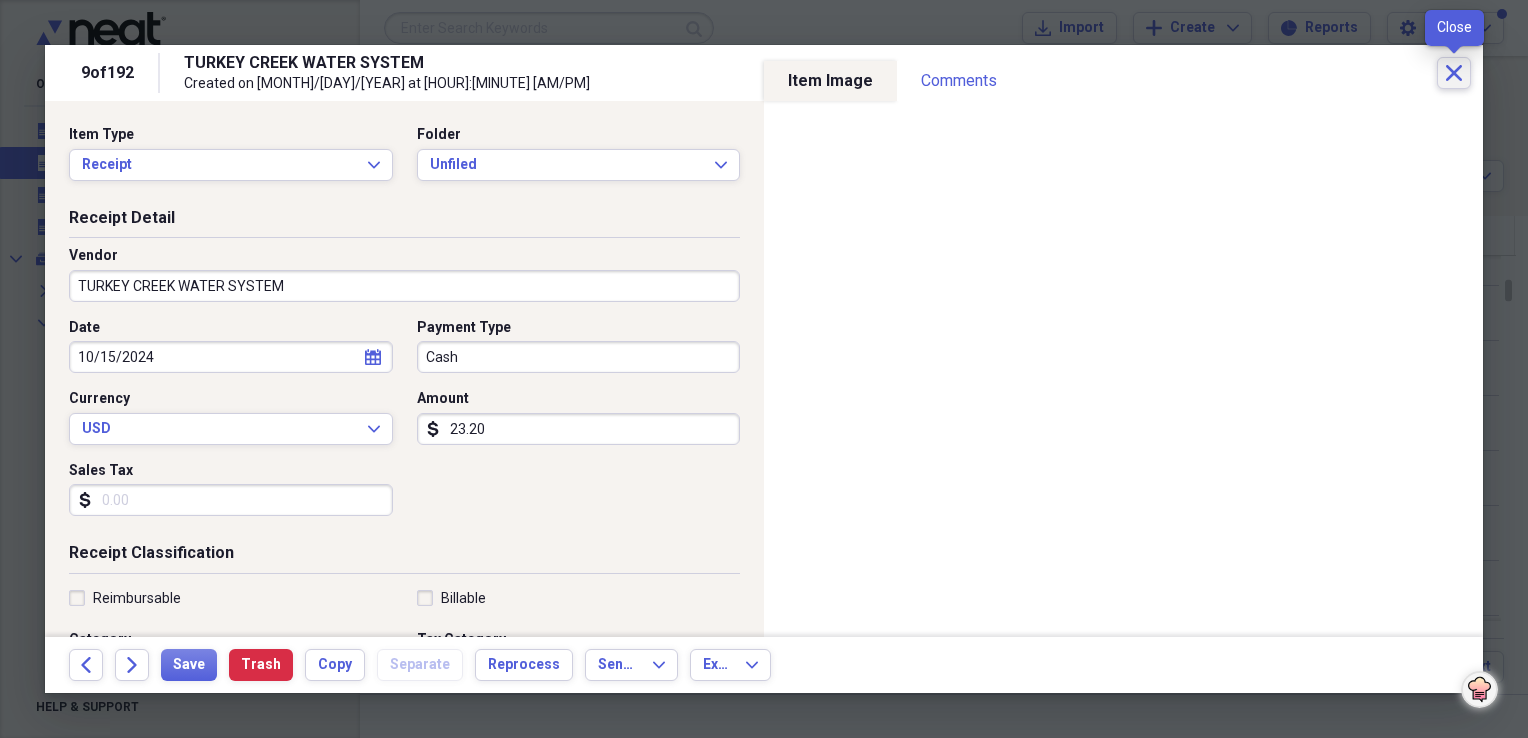 click on "Close" 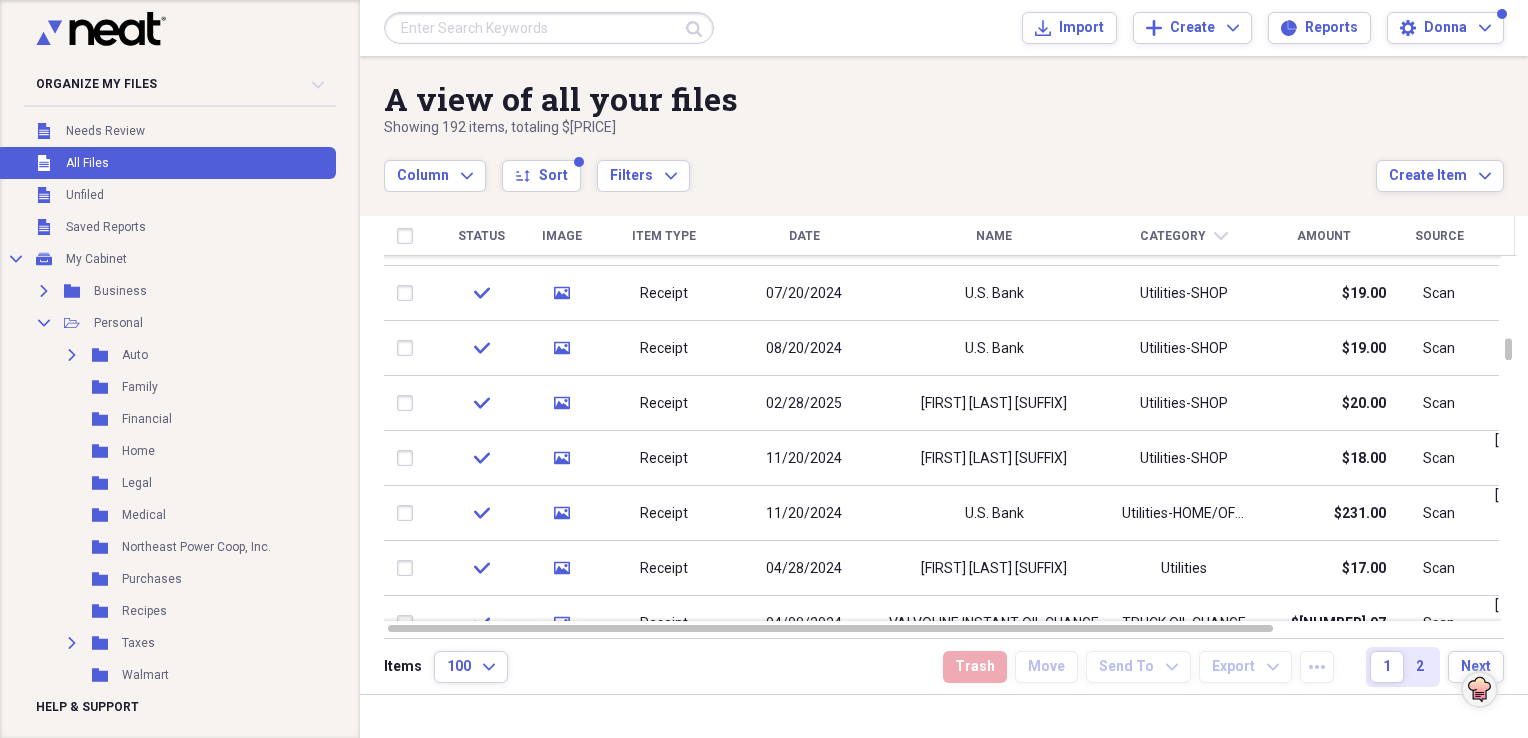 click on "Name" at bounding box center (994, 236) 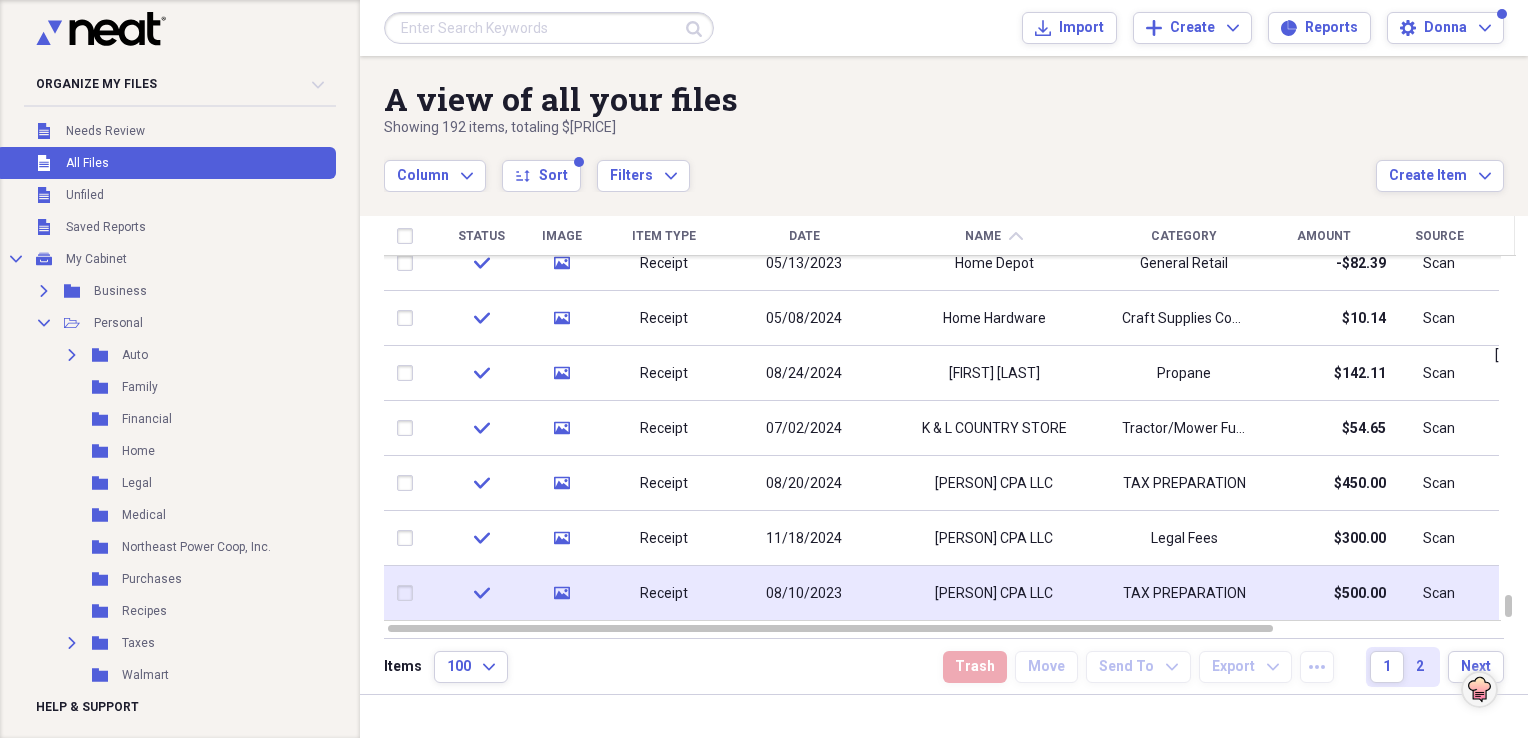 click on "[PERSON] CPA LLC" at bounding box center [994, 594] 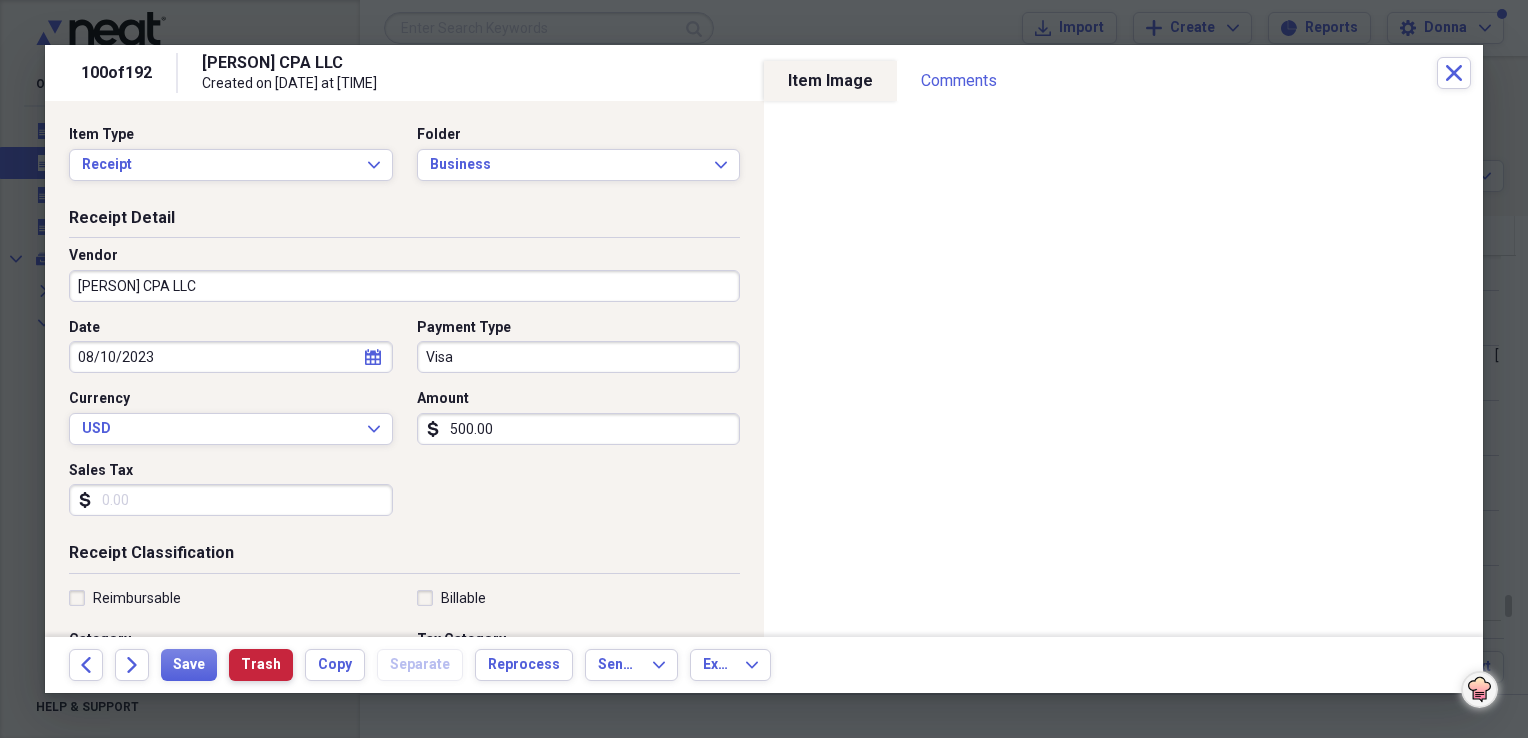click on "Trash" at bounding box center (261, 665) 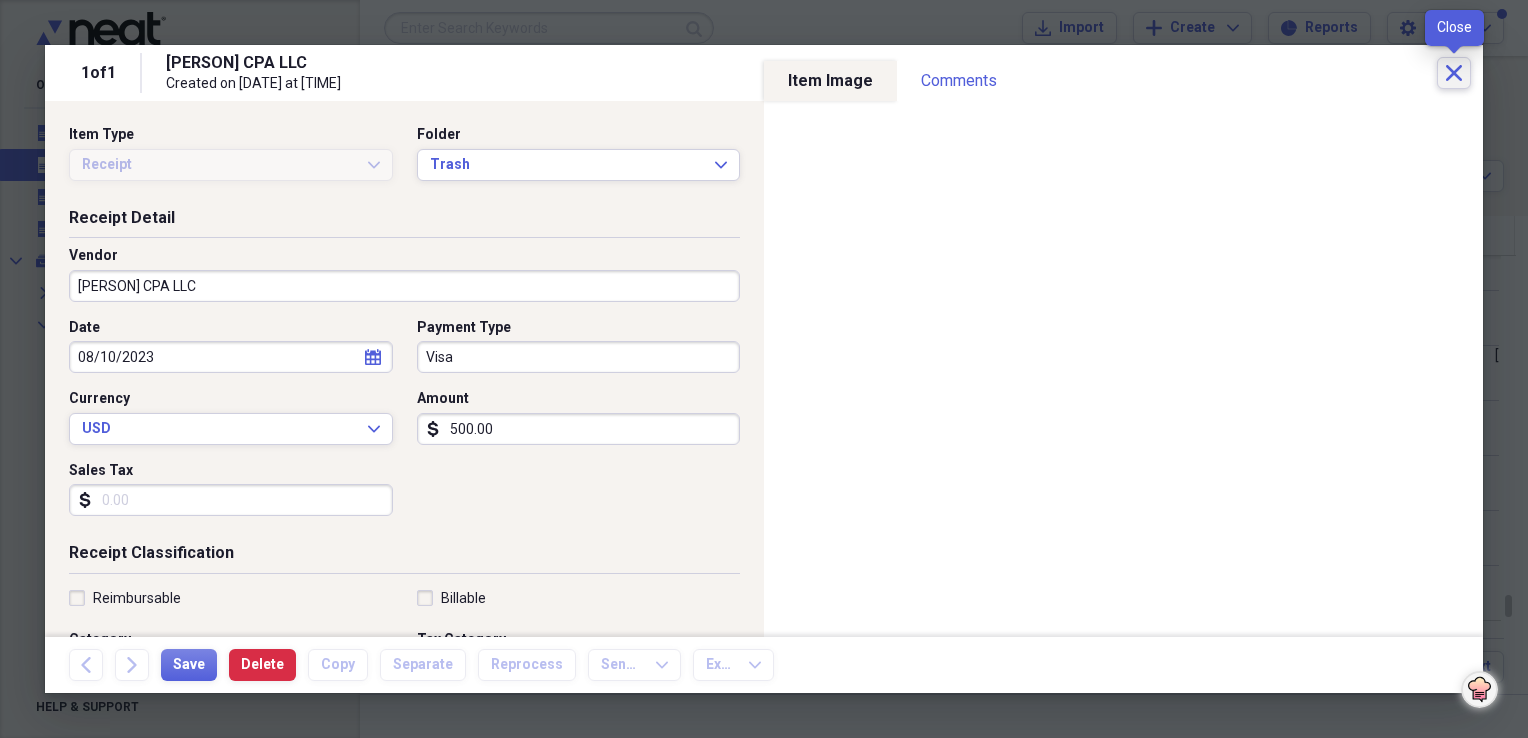 click on "Close" 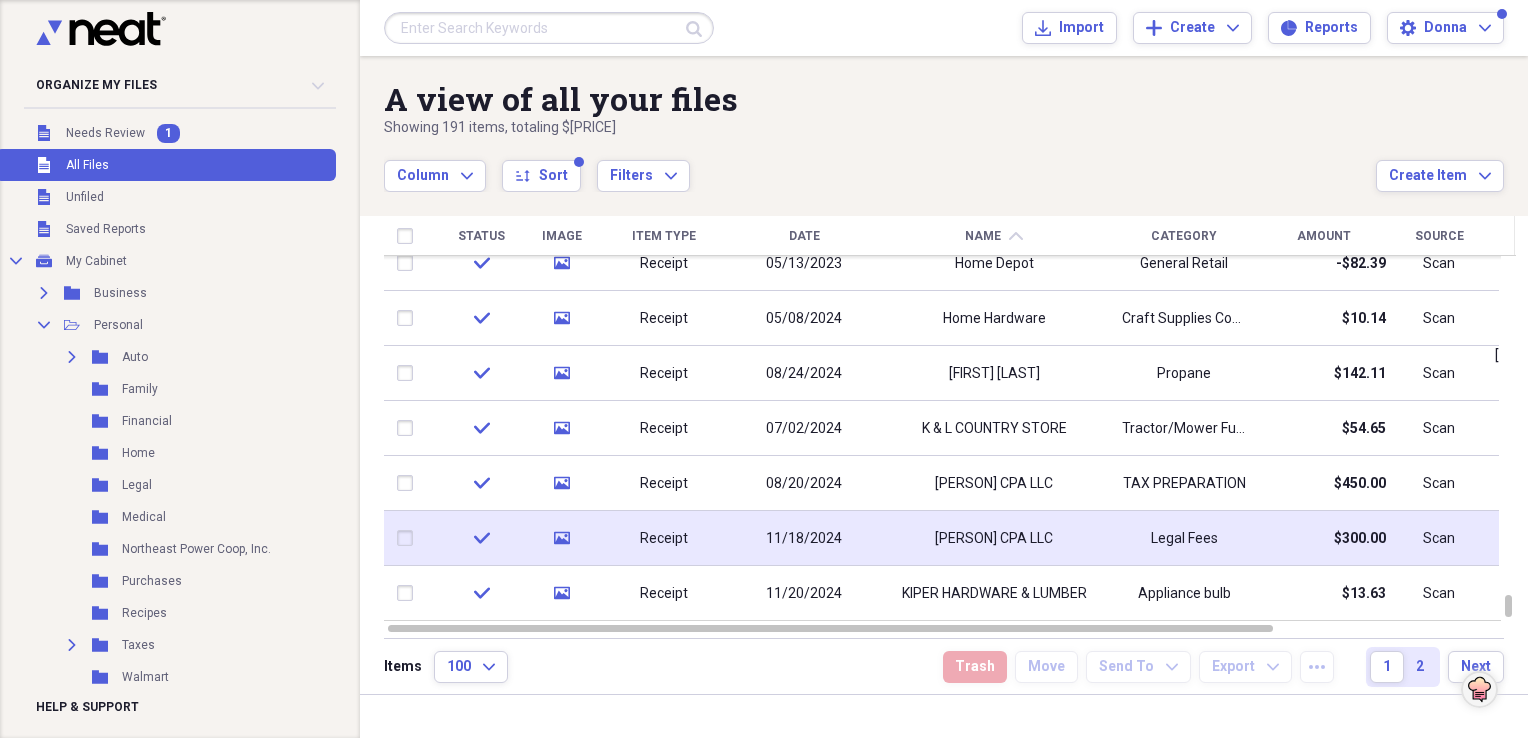click on "Legal Fees" at bounding box center [1184, 539] 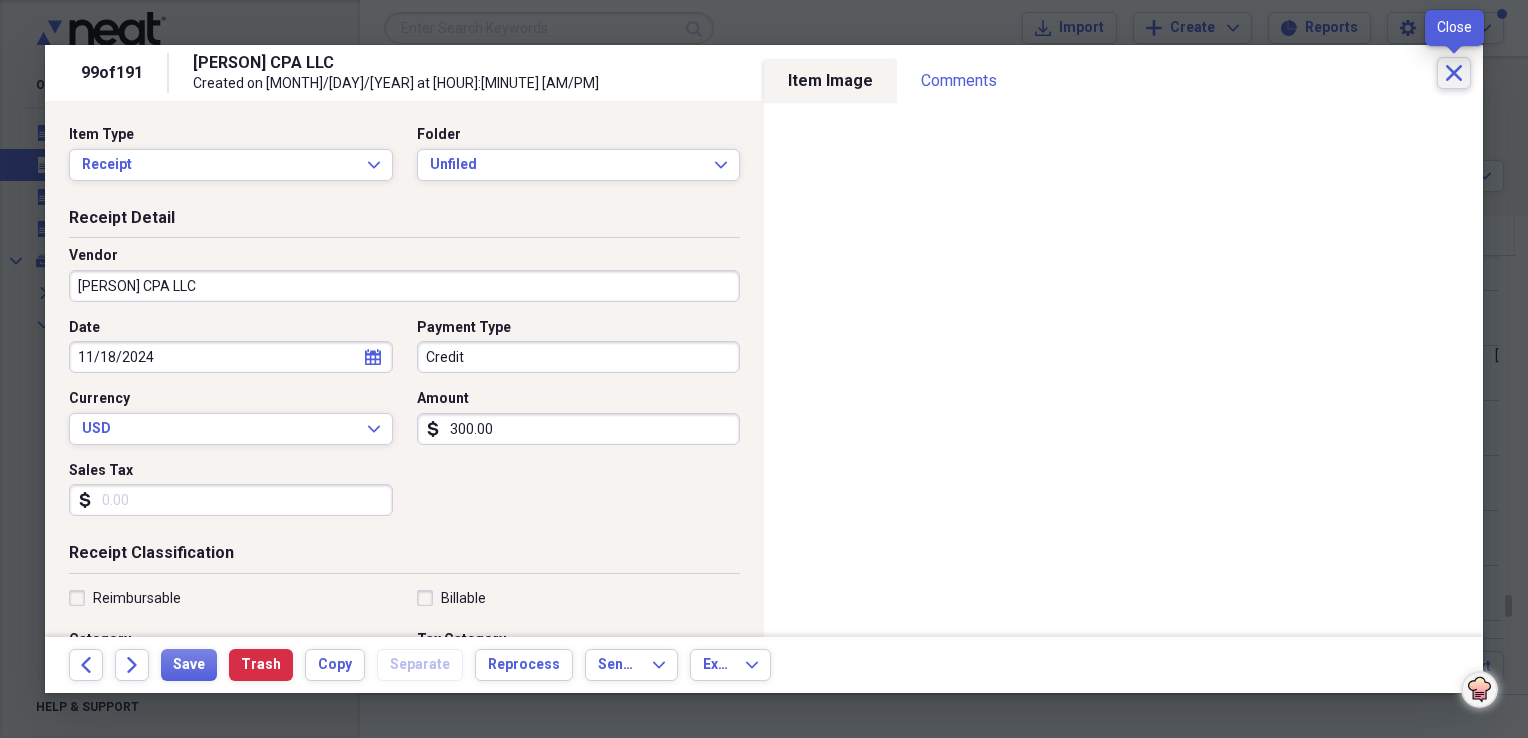 click on "Close" 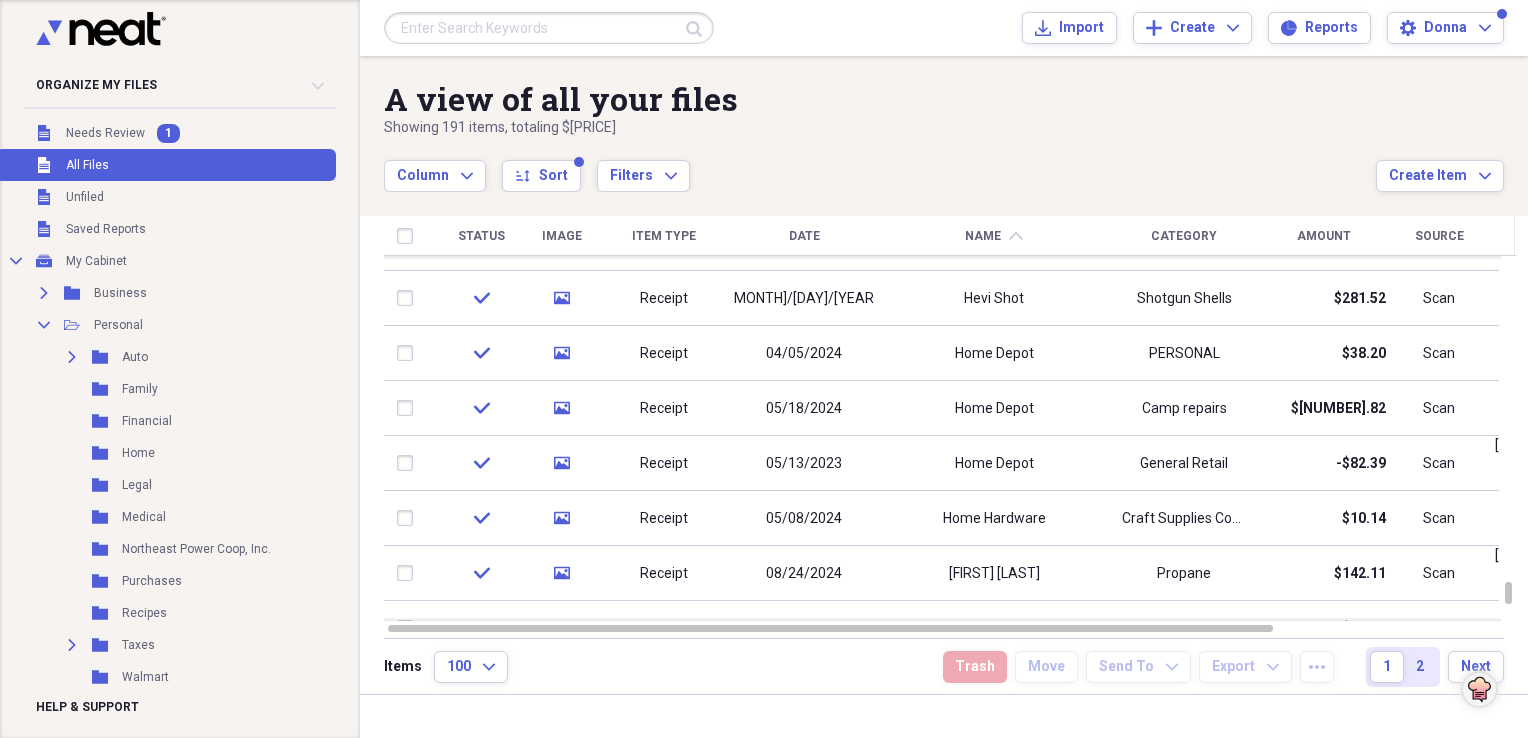click on "Name" at bounding box center (983, 236) 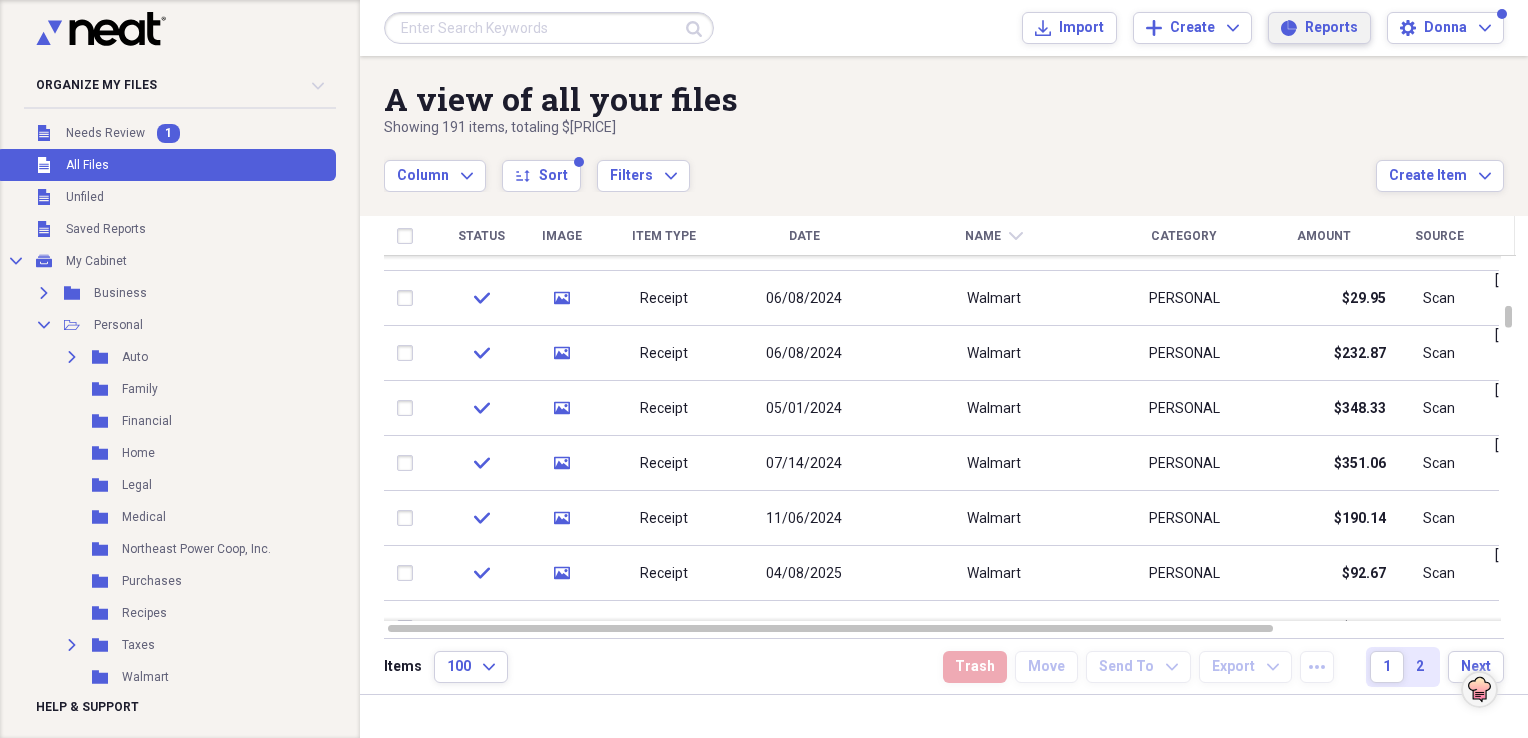 click on "Reports Reports" at bounding box center [1319, 28] 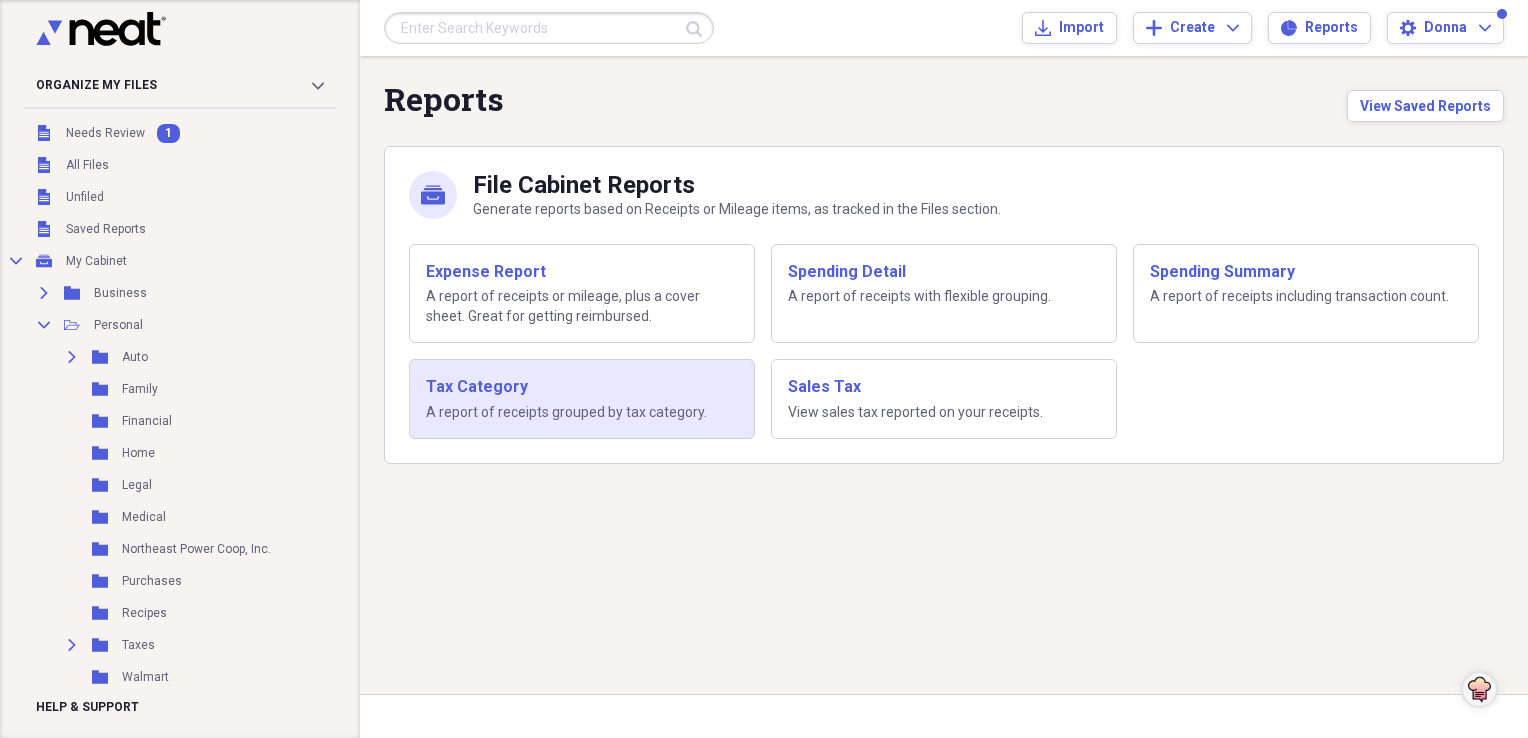 click on "Tax Category" at bounding box center (582, 387) 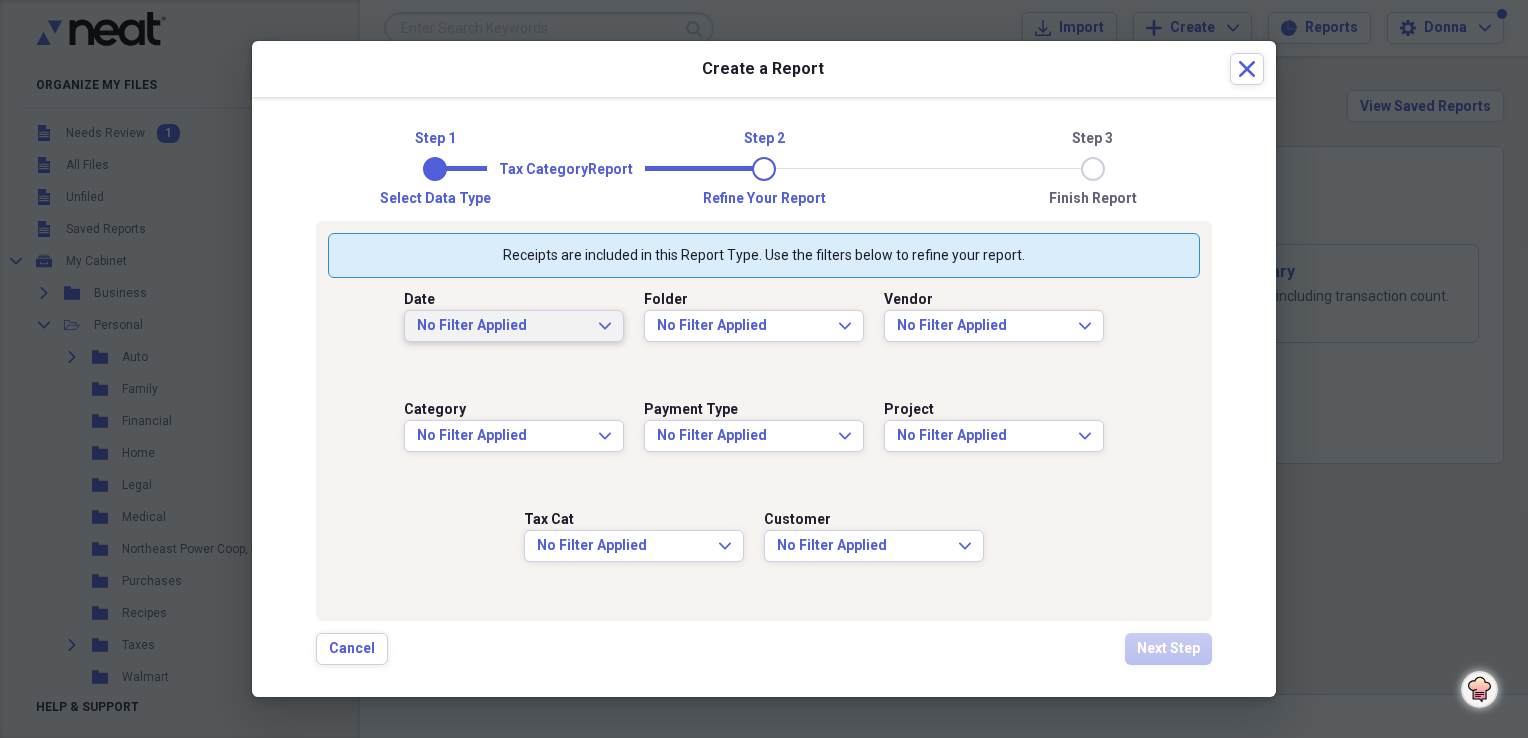 click on "Expand" 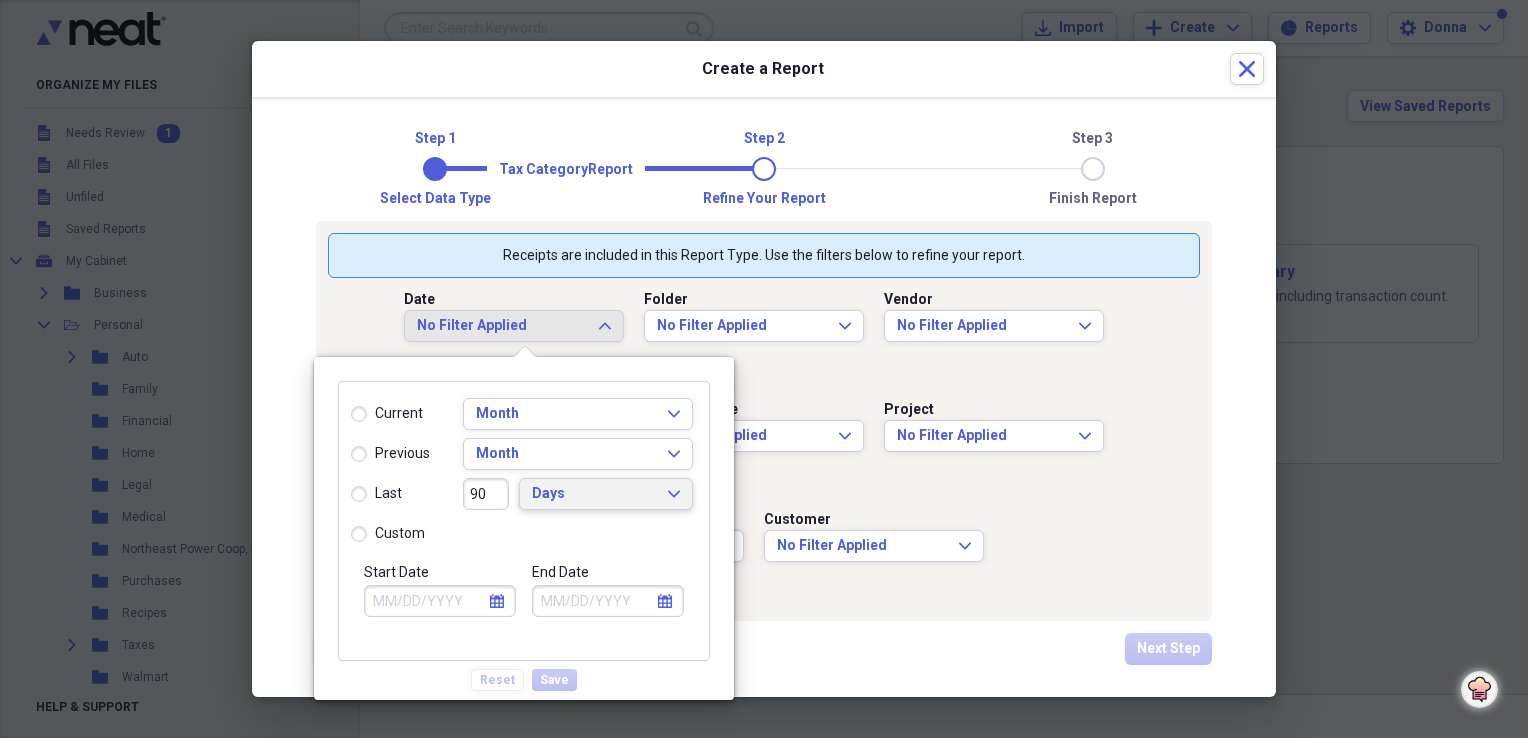 click on "Days Expand" at bounding box center [606, 494] 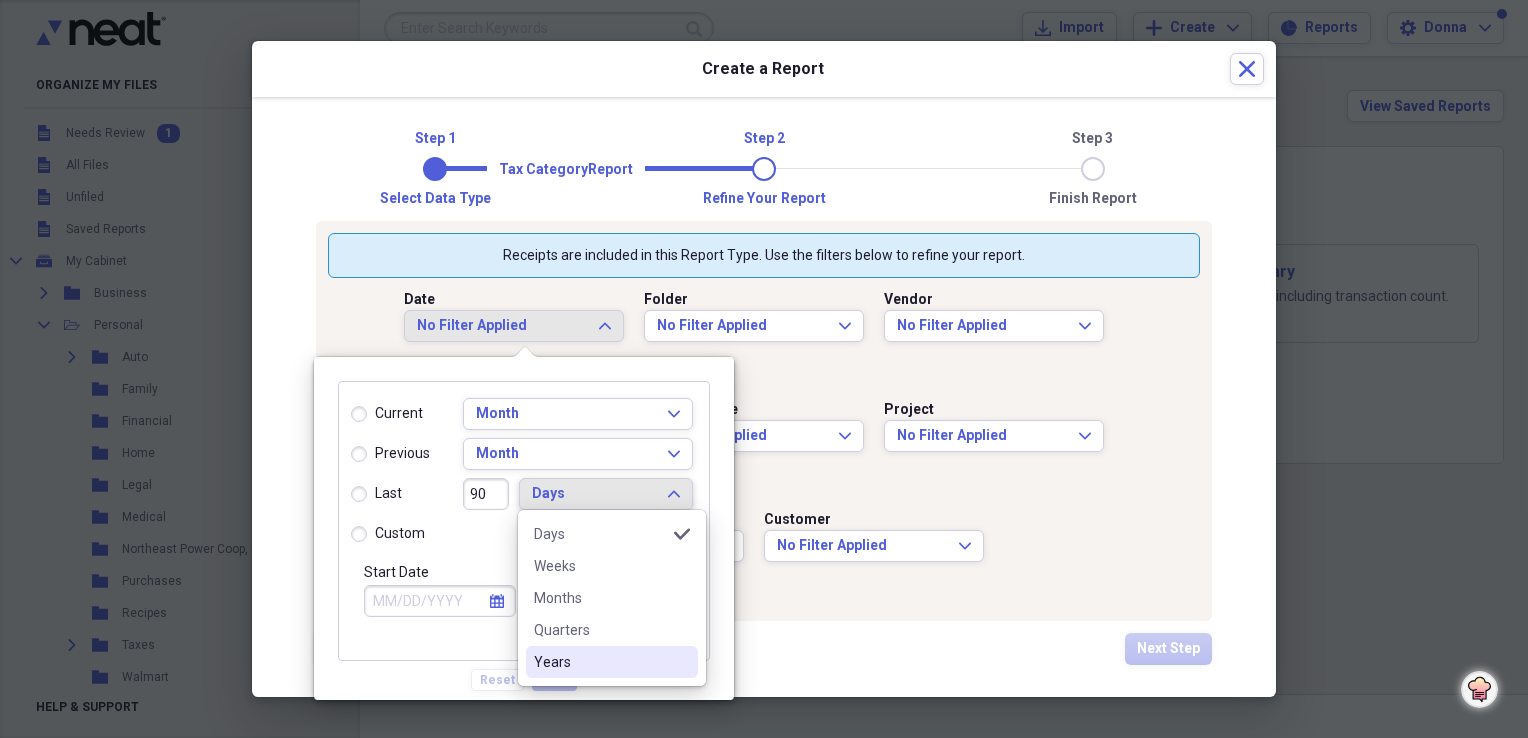 click on "Years" at bounding box center (600, 662) 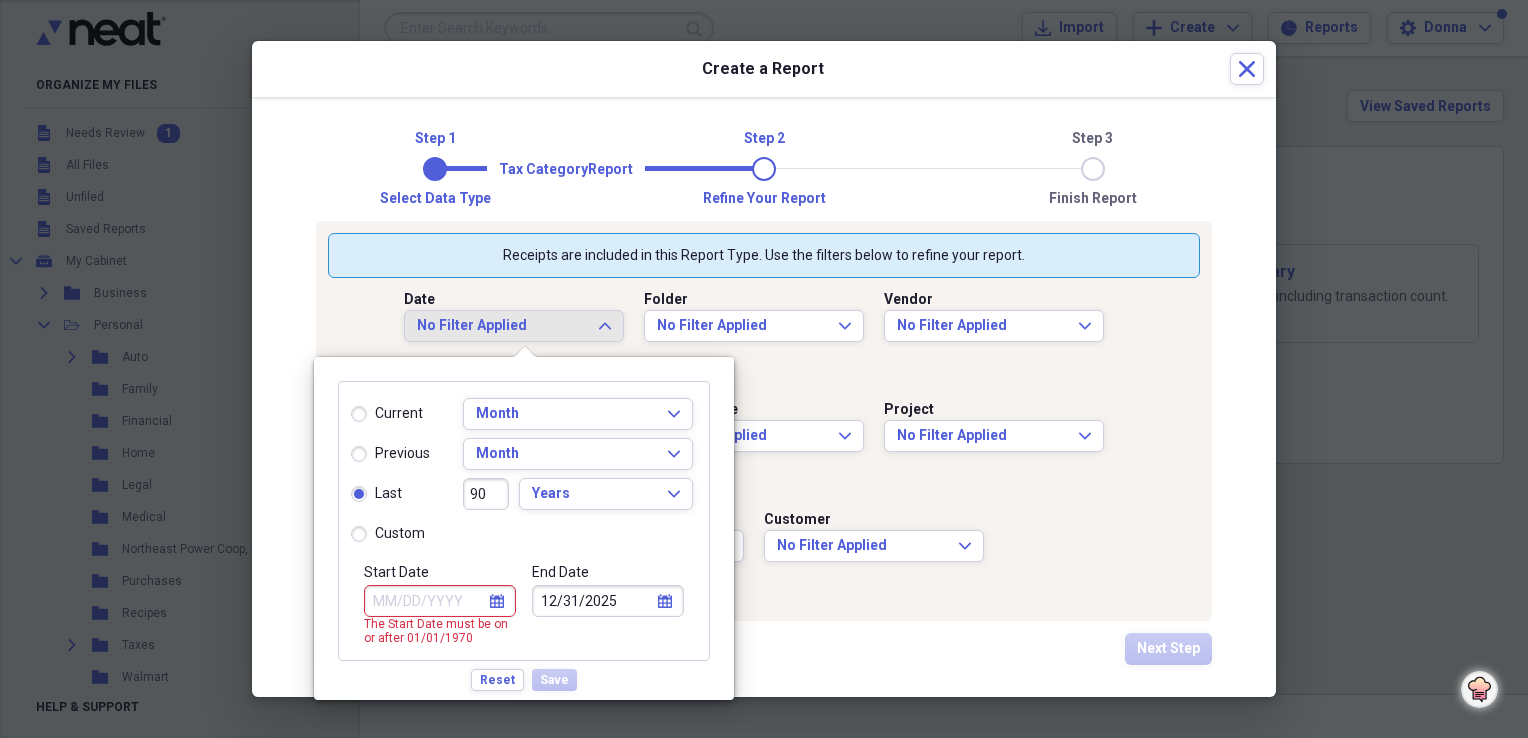 click 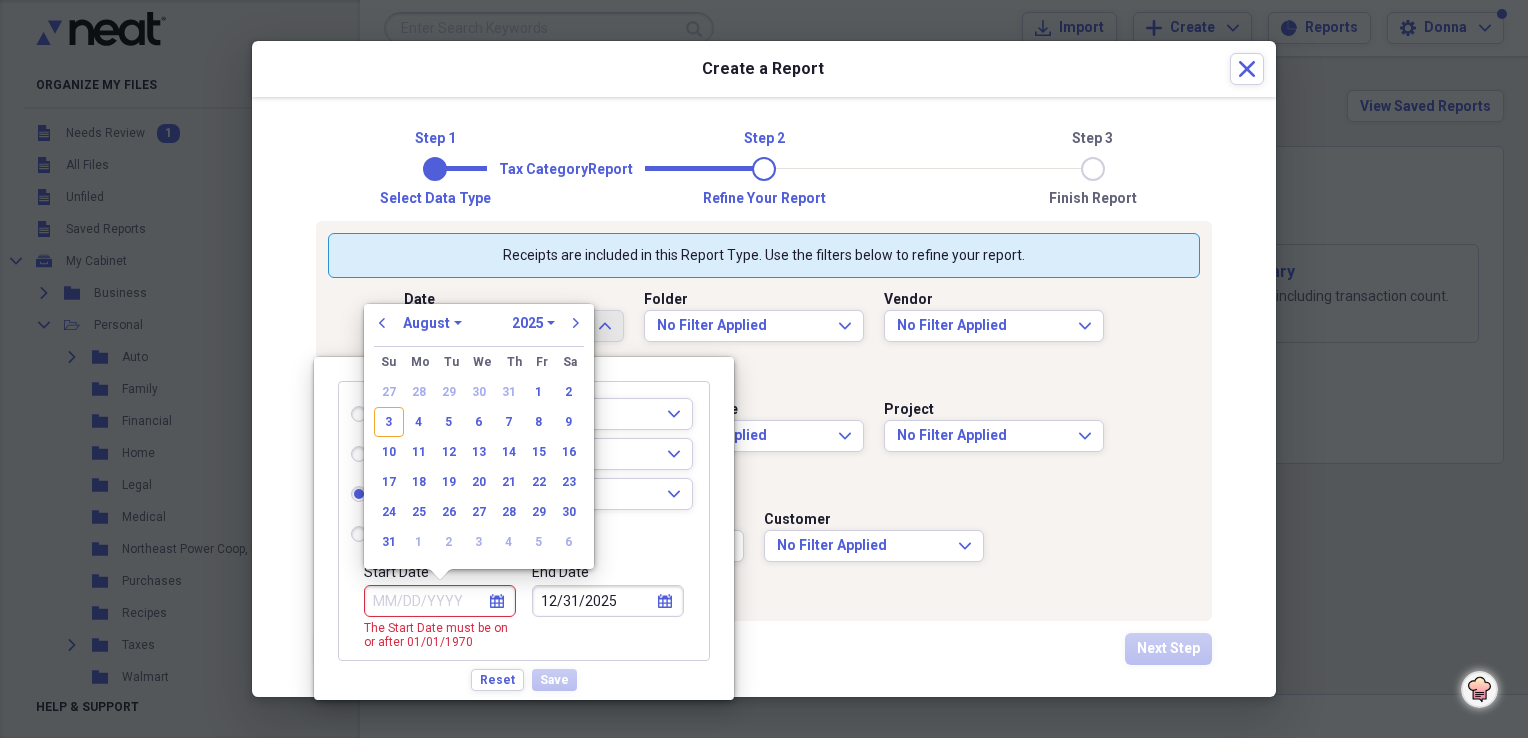 click on "1970 1971 1972 1973 1974 1975 1976 1977 1978 1979 1980 1981 1982 1983 1984 1985 1986 1987 1988 1989 1990 1991 1992 1993 1994 1995 1996 1997 1998 1999 2000 2001 2002 2003 2004 2005 2006 2007 2008 2009 2010 2011 2012 2013 2014 2015 2016 2017 2018 2019 2020 2021 2022 2023 2024 2025 2026 2027 2028 2029 2030 2031 2032 2033 2034 2035" at bounding box center [533, 323] 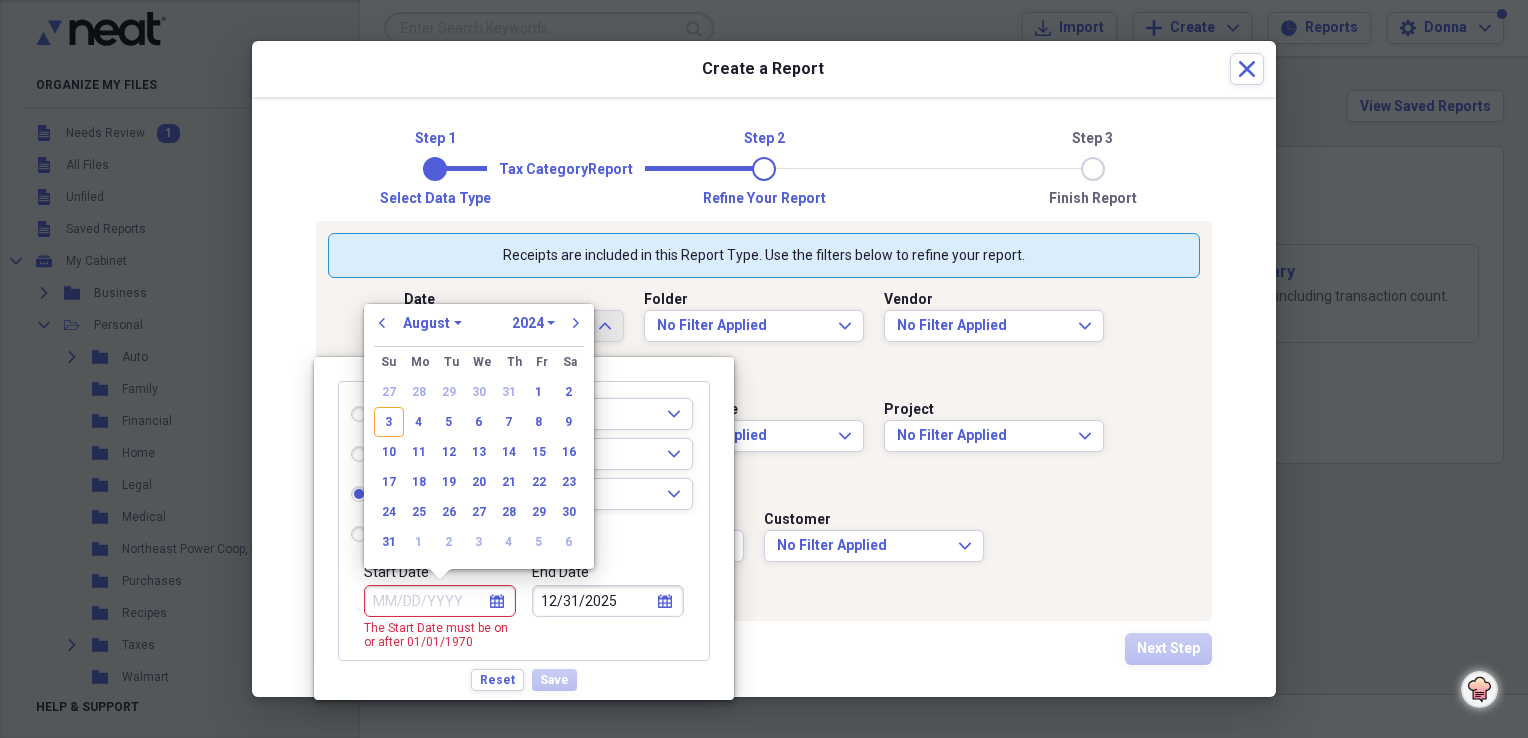 click on "1970 1971 1972 1973 1974 1975 1976 1977 1978 1979 1980 1981 1982 1983 1984 1985 1986 1987 1988 1989 1990 1991 1992 1993 1994 1995 1996 1997 1998 1999 2000 2001 2002 2003 2004 2005 2006 2007 2008 2009 2010 2011 2012 2013 2014 2015 2016 2017 2018 2019 2020 2021 2022 2023 2024 2025 2026 2027 2028 2029 2030 2031 2032 2033 2034 2035" at bounding box center [533, 323] 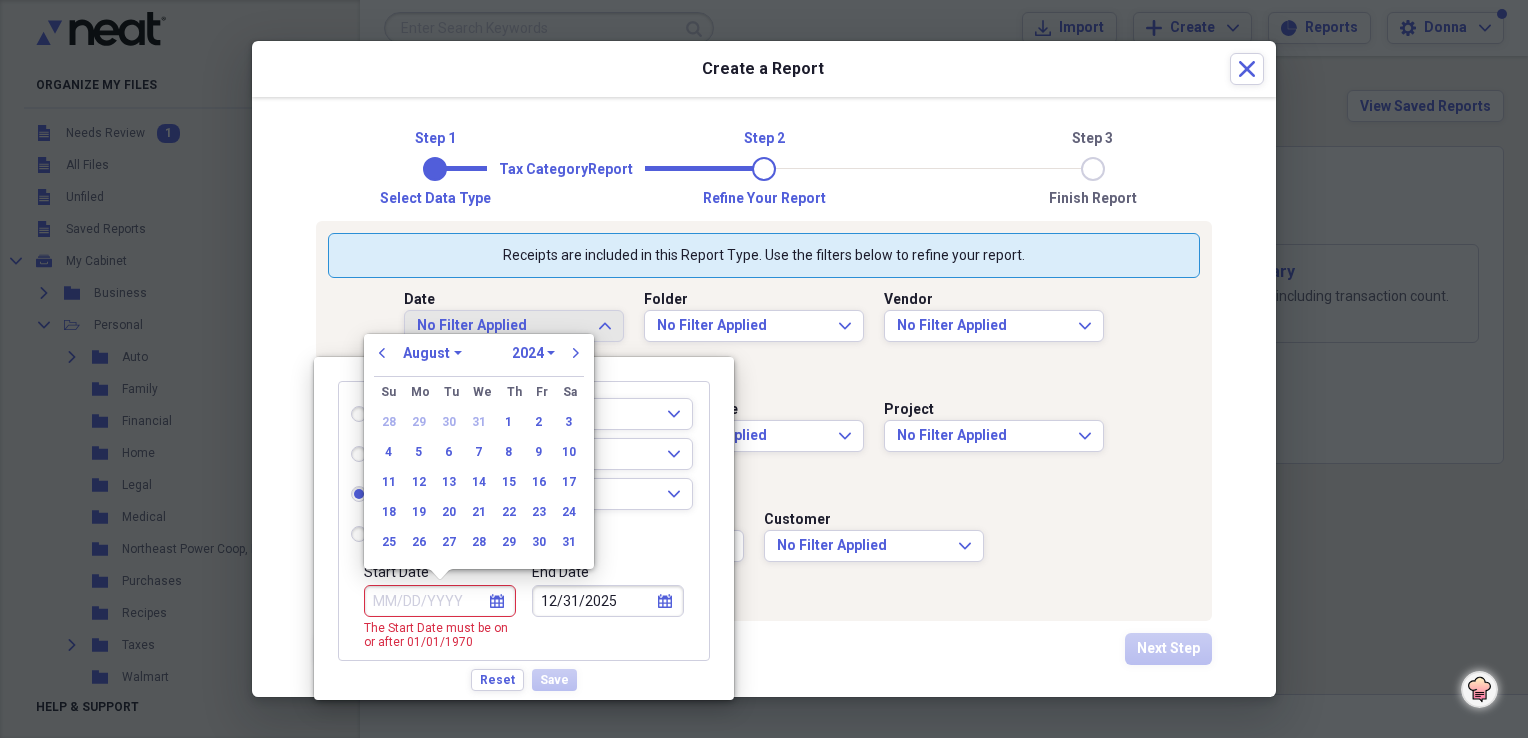 click on "calendar" 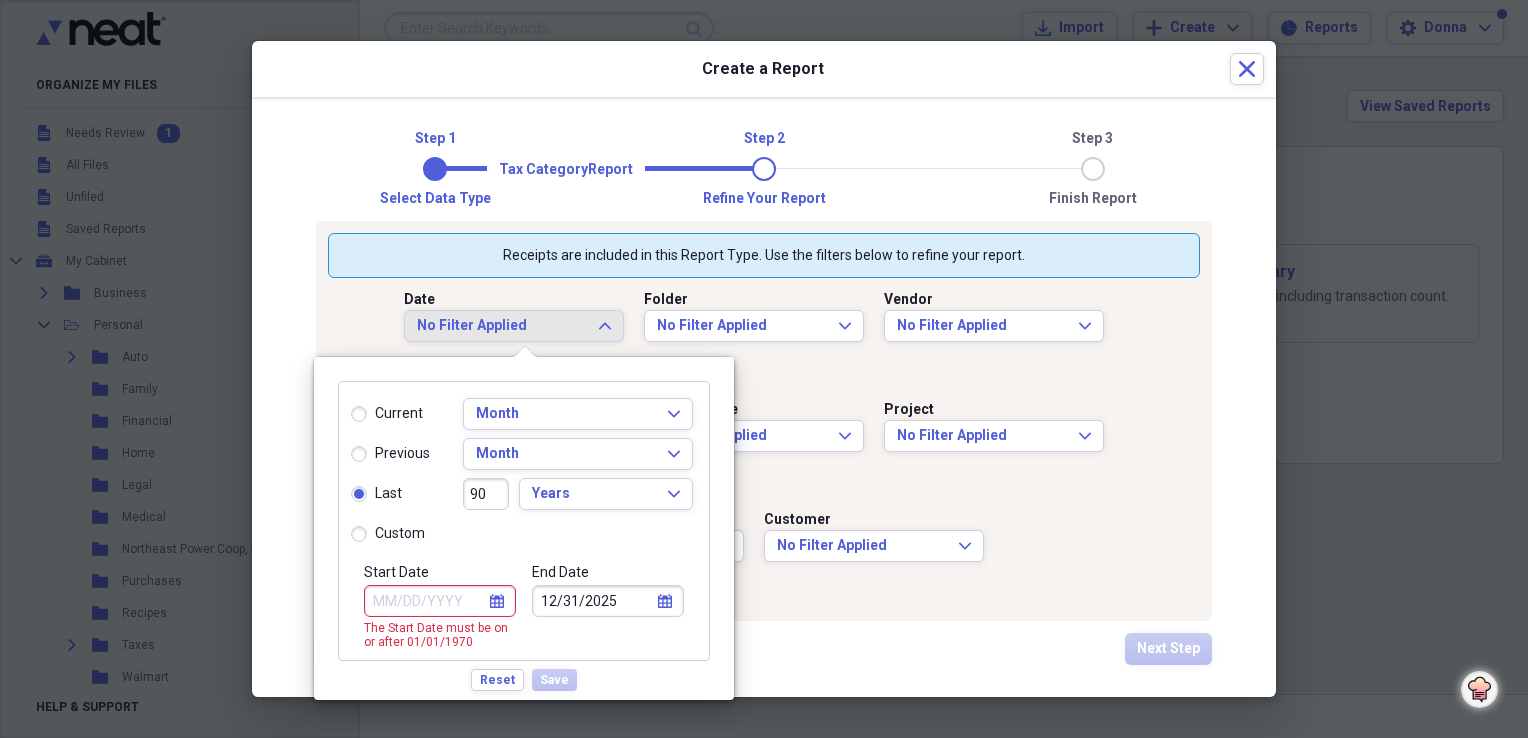 click on "custom" at bounding box center (388, 534) 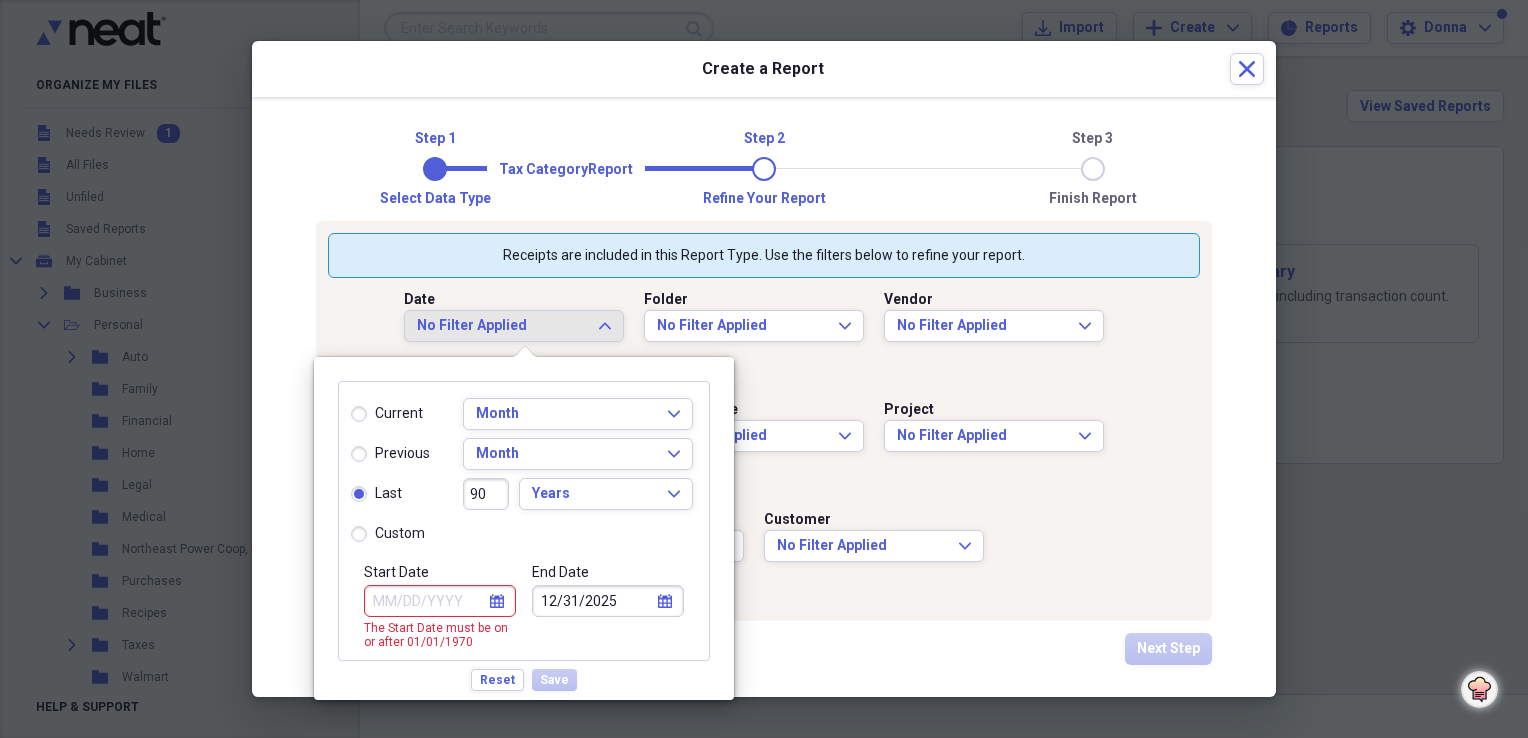 radio on "true" 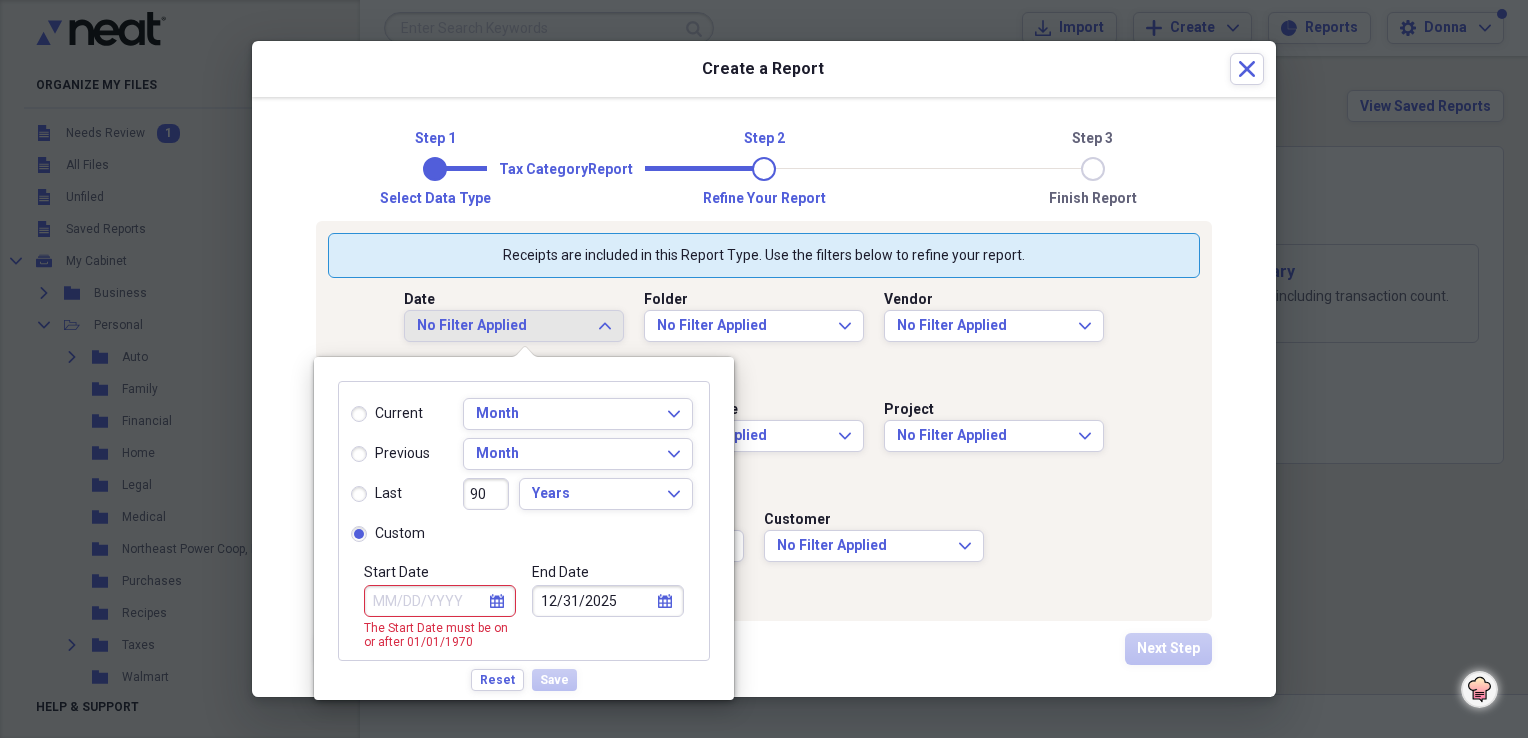 type 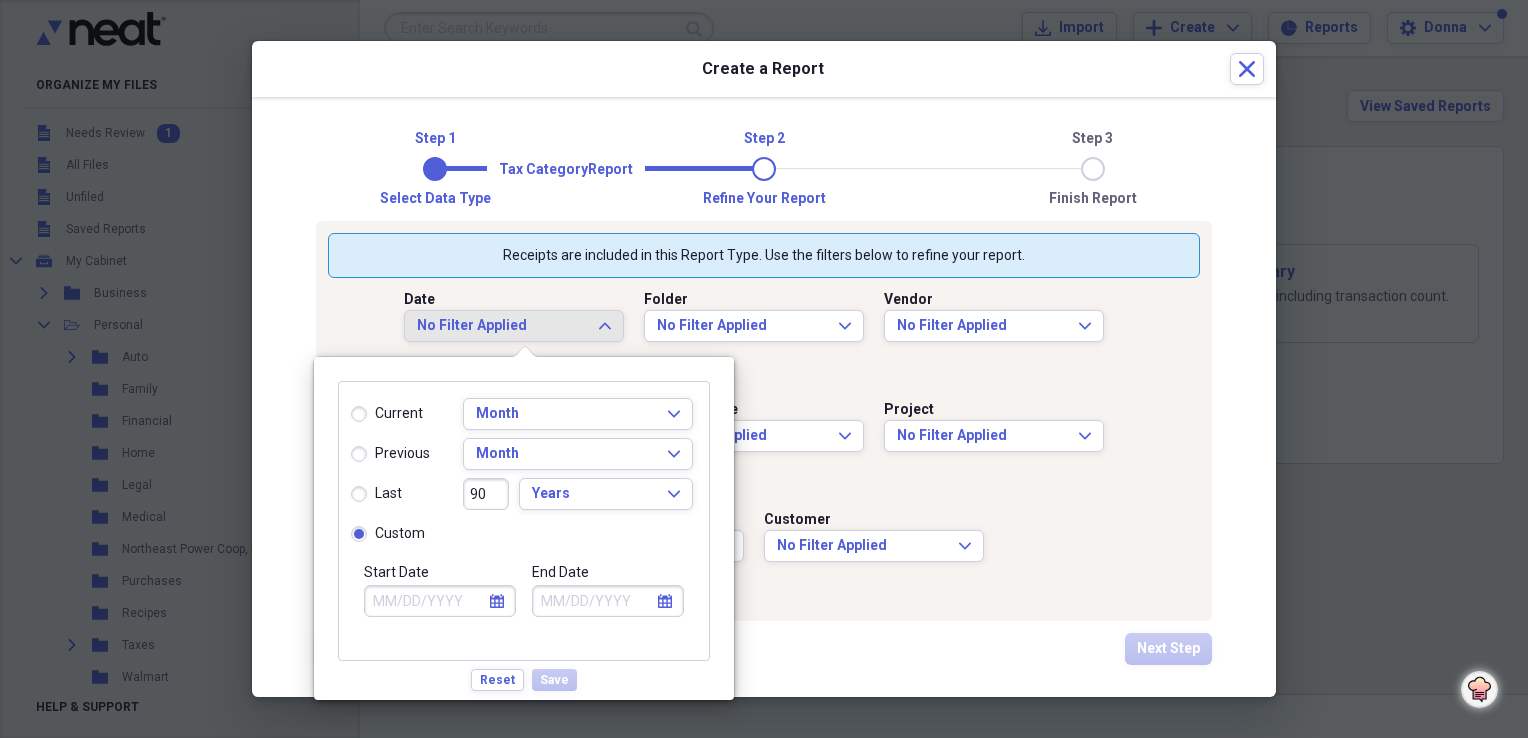 click 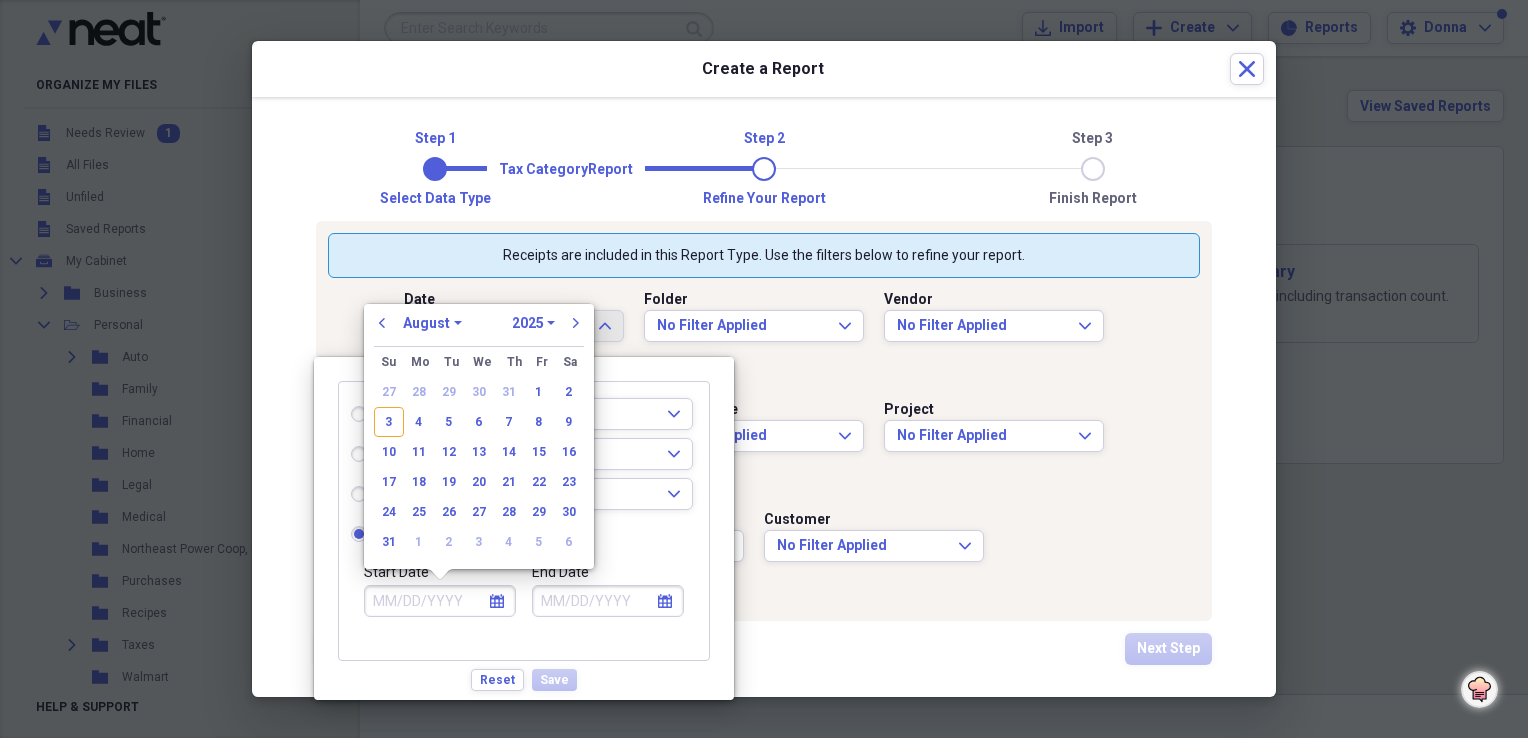 click on "1970 1971 1972 1973 1974 1975 1976 1977 1978 1979 1980 1981 1982 1983 1984 1985 1986 1987 1988 1989 1990 1991 1992 1993 1994 1995 1996 1997 1998 1999 2000 2001 2002 2003 2004 2005 2006 2007 2008 2009 2010 2011 2012 2013 2014 2015 2016 2017 2018 2019 2020 2021 2022 2023 2024 2025 2026 2027 2028 2029 2030 2031 2032 2033 2034 2035" at bounding box center [533, 323] 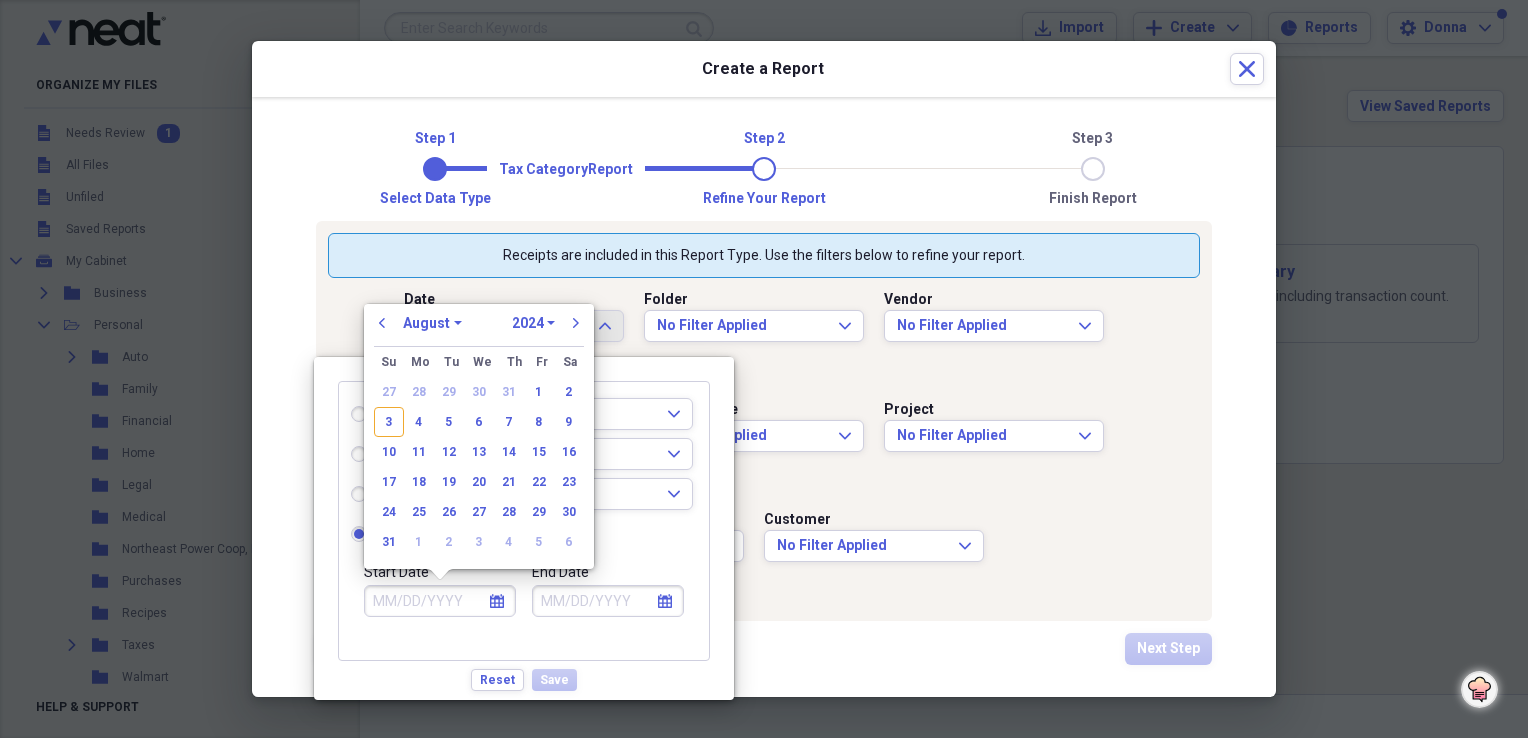 click on "1970 1971 1972 1973 1974 1975 1976 1977 1978 1979 1980 1981 1982 1983 1984 1985 1986 1987 1988 1989 1990 1991 1992 1993 1994 1995 1996 1997 1998 1999 2000 2001 2002 2003 2004 2005 2006 2007 2008 2009 2010 2011 2012 2013 2014 2015 2016 2017 2018 2019 2020 2021 2022 2023 2024 2025 2026 2027 2028 2029 2030 2031 2032 2033 2034 2035" at bounding box center [533, 323] 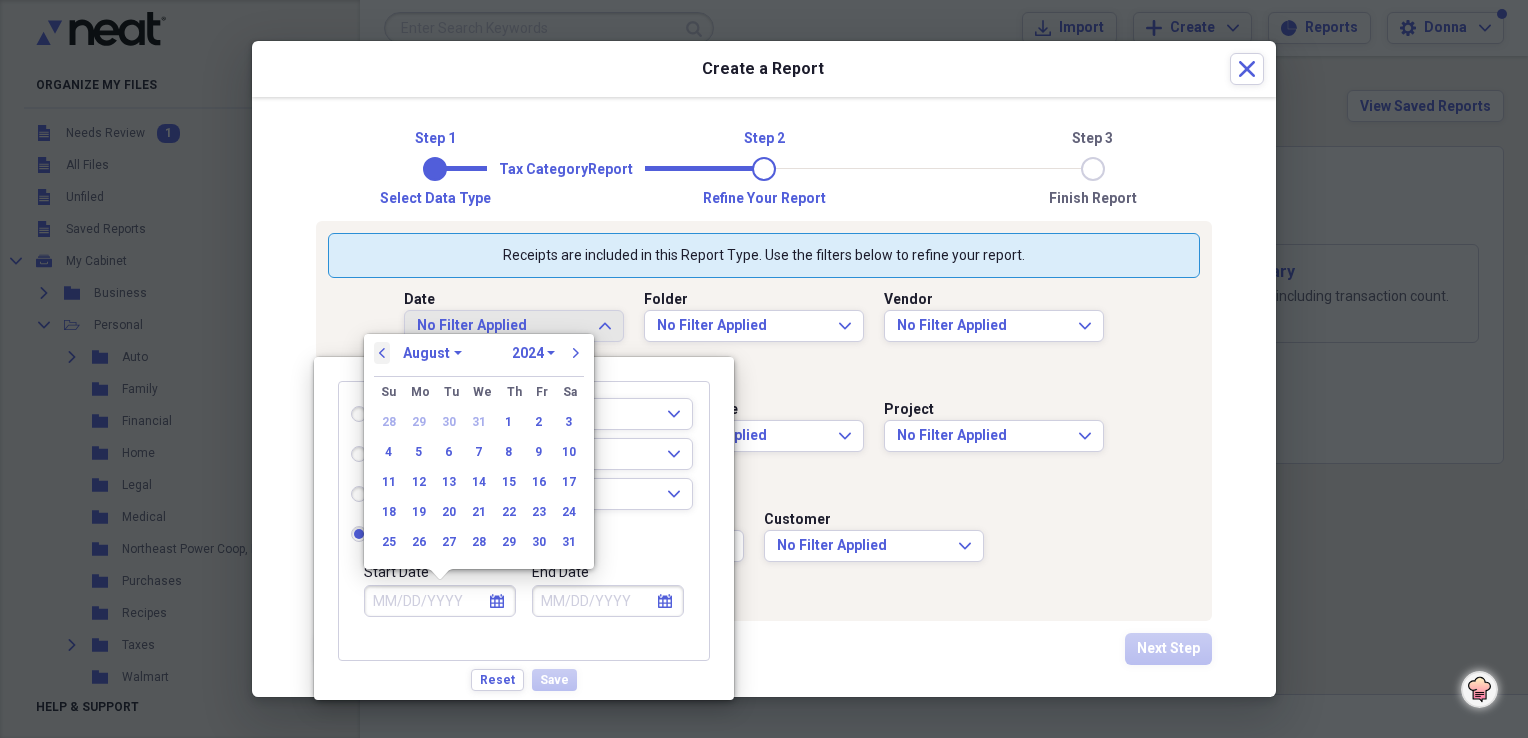 click on "previous" at bounding box center (382, 353) 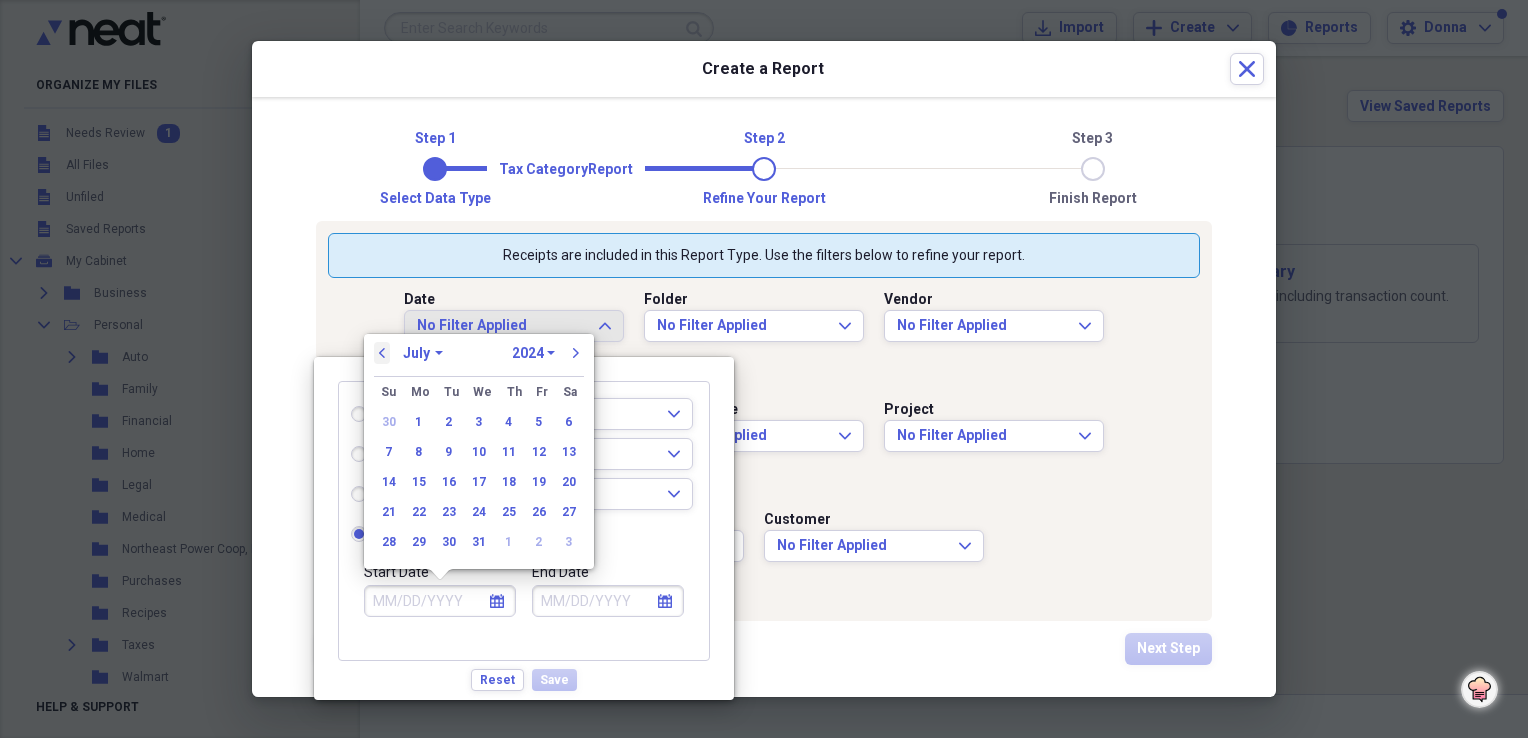 click on "previous" at bounding box center [382, 353] 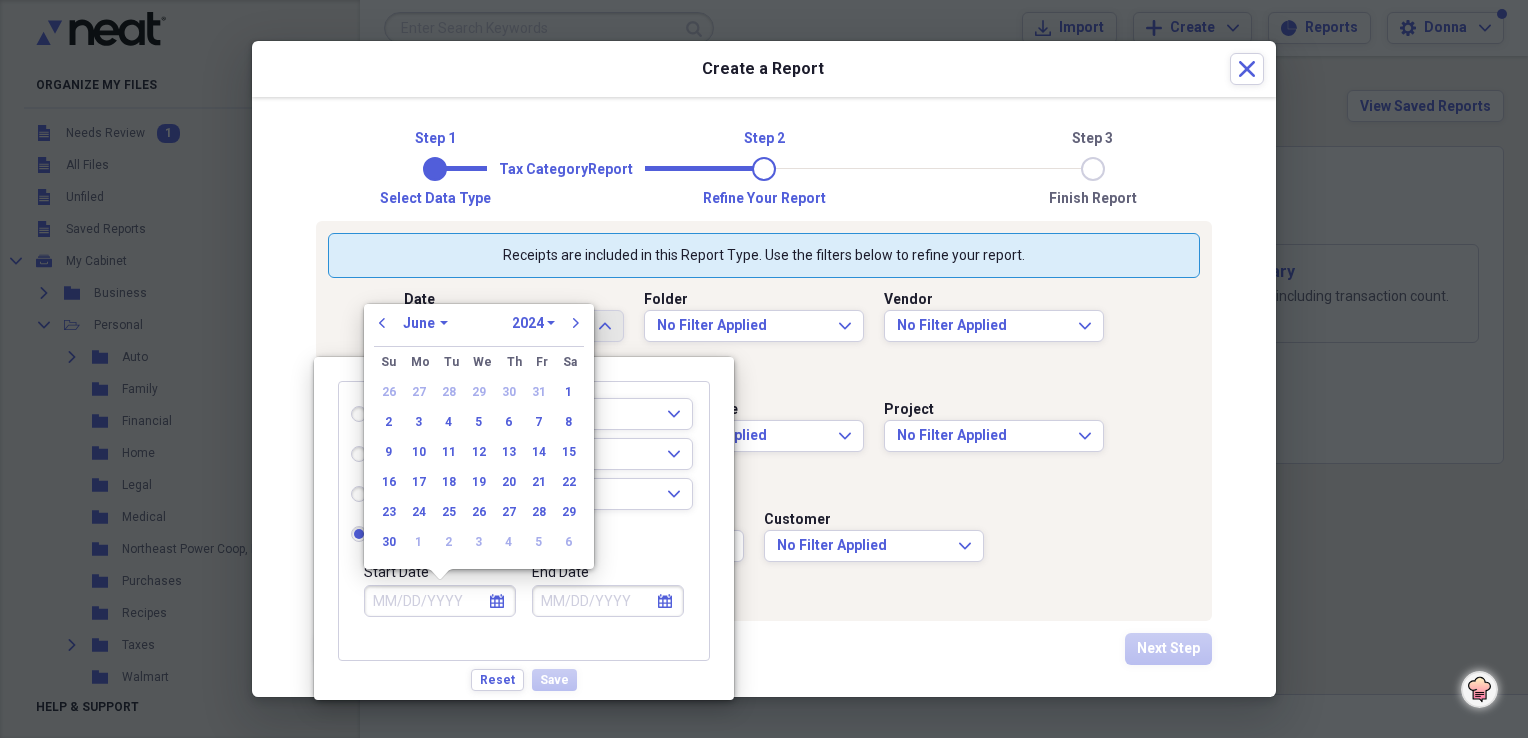 click on "January February March April May June July August September October November December" at bounding box center (425, 323) 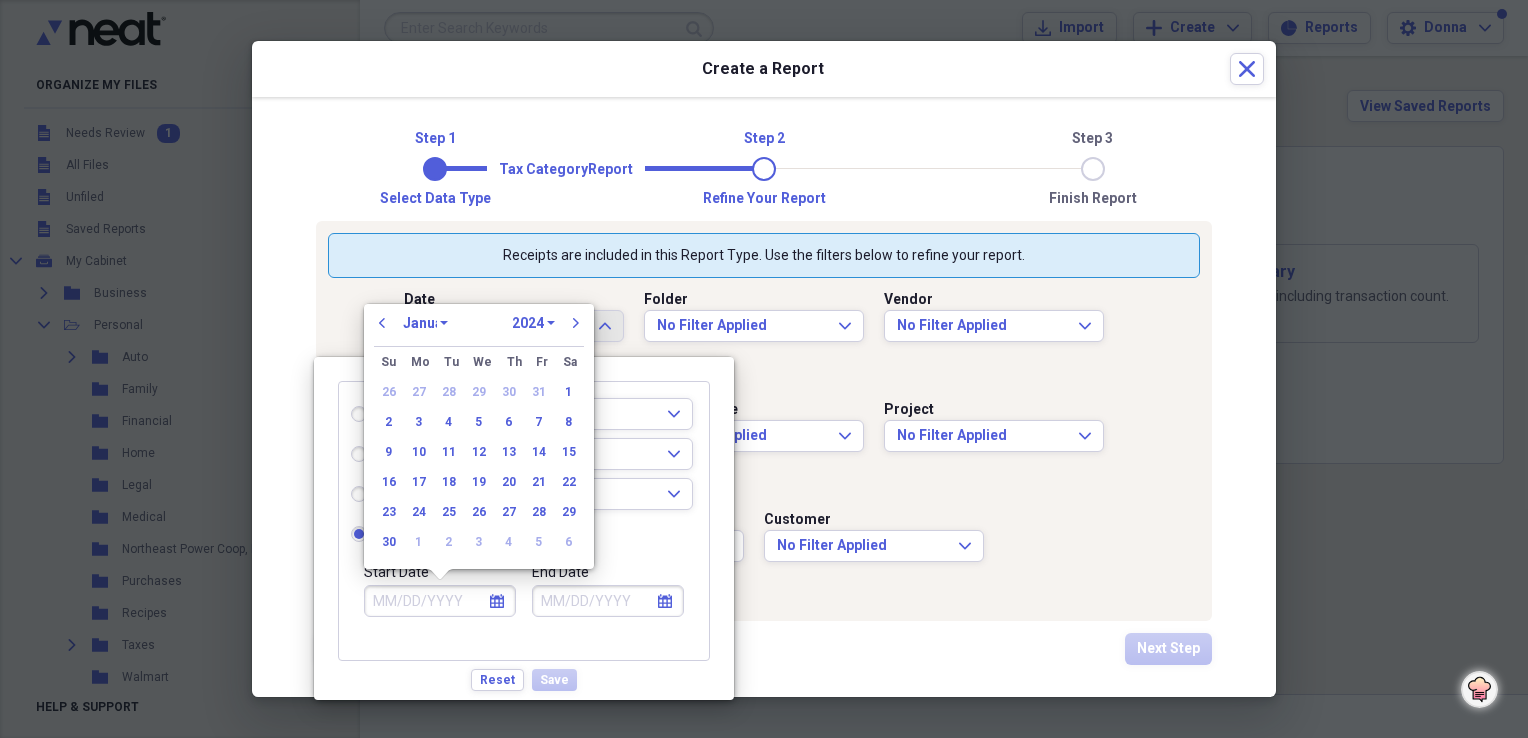 click on "January February March April May June July August September October November December" at bounding box center (425, 323) 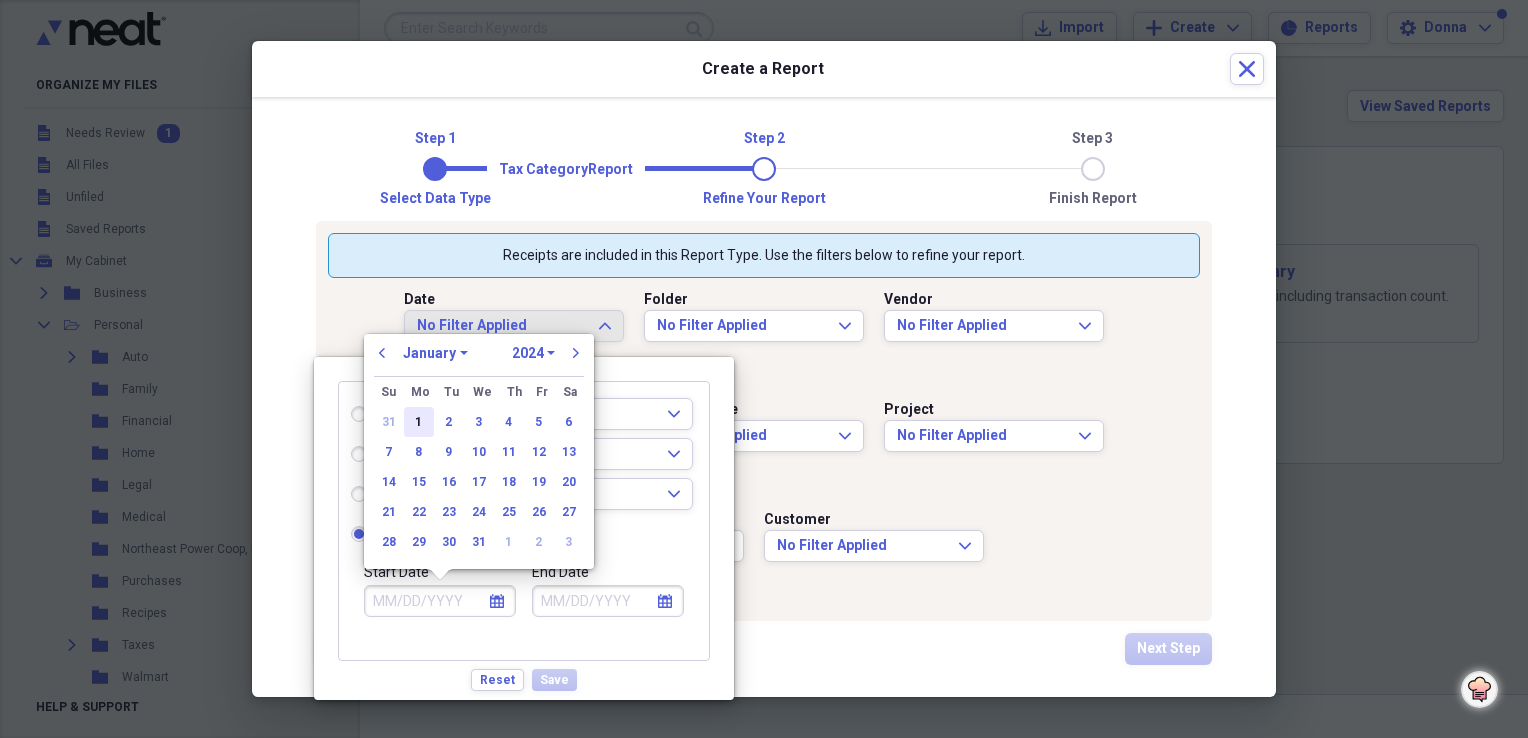 click on "1" at bounding box center (419, 422) 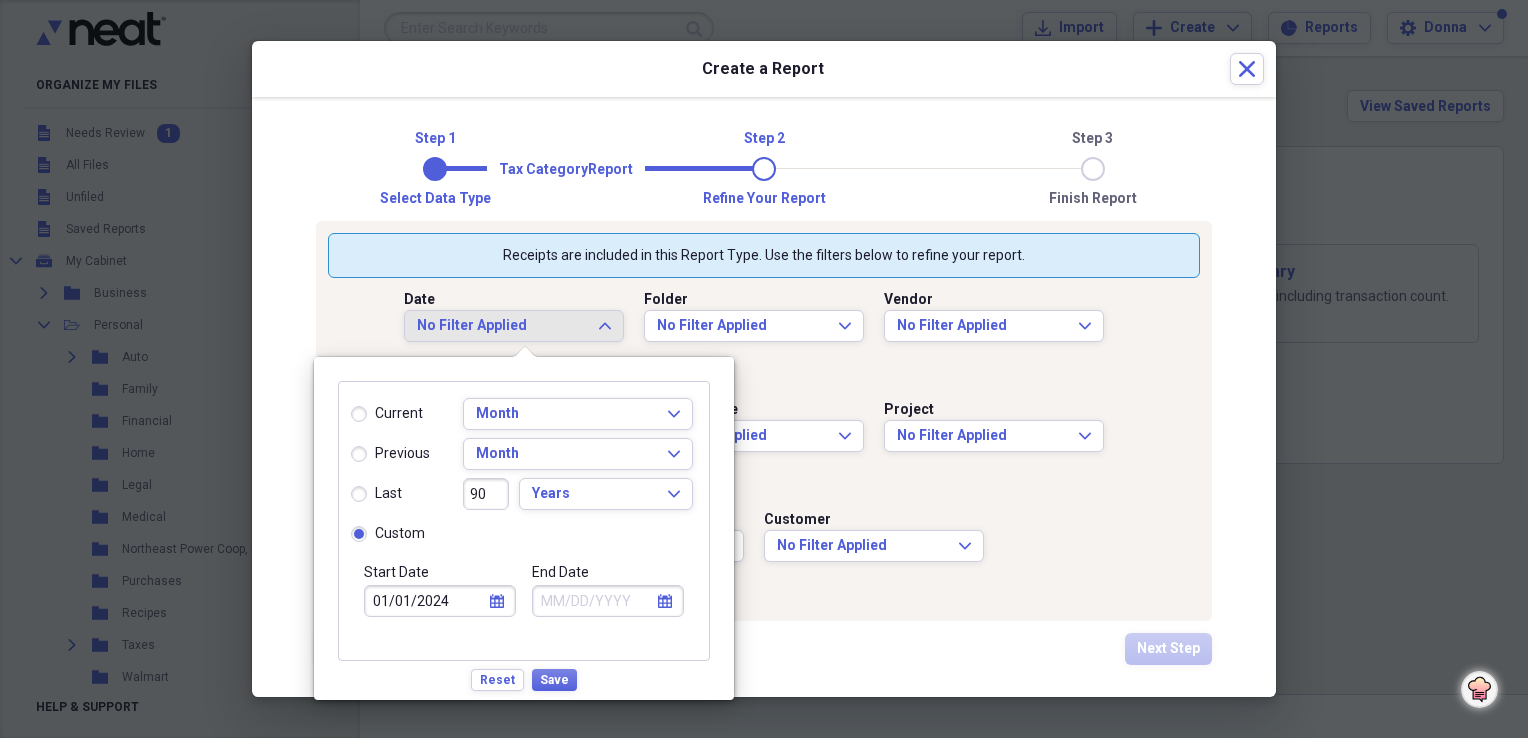 click on "calendar Calendar" at bounding box center [665, 601] 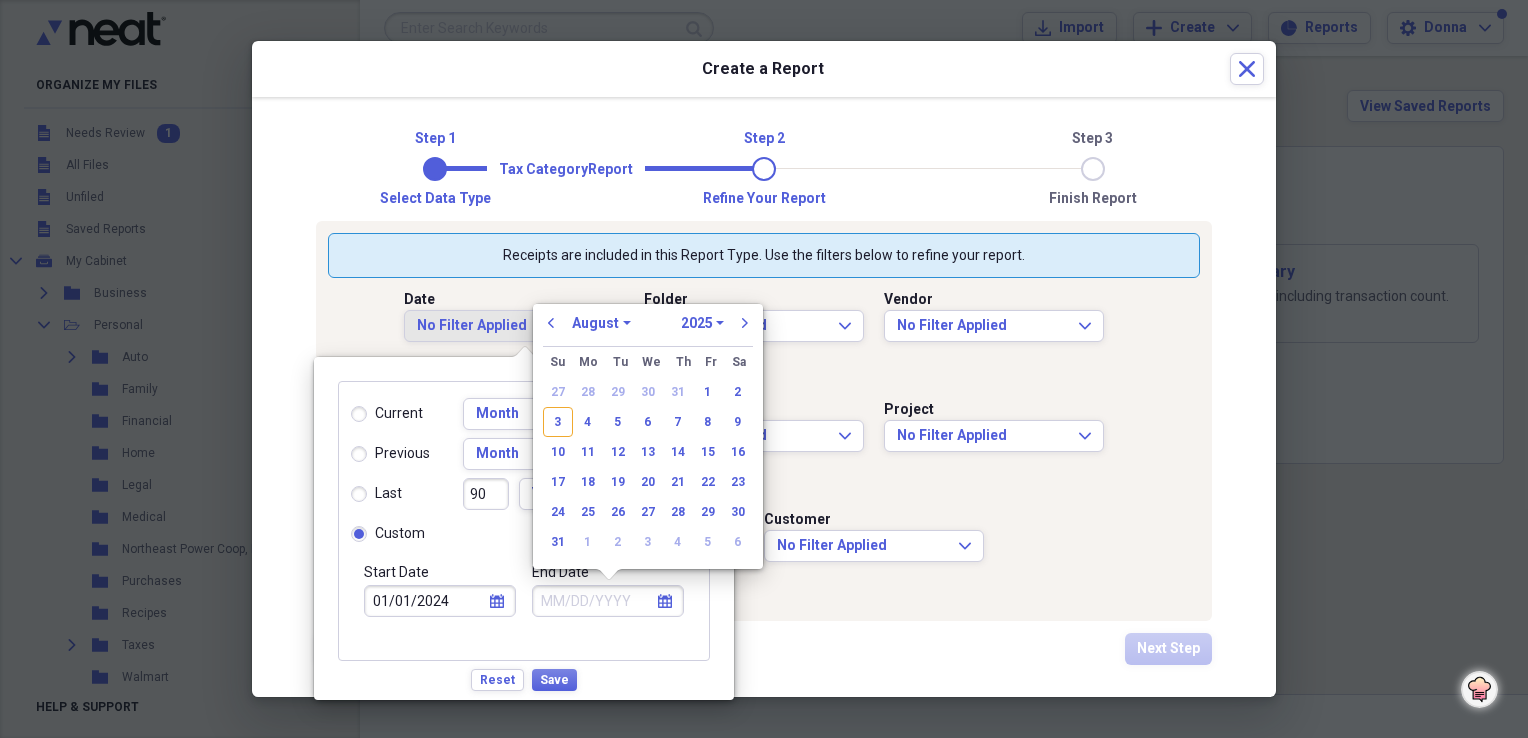 click on "1970 1971 1972 1973 1974 1975 1976 1977 1978 1979 1980 1981 1982 1983 1984 1985 1986 1987 1988 1989 1990 1991 1992 1993 1994 1995 1996 1997 1998 1999 2000 2001 2002 2003 2004 2005 2006 2007 2008 2009 2010 2011 2012 2013 2014 2015 2016 2017 2018 2019 2020 2021 2022 2023 2024 2025 2026 2027 2028 2029 2030 2031 2032 2033 2034 2035" at bounding box center [702, 323] 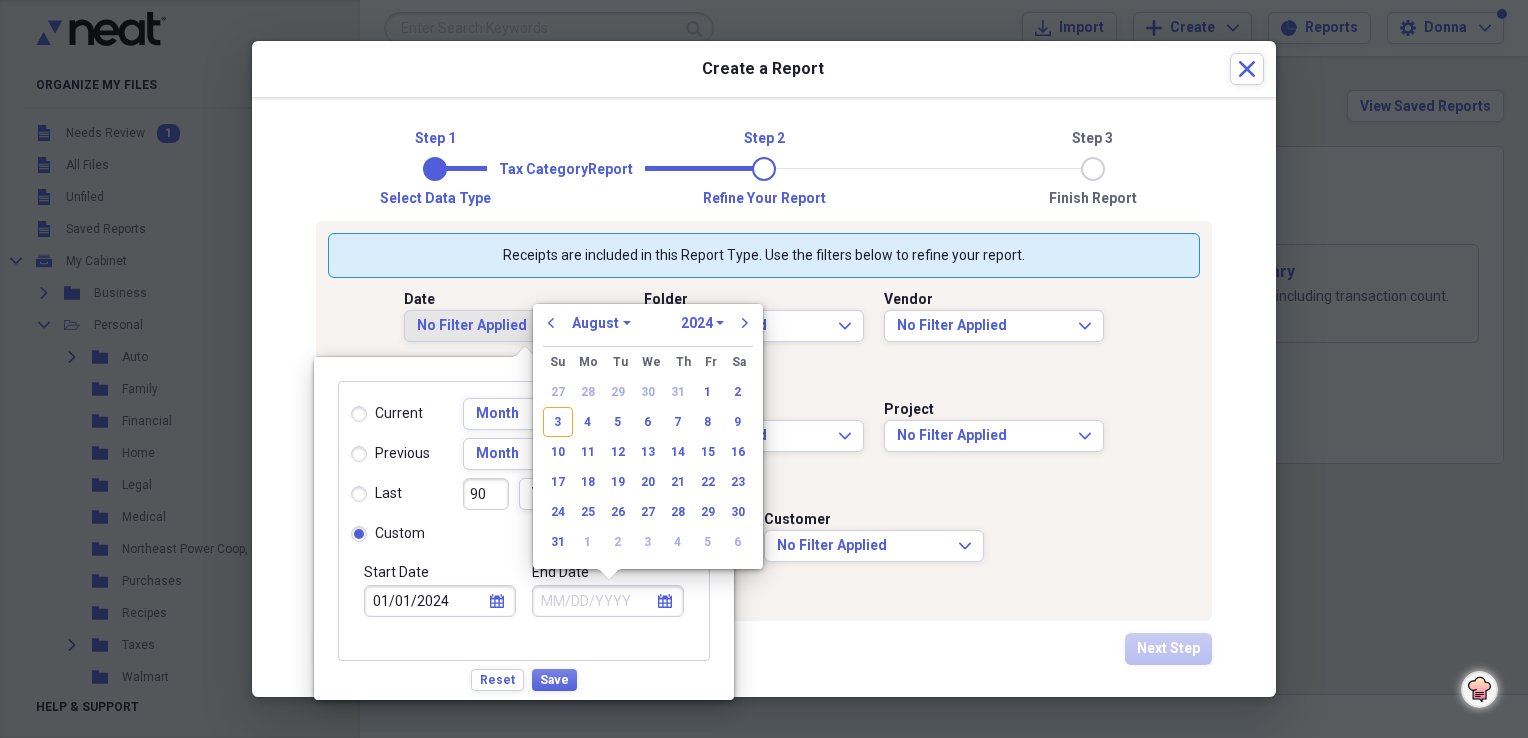 click on "1970 1971 1972 1973 1974 1975 1976 1977 1978 1979 1980 1981 1982 1983 1984 1985 1986 1987 1988 1989 1990 1991 1992 1993 1994 1995 1996 1997 1998 1999 2000 2001 2002 2003 2004 2005 2006 2007 2008 2009 2010 2011 2012 2013 2014 2015 2016 2017 2018 2019 2020 2021 2022 2023 2024 2025 2026 2027 2028 2029 2030 2031 2032 2033 2034 2035" at bounding box center [702, 323] 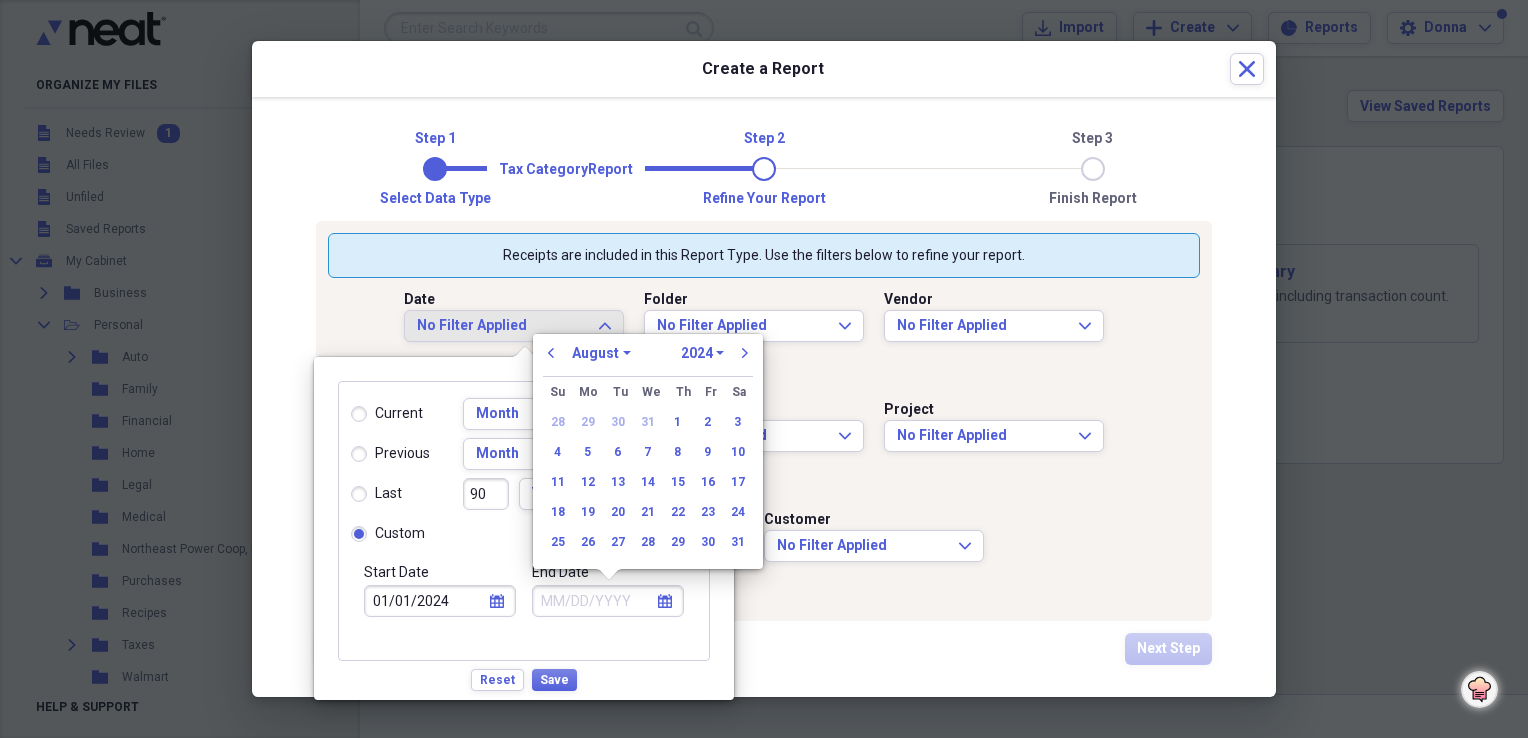 click on "January February March April May June July August September October November December" at bounding box center (601, 353) 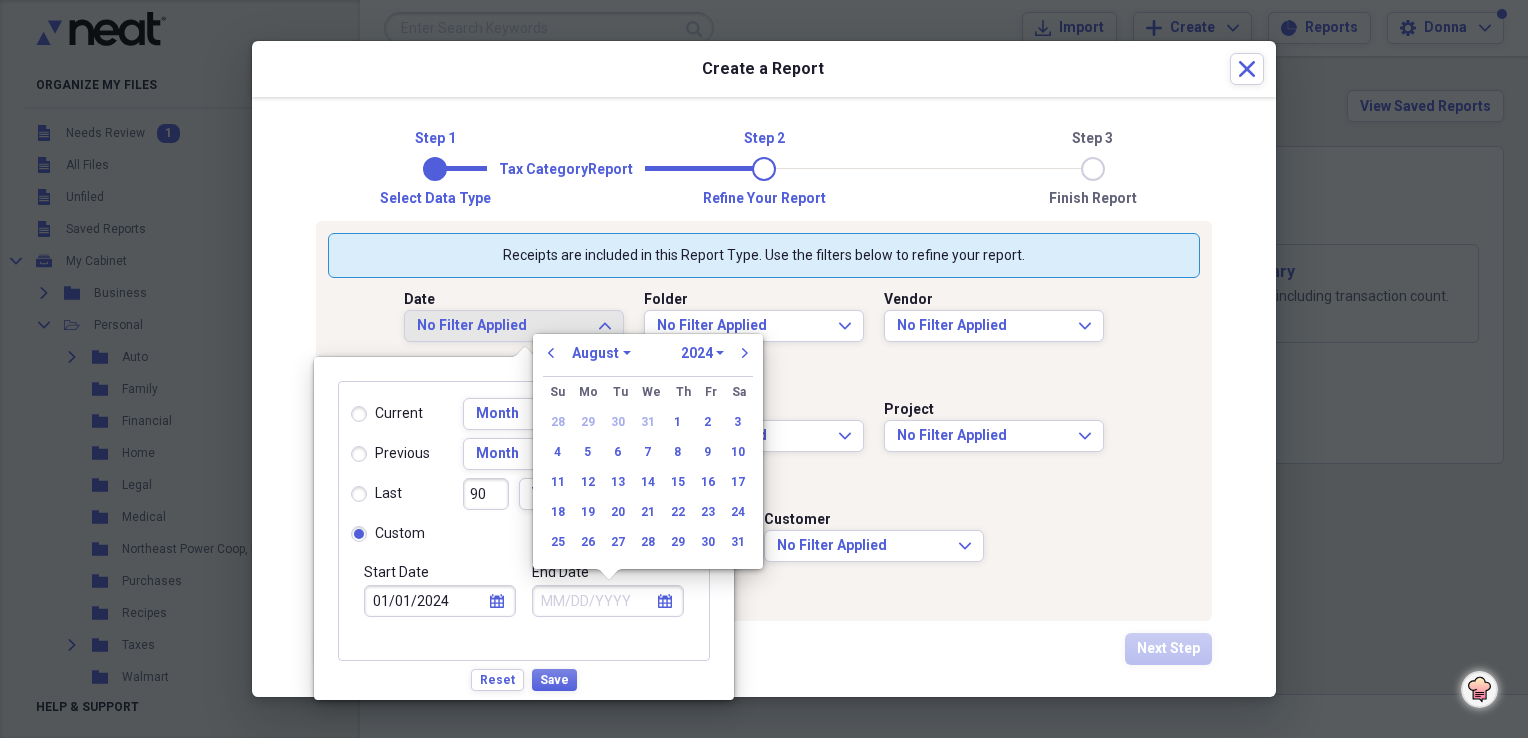 select on "11" 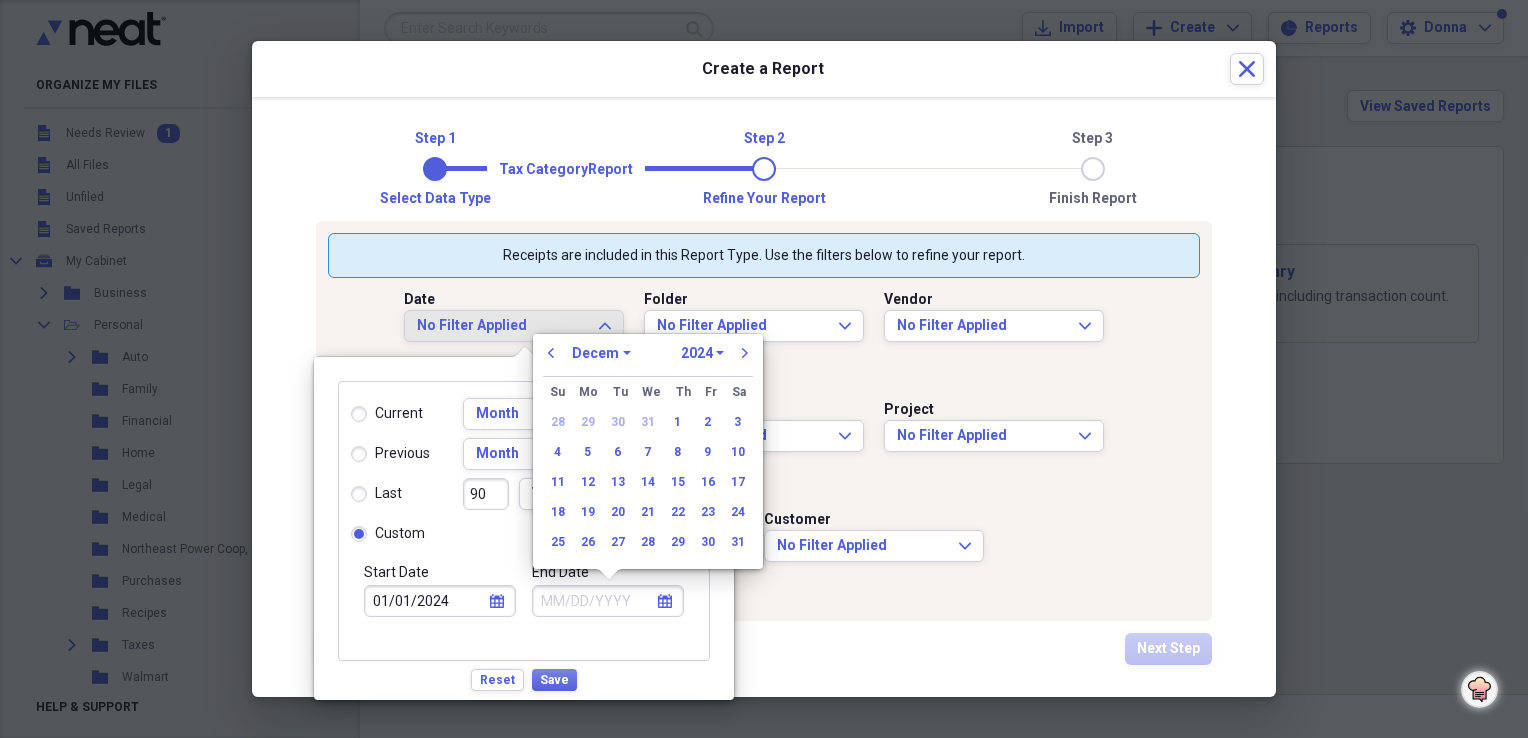 click on "January February March April May June July August September October November December" at bounding box center [601, 353] 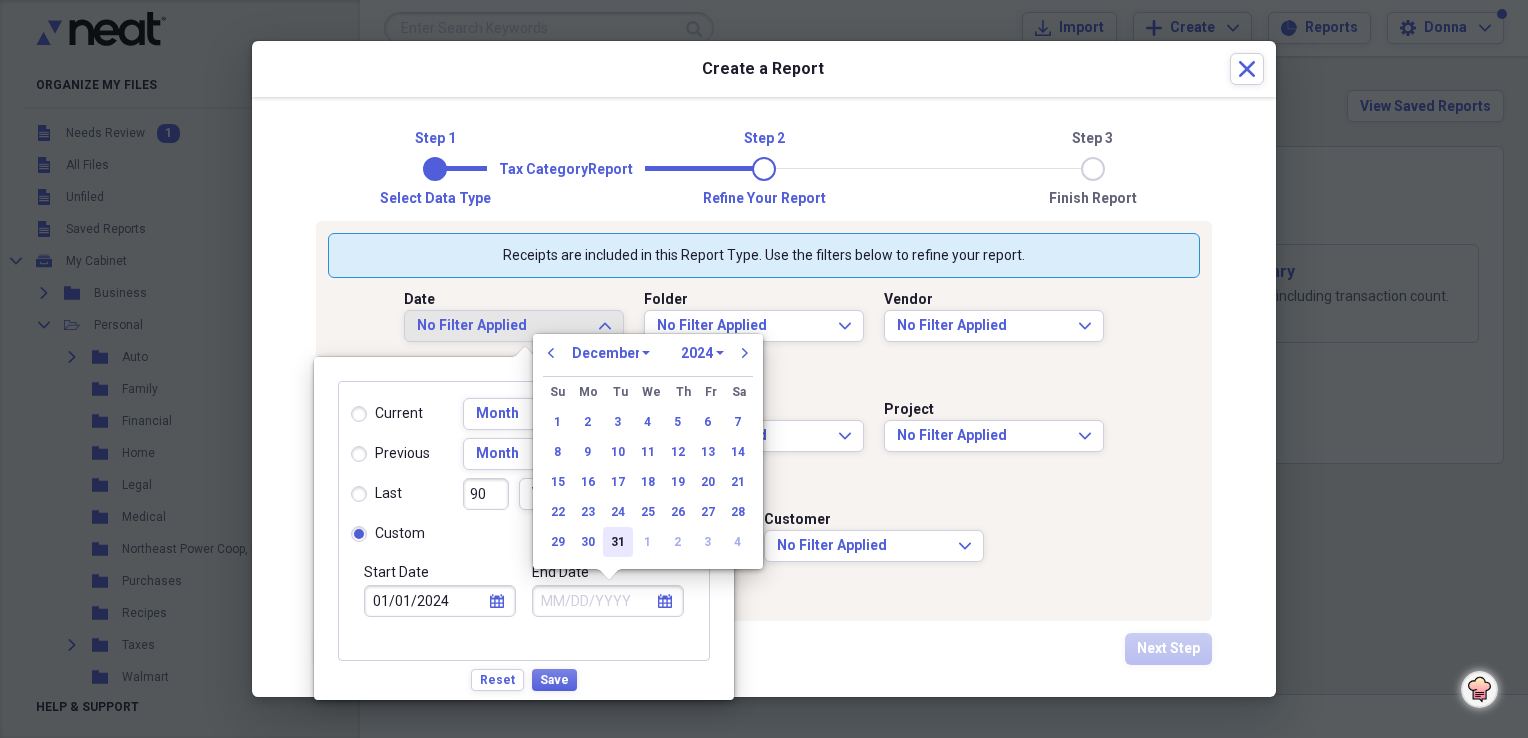 click on "31" at bounding box center [618, 542] 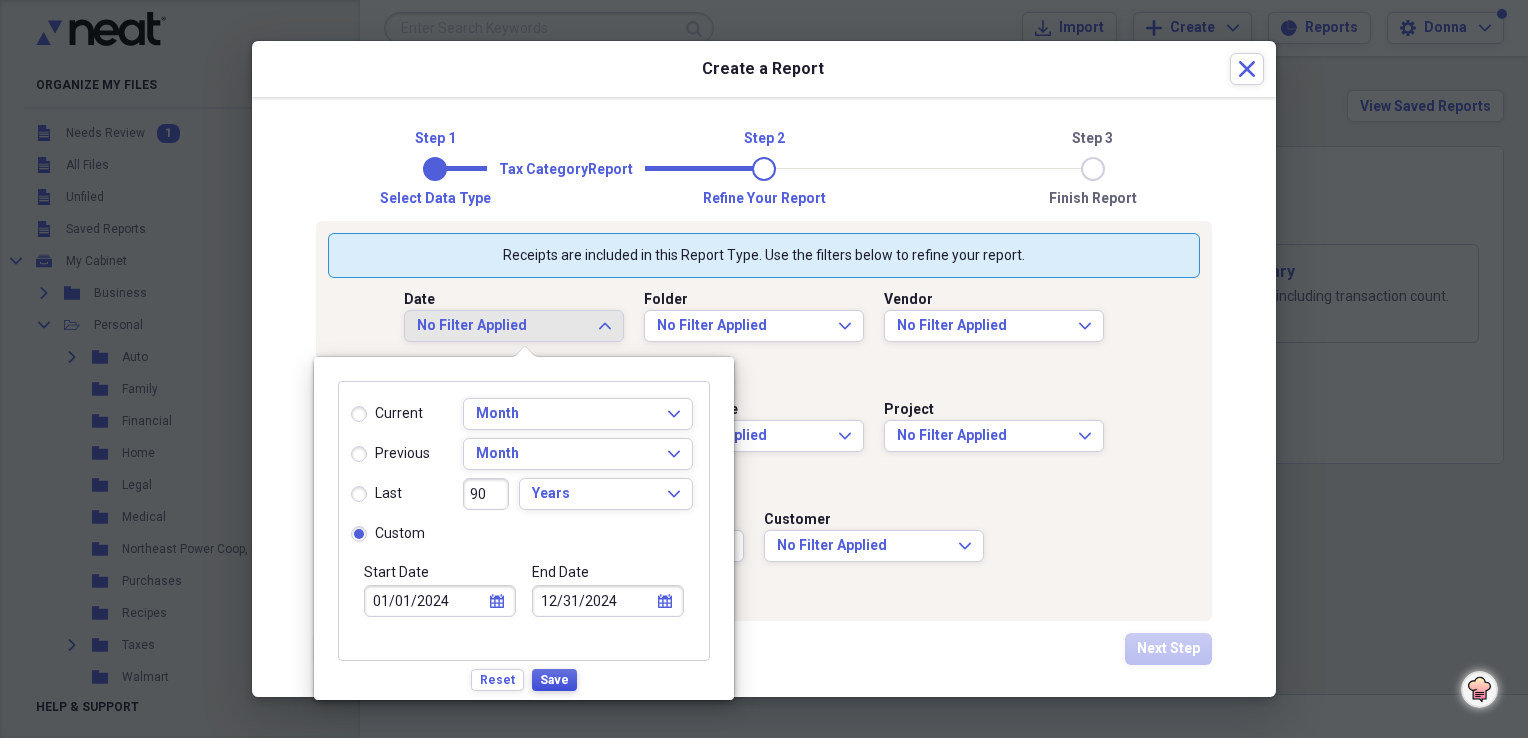 click on "Save" at bounding box center [554, 680] 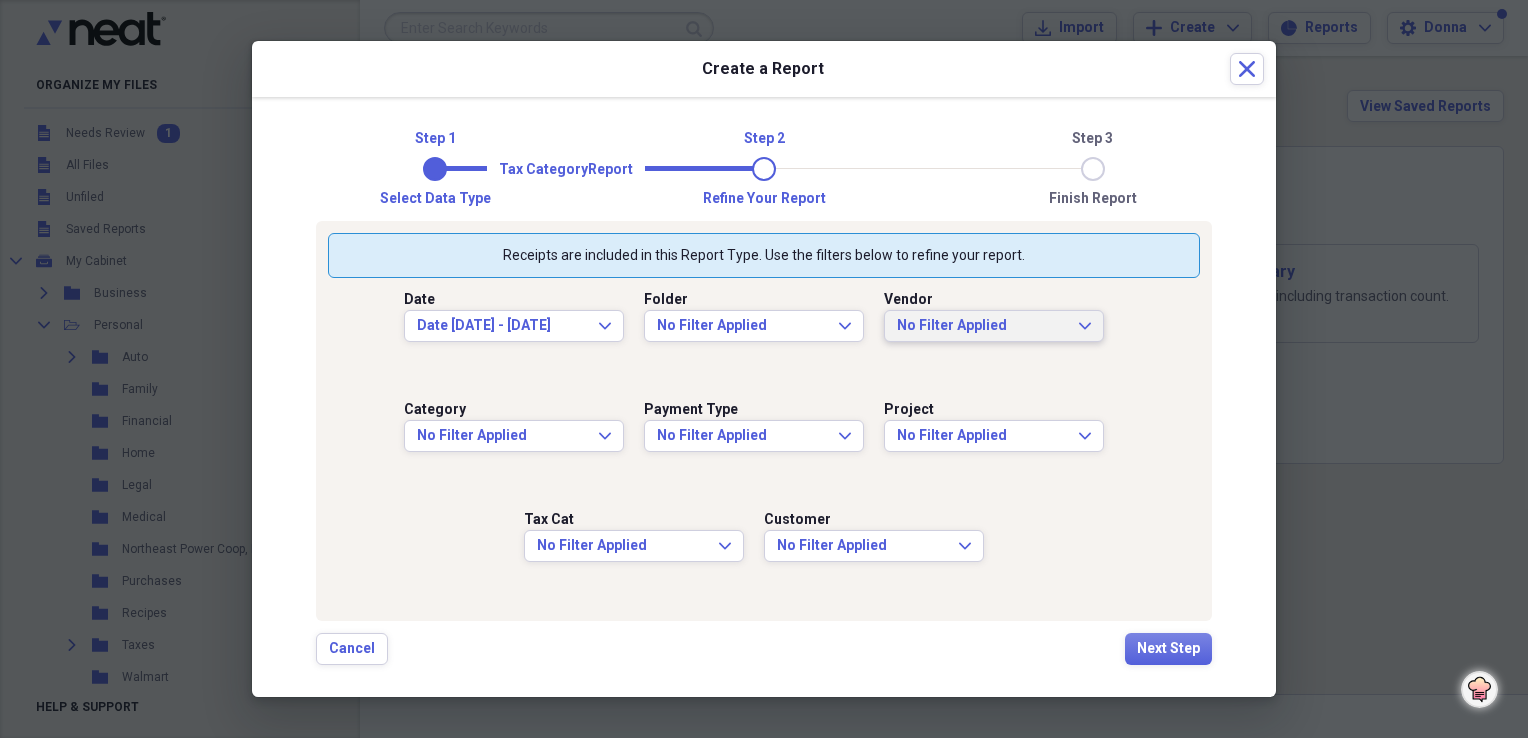 click on "No Filter Applied" at bounding box center (982, 326) 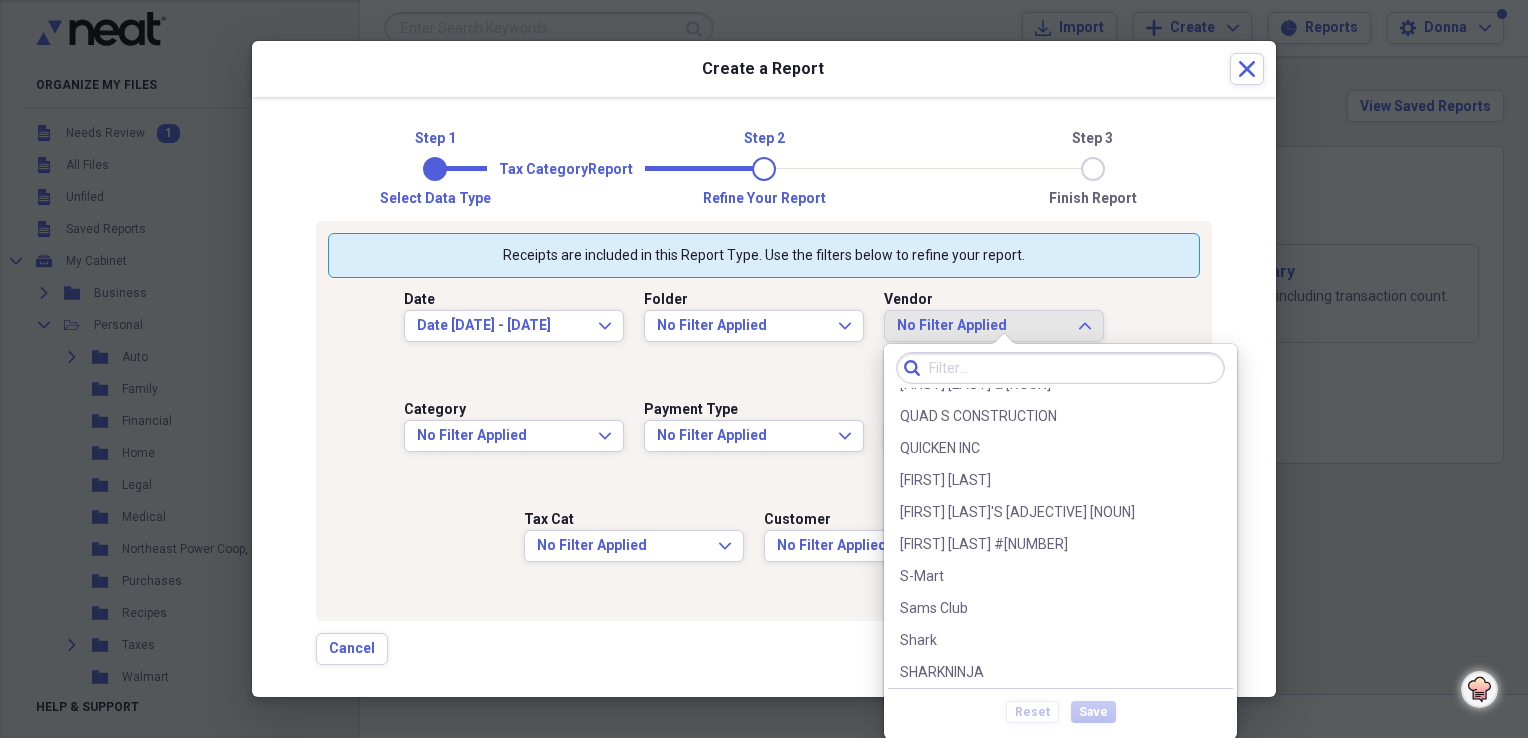 scroll, scrollTop: 3100, scrollLeft: 0, axis: vertical 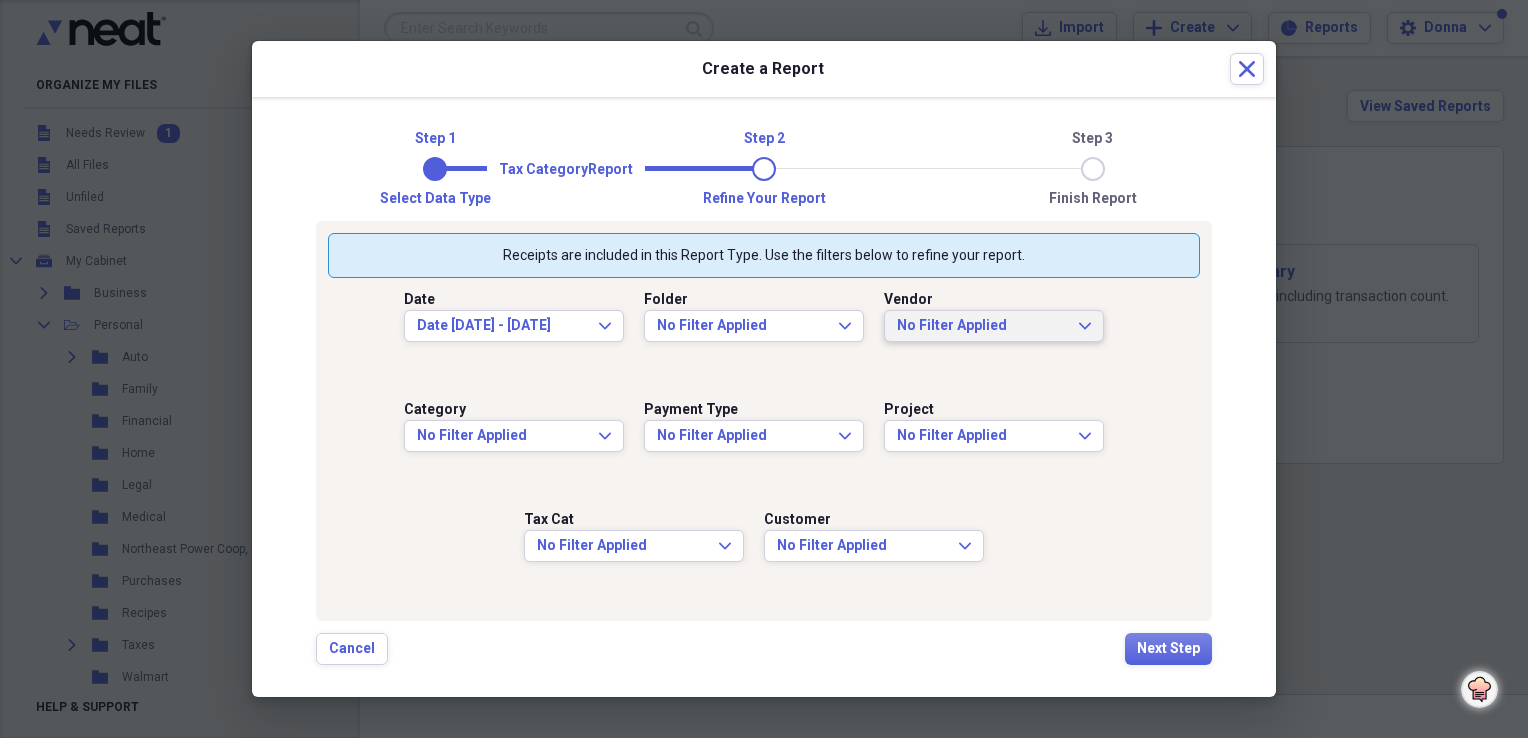 click on "Folder No Filter Applied Expand" at bounding box center (764, 316) 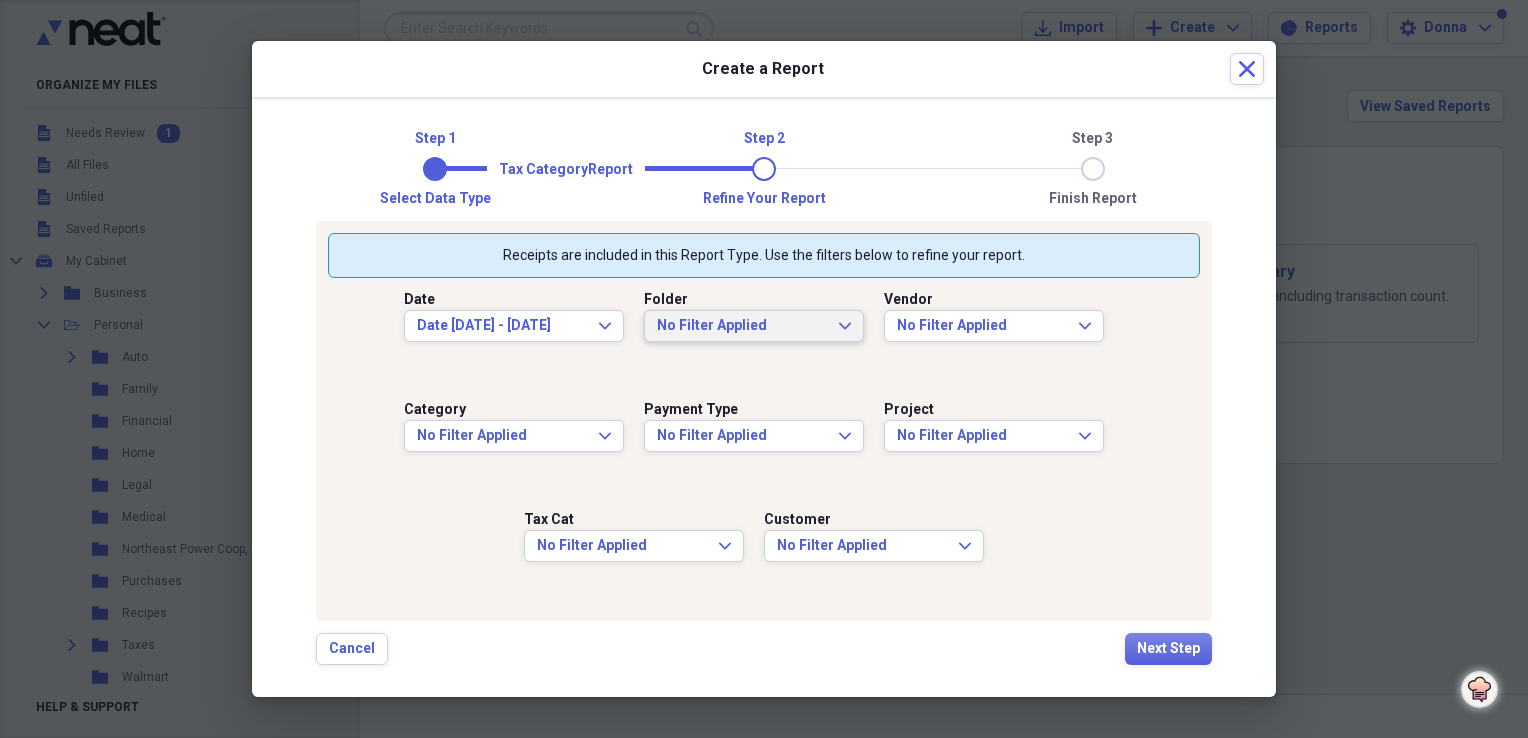 click on "No Filter Applied Expand" at bounding box center (754, 326) 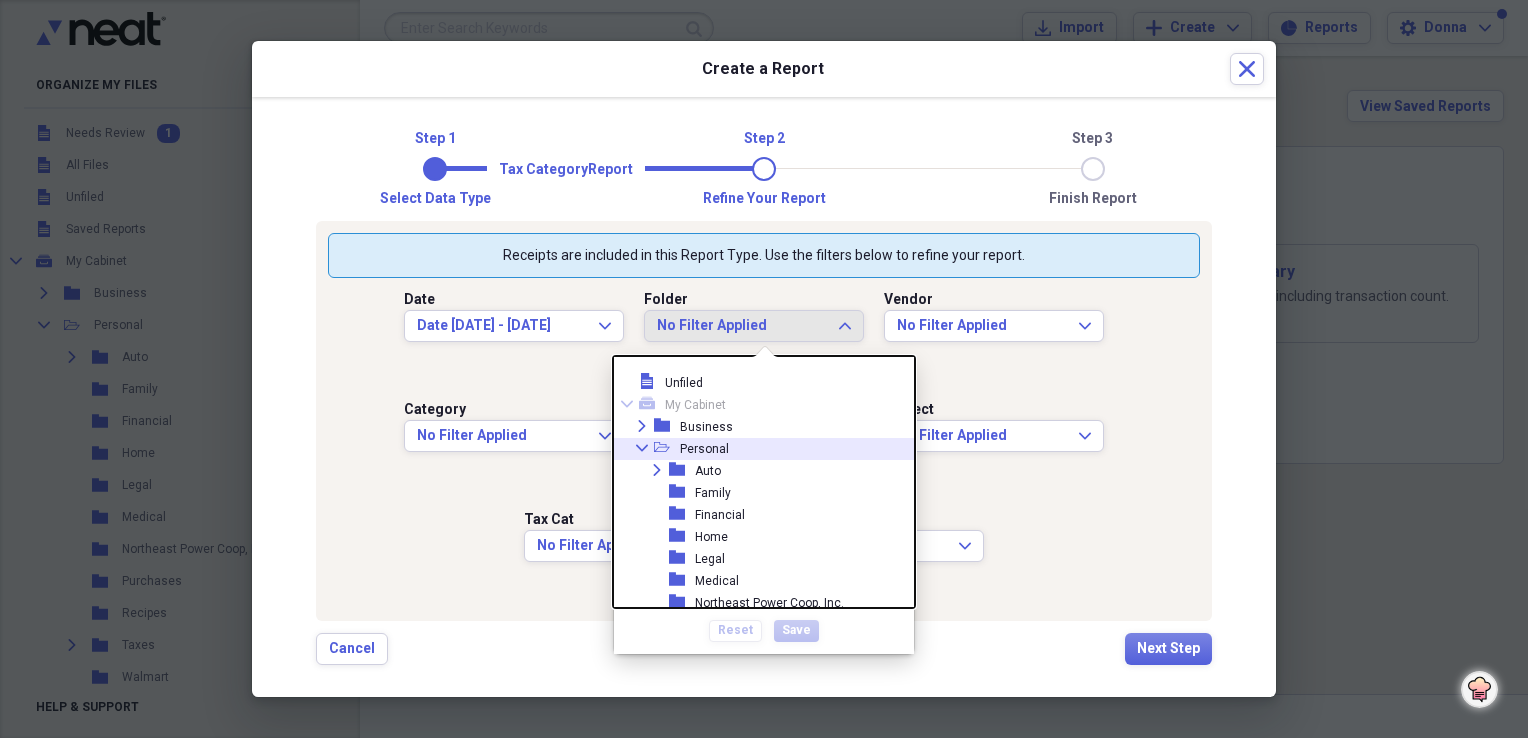click on "Collapse open-folder Personal" at bounding box center (756, 449) 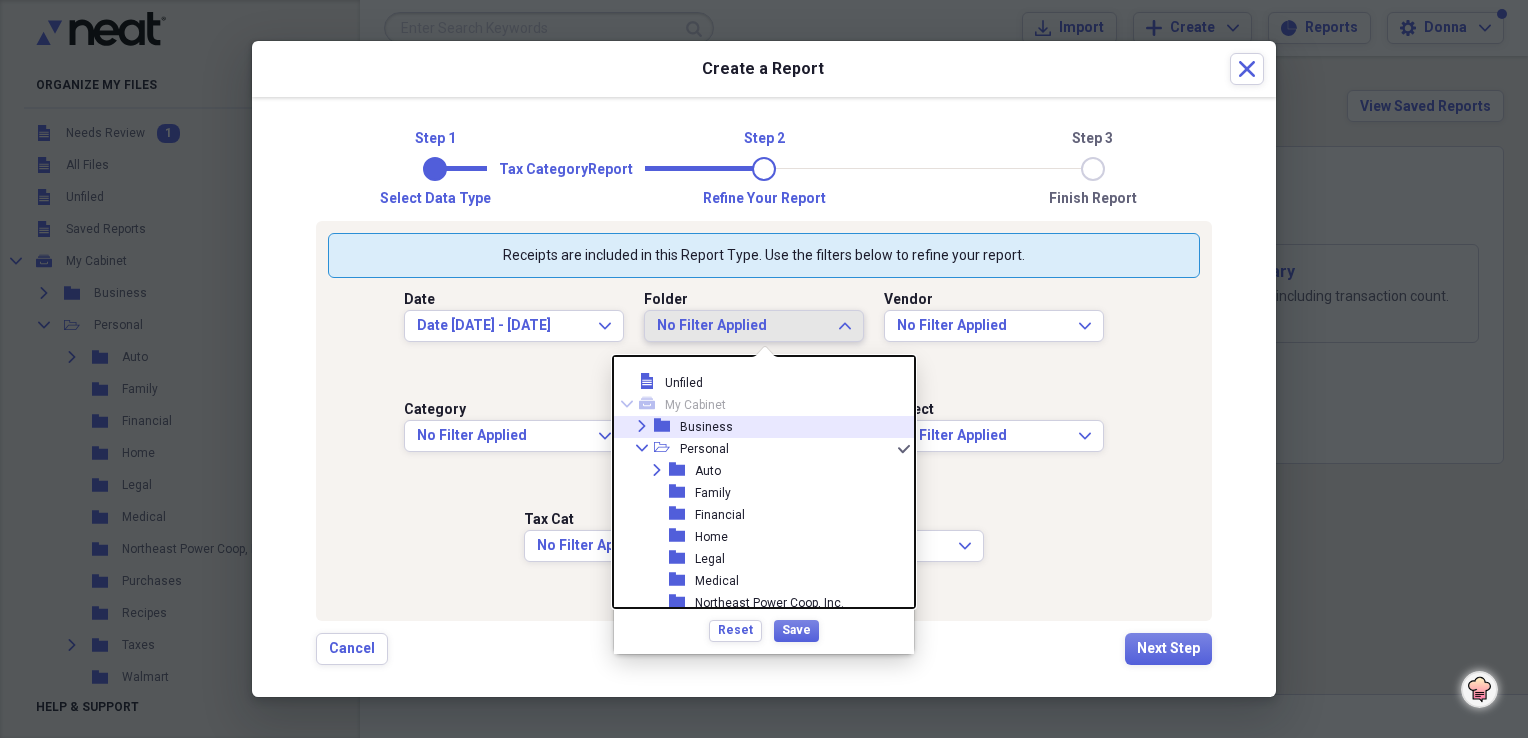 click on "Vendor No Filter Applied Expand" at bounding box center (1004, 333) 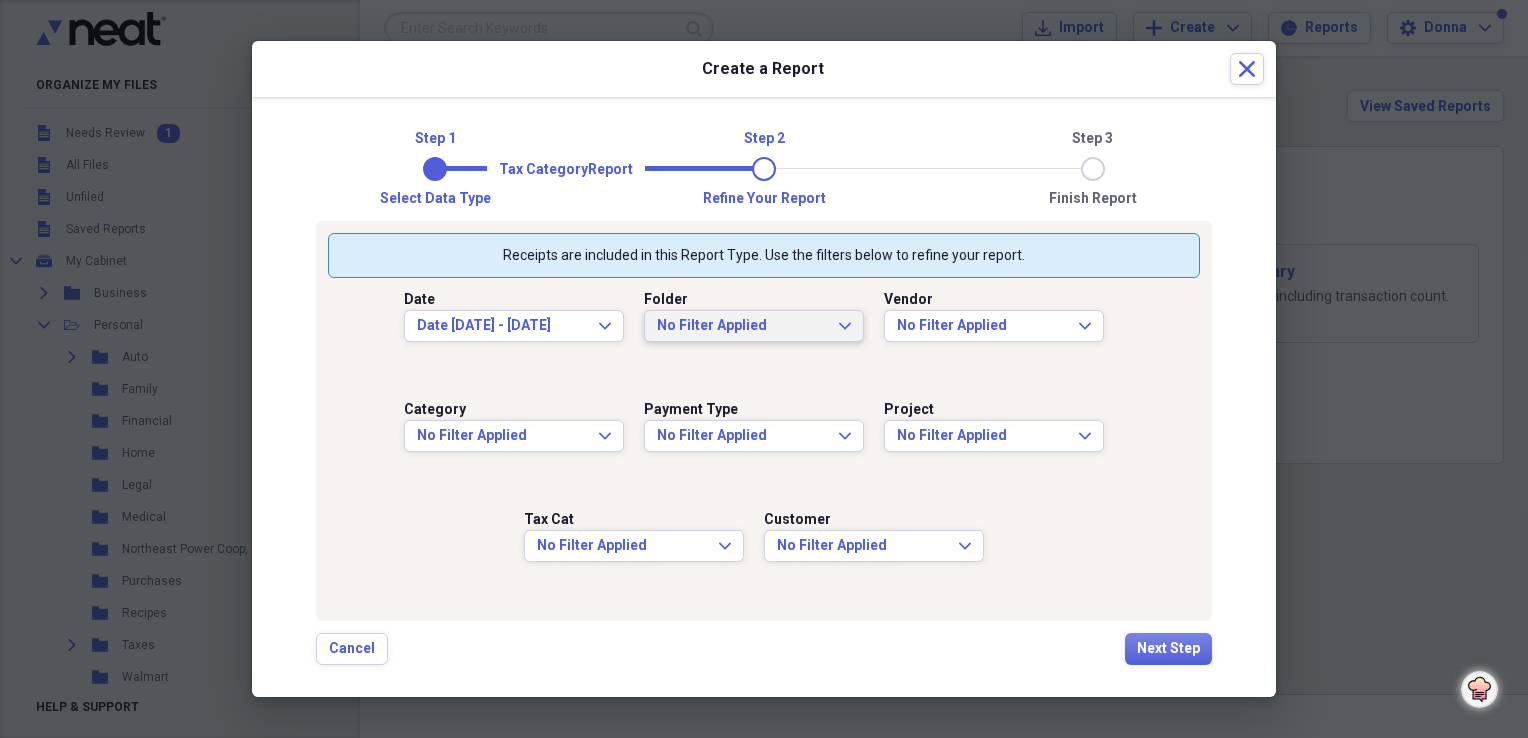 click on "No Filter Applied Expand" at bounding box center [754, 326] 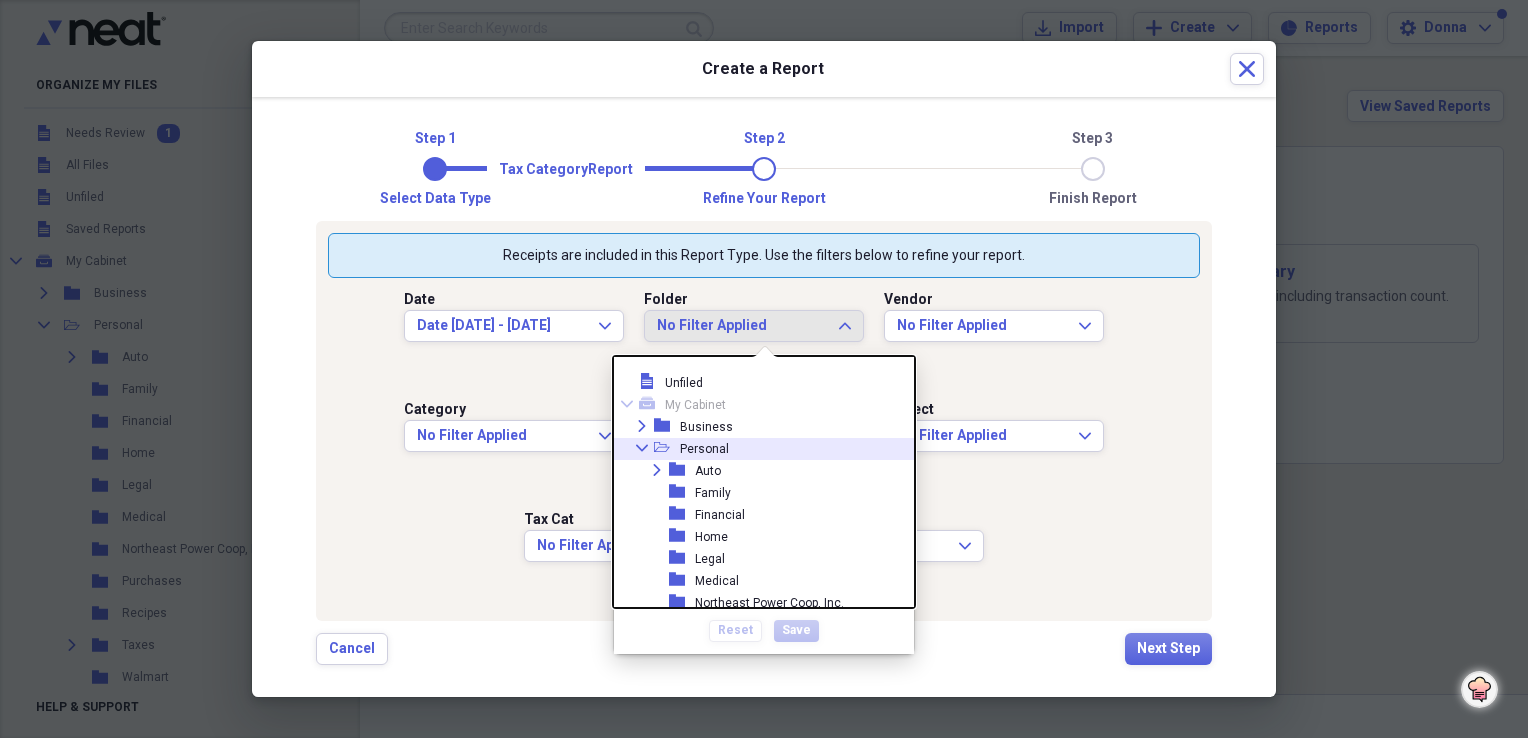 click on "Personal" at bounding box center (704, 449) 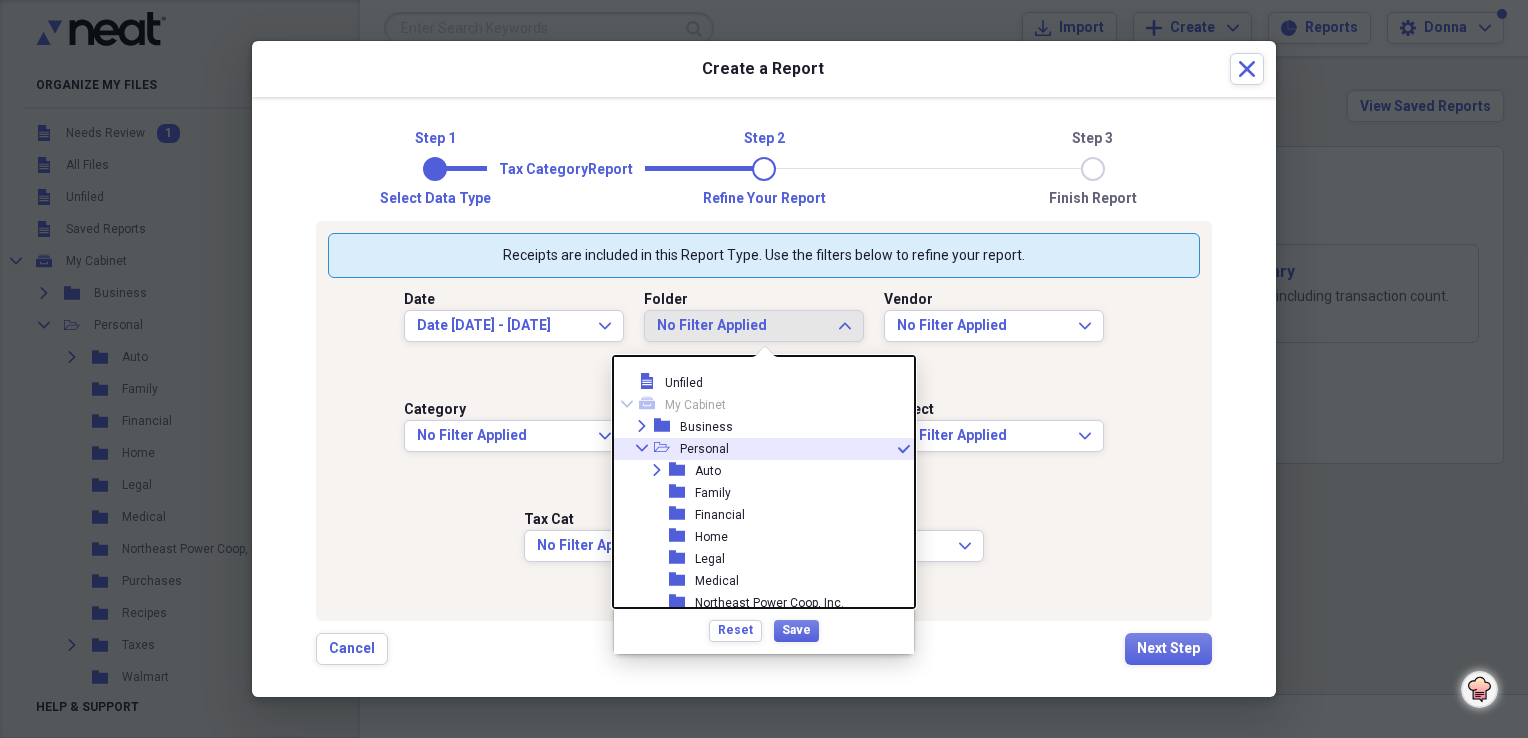 click on "open-folder" 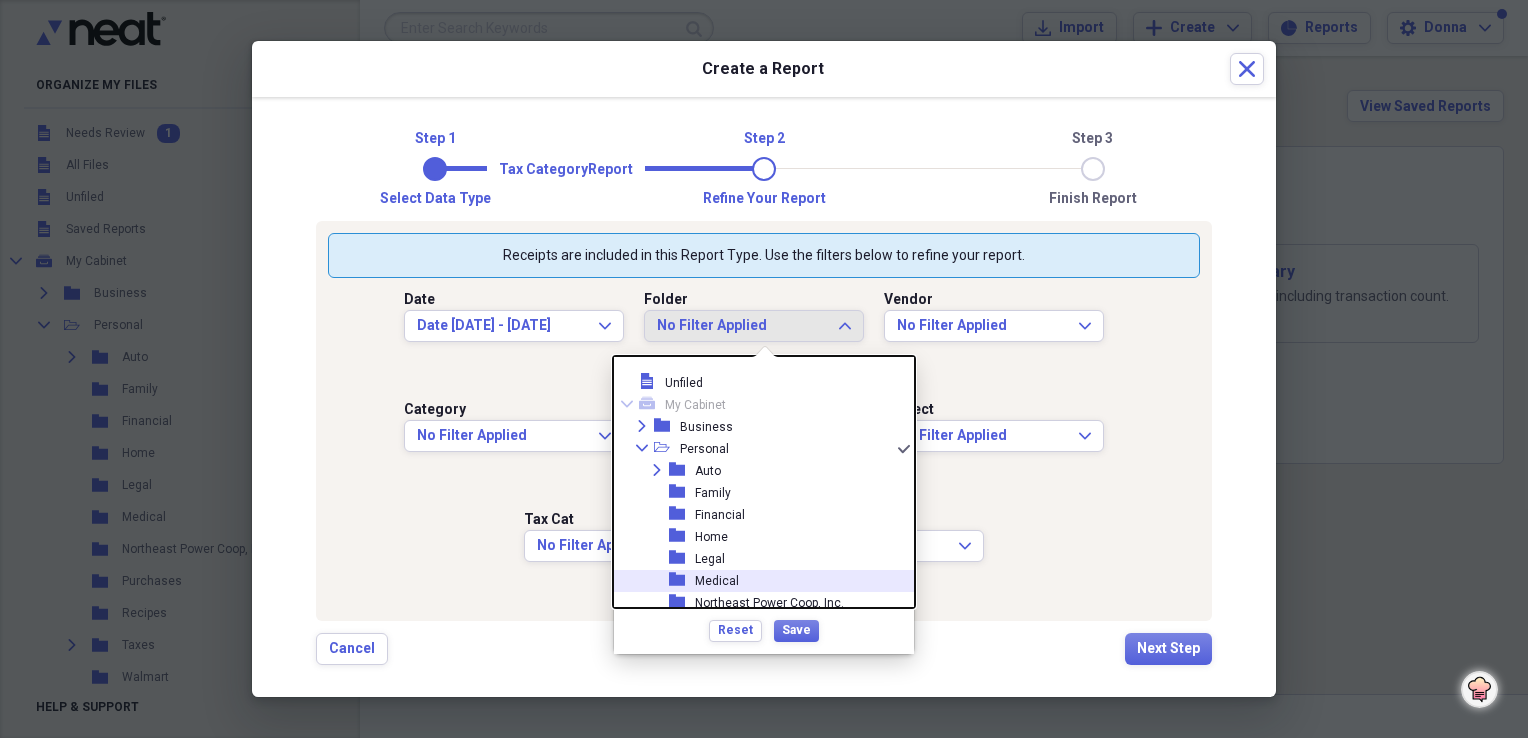 scroll, scrollTop: 40, scrollLeft: 0, axis: vertical 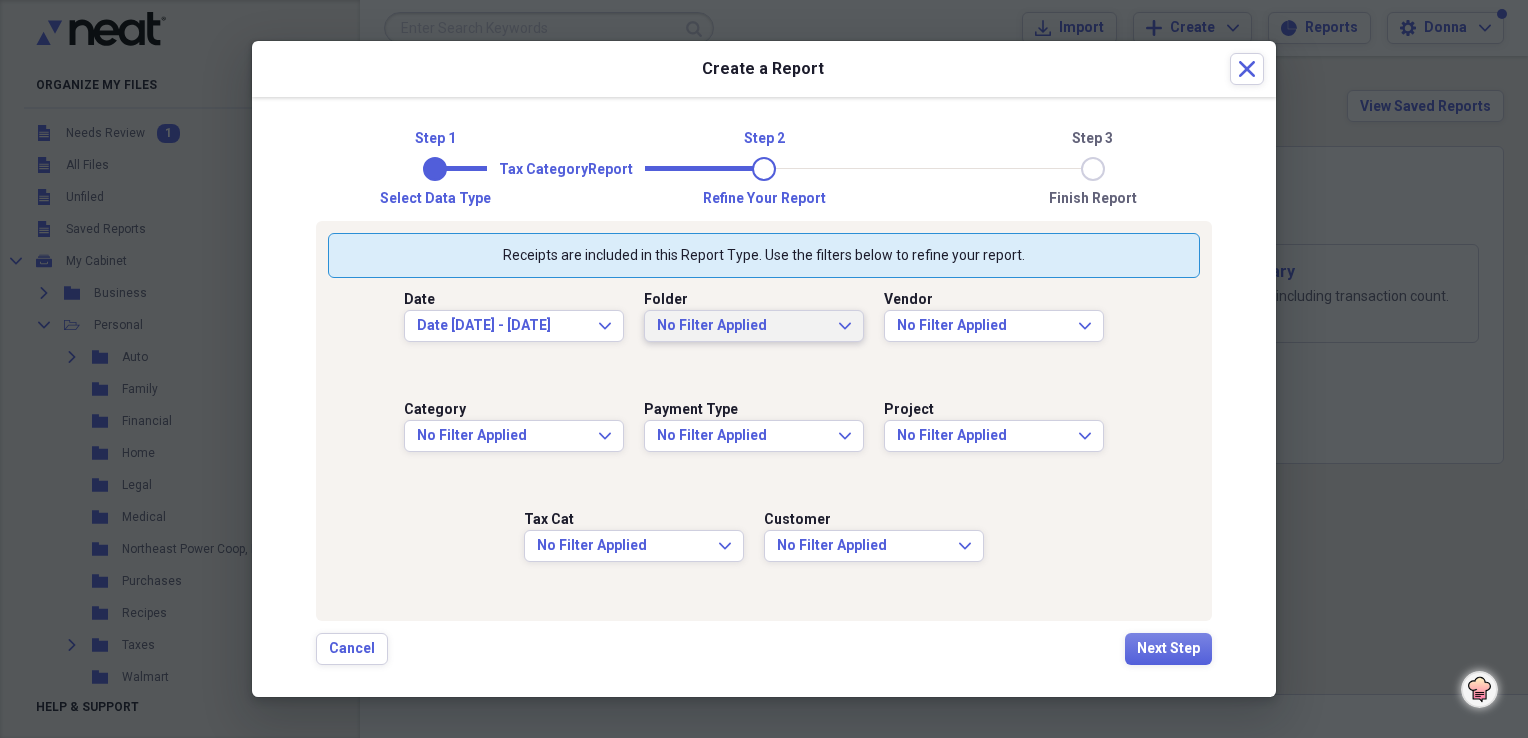 click on "Date [DATE] - [DATE] Expand Folder No Filter Applied Expand Vendor No Filter Applied Expand Category No Filter Applied Expand Payment Type No Filter Applied Expand Project No Filter Applied Expand Tax Cat No Filter Applied Expand Customer No Filter Applied Expand" at bounding box center (764, 443) 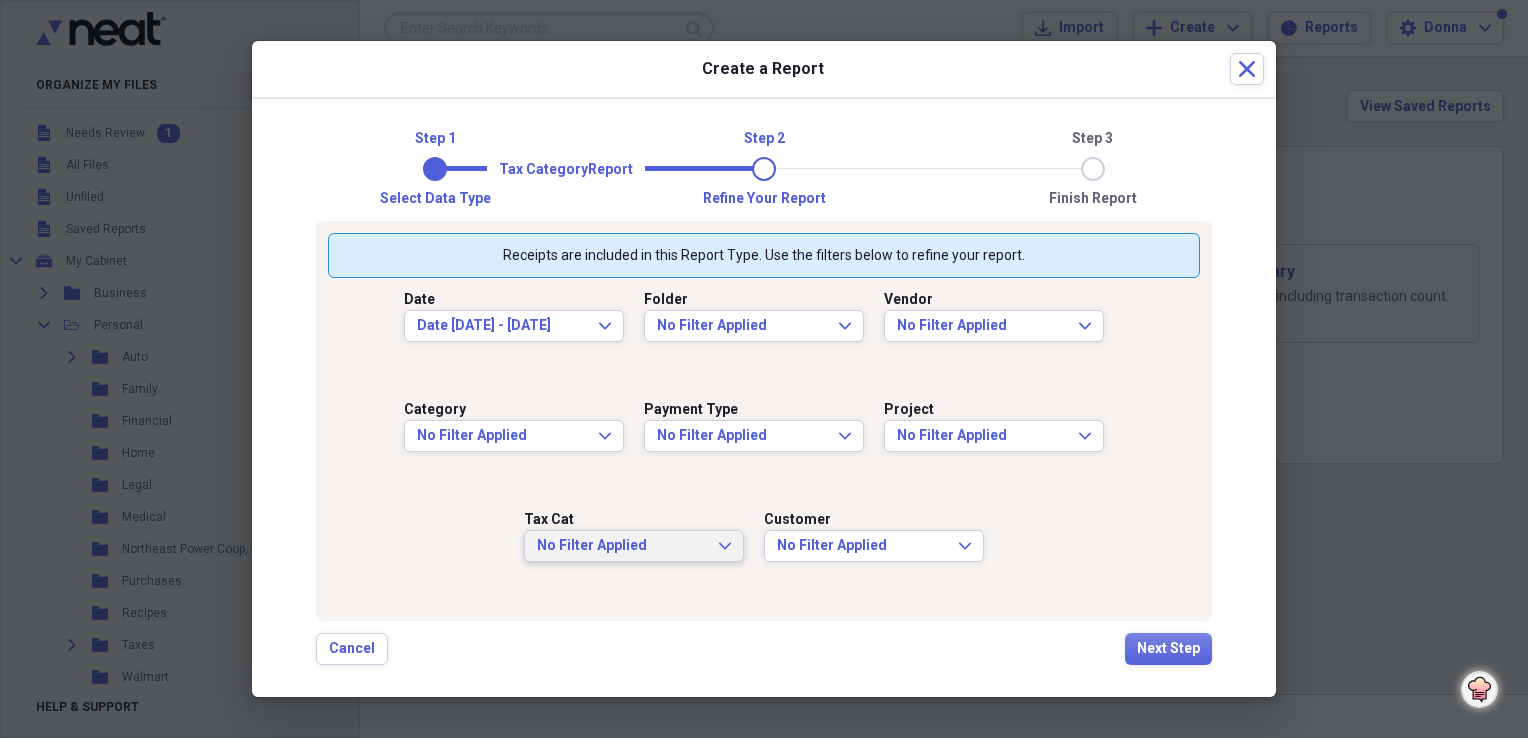 click on "Expand" 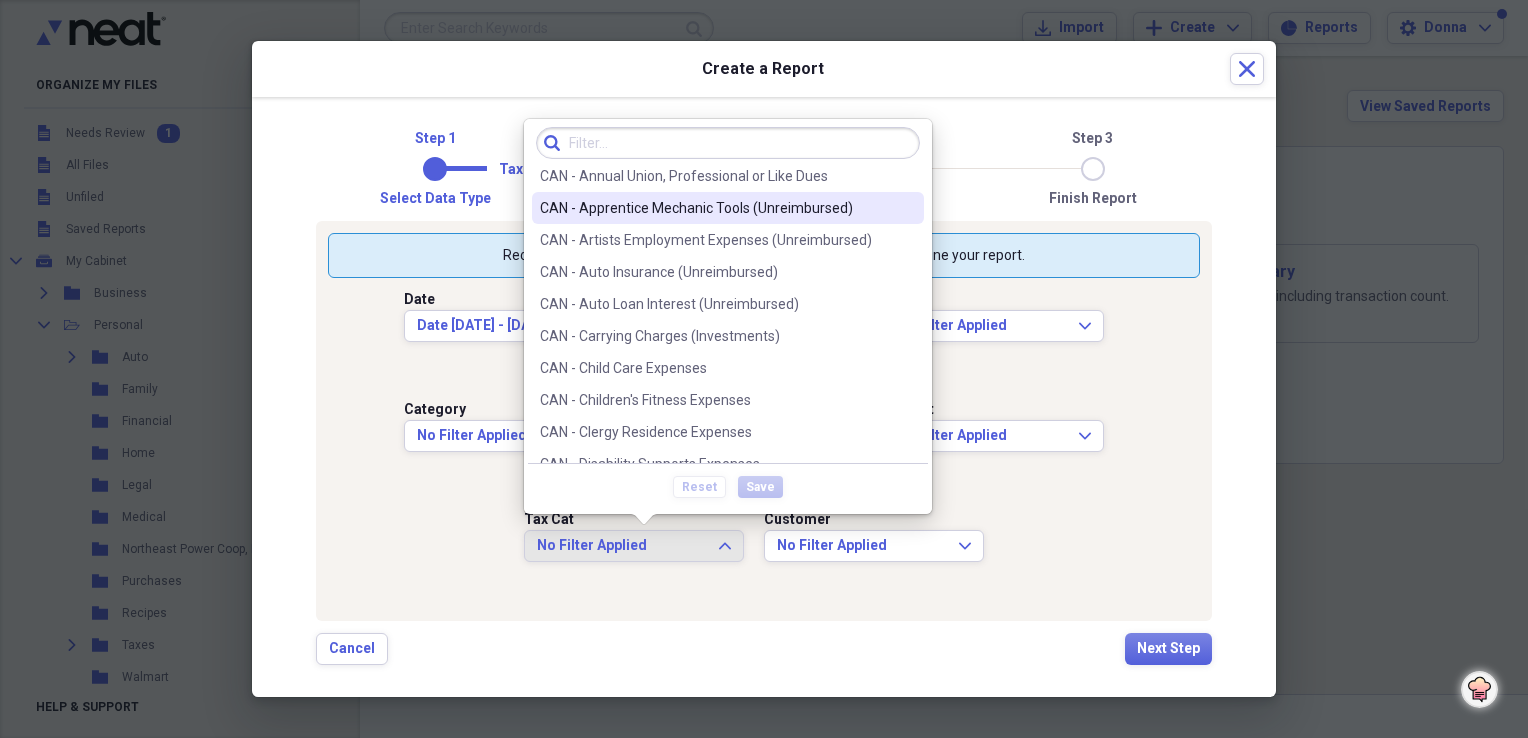 scroll, scrollTop: 200, scrollLeft: 0, axis: vertical 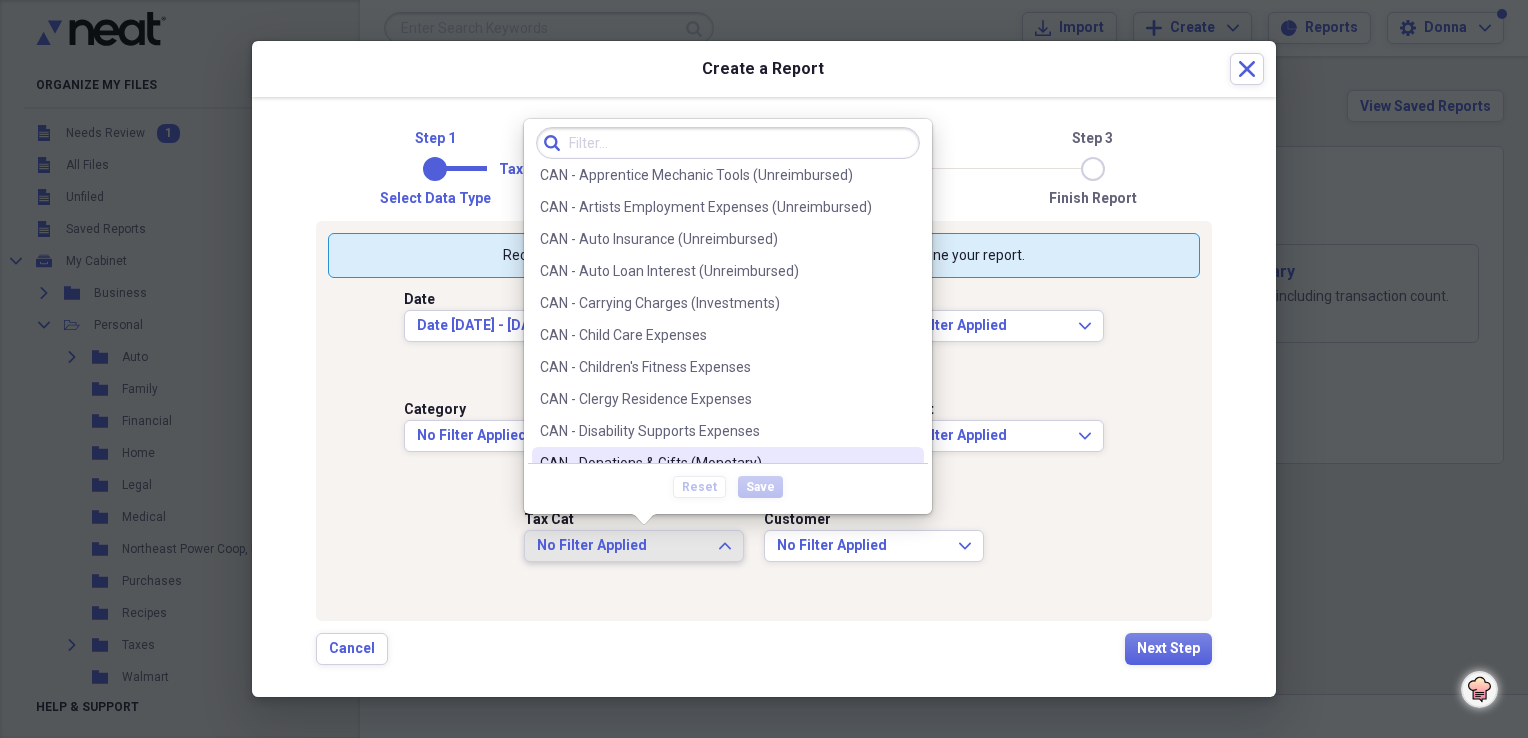 click on "Date [DATE] - [DATE] Expand Folder No Filter Applied Expand Vendor No Filter Applied Expand Category No Filter Applied Expand Payment Type No Filter Applied Expand Project No Filter Applied Expand Tax Cat No Filter Applied Expand Customer No Filter Applied Expand" at bounding box center (764, 443) 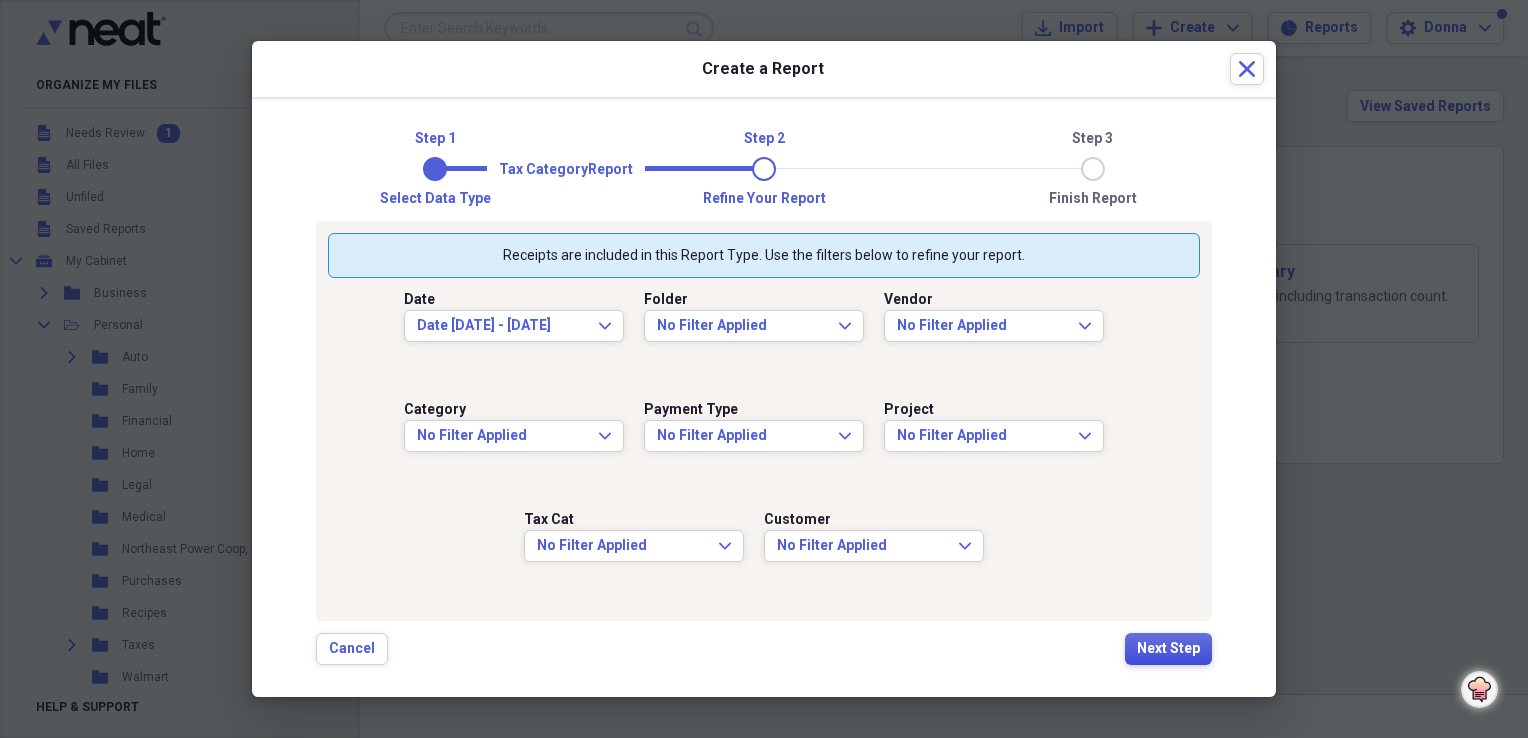 click on "Next Step" at bounding box center (1168, 649) 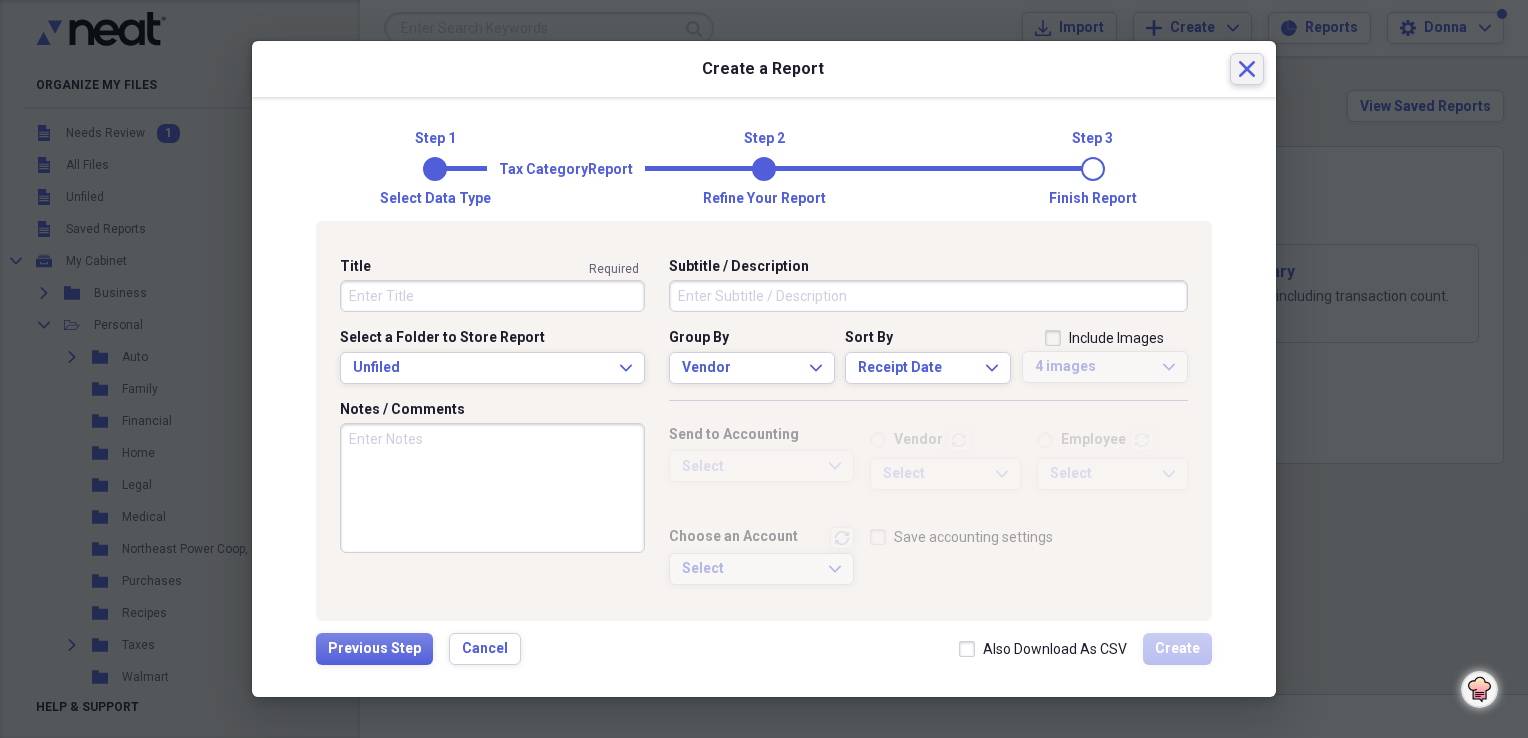 click 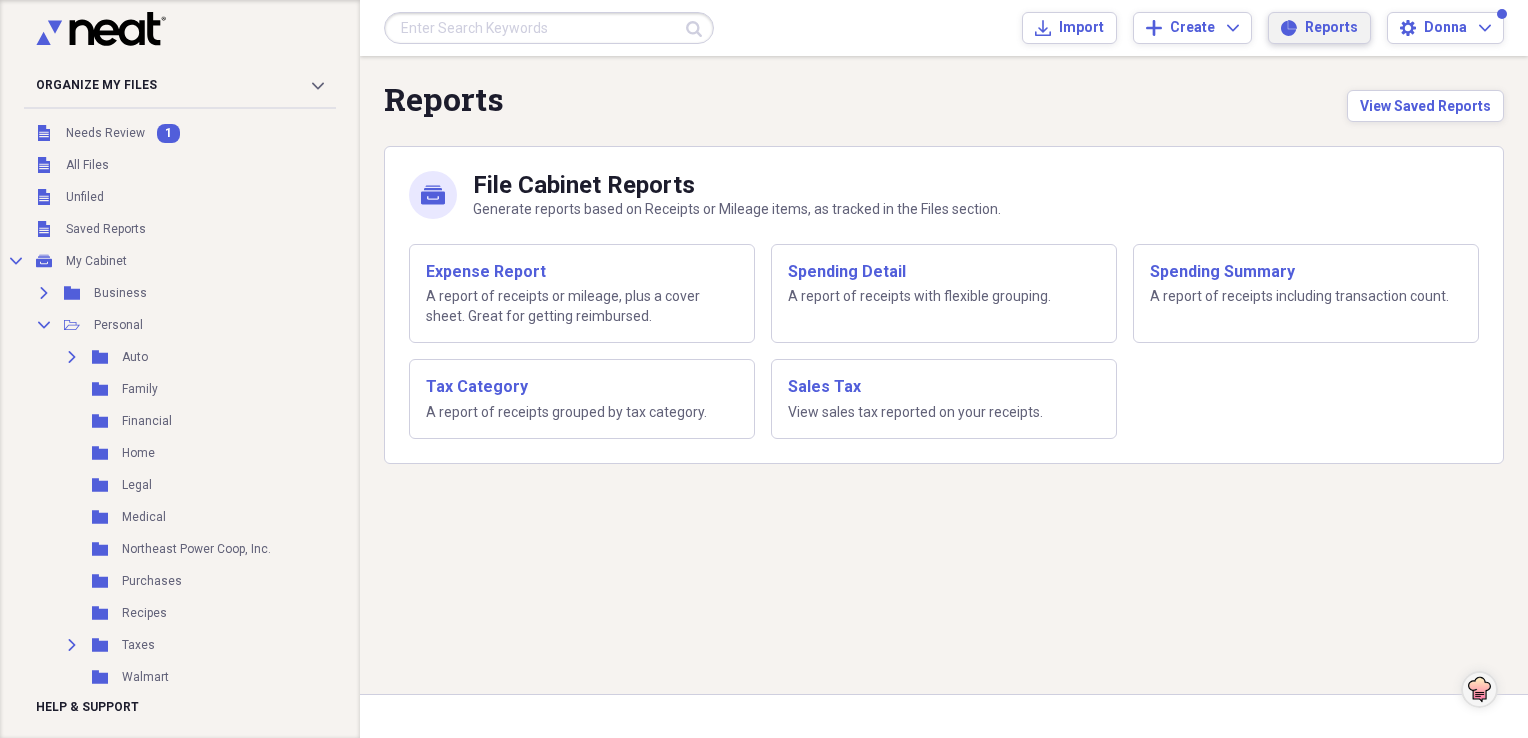 click on "Reports" at bounding box center (1331, 28) 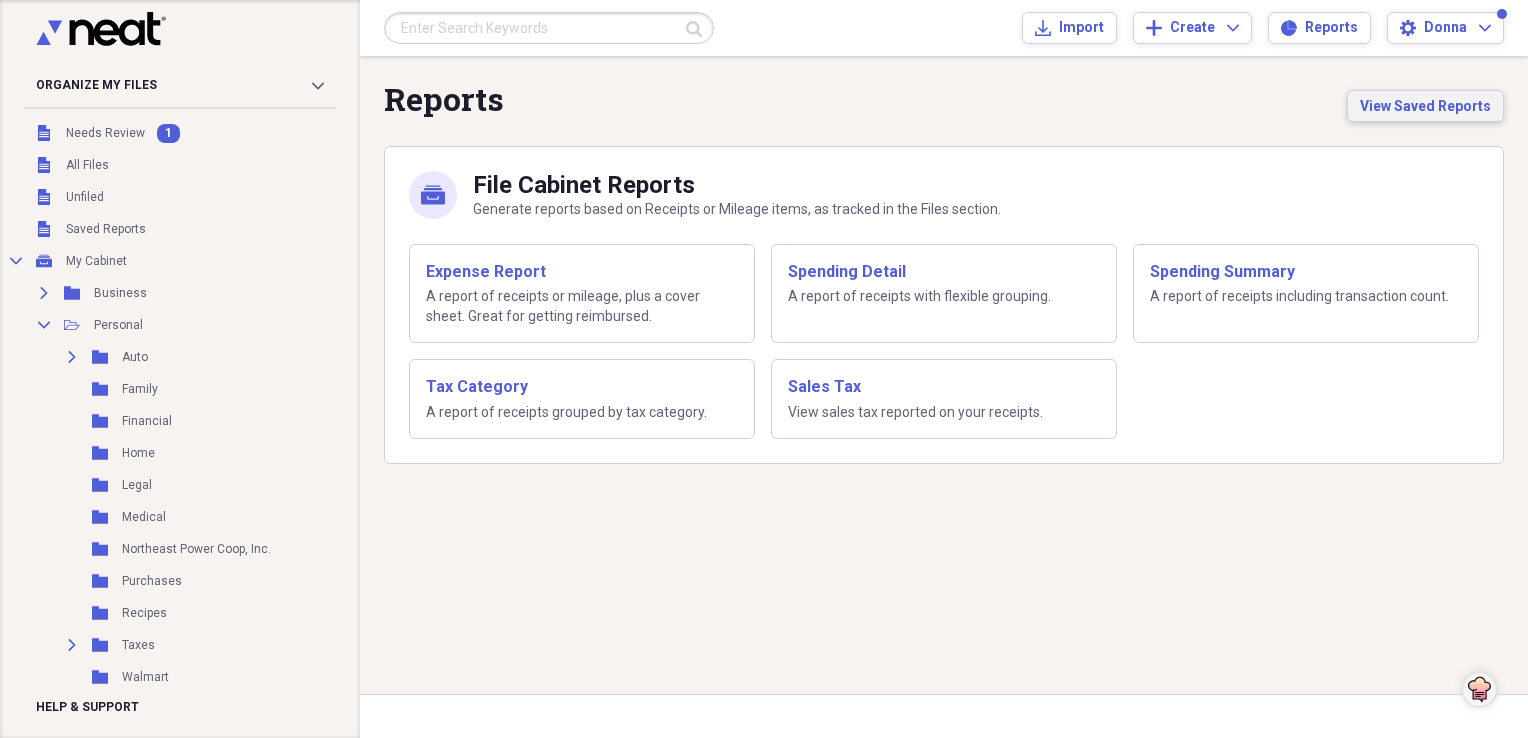 click on "View Saved Reports" at bounding box center (1425, 106) 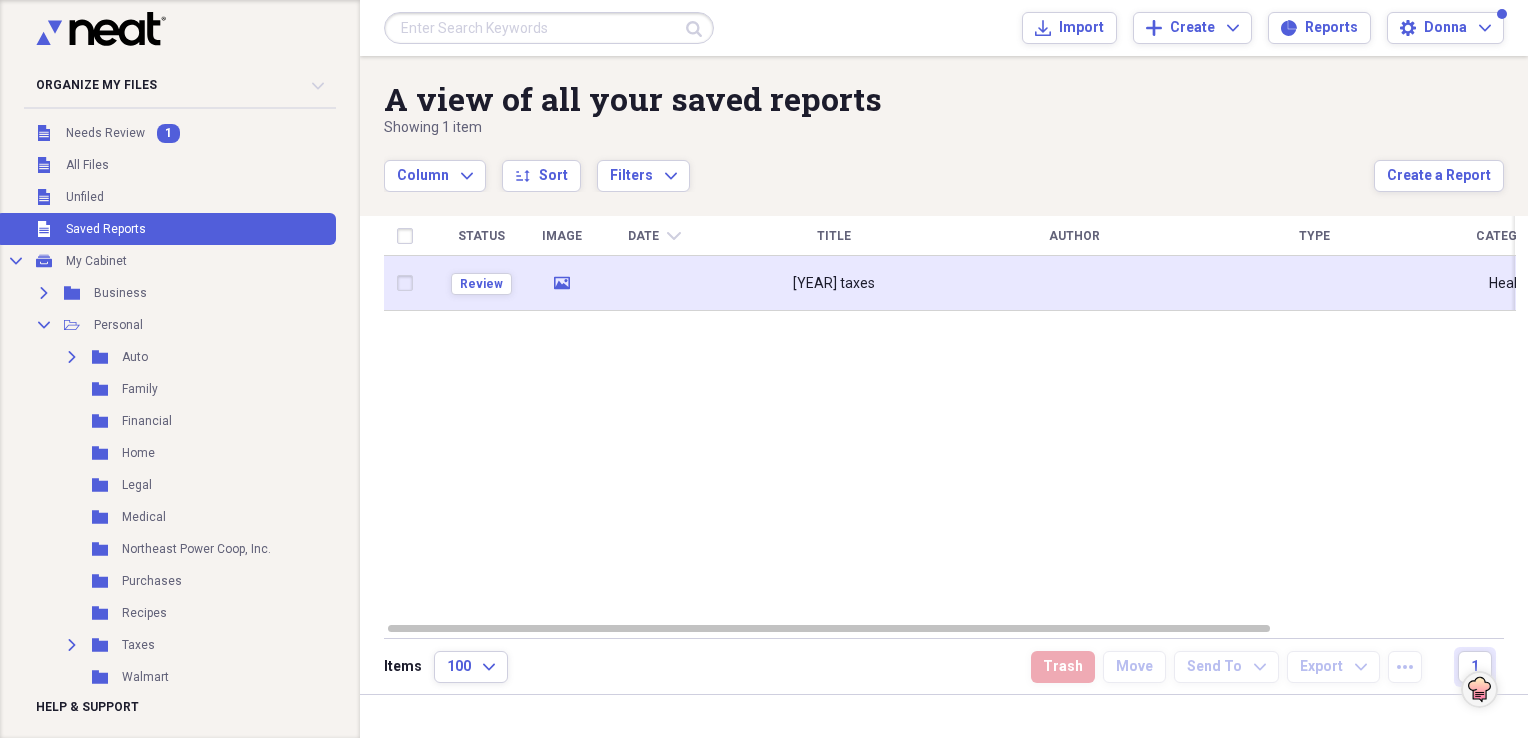 click on "[YEAR] taxes" at bounding box center (834, 284) 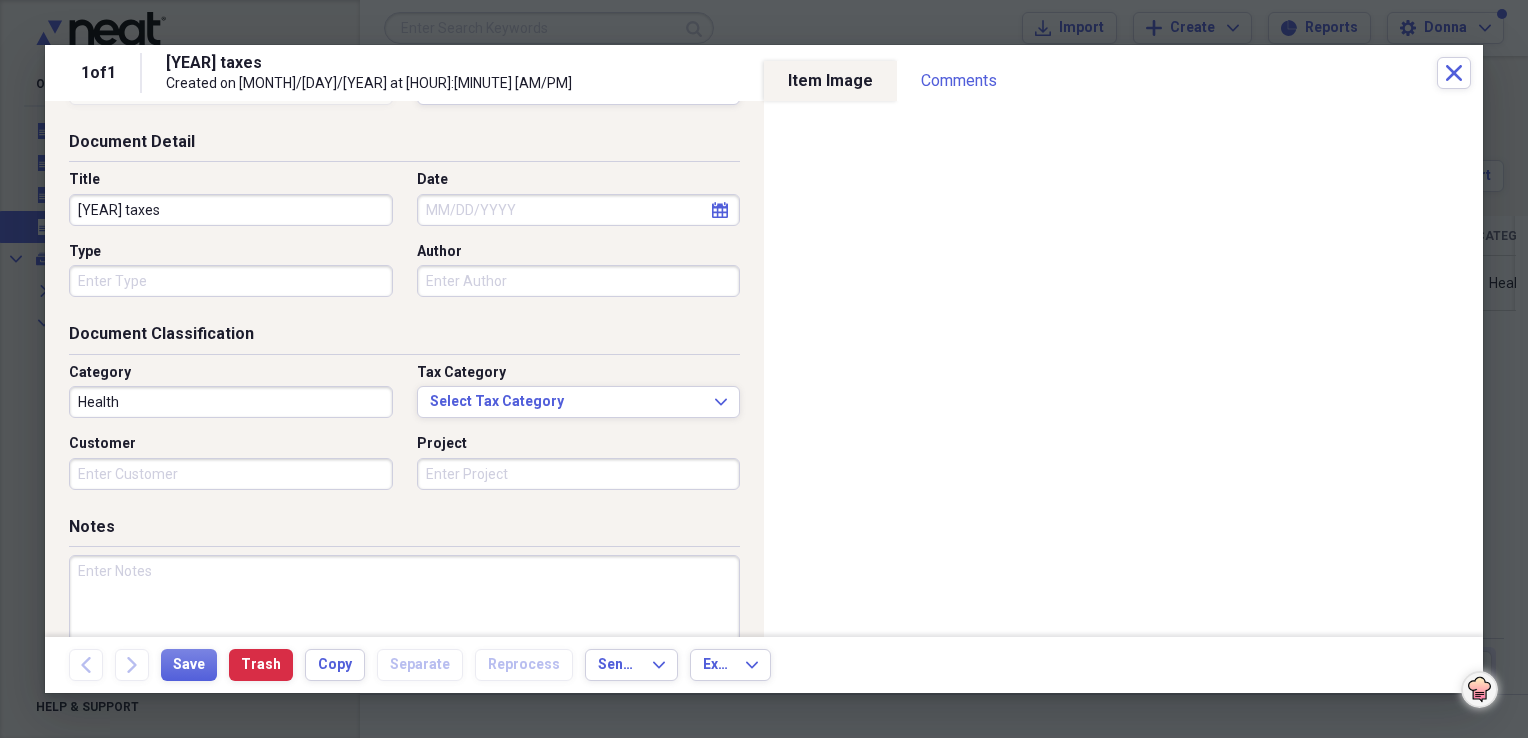 scroll, scrollTop: 100, scrollLeft: 0, axis: vertical 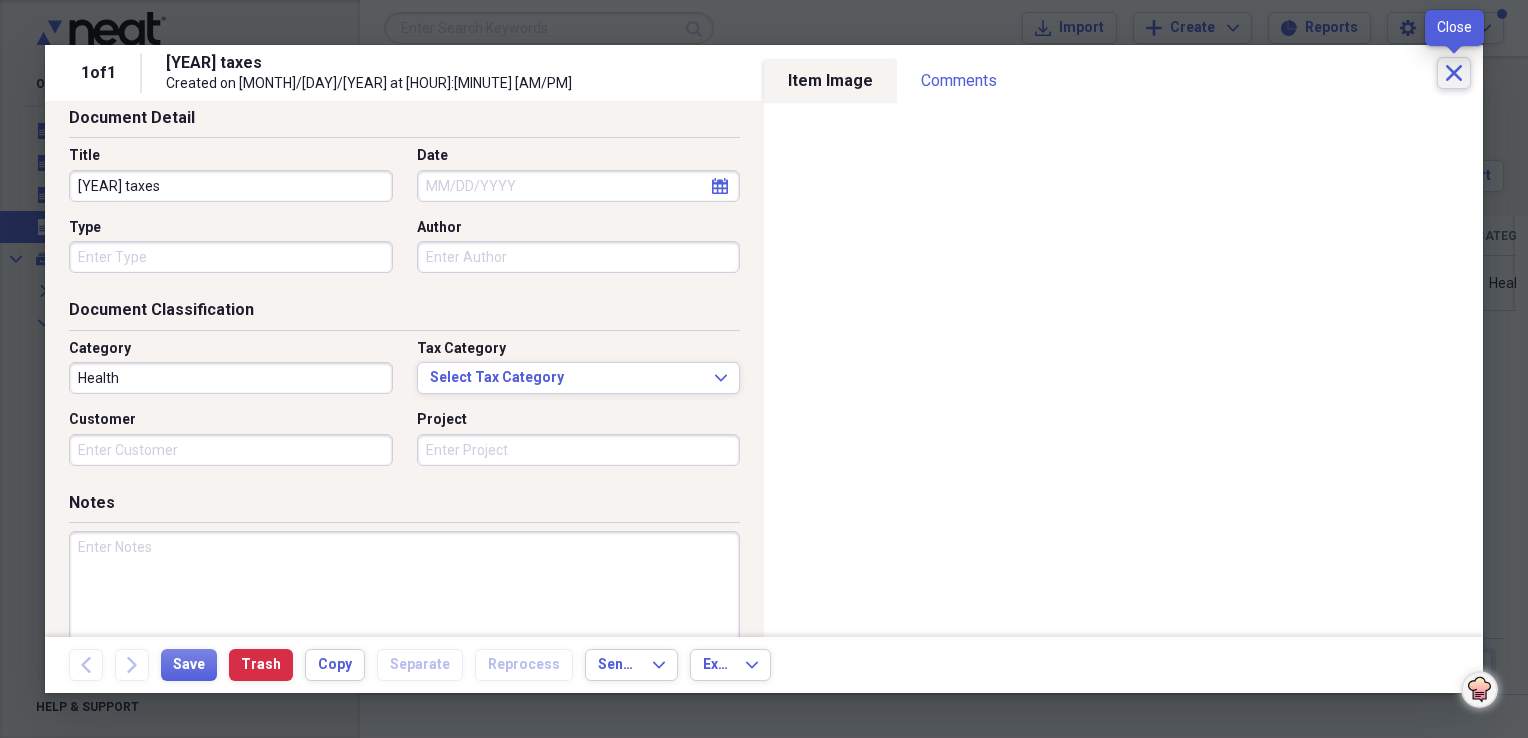 click 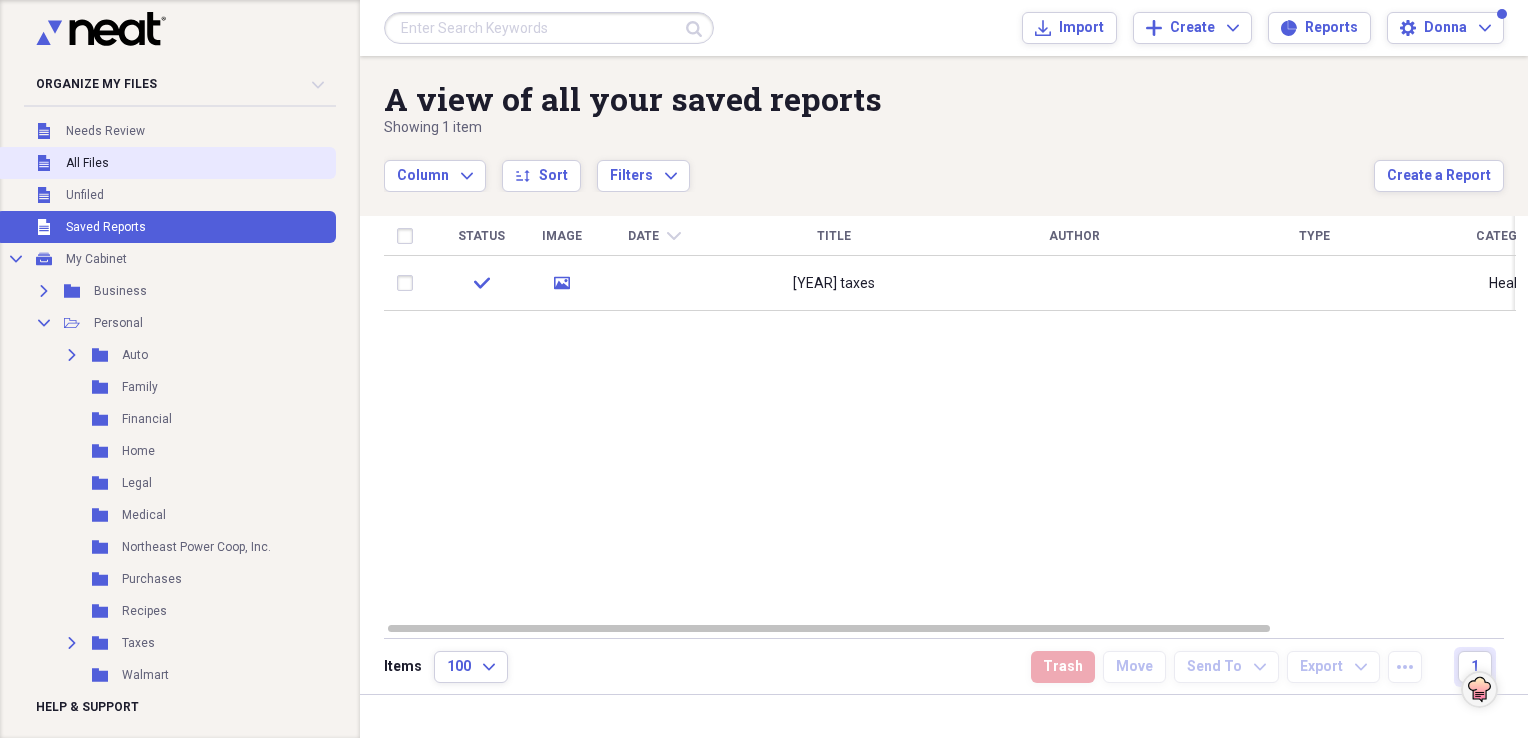 drag, startPoint x: 92, startPoint y: 152, endPoint x: 180, endPoint y: 175, distance: 90.95603 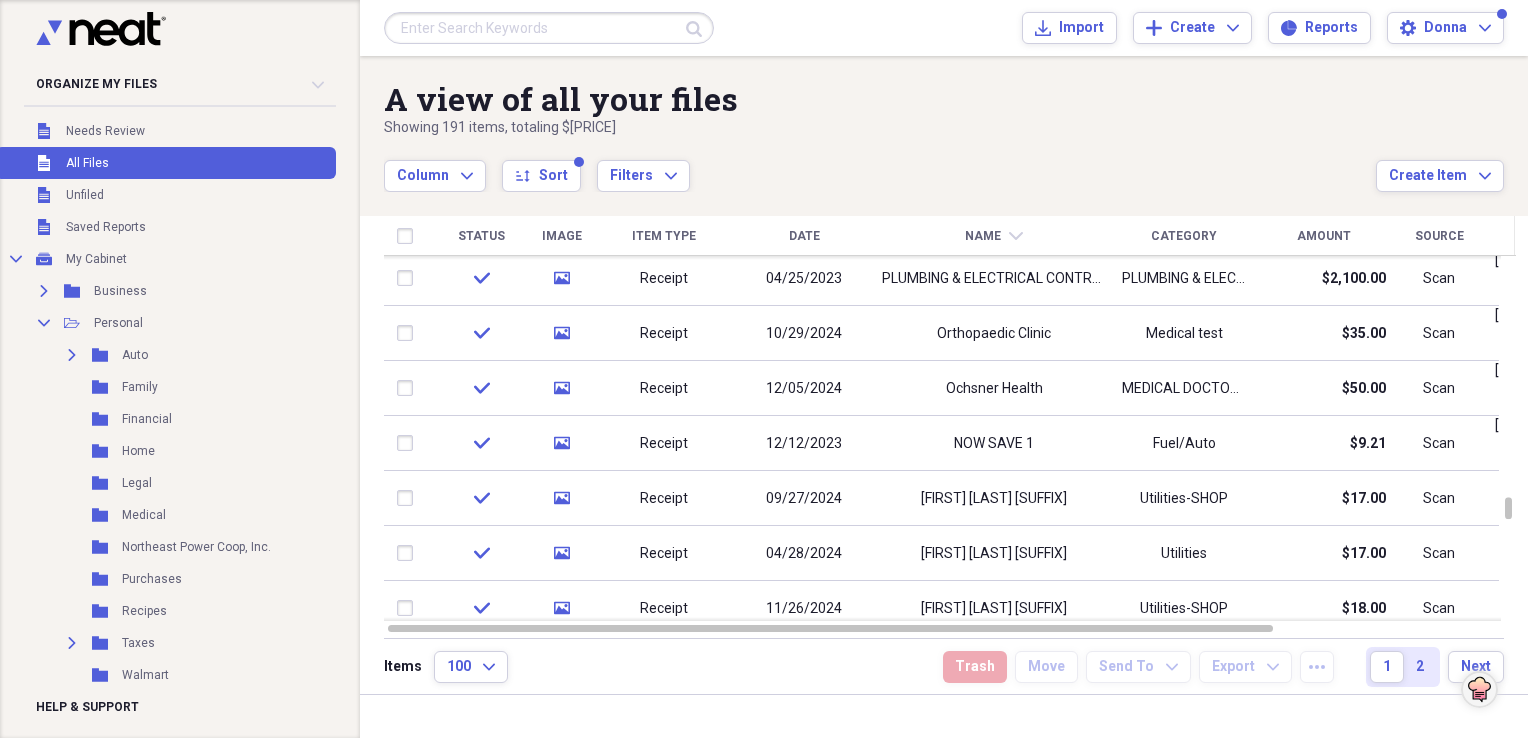 click on "All Files" at bounding box center [87, 163] 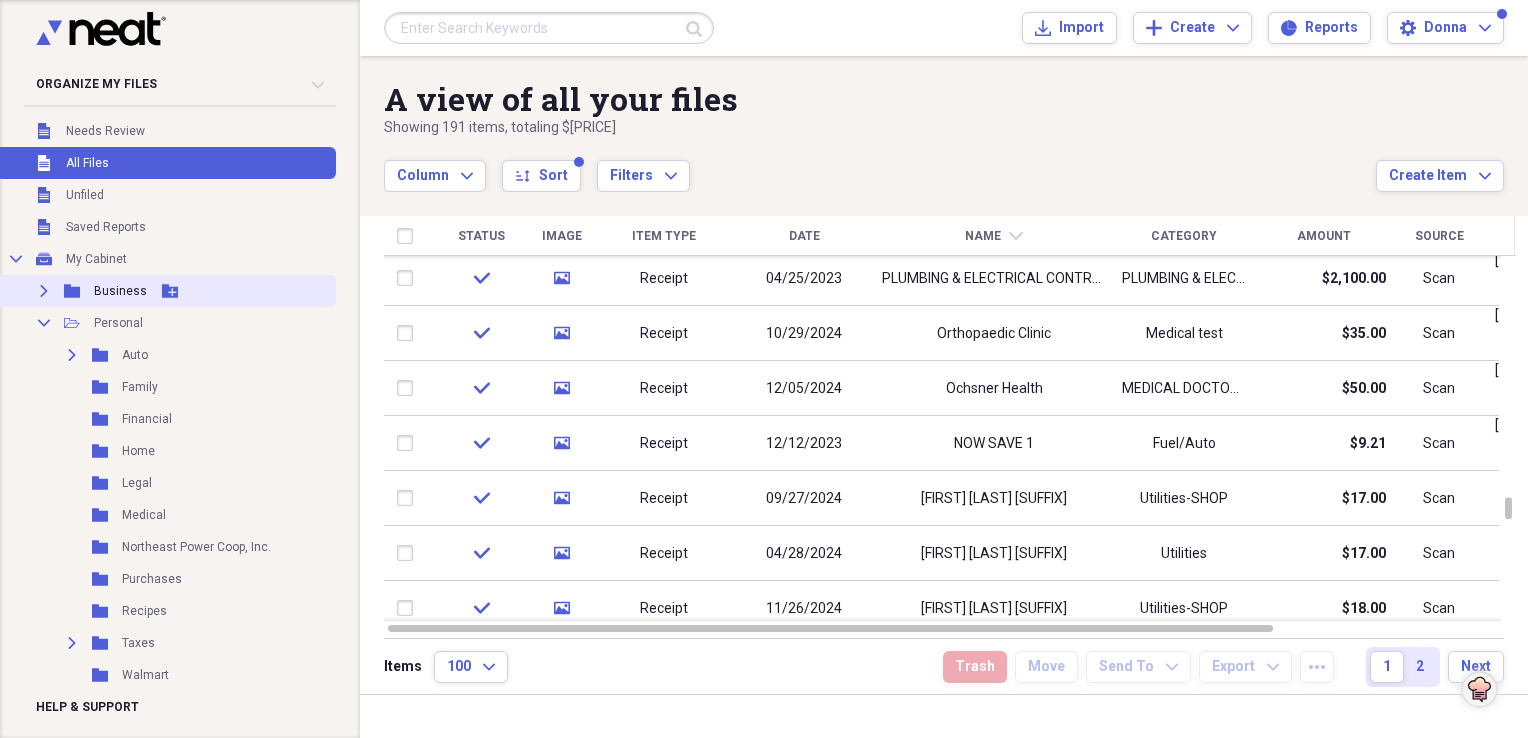 click on "Expand Folder Business Add Folder" at bounding box center (166, 291) 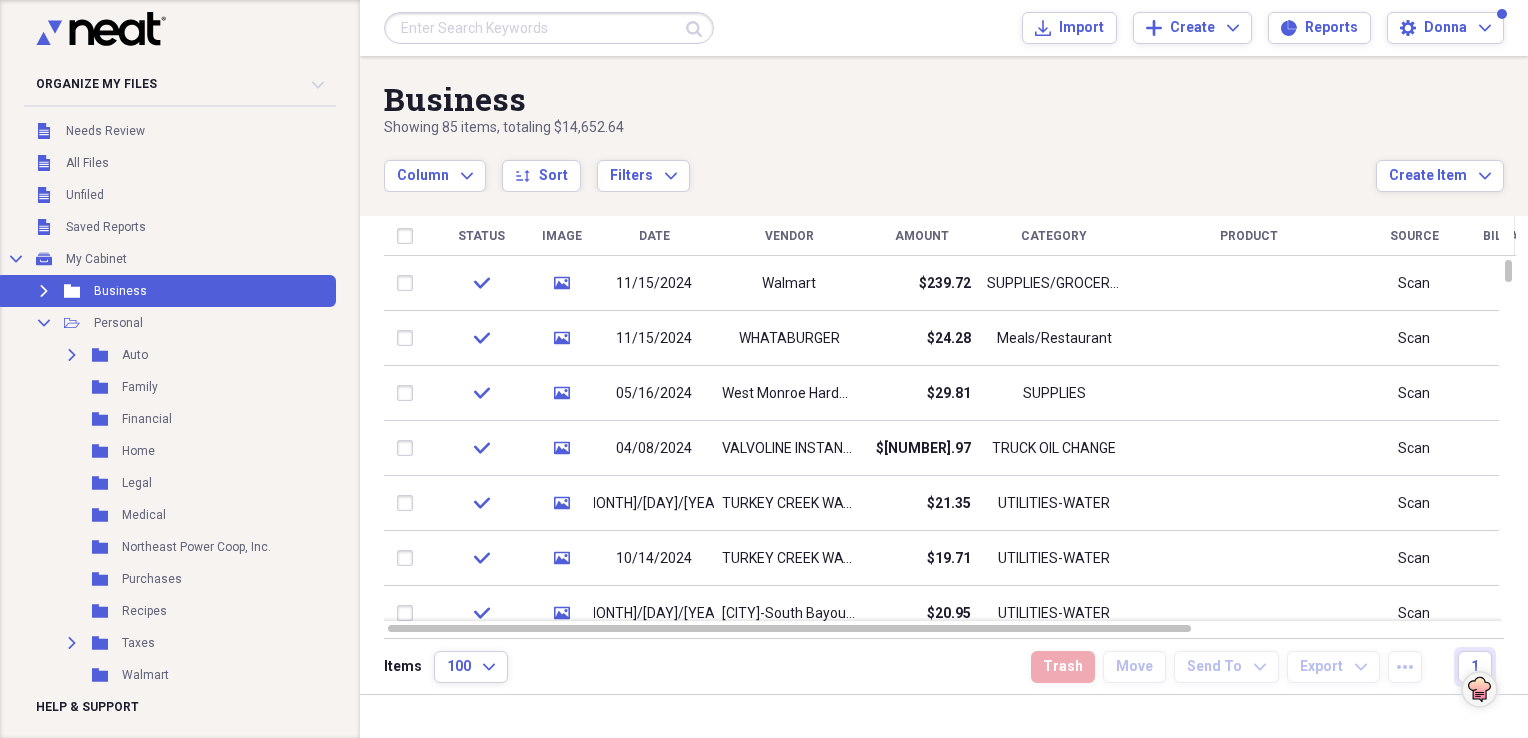 click on "Category" at bounding box center (1054, 236) 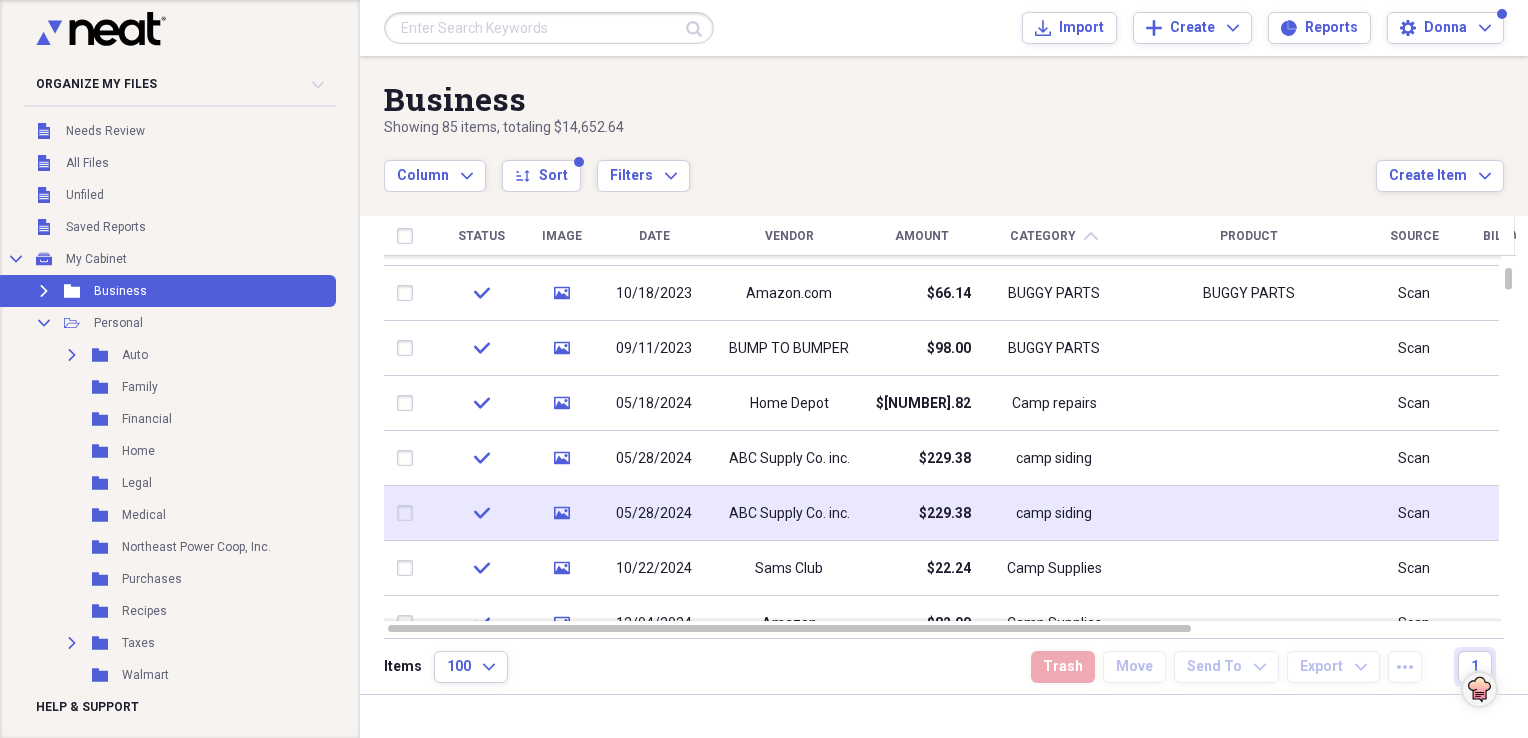 click on "camp siding" at bounding box center [1054, 514] 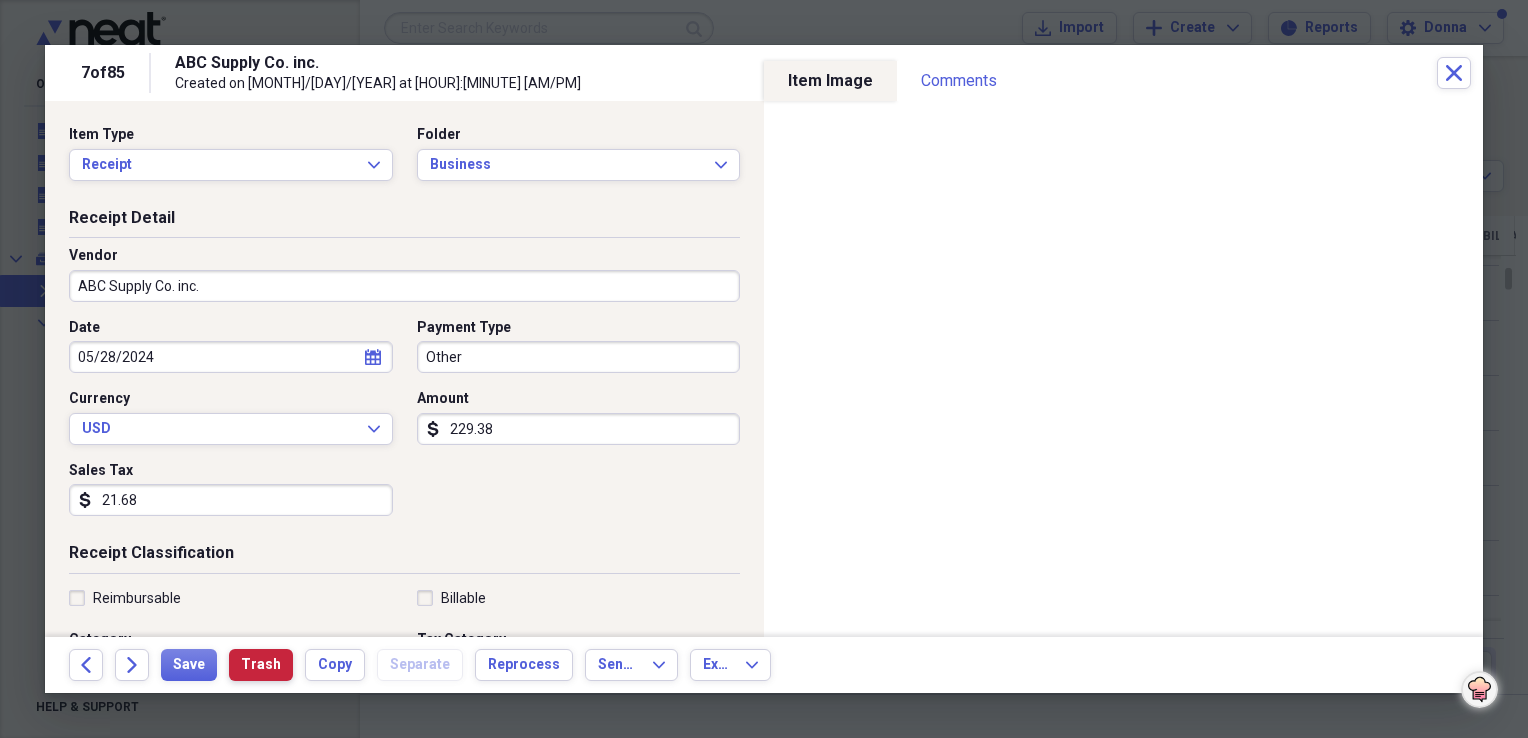 click on "Trash" at bounding box center (261, 665) 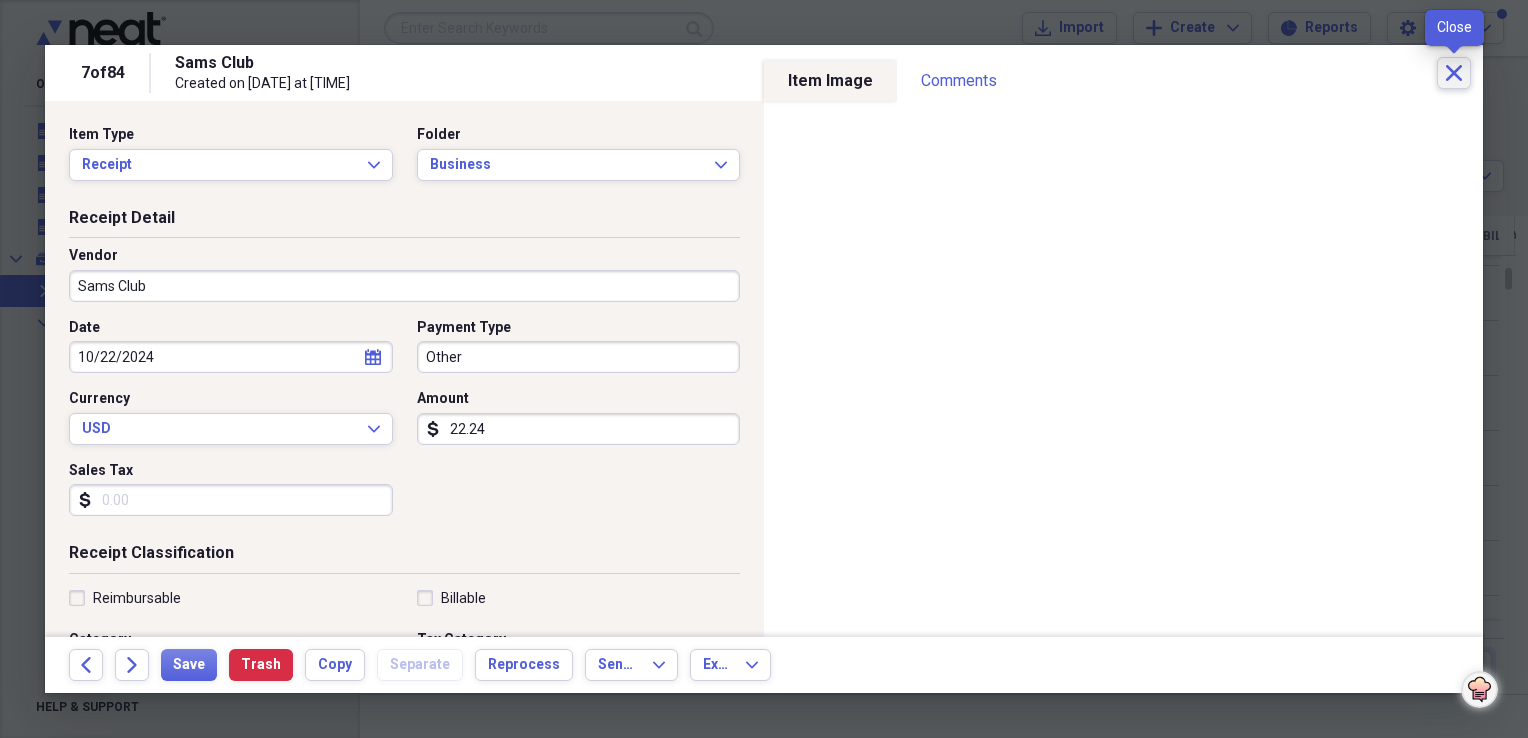 click on "Close" 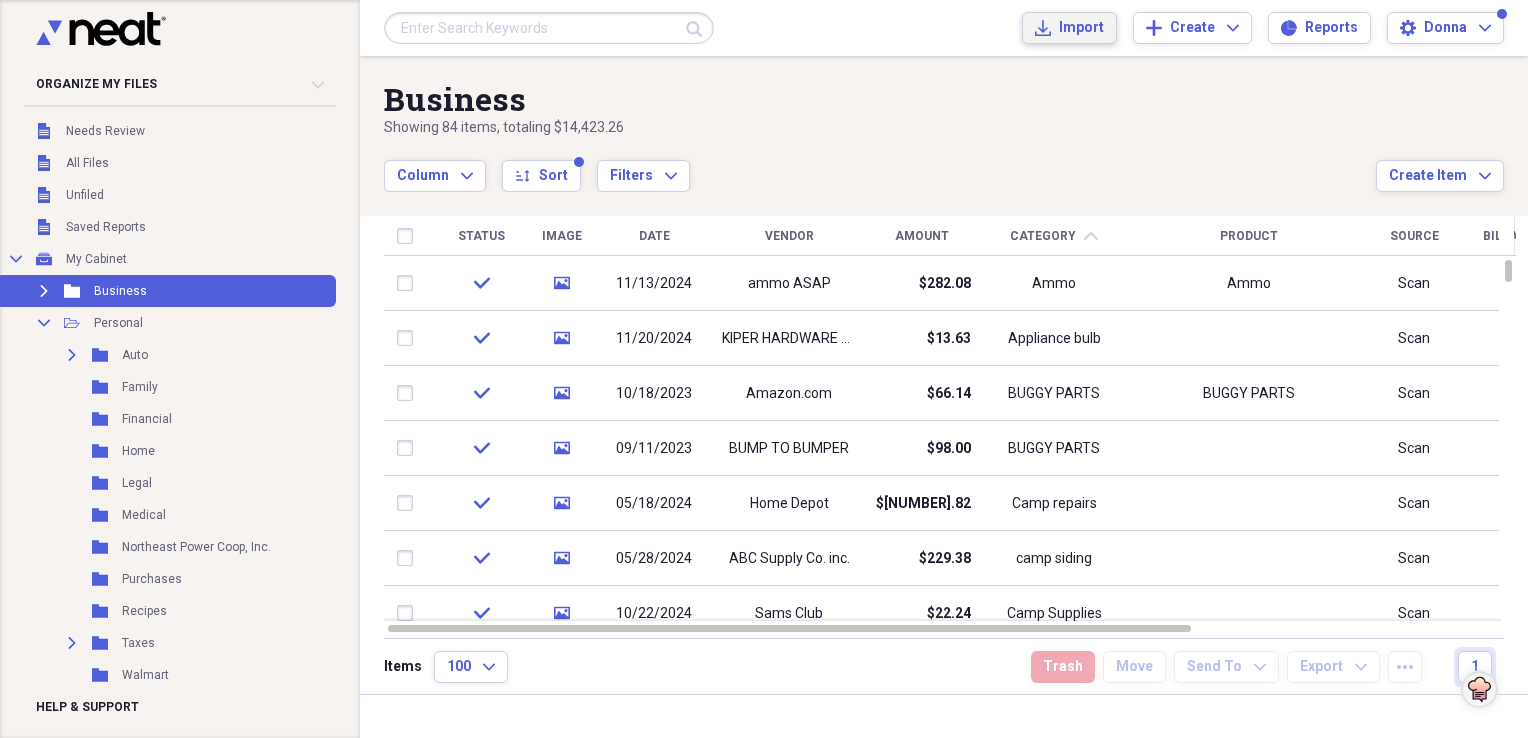 click on "Import Import" at bounding box center (1069, 28) 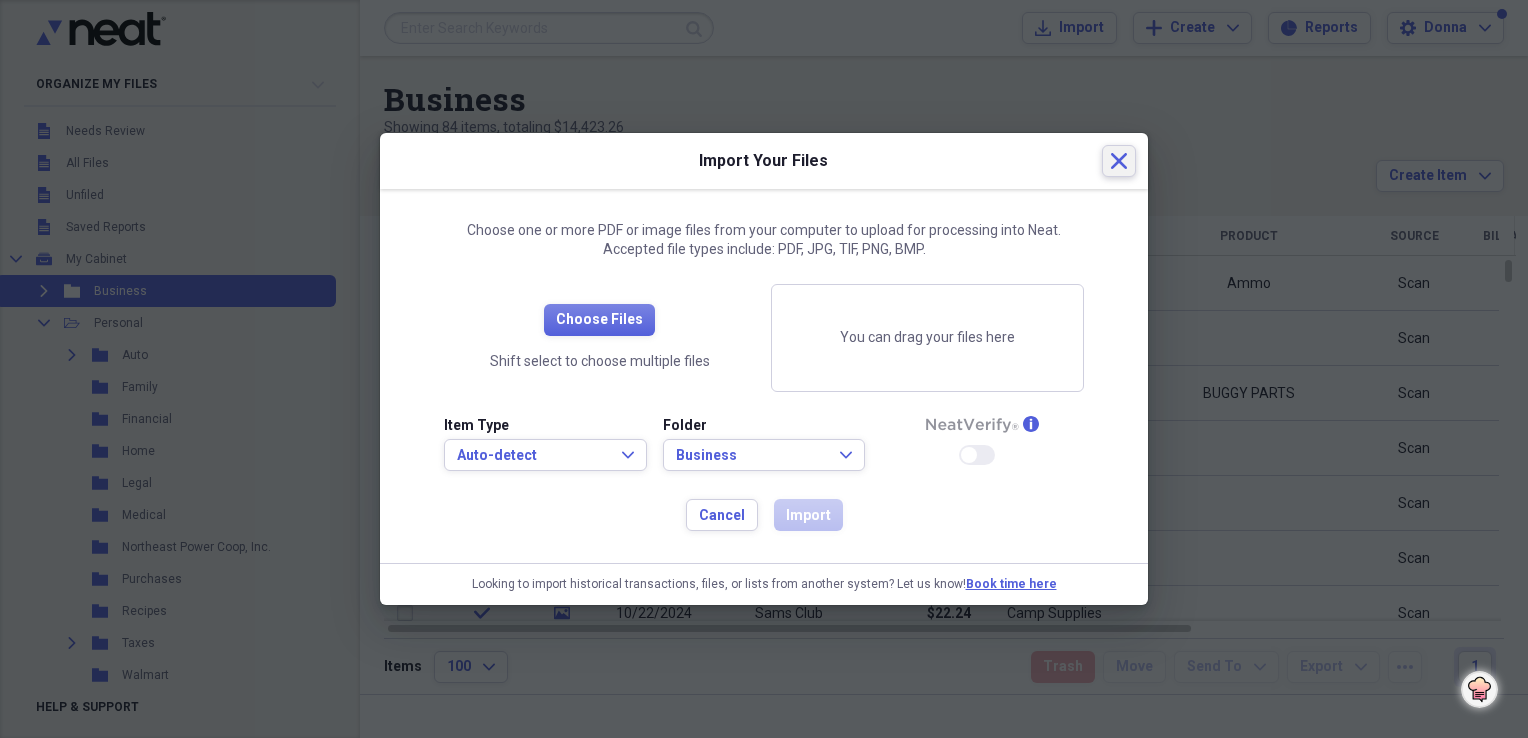 click 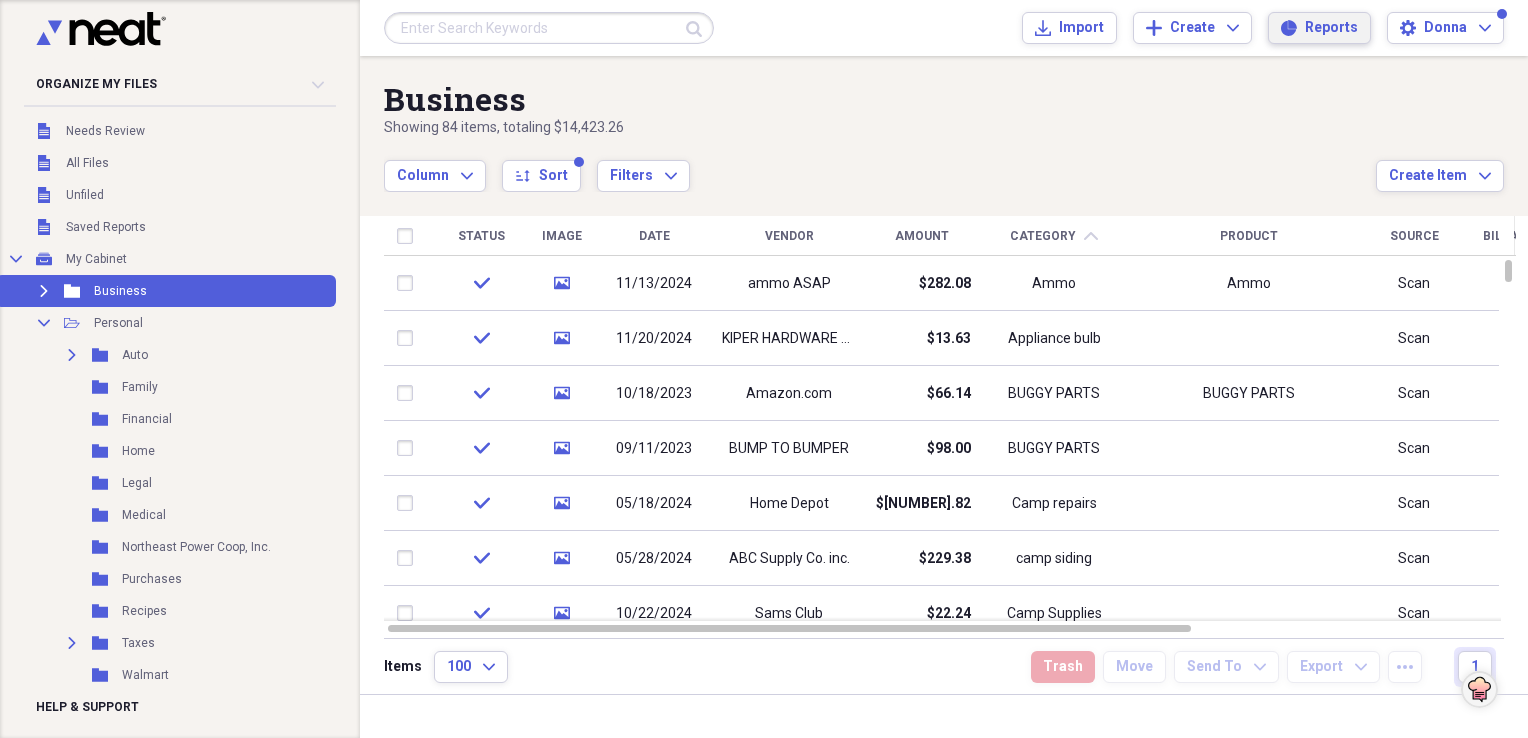 click on "Reports" at bounding box center (1331, 28) 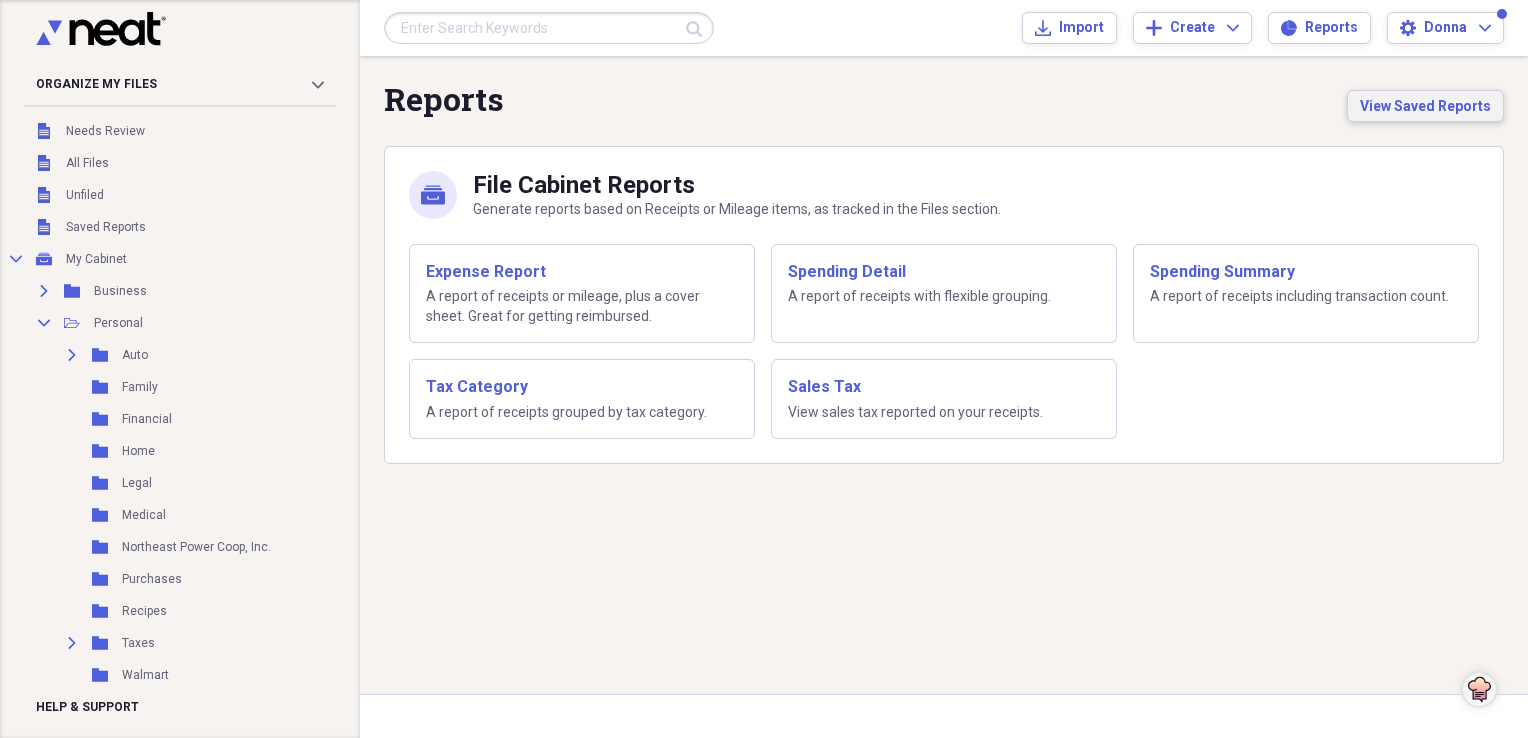 click on "View Saved Reports" at bounding box center [1425, 106] 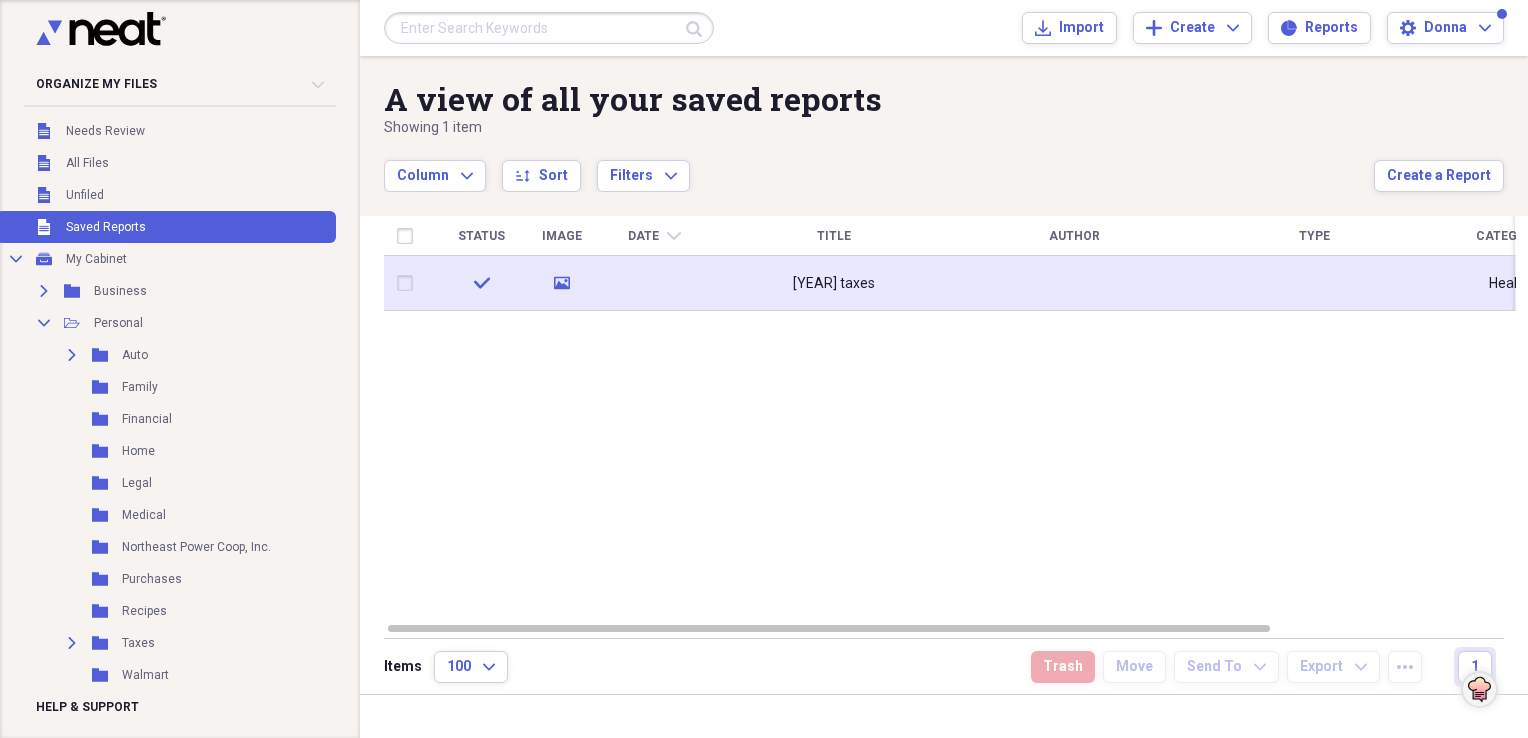 click on "[YEAR] taxes" at bounding box center (834, 284) 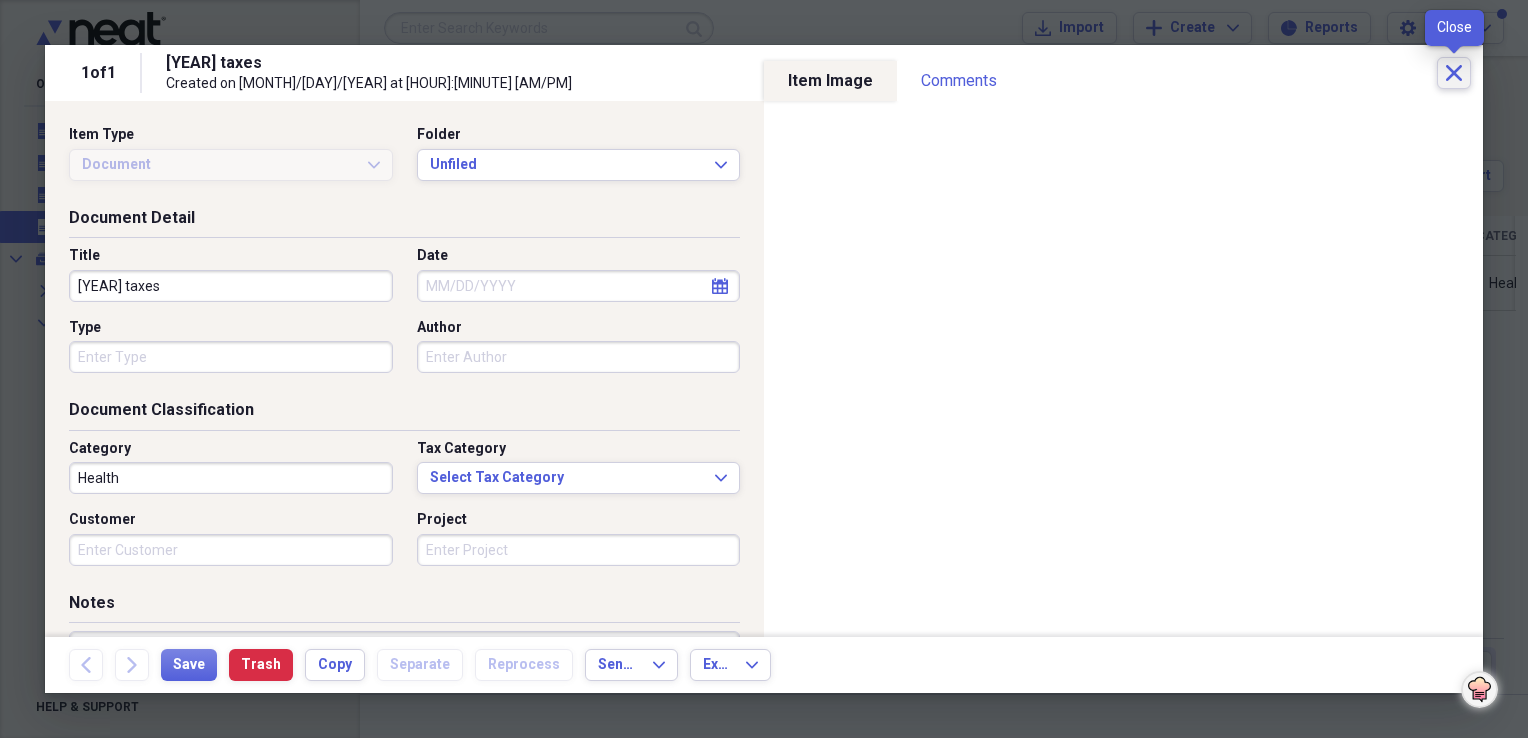 click on "Close" 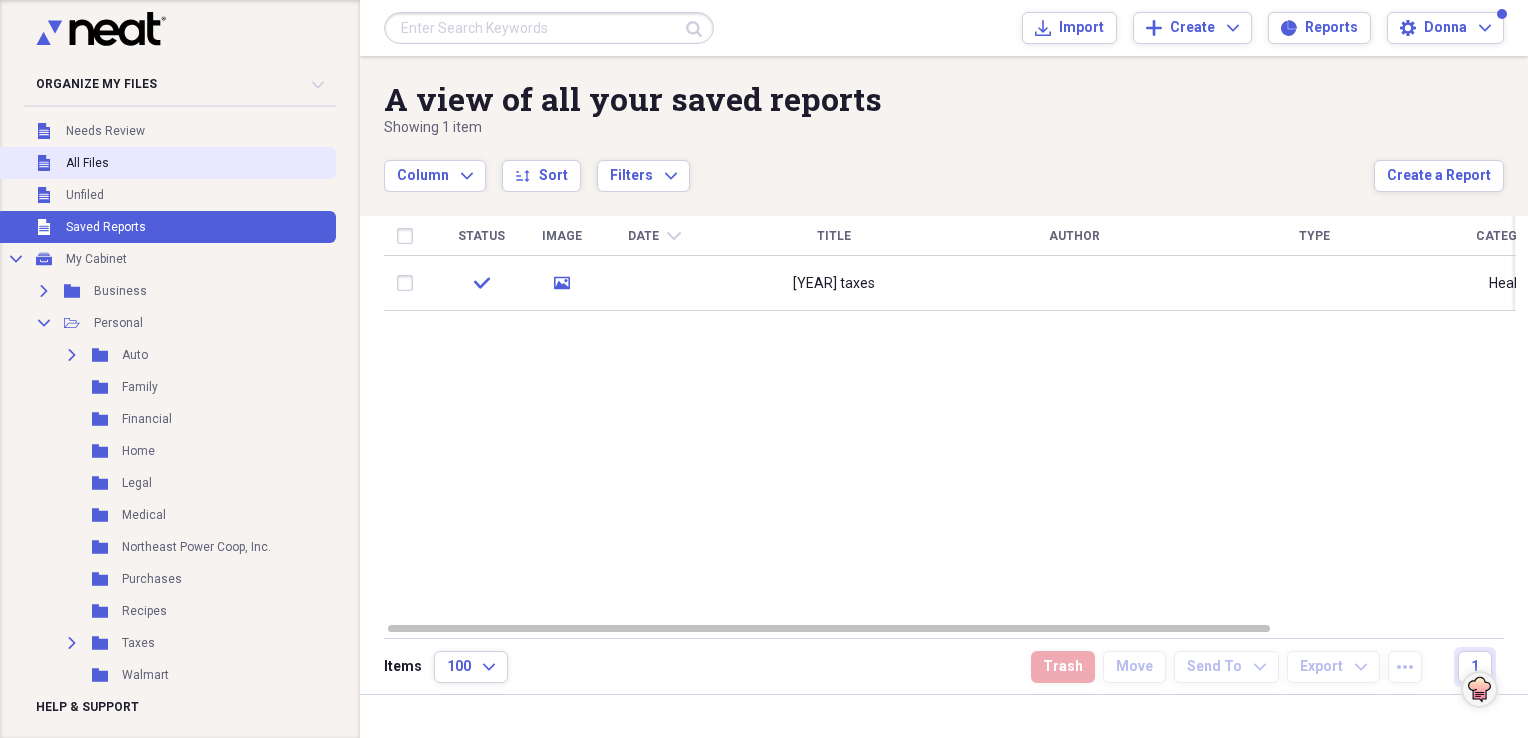 click on "All Files" at bounding box center [87, 163] 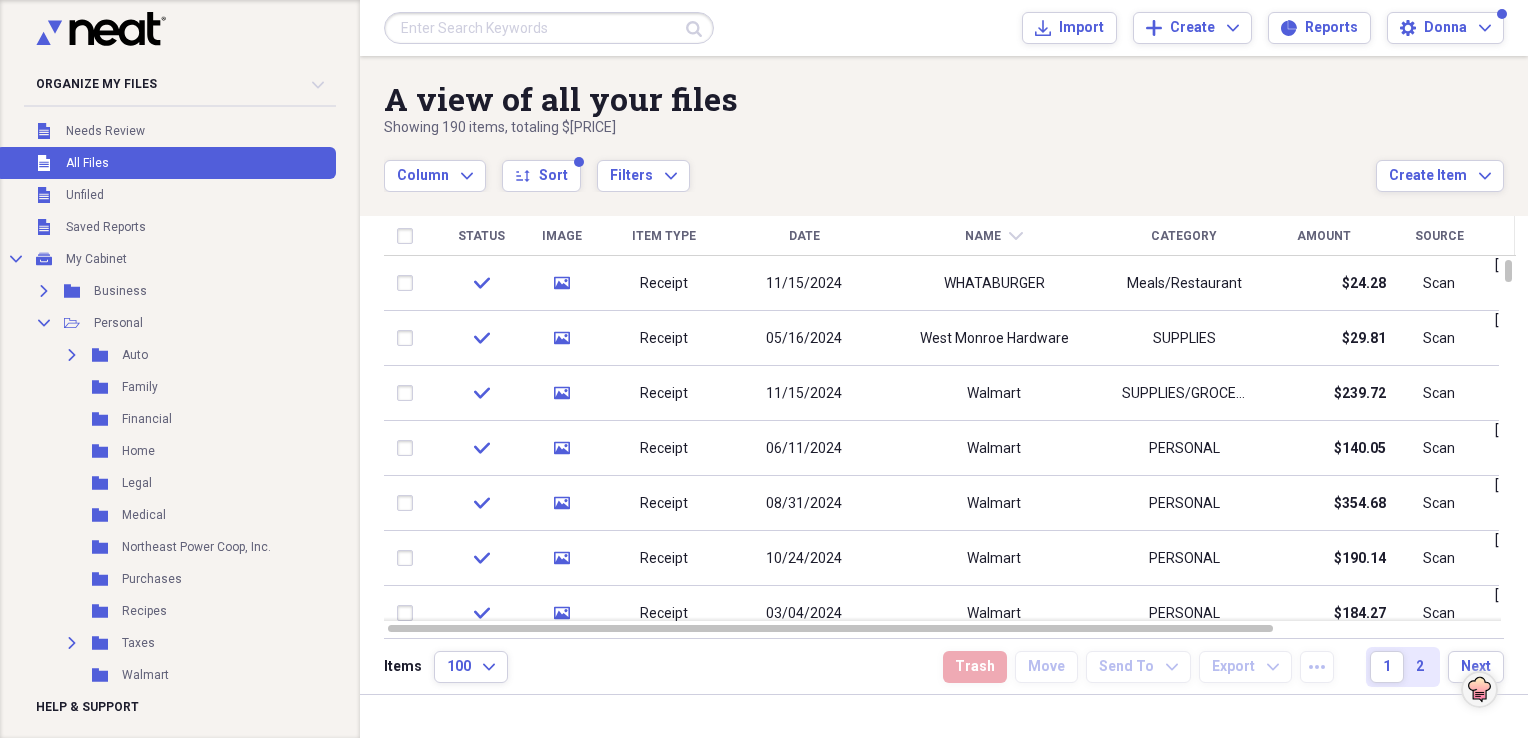 click on "Date" at bounding box center (804, 236) 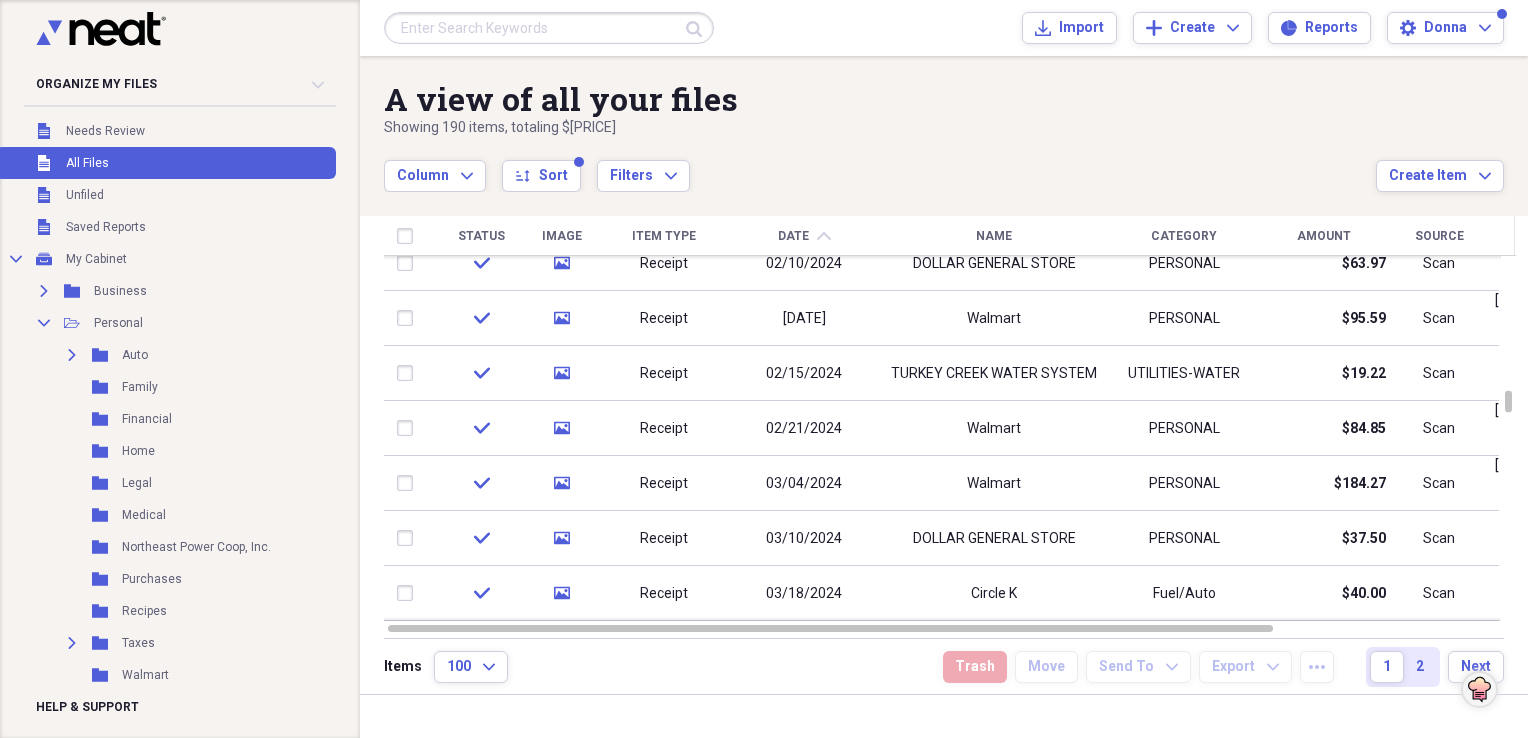 click on "chevron-up" 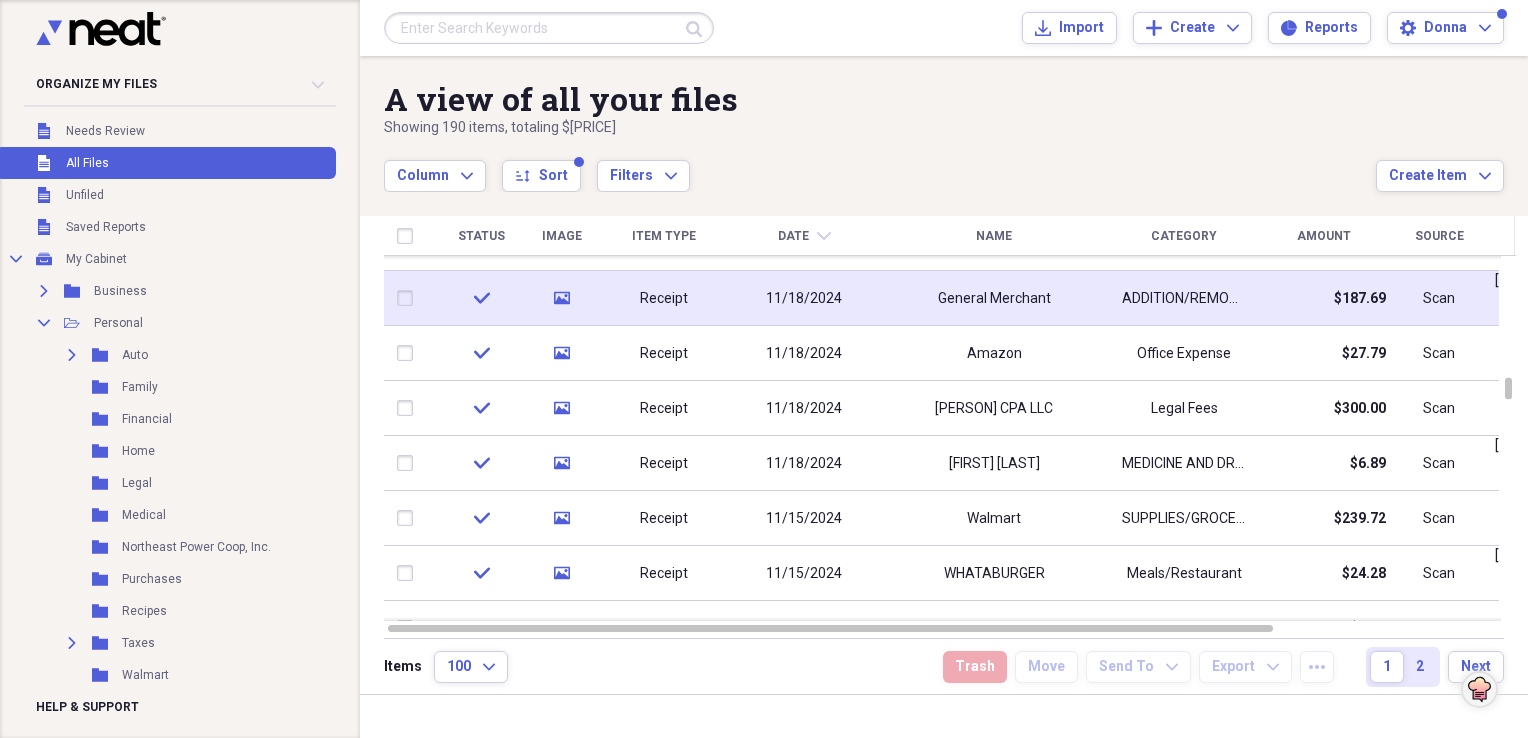 click on "ADDITION/REMODELING" at bounding box center (1184, 298) 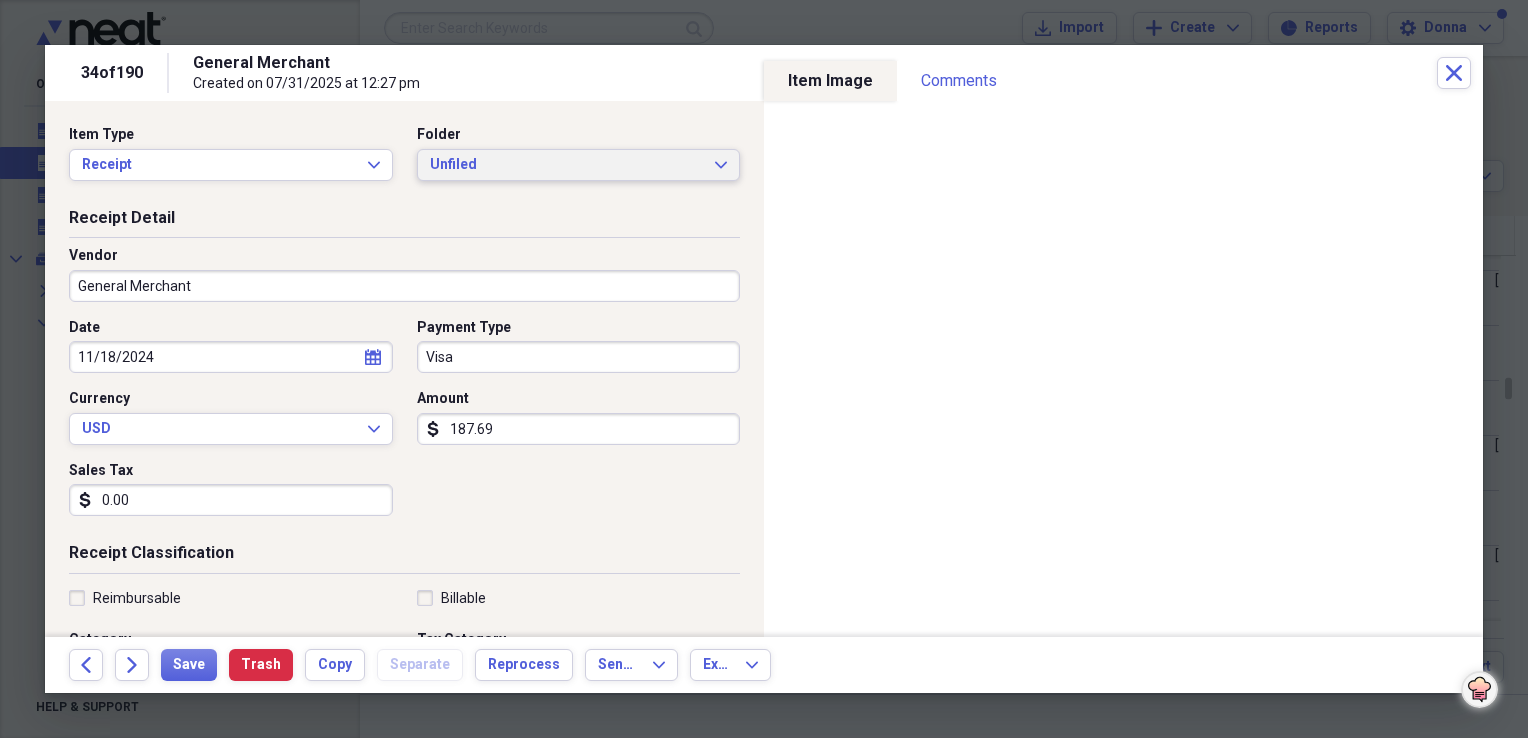 click on "Unfiled" at bounding box center (567, 165) 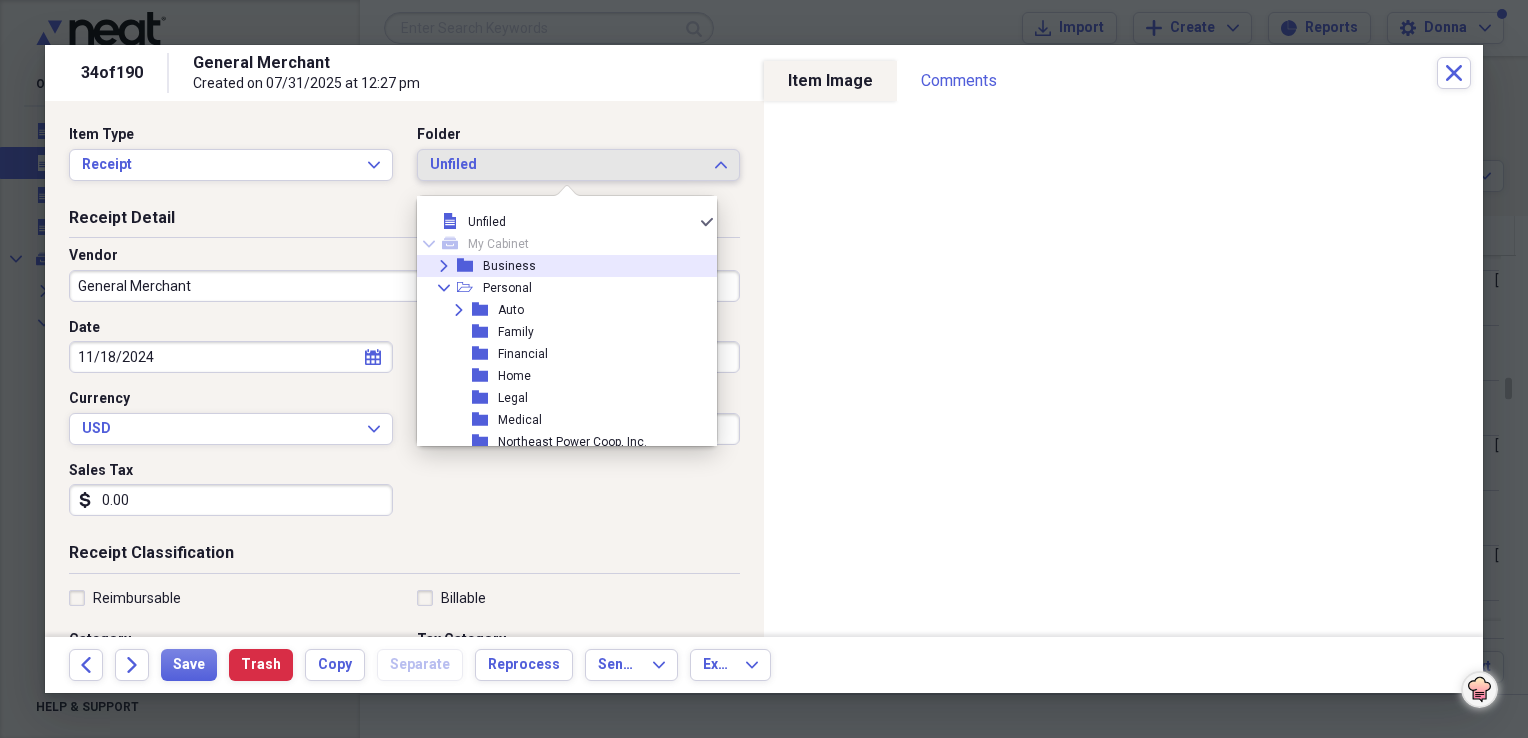 click on "Expand folder Business" at bounding box center (559, 266) 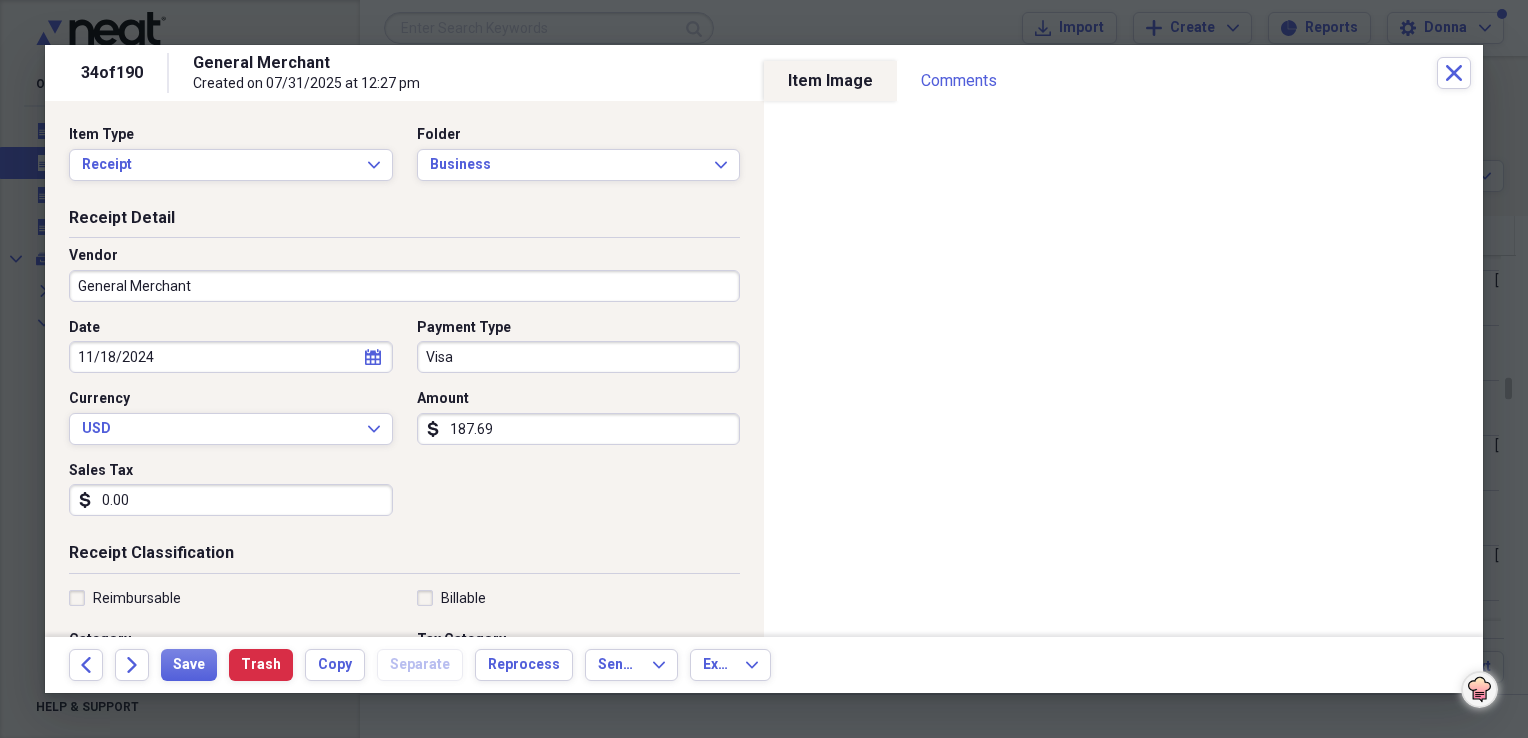 click on "General Merchant" at bounding box center [404, 286] 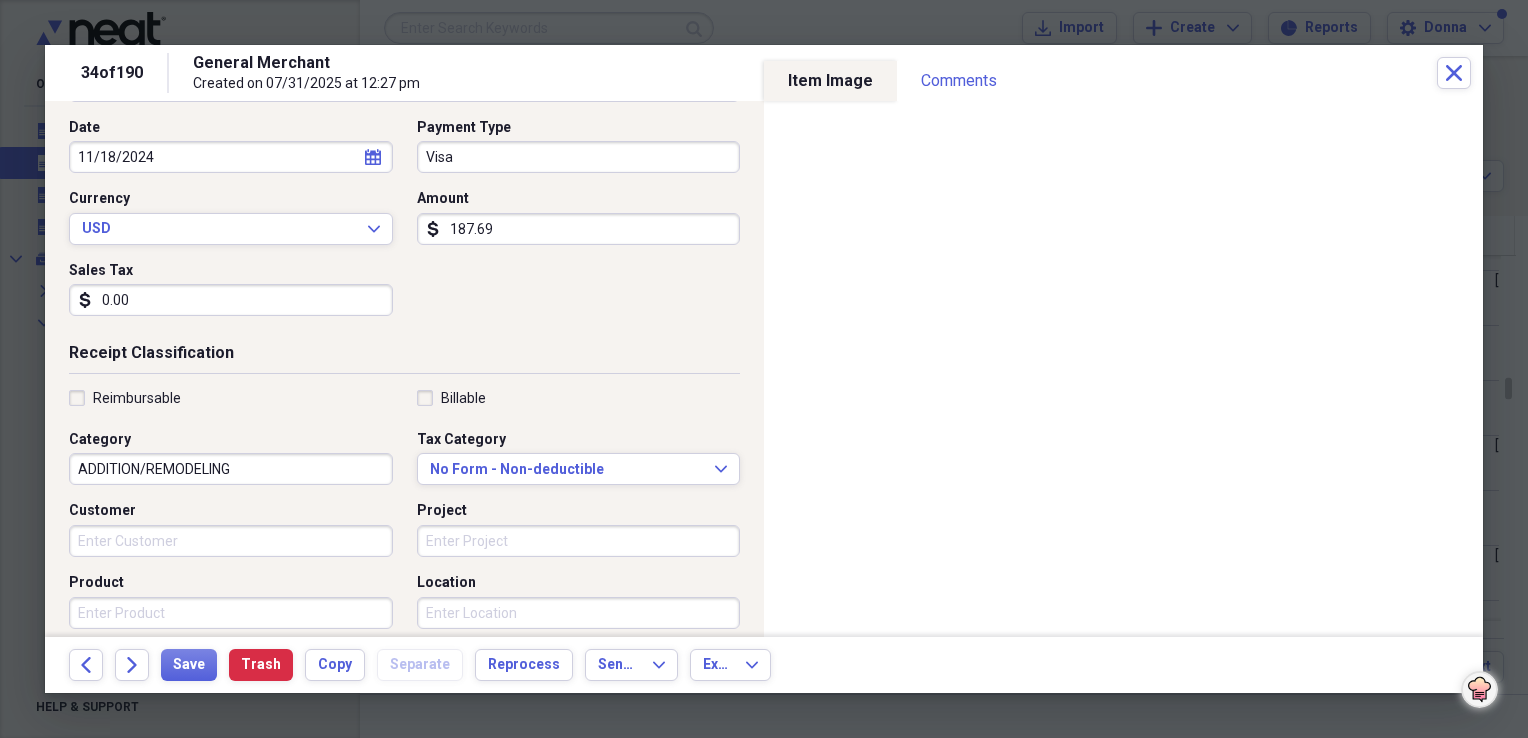 scroll, scrollTop: 300, scrollLeft: 0, axis: vertical 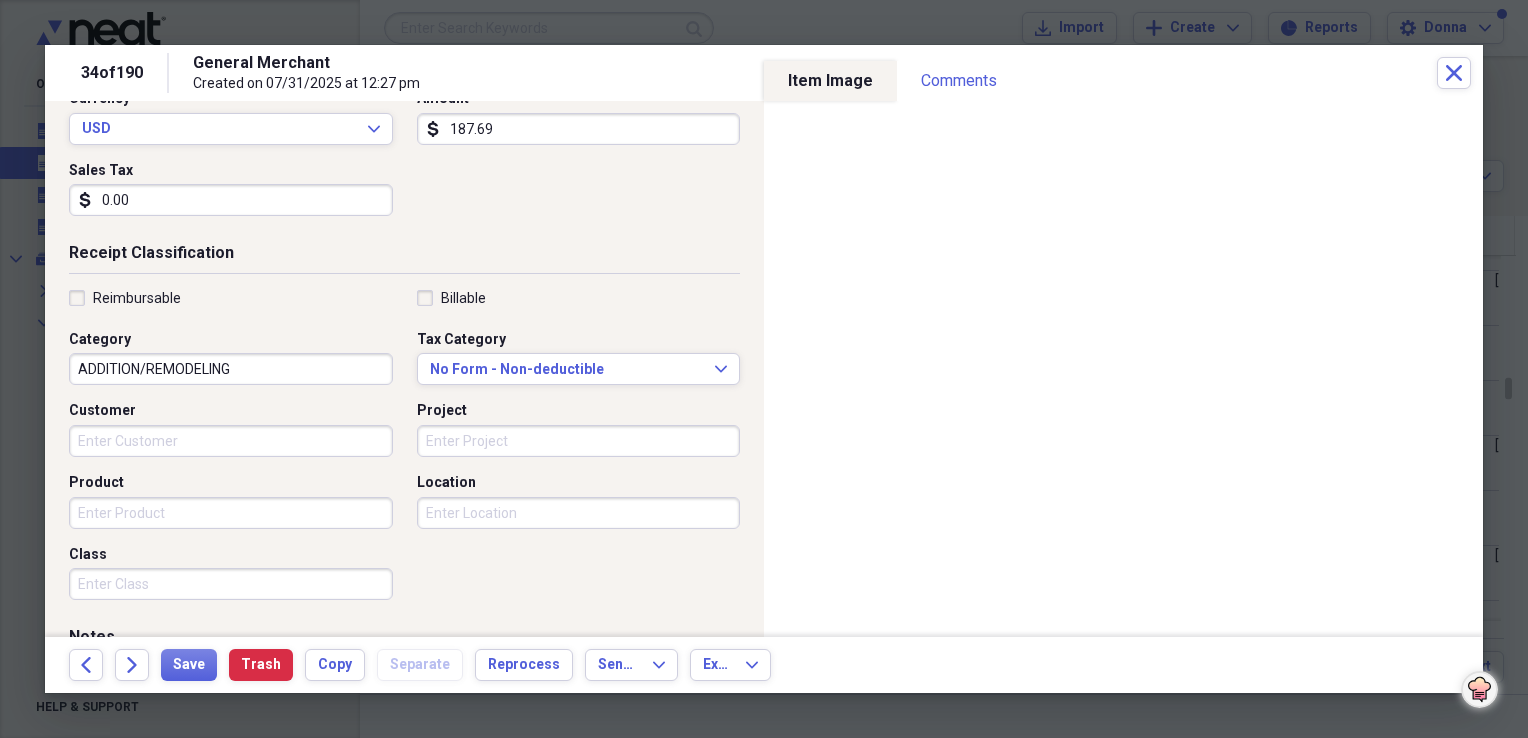 type on "MoJo Outdoors" 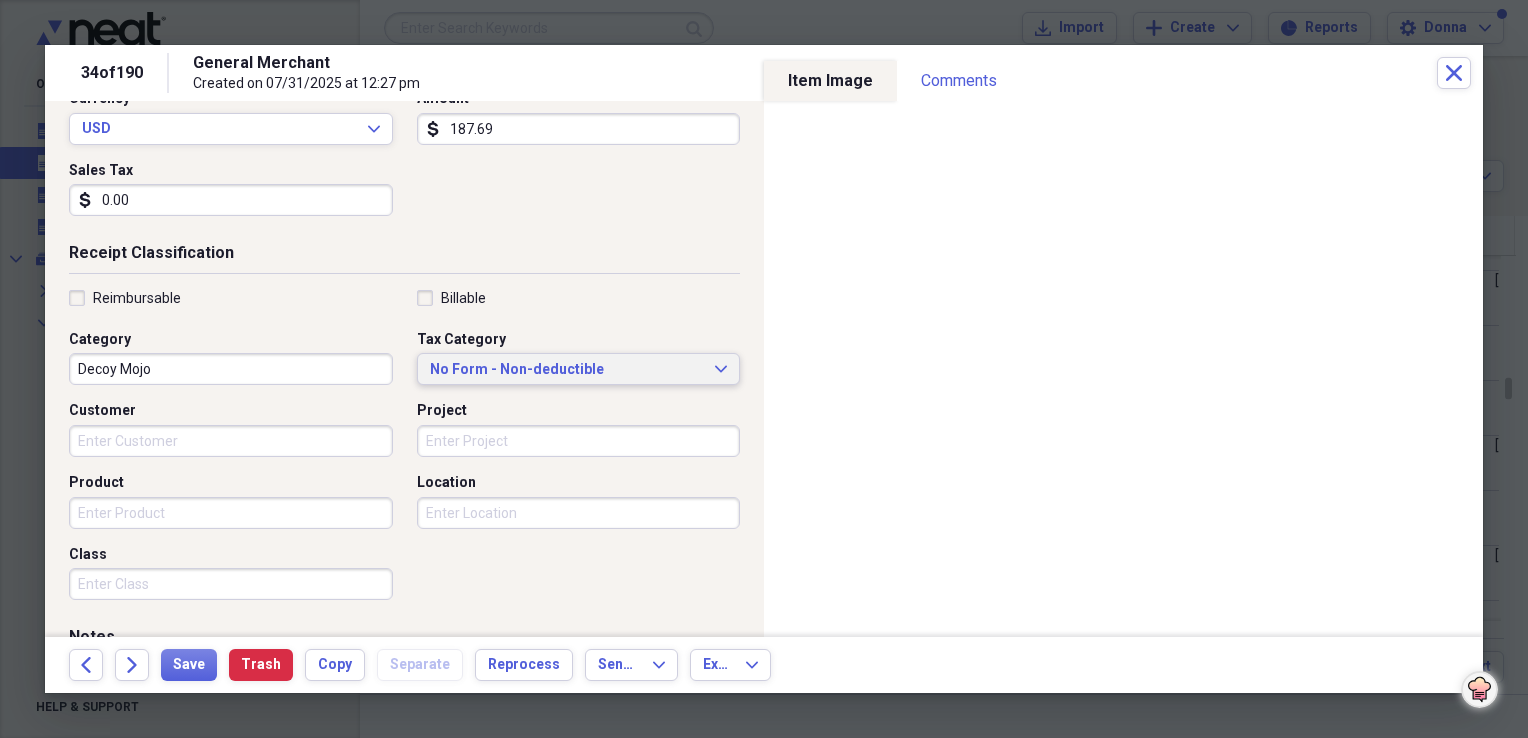 type on "Decoy Mojo" 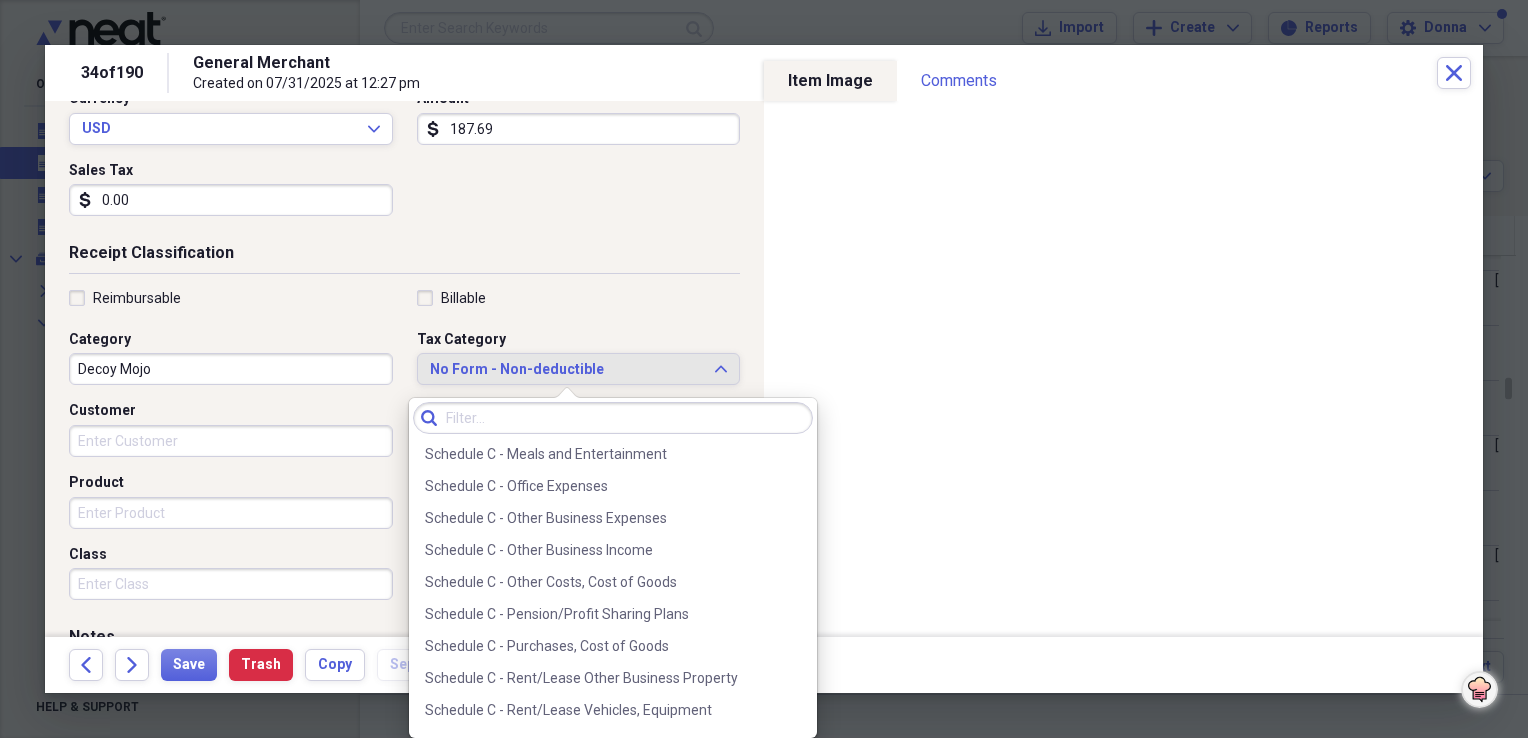 scroll, scrollTop: 4100, scrollLeft: 0, axis: vertical 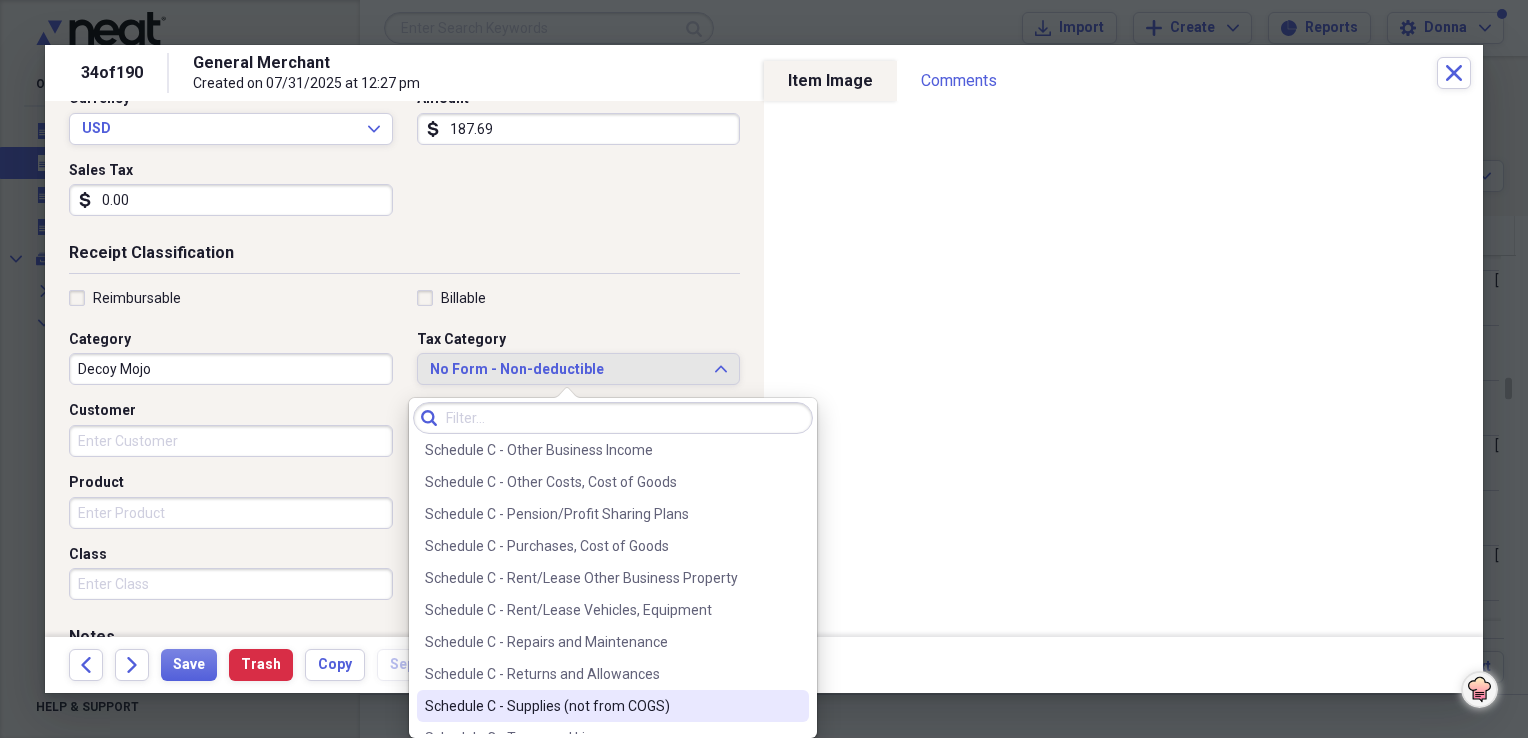 click on "Schedule C - Supplies (not from COGS)" at bounding box center (601, 706) 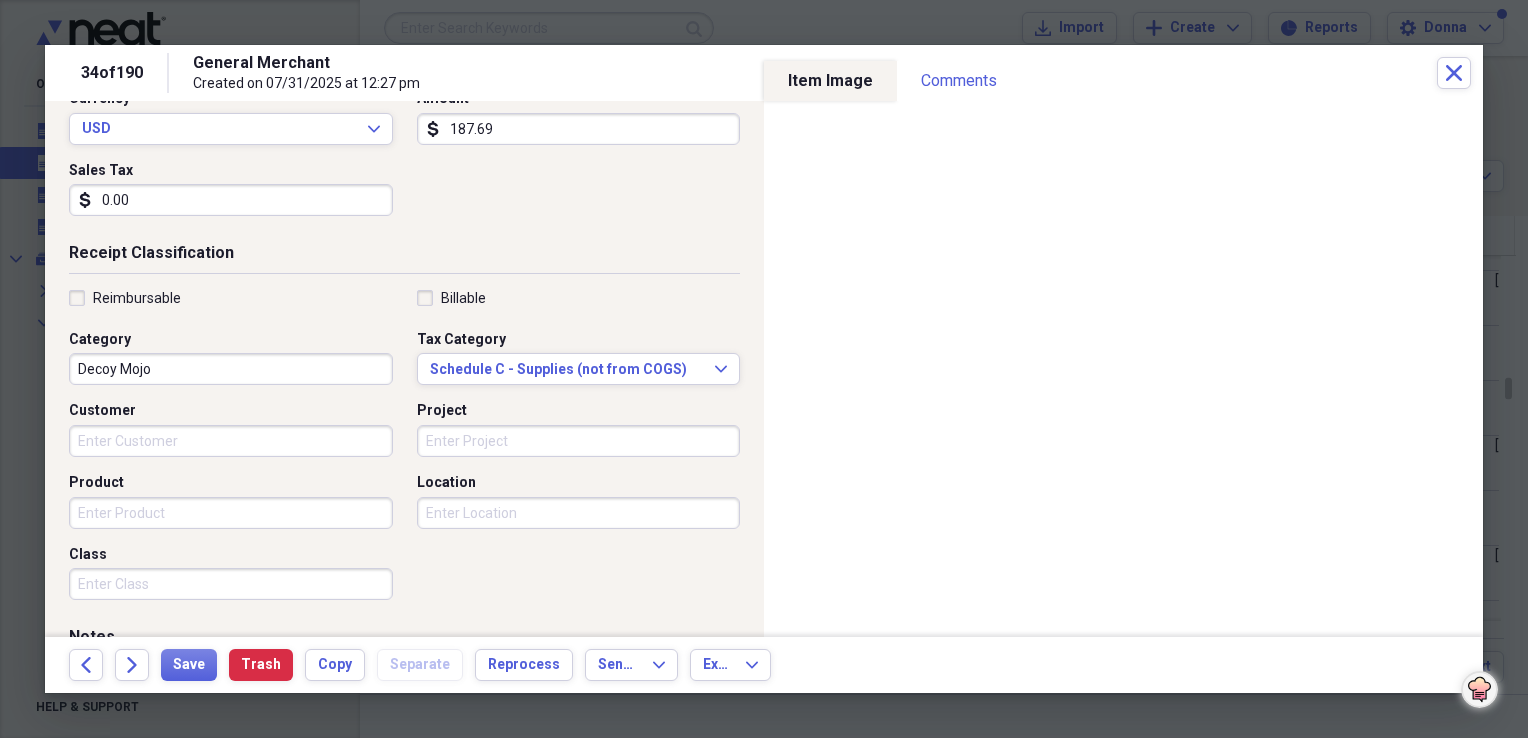click on "Decoy Mojo" at bounding box center (231, 369) 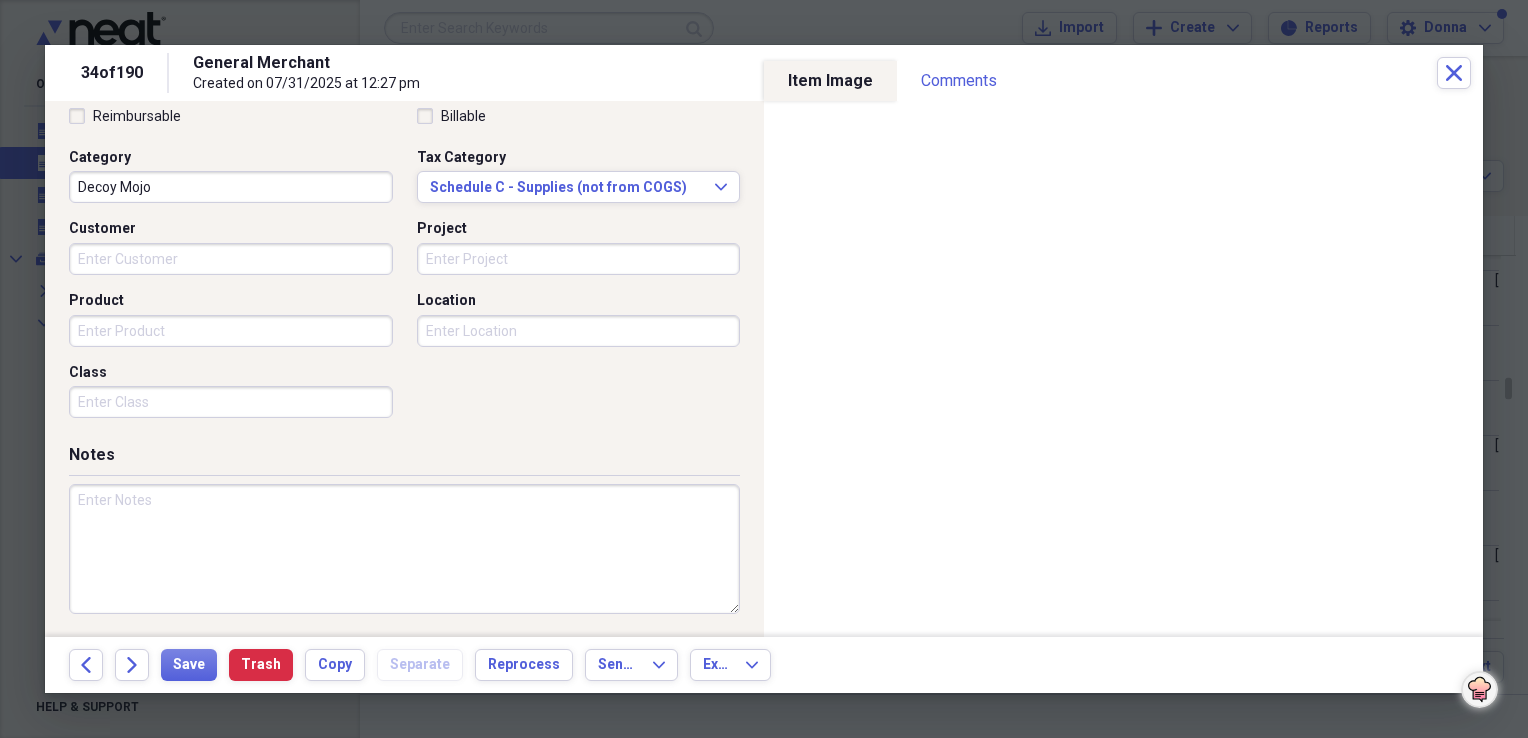 scroll, scrollTop: 483, scrollLeft: 0, axis: vertical 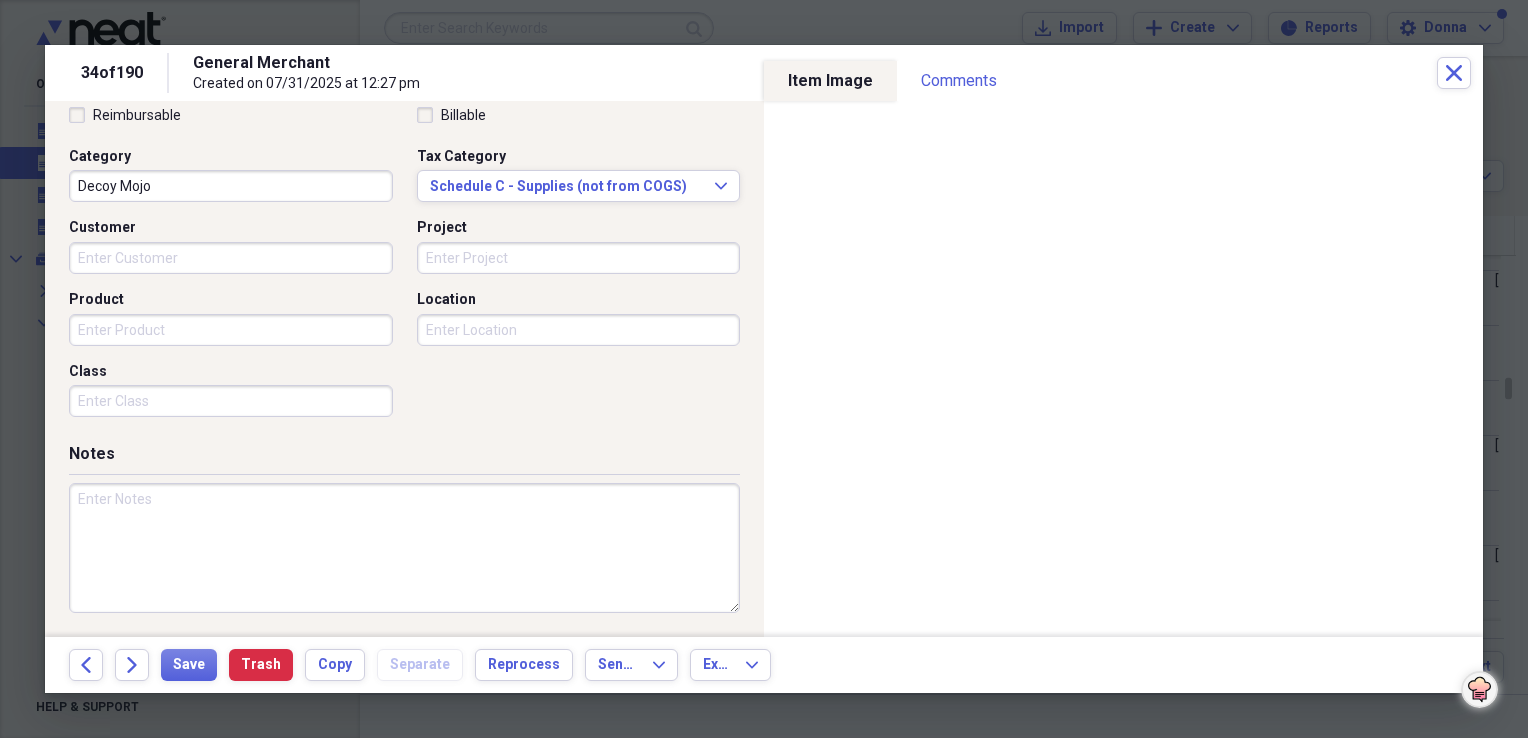 click at bounding box center [404, 548] 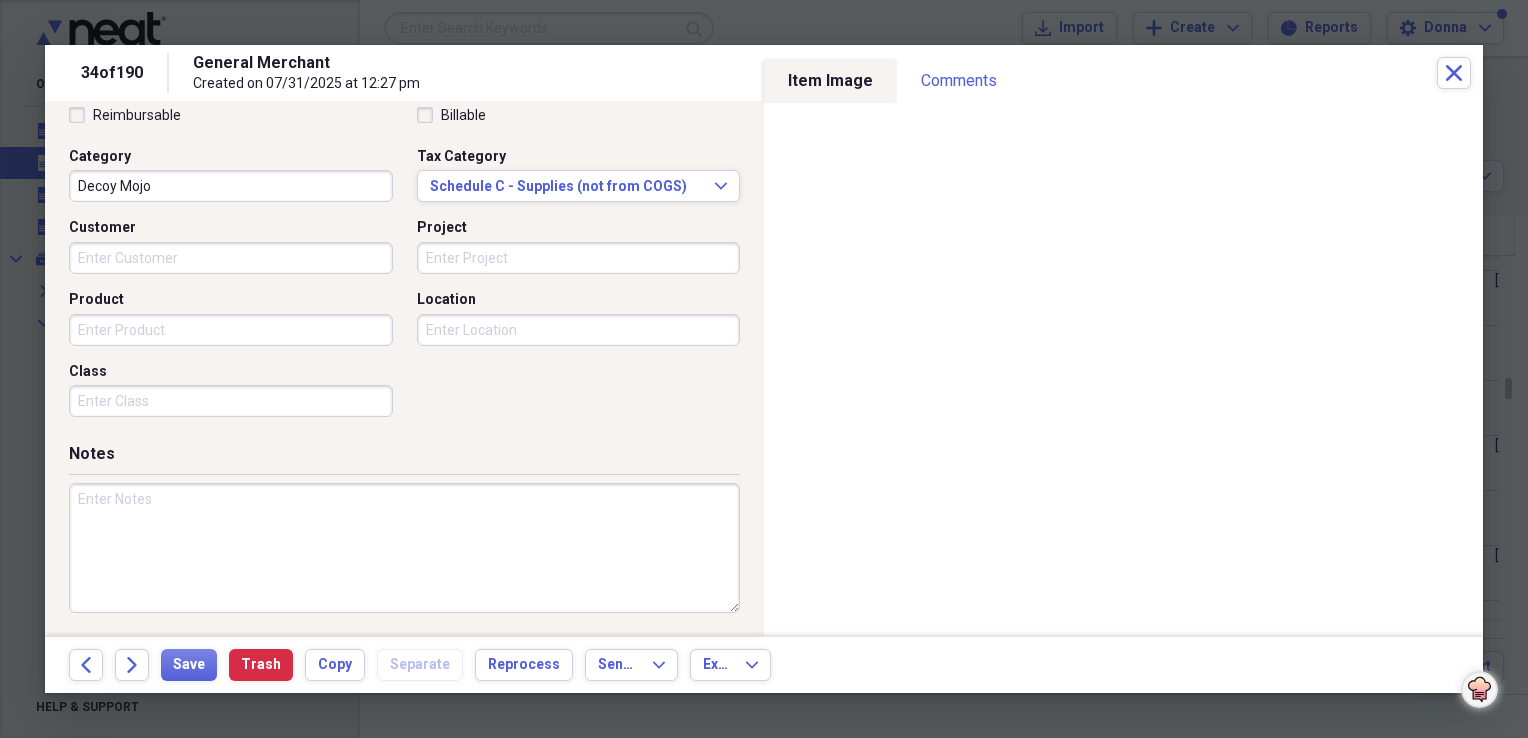 paste on "Decoy Mojo" 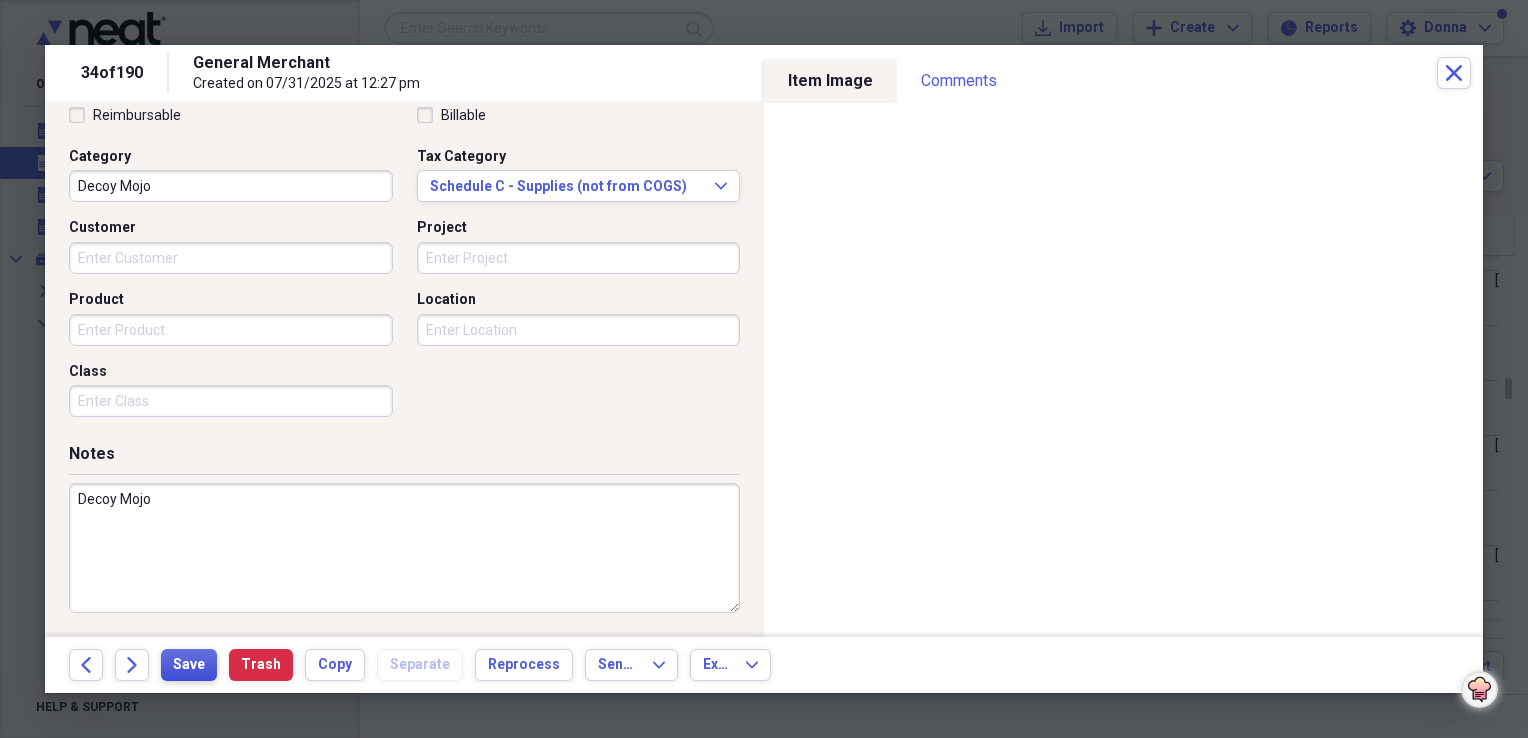 type on "Decoy Mojo" 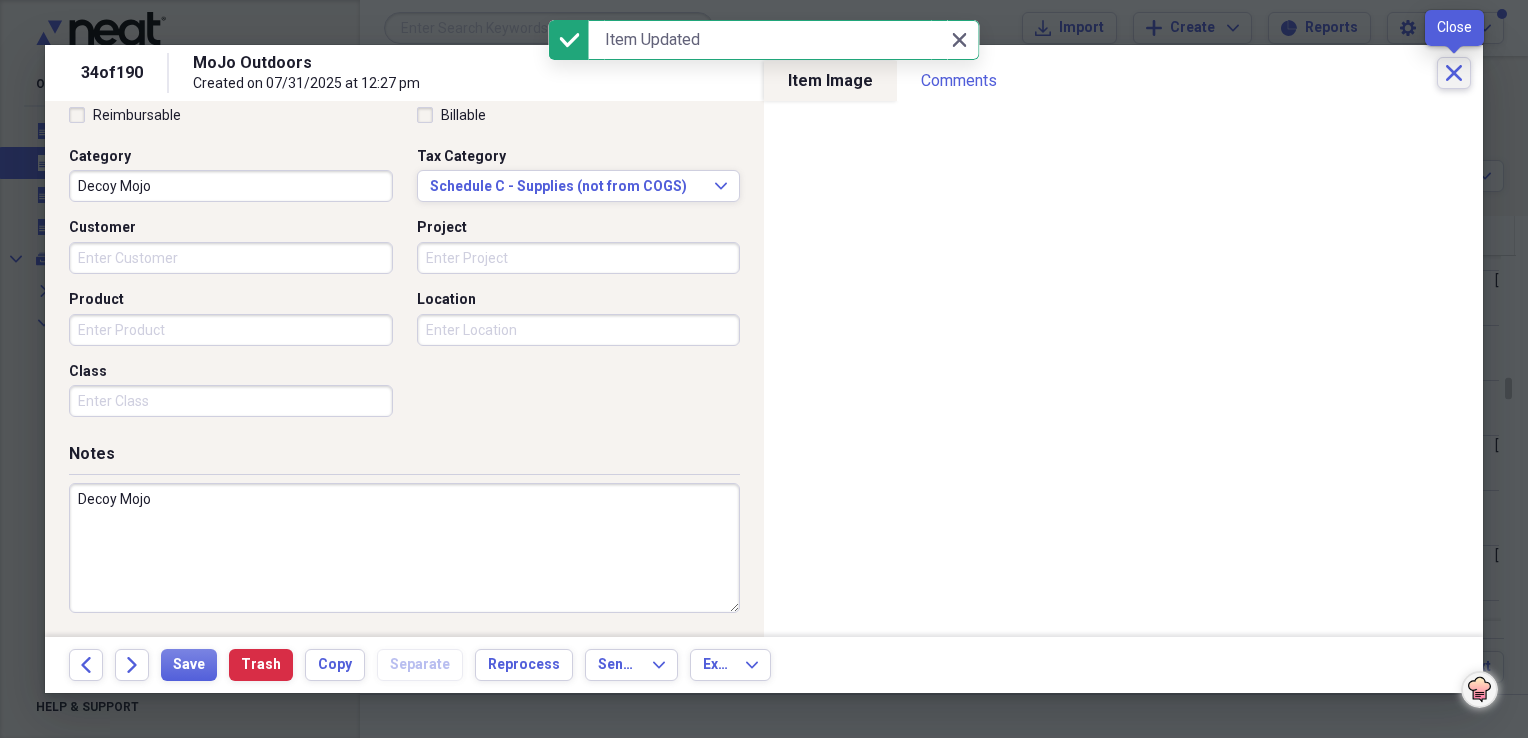click on "Close" 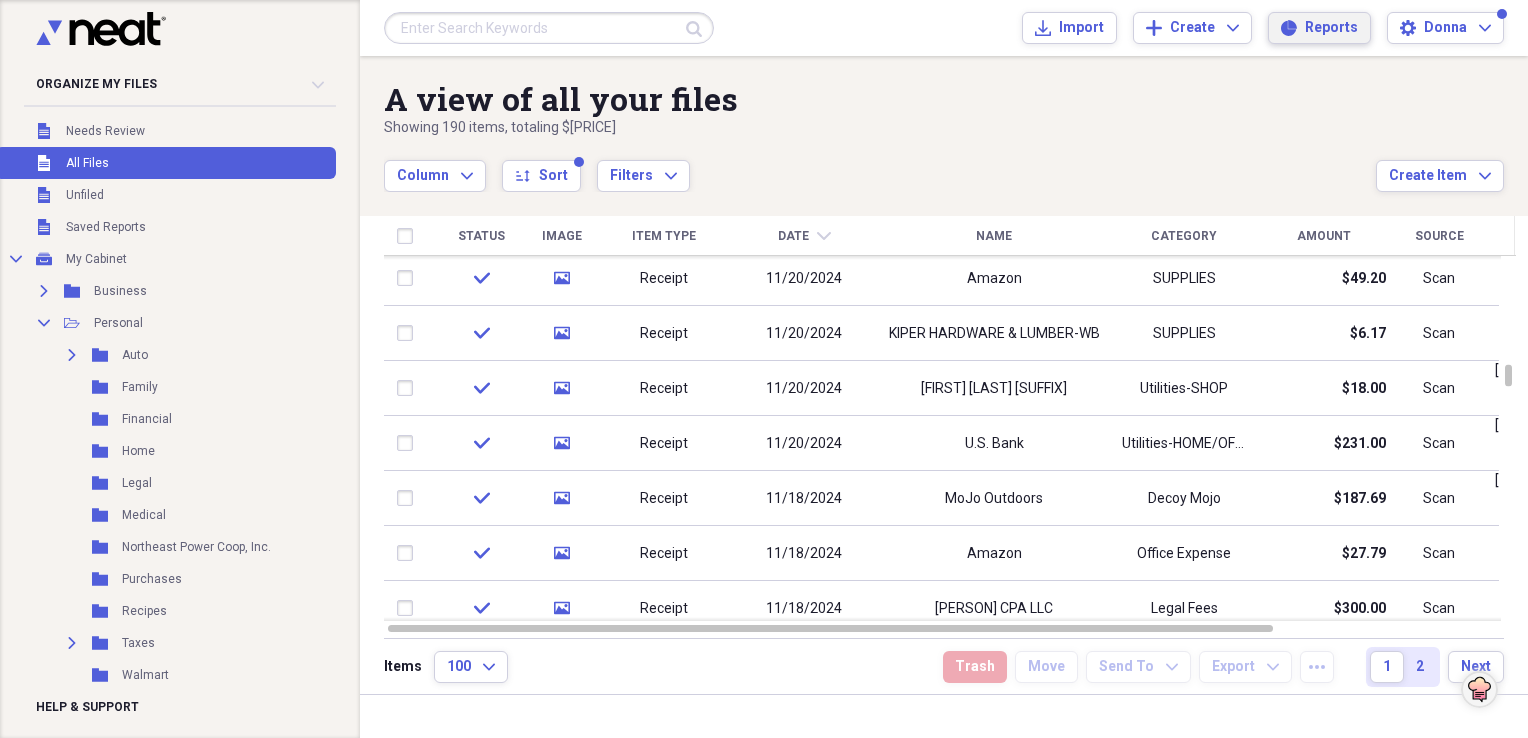 click on "Reports Reports" at bounding box center (1319, 28) 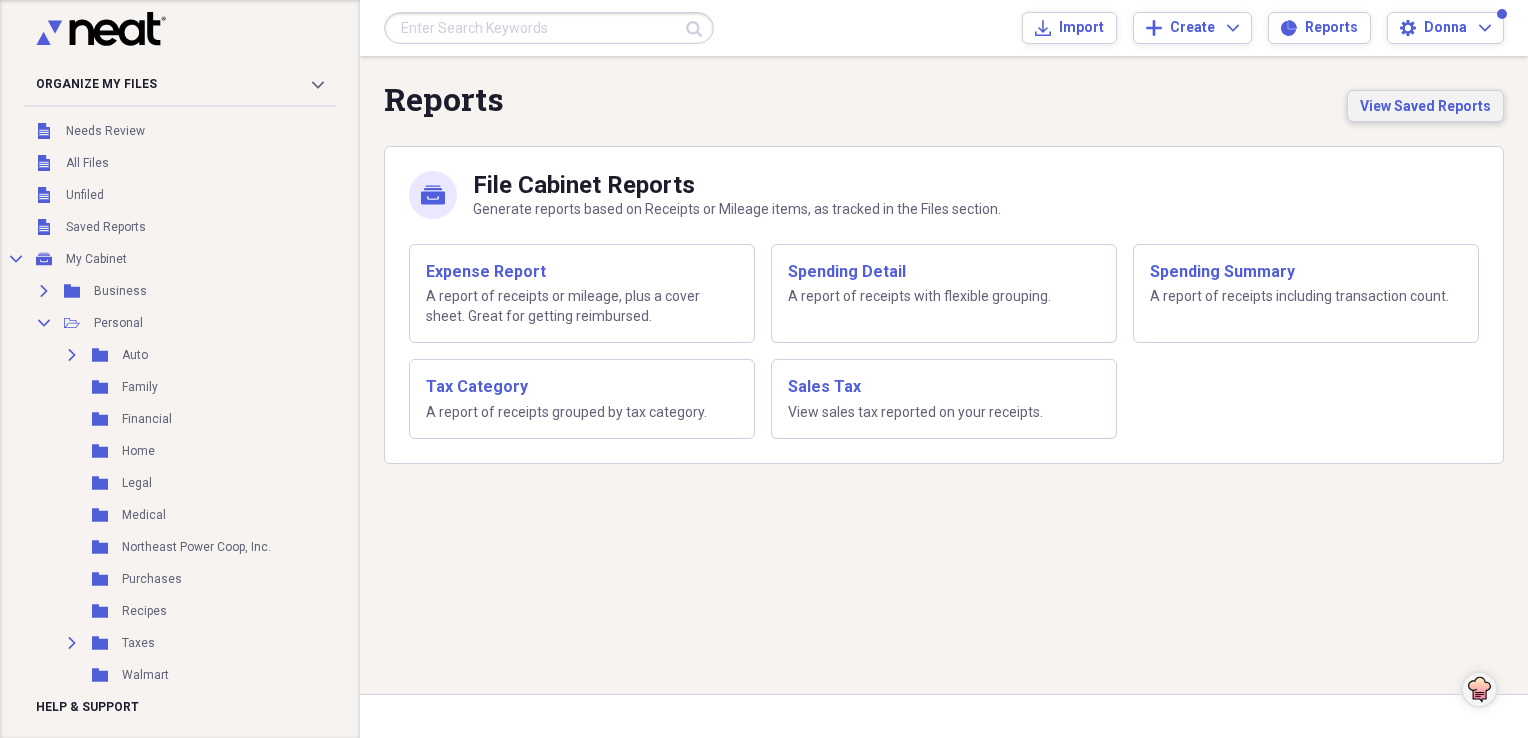 click on "View Saved Reports" at bounding box center (1425, 106) 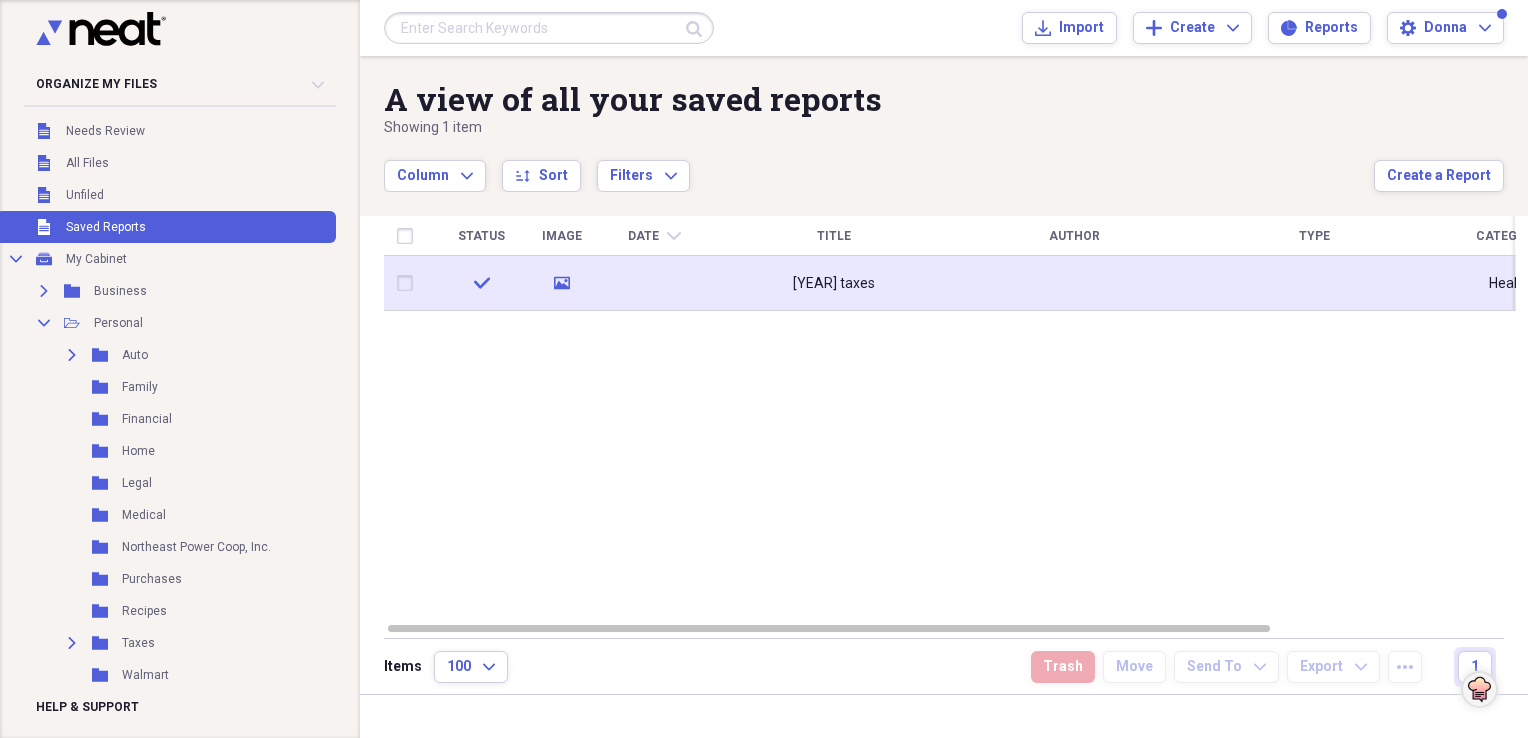 click at bounding box center [409, 283] 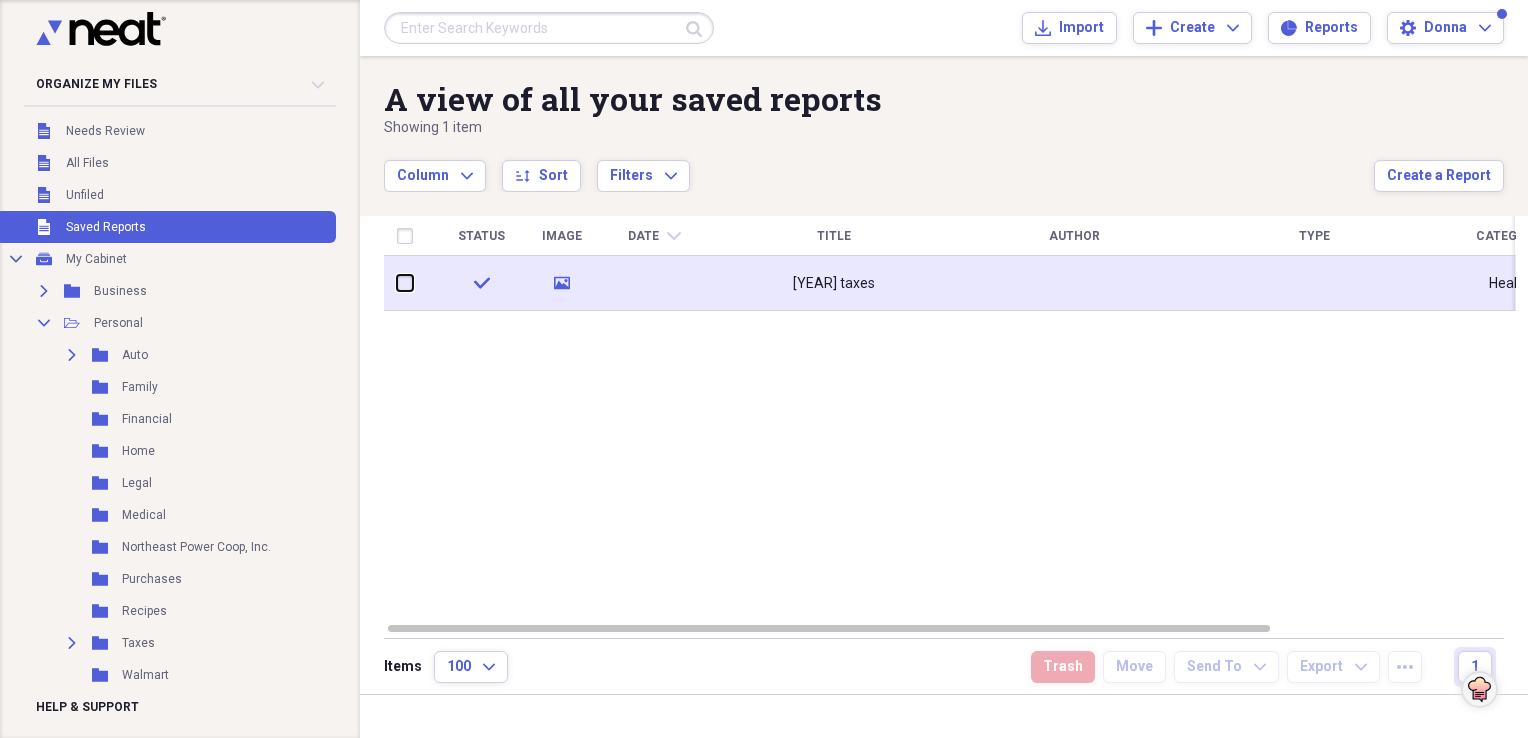 click at bounding box center [397, 283] 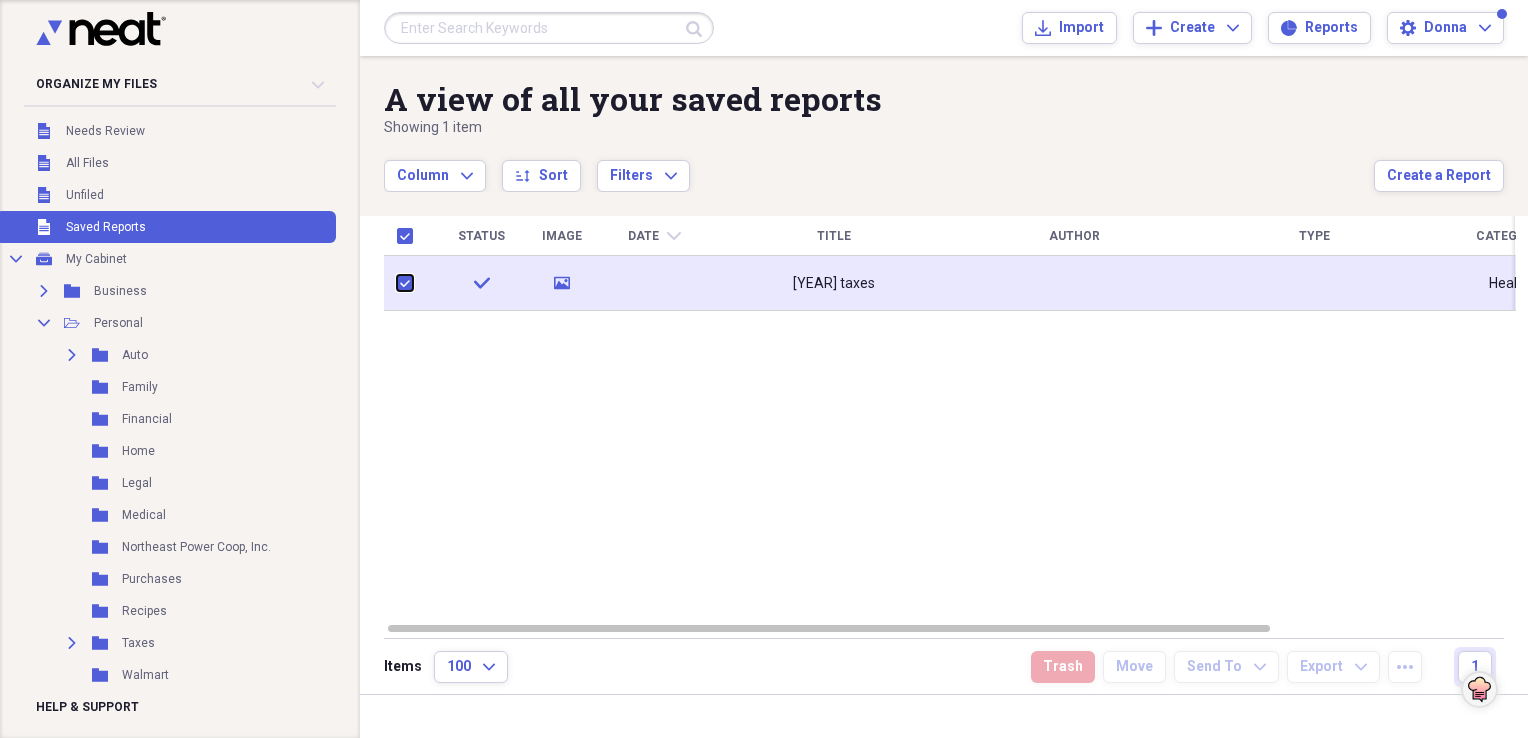 checkbox on "true" 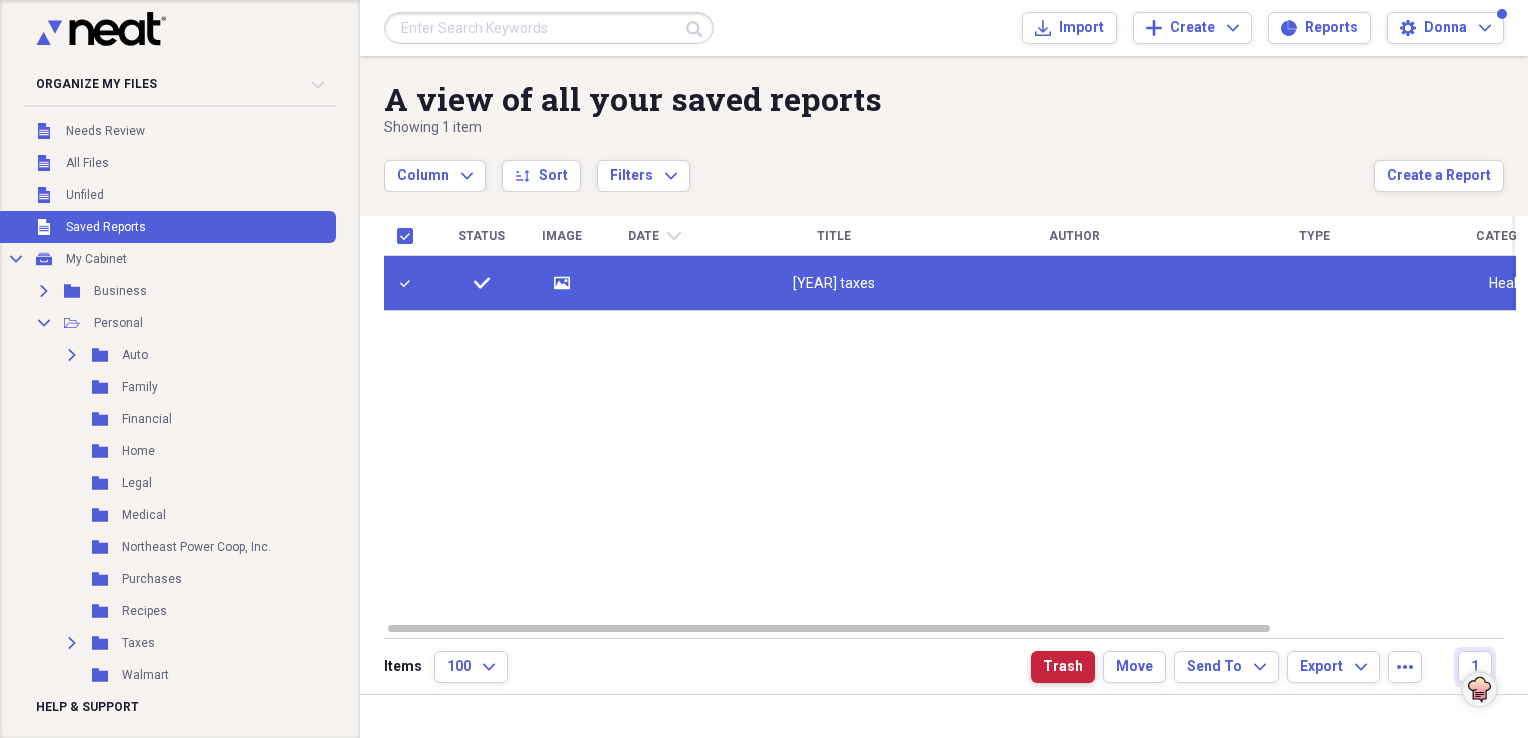 click on "Trash" at bounding box center [1063, 667] 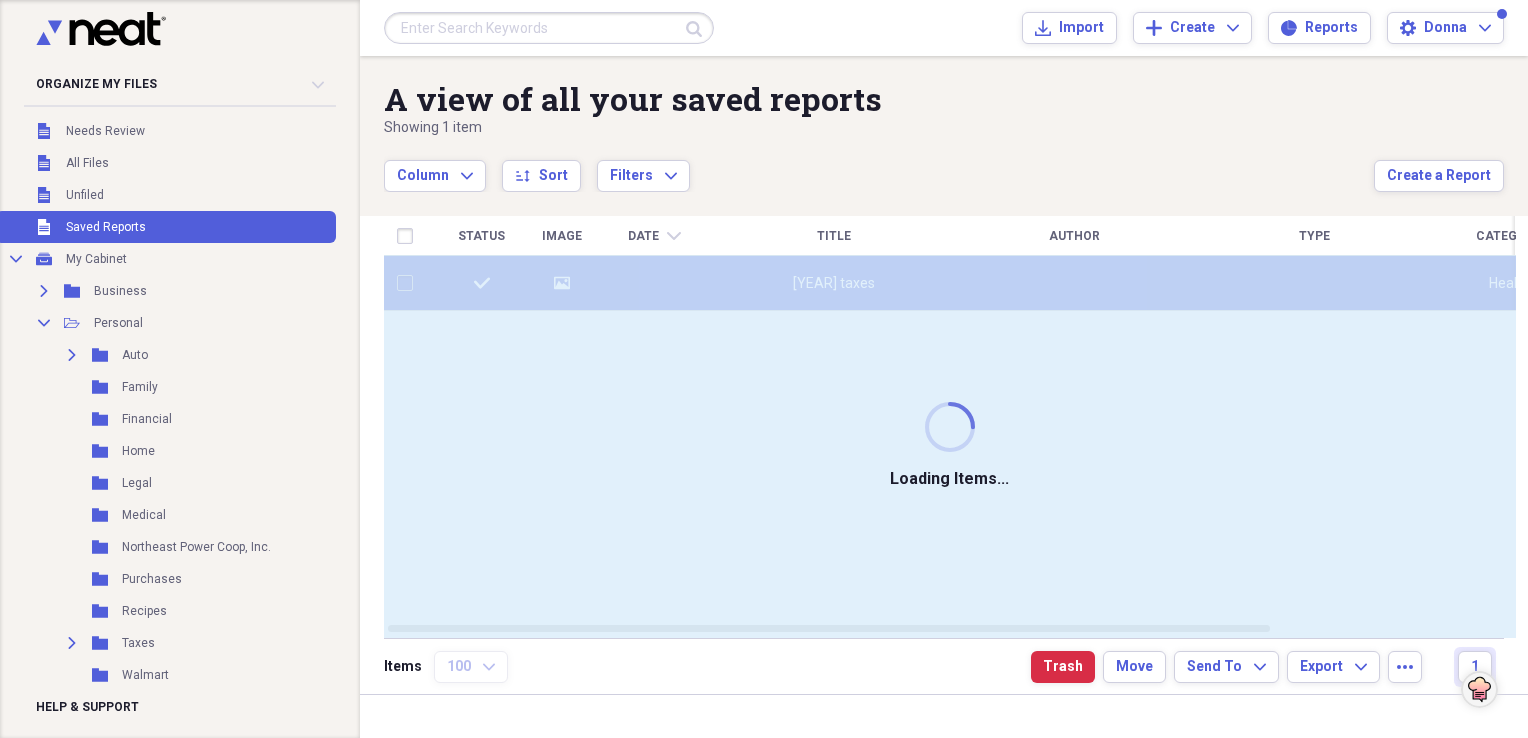 checkbox on "false" 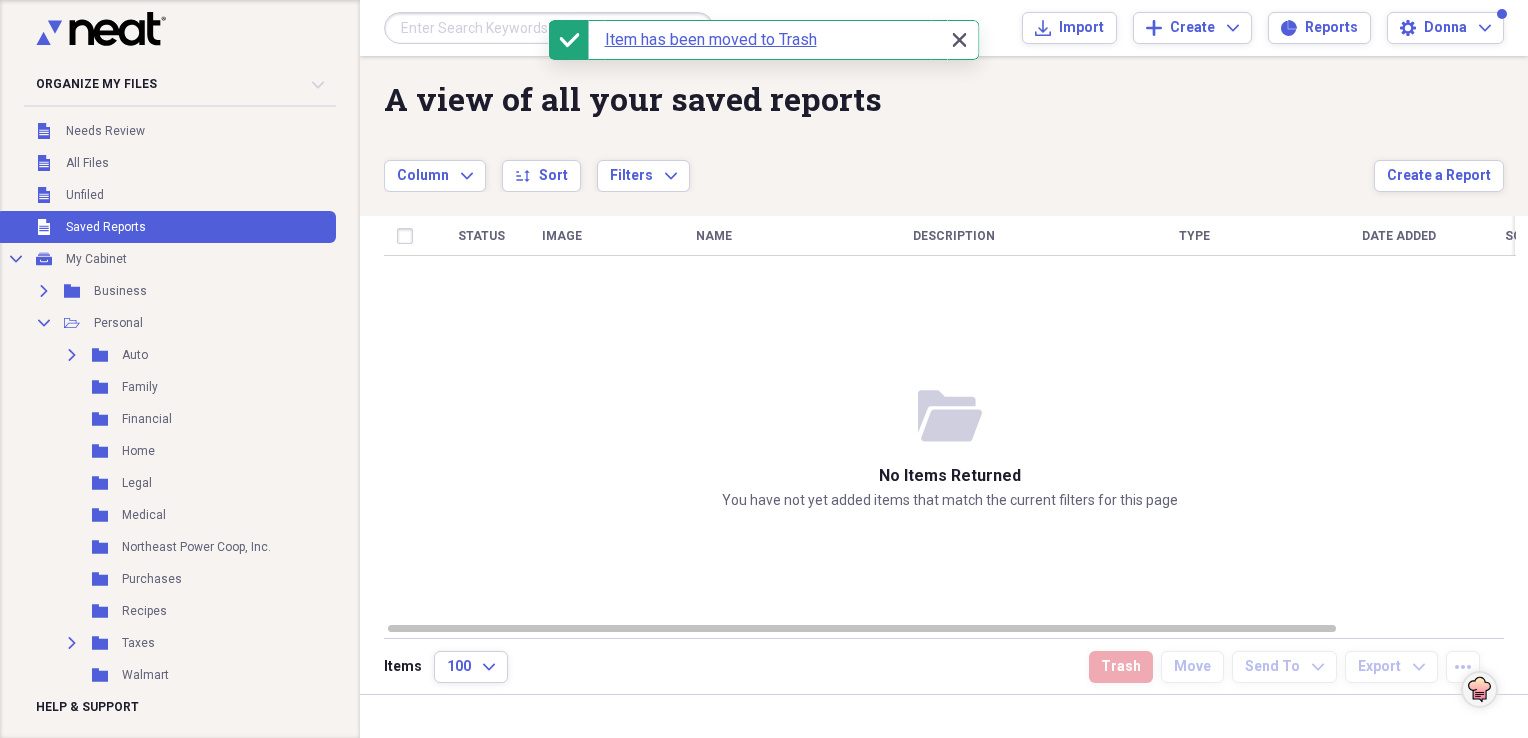 click on "Close" 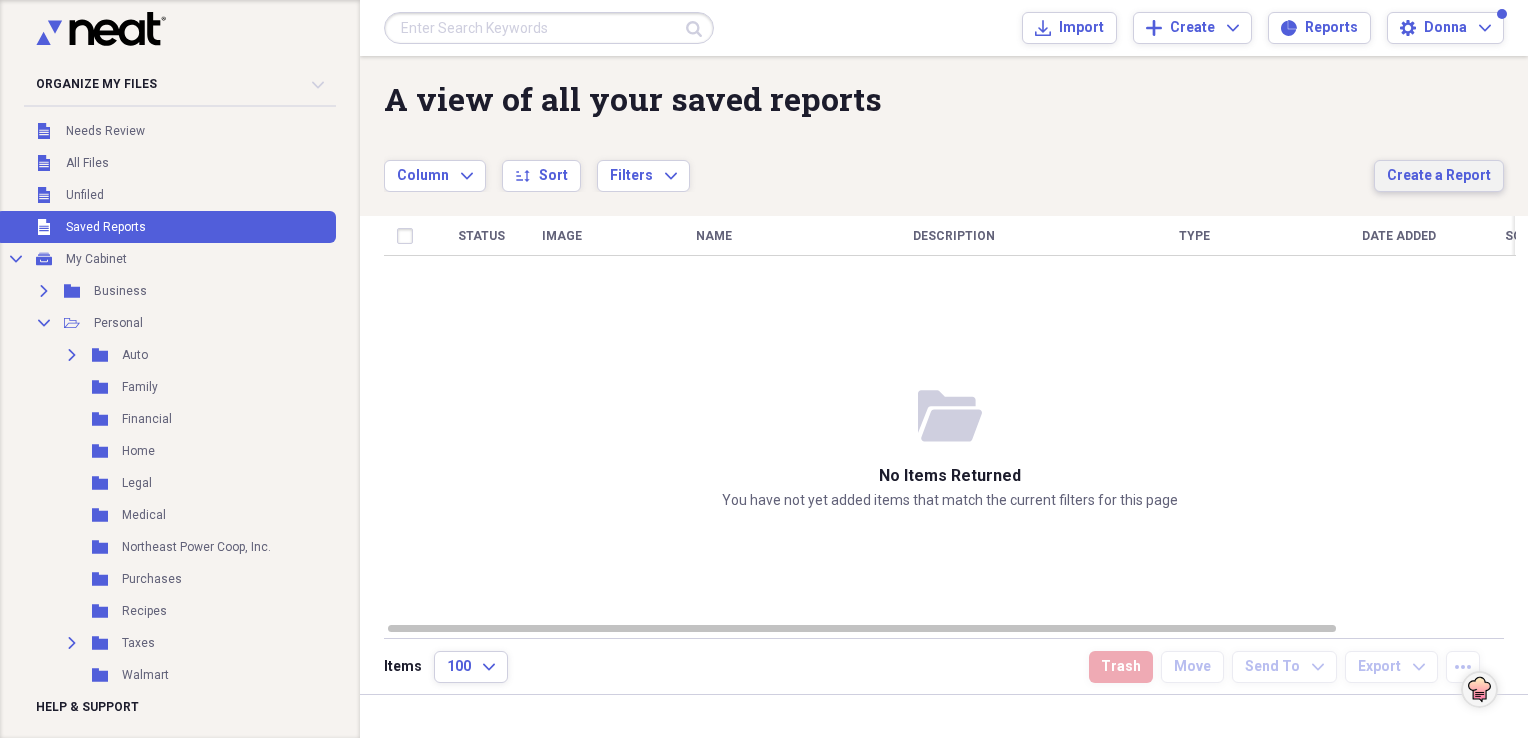 click on "Create a Report" at bounding box center [1439, 176] 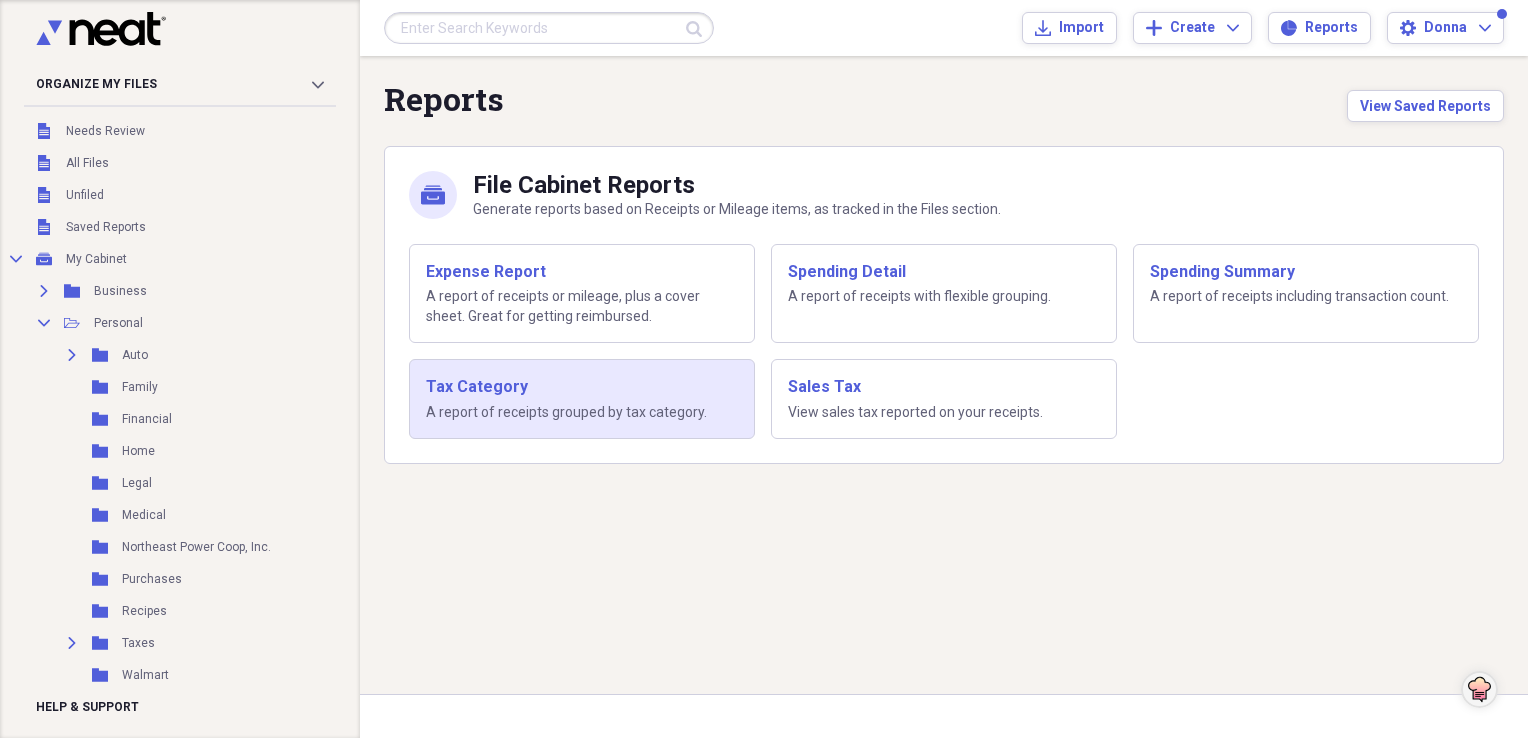 click on "Tax Category A report of receipts grouped by tax category." at bounding box center [582, 399] 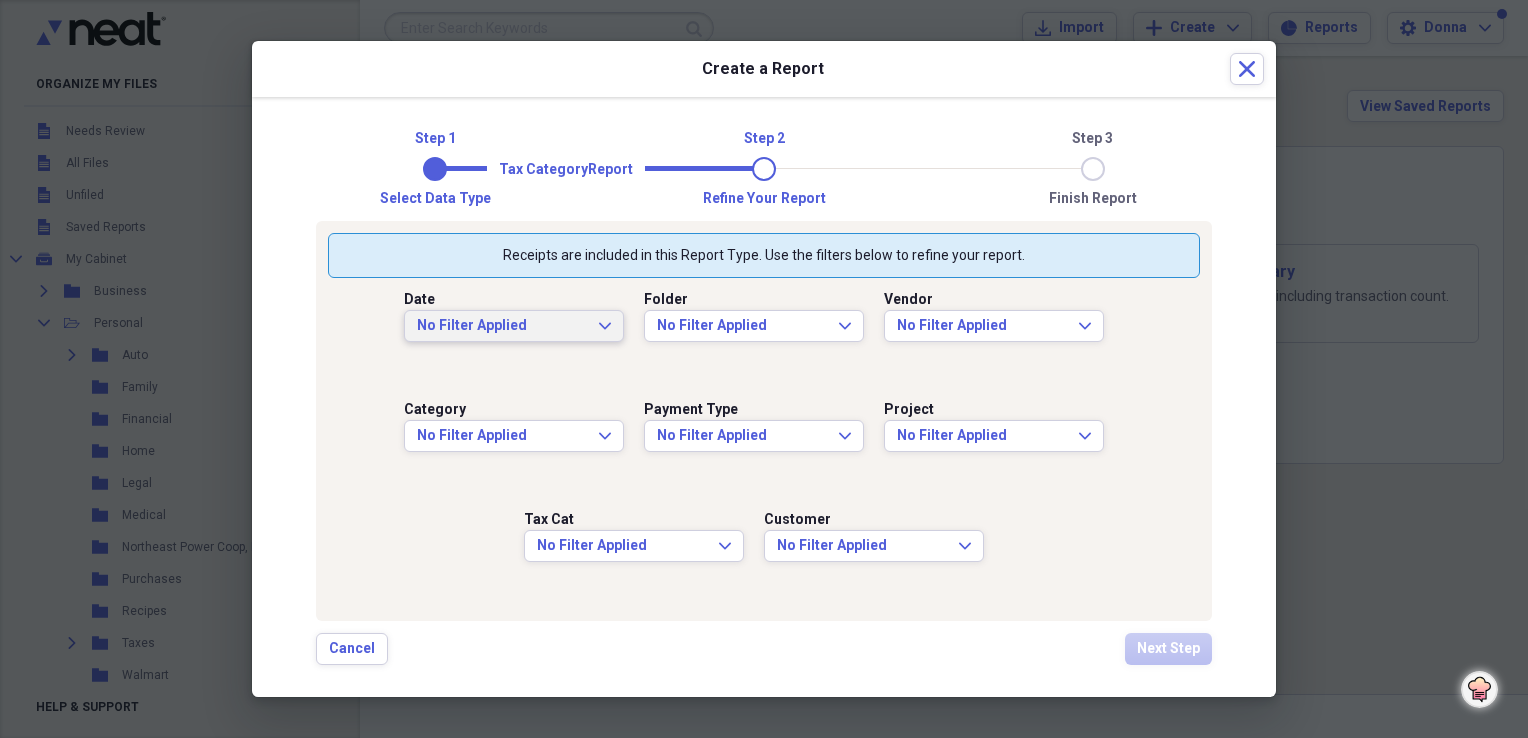 click on "No Filter Applied Expand" at bounding box center (514, 326) 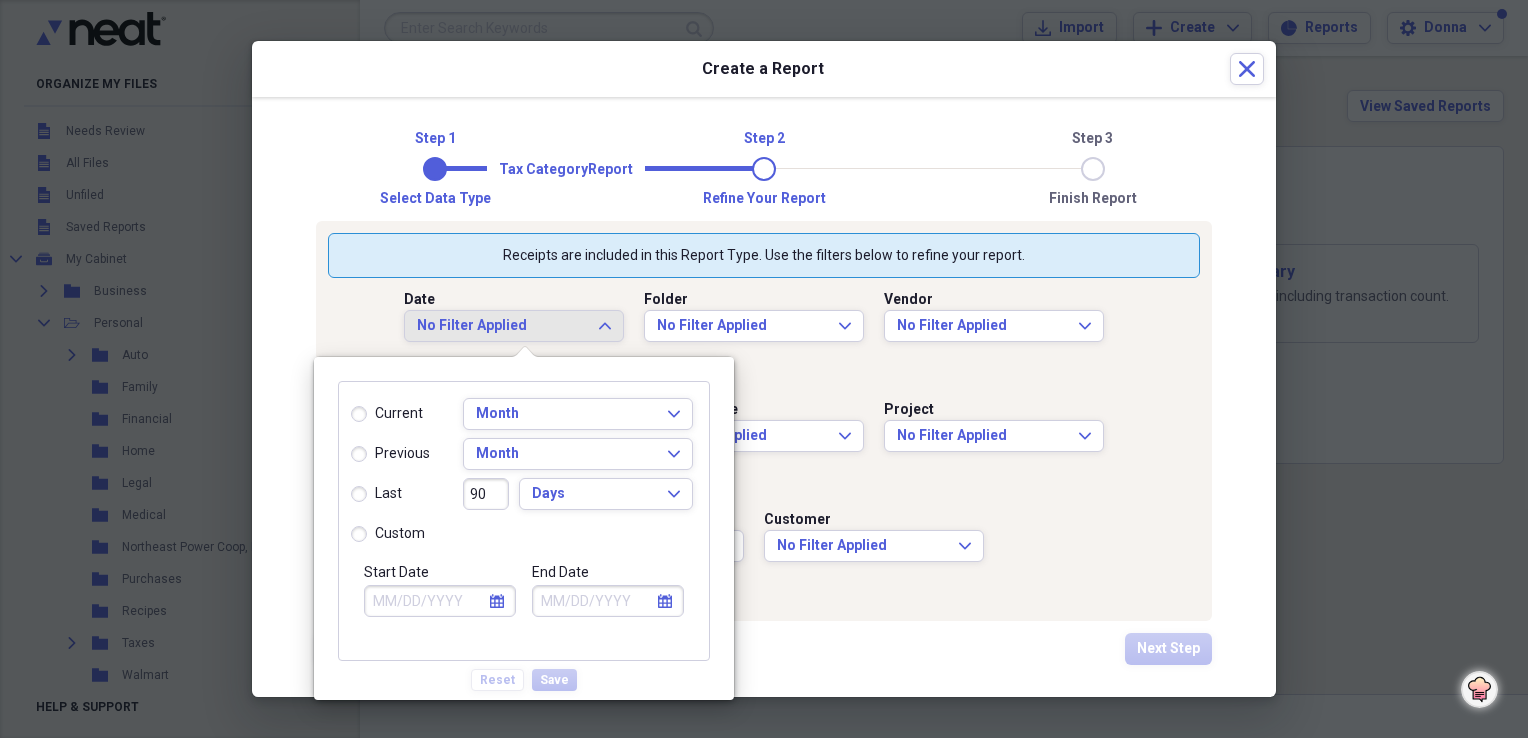 click on "custom" at bounding box center [388, 534] 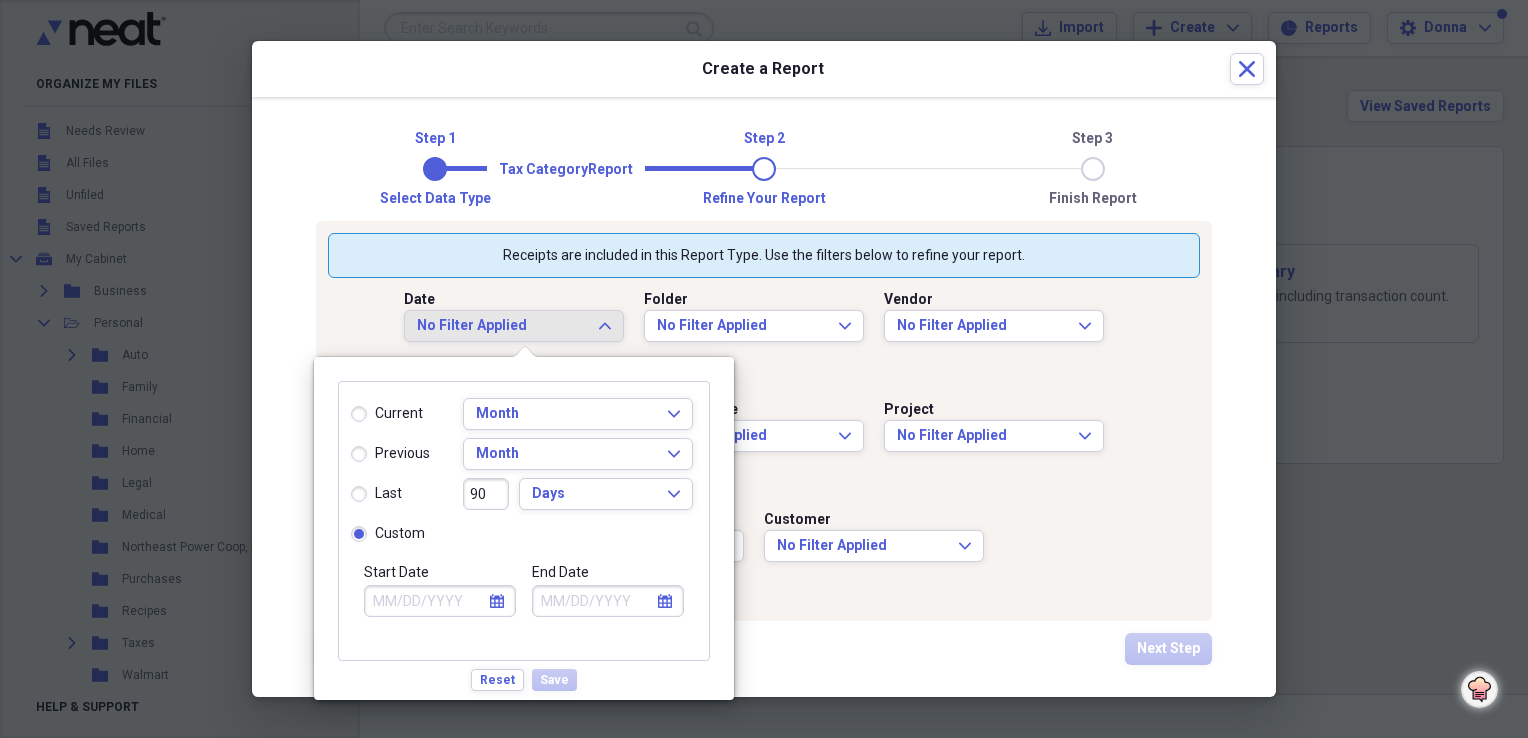 click on "calendar" 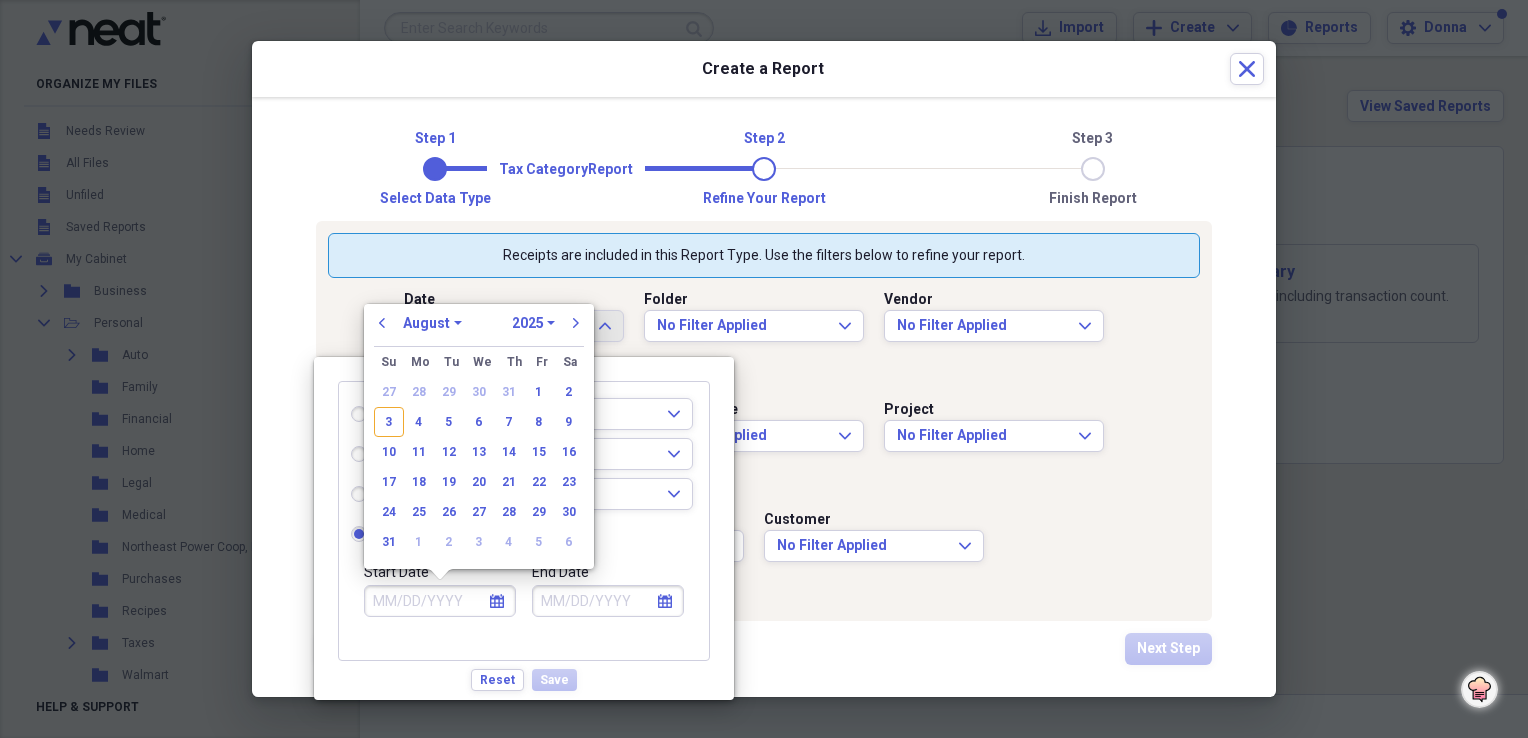 click on "1970 1971 1972 1973 1974 1975 1976 1977 1978 1979 1980 1981 1982 1983 1984 1985 1986 1987 1988 1989 1990 1991 1992 1993 1994 1995 1996 1997 1998 1999 2000 2001 2002 2003 2004 2005 2006 2007 2008 2009 2010 2011 2012 2013 2014 2015 2016 2017 2018 2019 2020 2021 2022 2023 2024 2025 2026 2027 2028 2029 2030 2031 2032 2033 2034 2035" at bounding box center (533, 323) 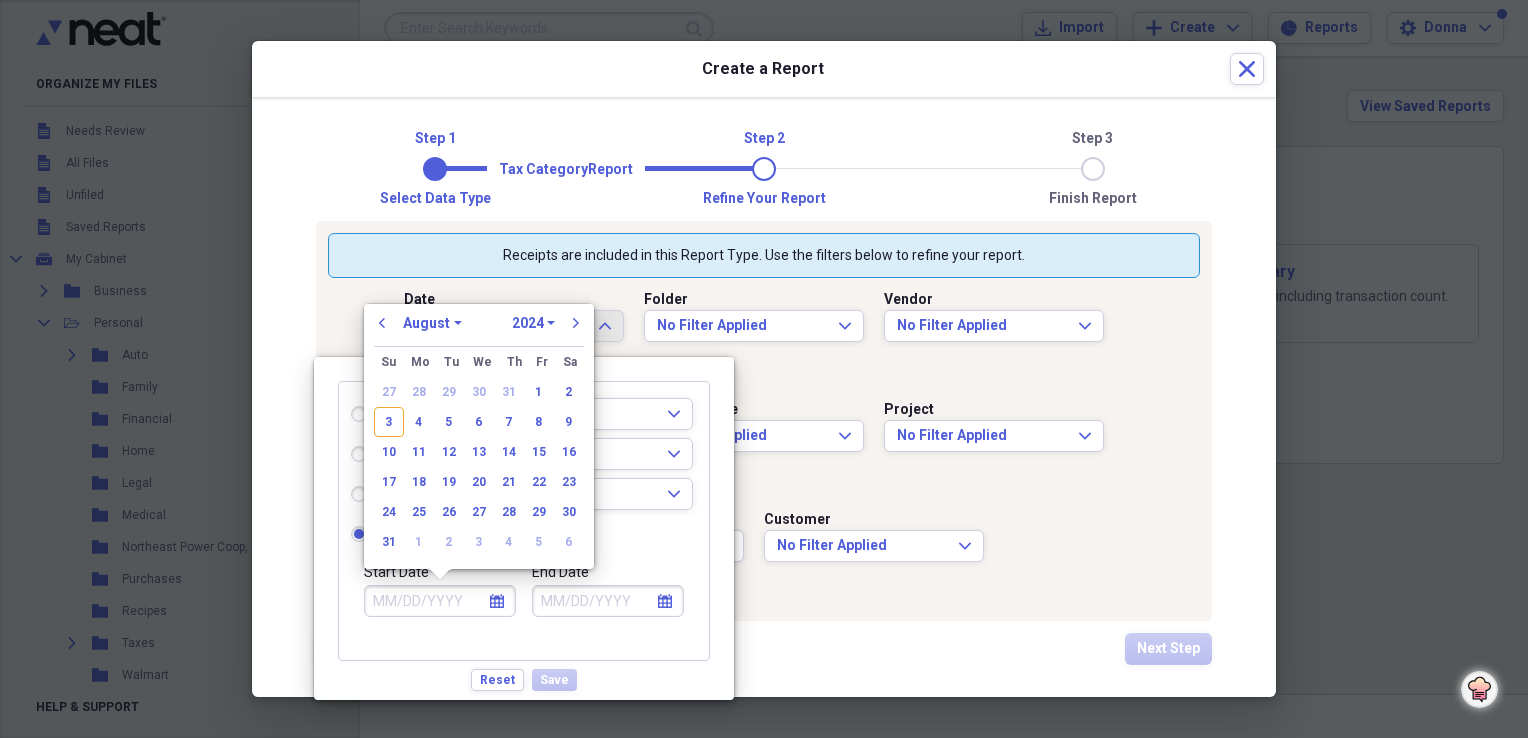 click on "1970 1971 1972 1973 1974 1975 1976 1977 1978 1979 1980 1981 1982 1983 1984 1985 1986 1987 1988 1989 1990 1991 1992 1993 1994 1995 1996 1997 1998 1999 2000 2001 2002 2003 2004 2005 2006 2007 2008 2009 2010 2011 2012 2013 2014 2015 2016 2017 2018 2019 2020 2021 2022 2023 2024 2025 2026 2027 2028 2029 2030 2031 2032 2033 2034 2035" at bounding box center [533, 323] 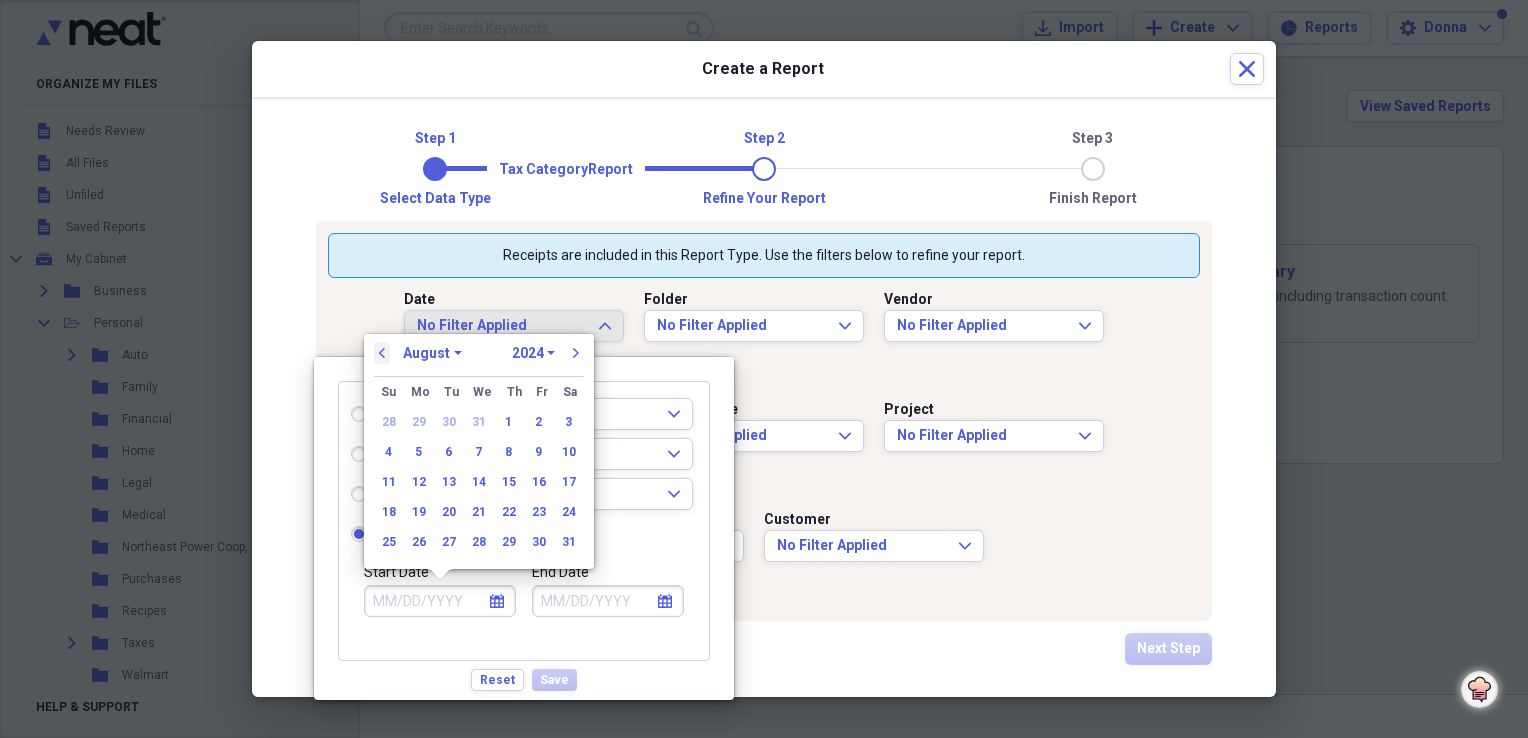 click on "previous" at bounding box center [382, 353] 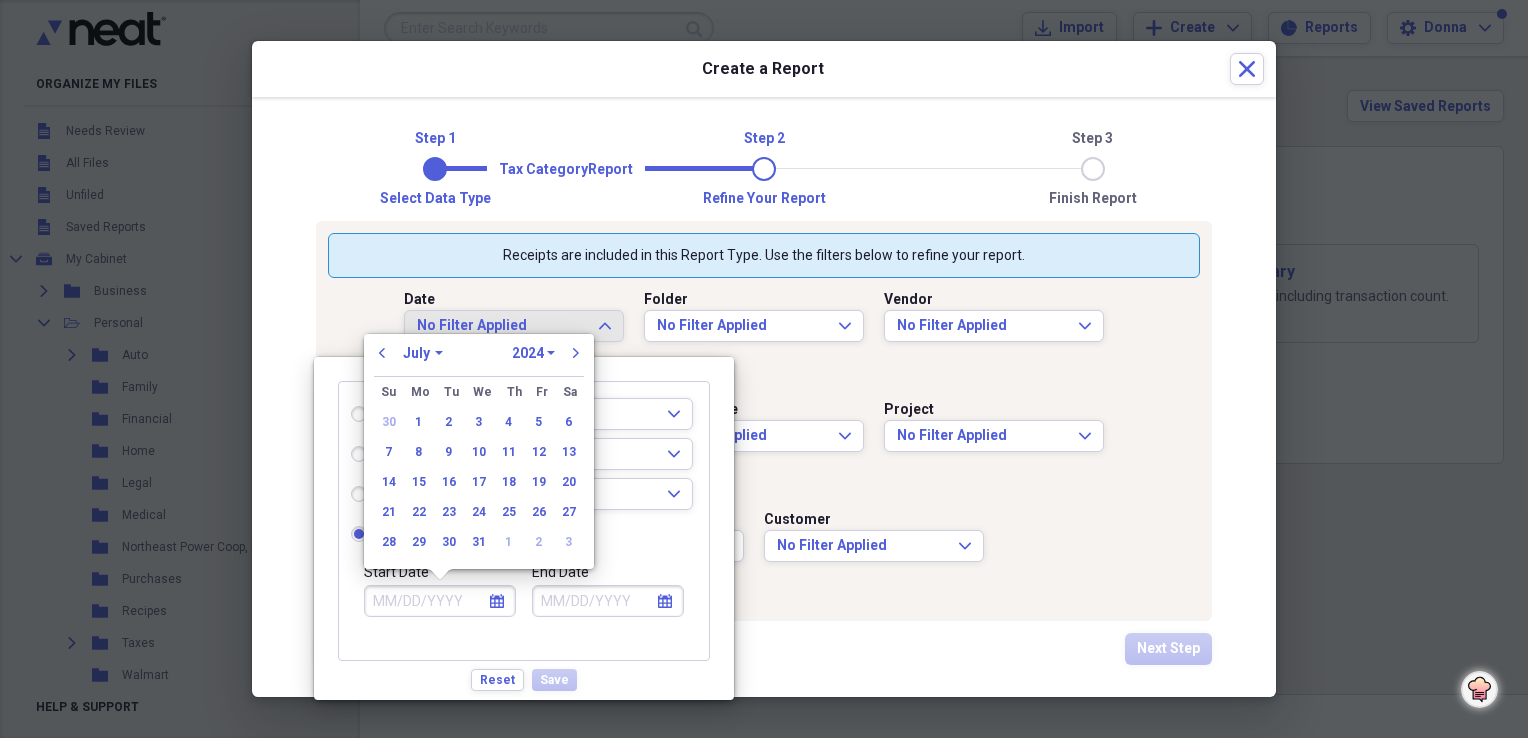click on "January February March April May June July August September October November December" at bounding box center [423, 353] 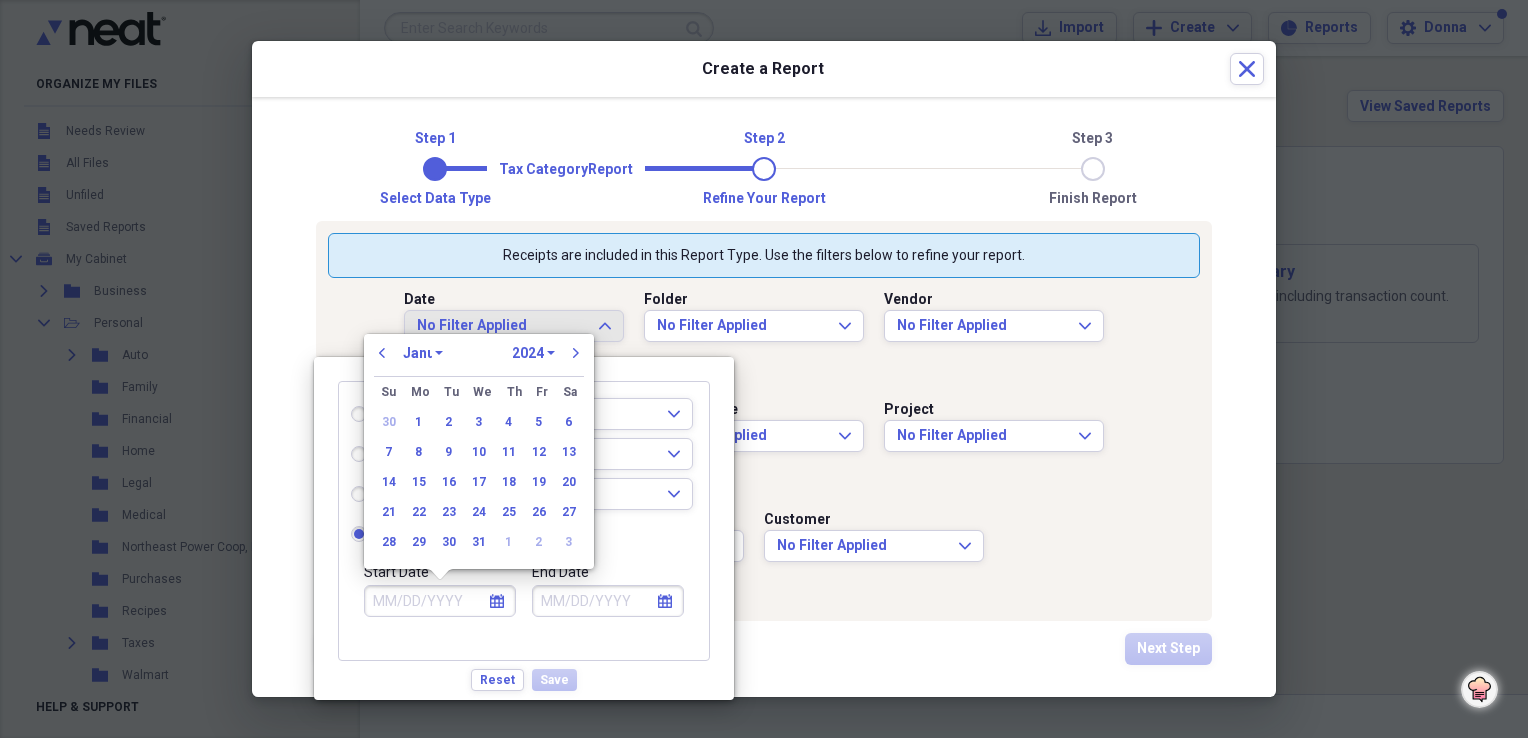 click on "January February March April May June July August September October November December" at bounding box center (423, 353) 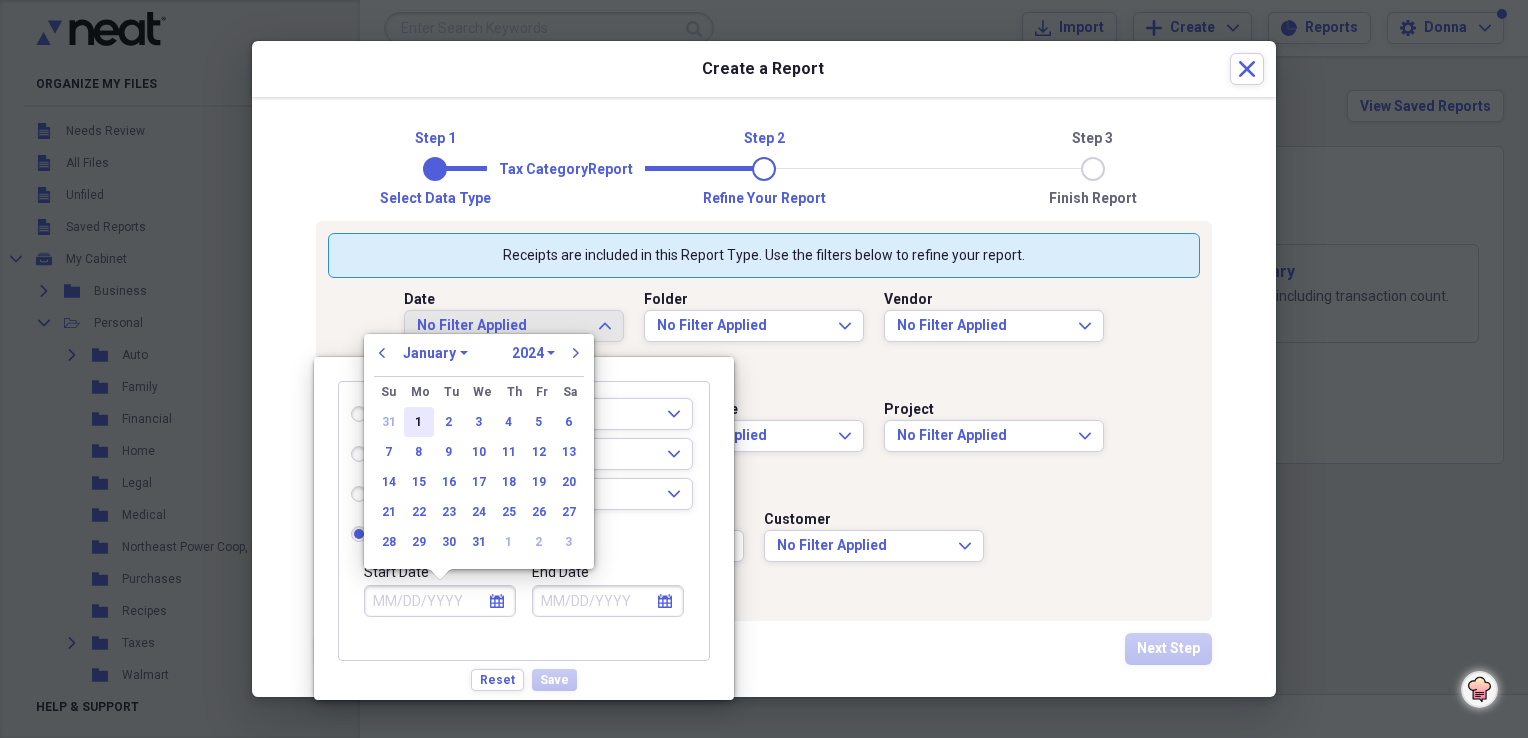 click on "1" at bounding box center [419, 422] 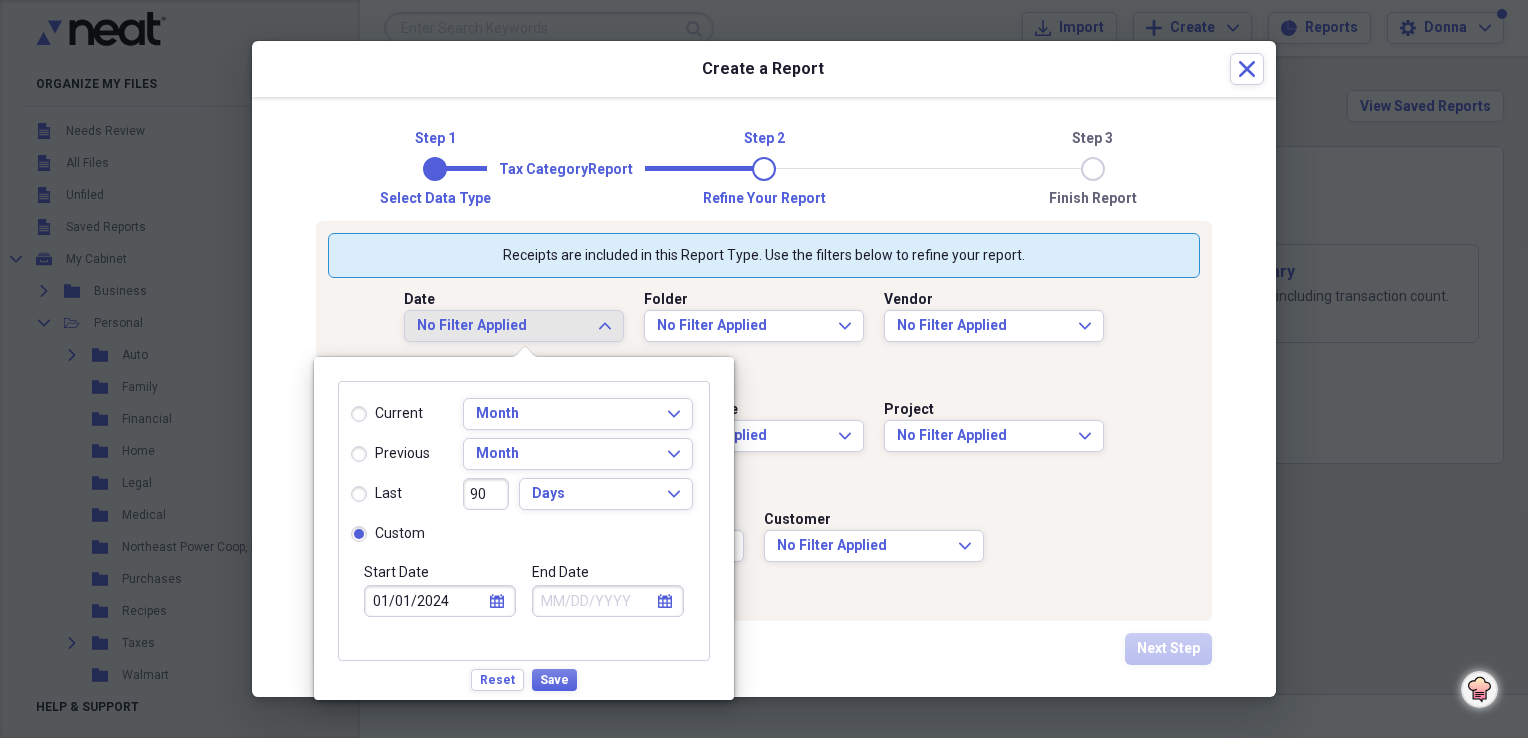 select on "7" 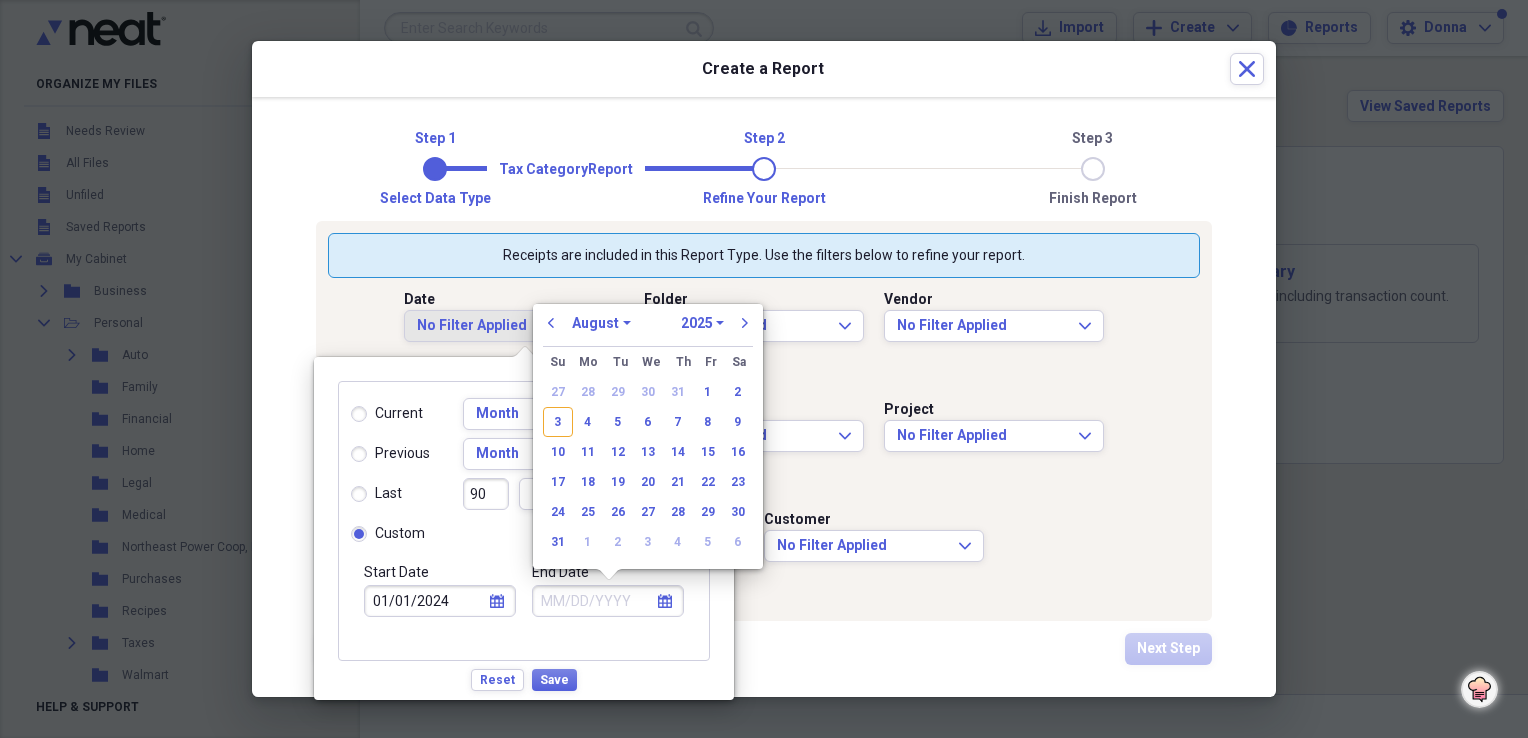 click on "End Date" at bounding box center [608, 601] 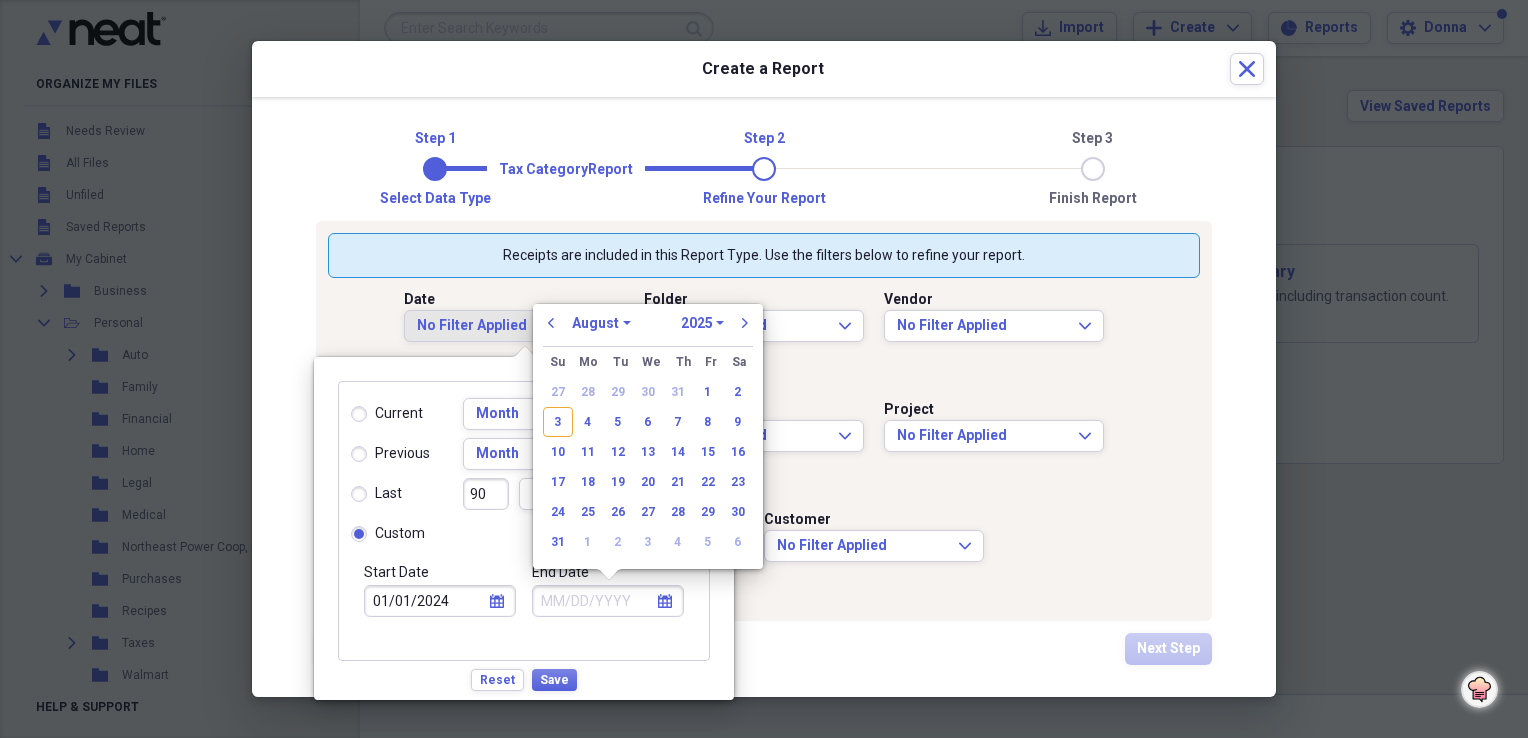 click on "1970 1971 1972 1973 1974 1975 1976 1977 1978 1979 1980 1981 1982 1983 1984 1985 1986 1987 1988 1989 1990 1991 1992 1993 1994 1995 1996 1997 1998 1999 2000 2001 2002 2003 2004 2005 2006 2007 2008 2009 2010 2011 2012 2013 2014 2015 2016 2017 2018 2019 2020 2021 2022 2023 2024 2025 2026 2027 2028 2029 2030 2031 2032 2033 2034 2035" at bounding box center [702, 323] 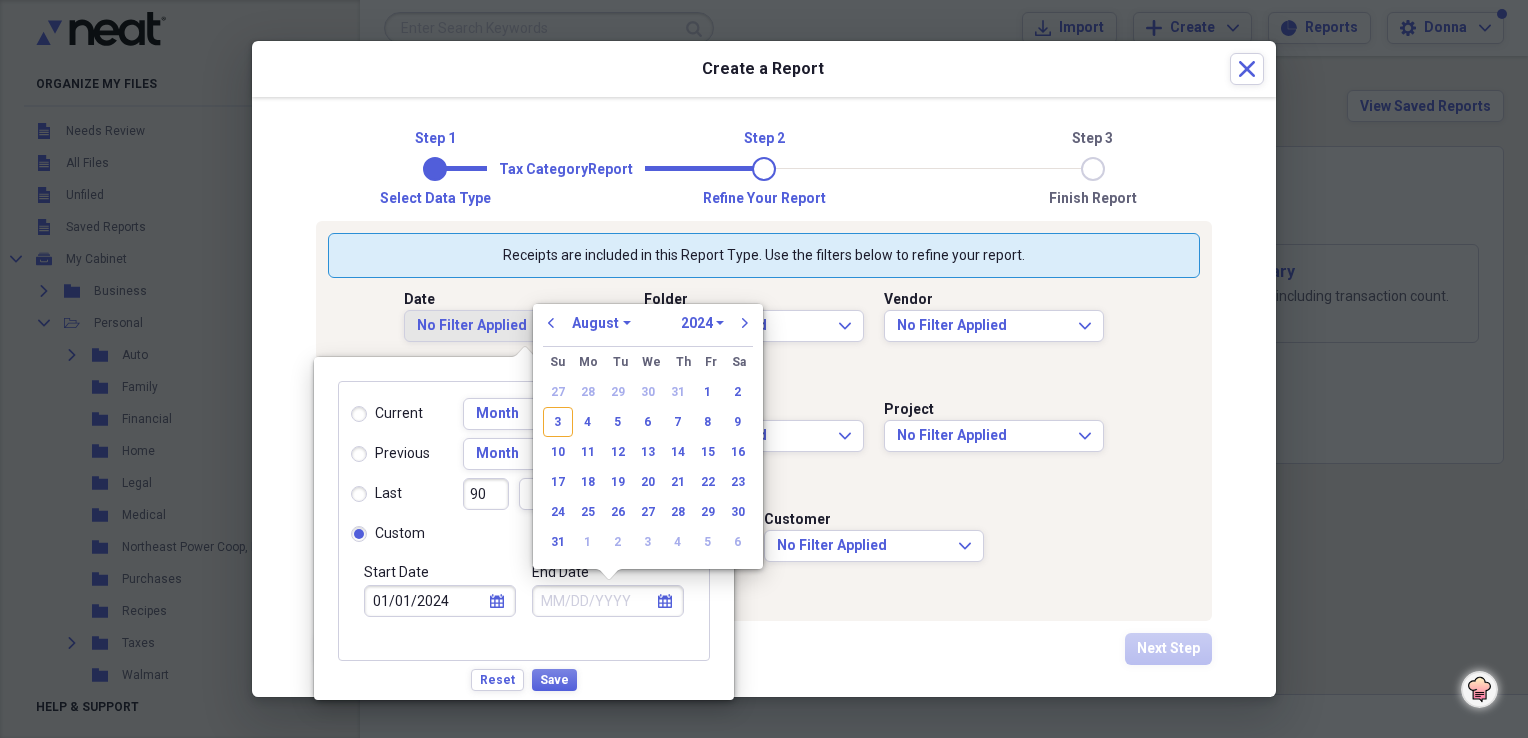 click on "1970 1971 1972 1973 1974 1975 1976 1977 1978 1979 1980 1981 1982 1983 1984 1985 1986 1987 1988 1989 1990 1991 1992 1993 1994 1995 1996 1997 1998 1999 2000 2001 2002 2003 2004 2005 2006 2007 2008 2009 2010 2011 2012 2013 2014 2015 2016 2017 2018 2019 2020 2021 2022 2023 2024 2025 2026 2027 2028 2029 2030 2031 2032 2033 2034 2035" at bounding box center [702, 323] 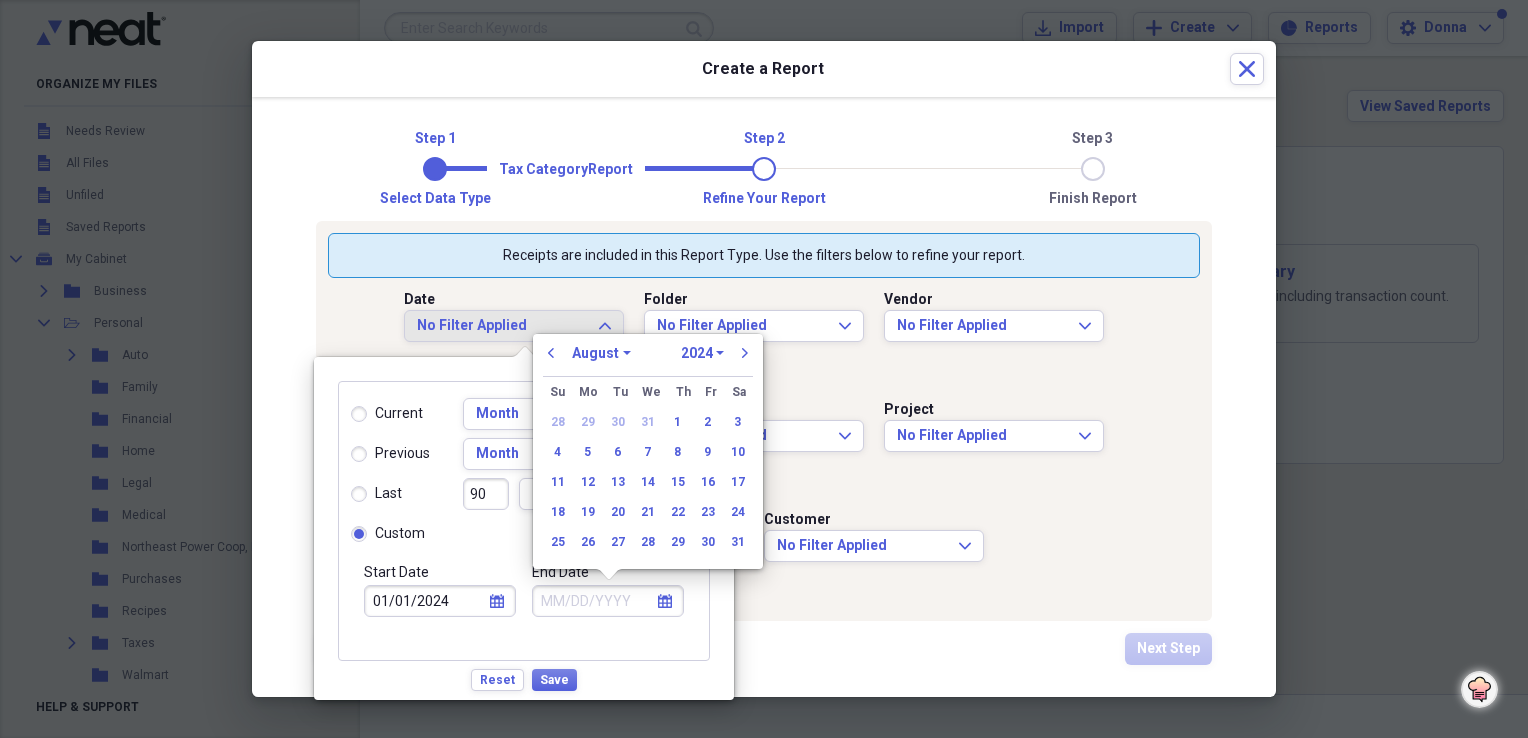 click on "January February March April May June July August September October November December" at bounding box center (601, 353) 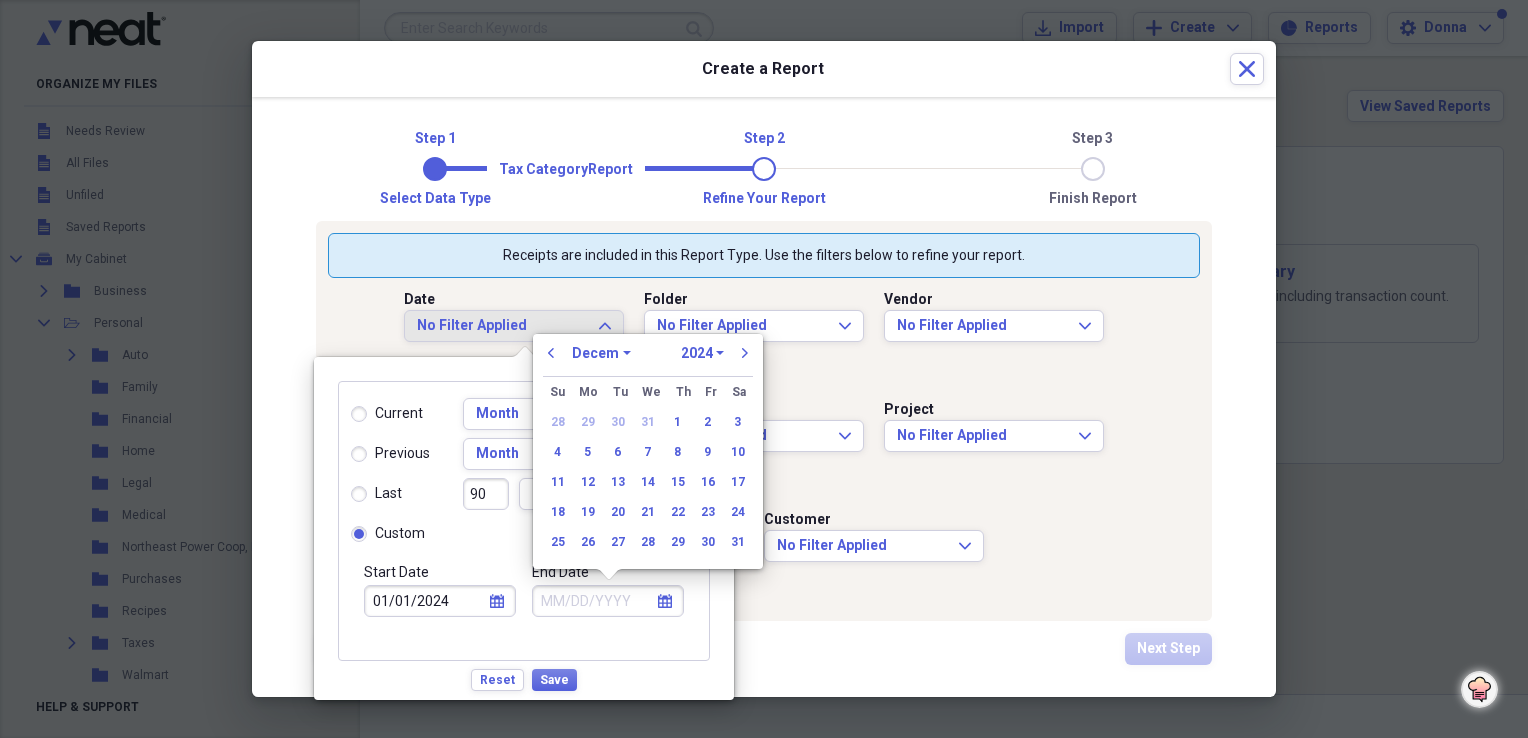 click on "January February March April May June July August September October November December" at bounding box center [601, 353] 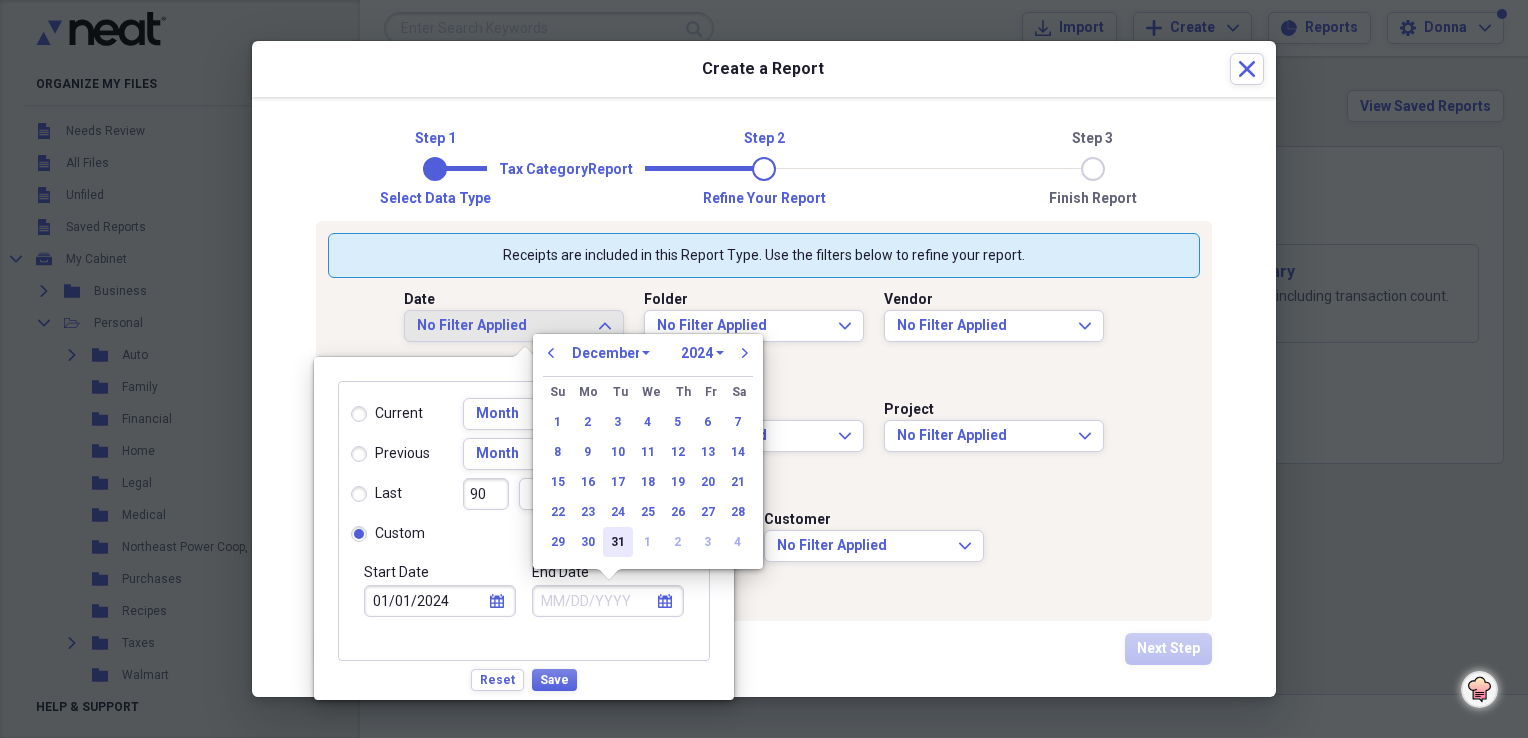 click on "31" at bounding box center [618, 542] 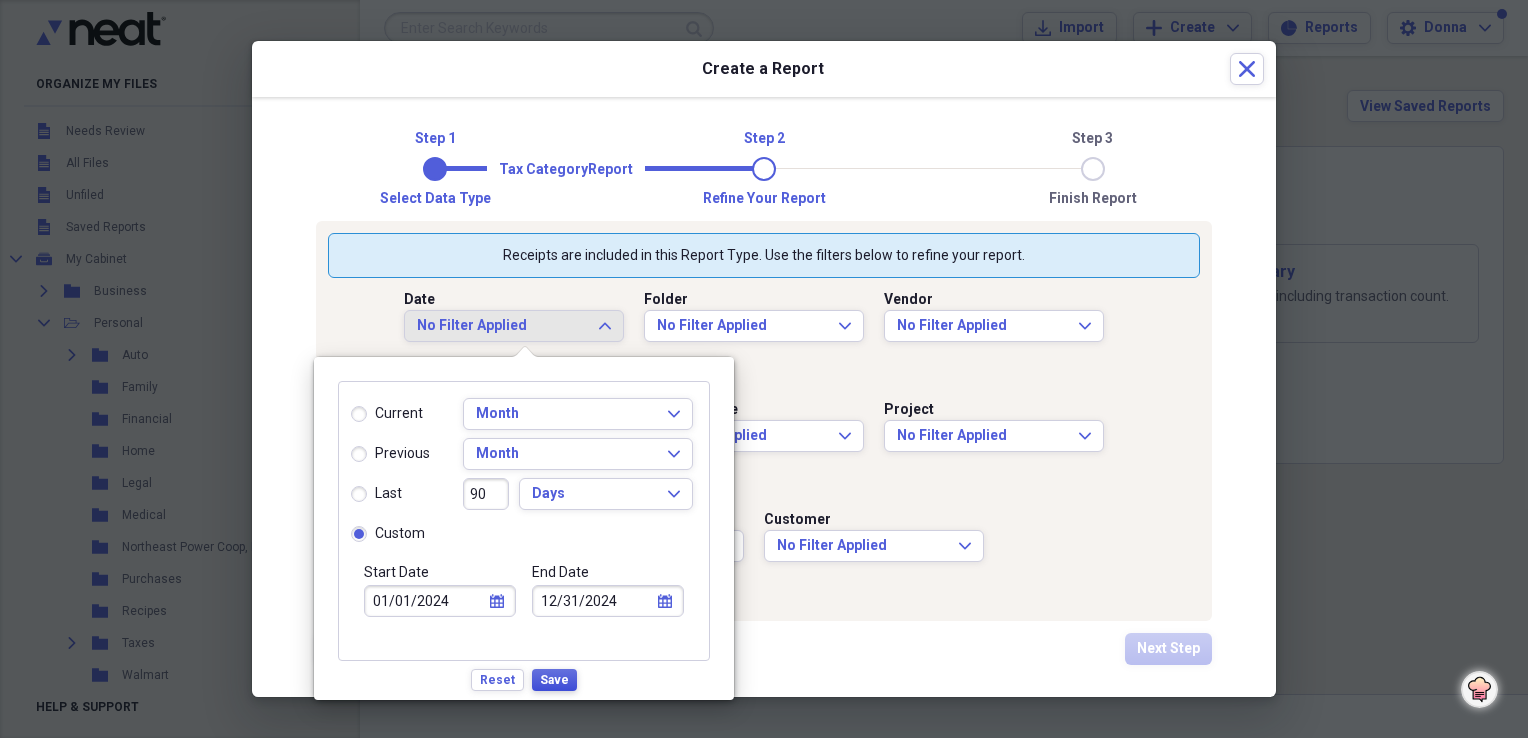 click on "Save" at bounding box center (554, 680) 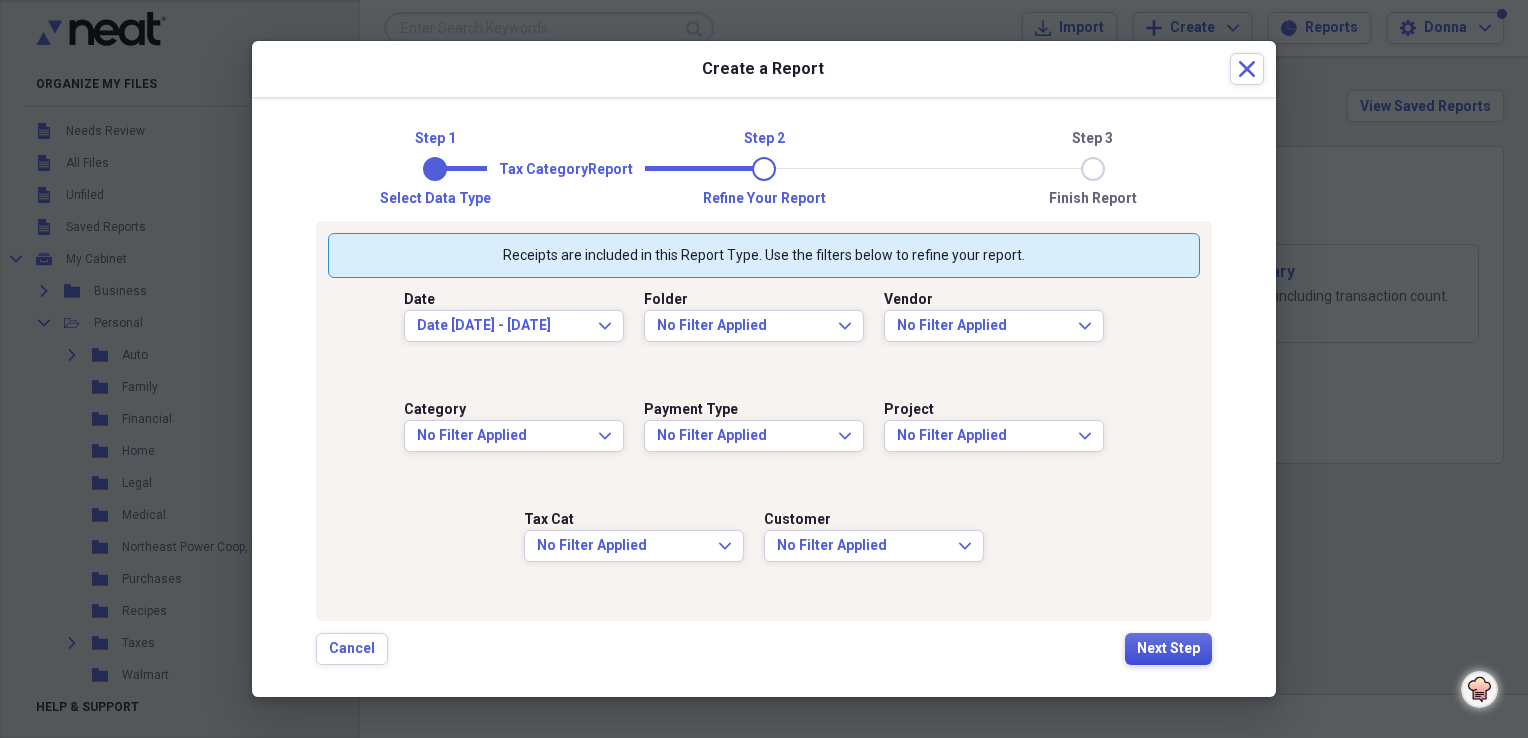 click on "Next Step" at bounding box center [1168, 649] 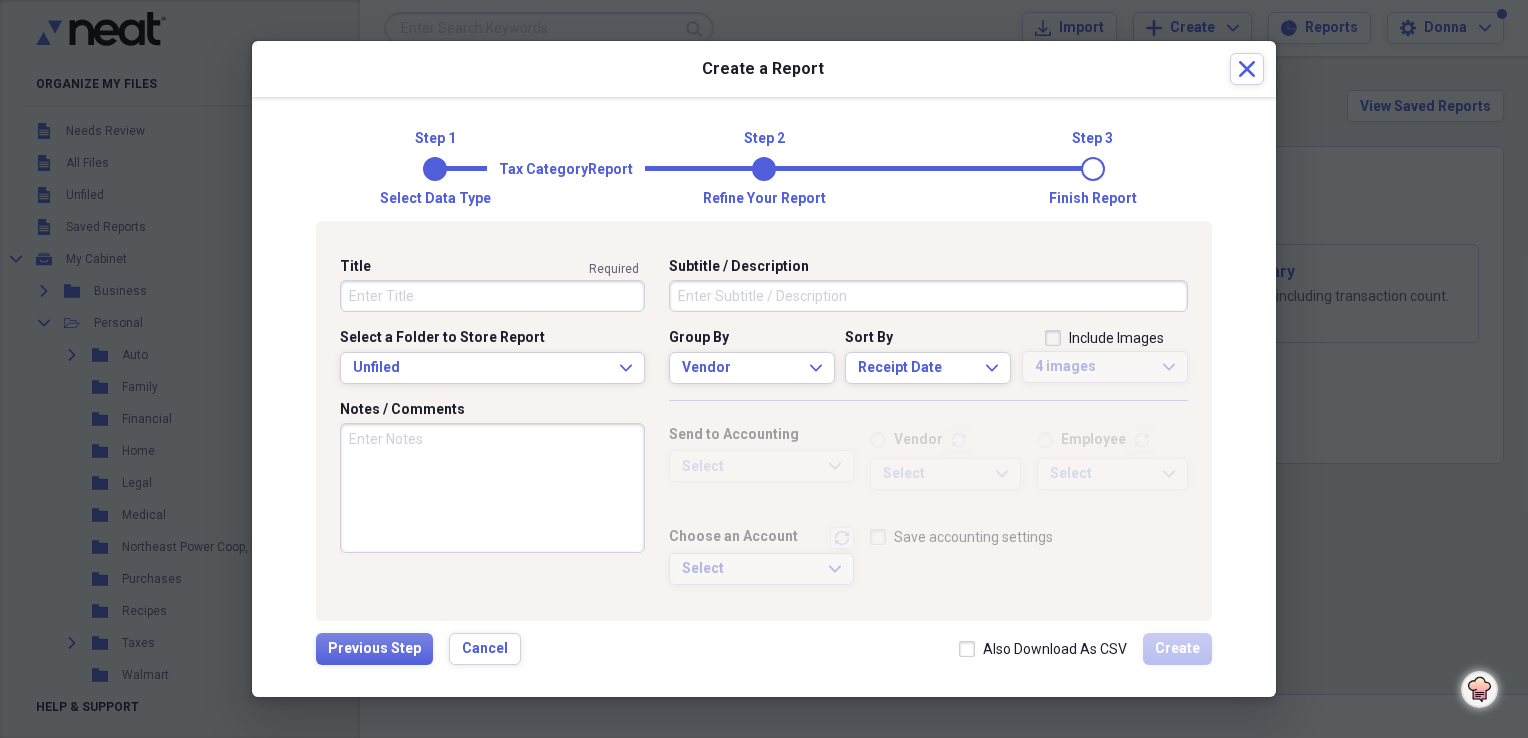 click on "Title" at bounding box center [492, 296] 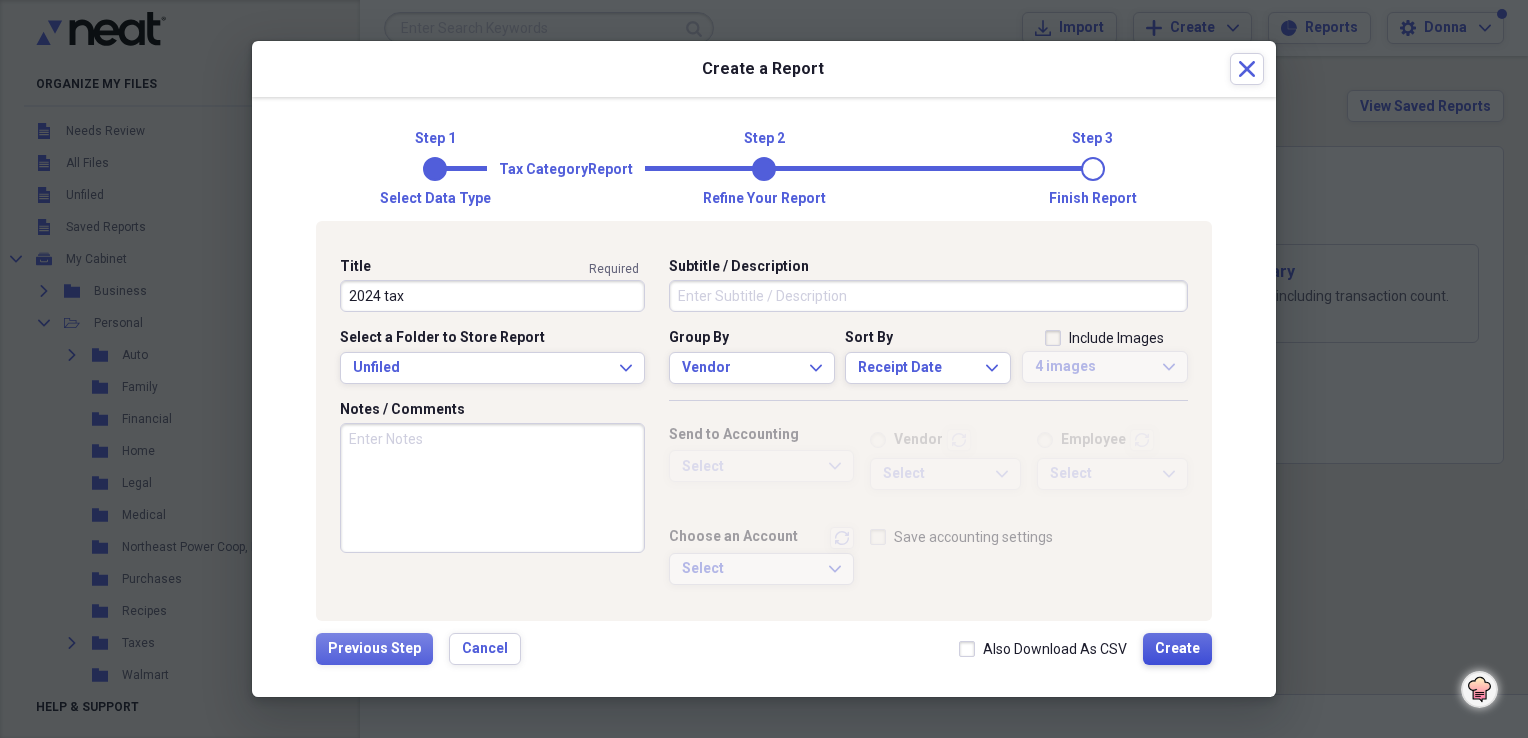 type on "2024 tax" 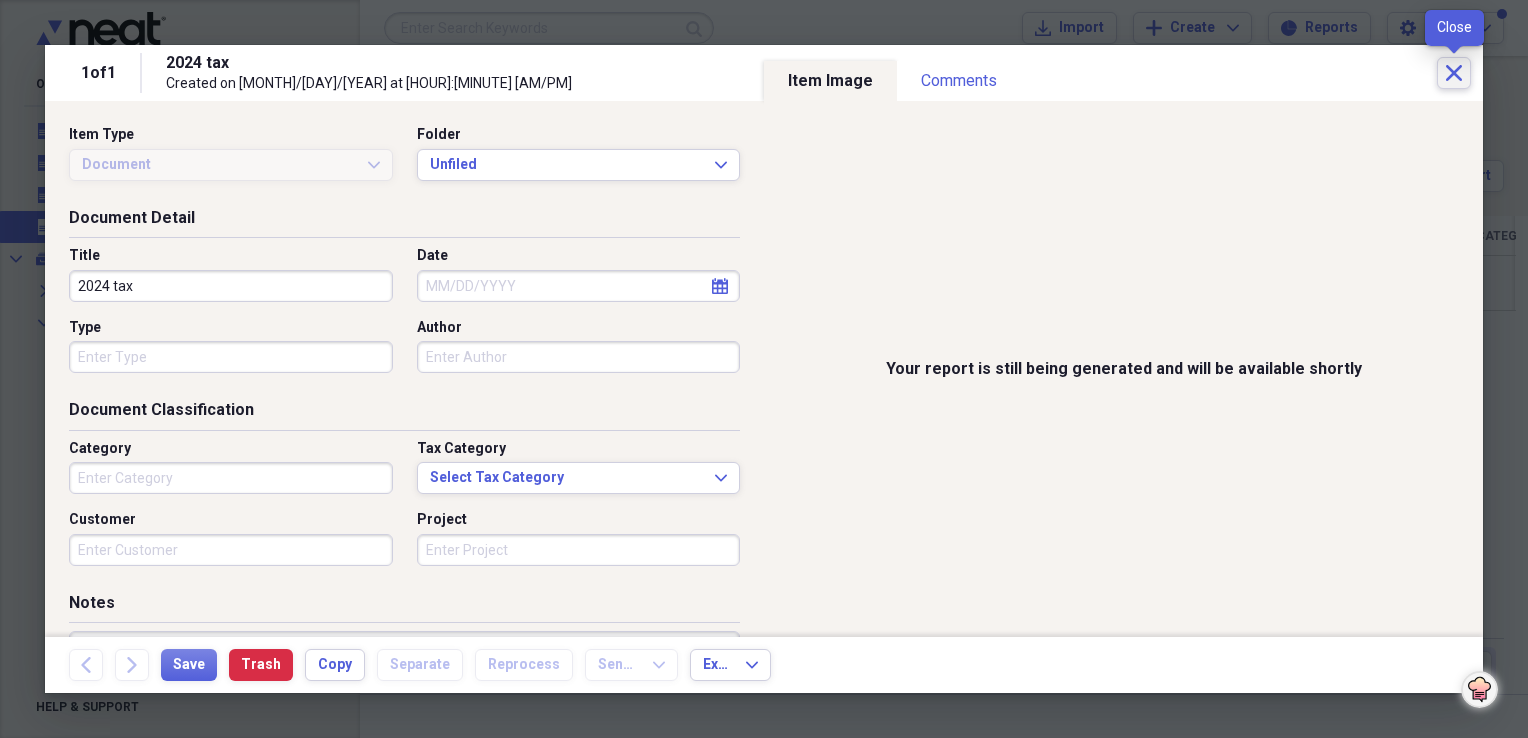 click on "Close" 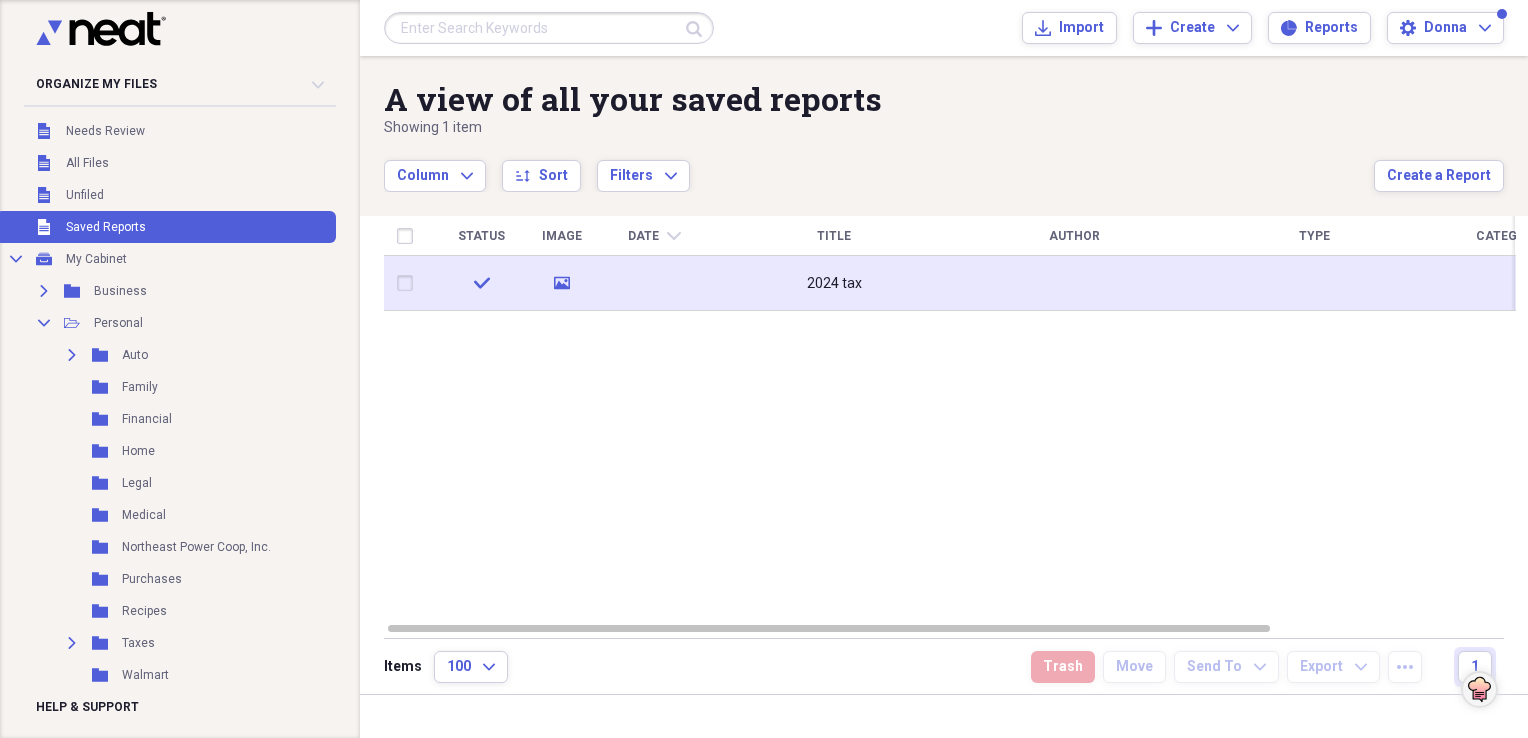 click on "2024 tax" at bounding box center [834, 284] 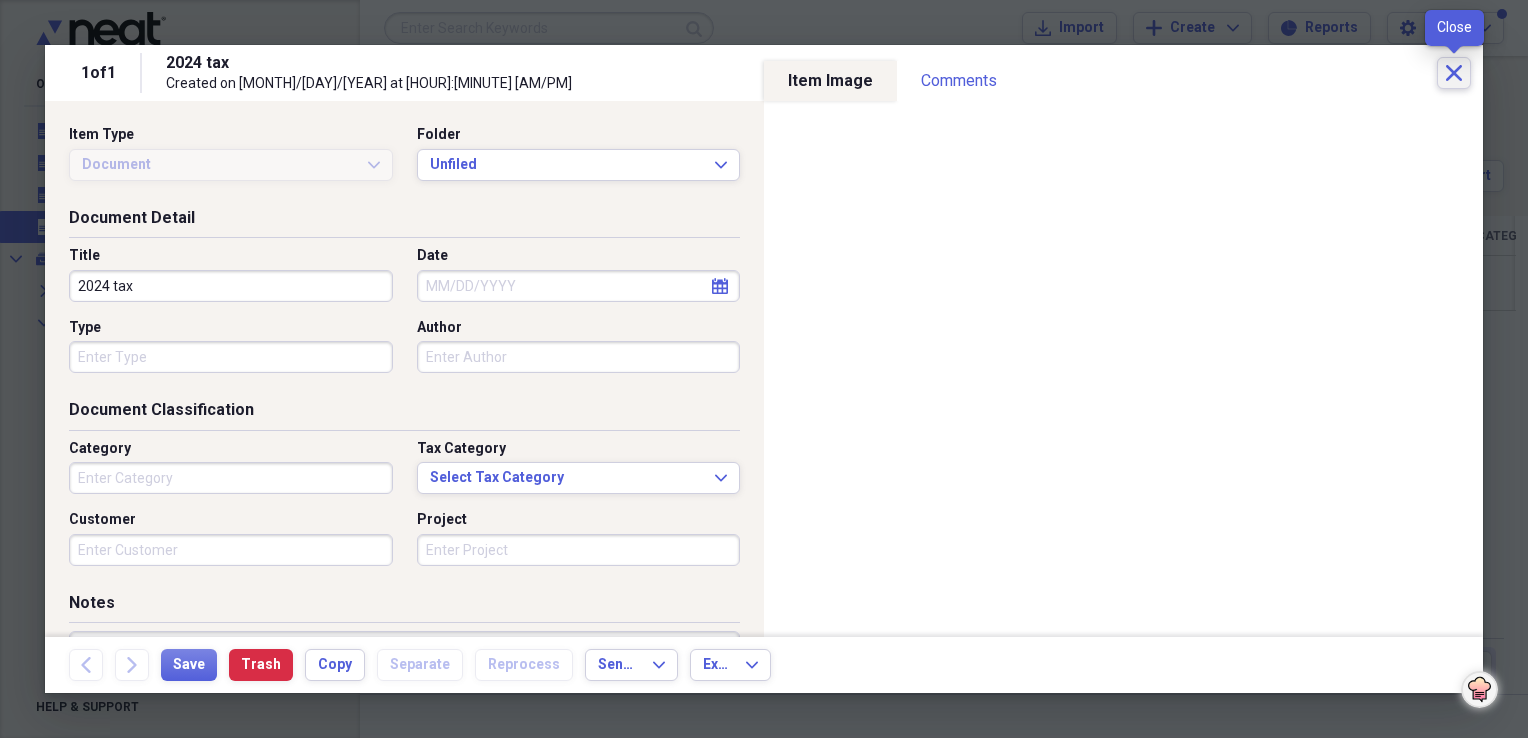 click on "Close" 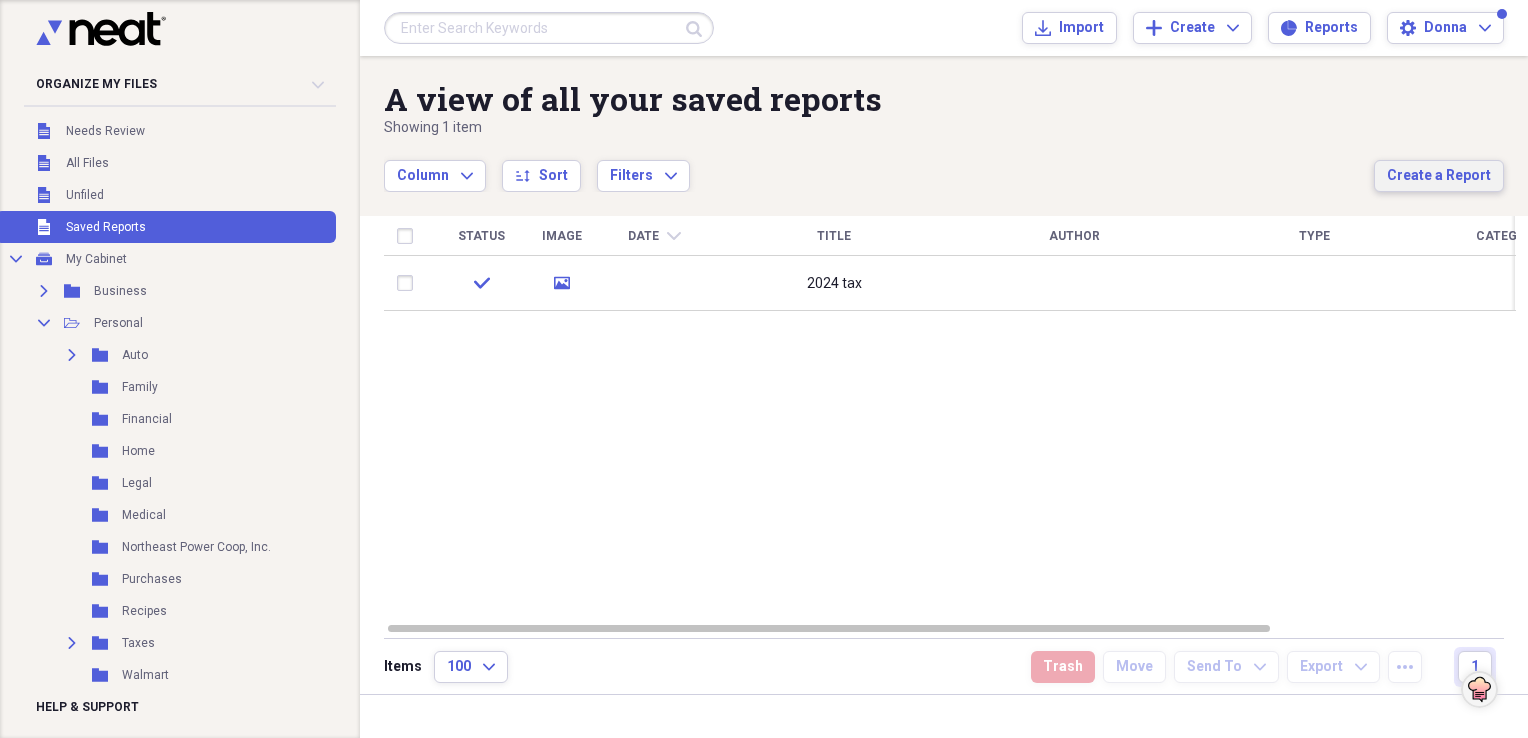 click on "Create a Report" at bounding box center (1439, 176) 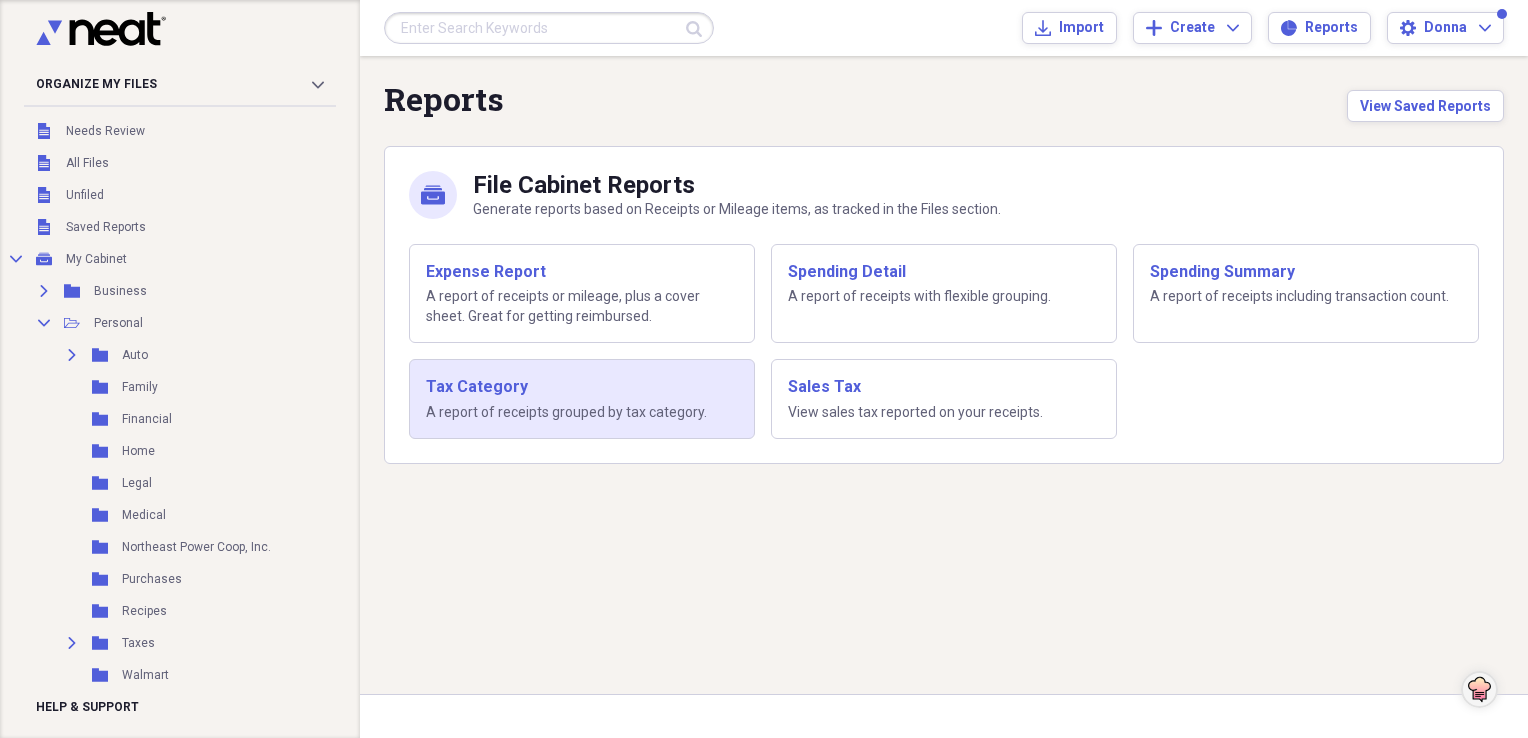 click on "A report of receipts grouped by tax category." at bounding box center [582, 413] 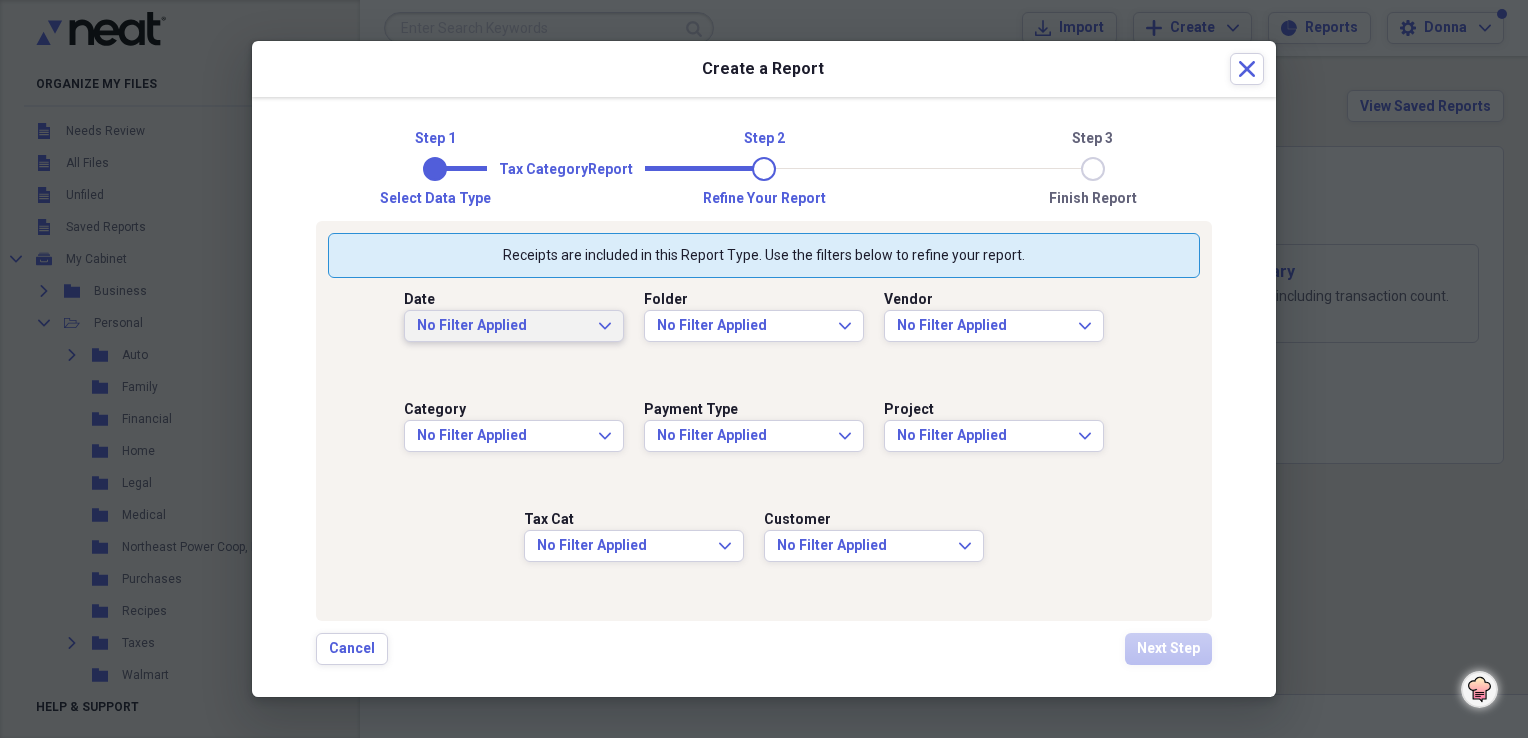 click on "Expand" 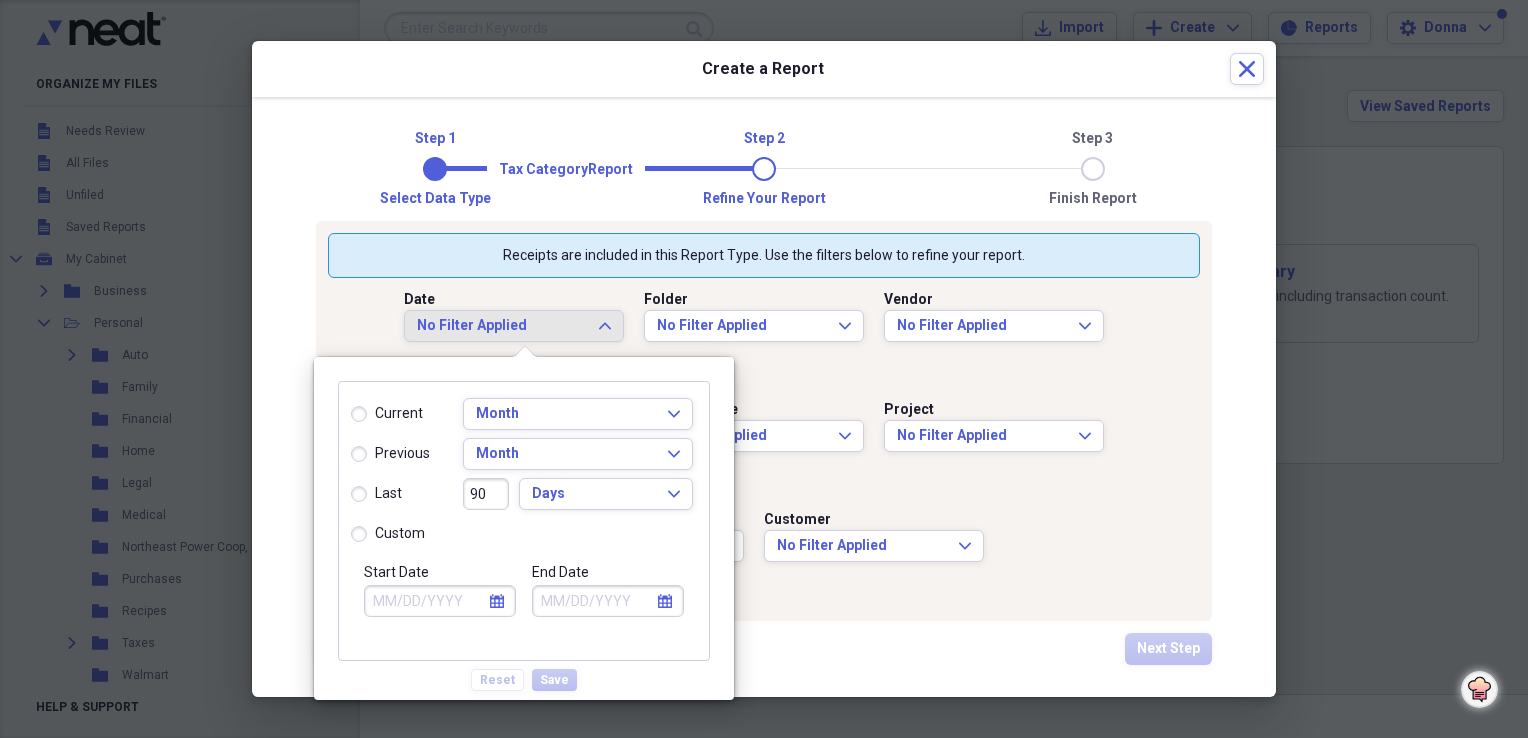 click on "custom" at bounding box center (388, 534) 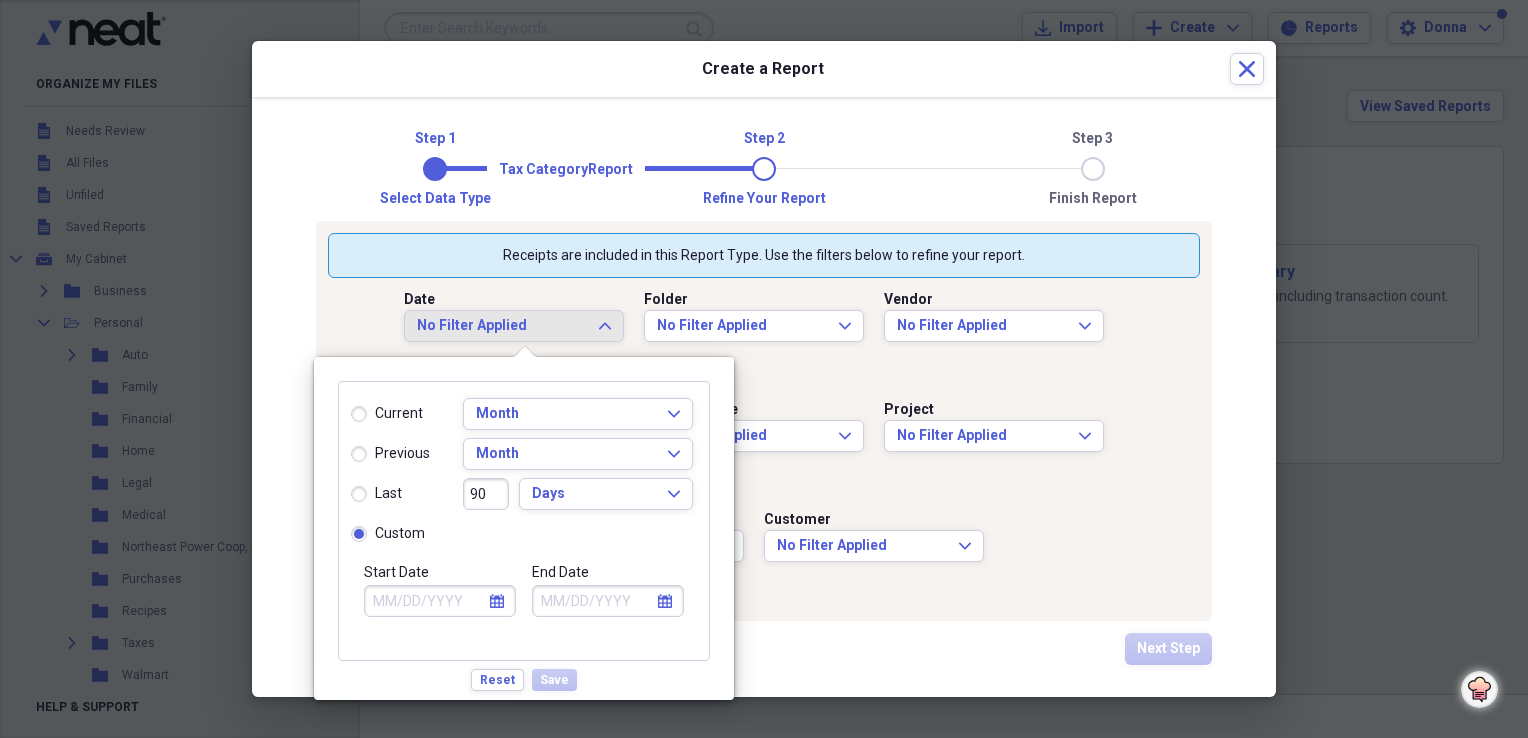 click 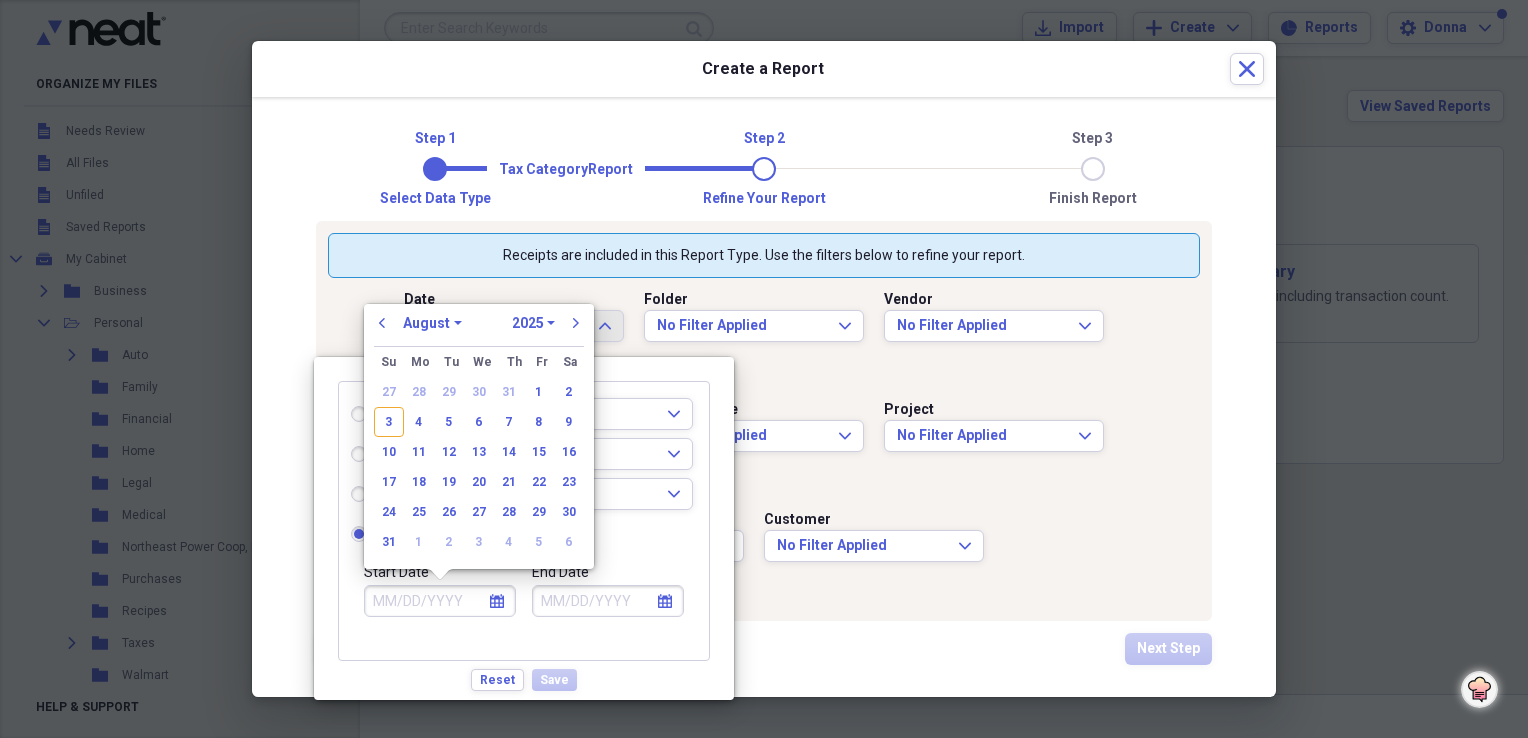 click on "1970 1971 1972 1973 1974 1975 1976 1977 1978 1979 1980 1981 1982 1983 1984 1985 1986 1987 1988 1989 1990 1991 1992 1993 1994 1995 1996 1997 1998 1999 2000 2001 2002 2003 2004 2005 2006 2007 2008 2009 2010 2011 2012 2013 2014 2015 2016 2017 2018 2019 2020 2021 2022 2023 2024 2025 2026 2027 2028 2029 2030 2031 2032 2033 2034 2035" at bounding box center (533, 323) 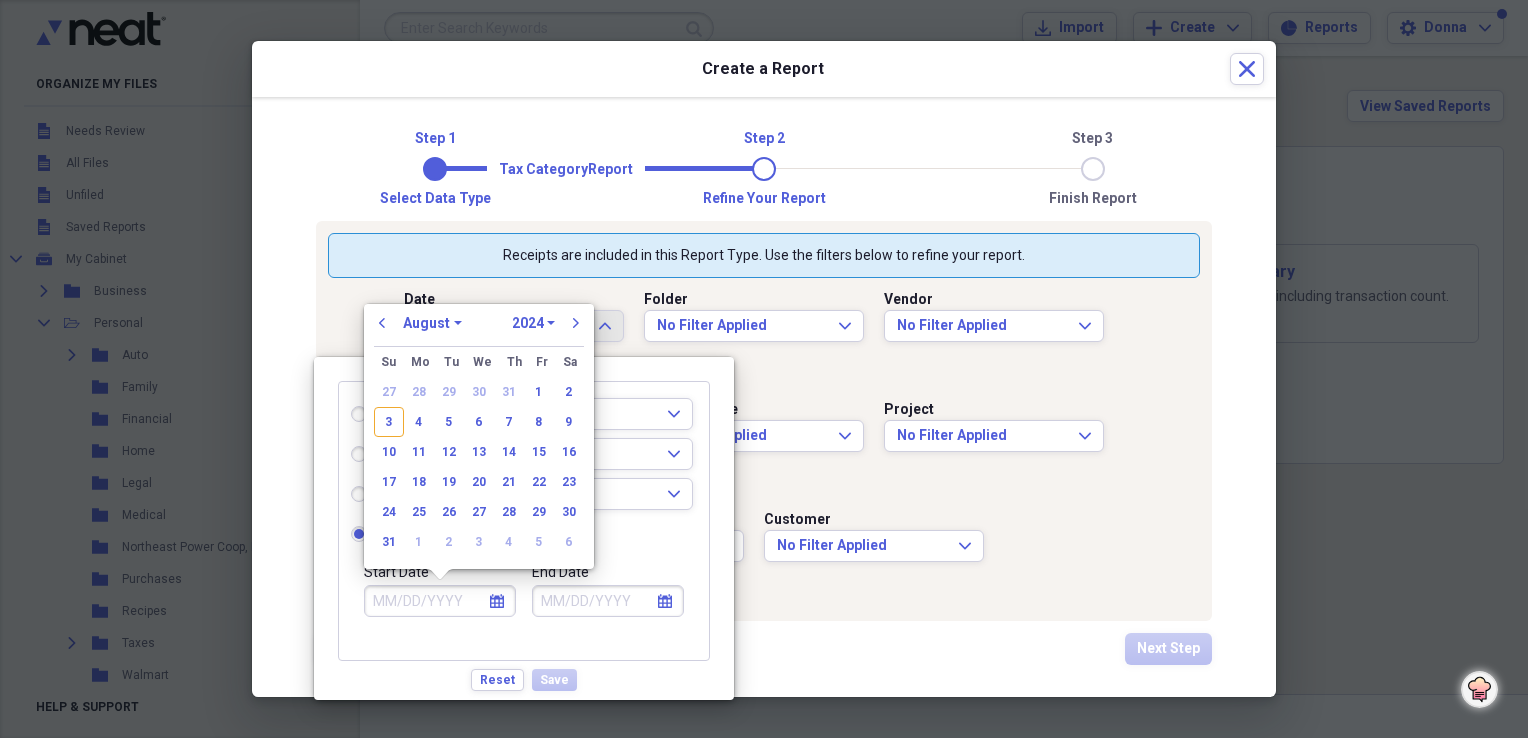 click on "1970 1971 1972 1973 1974 1975 1976 1977 1978 1979 1980 1981 1982 1983 1984 1985 1986 1987 1988 1989 1990 1991 1992 1993 1994 1995 1996 1997 1998 1999 2000 2001 2002 2003 2004 2005 2006 2007 2008 2009 2010 2011 2012 2013 2014 2015 2016 2017 2018 2019 2020 2021 2022 2023 2024 2025 2026 2027 2028 2029 2030 2031 2032 2033 2034 2035" at bounding box center (533, 323) 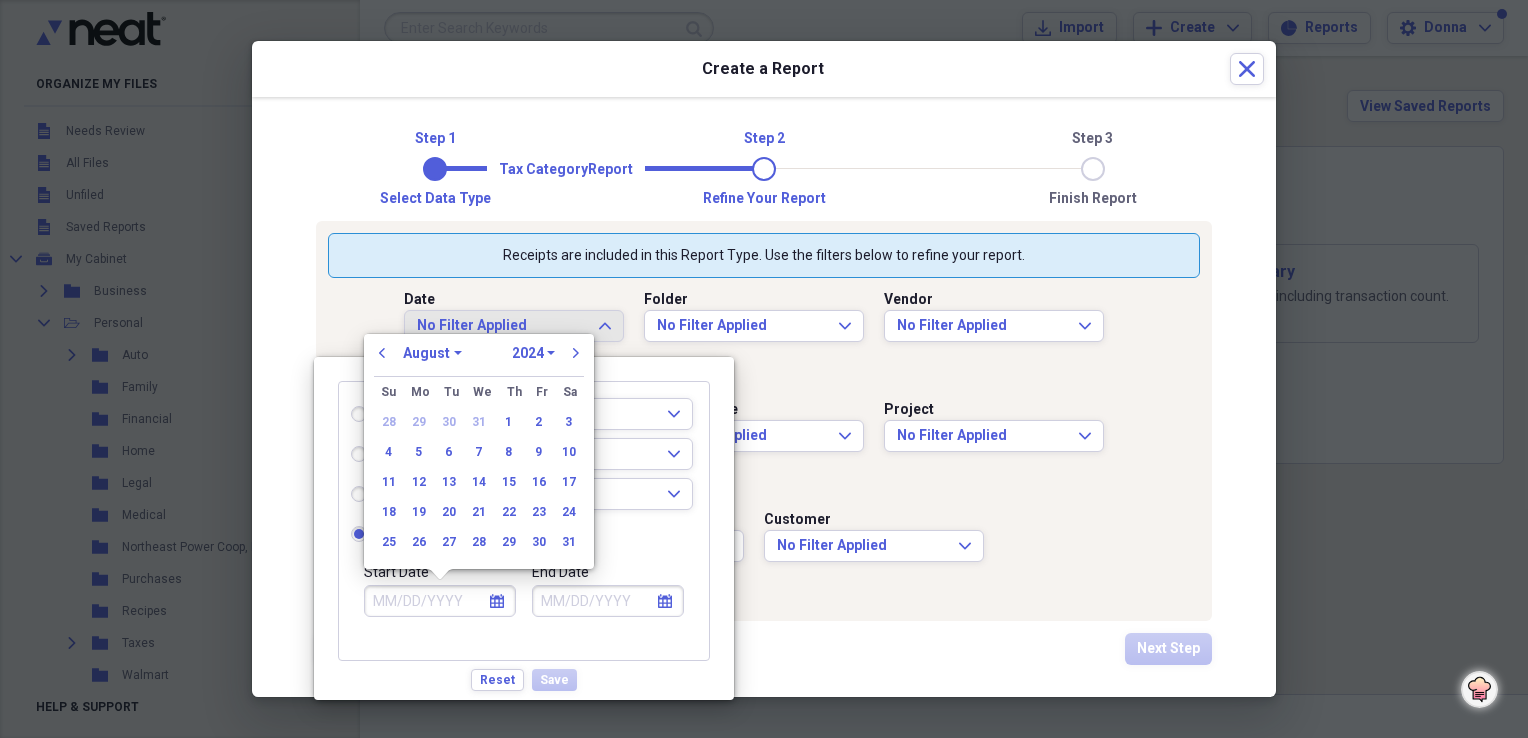 click on "January February March April May June July August September October November December" at bounding box center [432, 353] 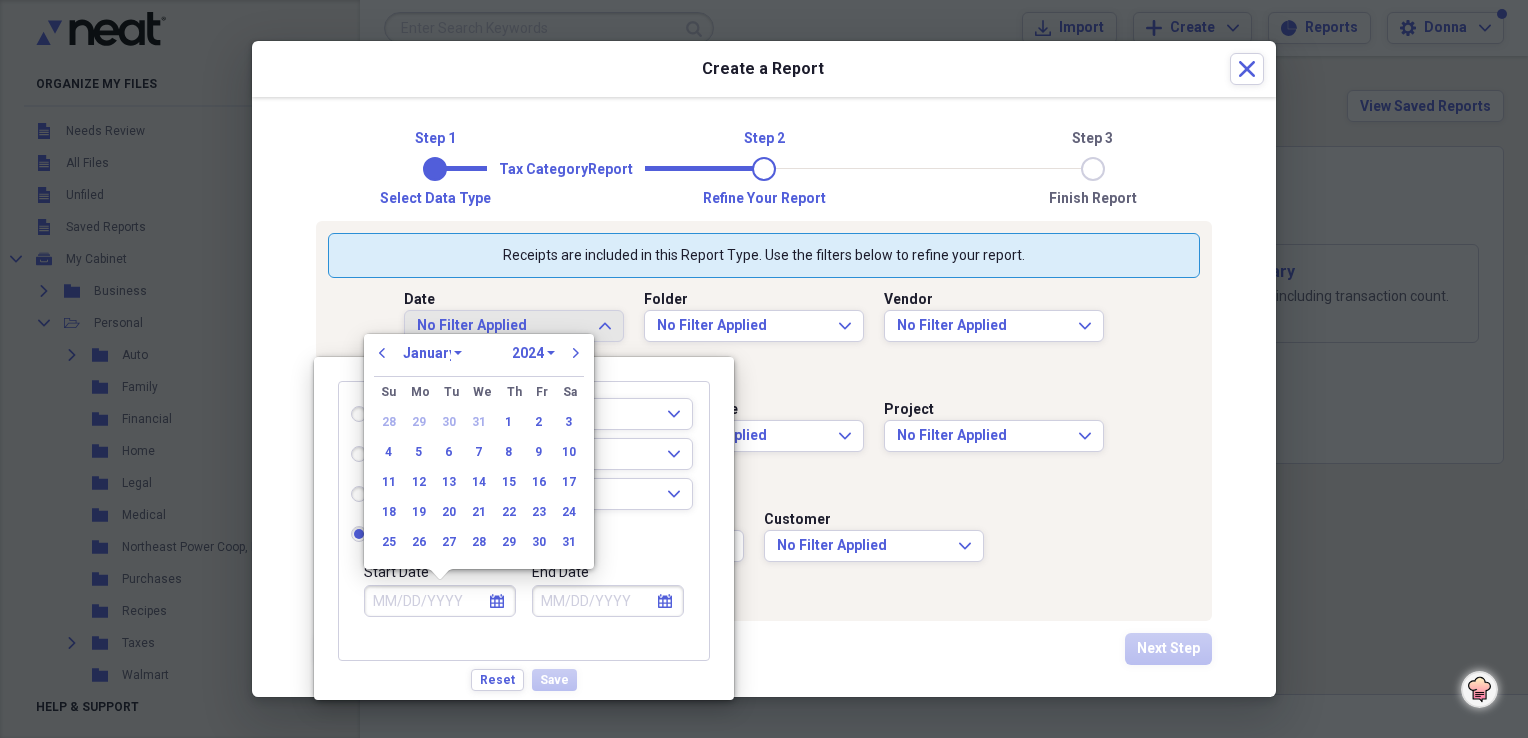 click on "January February March April May June July August September October November December" at bounding box center [432, 353] 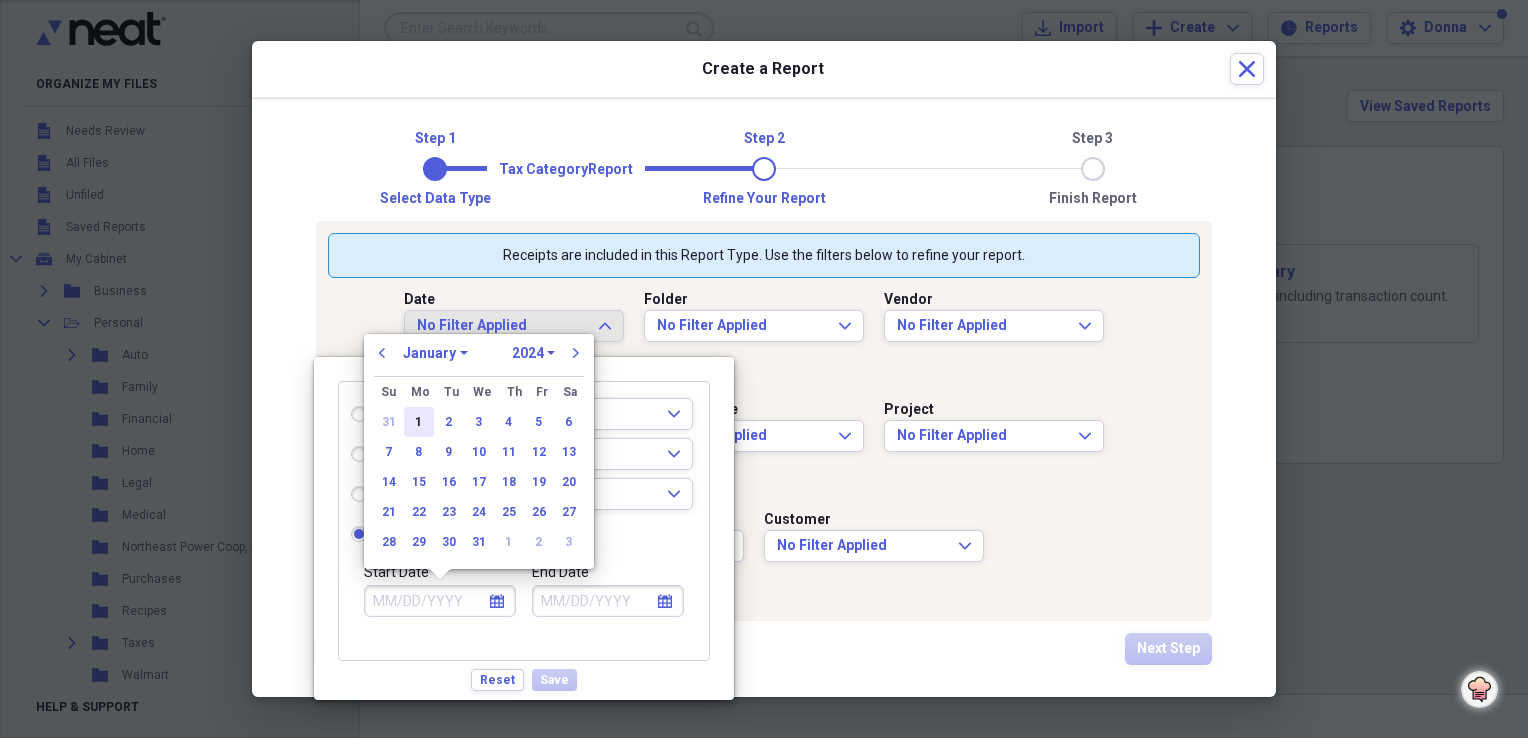 click on "1" at bounding box center (419, 422) 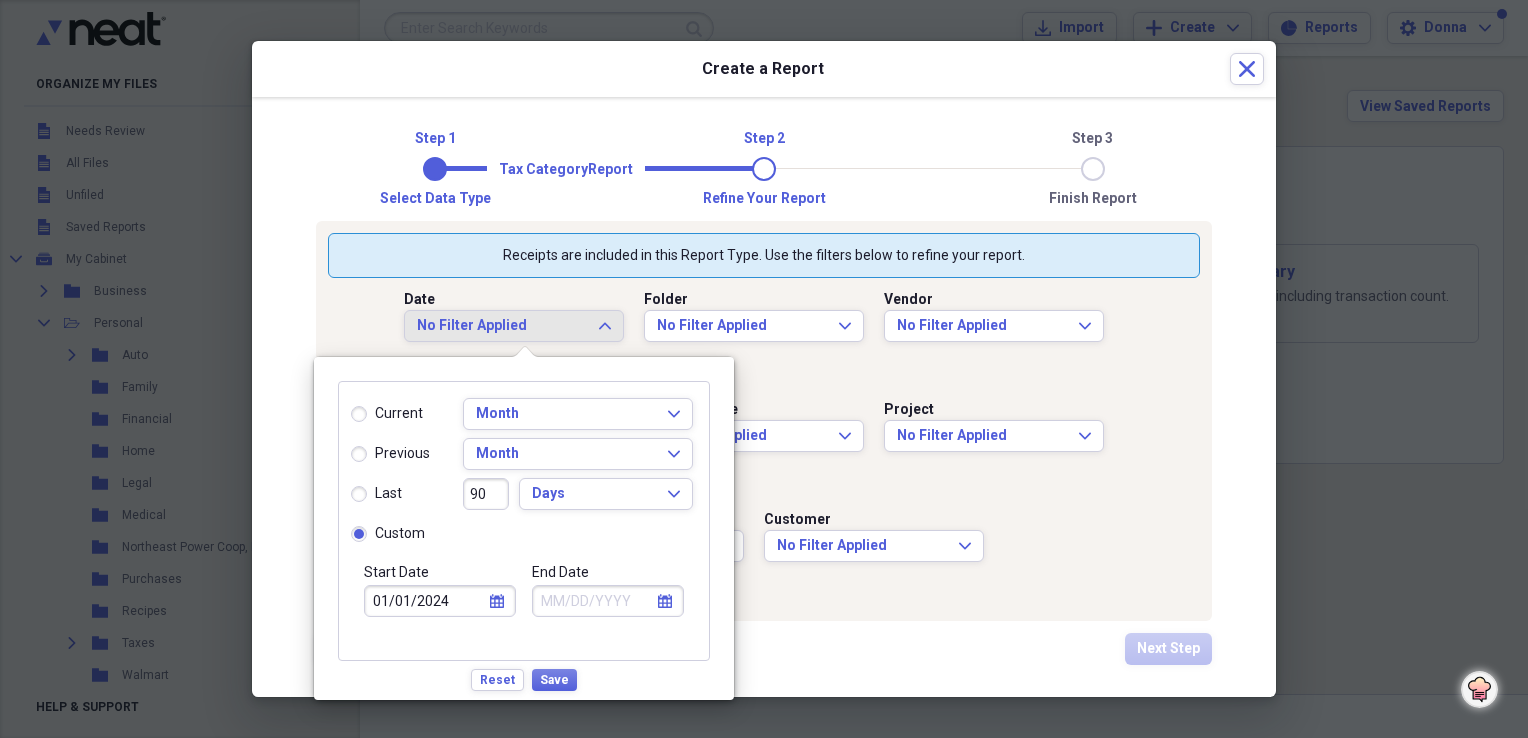 click 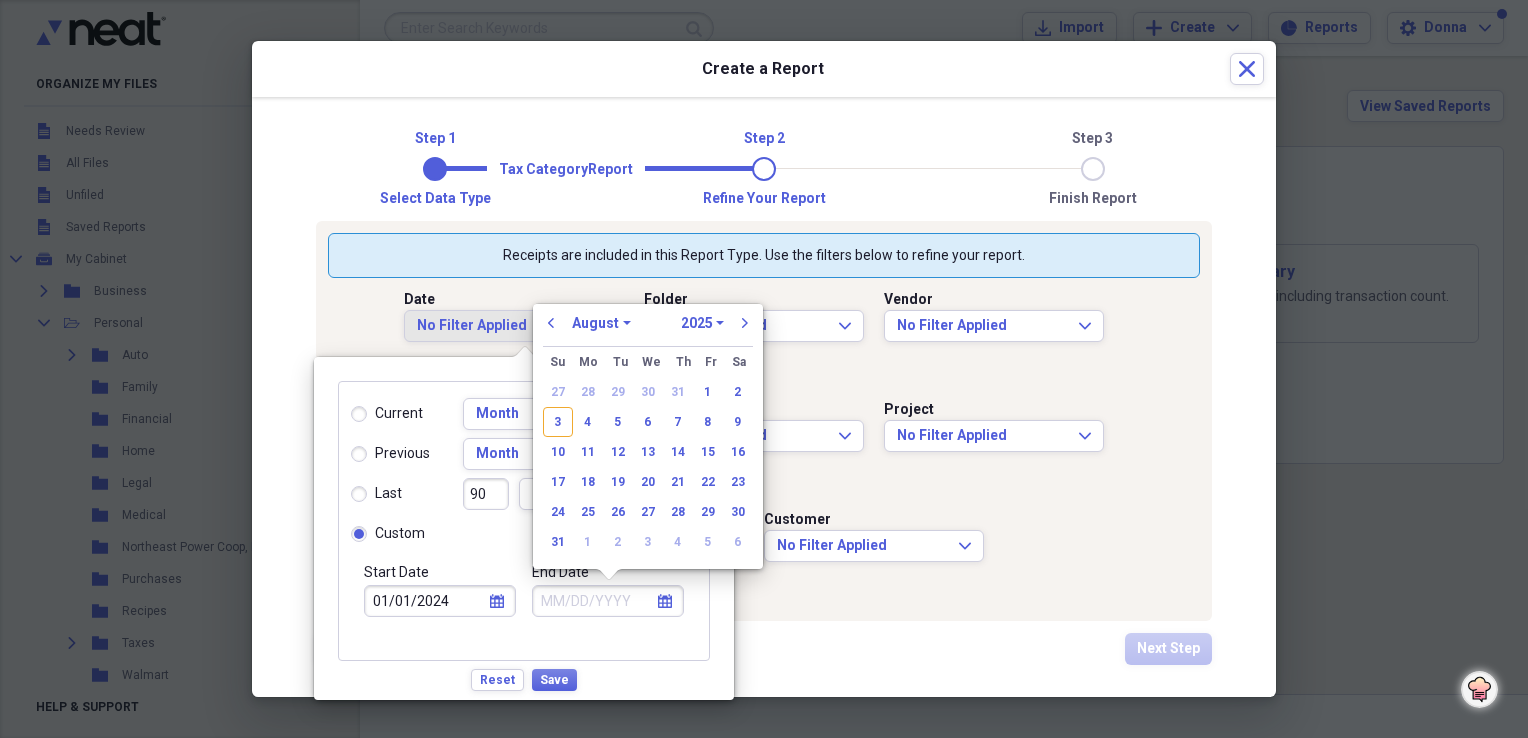 click on "1970 1971 1972 1973 1974 1975 1976 1977 1978 1979 1980 1981 1982 1983 1984 1985 1986 1987 1988 1989 1990 1991 1992 1993 1994 1995 1996 1997 1998 1999 2000 2001 2002 2003 2004 2005 2006 2007 2008 2009 2010 2011 2012 2013 2014 2015 2016 2017 2018 2019 2020 2021 2022 2023 2024 2025 2026 2027 2028 2029 2030 2031 2032 2033 2034 2035" at bounding box center (702, 323) 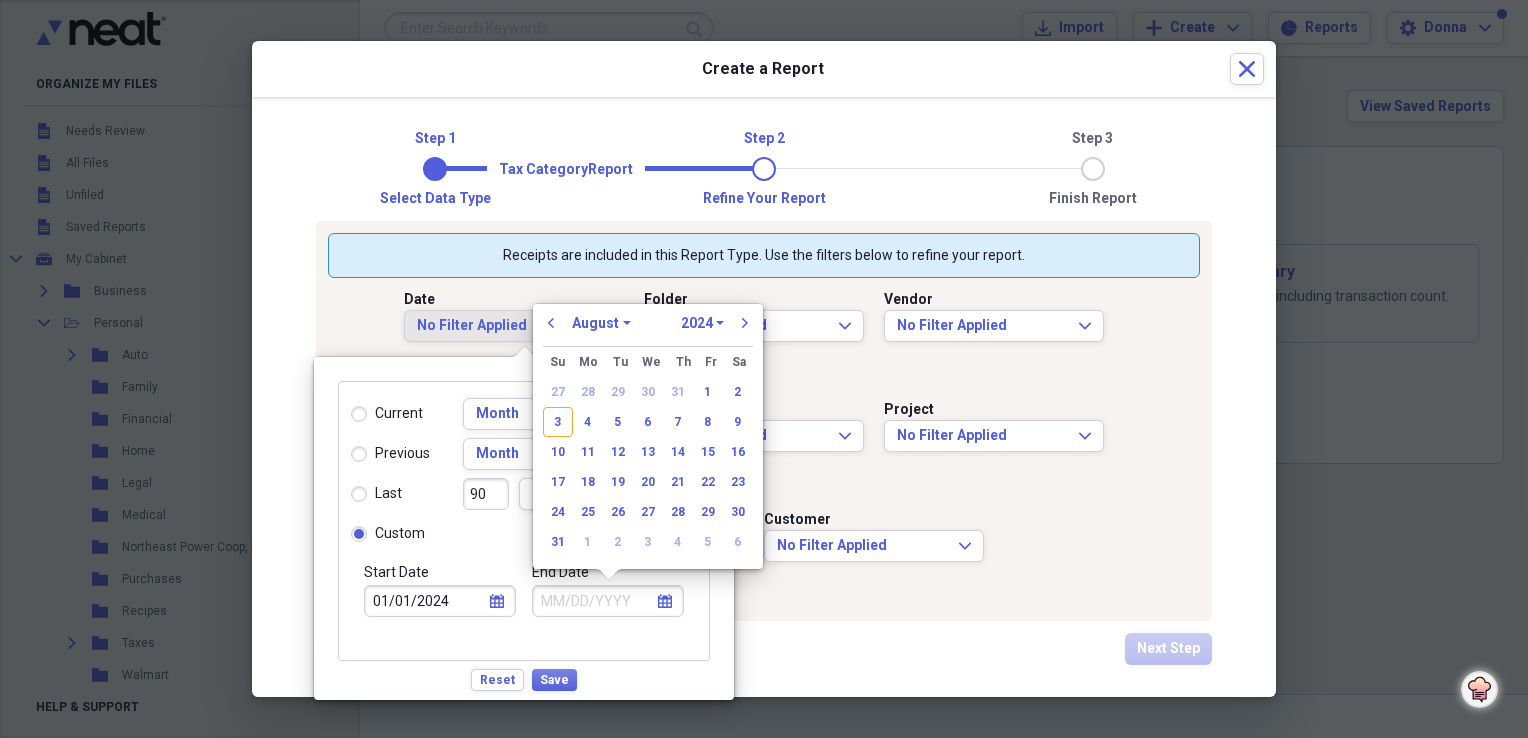click on "1970 1971 1972 1973 1974 1975 1976 1977 1978 1979 1980 1981 1982 1983 1984 1985 1986 1987 1988 1989 1990 1991 1992 1993 1994 1995 1996 1997 1998 1999 2000 2001 2002 2003 2004 2005 2006 2007 2008 2009 2010 2011 2012 2013 2014 2015 2016 2017 2018 2019 2020 2021 2022 2023 2024 2025 2026 2027 2028 2029 2030 2031 2032 2033 2034 2035" at bounding box center [702, 323] 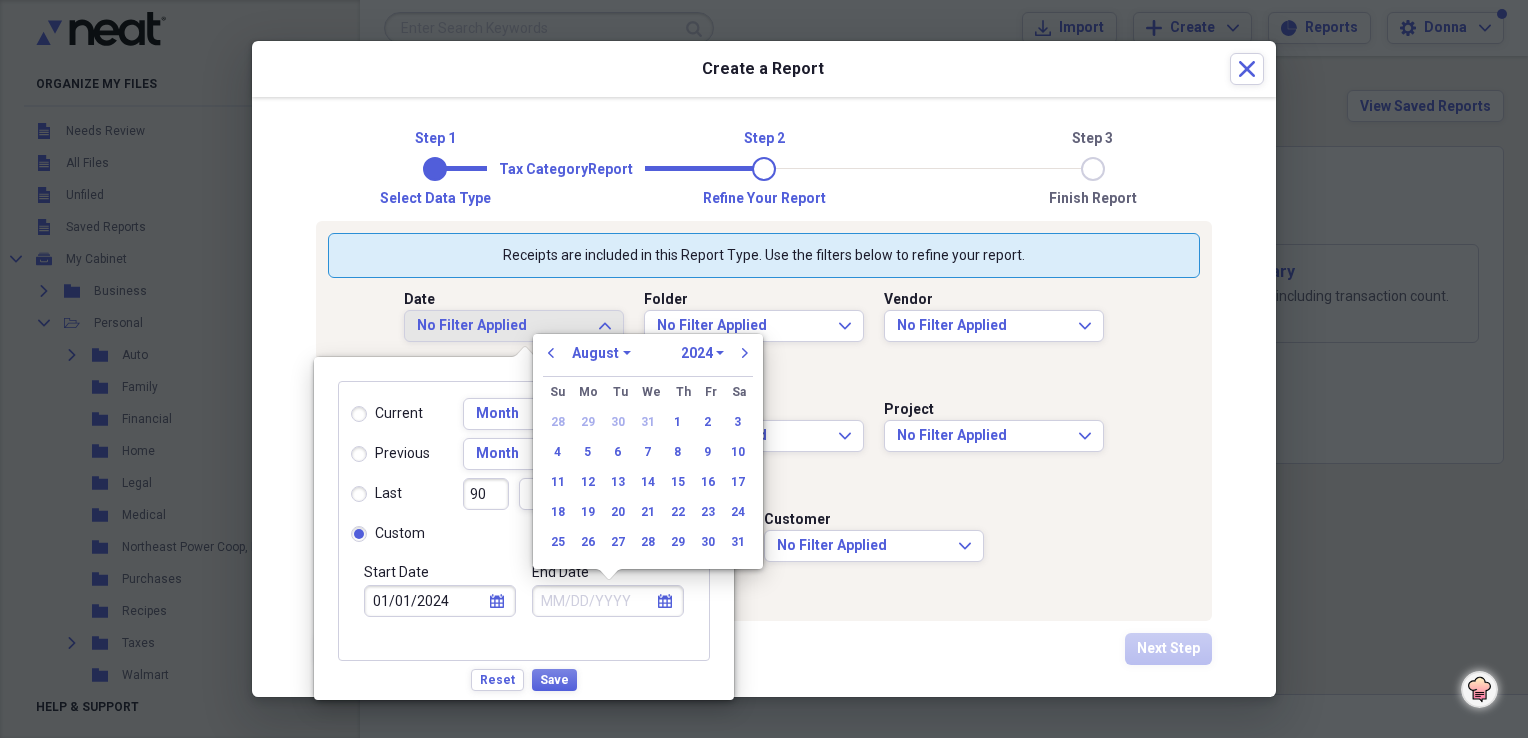 click on "January February March April May June July August September October November December" at bounding box center [601, 353] 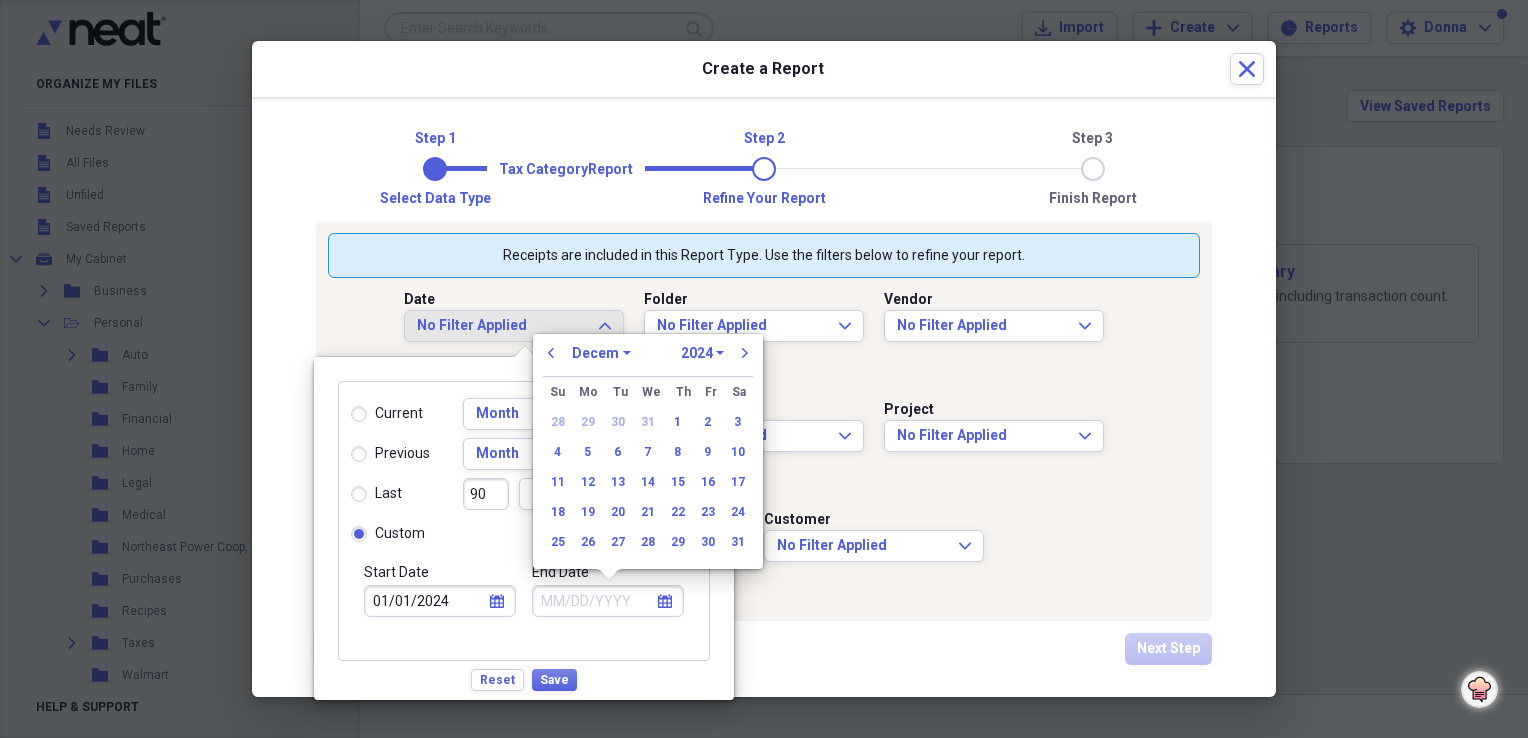 click on "January February March April May June July August September October November December" at bounding box center (601, 353) 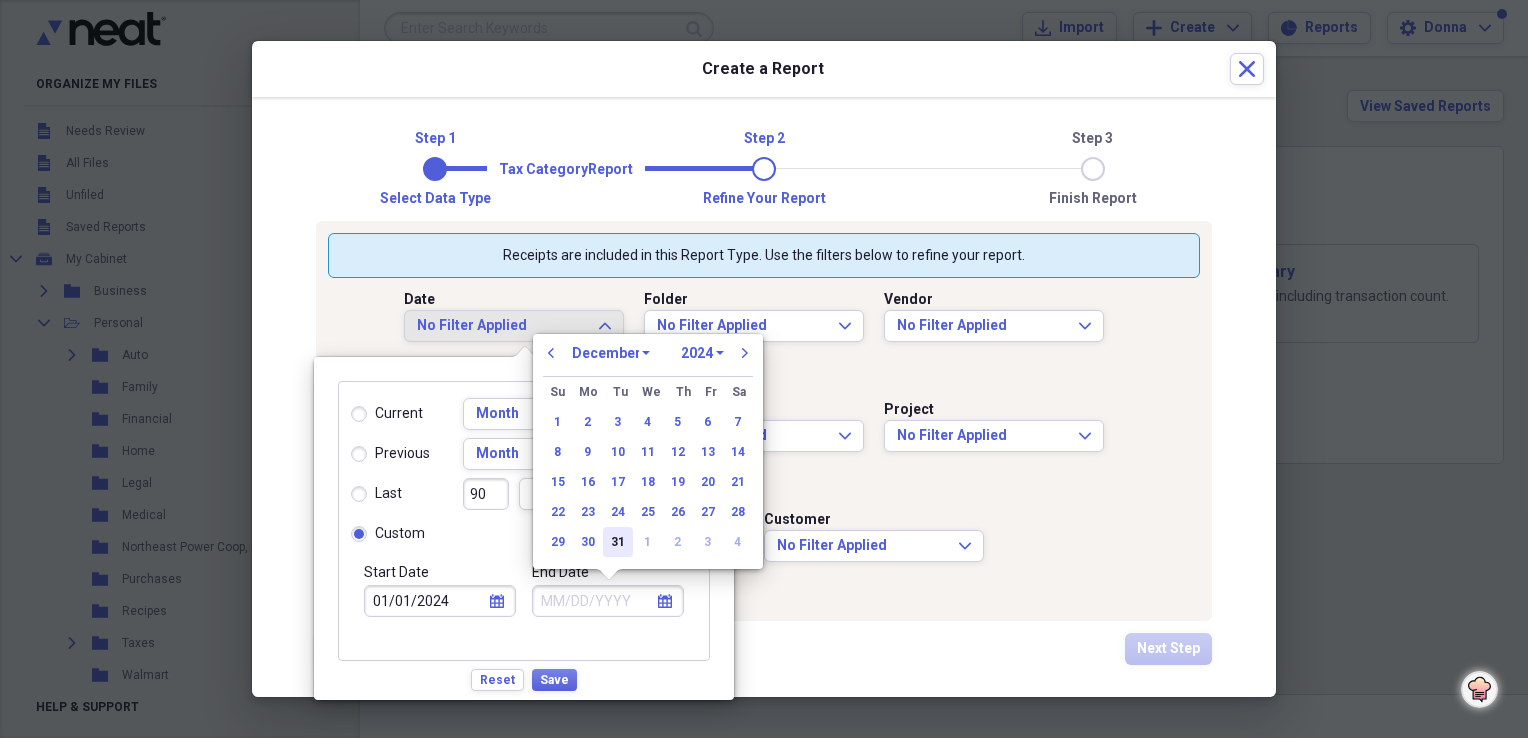 click on "31" at bounding box center [618, 542] 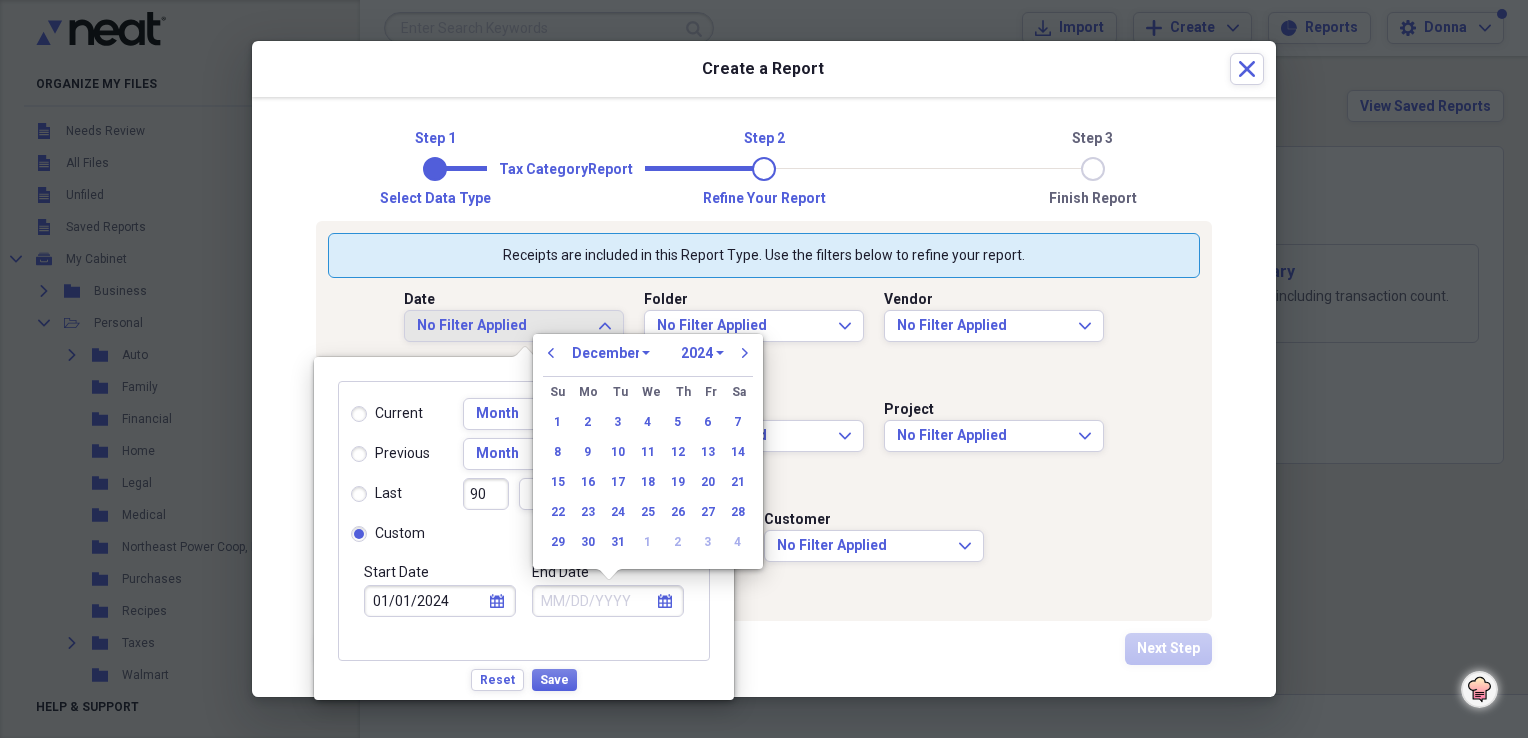 type on "12/31/2024" 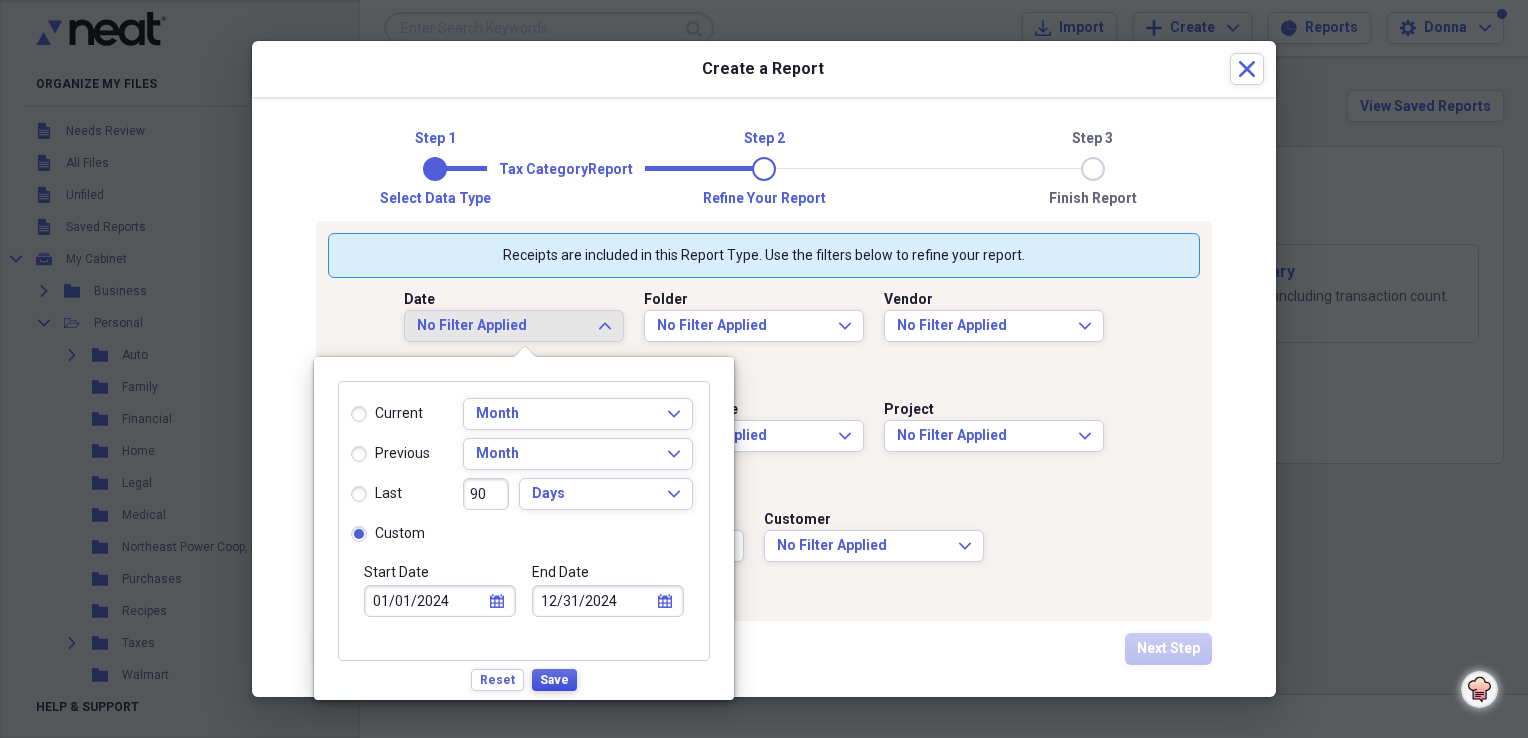 click on "Save" at bounding box center [554, 680] 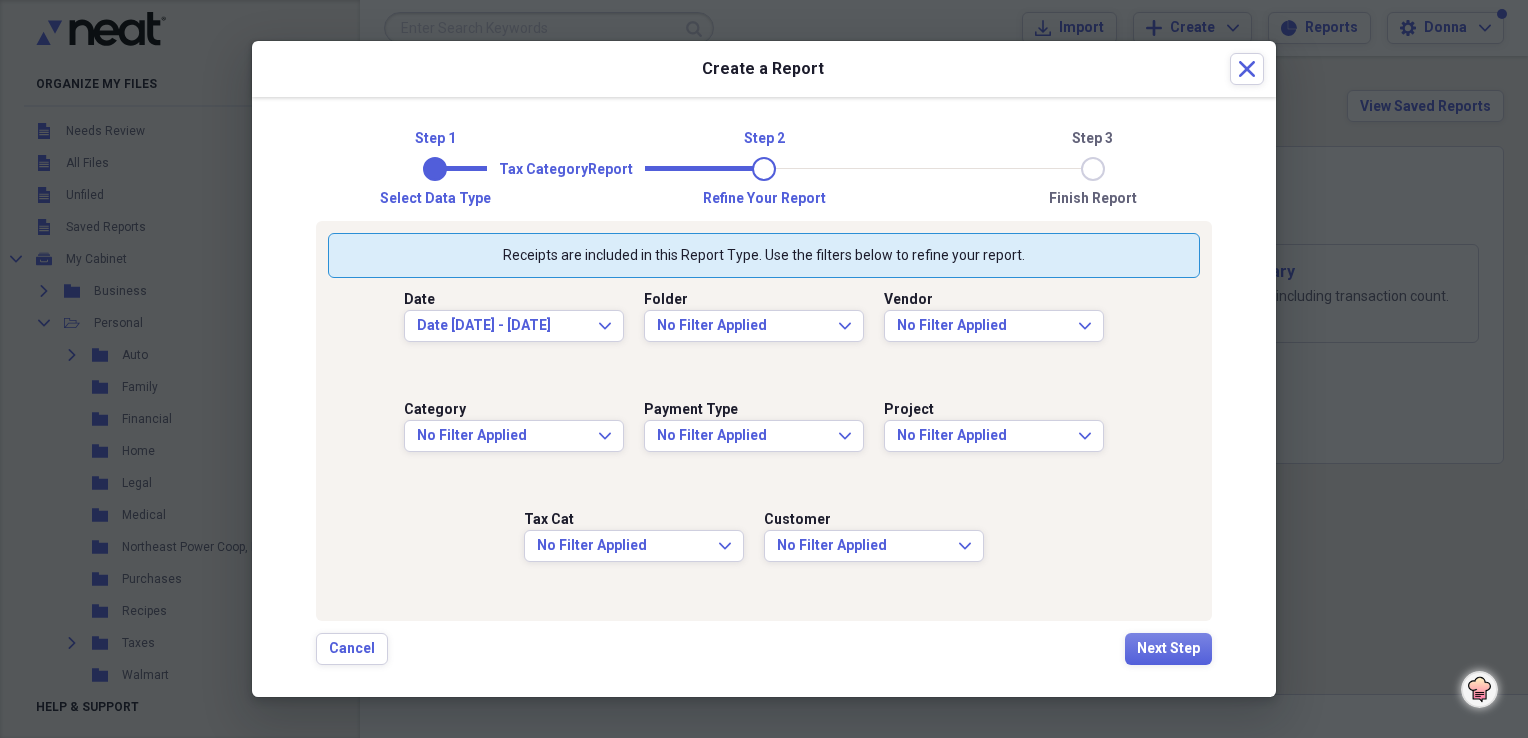 click on "Cancel Next Step" at bounding box center [764, 649] 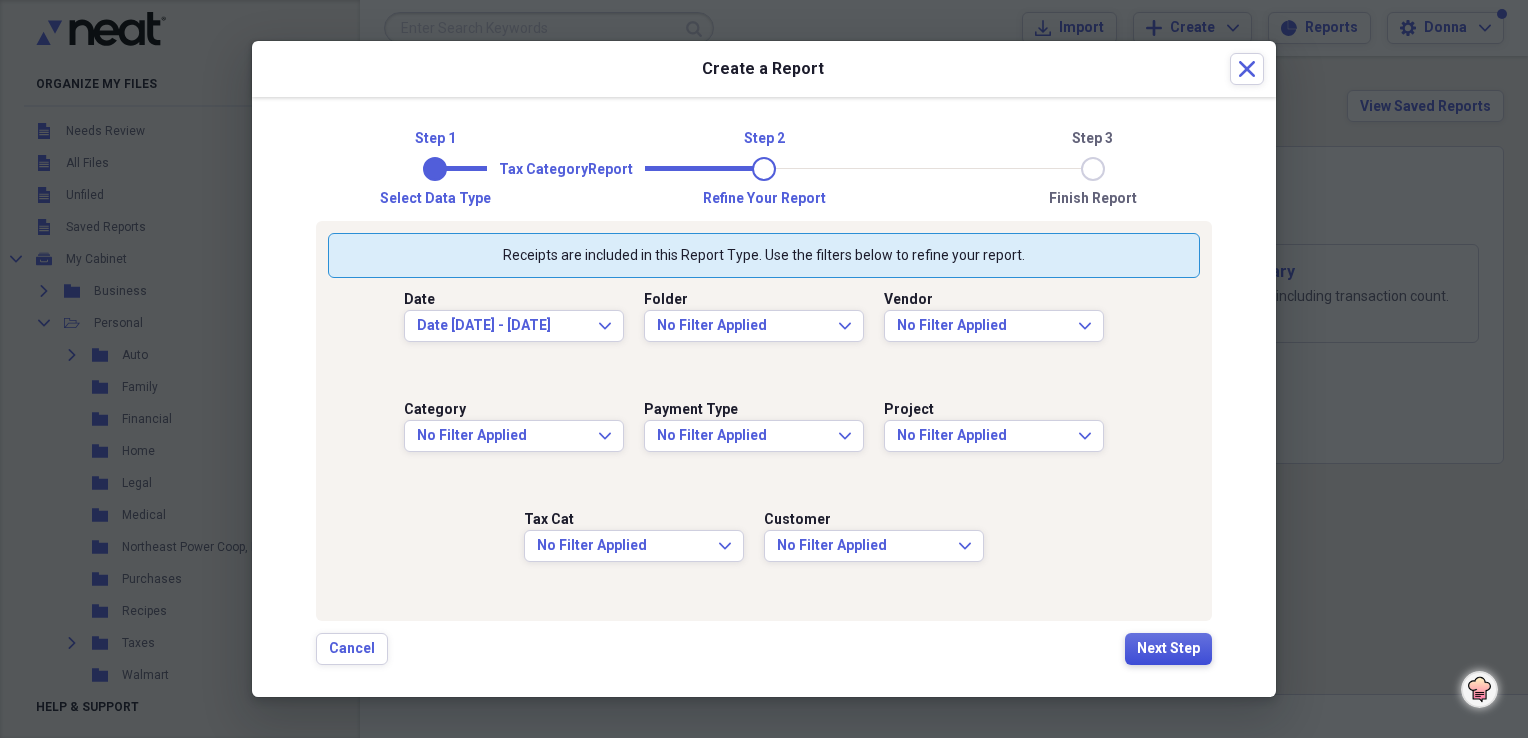 click on "Next Step" at bounding box center (1168, 649) 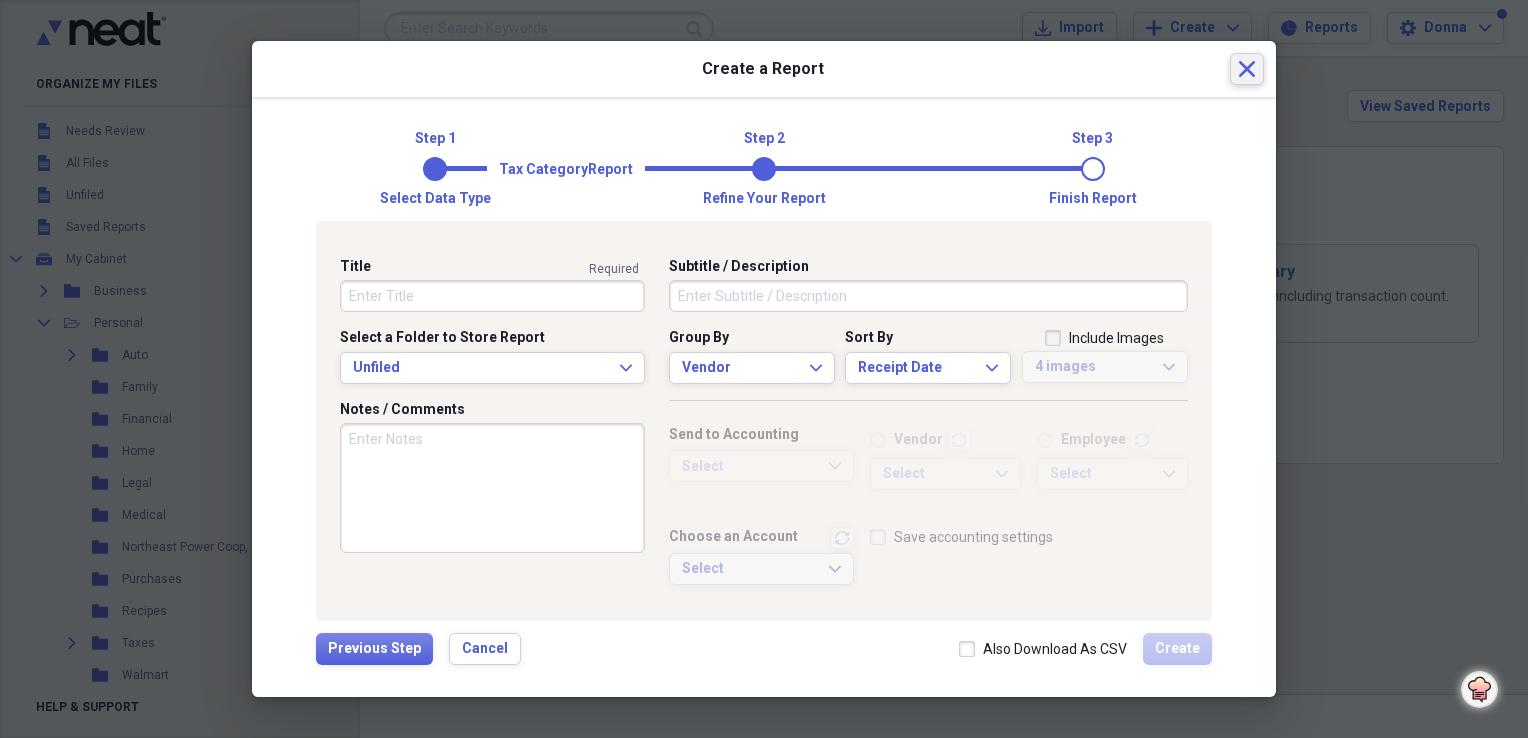 click on "Close" 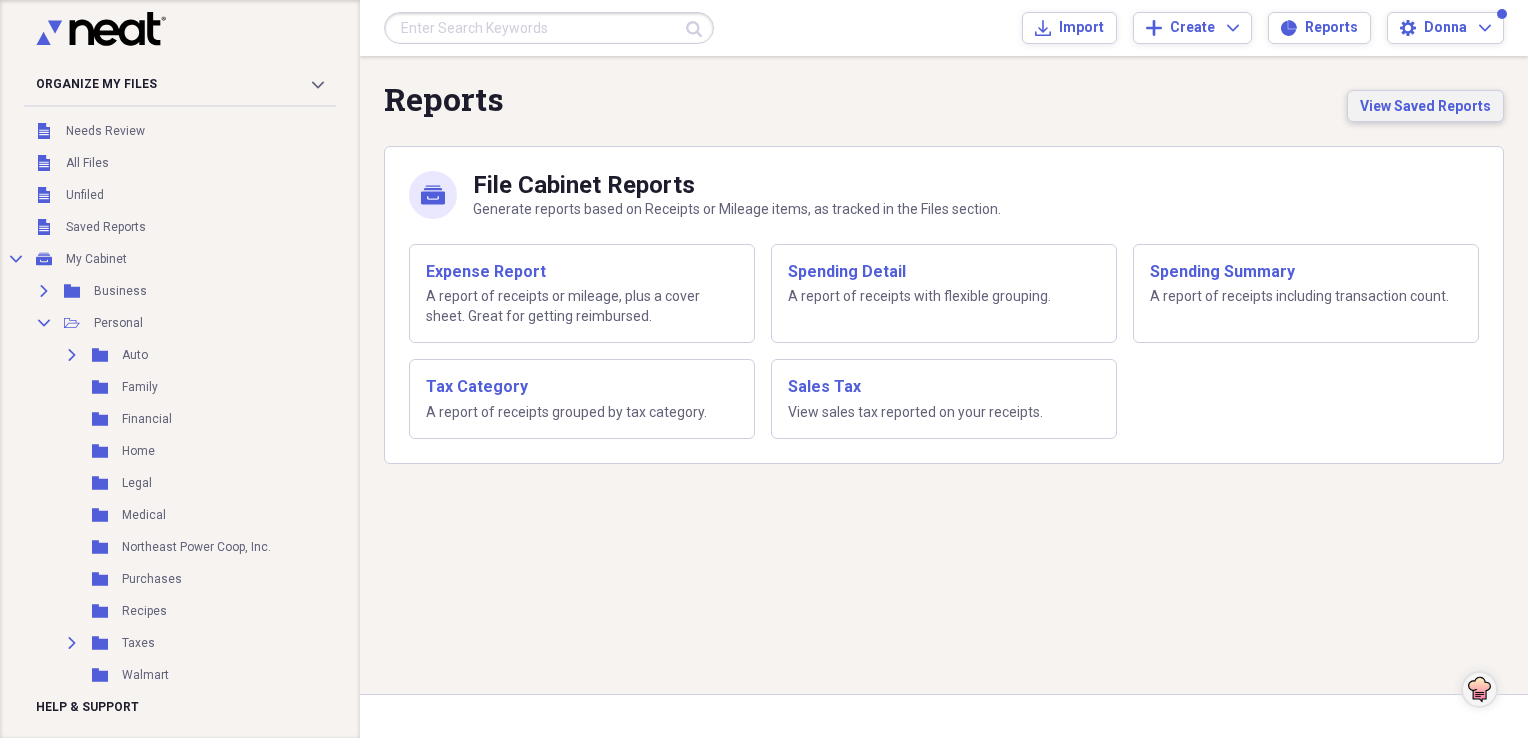 click on "View Saved Reports" at bounding box center (1425, 106) 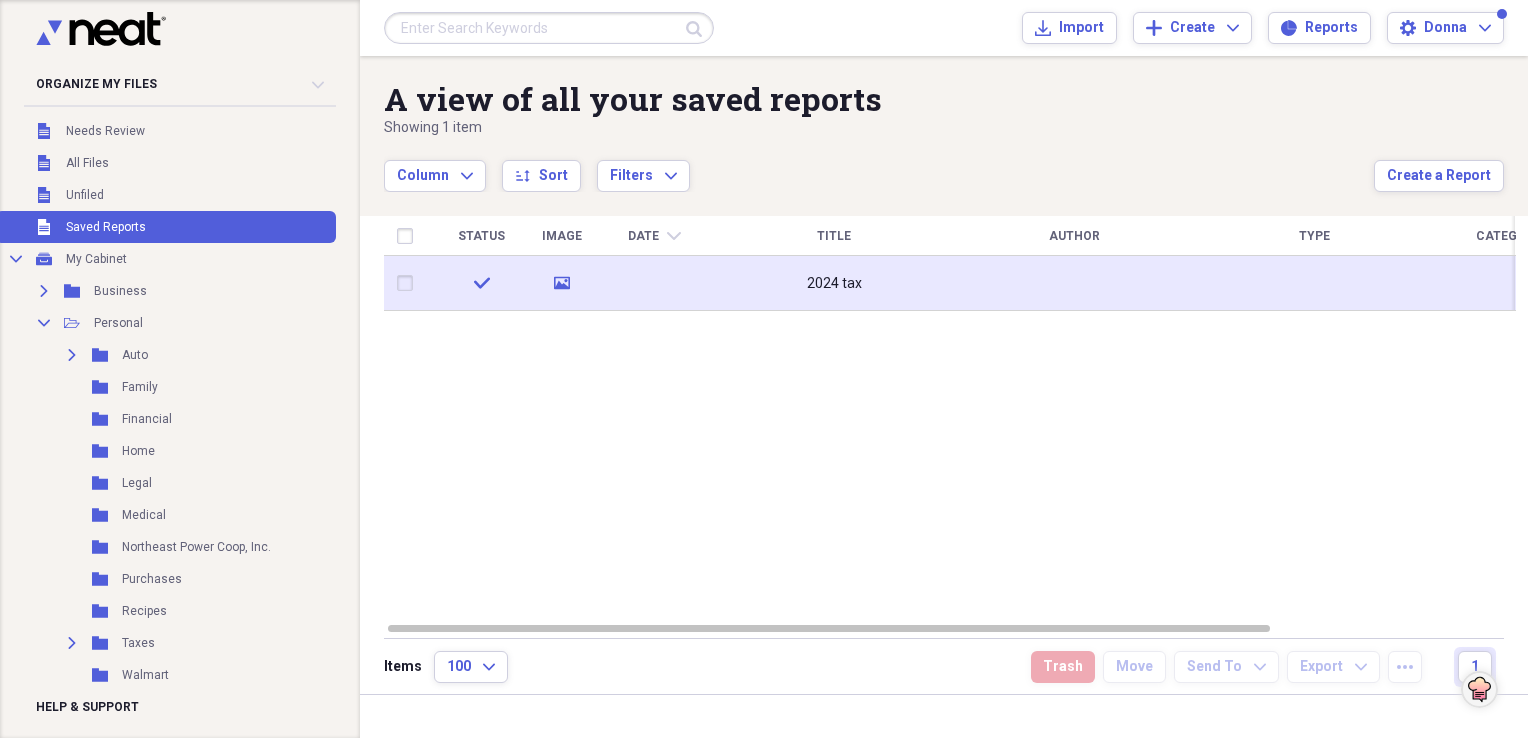 click on "2024 tax" at bounding box center [834, 283] 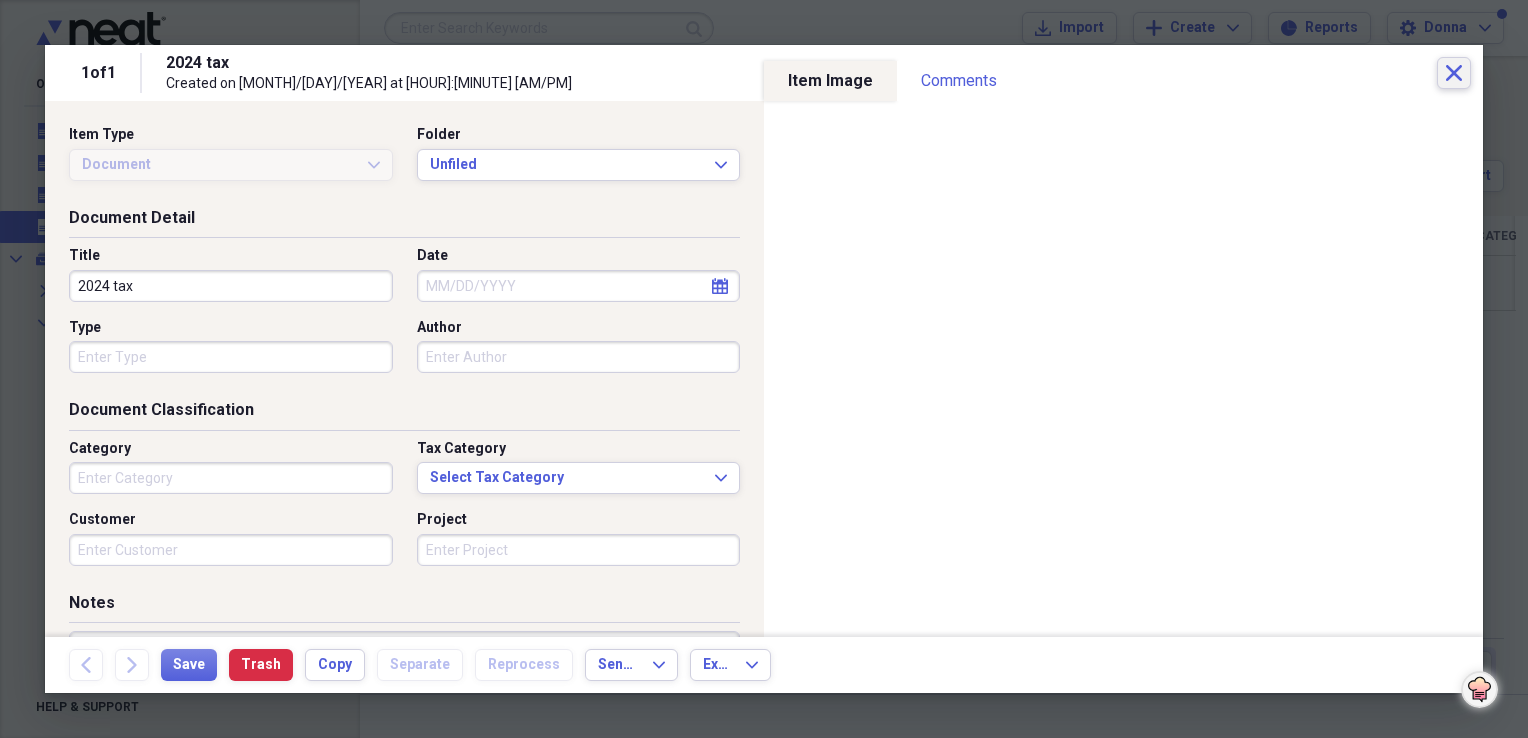 click on "Close" at bounding box center (1454, 73) 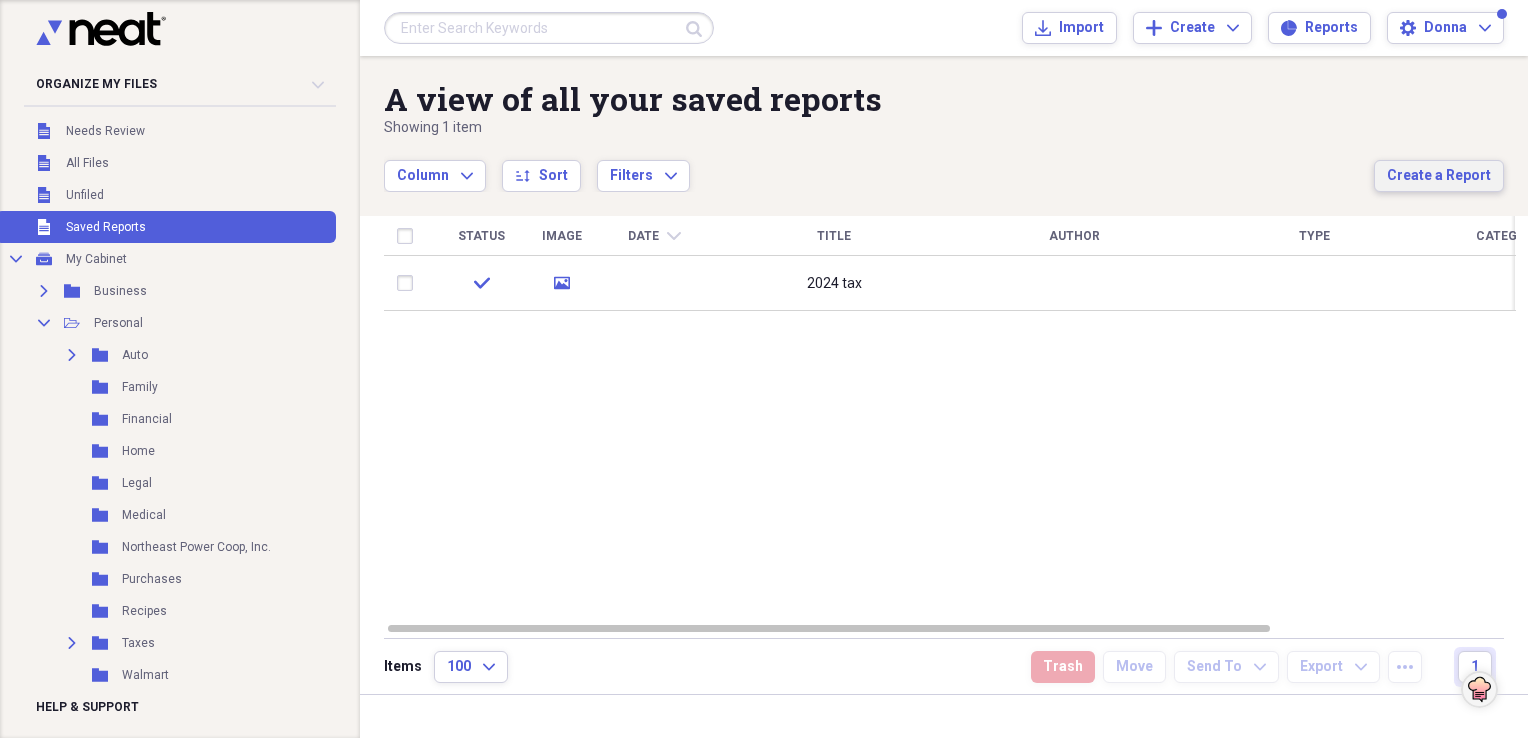 click on "Create a Report" at bounding box center (1439, 176) 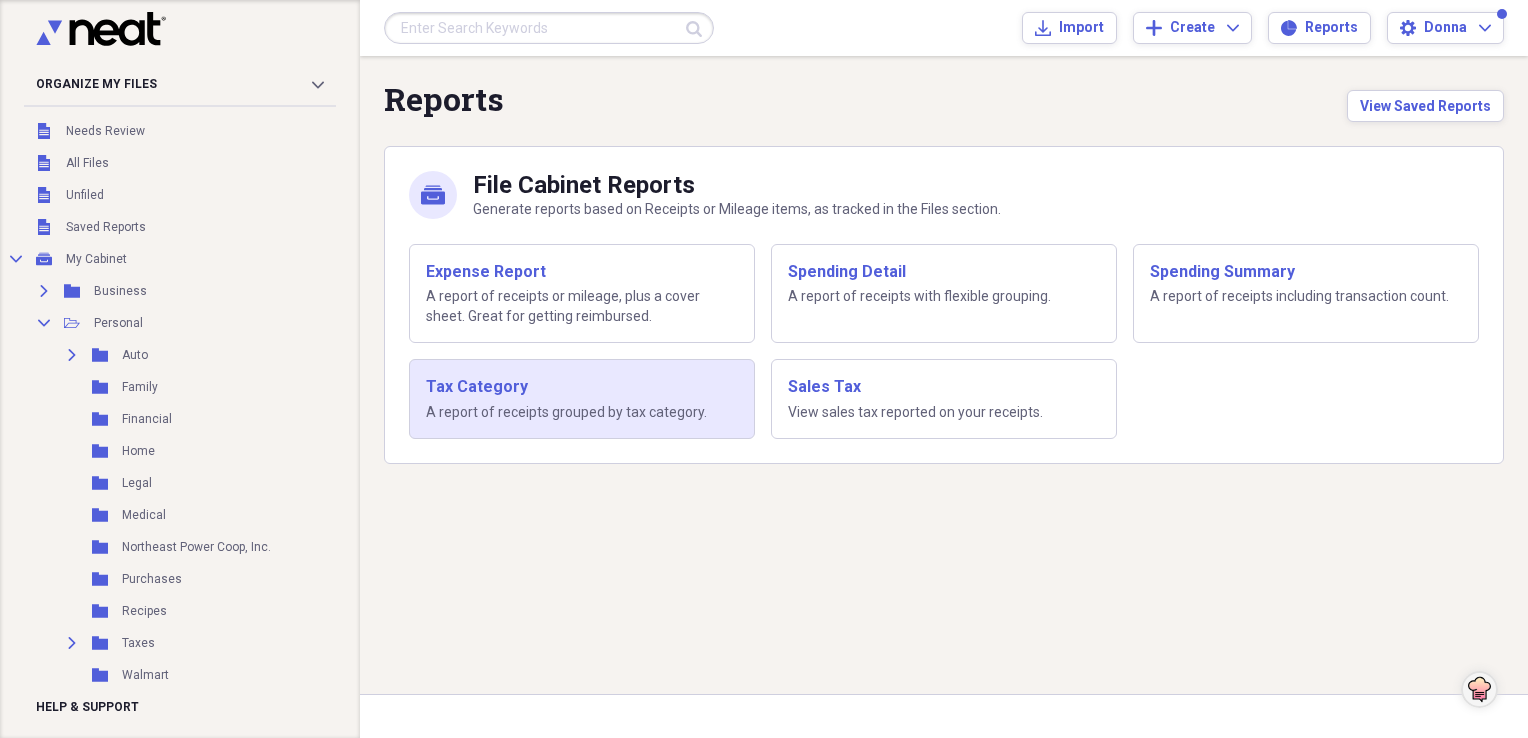 click on "Tax Category" at bounding box center (582, 387) 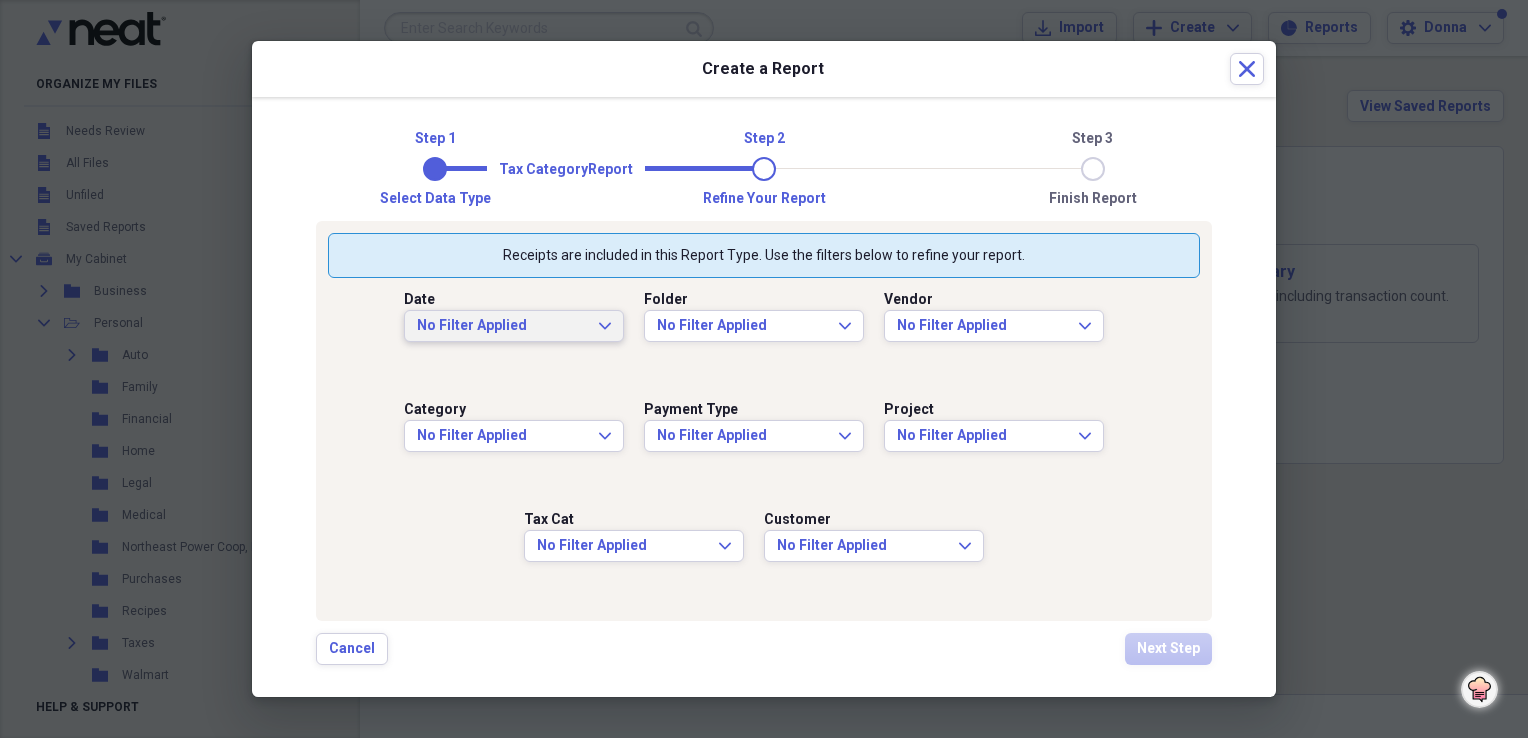click on "No Filter Applied Expand" at bounding box center (514, 326) 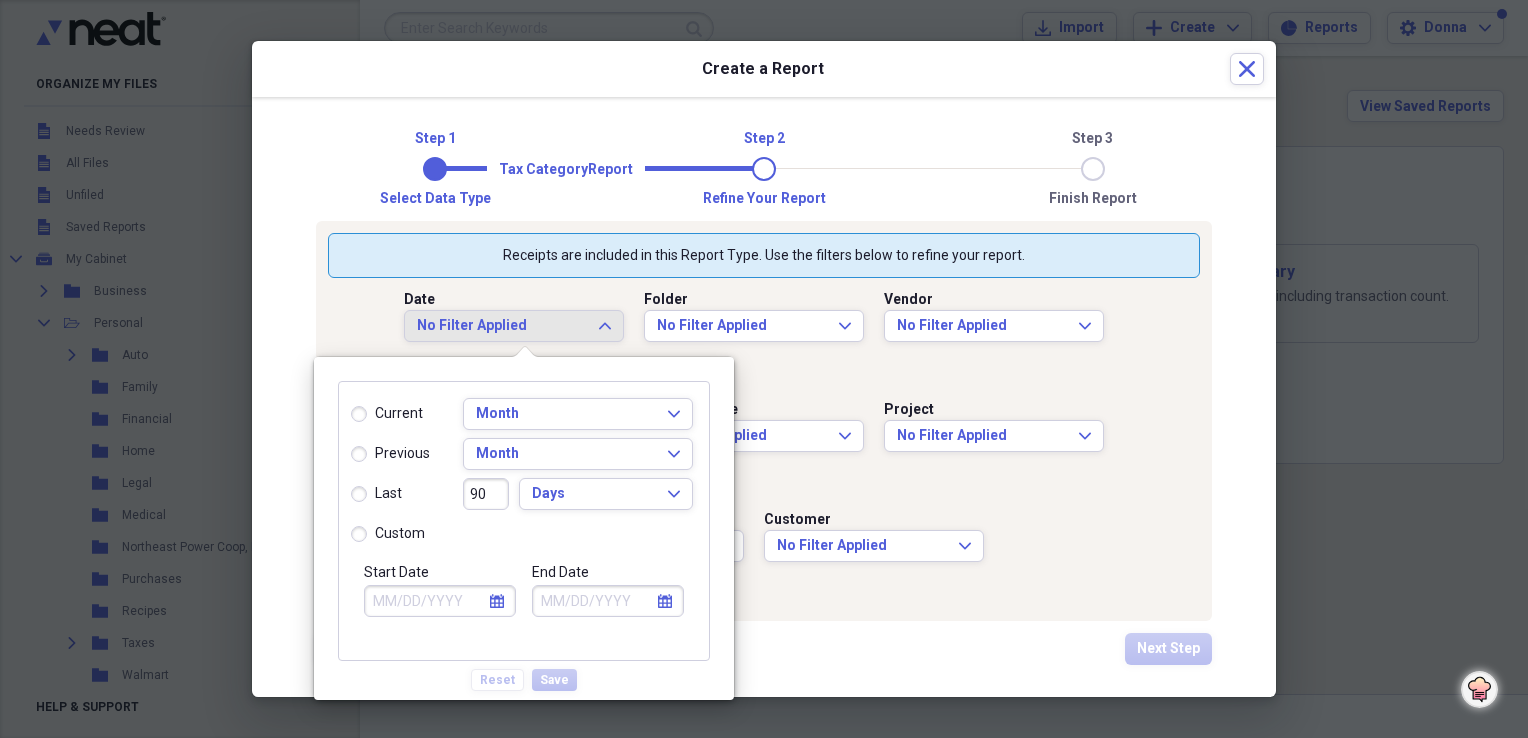 click on "custom" at bounding box center [388, 534] 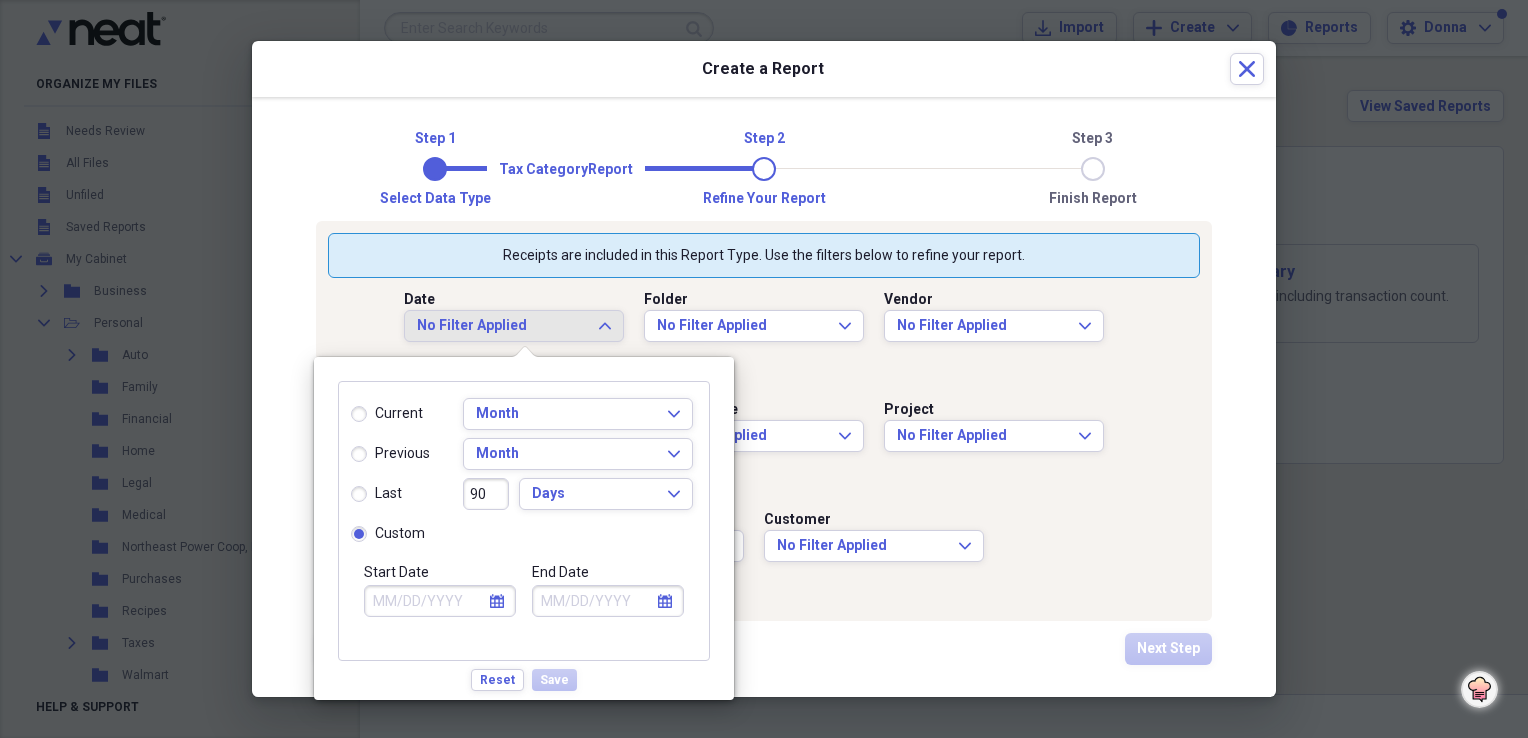 click on "calendar" 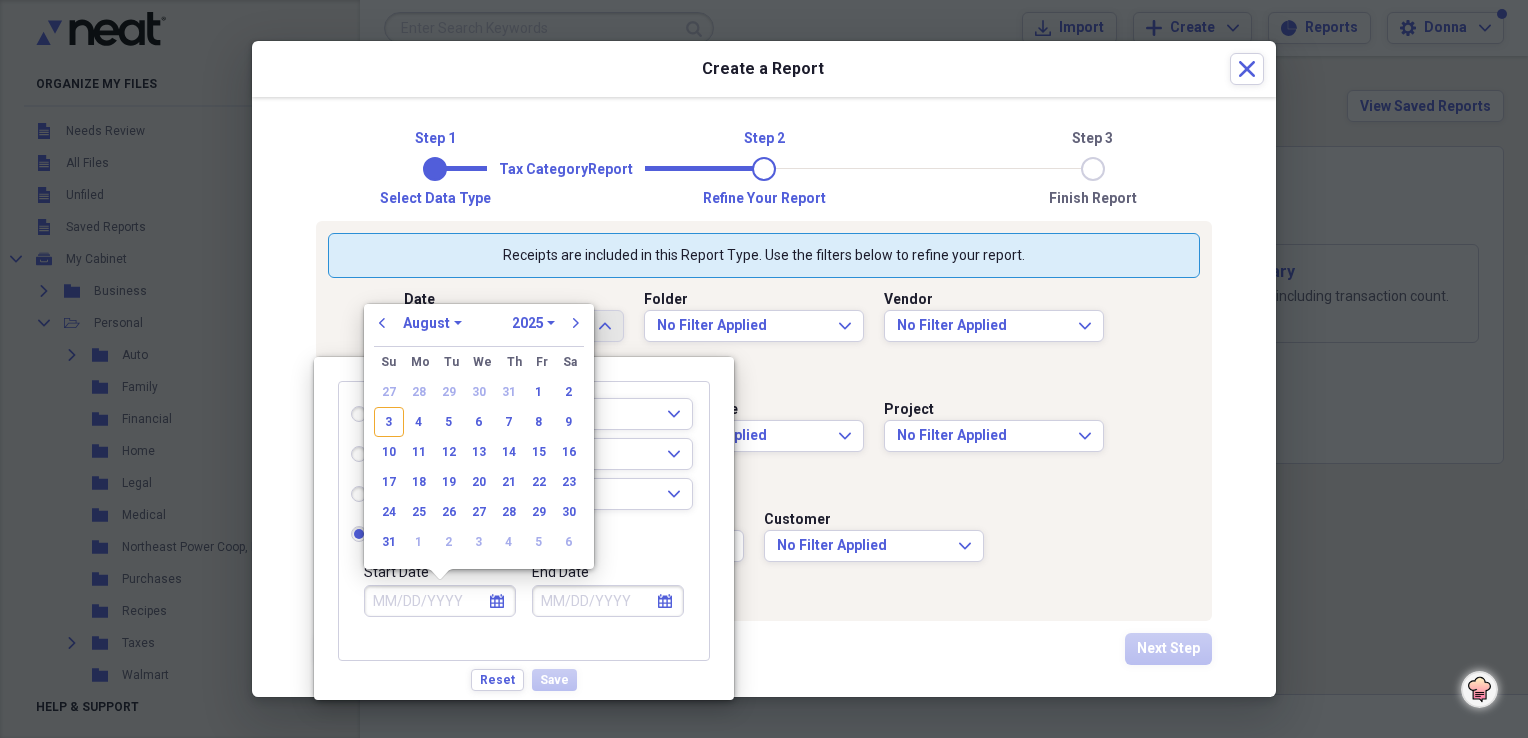 click on "January February March April May June July August September October November December" at bounding box center [432, 323] 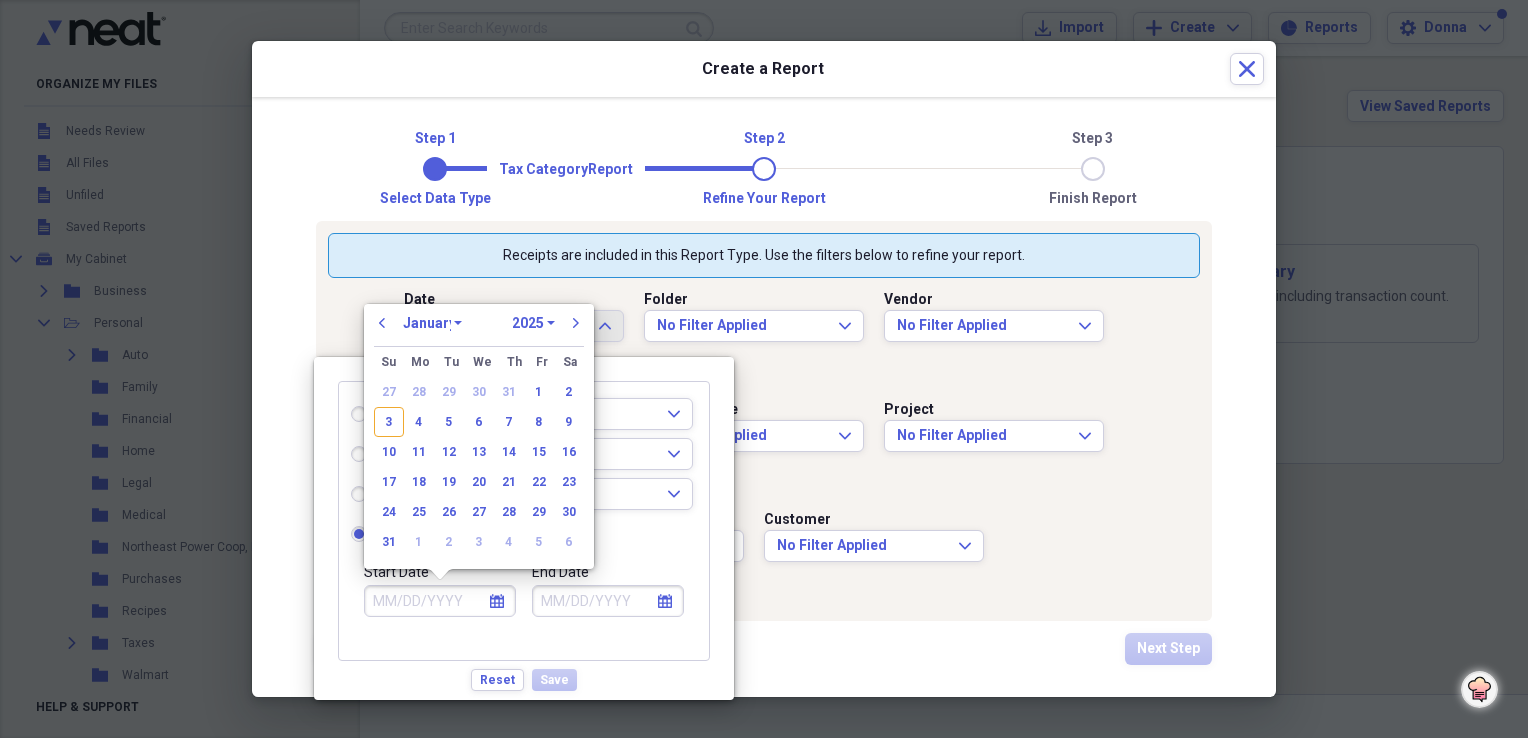 click on "January February March April May June July August September October November December" at bounding box center [432, 323] 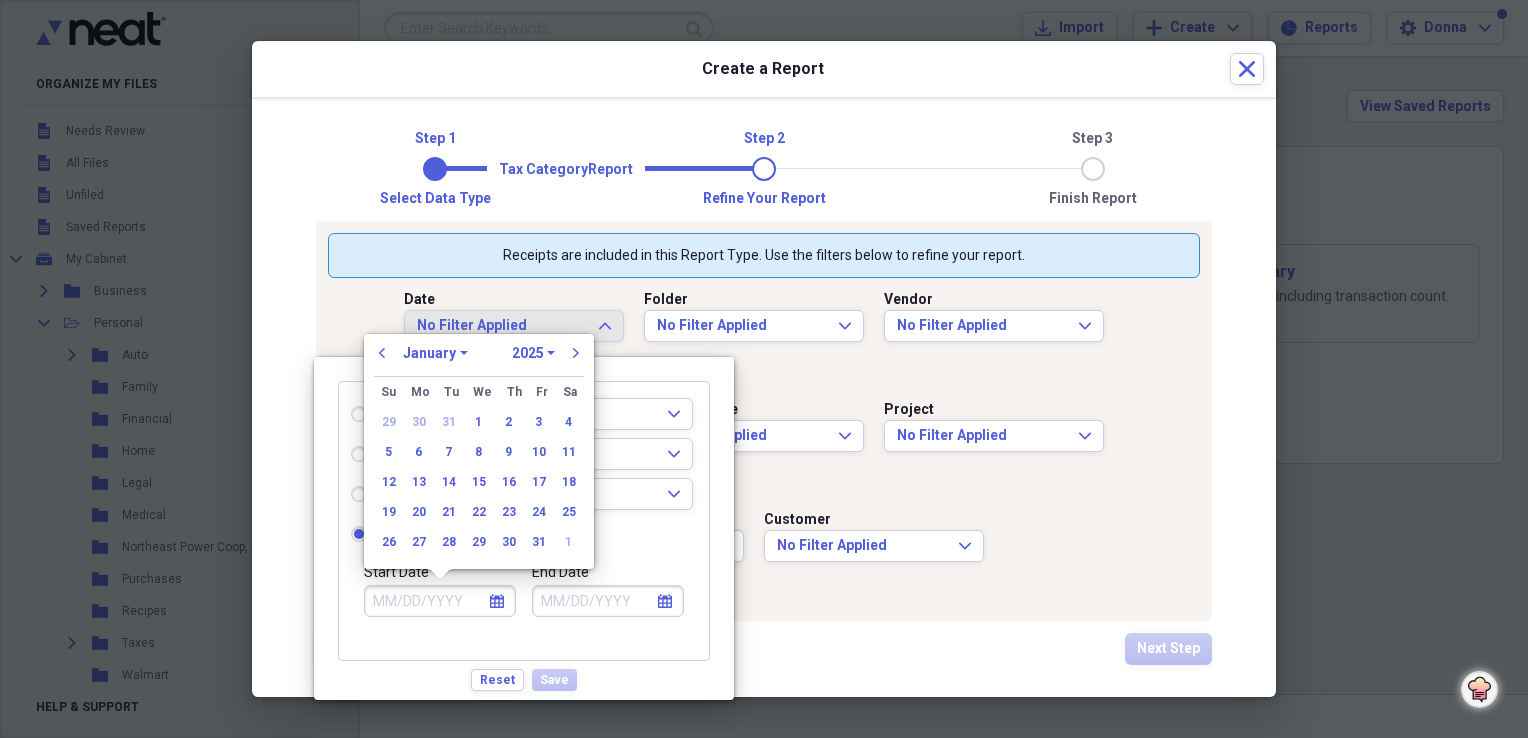 click on "1970 1971 1972 1973 1974 1975 1976 1977 1978 1979 1980 1981 1982 1983 1984 1985 1986 1987 1988 1989 1990 1991 1992 1993 1994 1995 1996 1997 1998 1999 2000 2001 2002 2003 2004 2005 2006 2007 2008 2009 2010 2011 2012 2013 2014 2015 2016 2017 2018 2019 2020 2021 2022 2023 2024 2025 2026 2027 2028 2029 2030 2031 2032 2033 2034 2035" at bounding box center [533, 353] 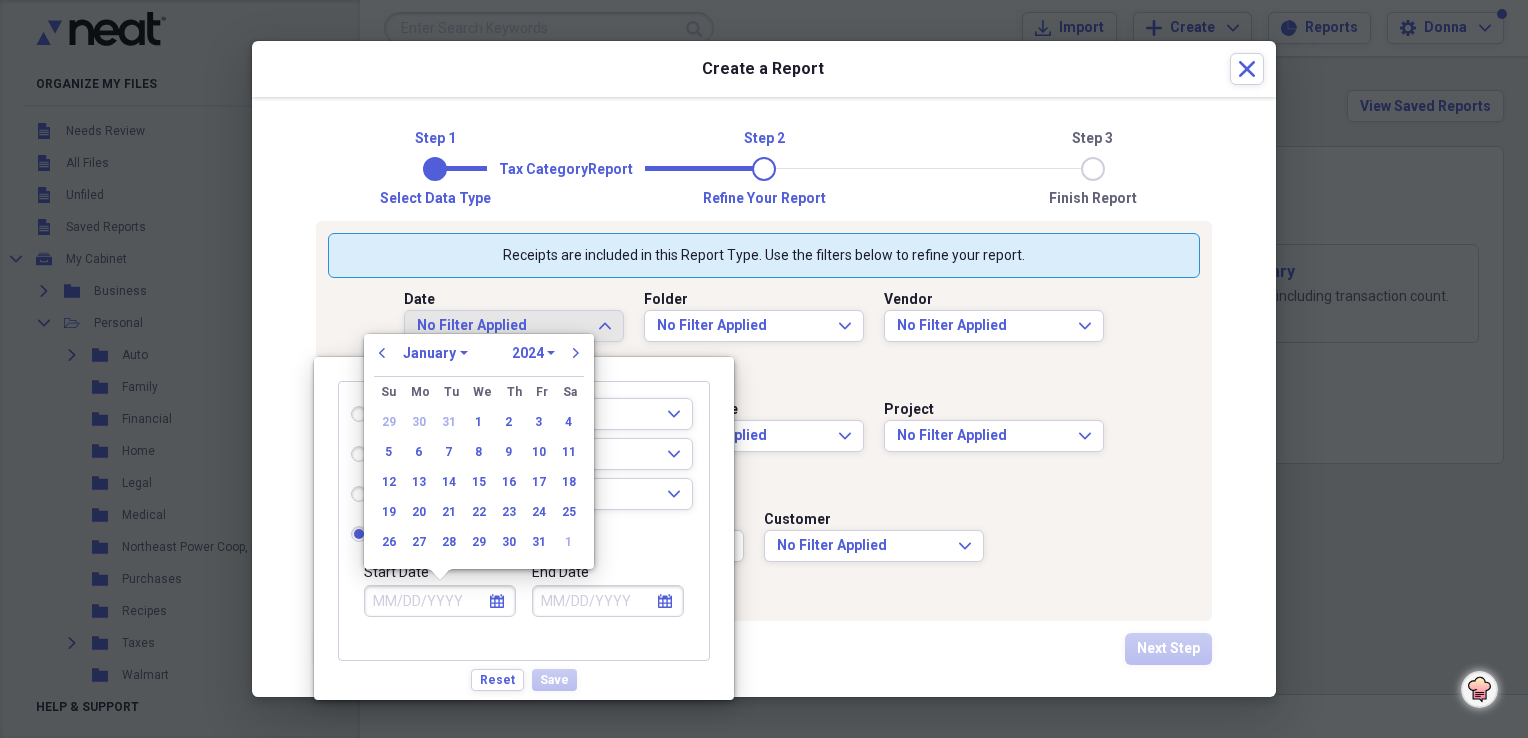 click on "1970 1971 1972 1973 1974 1975 1976 1977 1978 1979 1980 1981 1982 1983 1984 1985 1986 1987 1988 1989 1990 1991 1992 1993 1994 1995 1996 1997 1998 1999 2000 2001 2002 2003 2004 2005 2006 2007 2008 2009 2010 2011 2012 2013 2014 2015 2016 2017 2018 2019 2020 2021 2022 2023 2024 2025 2026 2027 2028 2029 2030 2031 2032 2033 2034 2035" at bounding box center [533, 353] 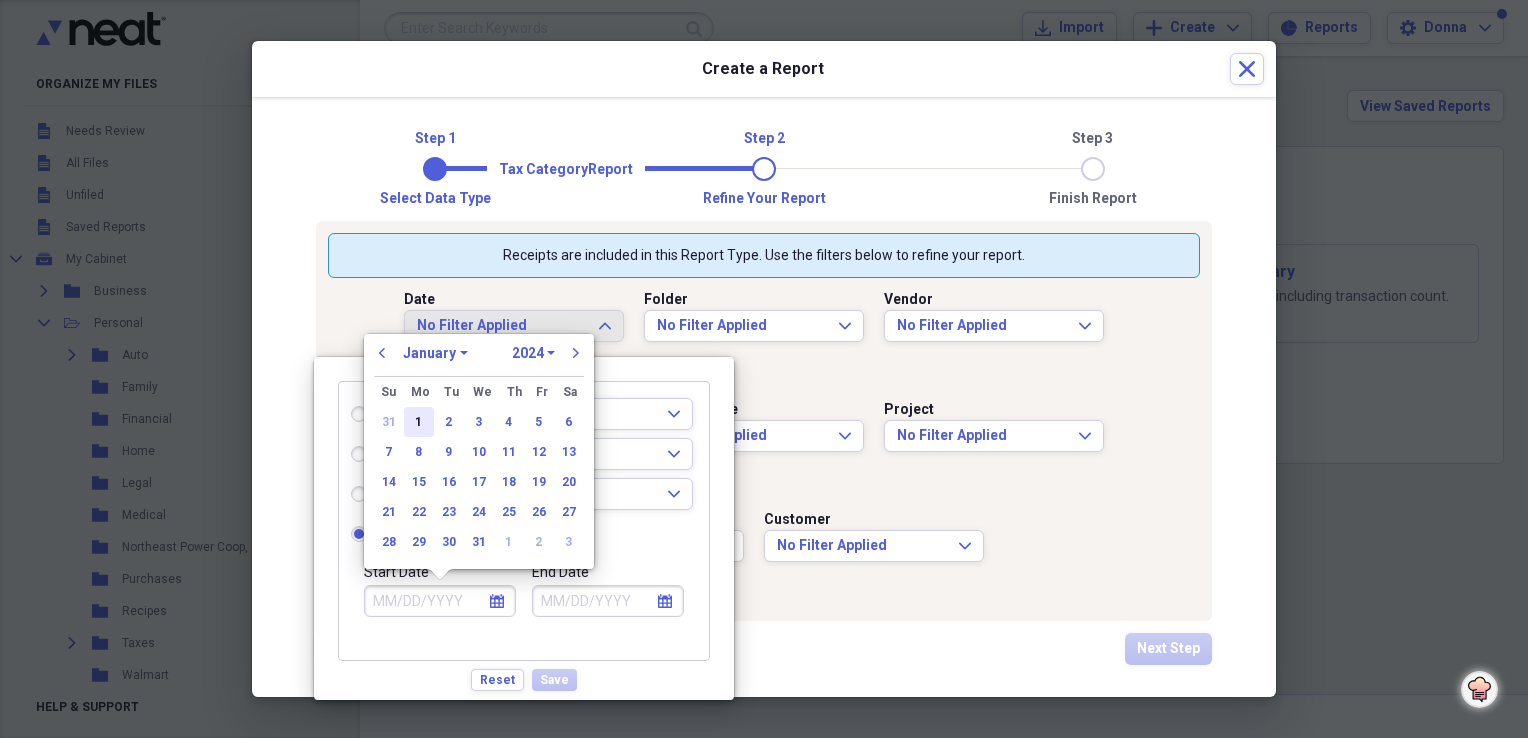 click on "1" at bounding box center [419, 422] 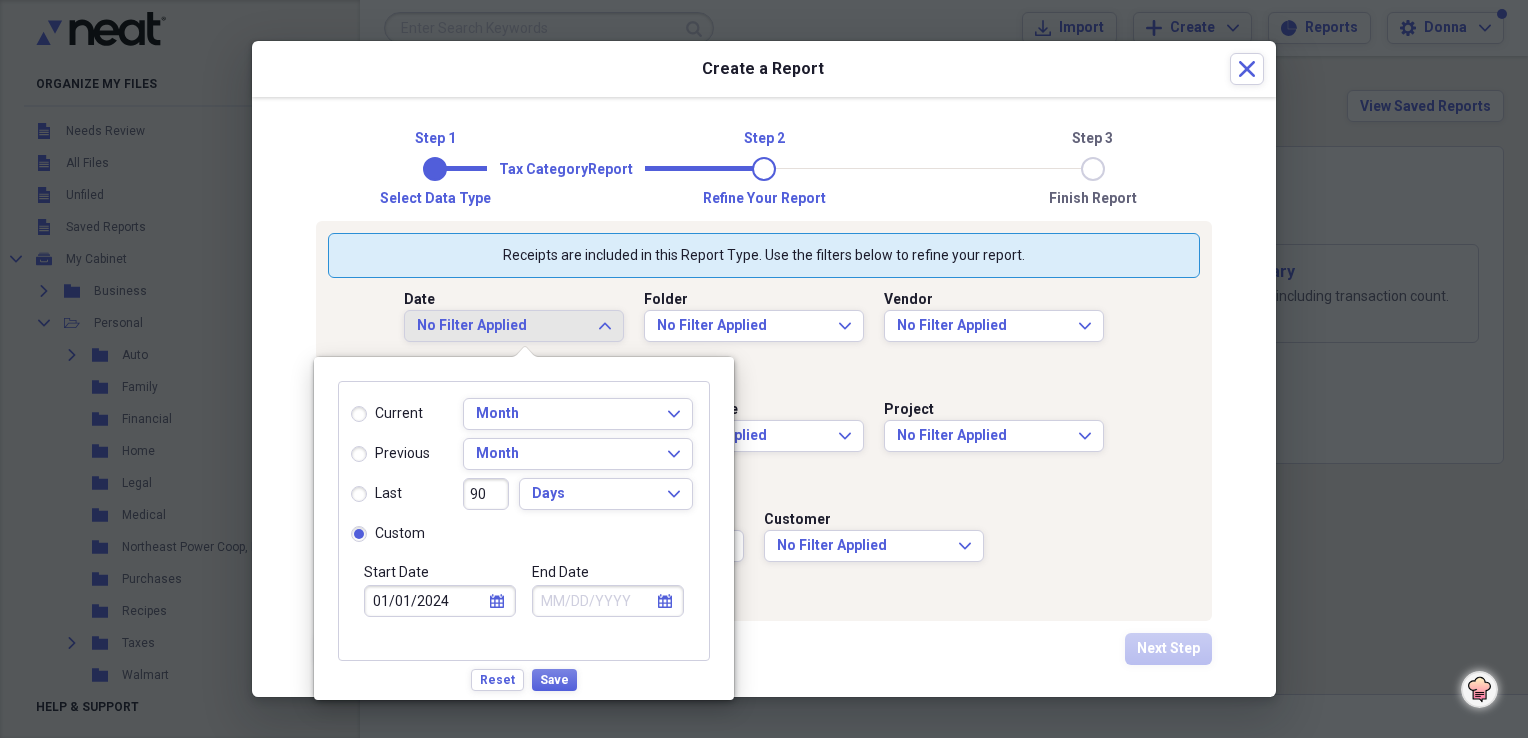 click 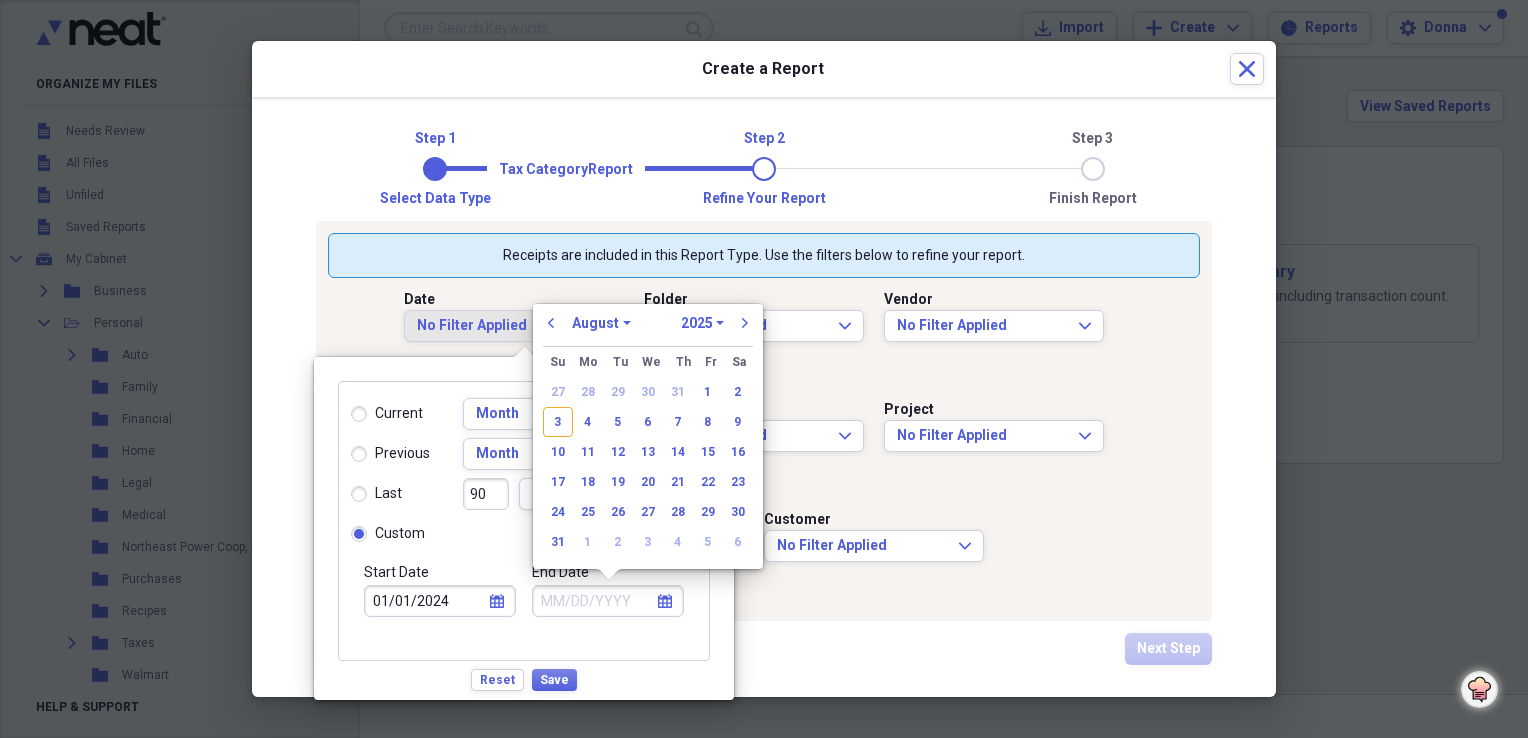 click on "1970 1971 1972 1973 1974 1975 1976 1977 1978 1979 1980 1981 1982 1983 1984 1985 1986 1987 1988 1989 1990 1991 1992 1993 1994 1995 1996 1997 1998 1999 2000 2001 2002 2003 2004 2005 2006 2007 2008 2009 2010 2011 2012 2013 2014 2015 2016 2017 2018 2019 2020 2021 2022 2023 2024 2025 2026 2027 2028 2029 2030 2031 2032 2033 2034 2035" at bounding box center [702, 323] 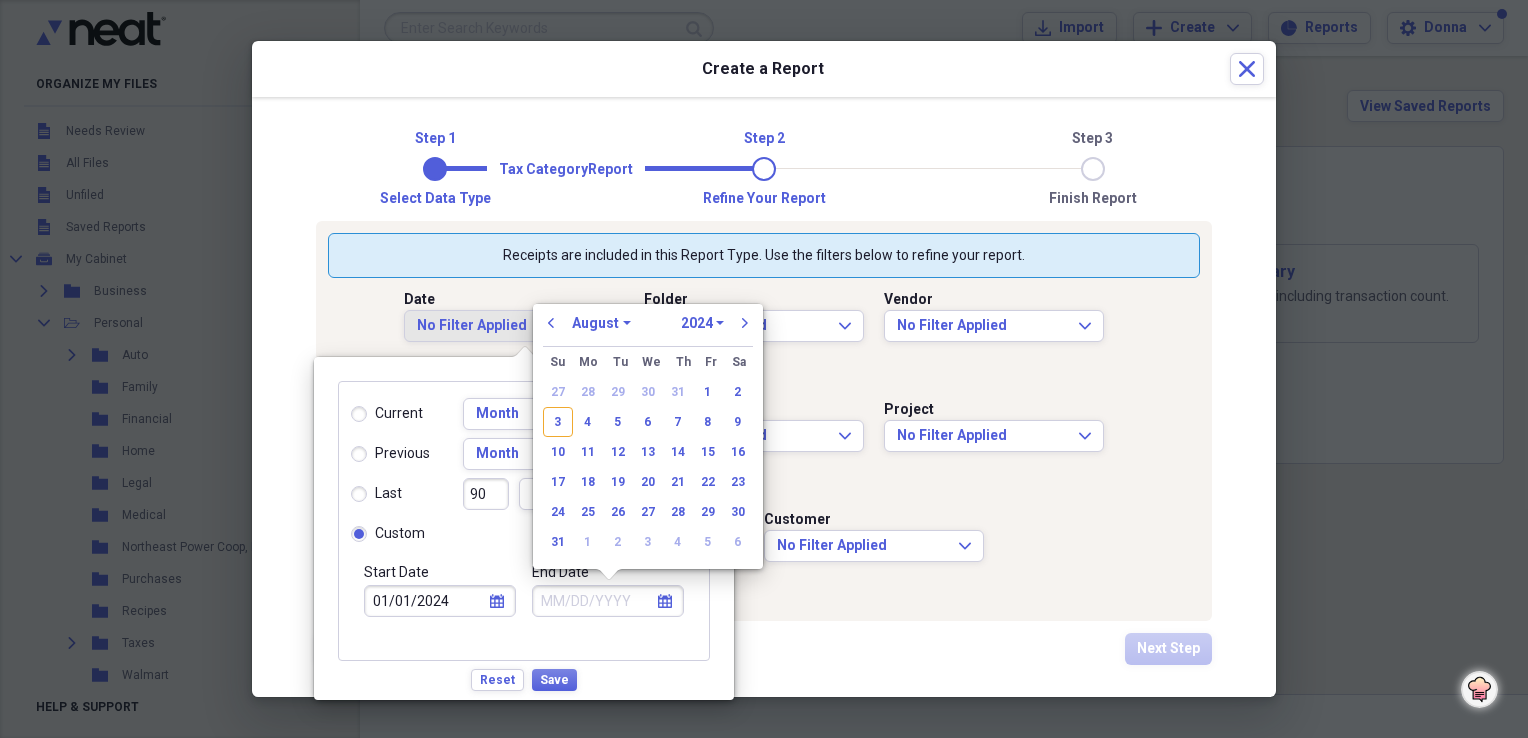 click on "1970 1971 1972 1973 1974 1975 1976 1977 1978 1979 1980 1981 1982 1983 1984 1985 1986 1987 1988 1989 1990 1991 1992 1993 1994 1995 1996 1997 1998 1999 2000 2001 2002 2003 2004 2005 2006 2007 2008 2009 2010 2011 2012 2013 2014 2015 2016 2017 2018 2019 2020 2021 2022 2023 2024 2025 2026 2027 2028 2029 2030 2031 2032 2033 2034 2035" at bounding box center (702, 323) 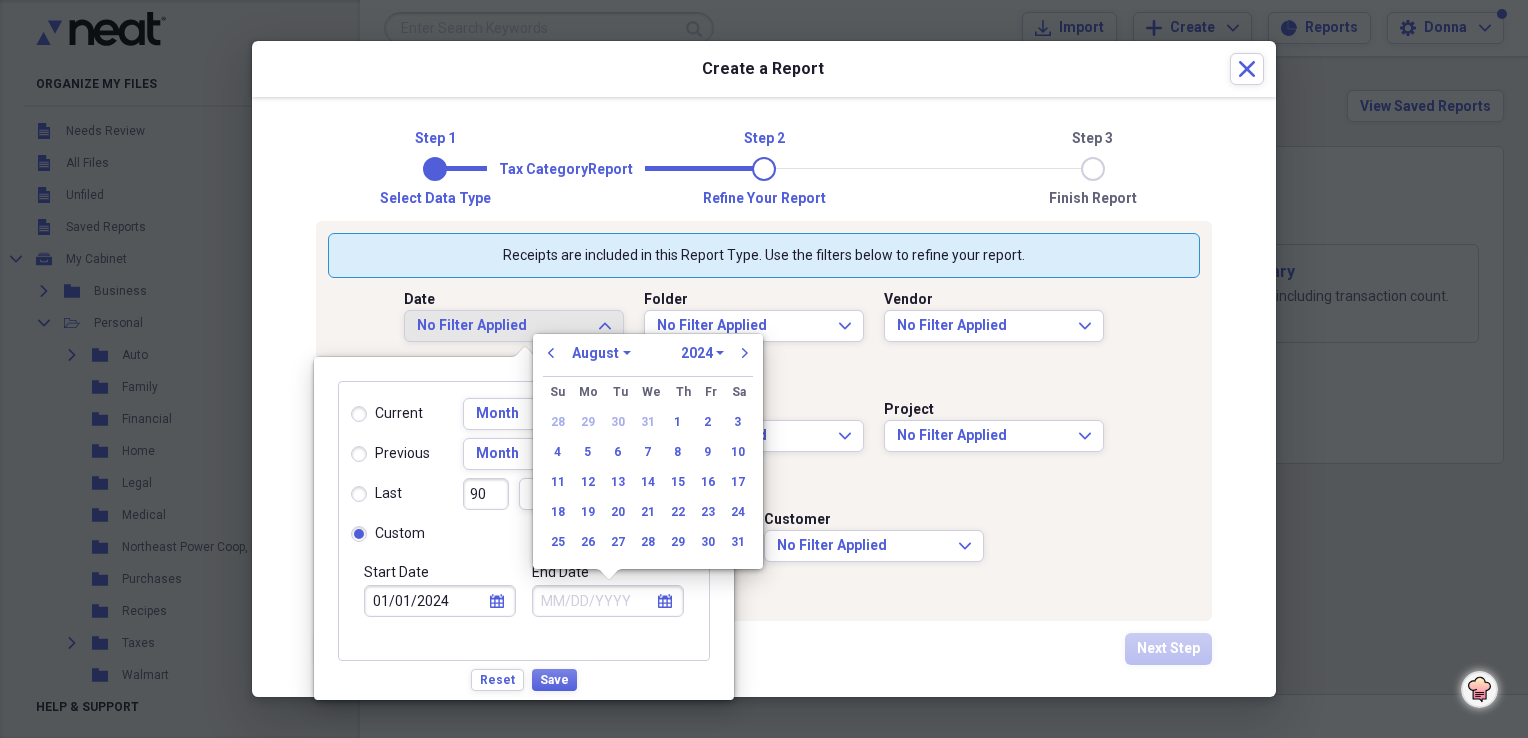 click on "January February March April May June July August September October November December" at bounding box center [601, 353] 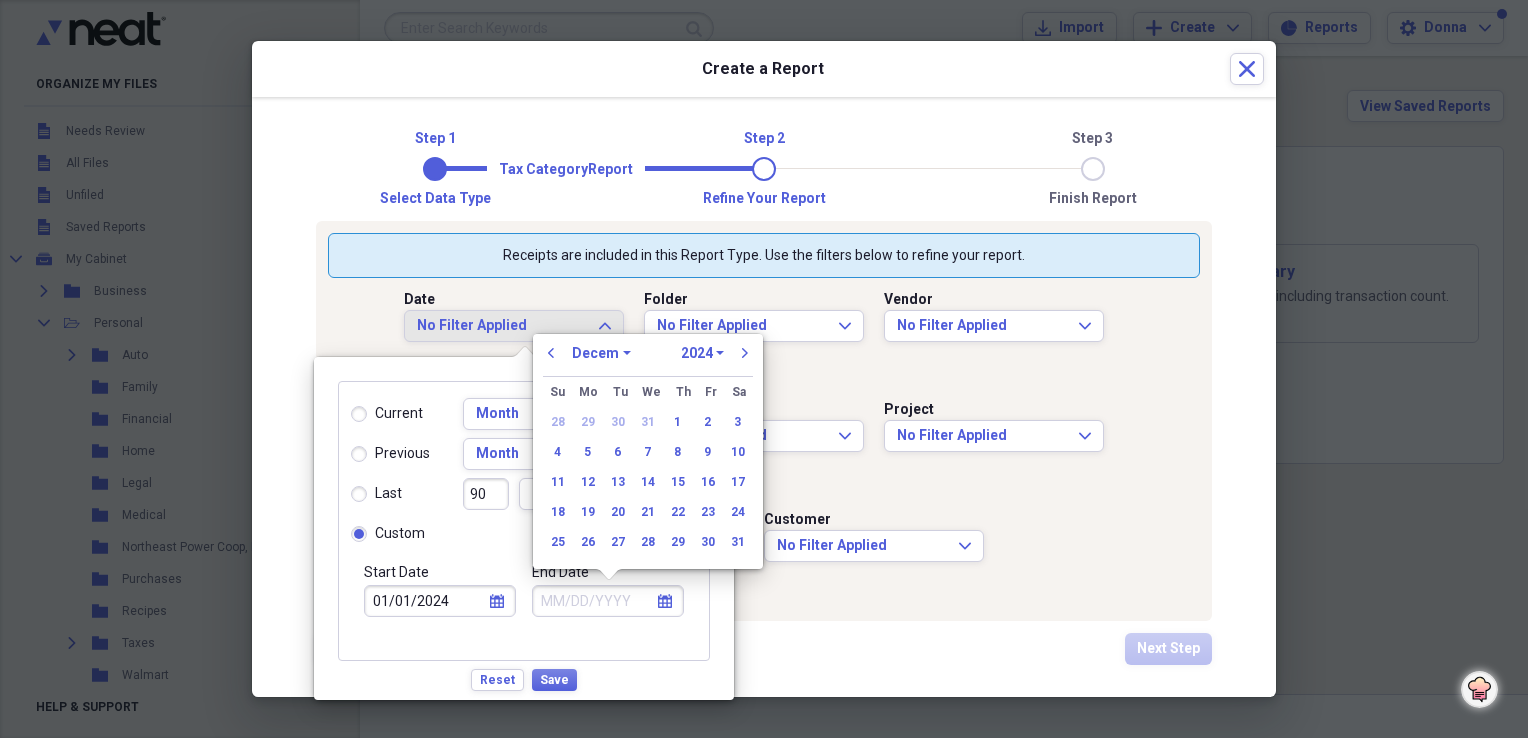 click on "January February March April May June July August September October November December" at bounding box center [601, 353] 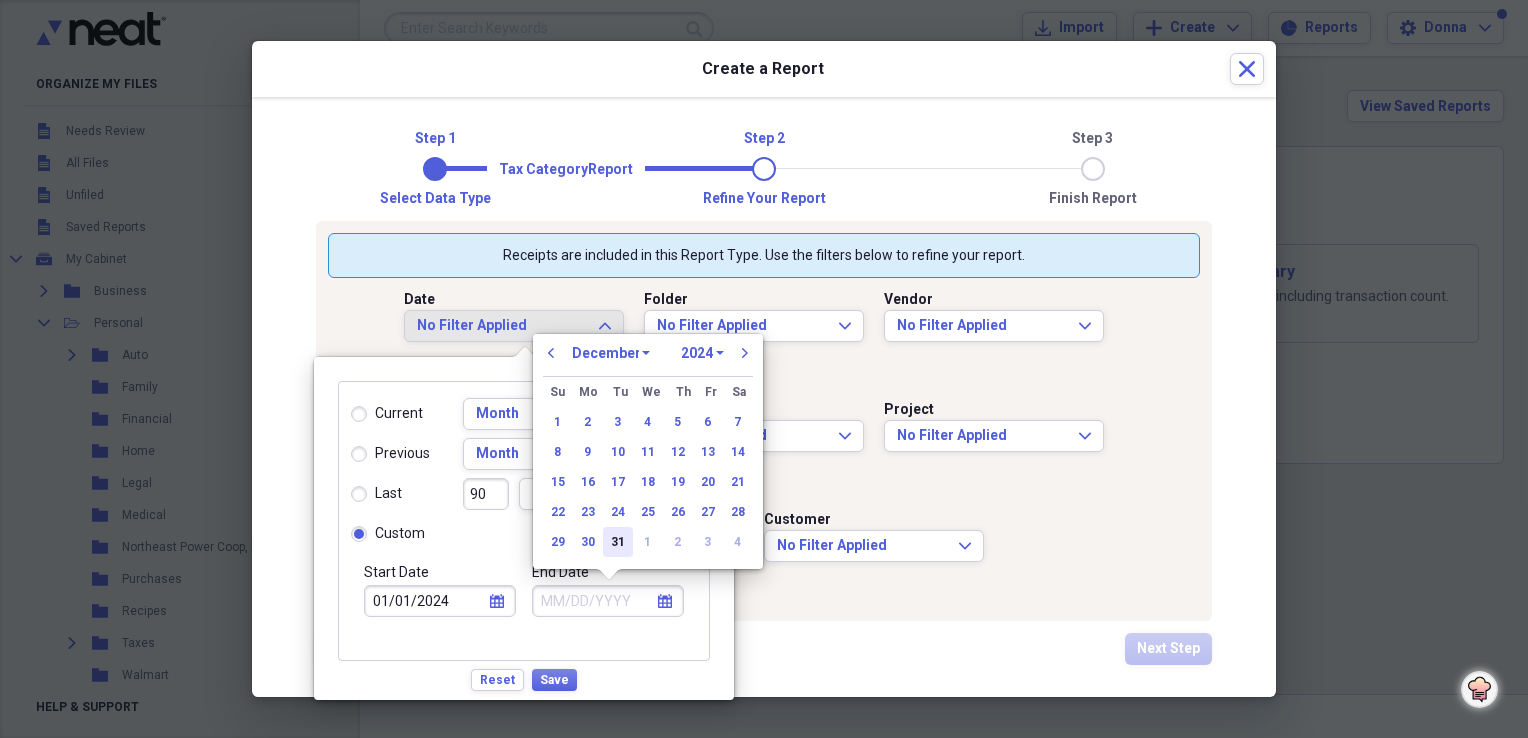 click on "31" at bounding box center [618, 542] 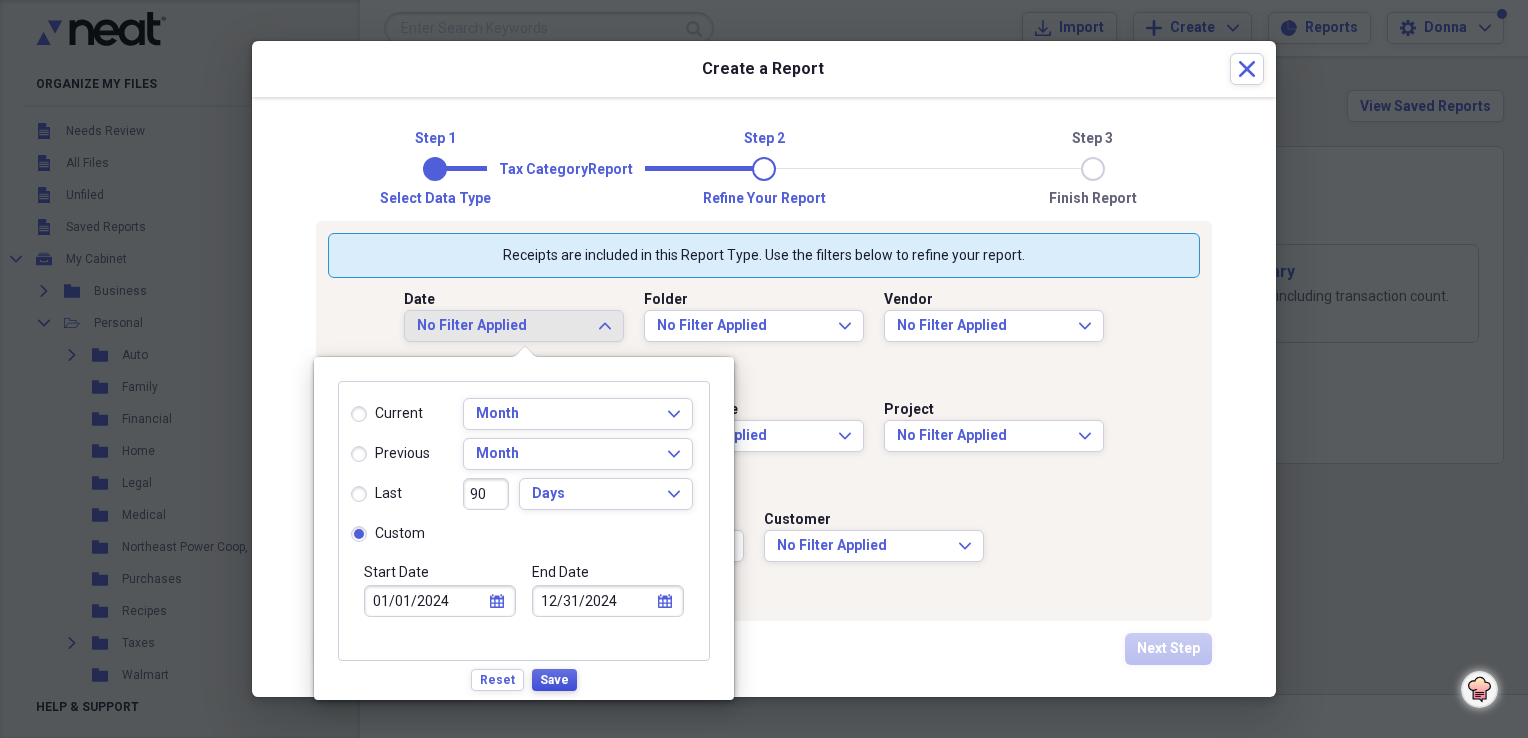 click on "Save" at bounding box center [554, 680] 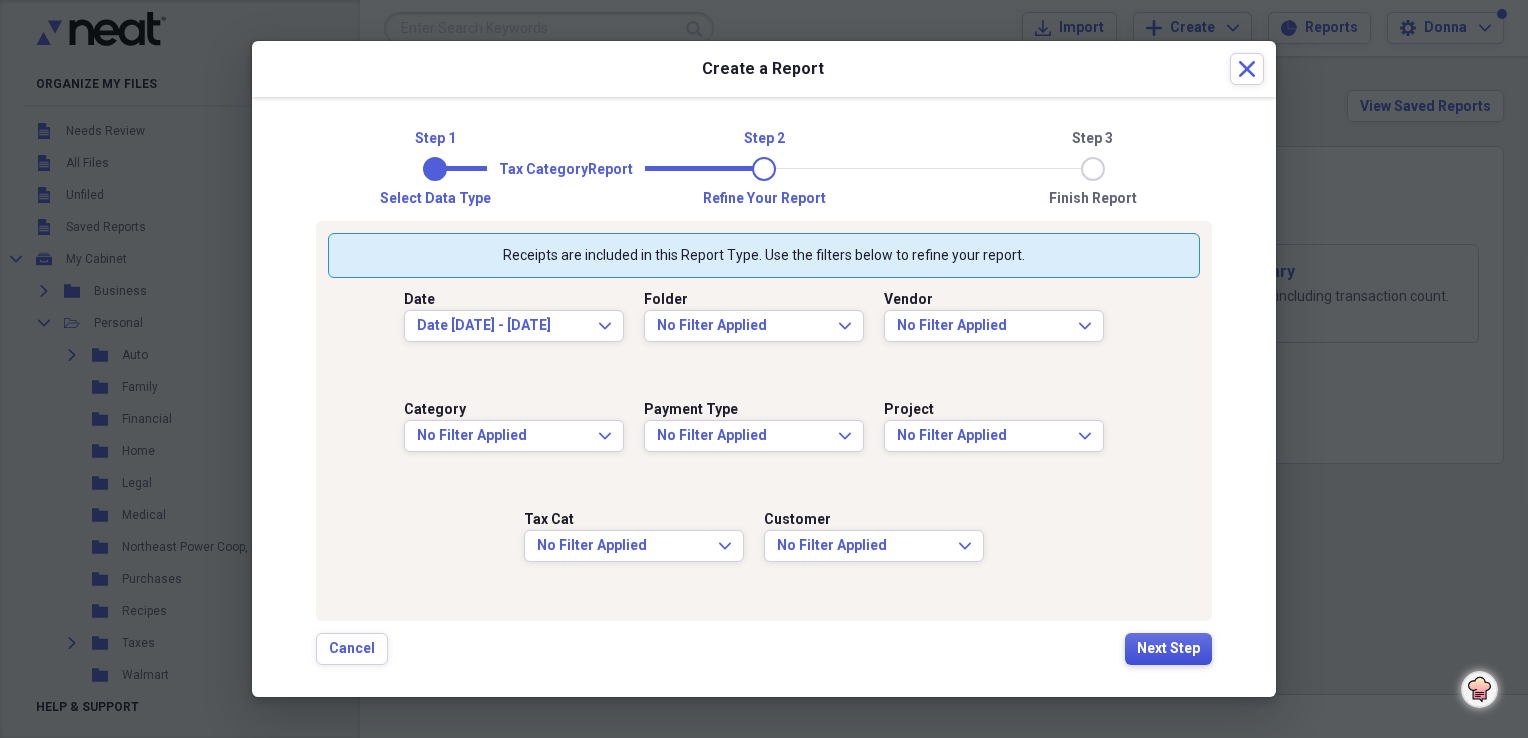 click on "Next Step" at bounding box center [1168, 649] 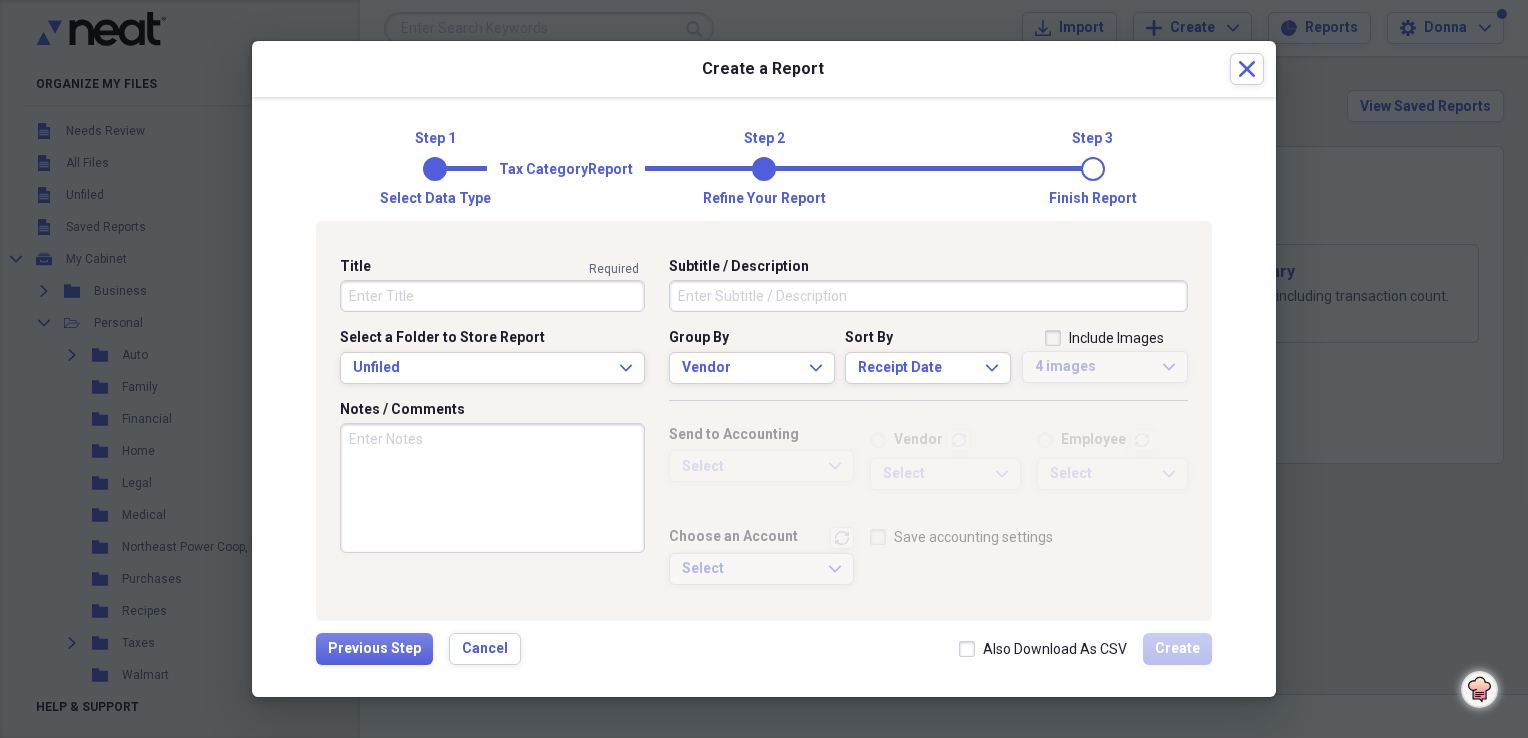 click on "Title" at bounding box center [492, 296] 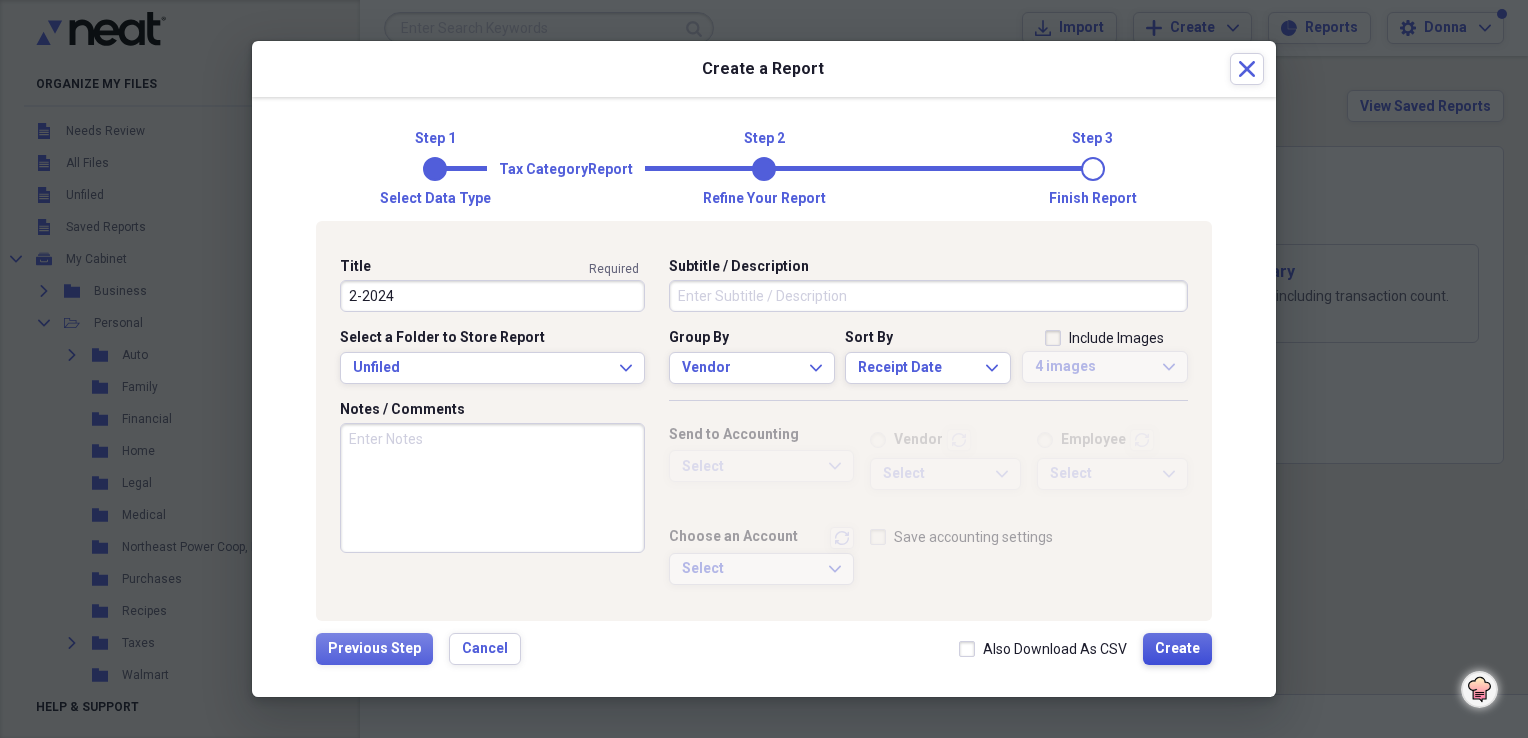 type on "2-2024" 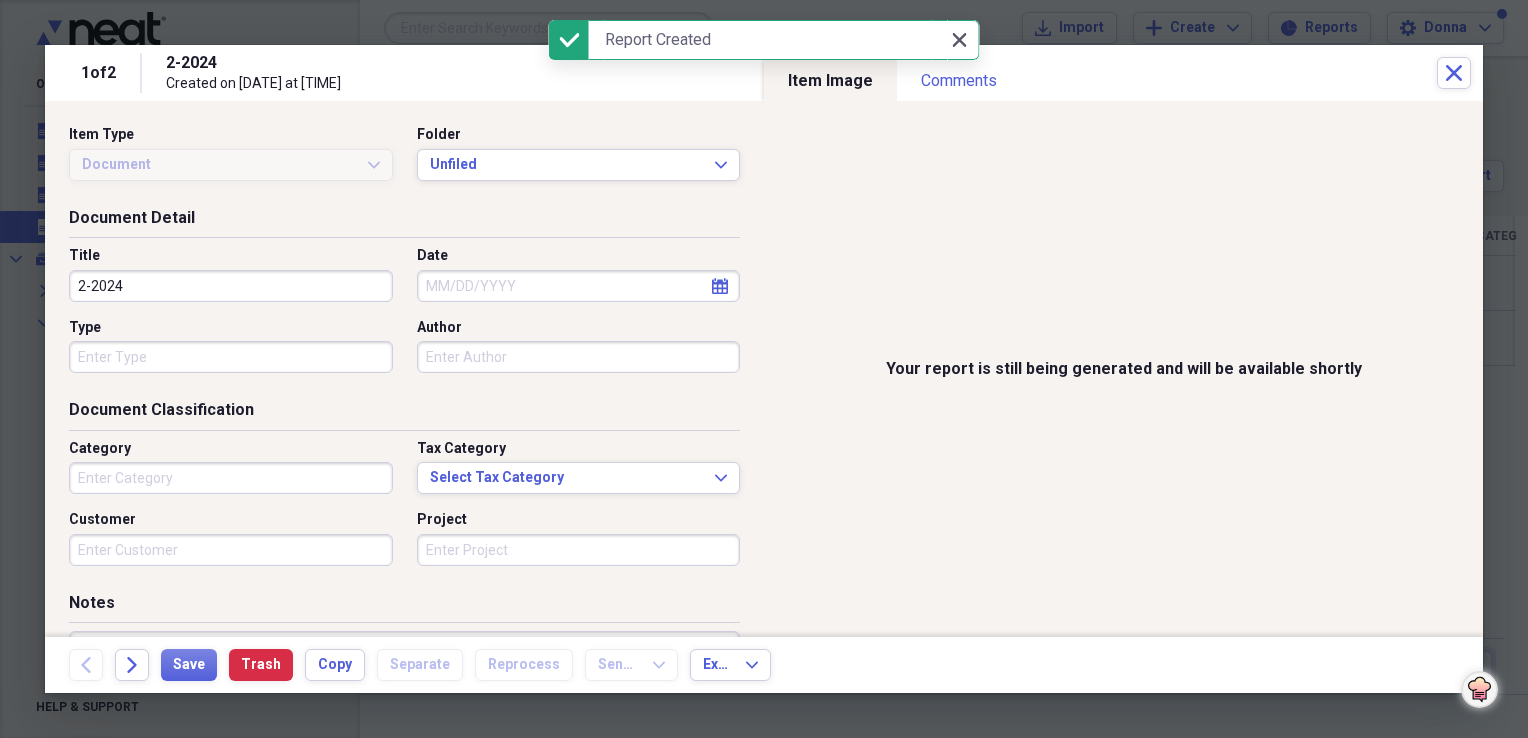 click on "Close" 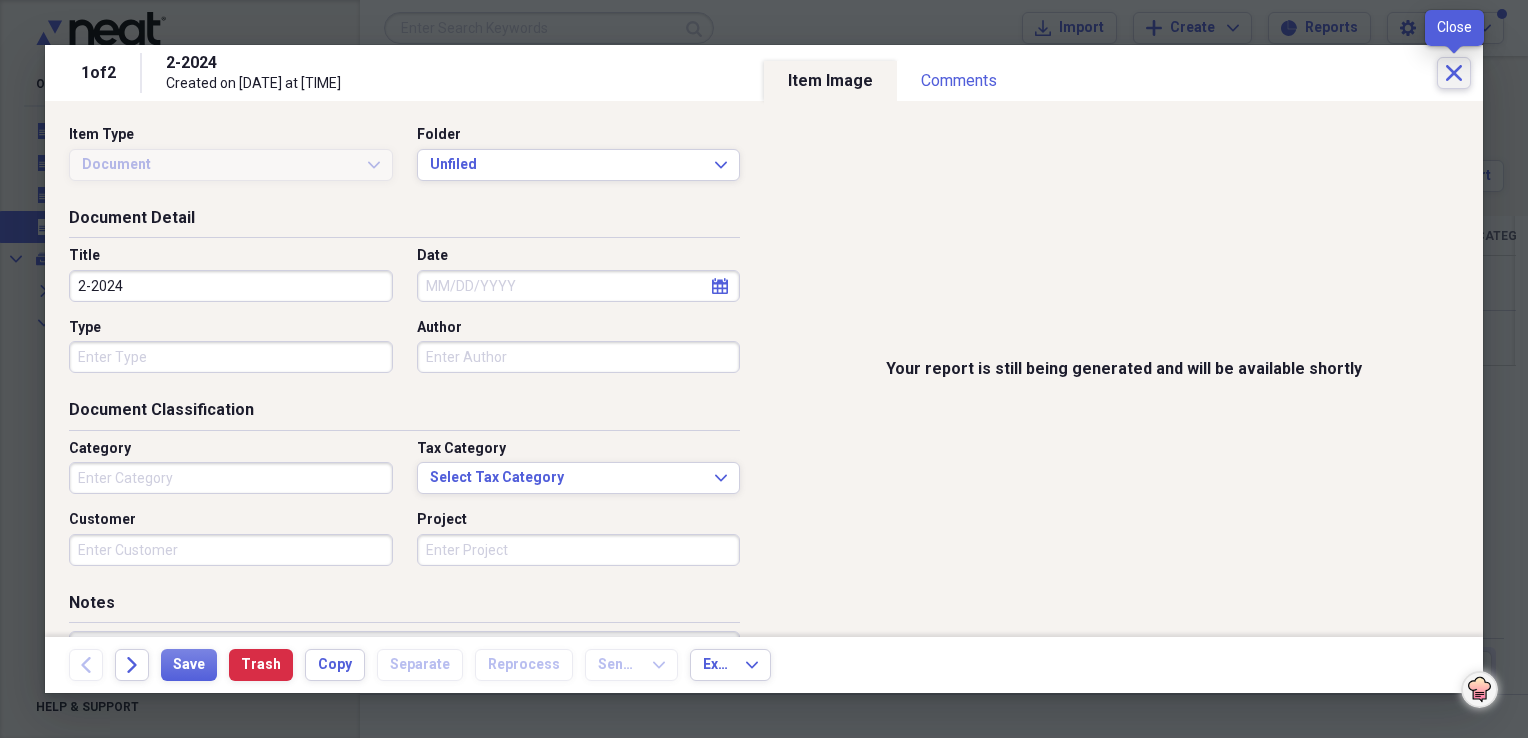 click 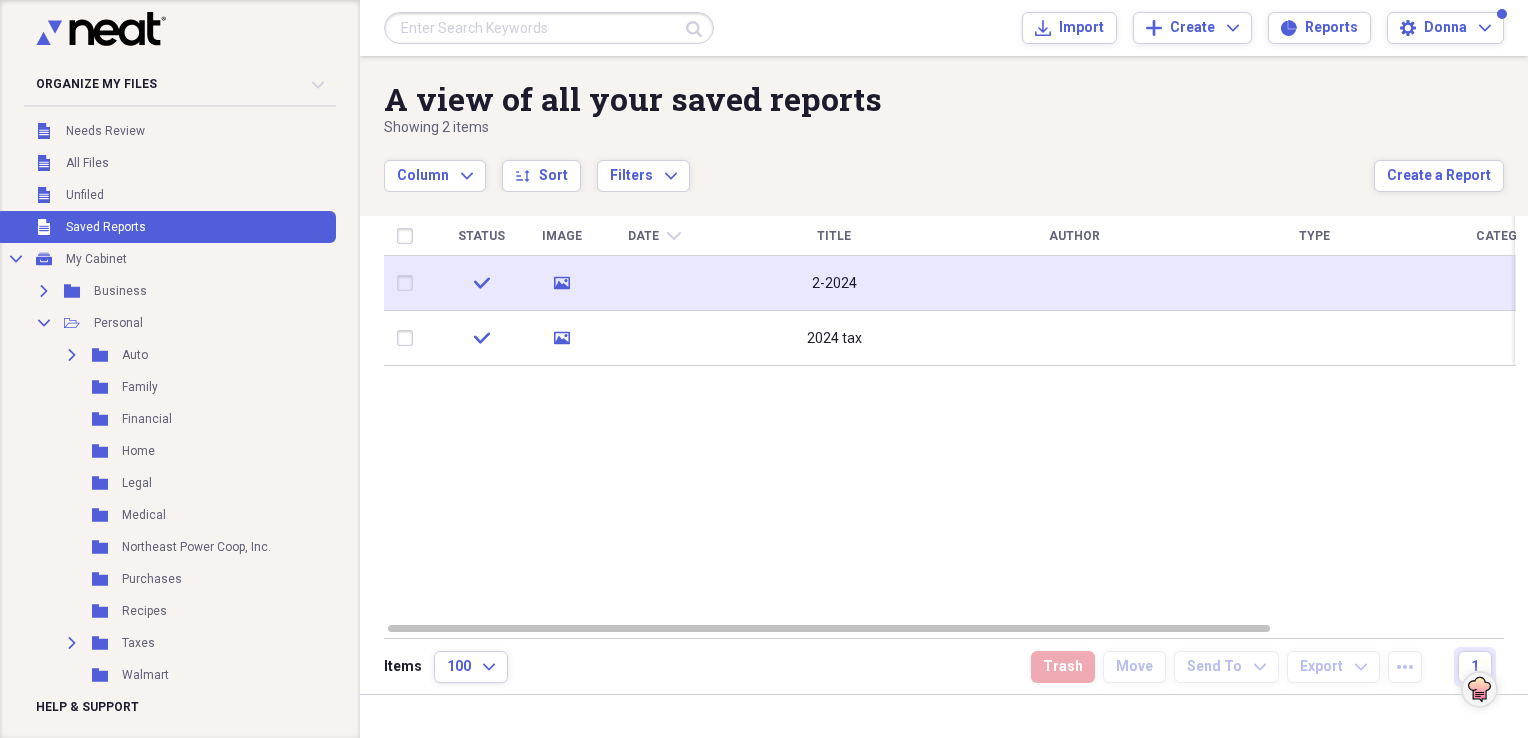 click on "2-2024" at bounding box center (834, 284) 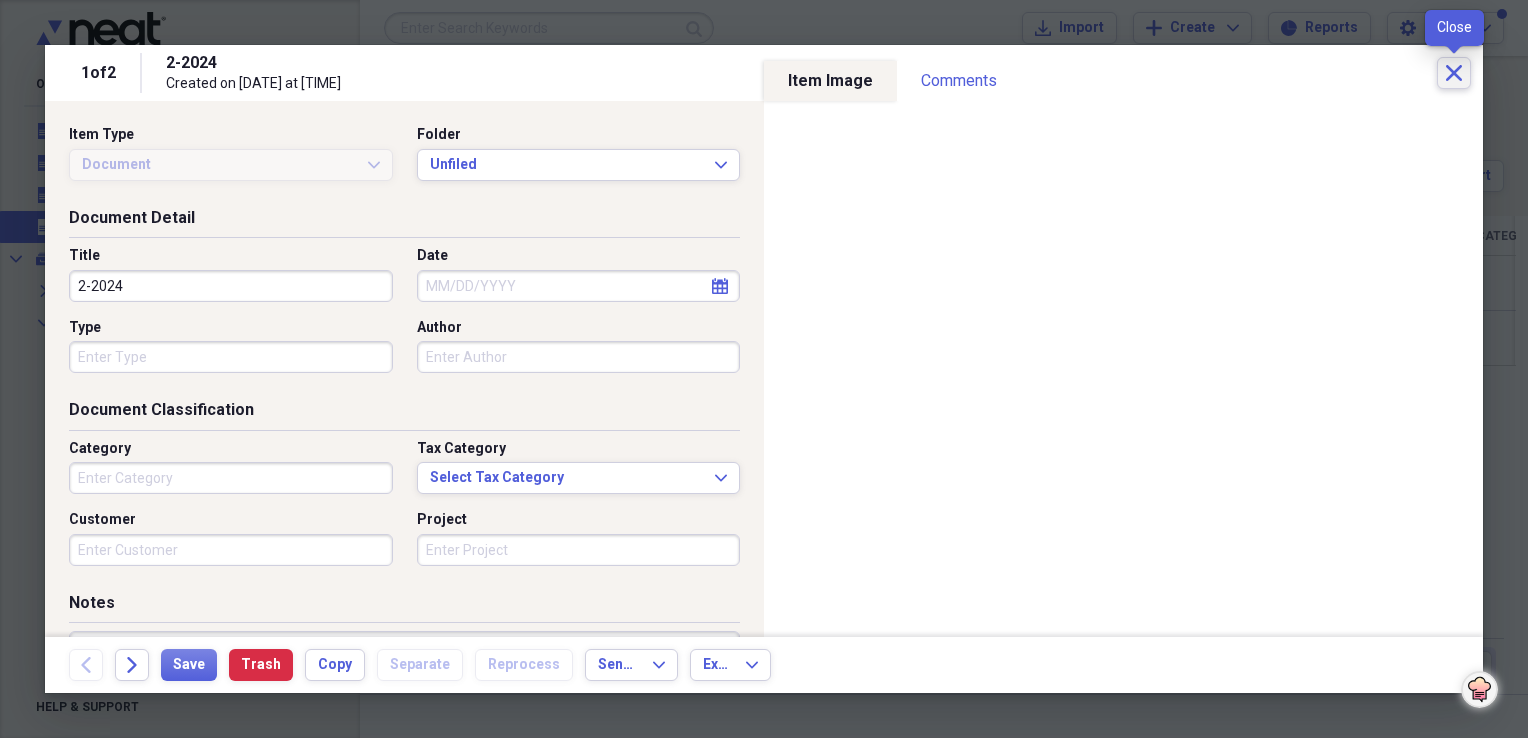 click 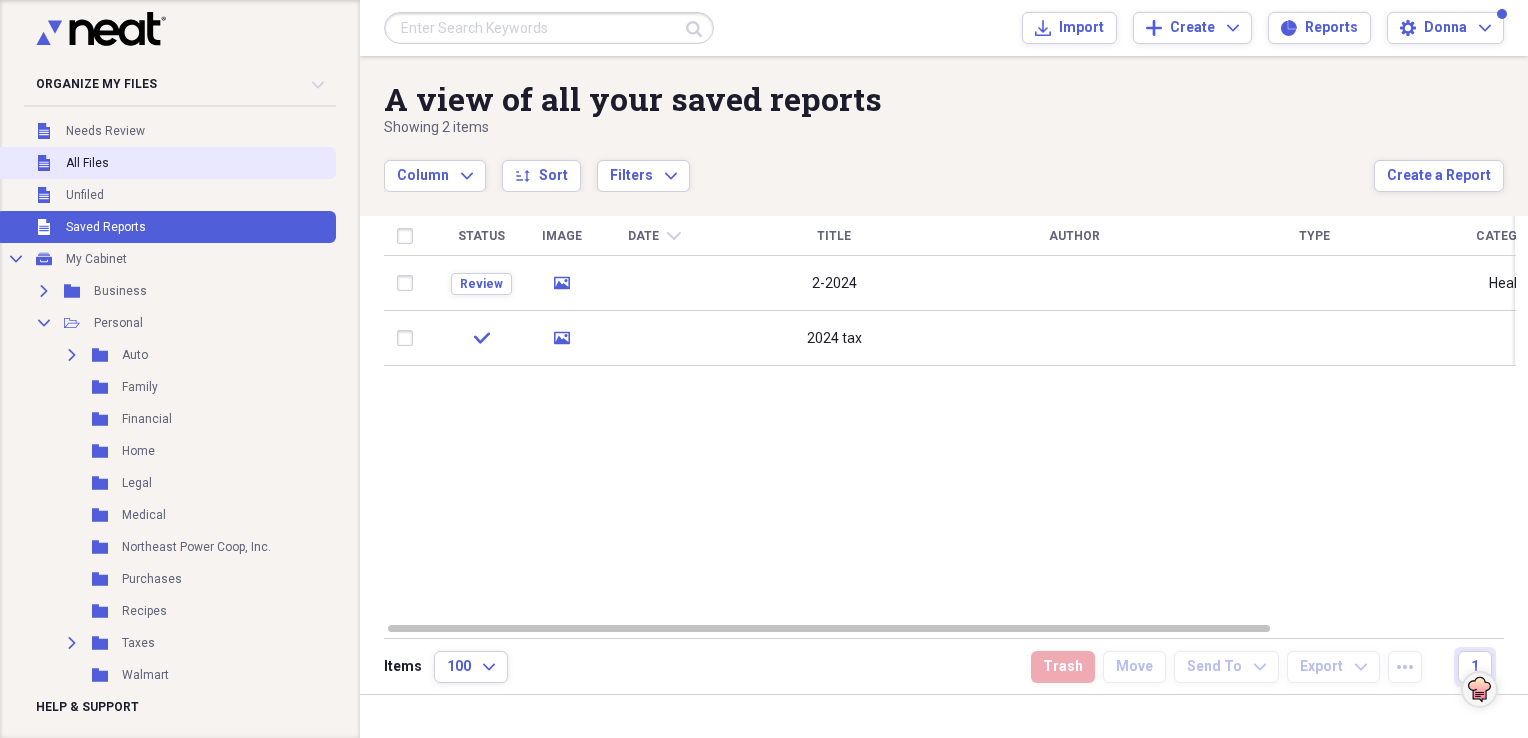 click on "Unfiled All Files" at bounding box center (166, 163) 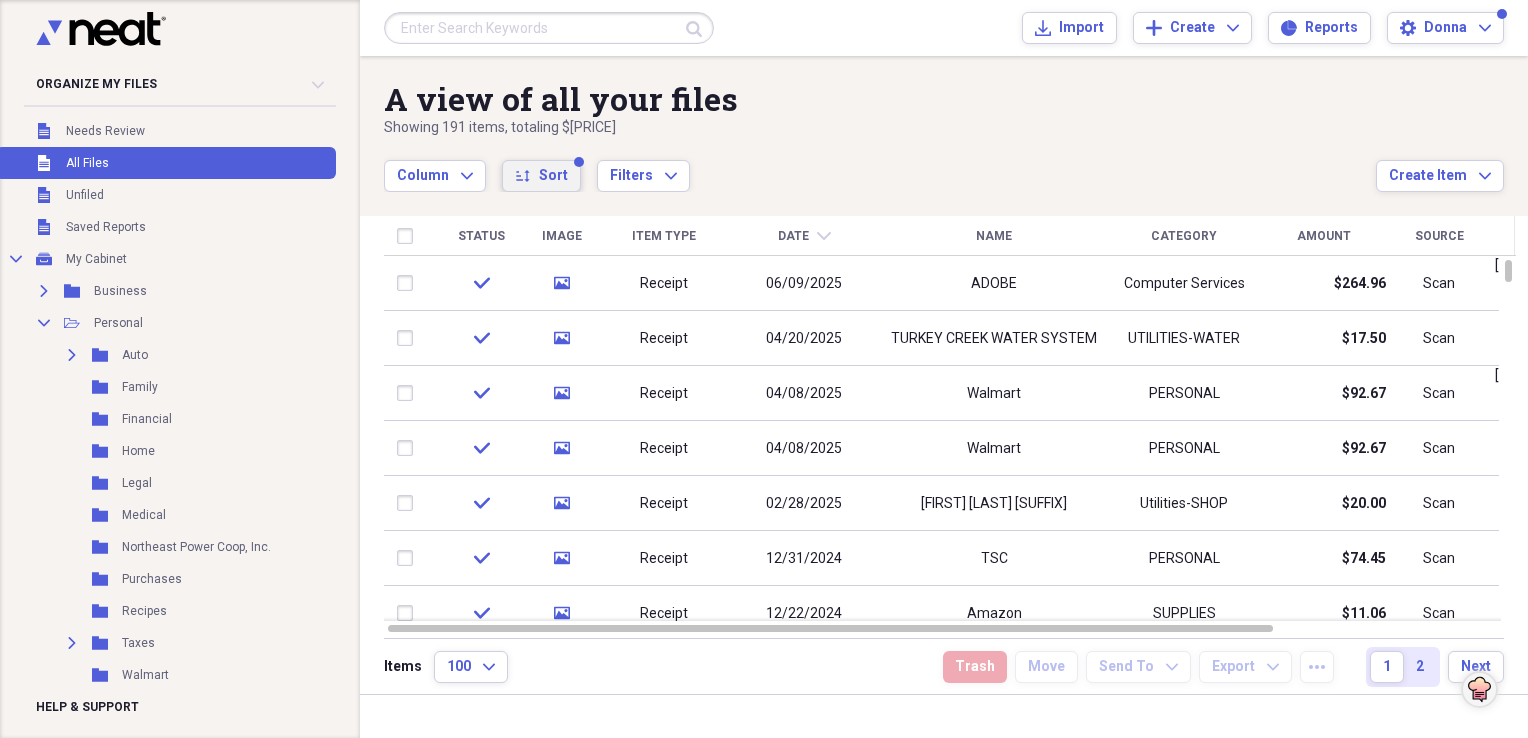 click on "Sort" at bounding box center (553, 176) 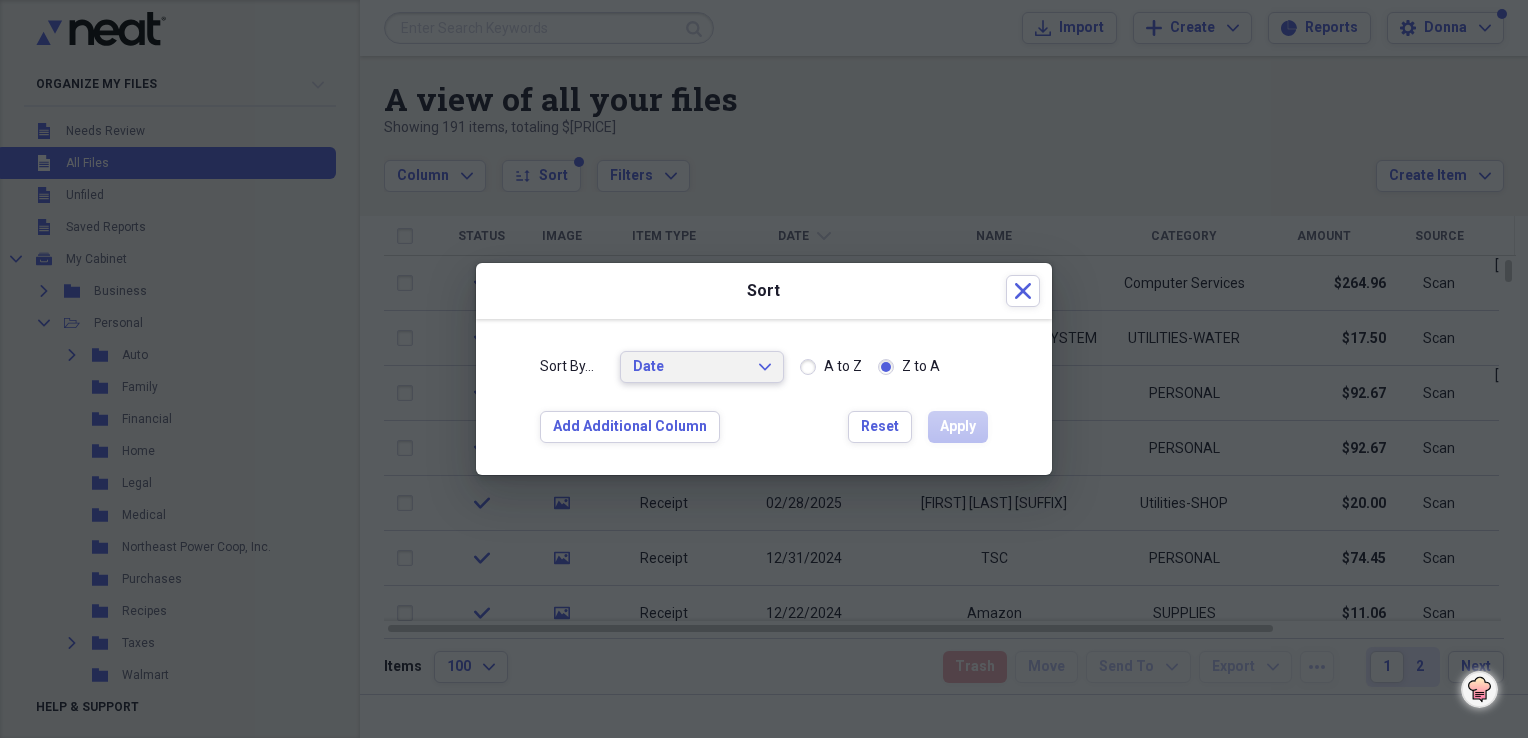 click on "Date Expand" at bounding box center [702, 367] 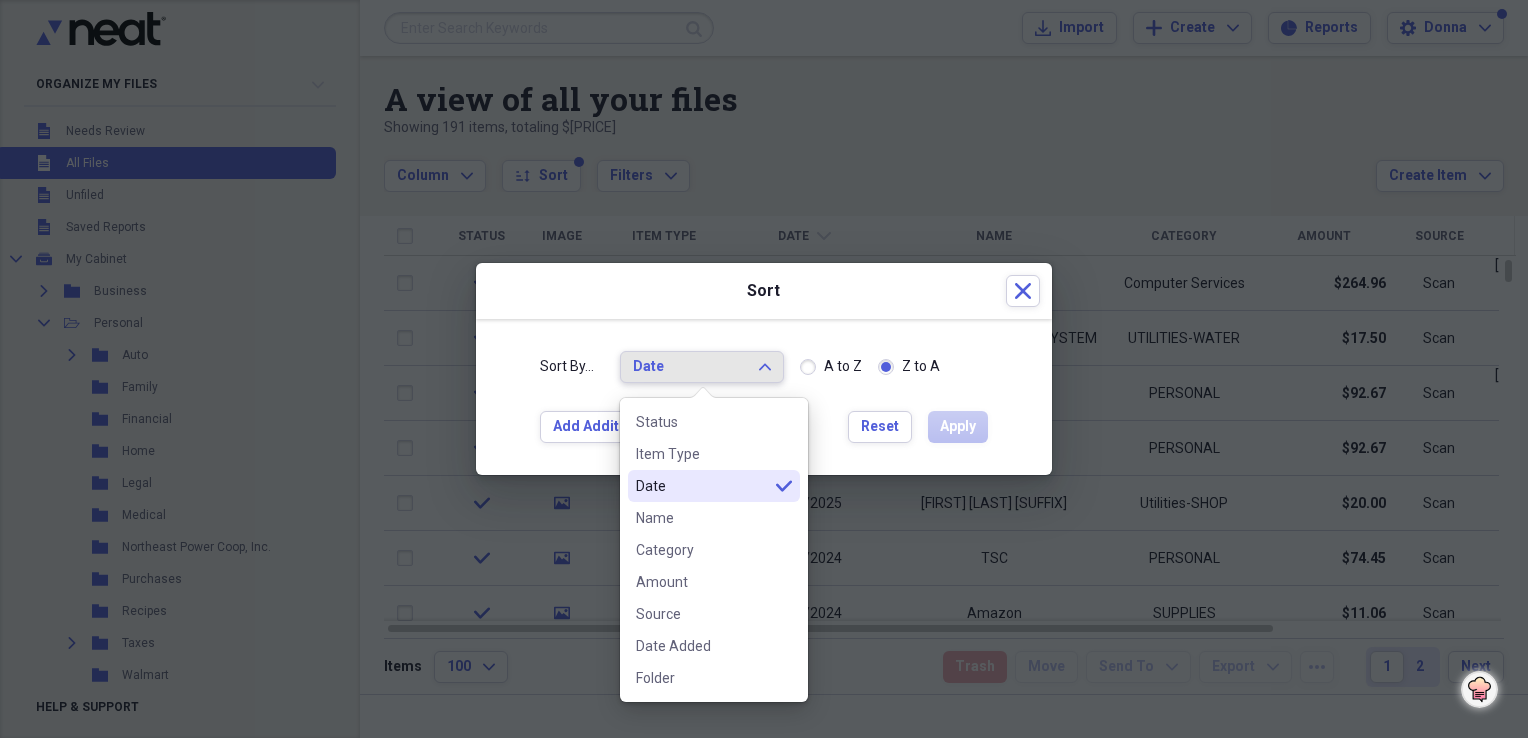 click on "Date" at bounding box center (702, 486) 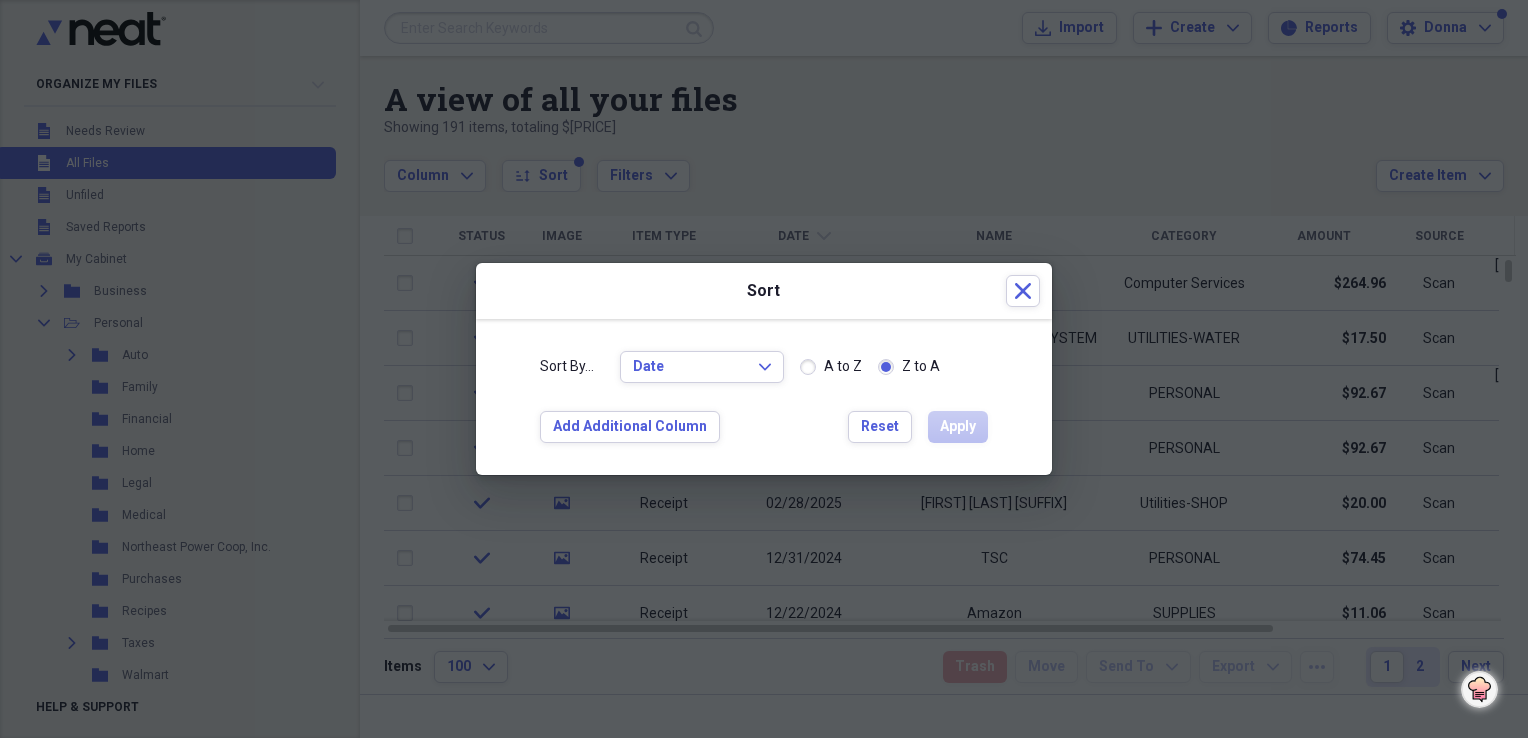 click on "A to Z" at bounding box center (831, 367) 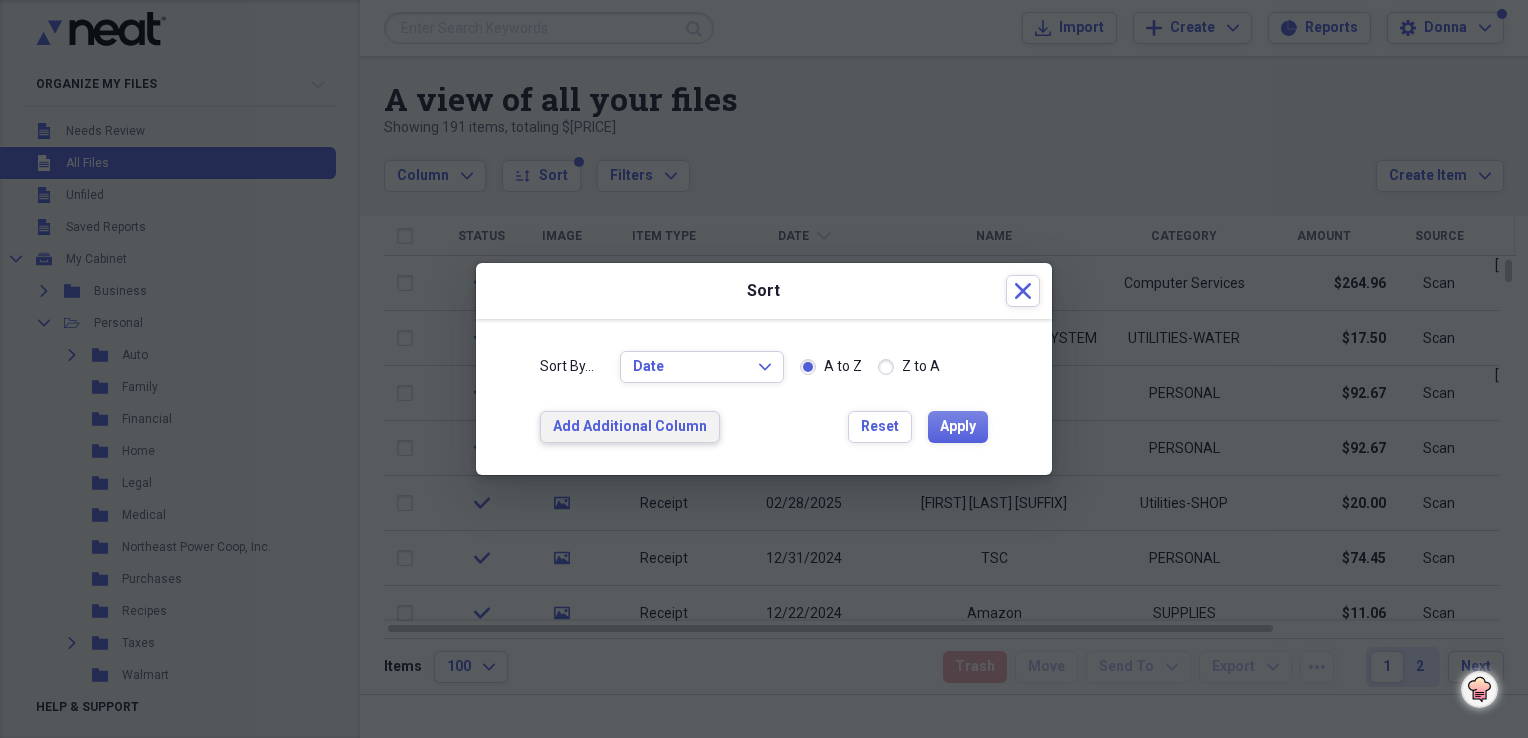 click on "Add Additional Column" at bounding box center [630, 427] 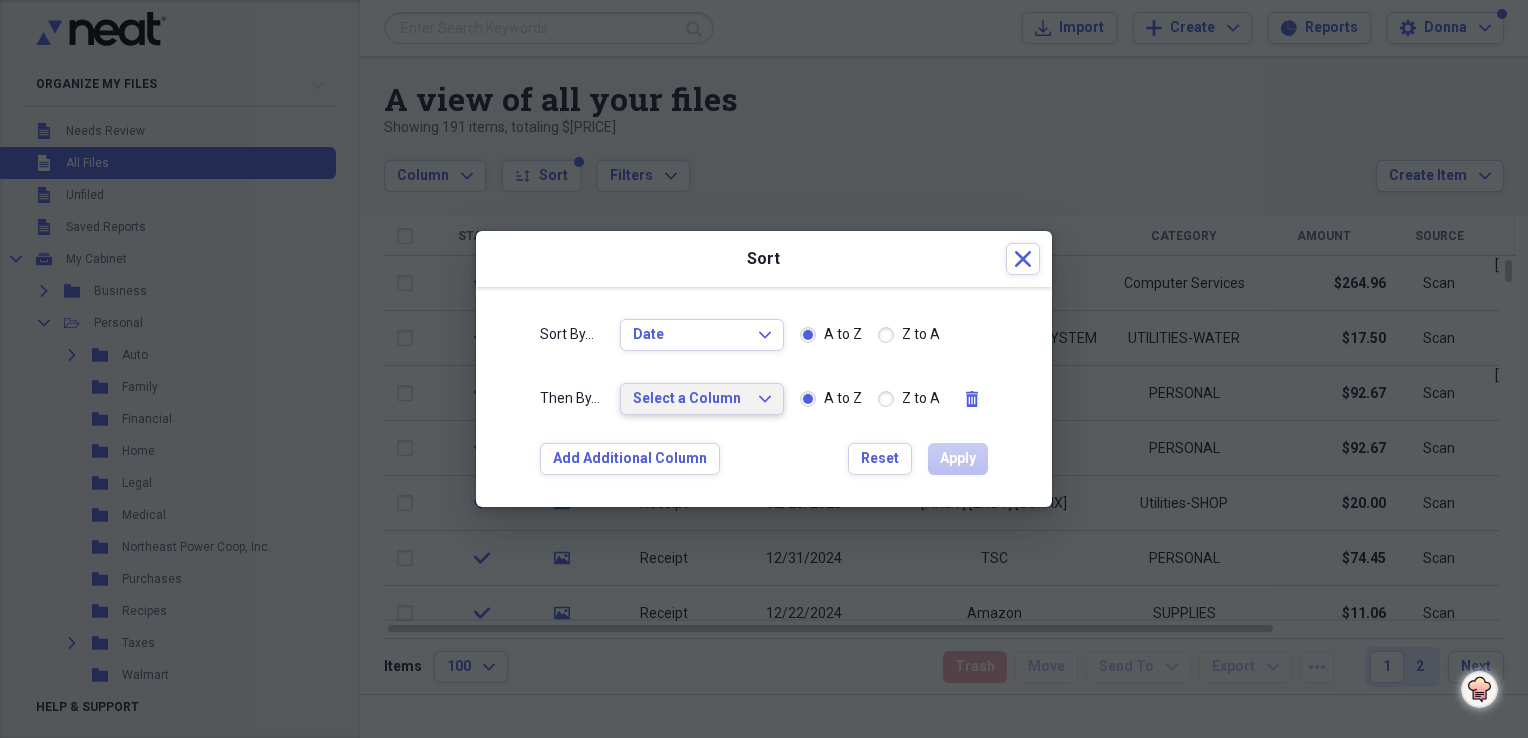 click on "Select a Column Expand" at bounding box center (702, 399) 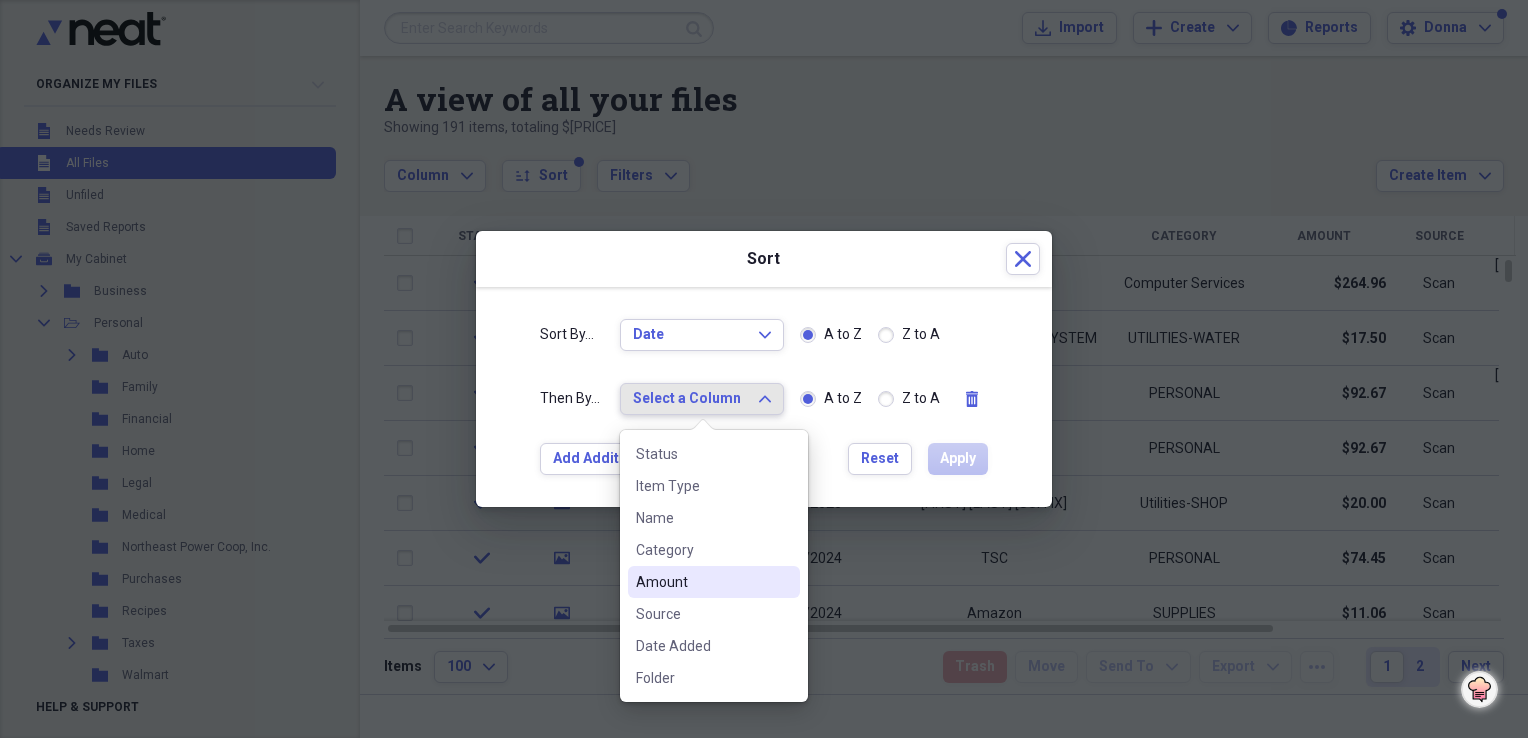 click on "Amount" at bounding box center [702, 582] 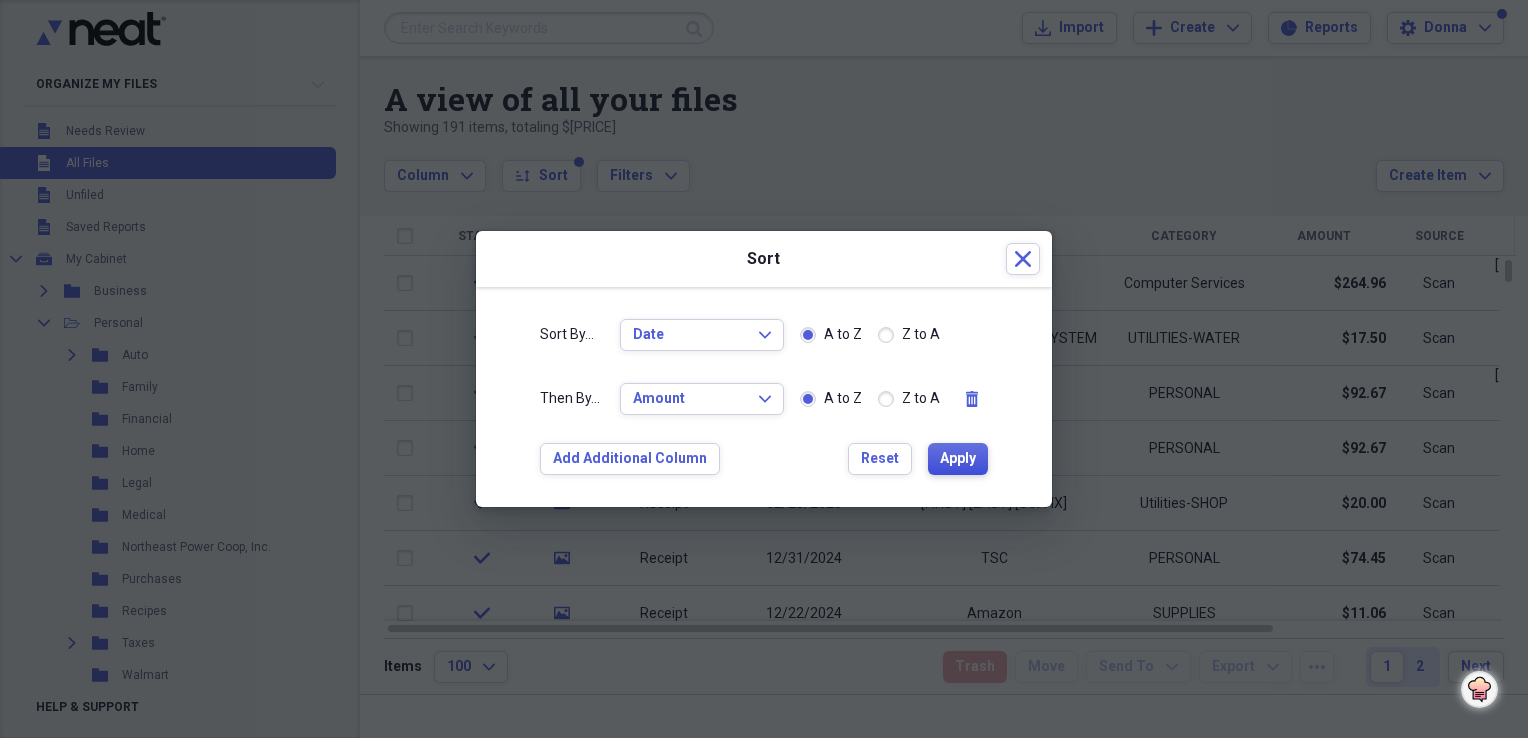click on "Apply" at bounding box center [958, 459] 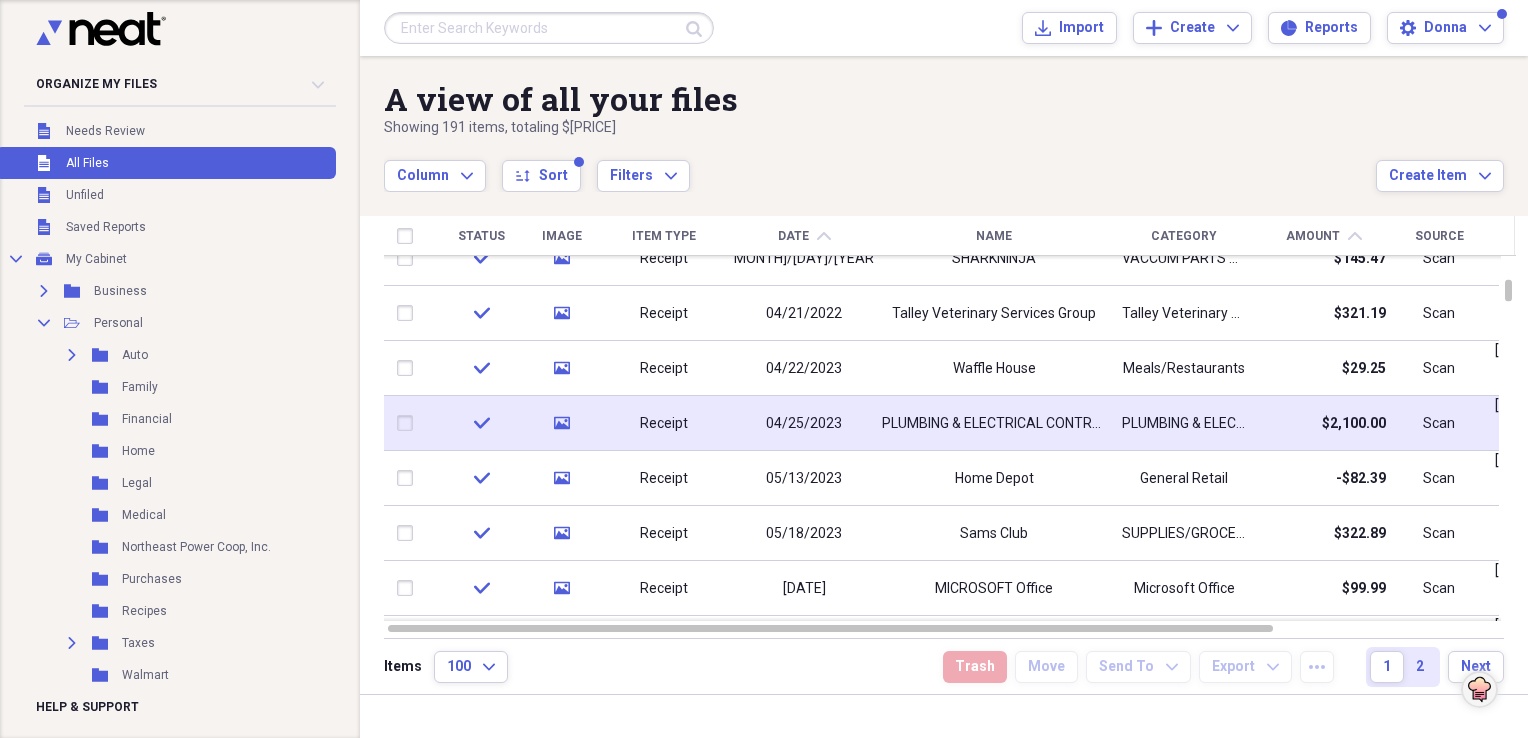 click on "$2,100.00" at bounding box center [1354, 424] 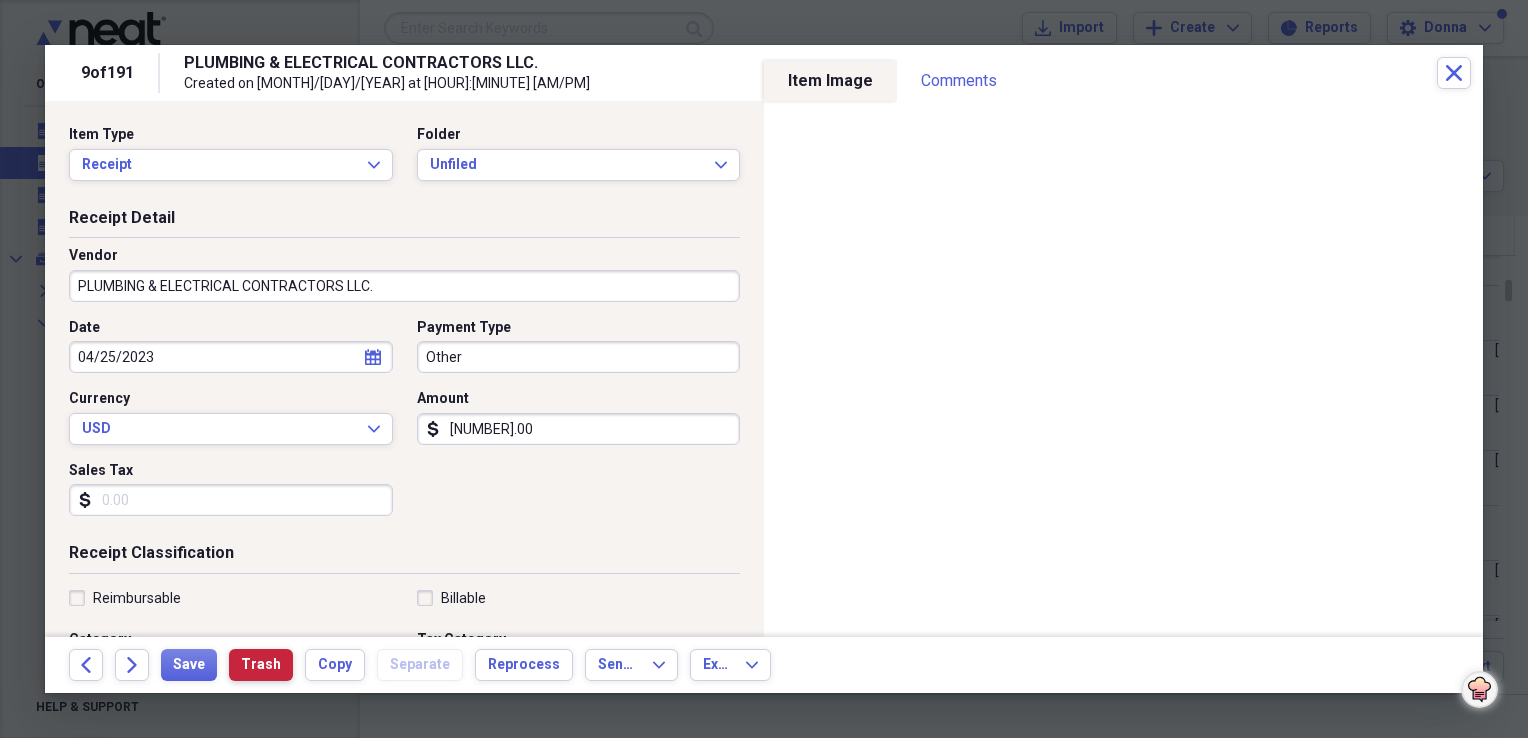 click on "Trash" at bounding box center [261, 665] 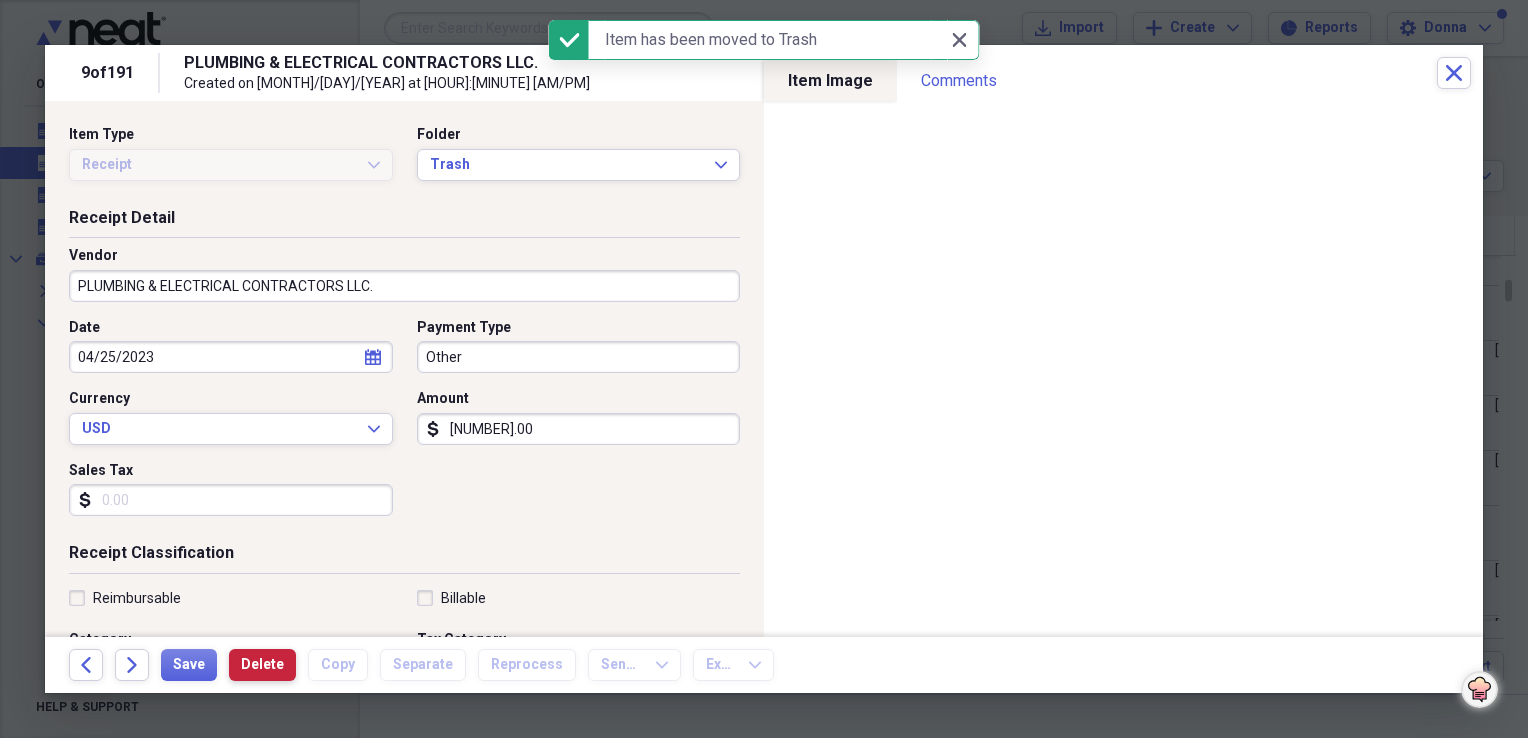 click on "Delete" at bounding box center [262, 665] 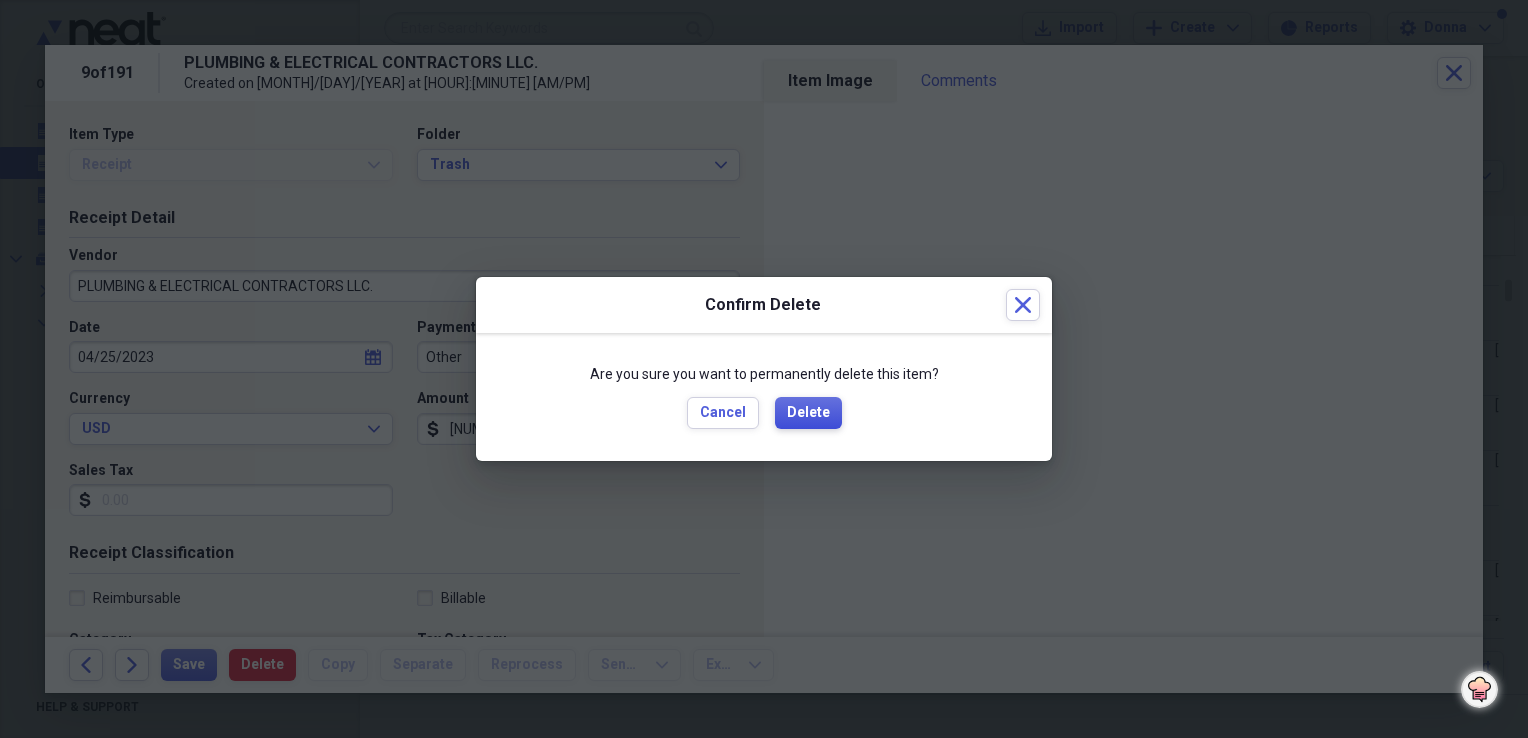 click on "Delete" at bounding box center (808, 413) 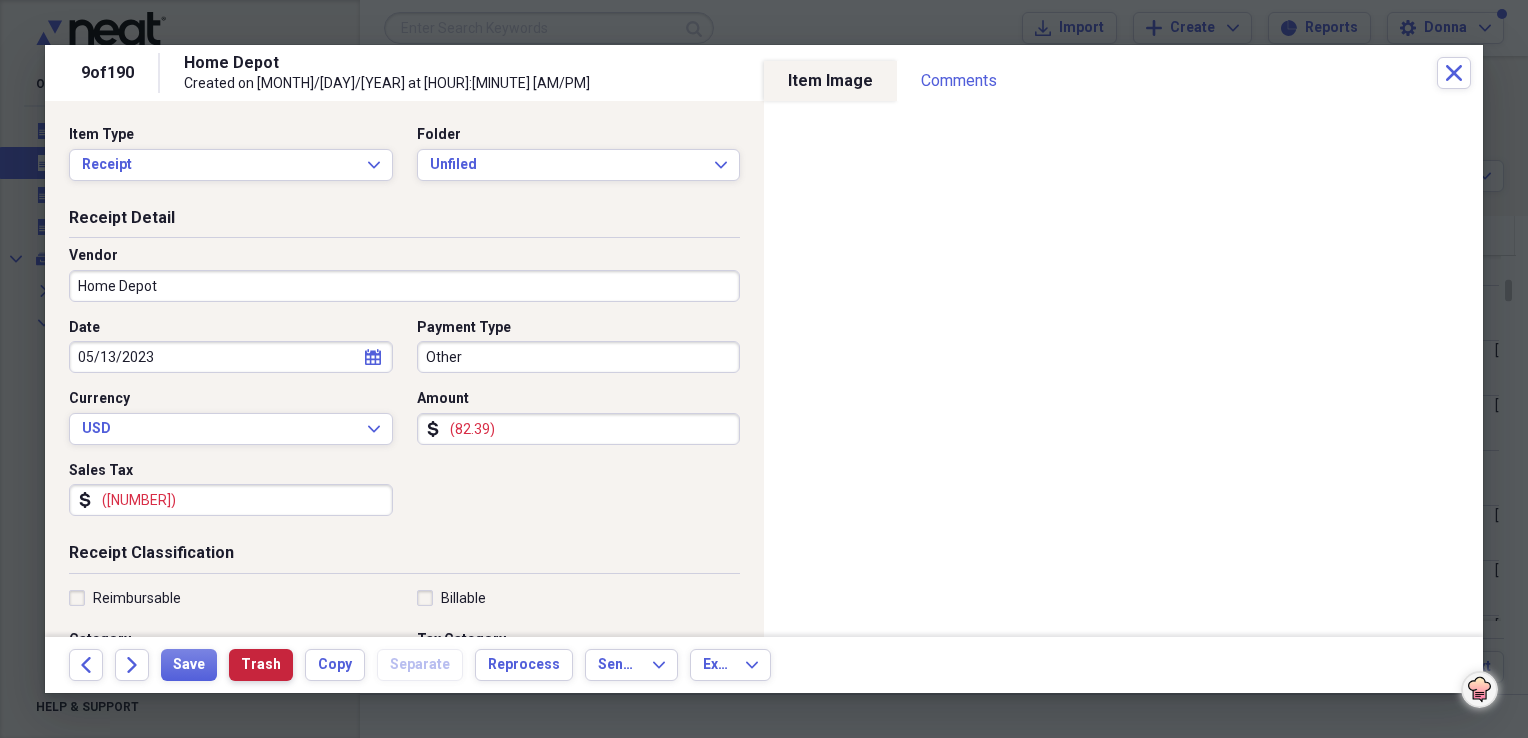 click on "Trash" at bounding box center [261, 665] 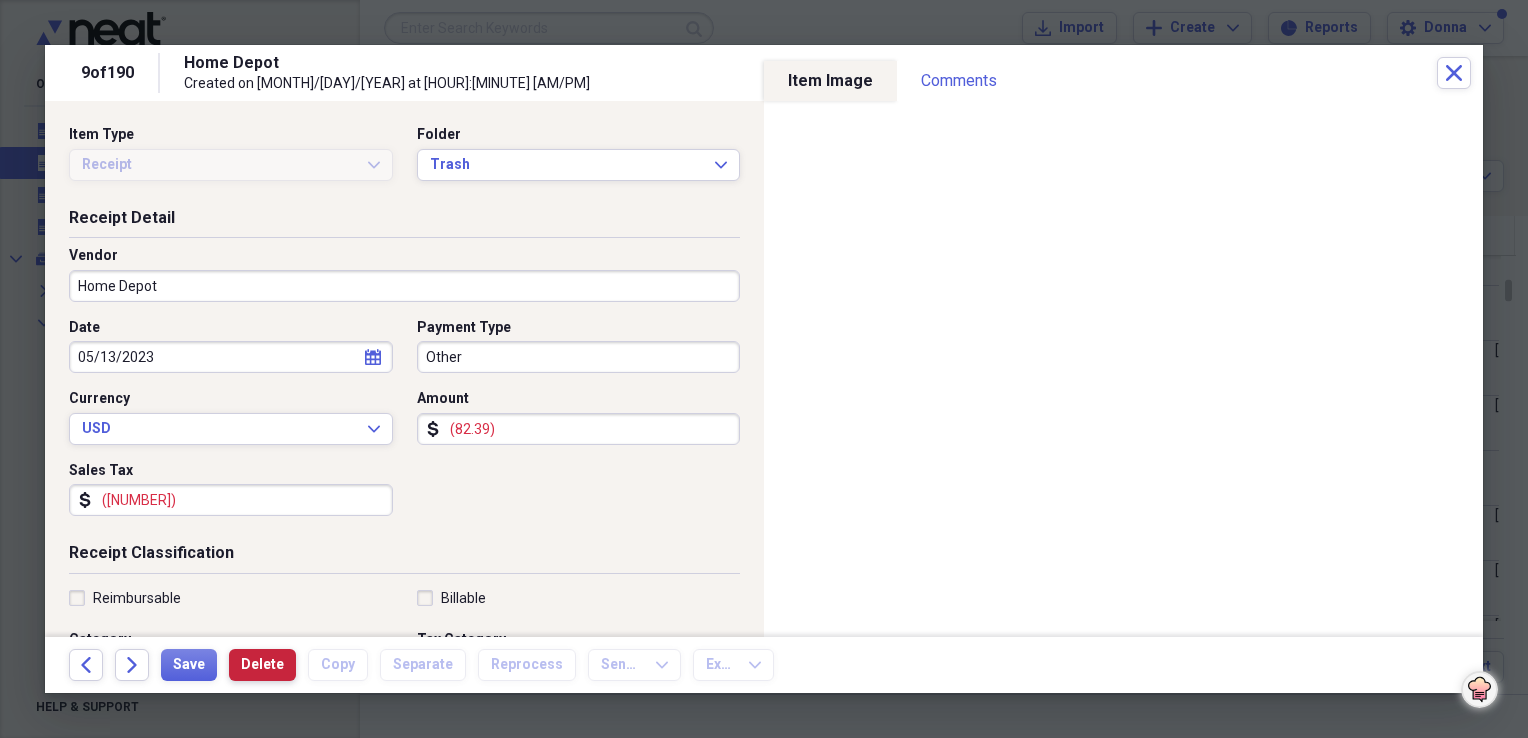 click on "Delete" at bounding box center [262, 665] 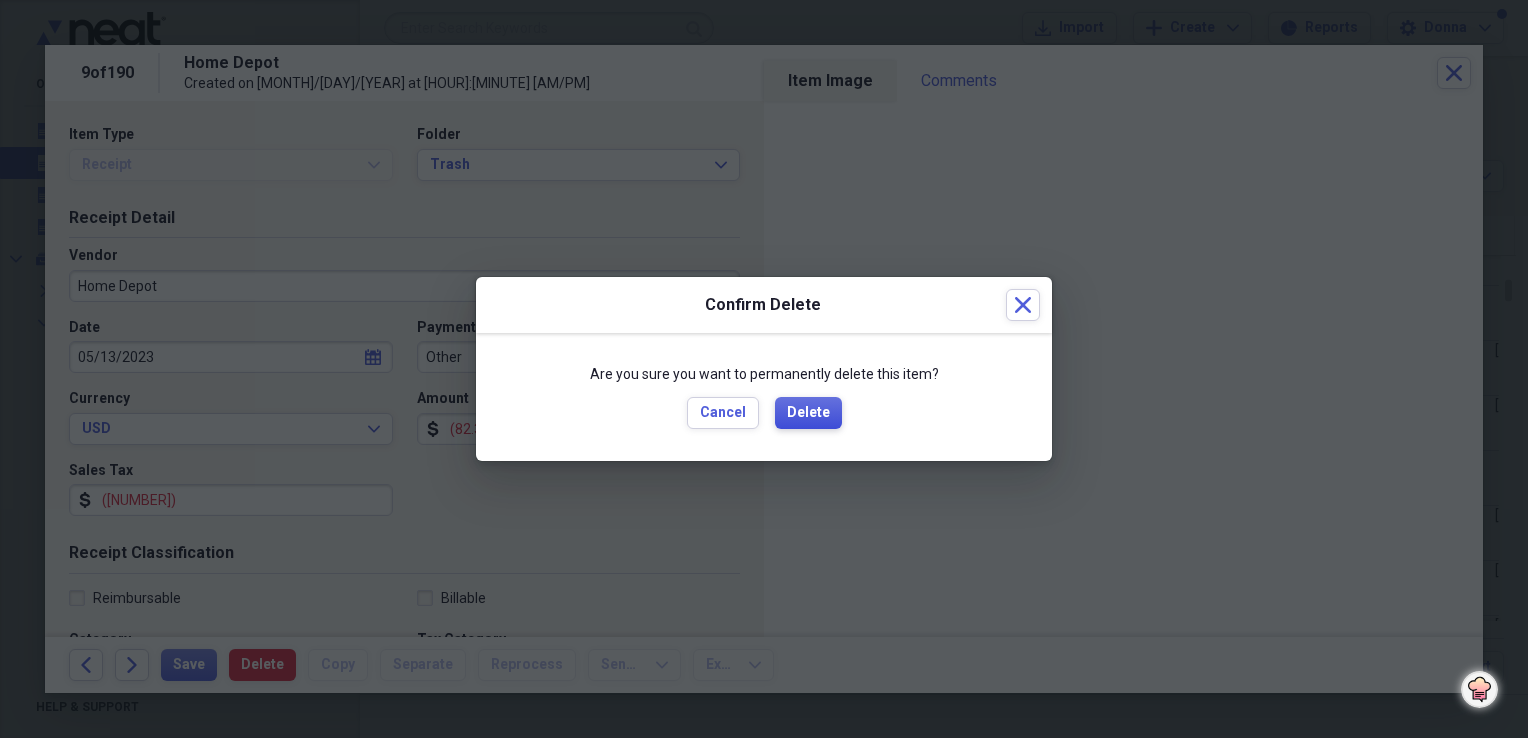 click on "Delete" at bounding box center [808, 413] 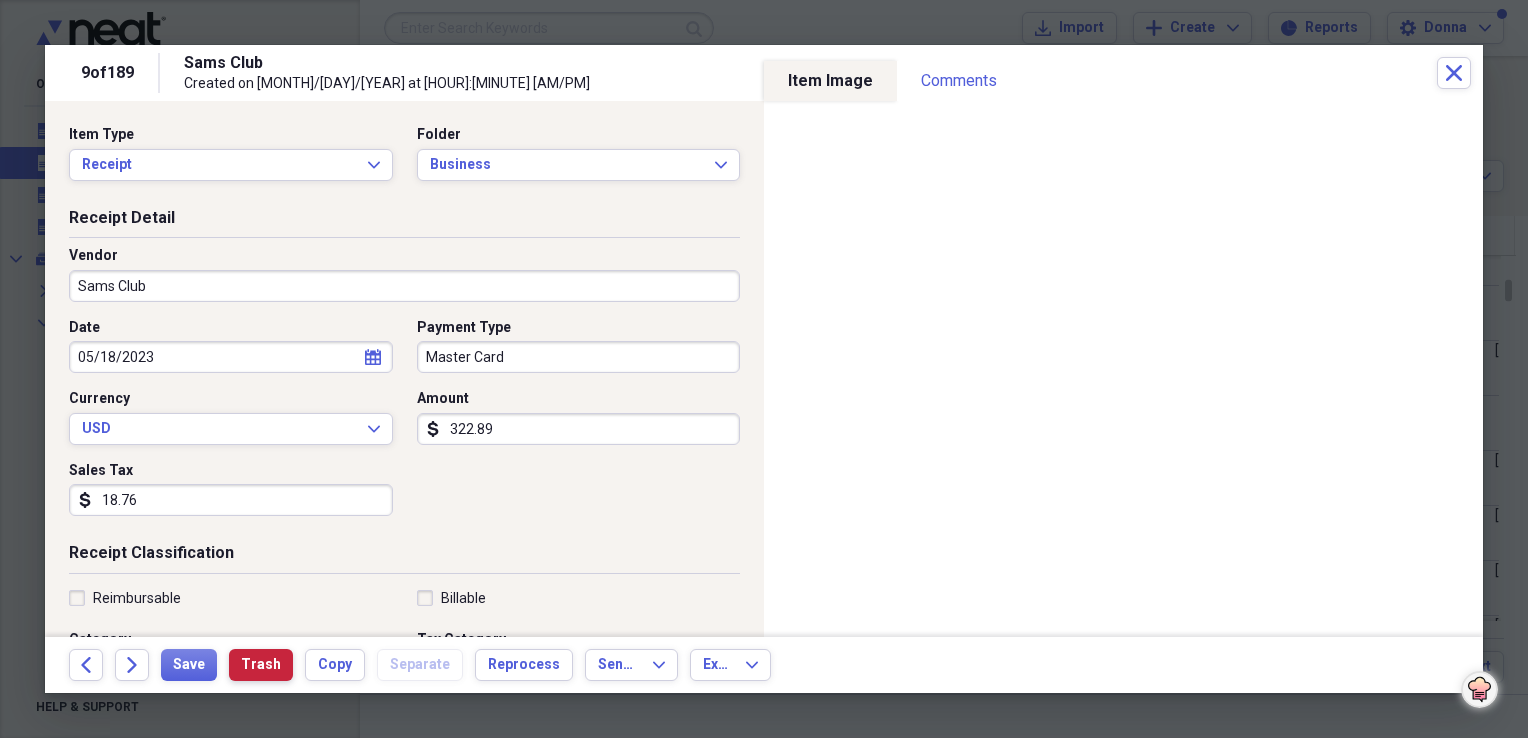 click on "Trash" at bounding box center [261, 665] 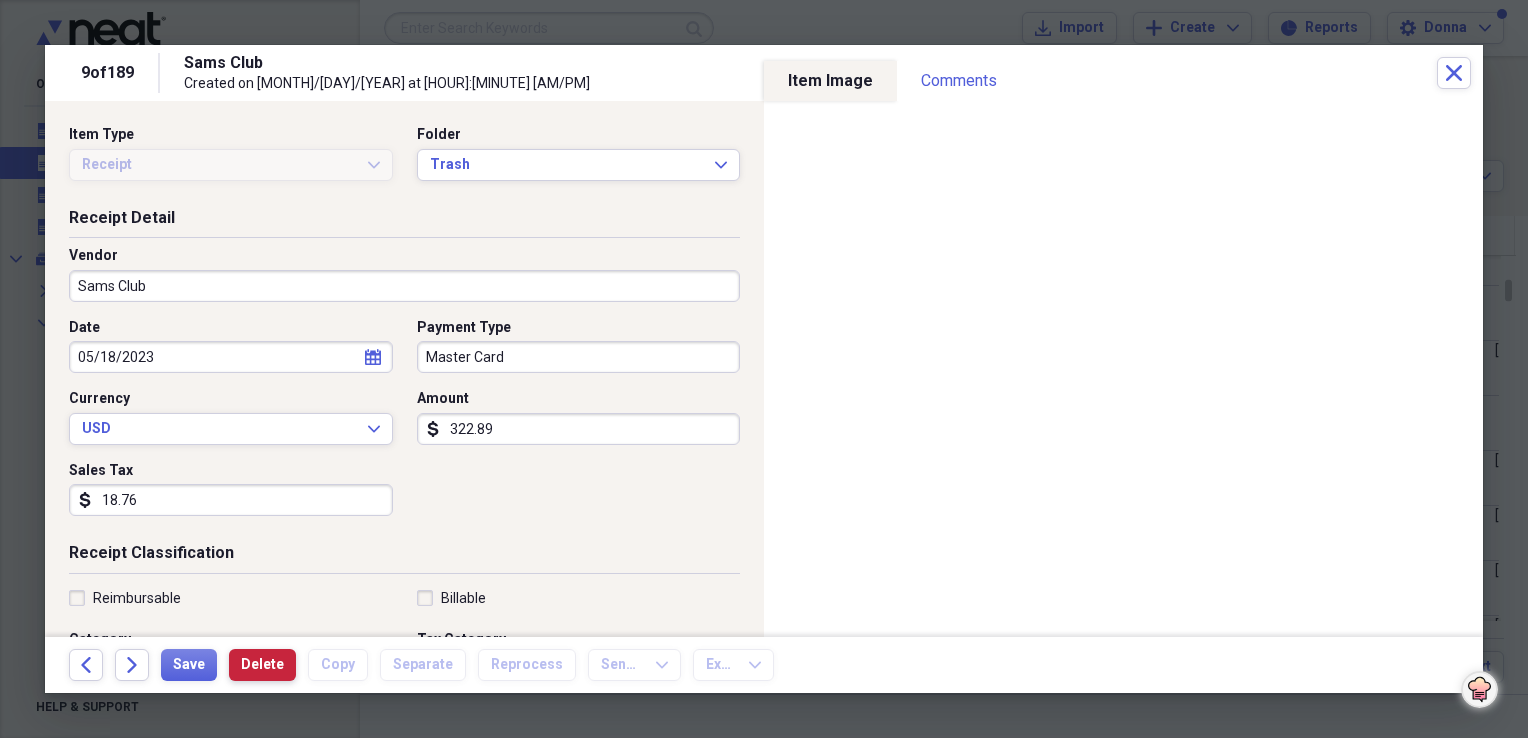click on "Delete" at bounding box center (262, 665) 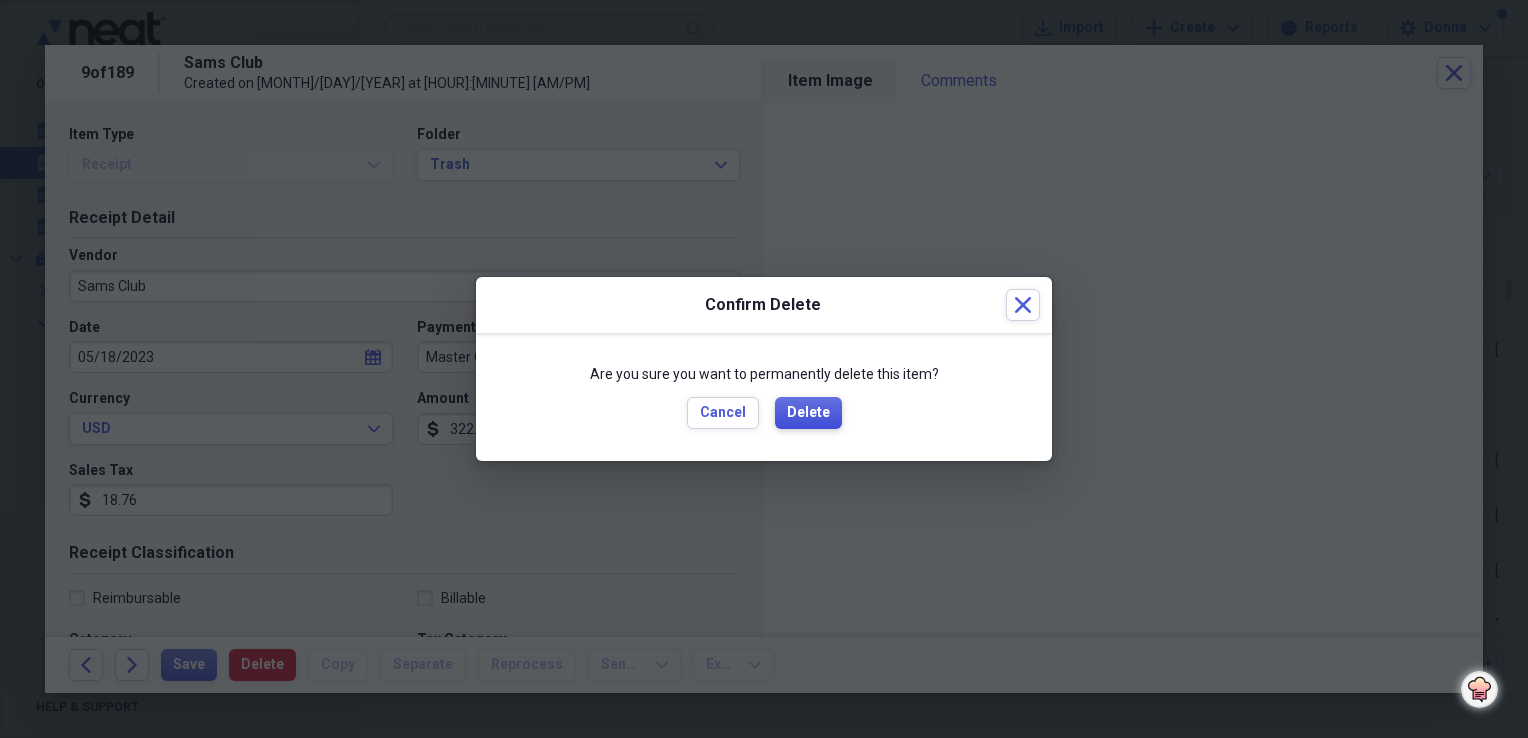 click on "Delete" at bounding box center [808, 413] 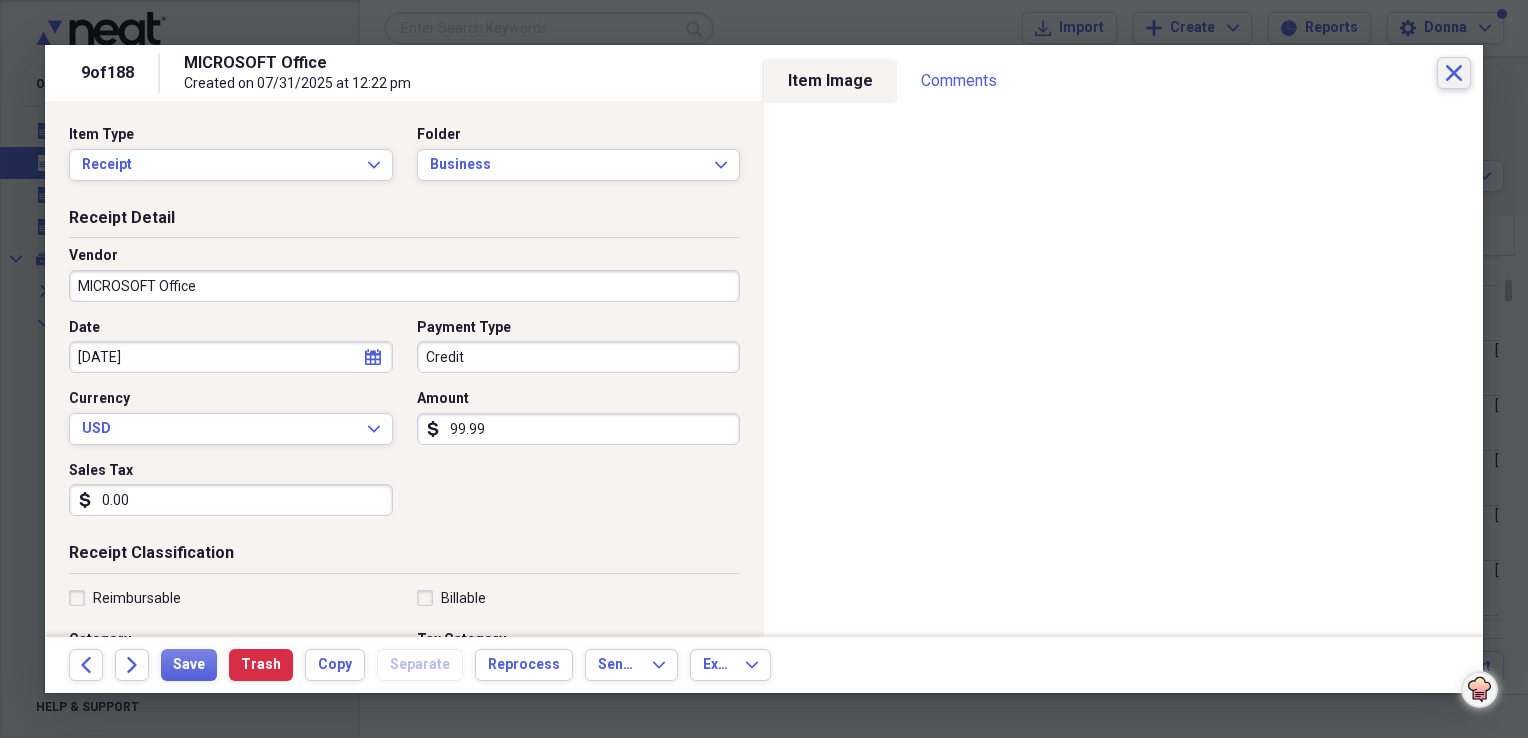 click on "Close" 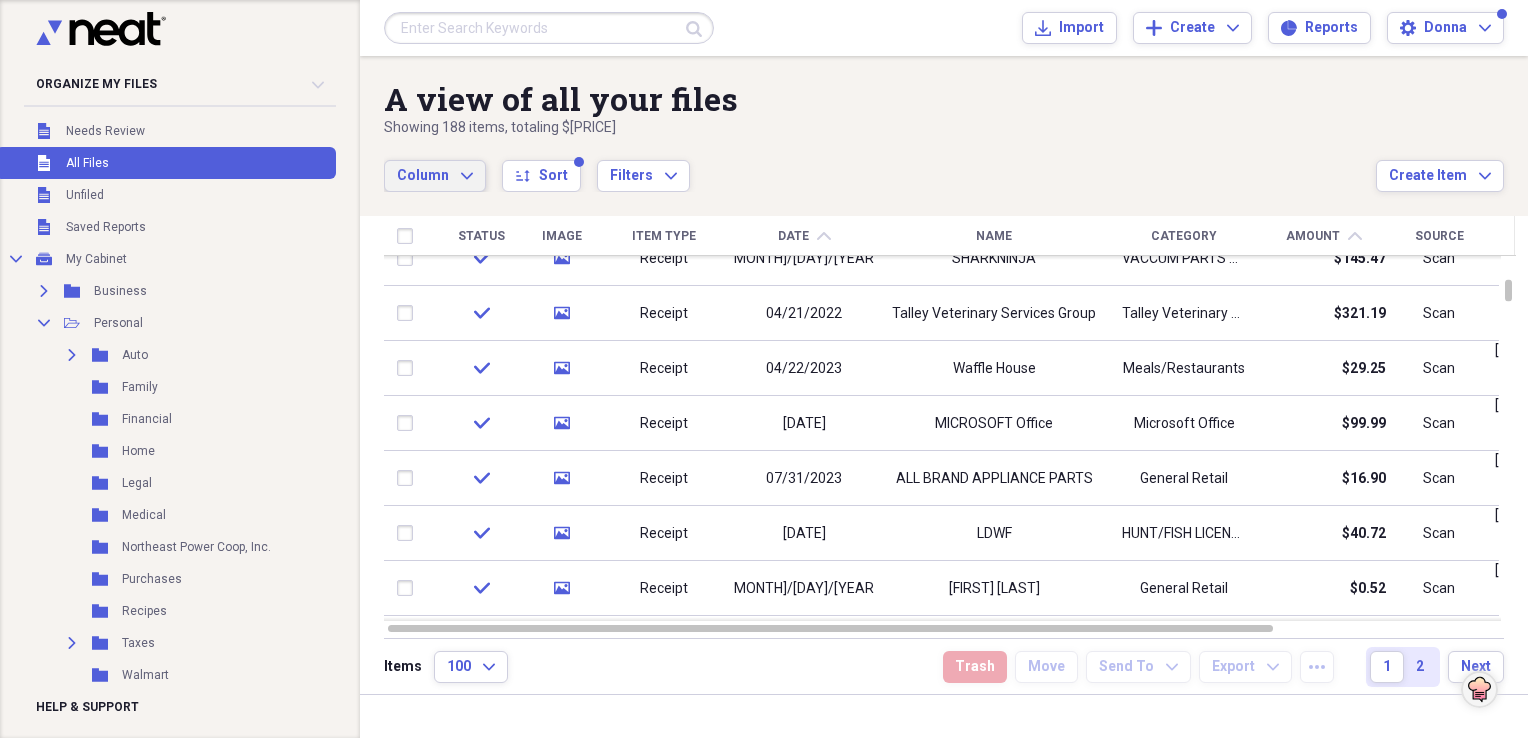 click on "Column Expand" at bounding box center (435, 176) 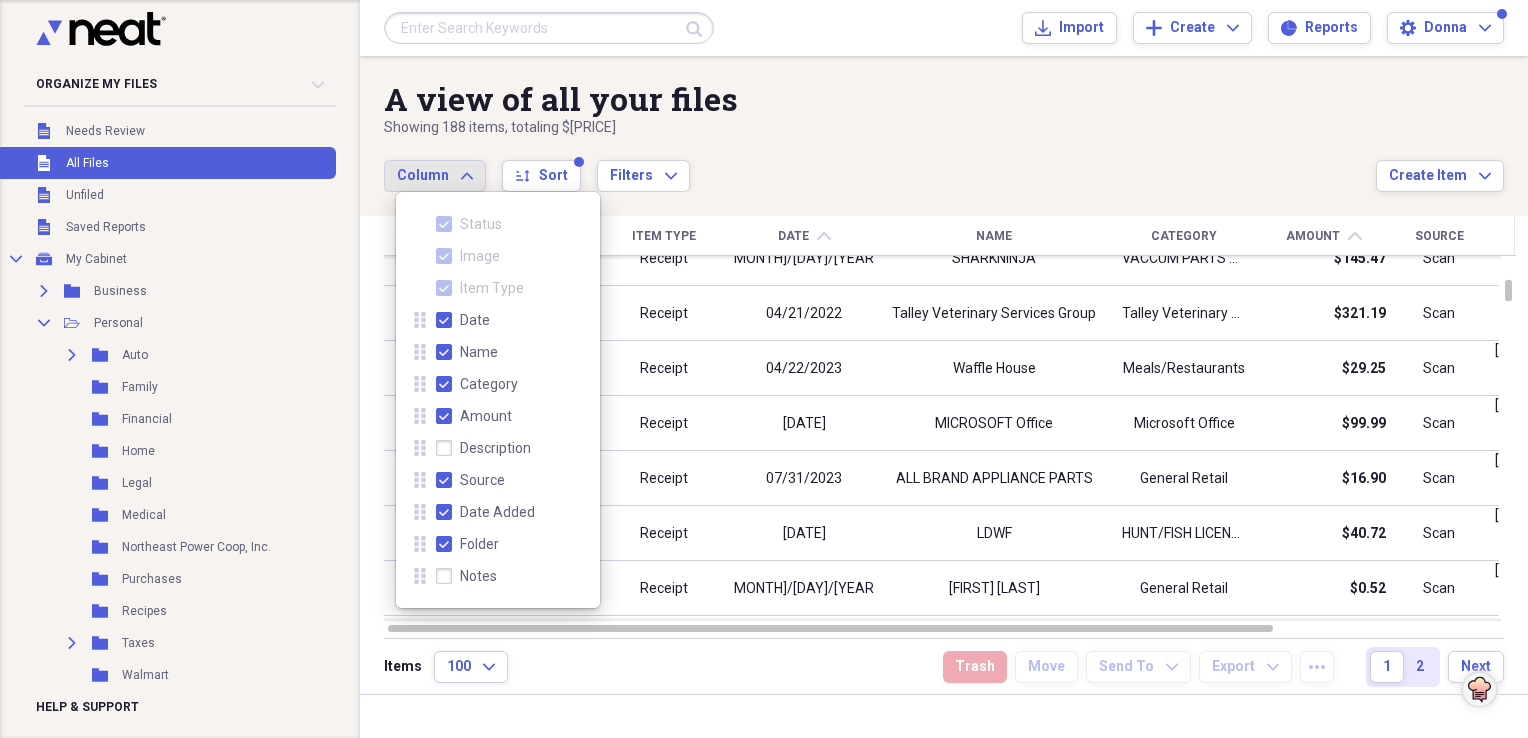 click on "Date Added" at bounding box center (485, 512) 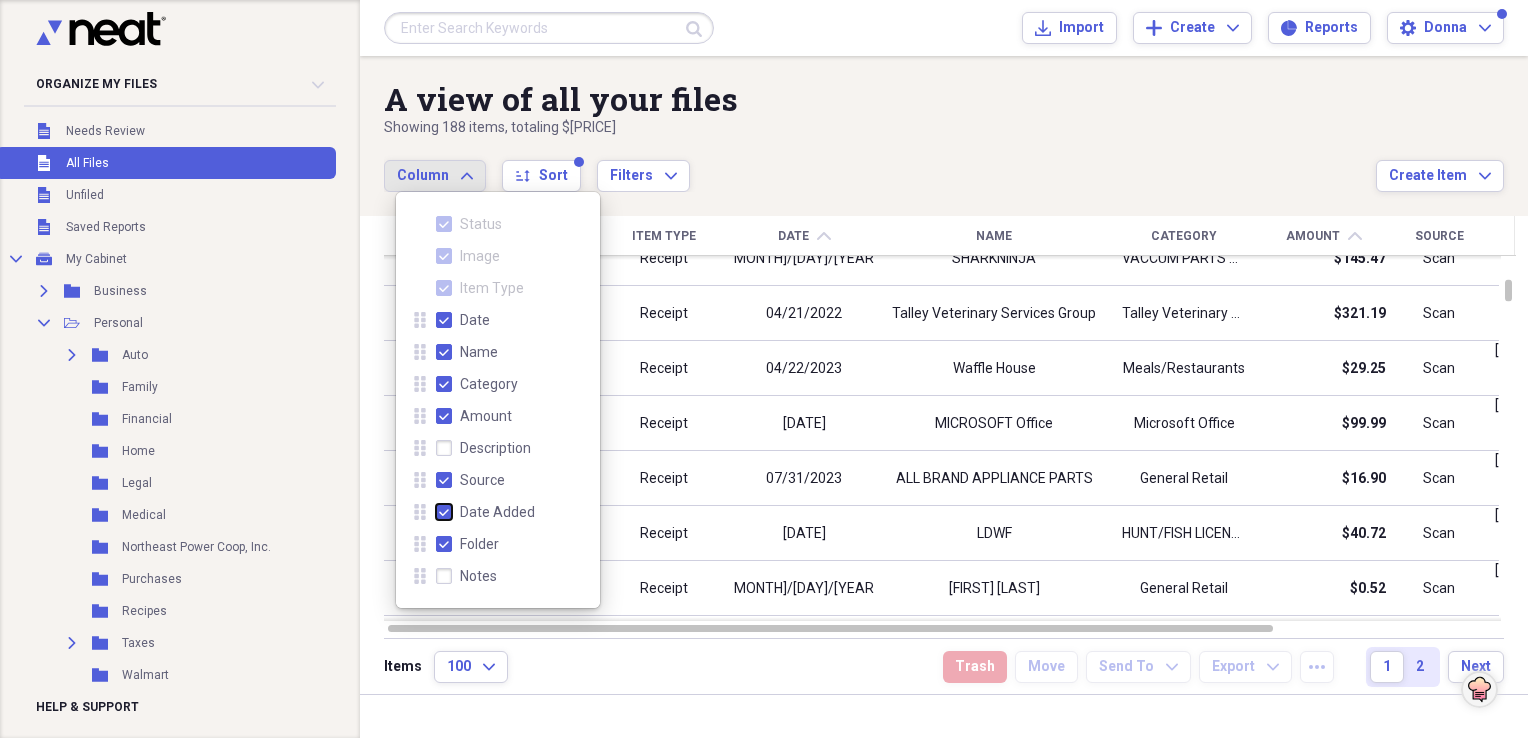 click on "Date Added" at bounding box center [436, 512] 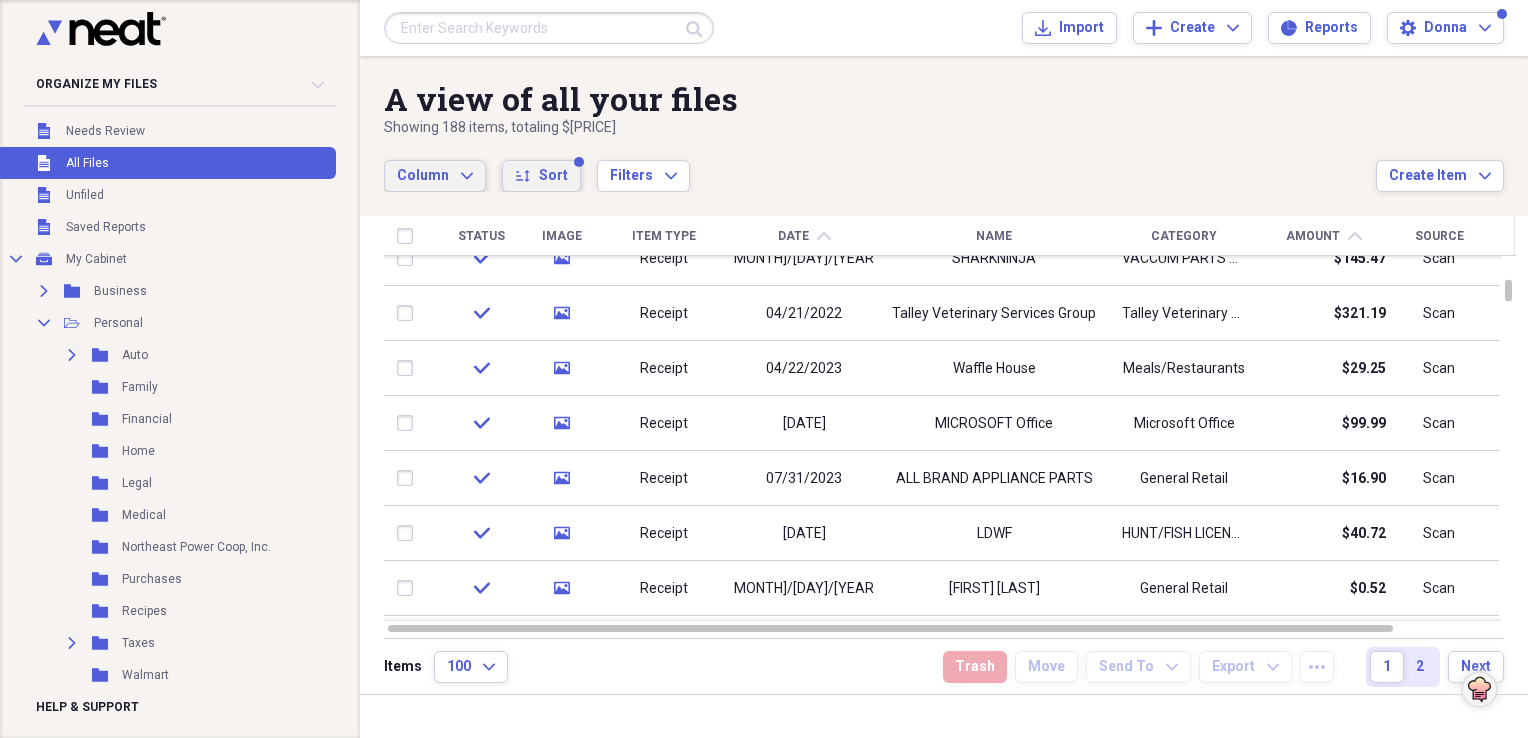 click on "Sort" at bounding box center [553, 176] 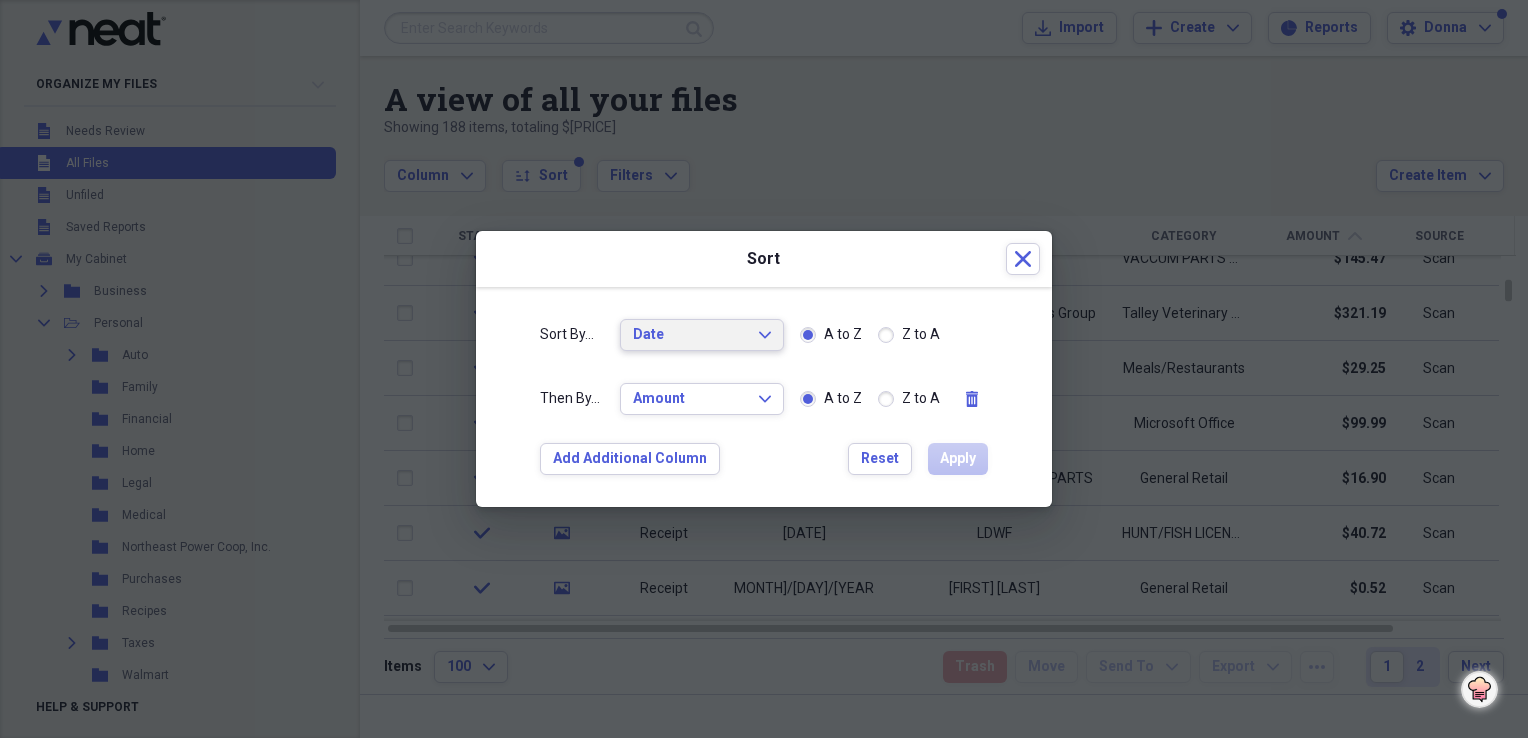 click on "Date" at bounding box center (690, 335) 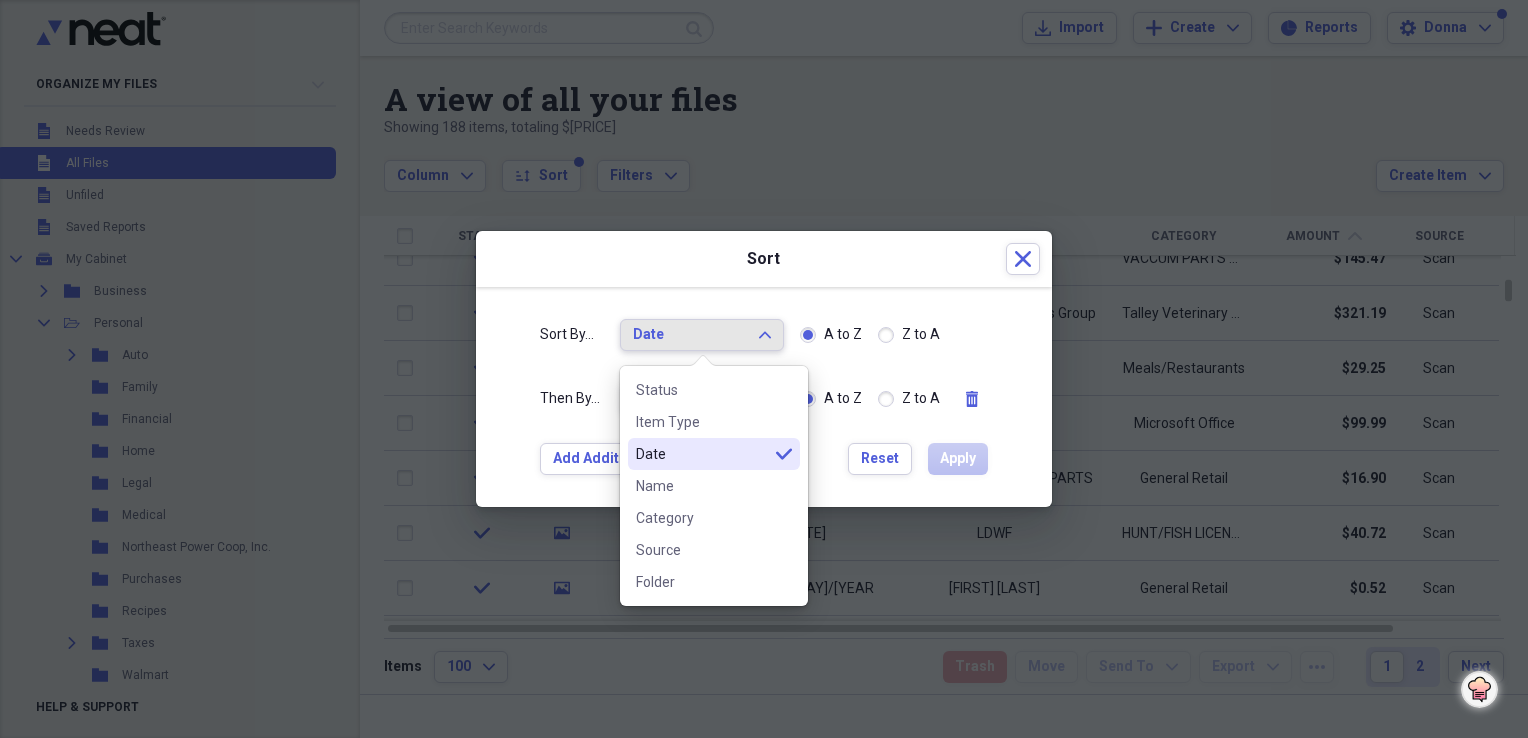 click on "Date" at bounding box center [702, 454] 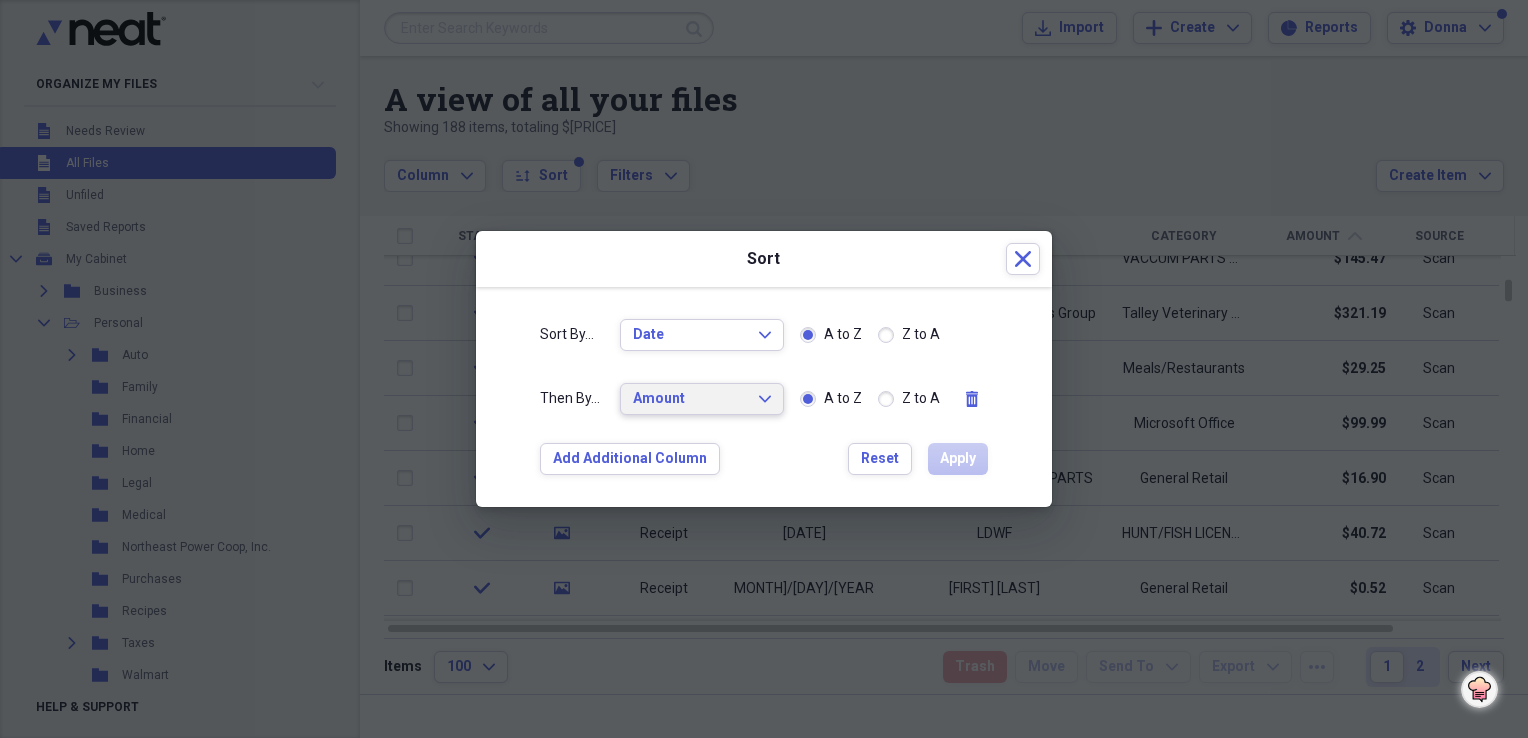 click on "Expand" 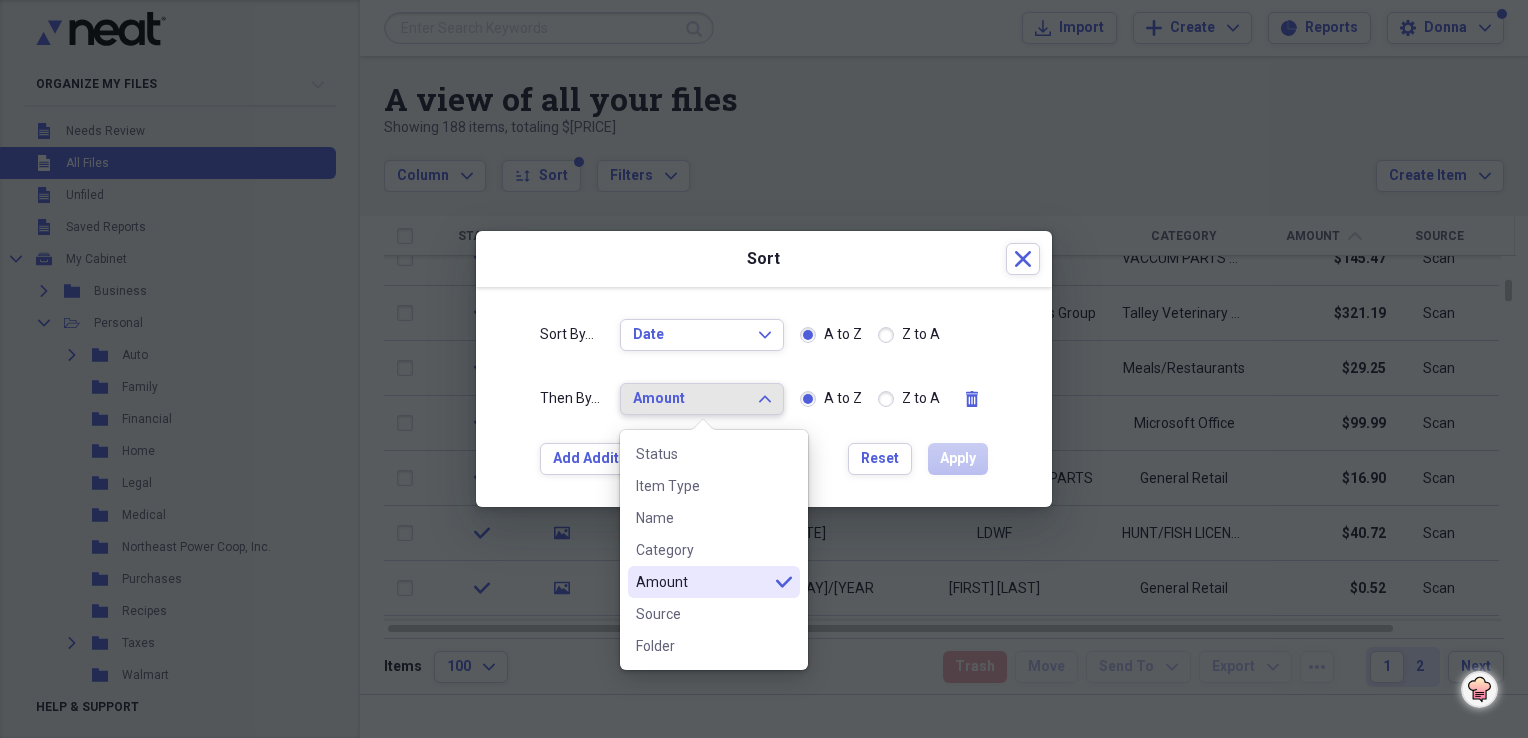 click on "Add Additional Column Reset Apply" at bounding box center [764, 459] 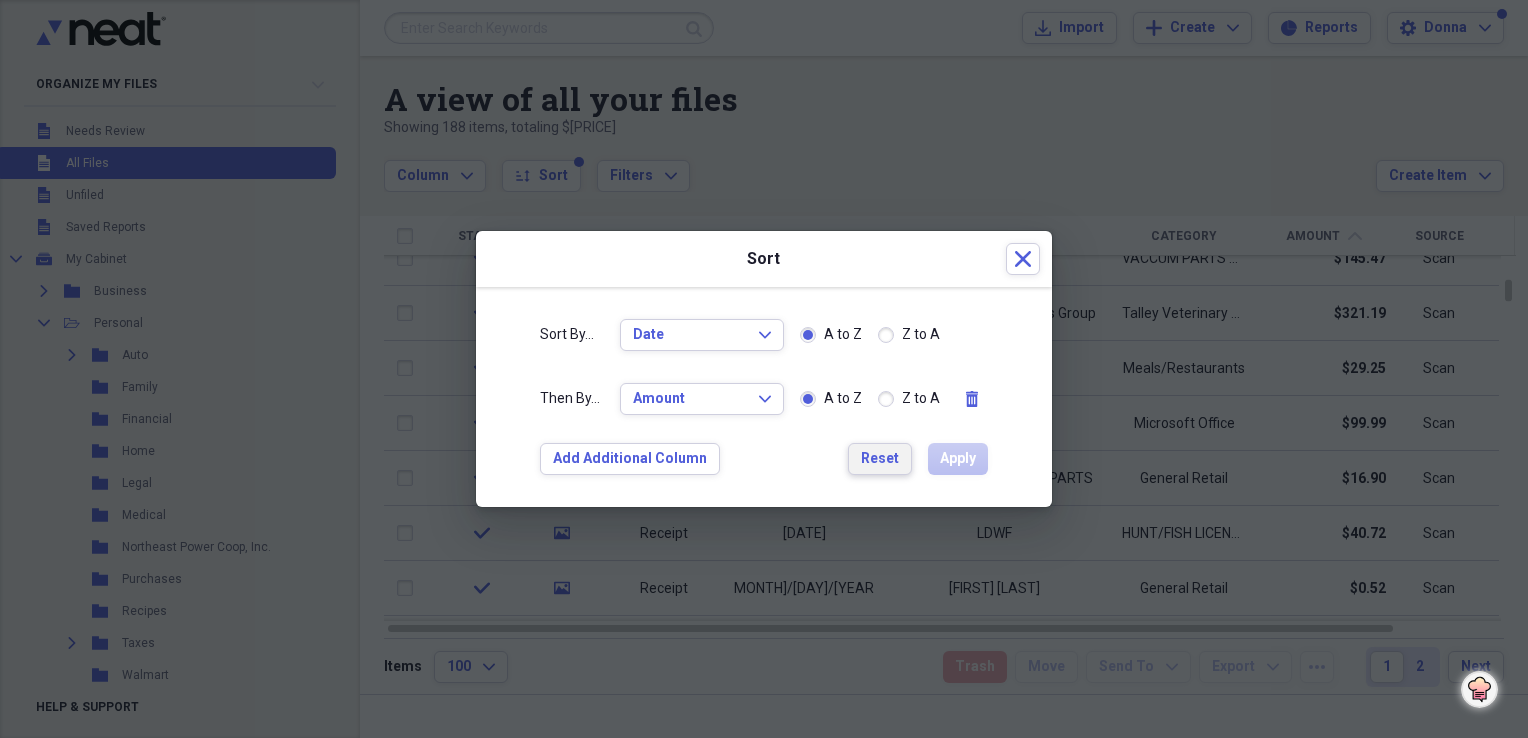 click on "Reset" at bounding box center (880, 459) 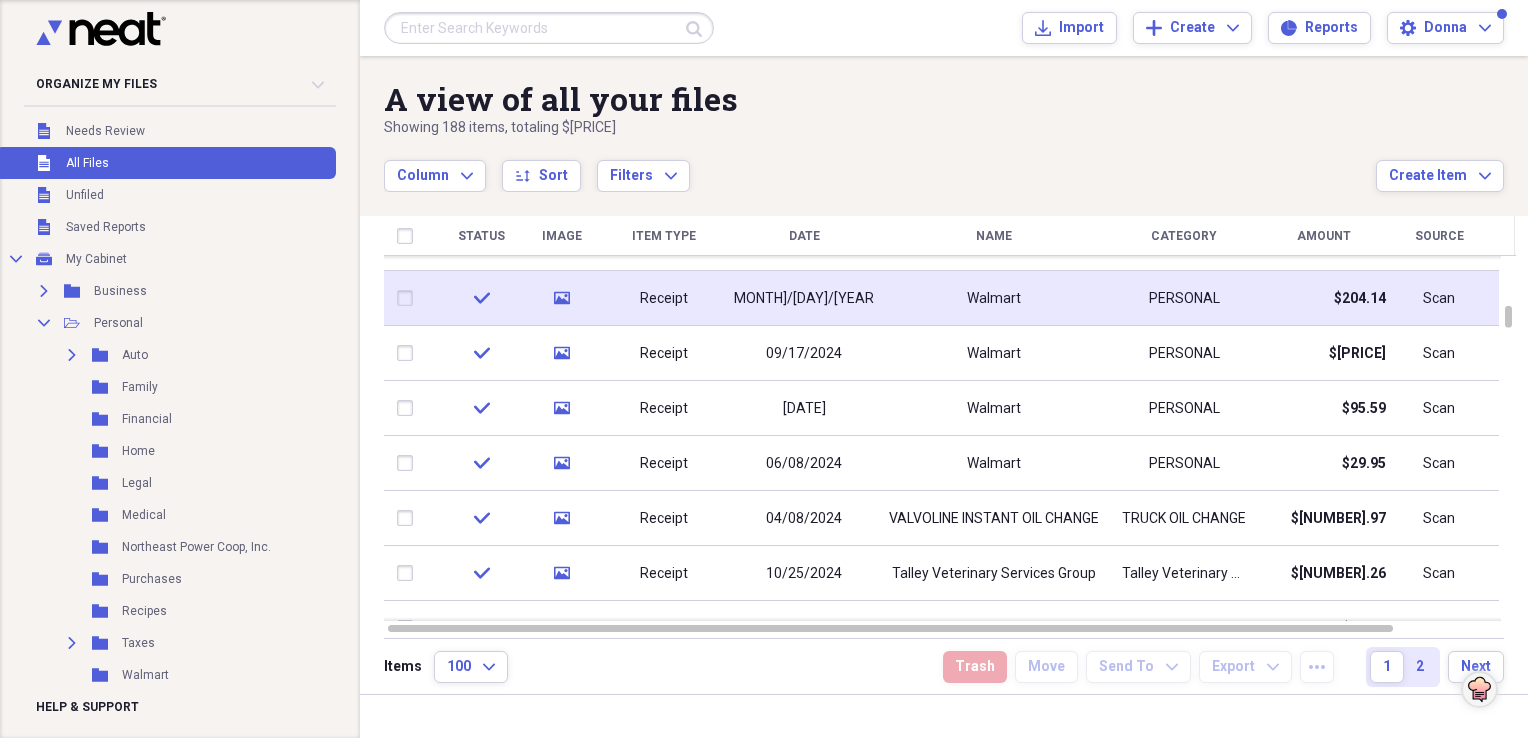 click at bounding box center (409, 298) 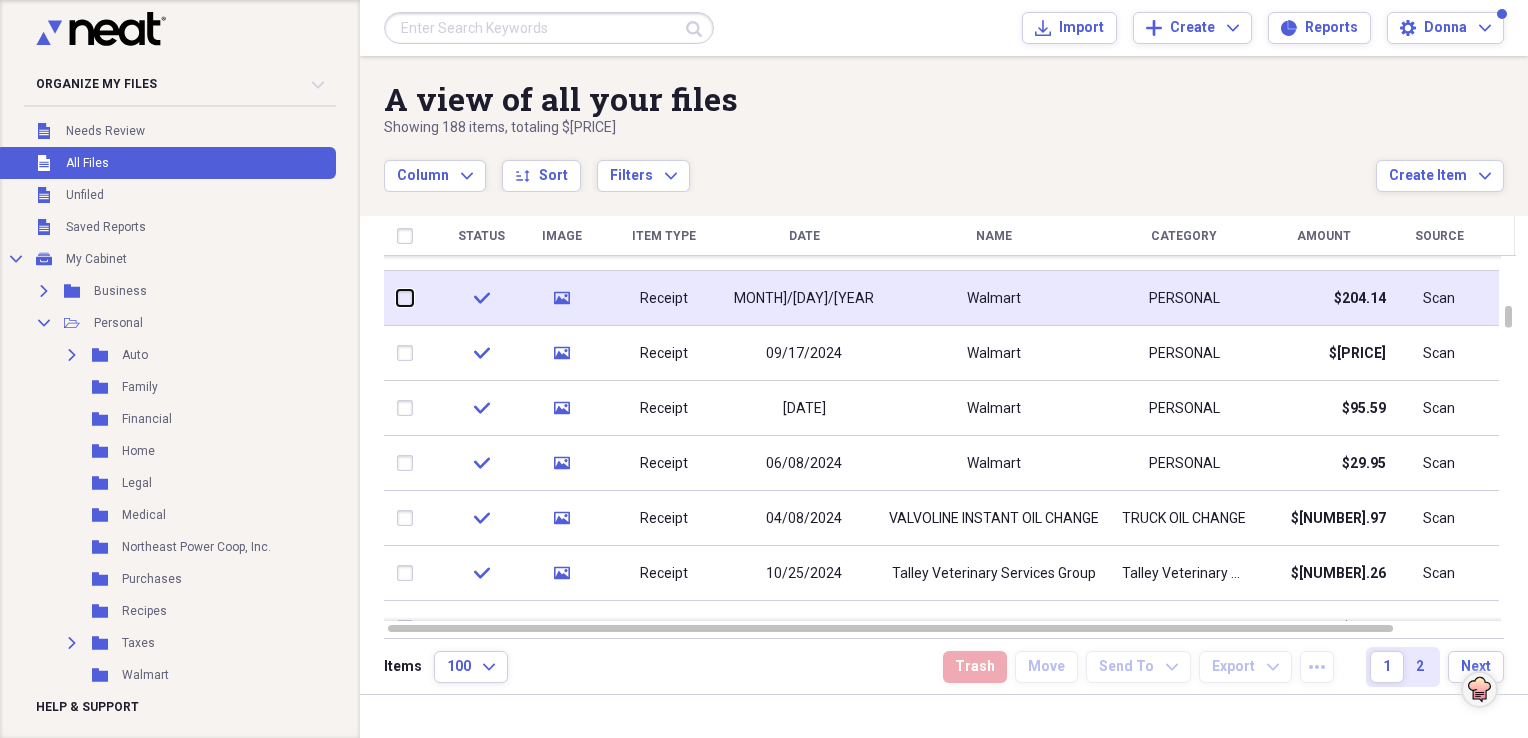 click at bounding box center [397, 298] 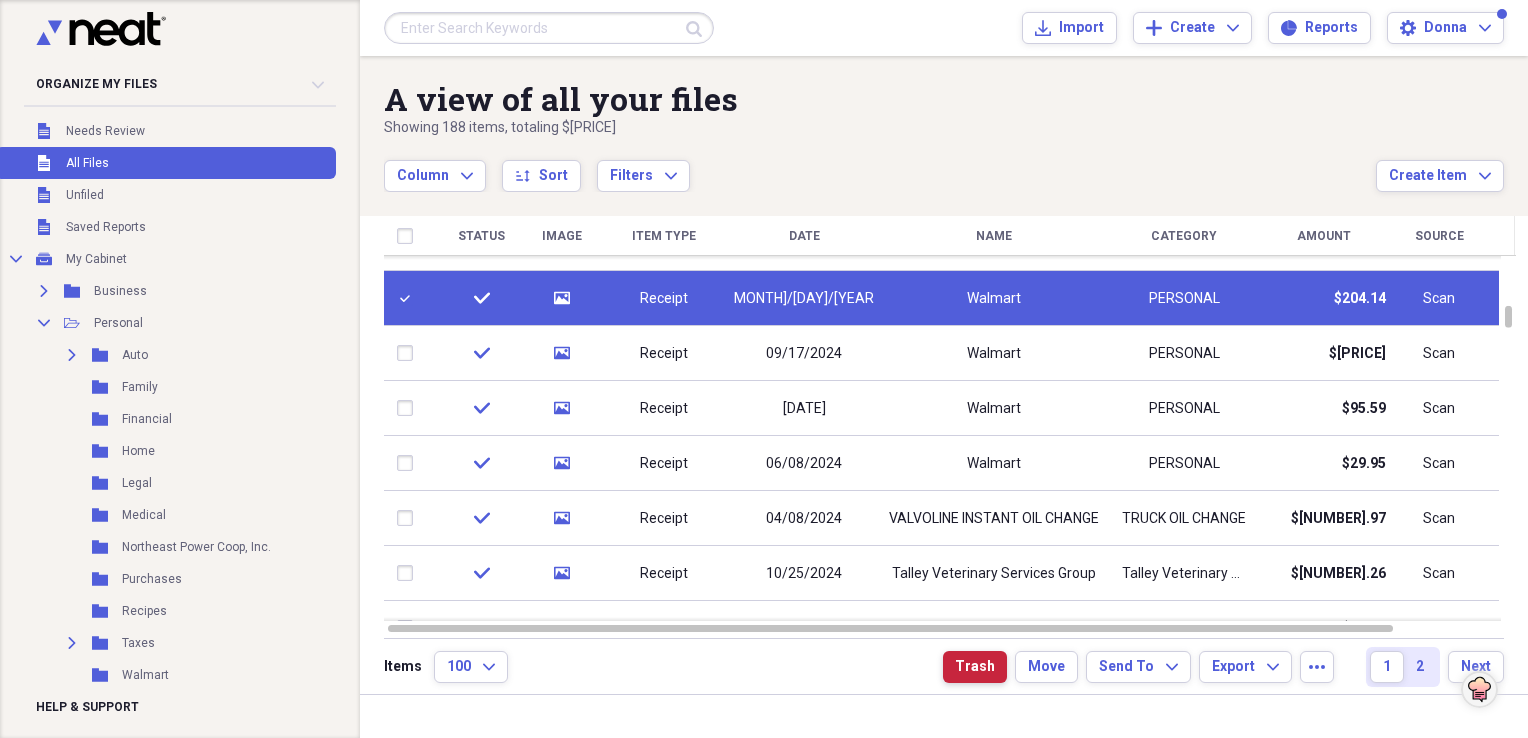 click on "Trash" at bounding box center [975, 667] 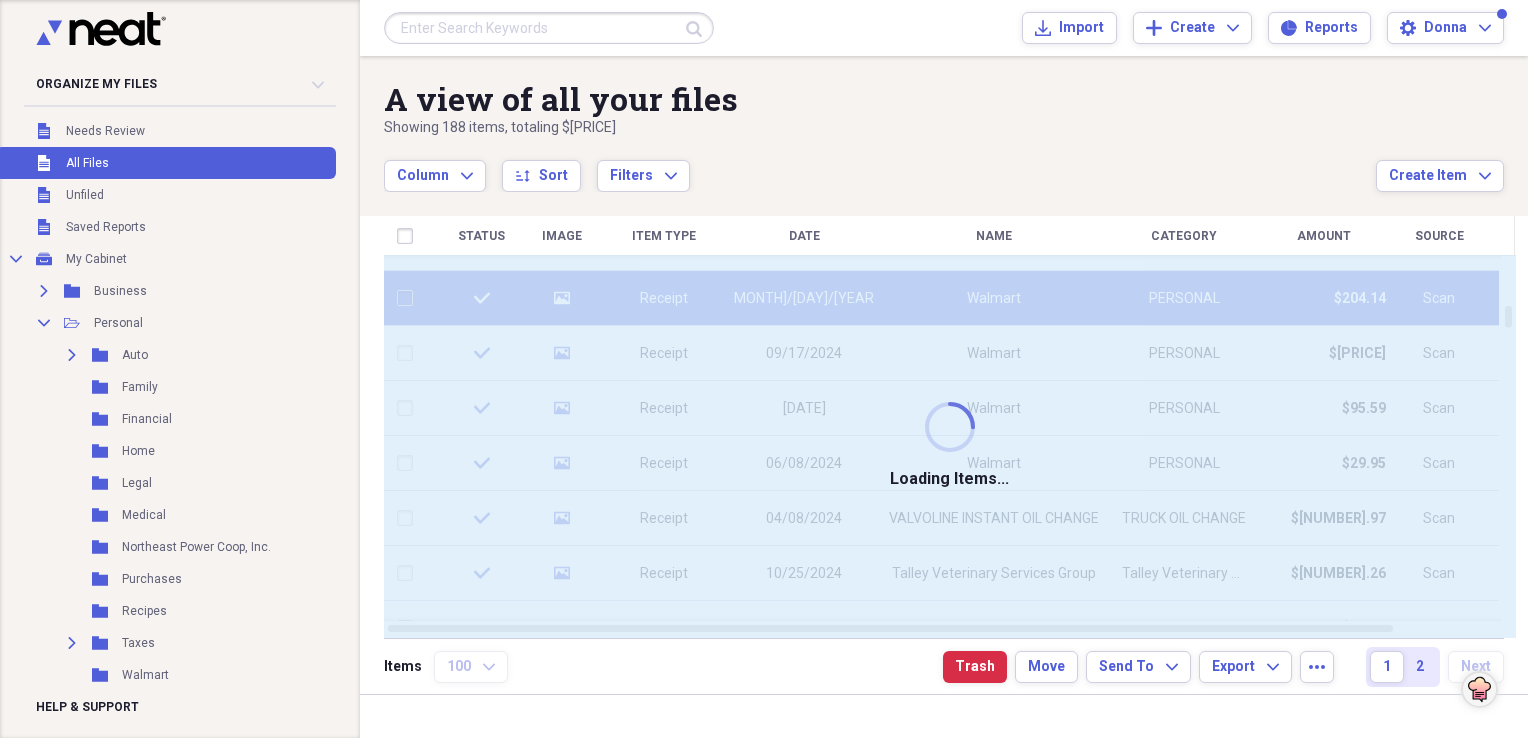 checkbox on "false" 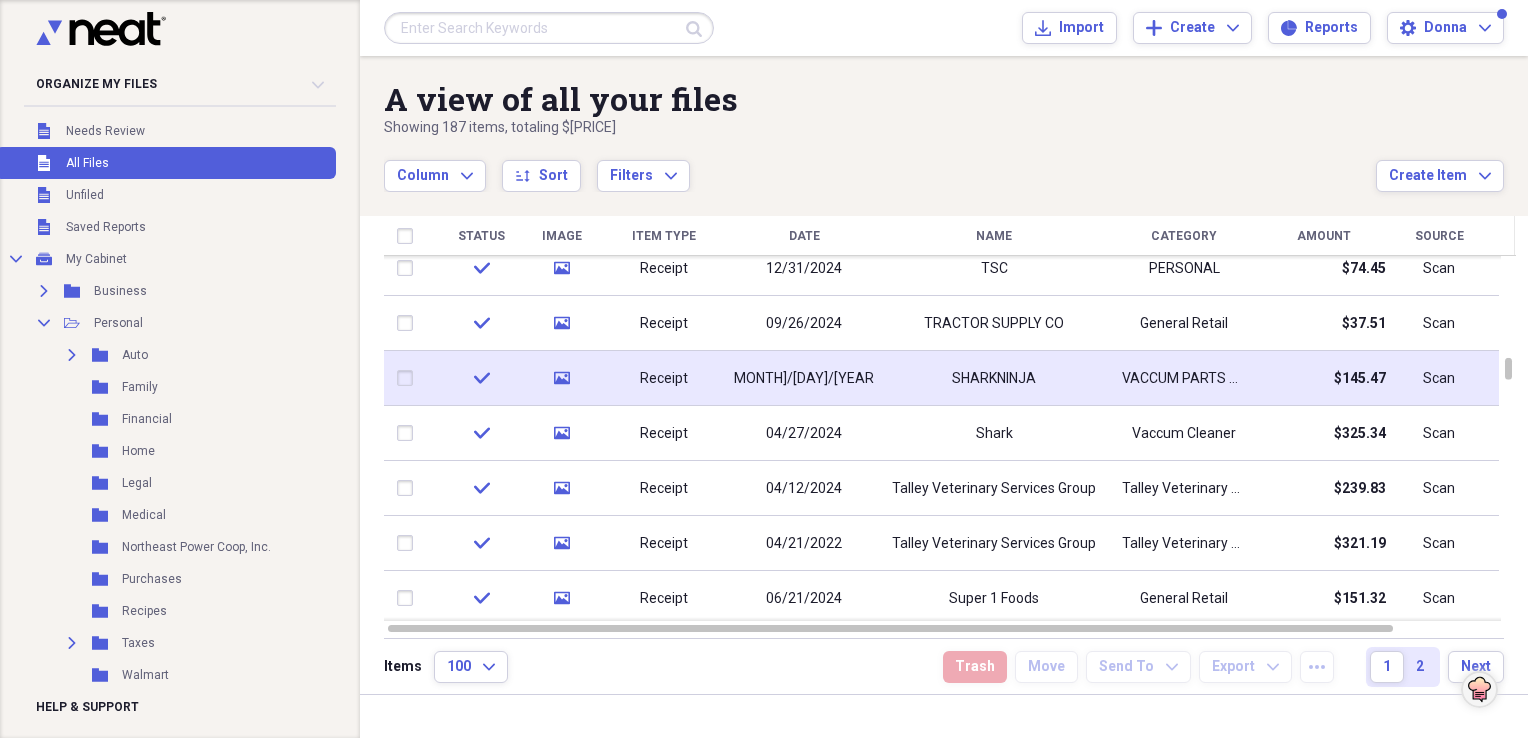 click on "[MONTH]/[DAY]/[YEAR]" at bounding box center [804, 379] 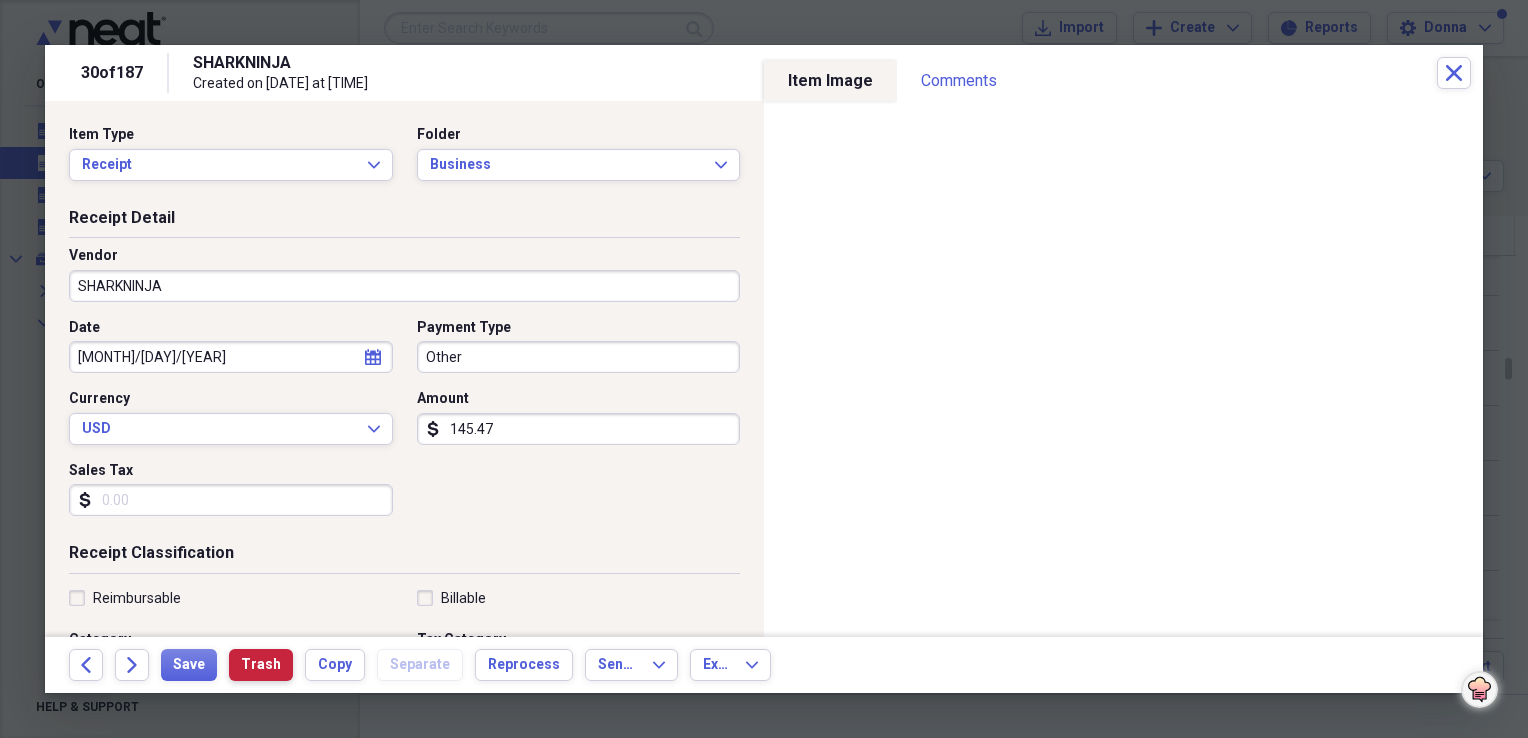 click on "Trash" at bounding box center (261, 665) 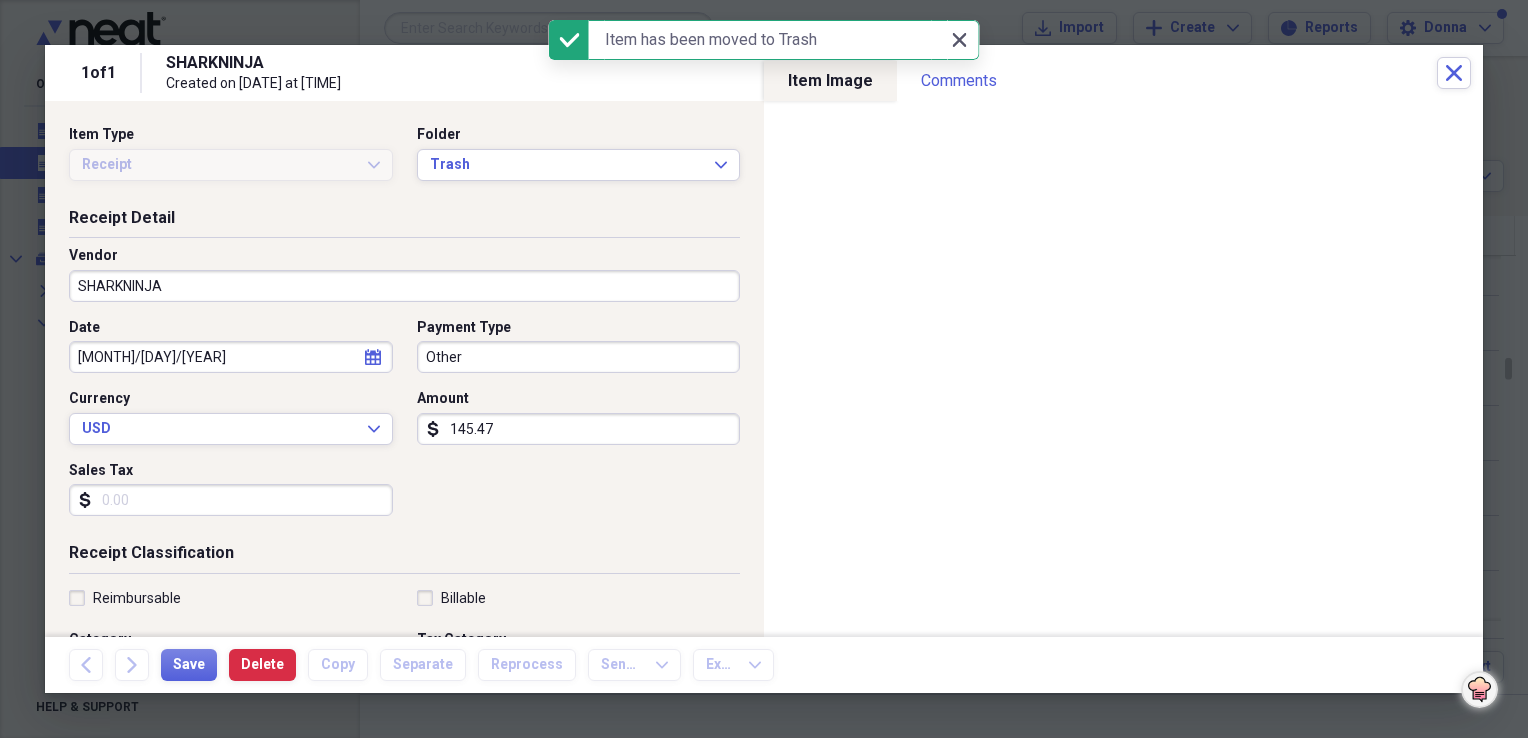 click 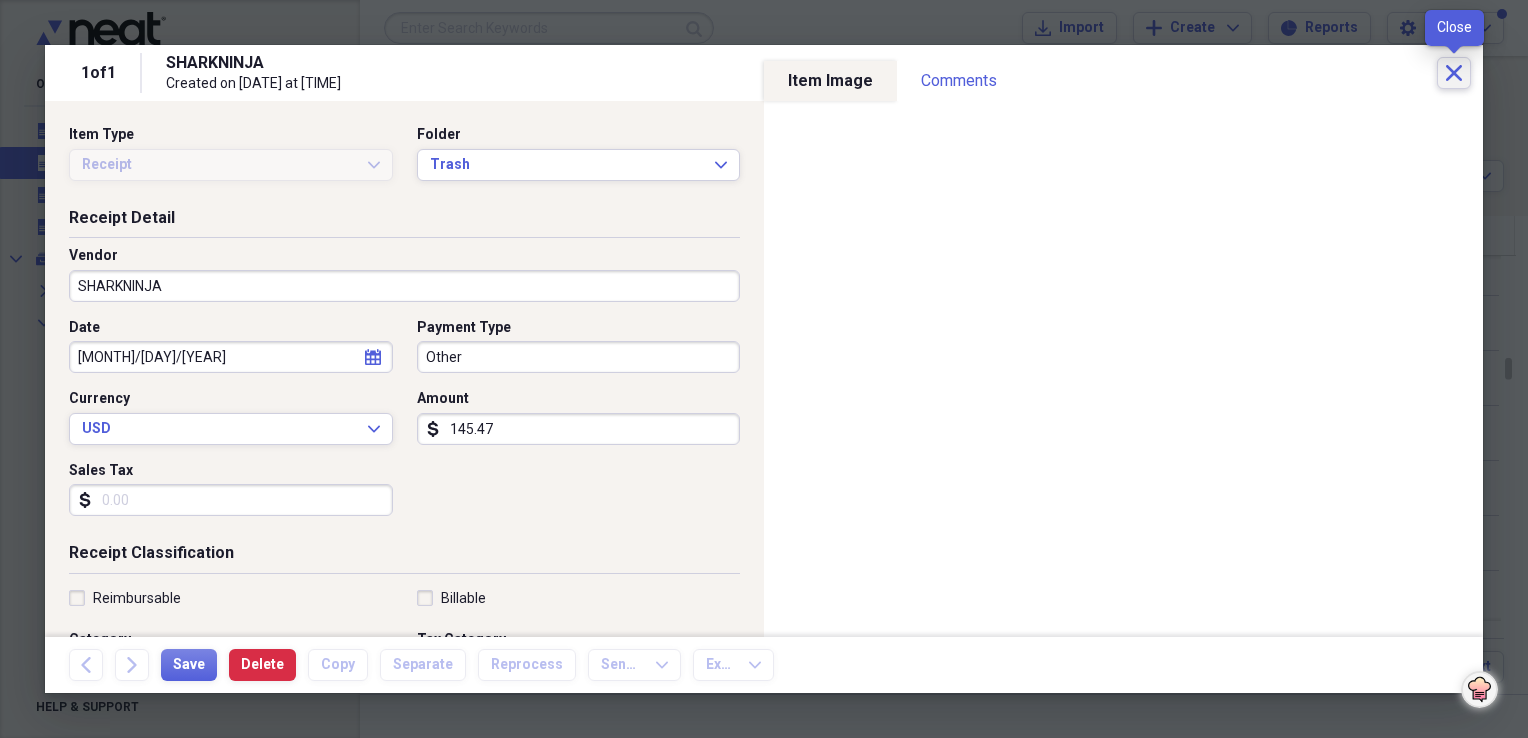 click on "Close" at bounding box center (1454, 73) 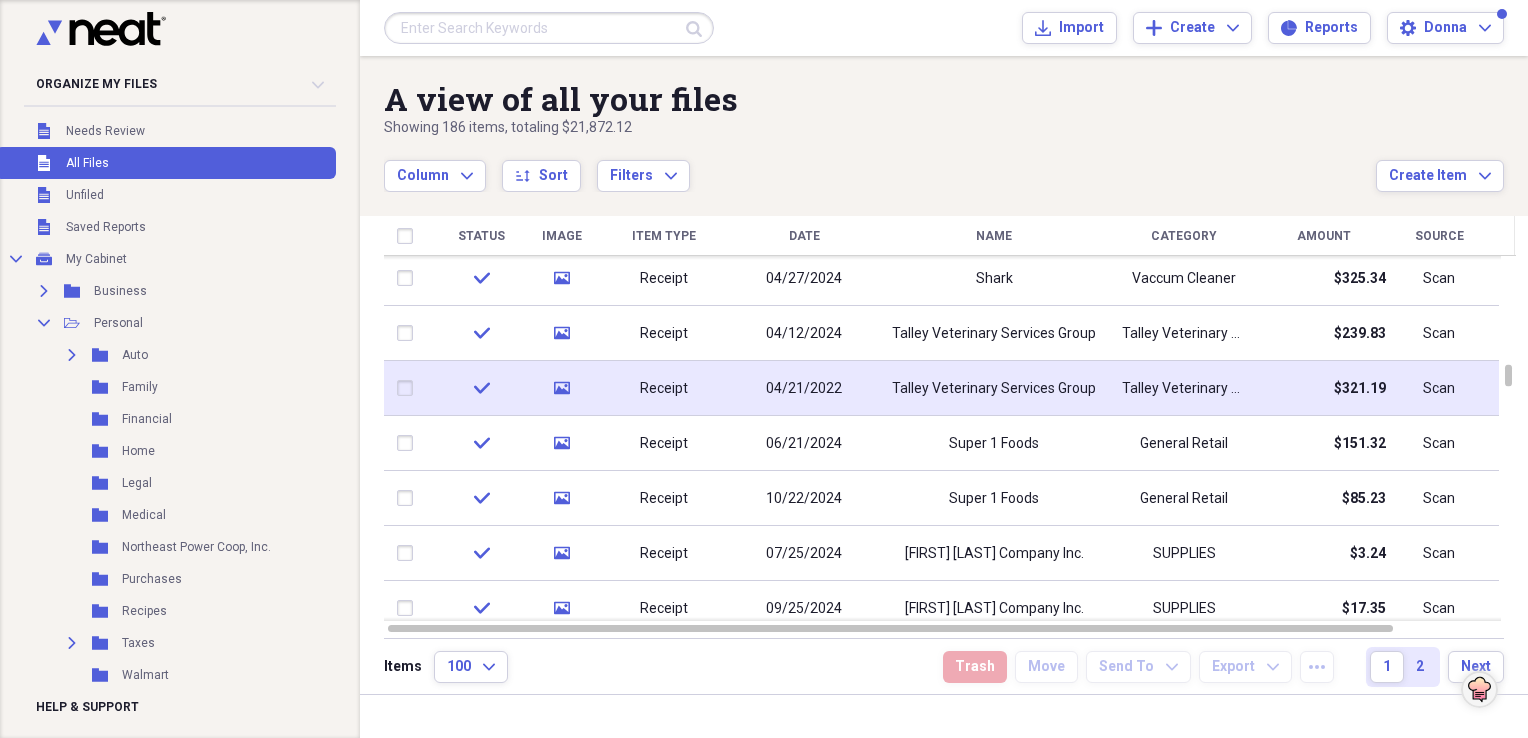 click on "04/21/2022" at bounding box center [804, 389] 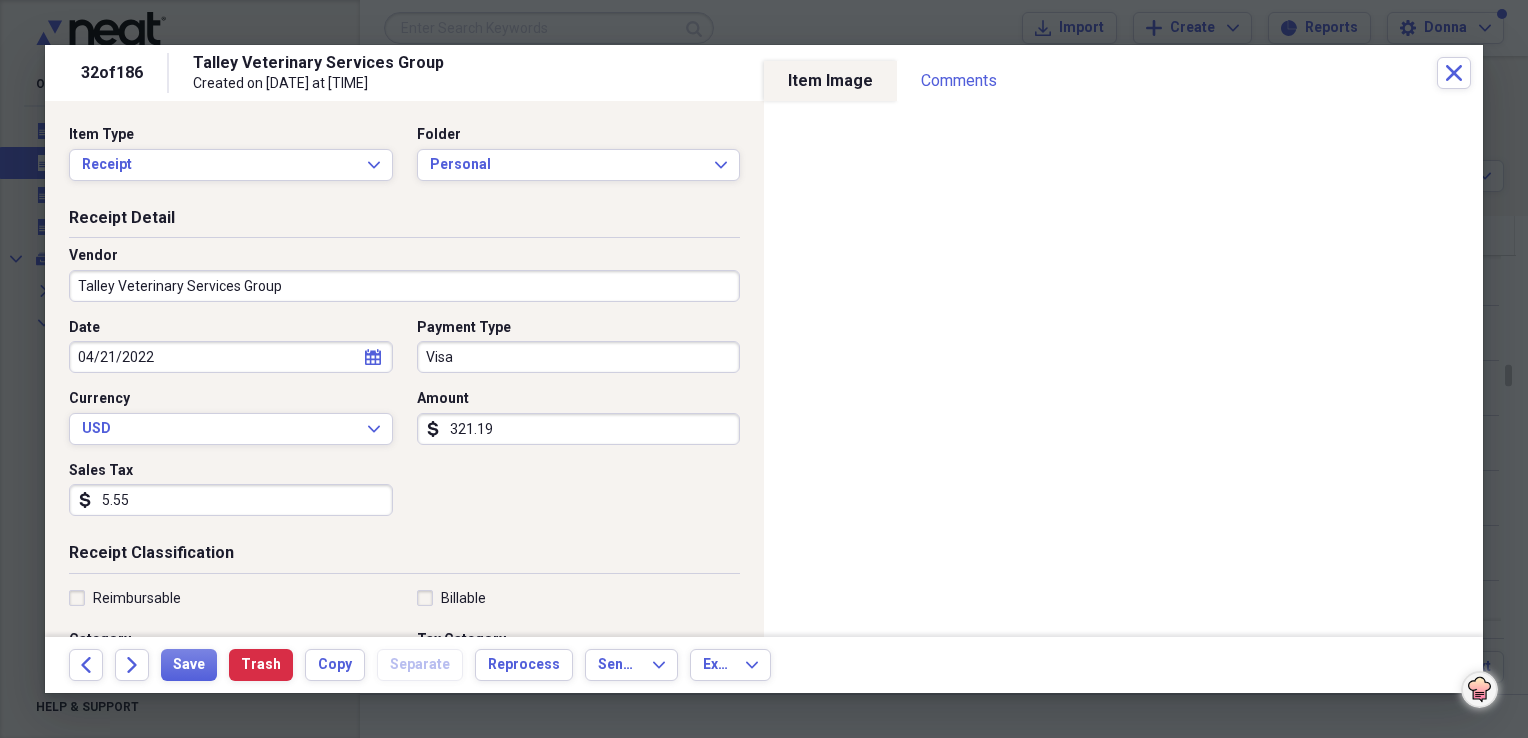 click 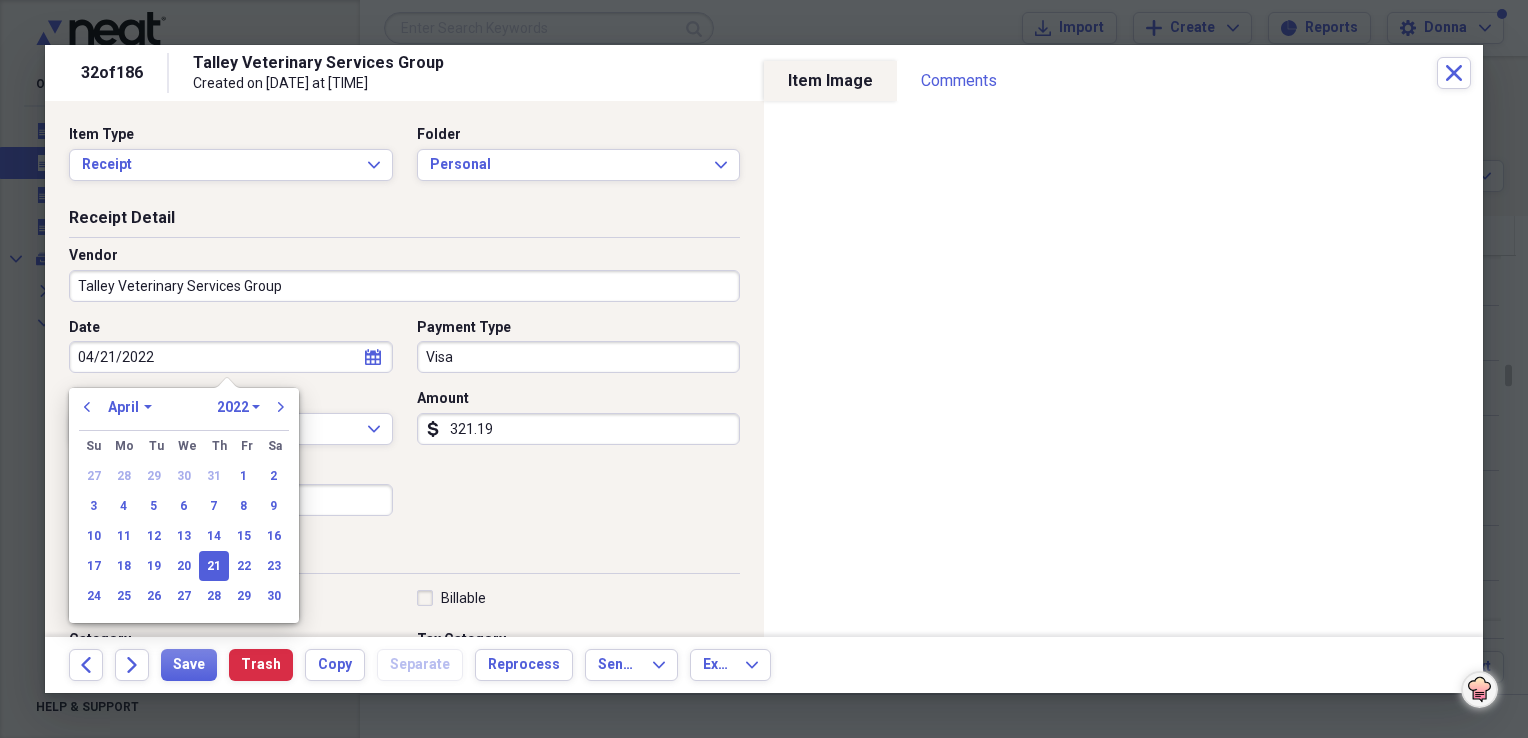 click on "1970 1971 1972 1973 1974 1975 1976 1977 1978 1979 1980 1981 1982 1983 1984 1985 1986 1987 1988 1989 1990 1991 1992 1993 1994 1995 1996 1997 1998 1999 2000 2001 2002 2003 2004 2005 2006 2007 2008 2009 2010 2011 2012 2013 2014 2015 2016 2017 2018 2019 2020 2021 2022 2023 2024 2025 2026 2027 2028 2029 2030 2031 2032 2033 2034 2035" at bounding box center (238, 407) 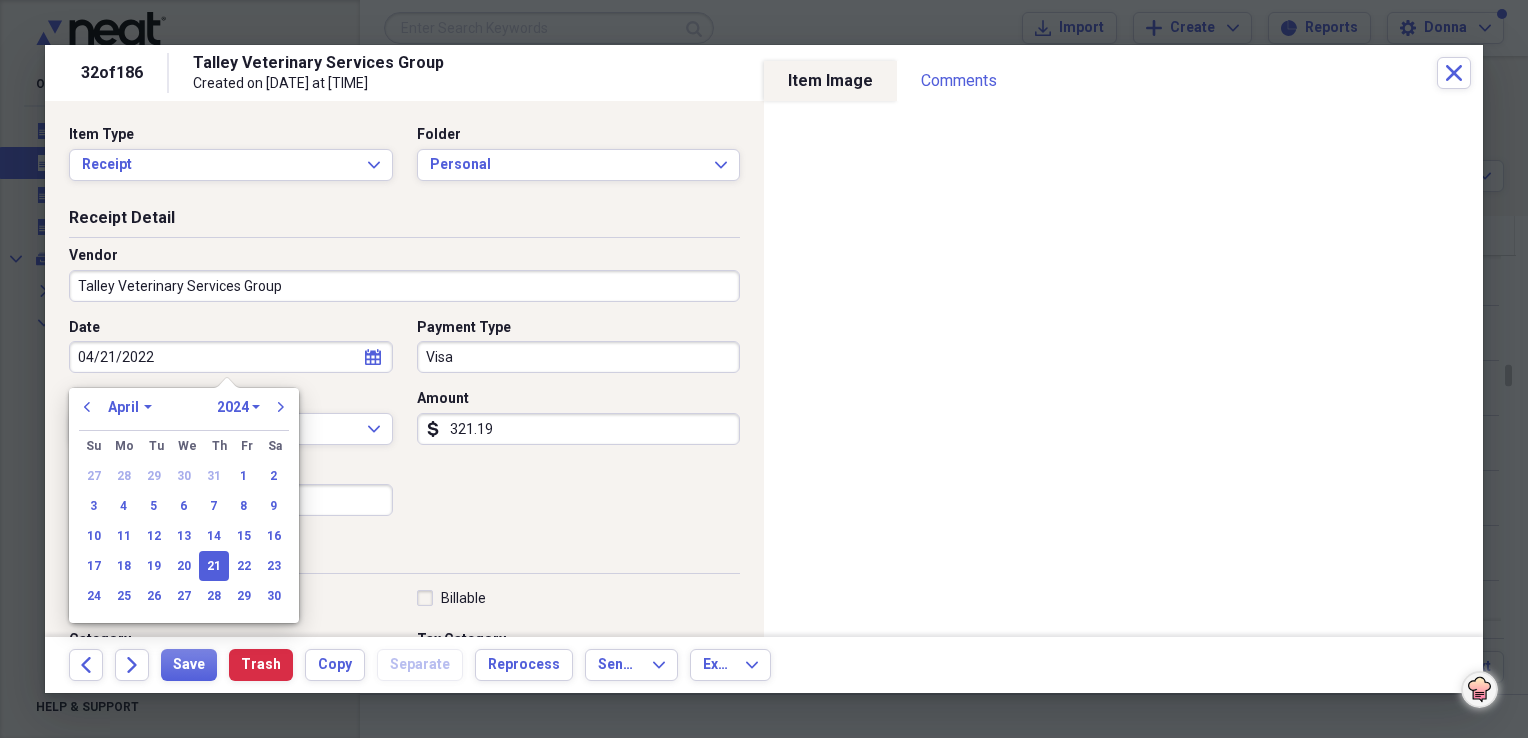click on "1970 1971 1972 1973 1974 1975 1976 1977 1978 1979 1980 1981 1982 1983 1984 1985 1986 1987 1988 1989 1990 1991 1992 1993 1994 1995 1996 1997 1998 1999 2000 2001 2002 2003 2004 2005 2006 2007 2008 2009 2010 2011 2012 2013 2014 2015 2016 2017 2018 2019 2020 2021 2022 2023 2024 2025 2026 2027 2028 2029 2030 2031 2032 2033 2034 2035" at bounding box center (238, 407) 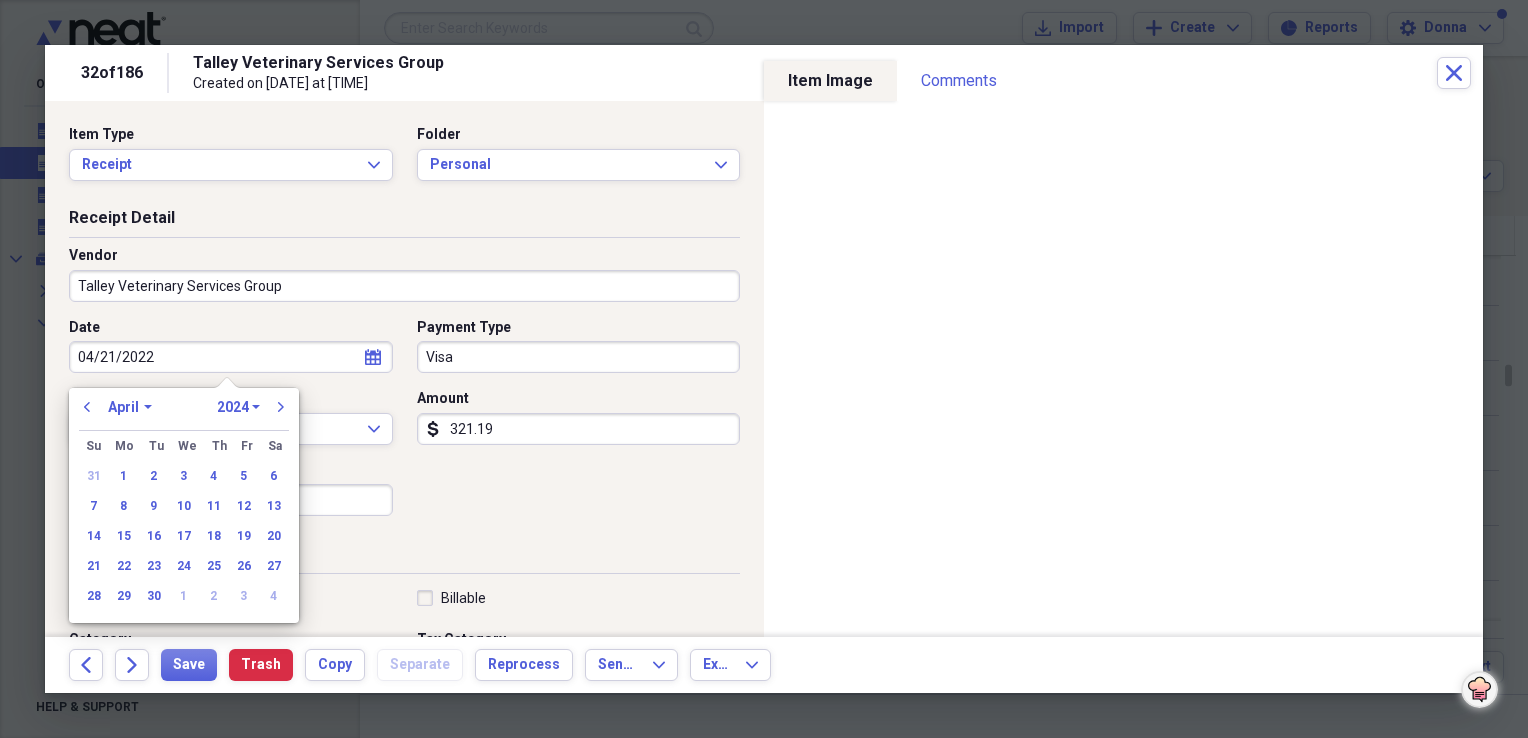 click on "January February March April May June July August September October November December" at bounding box center [130, 407] 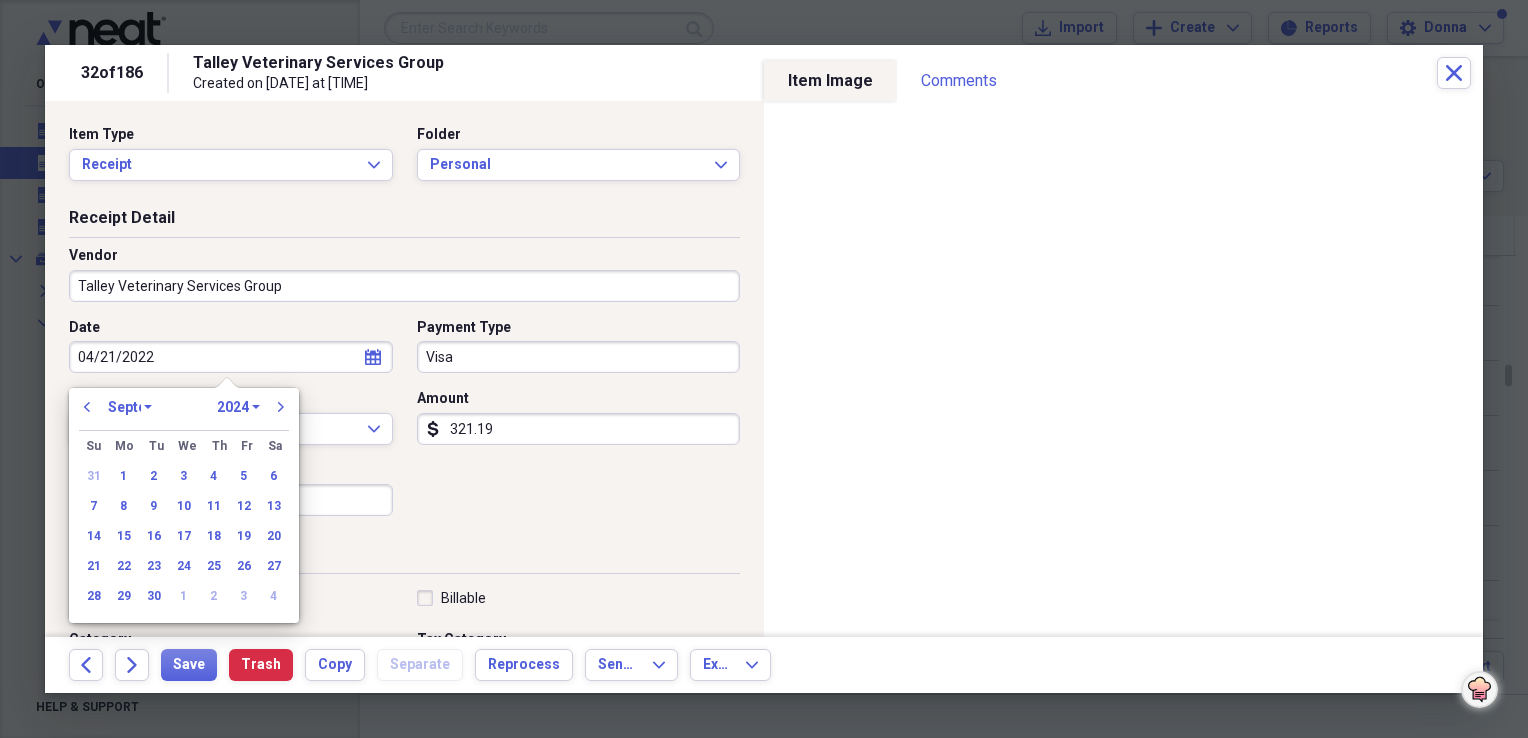 click on "January February March April May June July August September October November December" at bounding box center [130, 407] 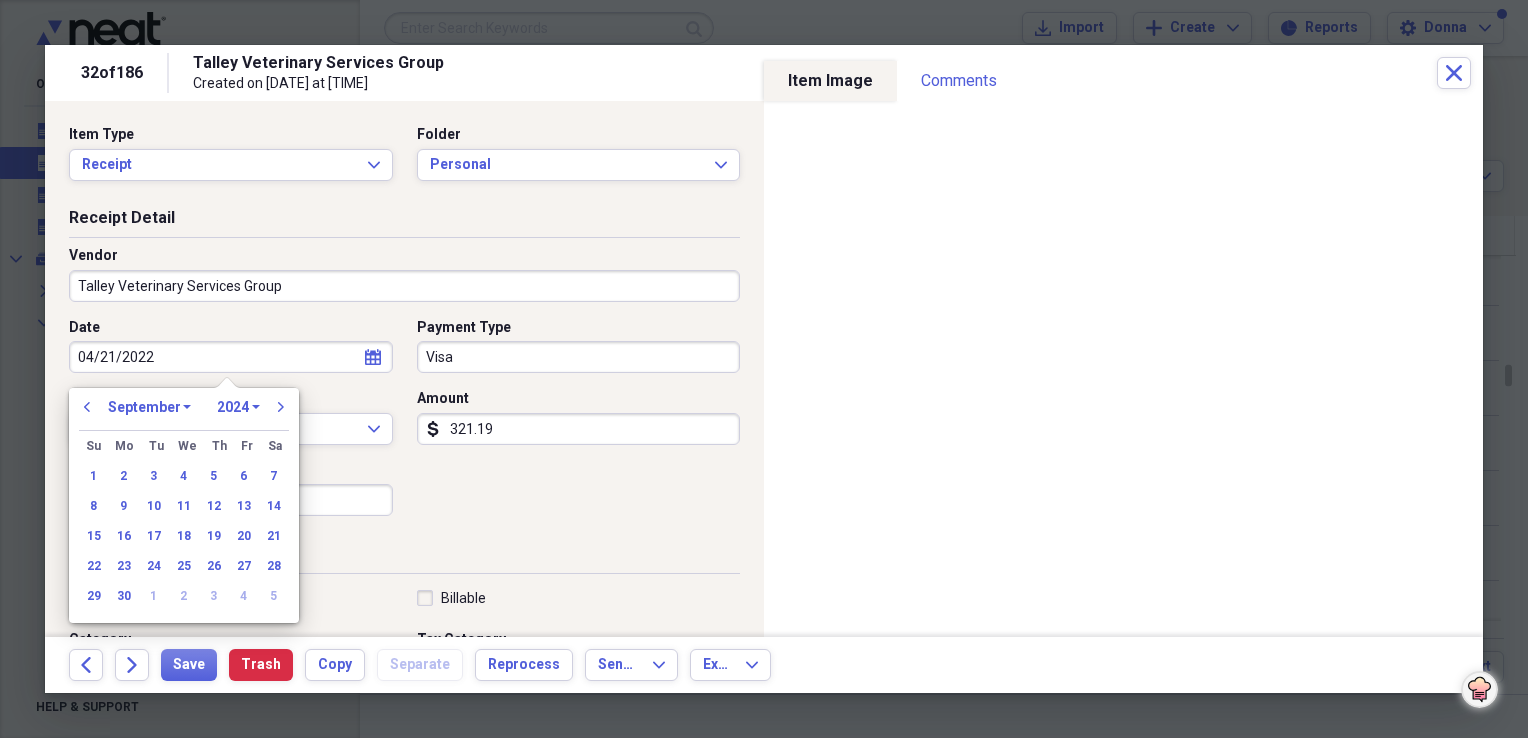 click on "January February March April May June July August September October November December" at bounding box center [149, 407] 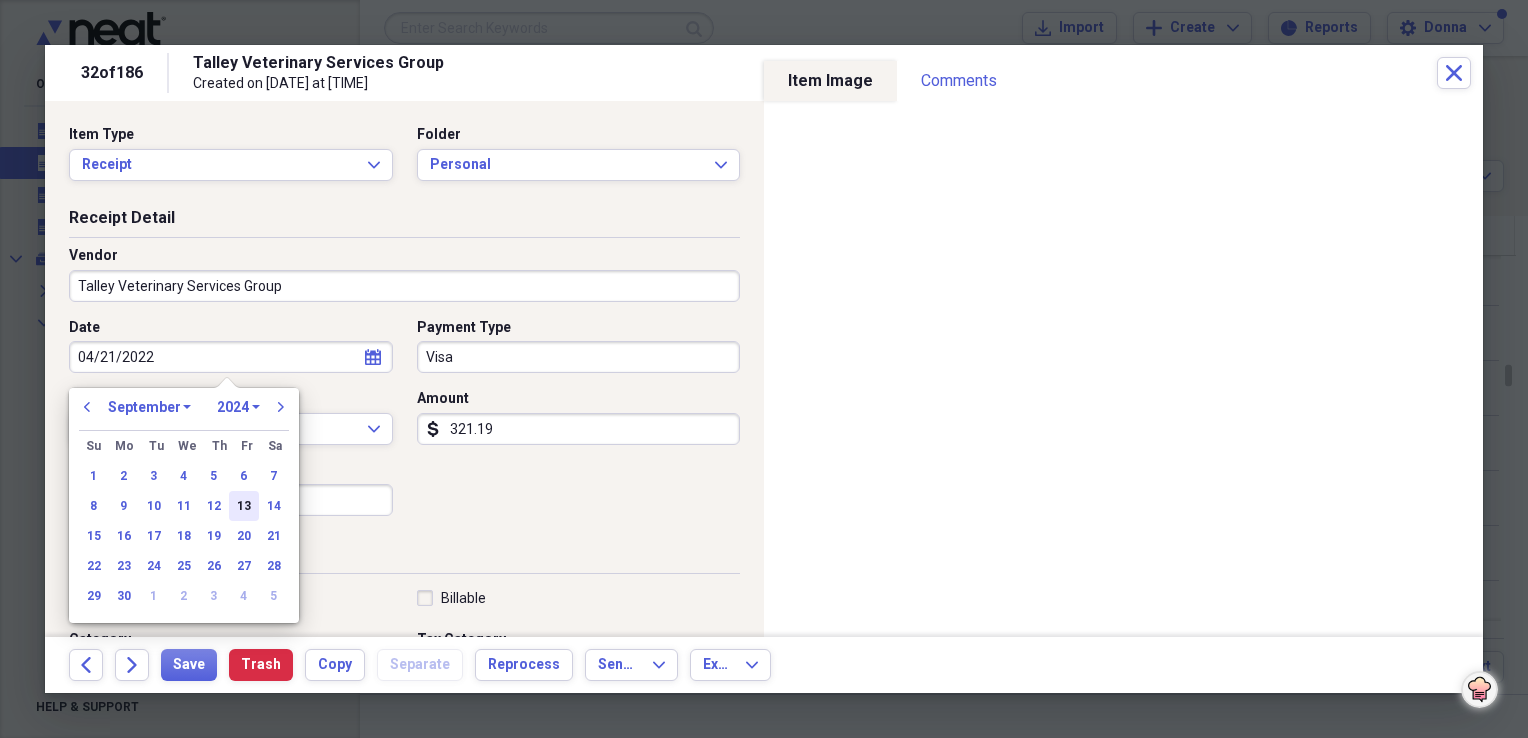 click on "13" at bounding box center (244, 506) 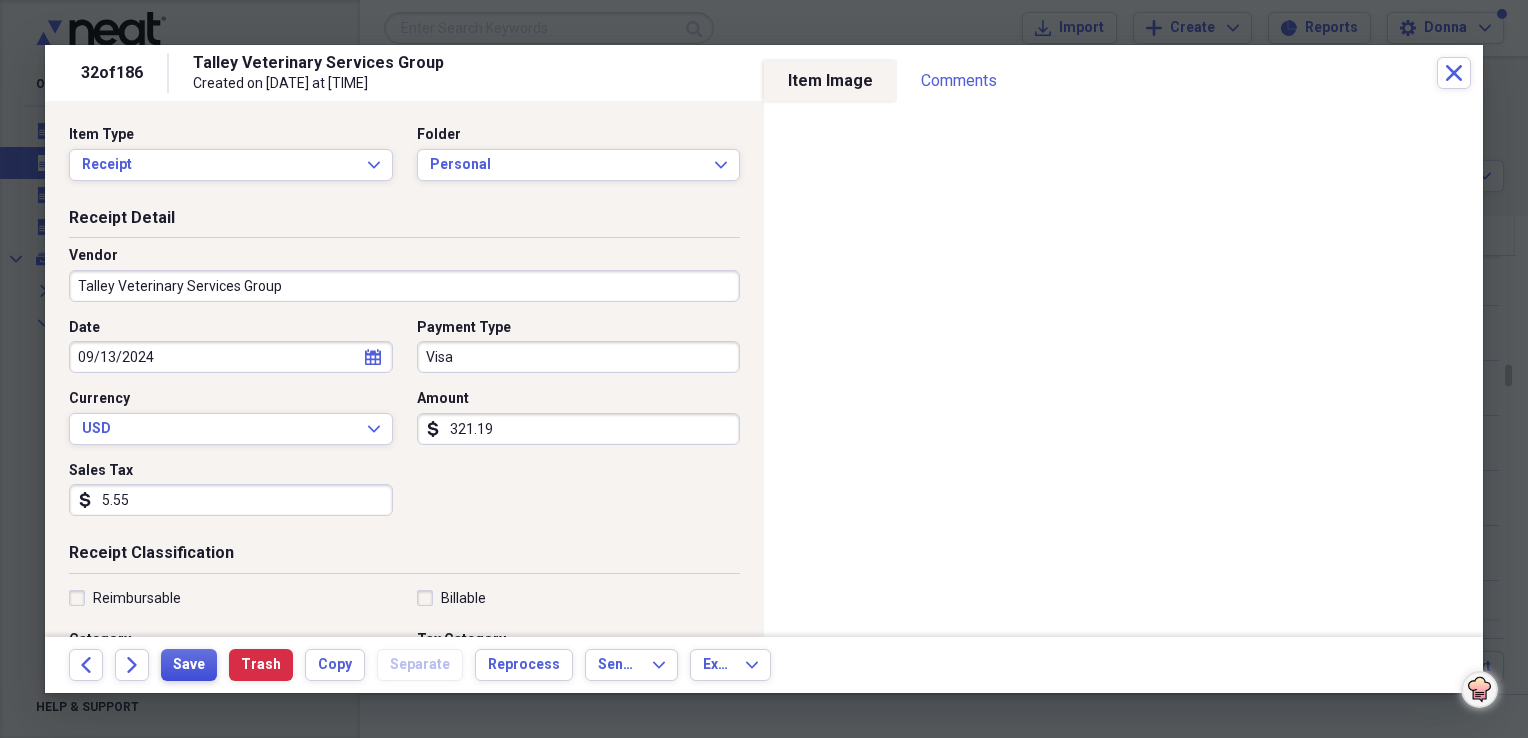 click on "Save" at bounding box center [189, 665] 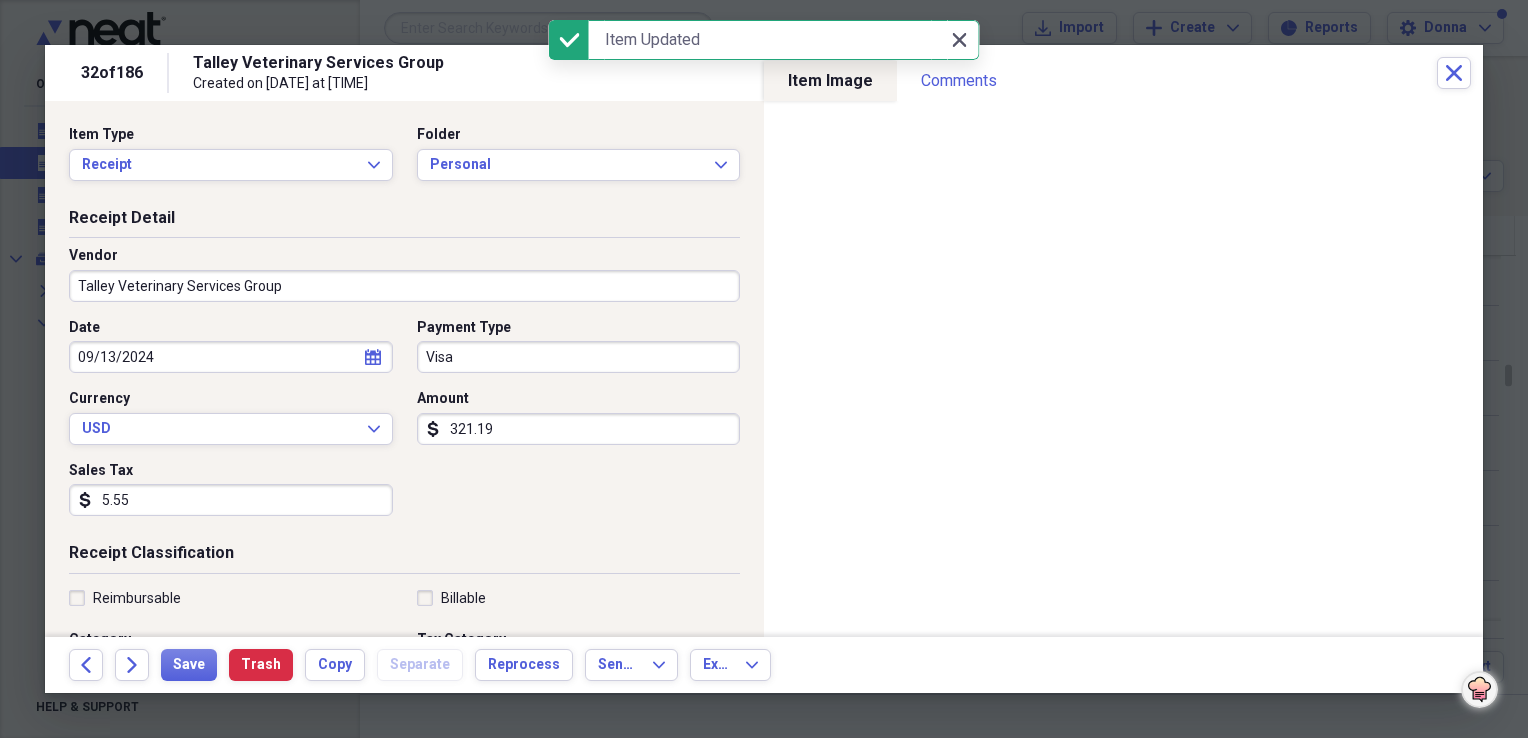 click on "Close" 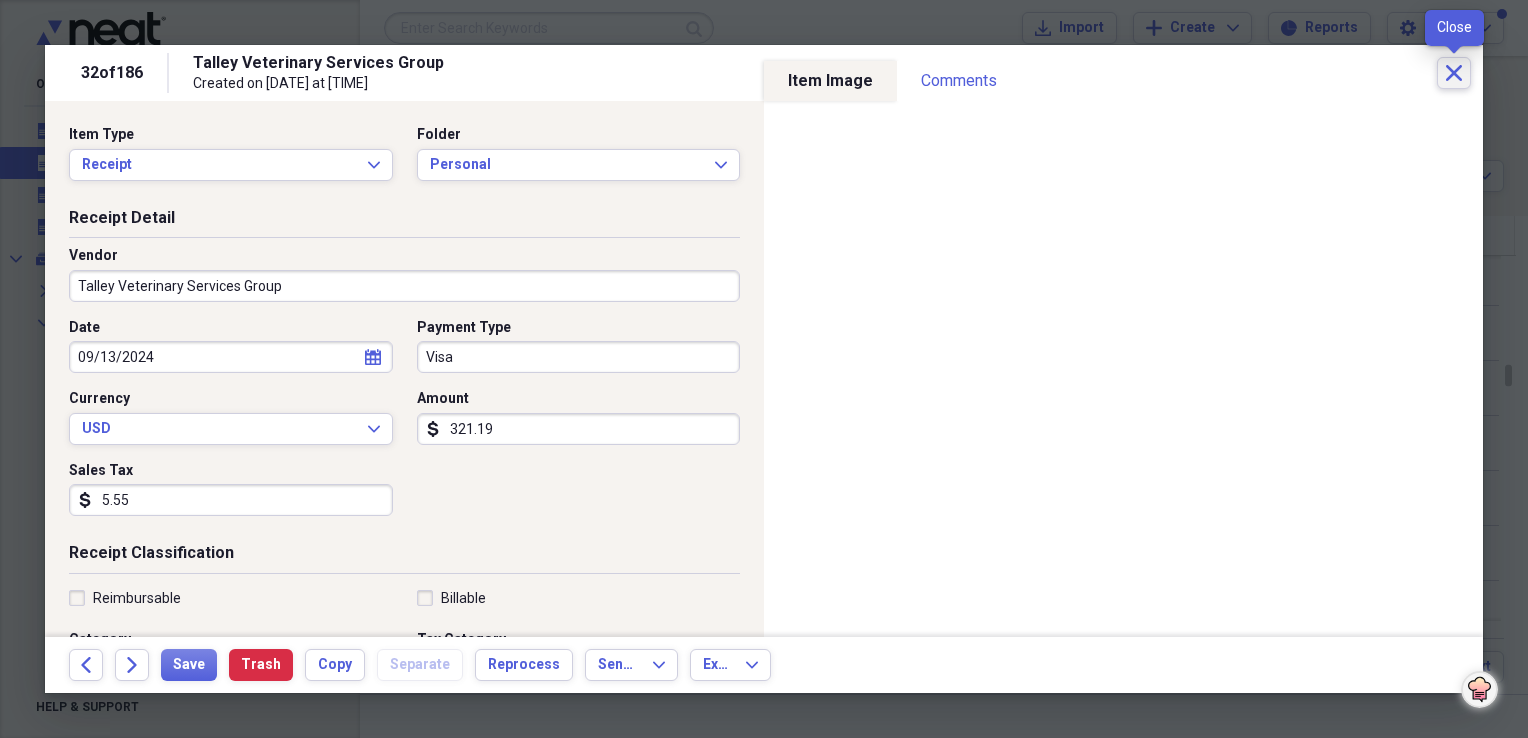 click on "Close" 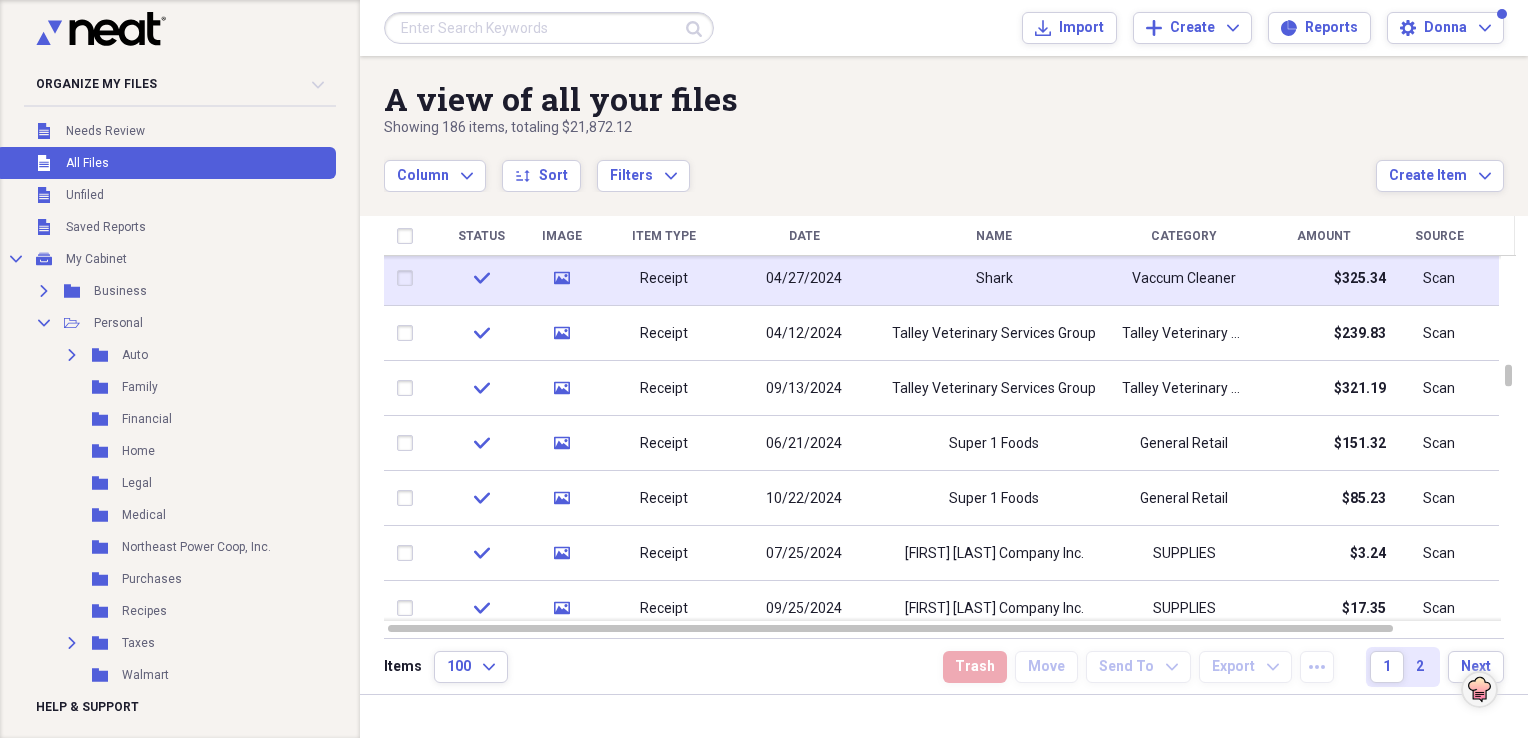 click on "Shark" at bounding box center [994, 278] 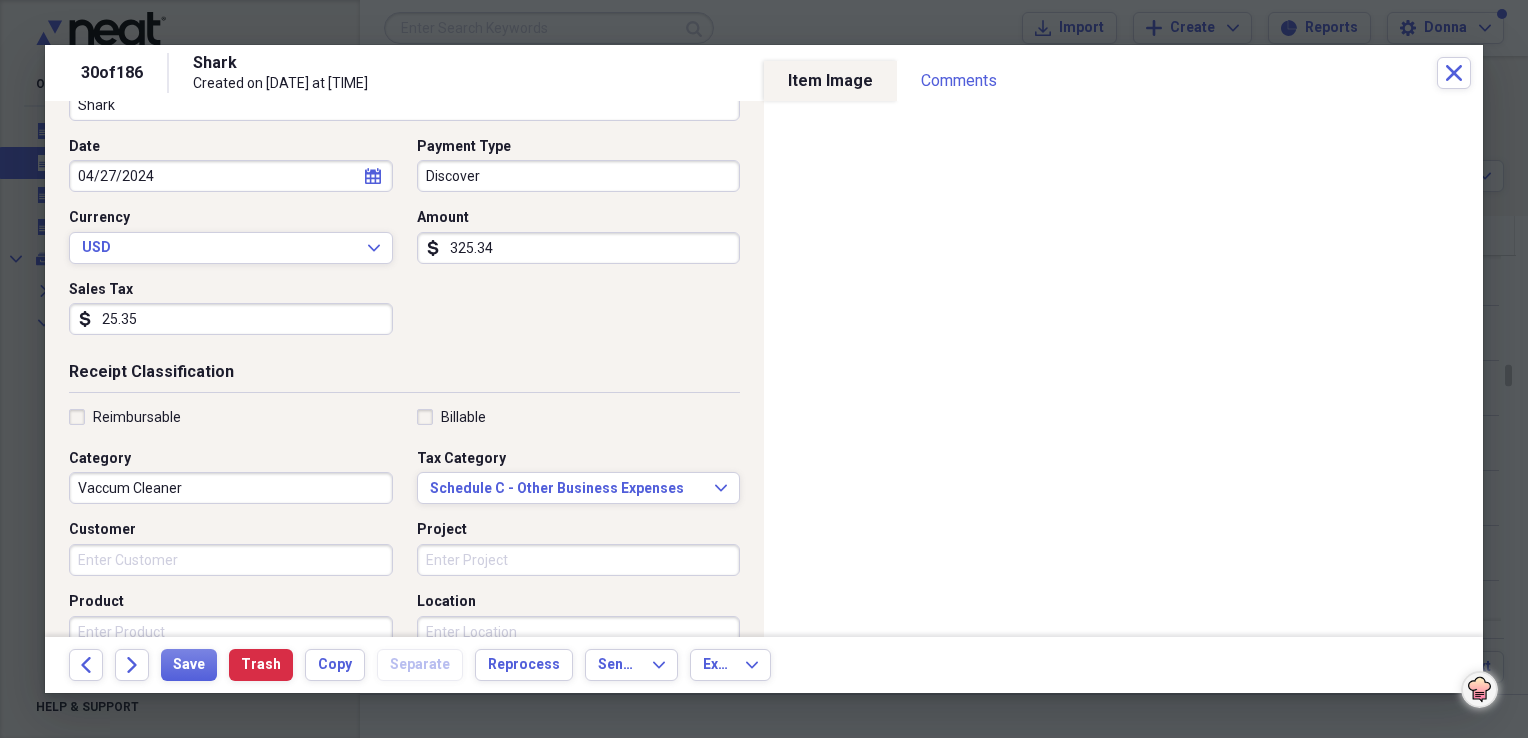 scroll, scrollTop: 200, scrollLeft: 0, axis: vertical 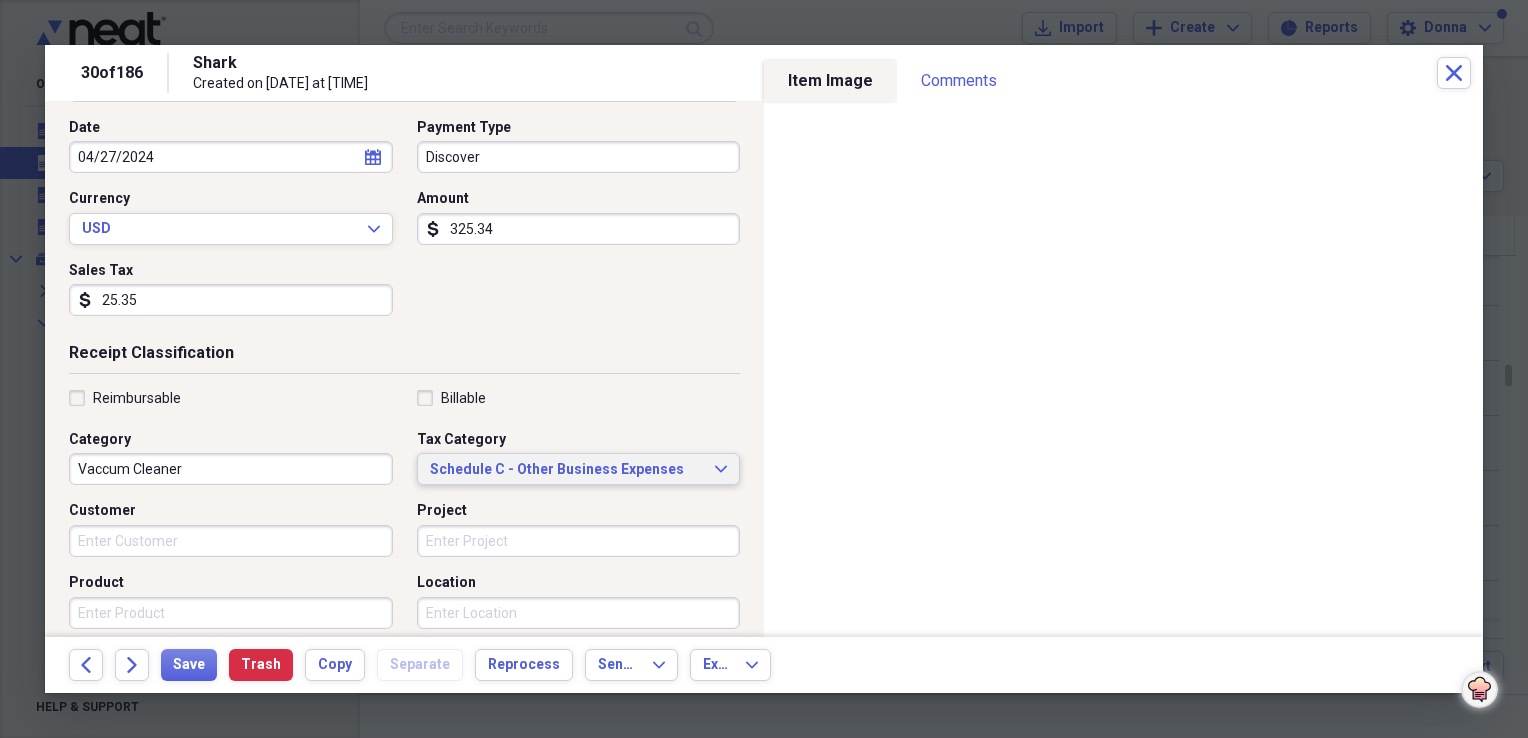 click on "Schedule C - Other Business Expenses" at bounding box center (567, 470) 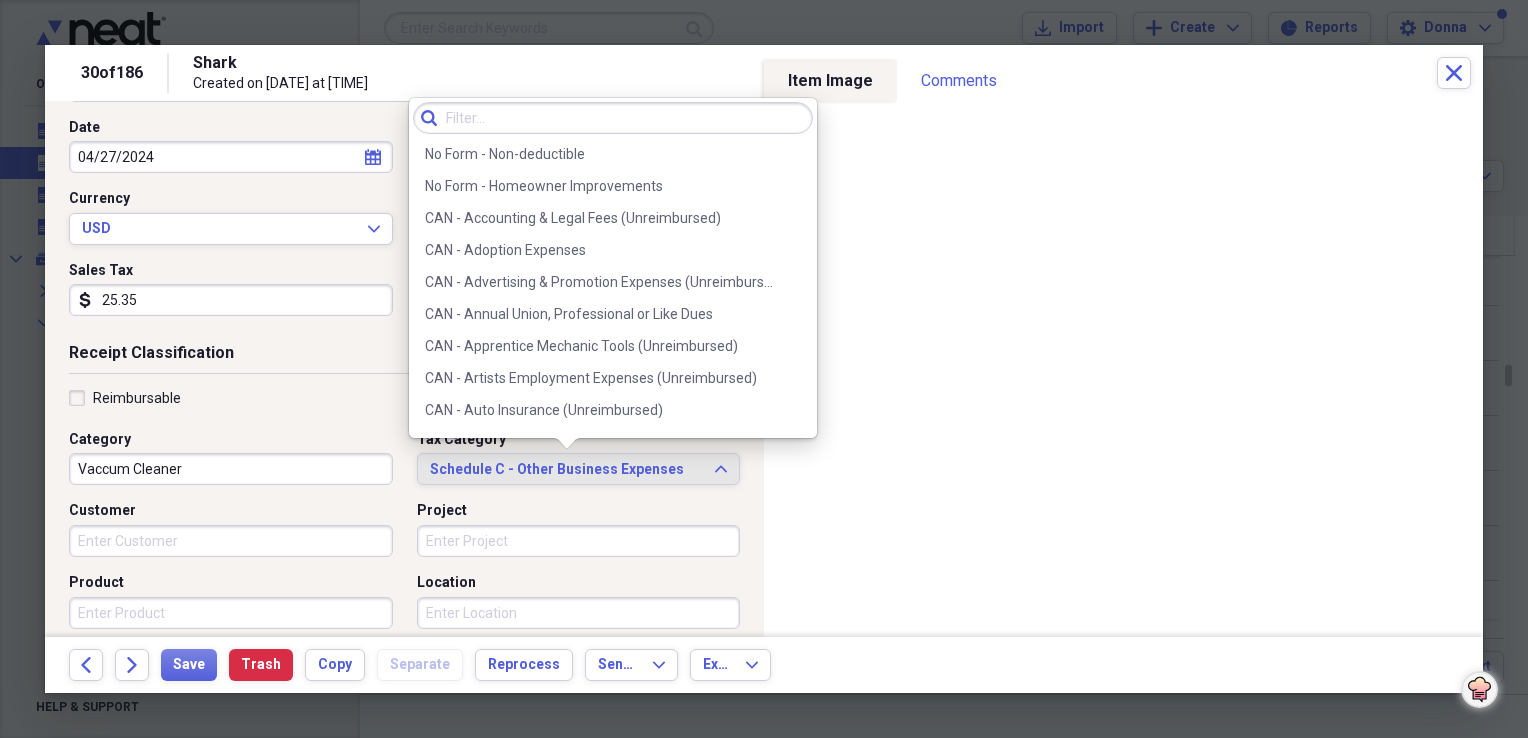 scroll, scrollTop: 3836, scrollLeft: 0, axis: vertical 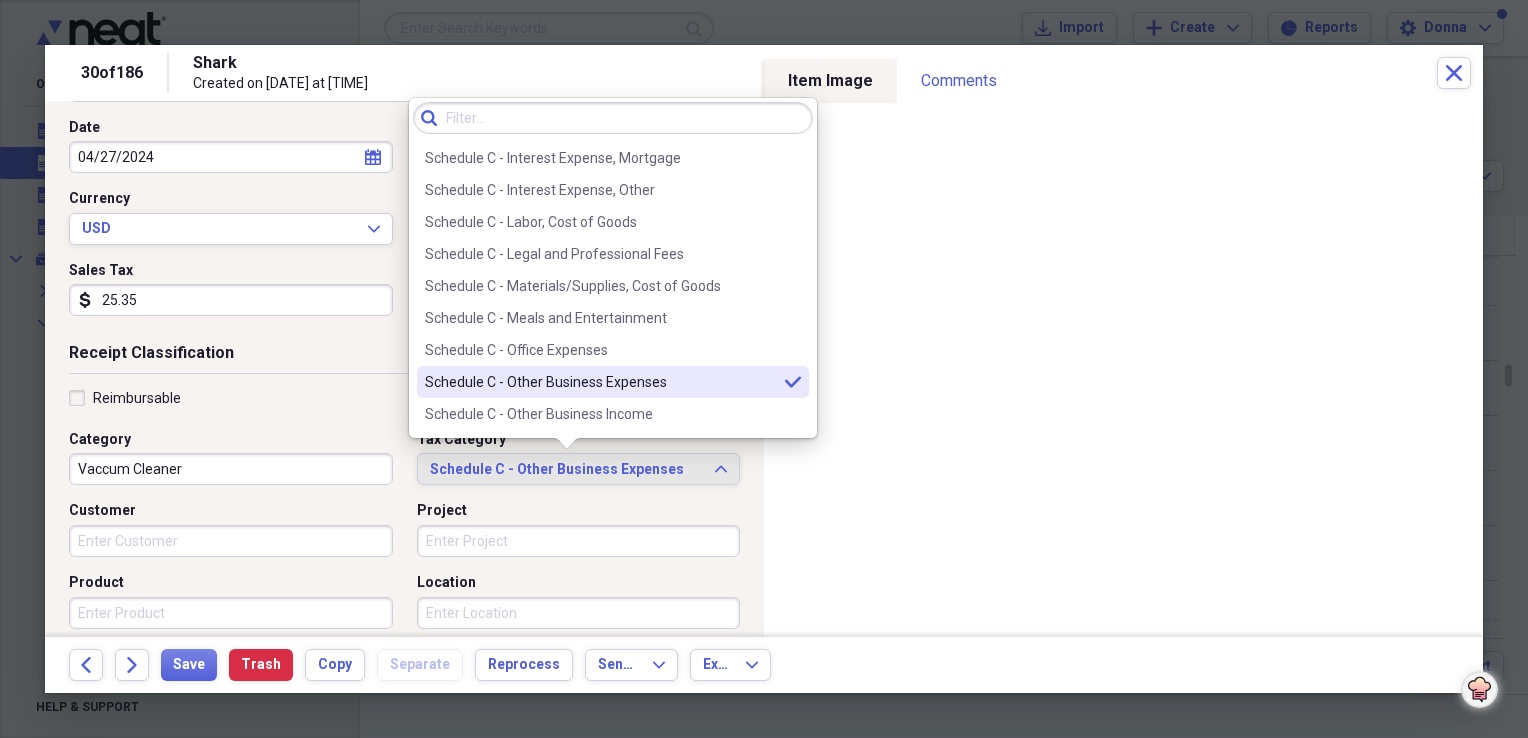 click on "Schedule C - Other Business Expenses" at bounding box center (601, 382) 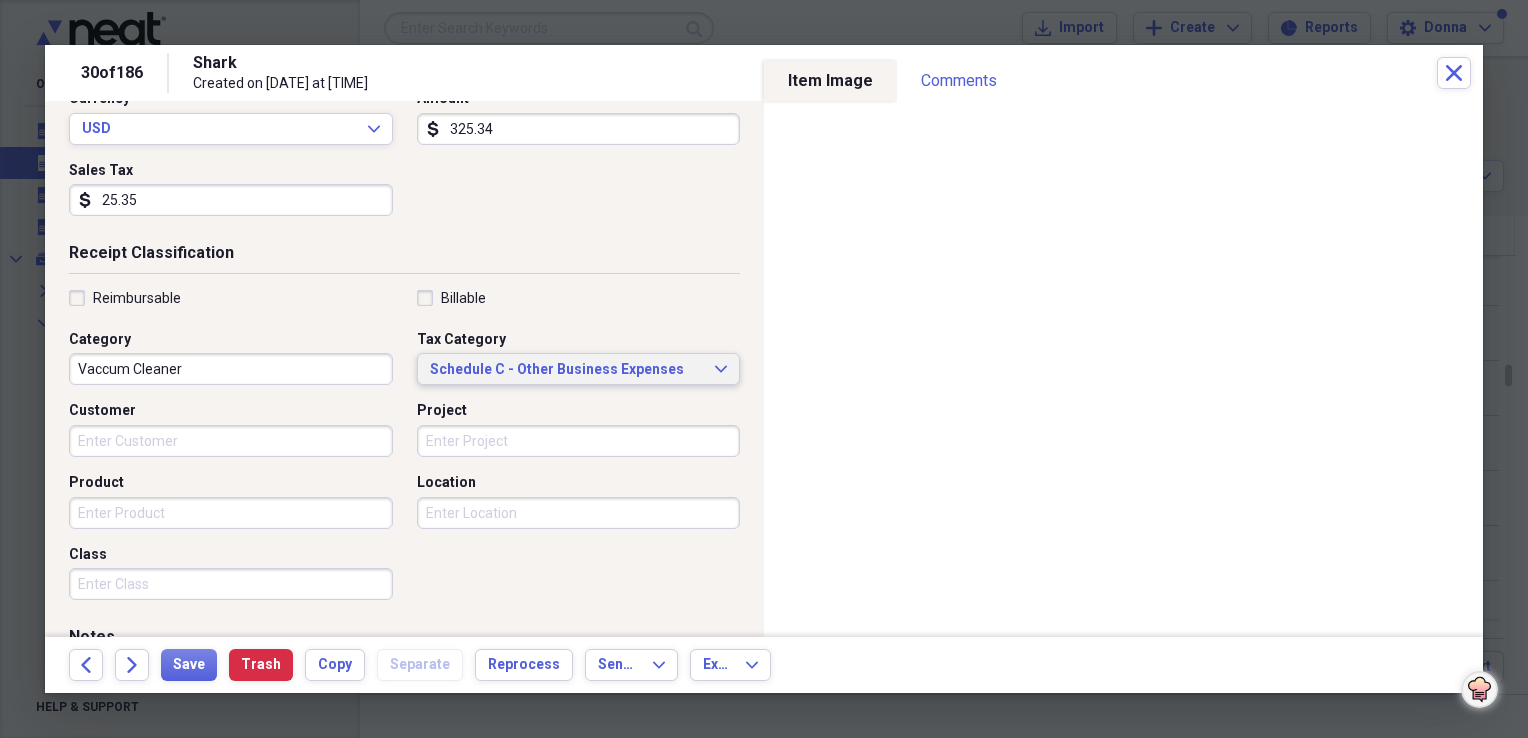 scroll, scrollTop: 400, scrollLeft: 0, axis: vertical 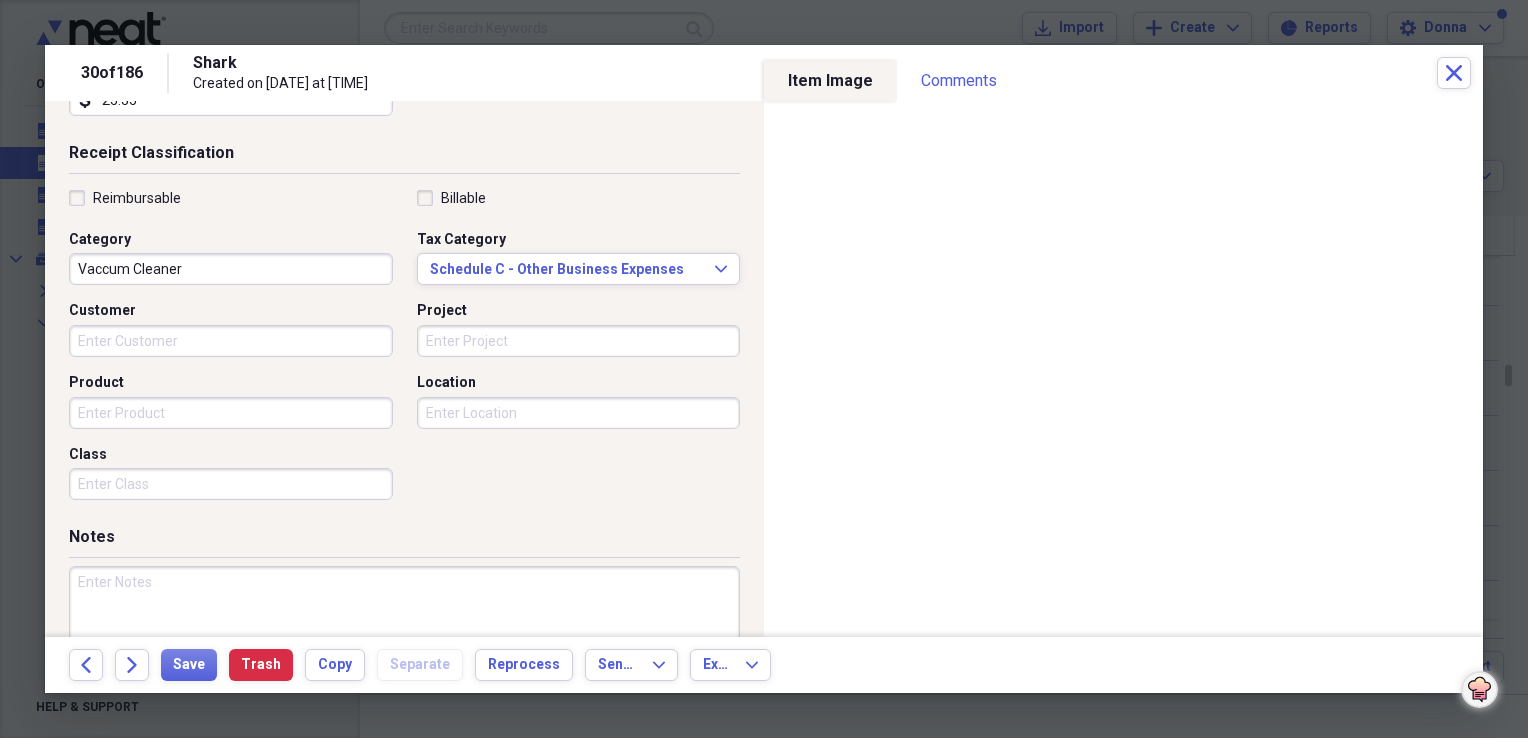 click on "Vaccum Cleaner" at bounding box center [231, 269] 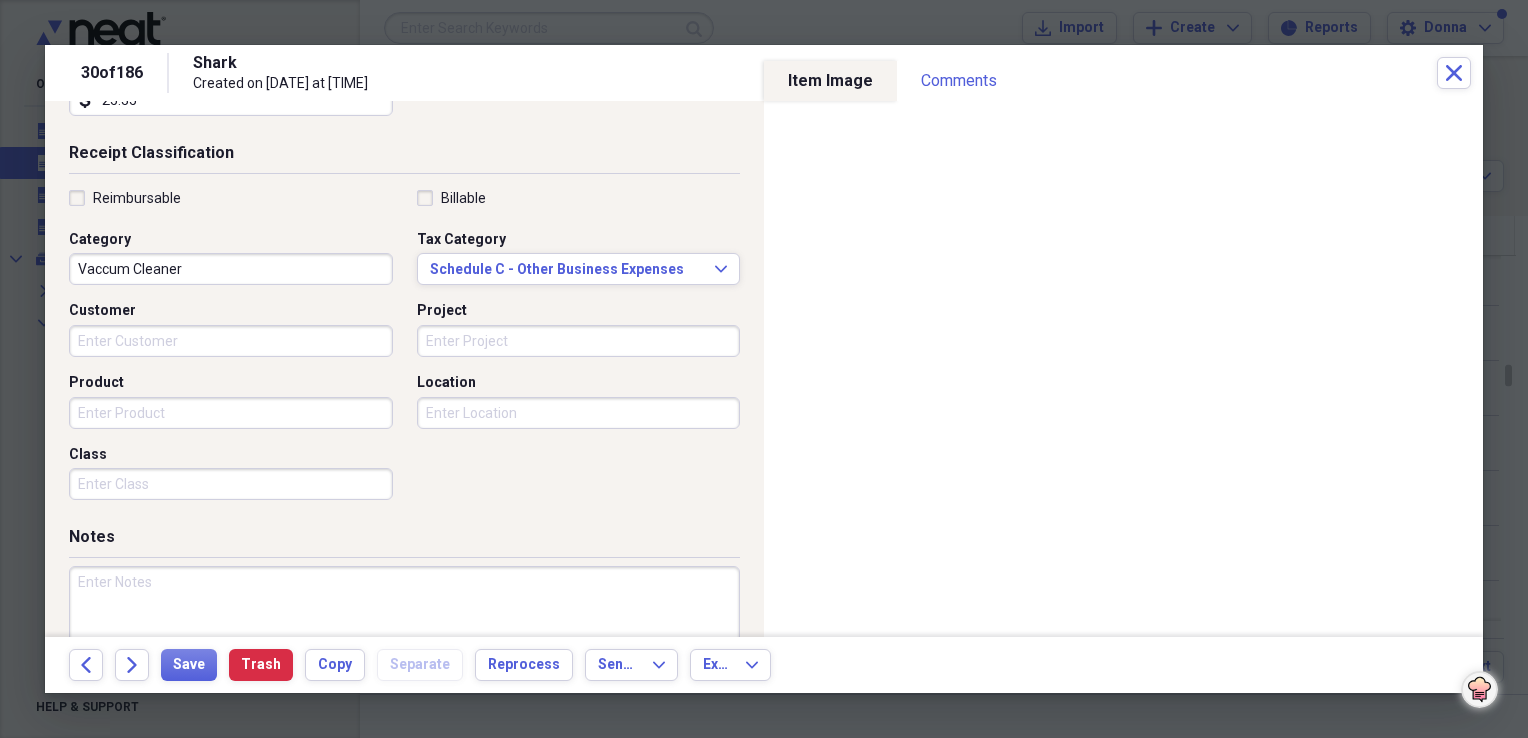 paste on "Vaccum Cleaner" 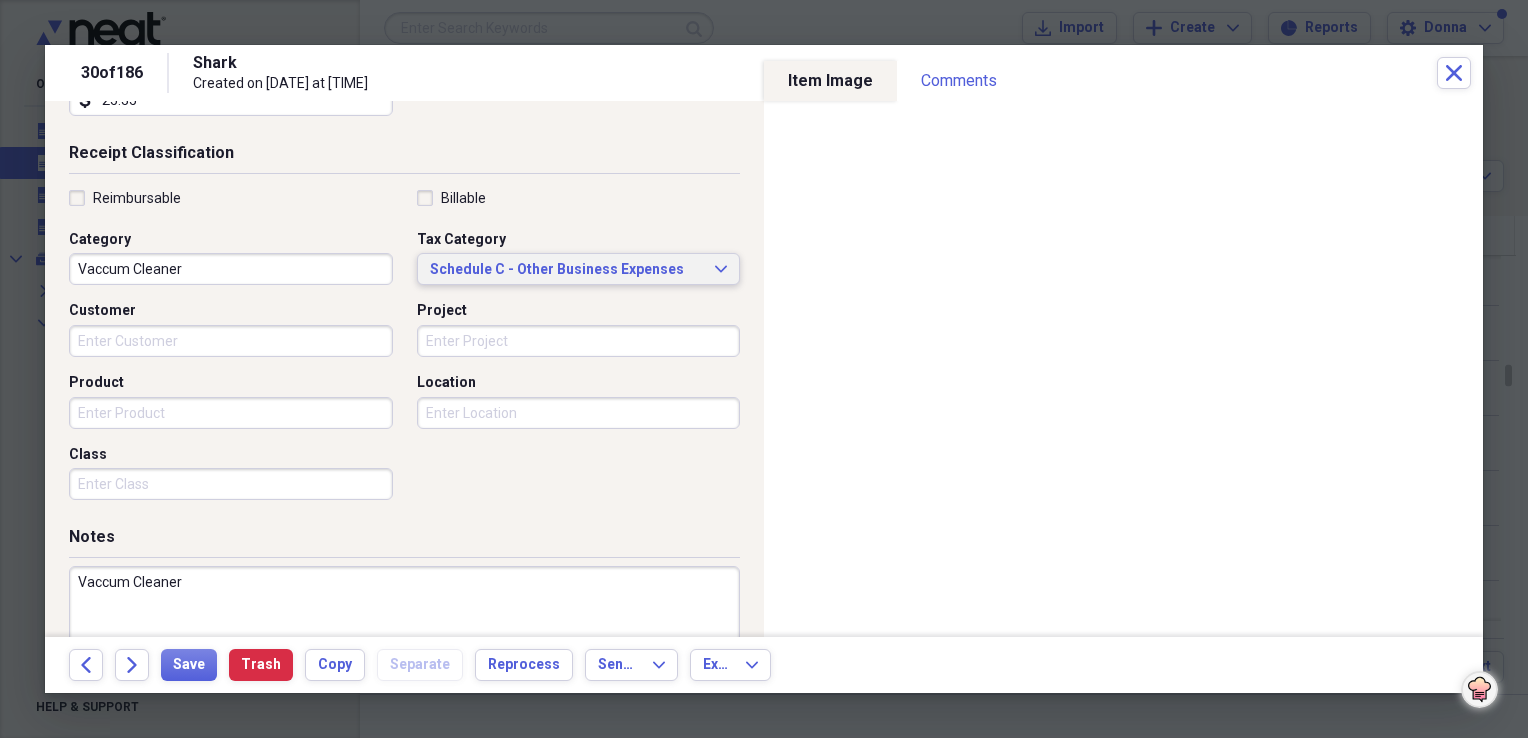 type on "Vaccum Cleaner" 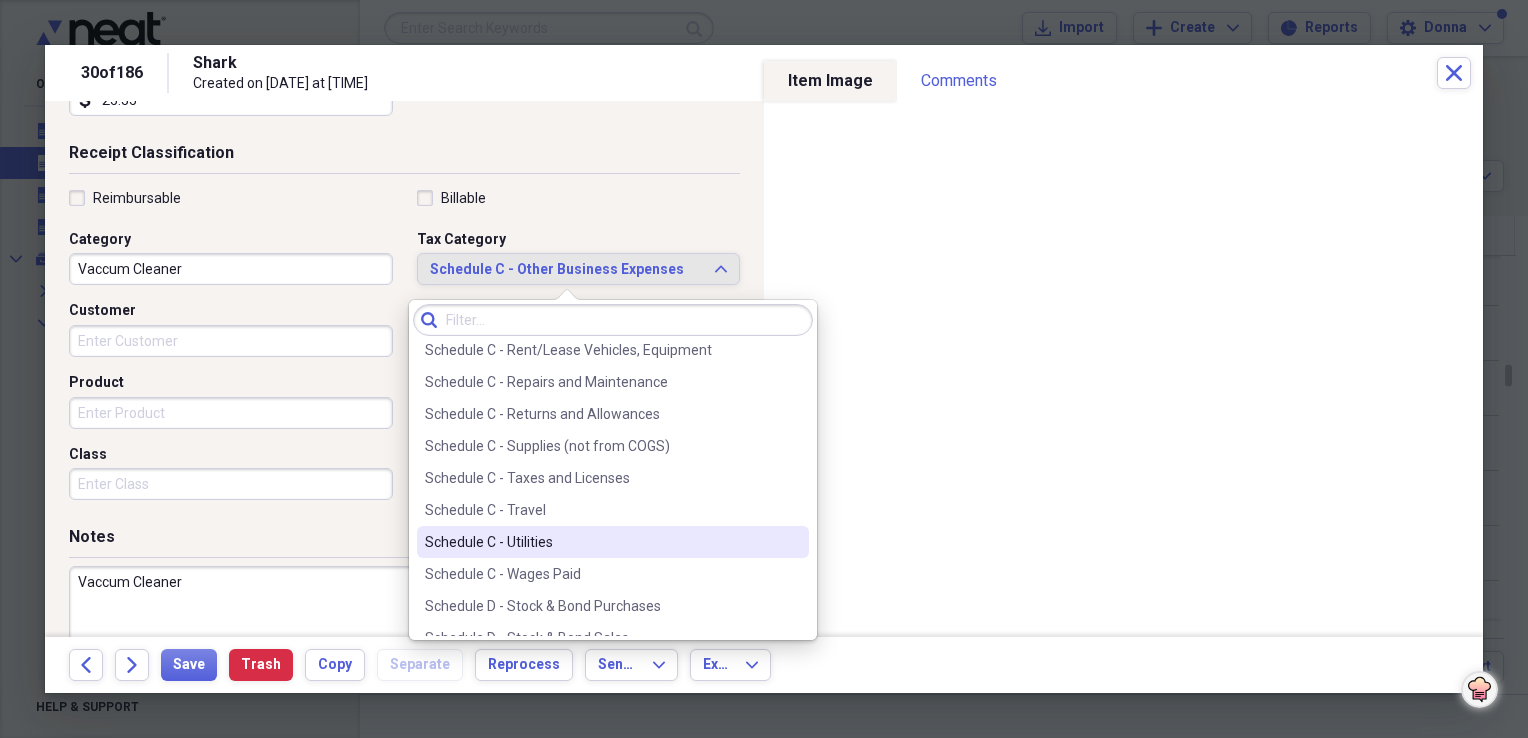 scroll, scrollTop: 4244, scrollLeft: 0, axis: vertical 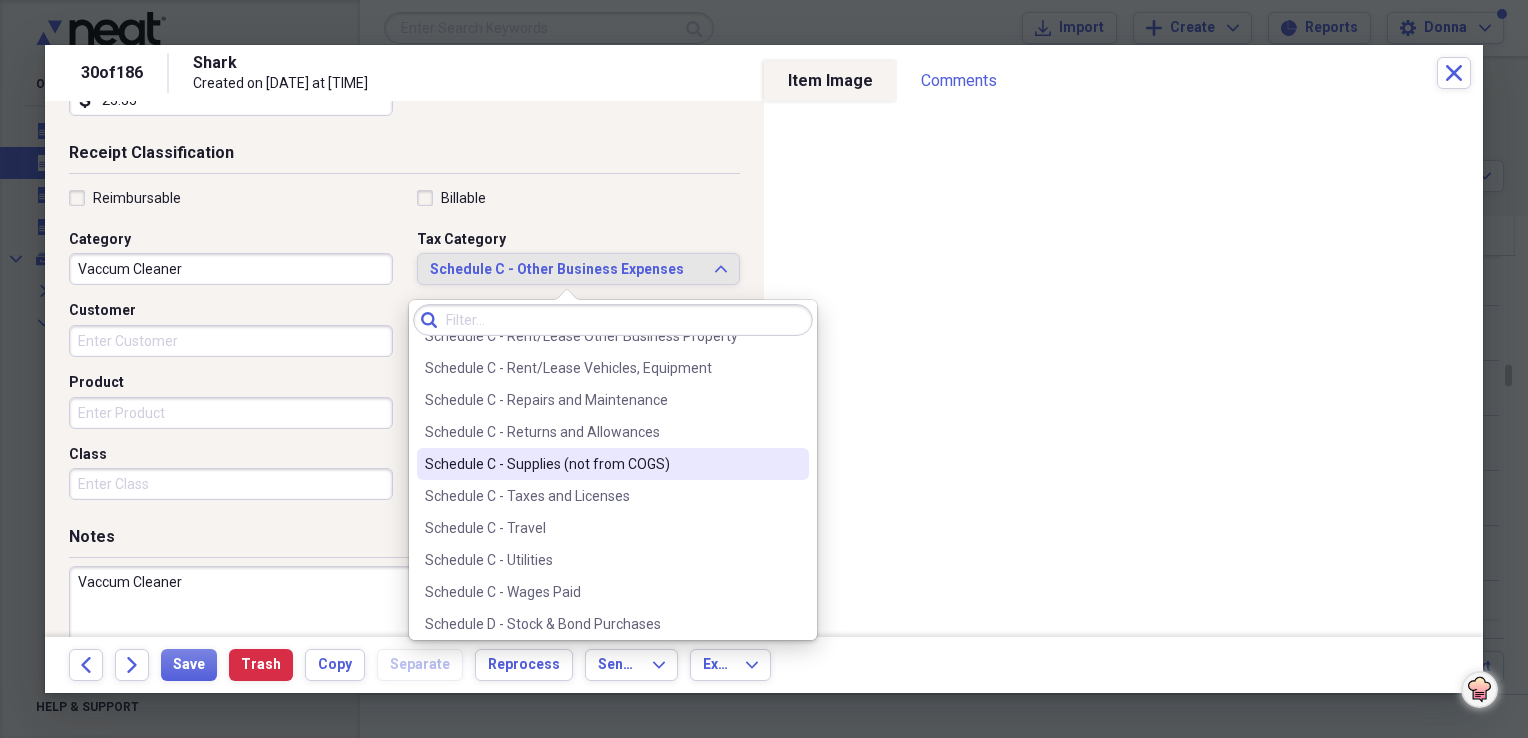click on "Schedule C - Supplies (not from COGS)" at bounding box center [601, 464] 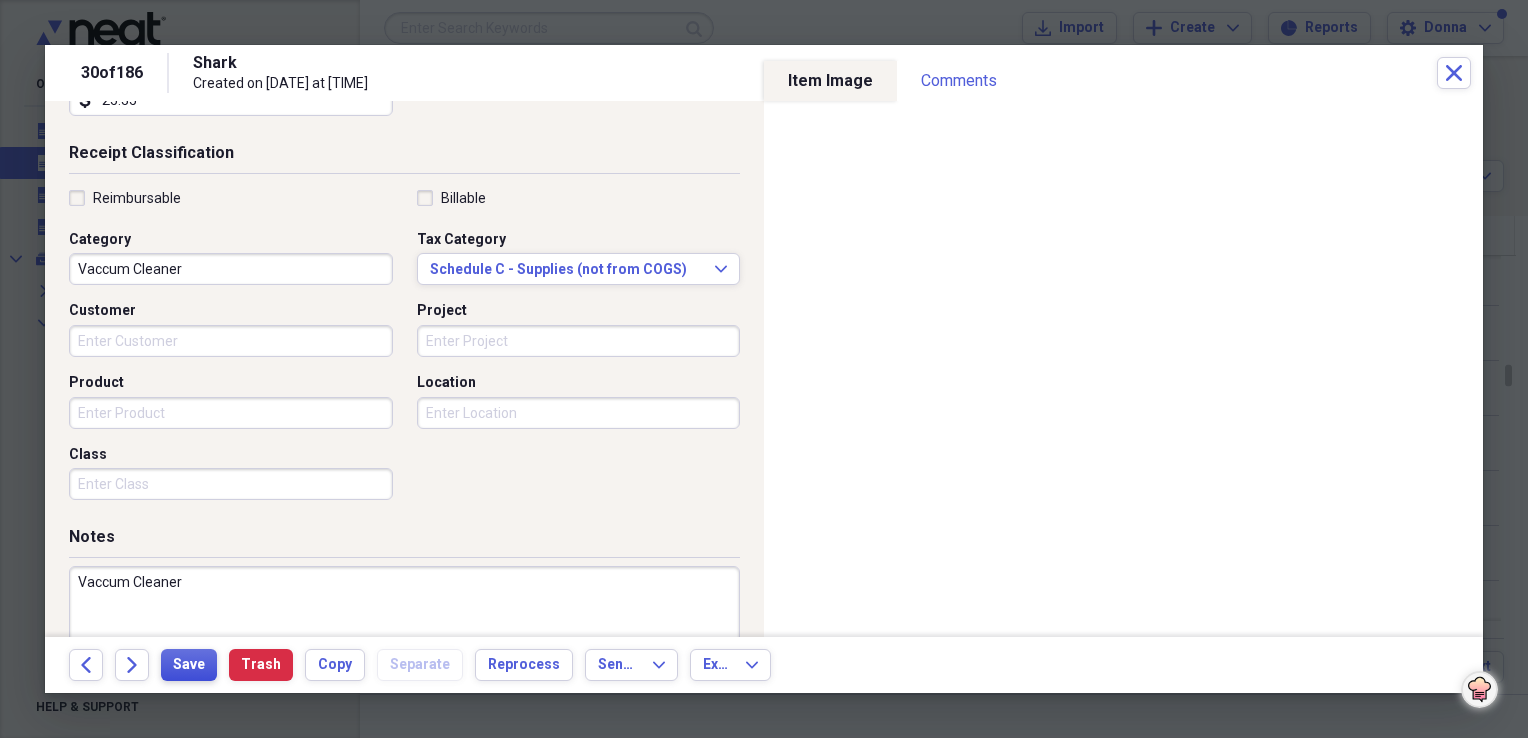 click on "Save" at bounding box center [189, 665] 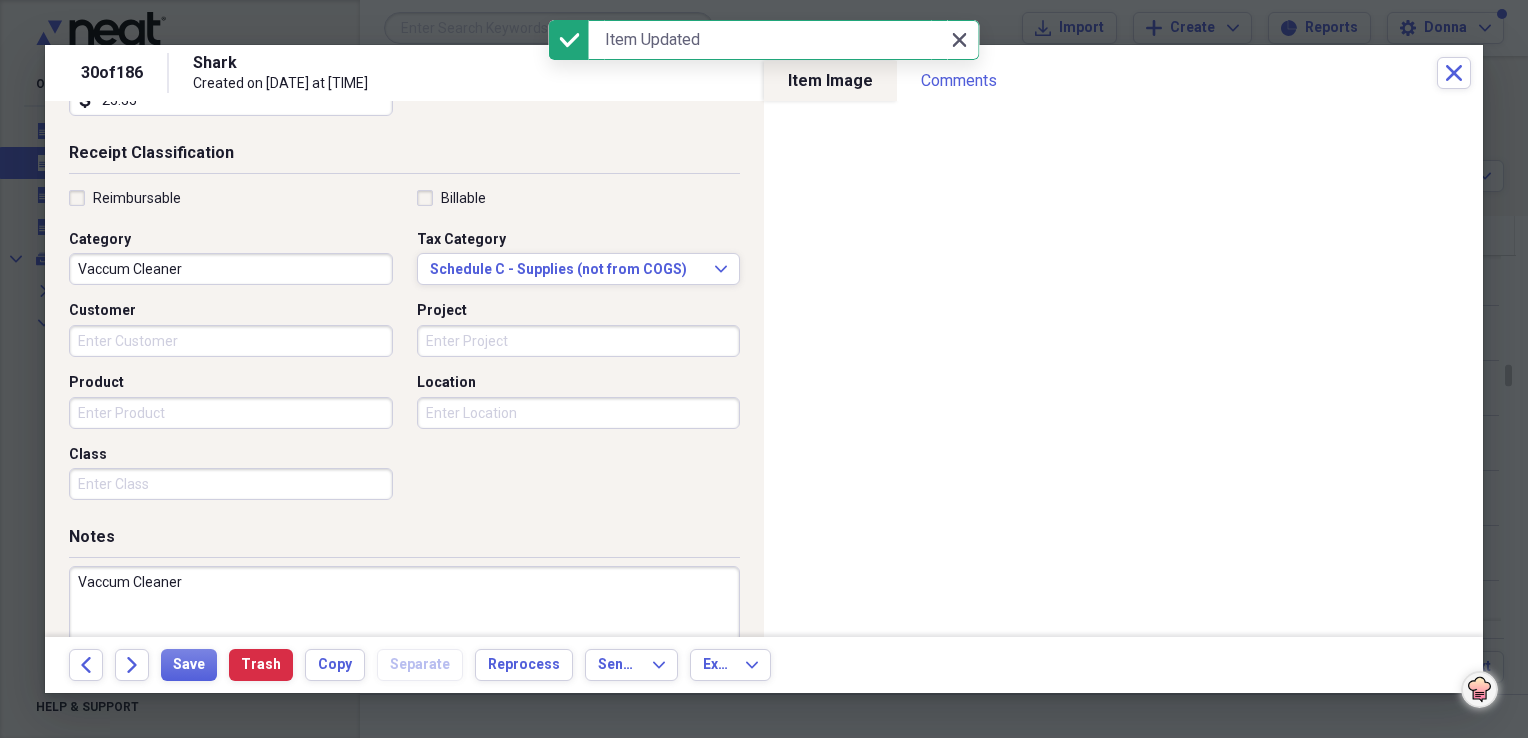 click on "Close" 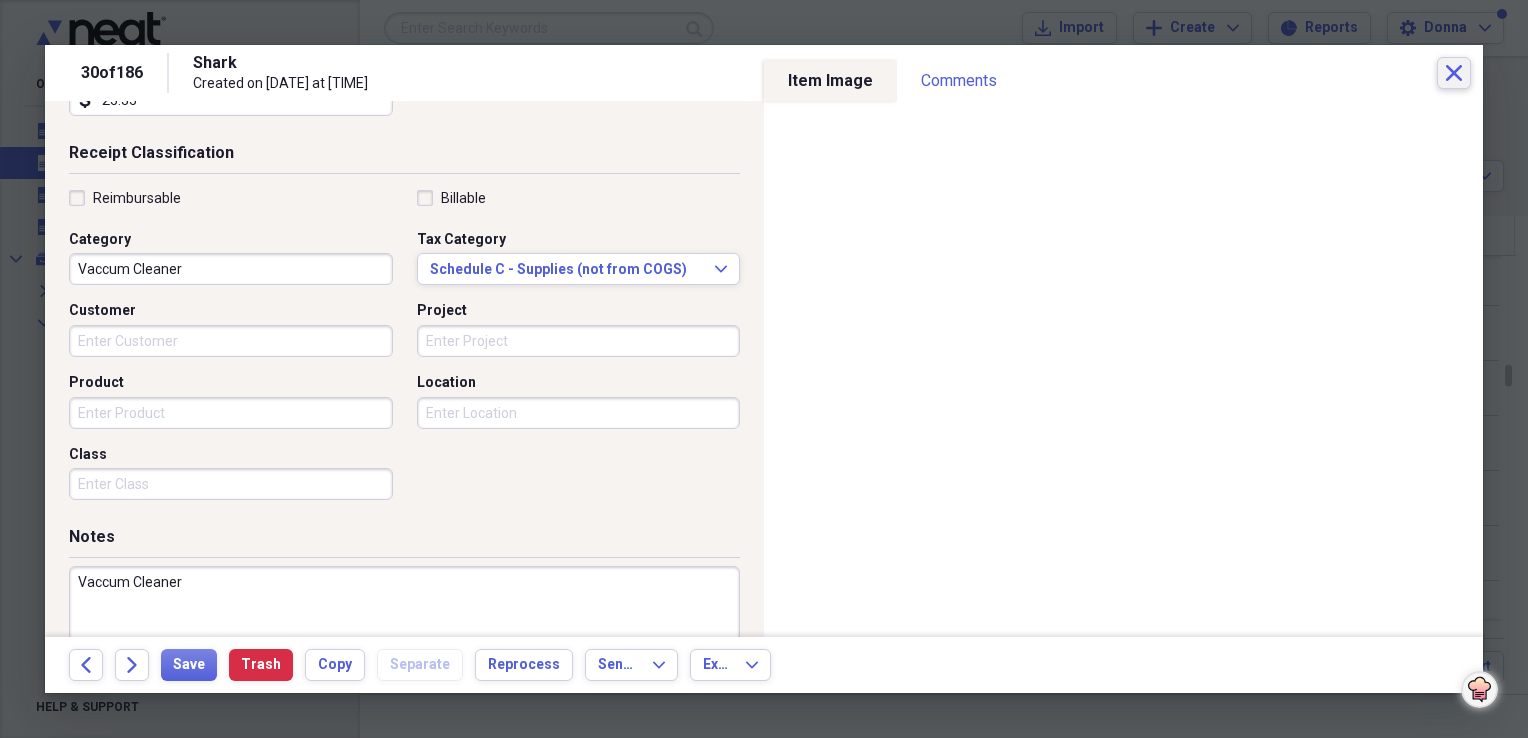 click on "Close" 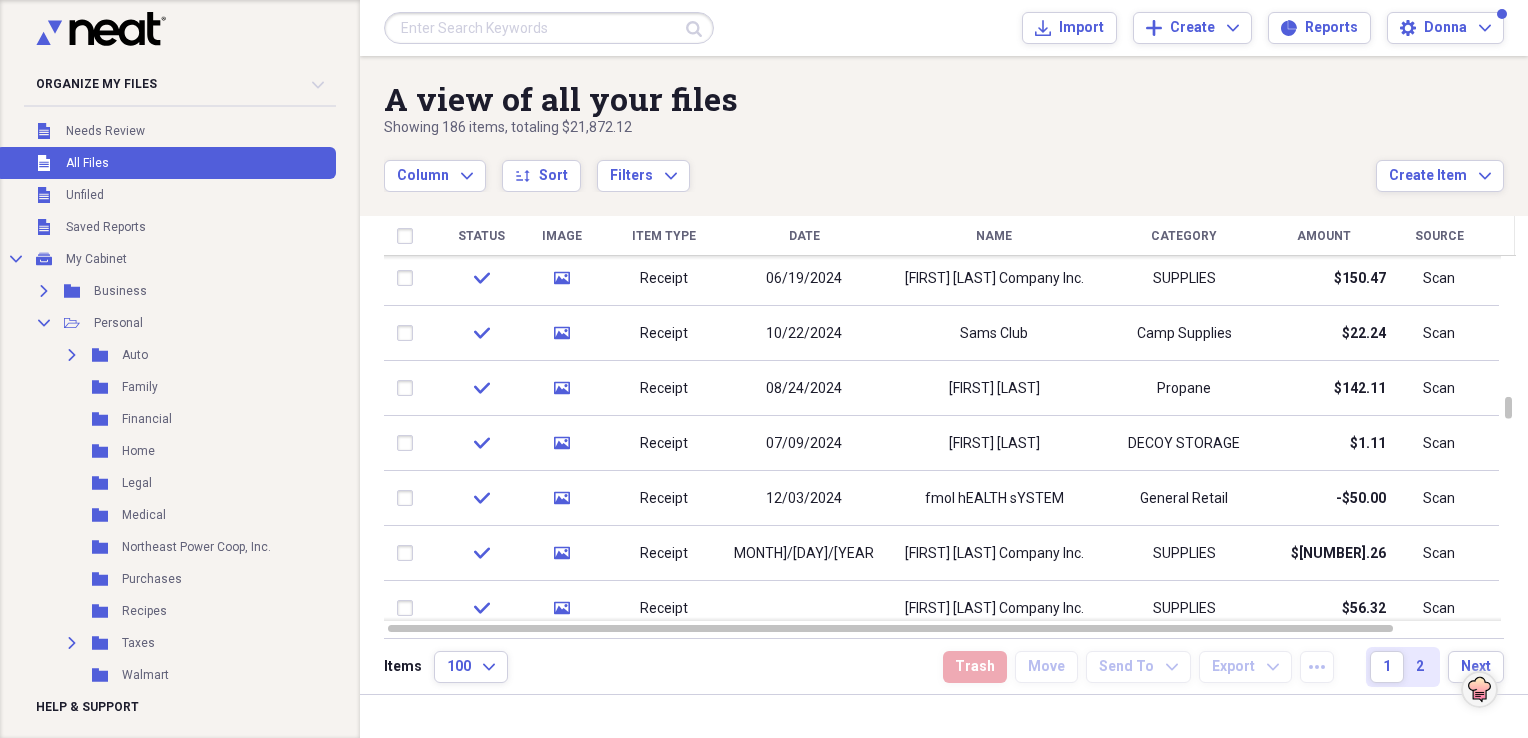 drag, startPoint x: 1352, startPoint y: 226, endPoint x: 1356, endPoint y: 238, distance: 12.649111 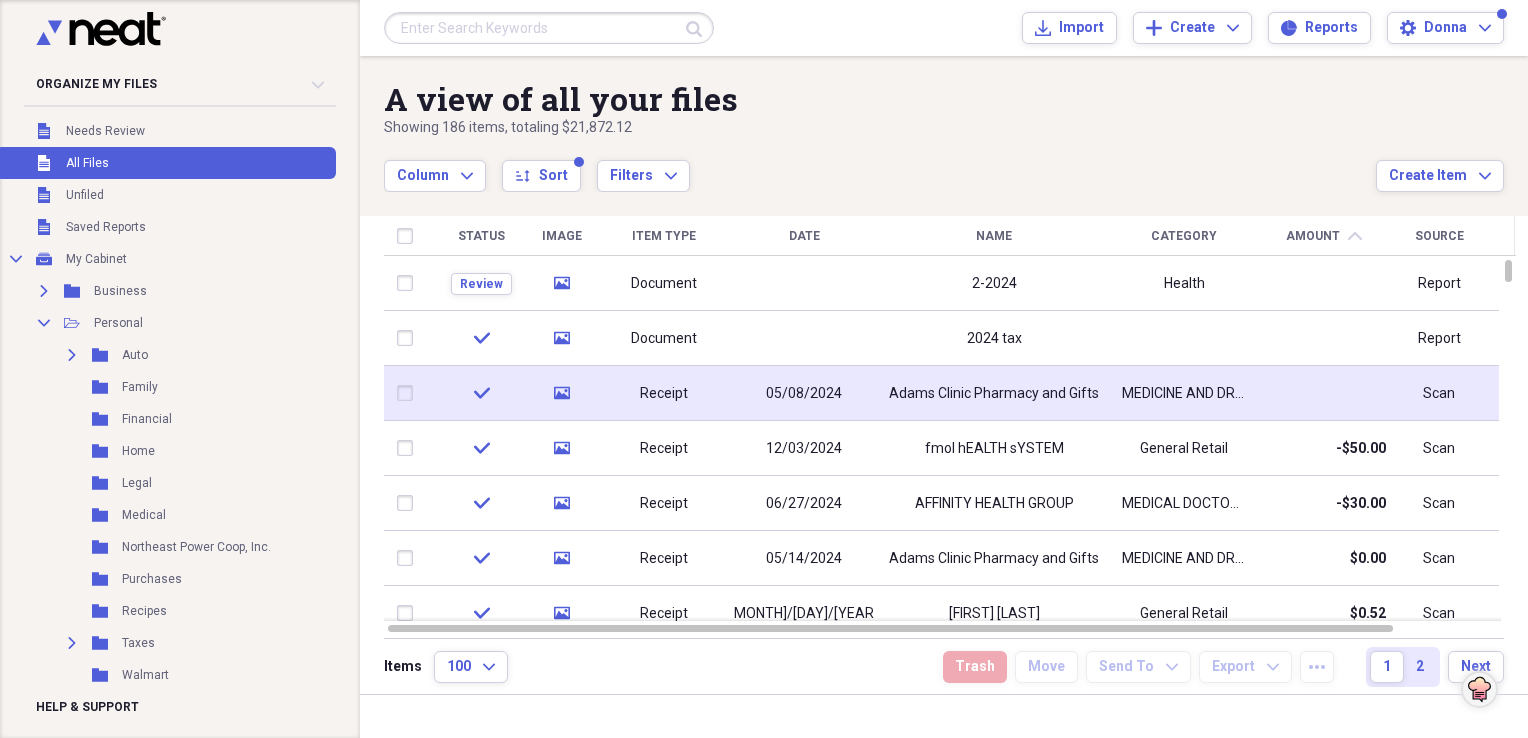 click at bounding box center [1324, 393] 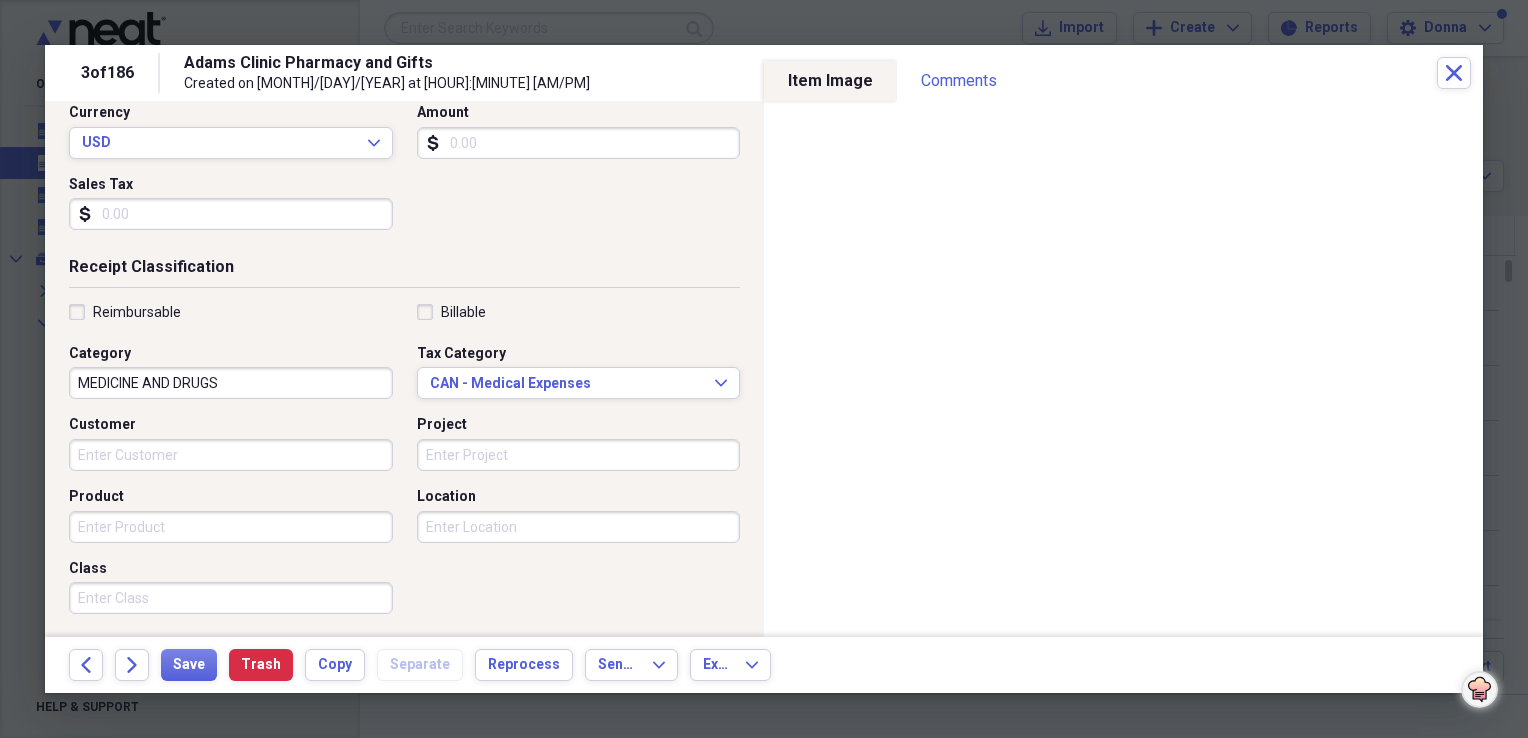 scroll, scrollTop: 400, scrollLeft: 0, axis: vertical 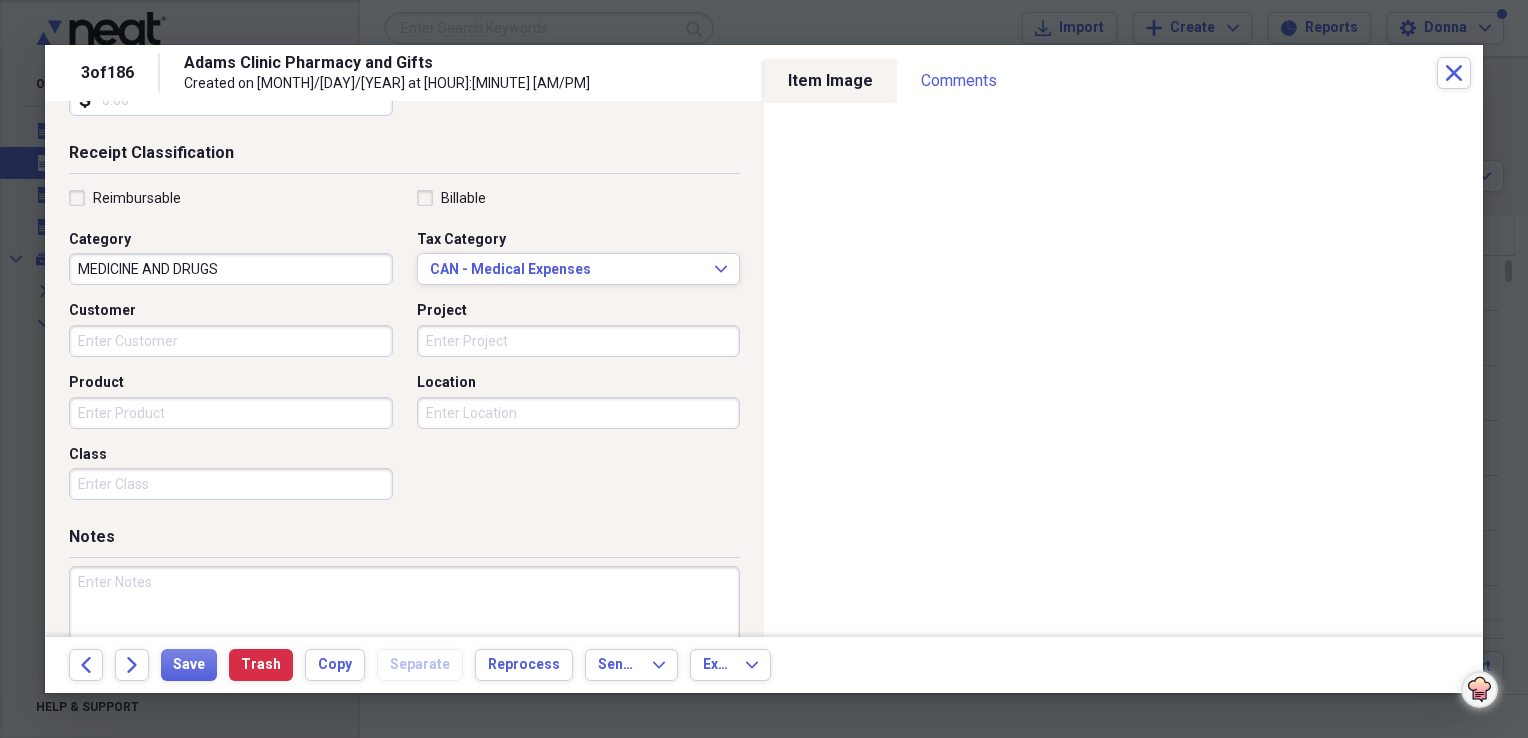 click at bounding box center (404, 631) 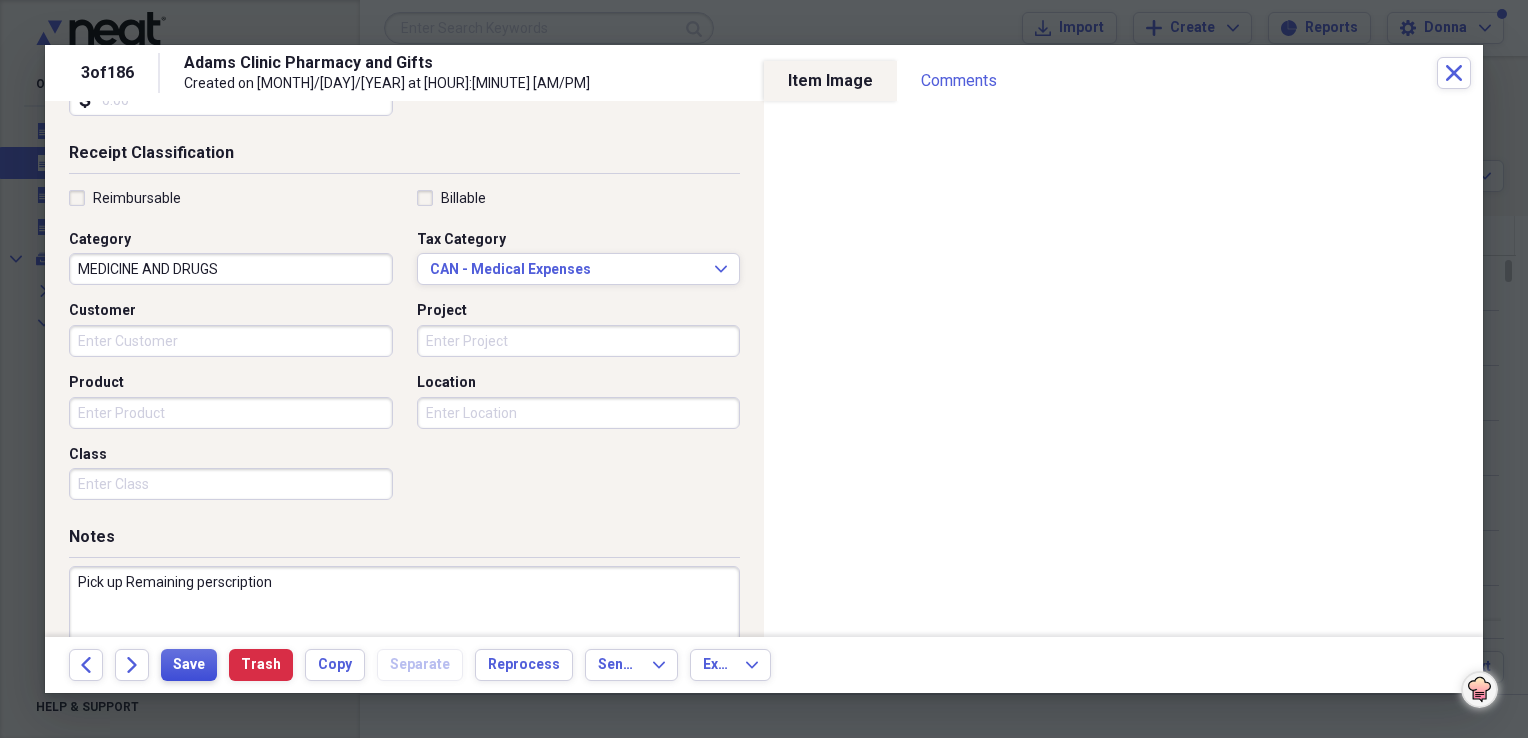 type on "Pick up Remaining perscription" 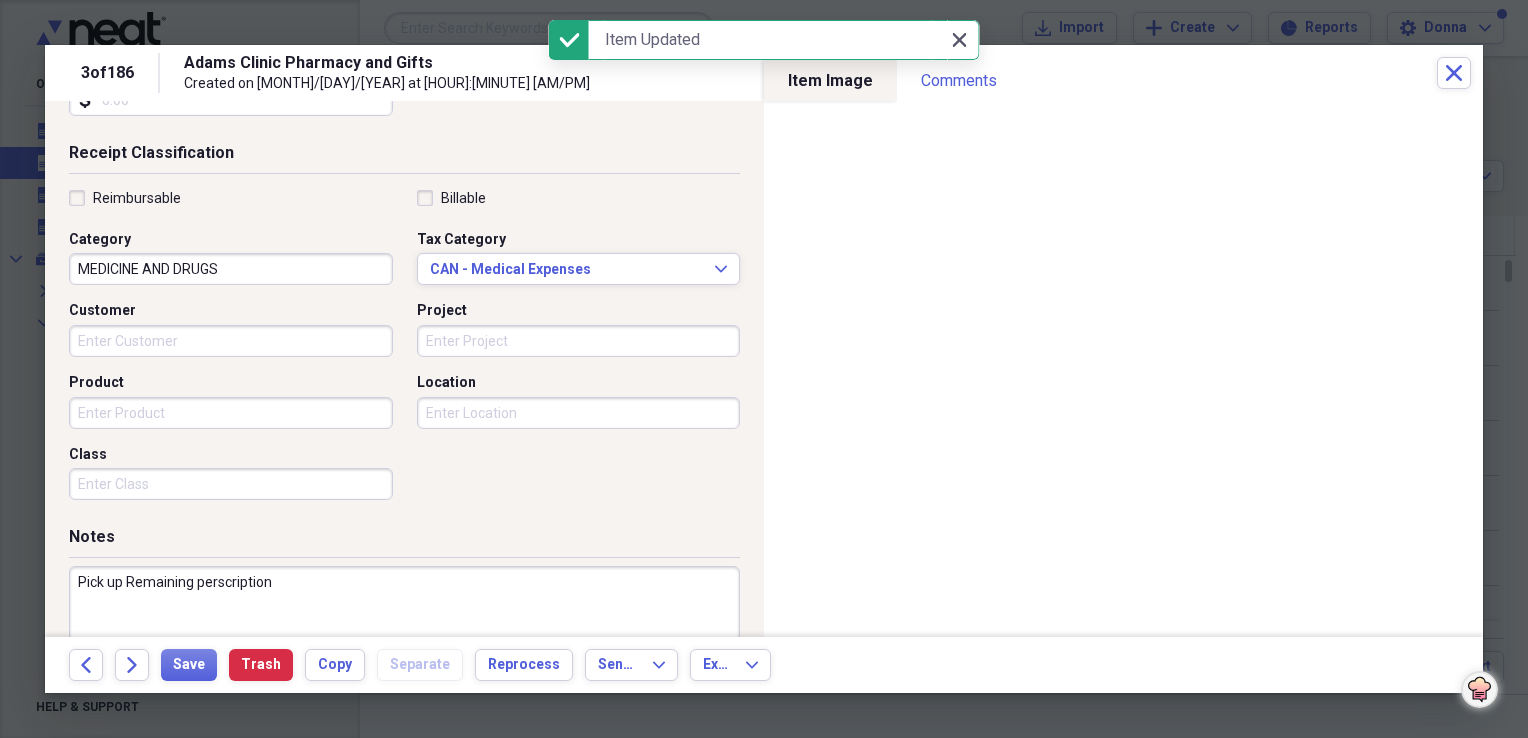 click 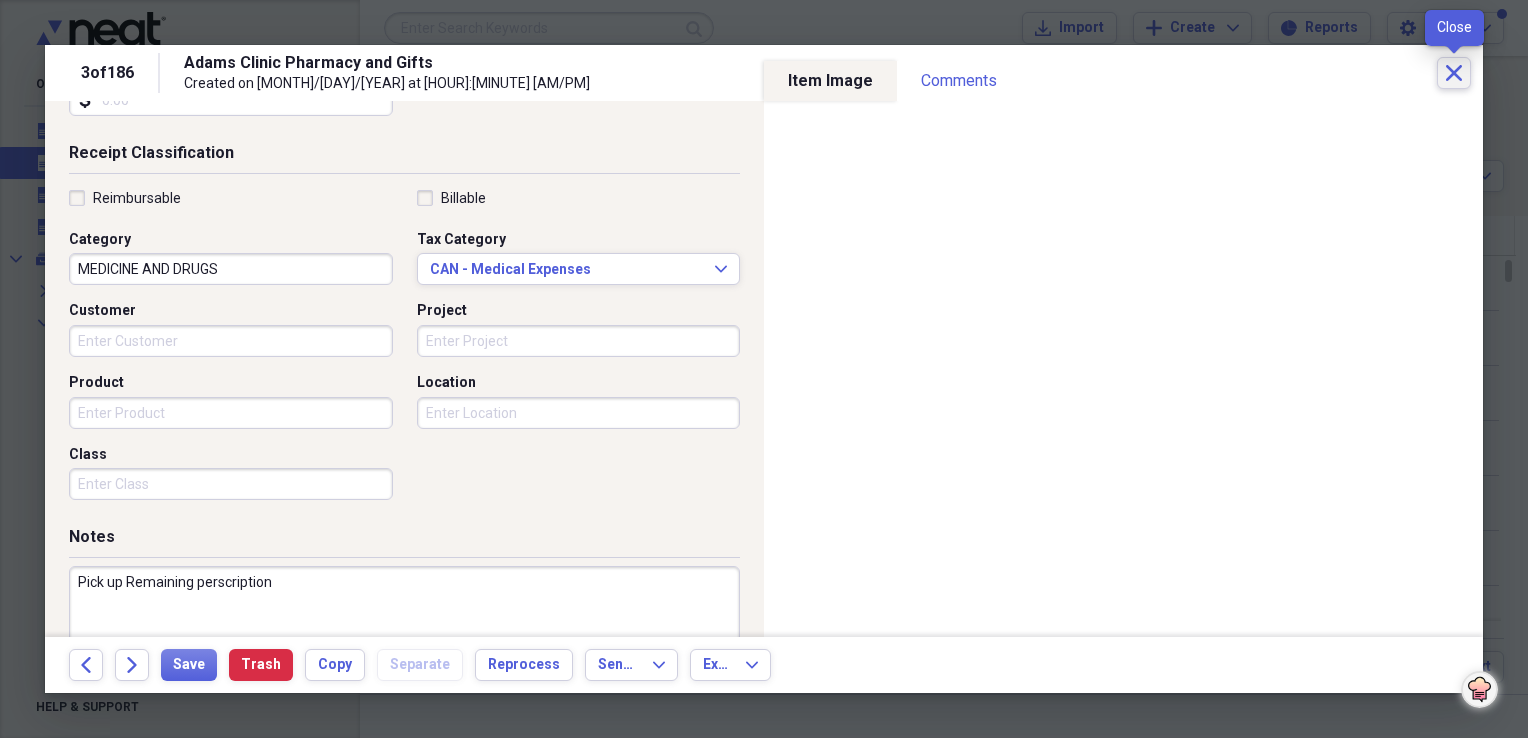 click 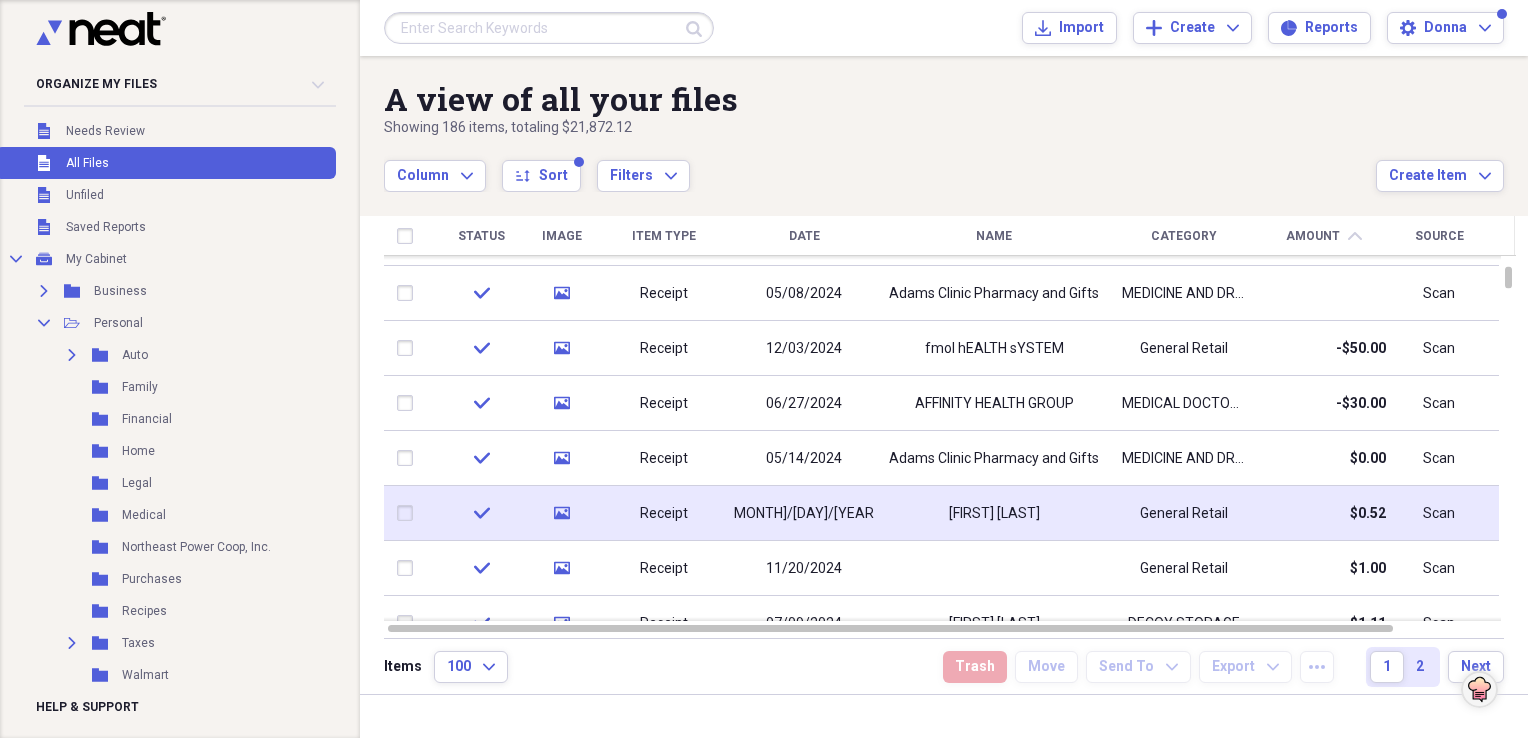 click on "[FIRST] [LAST]" at bounding box center (994, 513) 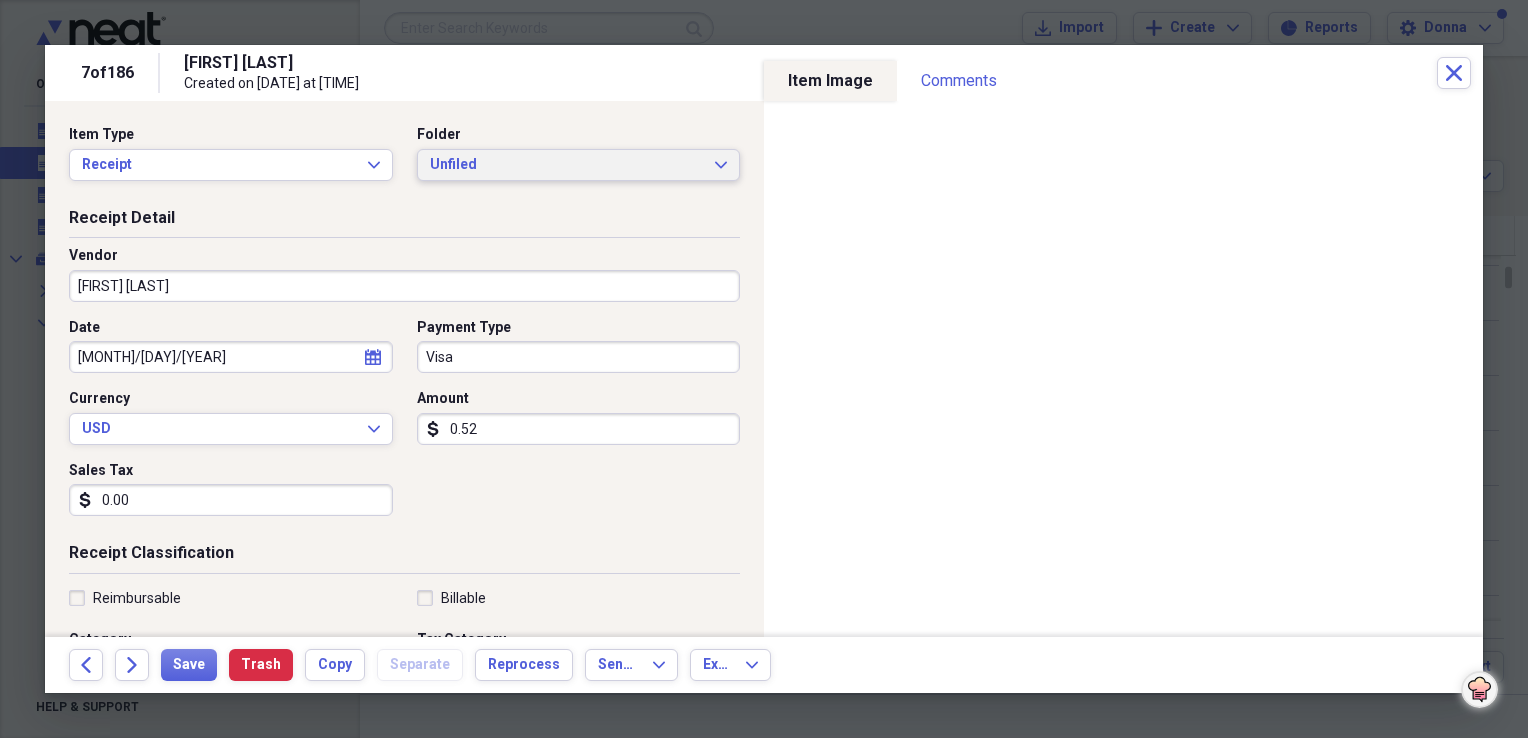 click on "Unfiled" at bounding box center (567, 165) 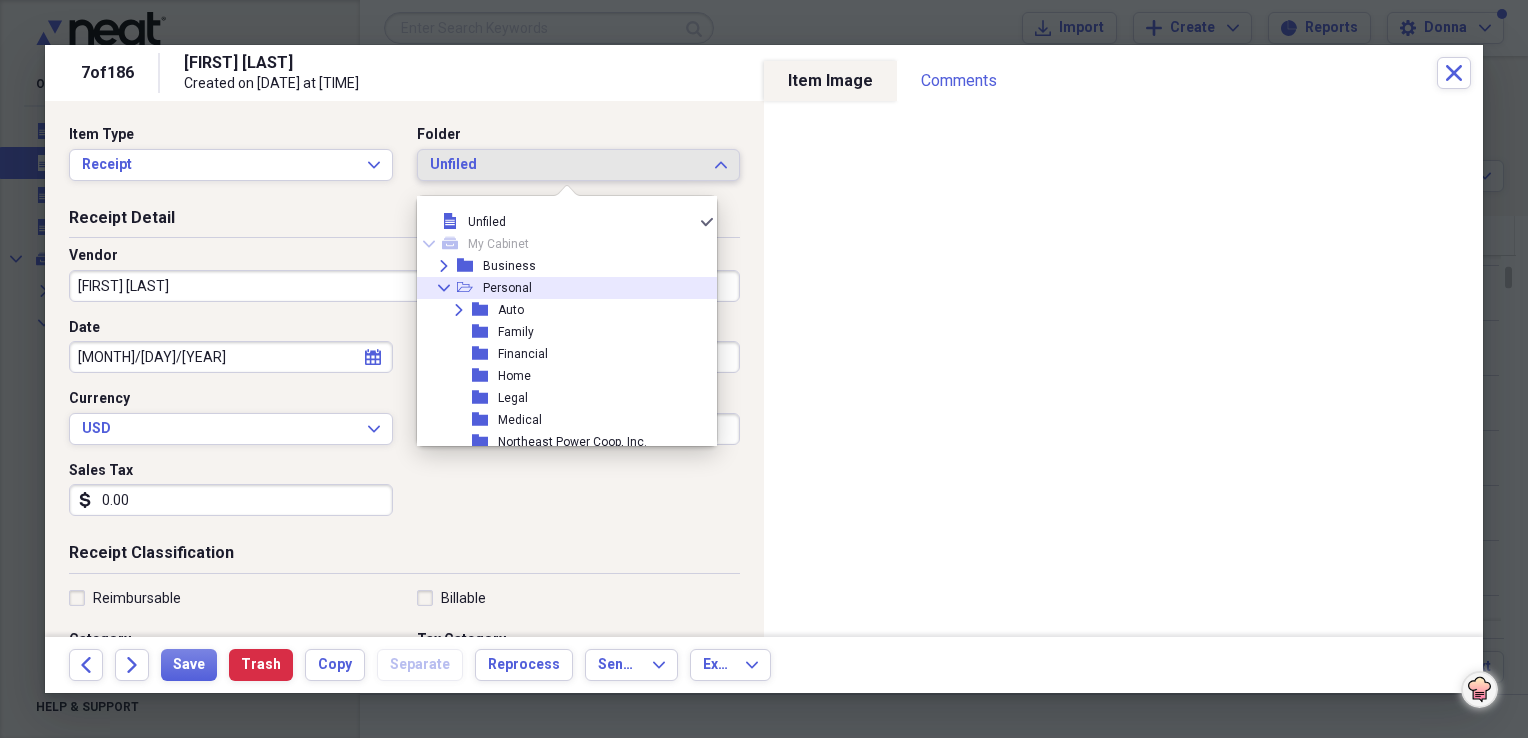 click on "Personal" at bounding box center (507, 288) 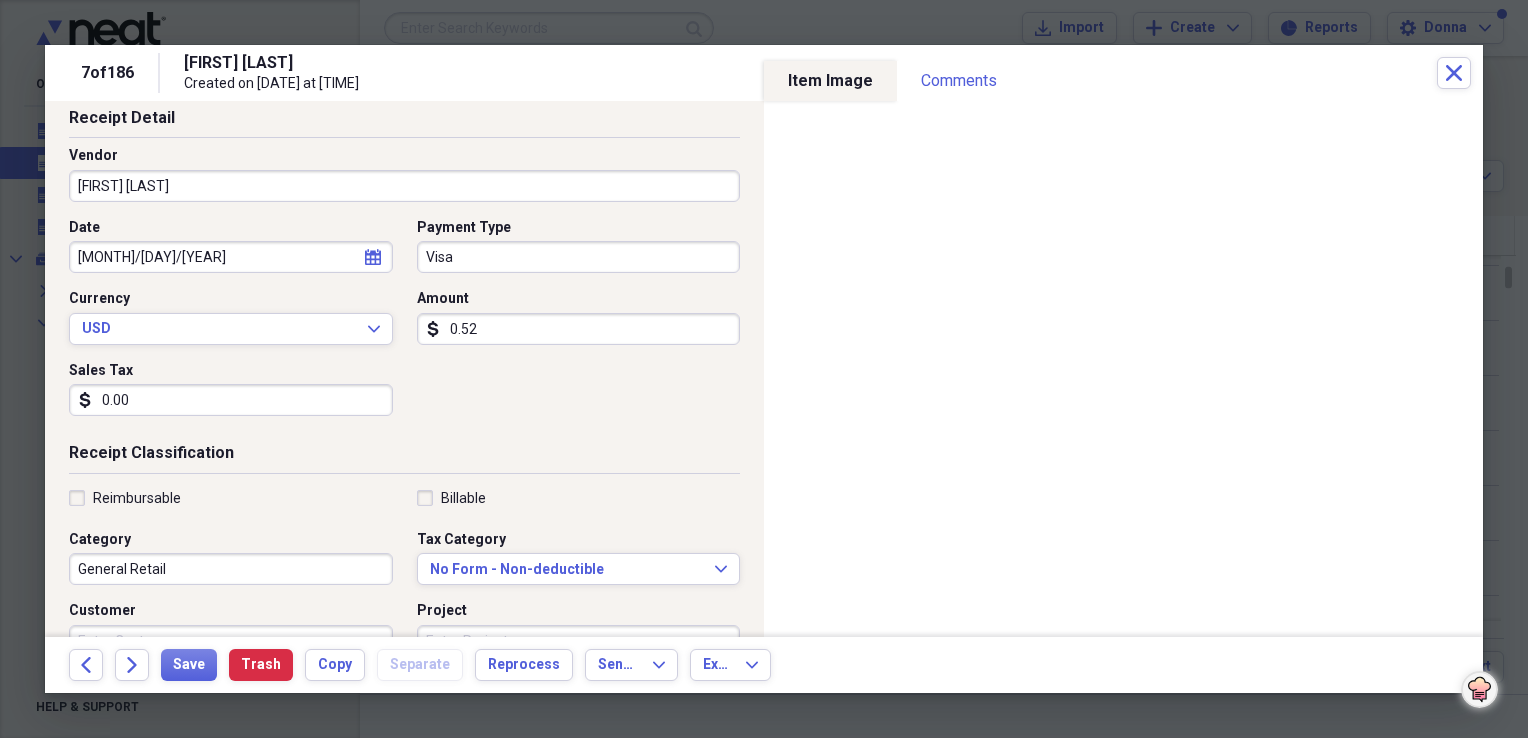 scroll, scrollTop: 200, scrollLeft: 0, axis: vertical 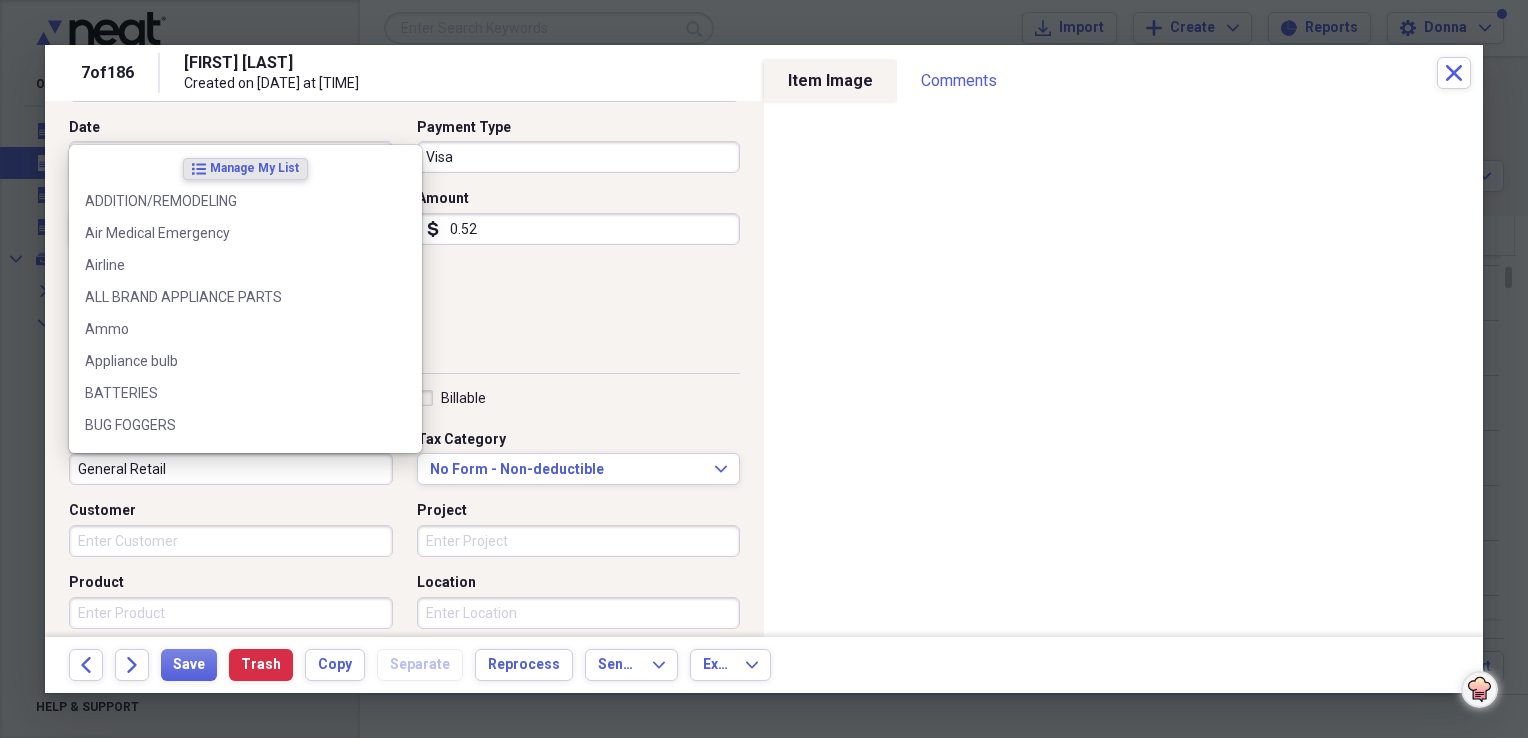 click on "General Retail" at bounding box center (231, 469) 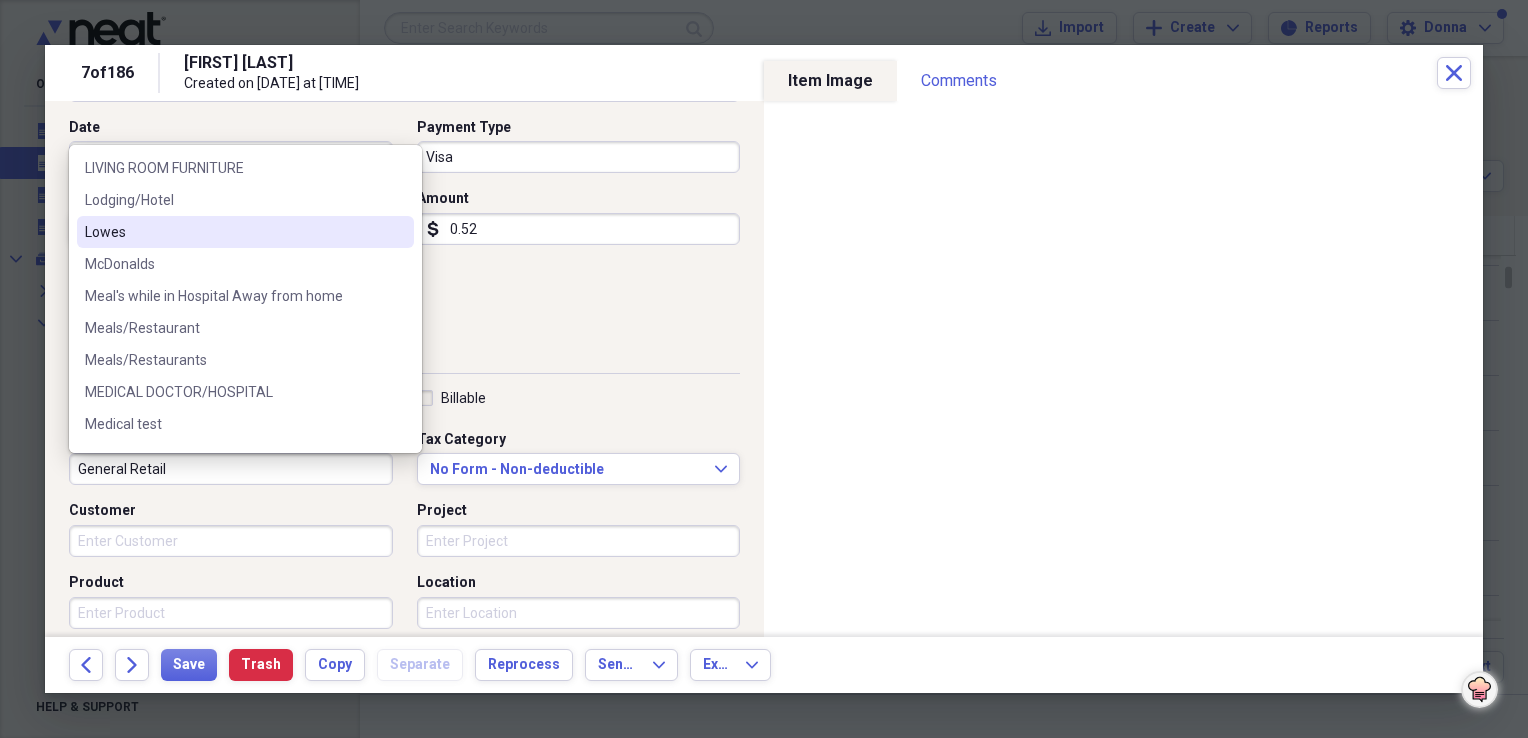 scroll, scrollTop: 1700, scrollLeft: 0, axis: vertical 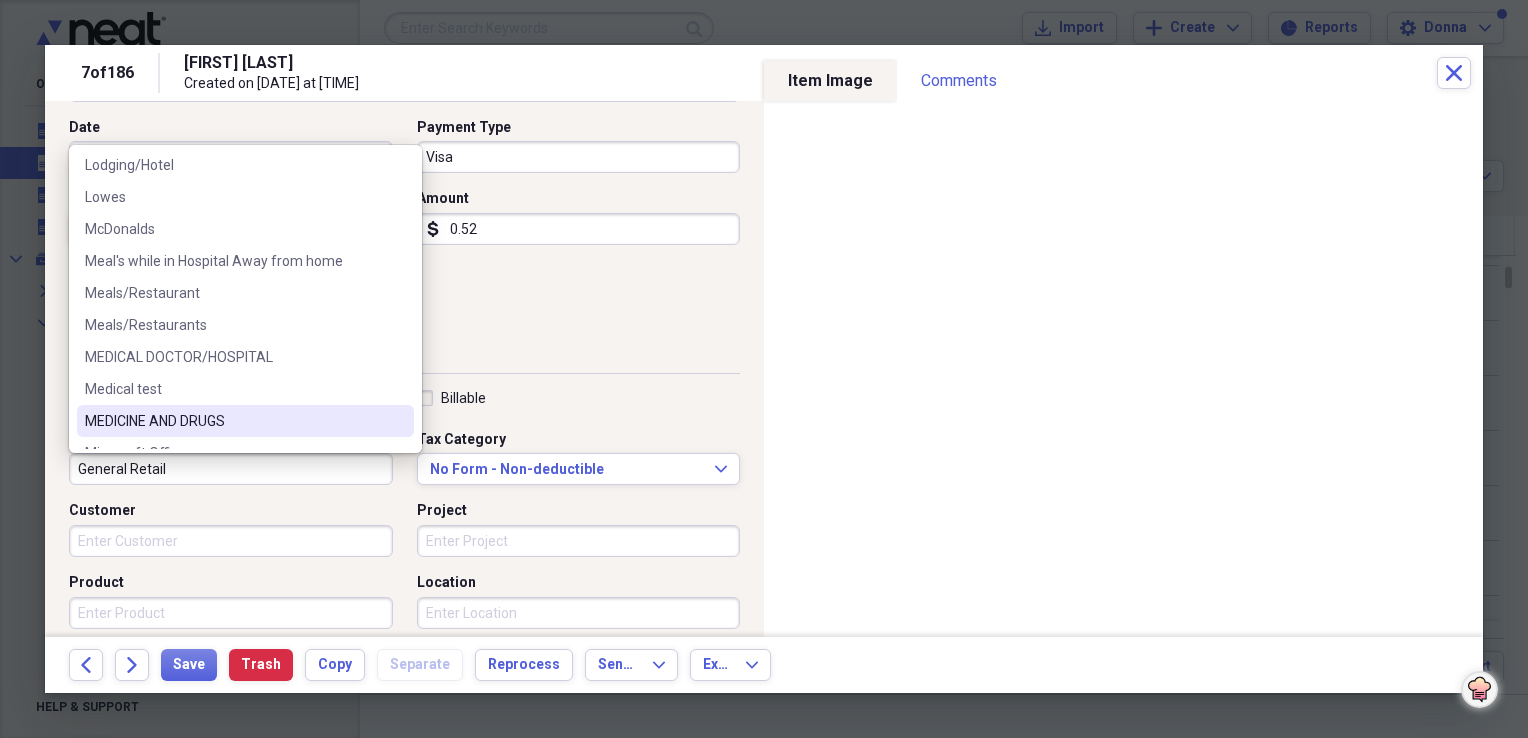 click on "MEDICINE AND DRUGS" at bounding box center (233, 421) 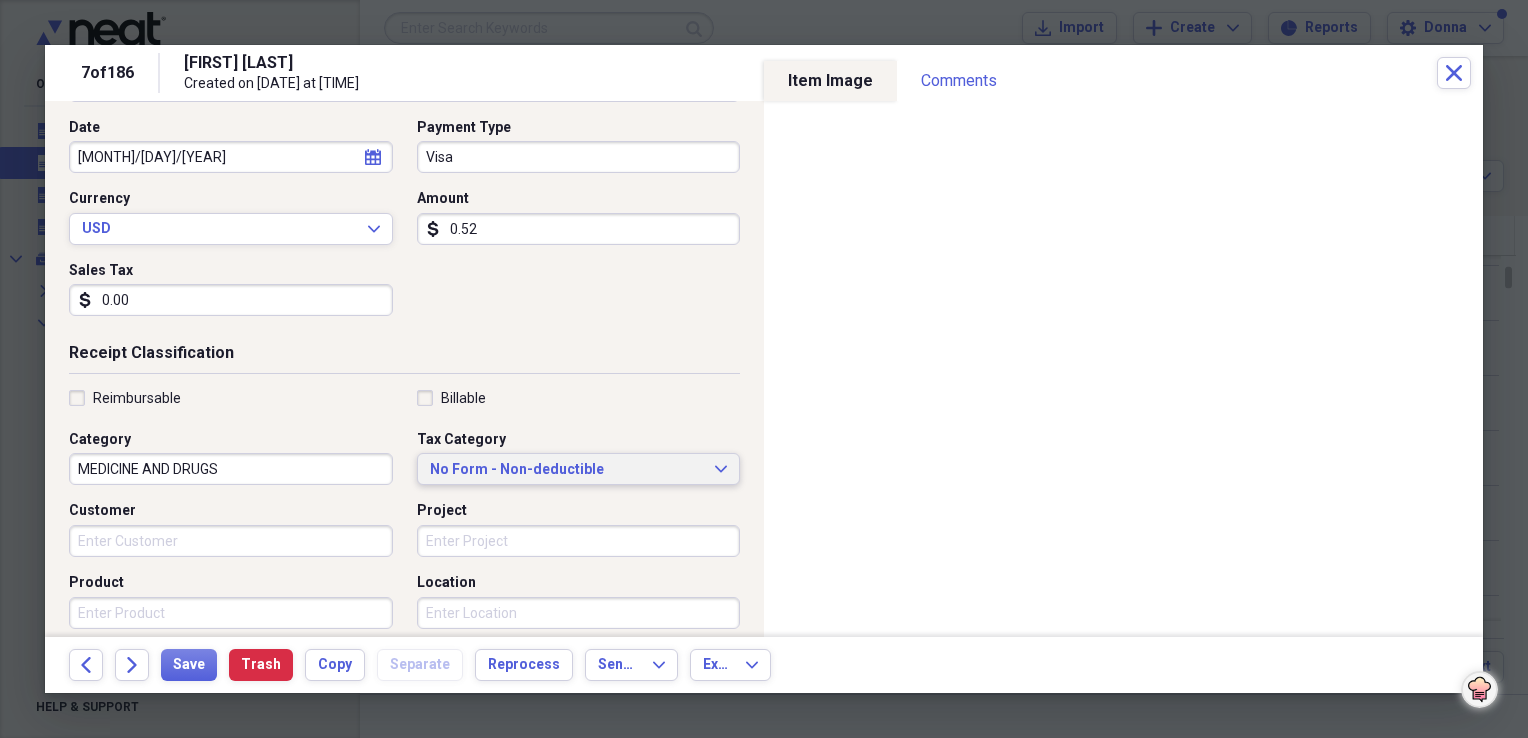 click on "No Form - Non-deductible" at bounding box center [567, 470] 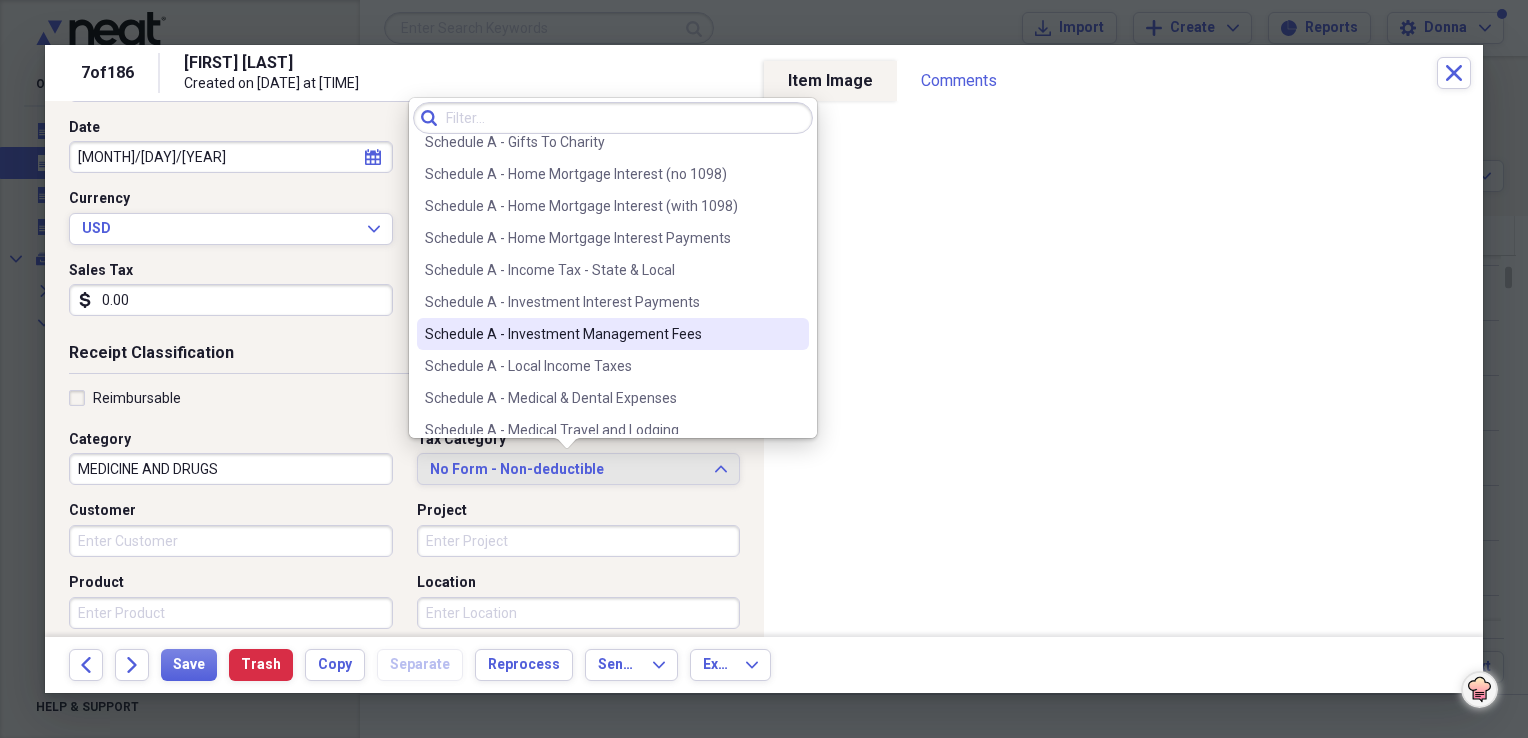 scroll, scrollTop: 2800, scrollLeft: 0, axis: vertical 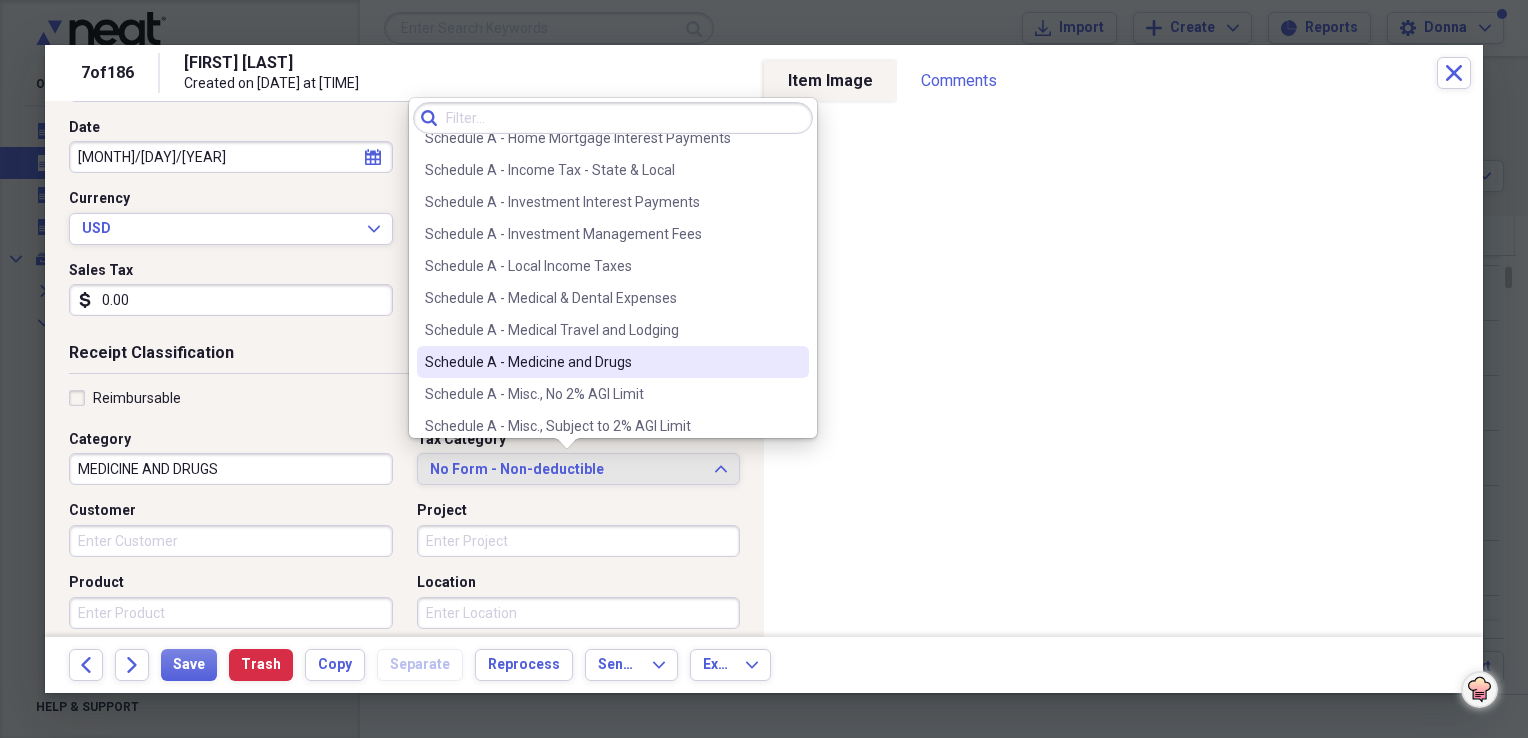 click on "Schedule A - Medicine and Drugs" at bounding box center [601, 362] 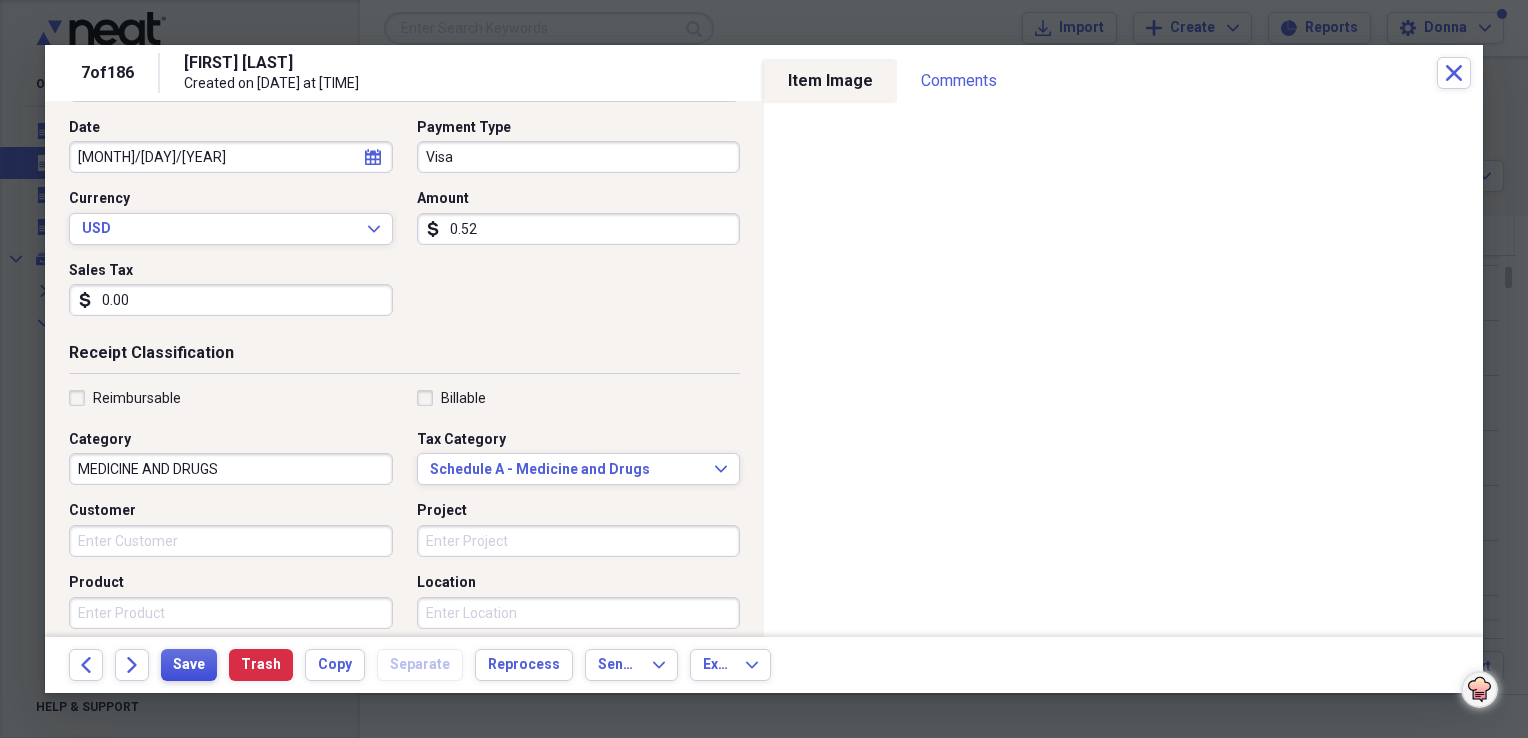 click on "Save" at bounding box center [189, 665] 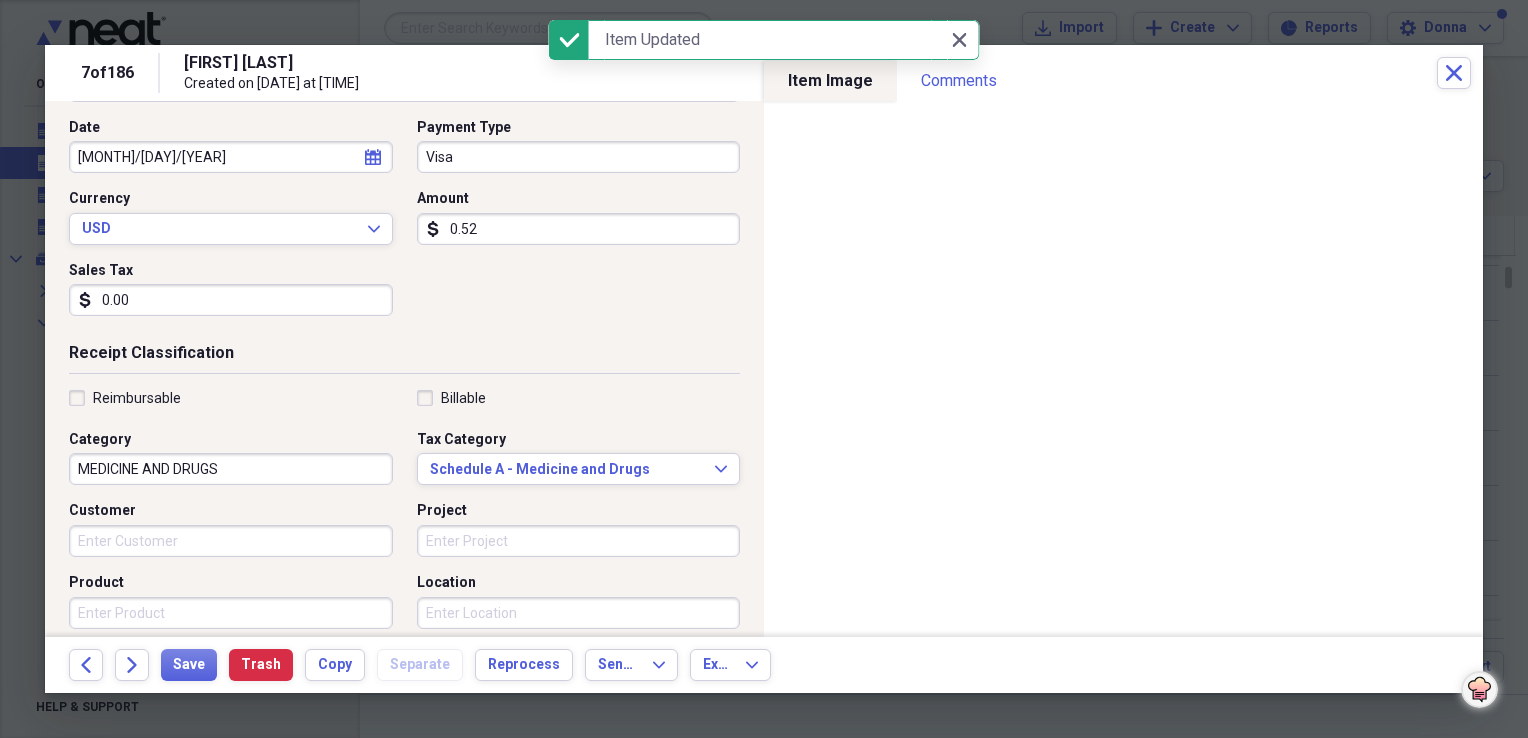 drag, startPoint x: 957, startPoint y: 36, endPoint x: 968, endPoint y: 58, distance: 24.596748 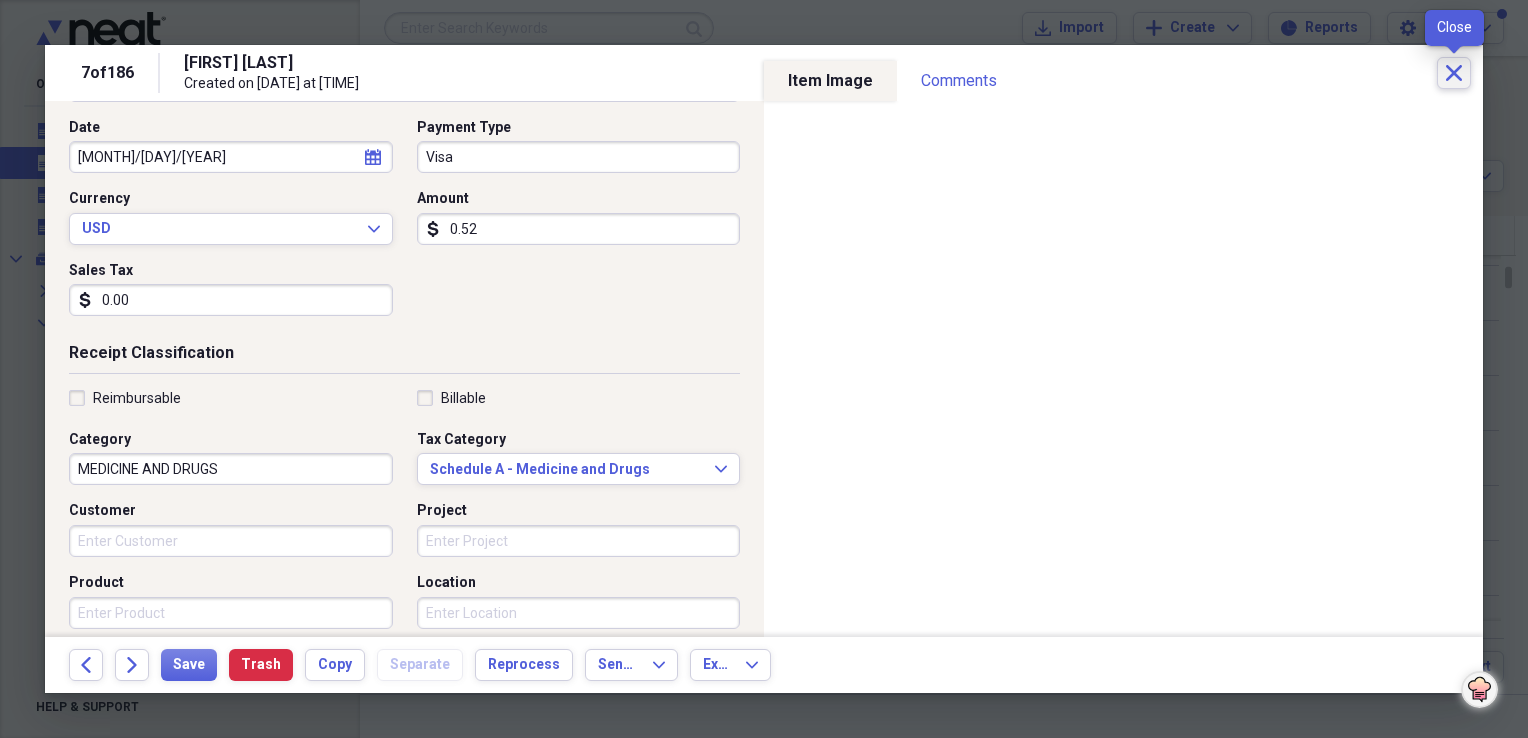 click 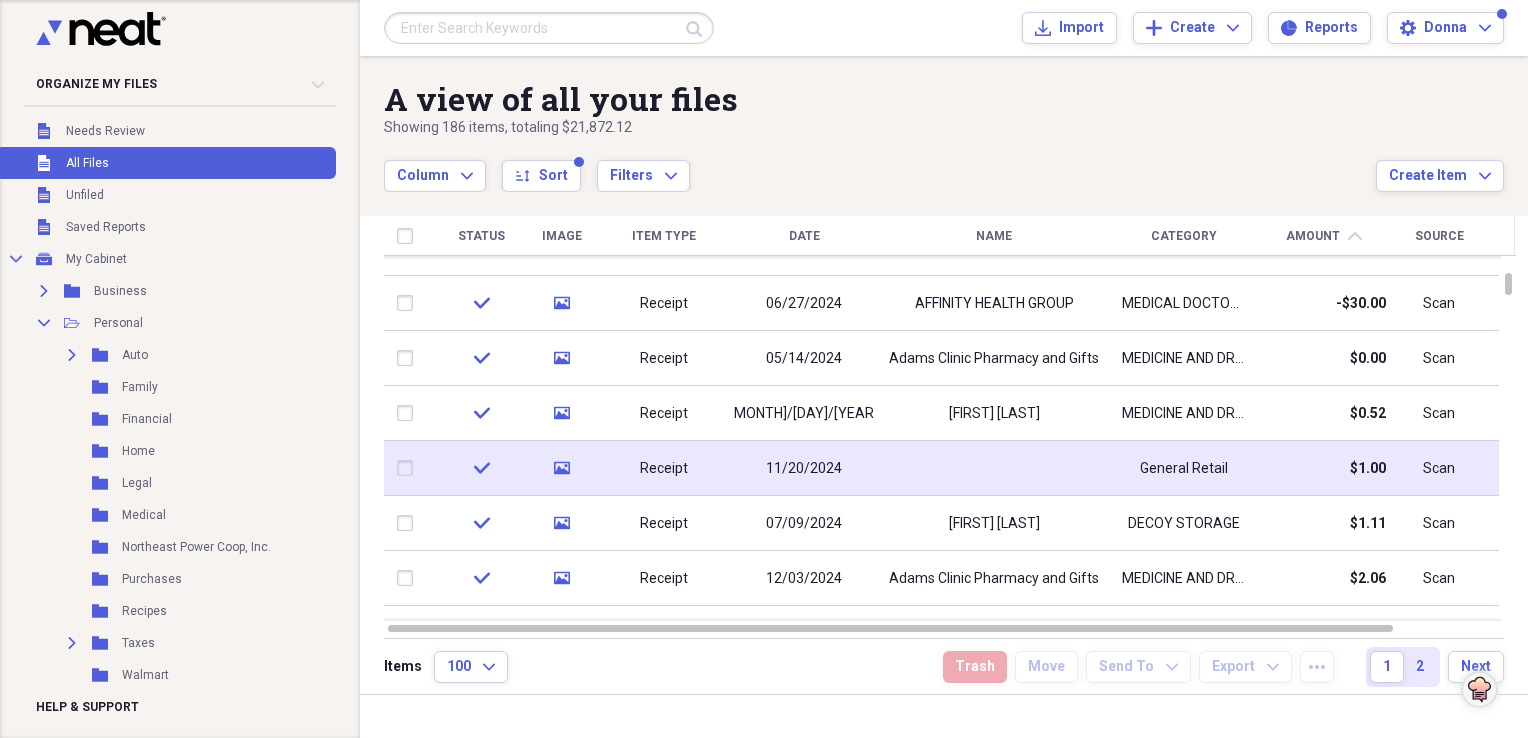 click at bounding box center [994, 468] 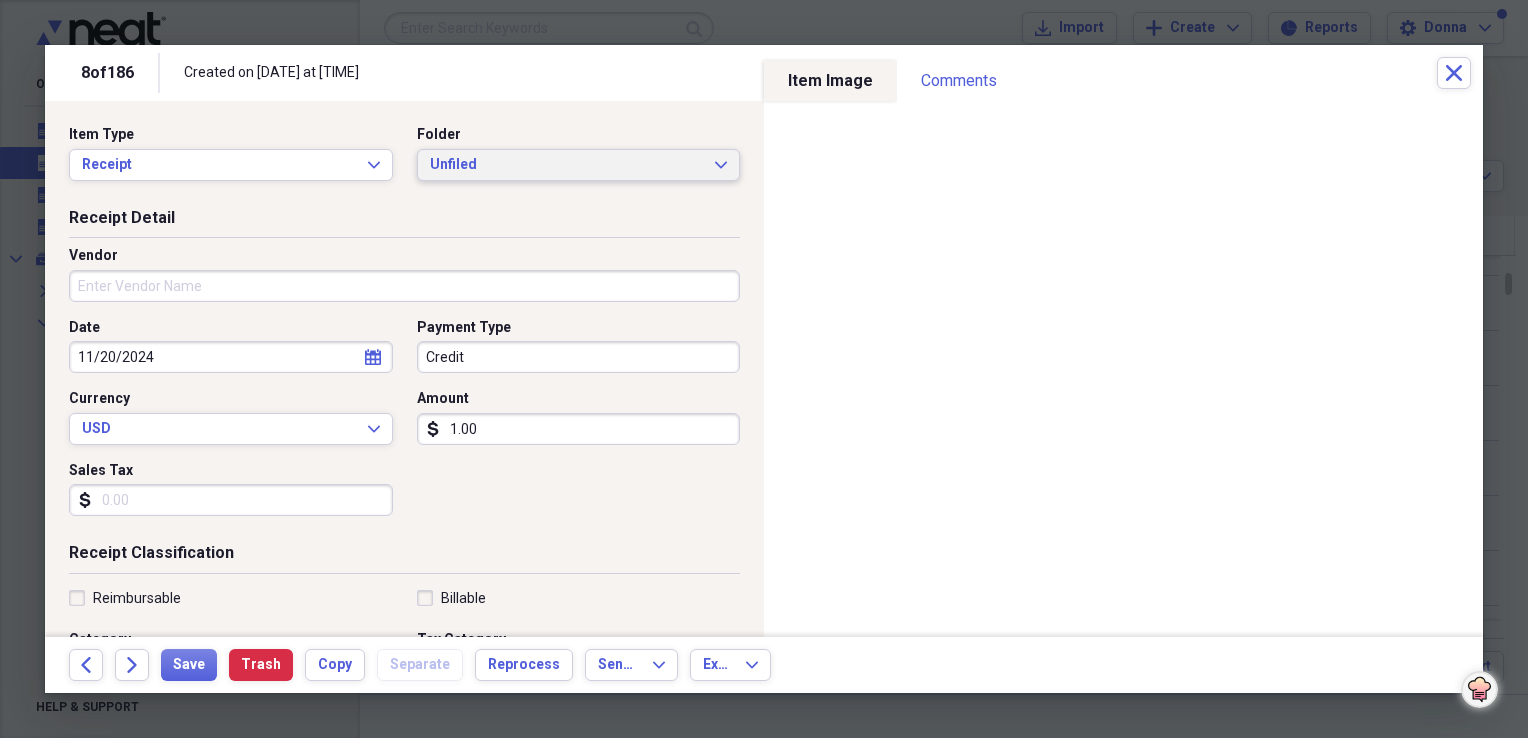 click on "Unfiled" at bounding box center (567, 165) 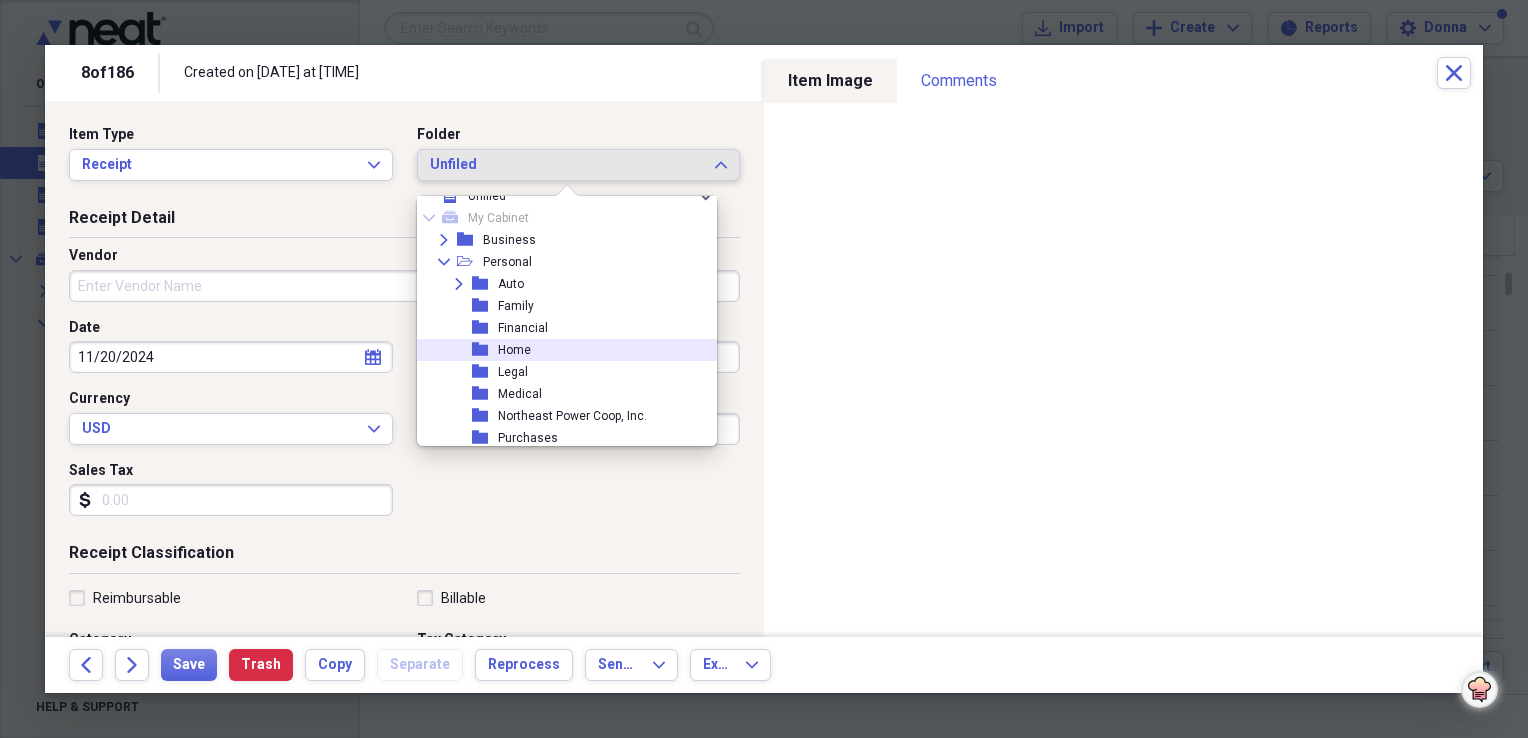 scroll, scrollTop: 0, scrollLeft: 0, axis: both 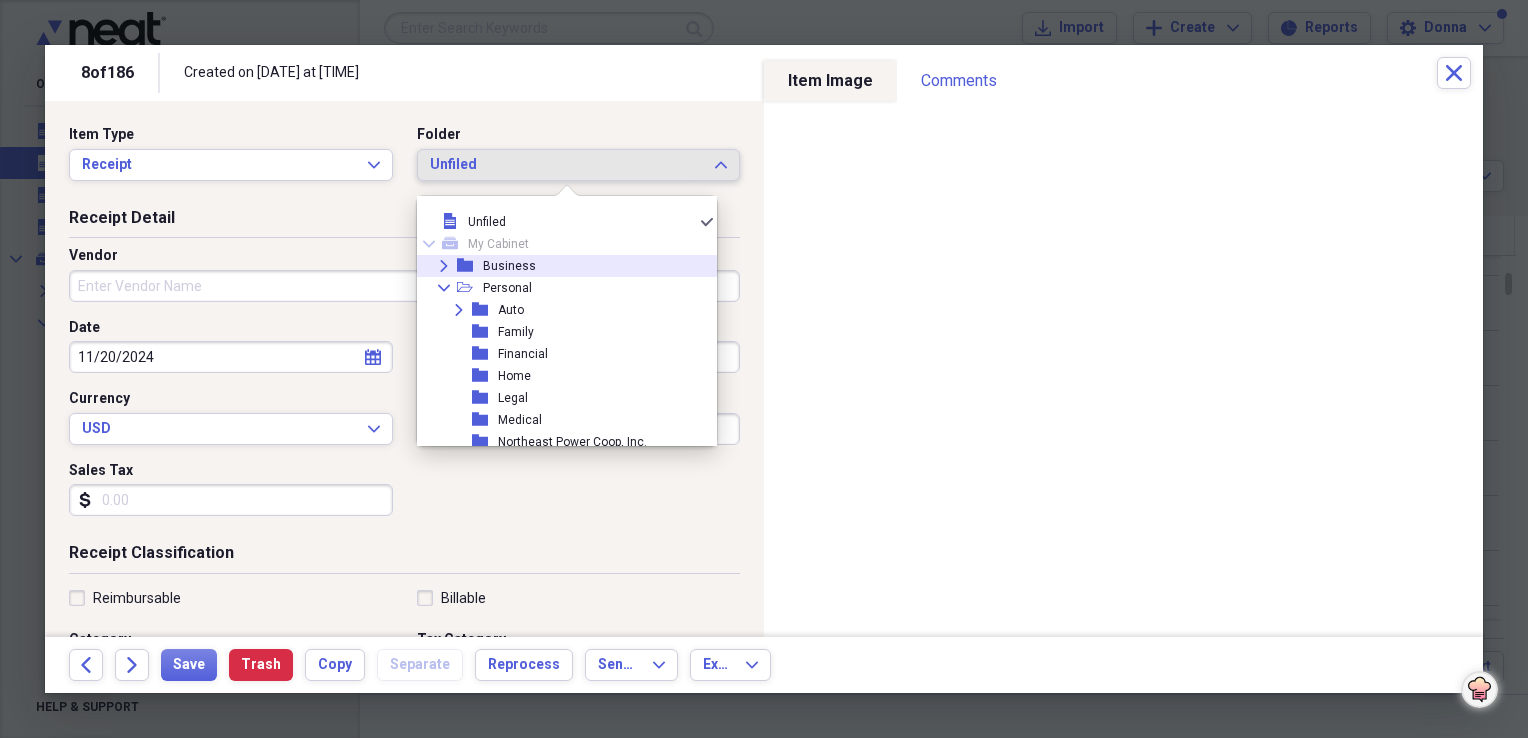 click on "Expand folder Business" at bounding box center (559, 266) 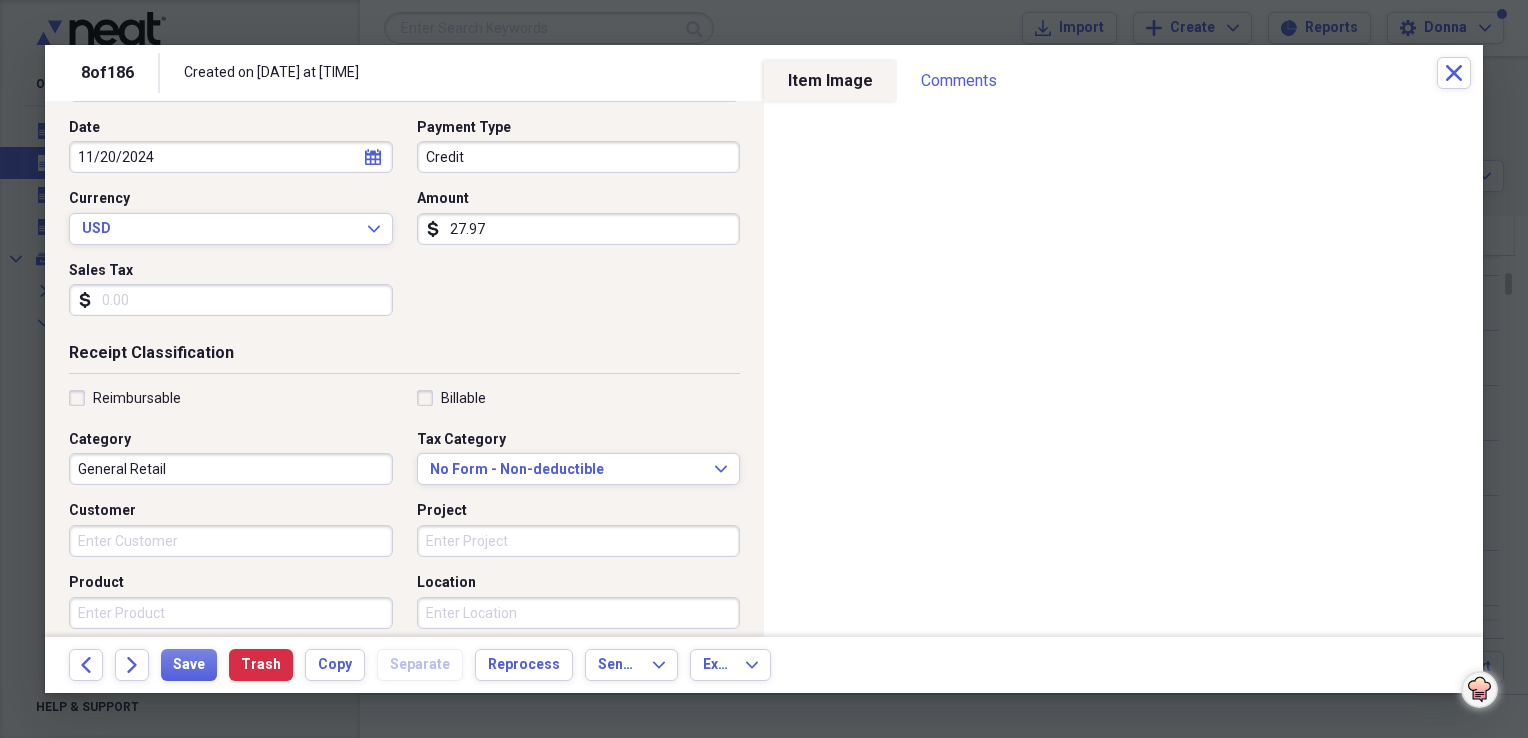 scroll, scrollTop: 300, scrollLeft: 0, axis: vertical 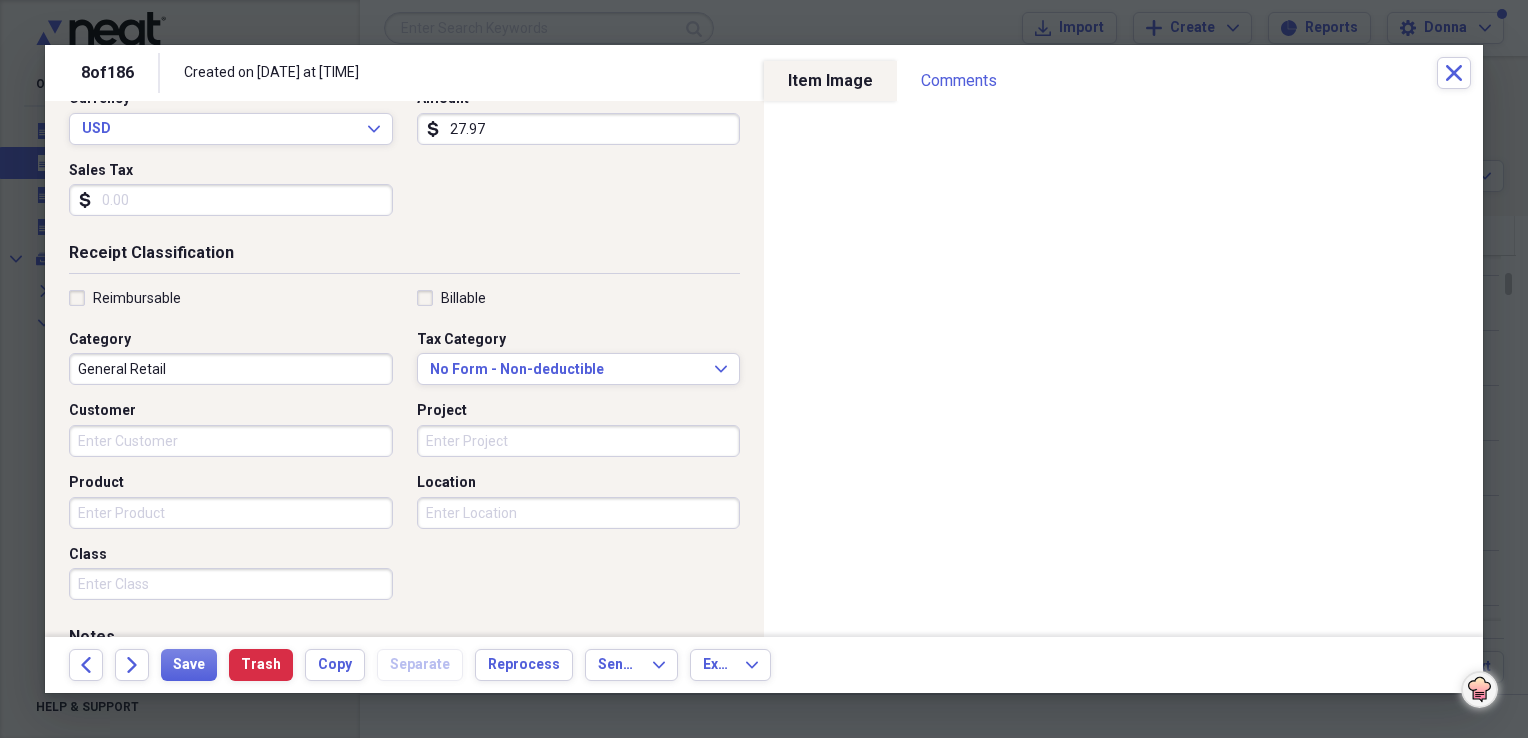 type on "27.97" 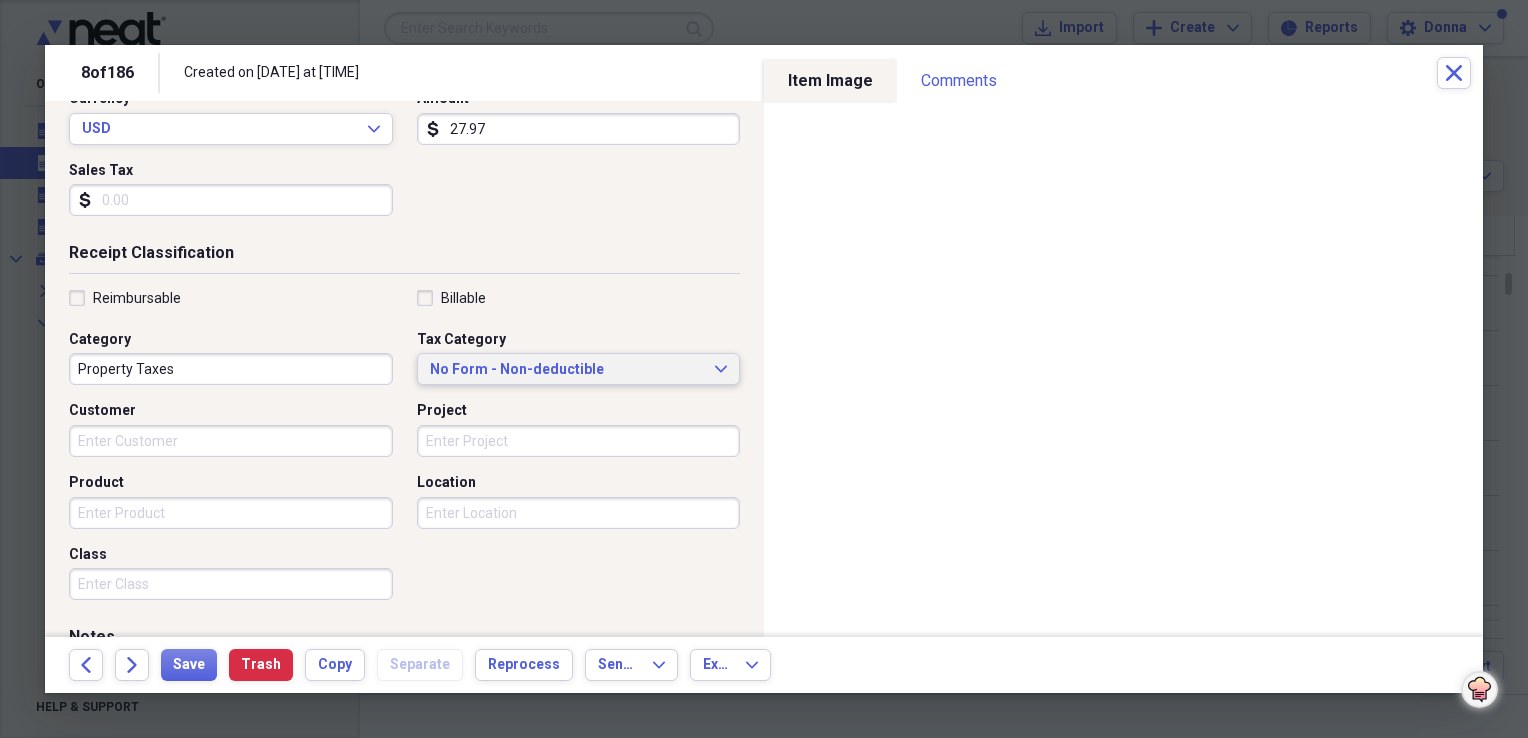 type on "Property Taxes" 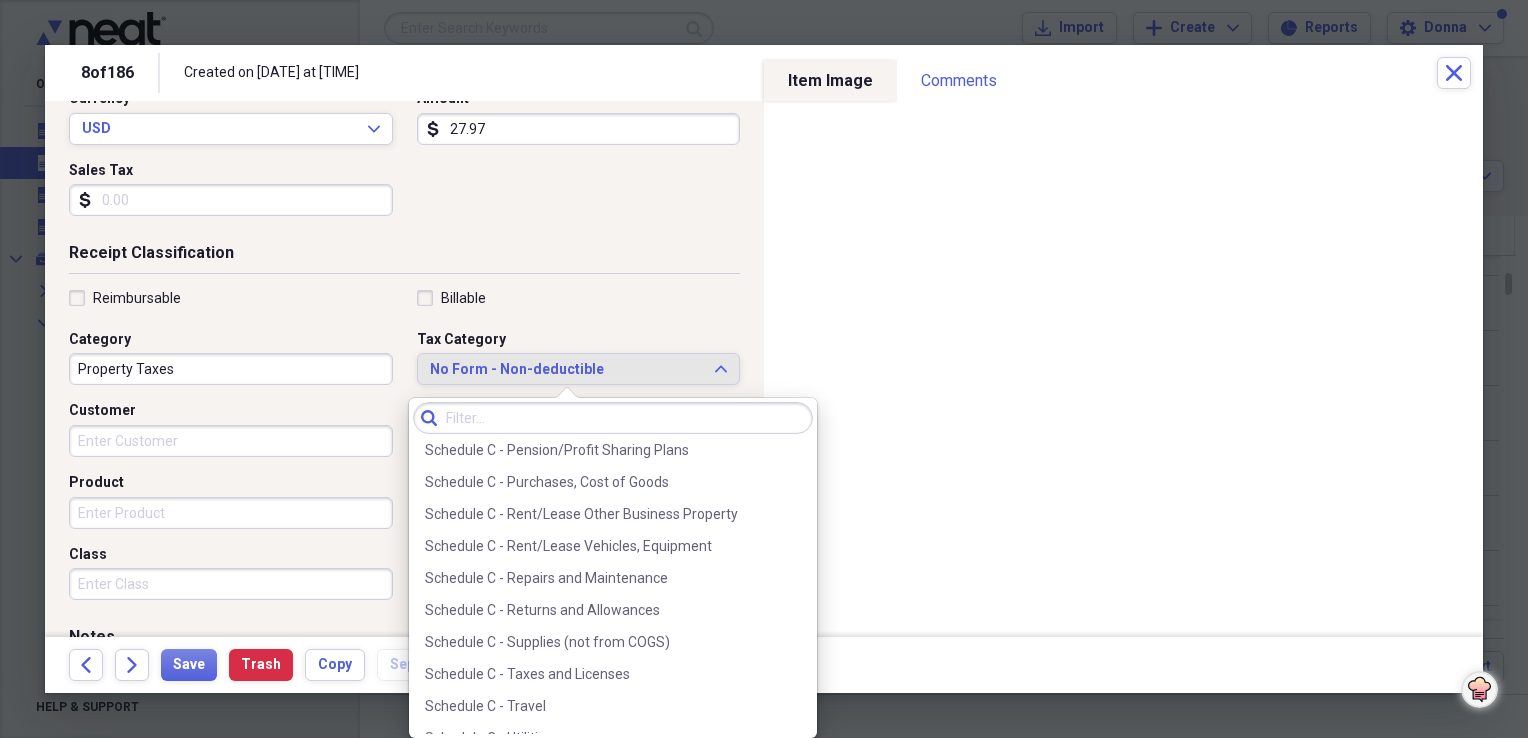 scroll, scrollTop: 4200, scrollLeft: 0, axis: vertical 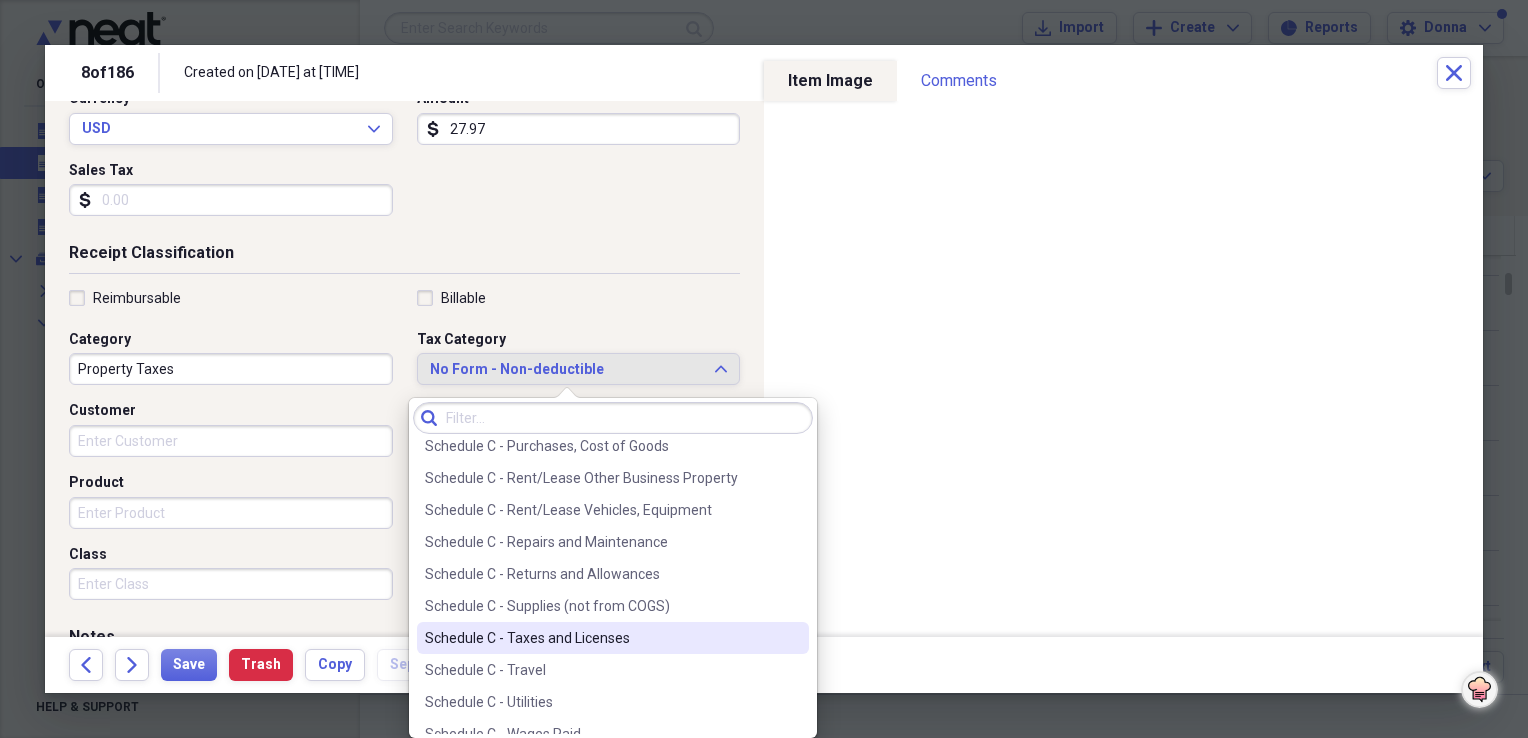 click on "Schedule C - Taxes and Licenses" at bounding box center (601, 638) 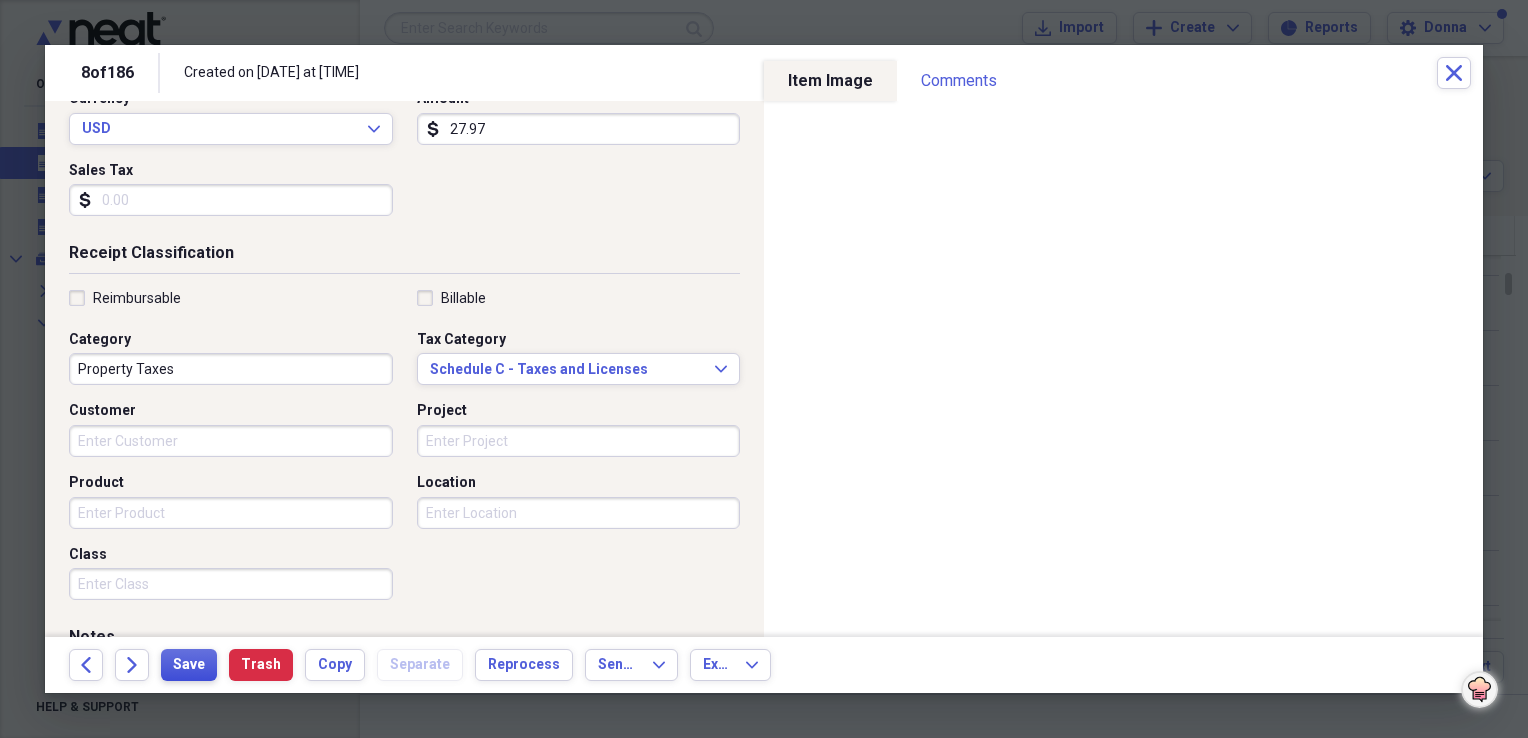 click on "Save" at bounding box center [189, 665] 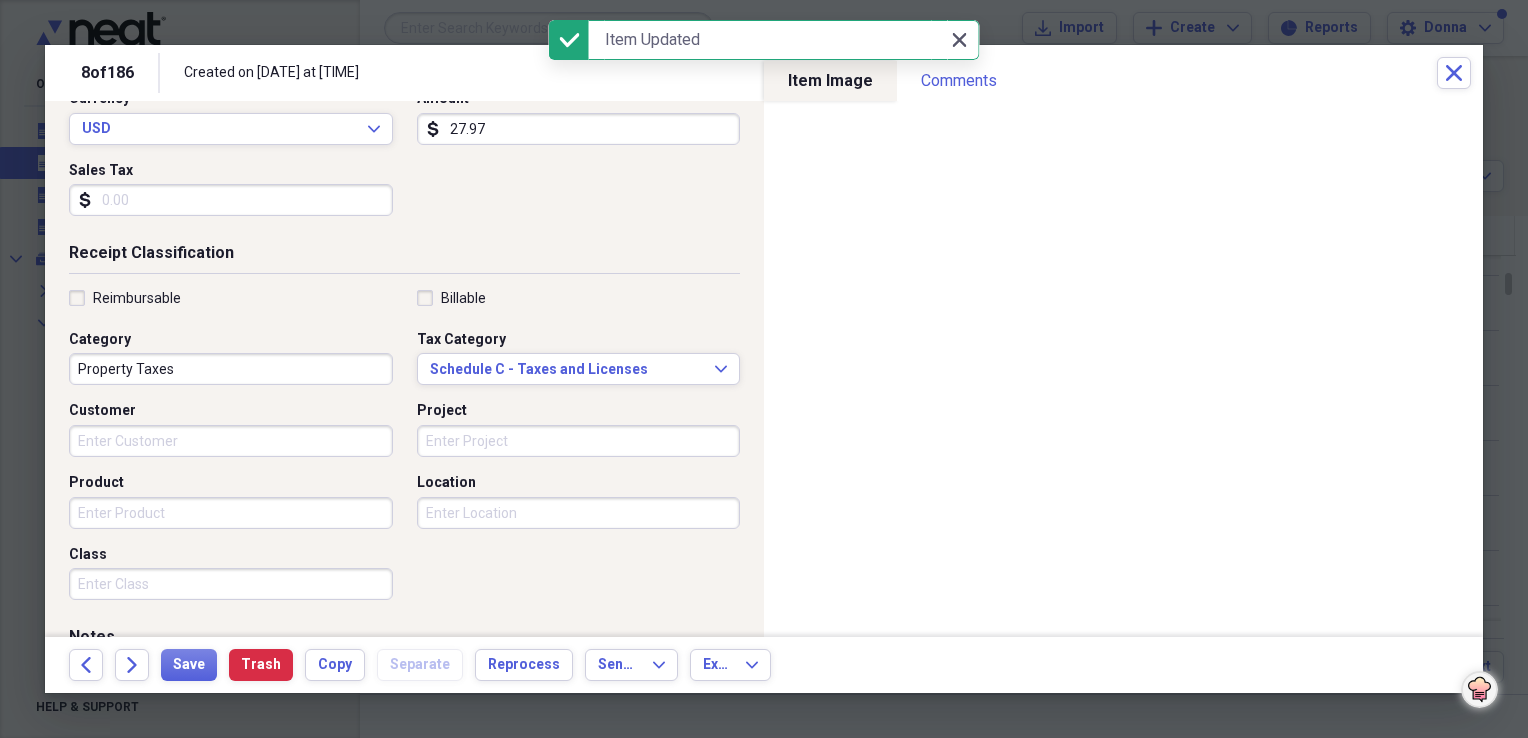 click on "Close" 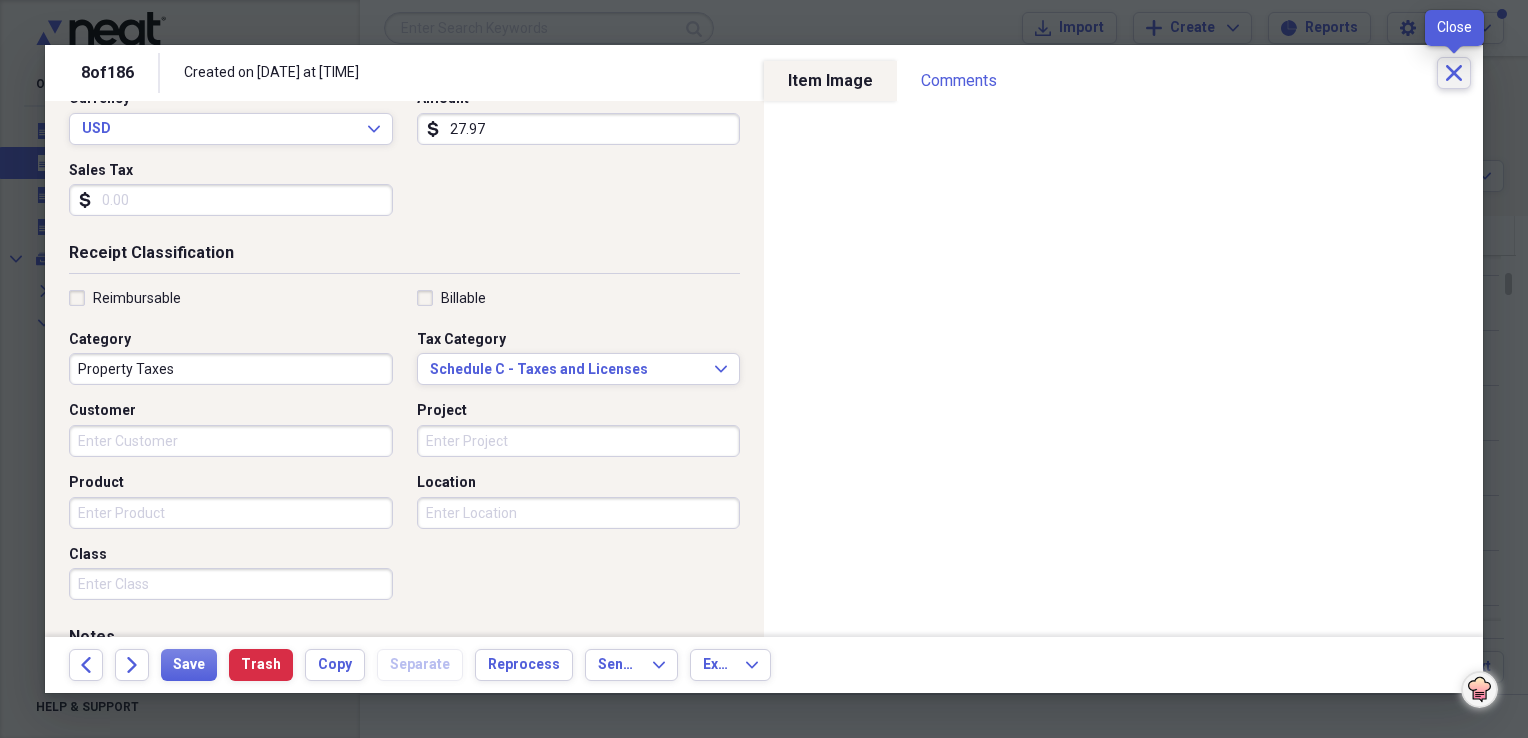 click on "Close" 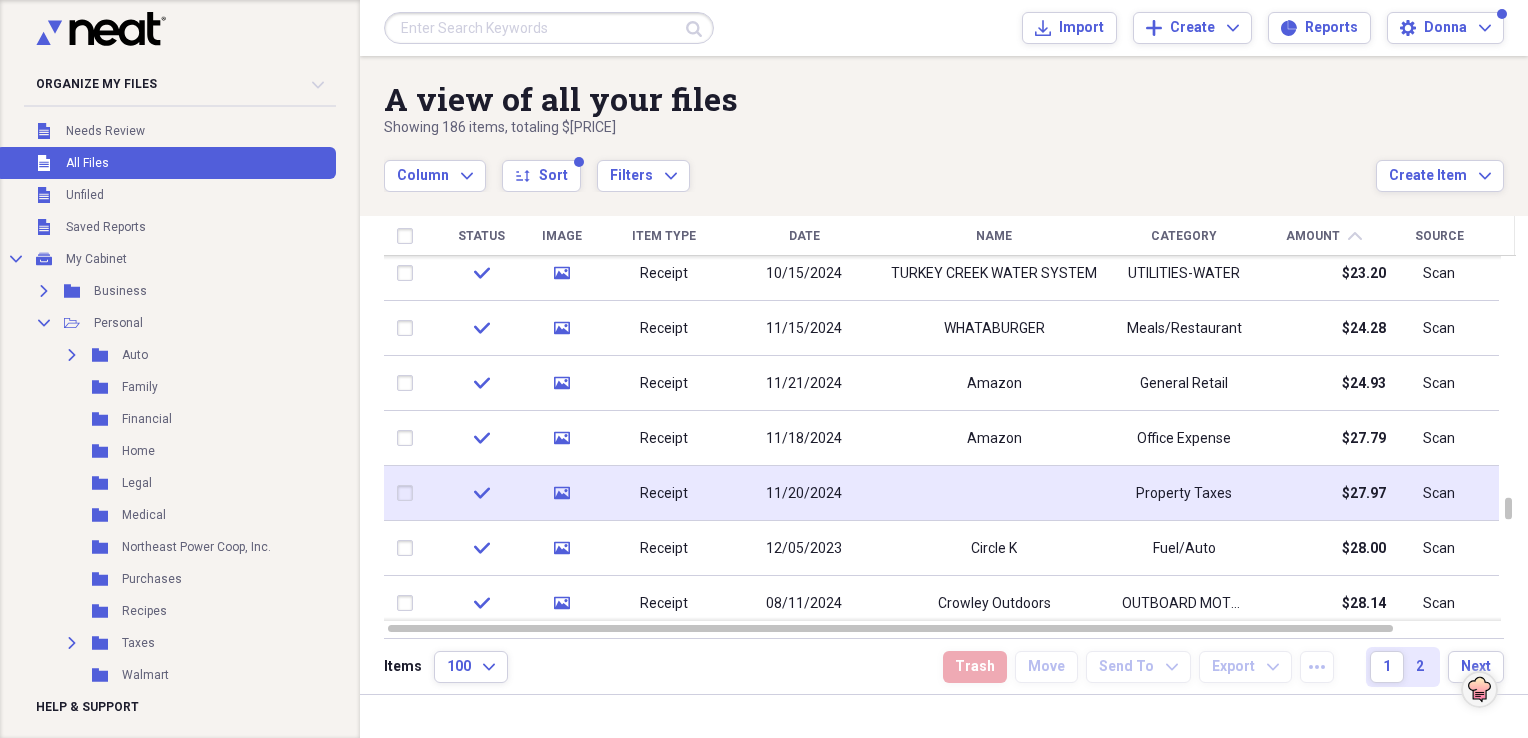 click at bounding box center [994, 493] 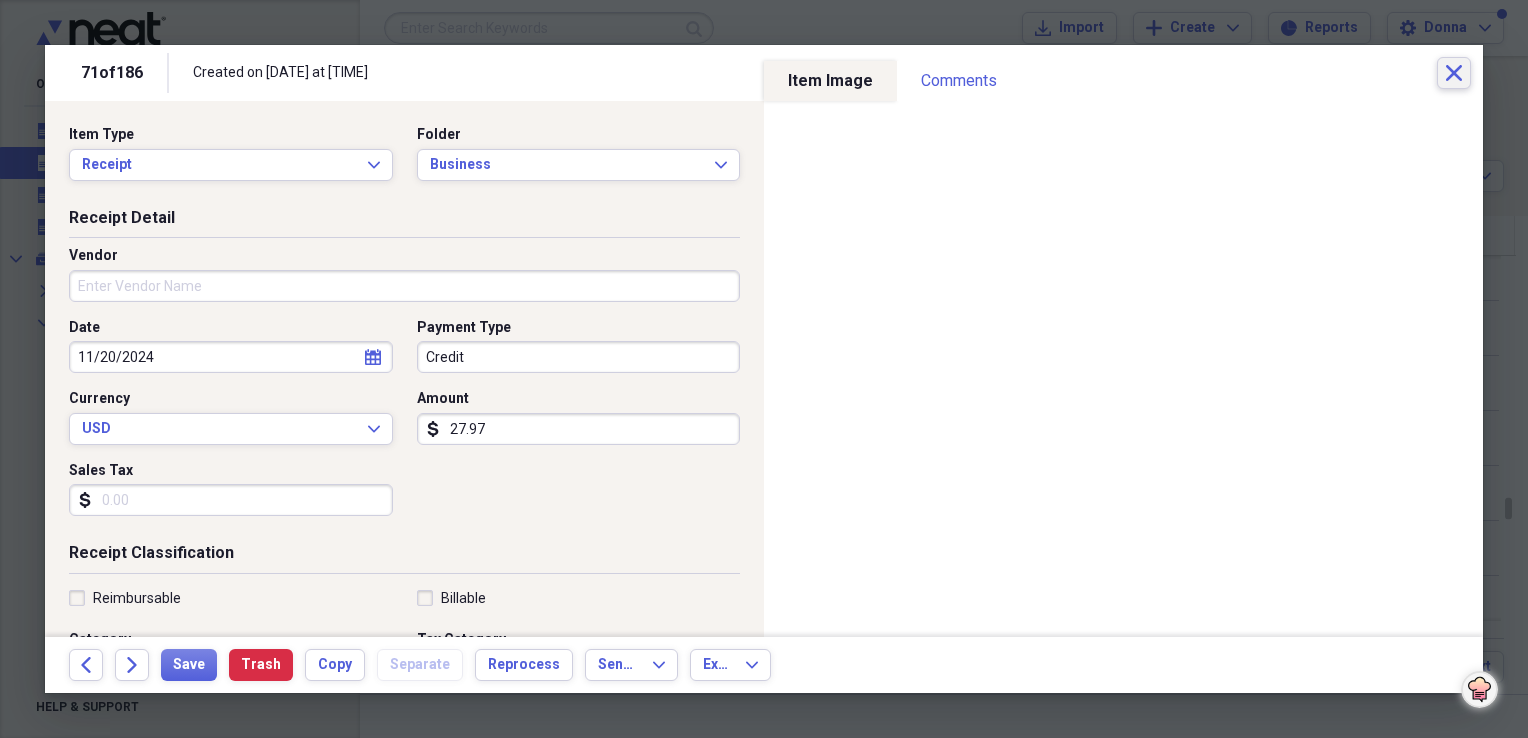 click 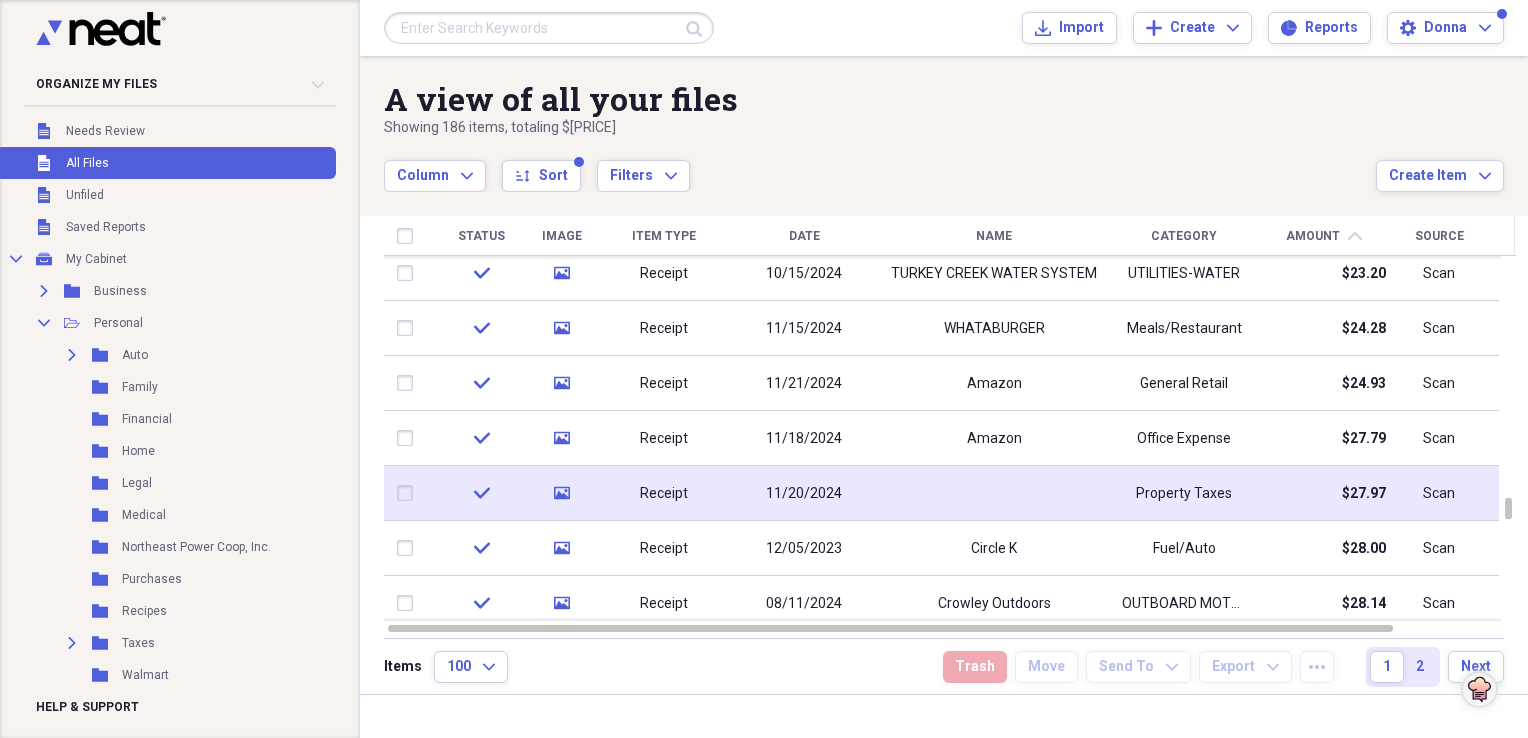 click at bounding box center [994, 493] 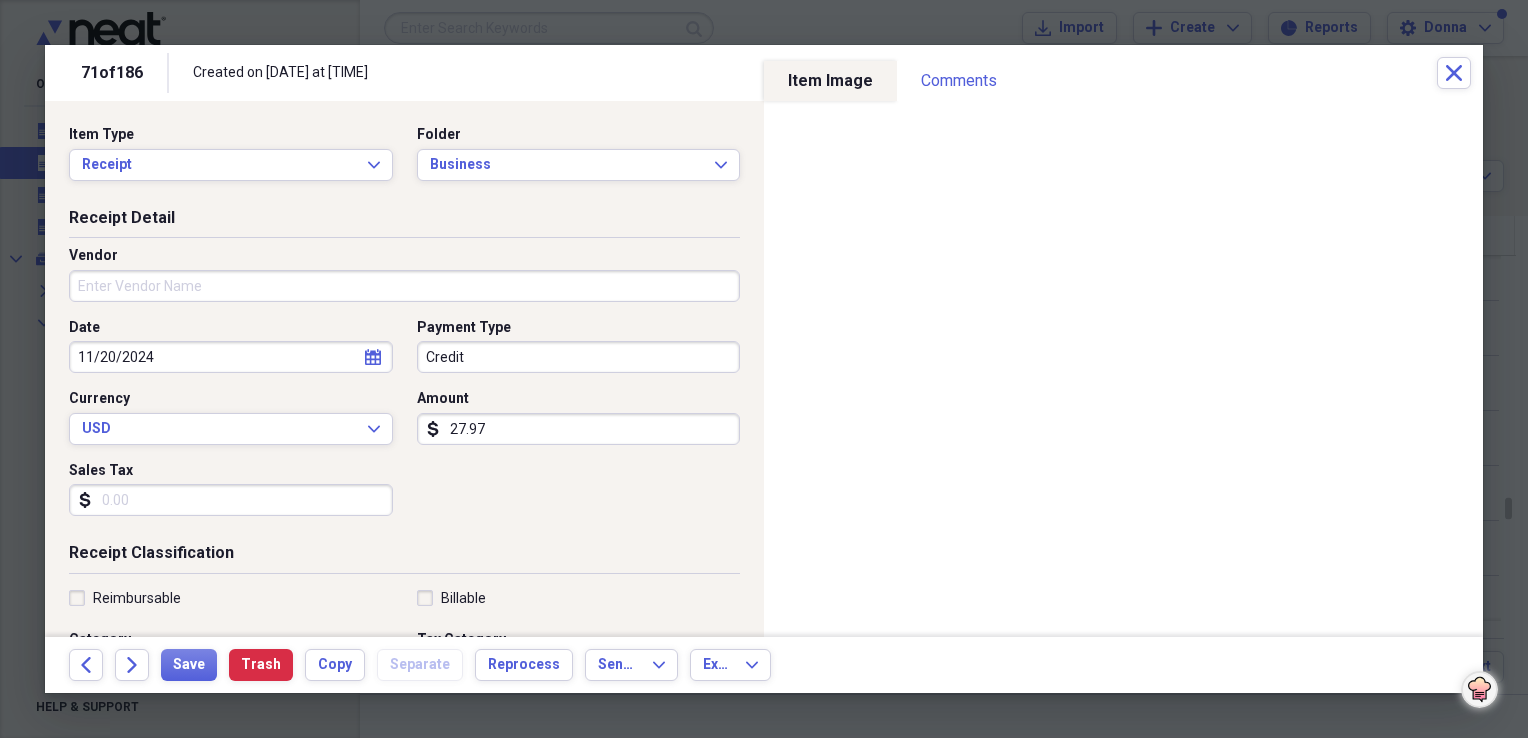 click on "Vendor" at bounding box center [404, 286] 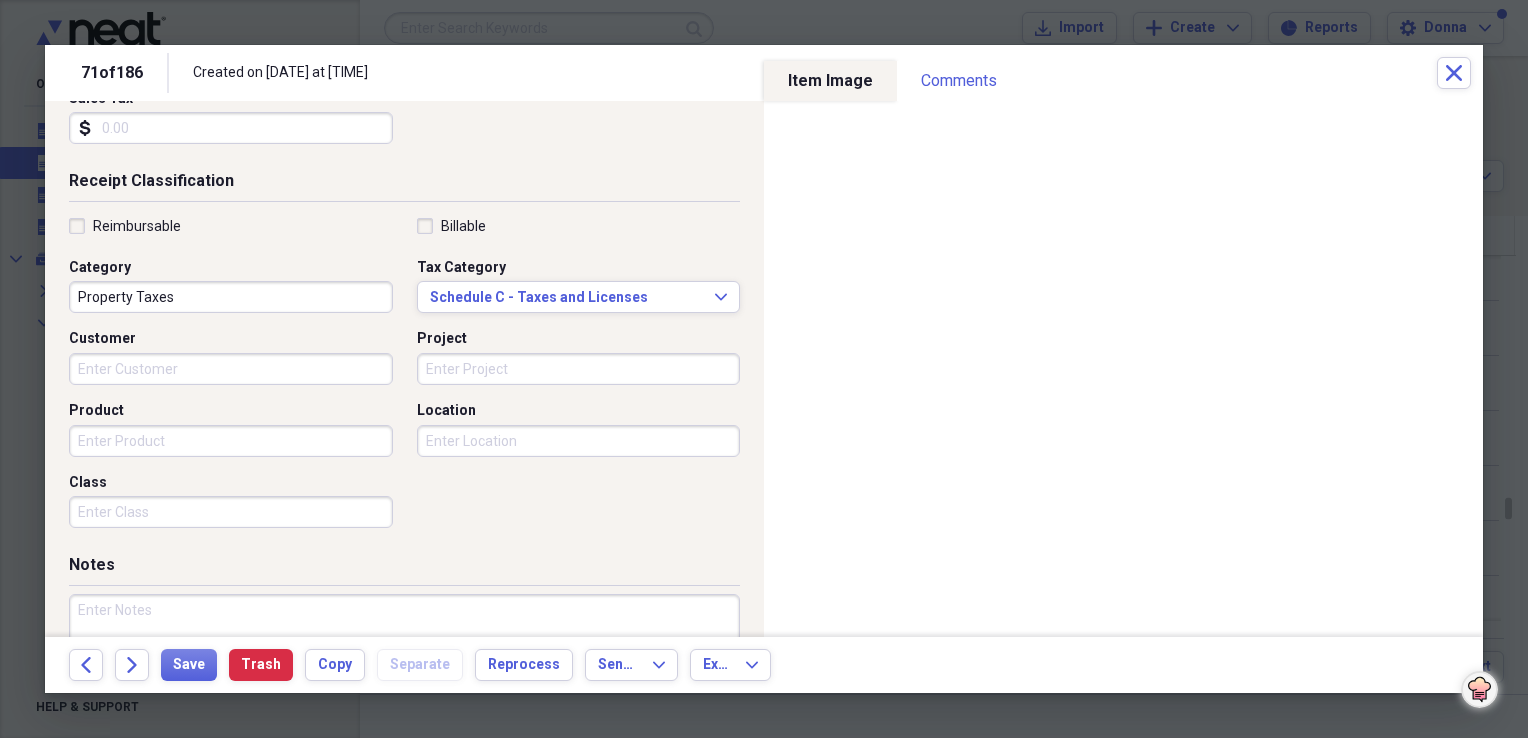 scroll, scrollTop: 400, scrollLeft: 0, axis: vertical 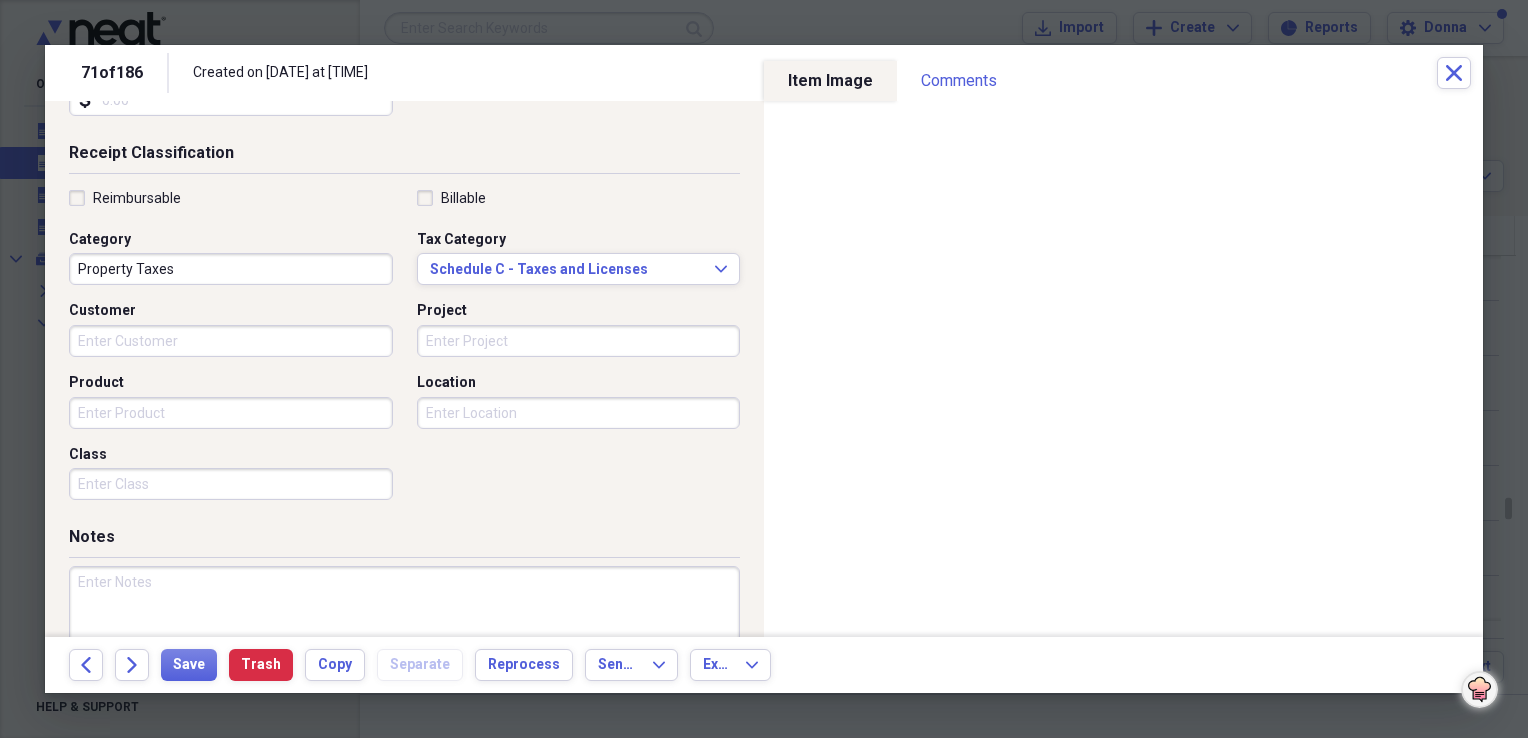 type on "[PARISH] Sheriffs Office" 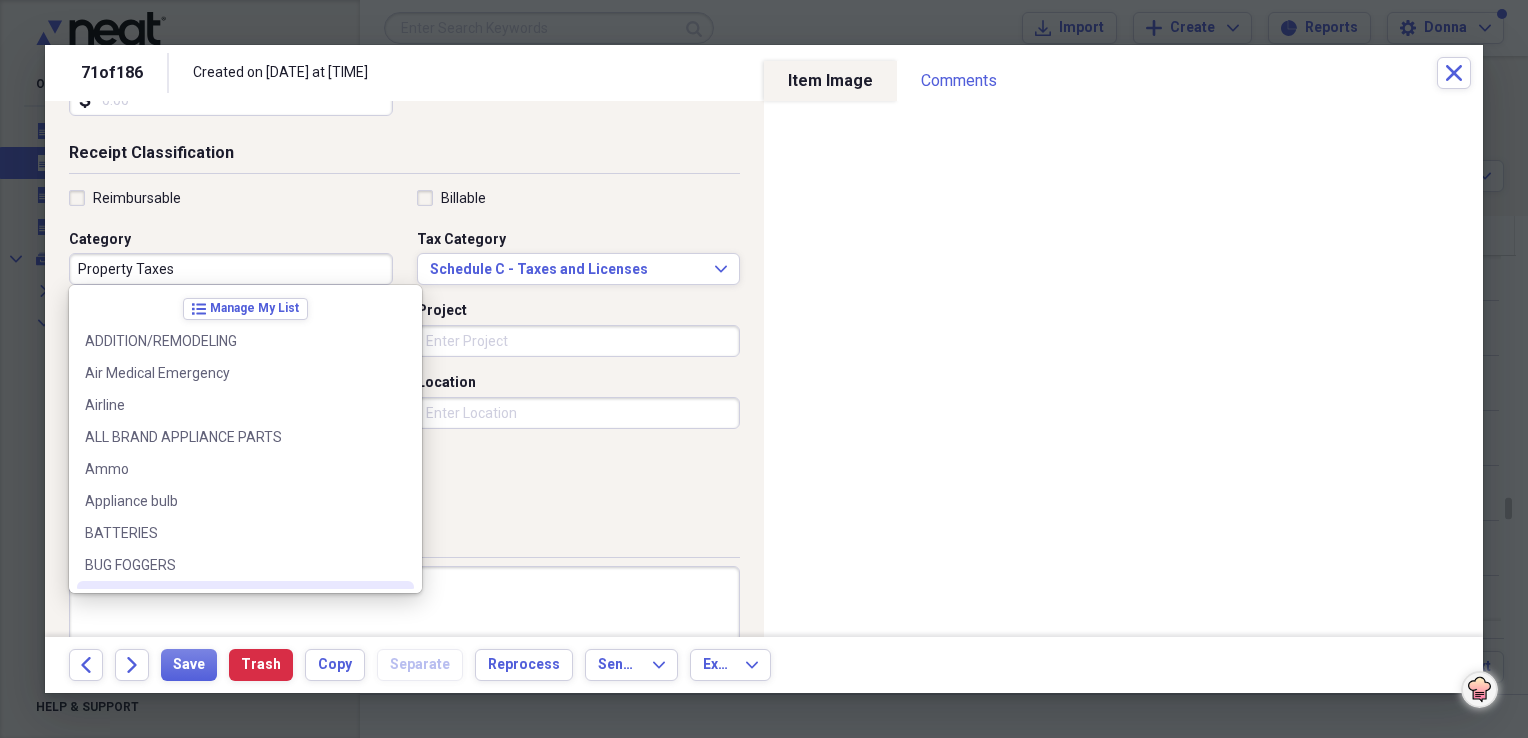 drag, startPoint x: 158, startPoint y: 600, endPoint x: 146, endPoint y: 601, distance: 12.0415945 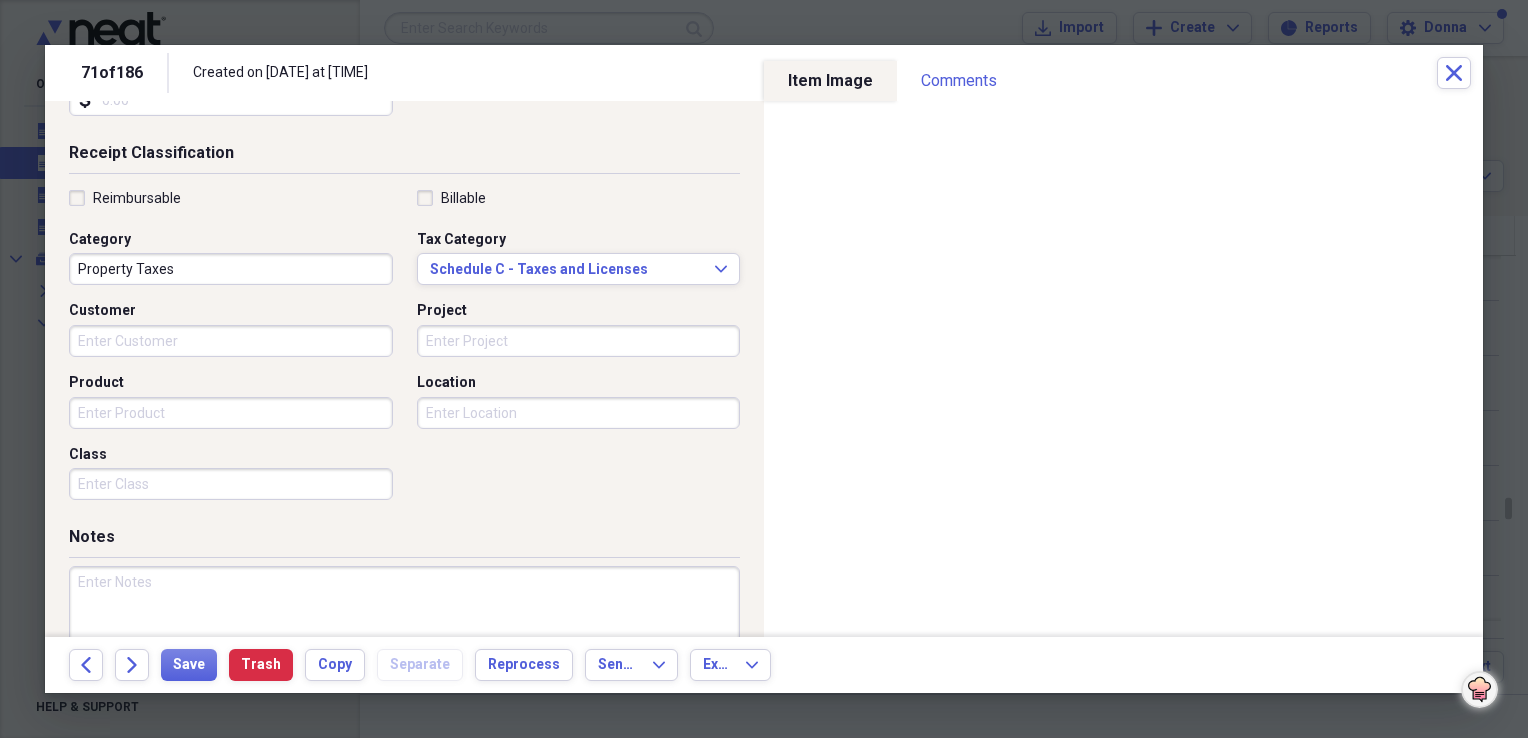 paste on "Property Taxes" 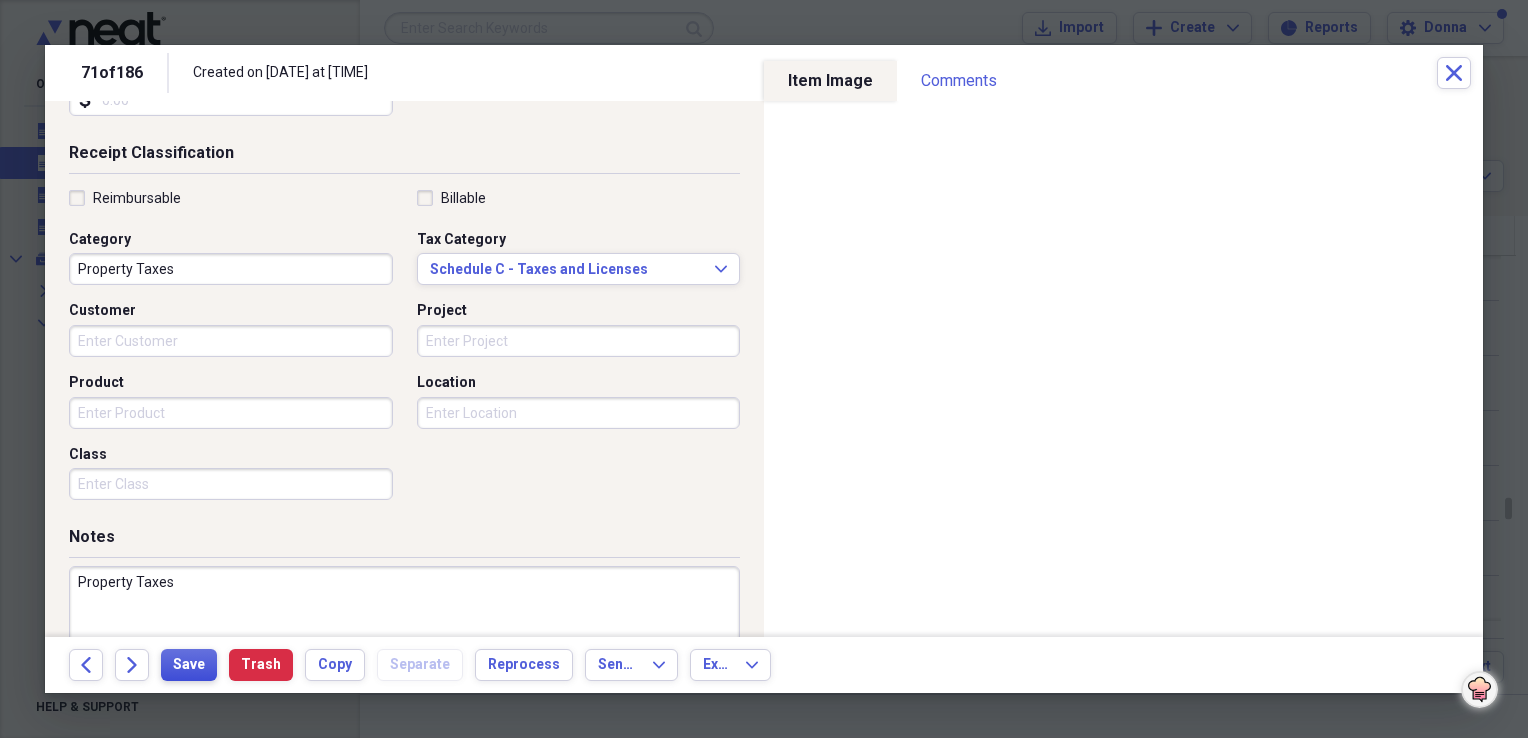 type on "Property Taxes" 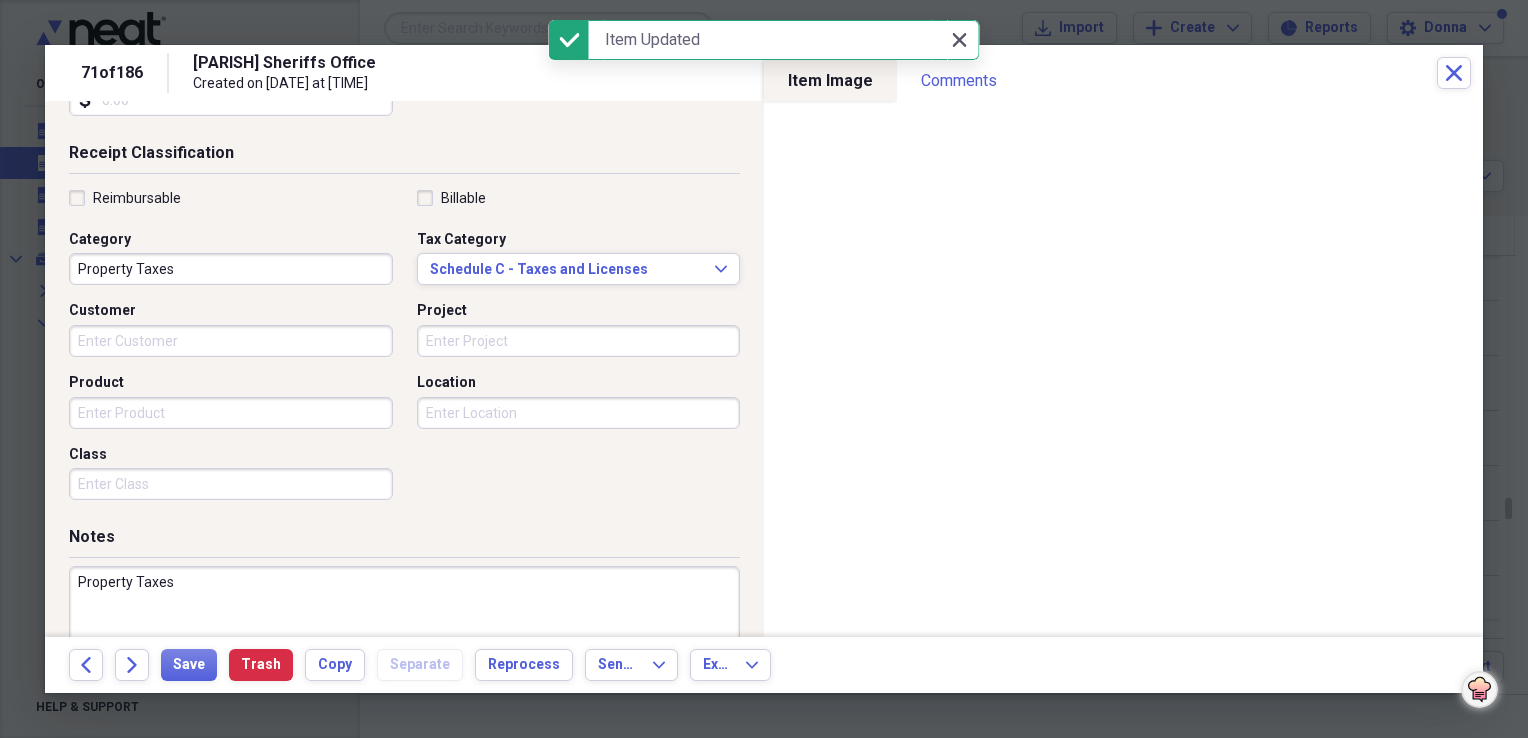 click on "Close Close" at bounding box center (959, 40) 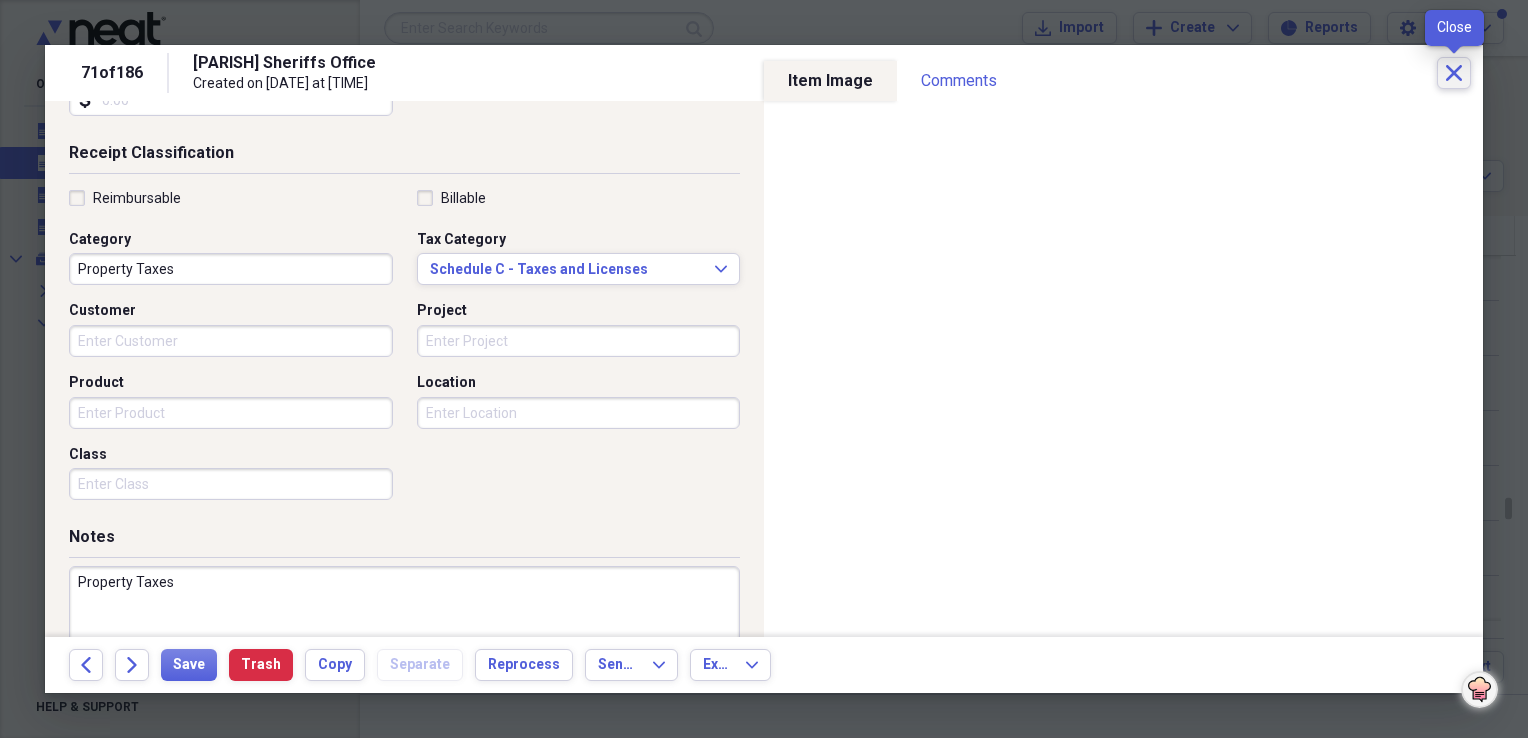 click on "Close" at bounding box center [1454, 73] 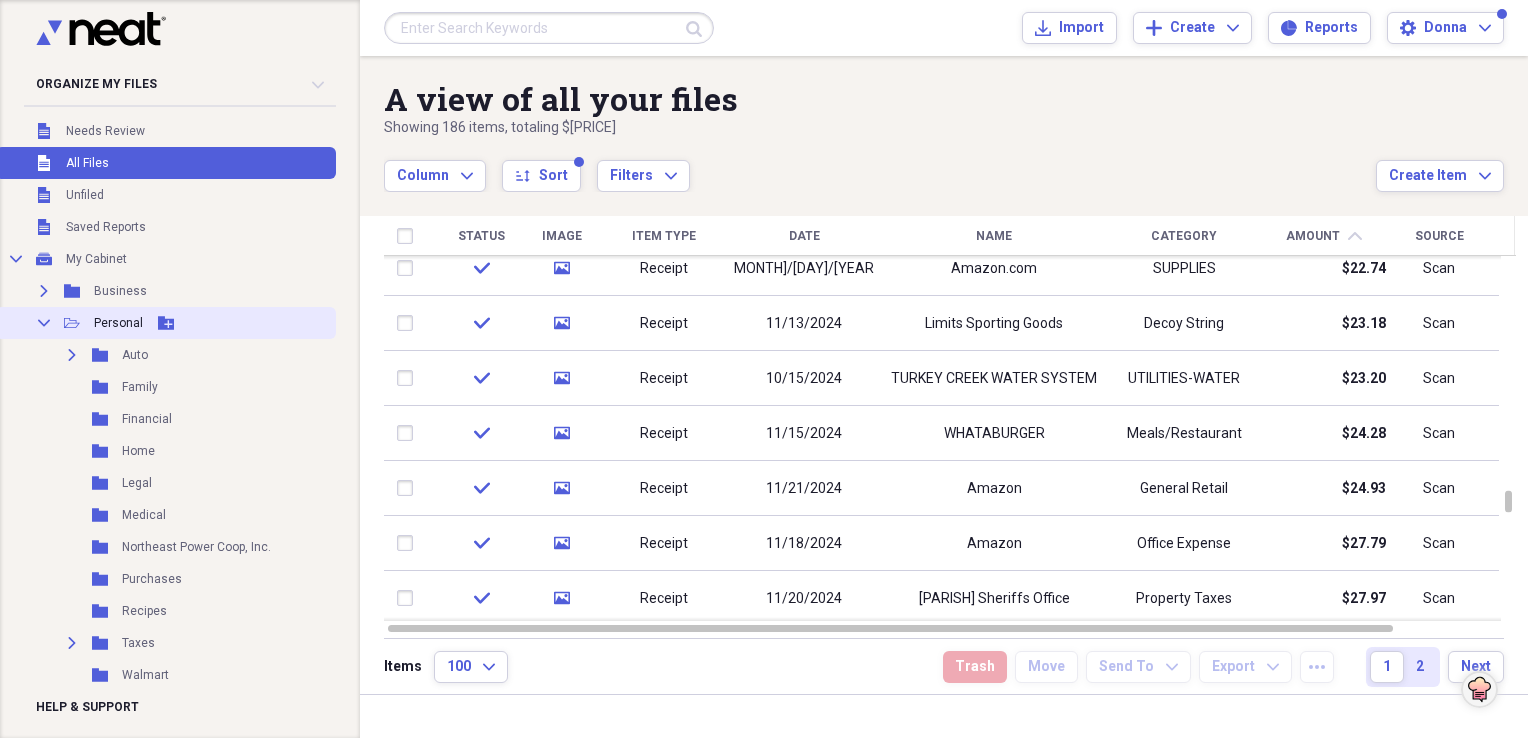 click on "Personal" at bounding box center (118, 323) 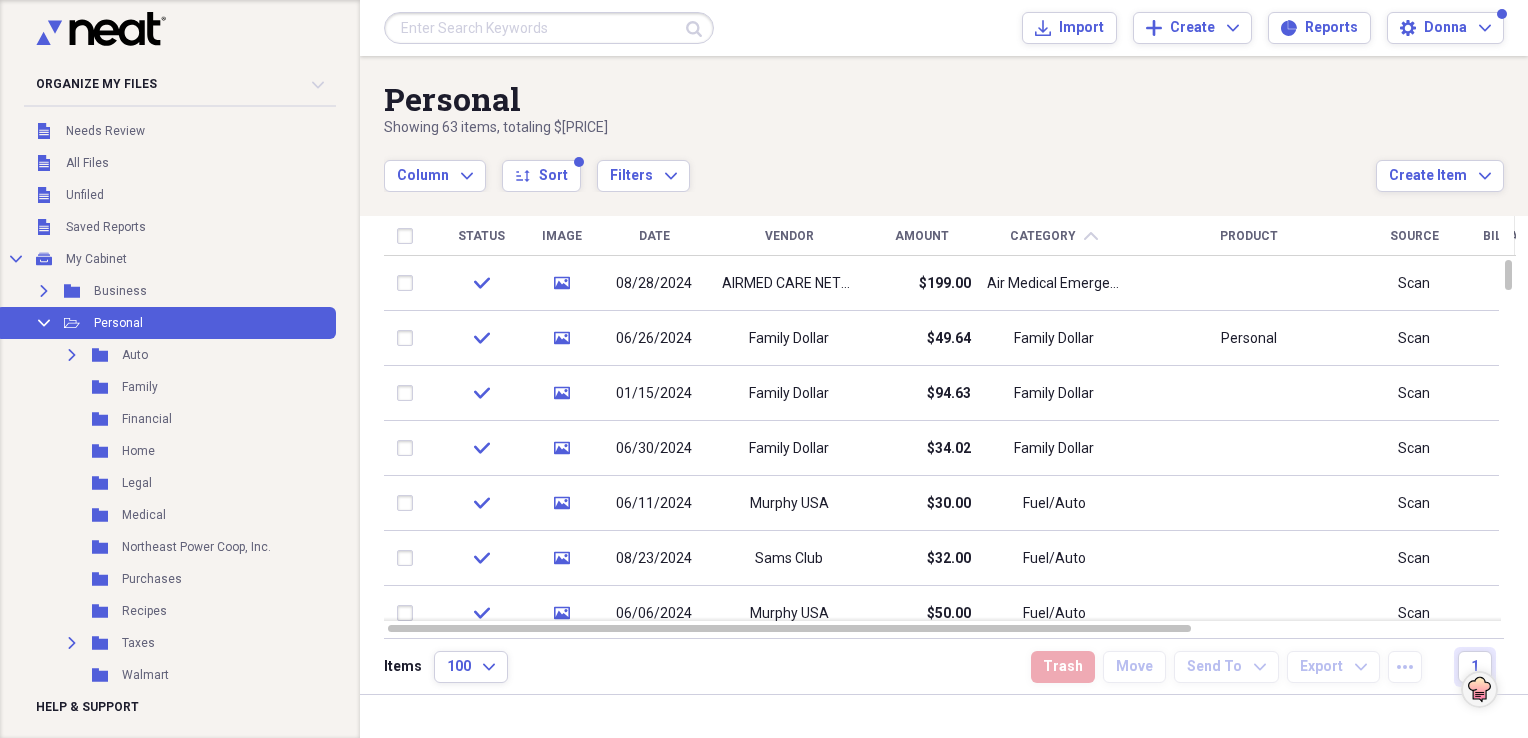click on "Vendor" at bounding box center [789, 236] 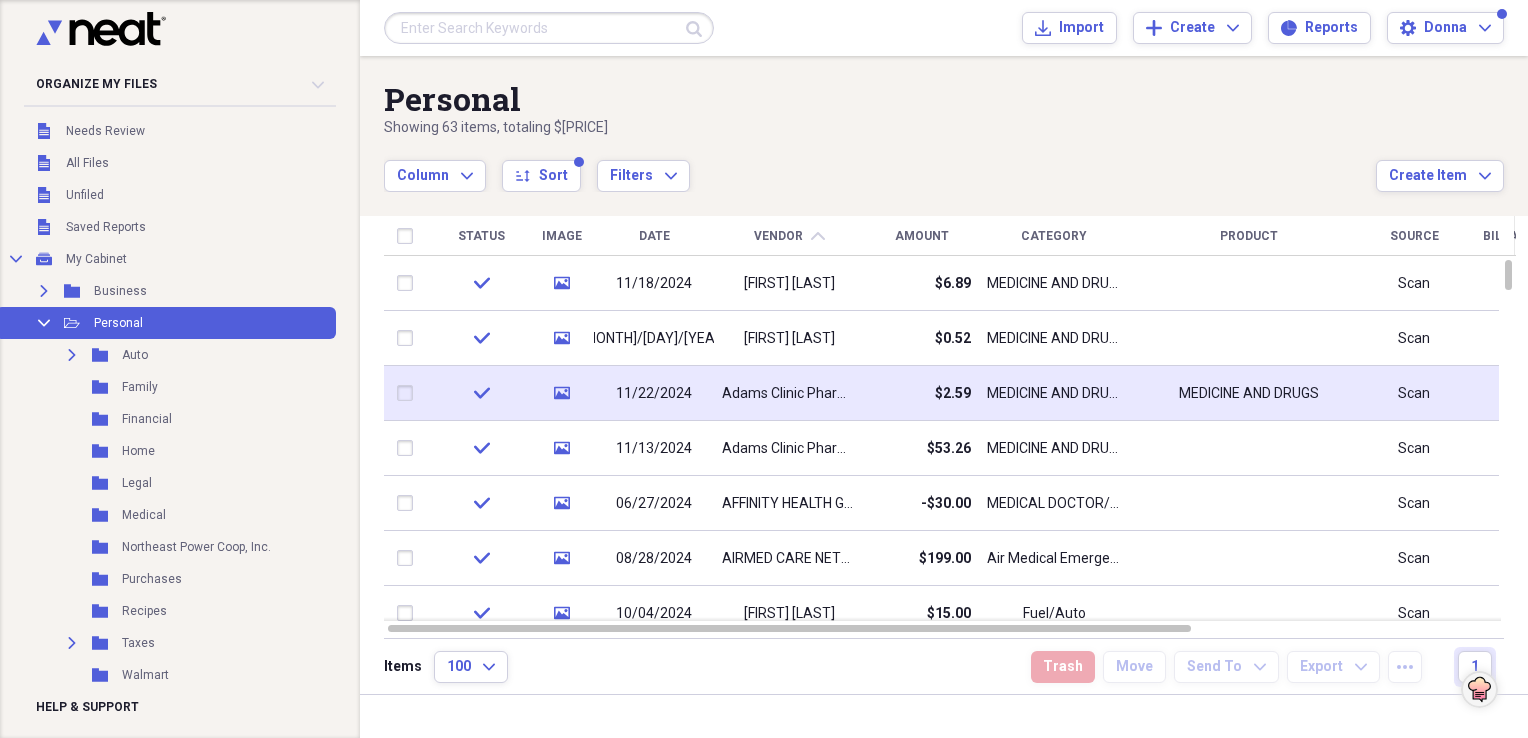 click on "MEDICINE AND DRUGS" at bounding box center (1249, 394) 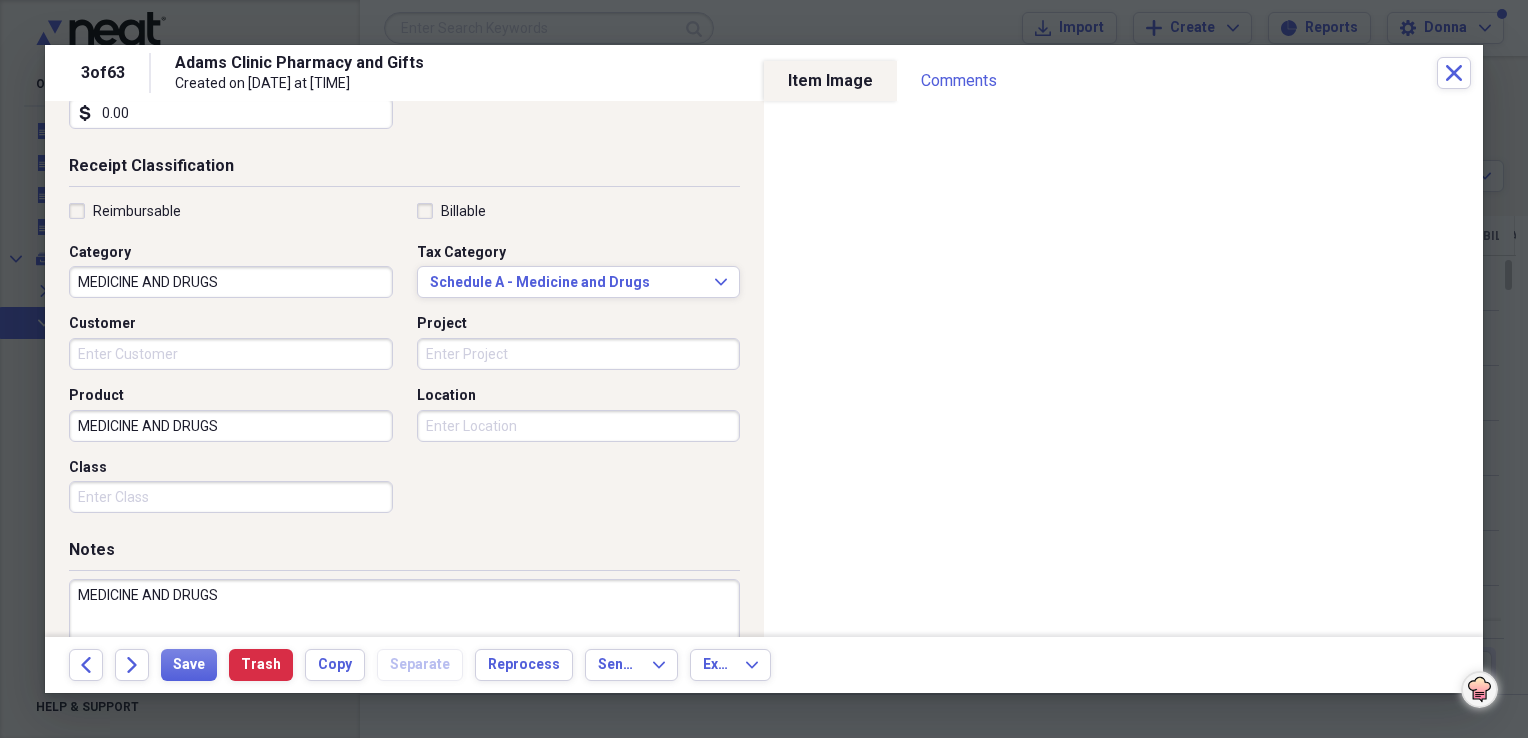 scroll, scrollTop: 400, scrollLeft: 0, axis: vertical 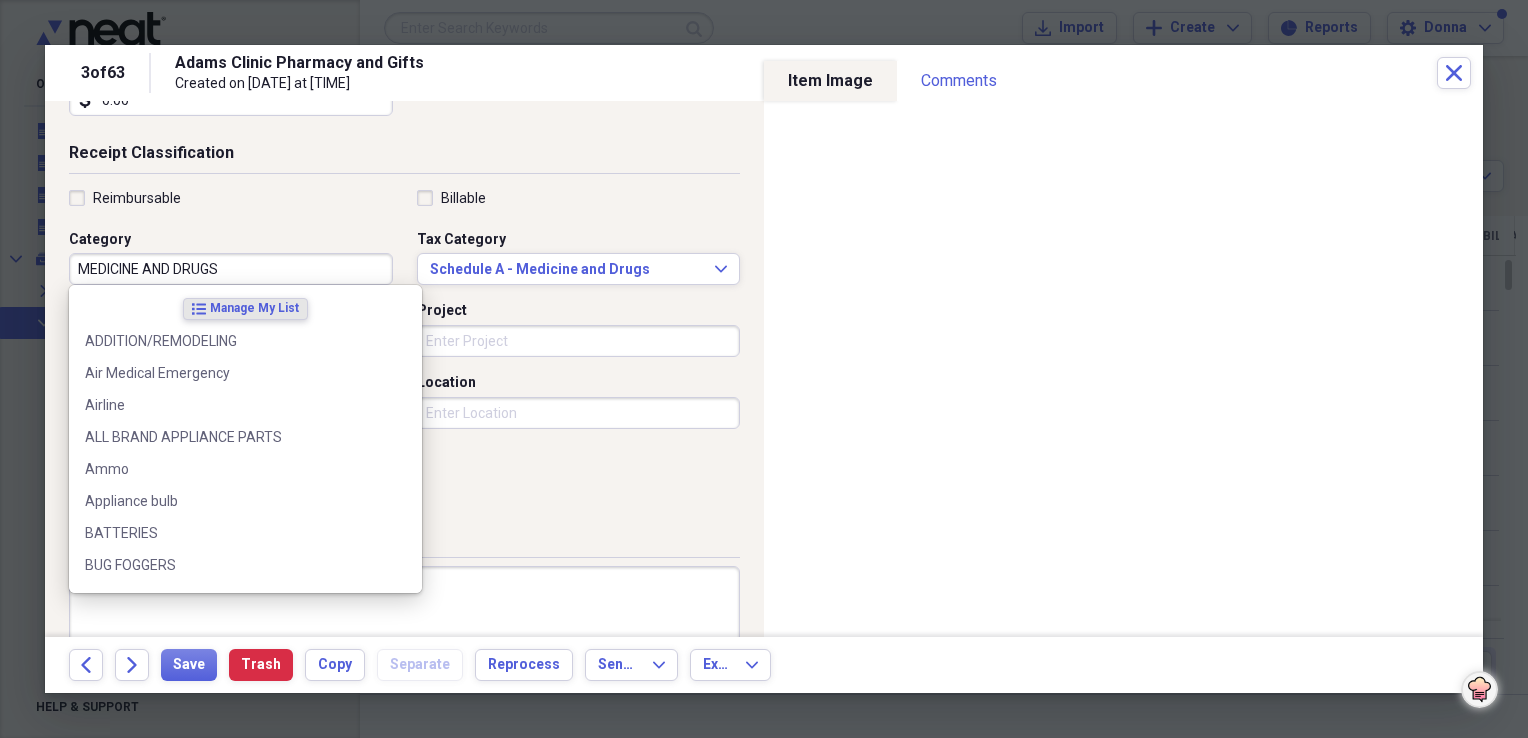 click on "MEDICINE AND DRUGS" at bounding box center (231, 269) 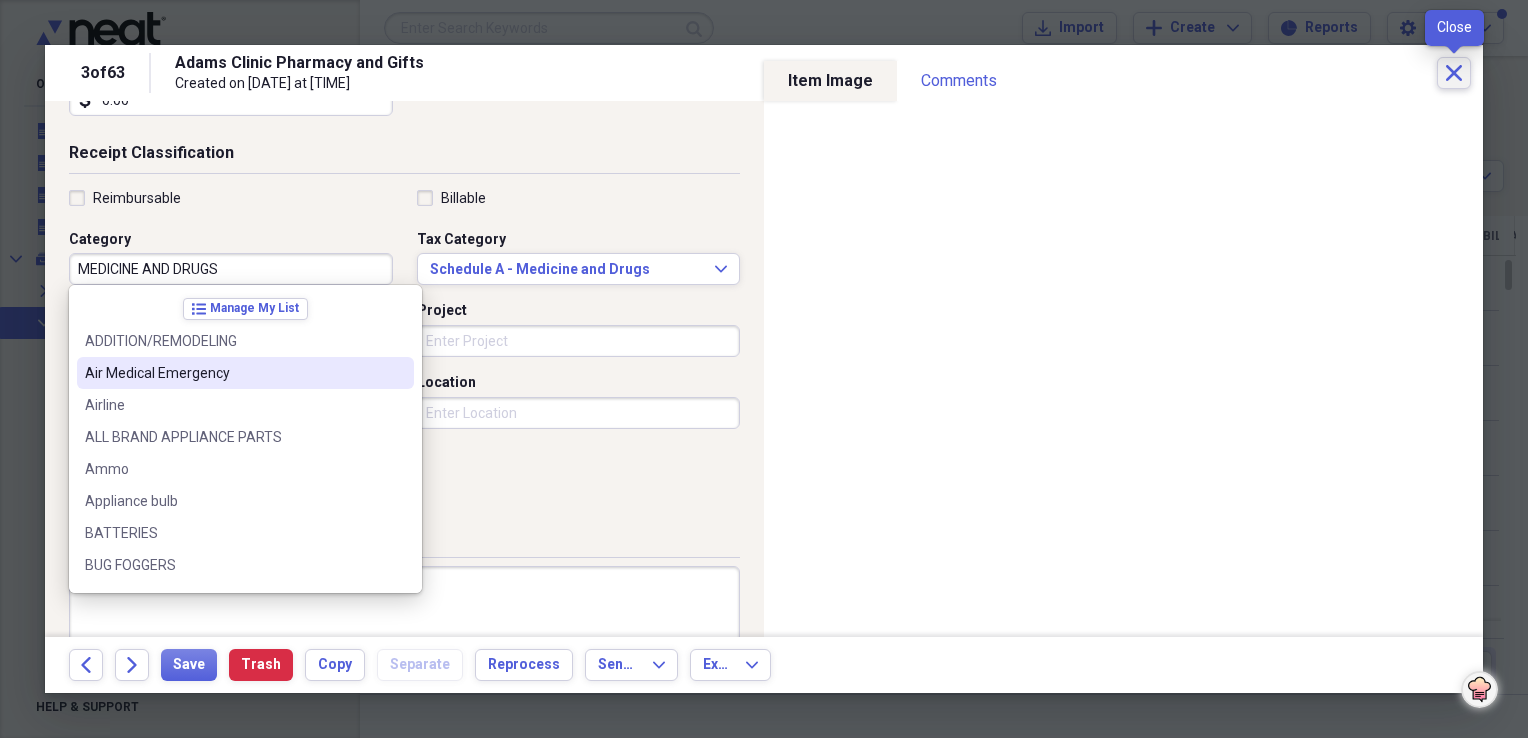 click on "Close" 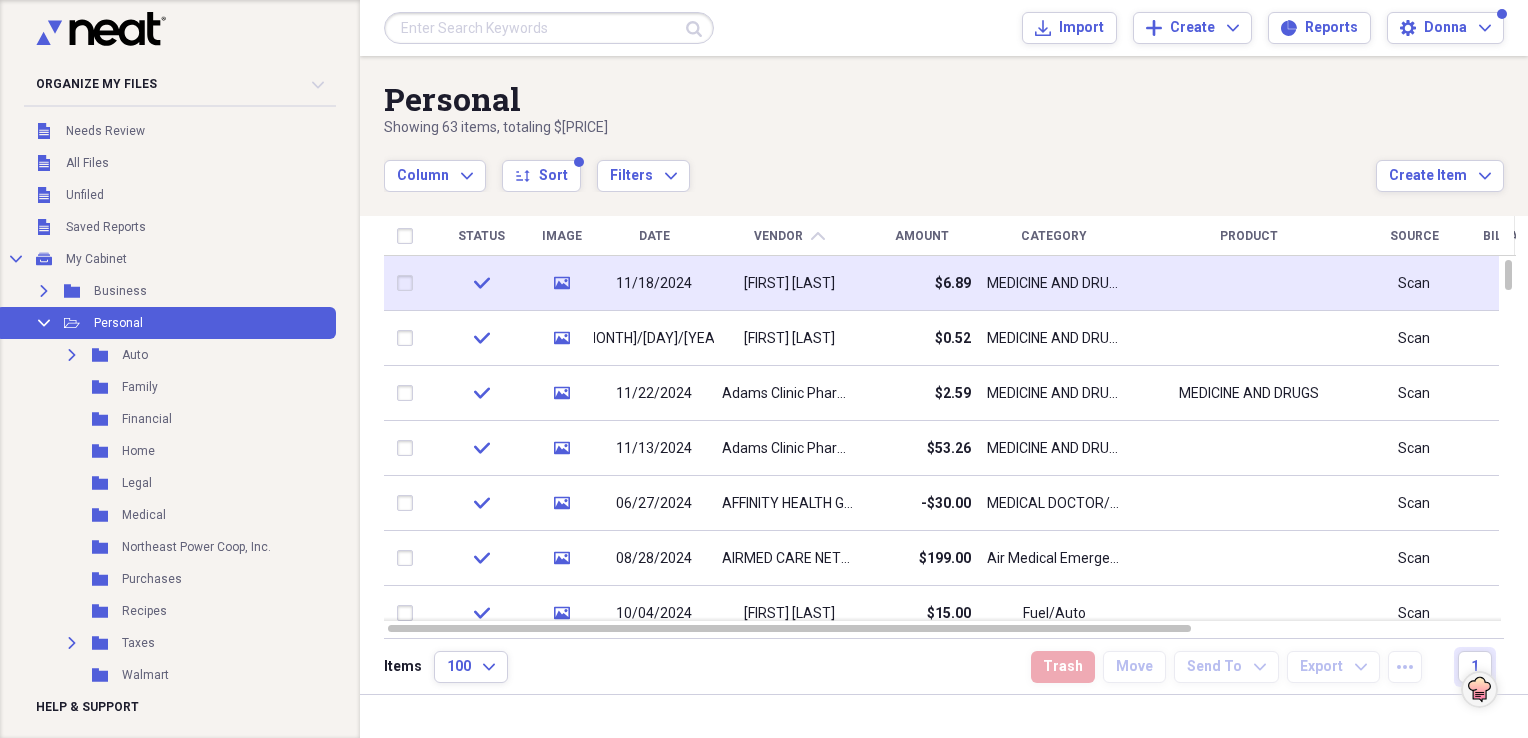 click at bounding box center [1249, 283] 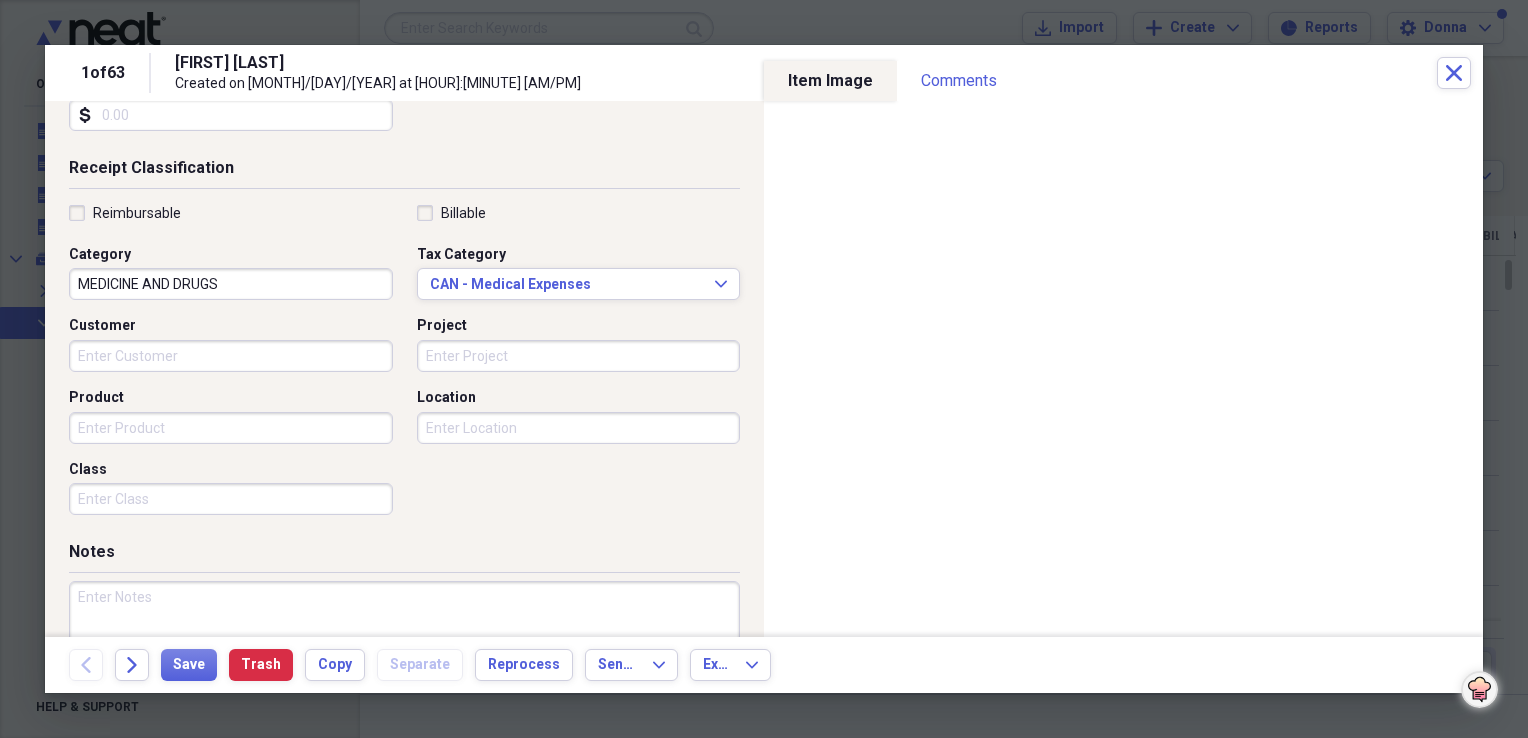 scroll, scrollTop: 400, scrollLeft: 0, axis: vertical 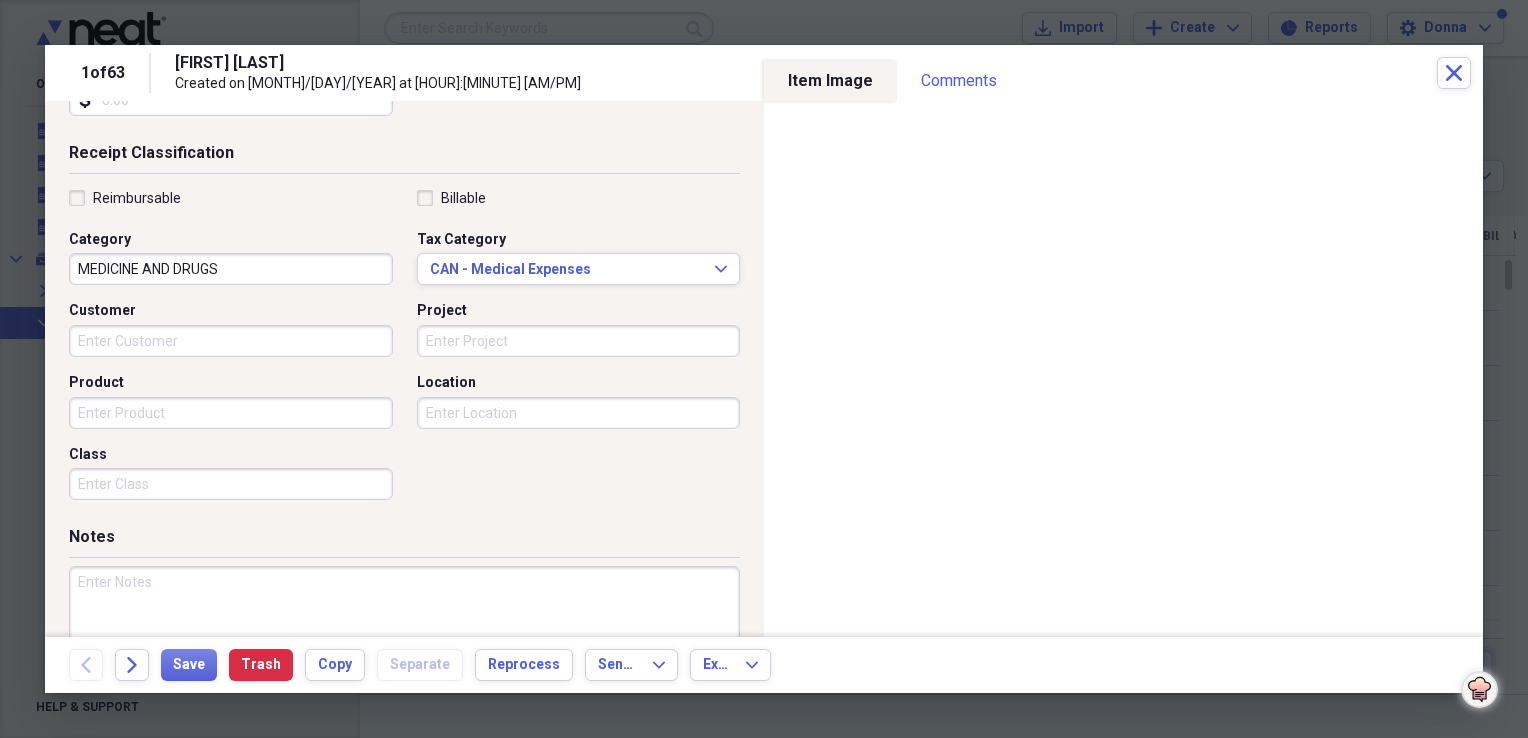 click at bounding box center [404, 631] 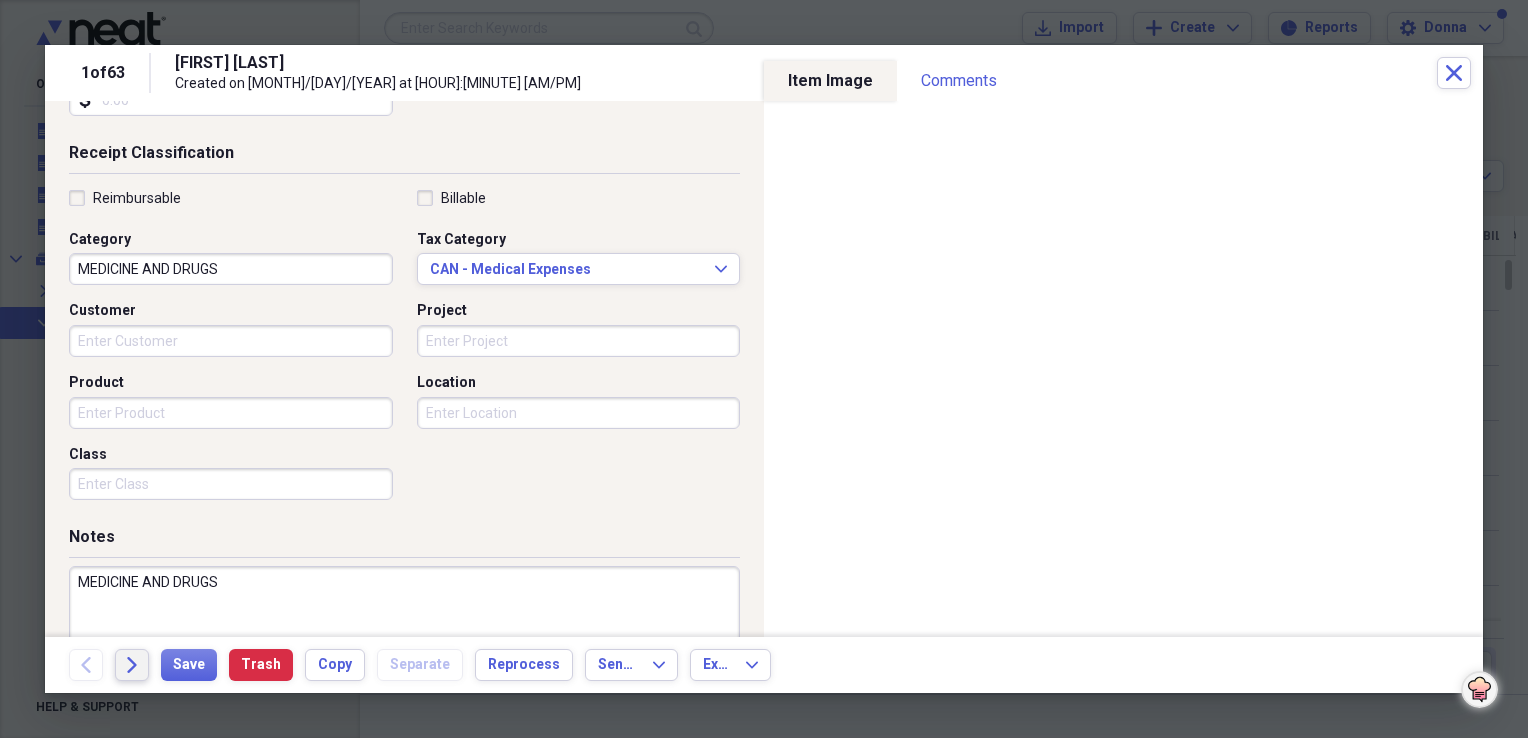 type on "MEDICINE AND DRUGS" 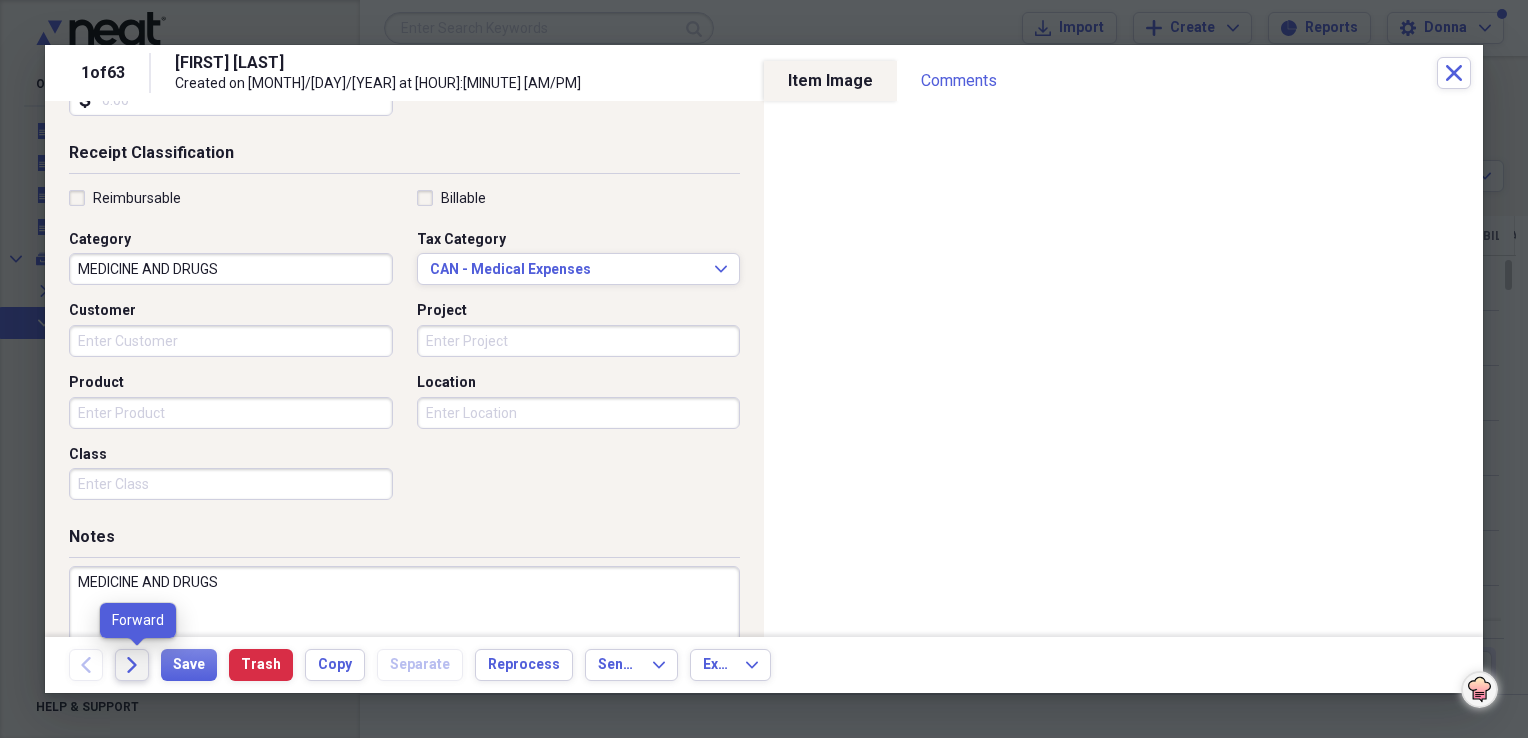 click on "Forward" 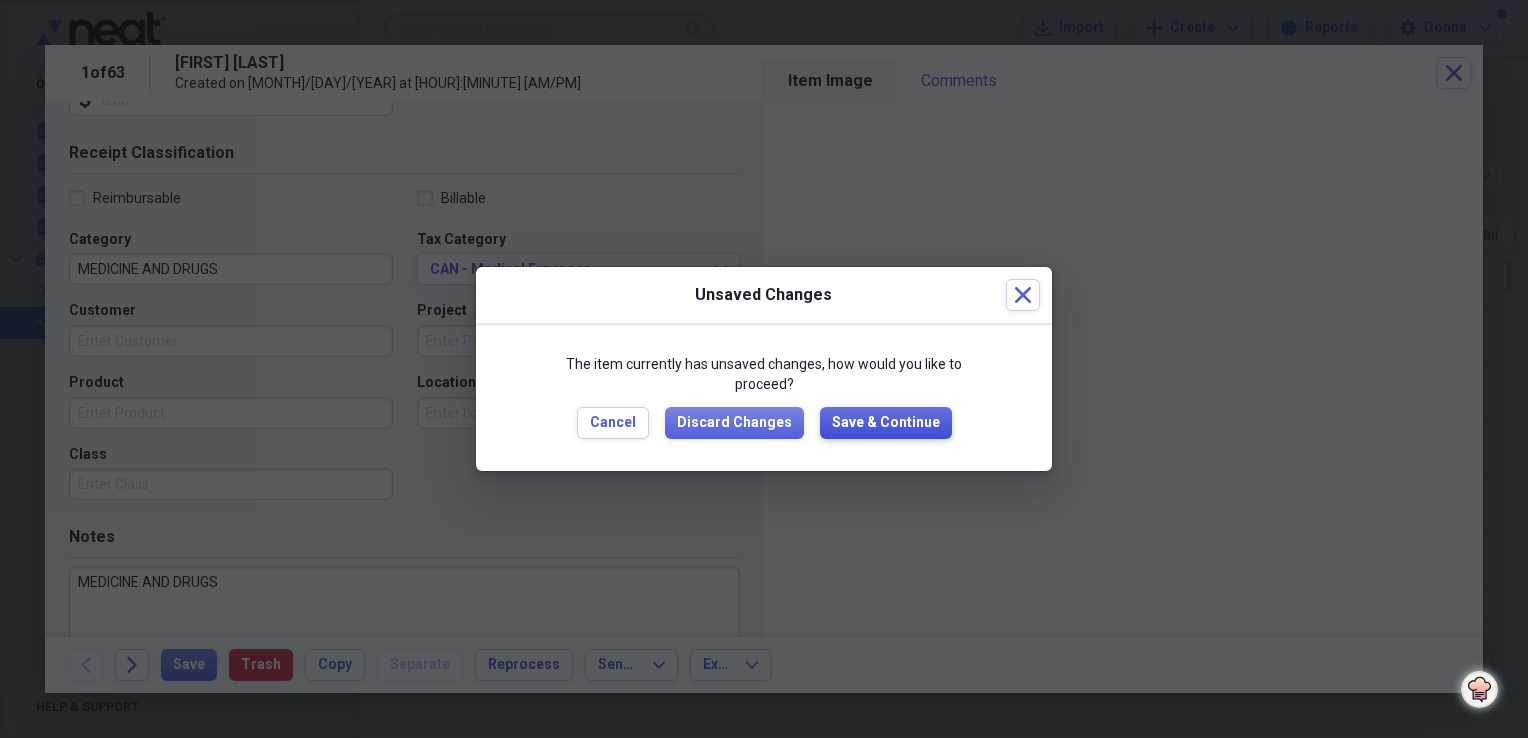 click on "Save & Continue" at bounding box center (886, 423) 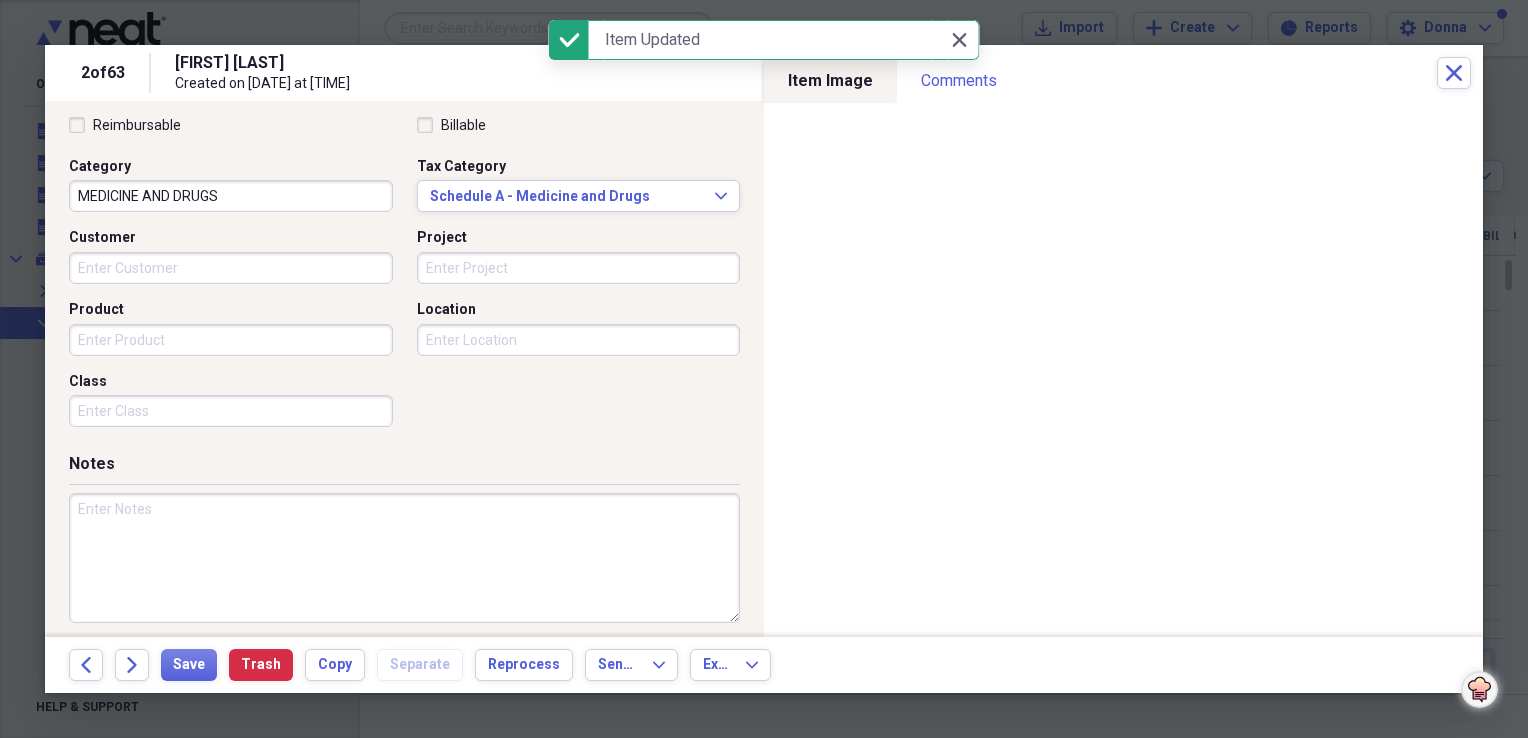 scroll, scrollTop: 483, scrollLeft: 0, axis: vertical 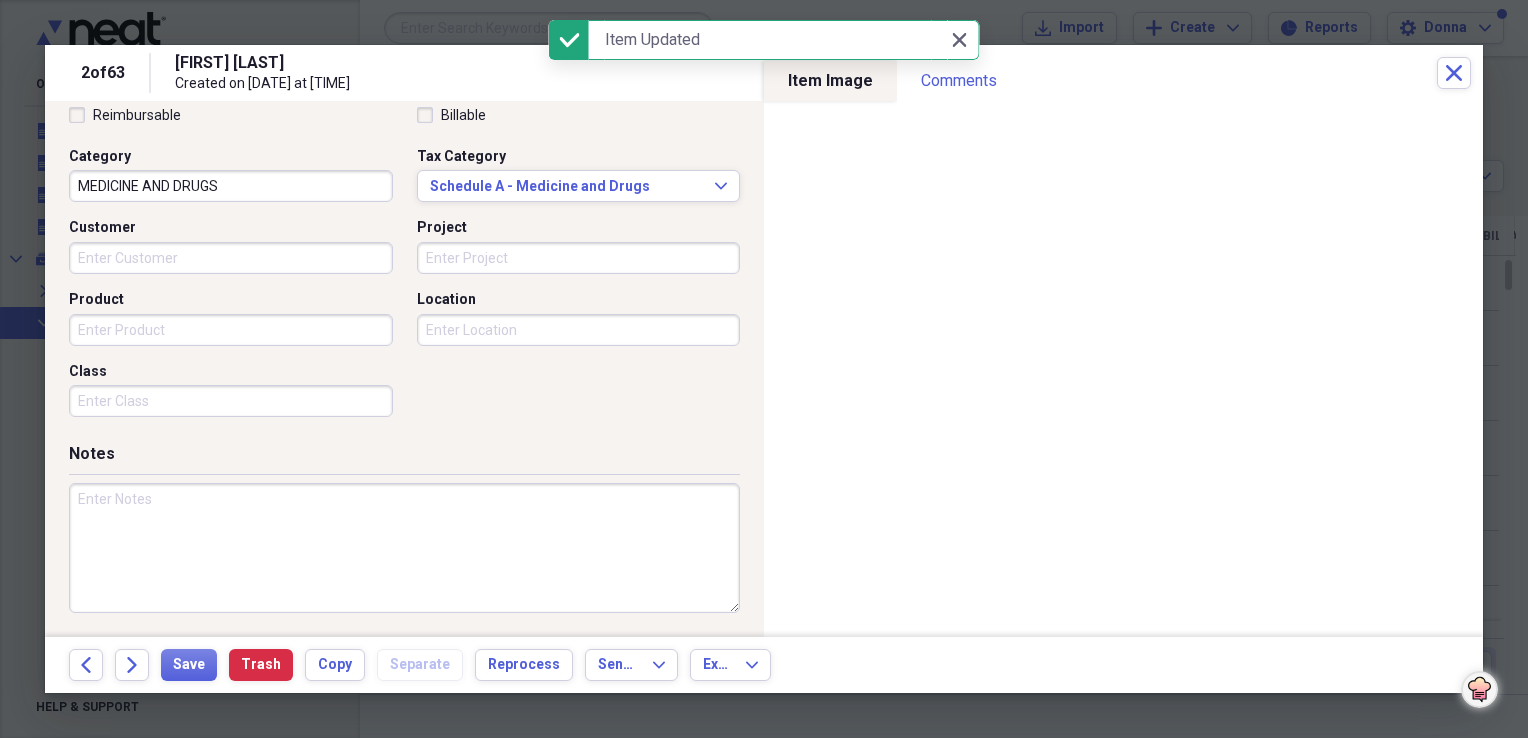 click at bounding box center [404, 548] 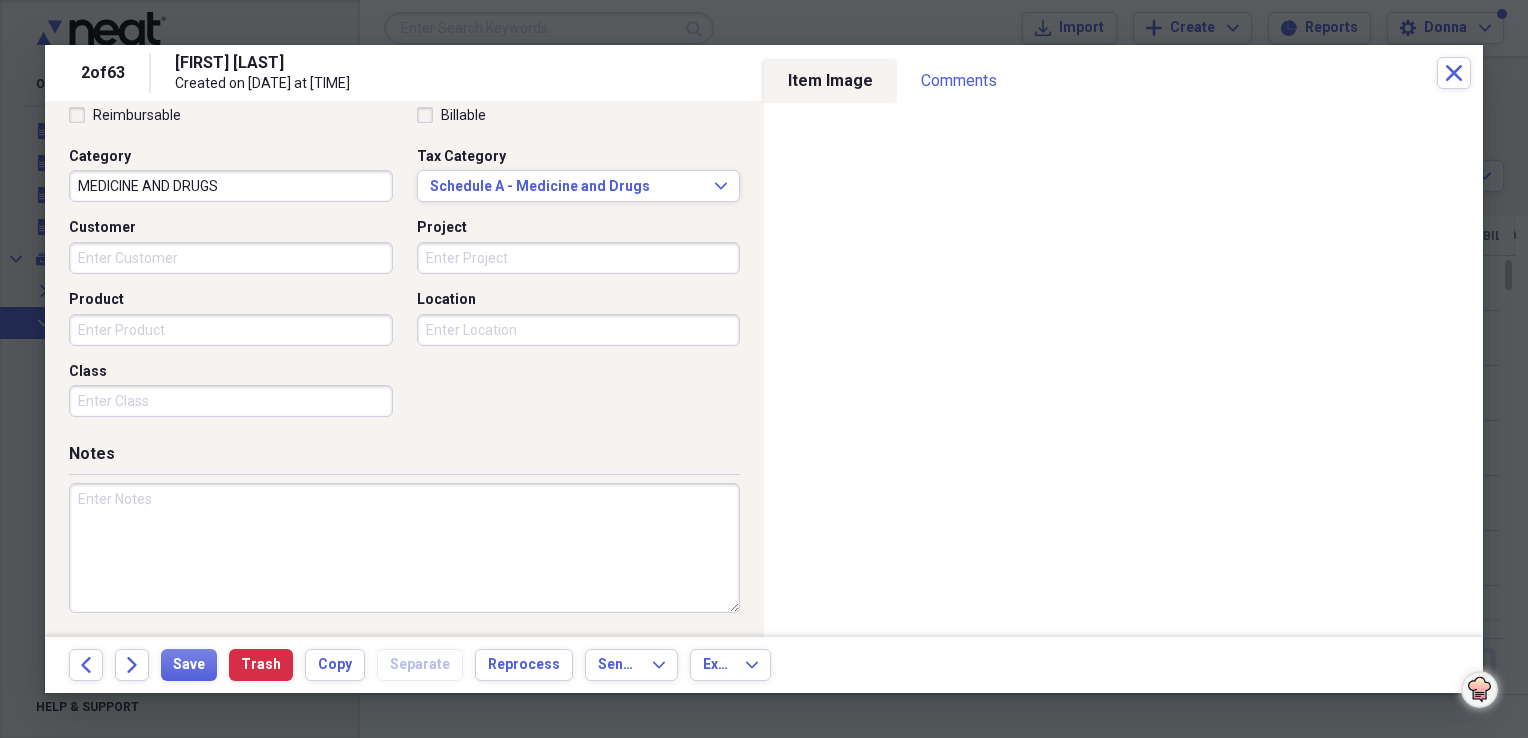paste on "MEDICINE AND DRUGS" 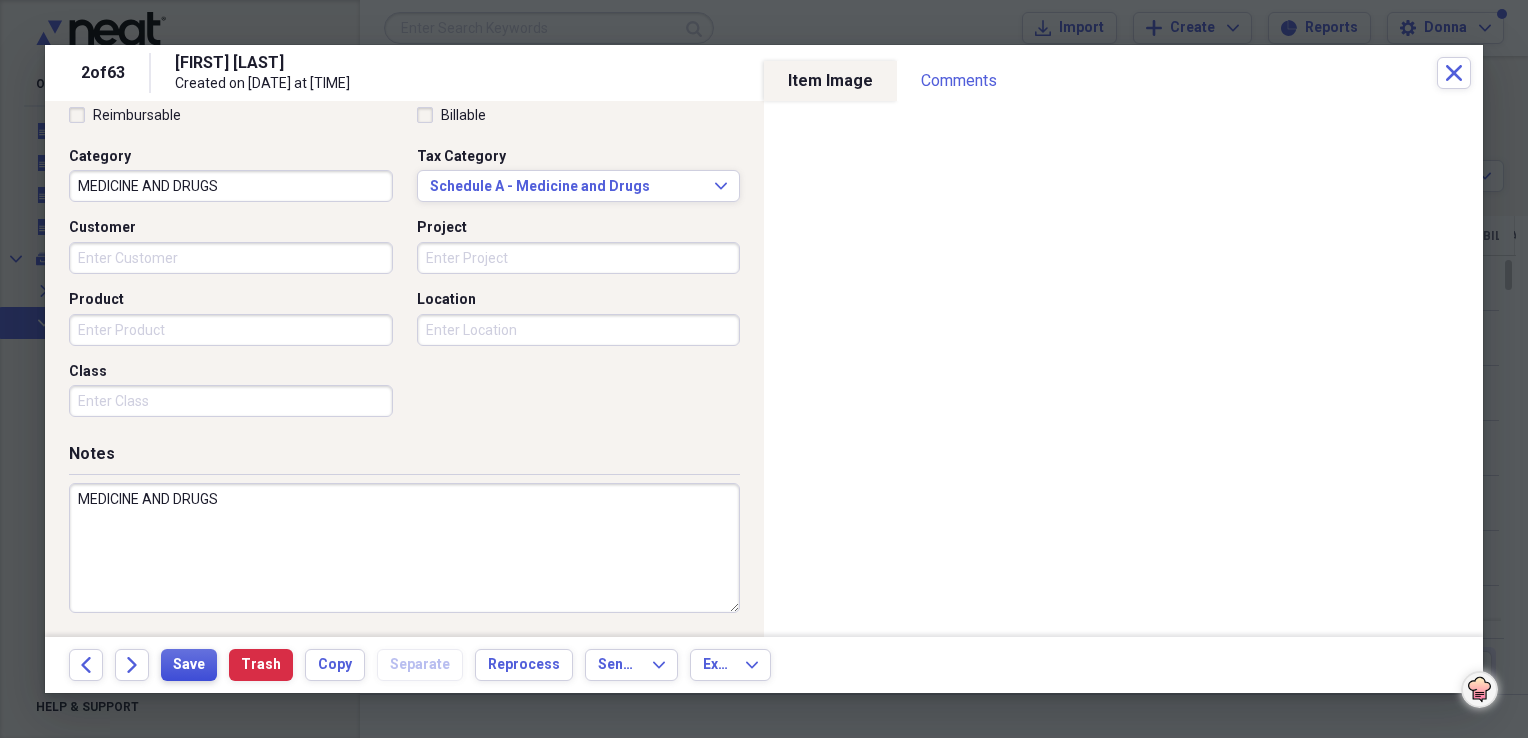type on "MEDICINE AND DRUGS" 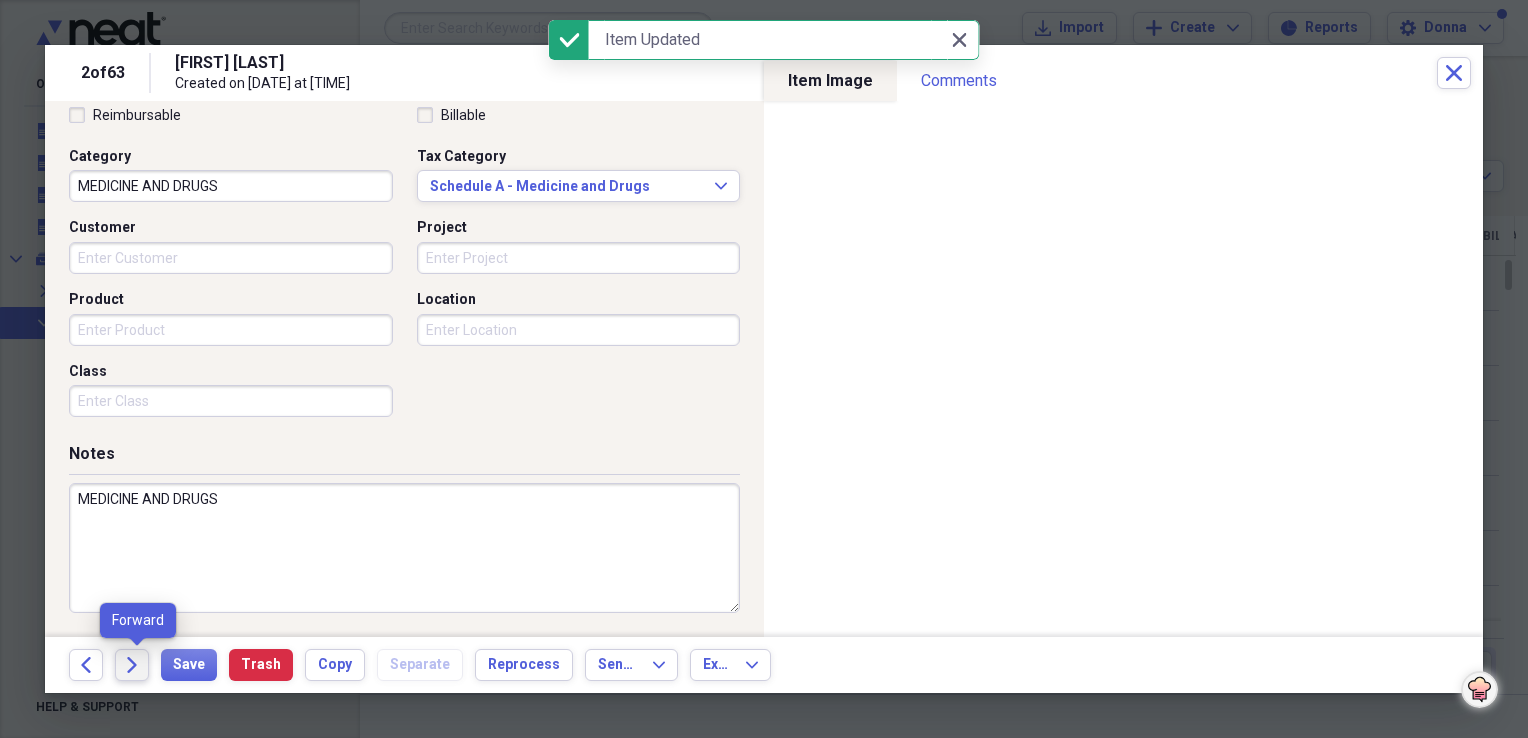click on "Forward" 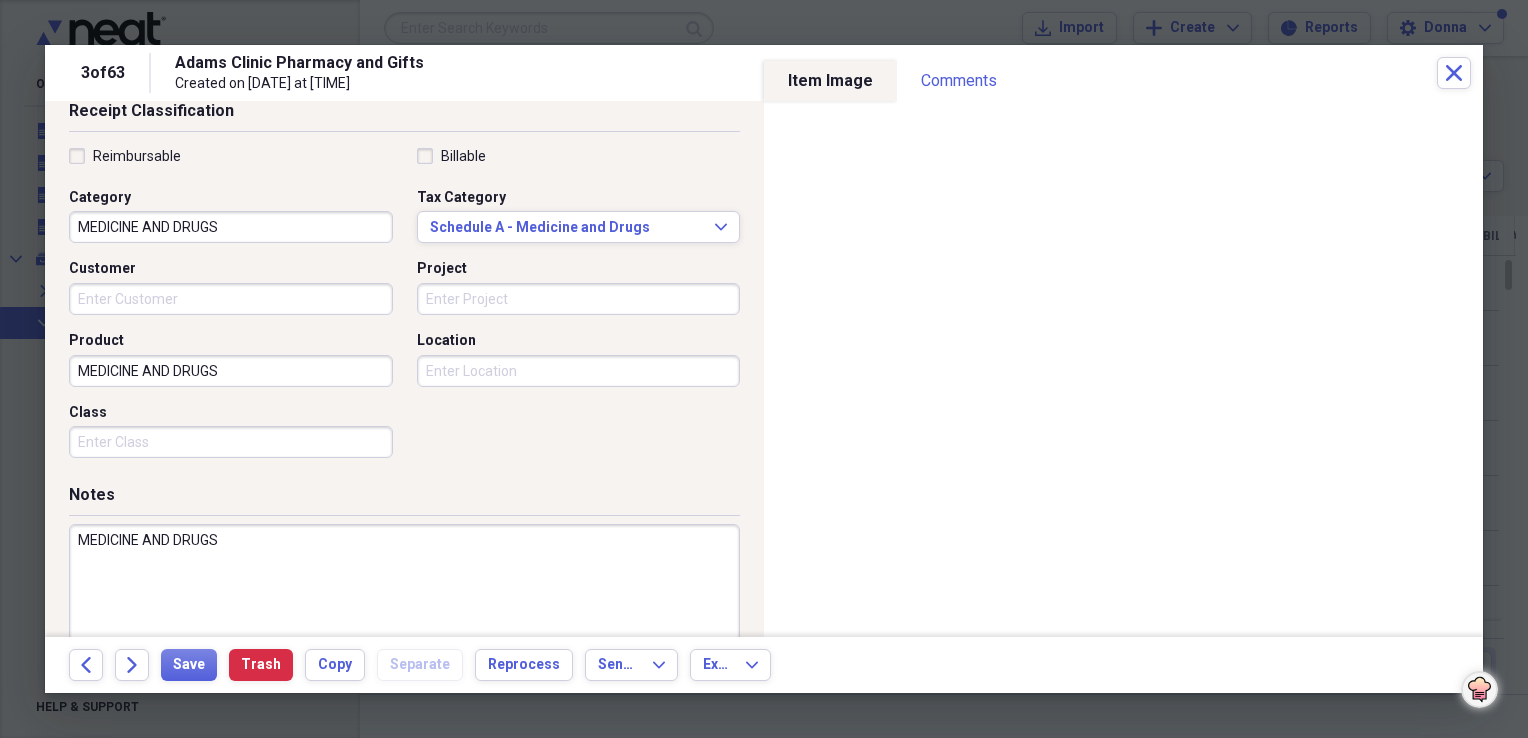 scroll, scrollTop: 483, scrollLeft: 0, axis: vertical 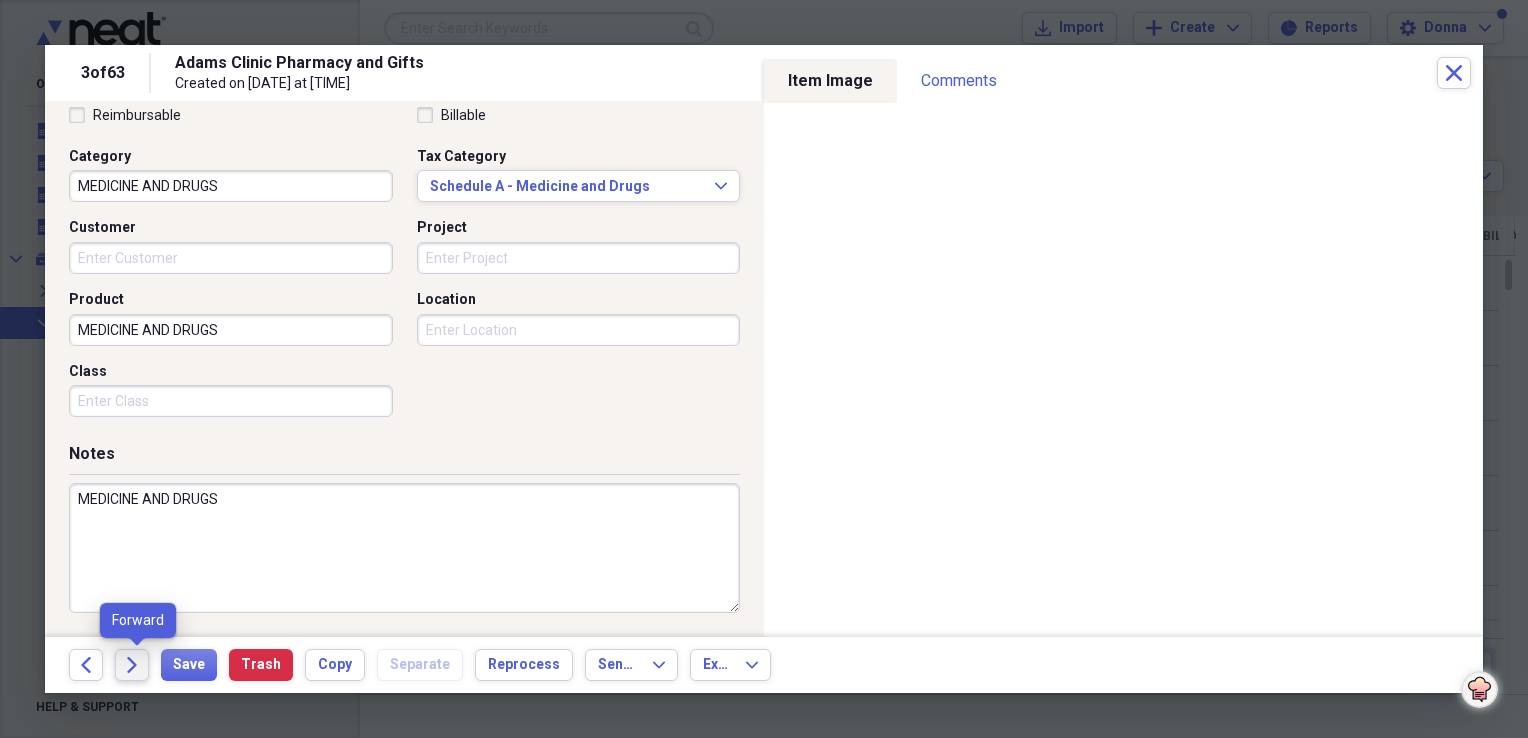 click on "Forward" 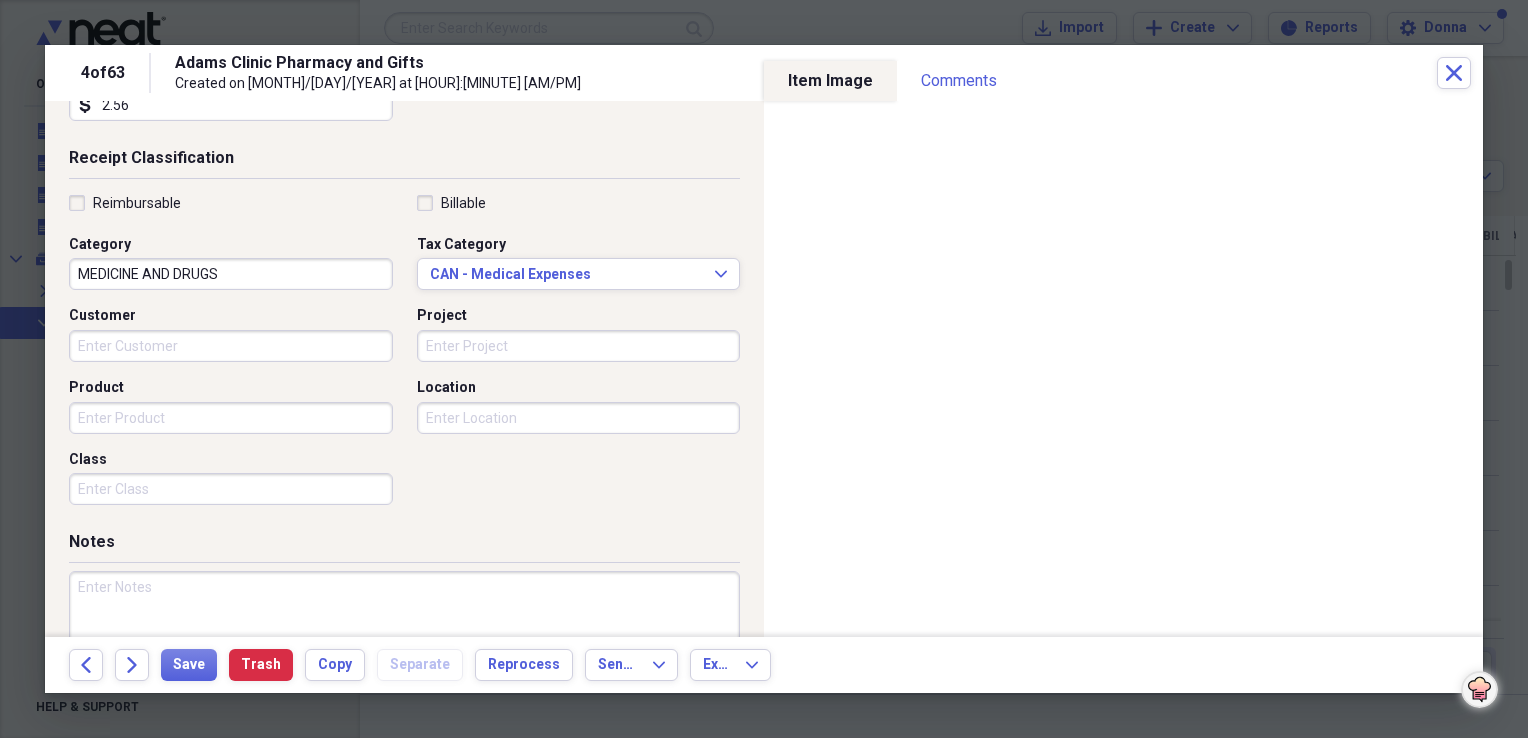 scroll, scrollTop: 483, scrollLeft: 0, axis: vertical 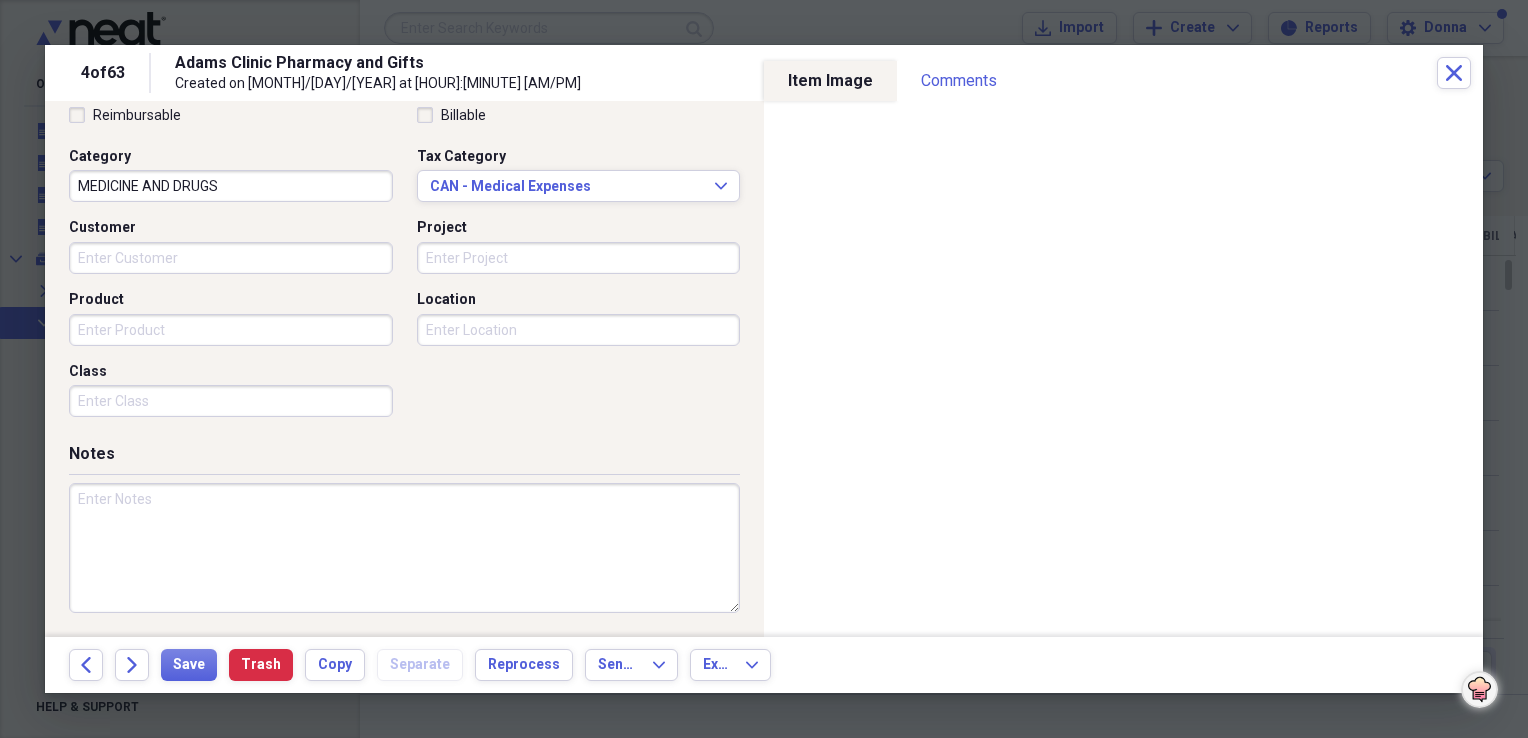 click at bounding box center (404, 548) 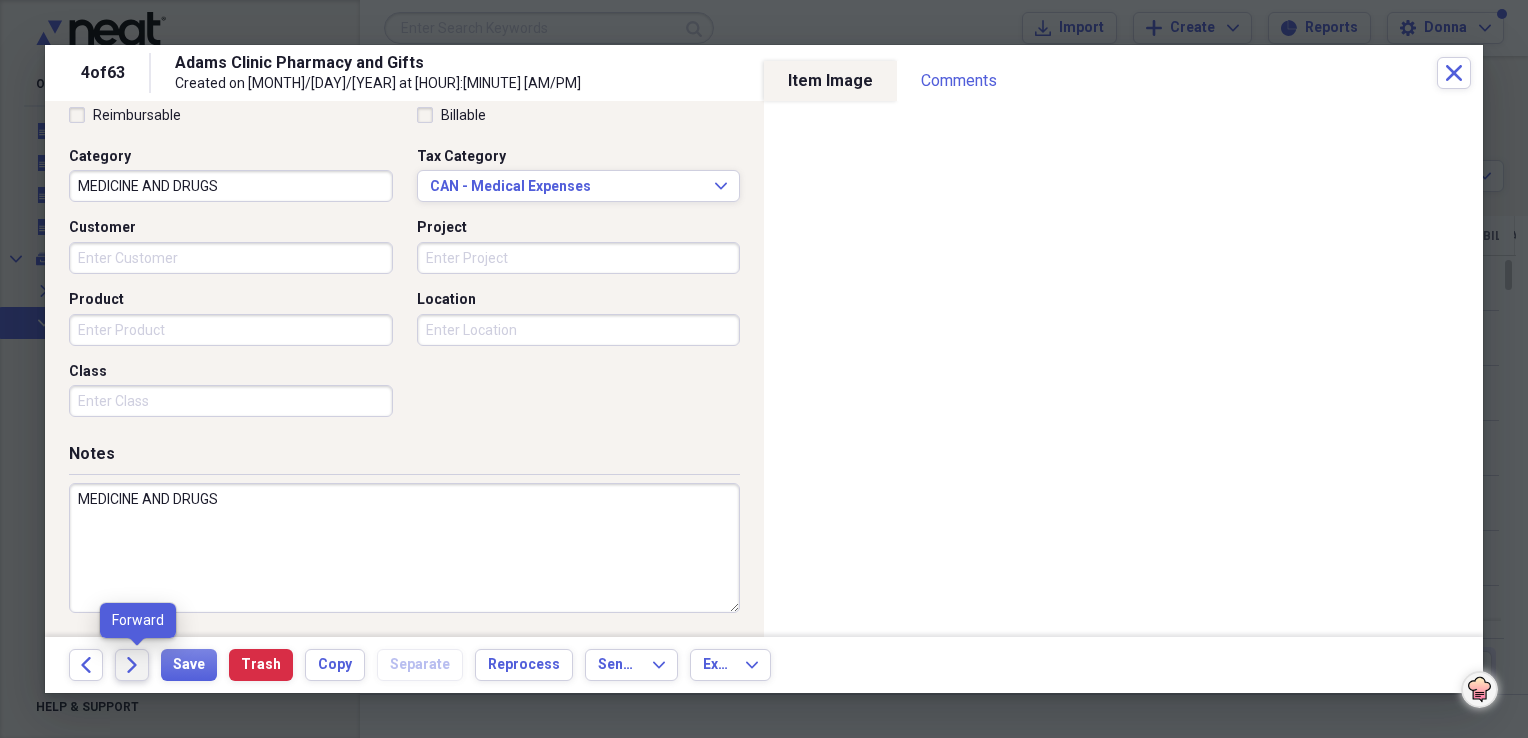 type on "MEDICINE AND DRUGS" 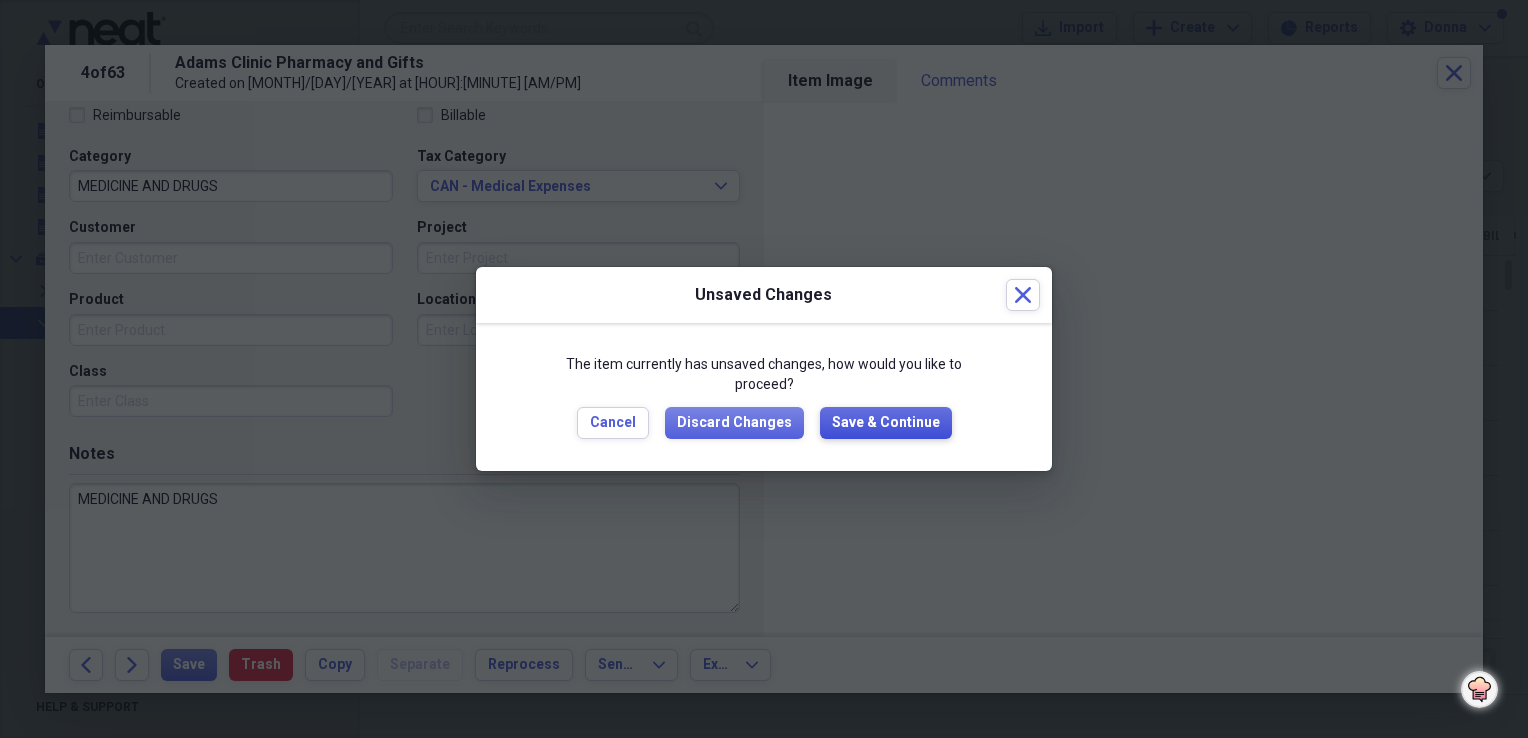 click on "Save & Continue" at bounding box center [886, 423] 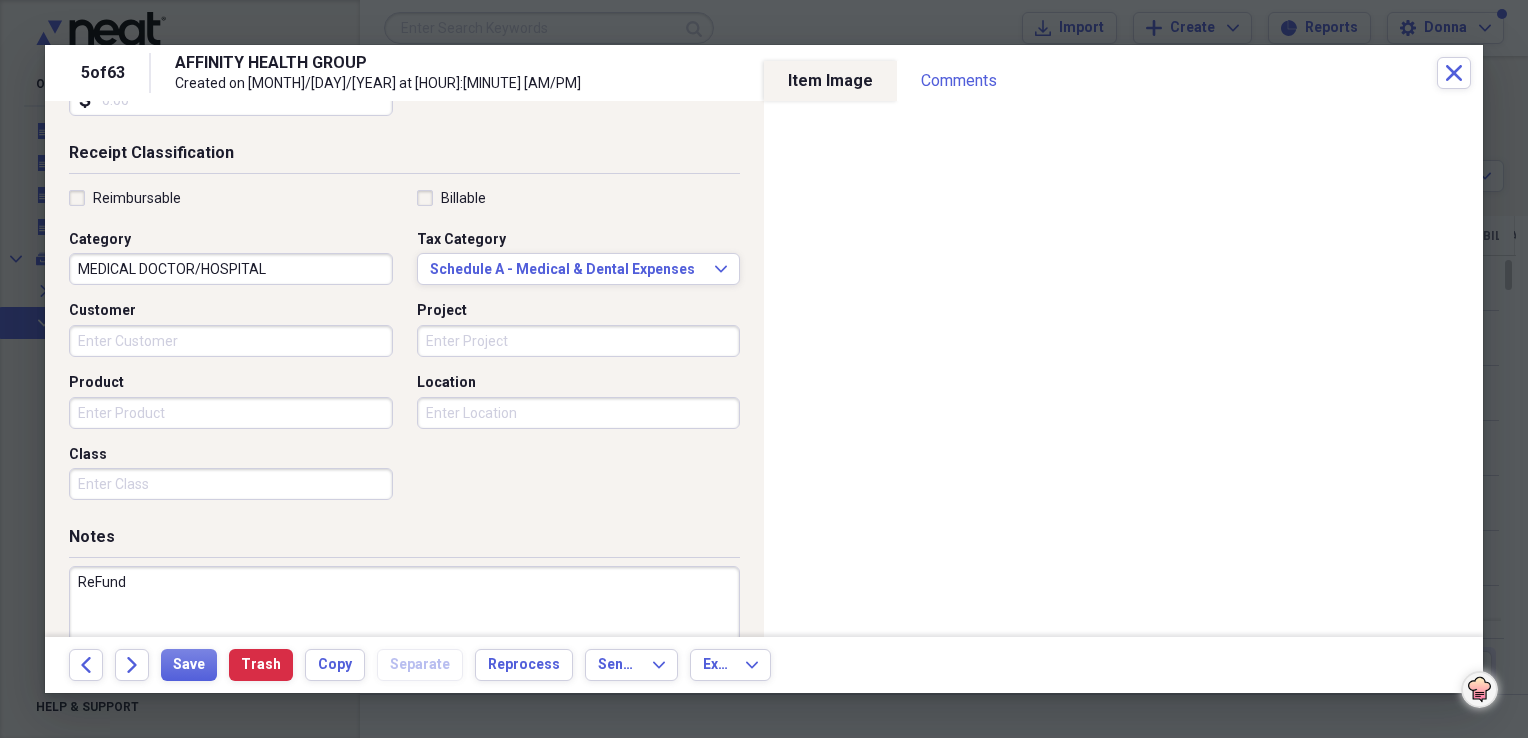 scroll, scrollTop: 483, scrollLeft: 0, axis: vertical 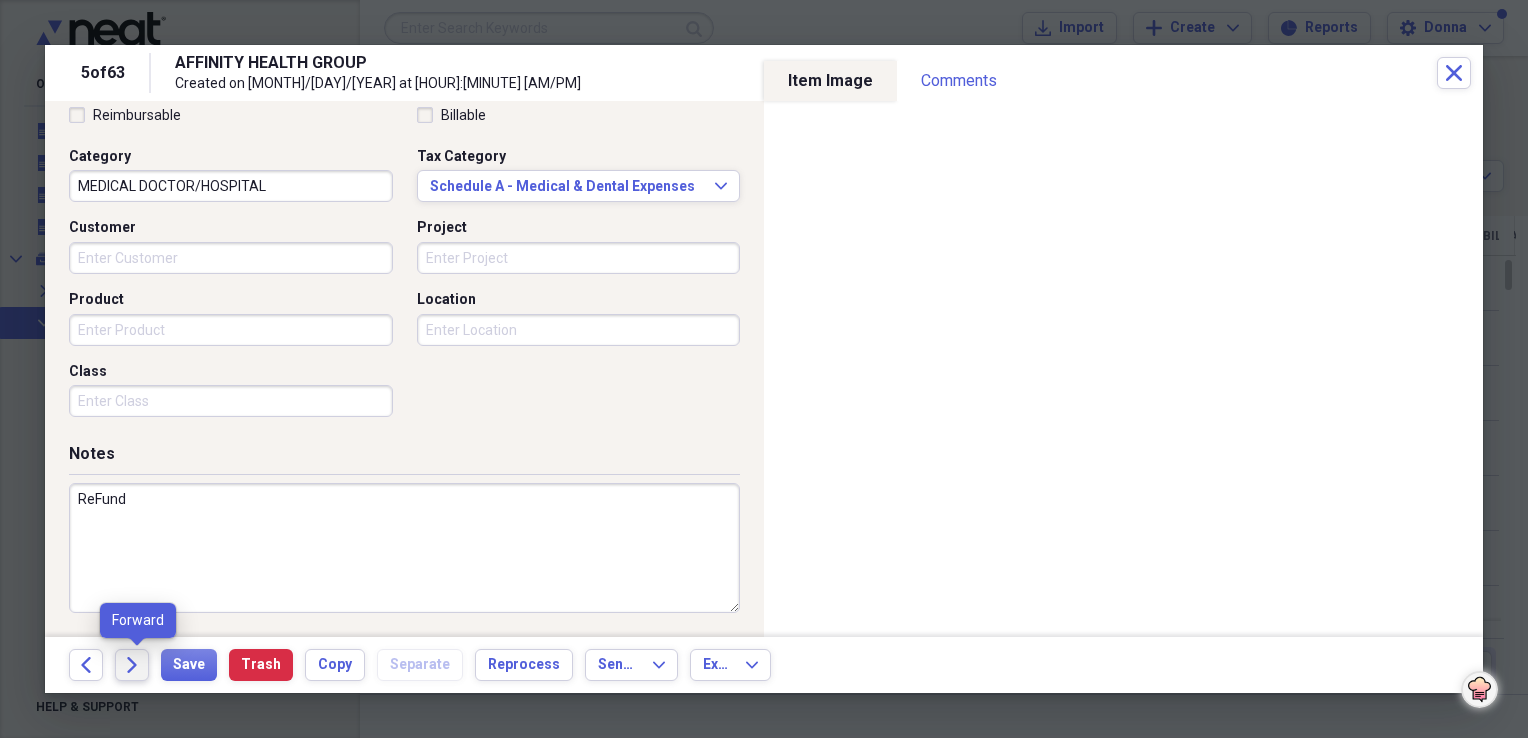 click on "Forward" 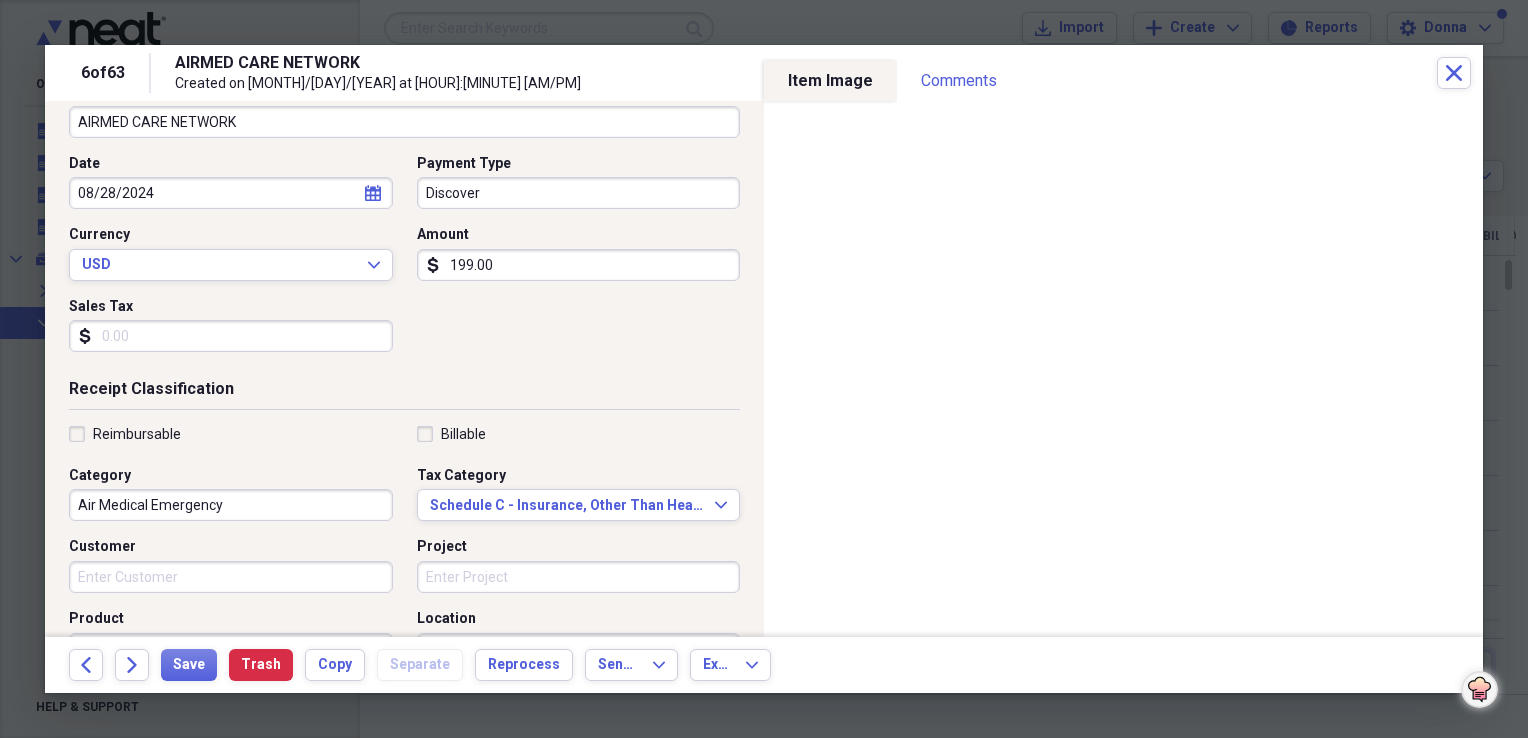 scroll, scrollTop: 200, scrollLeft: 0, axis: vertical 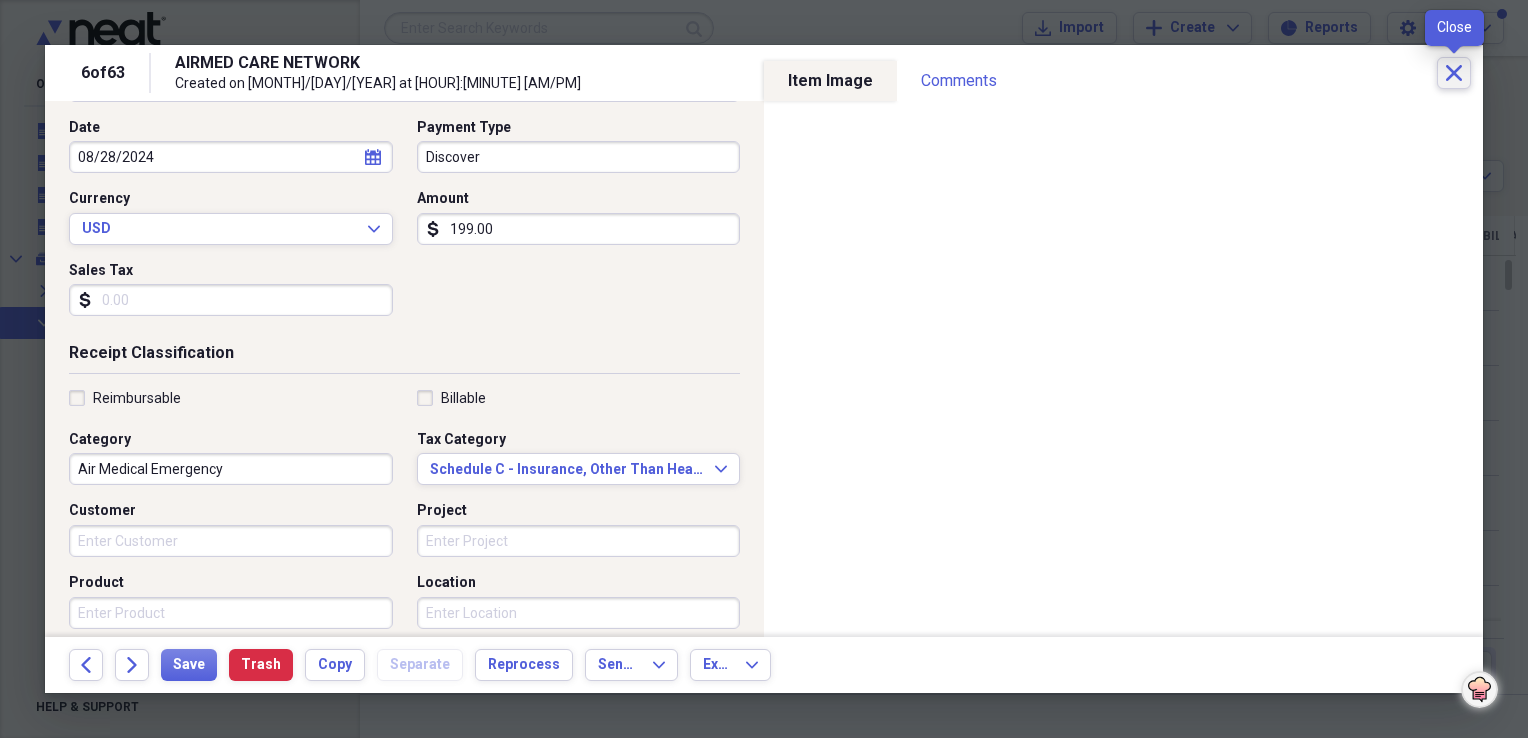 click on "Close" 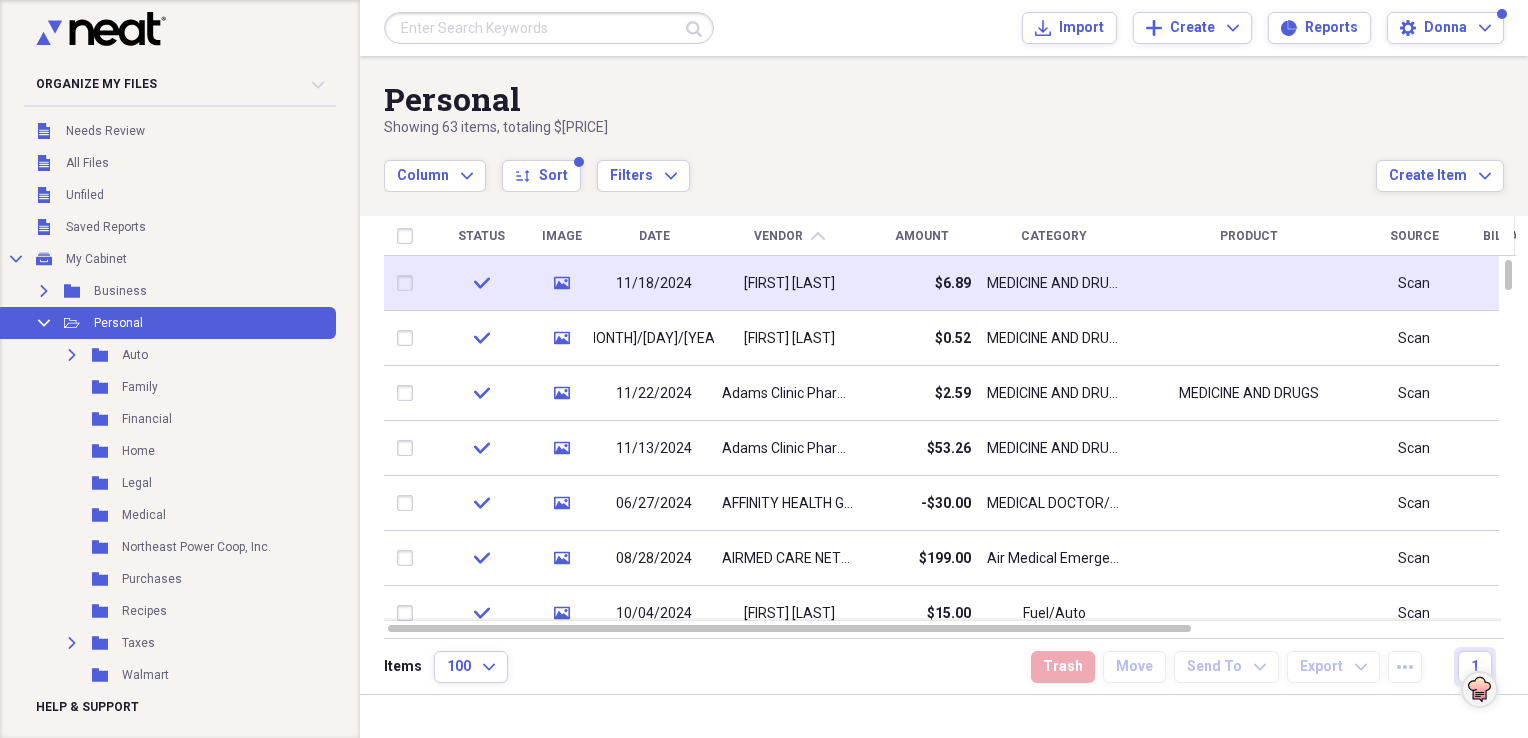 click at bounding box center (1249, 283) 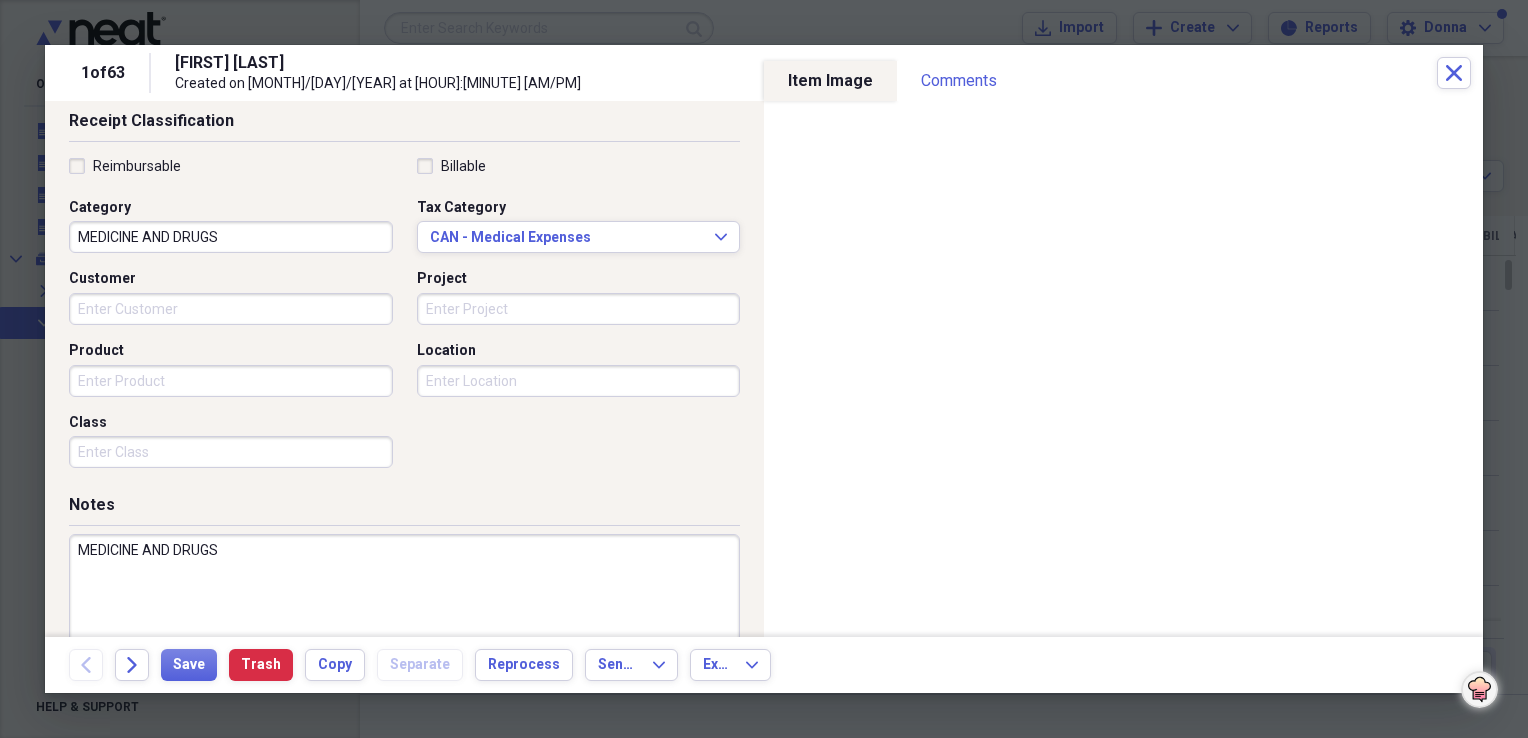 scroll, scrollTop: 483, scrollLeft: 0, axis: vertical 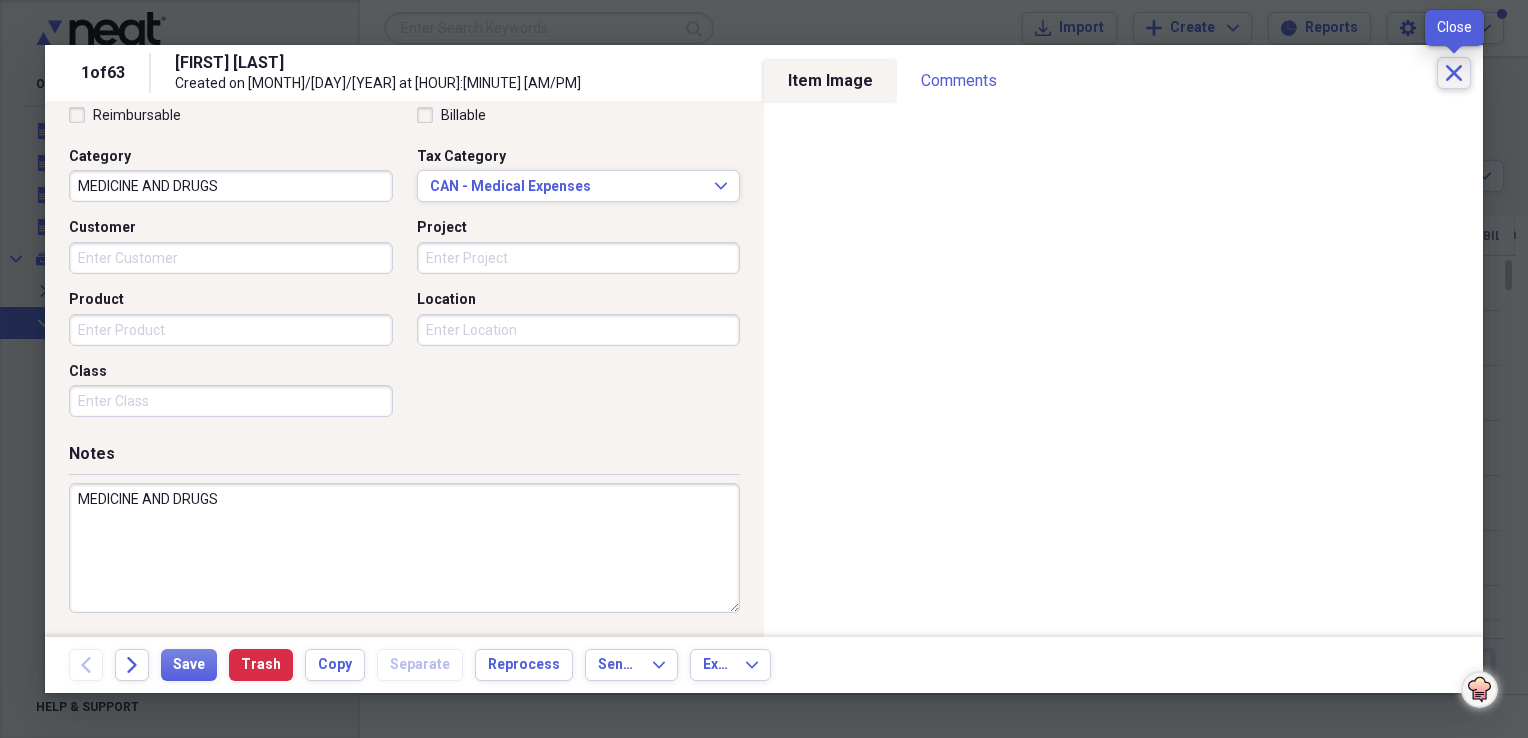 click 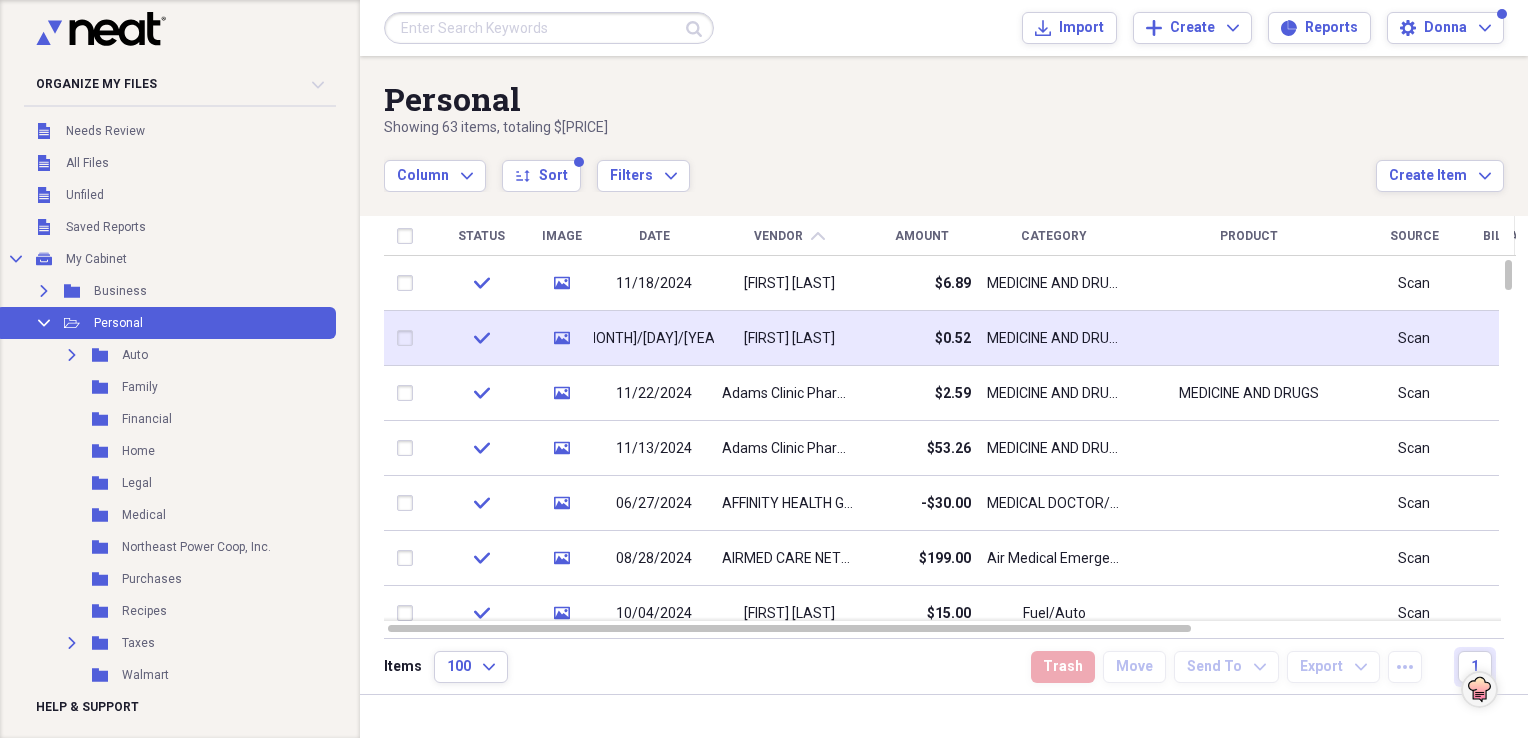 click at bounding box center [1249, 338] 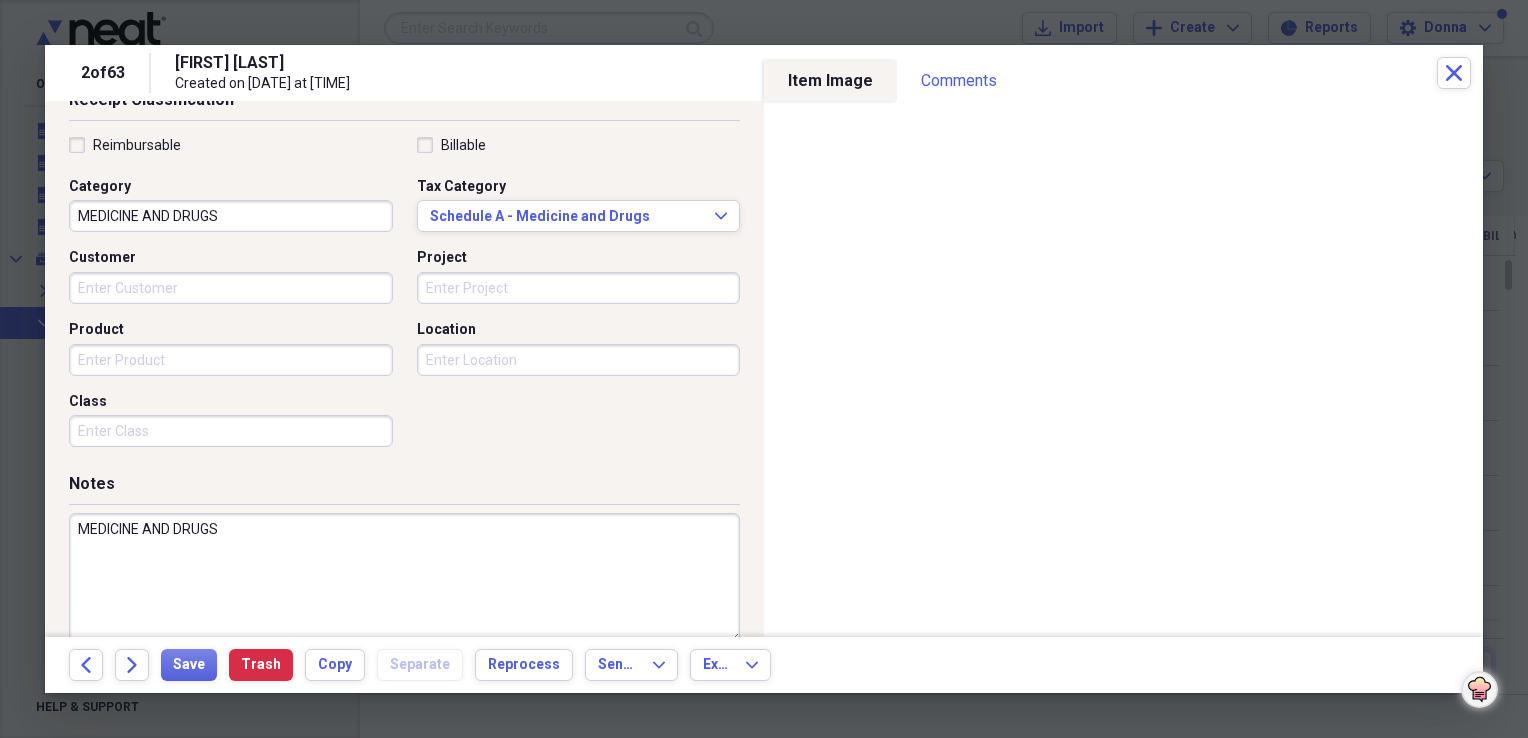 scroll, scrollTop: 483, scrollLeft: 0, axis: vertical 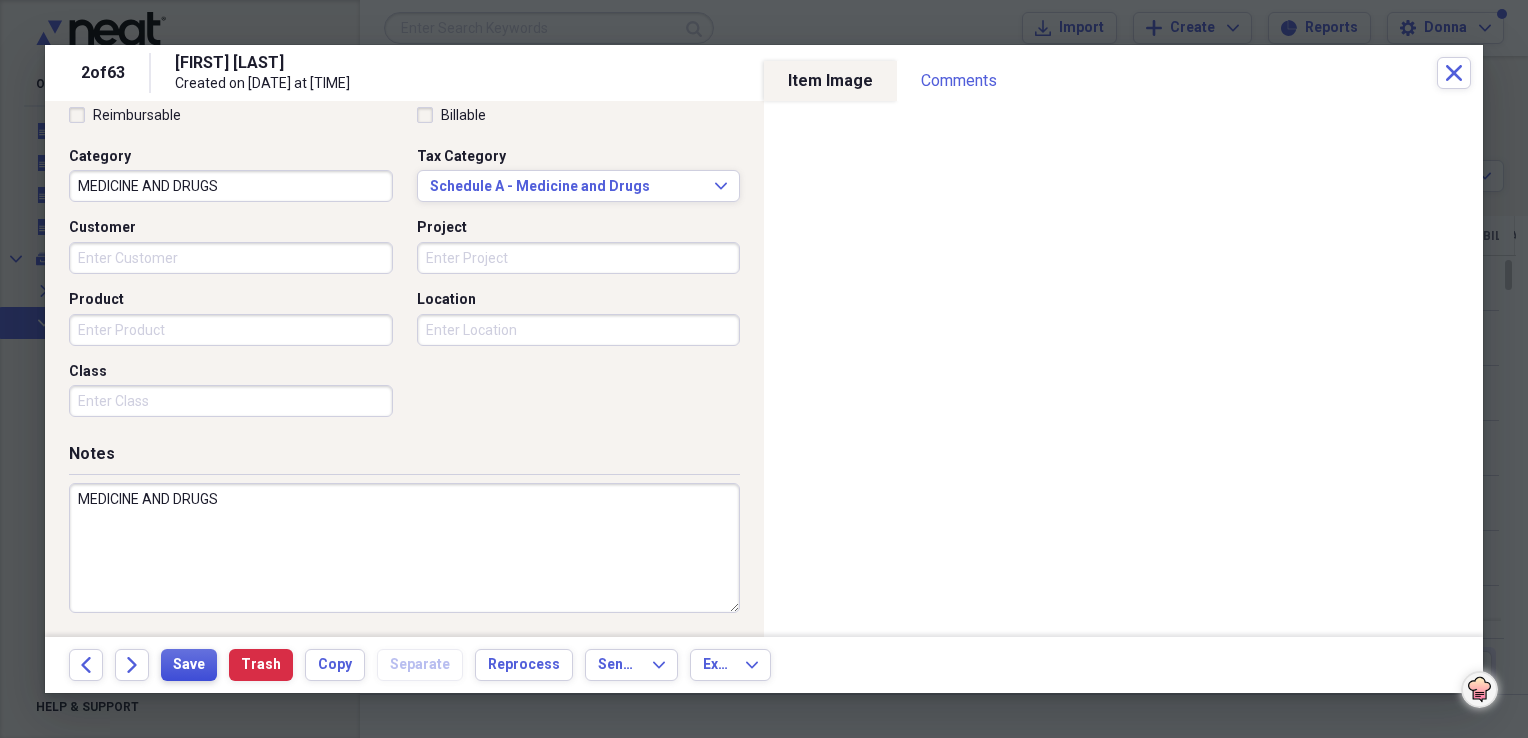 click on "Save" at bounding box center (189, 665) 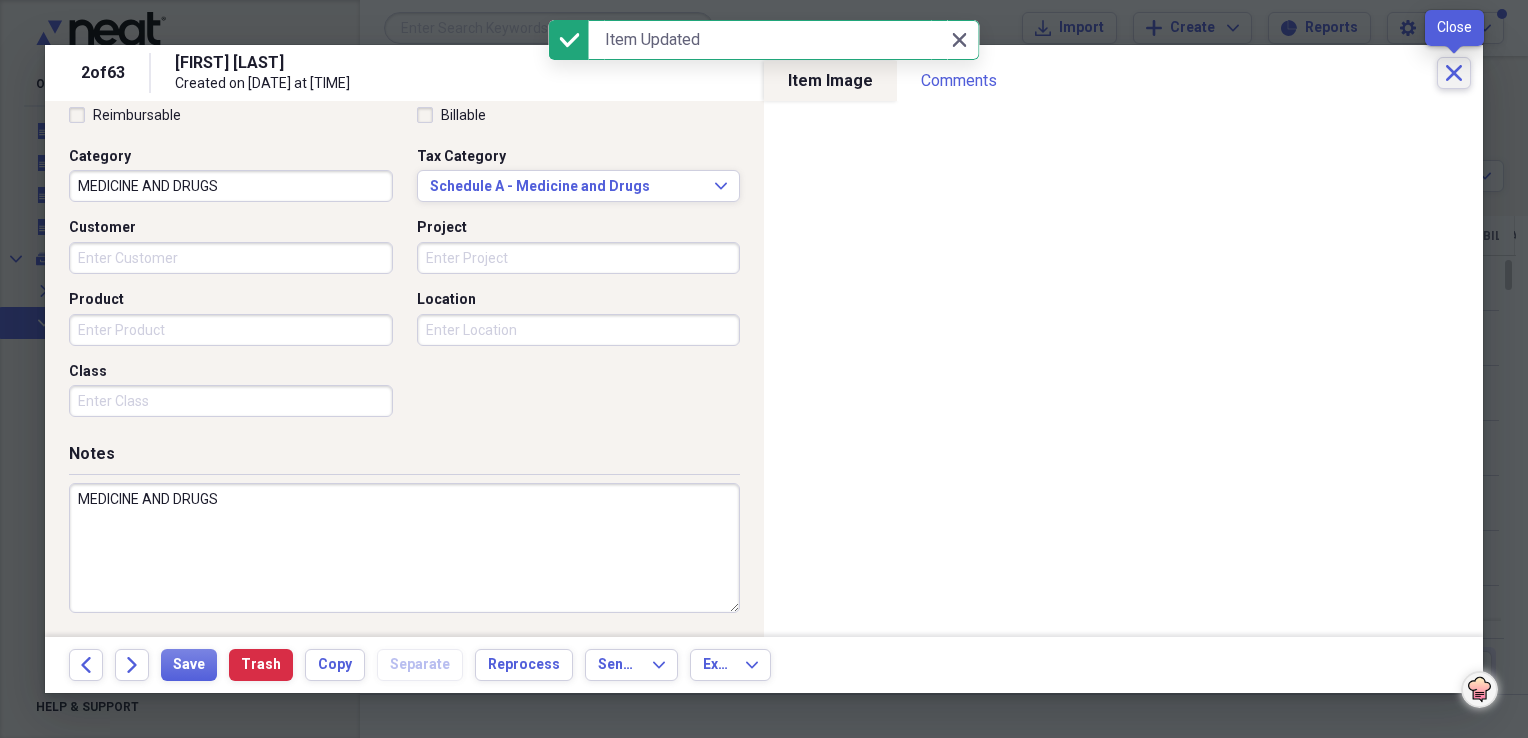 click 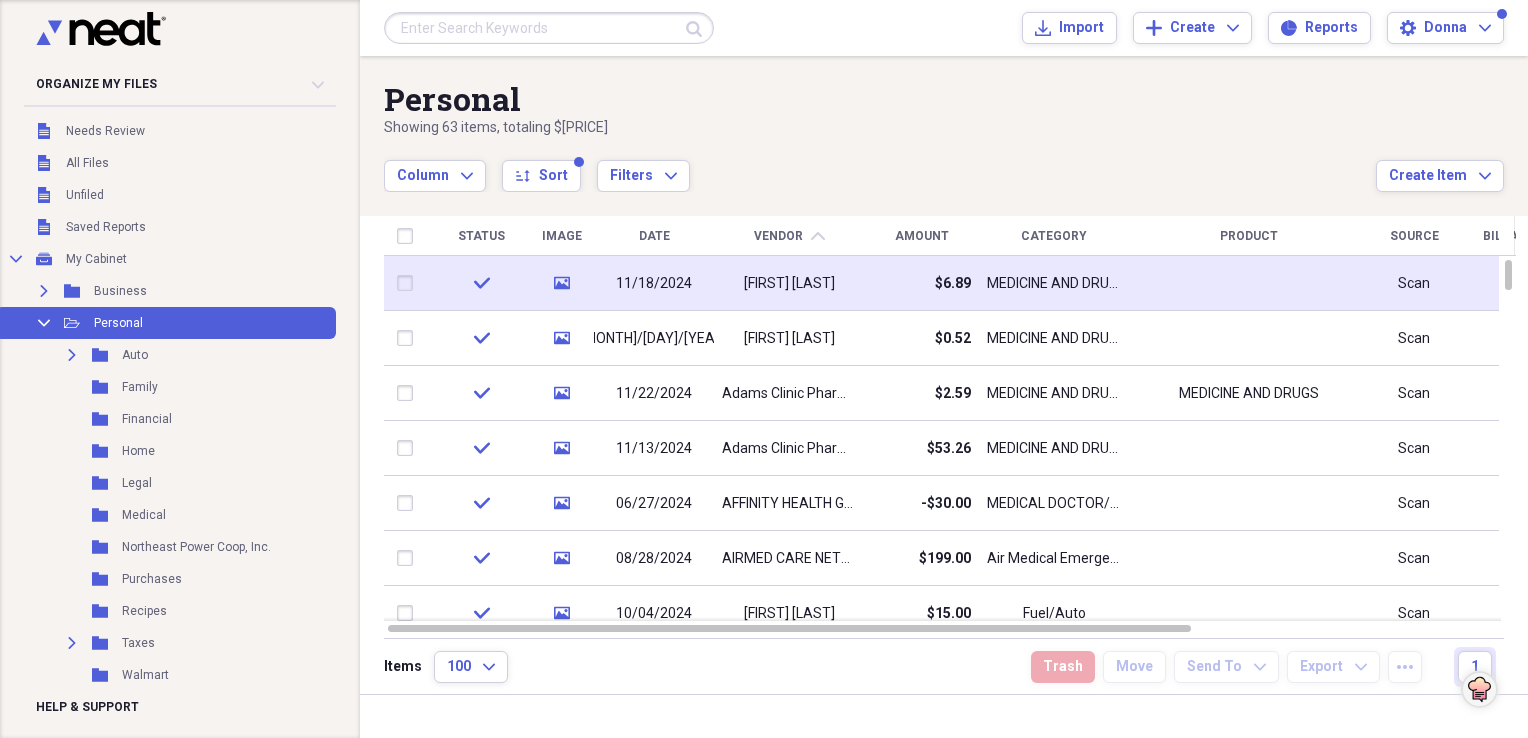 click on "MEDICINE AND DRUGS" at bounding box center [1054, 284] 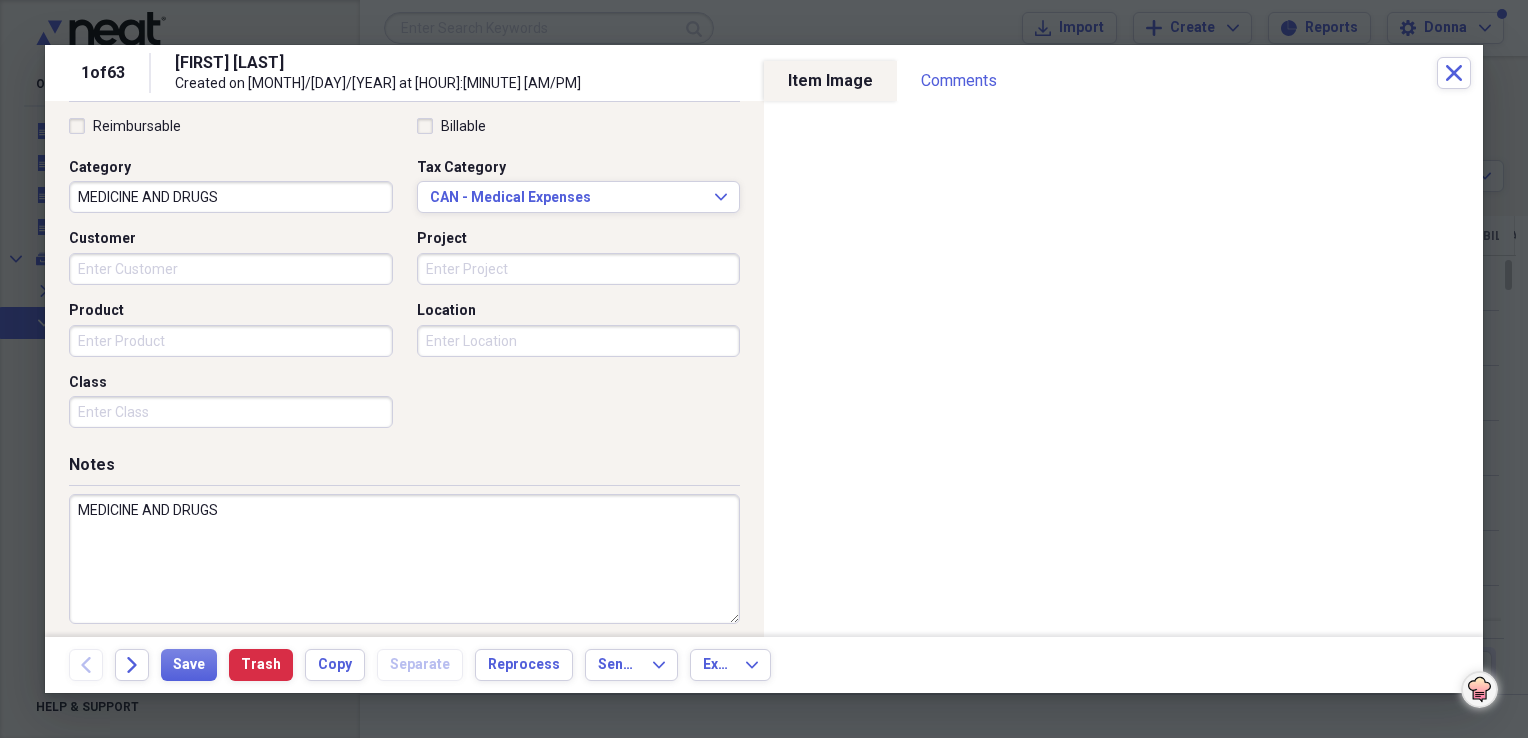 scroll, scrollTop: 483, scrollLeft: 0, axis: vertical 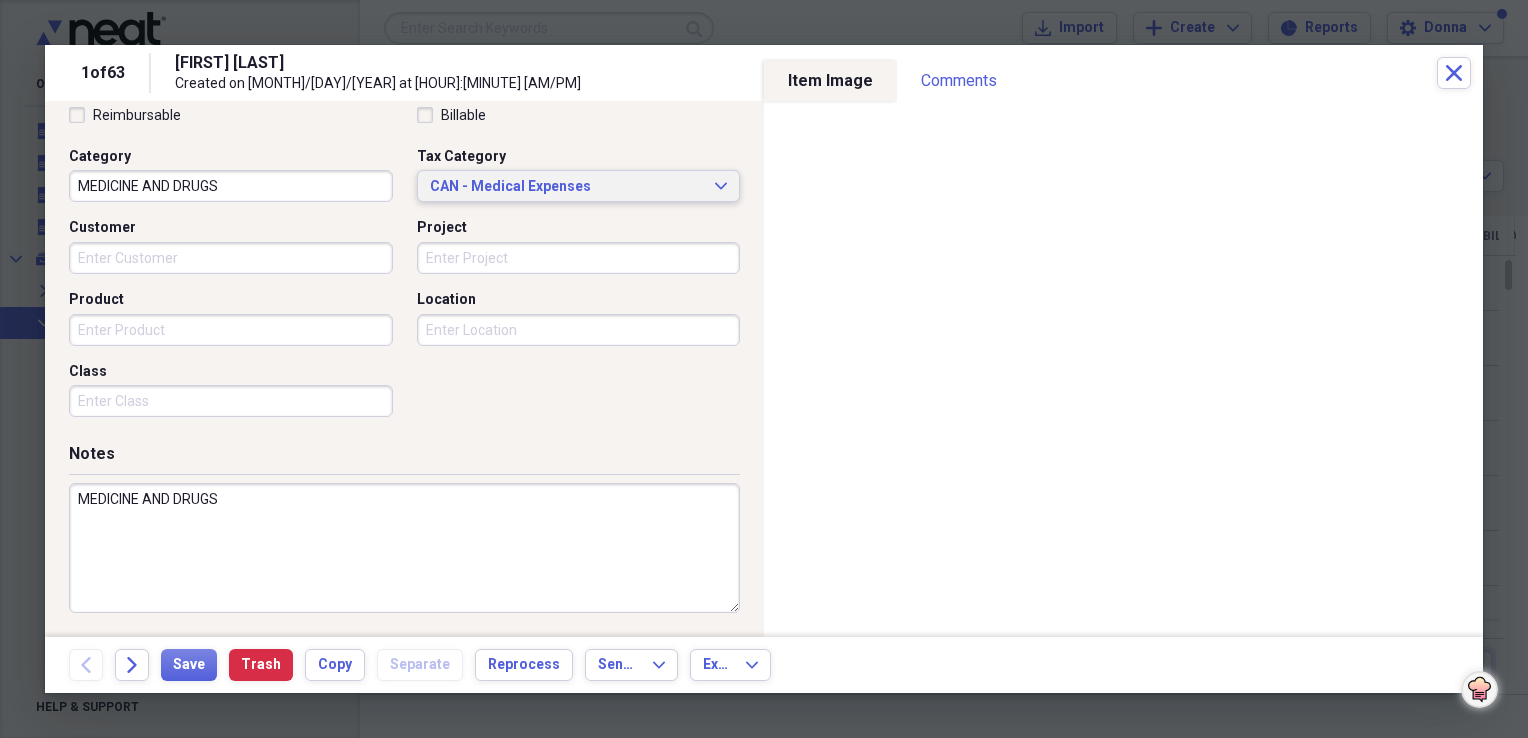 click on "CAN - Medical Expenses" at bounding box center [567, 187] 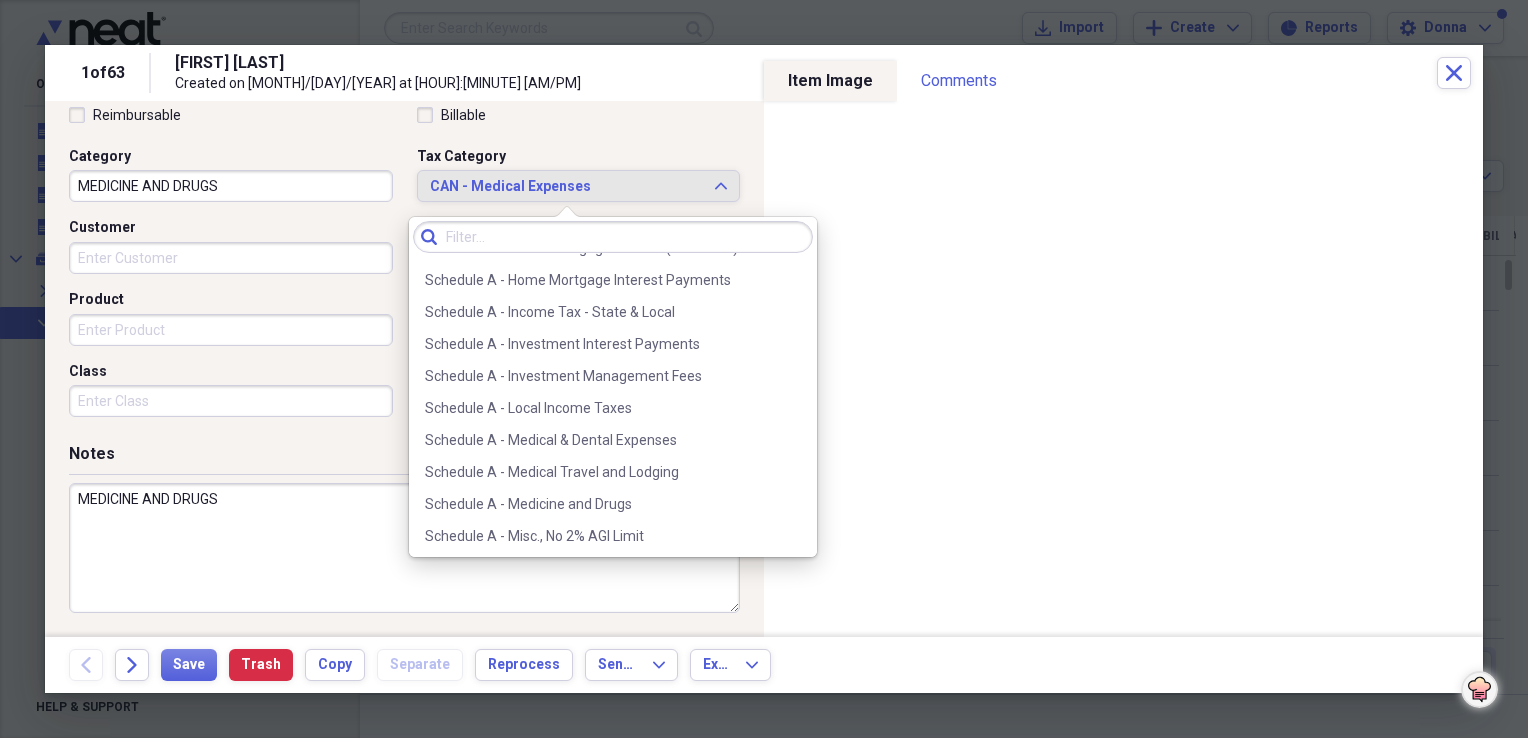 scroll, scrollTop: 2800, scrollLeft: 0, axis: vertical 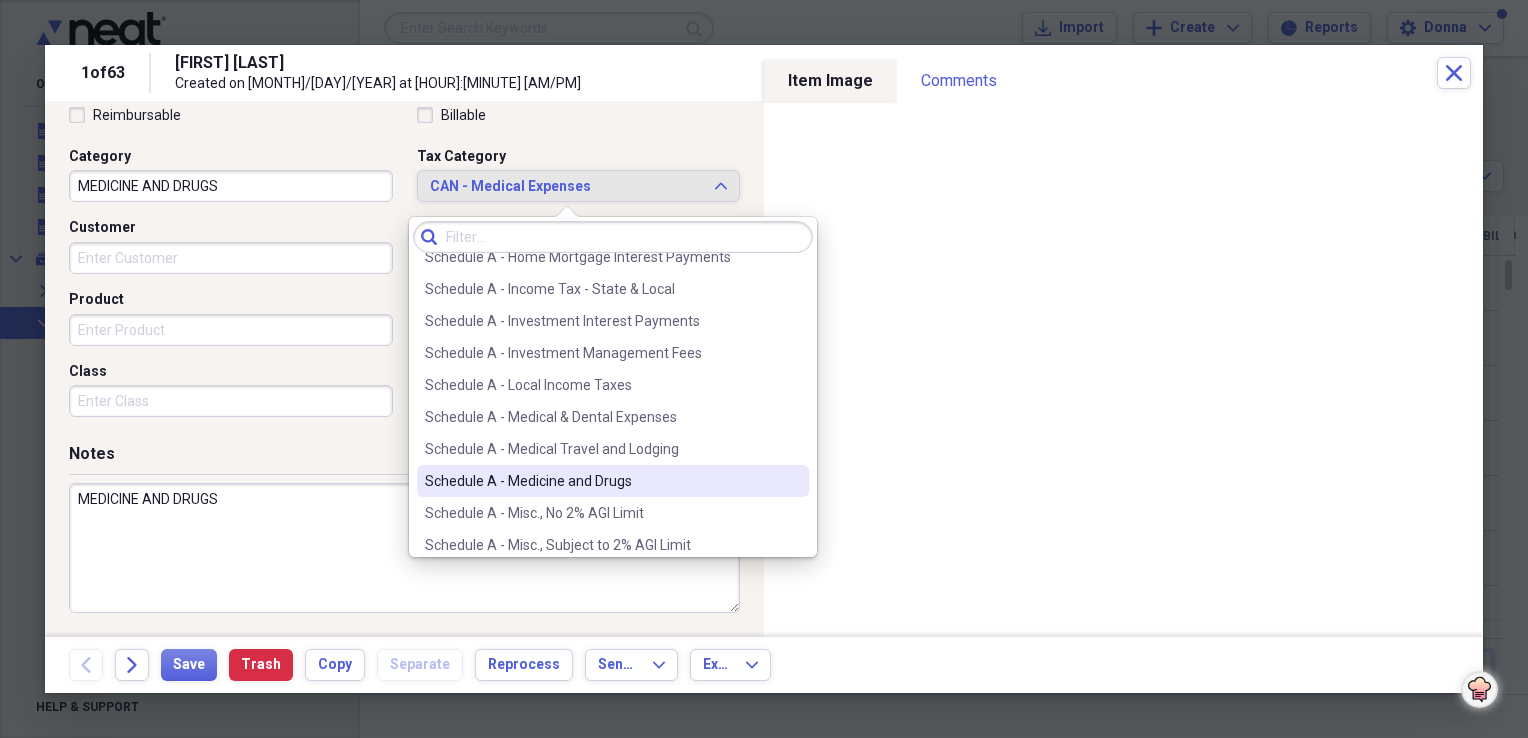 click on "Schedule A - Medicine and Drugs" at bounding box center (601, 481) 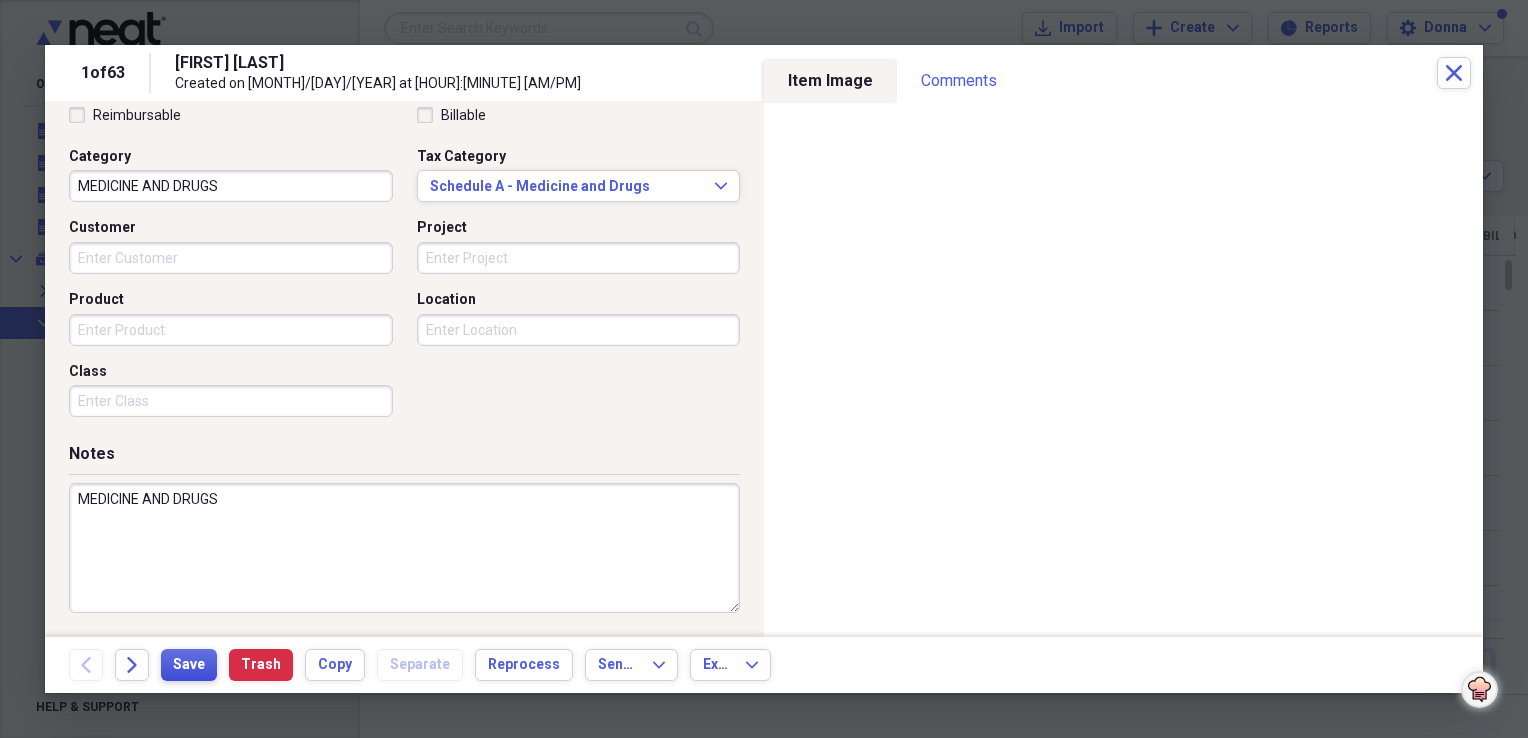 click on "Save" at bounding box center [189, 665] 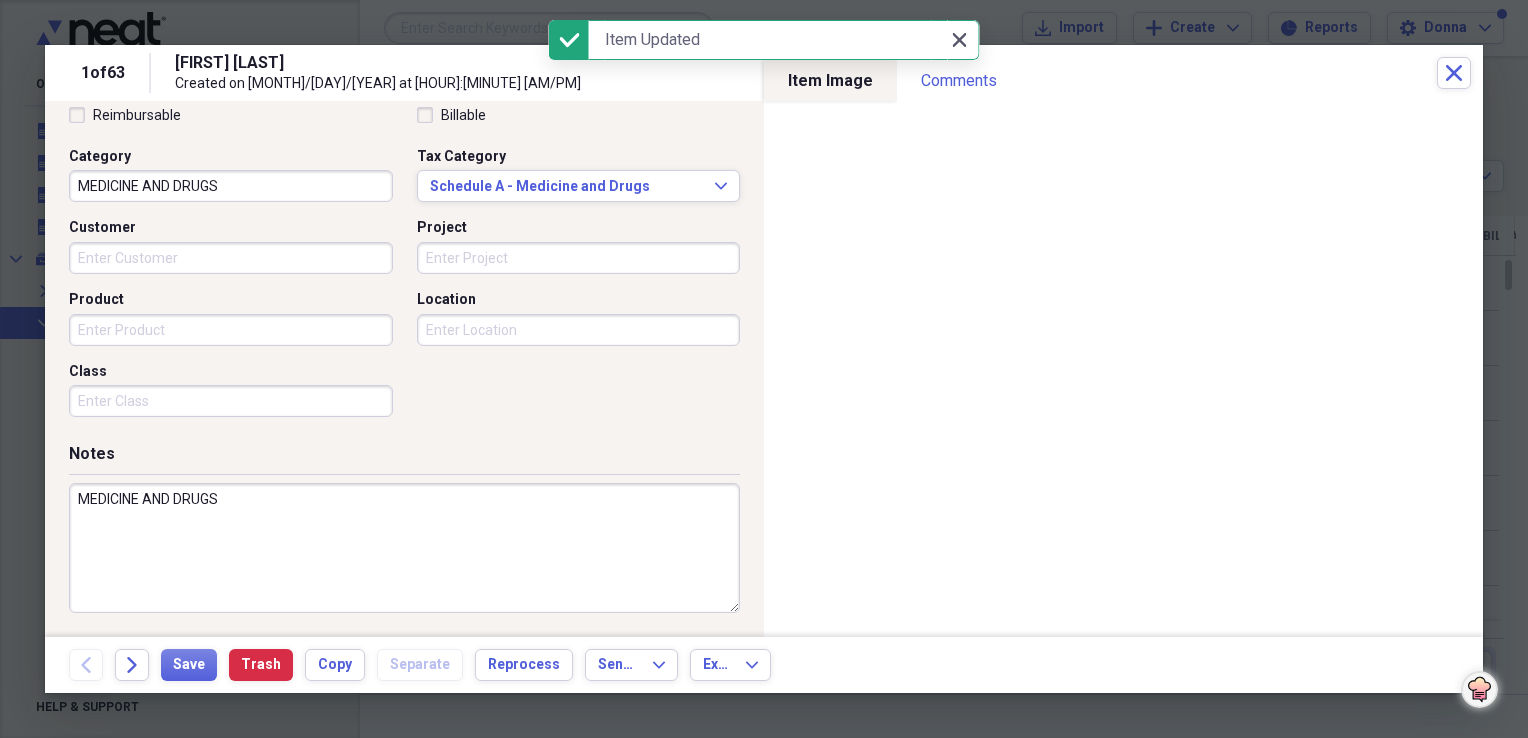 click 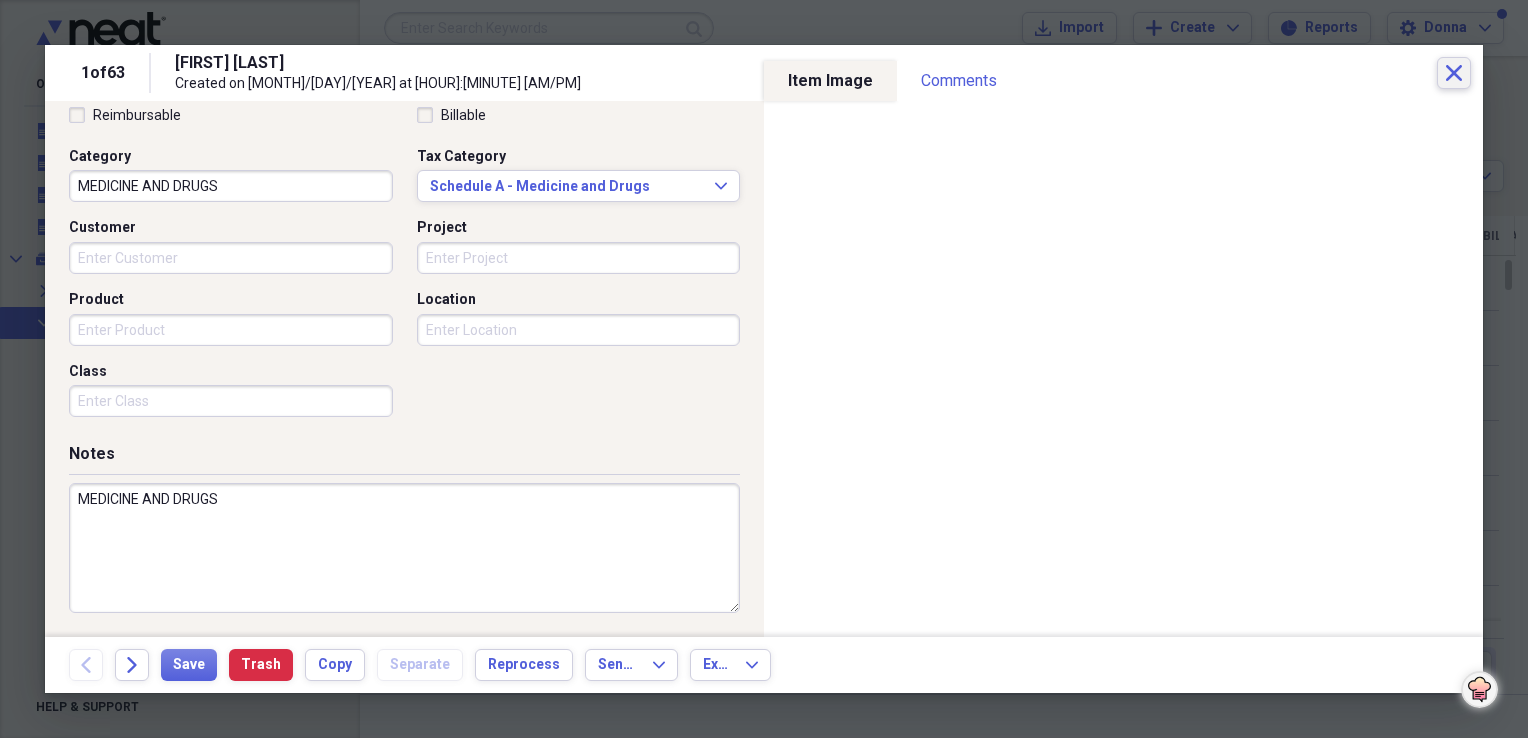 click on "Close" at bounding box center (1454, 73) 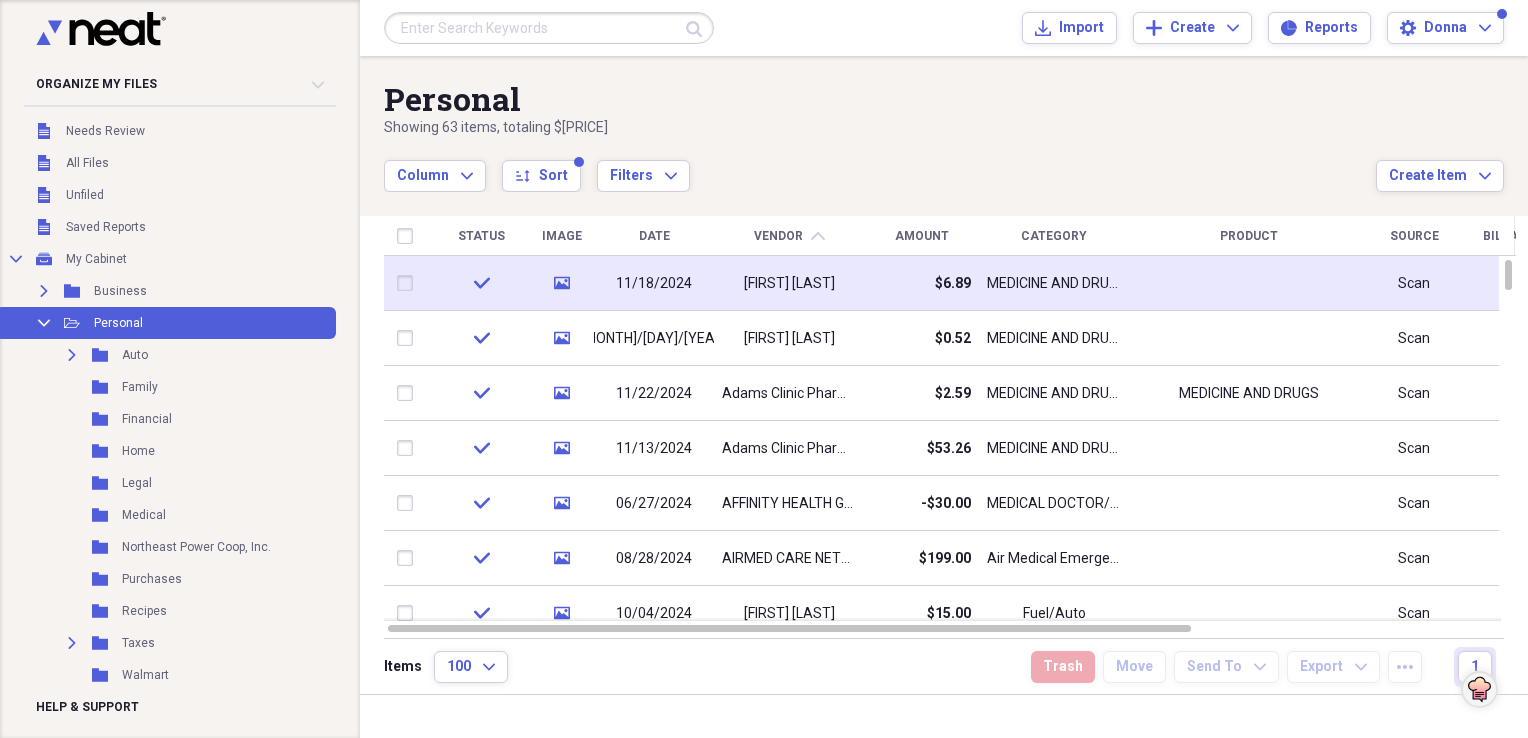 click on "MEDICINE AND DRUGS" at bounding box center (1054, 284) 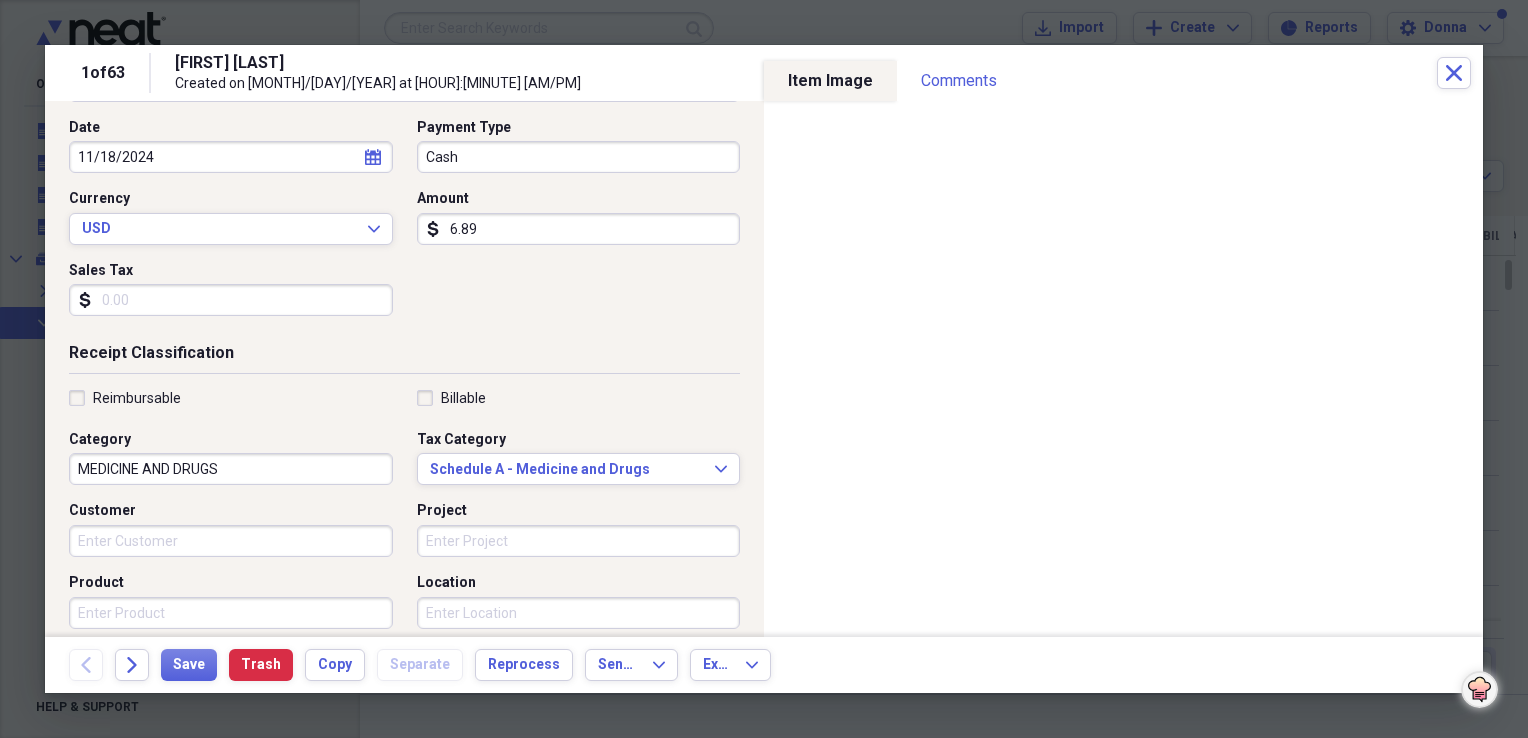 scroll, scrollTop: 400, scrollLeft: 0, axis: vertical 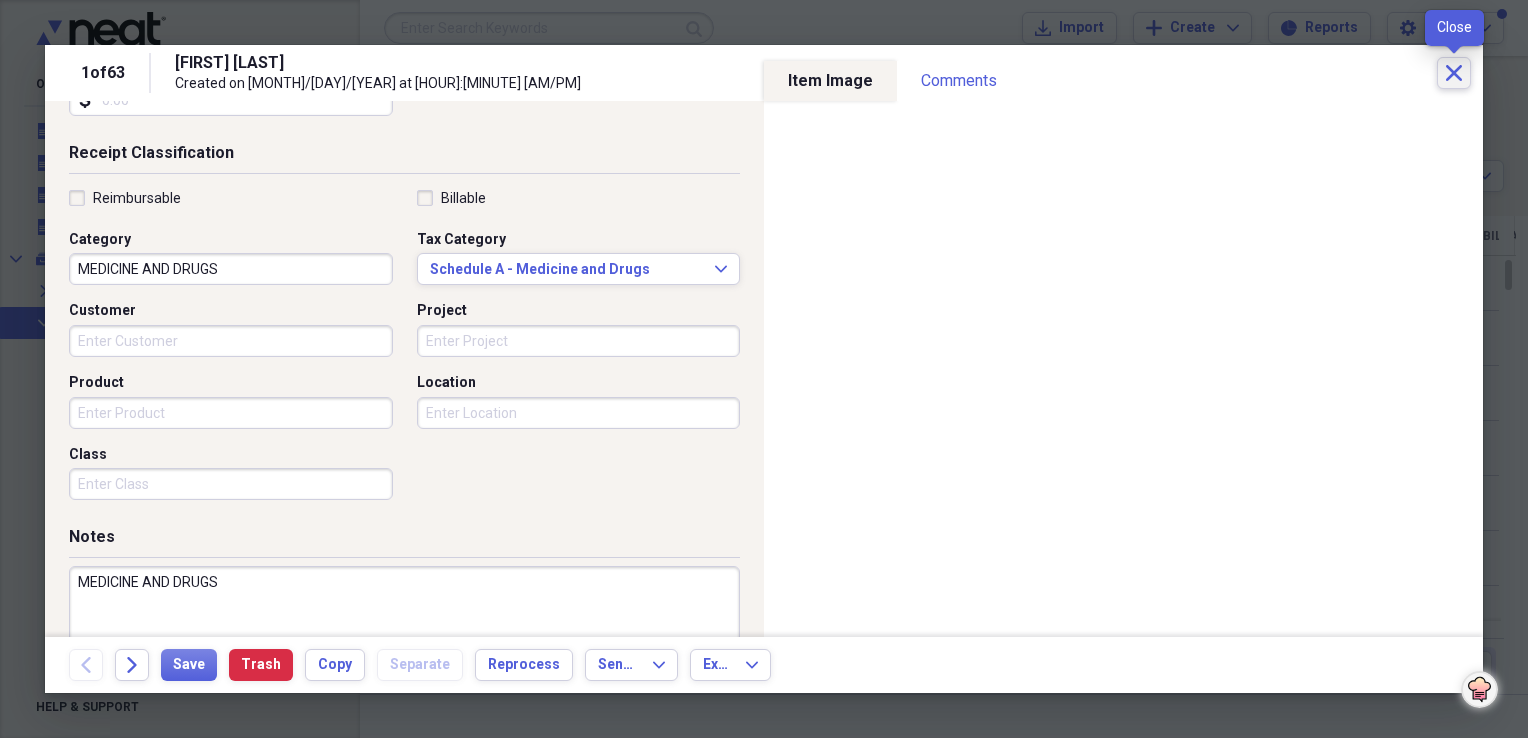 click on "Close" 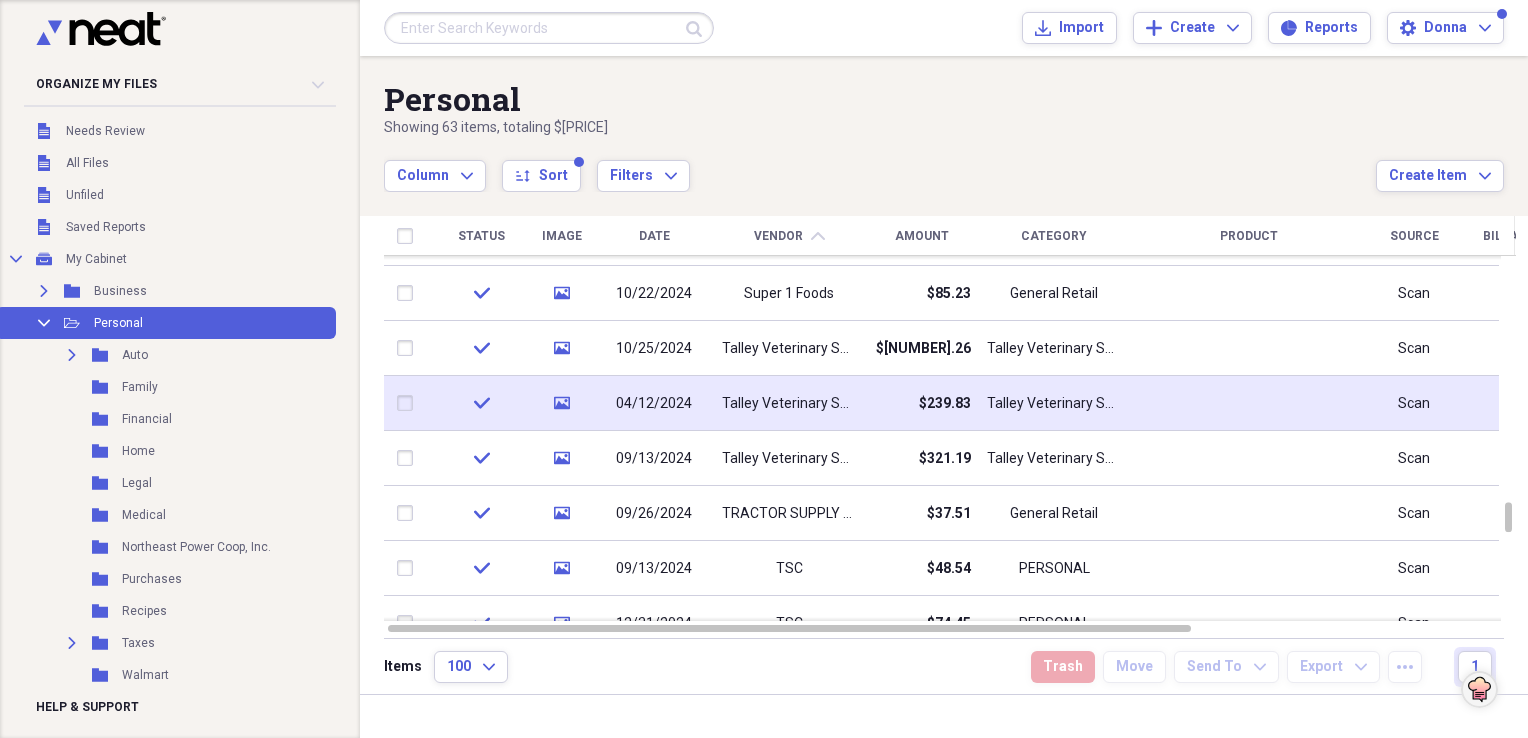 click at bounding box center [1249, 403] 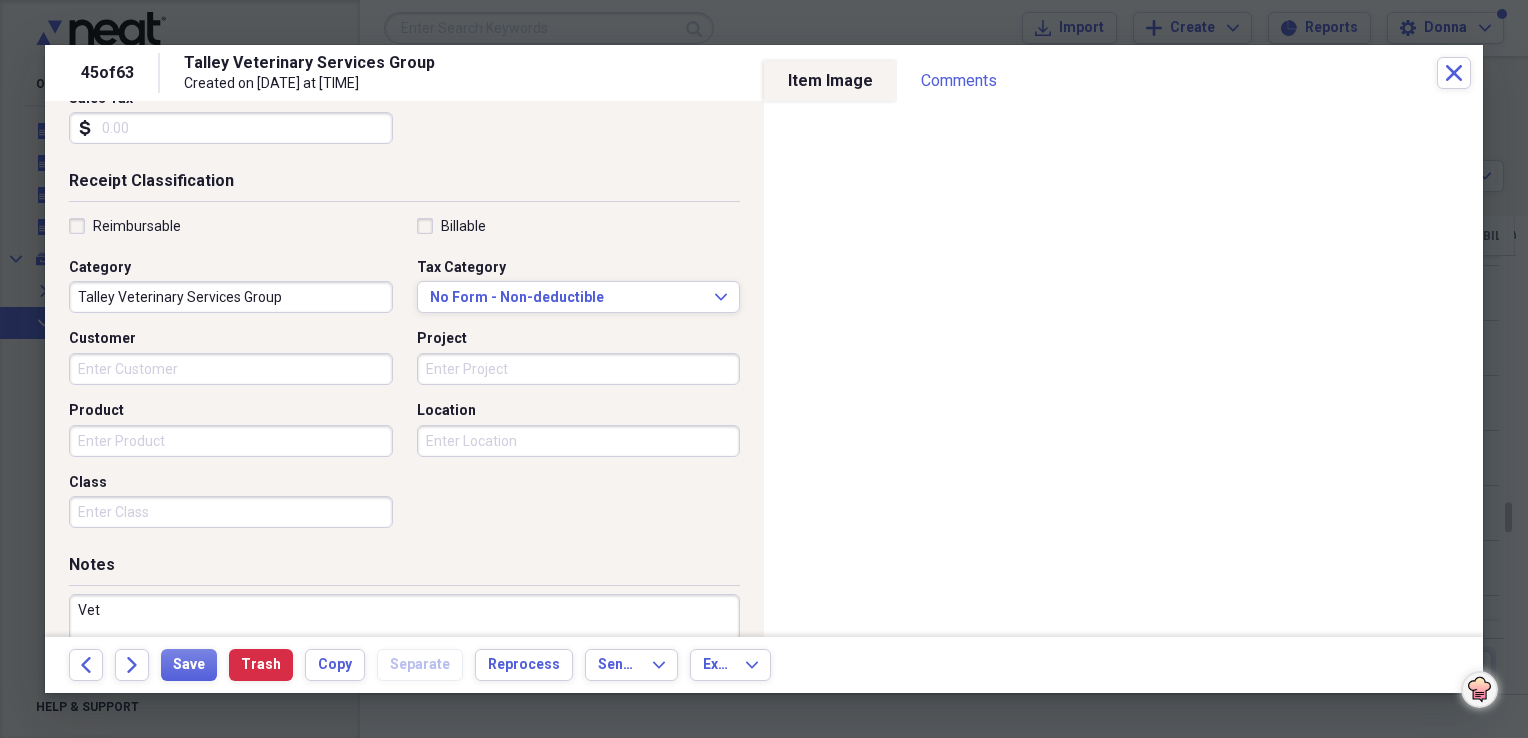 scroll, scrollTop: 400, scrollLeft: 0, axis: vertical 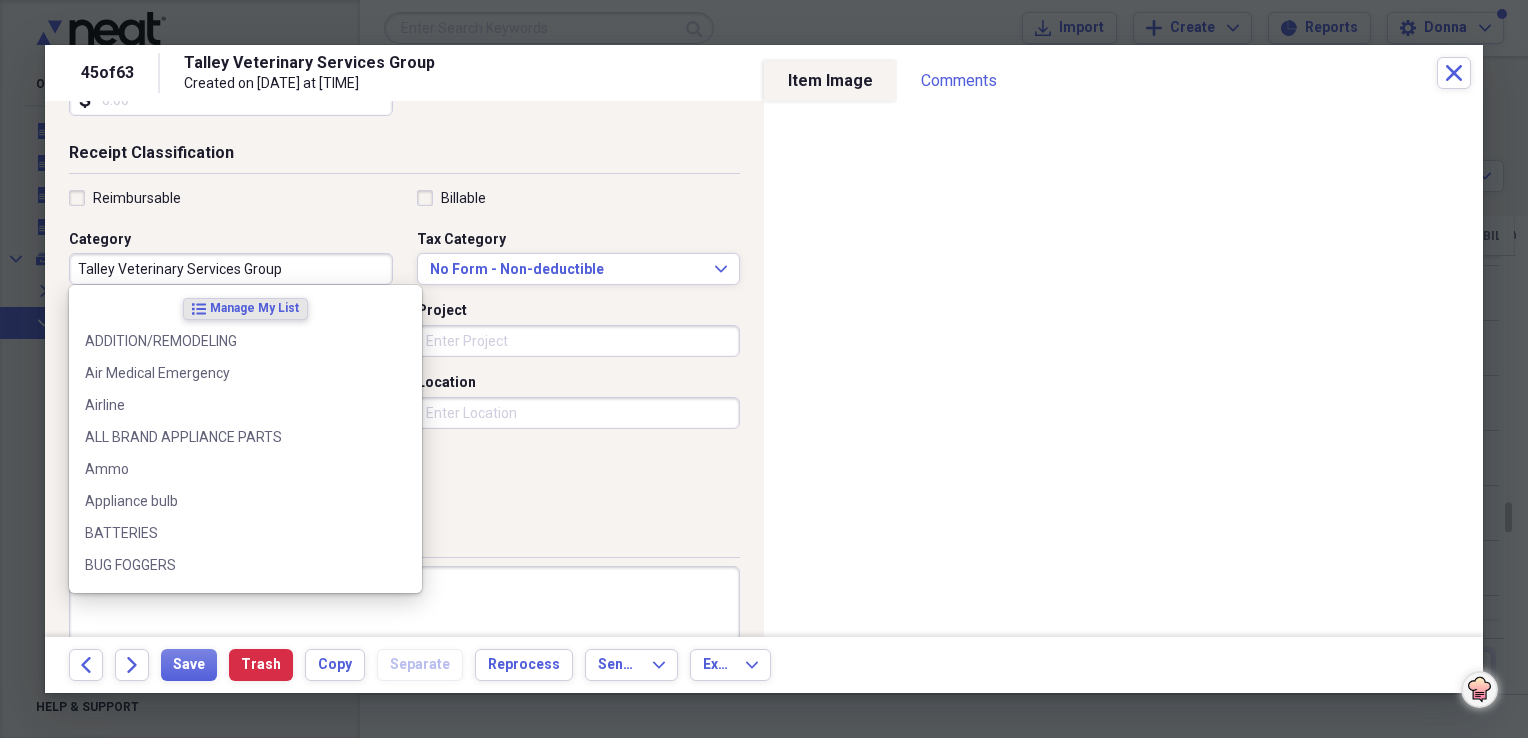 click on "Talley Veterinary Services Group" at bounding box center [231, 269] 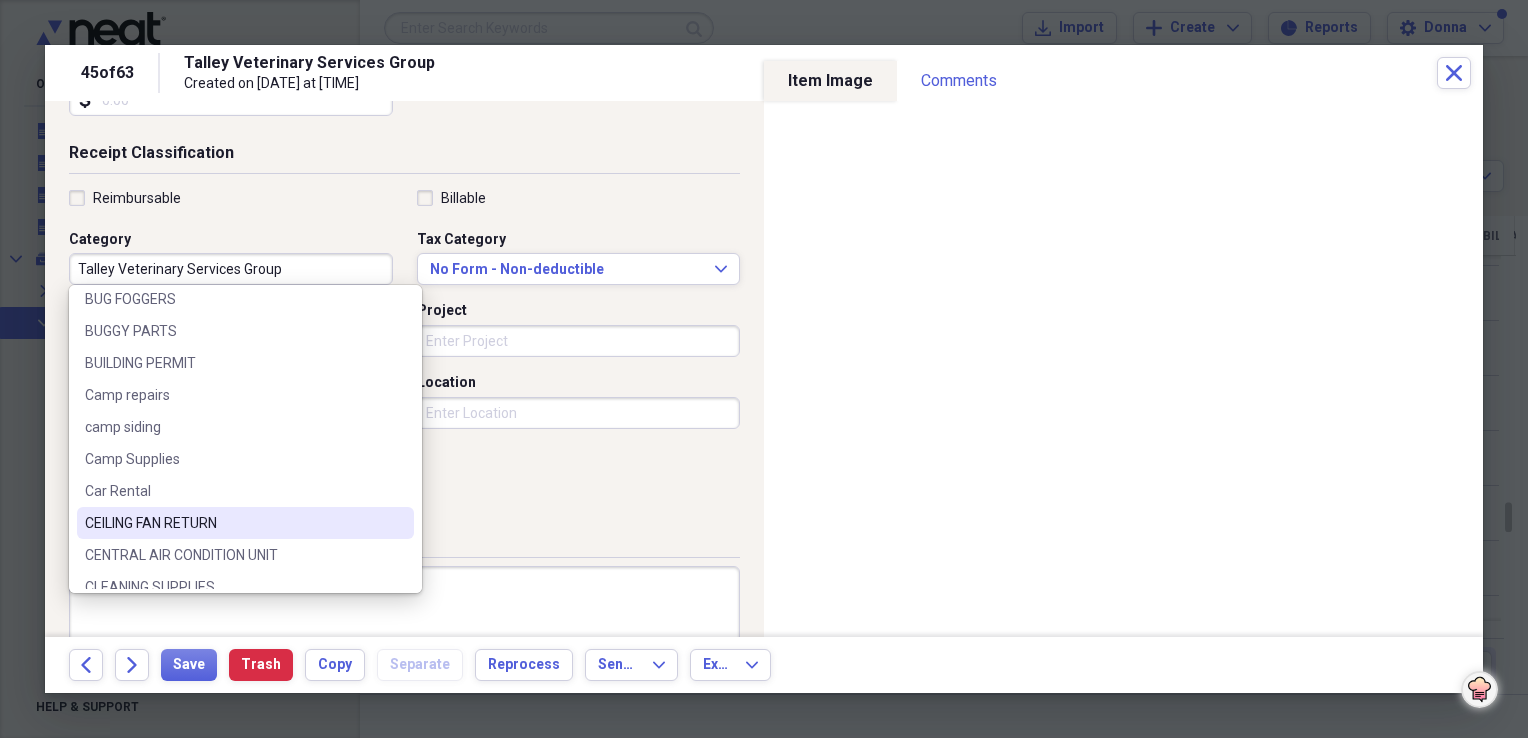 scroll, scrollTop: 300, scrollLeft: 0, axis: vertical 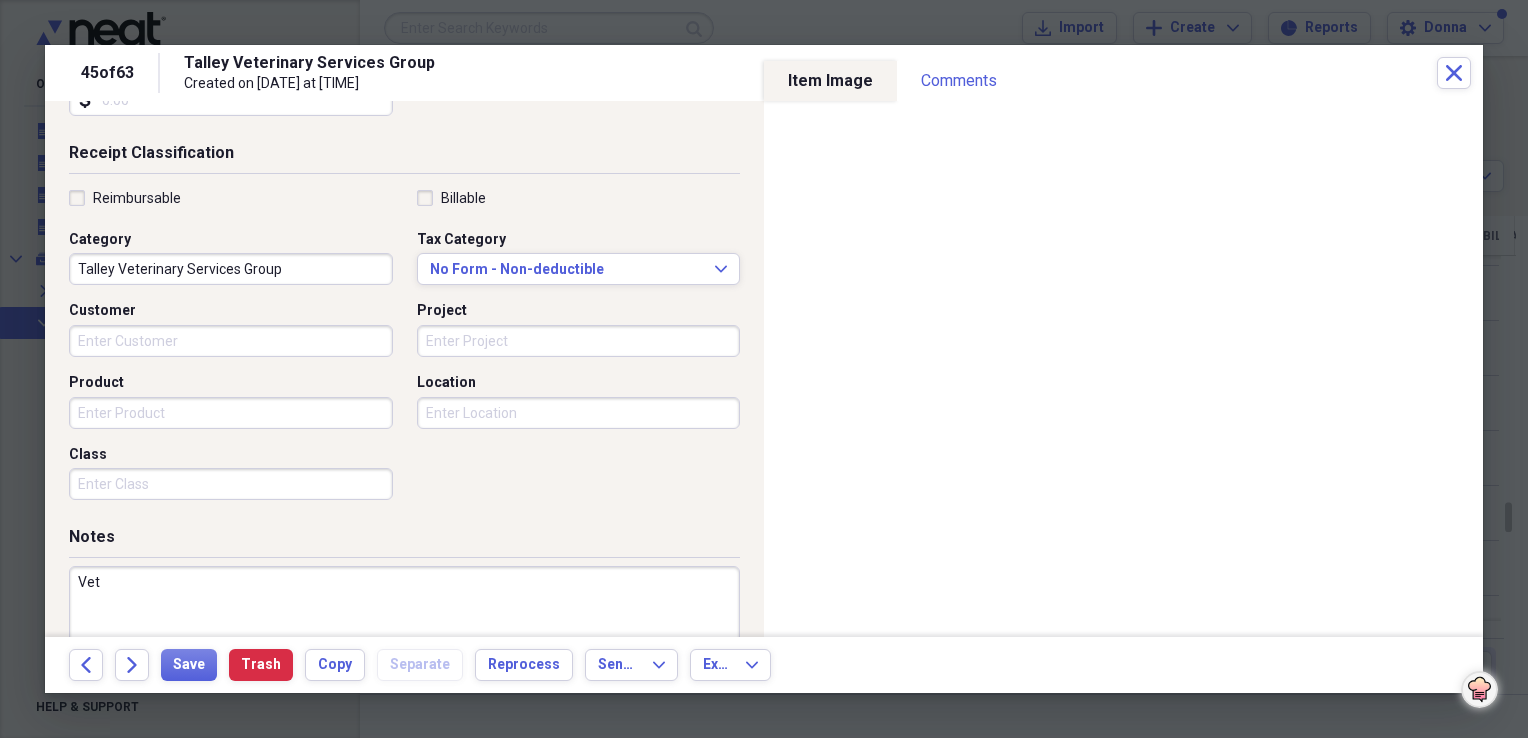click on "Vet" at bounding box center (404, 631) 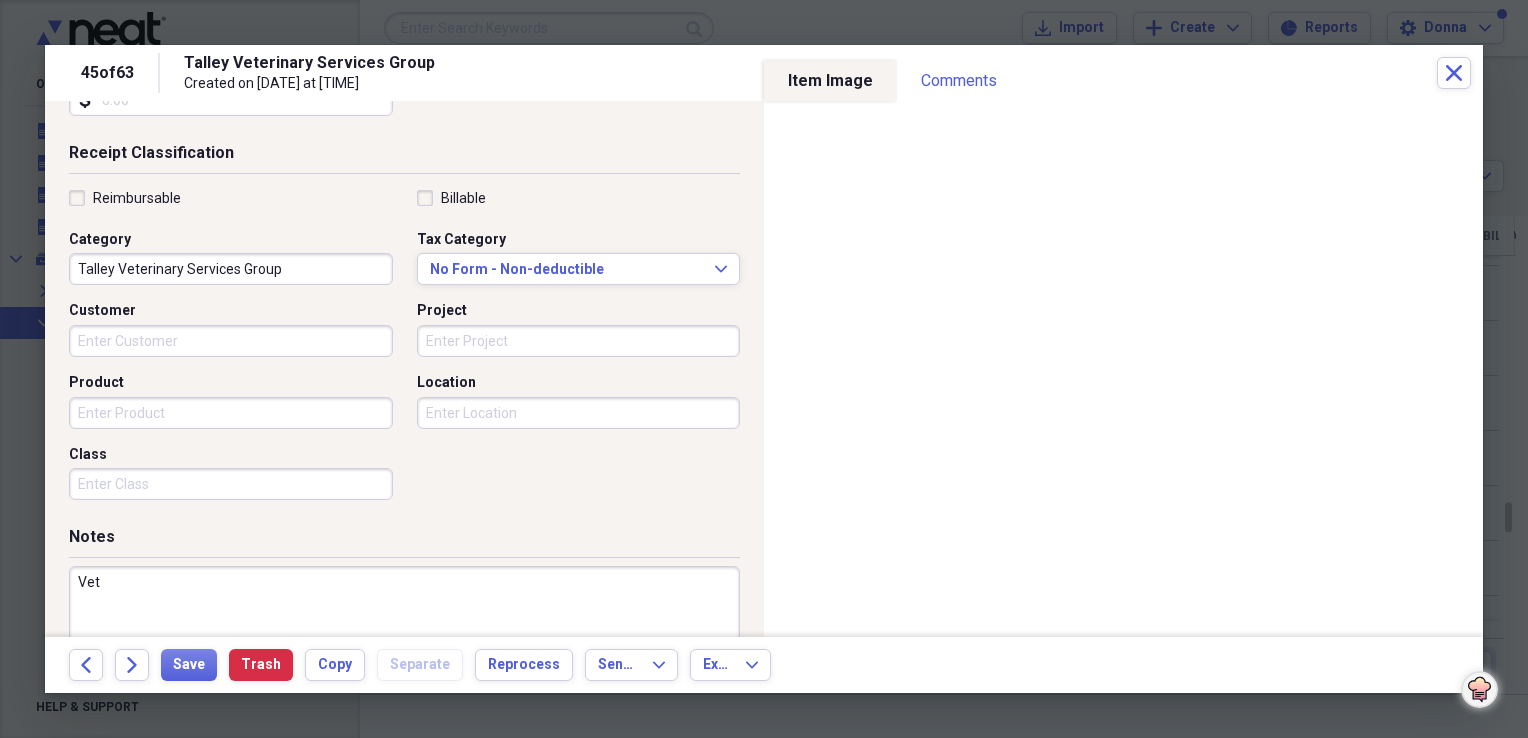 paste on "Talley Veterinary Services Group" 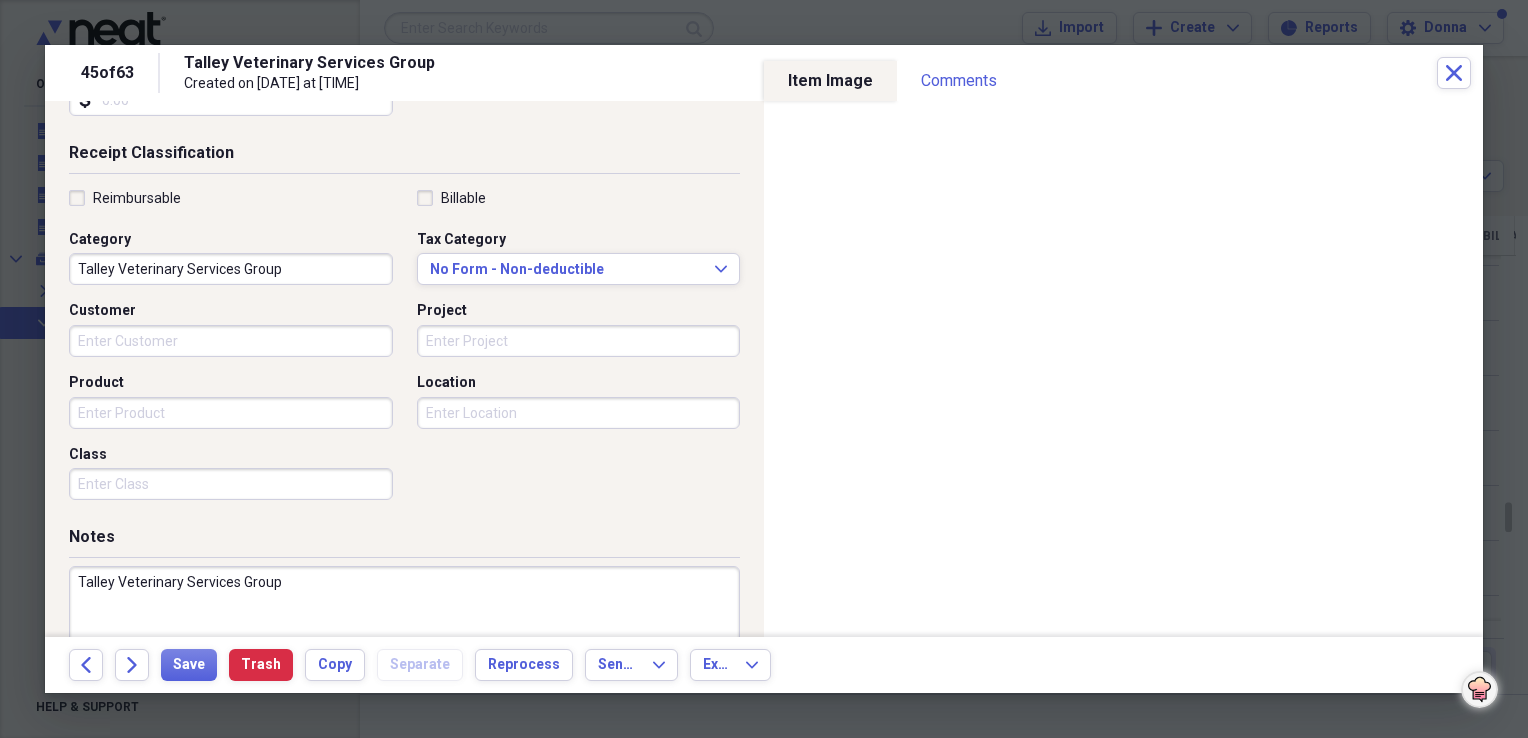 click on "Talley Veterinary Services Group" at bounding box center (404, 631) 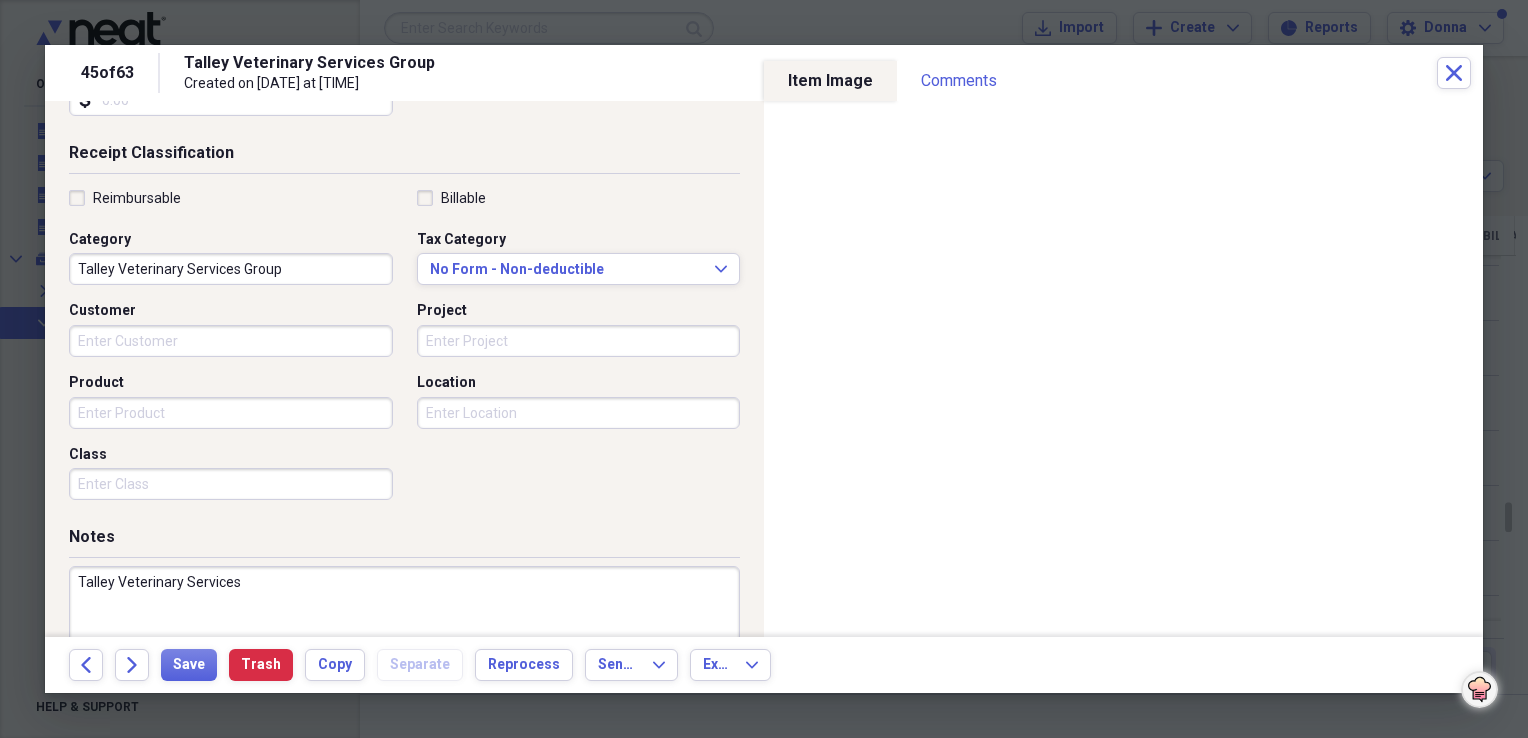 click on "Talley Veterinary Services" at bounding box center [404, 631] 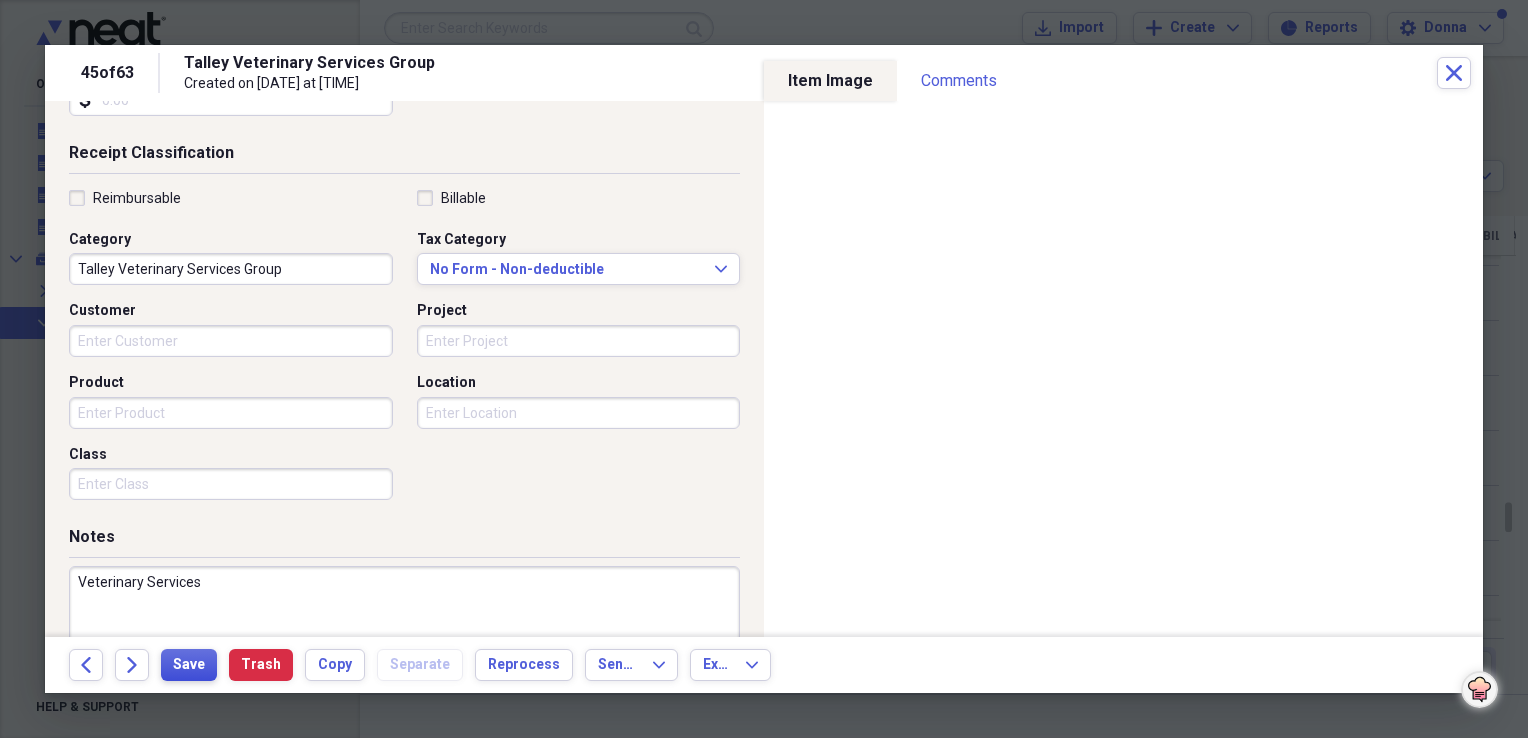 click on "Save" at bounding box center (189, 665) 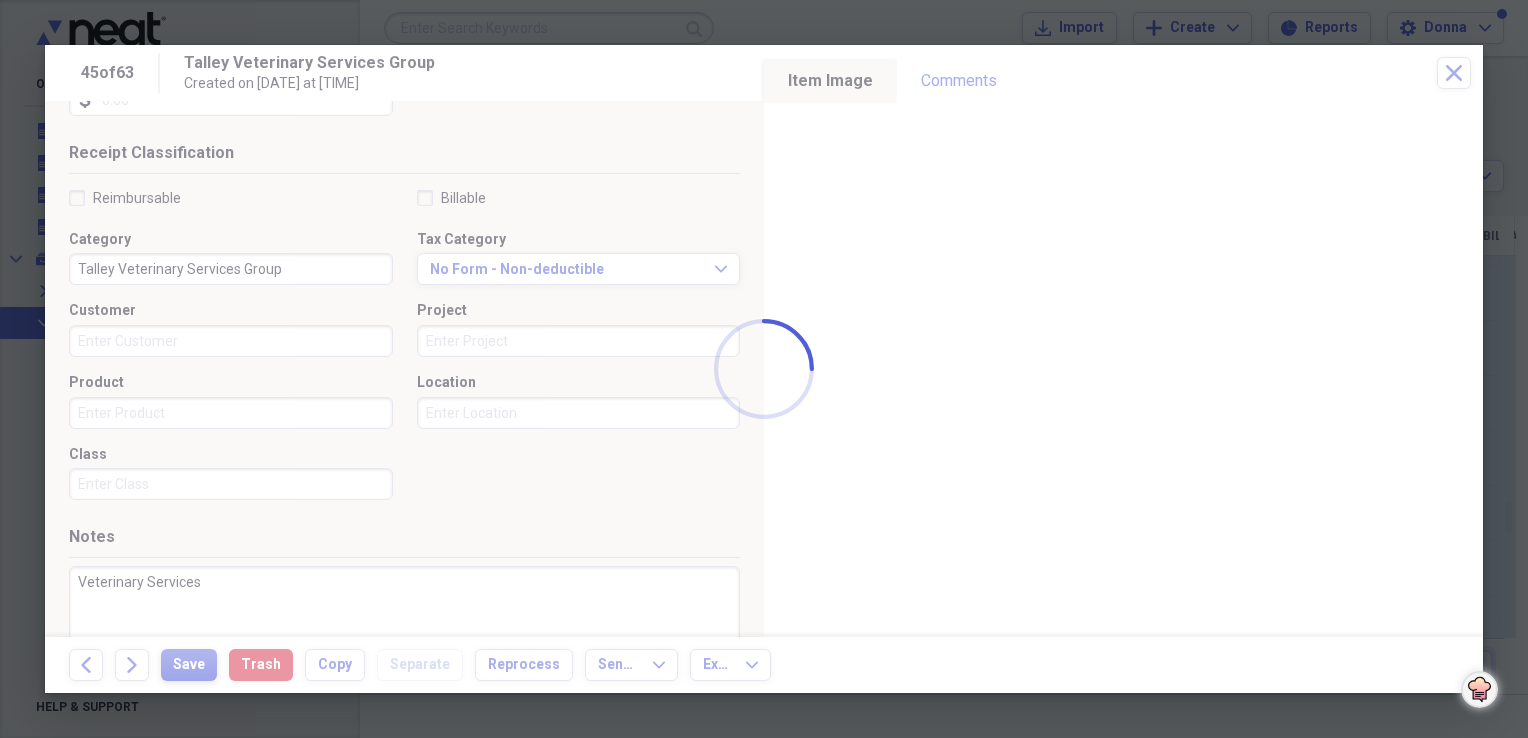 type on "Veterinary Services" 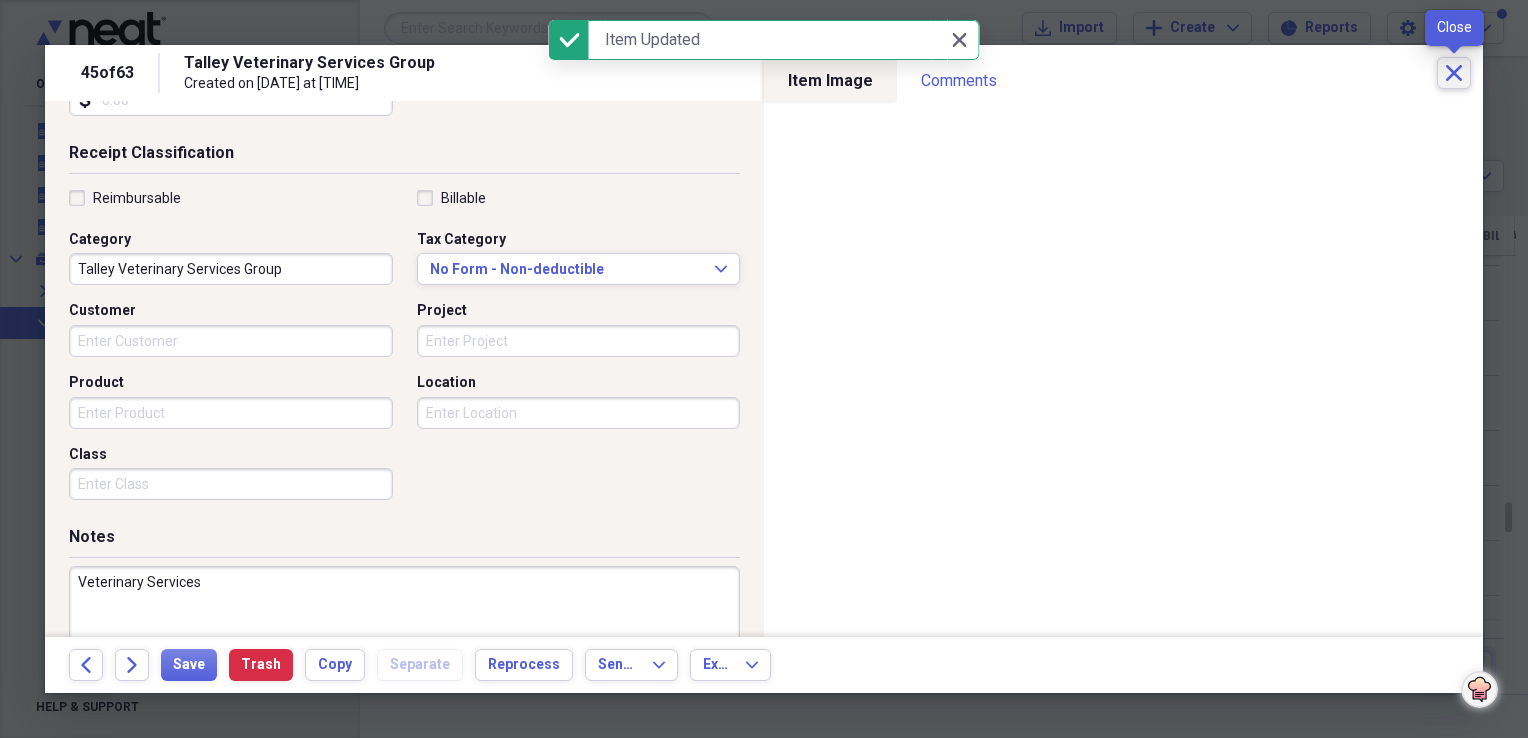 click on "Close" 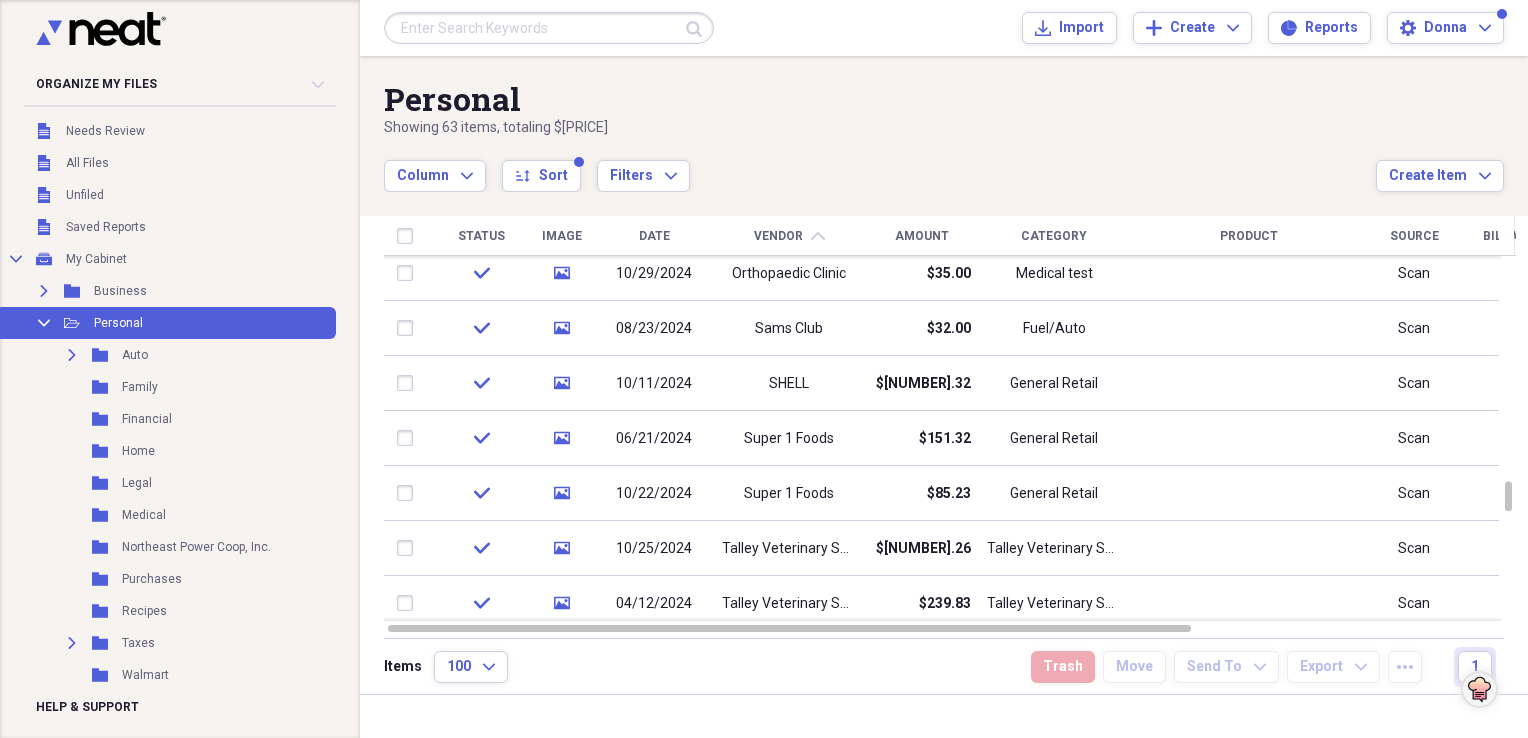 click on "Product" at bounding box center (1249, 236) 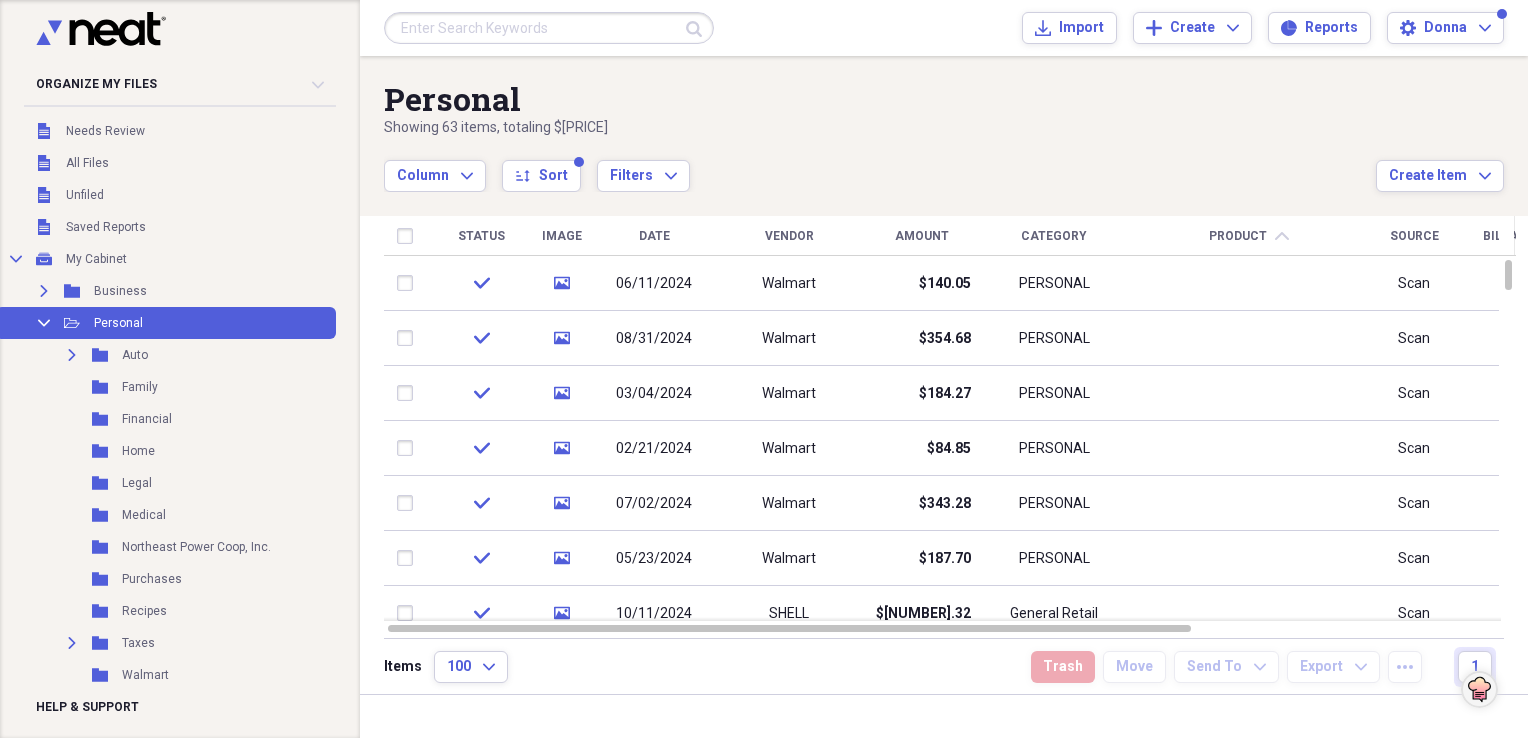 click at bounding box center [1249, 393] 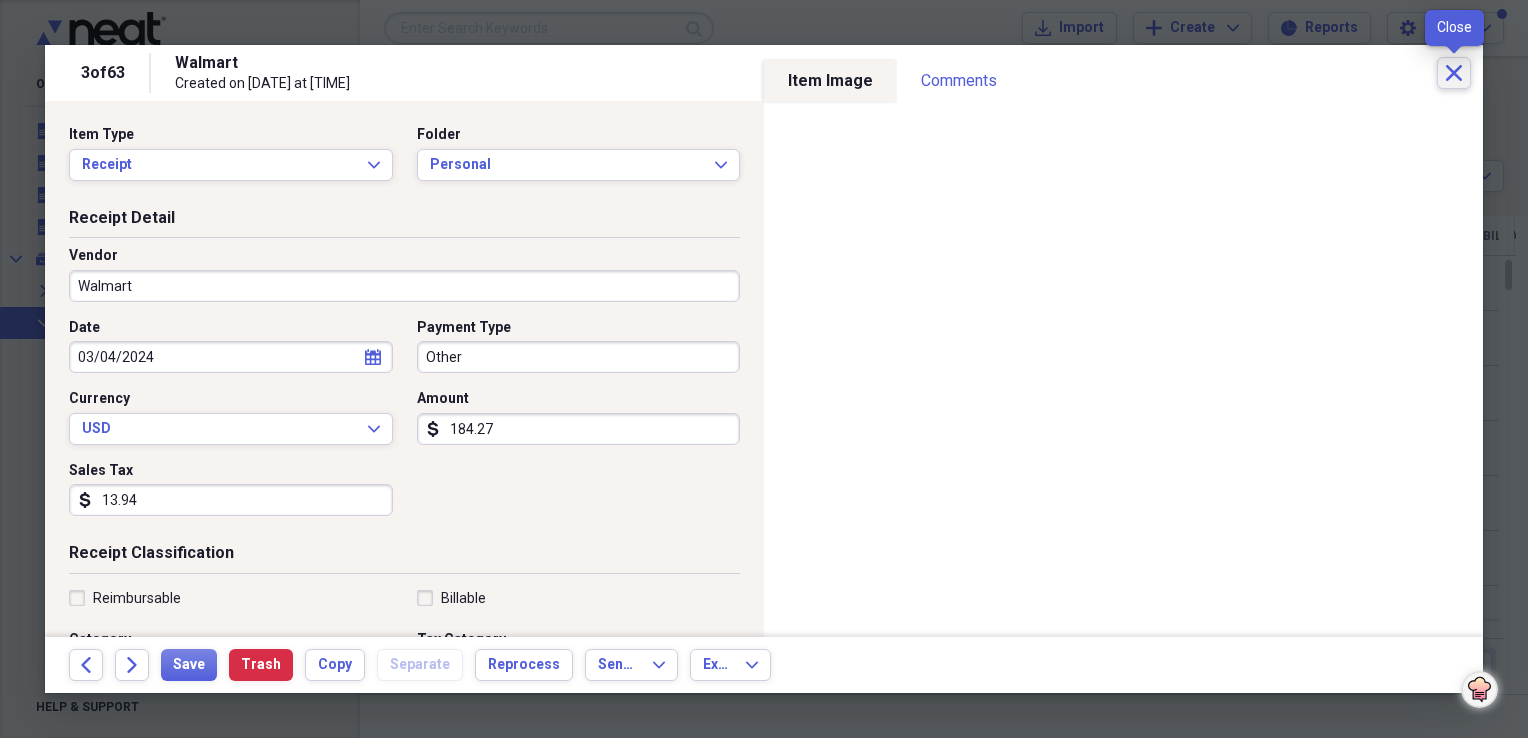 click on "Close" at bounding box center (1454, 73) 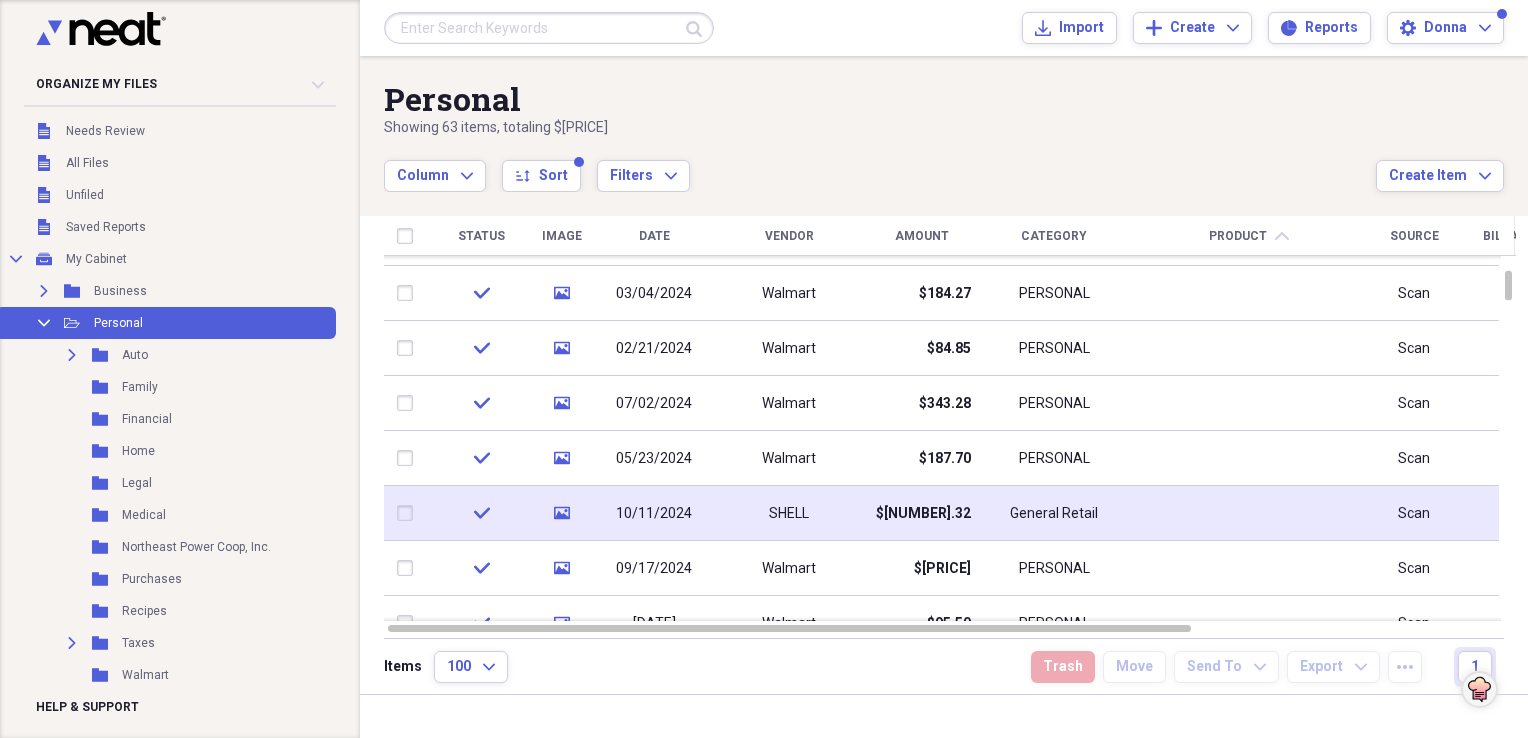 click on "$[NUMBER].32" at bounding box center [923, 514] 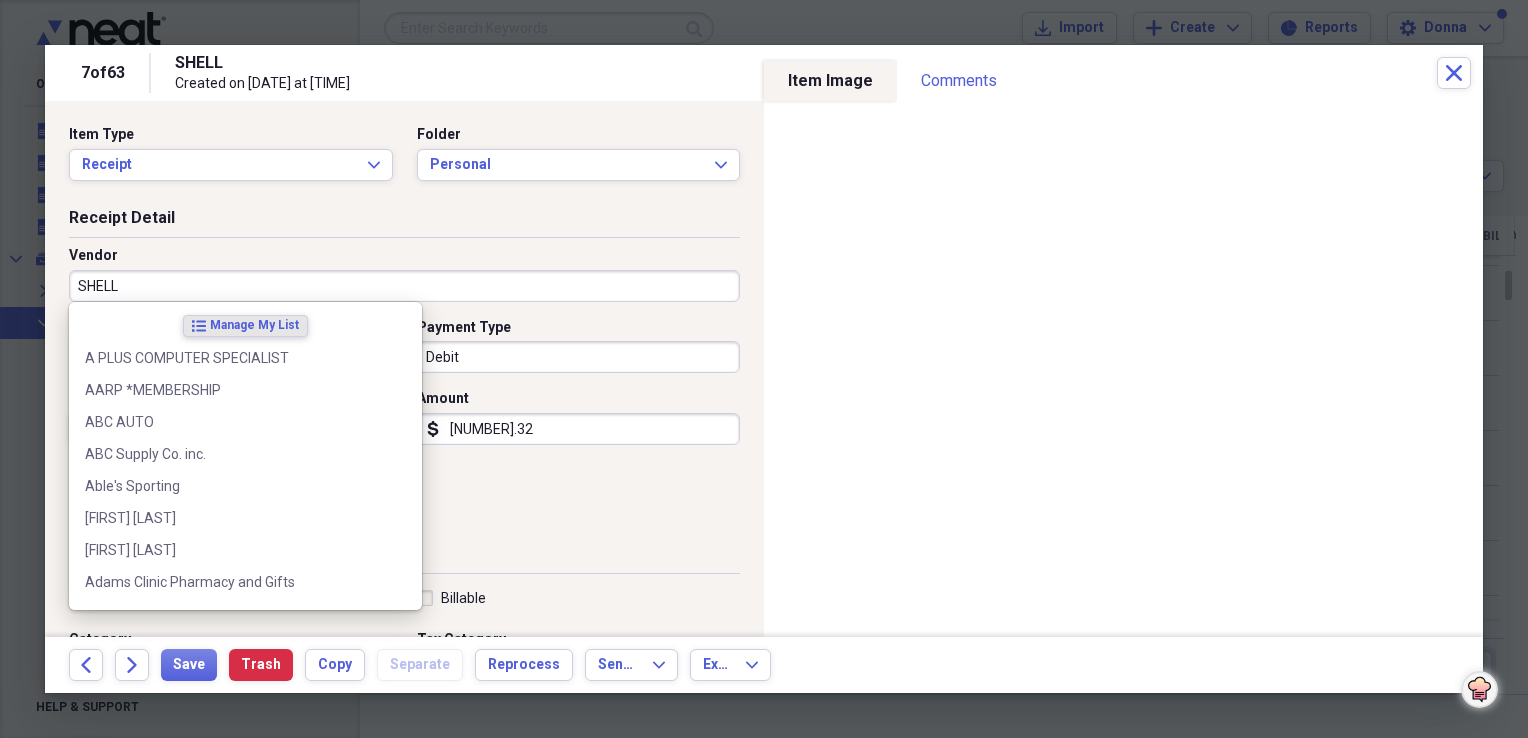 click on "SHELL" at bounding box center [404, 286] 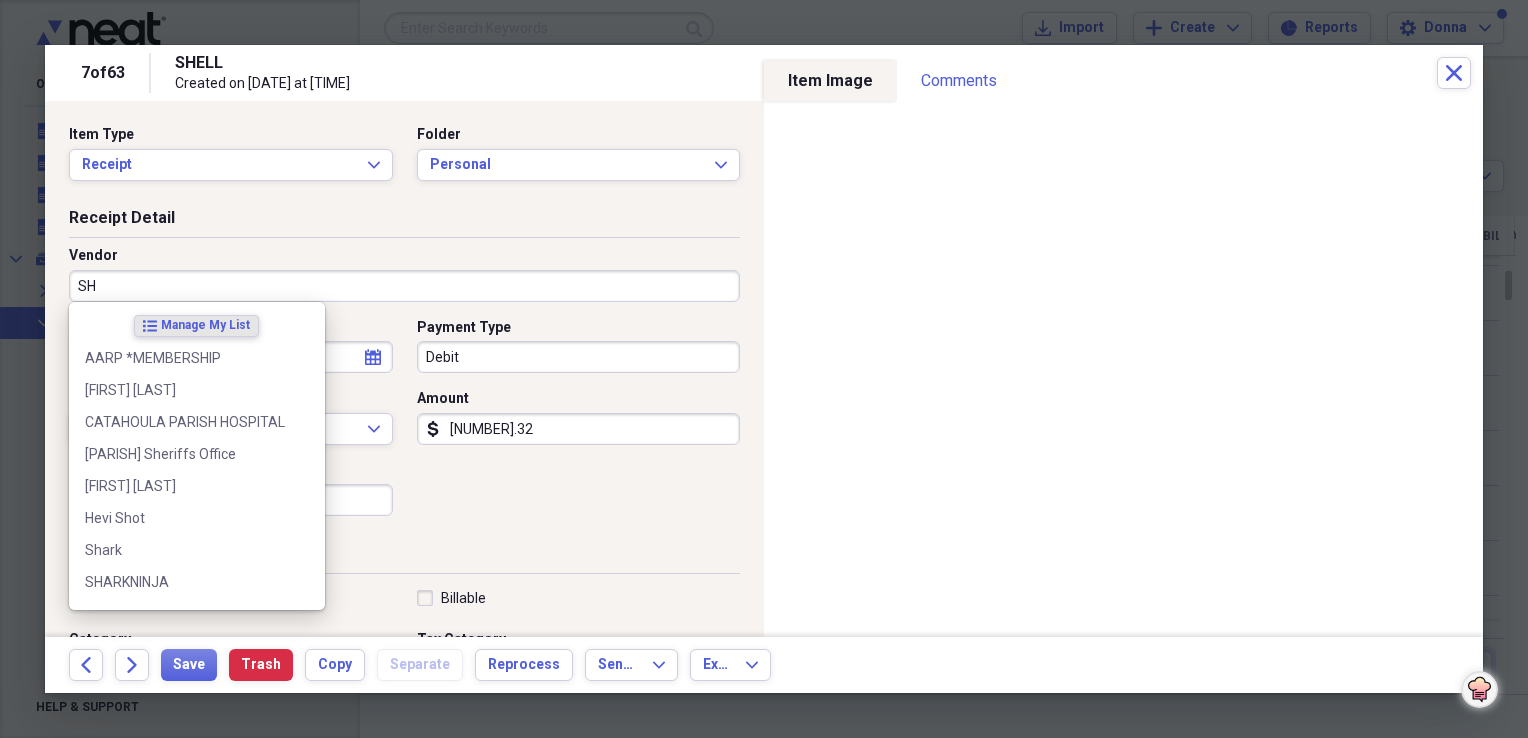 type on "S" 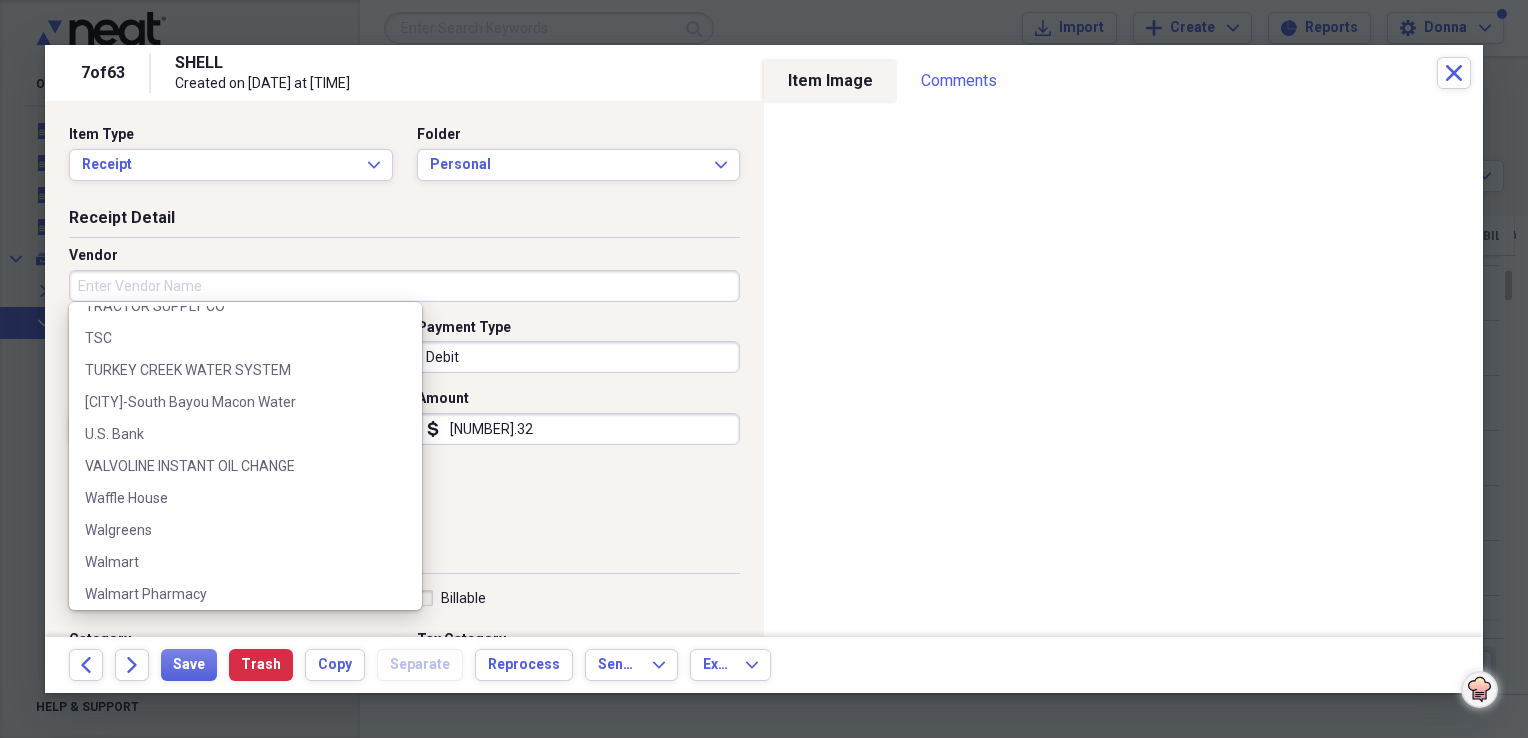 scroll, scrollTop: 3772, scrollLeft: 0, axis: vertical 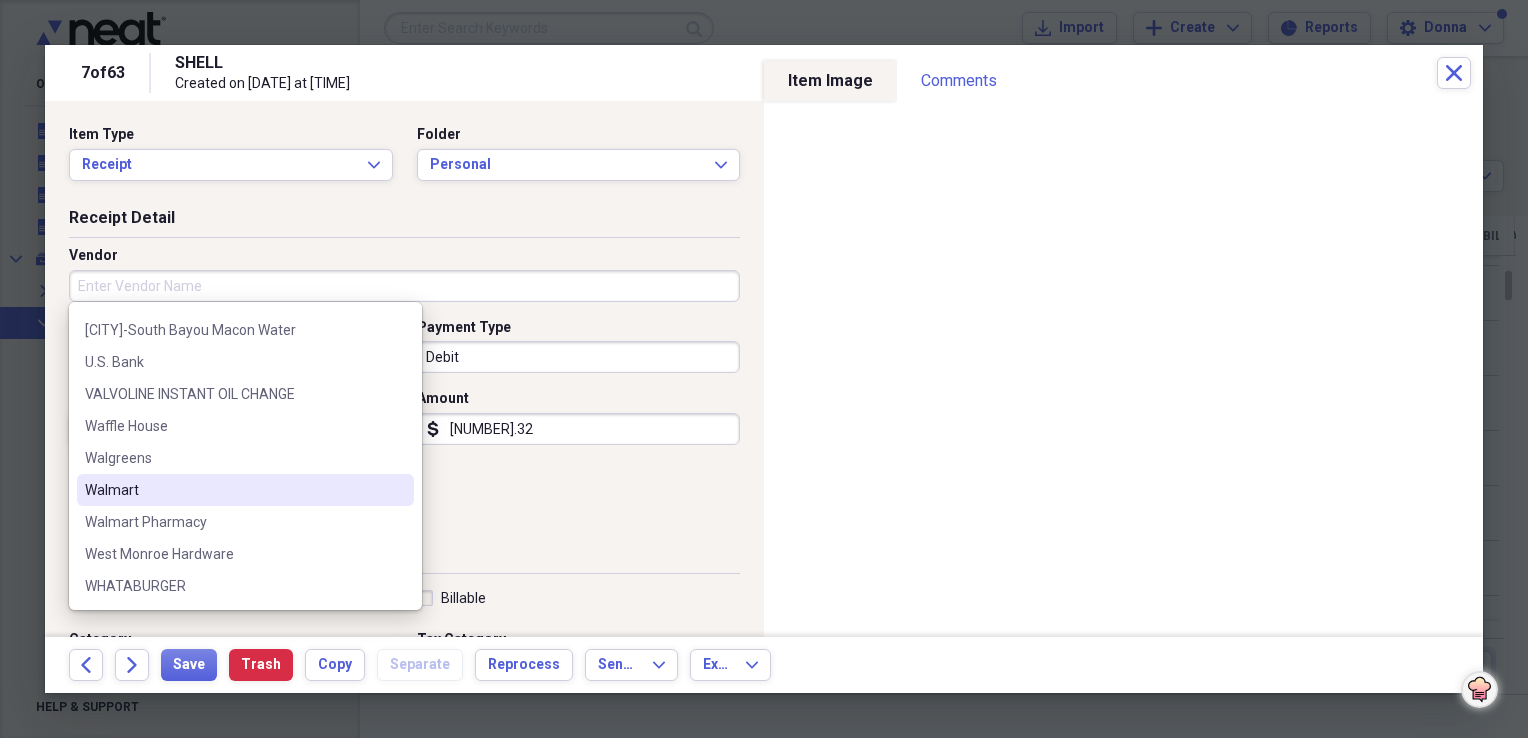 click on "Walmart" at bounding box center (233, 490) 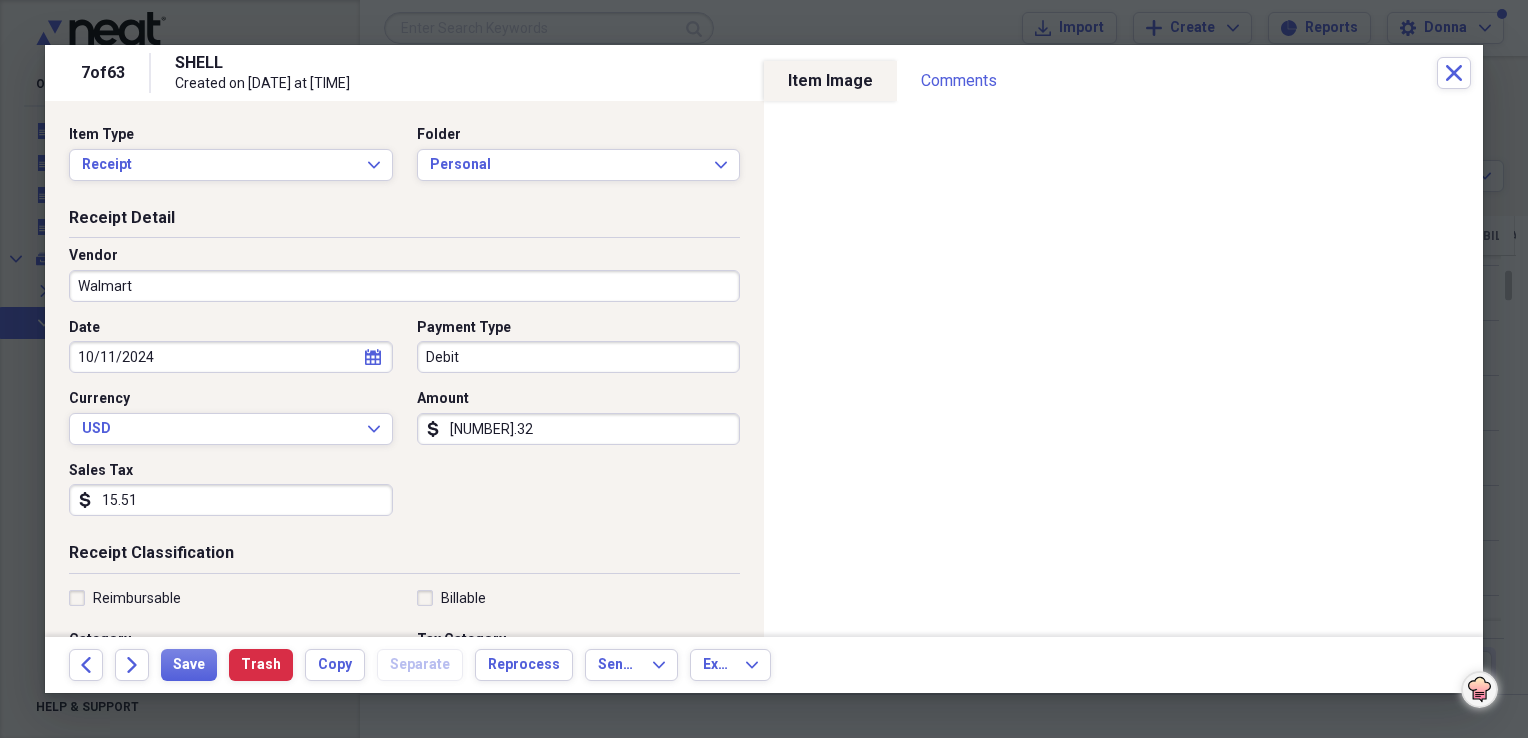 type on "PERSONAL" 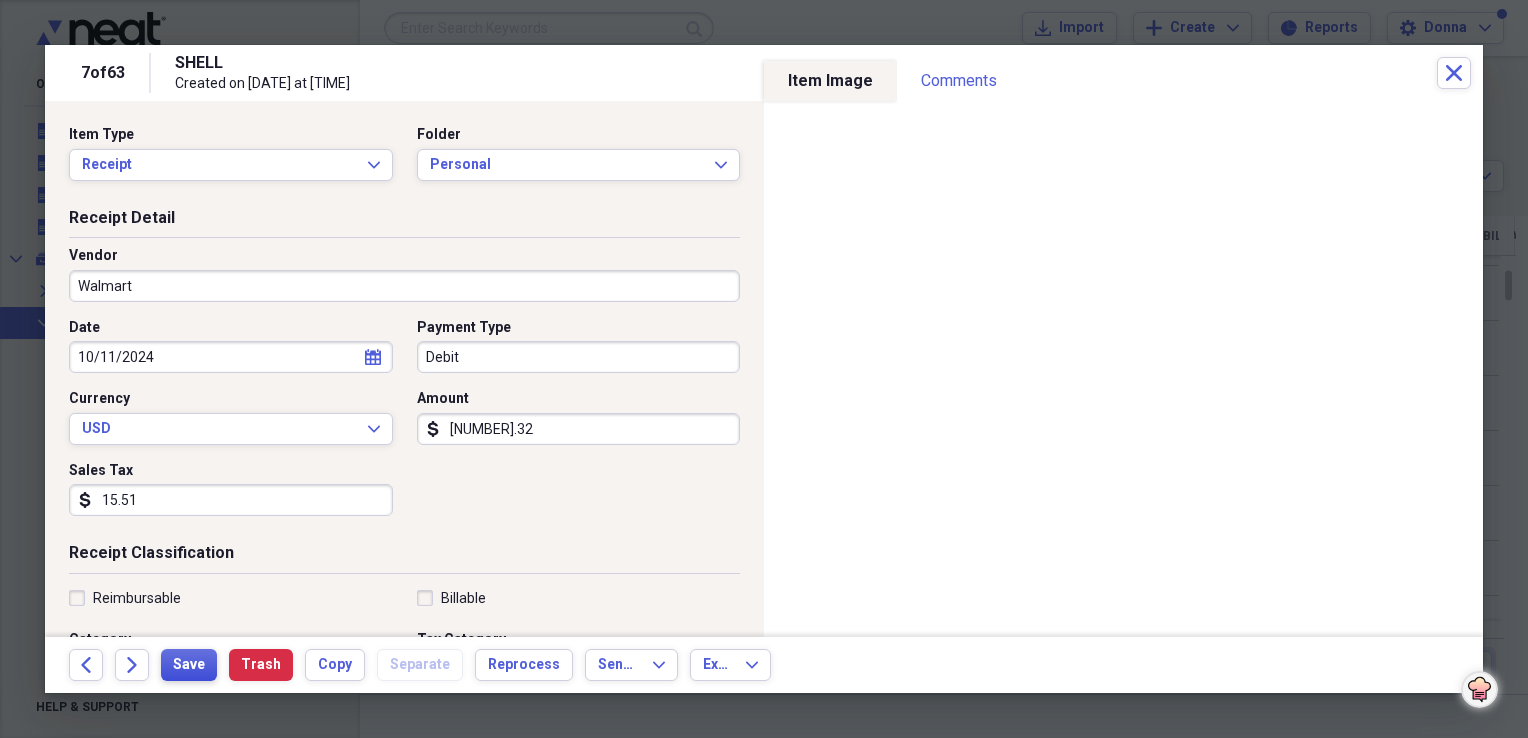 click on "Save" at bounding box center (189, 665) 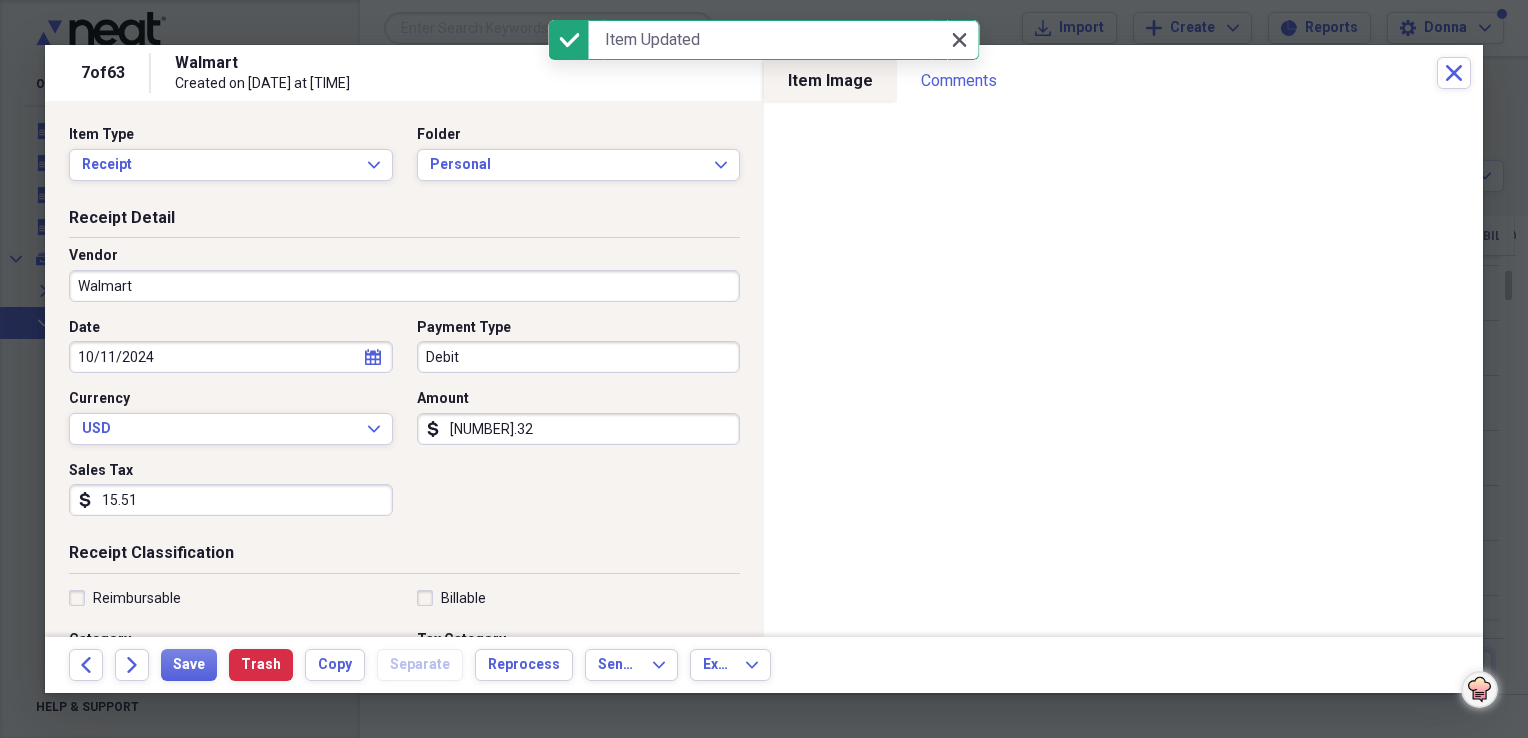 click on "Close" 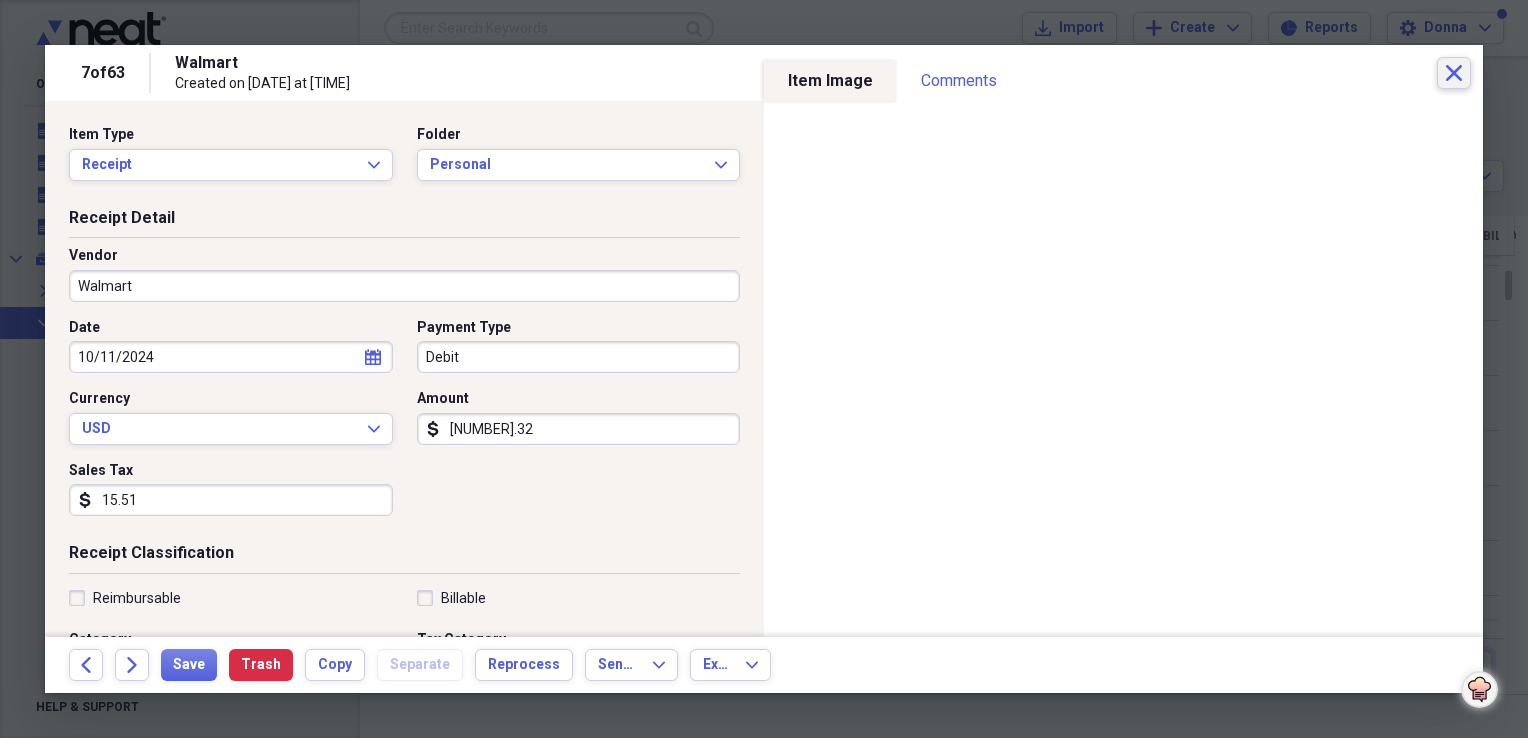 click on "Close" at bounding box center (1454, 73) 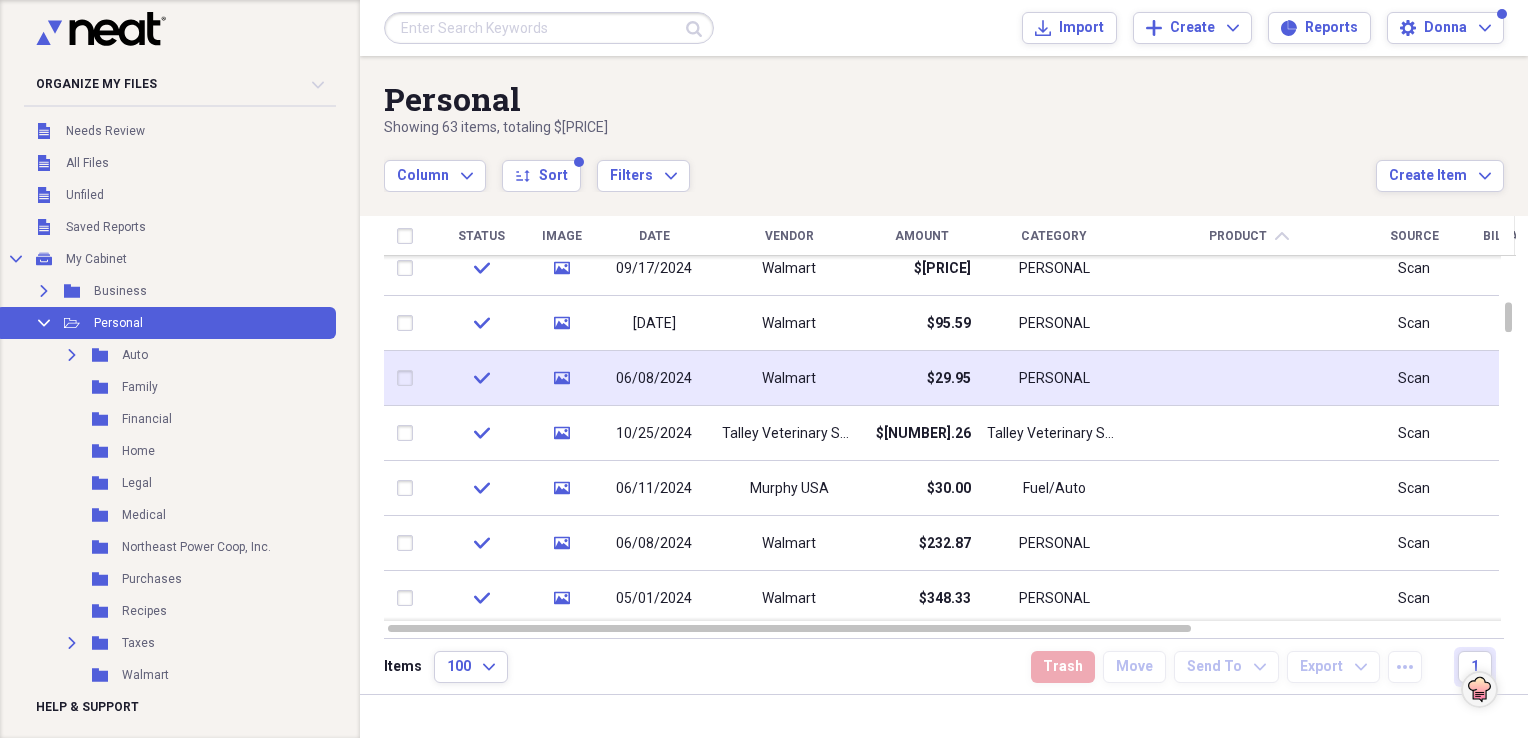 click on "$29.95" at bounding box center [921, 378] 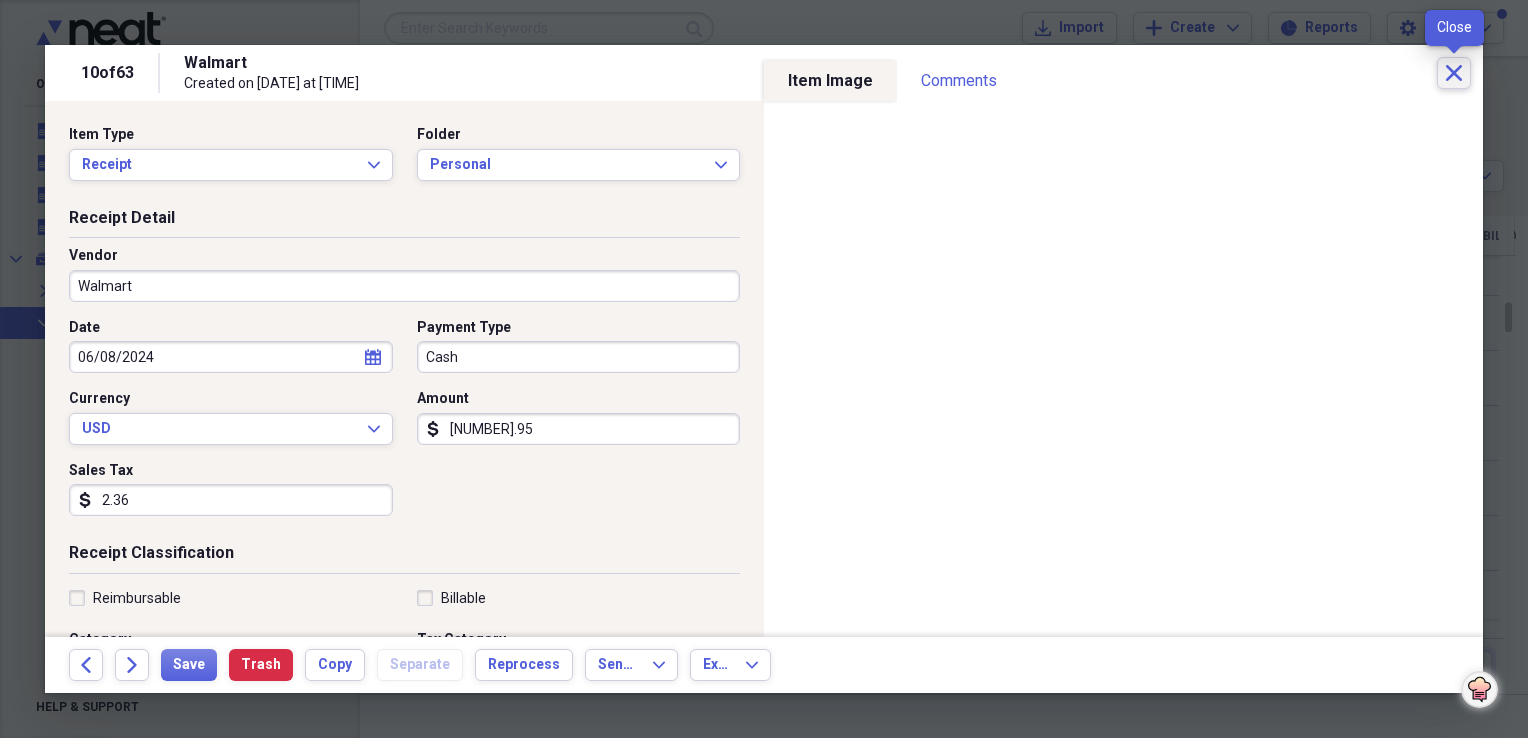 click on "Close" 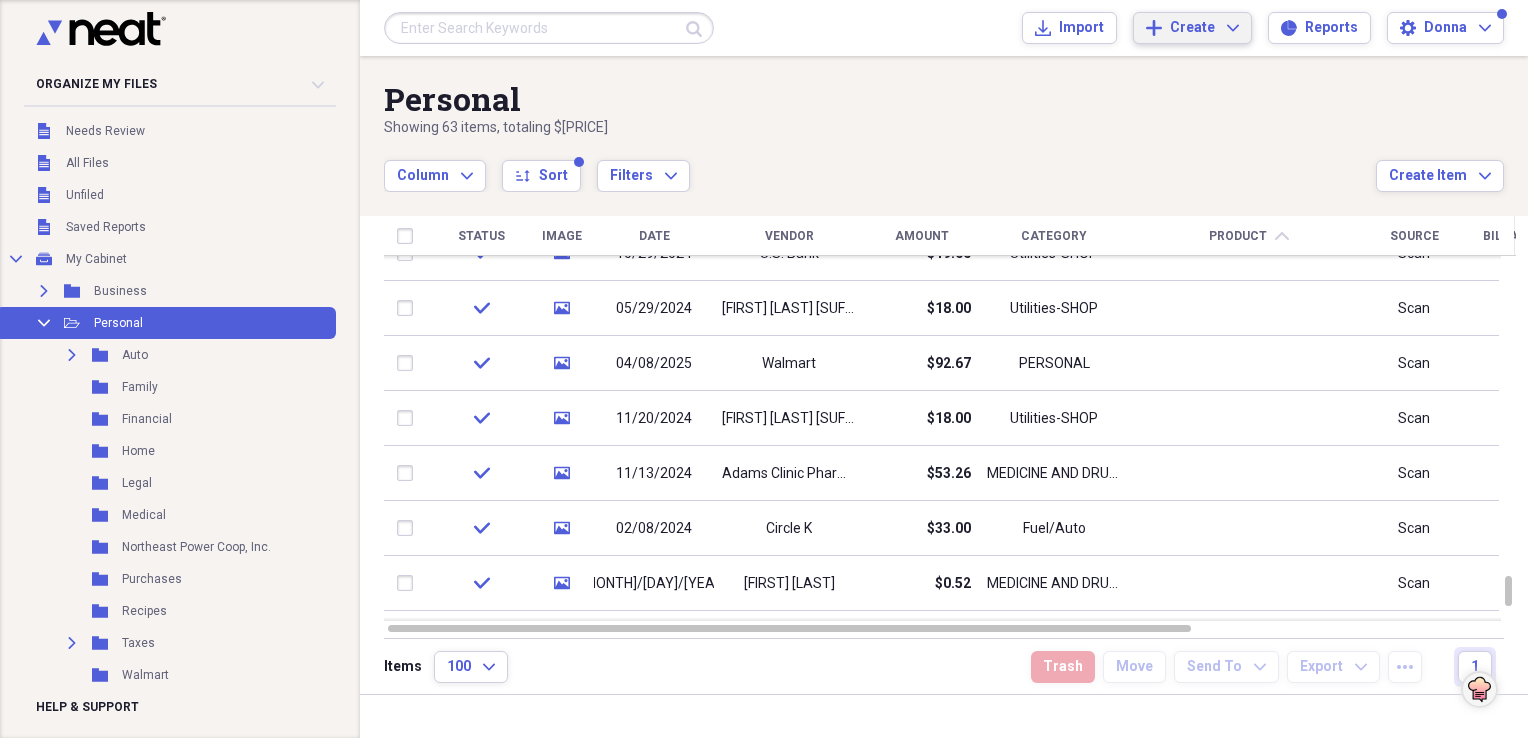 click on "Create Expand" at bounding box center (1204, 28) 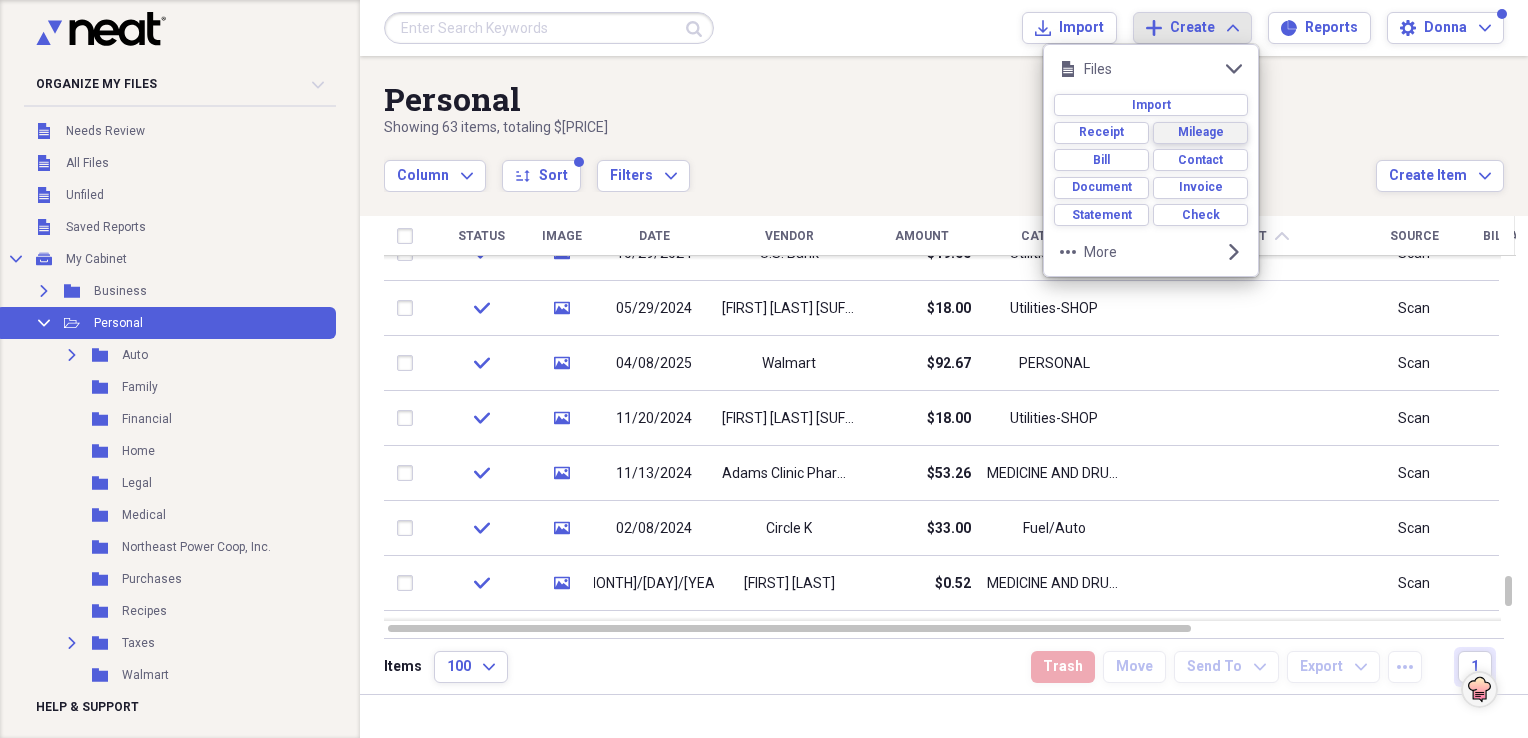 click on "Mileage" at bounding box center [1201, 132] 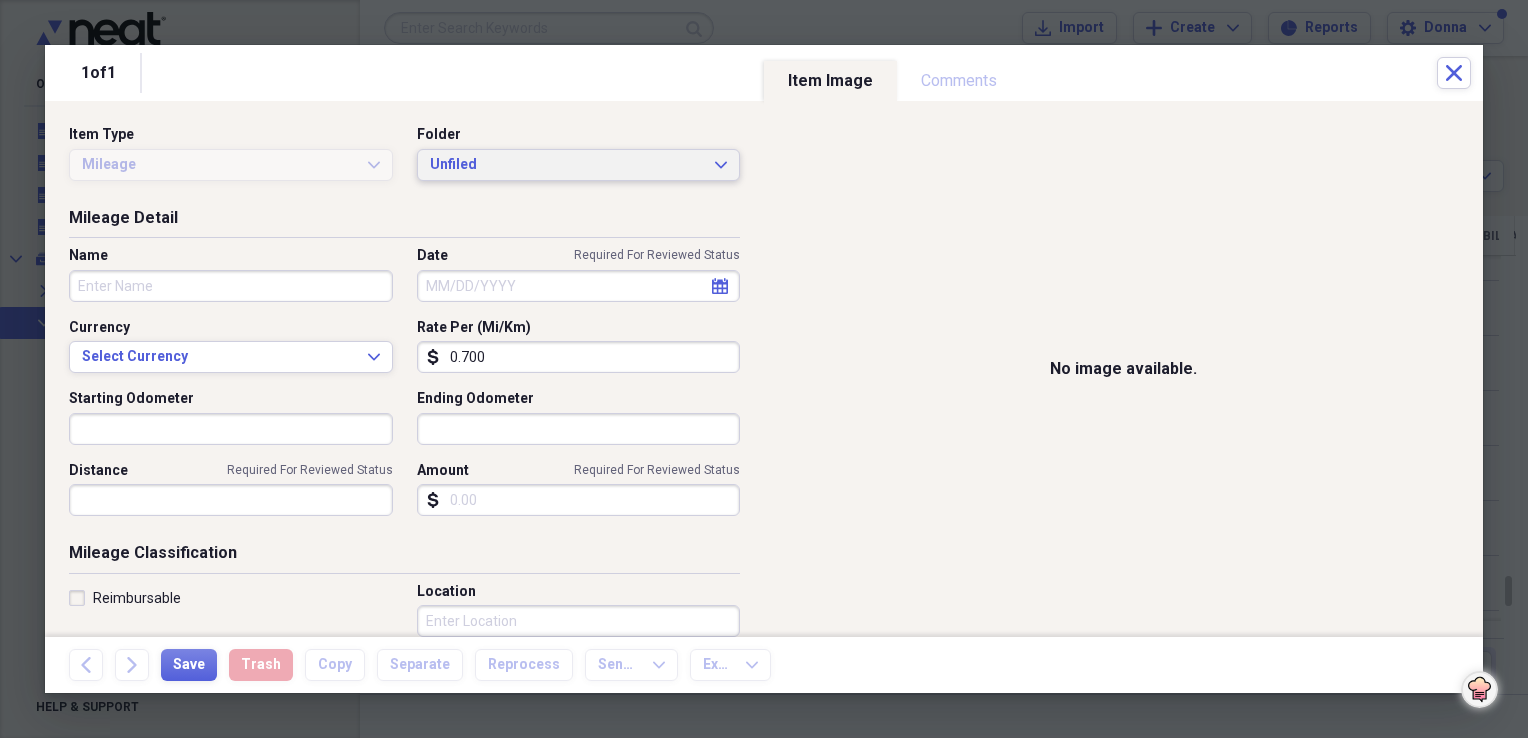 click on "Unfiled" at bounding box center [567, 165] 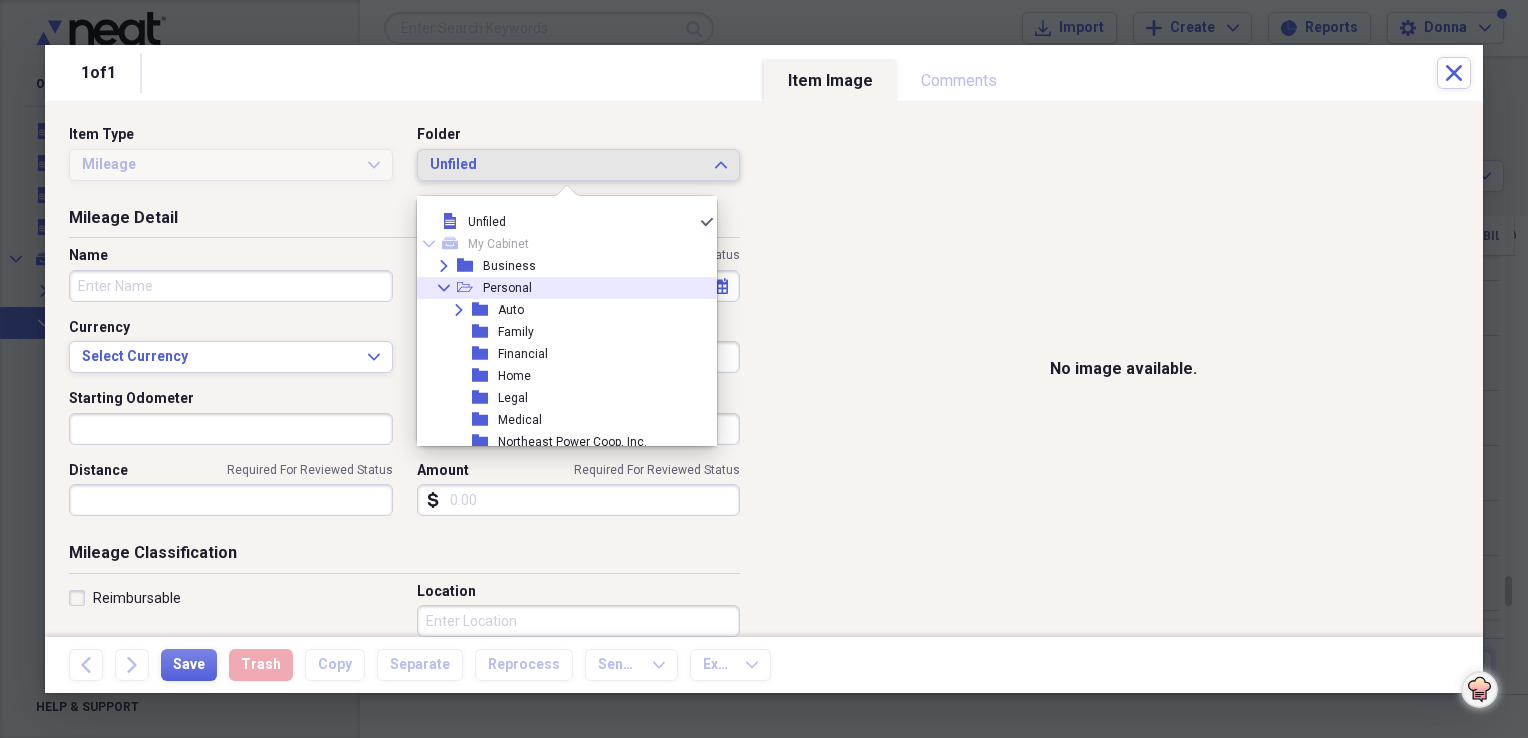 click on "Personal" at bounding box center (507, 288) 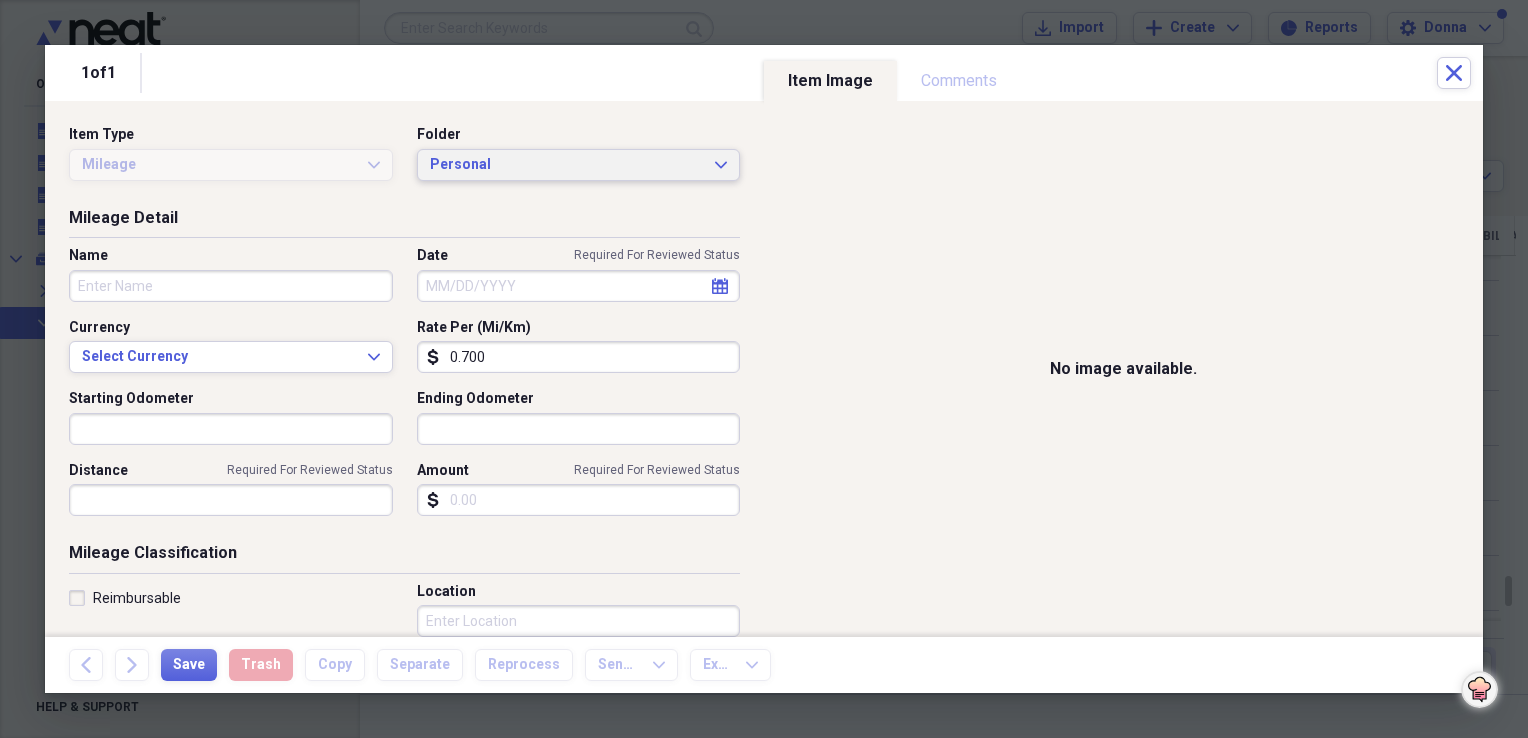 click on "Personal" at bounding box center (567, 165) 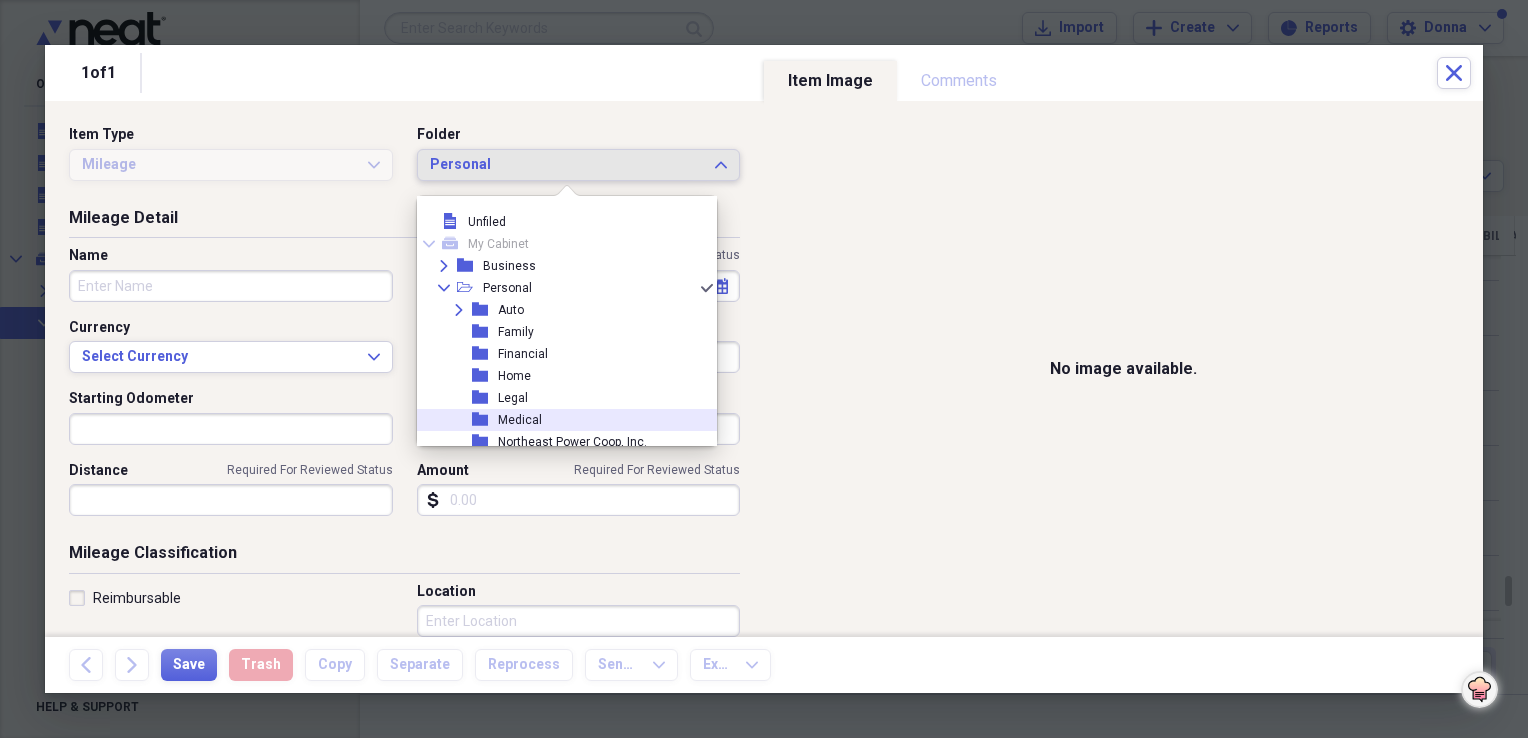 click on "Medical" at bounding box center (520, 420) 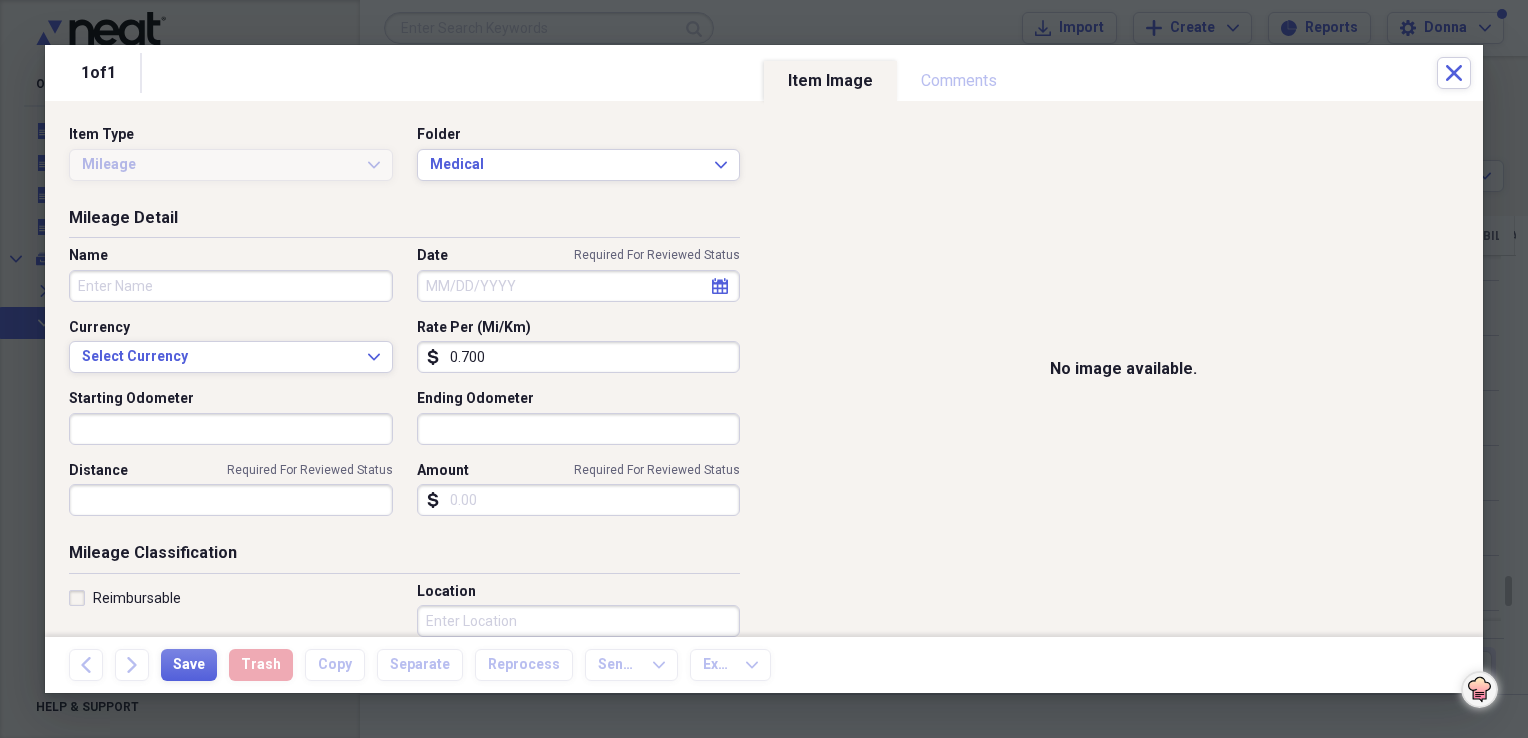 click on "Name" at bounding box center [231, 286] 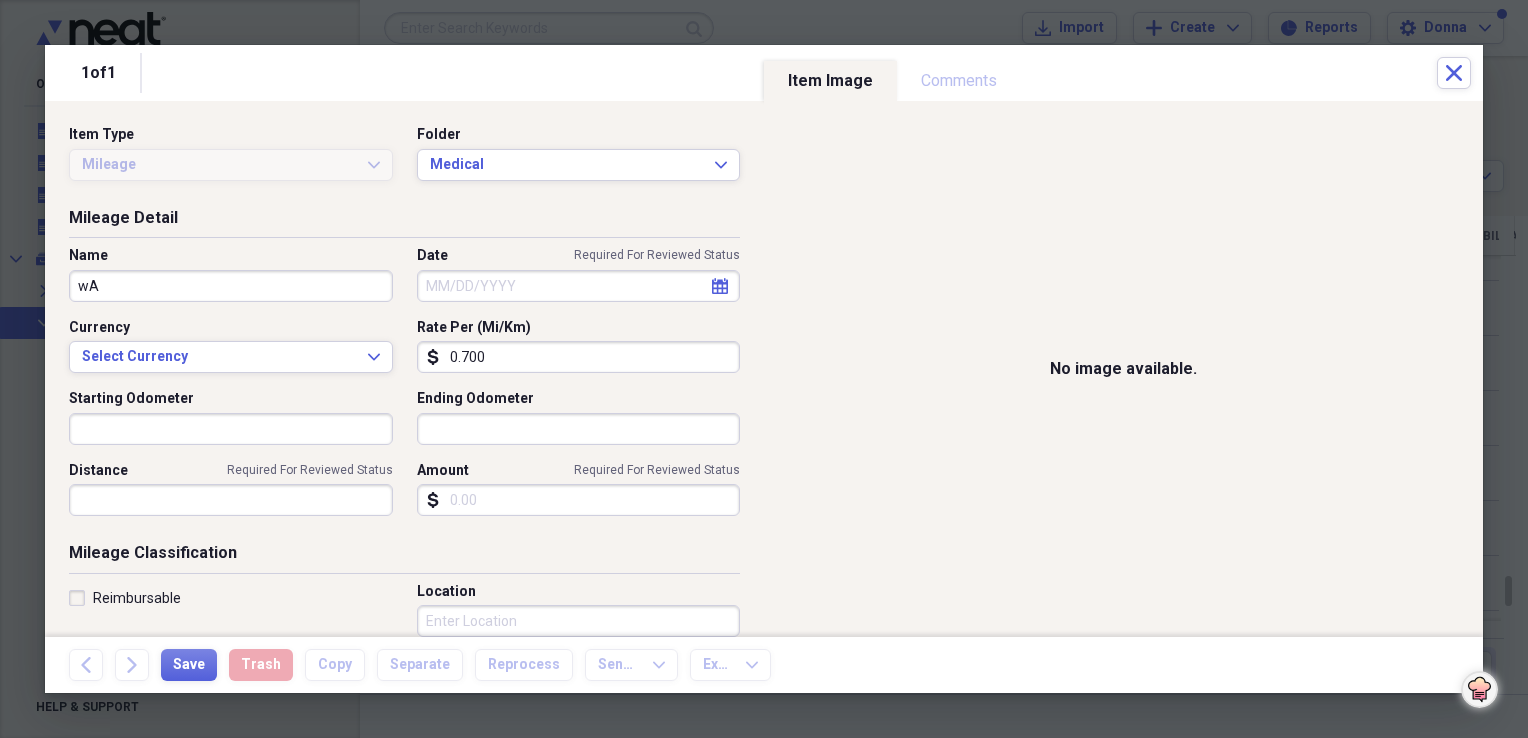 type on "w" 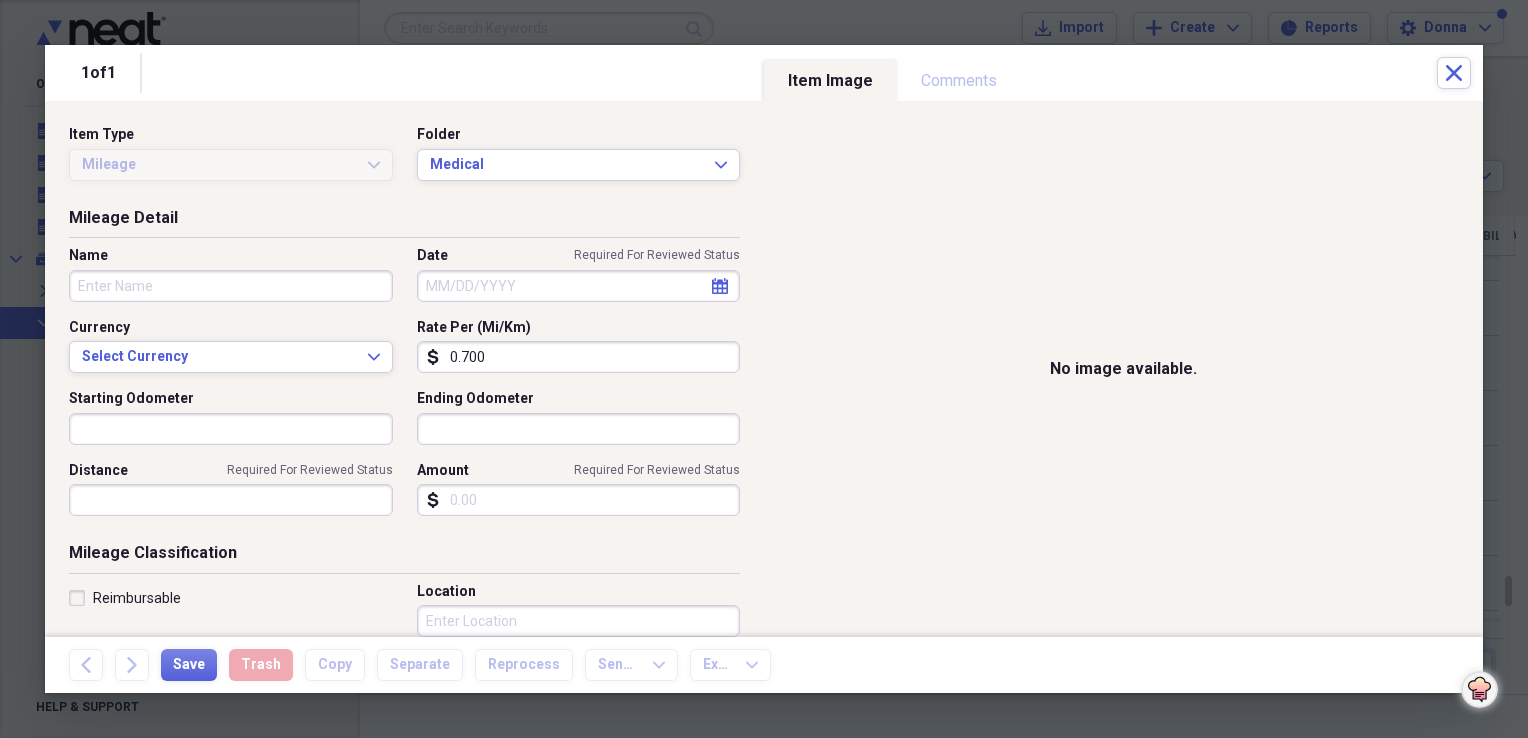 type on "w" 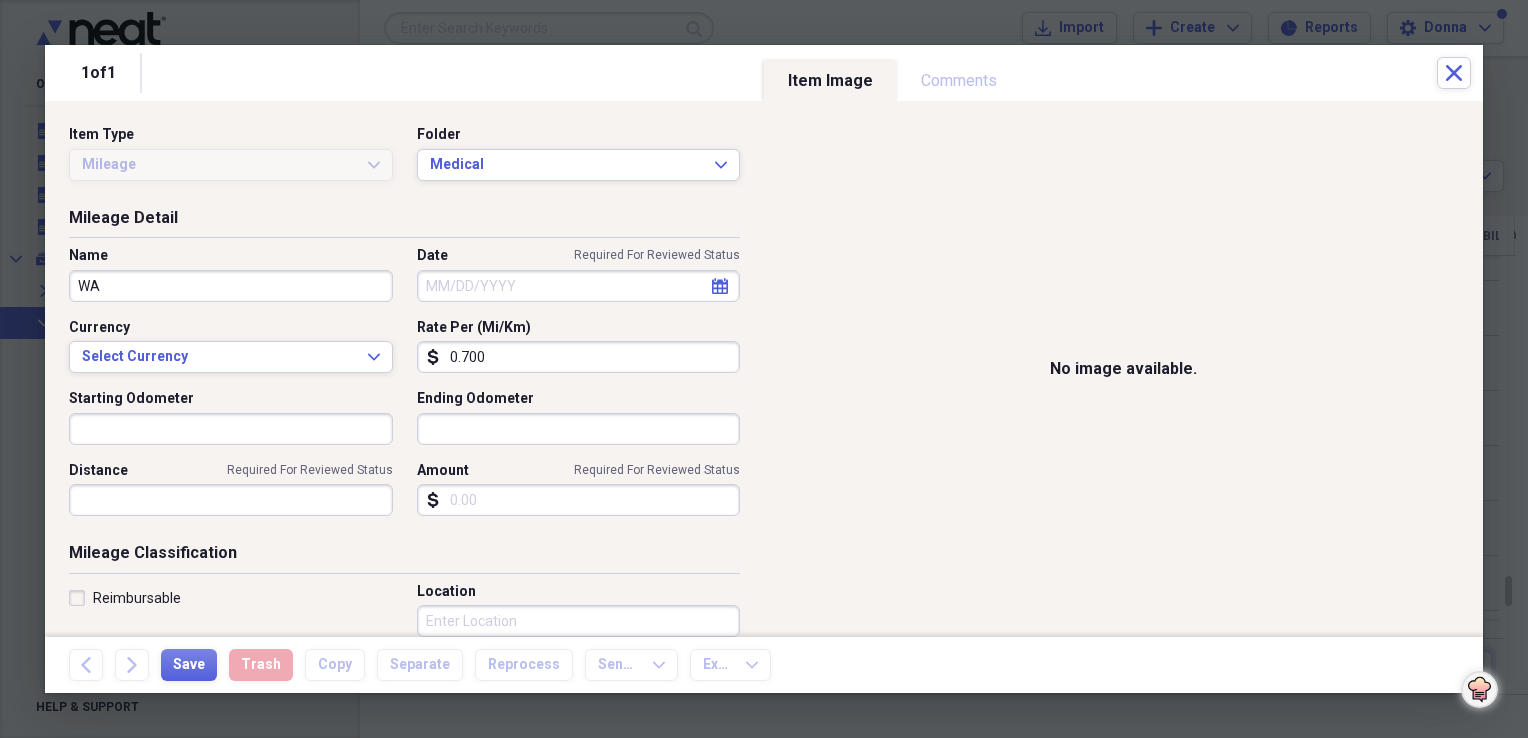 type on "W" 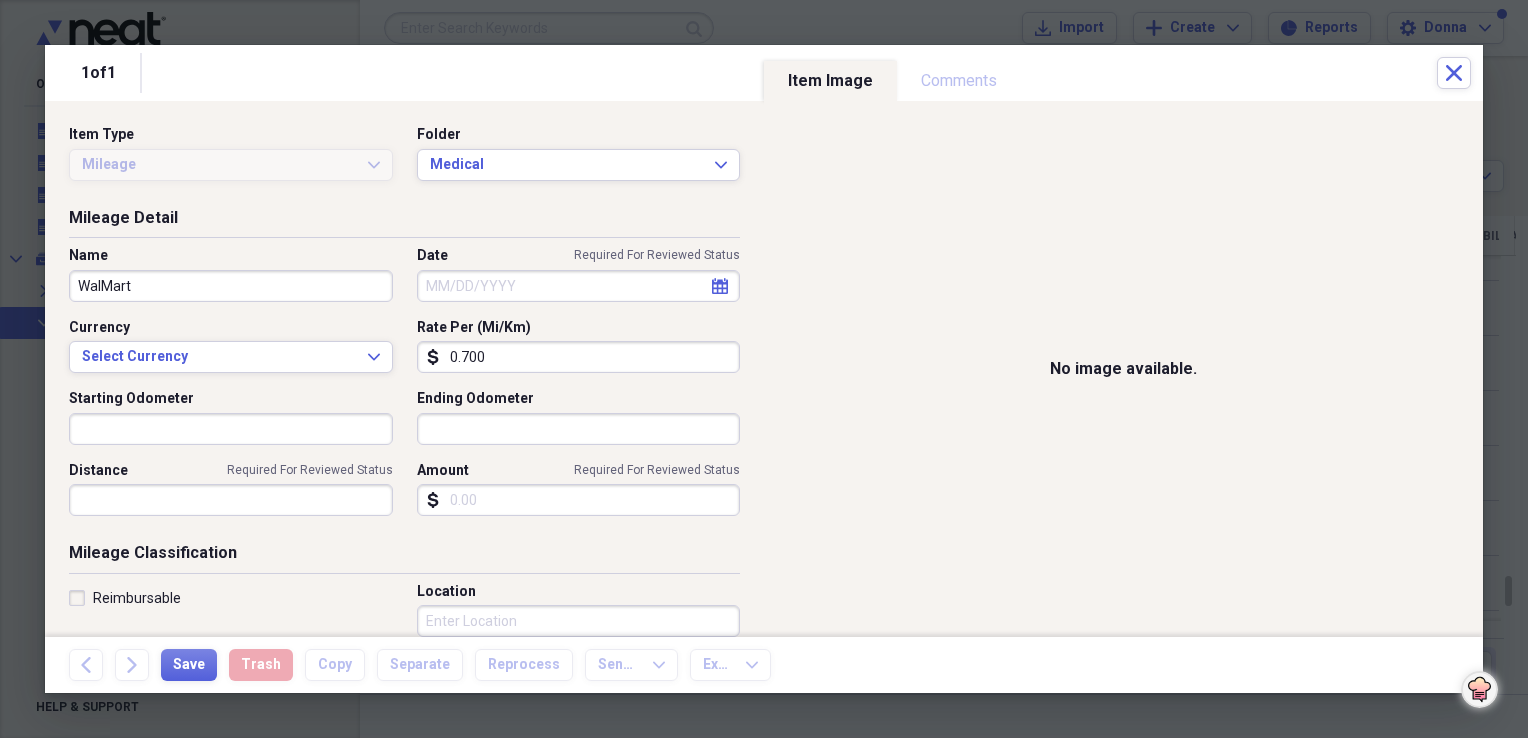 type on "WalMart" 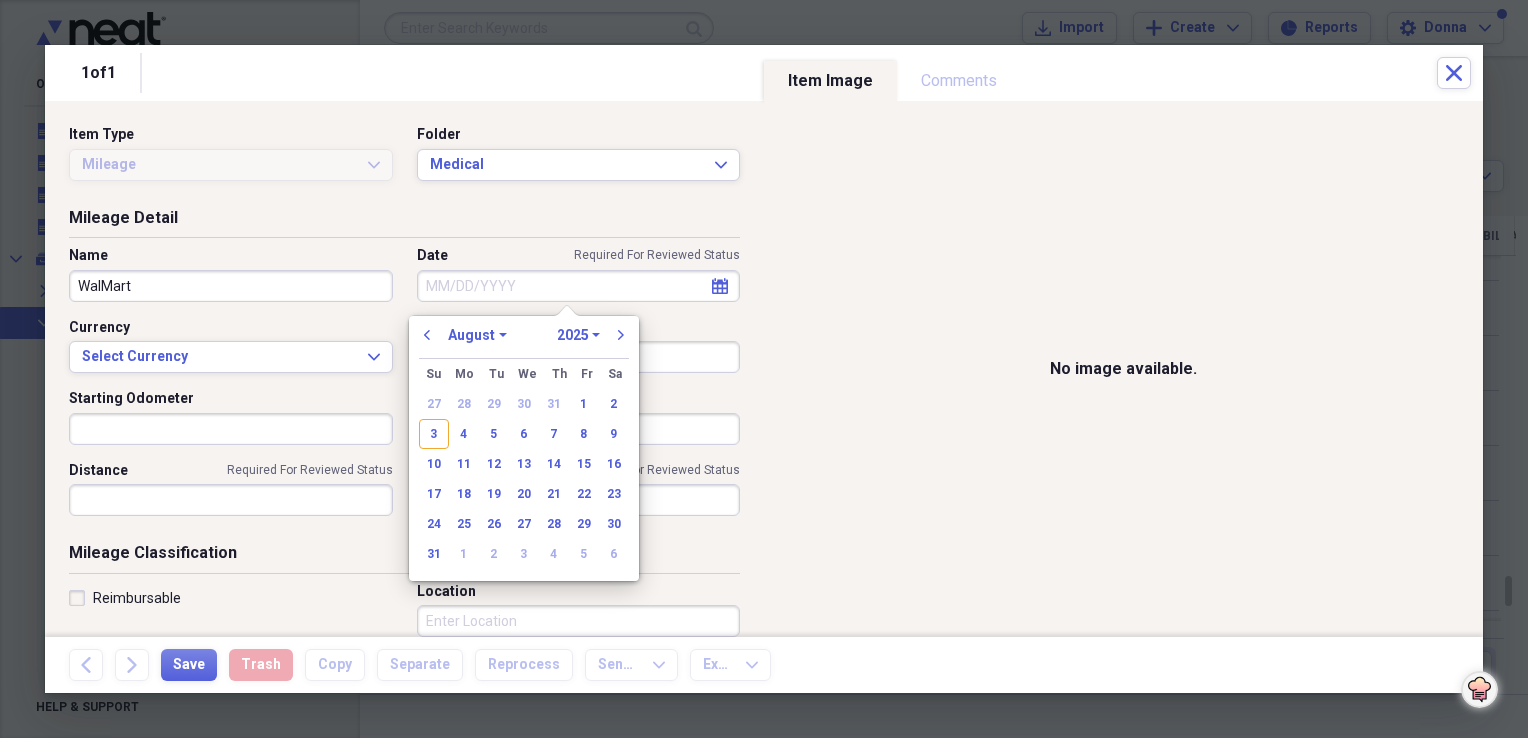 click on "calendar" 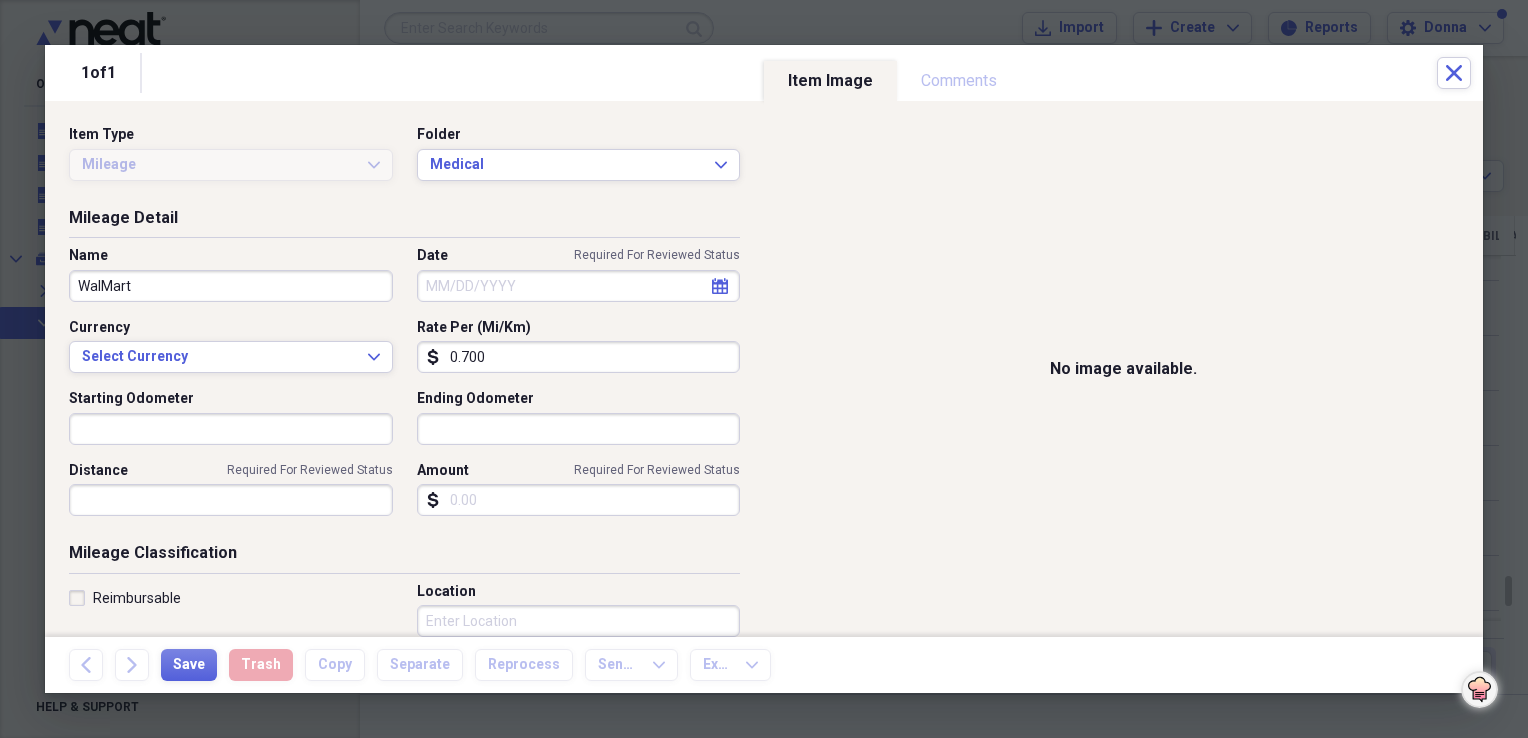 click on "Date Required For Reviewed Status" at bounding box center (579, 286) 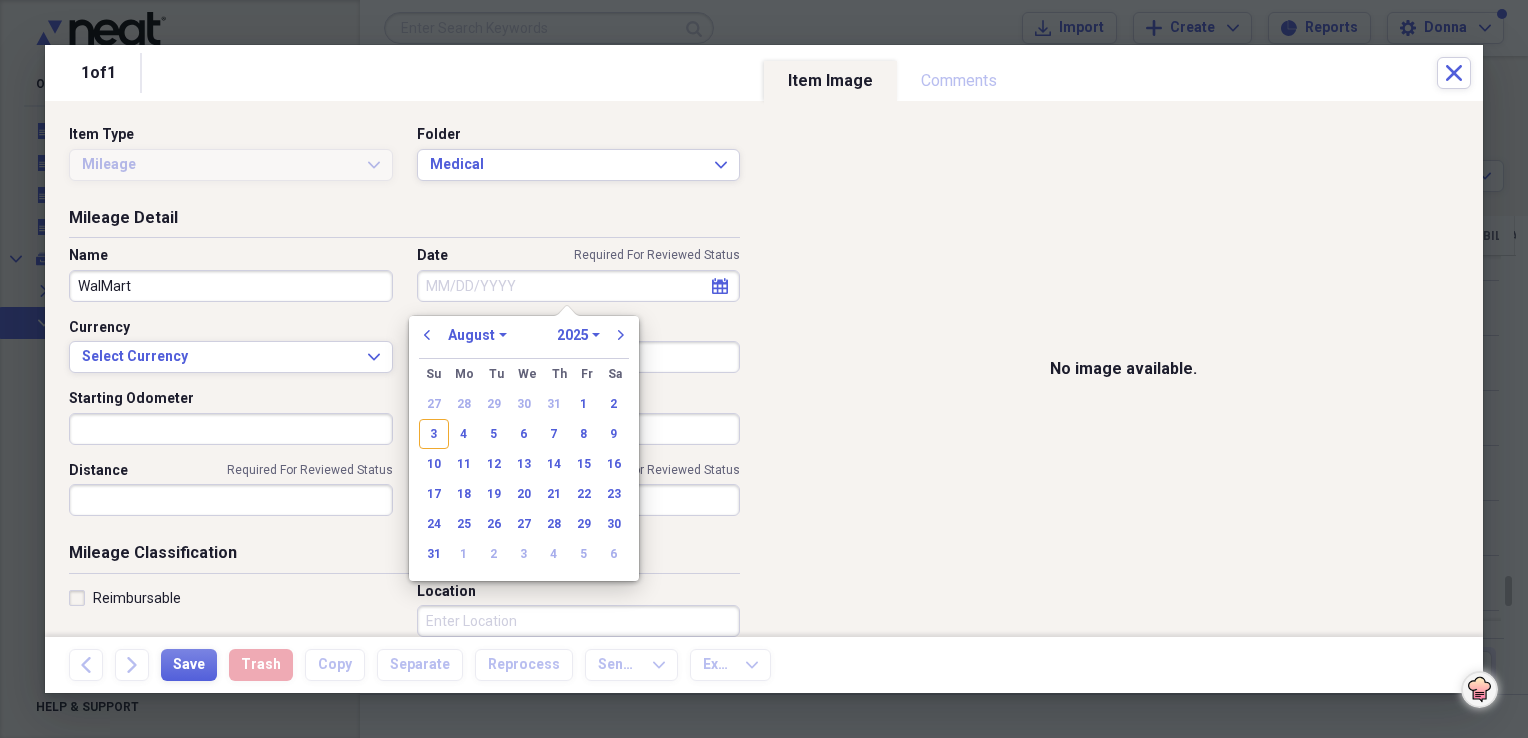 click on "1970 1971 1972 1973 1974 1975 1976 1977 1978 1979 1980 1981 1982 1983 1984 1985 1986 1987 1988 1989 1990 1991 1992 1993 1994 1995 1996 1997 1998 1999 2000 2001 2002 2003 2004 2005 2006 2007 2008 2009 2010 2011 2012 2013 2014 2015 2016 2017 2018 2019 2020 2021 2022 2023 2024 2025 2026 2027 2028 2029 2030 2031 2032 2033 2034 2035" at bounding box center [578, 335] 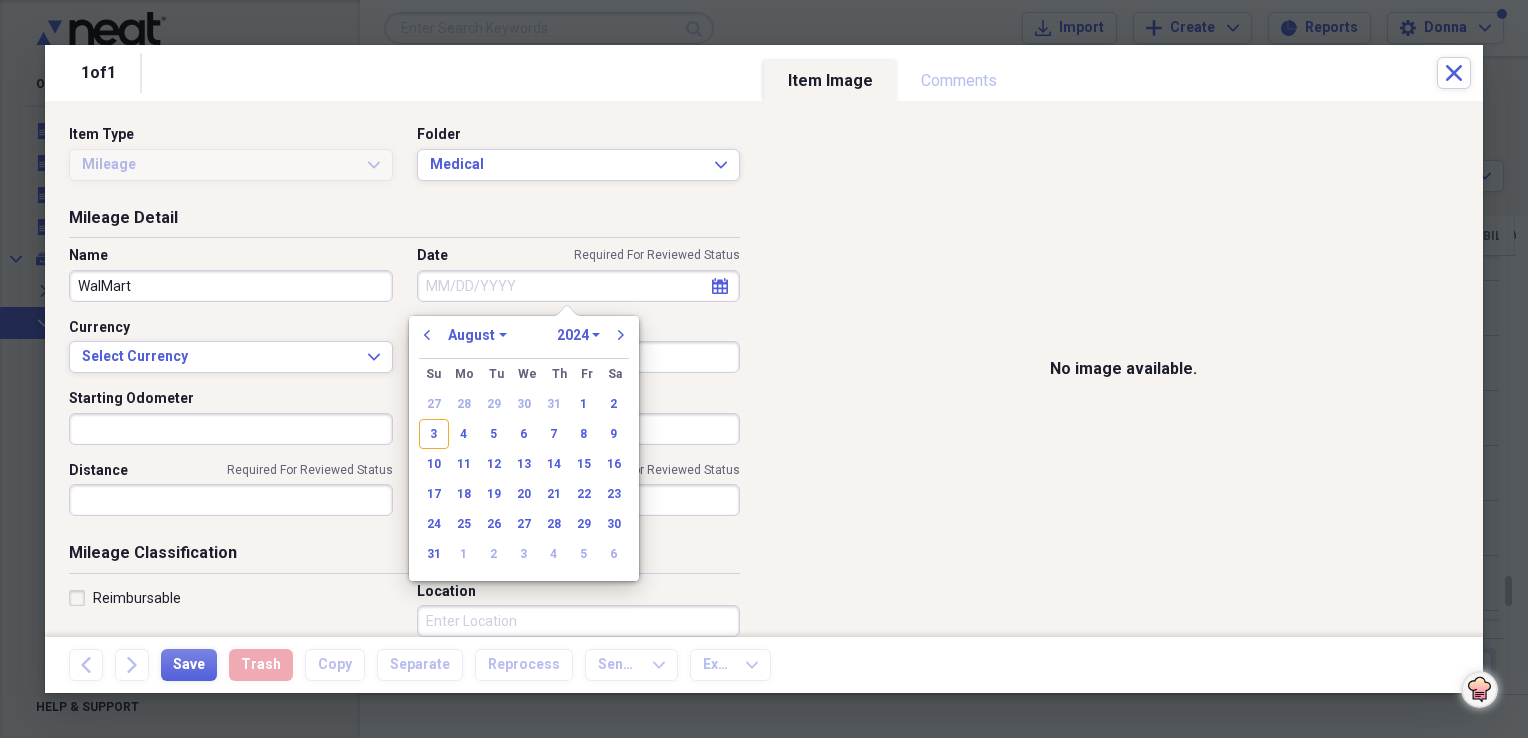 click on "1970 1971 1972 1973 1974 1975 1976 1977 1978 1979 1980 1981 1982 1983 1984 1985 1986 1987 1988 1989 1990 1991 1992 1993 1994 1995 1996 1997 1998 1999 2000 2001 2002 2003 2004 2005 2006 2007 2008 2009 2010 2011 2012 2013 2014 2015 2016 2017 2018 2019 2020 2021 2022 2023 2024 2025 2026 2027 2028 2029 2030 2031 2032 2033 2034 2035" at bounding box center (578, 335) 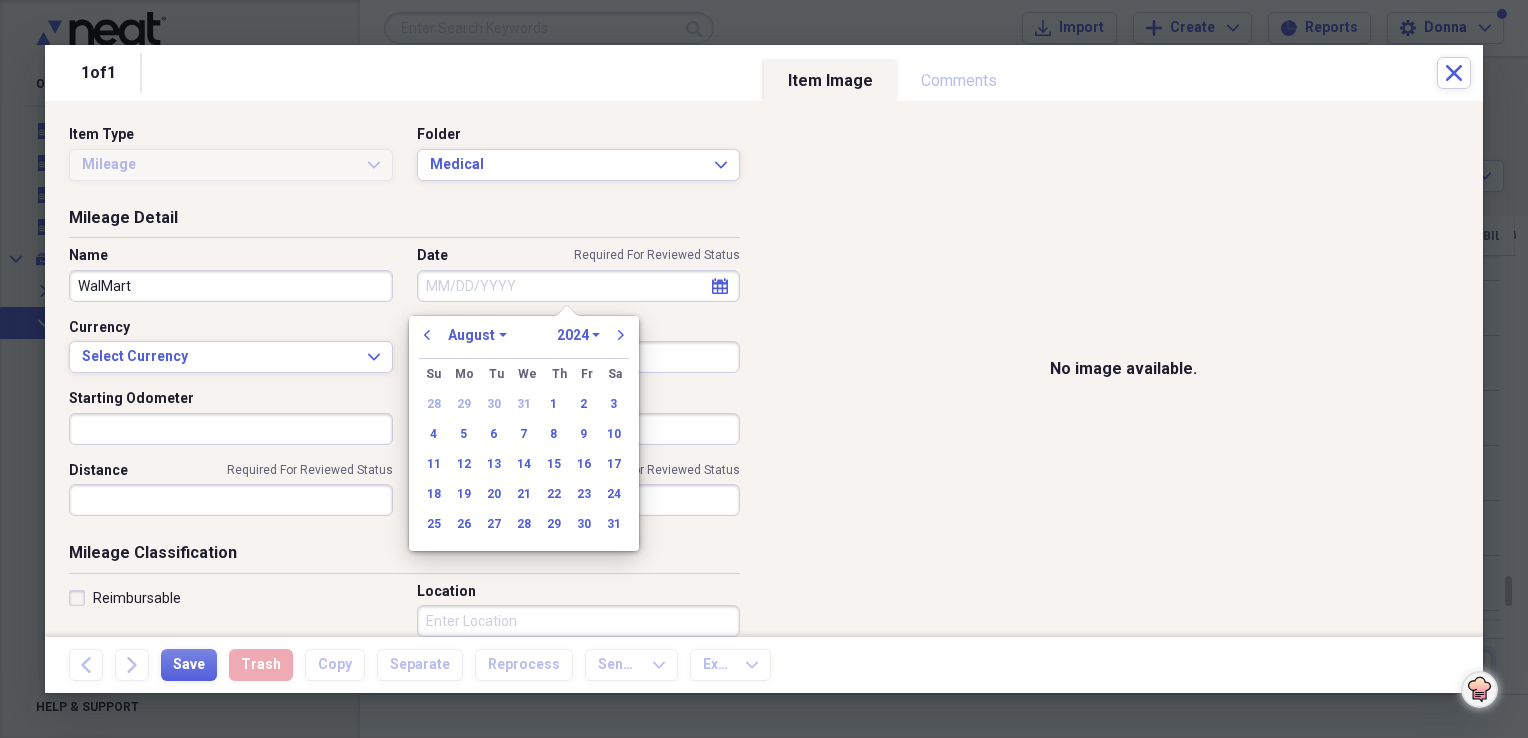 click on "January February March April May June July August September October November December" at bounding box center [477, 335] 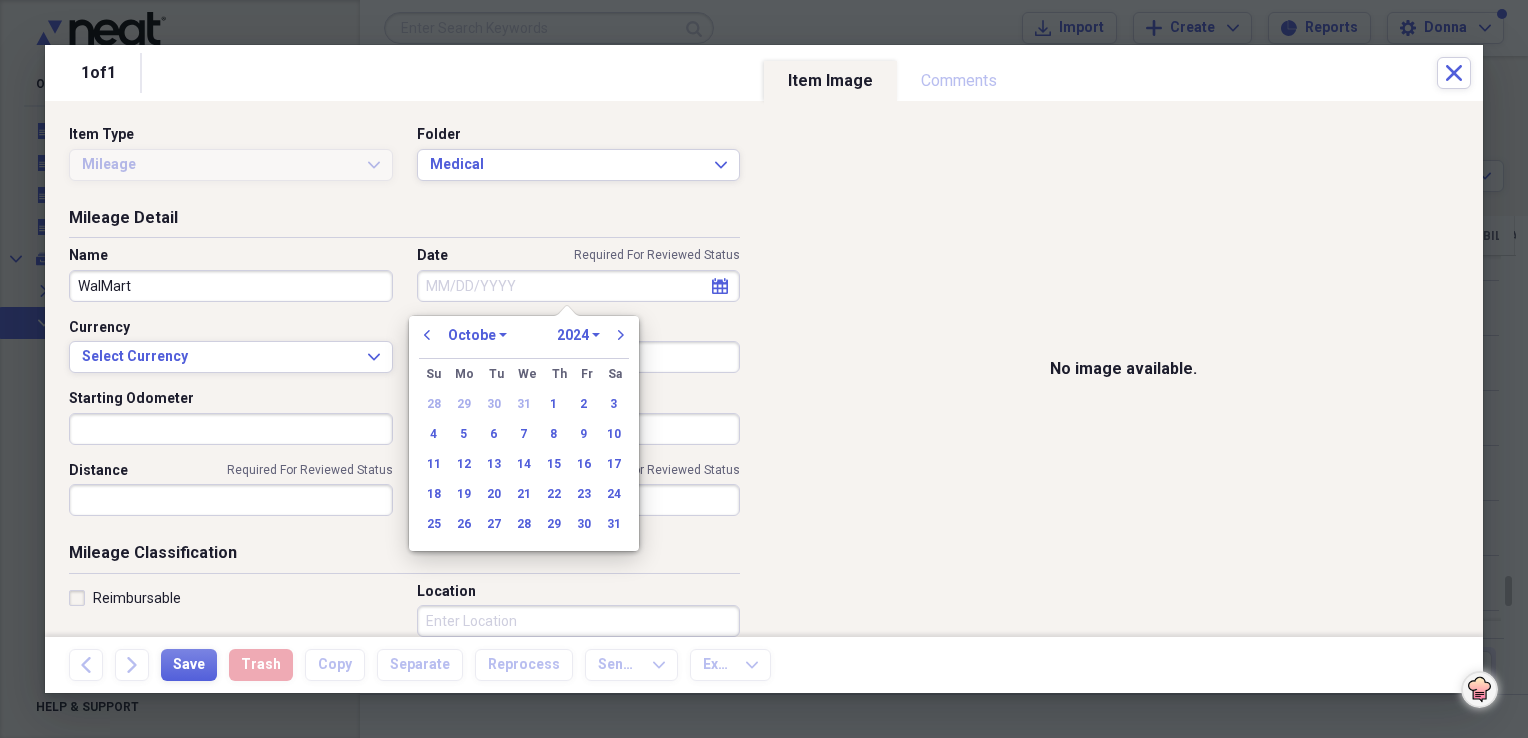 click on "January February March April May June July August September October November December" at bounding box center (477, 335) 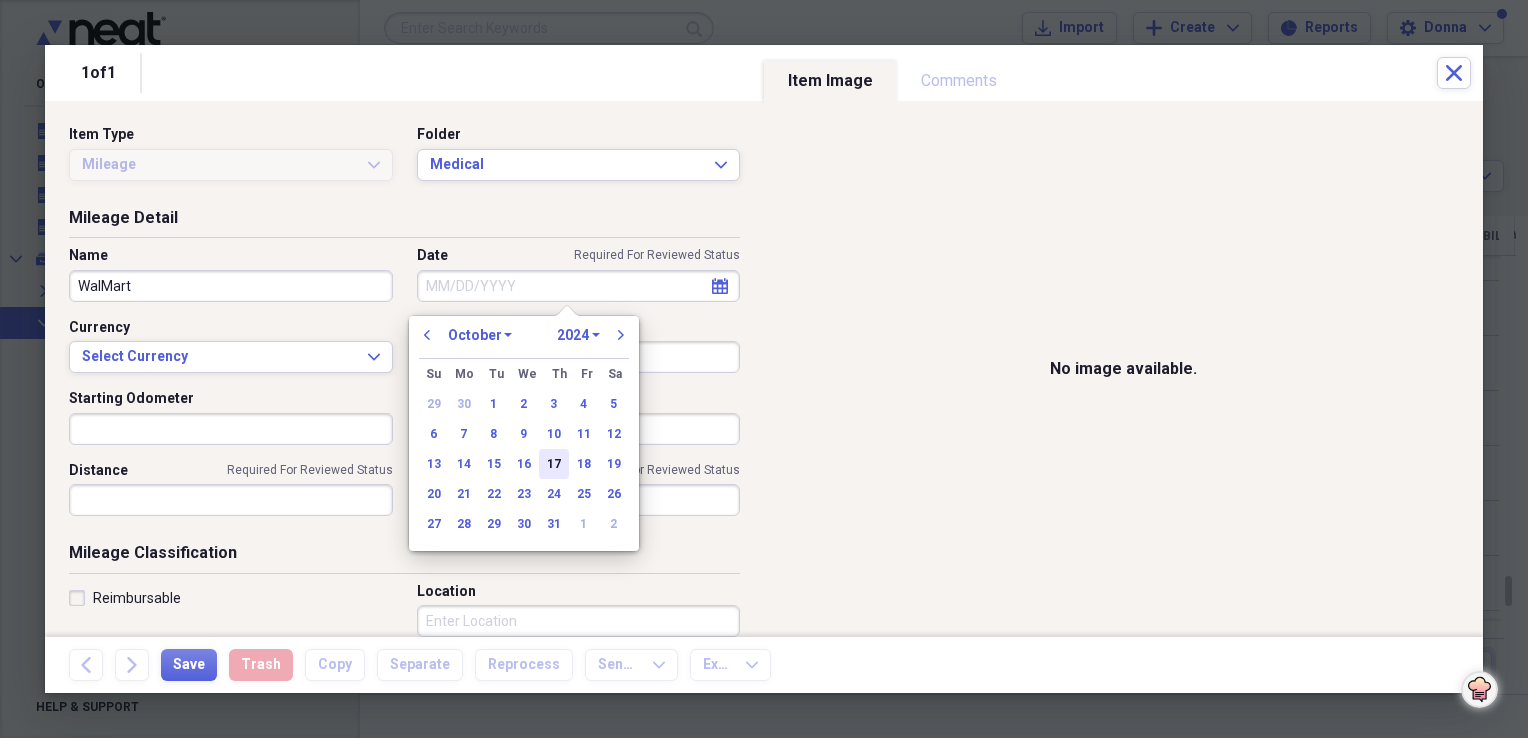 click on "17" at bounding box center [554, 464] 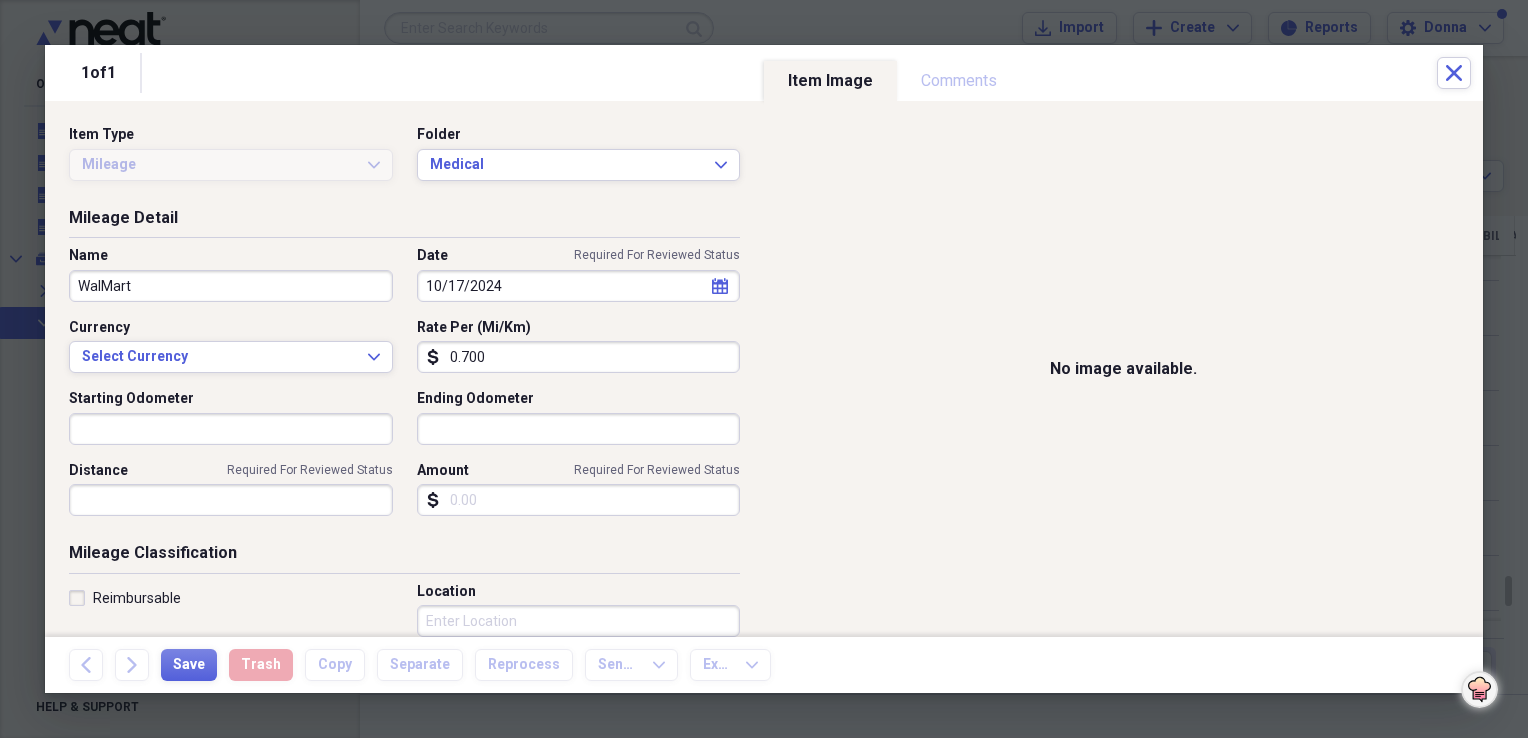 click on "Starting Odometer" at bounding box center [231, 429] 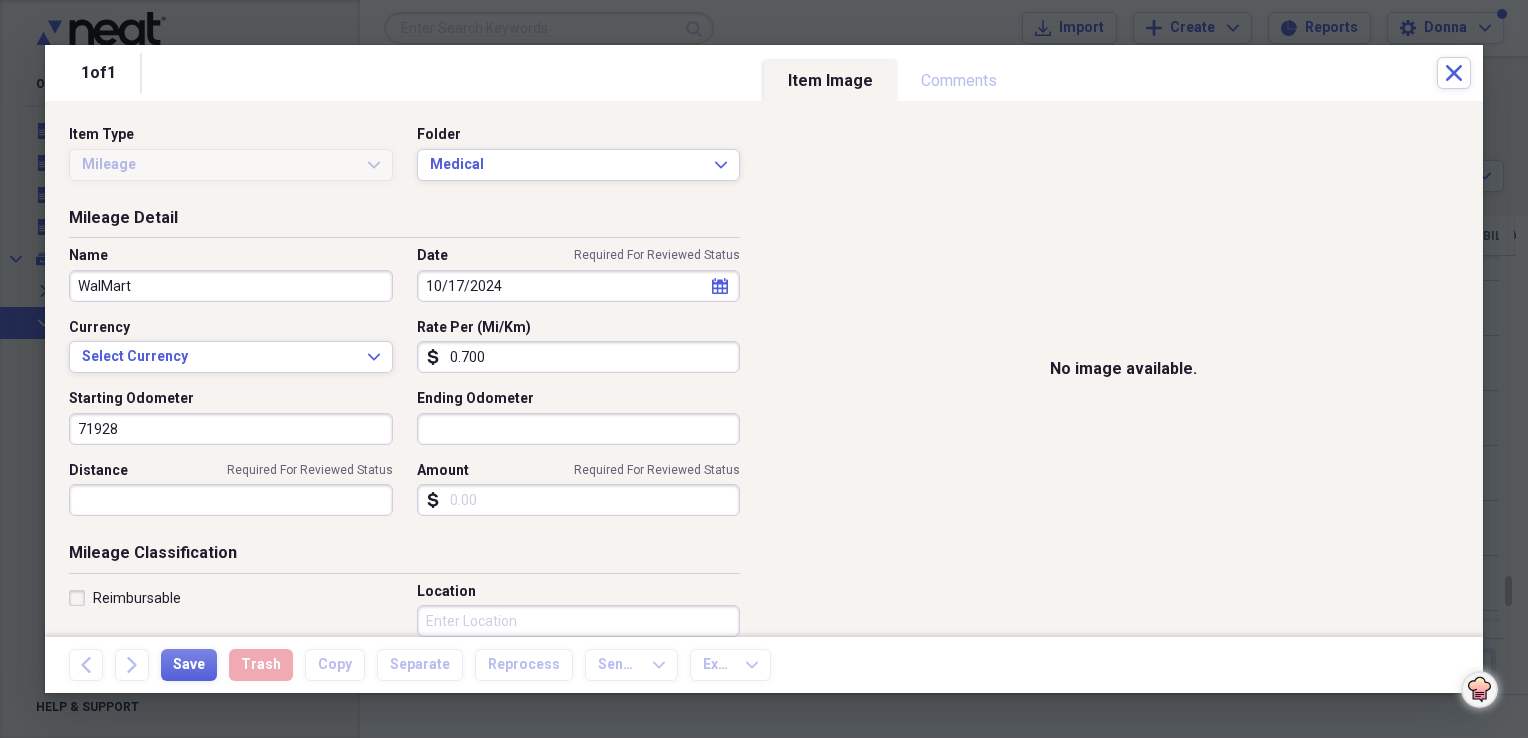 type on "71928.0" 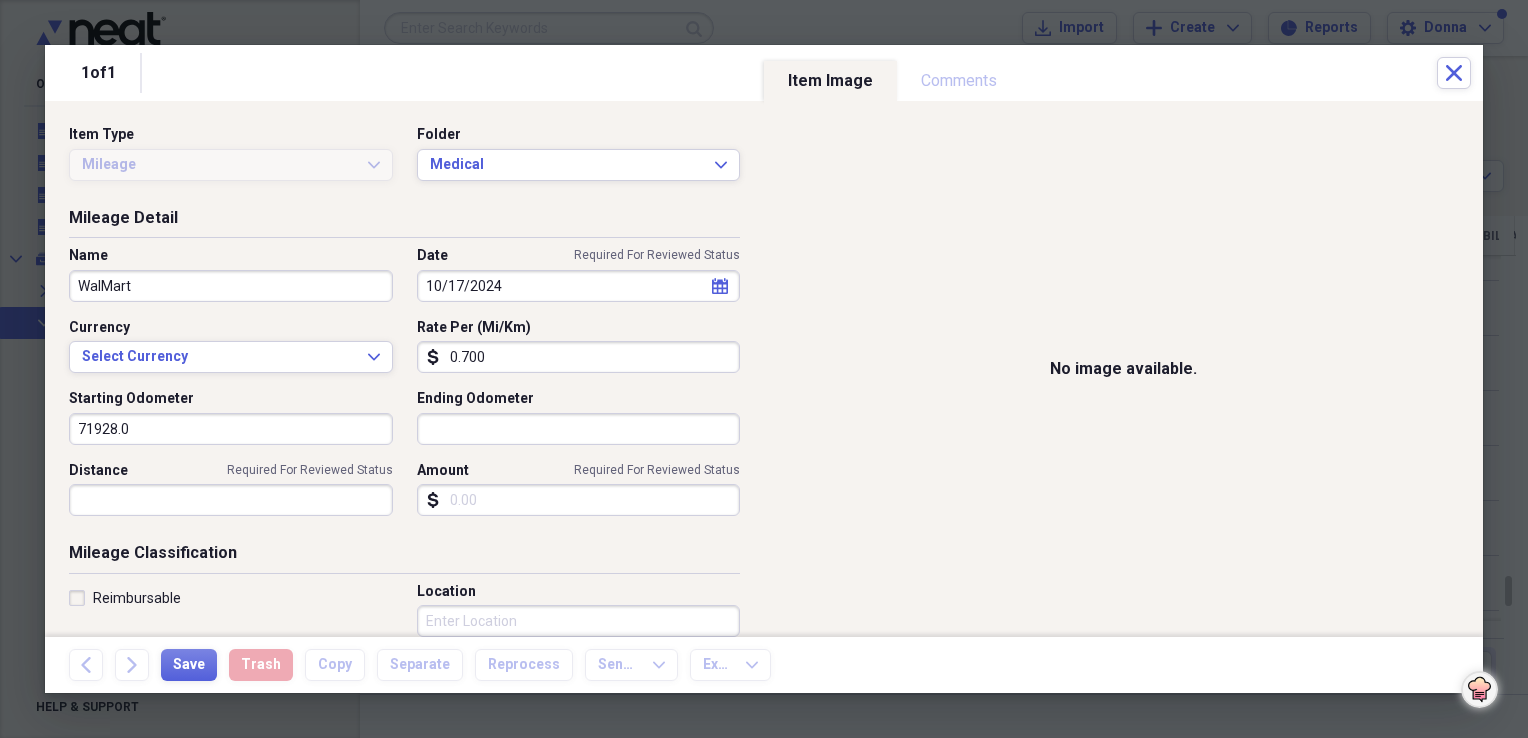 click on "Ending Odometer" at bounding box center [579, 429] 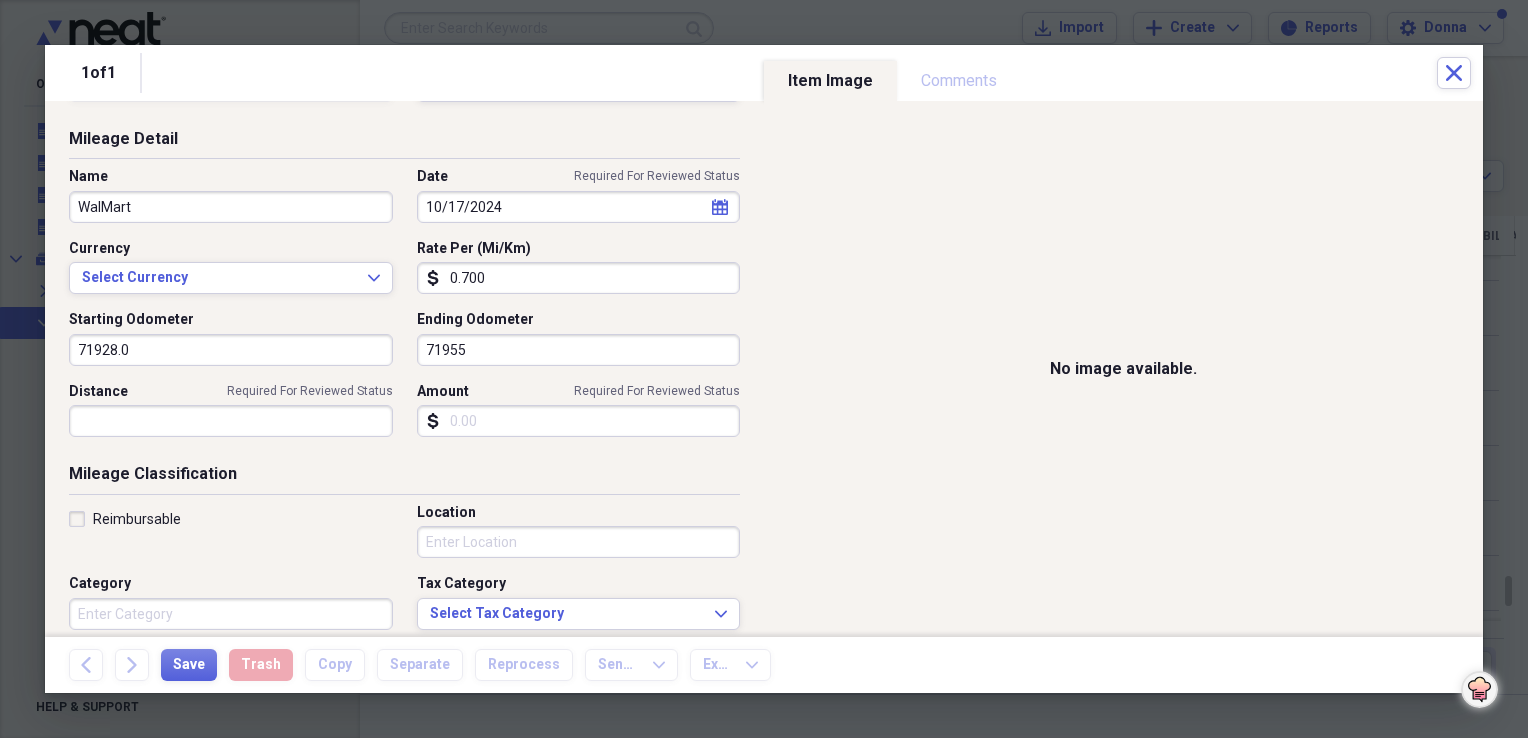 scroll, scrollTop: 100, scrollLeft: 0, axis: vertical 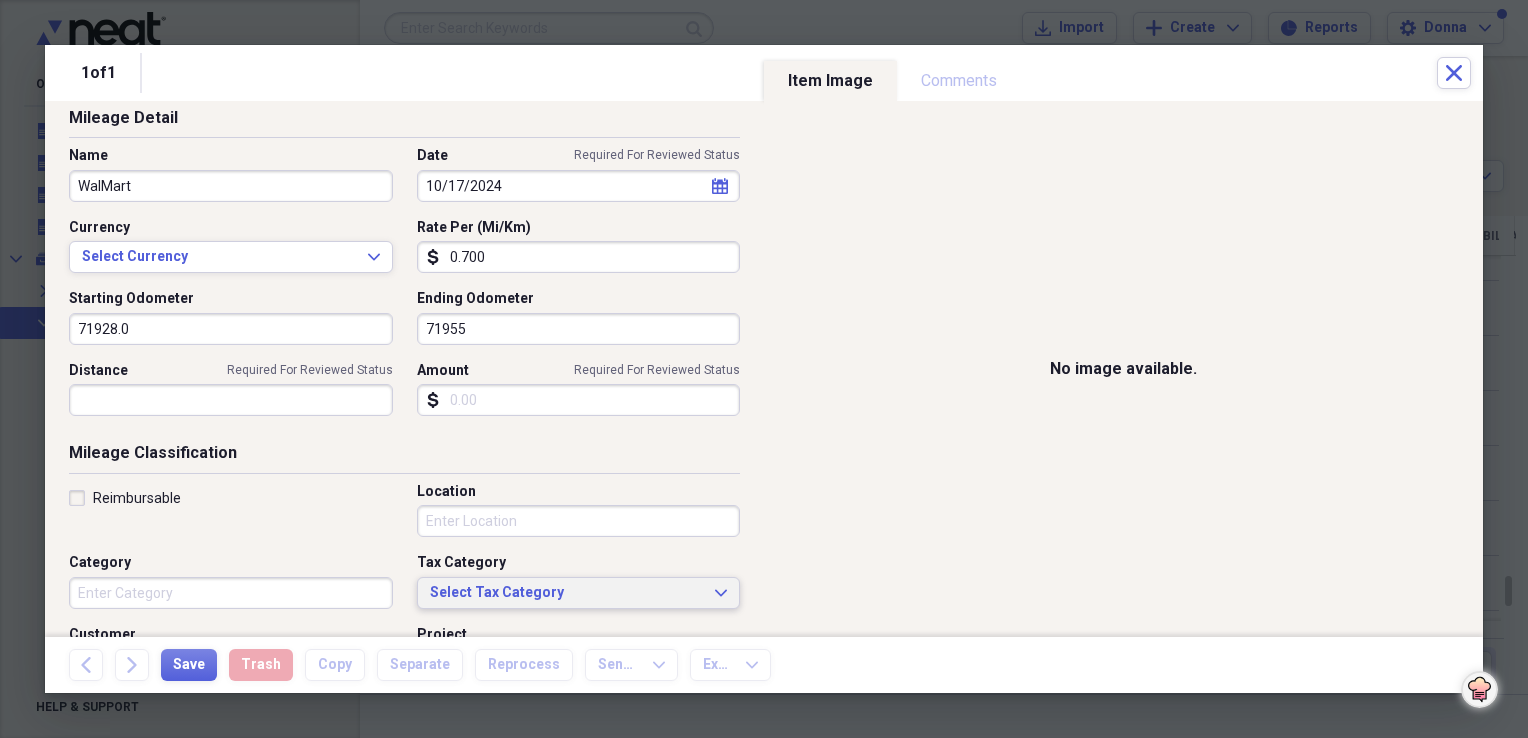 type on "71955.0" 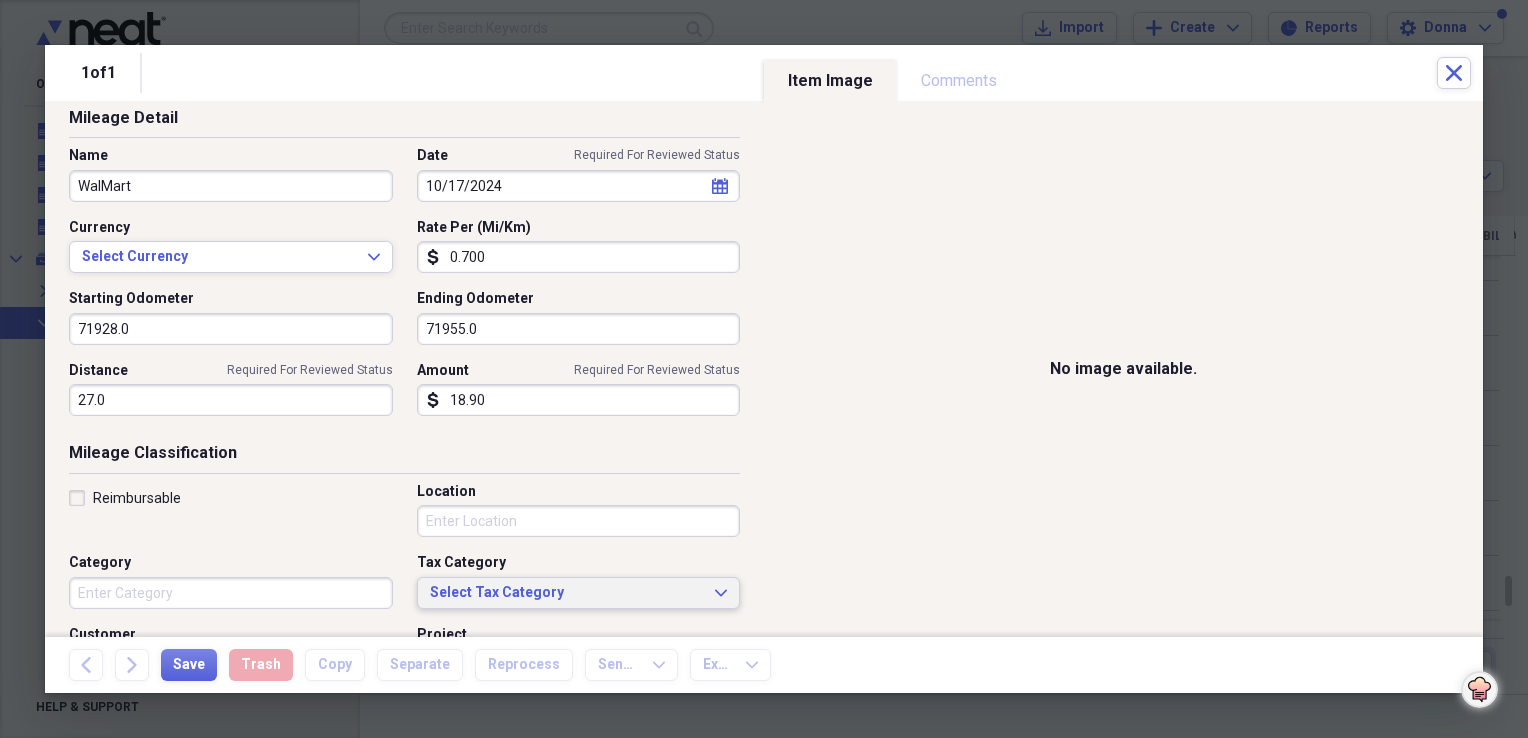click on "Select Tax Category" at bounding box center [567, 593] 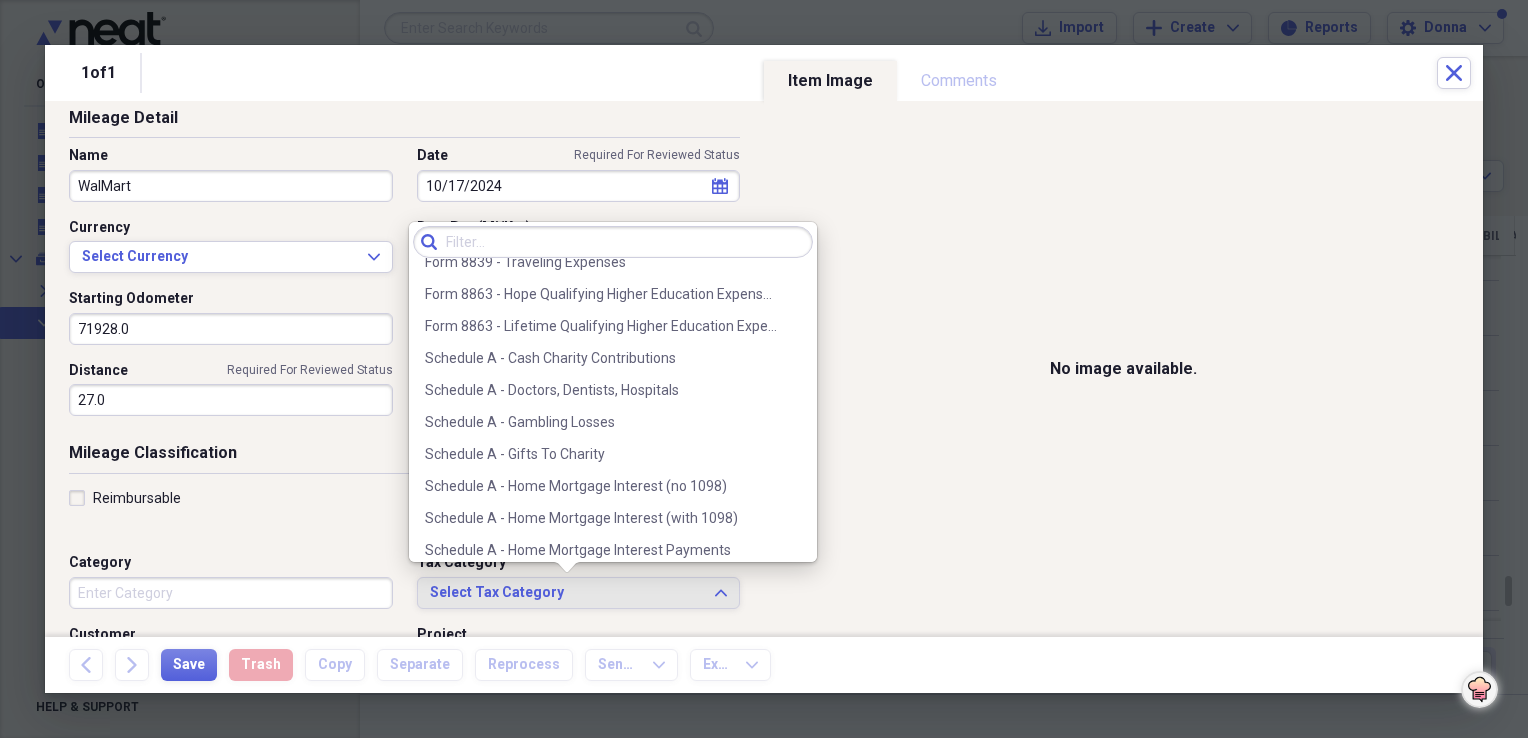 scroll, scrollTop: 2500, scrollLeft: 0, axis: vertical 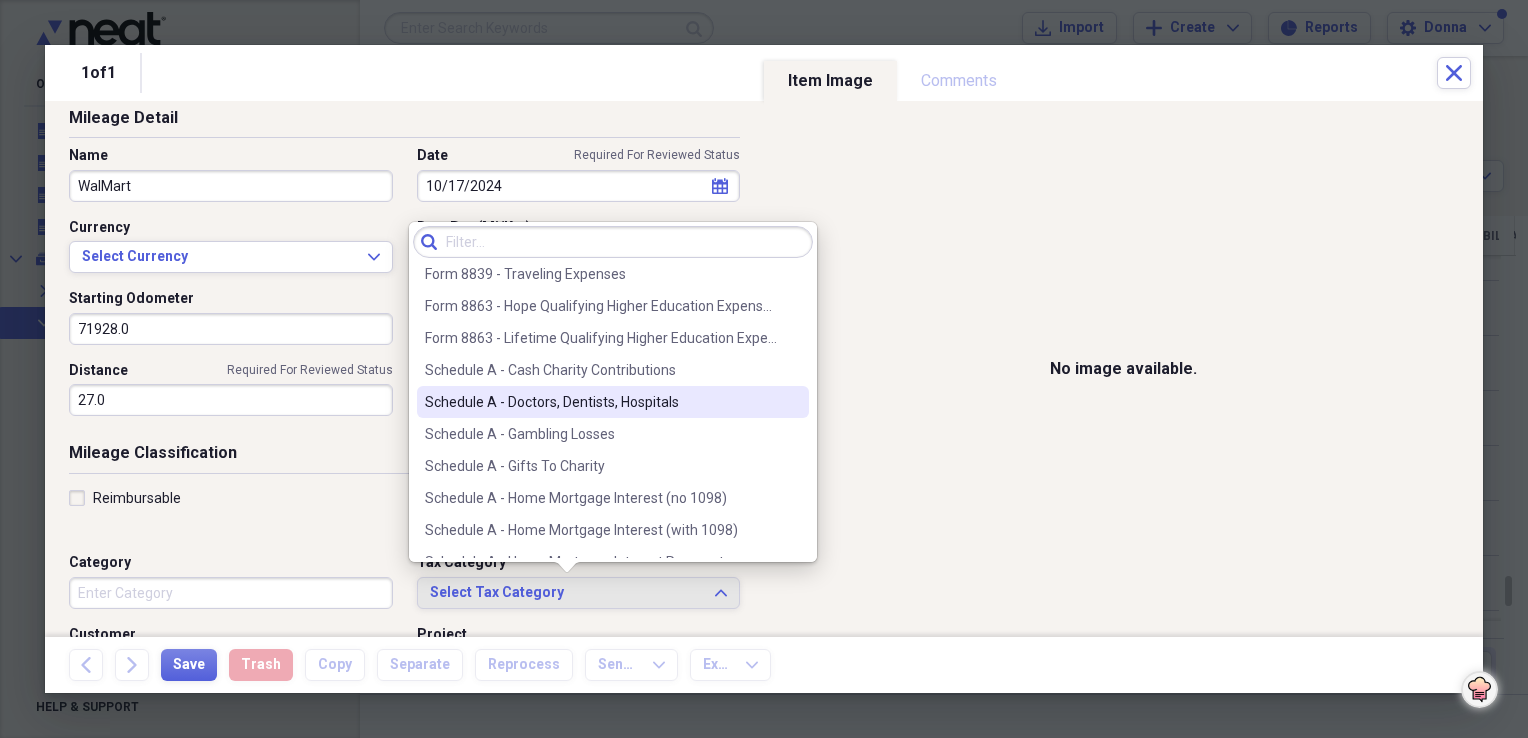 click on "Schedule A - Doctors, Dentists, Hospitals" at bounding box center [613, 402] 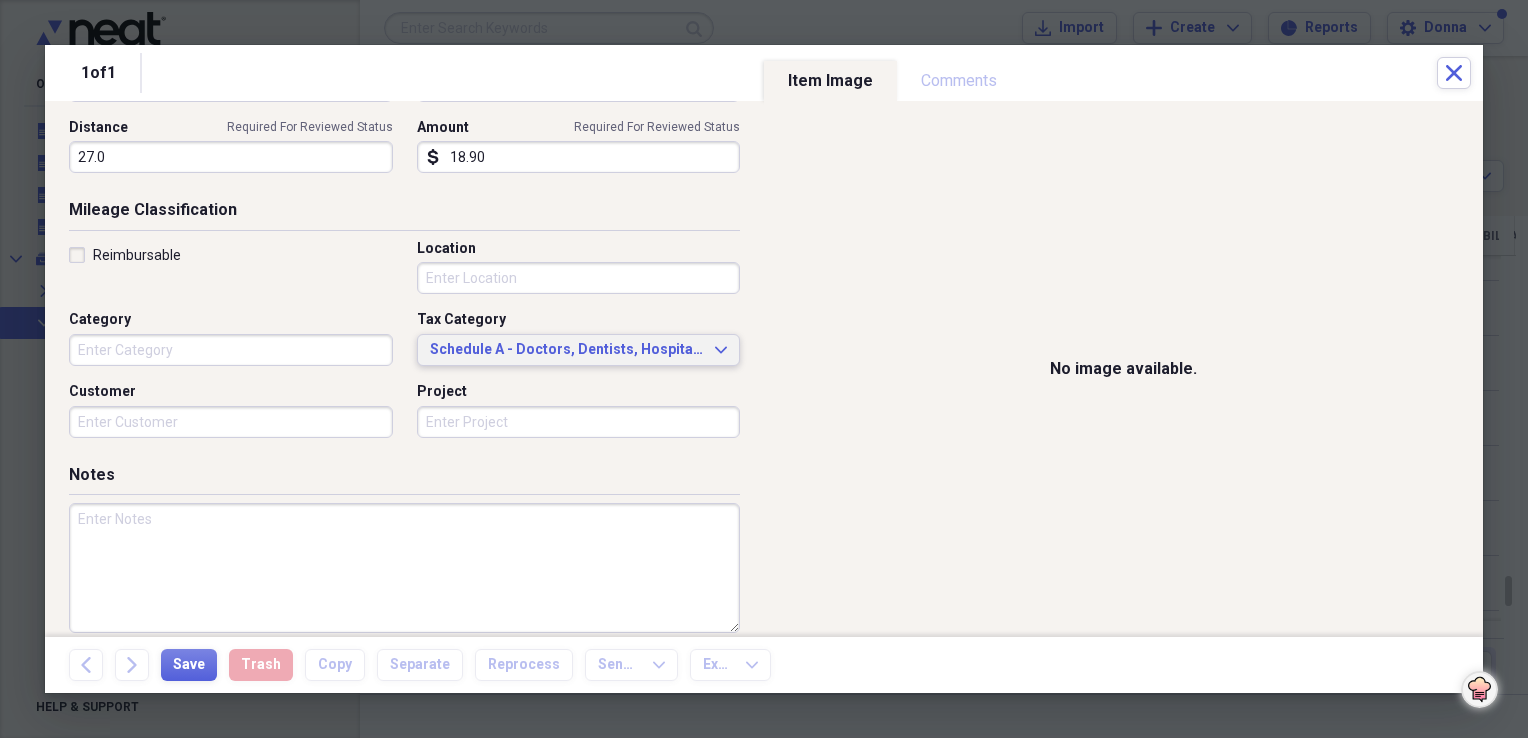 scroll, scrollTop: 363, scrollLeft: 0, axis: vertical 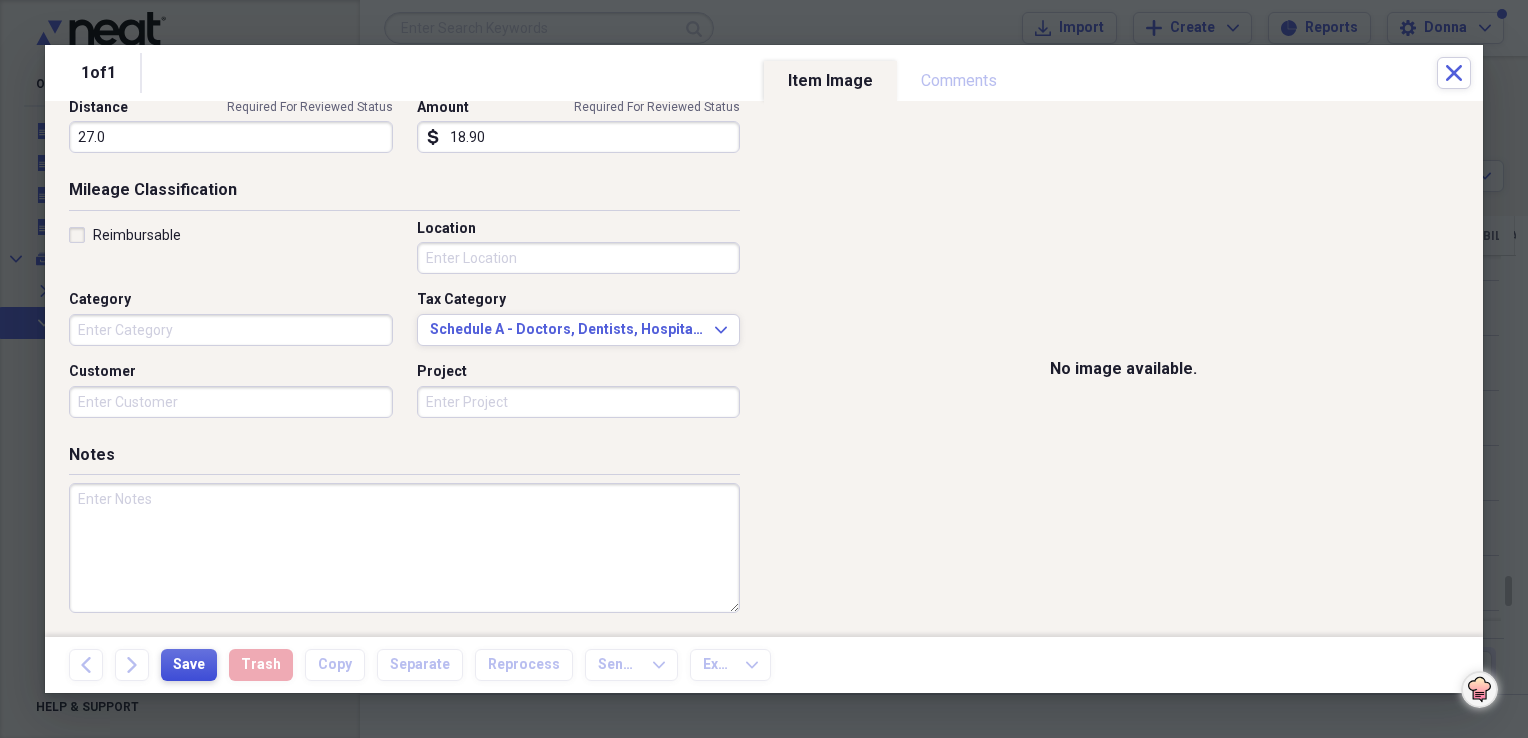 click on "Save" at bounding box center [189, 665] 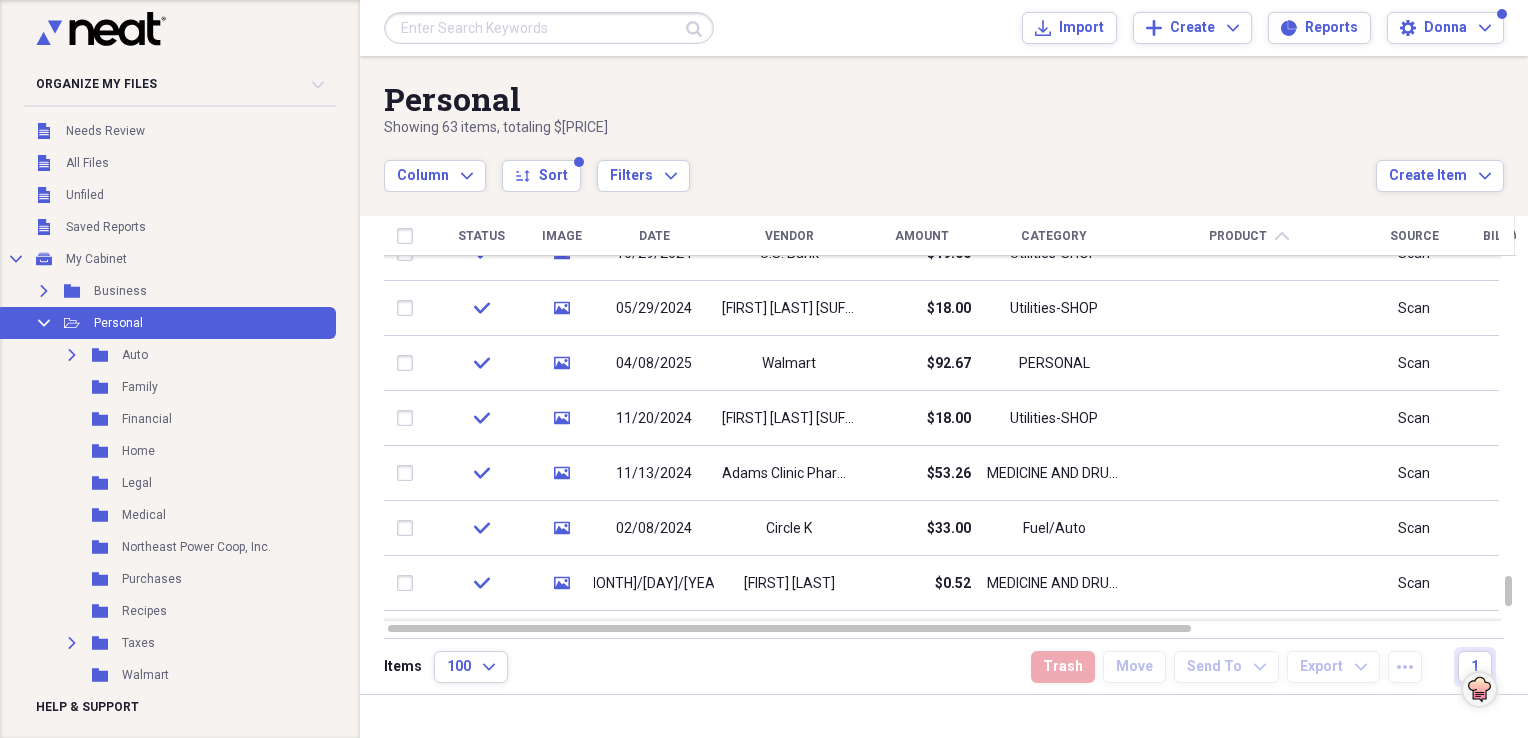 click on "Showing 63 items , totaling $[PRICE]" at bounding box center (880, 128) 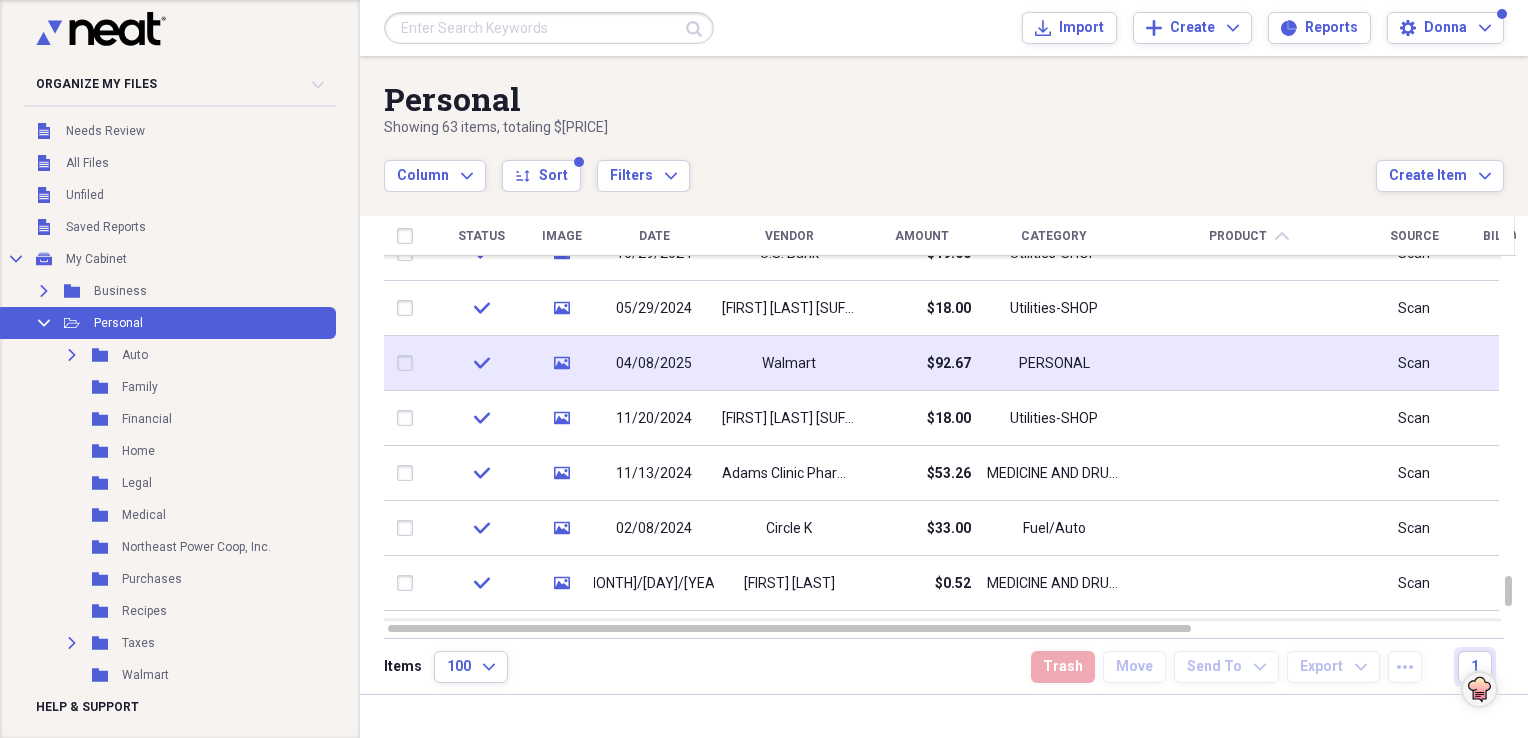 click on "Walmart" at bounding box center [789, 364] 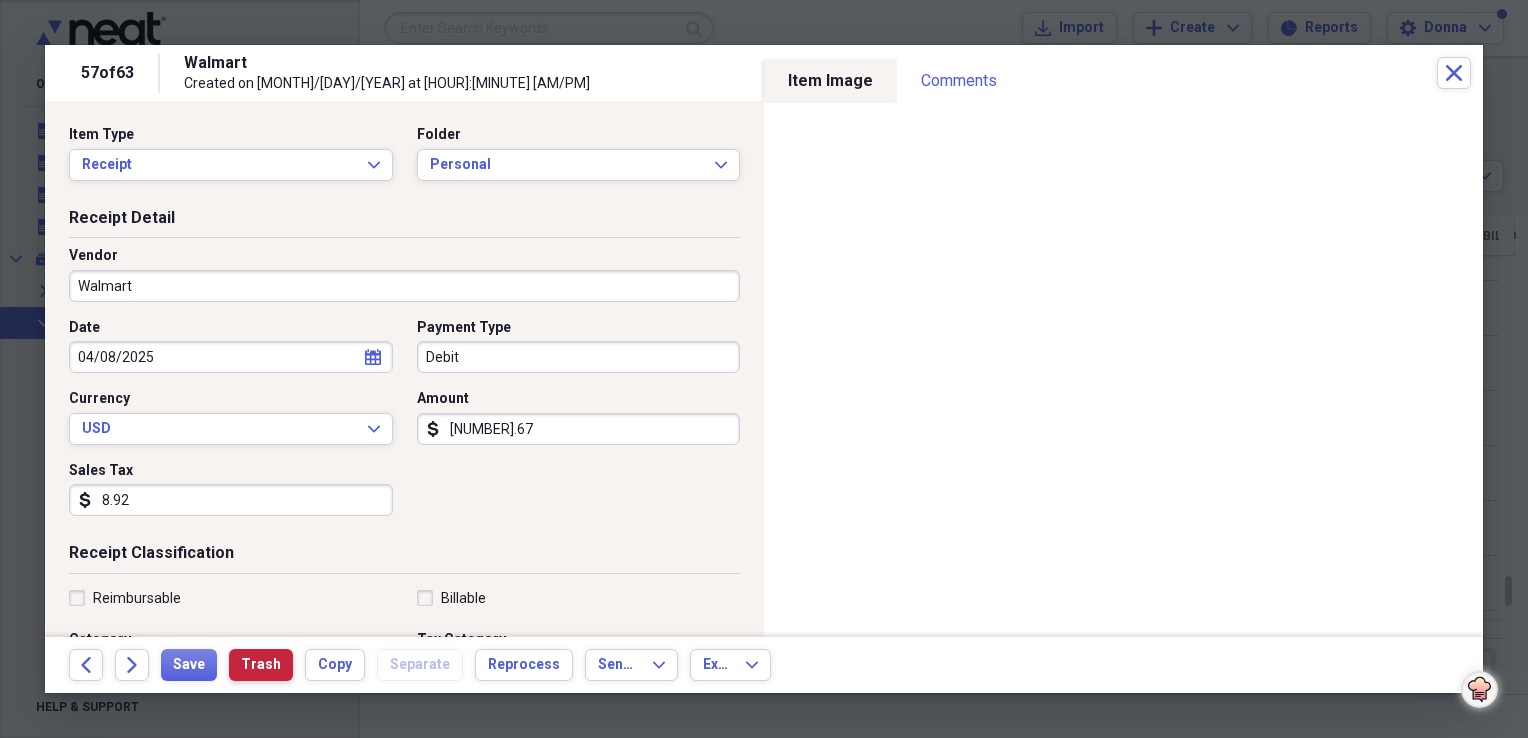 click on "Trash" at bounding box center [261, 665] 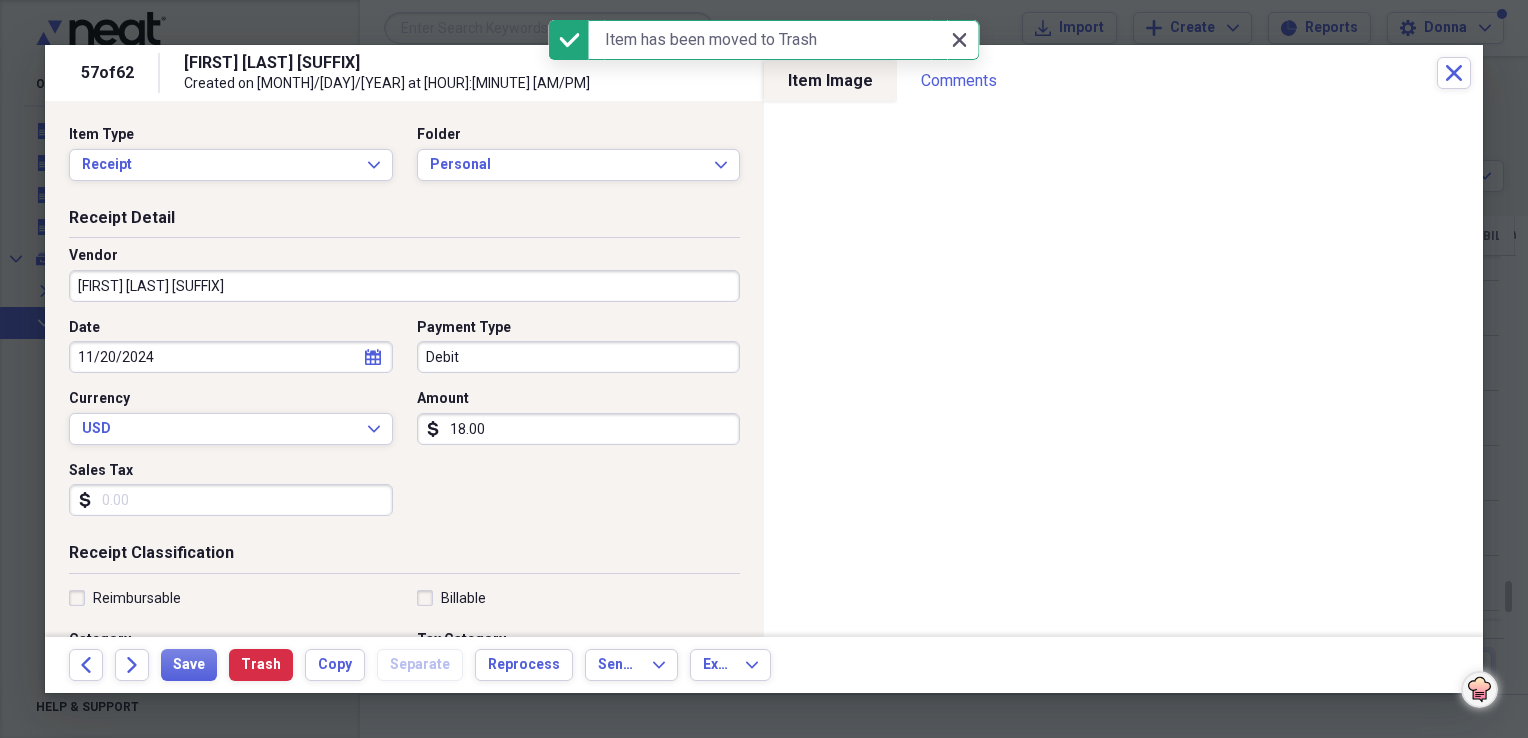 click 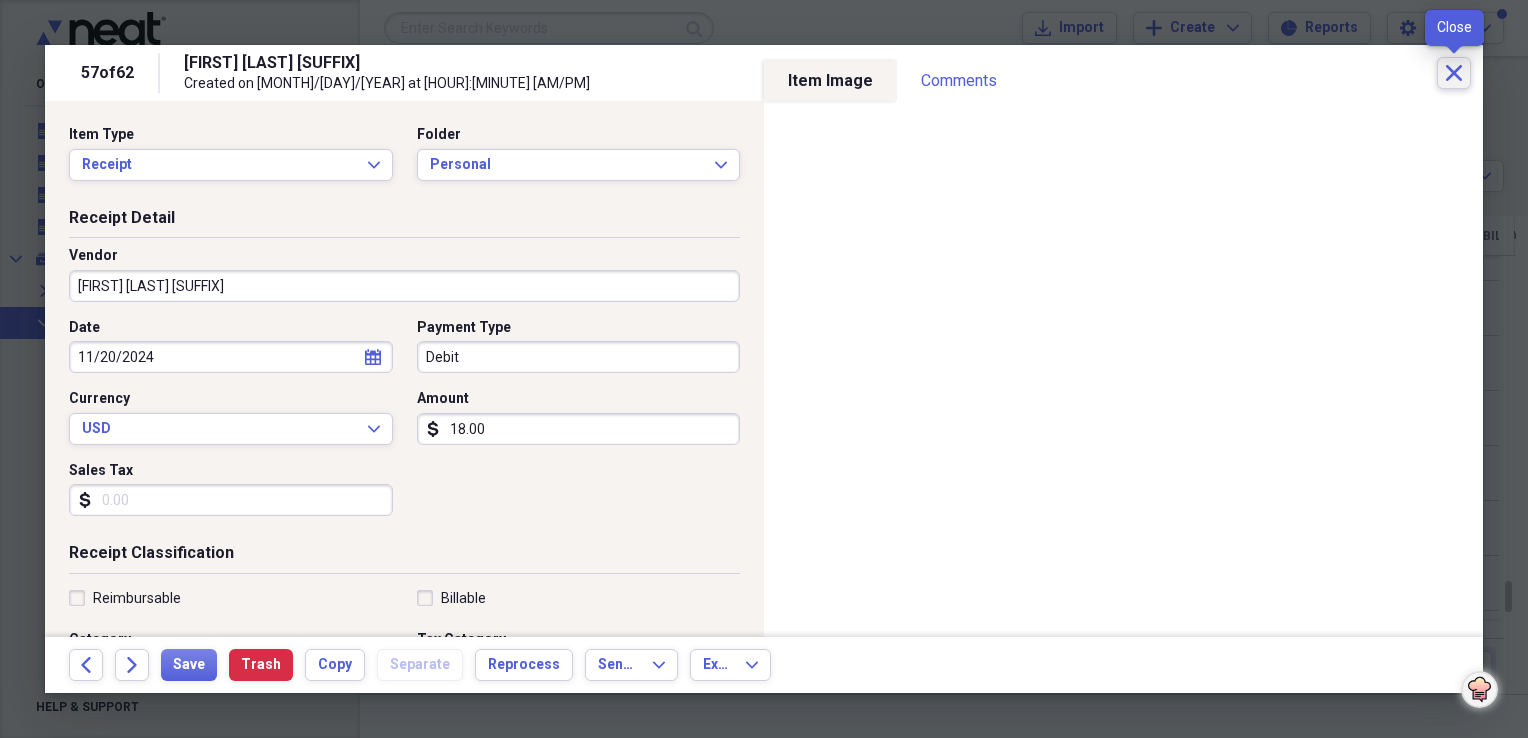click 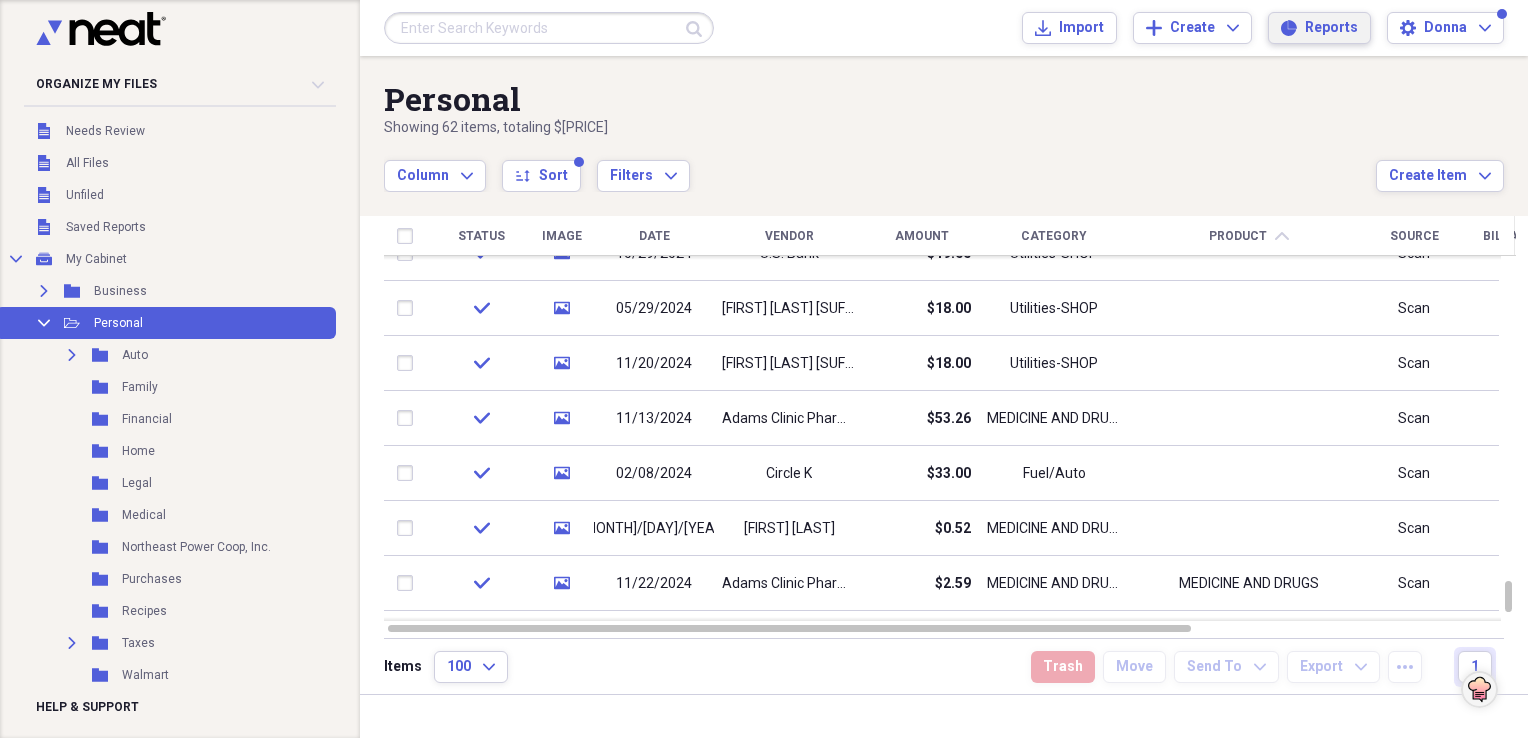 click on "Reports" at bounding box center (1331, 28) 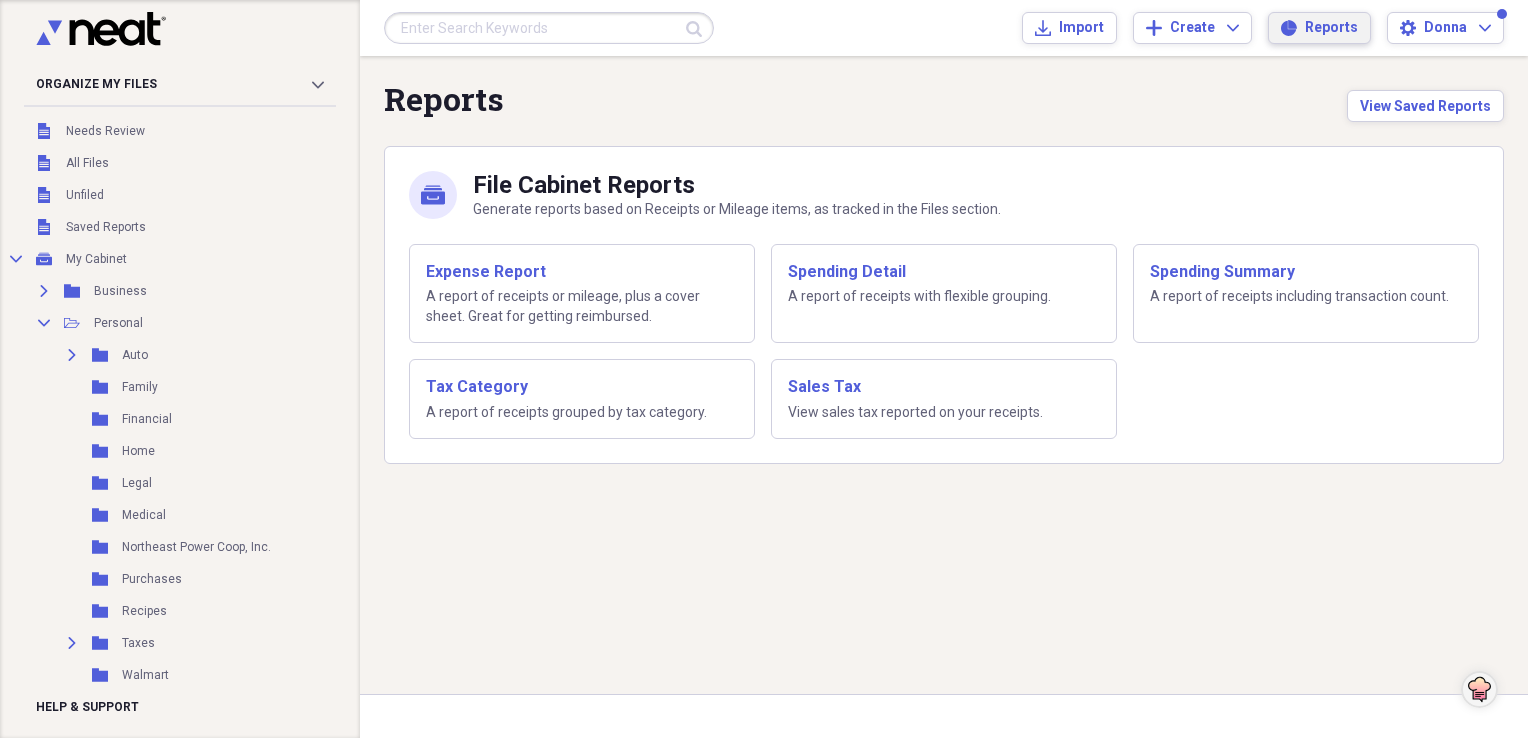 click on "Reports" at bounding box center [1331, 28] 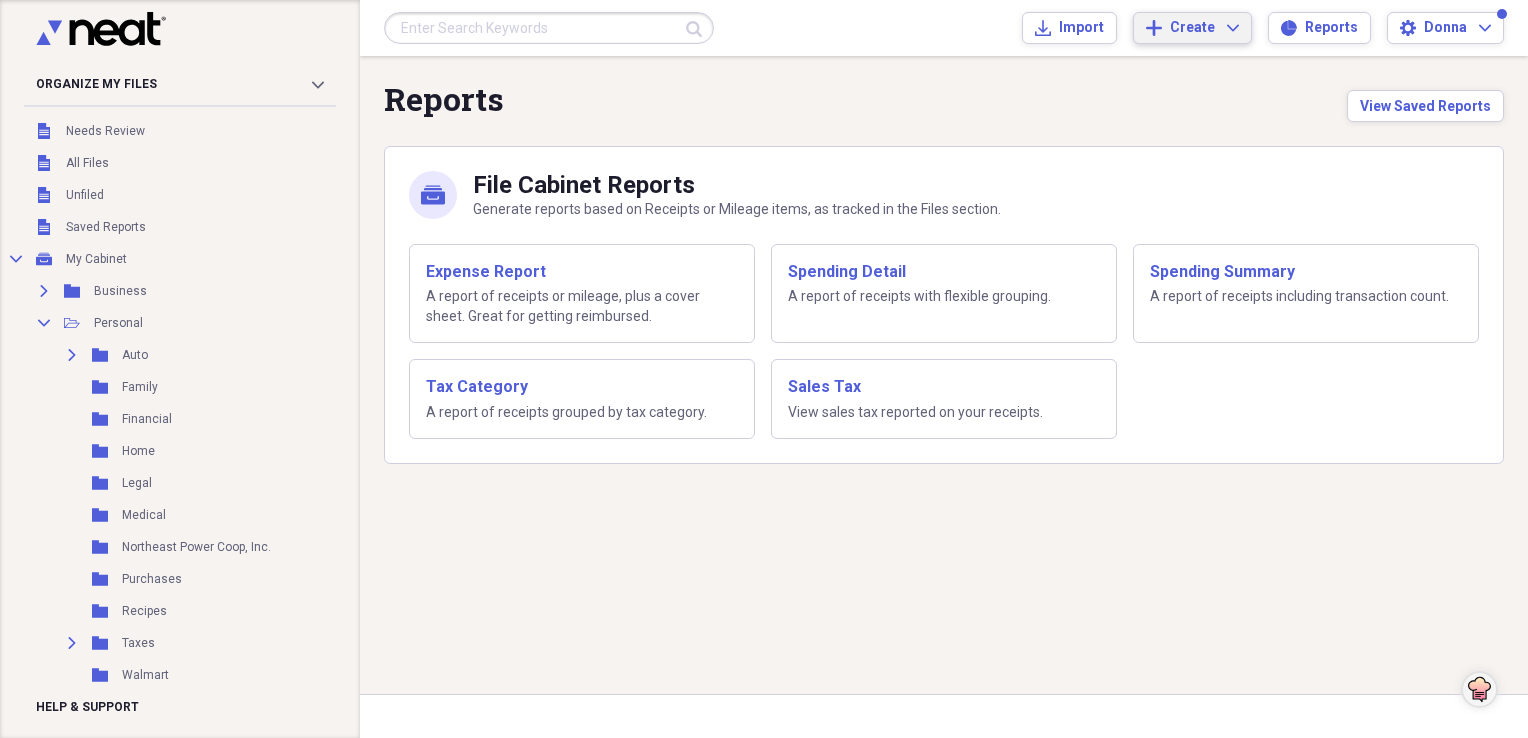 click on "Create Expand" at bounding box center (1204, 28) 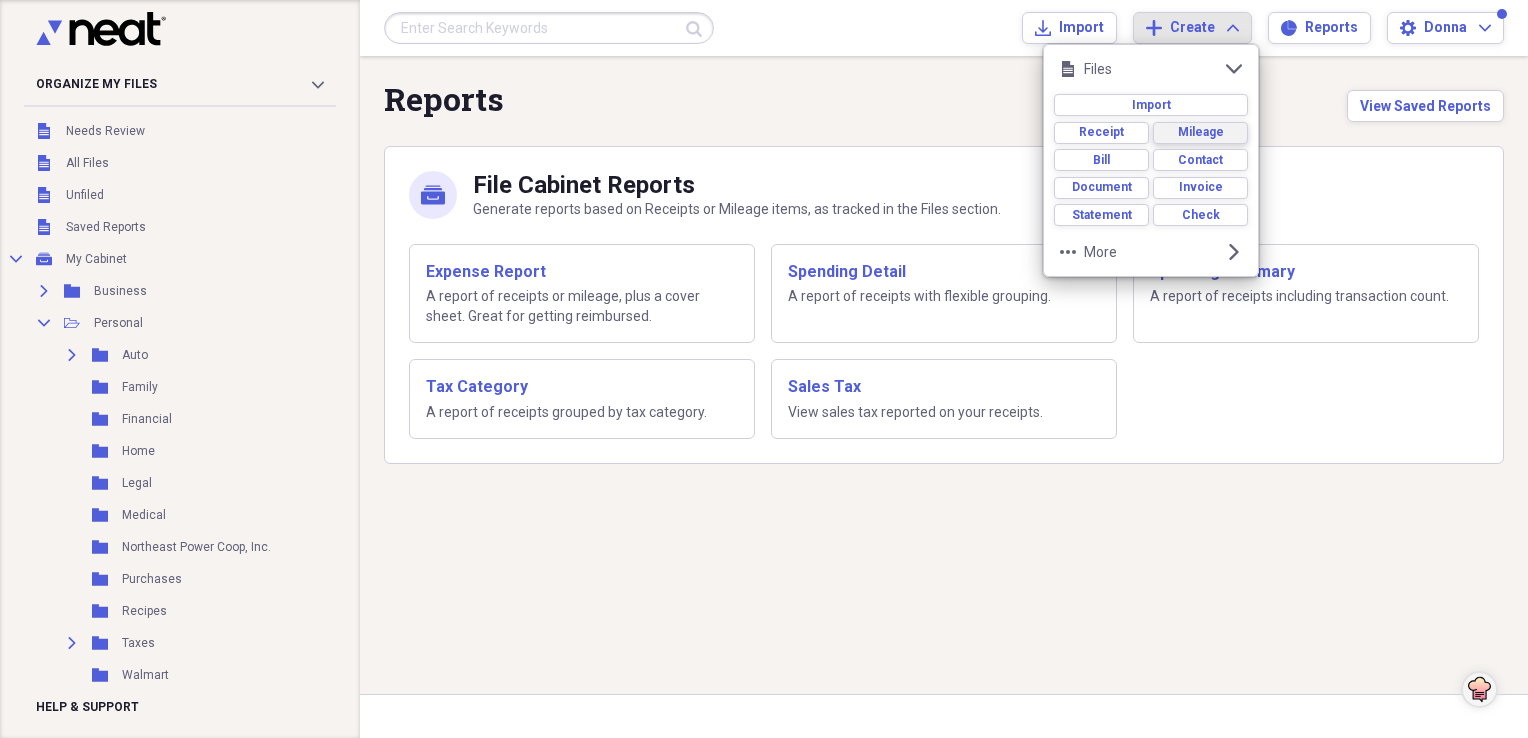 click on "Mileage" at bounding box center (1201, 132) 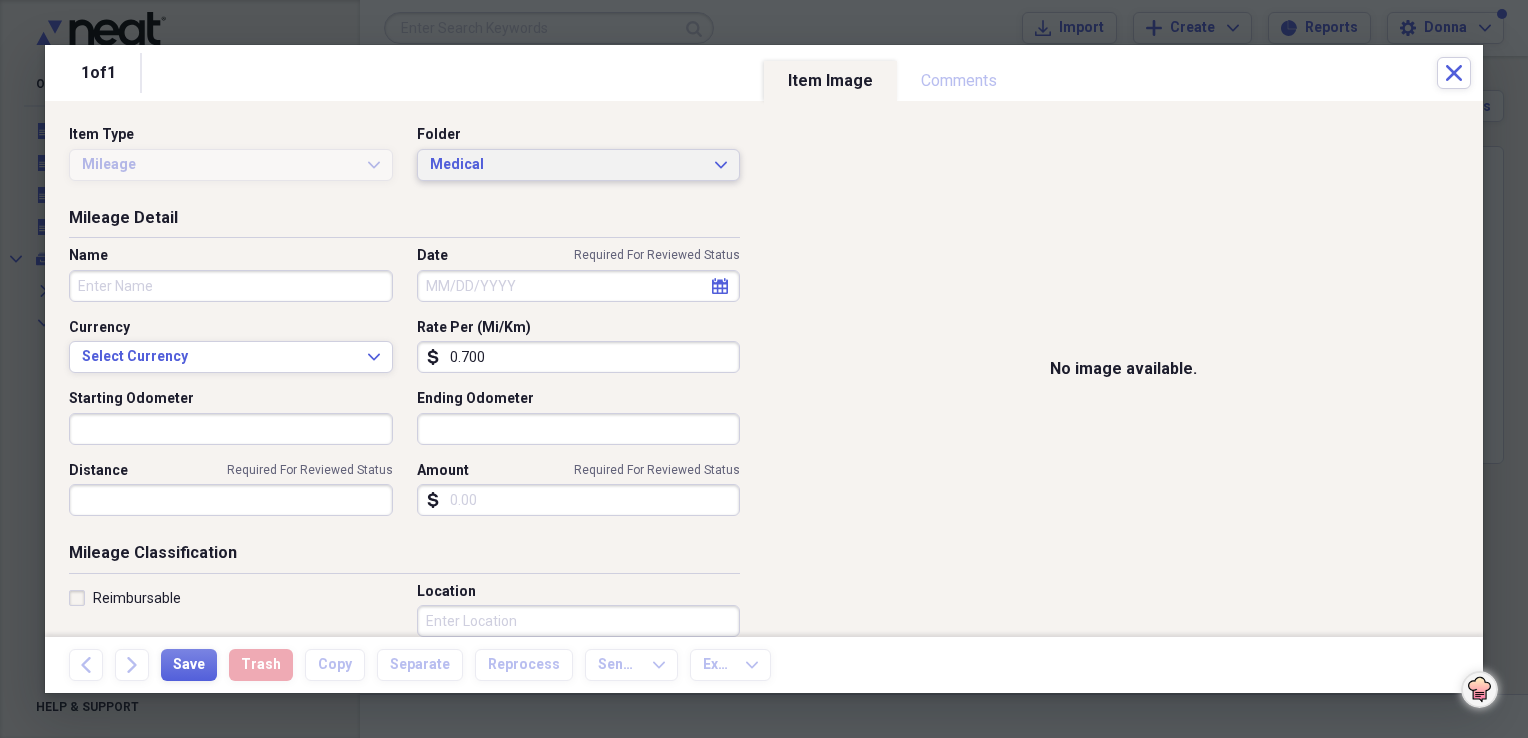 click on "Medical" at bounding box center (567, 165) 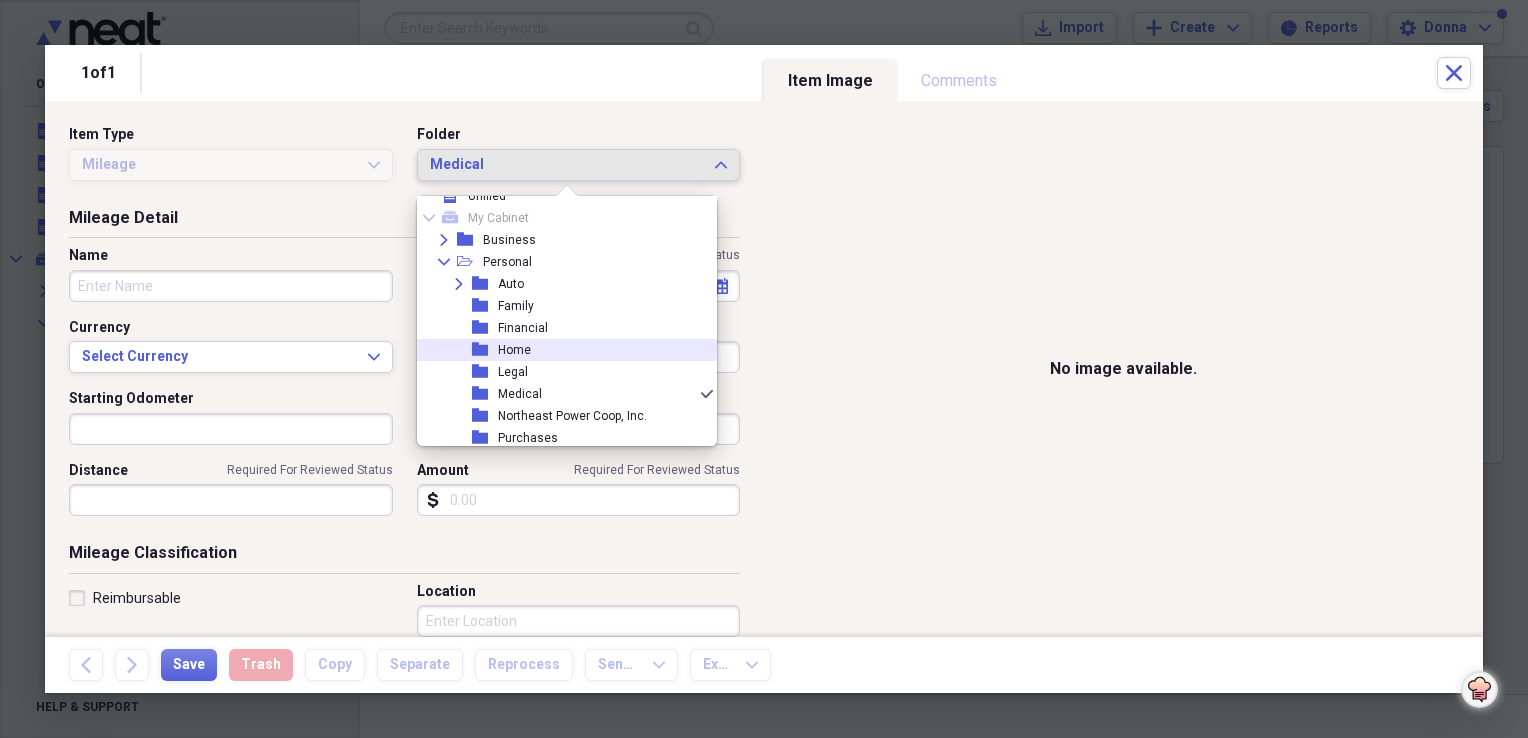 scroll, scrollTop: 0, scrollLeft: 0, axis: both 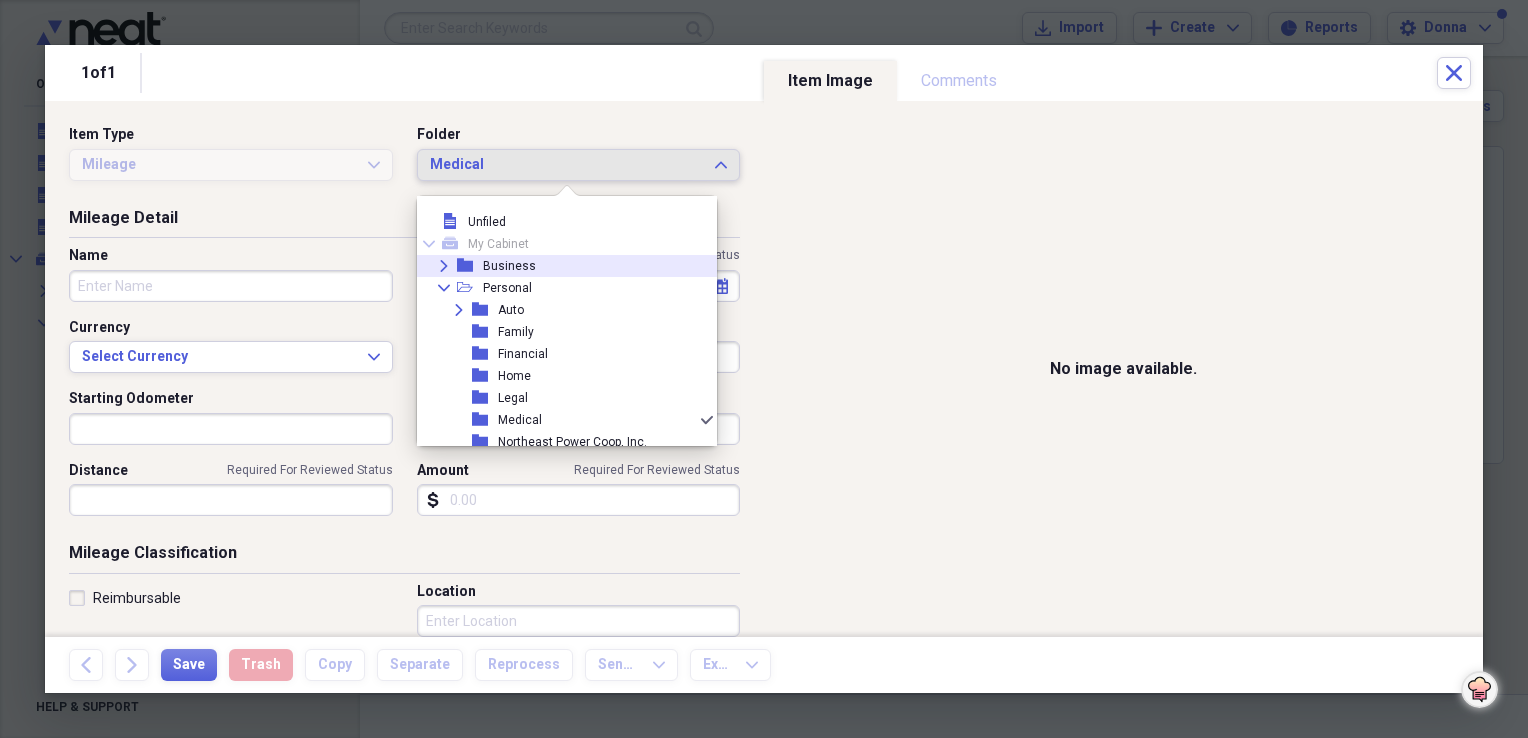 click on "Expand folder Business" at bounding box center (559, 266) 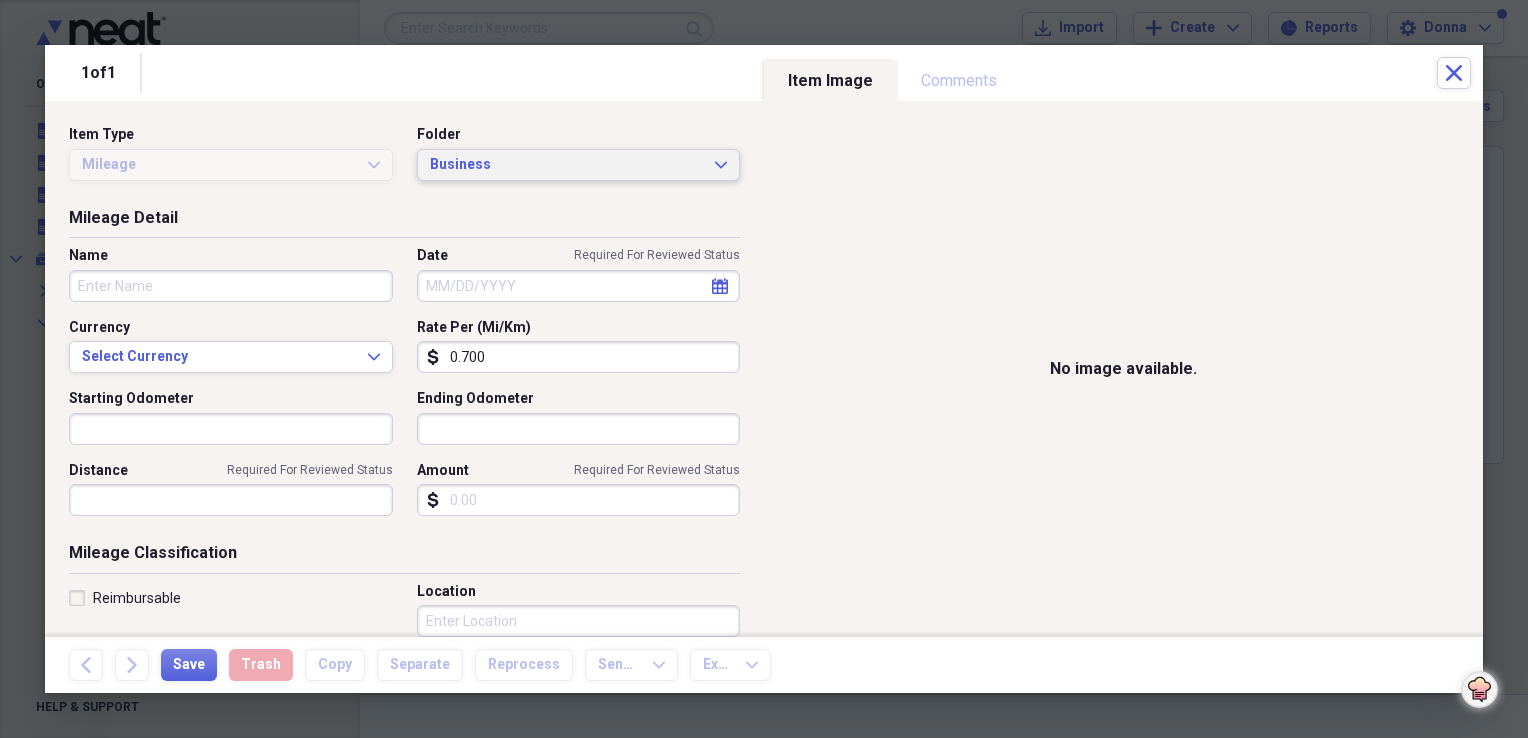 click on "Business" at bounding box center (567, 165) 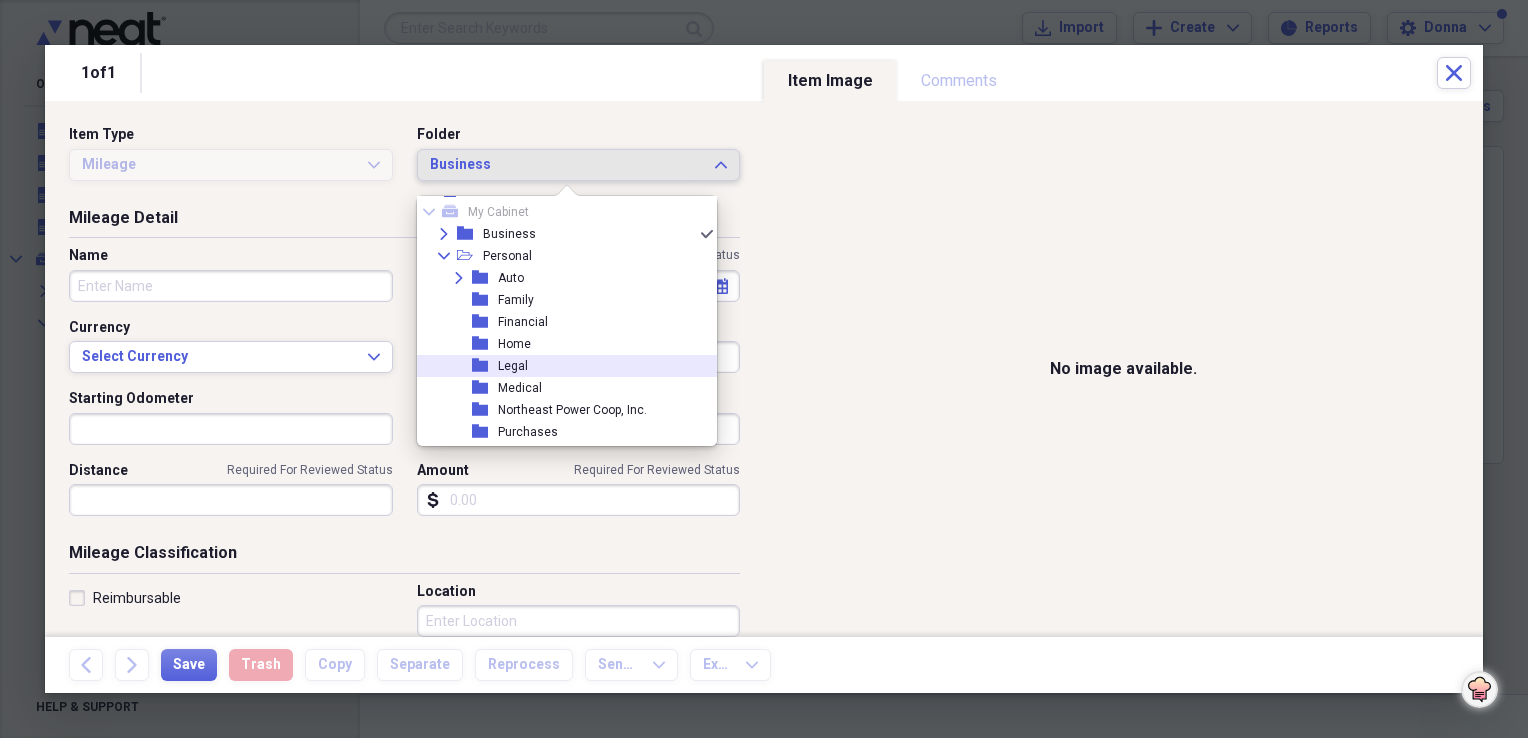 scroll, scrollTop: 0, scrollLeft: 0, axis: both 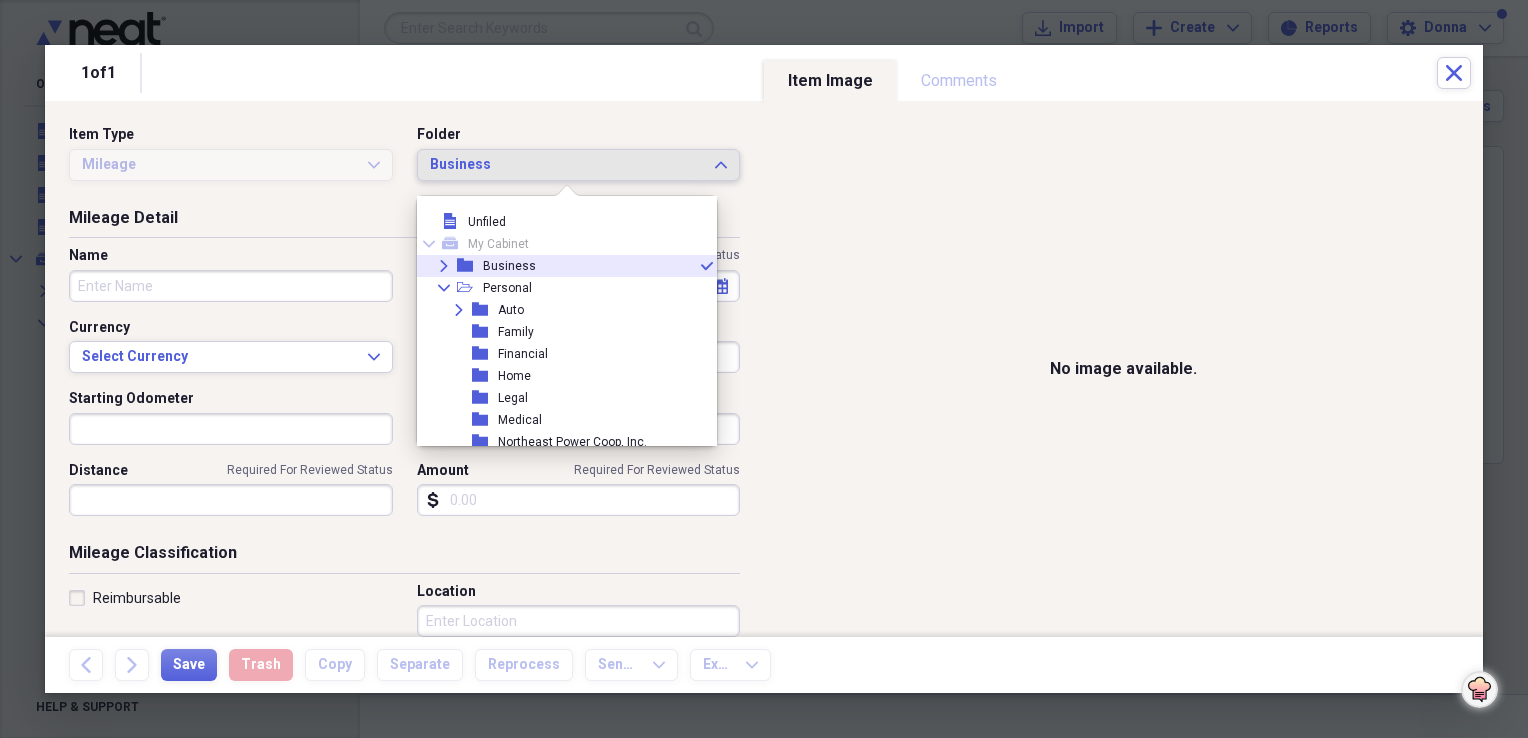 click on "Expand" at bounding box center [444, 266] 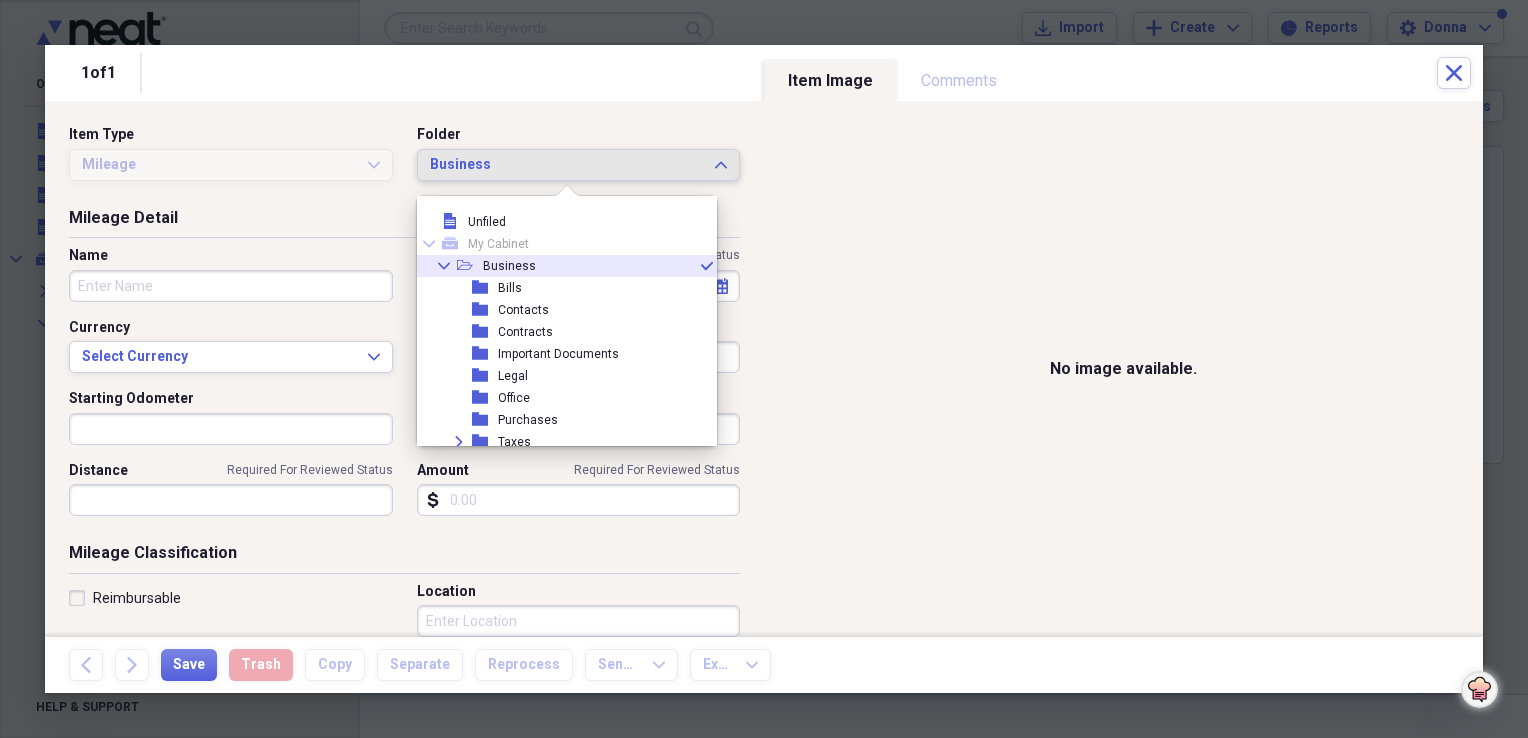 click 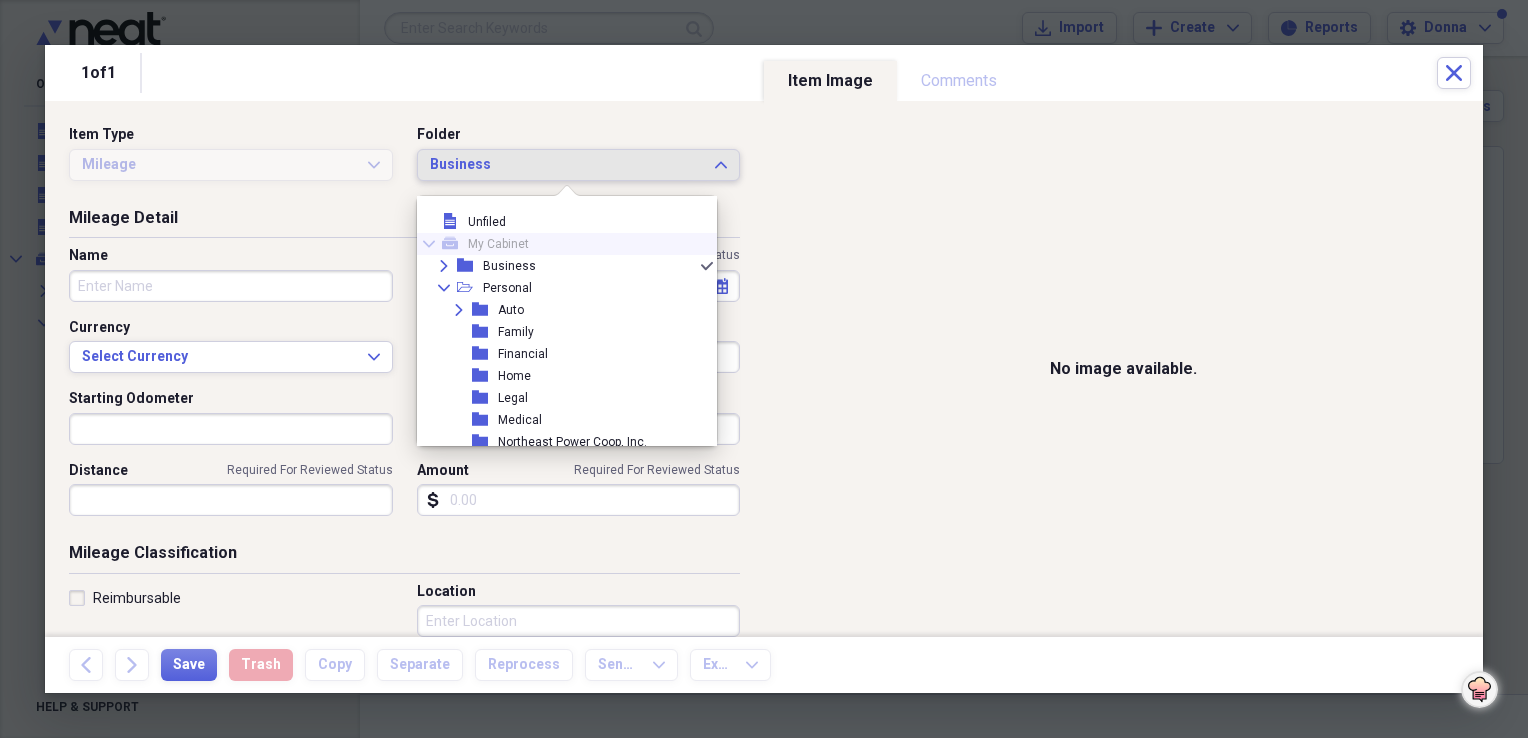 click on "Collapse mycabinet My Cabinet" at bounding box center (559, 244) 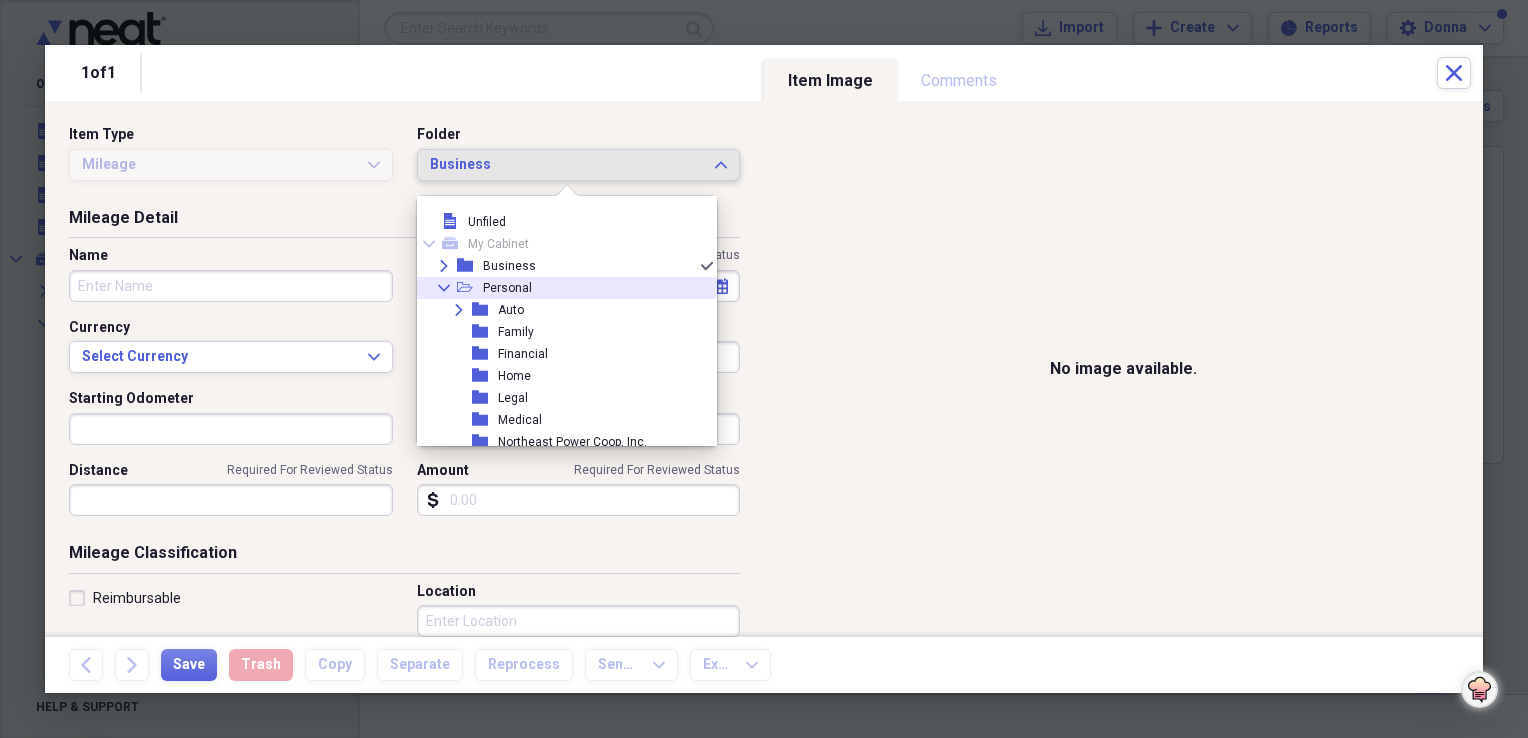 click on "Collapse" 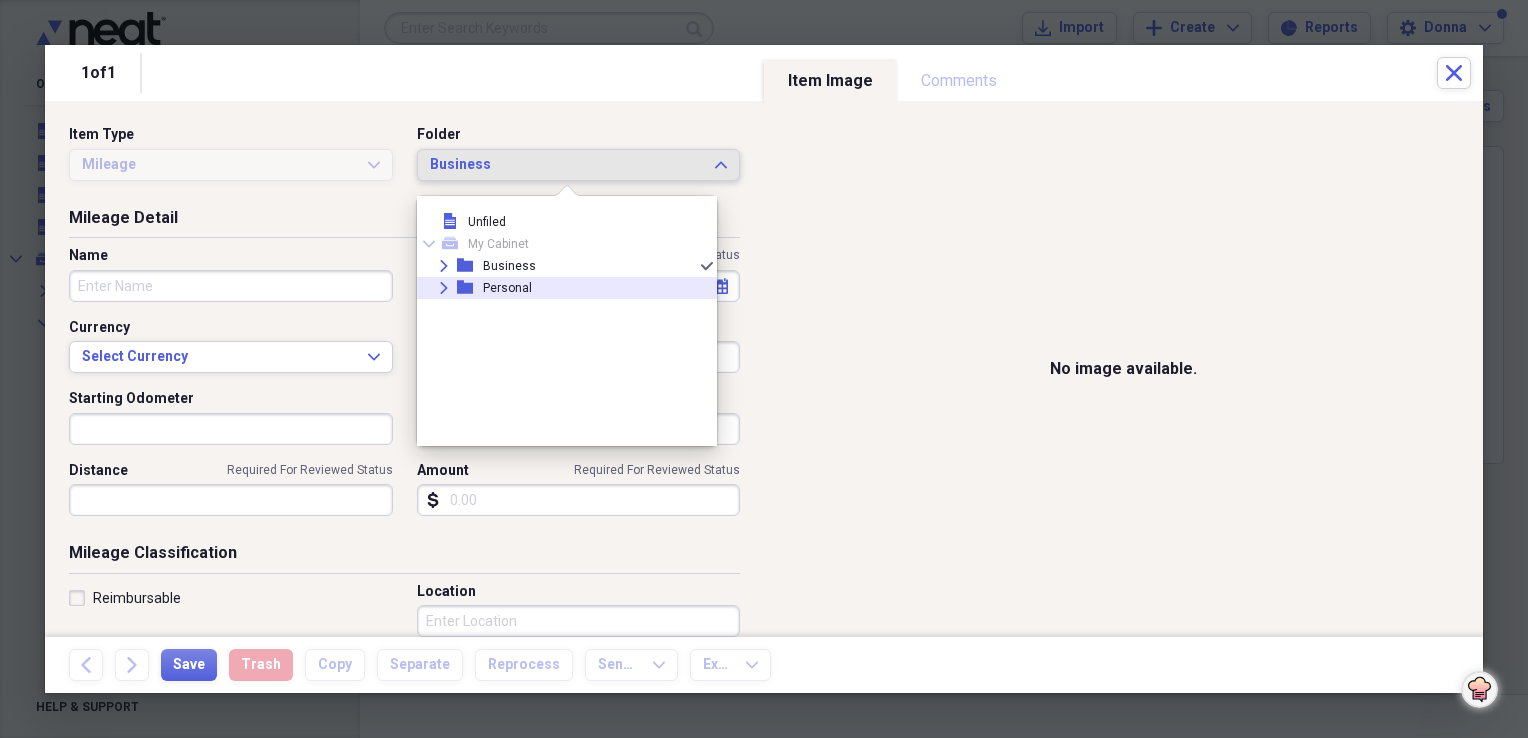 click on "folder" 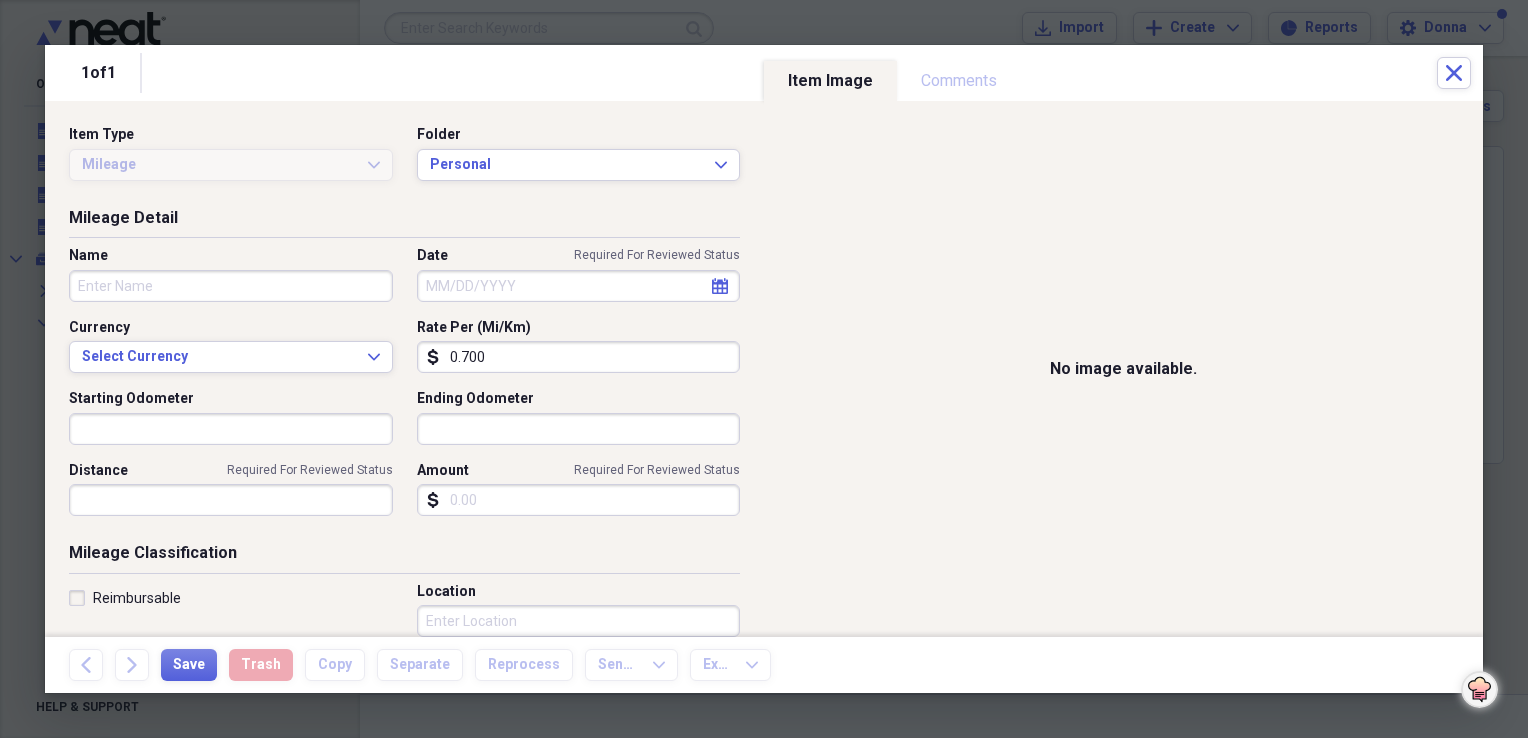 click on "Name" at bounding box center (231, 286) 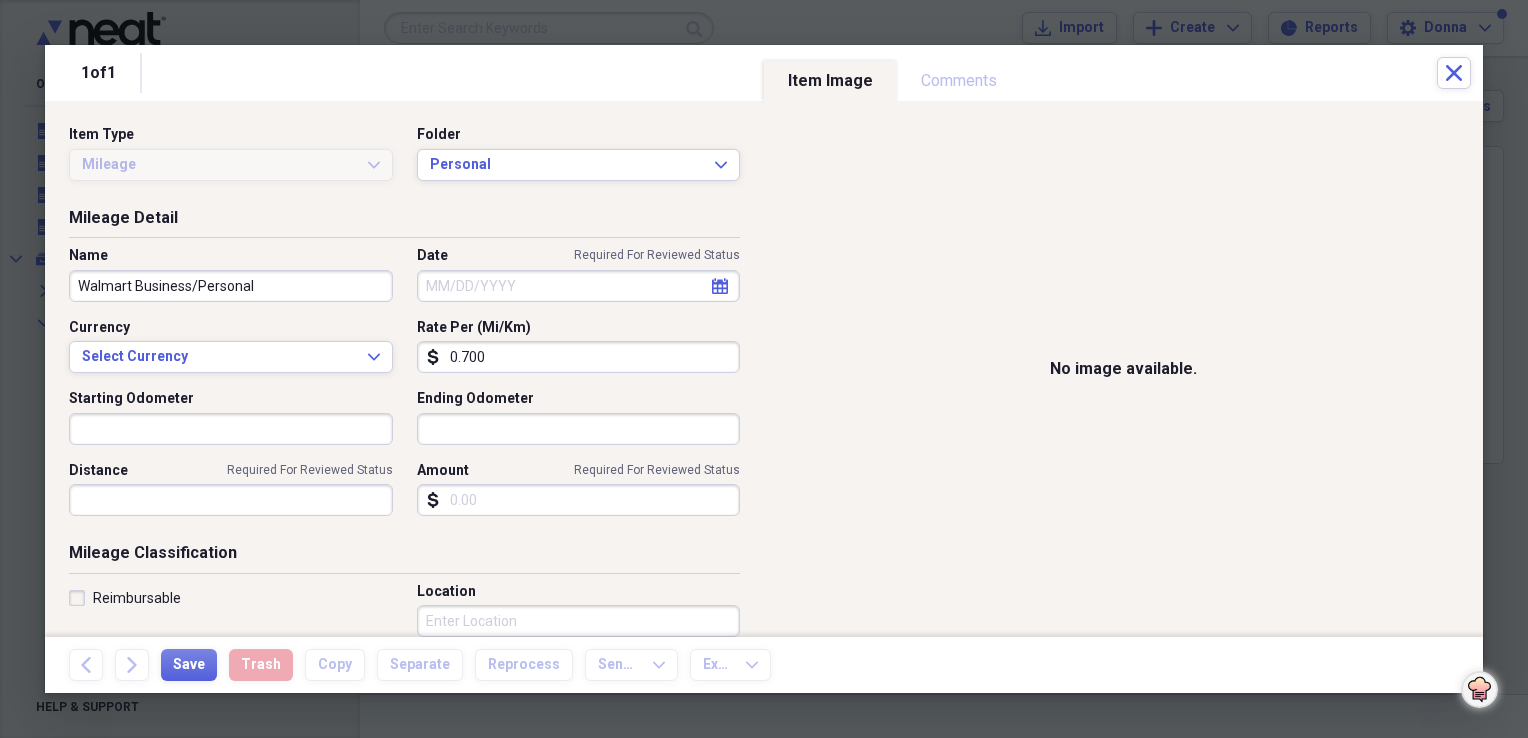 type on "Walmart Business/Personal" 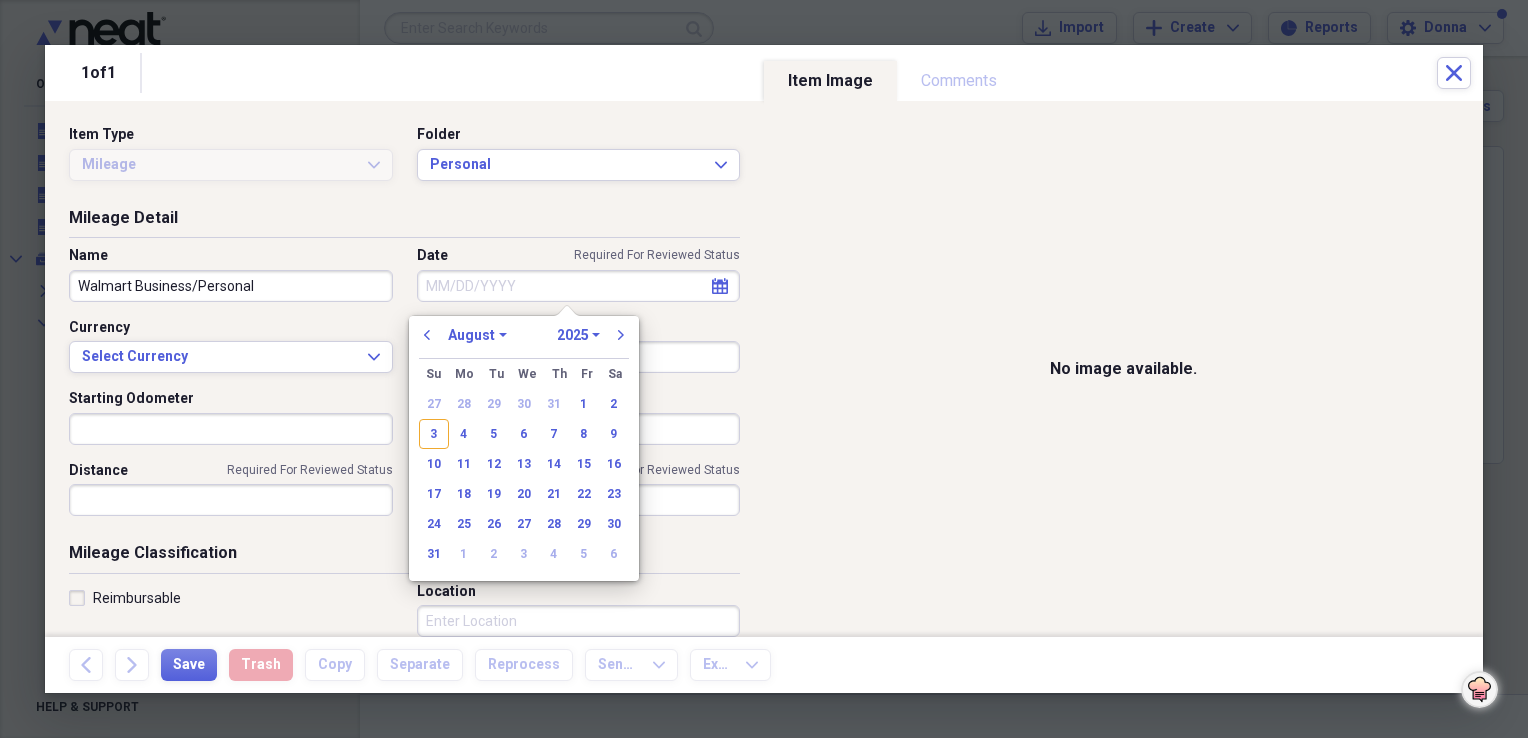 click 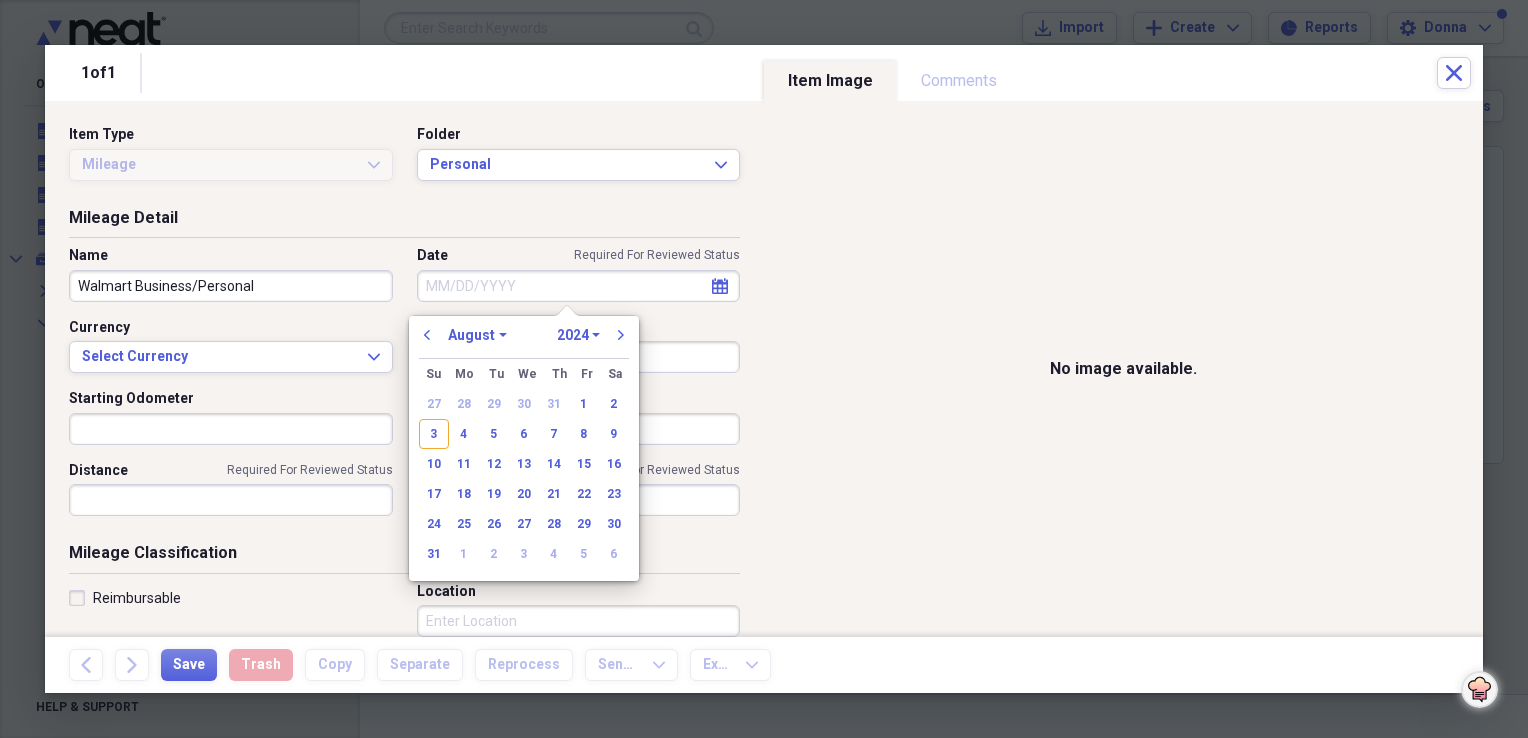 click on "1970 1971 1972 1973 1974 1975 1976 1977 1978 1979 1980 1981 1982 1983 1984 1985 1986 1987 1988 1989 1990 1991 1992 1993 1994 1995 1996 1997 1998 1999 2000 2001 2002 2003 2004 2005 2006 2007 2008 2009 2010 2011 2012 2013 2014 2015 2016 2017 2018 2019 2020 2021 2022 2023 2024 2025 2026 2027 2028 2029 2030 2031 2032 2033 2034 2035" at bounding box center (578, 335) 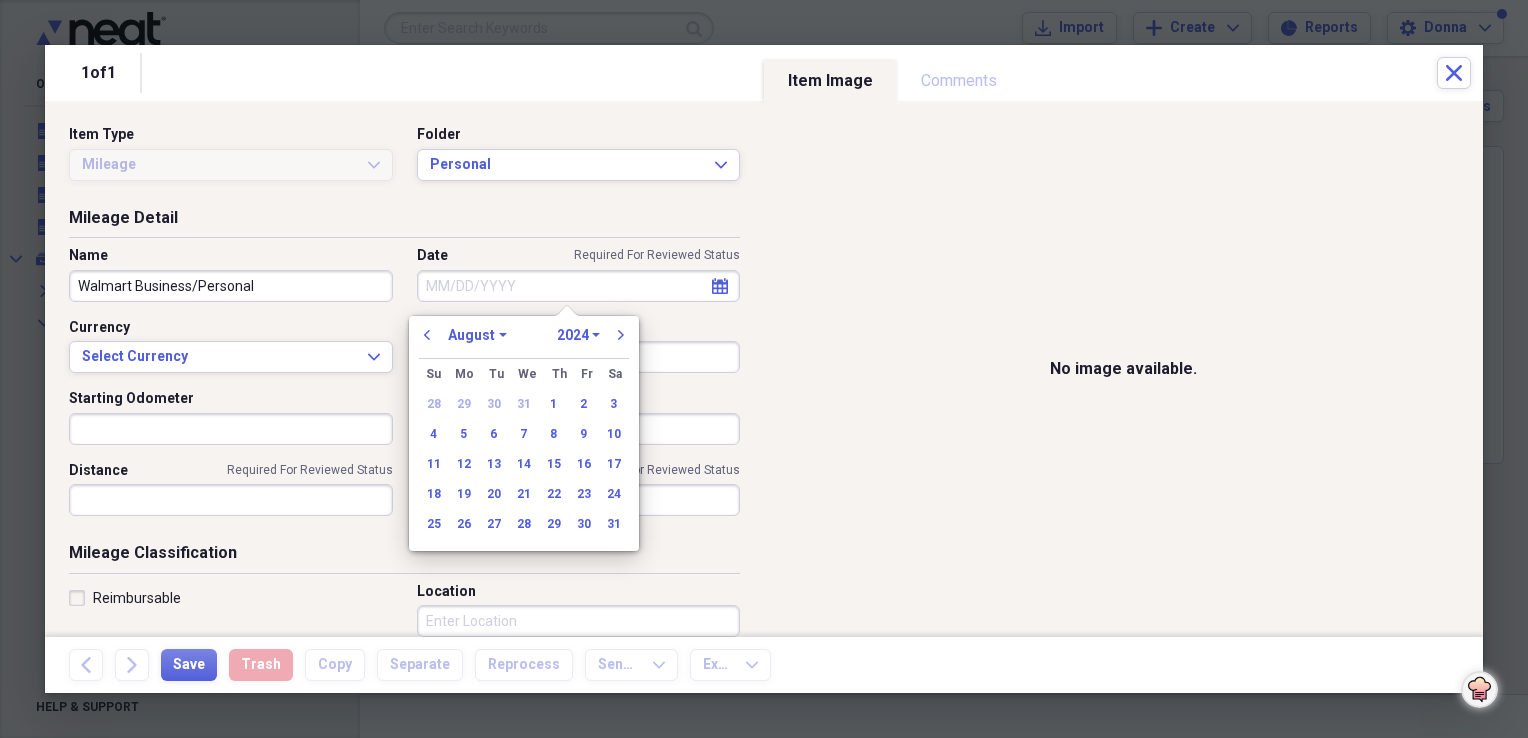 click on "January February March April May June July August September October November December" at bounding box center [477, 335] 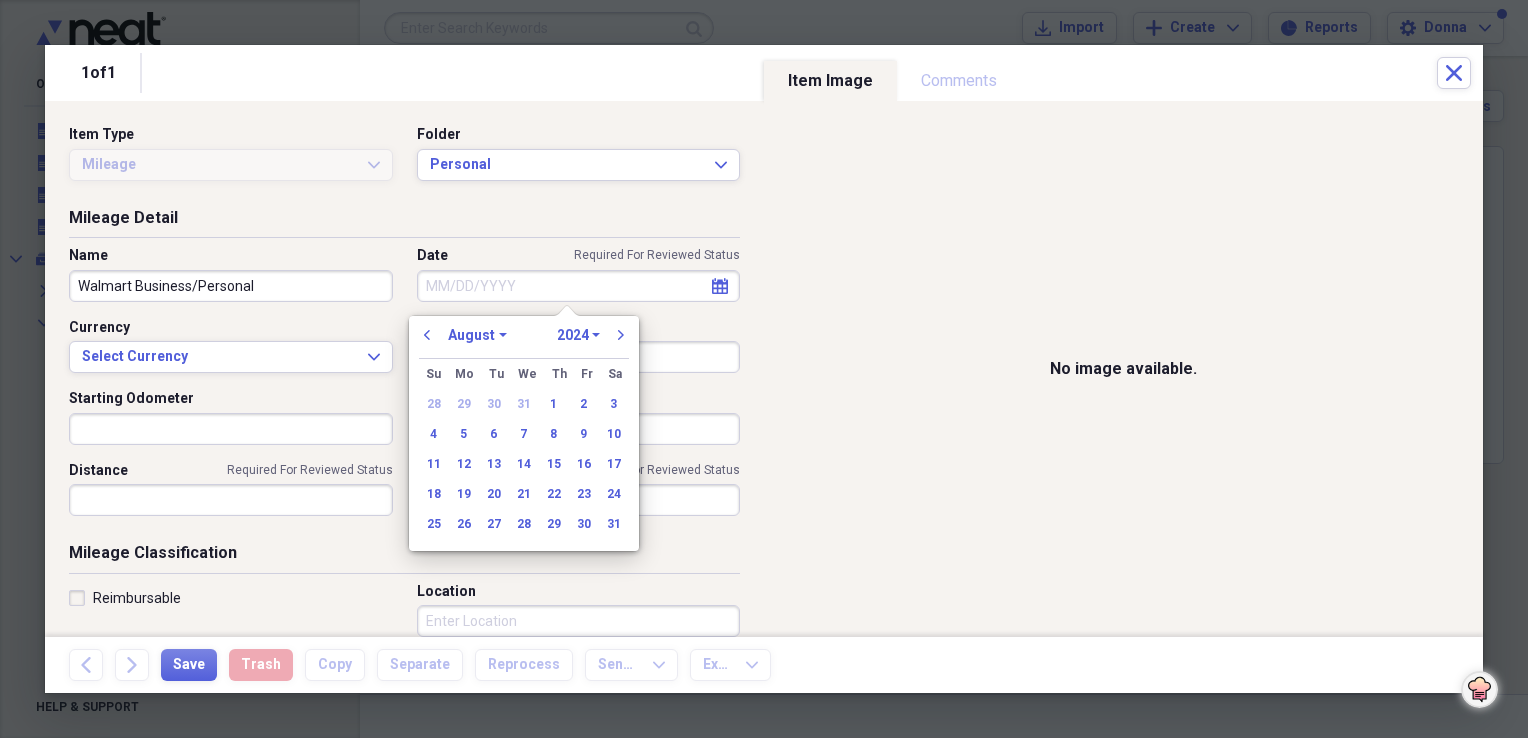 select on "9" 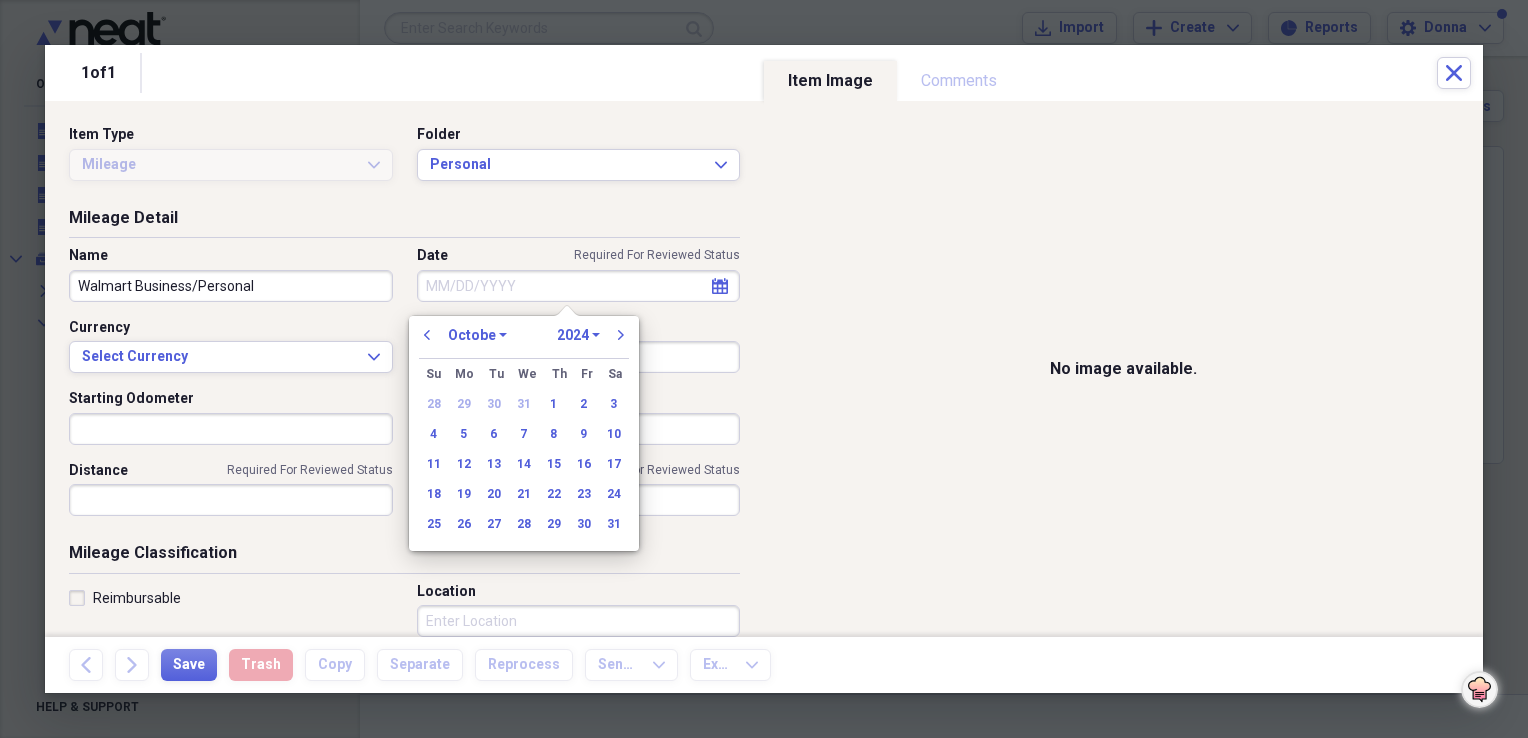 click on "January February March April May June July August September October November December" at bounding box center [477, 335] 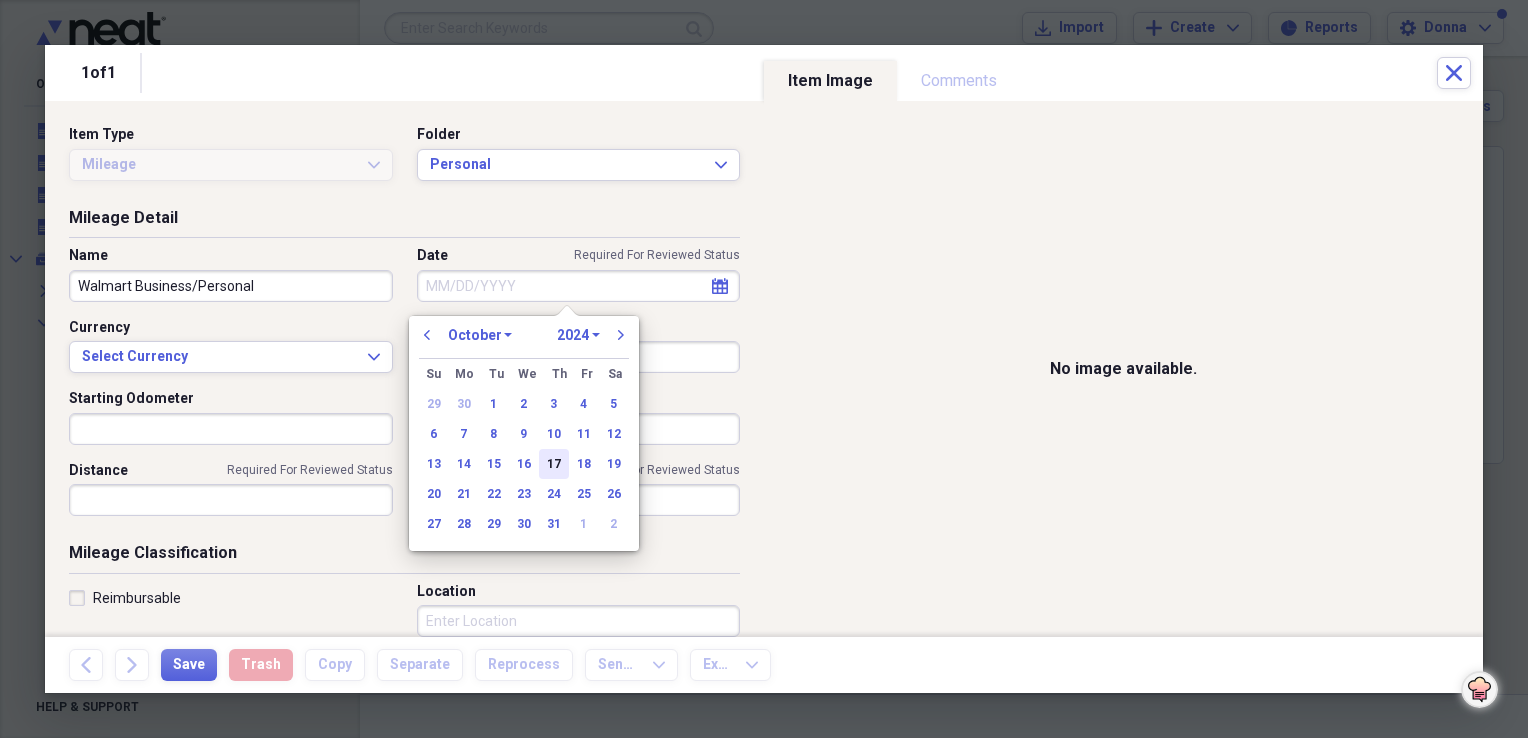 click on "17" at bounding box center (554, 464) 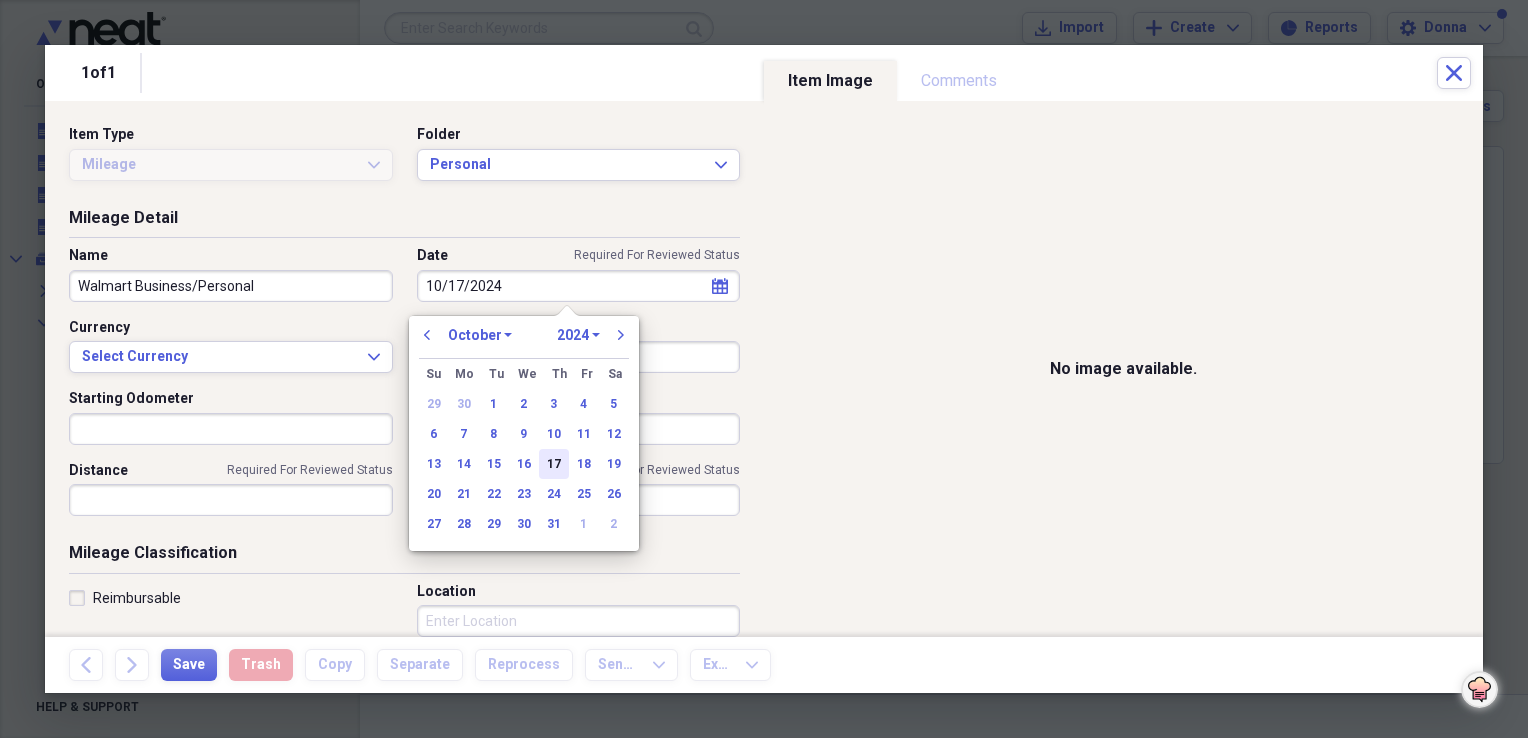 type on "10/17/2024" 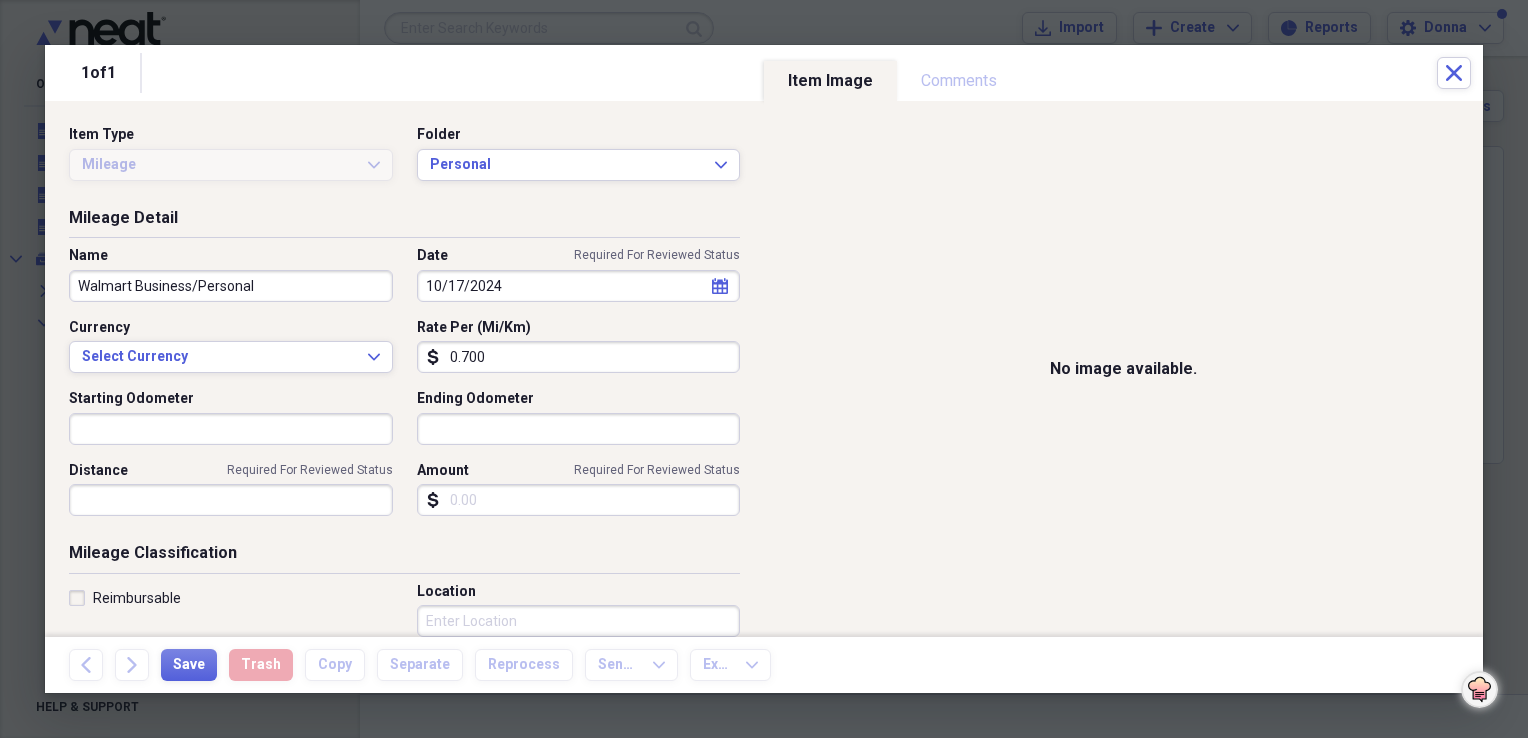 click on "Starting Odometer" at bounding box center (231, 429) 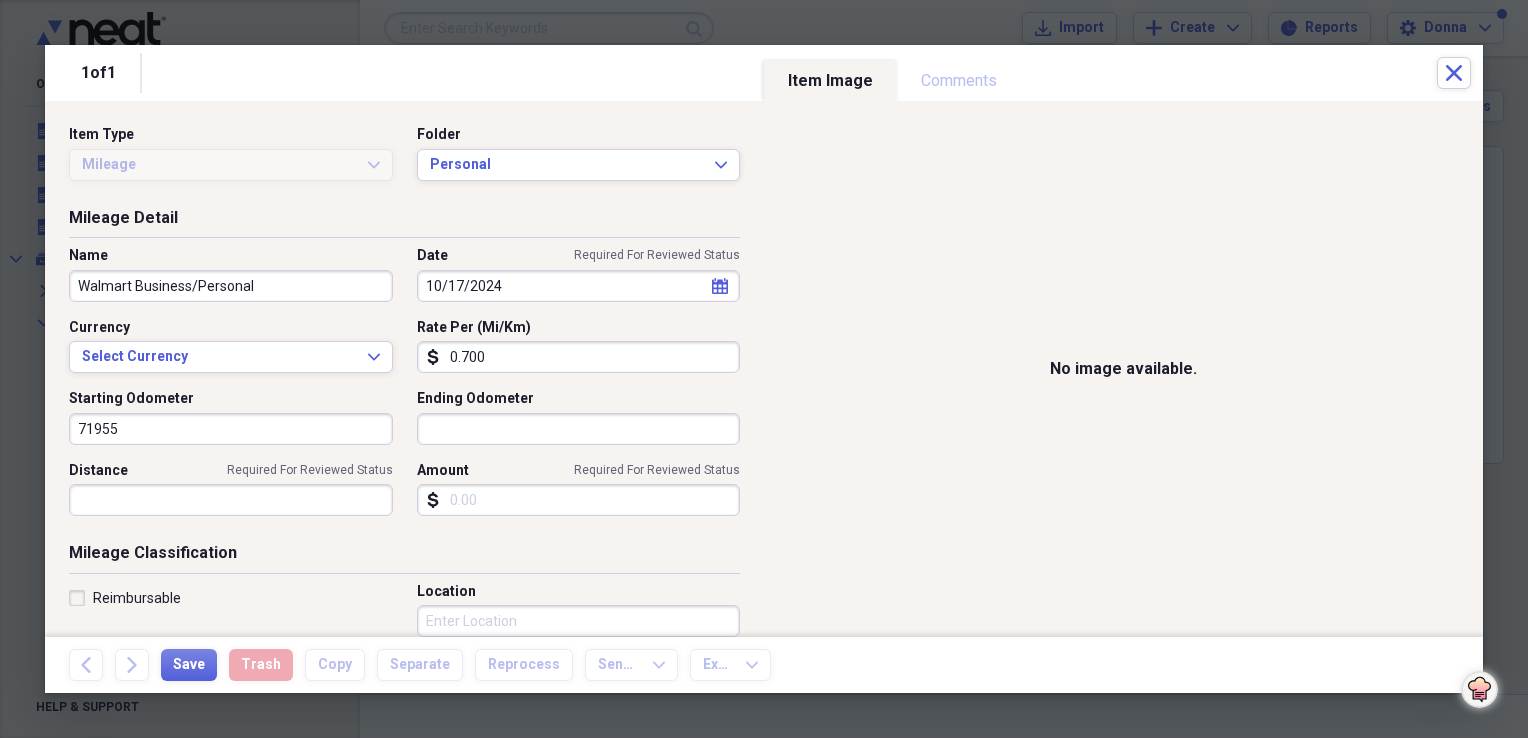 type on "71955.0" 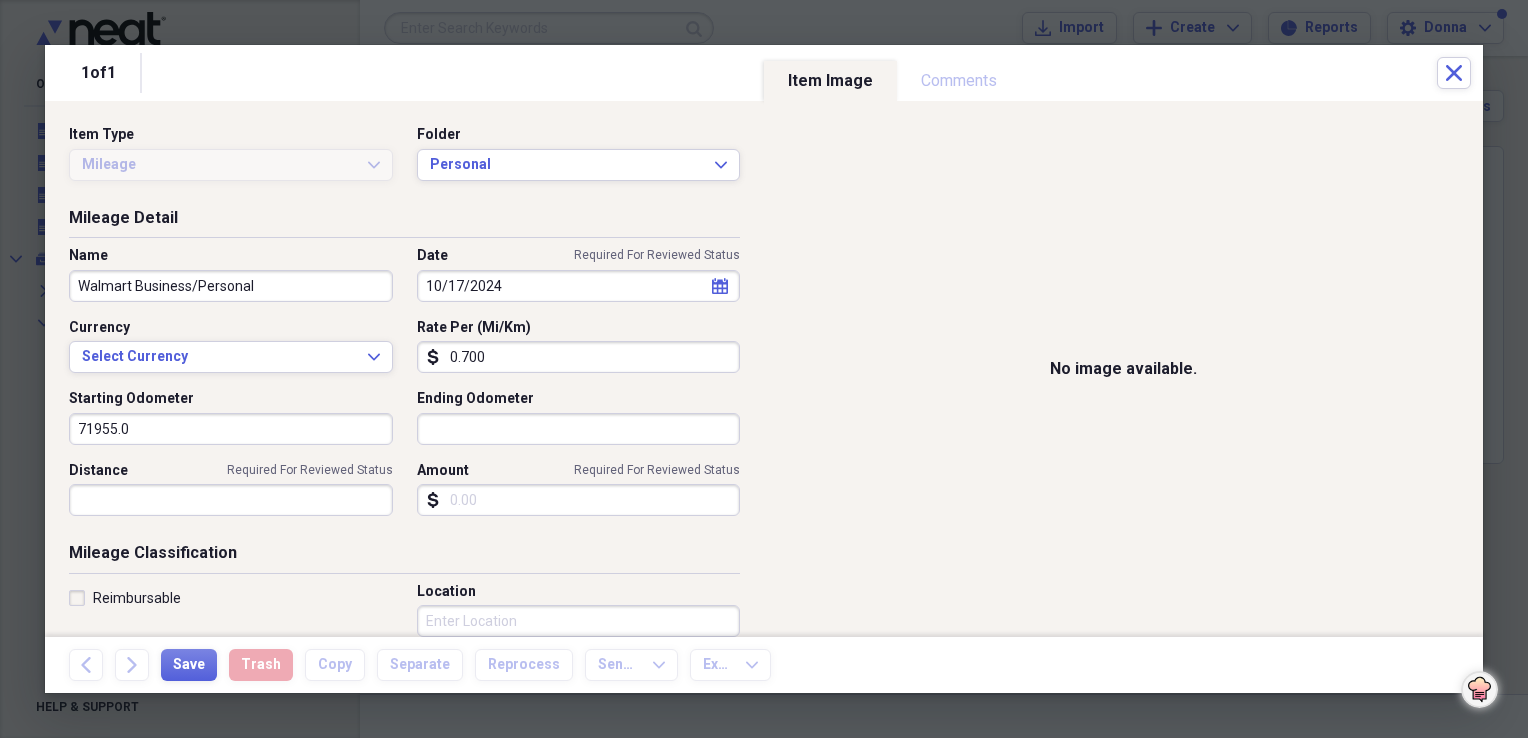click on "Ending Odometer" at bounding box center (579, 429) 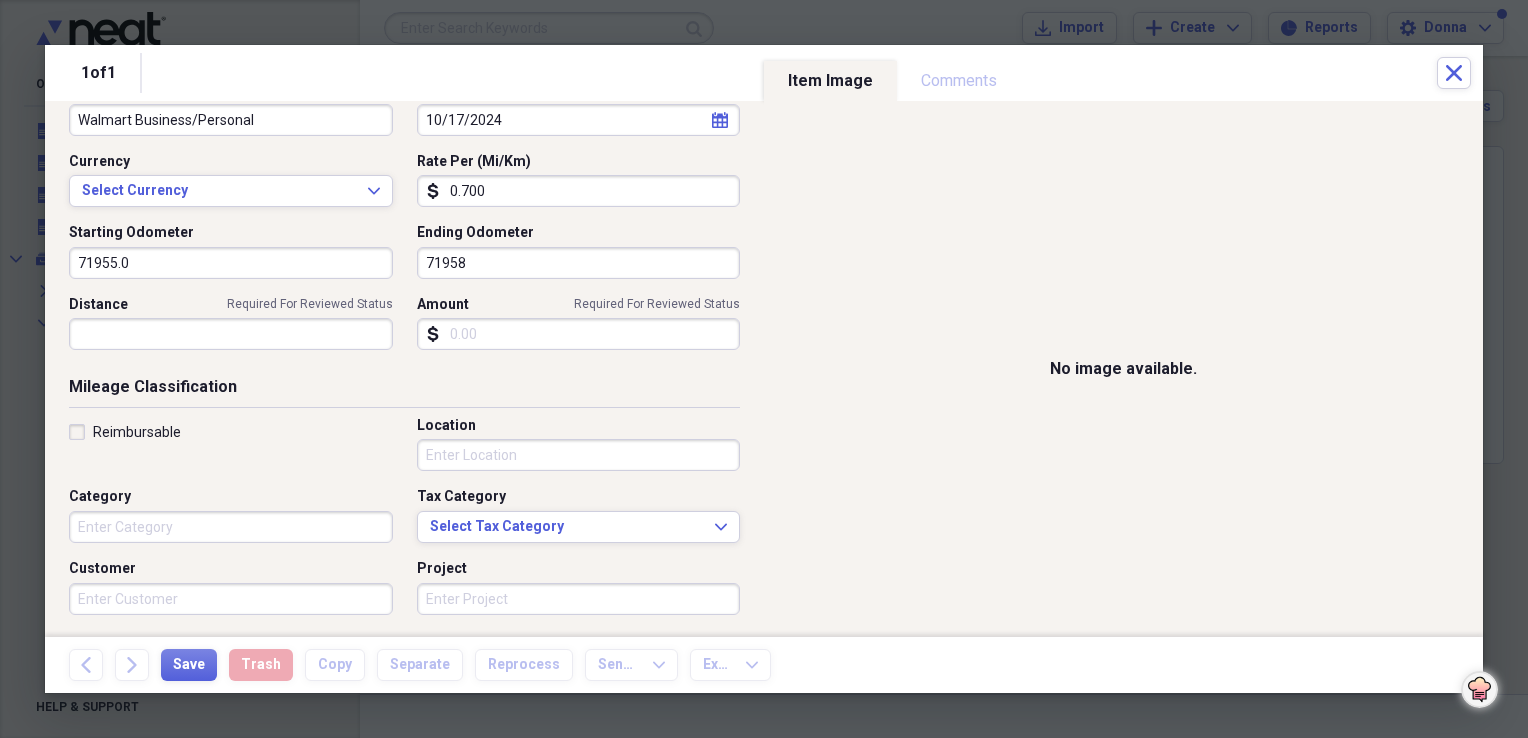 scroll, scrollTop: 200, scrollLeft: 0, axis: vertical 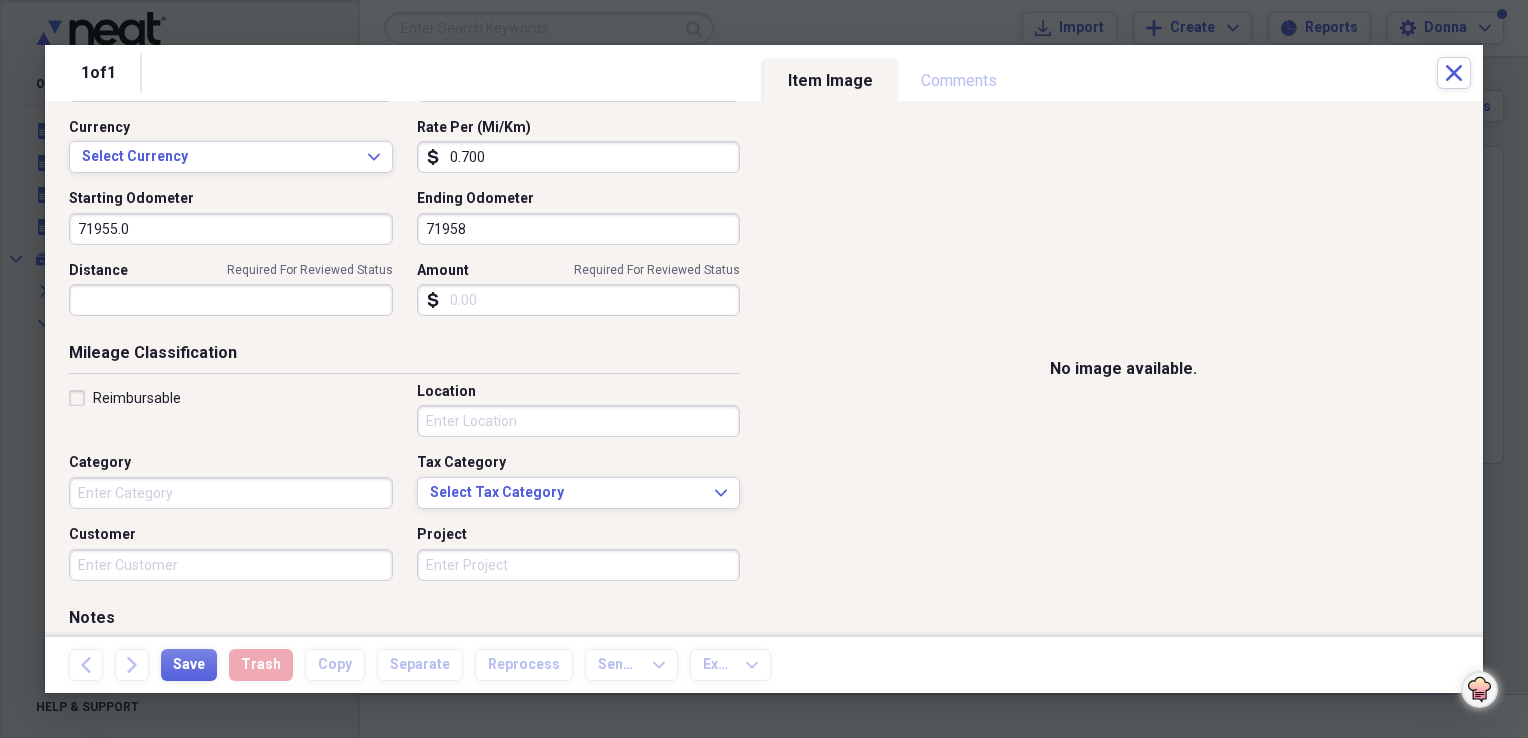 type on "71958.0" 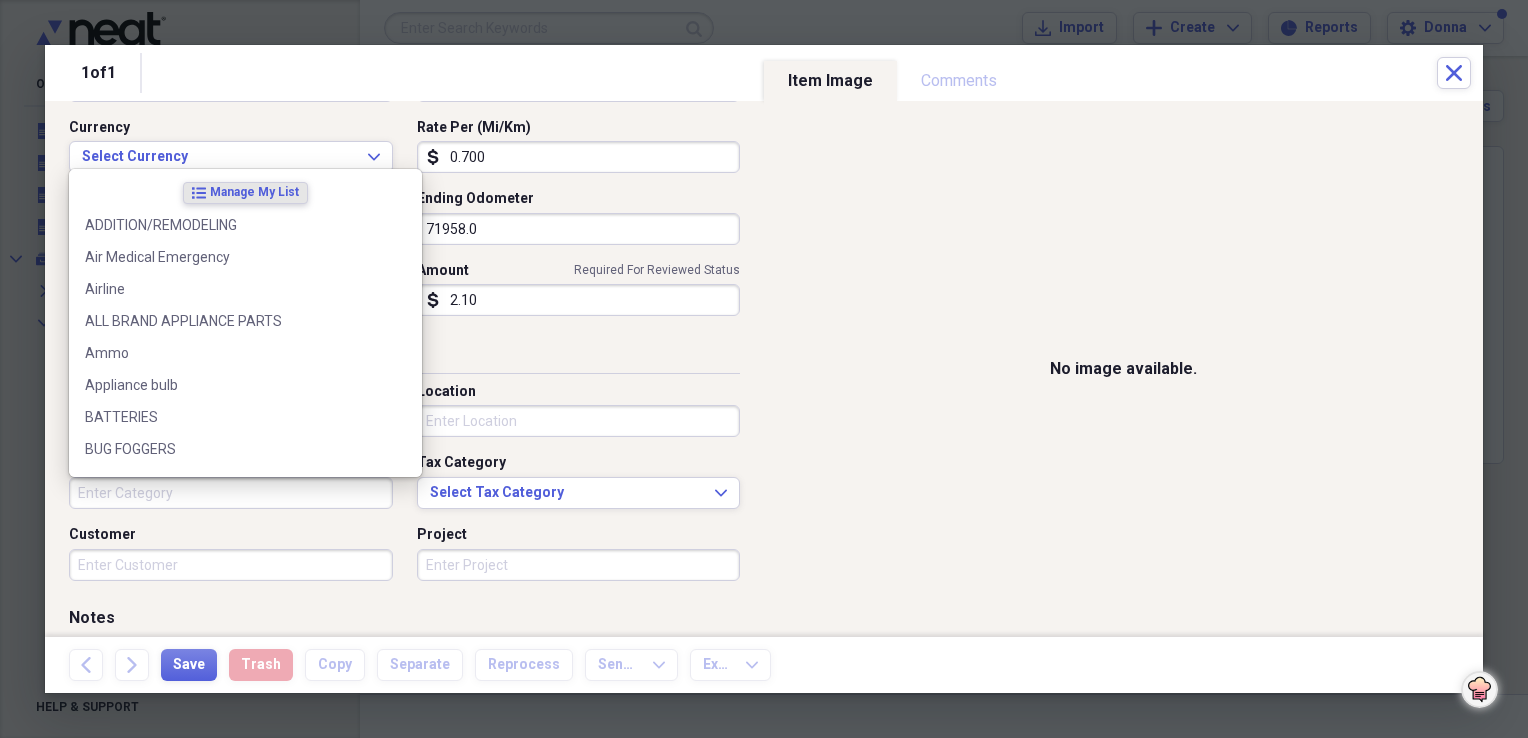 click on "Category" at bounding box center (231, 493) 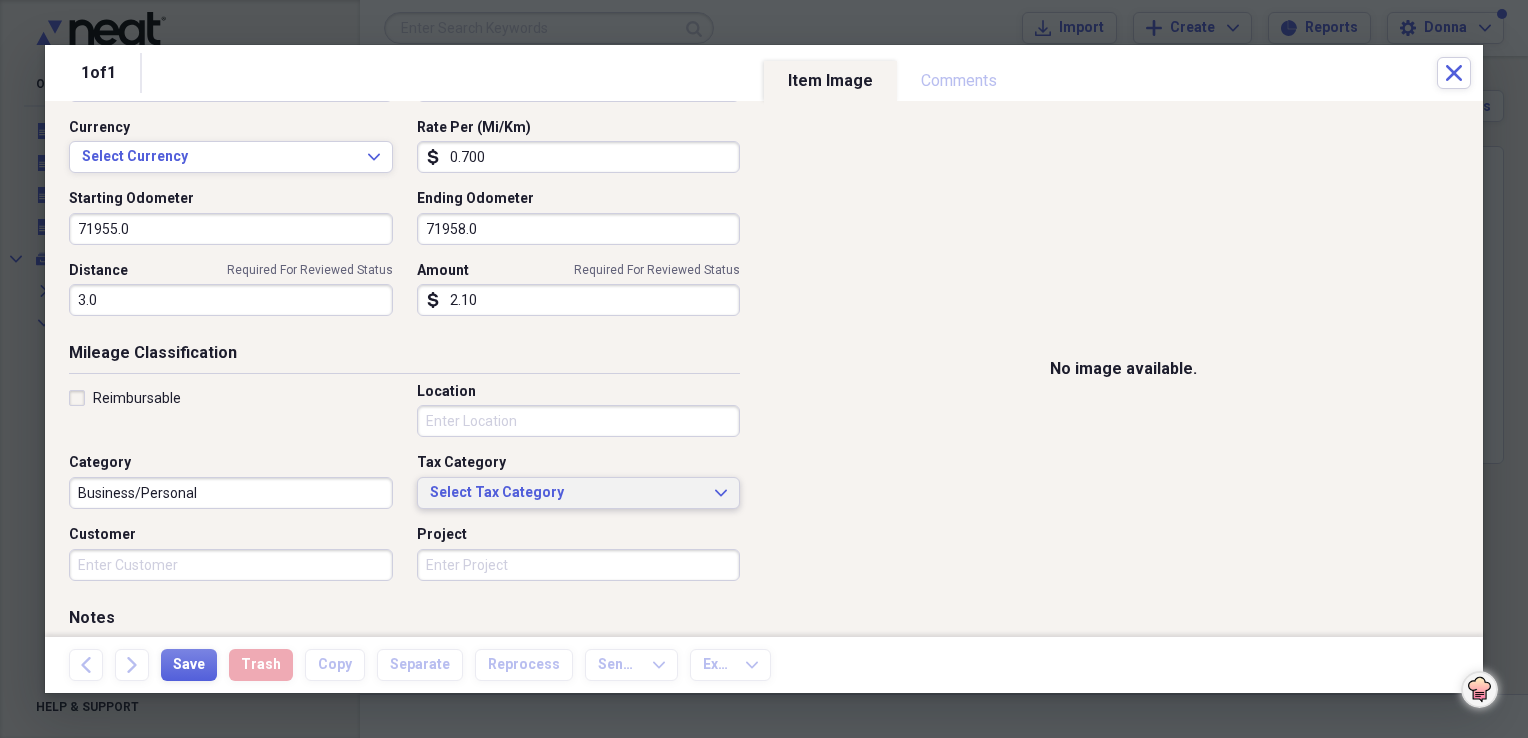 type on "Business/Personal" 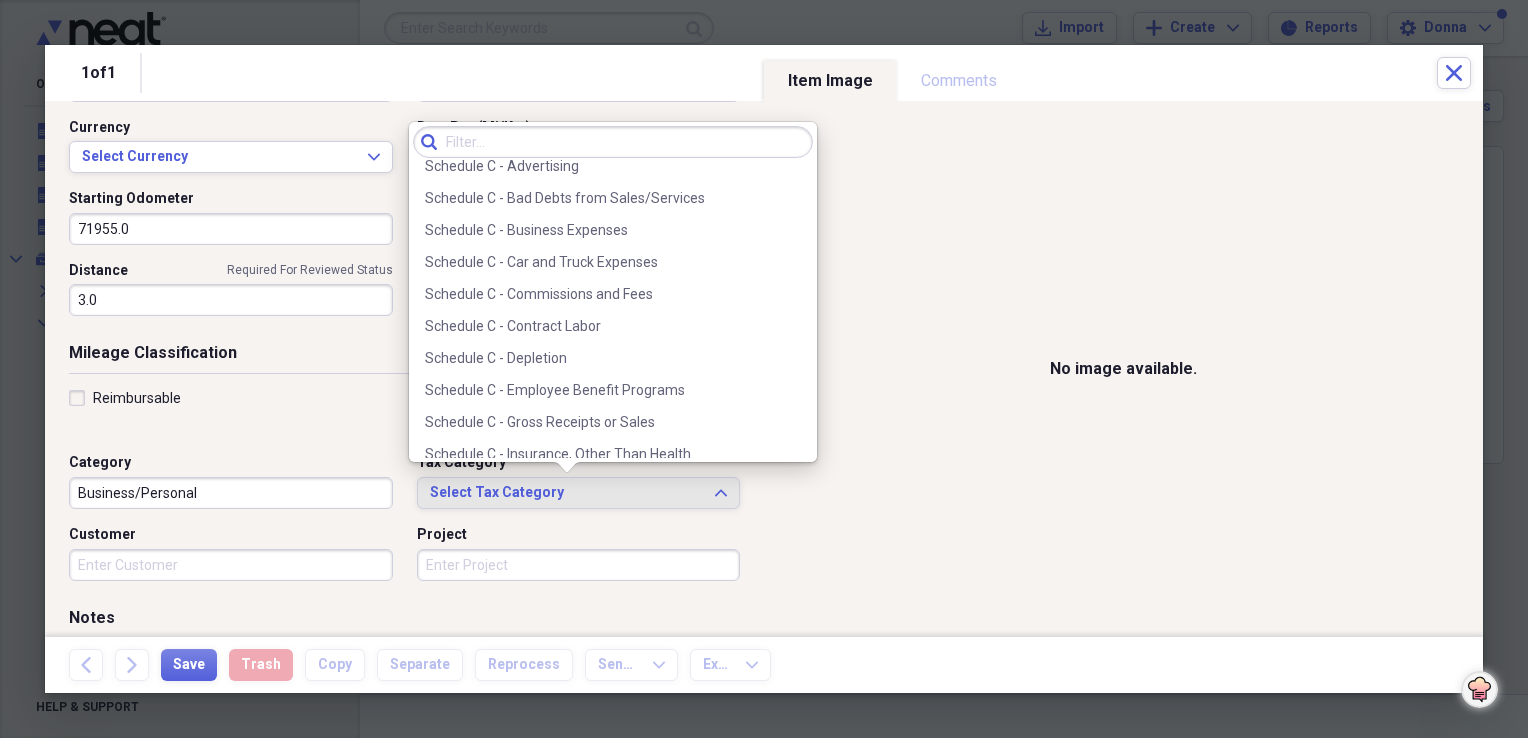 scroll, scrollTop: 3500, scrollLeft: 0, axis: vertical 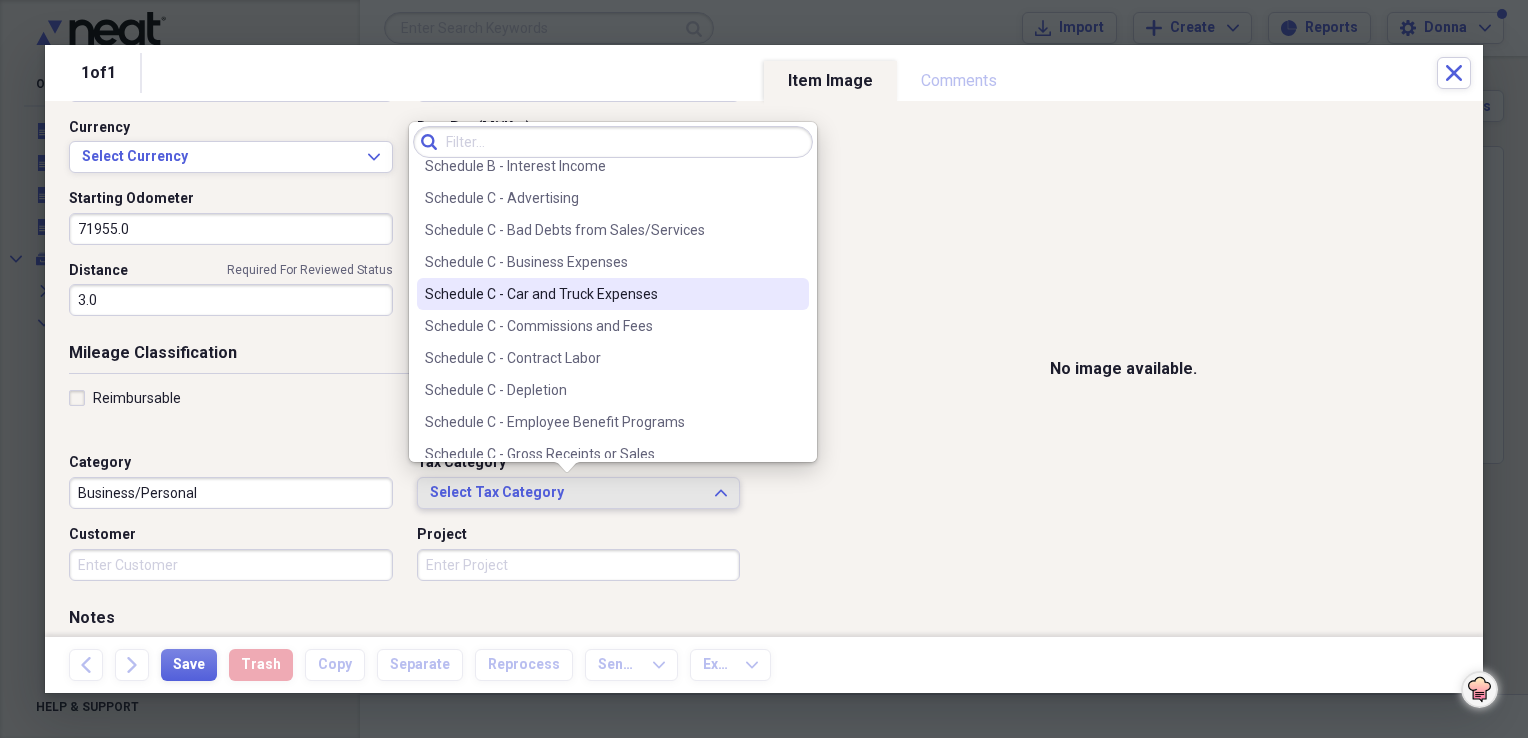click on "No image available." at bounding box center [1123, 369] 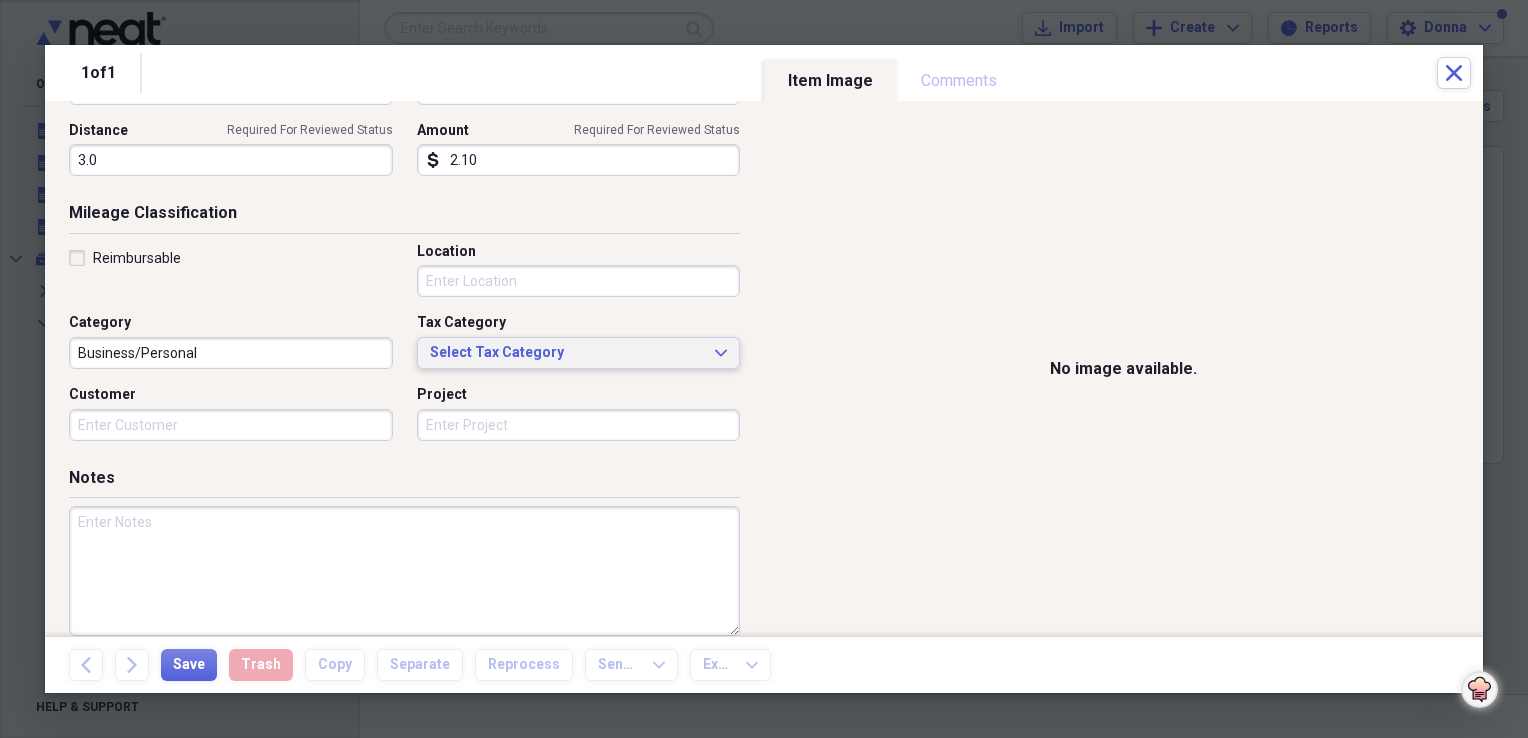 scroll, scrollTop: 363, scrollLeft: 0, axis: vertical 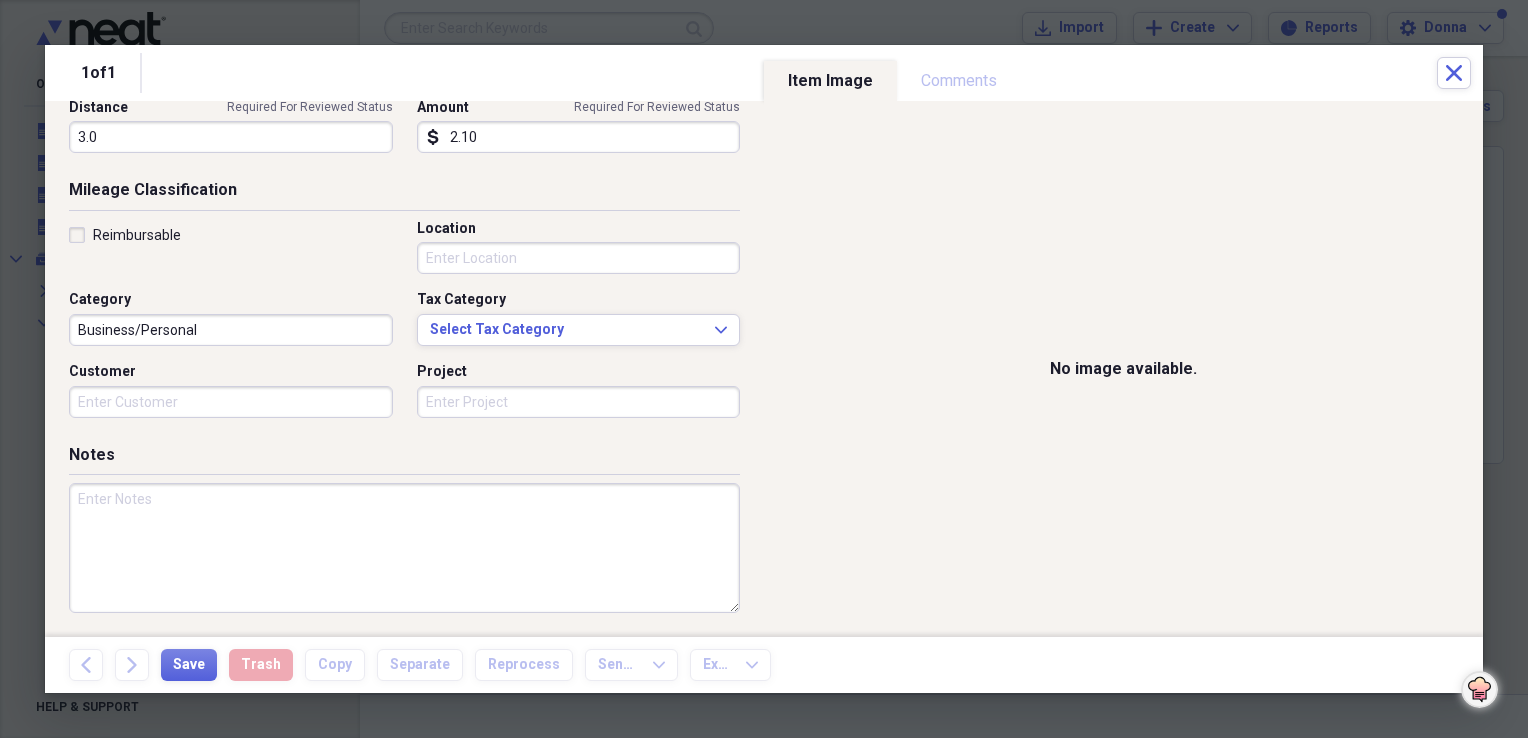 click on "Business/Personal" at bounding box center (231, 330) 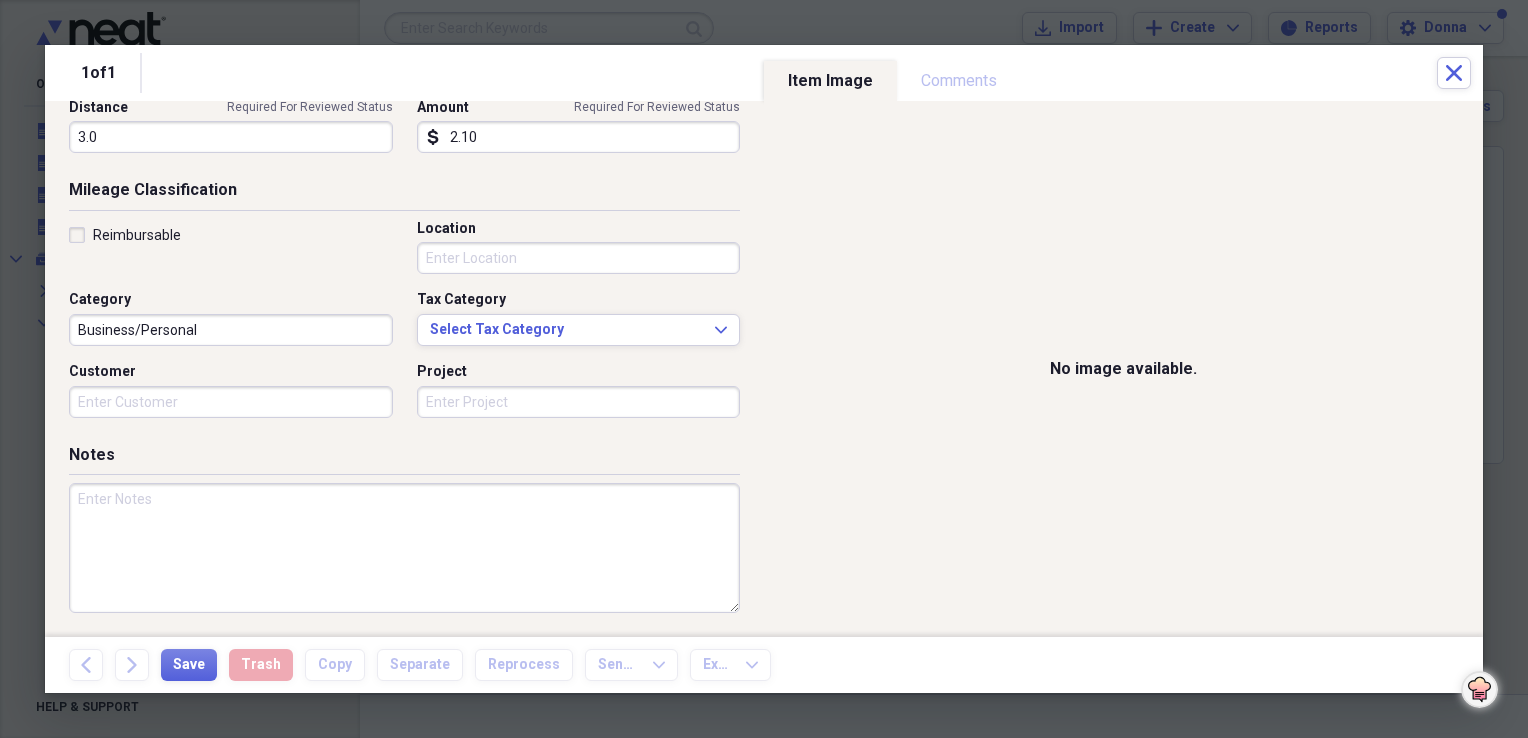 click at bounding box center [404, 548] 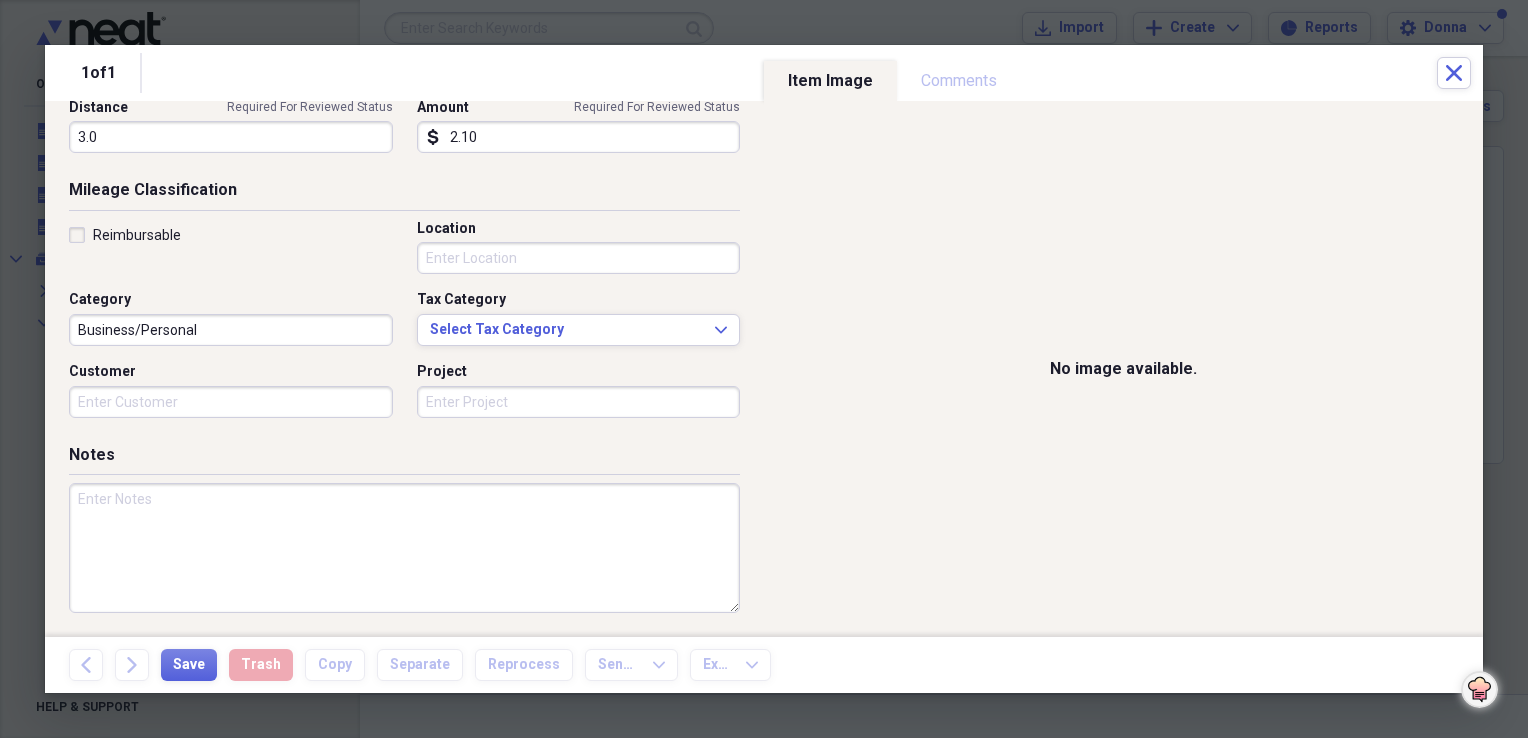 paste on "Business/Personal" 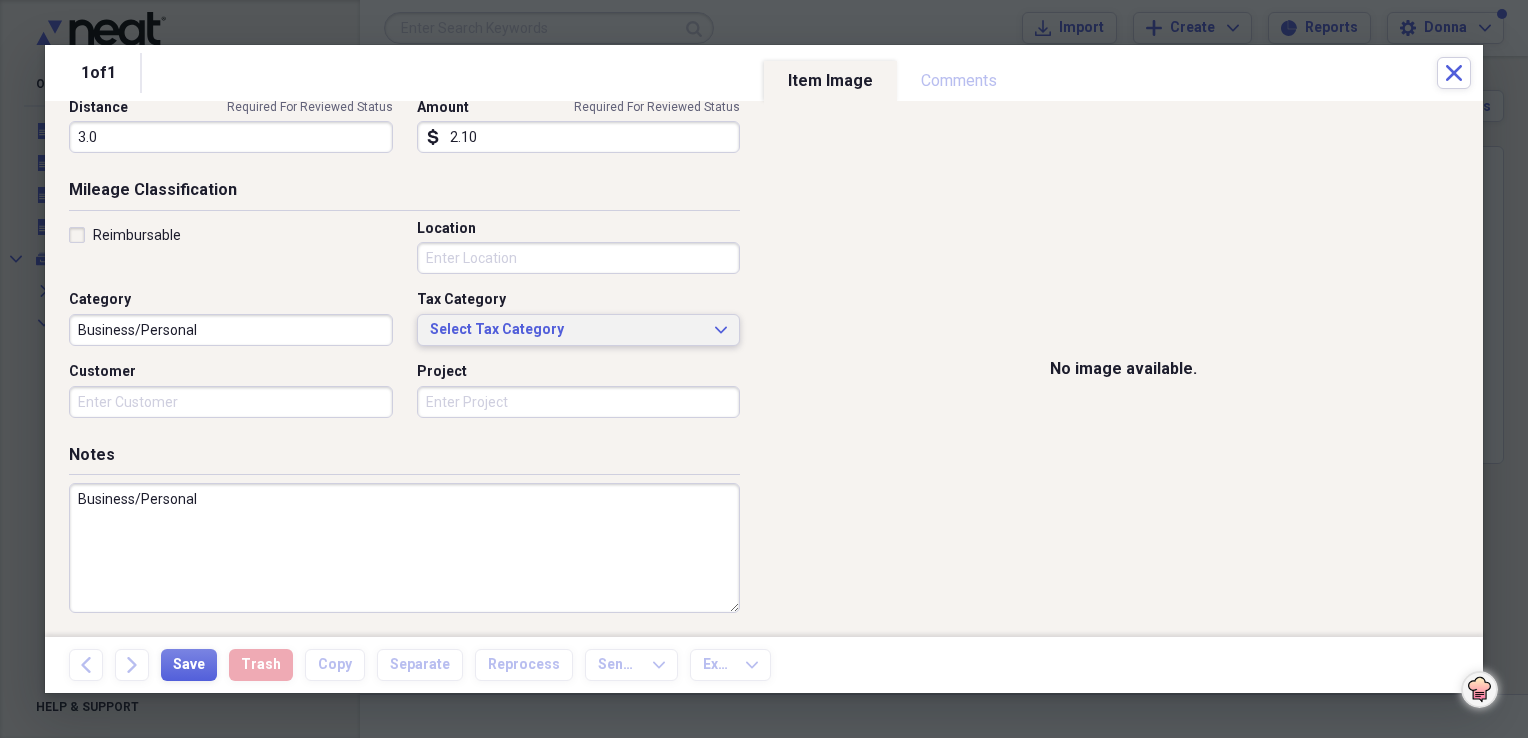 type on "Business/Personal" 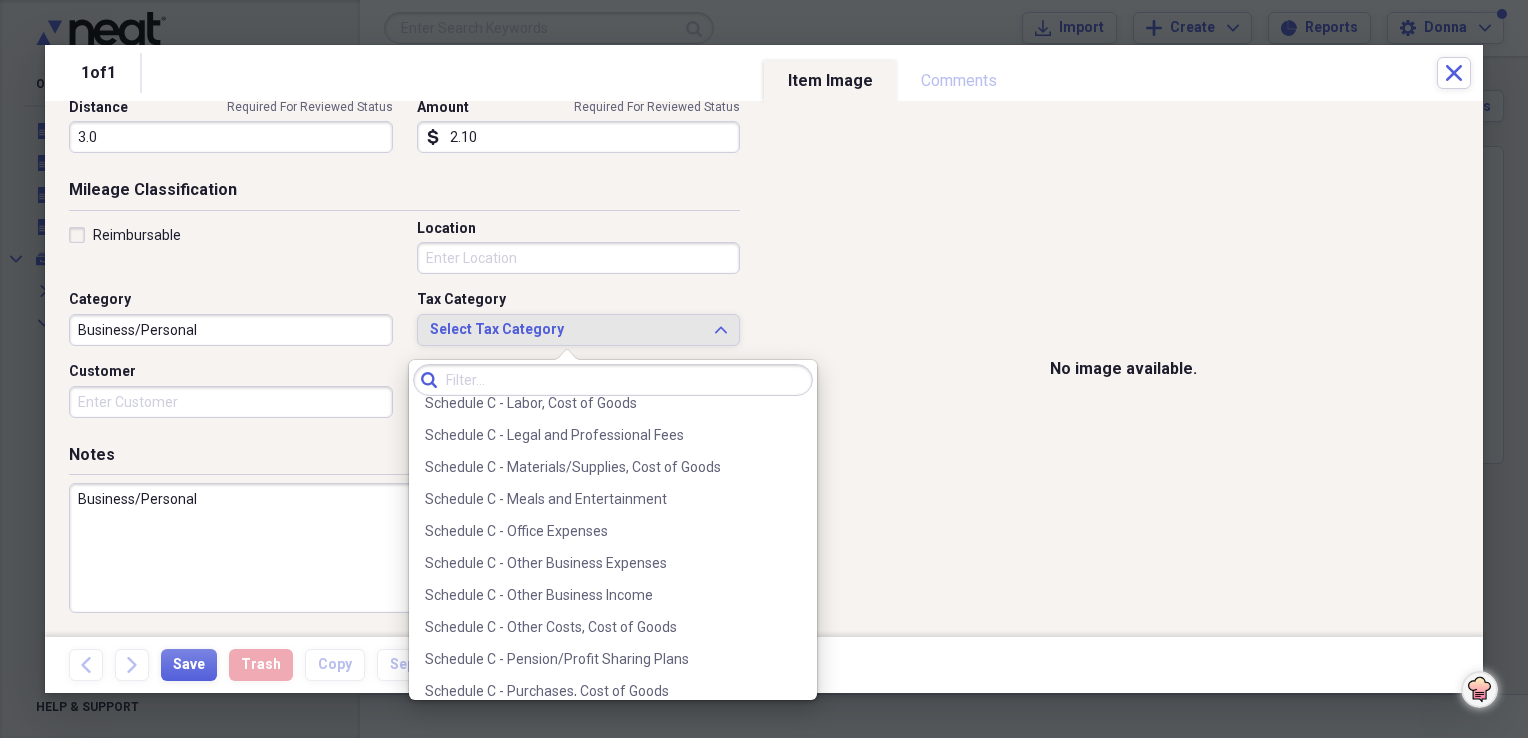 scroll, scrollTop: 3944, scrollLeft: 0, axis: vertical 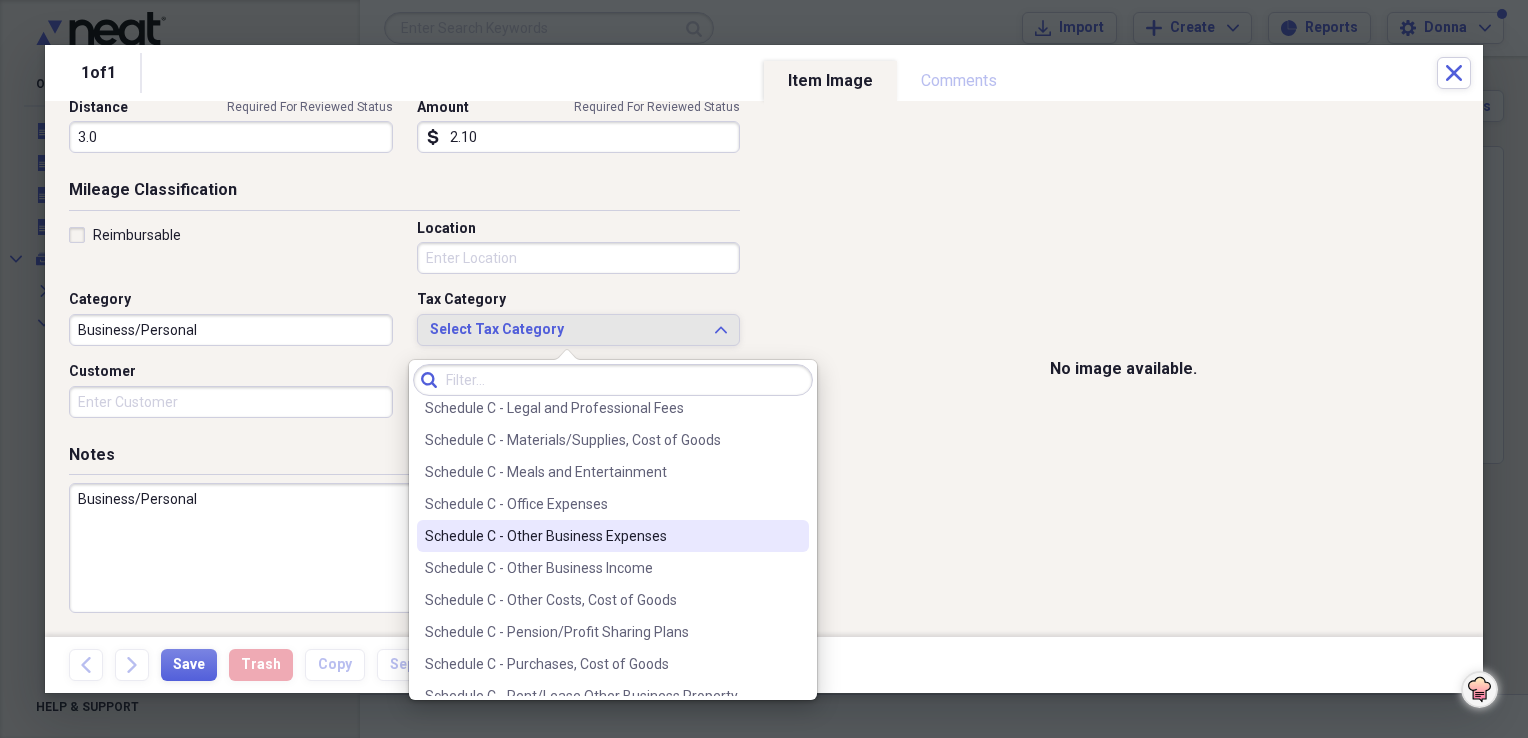 click on "Schedule C - Other Business Expenses" at bounding box center (601, 536) 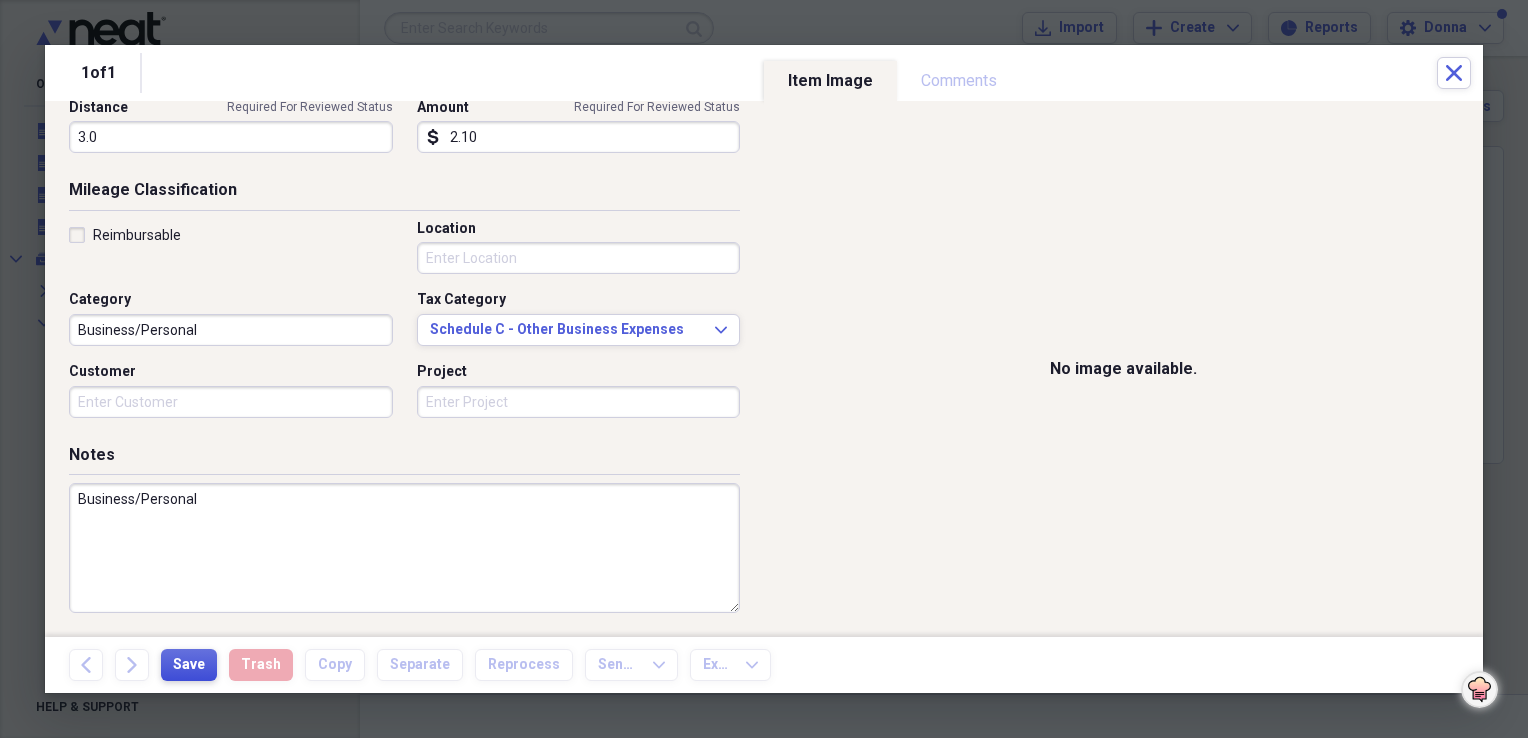 click on "Save" at bounding box center [189, 665] 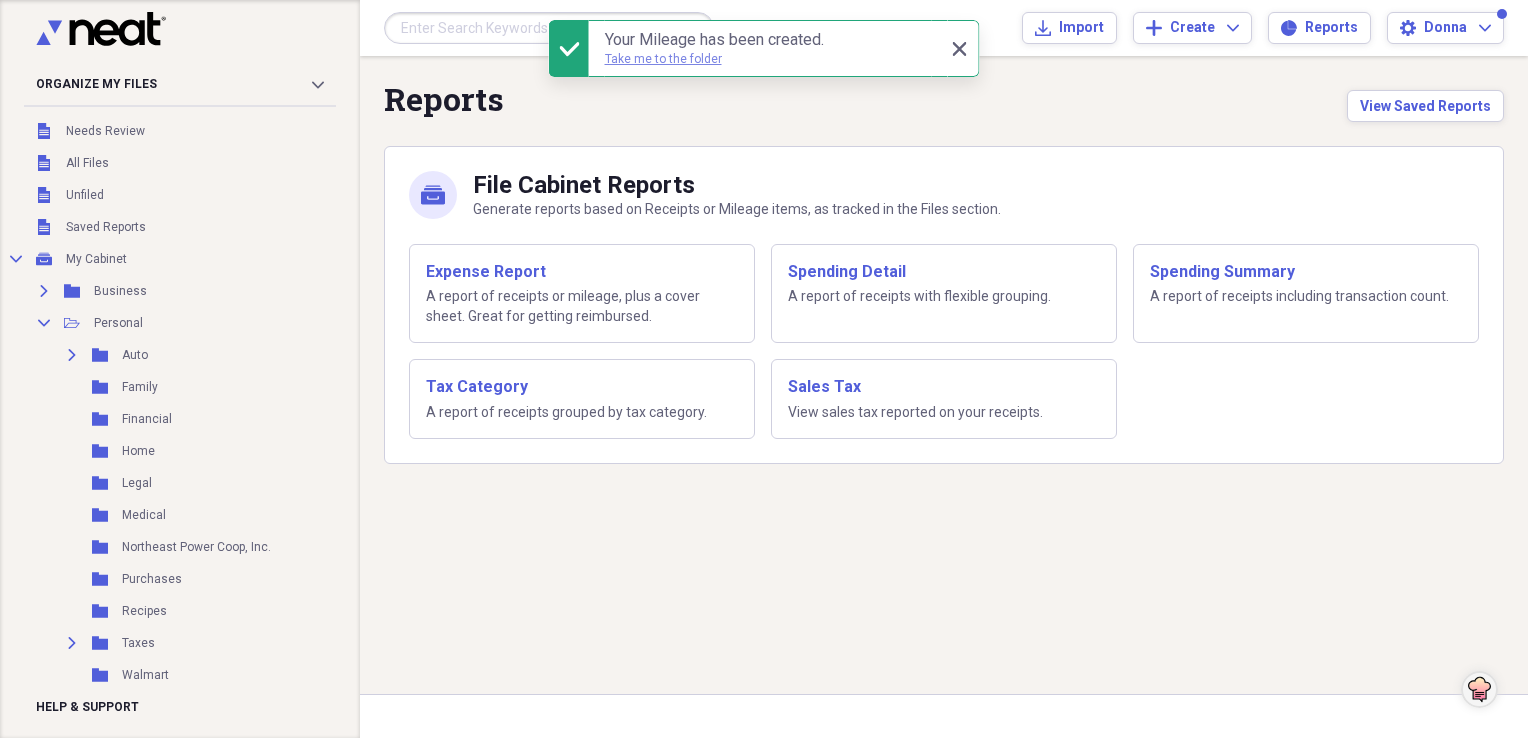 click on "Take me to the folder" at bounding box center [663, 59] 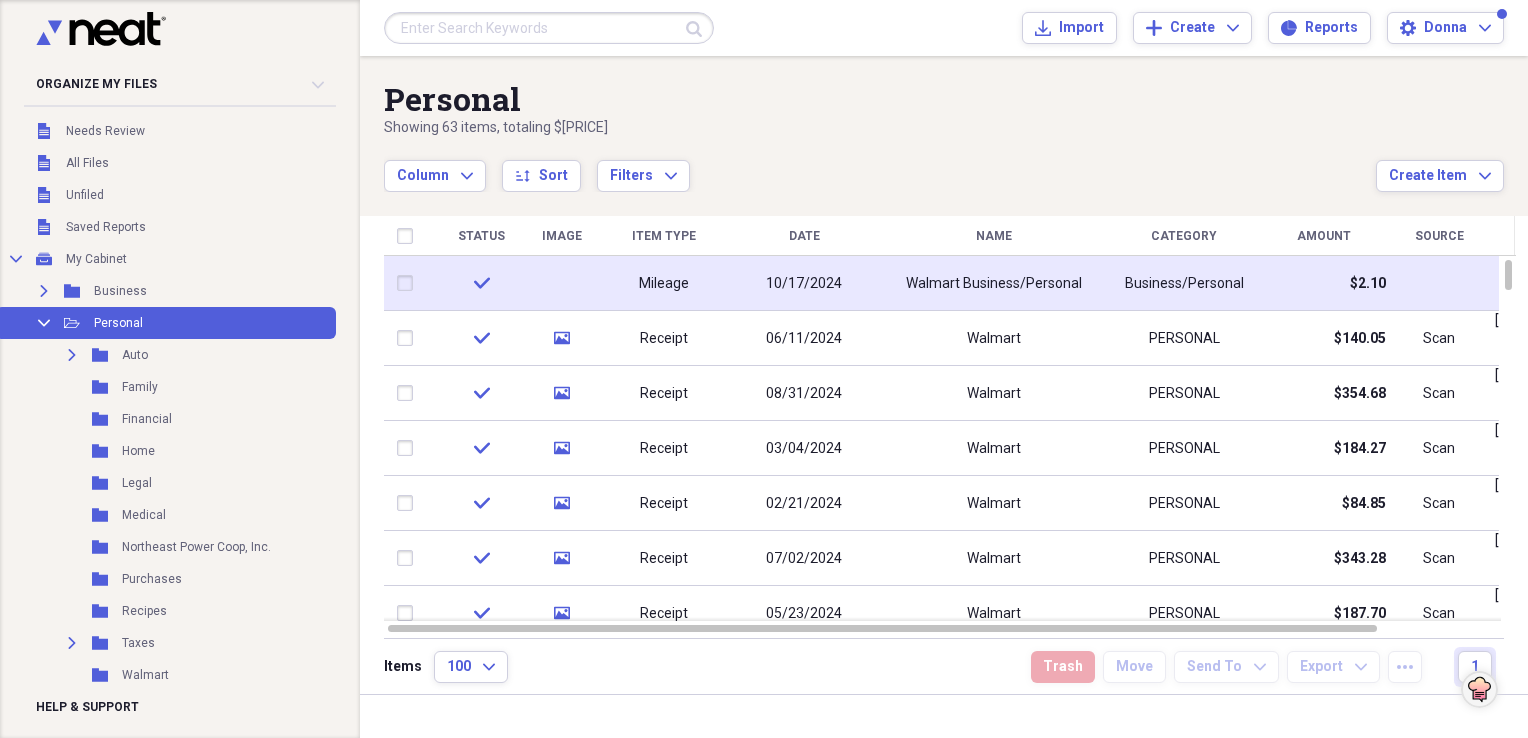click on "Mileage" at bounding box center (664, 284) 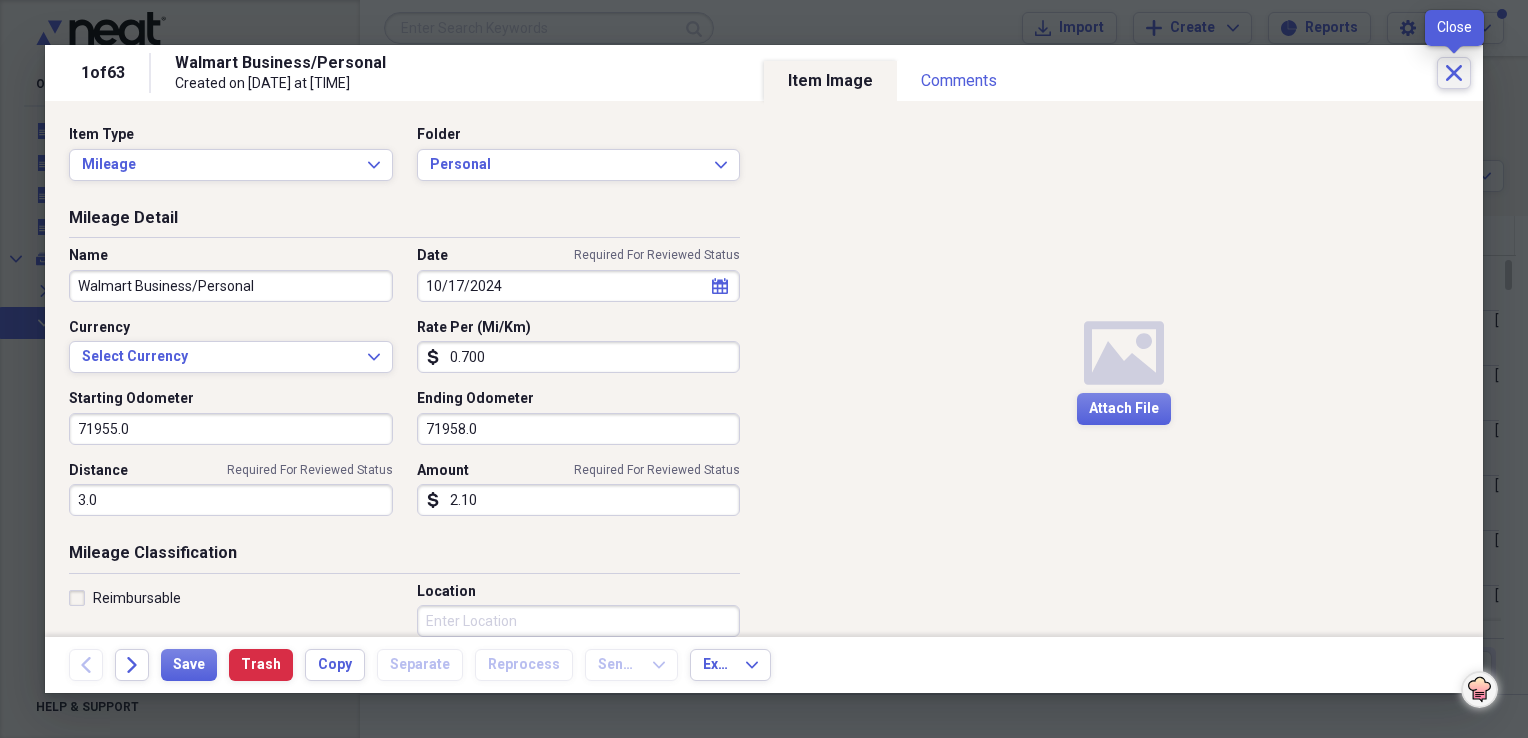 click on "Close" 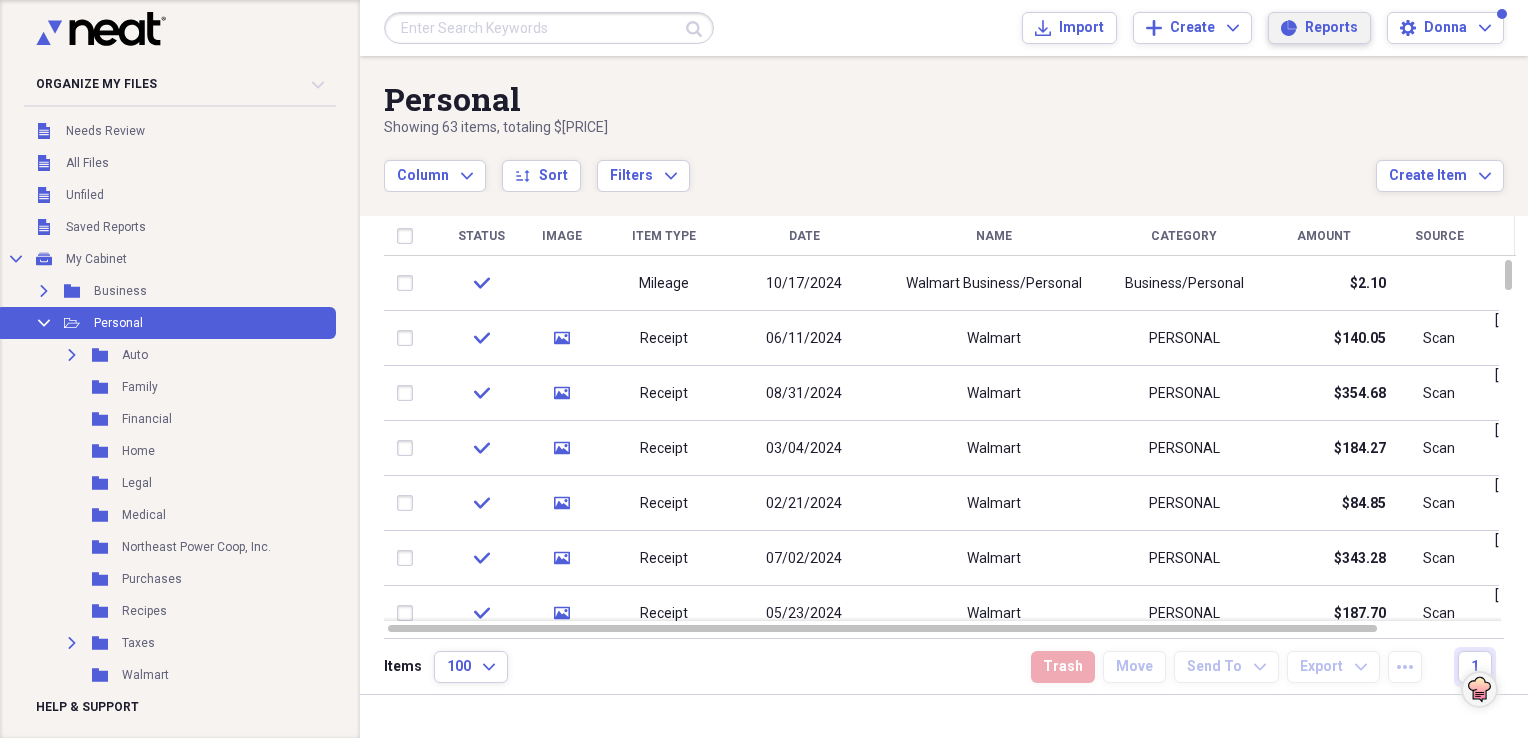 click on "Reports" at bounding box center [1331, 28] 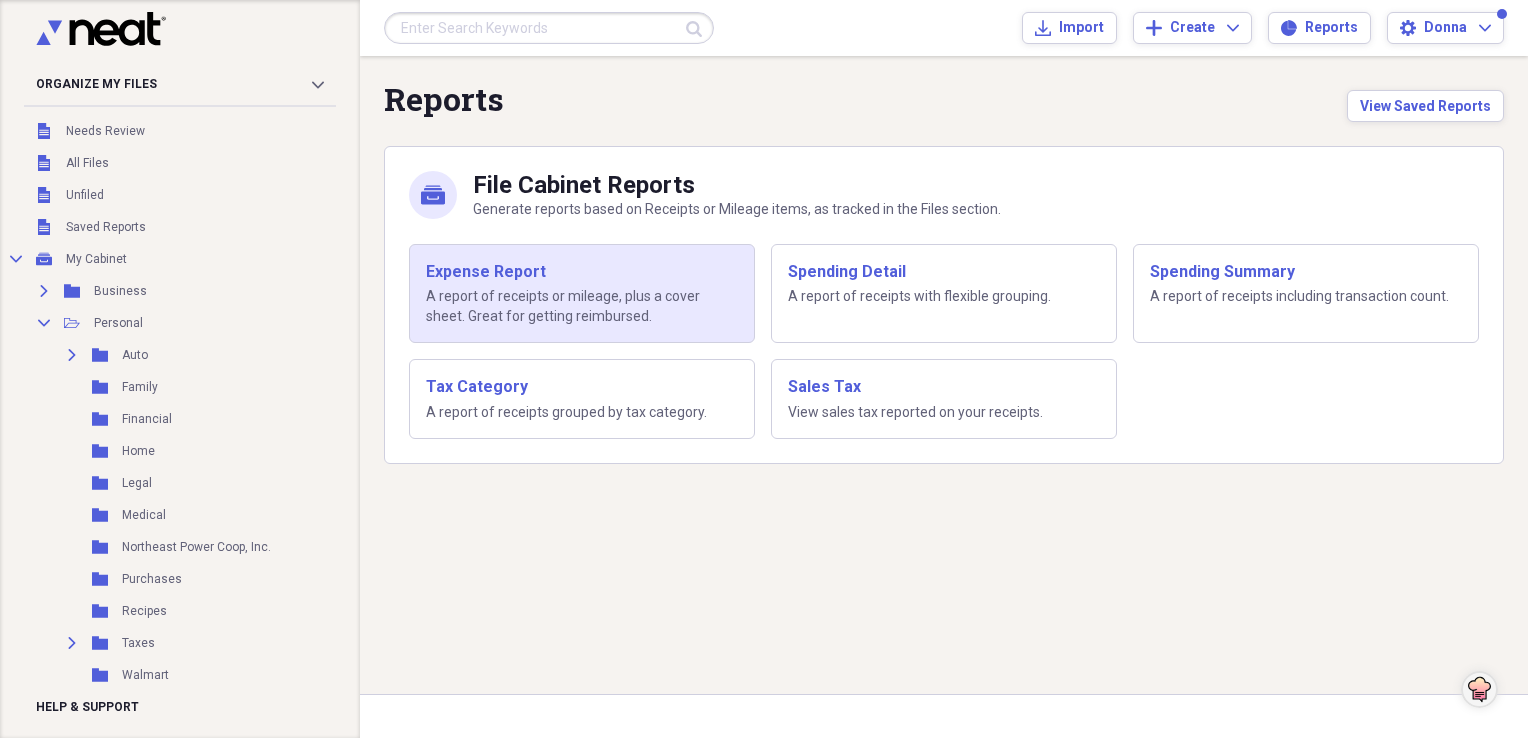 click on "A report of receipts or mileage, plus a cover sheet. Great for getting reimbursed." at bounding box center [582, 306] 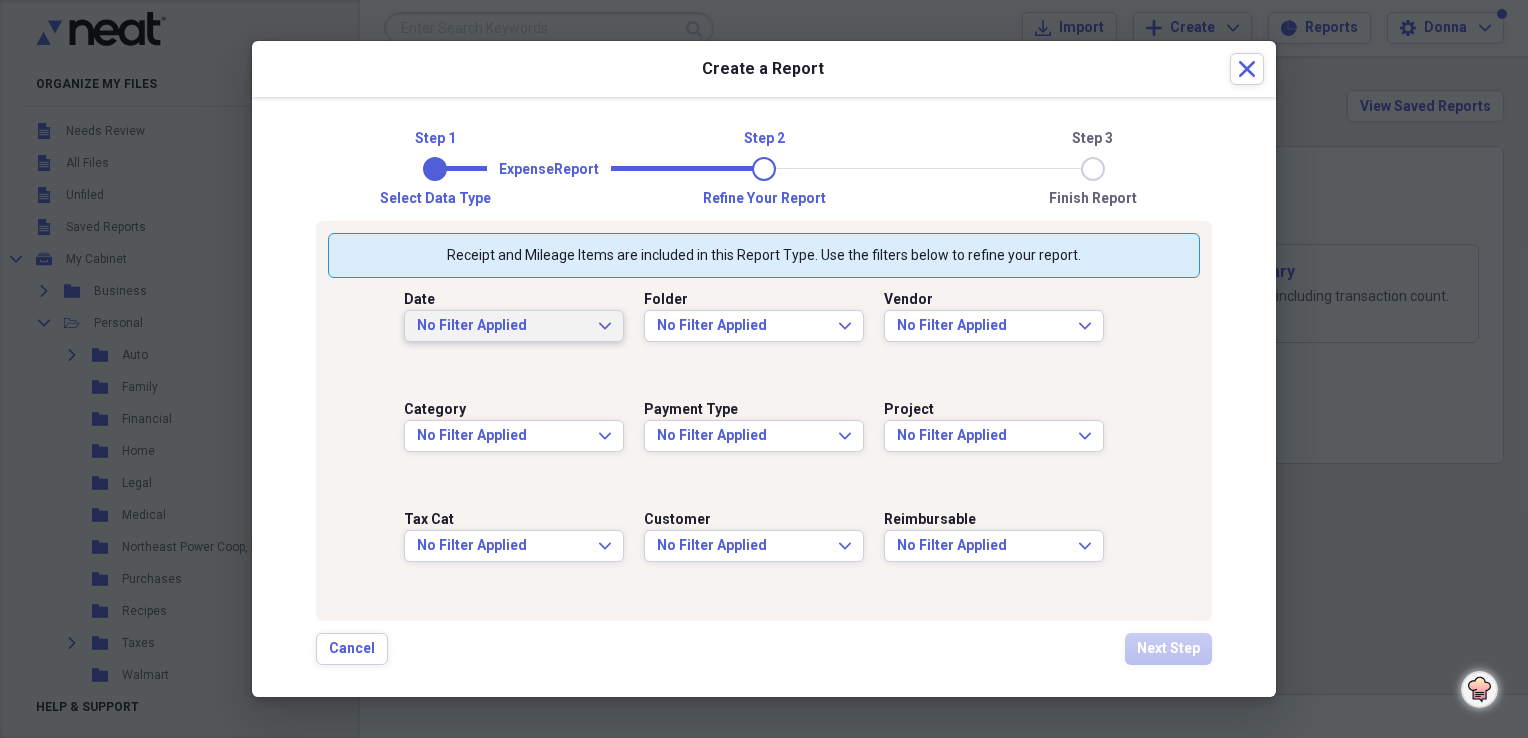 click on "No Filter Applied Expand" at bounding box center (514, 326) 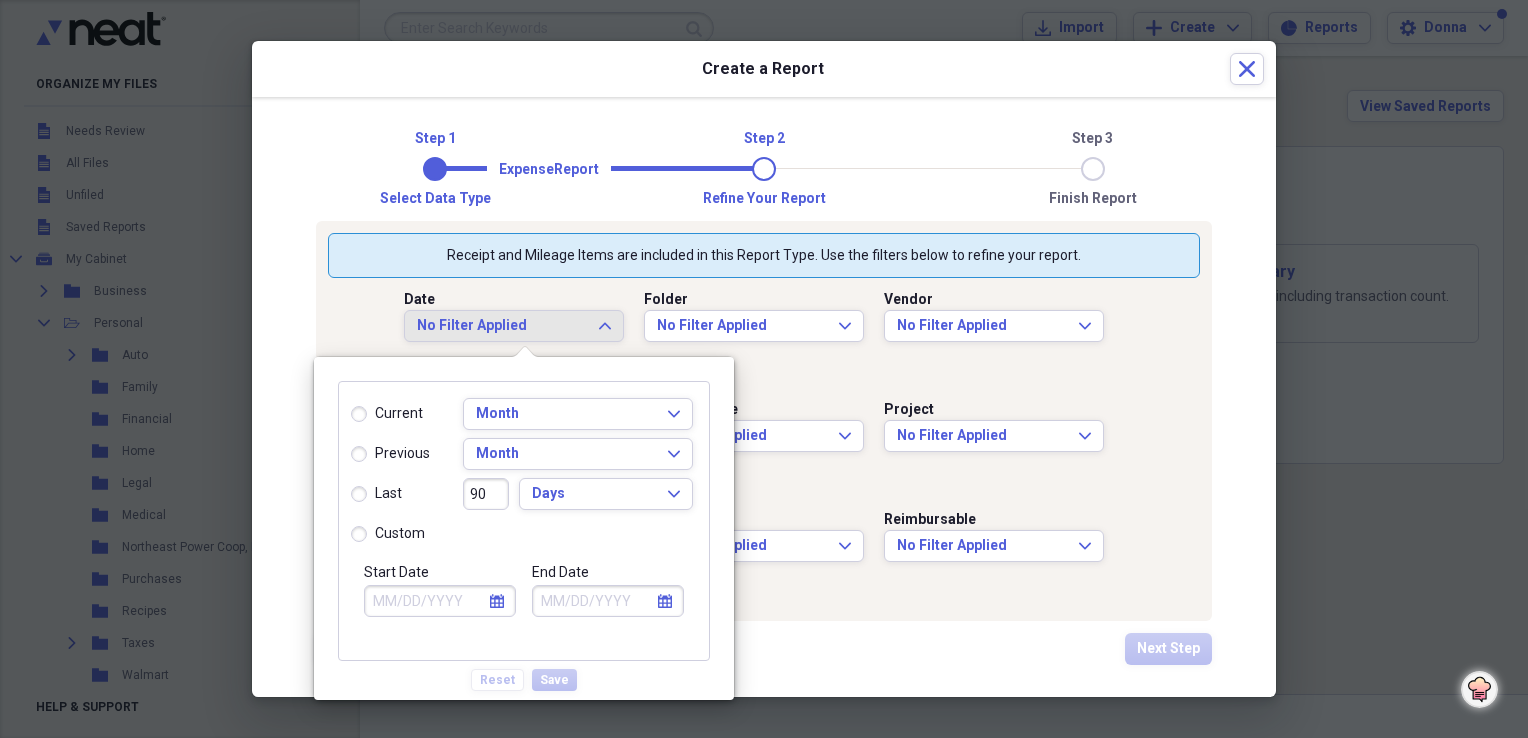 click on "custom" at bounding box center [388, 534] 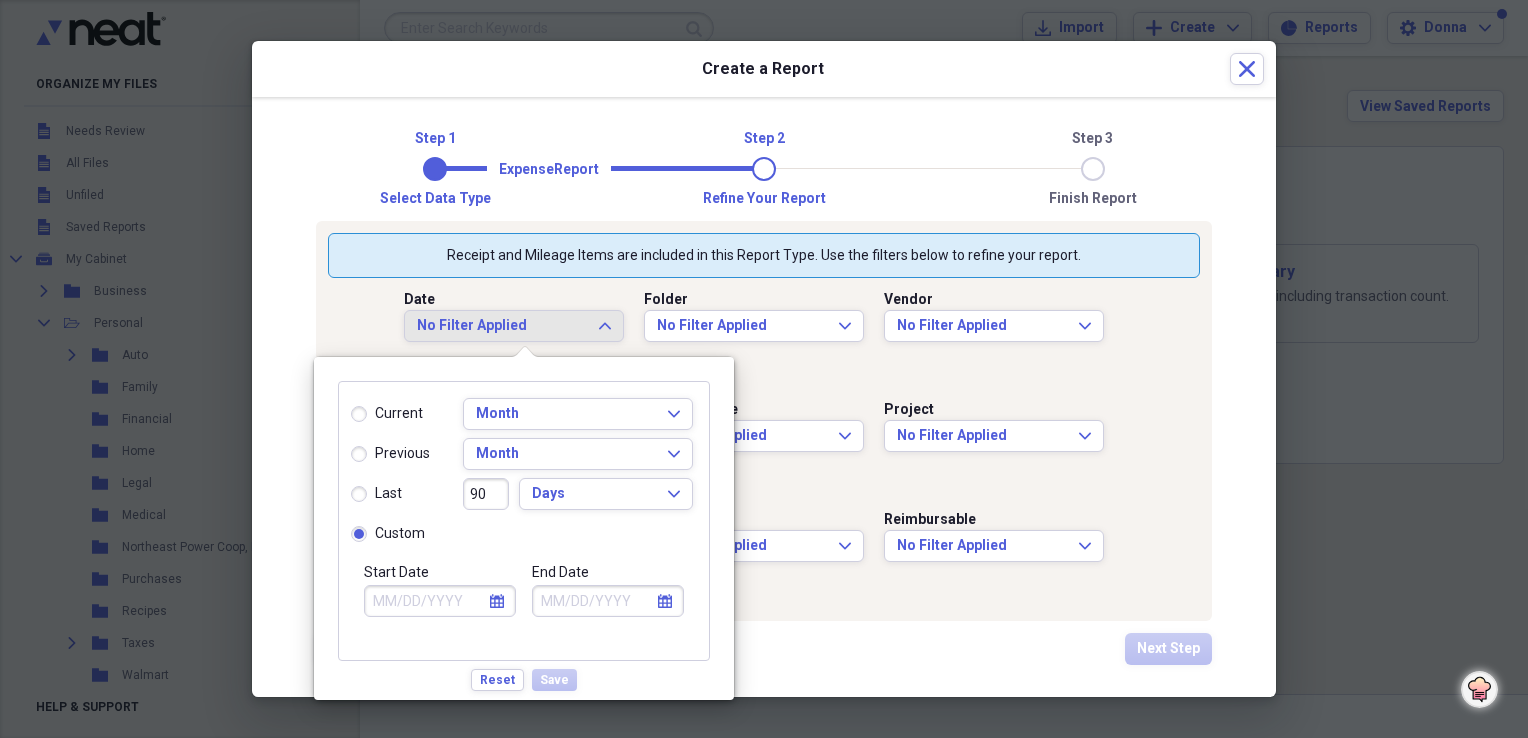 click on "calendar Calendar" at bounding box center [497, 601] 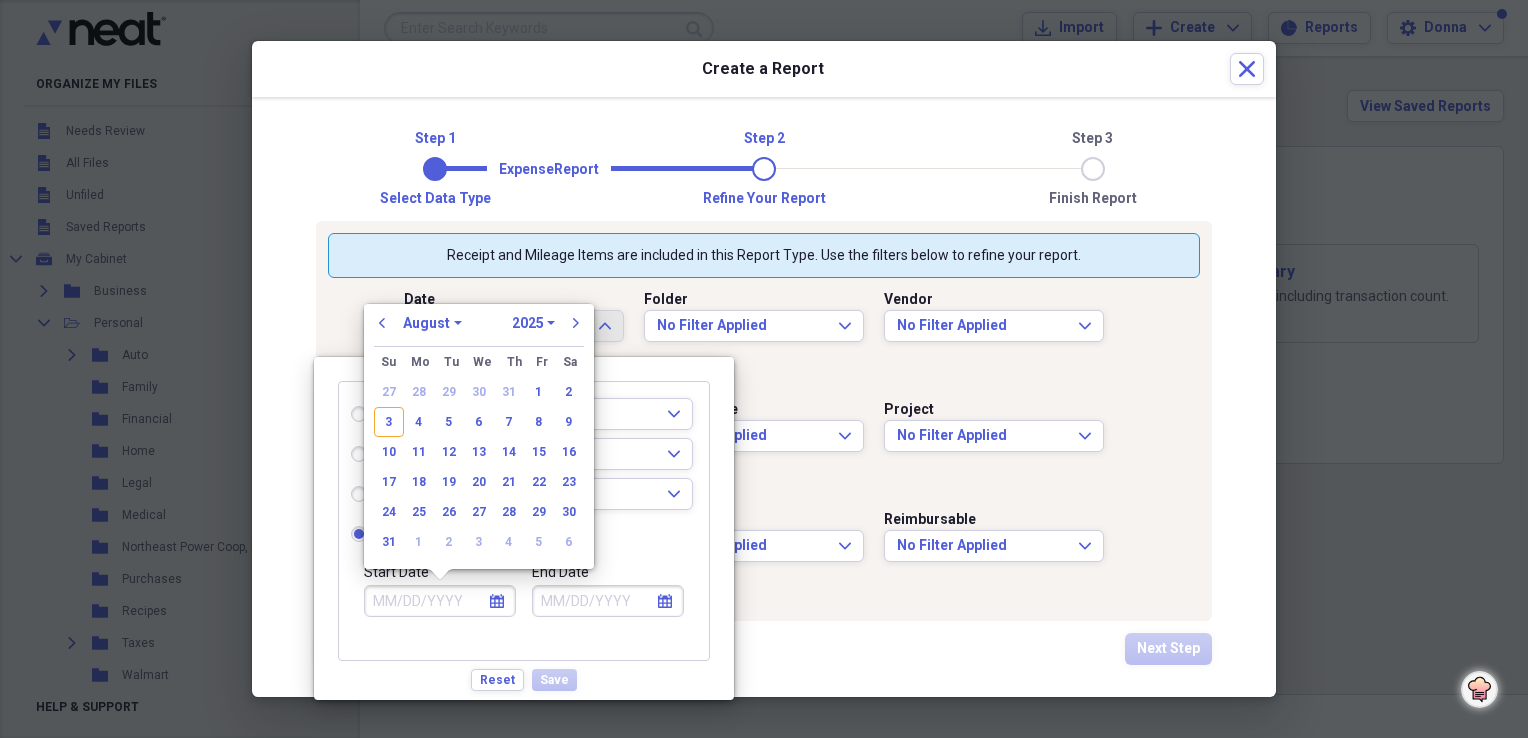 click on "1970 1971 1972 1973 1974 1975 1976 1977 1978 1979 1980 1981 1982 1983 1984 1985 1986 1987 1988 1989 1990 1991 1992 1993 1994 1995 1996 1997 1998 1999 2000 2001 2002 2003 2004 2005 2006 2007 2008 2009 2010 2011 2012 2013 2014 2015 2016 2017 2018 2019 2020 2021 2022 2023 2024 2025 2026 2027 2028 2029 2030 2031 2032 2033 2034 2035" at bounding box center [533, 323] 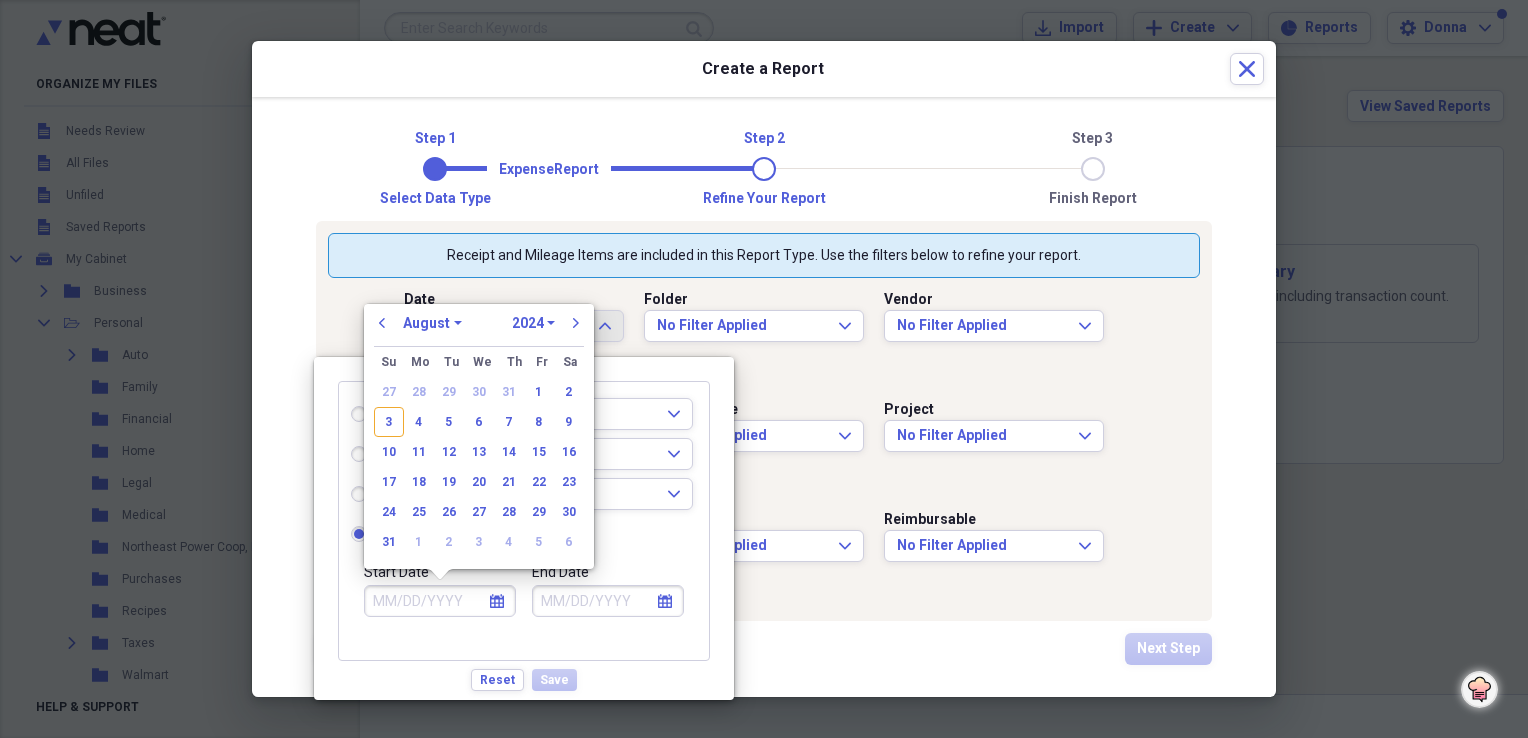 click on "1970 1971 1972 1973 1974 1975 1976 1977 1978 1979 1980 1981 1982 1983 1984 1985 1986 1987 1988 1989 1990 1991 1992 1993 1994 1995 1996 1997 1998 1999 2000 2001 2002 2003 2004 2005 2006 2007 2008 2009 2010 2011 2012 2013 2014 2015 2016 2017 2018 2019 2020 2021 2022 2023 2024 2025 2026 2027 2028 2029 2030 2031 2032 2033 2034 2035" at bounding box center (533, 323) 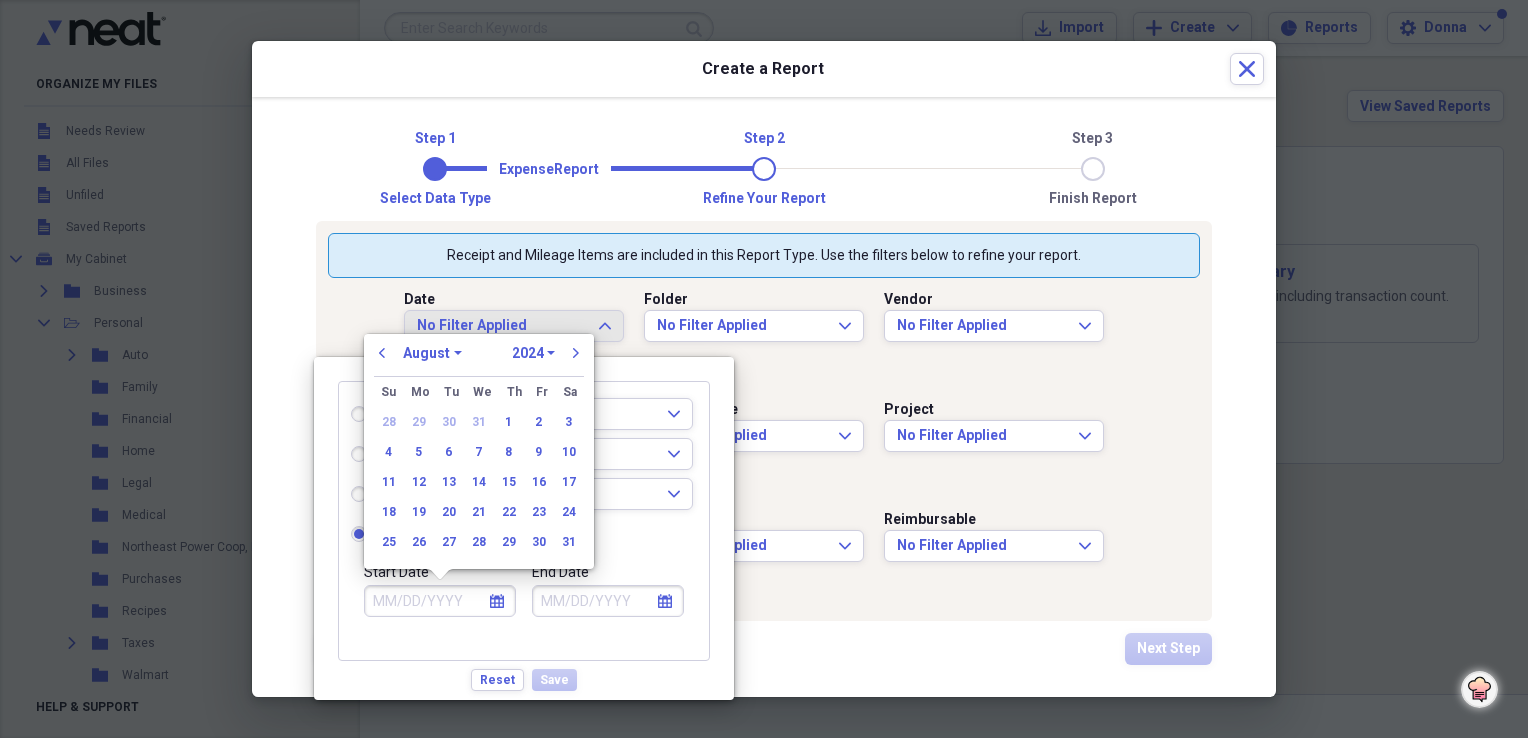 click on "January February March April May June July August September October November December" at bounding box center (432, 353) 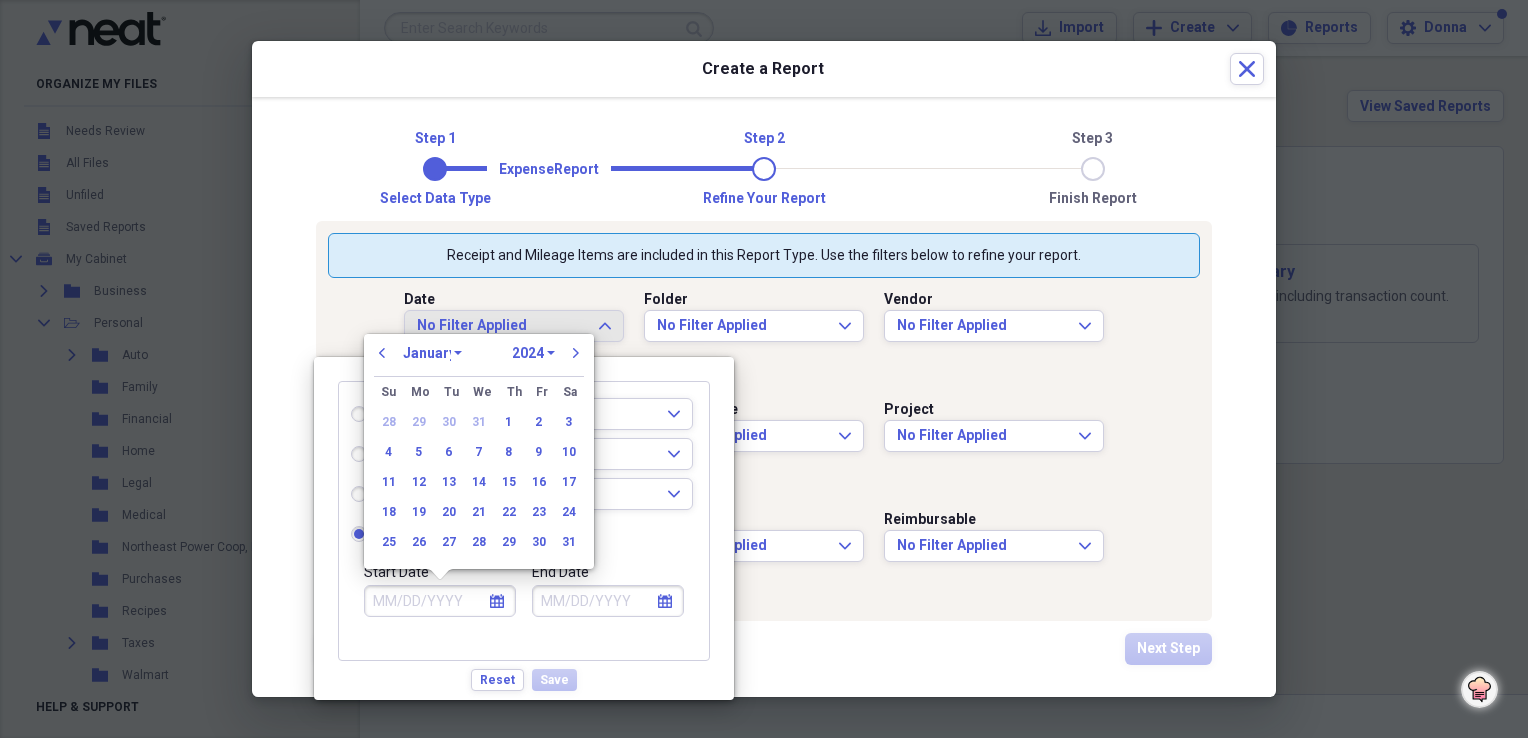 click on "January February March April May June July August September October November December" at bounding box center [432, 353] 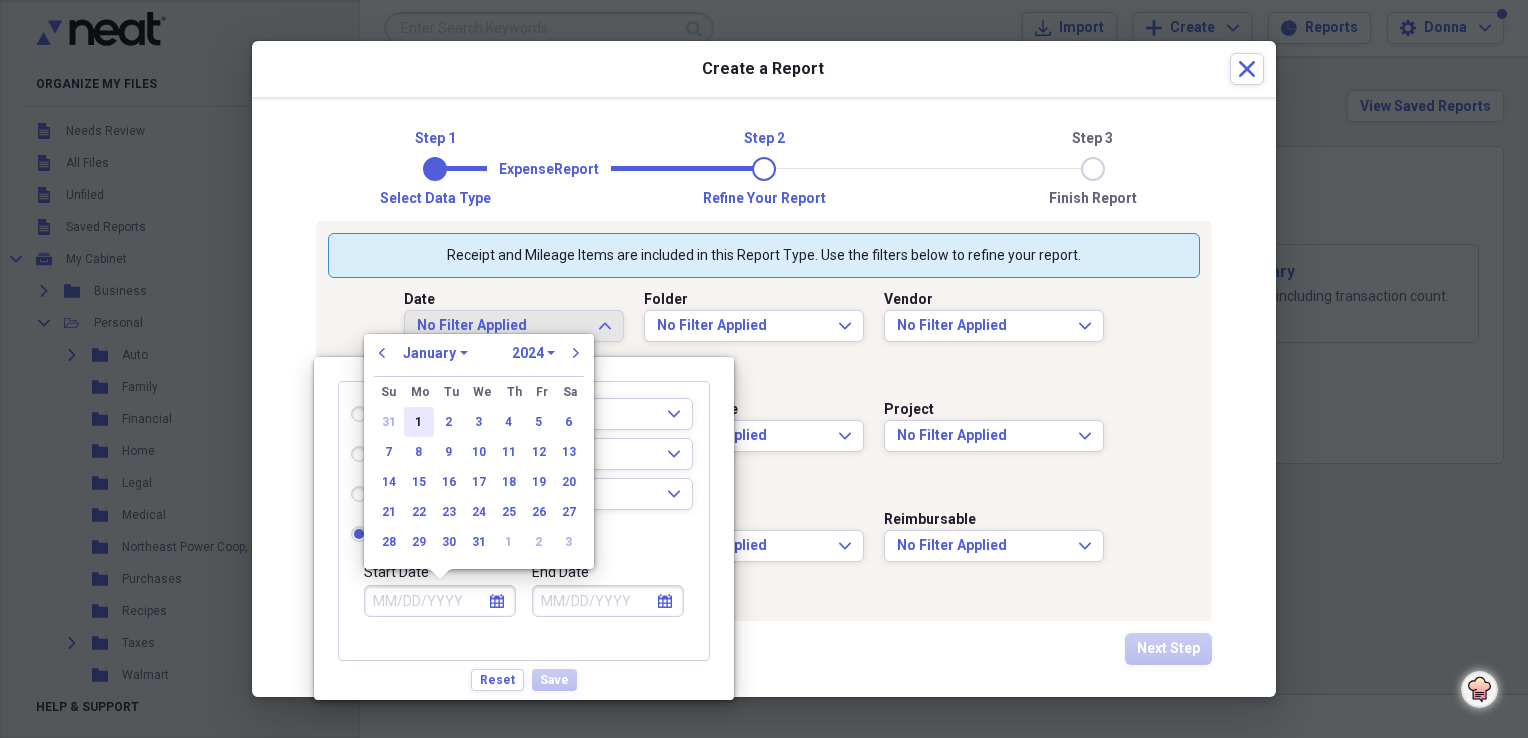click on "1" at bounding box center (419, 422) 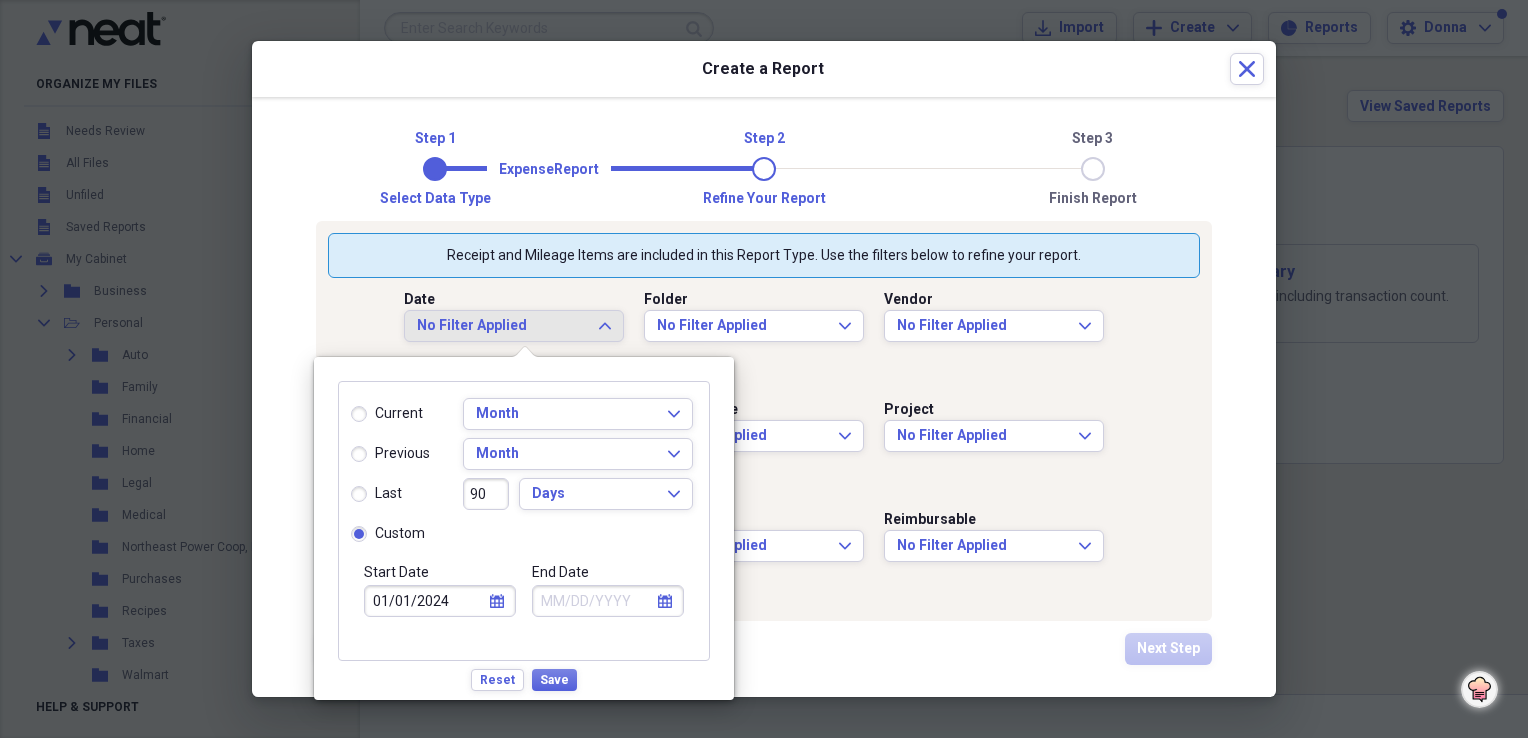 click 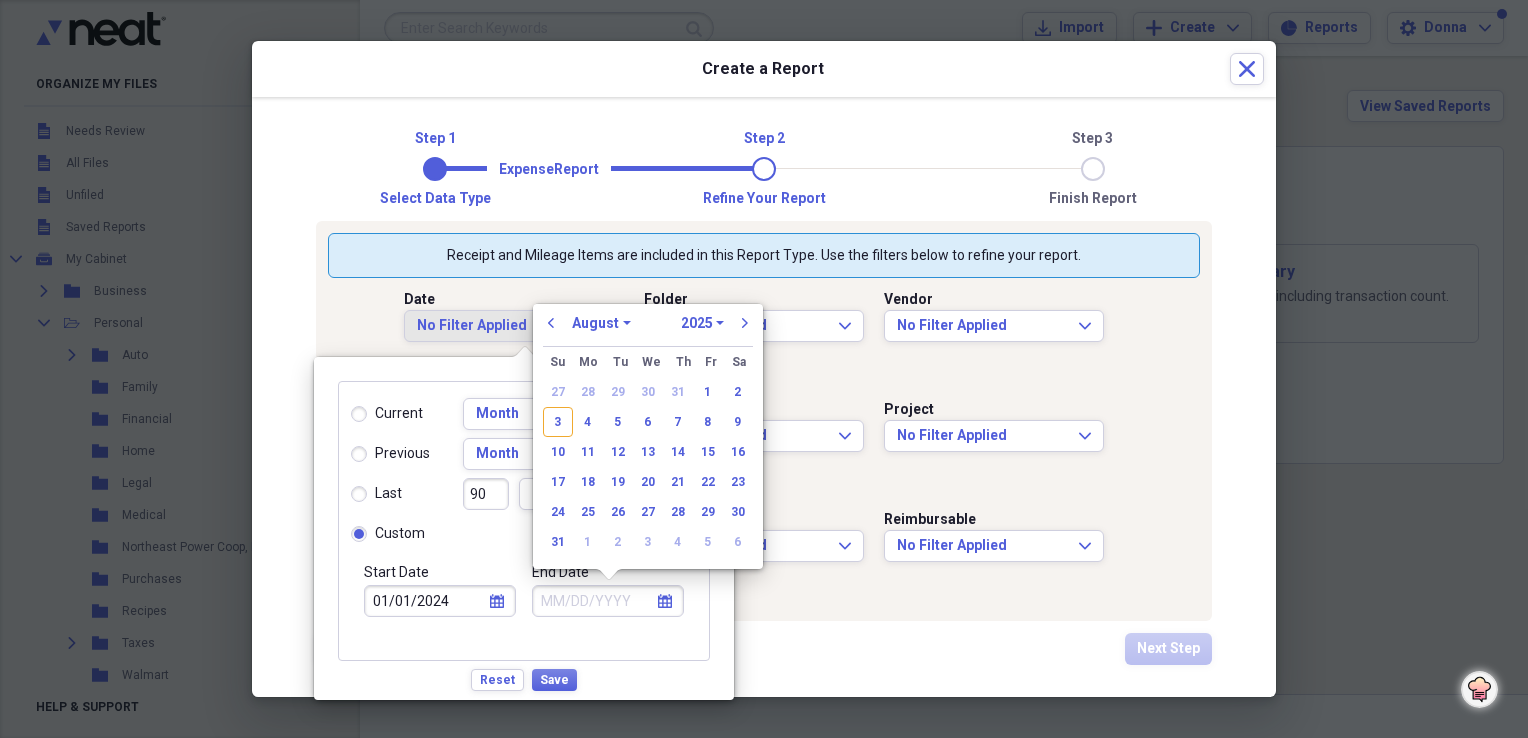 click on "1970 1971 1972 1973 1974 1975 1976 1977 1978 1979 1980 1981 1982 1983 1984 1985 1986 1987 1988 1989 1990 1991 1992 1993 1994 1995 1996 1997 1998 1999 2000 2001 2002 2003 2004 2005 2006 2007 2008 2009 2010 2011 2012 2013 2014 2015 2016 2017 2018 2019 2020 2021 2022 2023 2024 2025 2026 2027 2028 2029 2030 2031 2032 2033 2034 2035" at bounding box center (702, 323) 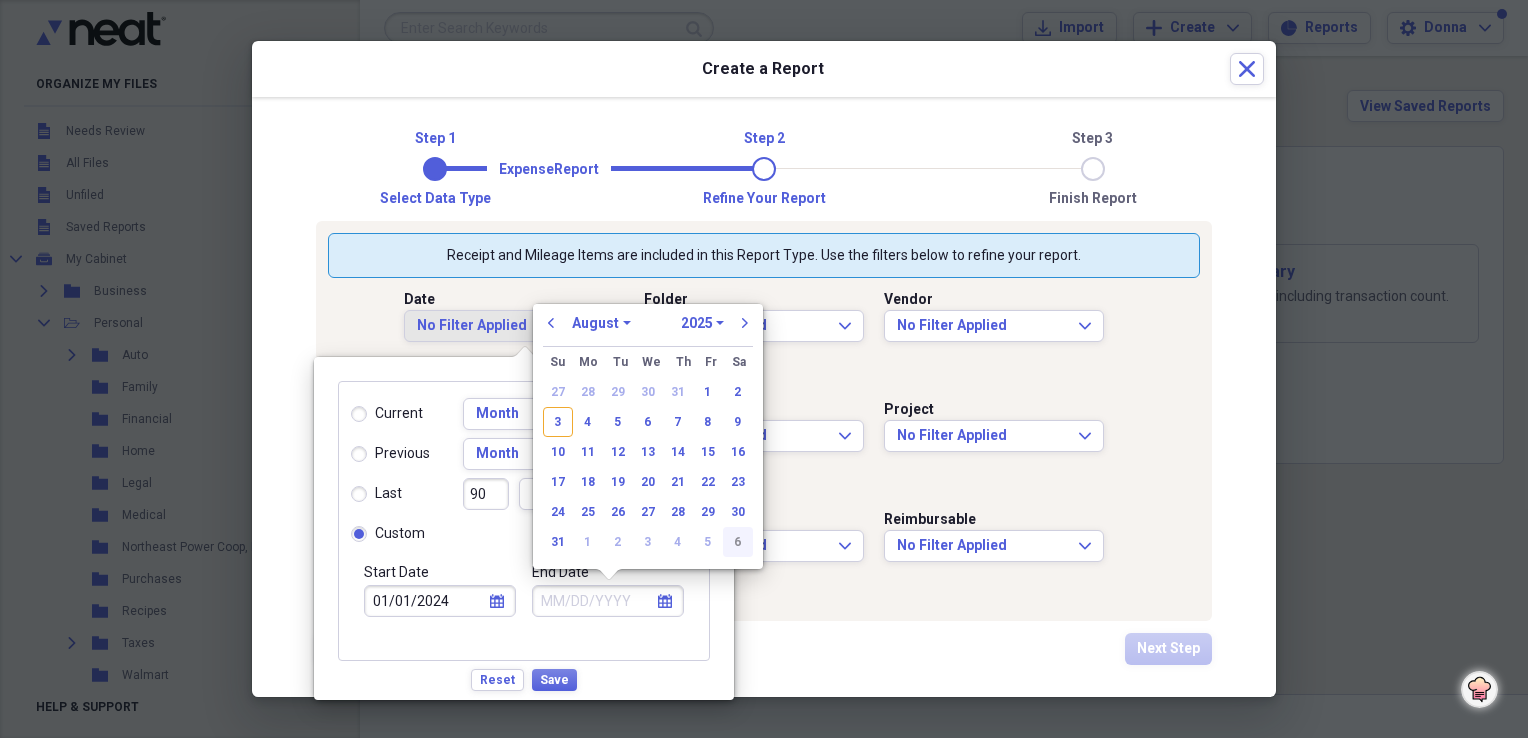 select on "2024" 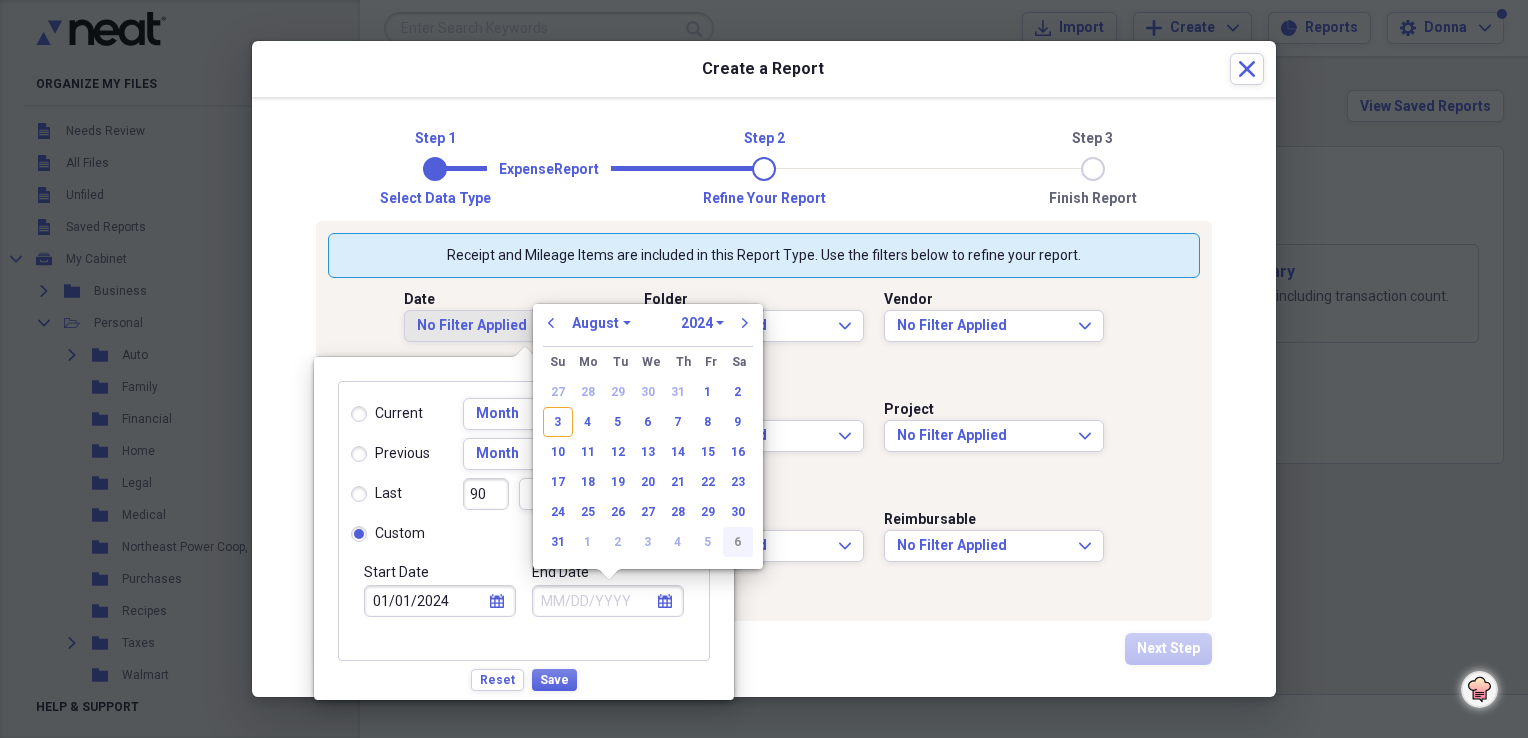 click on "1970 1971 1972 1973 1974 1975 1976 1977 1978 1979 1980 1981 1982 1983 1984 1985 1986 1987 1988 1989 1990 1991 1992 1993 1994 1995 1996 1997 1998 1999 2000 2001 2002 2003 2004 2005 2006 2007 2008 2009 2010 2011 2012 2013 2014 2015 2016 2017 2018 2019 2020 2021 2022 2023 2024 2025 2026 2027 2028 2029 2030 2031 2032 2033 2034 2035" at bounding box center [702, 323] 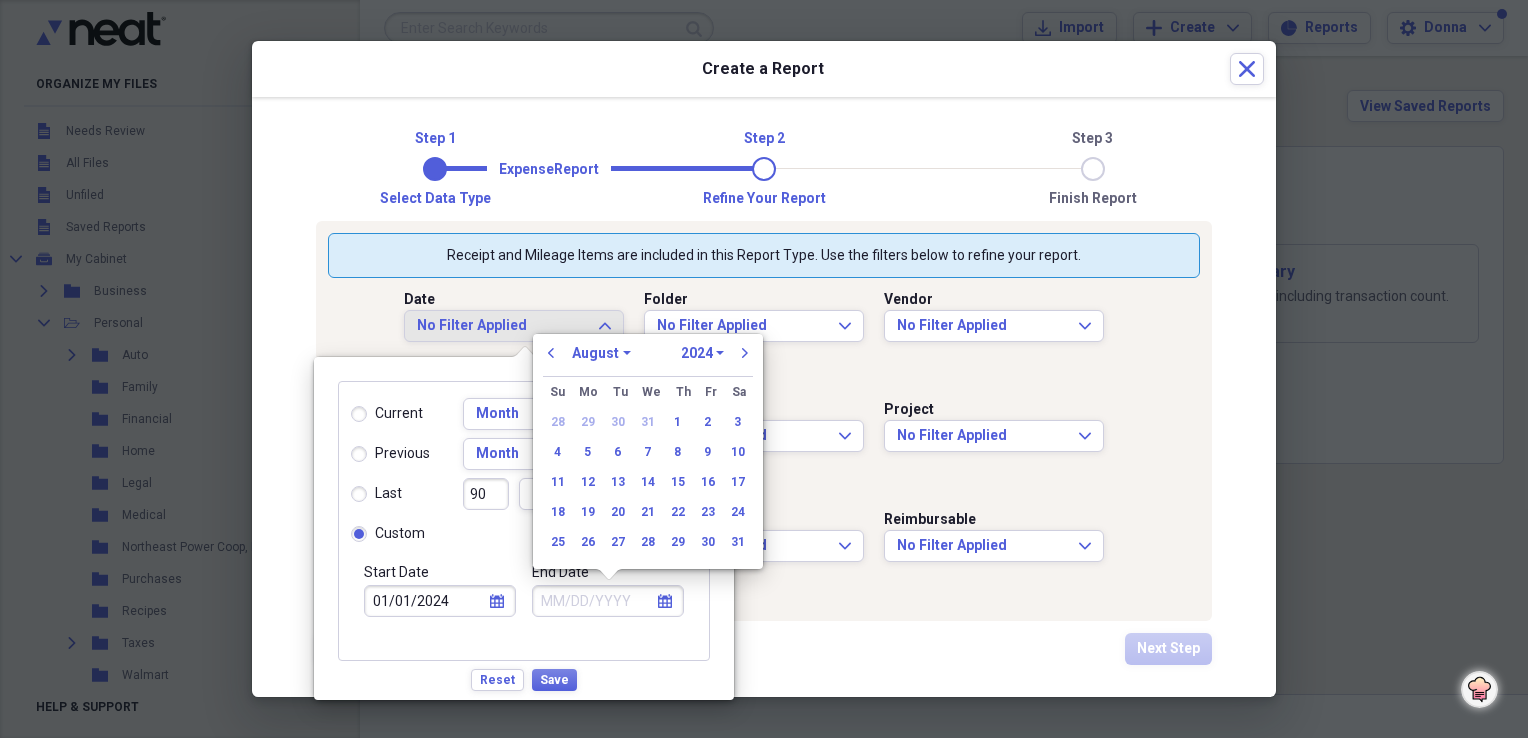 click on "January February March April May June July August September October November December" at bounding box center [601, 353] 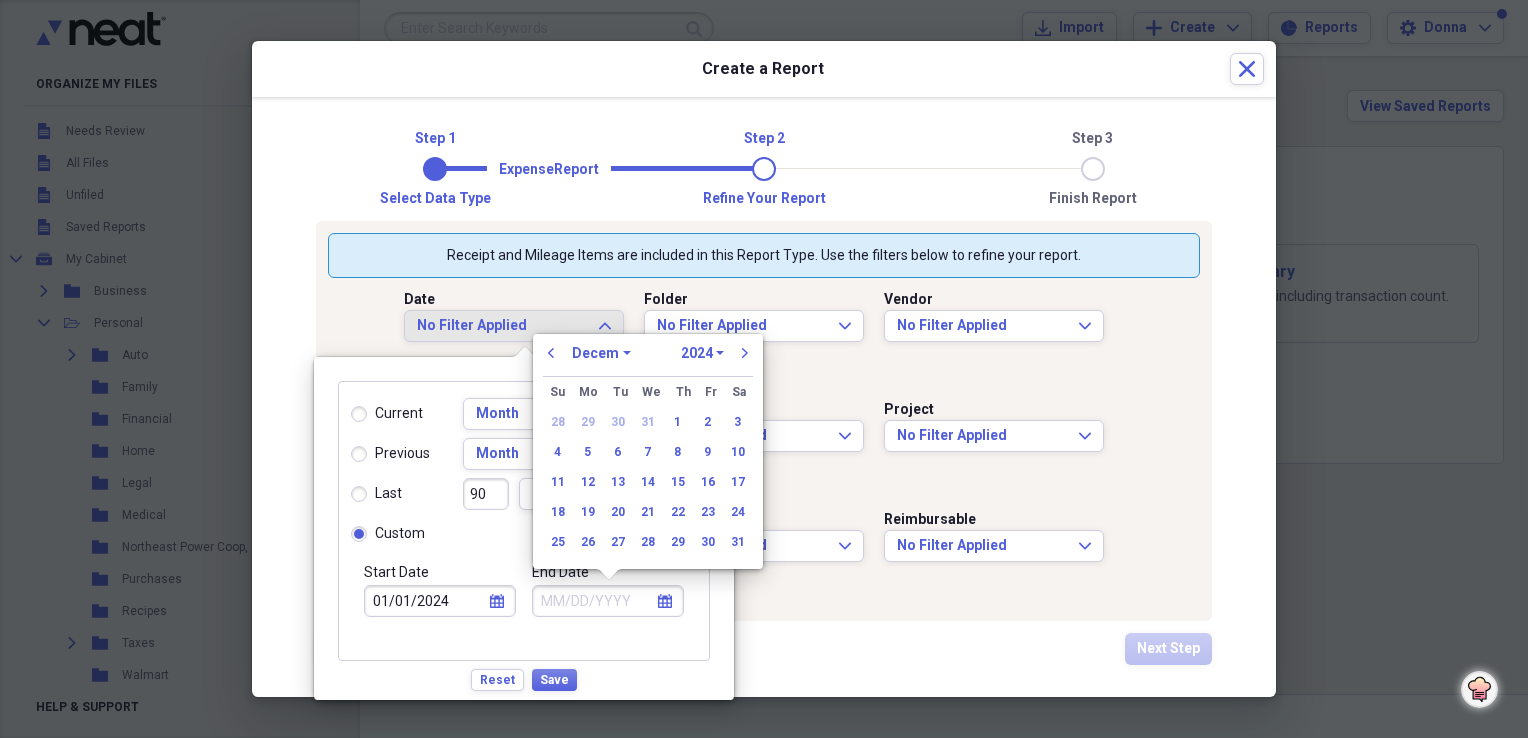 click on "January February March April May June July August September October November December" at bounding box center [601, 353] 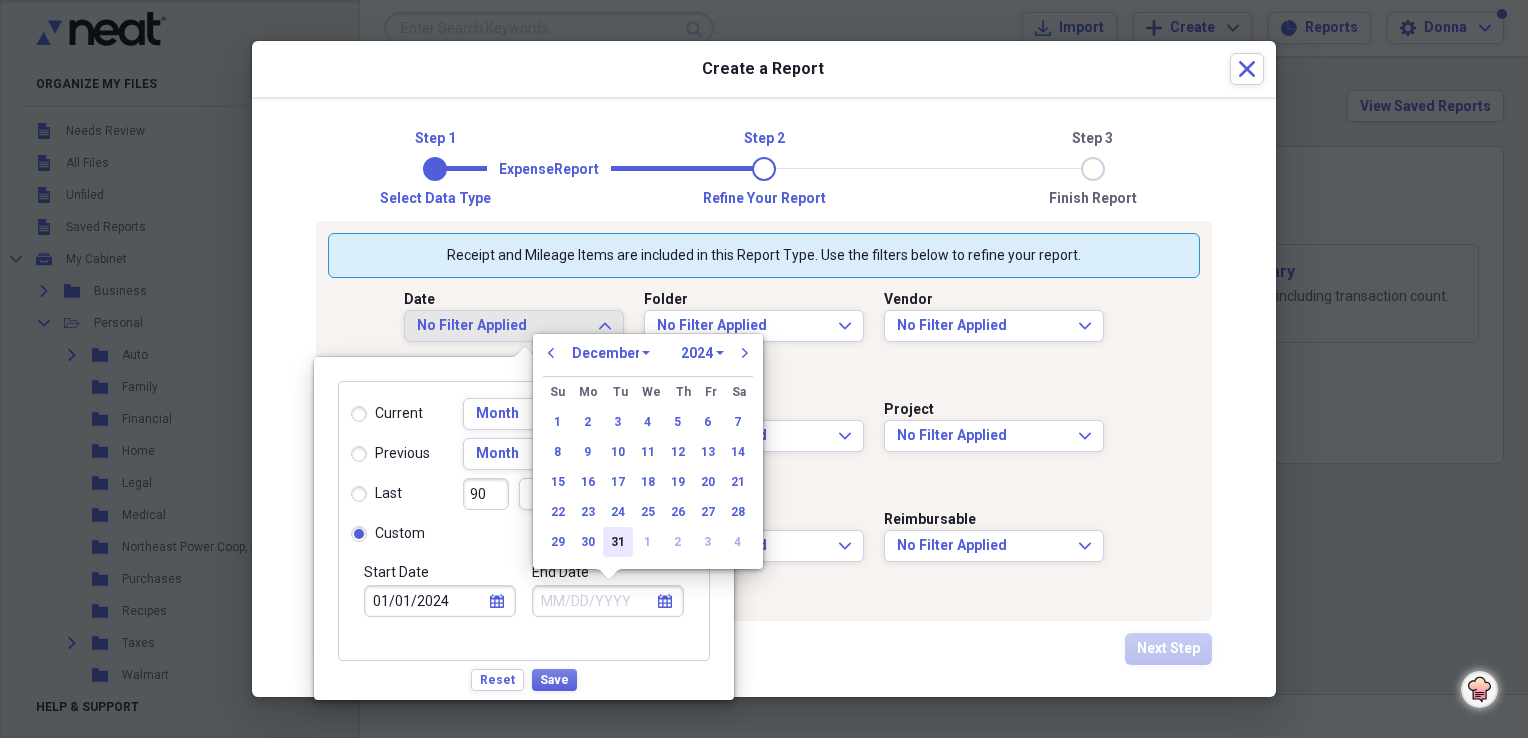 click on "31" at bounding box center [618, 542] 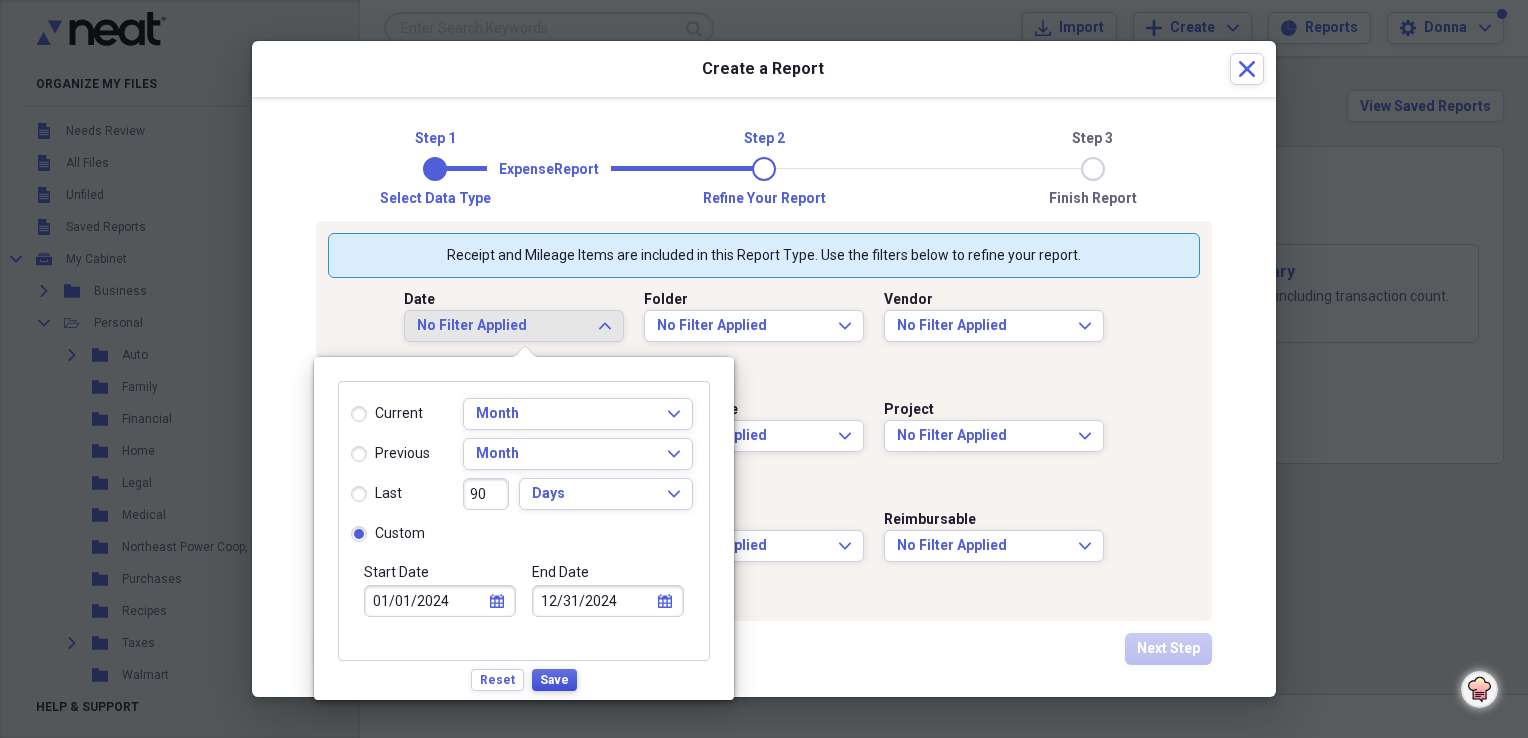 click on "Save" at bounding box center (554, 680) 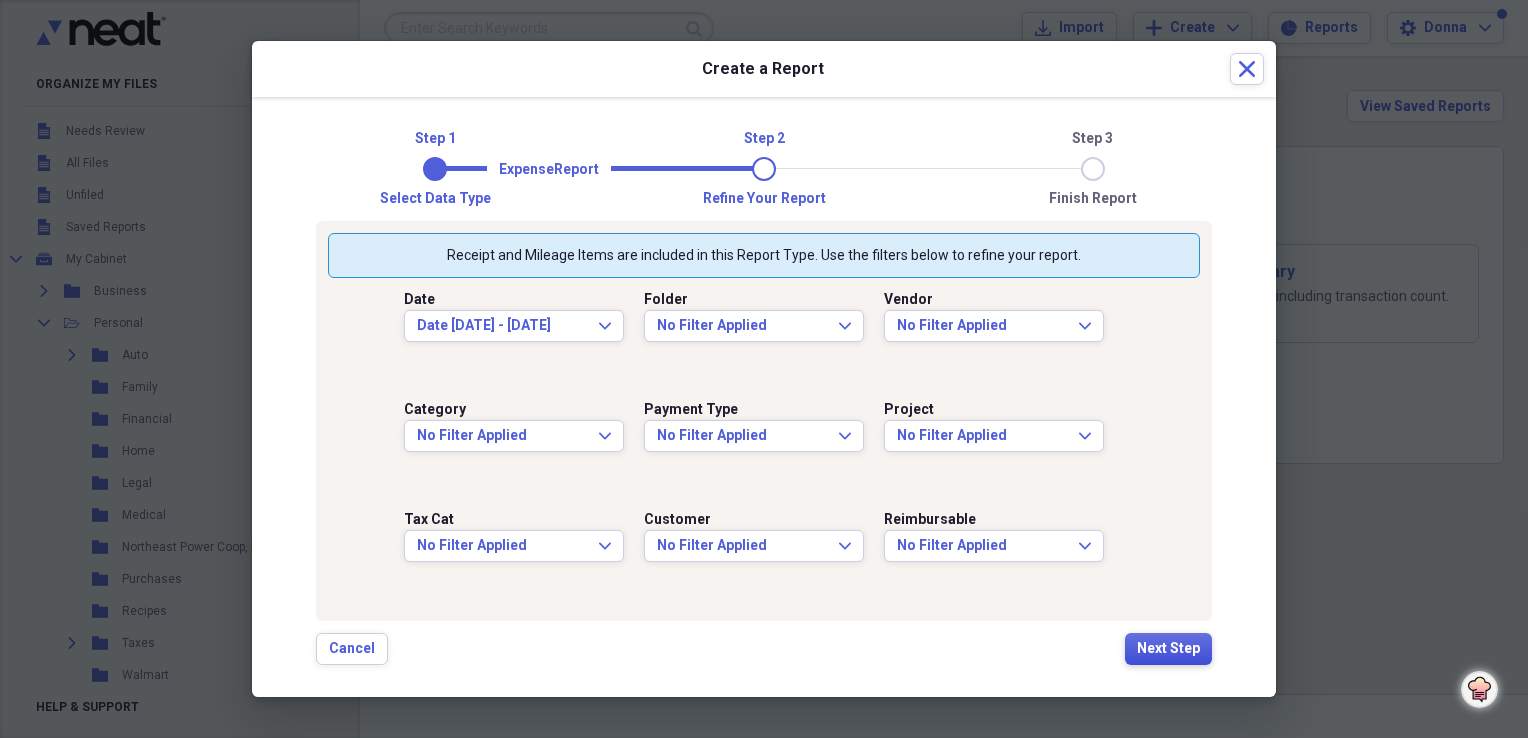 click on "Next Step" at bounding box center [1168, 649] 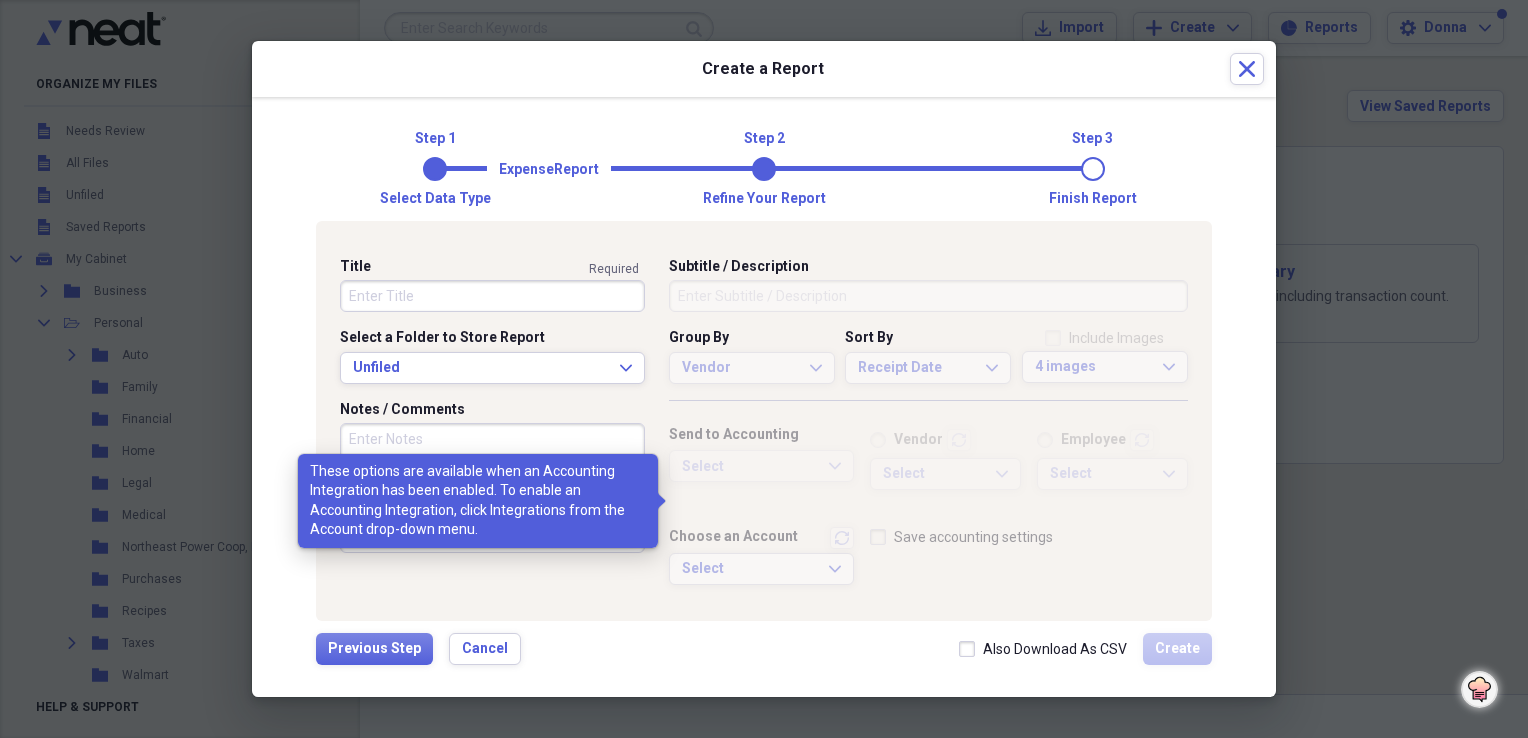 click on "Select Expand" at bounding box center (761, 575) 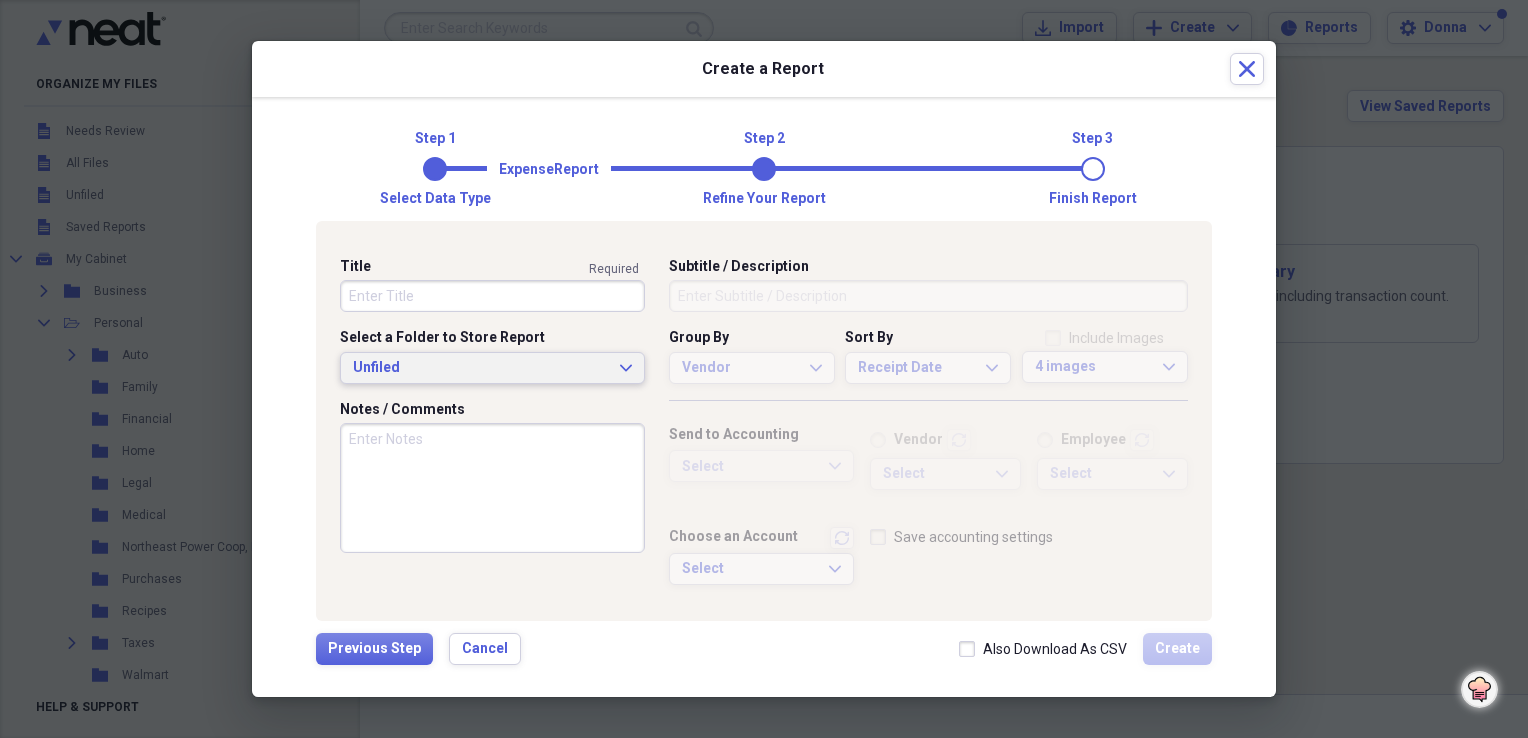 click on "Expand" 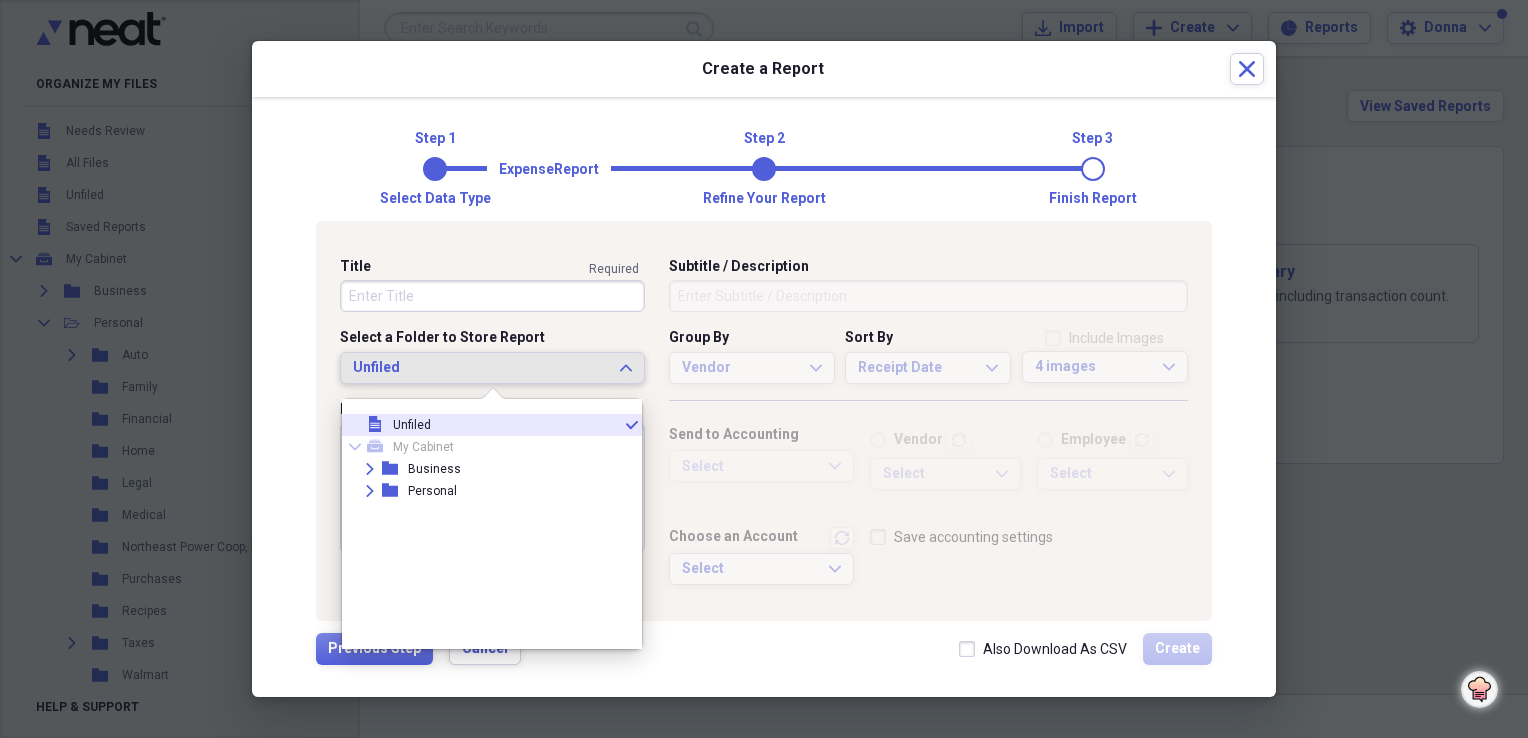 click on "Expand" 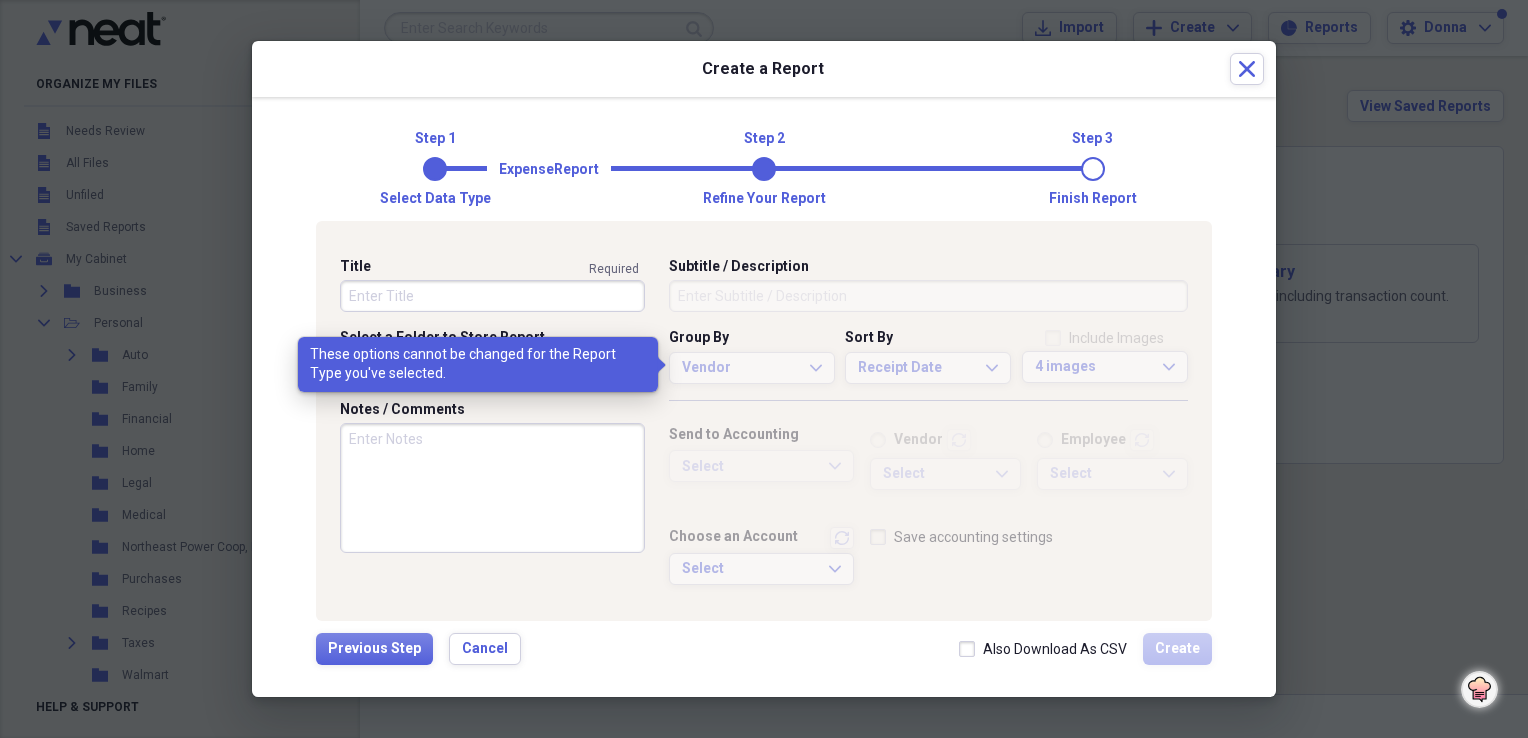click on "Vendor Expand" at bounding box center (752, 368) 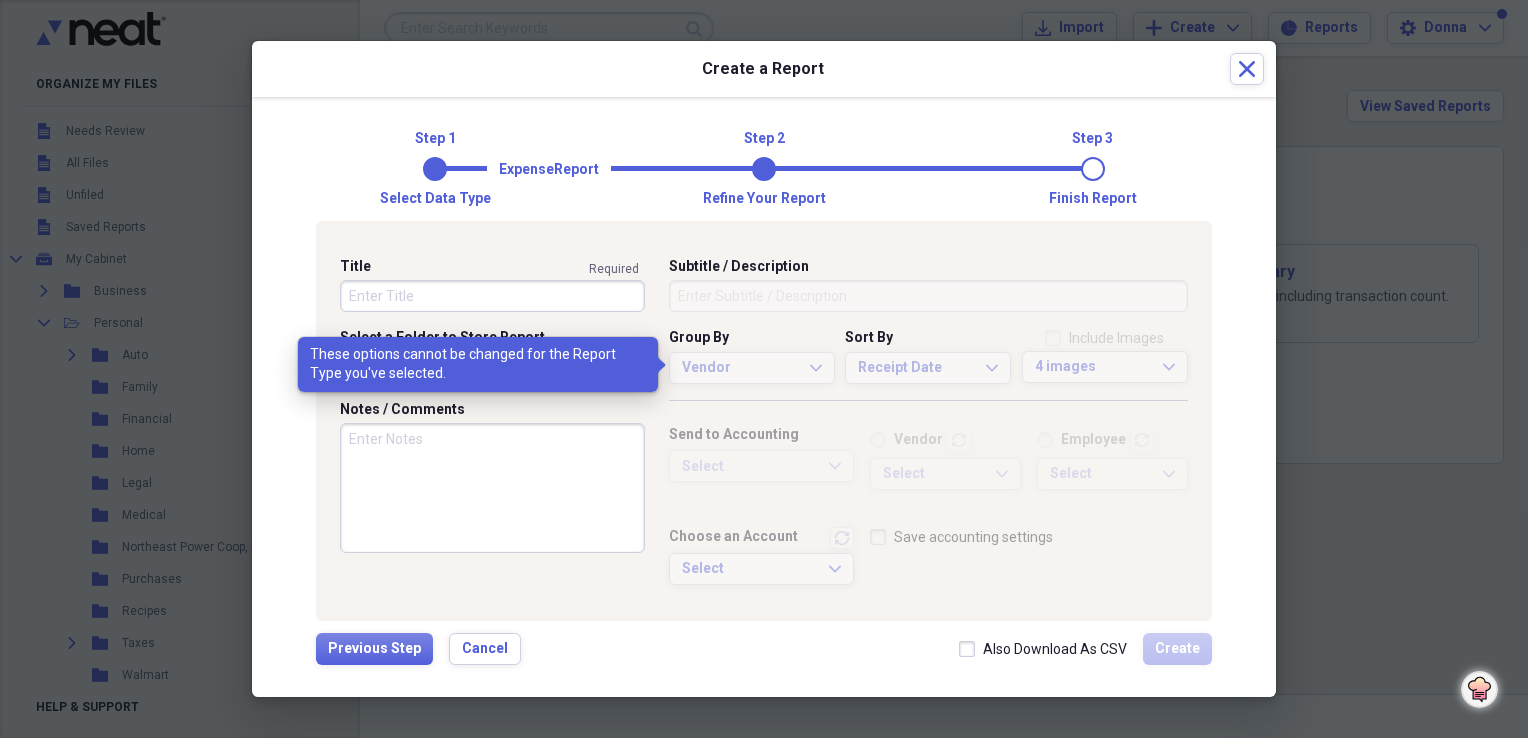 click on "4 images Expand" at bounding box center (1105, 367) 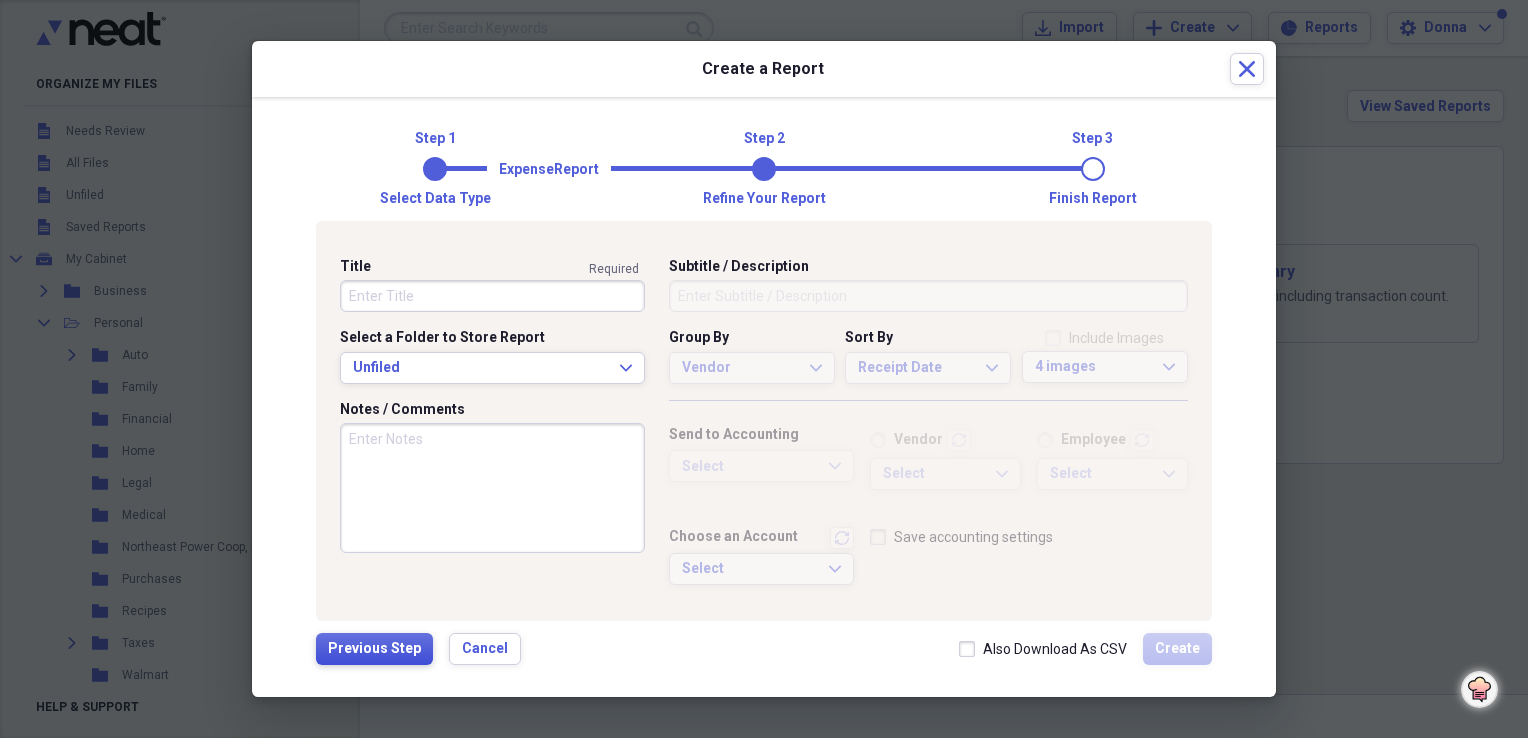 click on "Previous Step" at bounding box center (374, 649) 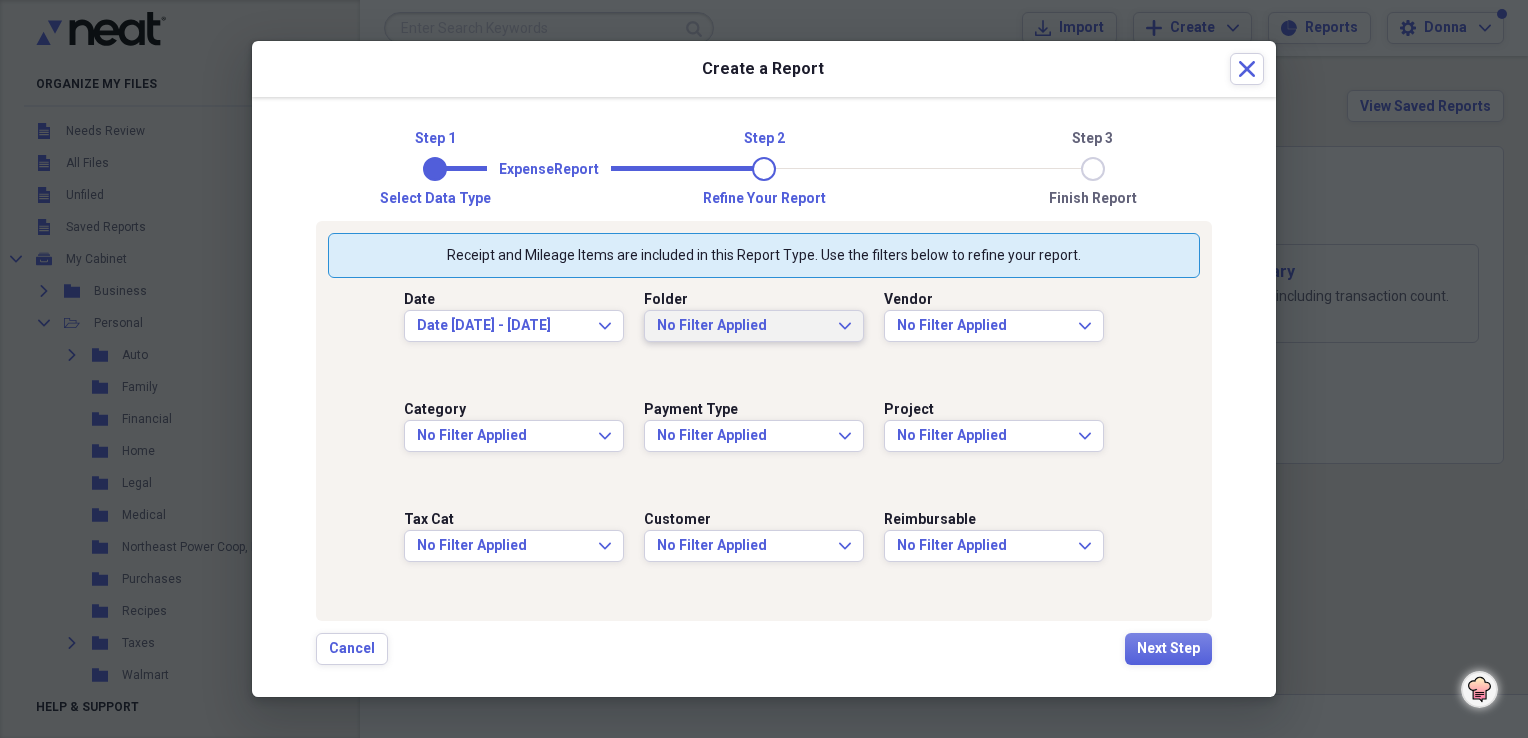 click on "Expand" 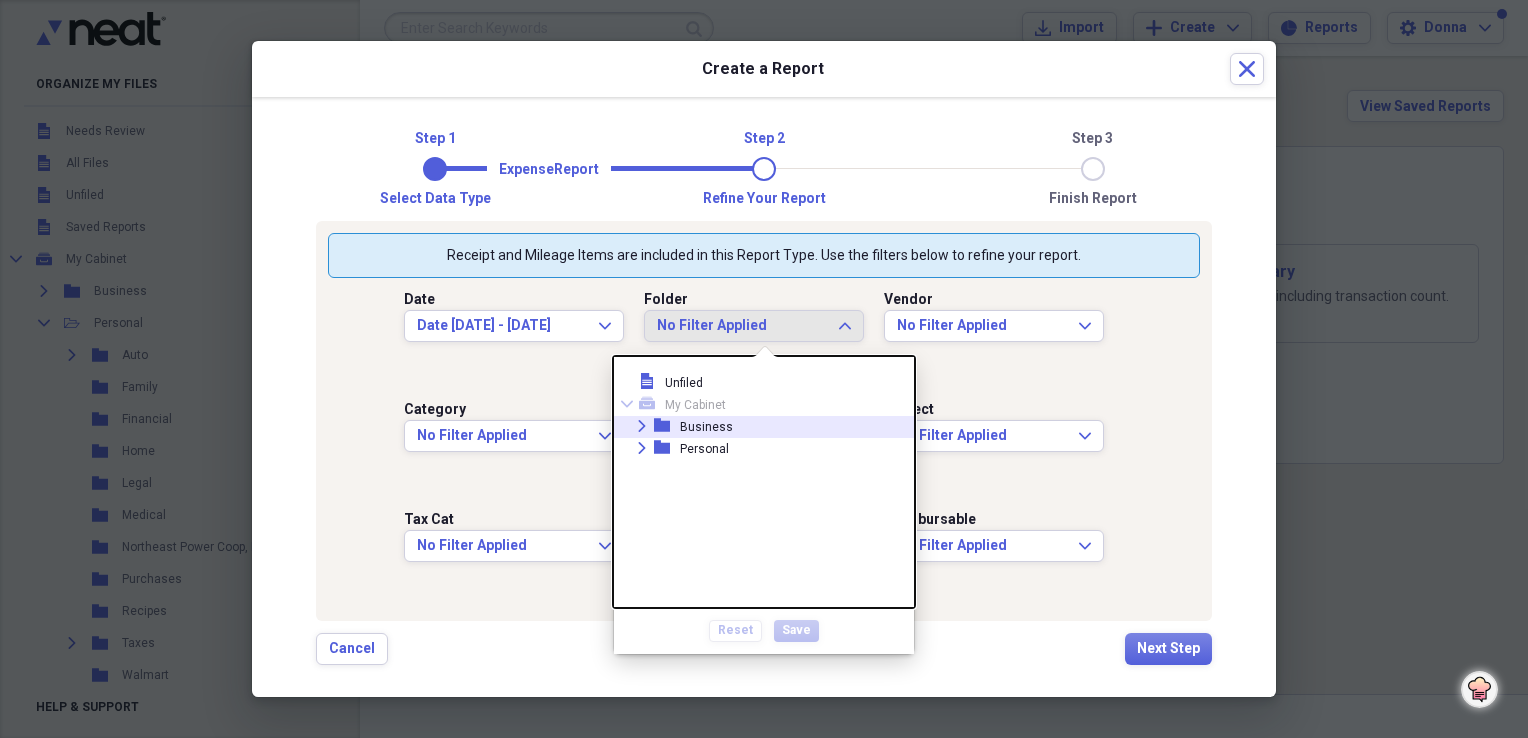 click on "Expand folder Business" at bounding box center [756, 427] 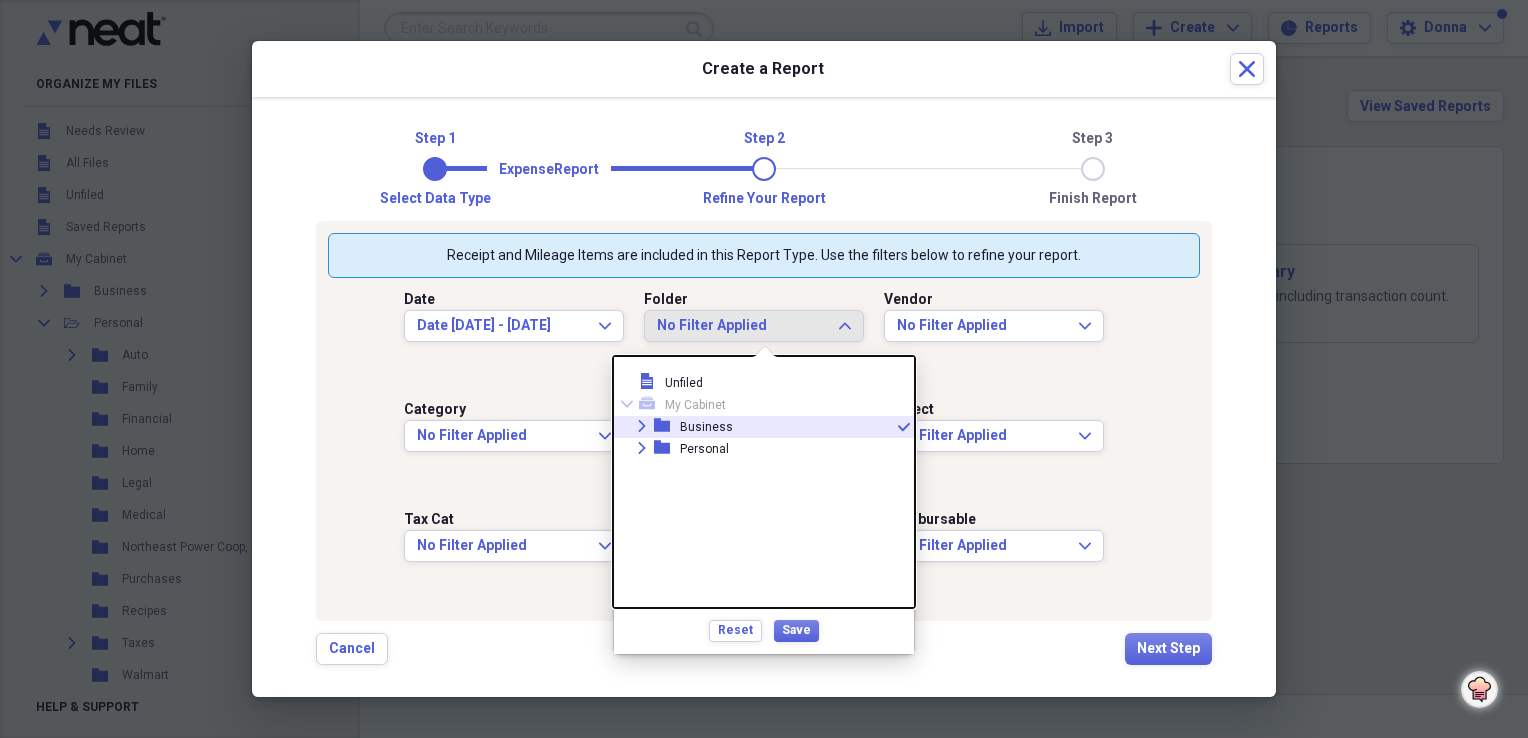 click on "Business" at bounding box center [706, 427] 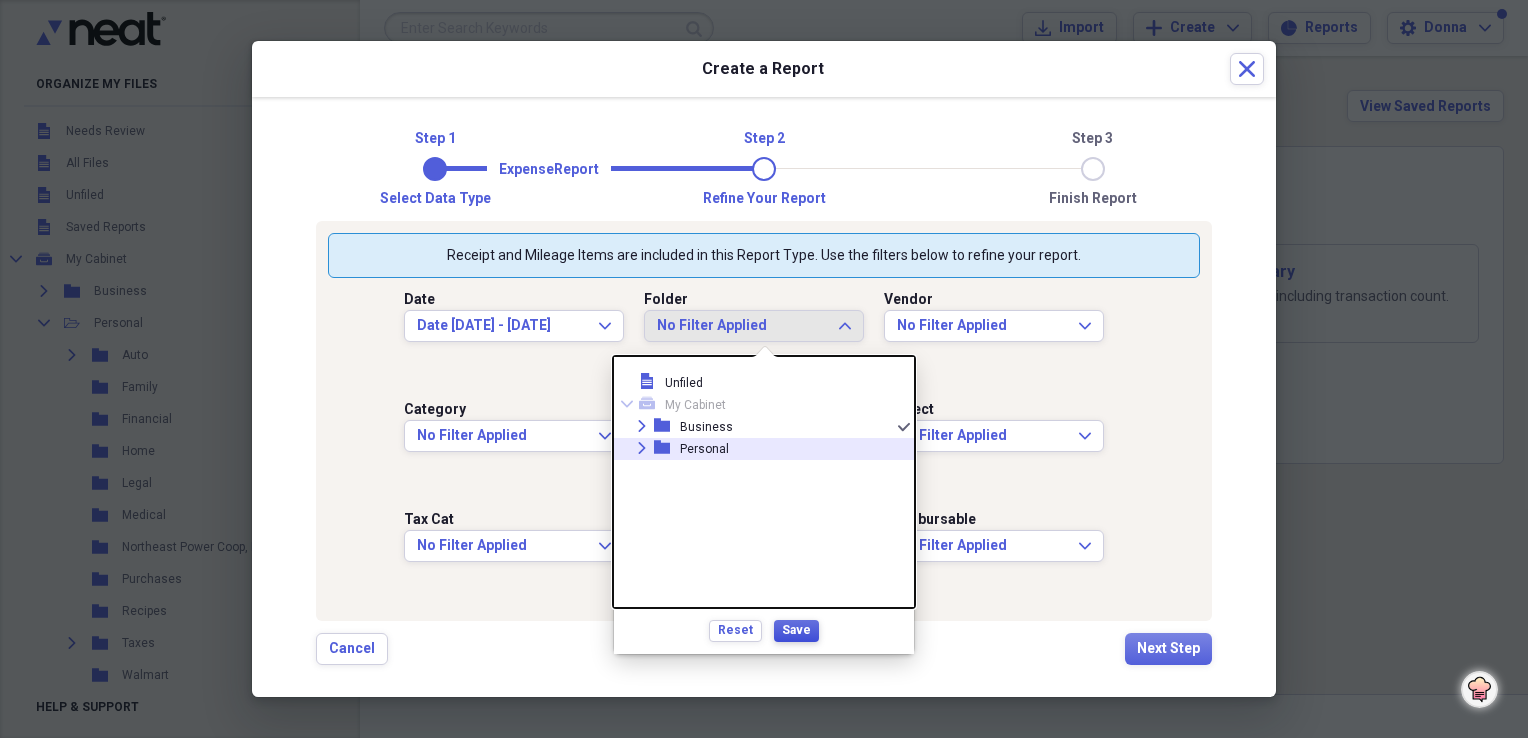 click on "Save" at bounding box center (796, 630) 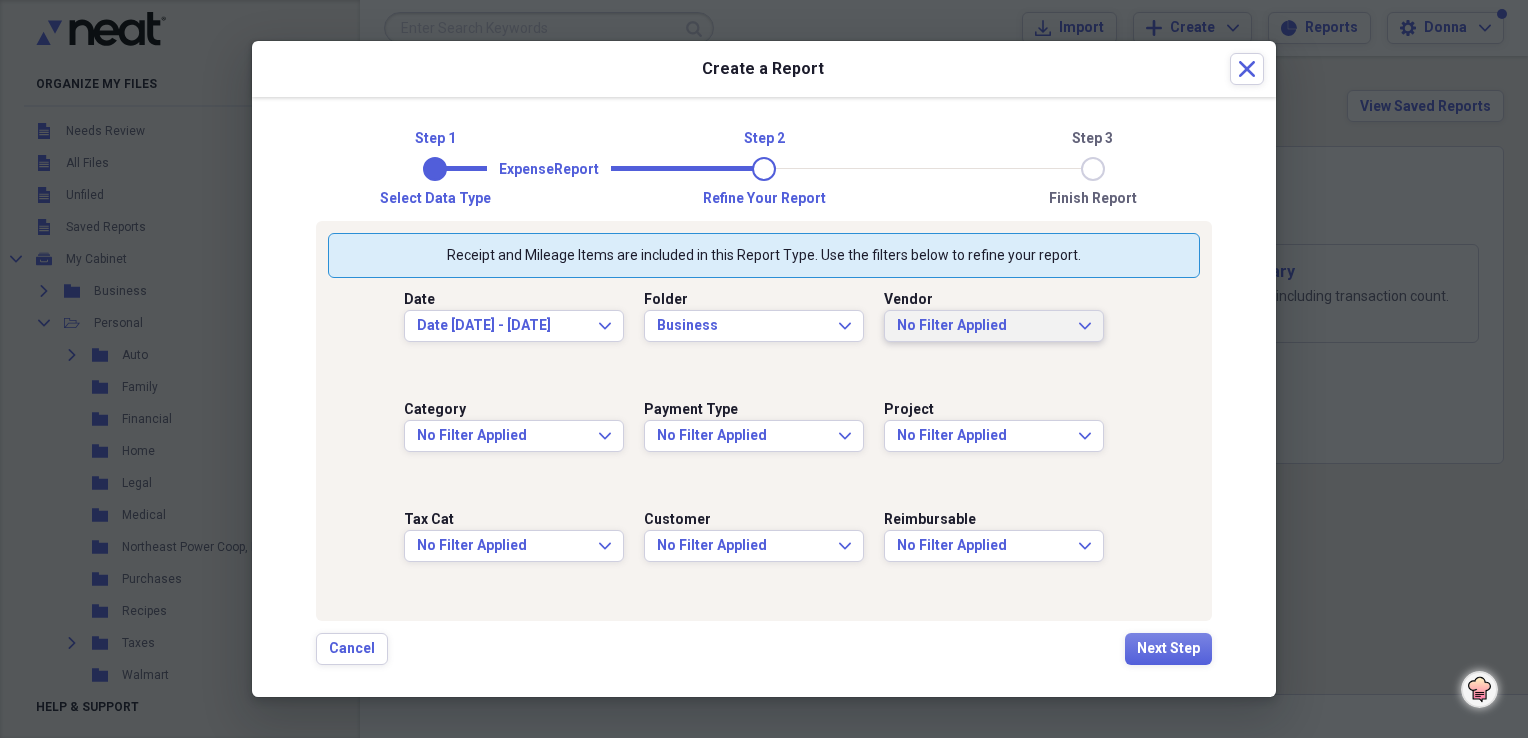click on "No Filter Applied" at bounding box center (982, 326) 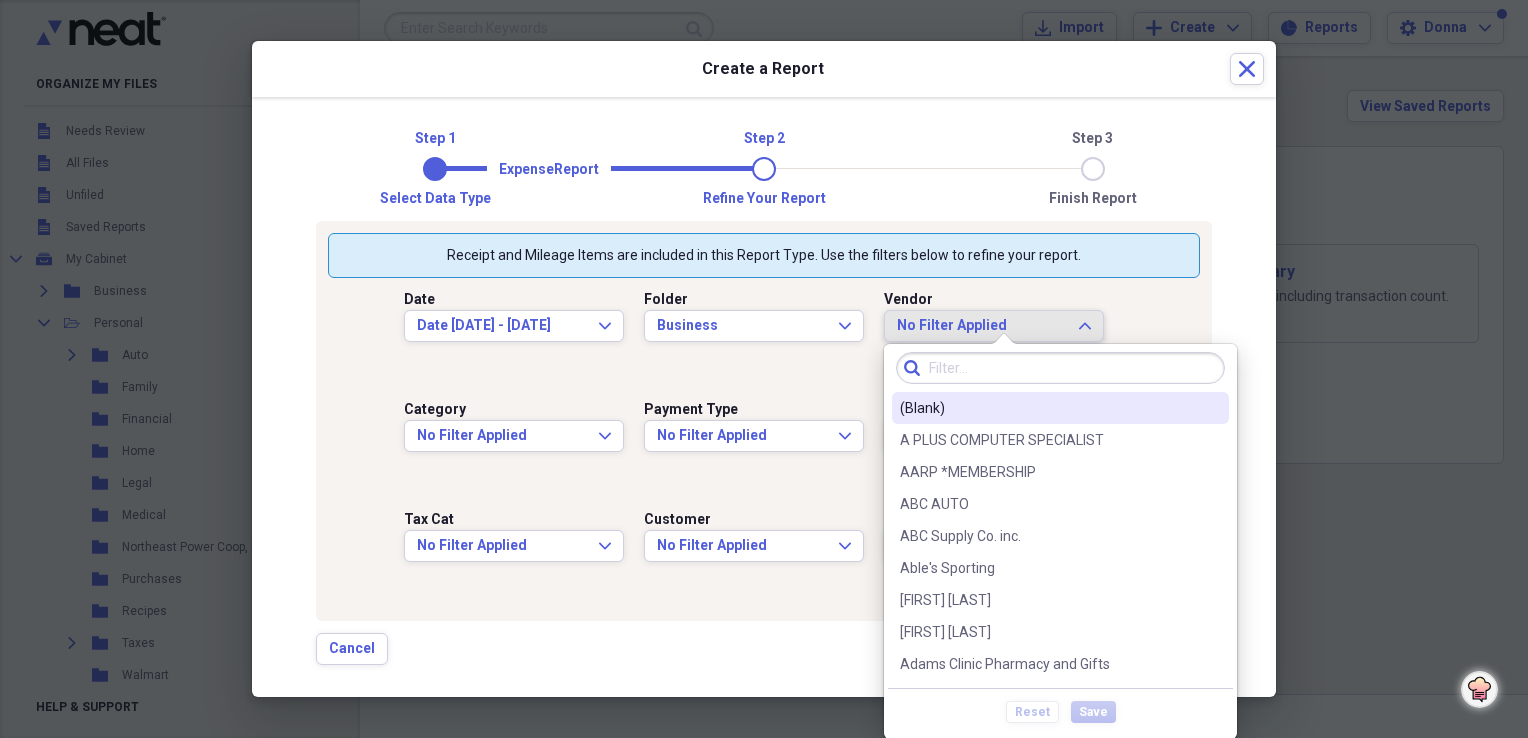 click on "Date [DATE] - [DATE] Expand Folder Business Expand Vendor No Filter Applied Expand Category No Filter Applied Expand Payment Type No Filter Applied Expand Project No Filter Applied Expand Tax Cat No Filter Applied Expand Customer No Filter Applied Expand Reimbursable No Filter Applied Expand" at bounding box center (764, 443) 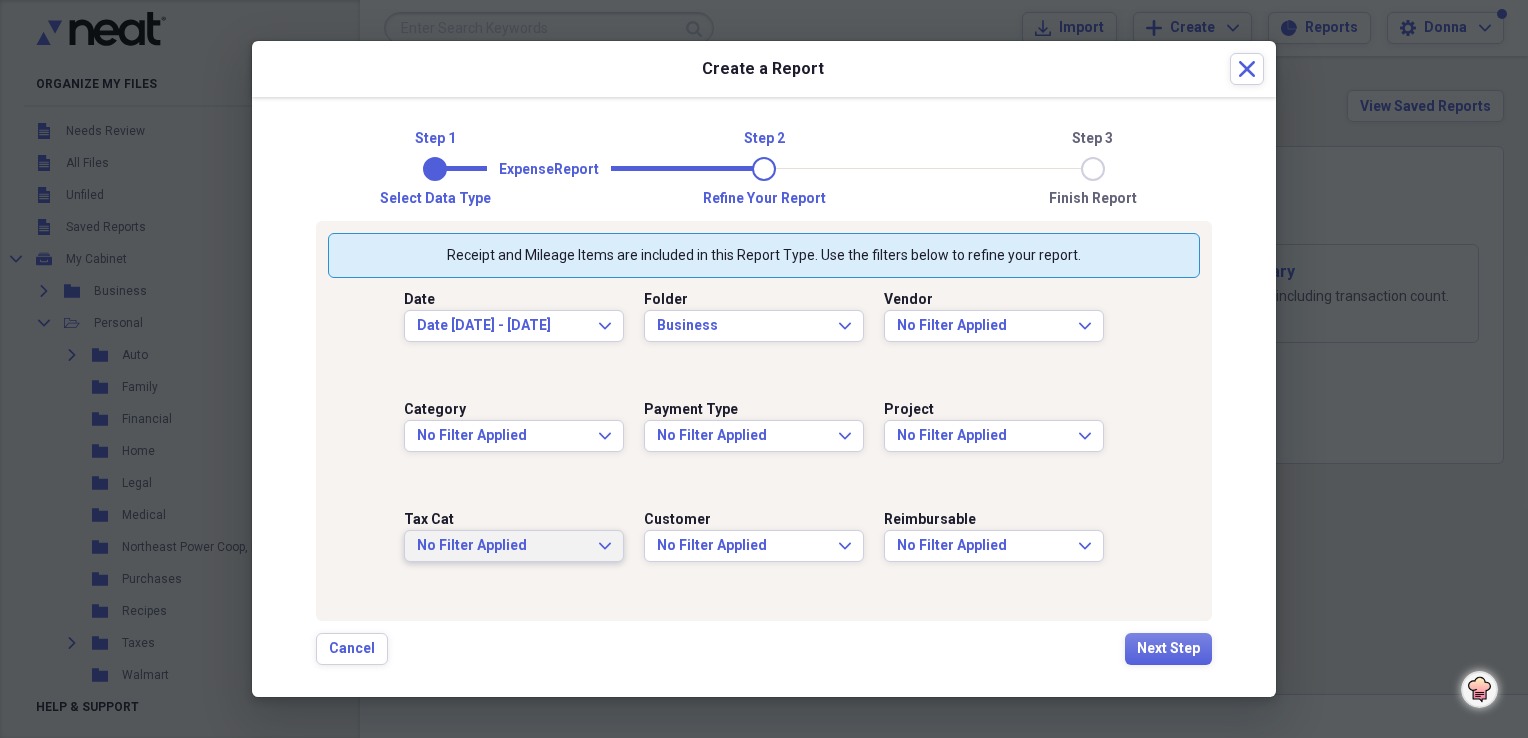 click on "No Filter Applied Expand" at bounding box center (514, 546) 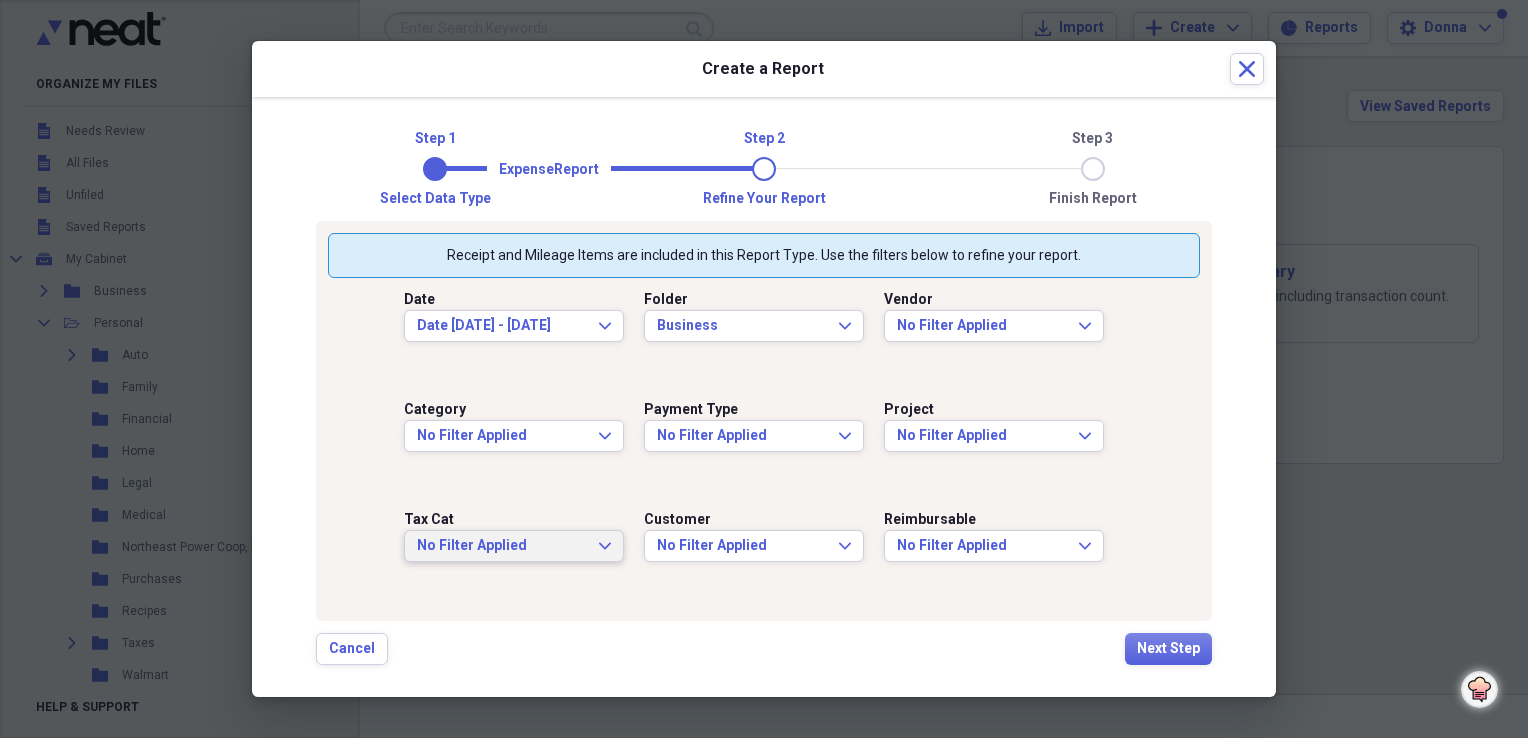 click on "Customer No Filter Applied Expand" at bounding box center (764, 553) 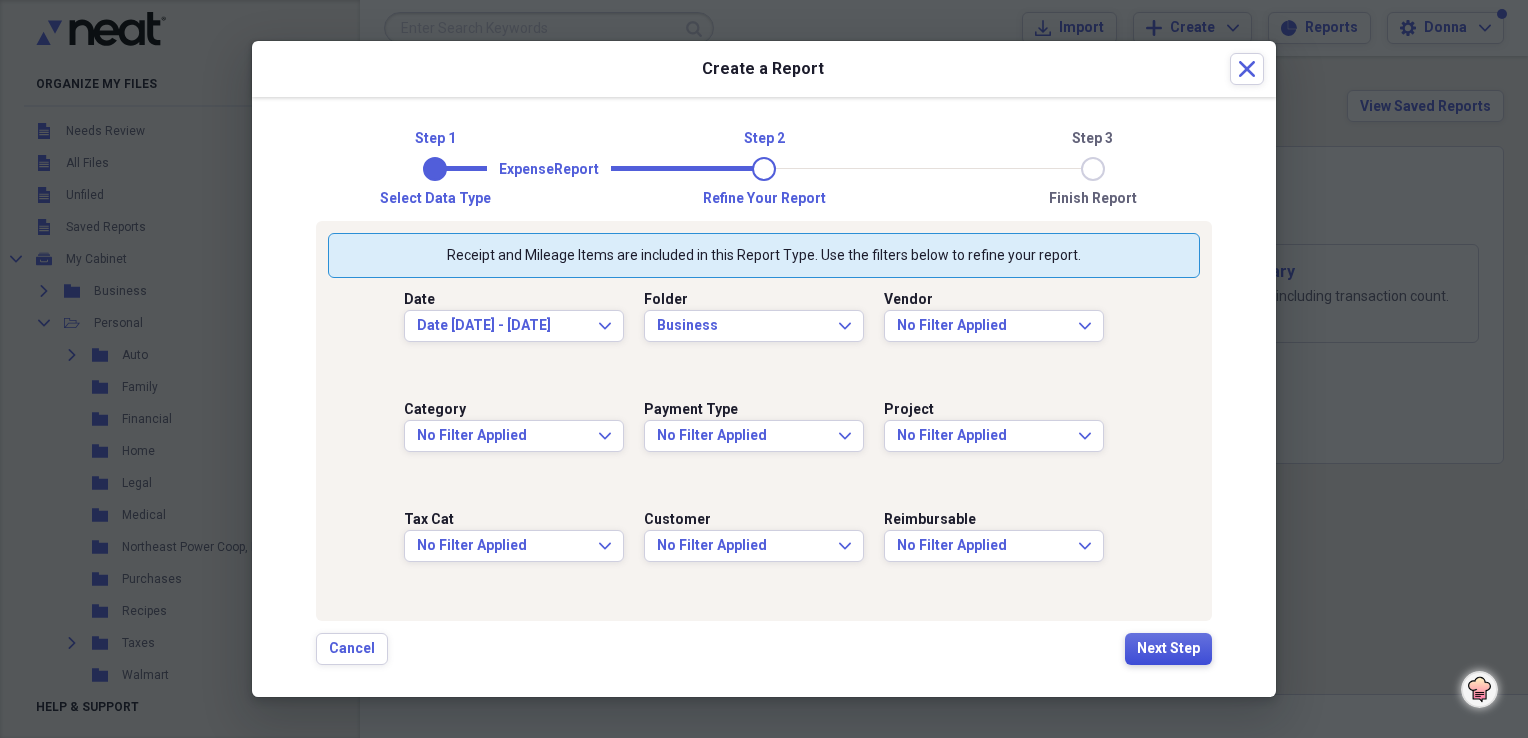 click on "Next Step" at bounding box center (1168, 649) 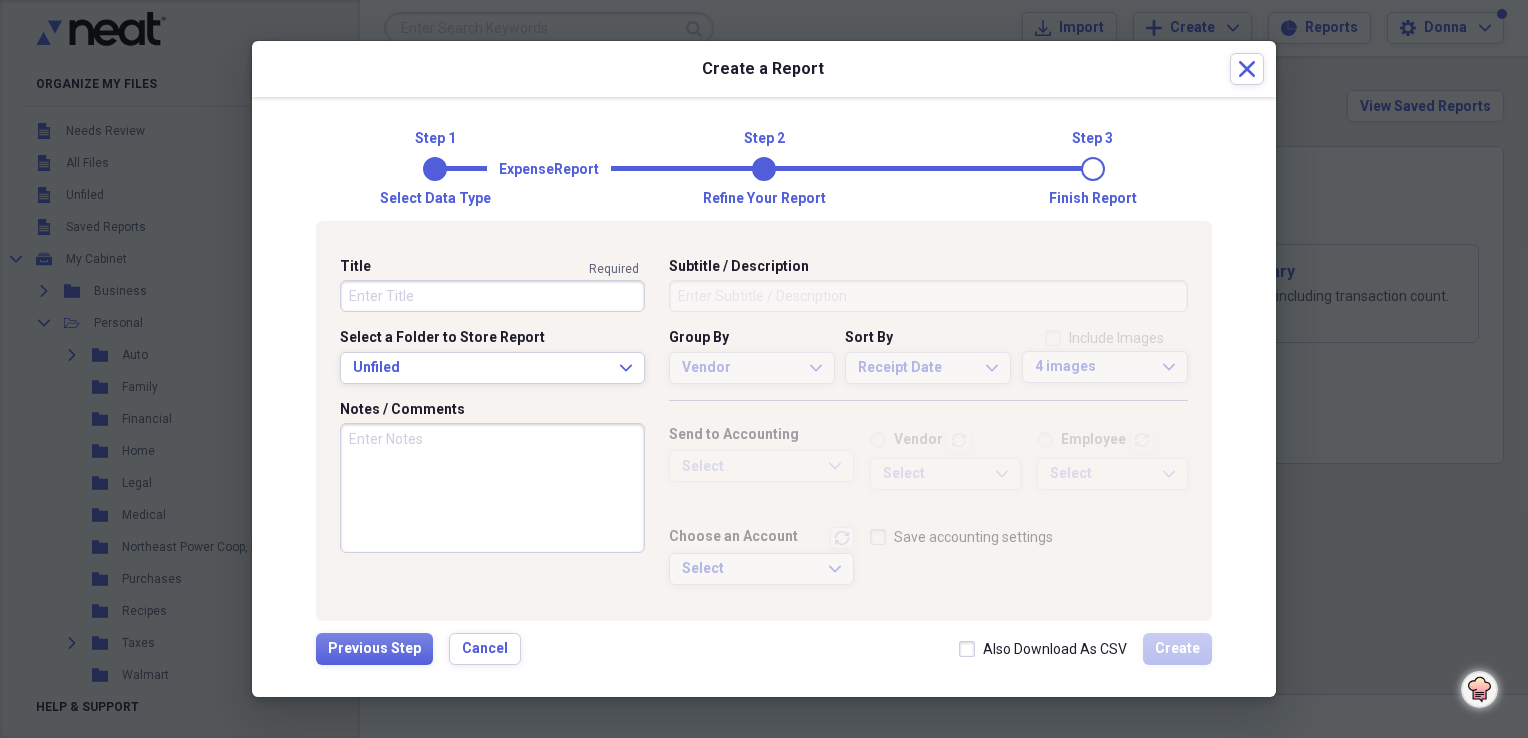 click on "Title required Select a Folder to Store Report Unfiled Expand Notes / Comments Subtitle / Description Group By Vendor Expand Sort By Receipt Date Expand Include Images 4 images Expand Send to Accounting Select Expand Vendor transactions Employee transactions Select Expand Select Expand Choose an Account transactions Select Expand Save accounting settings" at bounding box center (764, 429) 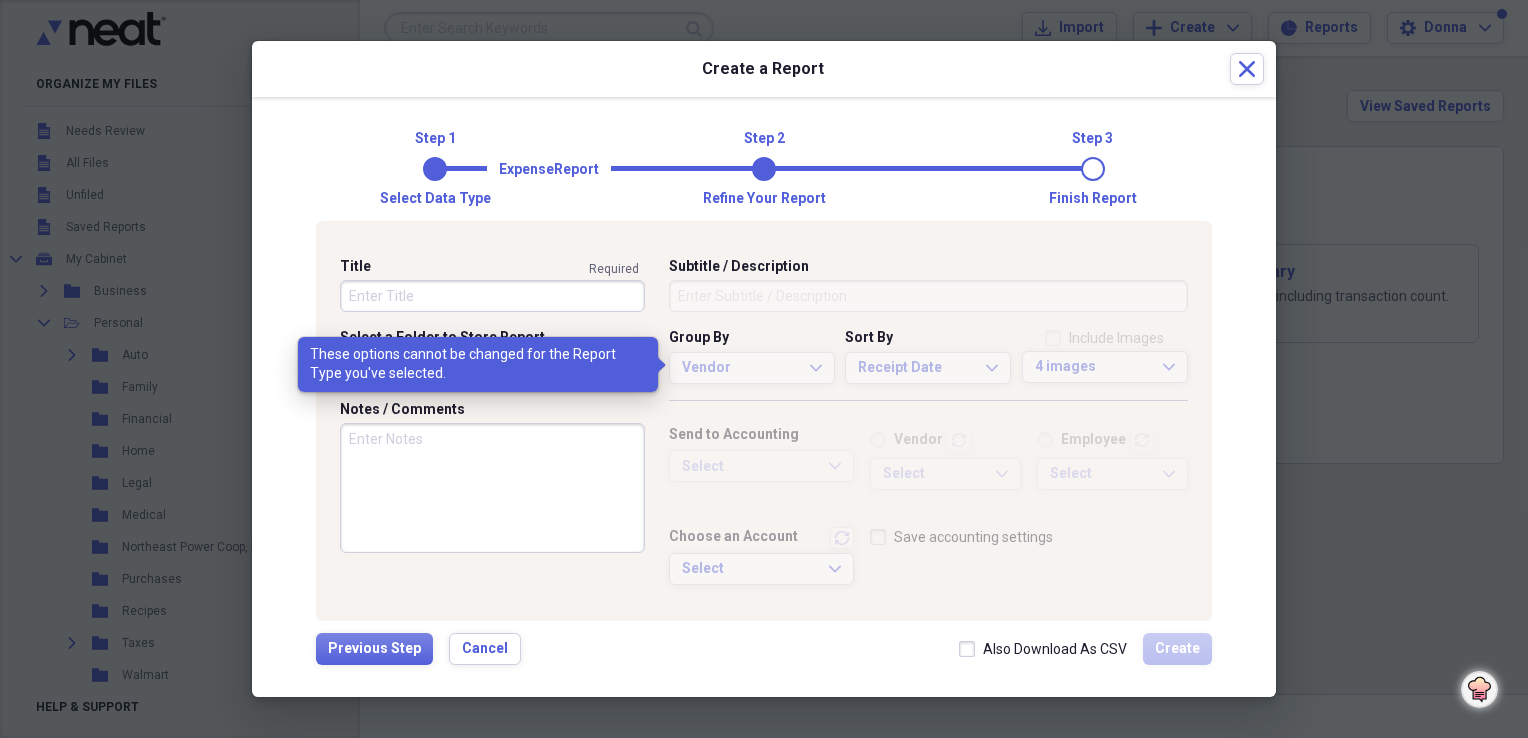 click on "Vendor Expand" at bounding box center [752, 368] 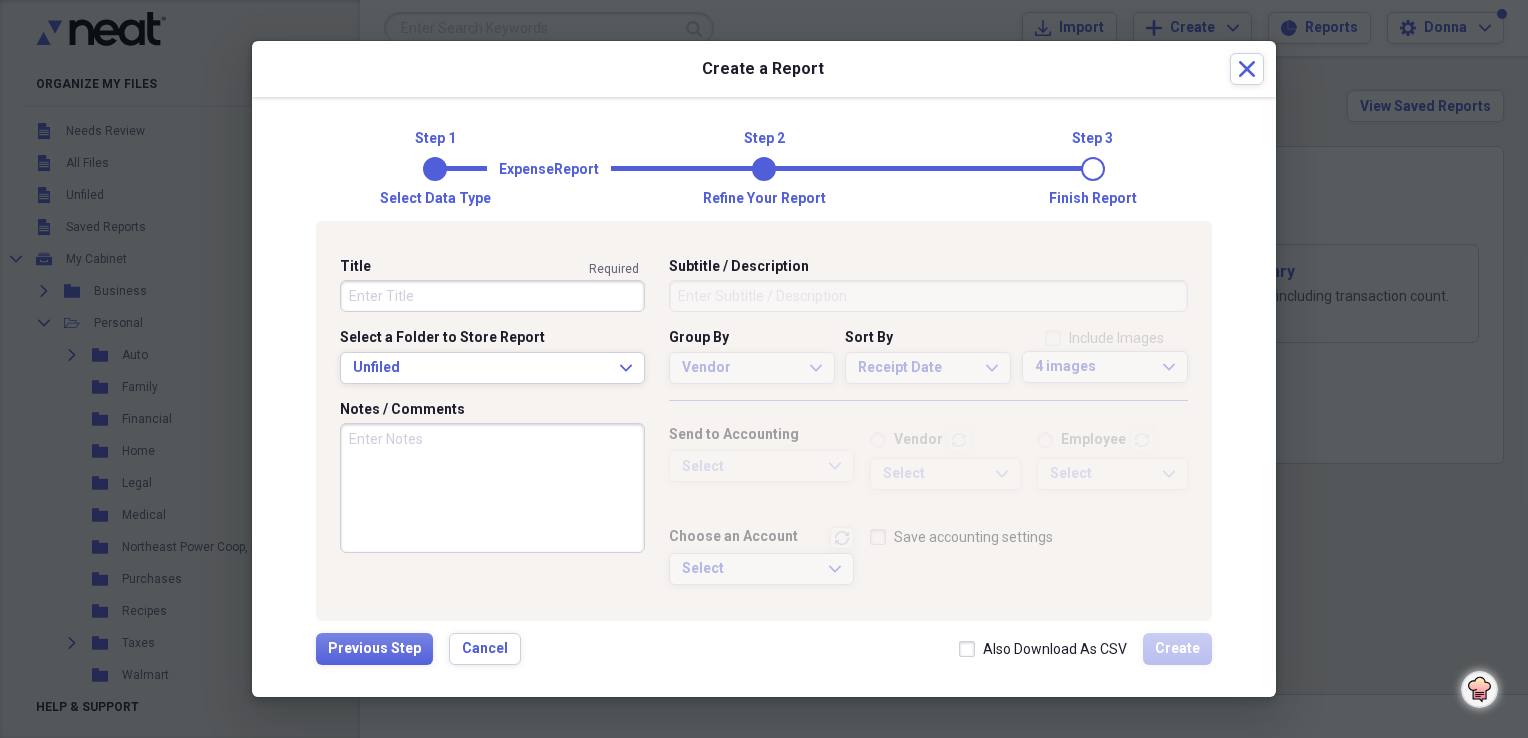 click on "Title" at bounding box center [492, 296] 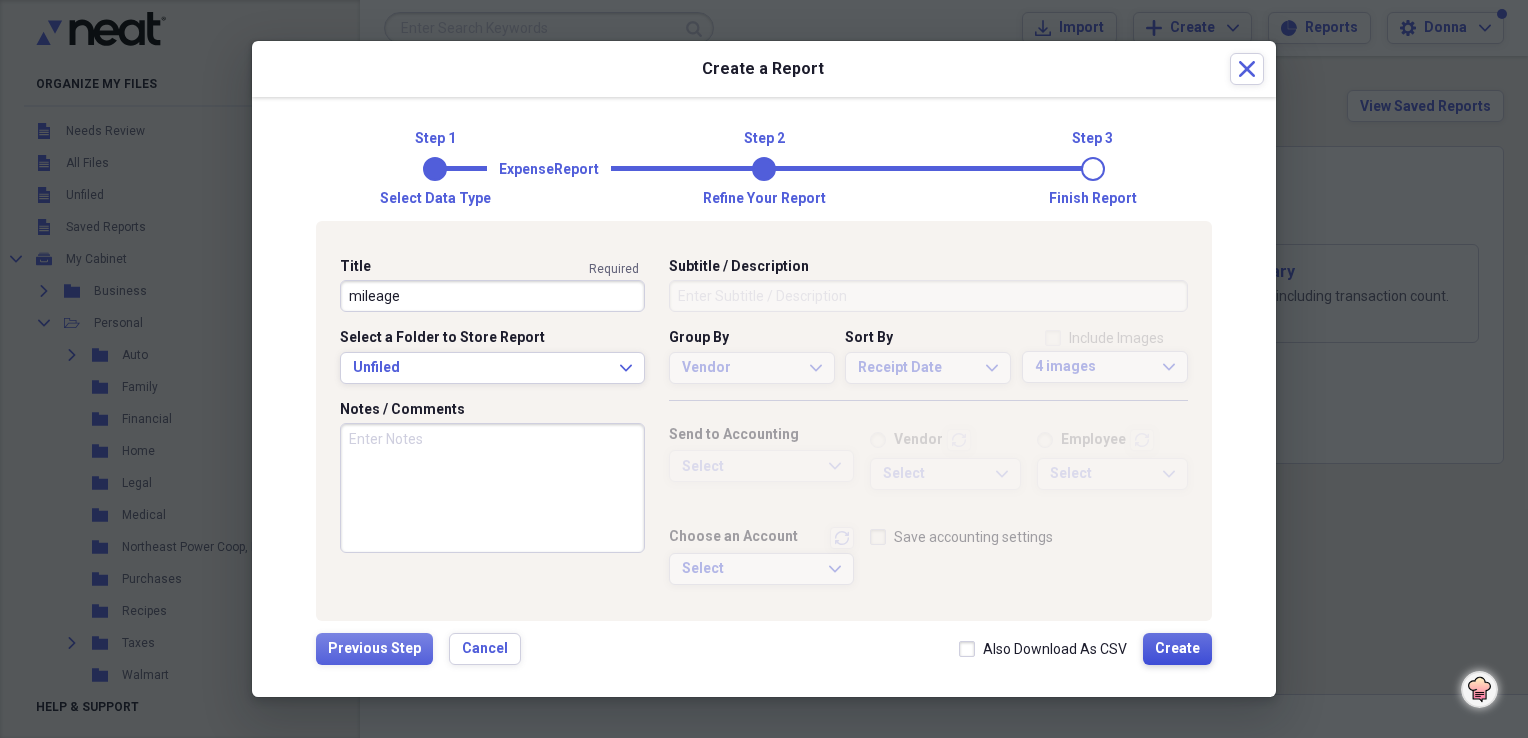 type on "mileage" 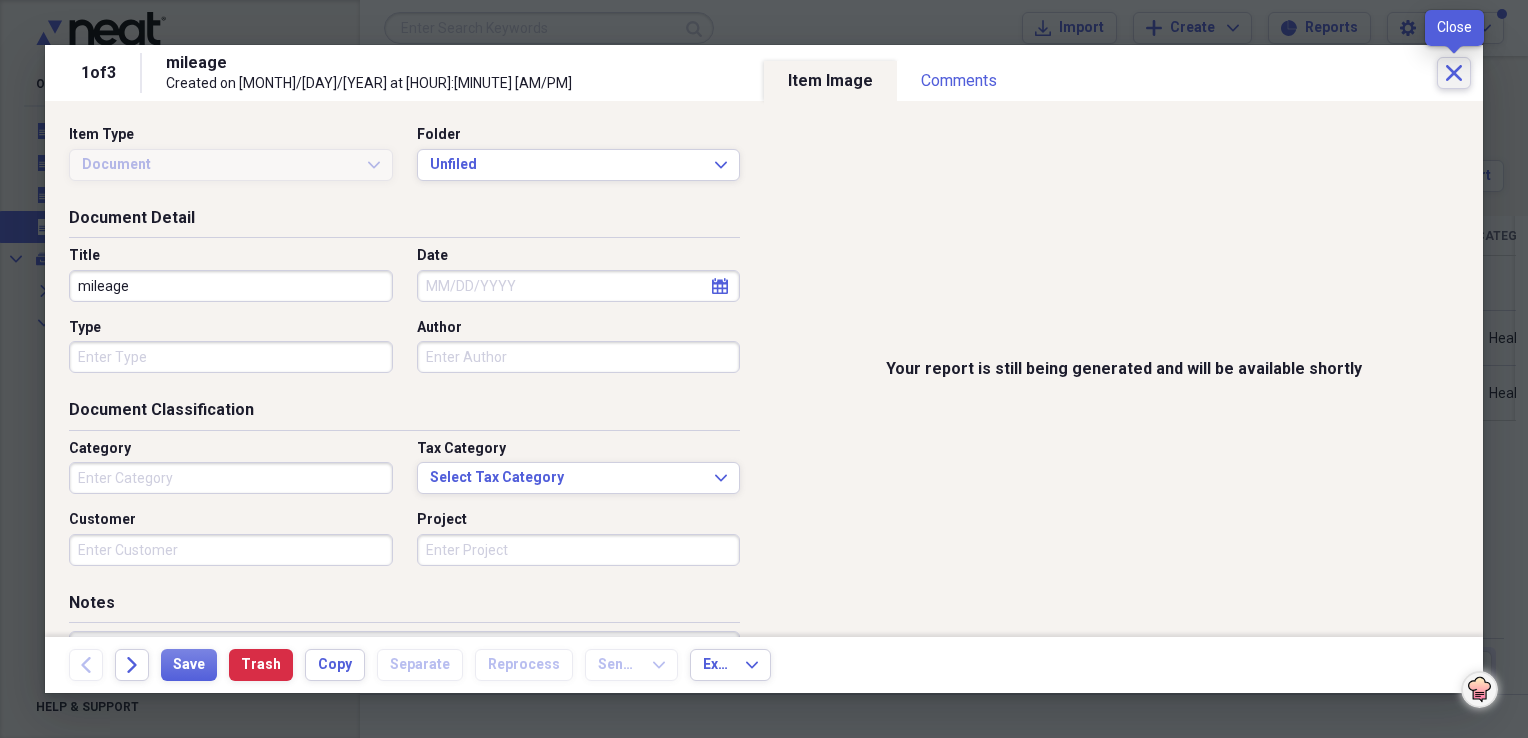click 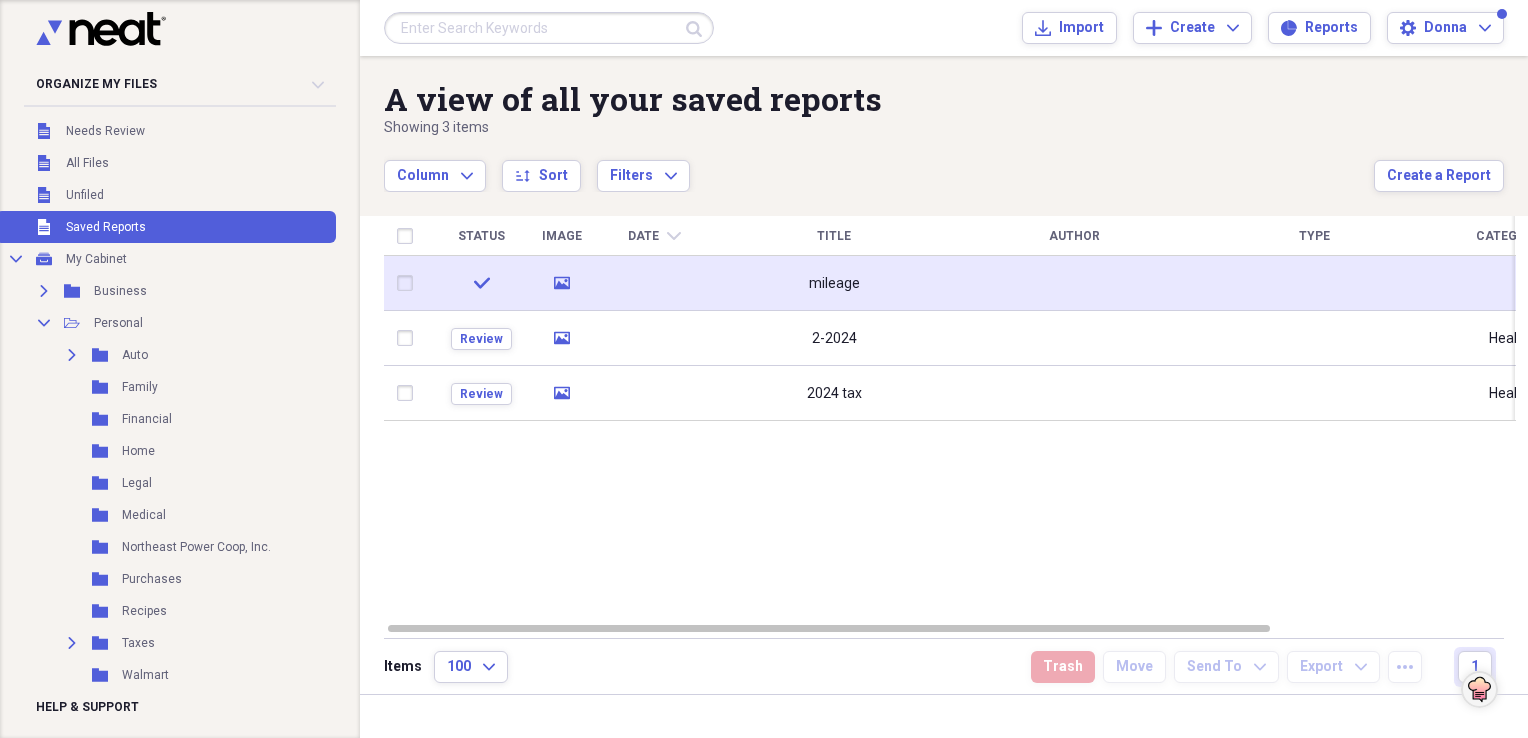 click on "mileage" at bounding box center [834, 284] 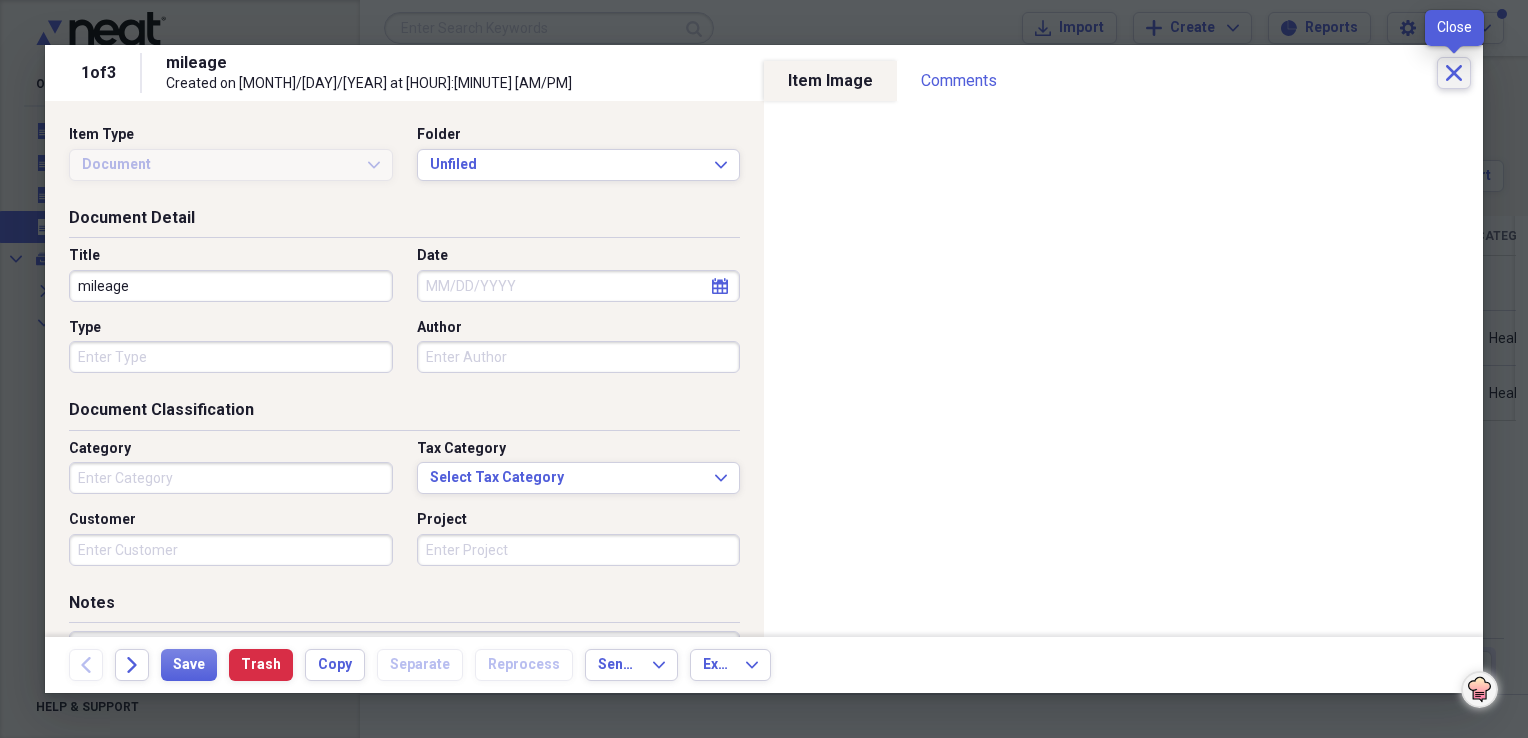 click 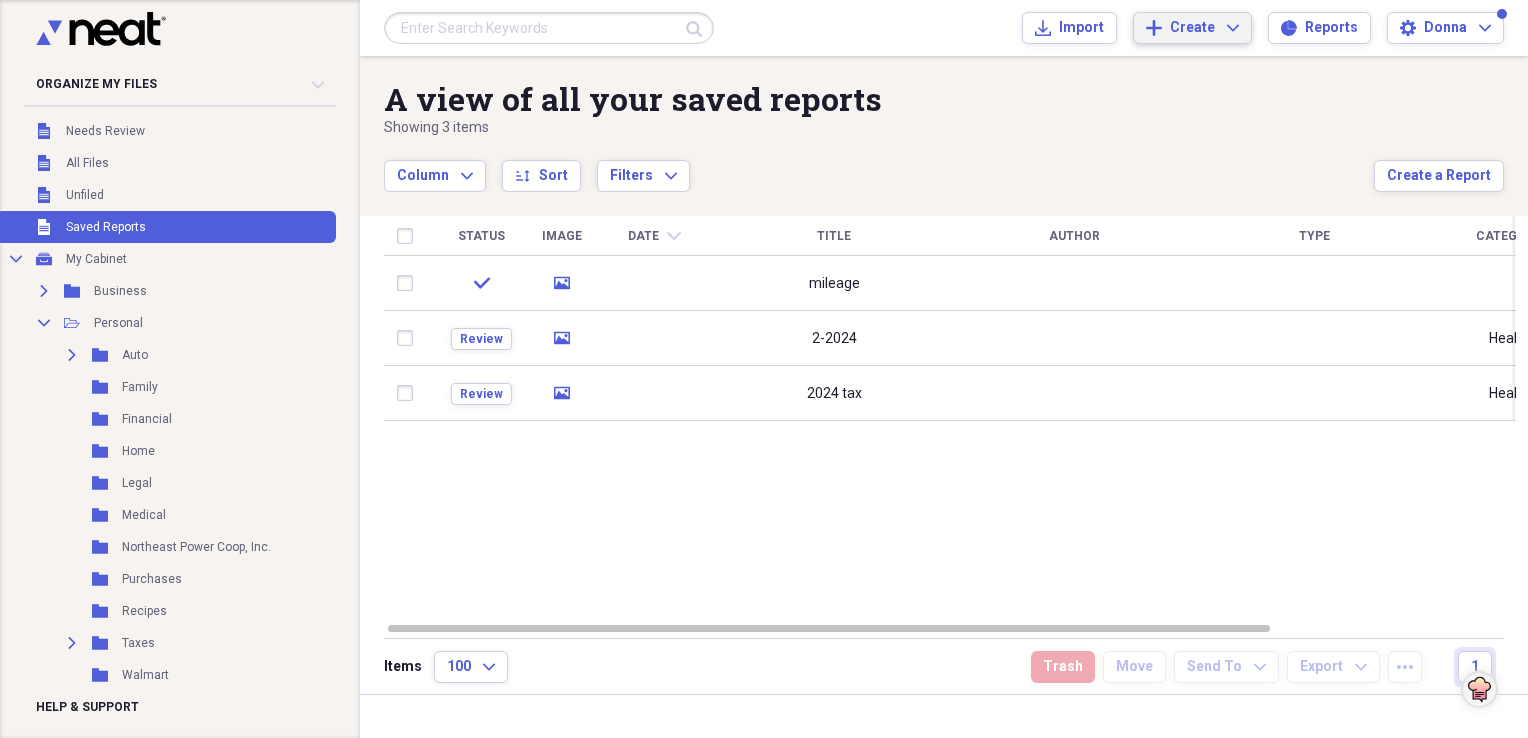 click on "Create Expand" at bounding box center [1204, 28] 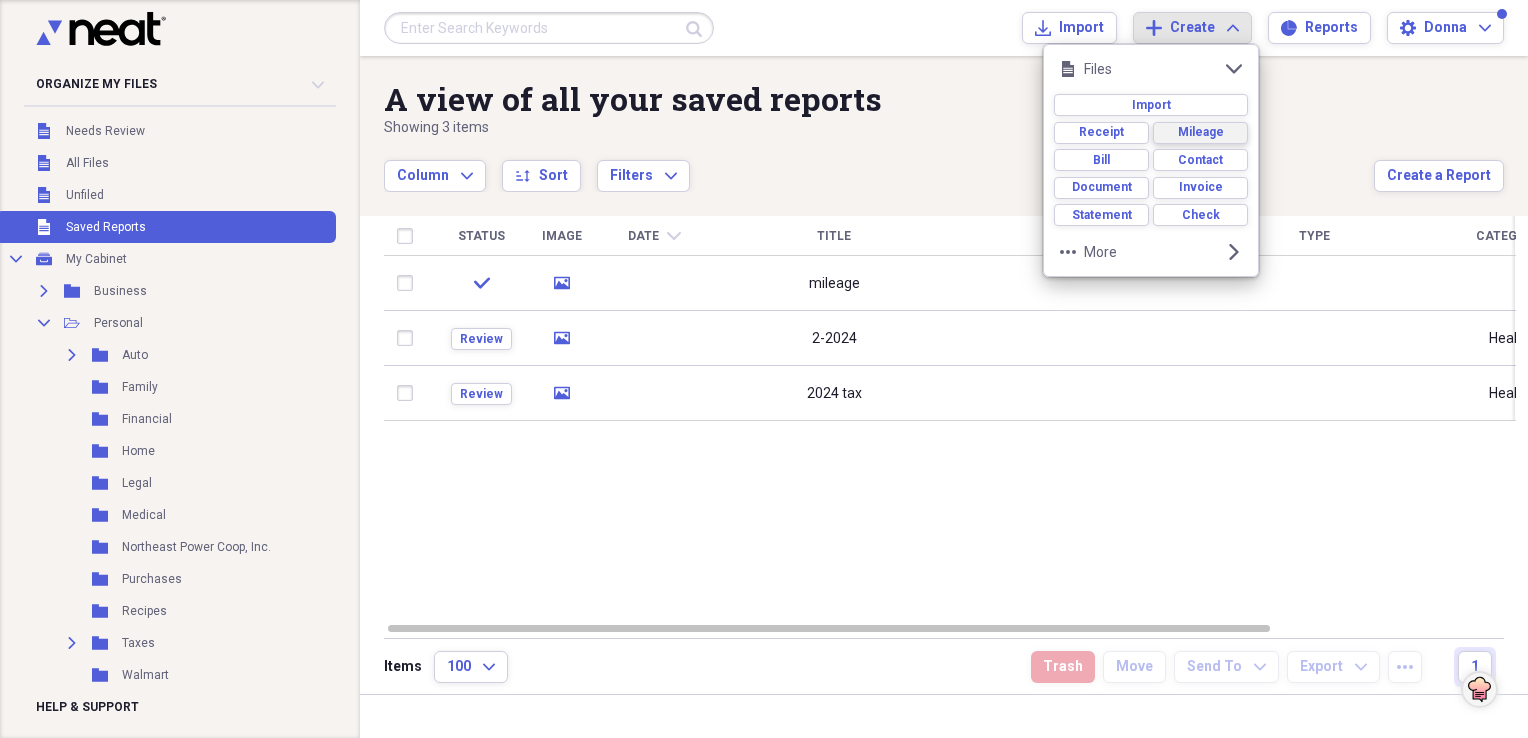 click on "Mileage" at bounding box center [1201, 132] 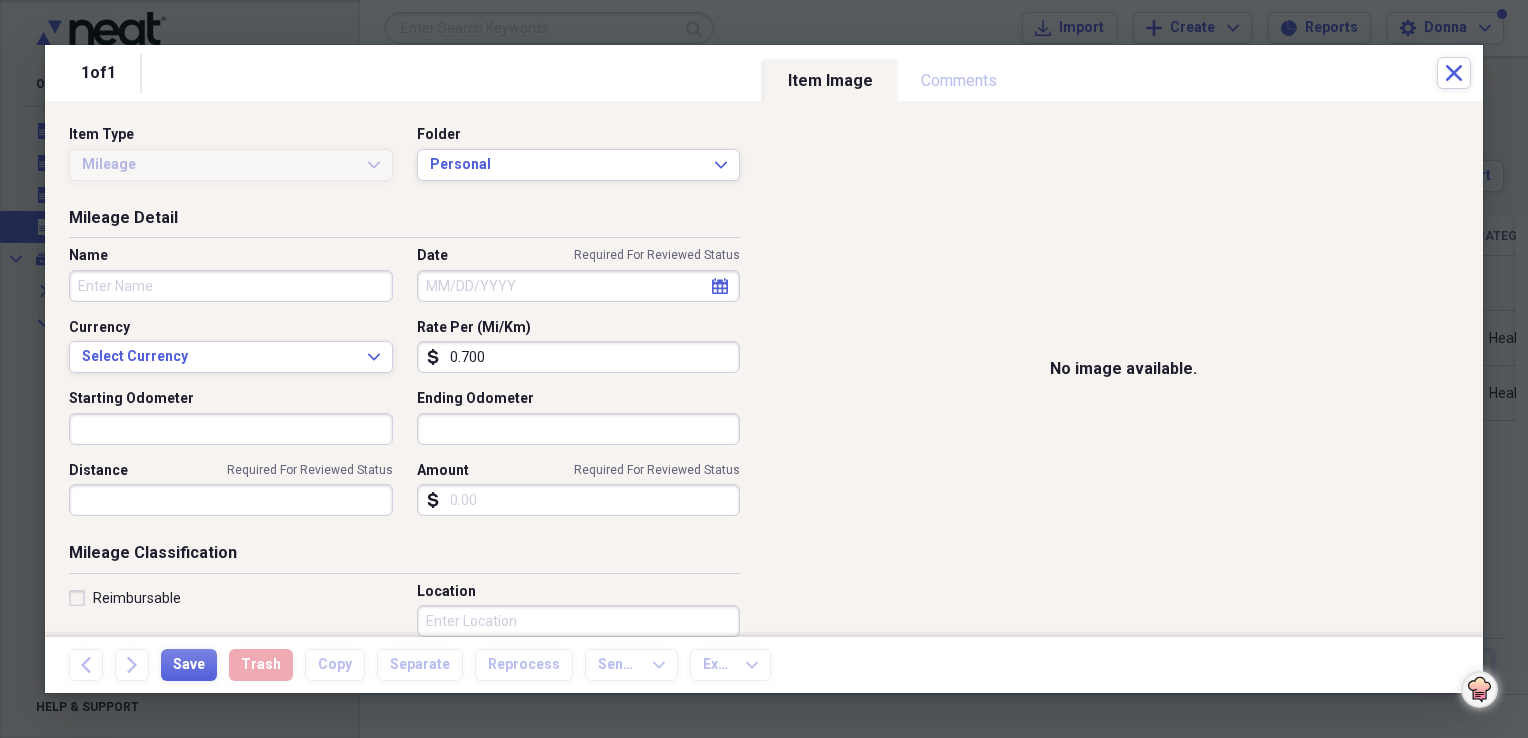 click on "Starting Odometer" at bounding box center [231, 429] 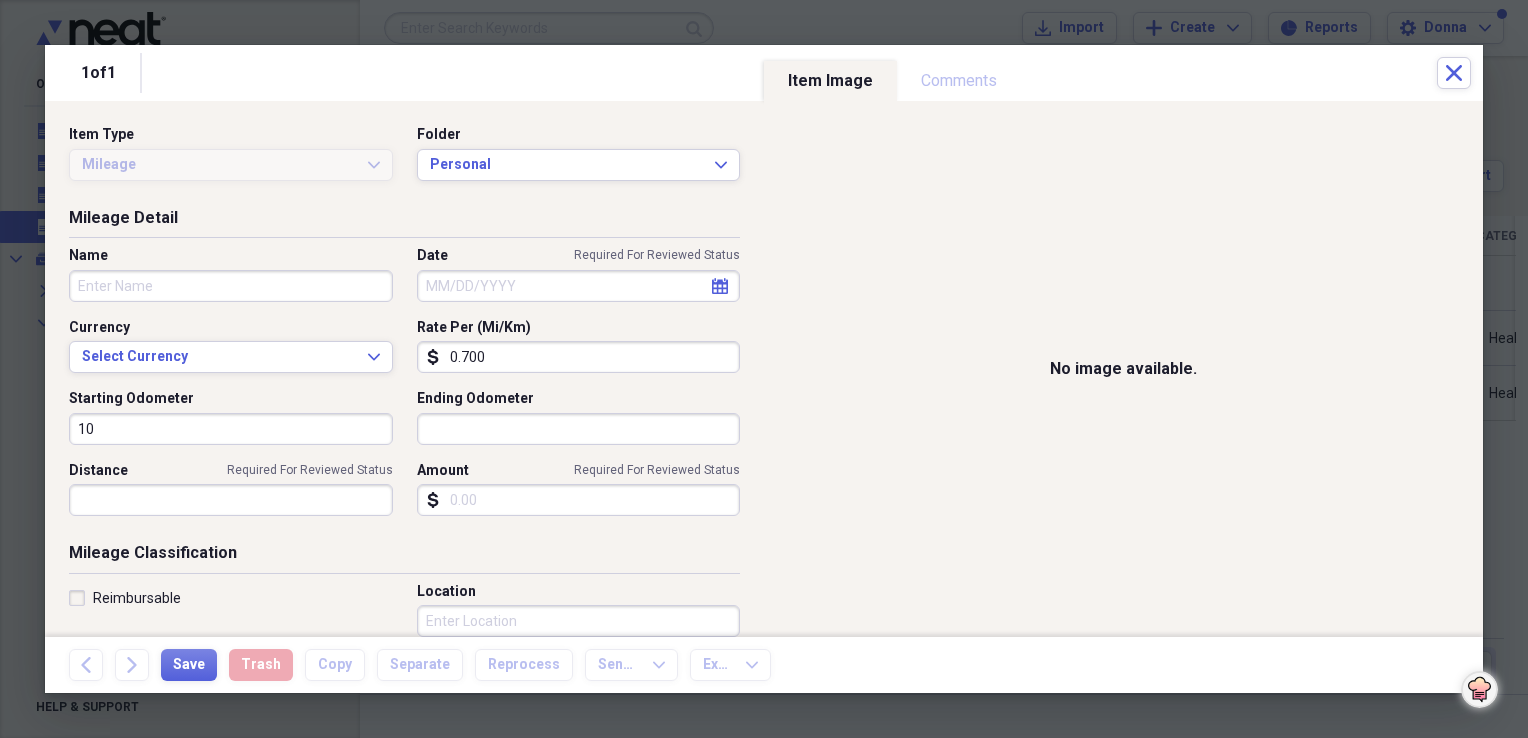 type on "1" 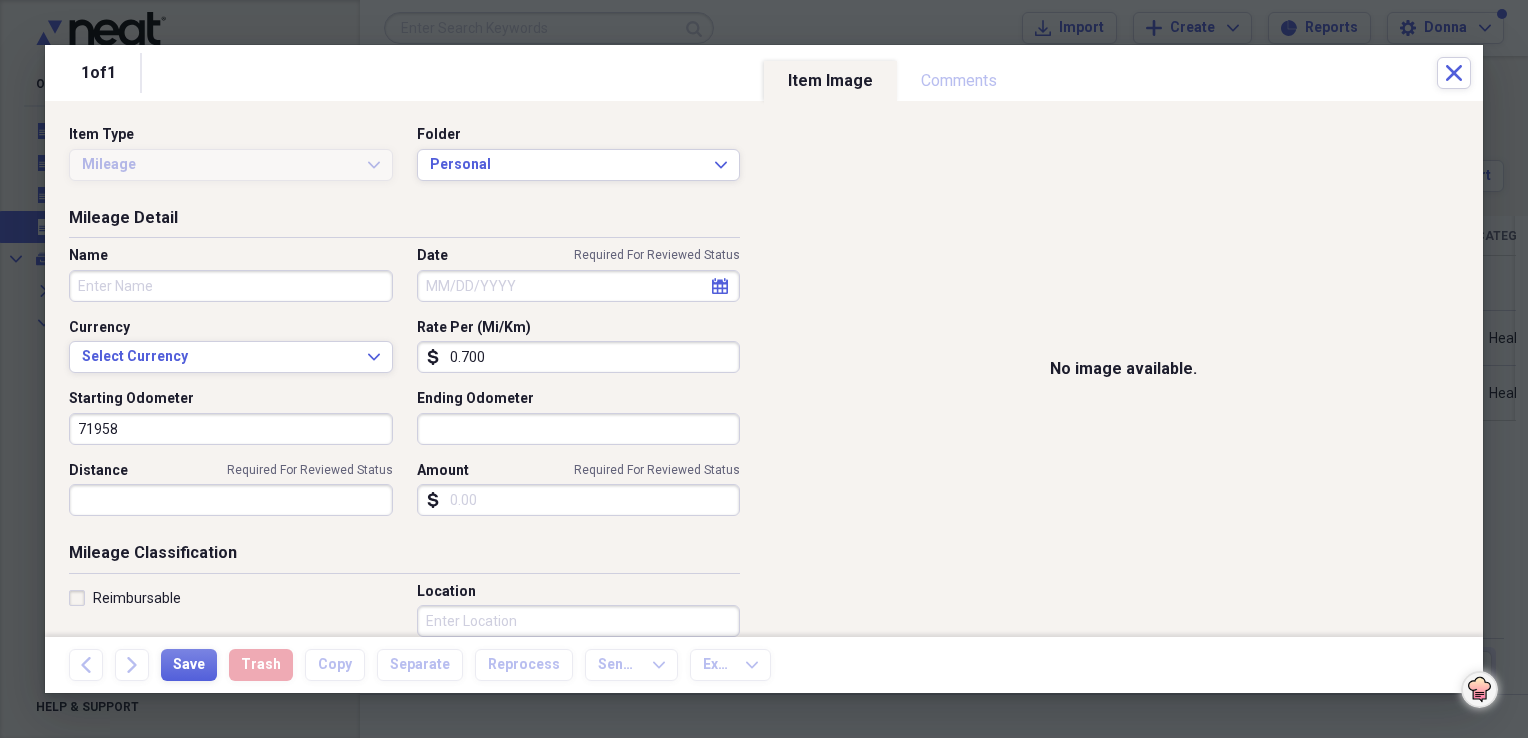 type on "71958.0" 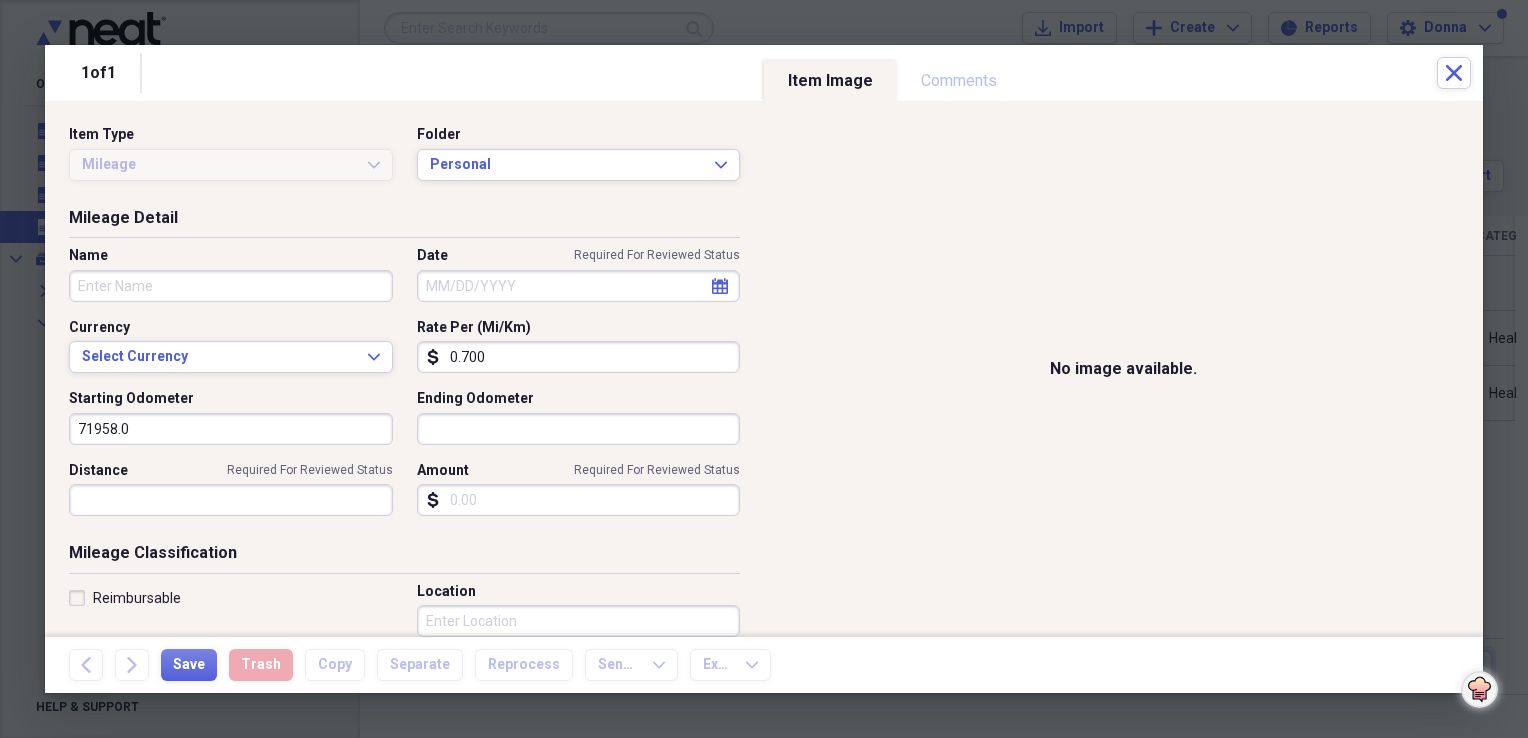 click on "Ending Odometer" at bounding box center [579, 429] 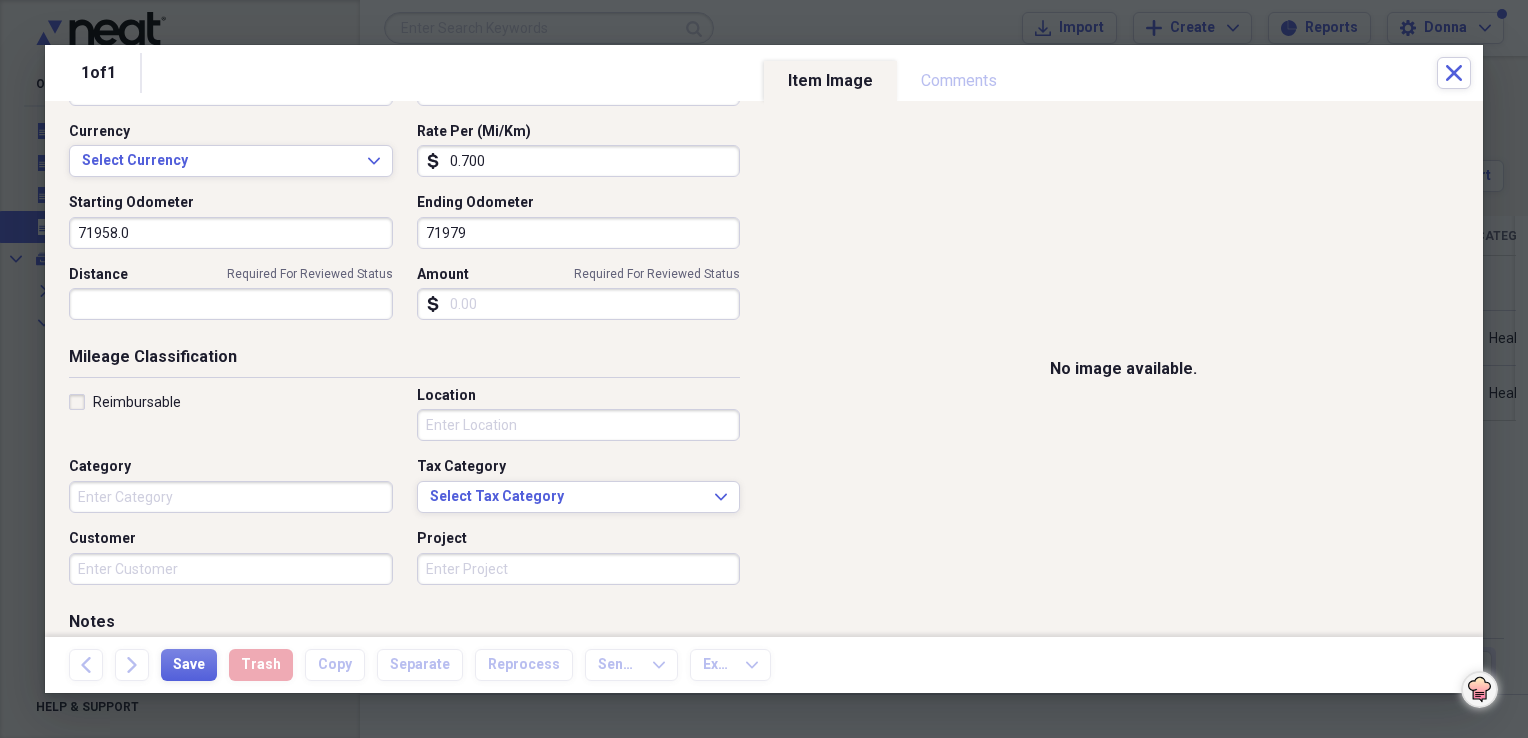 scroll, scrollTop: 200, scrollLeft: 0, axis: vertical 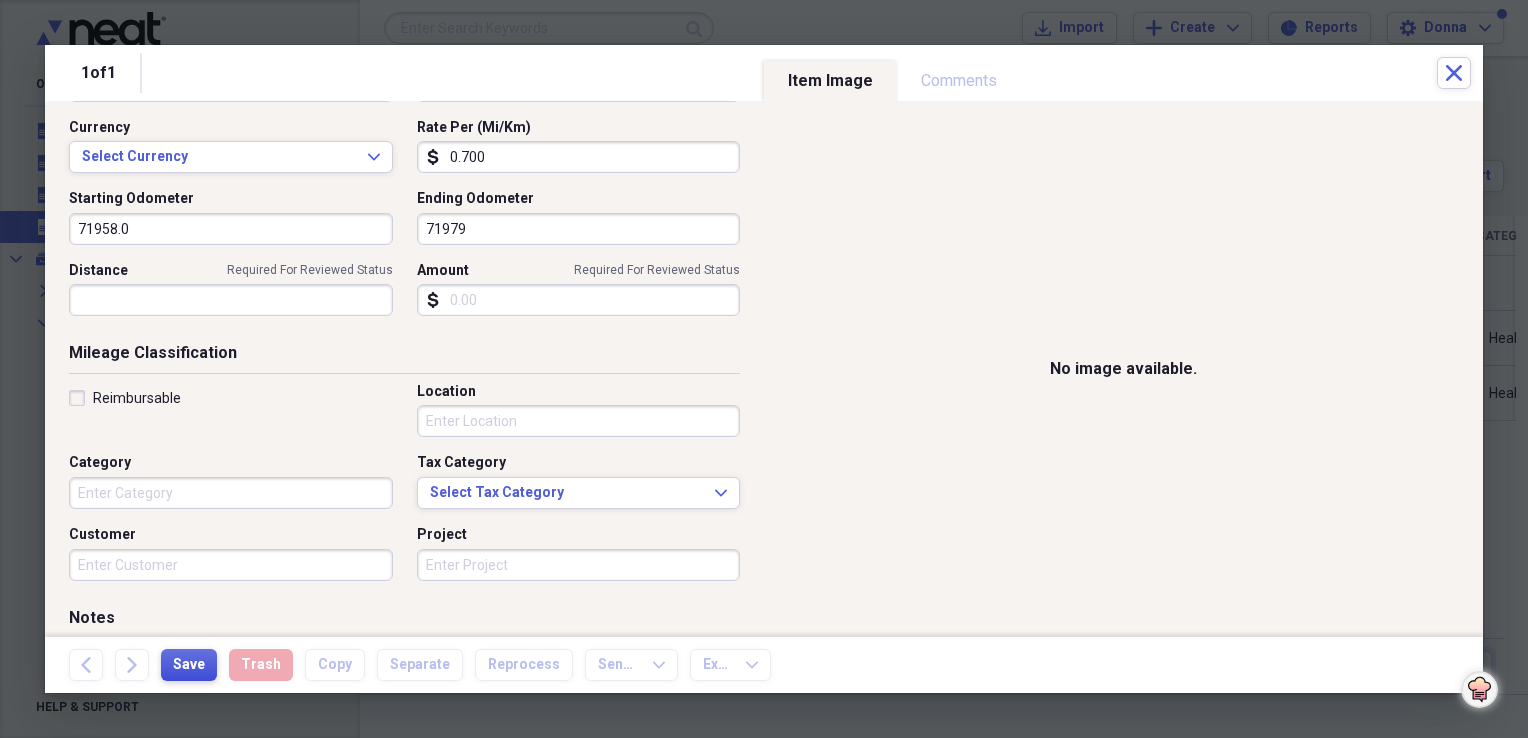 type on "71979.0" 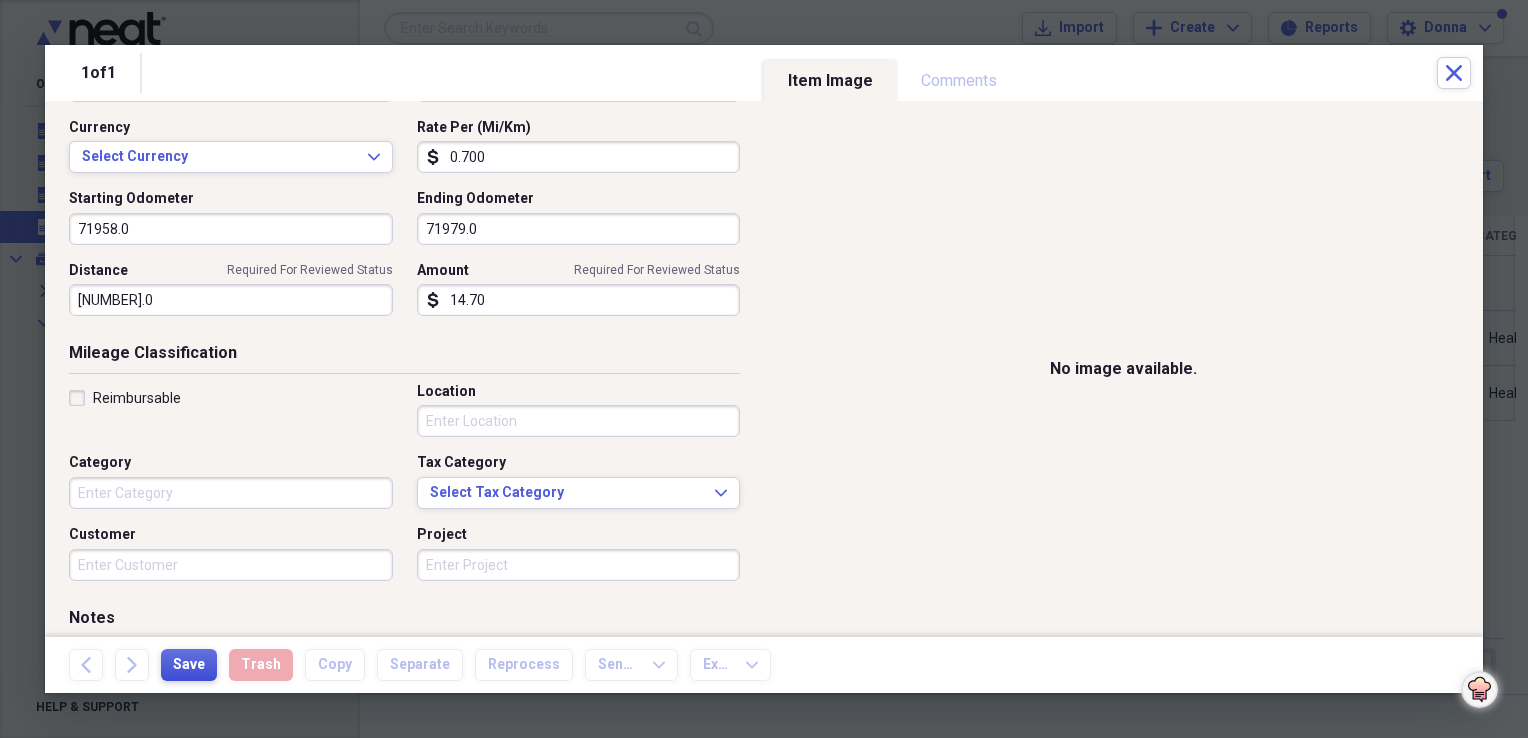 click on "Save" at bounding box center (189, 665) 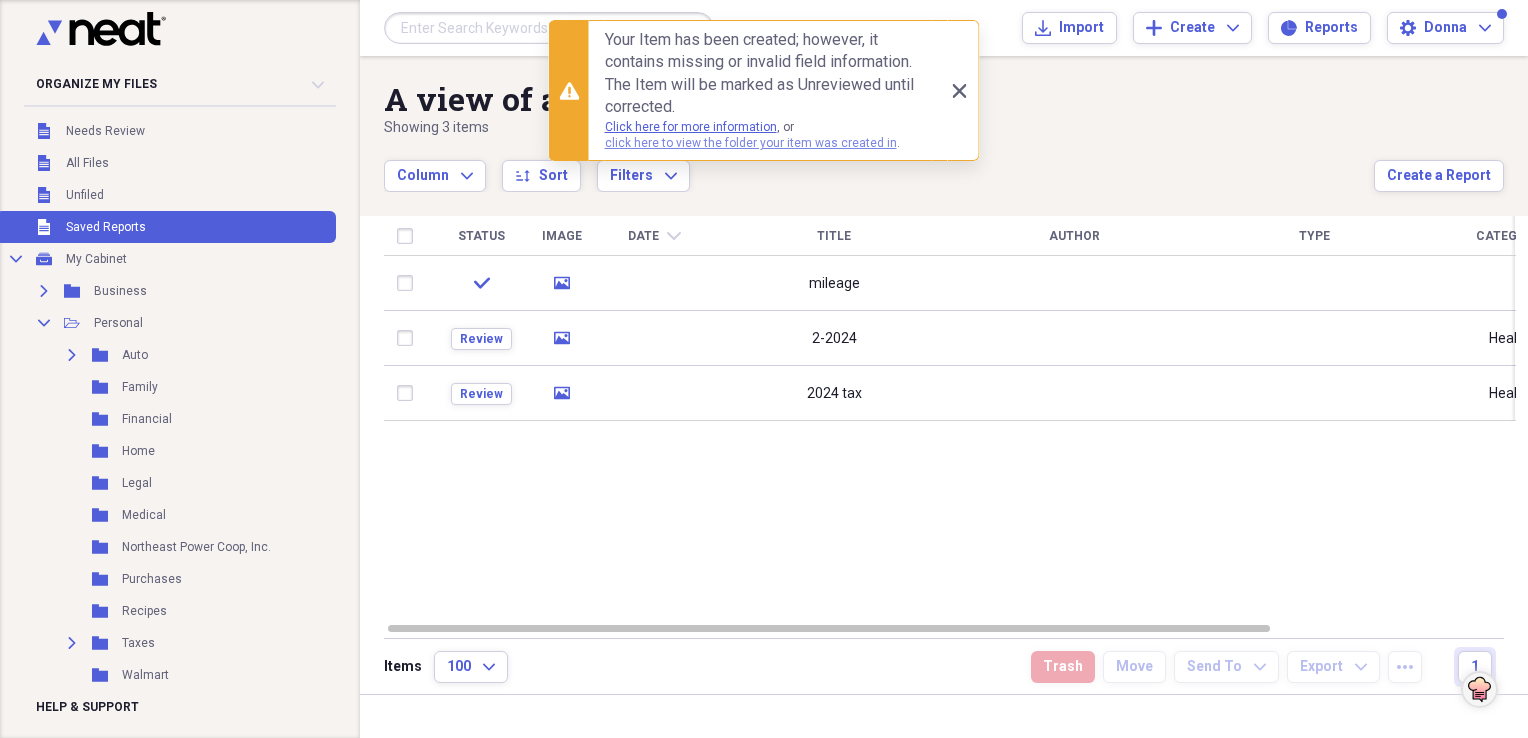 click on "click here to view the folder your item was created in" at bounding box center (751, 143) 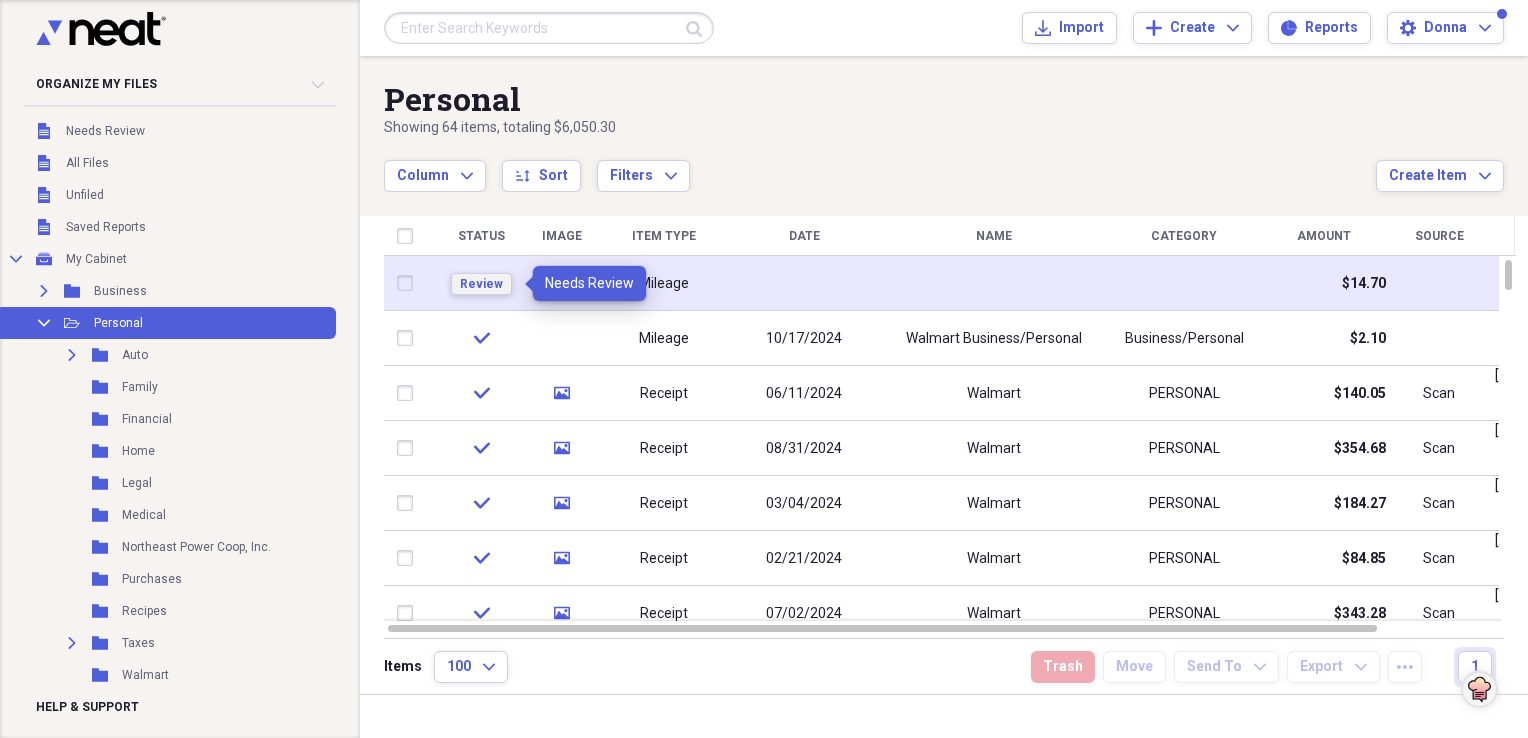 click on "Review" at bounding box center (481, 284) 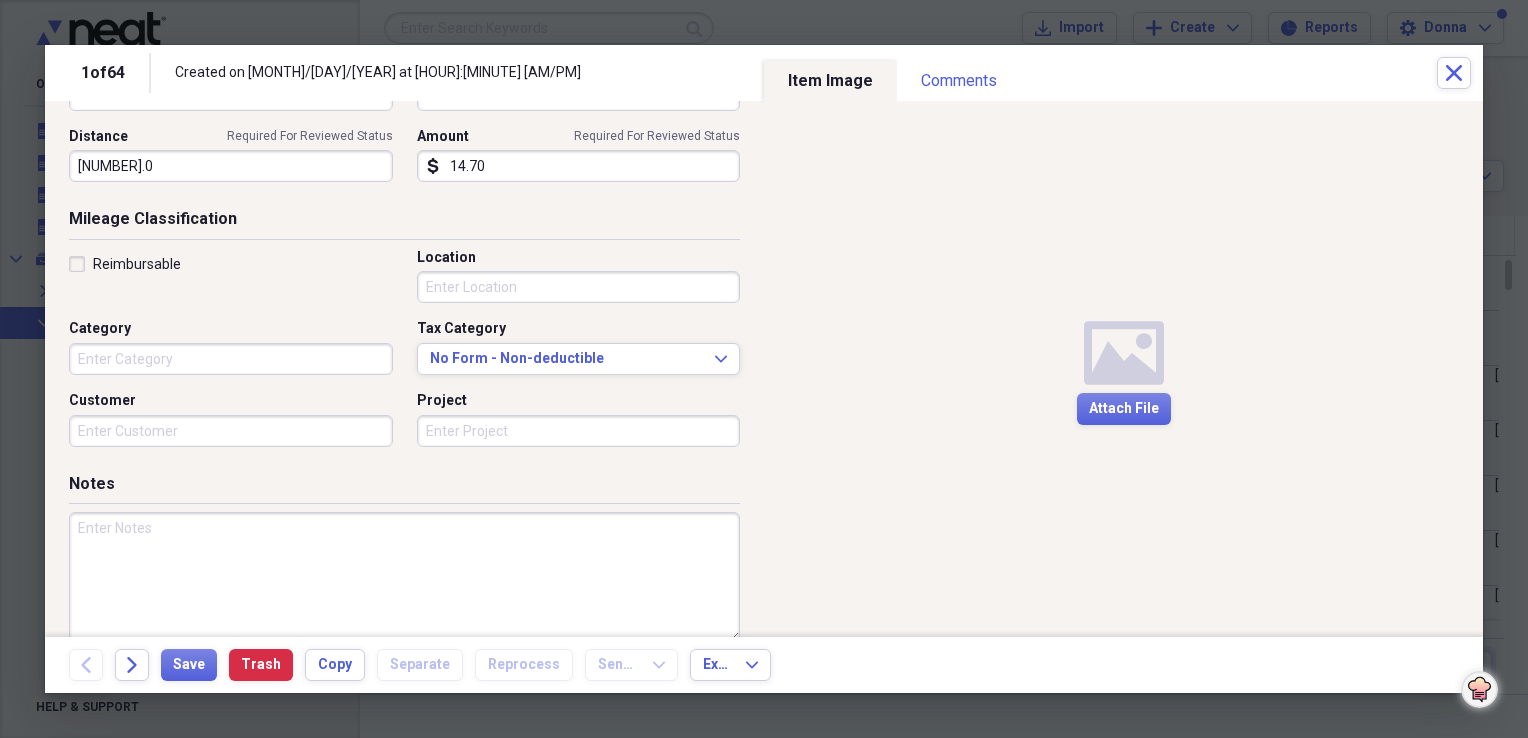scroll, scrollTop: 363, scrollLeft: 0, axis: vertical 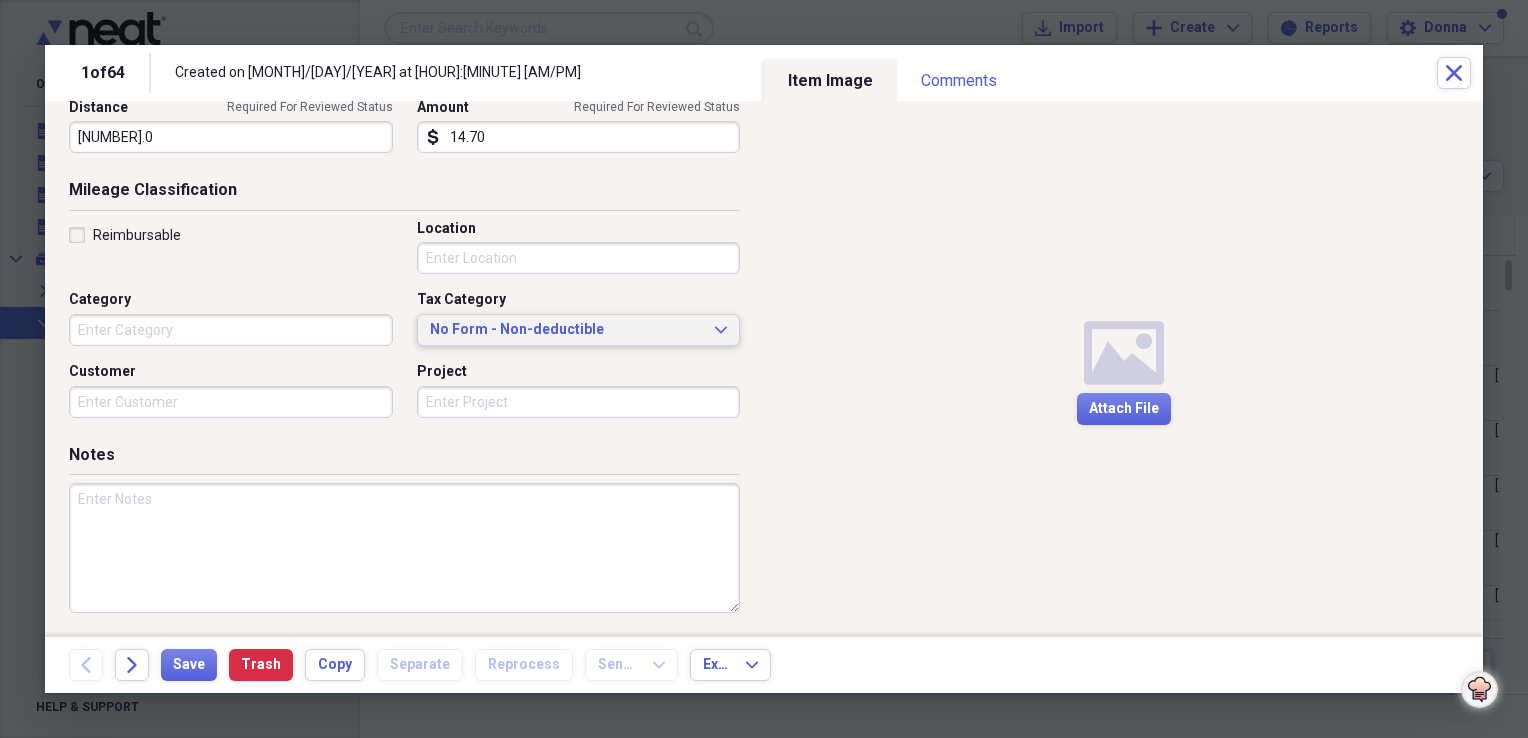 click on "No Form - Non-deductible" at bounding box center (567, 330) 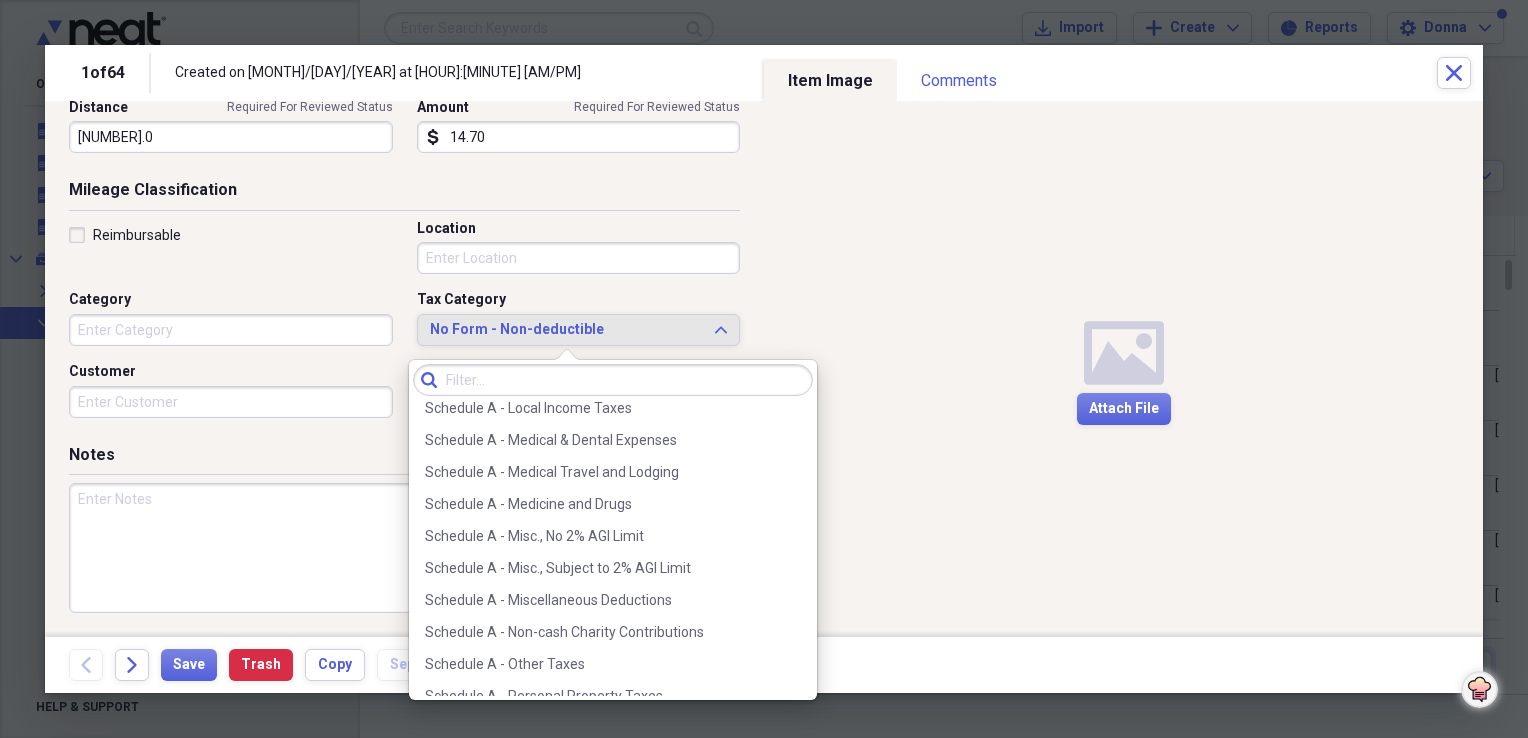 scroll, scrollTop: 2900, scrollLeft: 0, axis: vertical 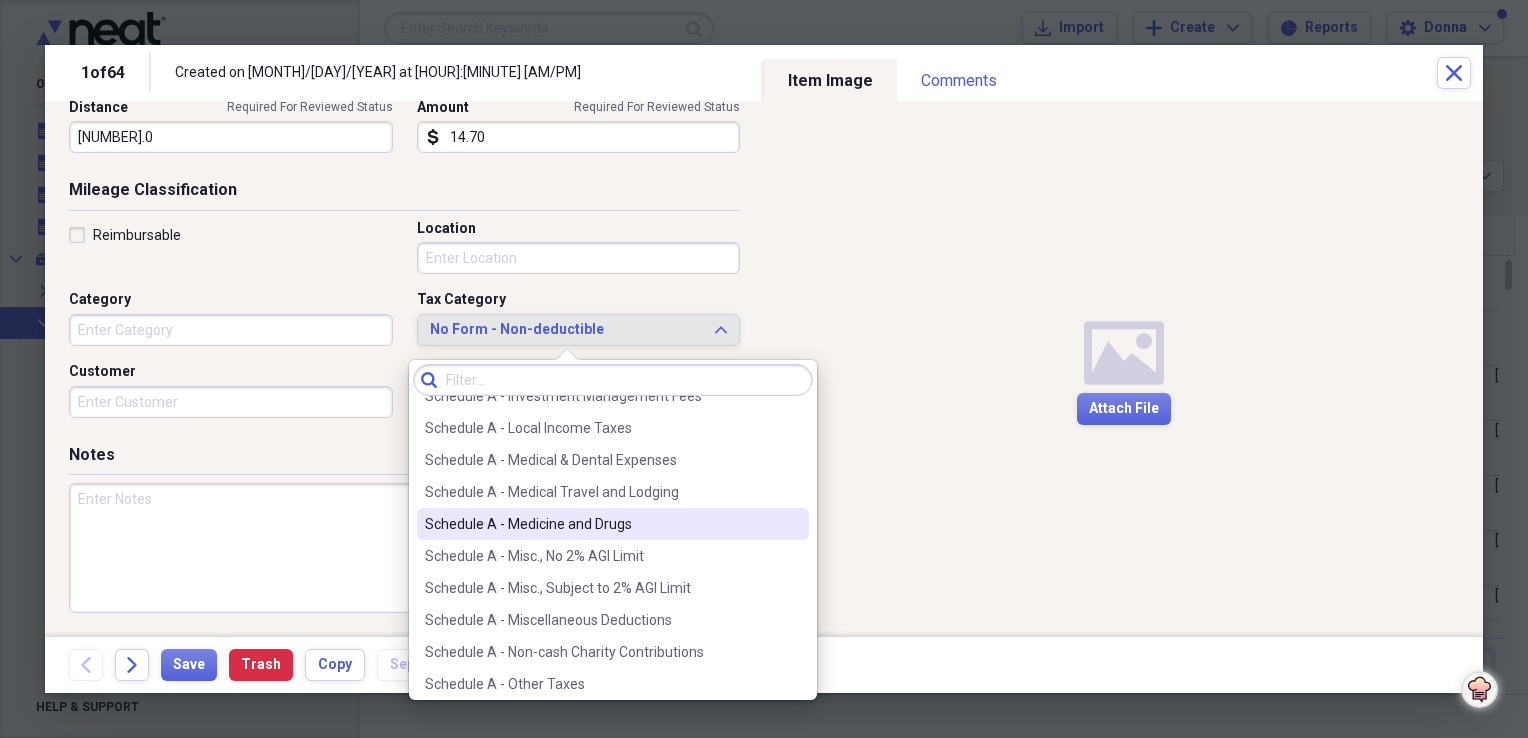 click on "Schedule A - Medicine and Drugs" at bounding box center (601, 524) 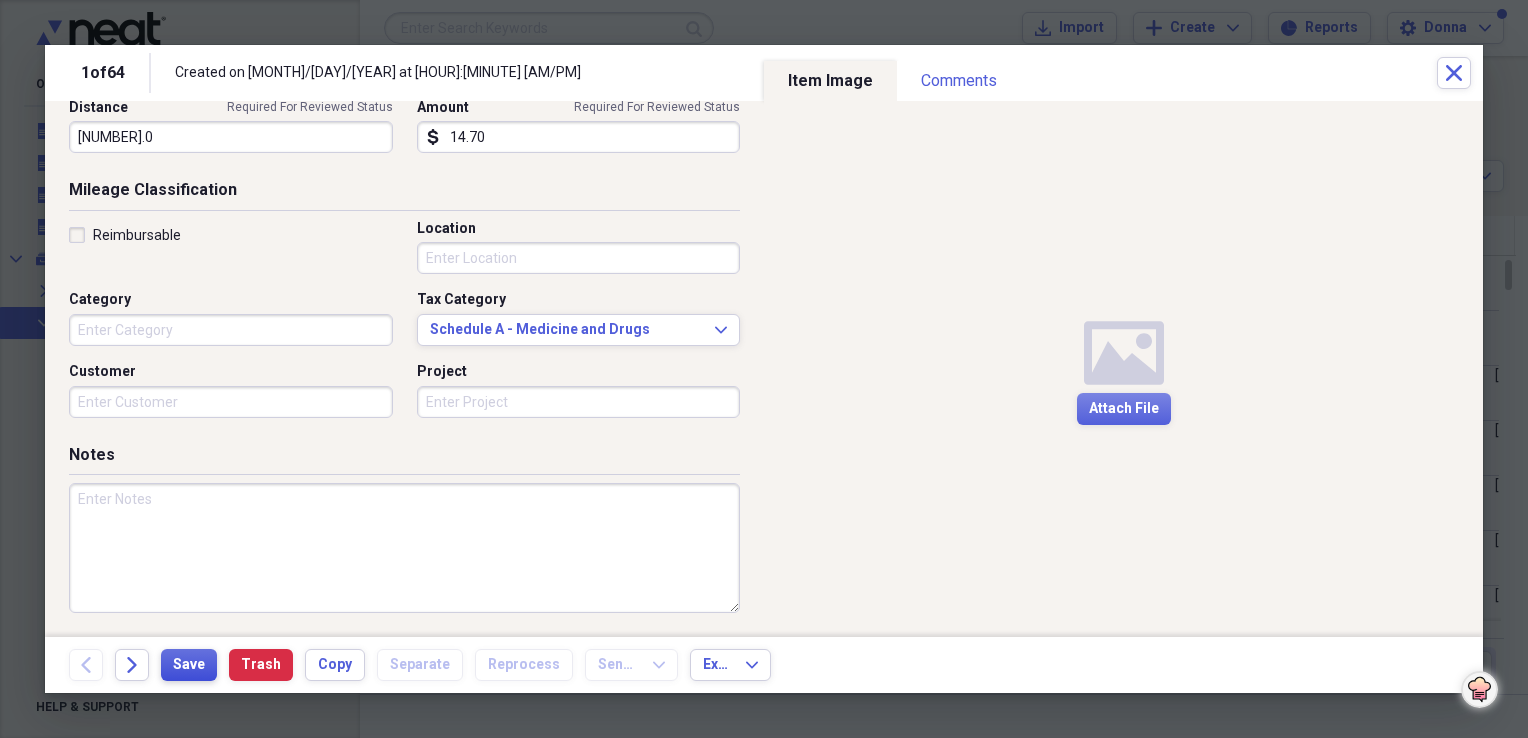 click on "Save" at bounding box center (189, 665) 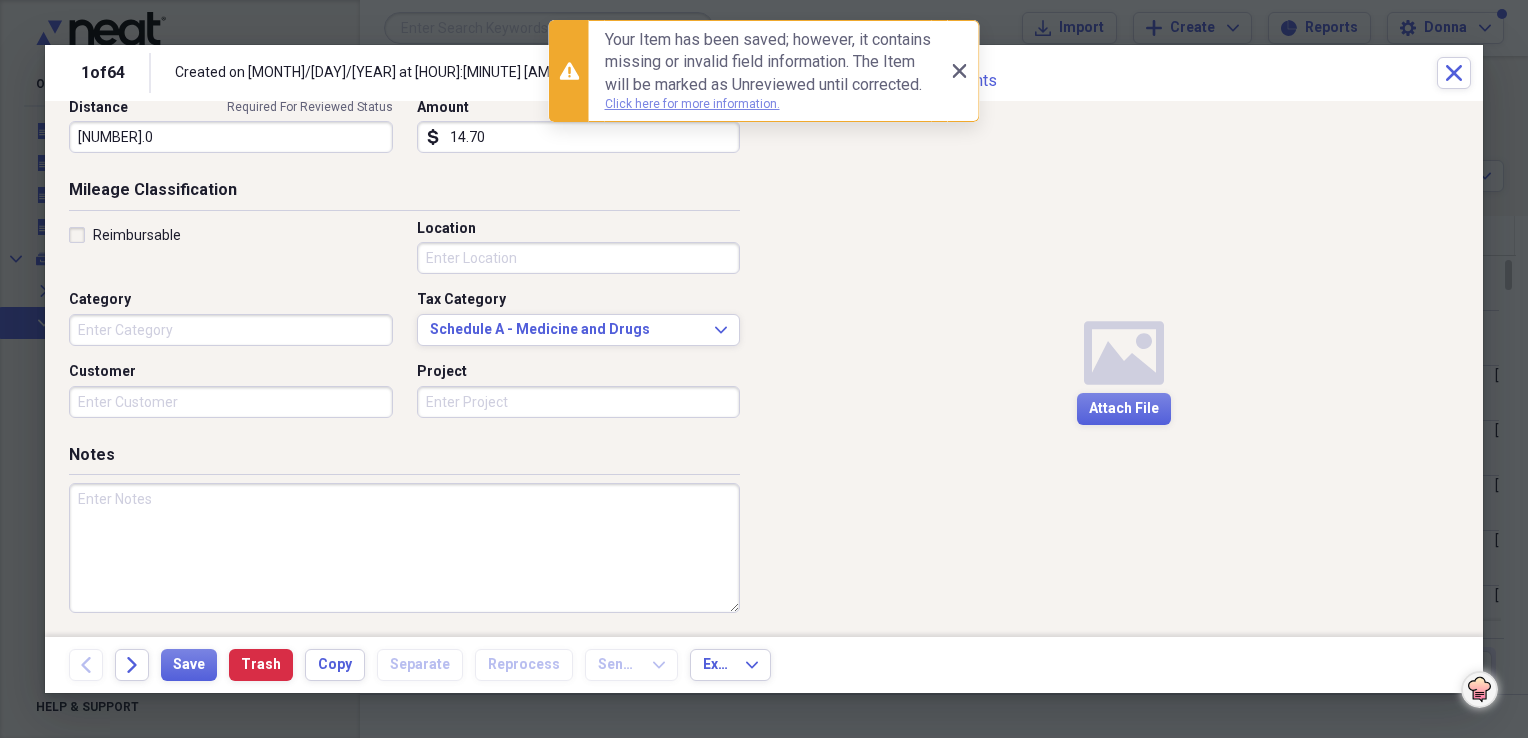 click on "Click here for more information." at bounding box center (692, 104) 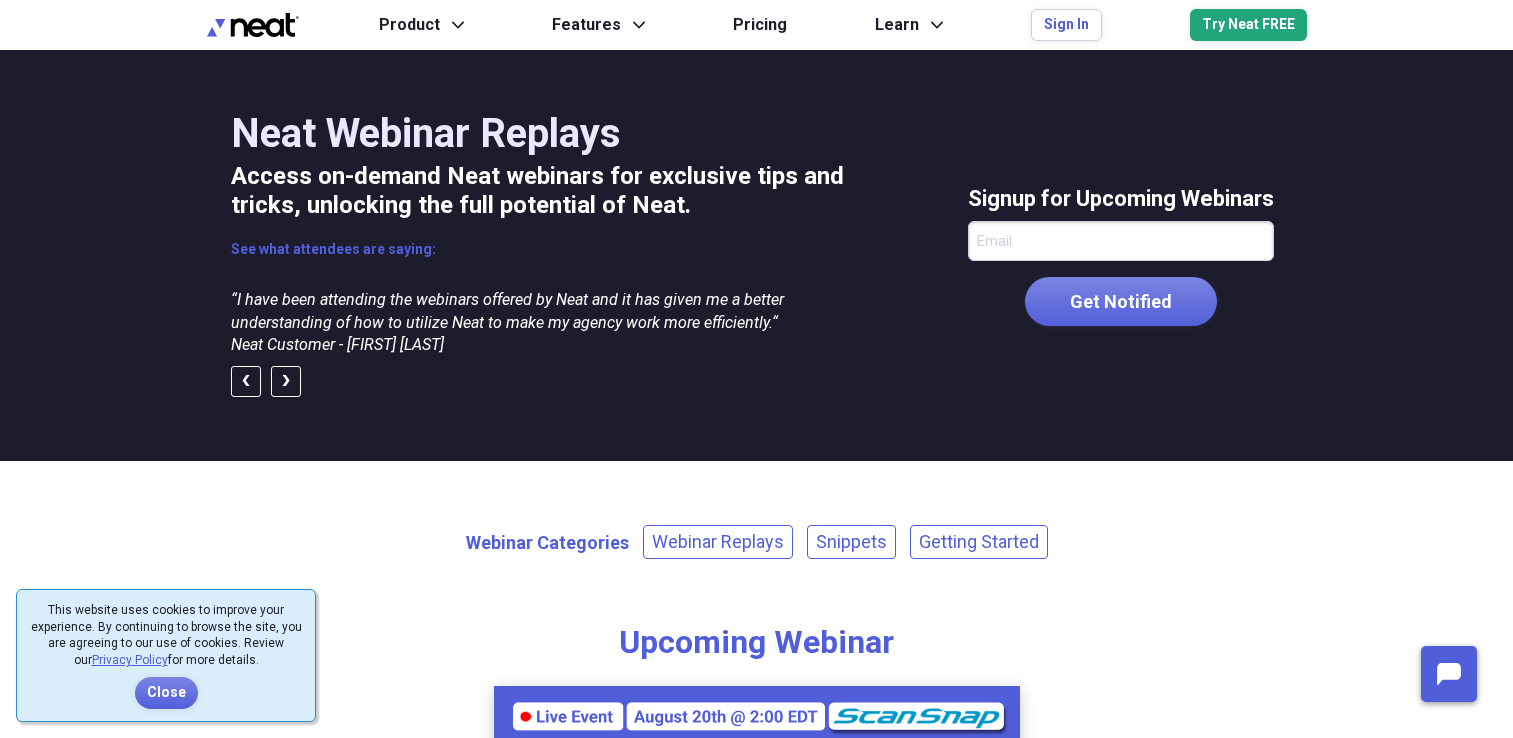 scroll, scrollTop: 0, scrollLeft: 0, axis: both 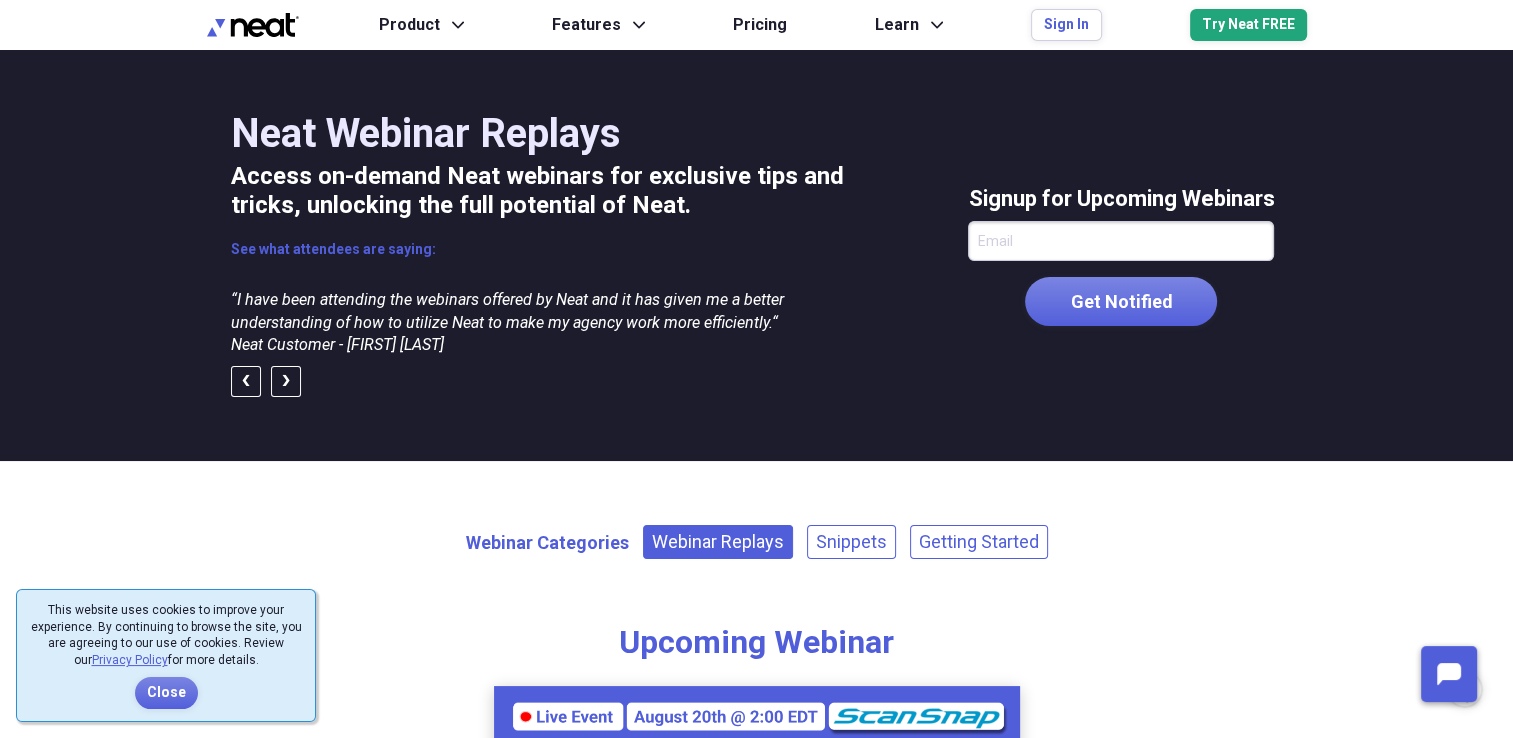 click on "Webinar Replays" at bounding box center (718, 542) 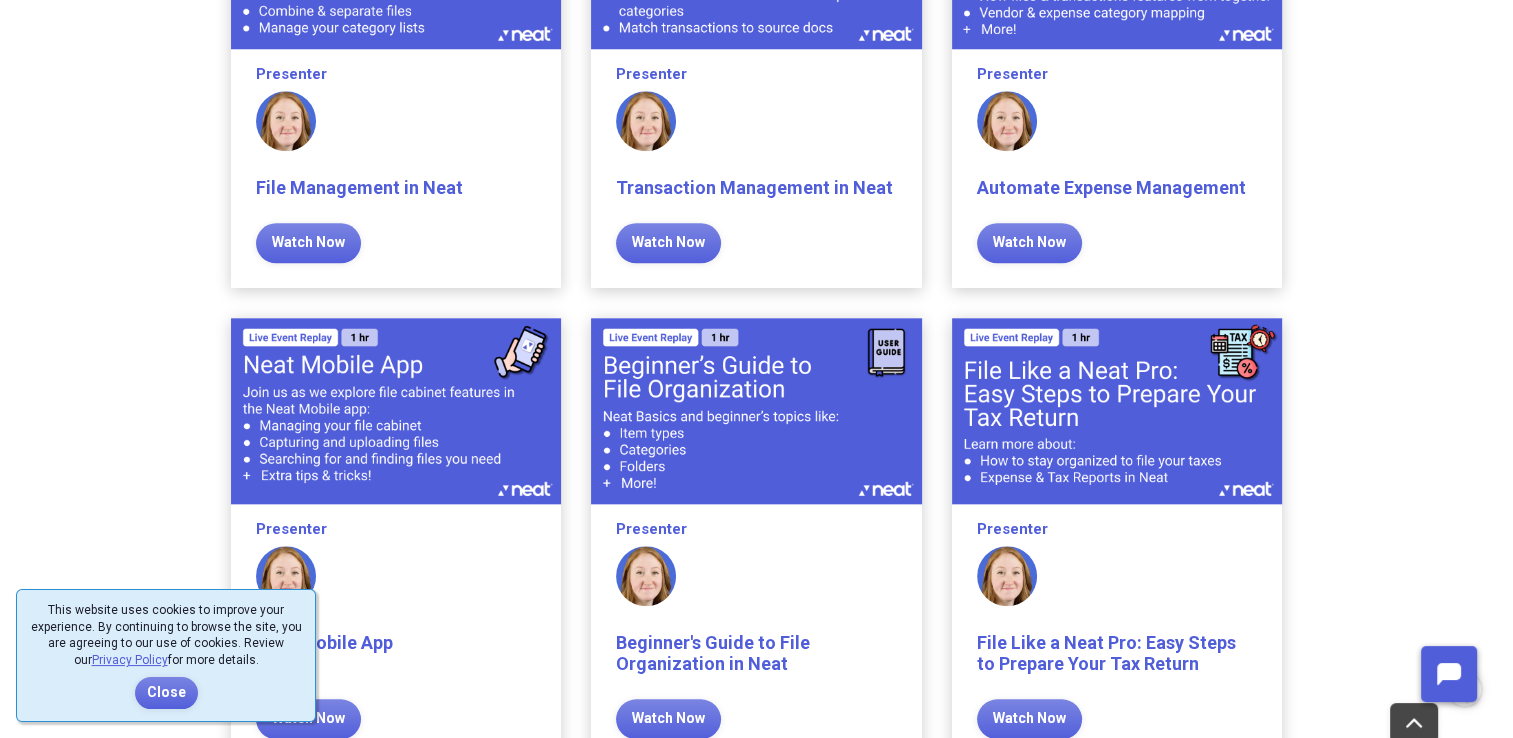 scroll, scrollTop: 2018, scrollLeft: 0, axis: vertical 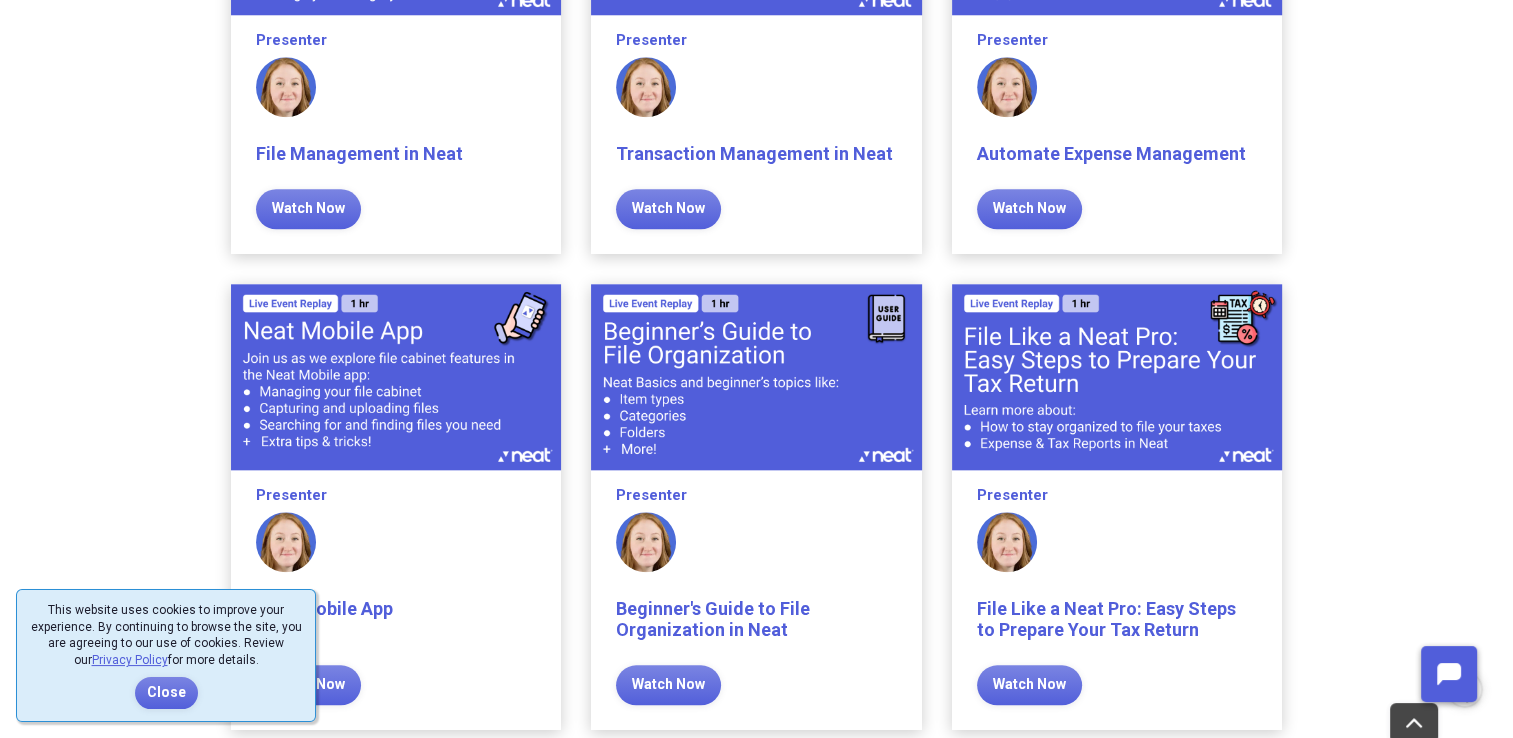 click at bounding box center (1117, 377) 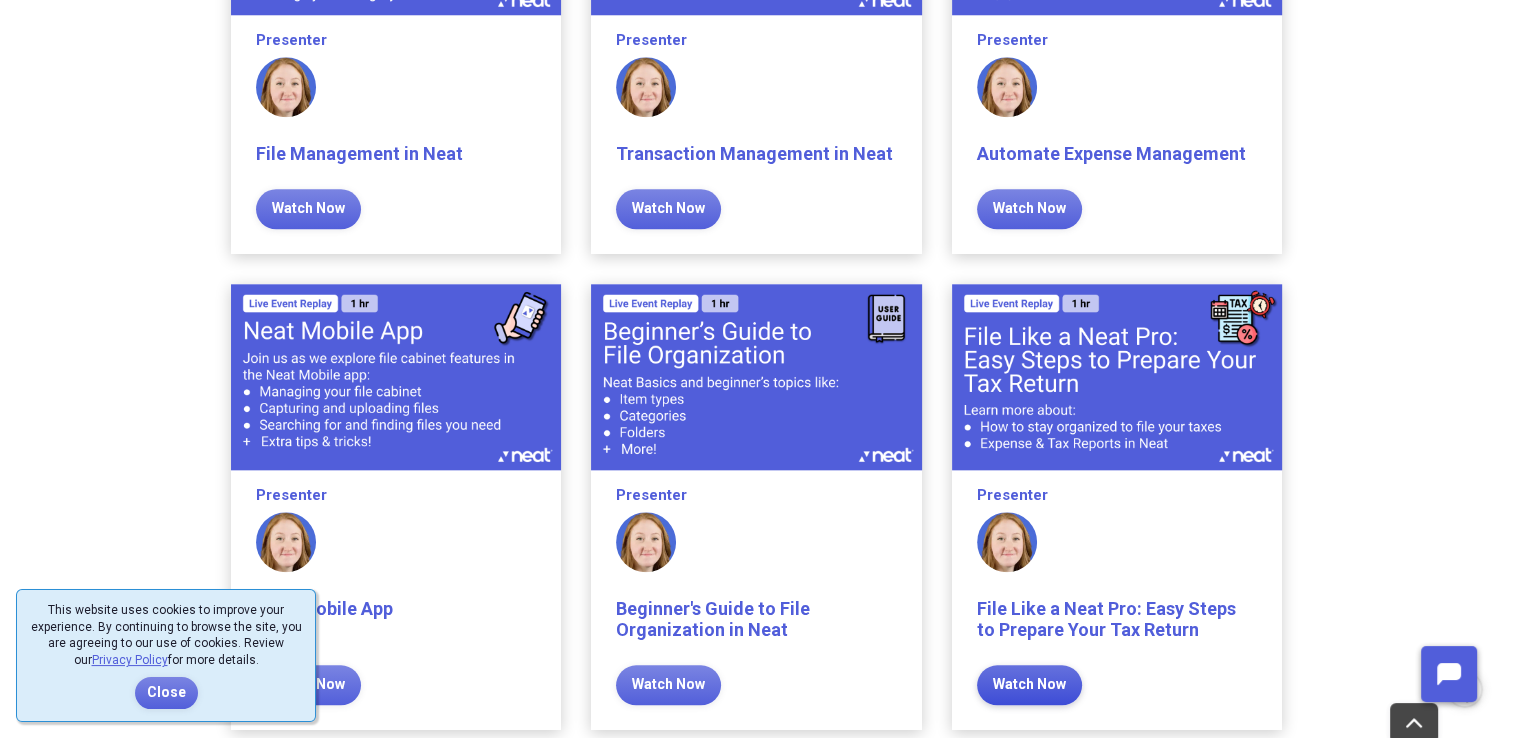 click on "Watch Now" at bounding box center [1029, 685] 